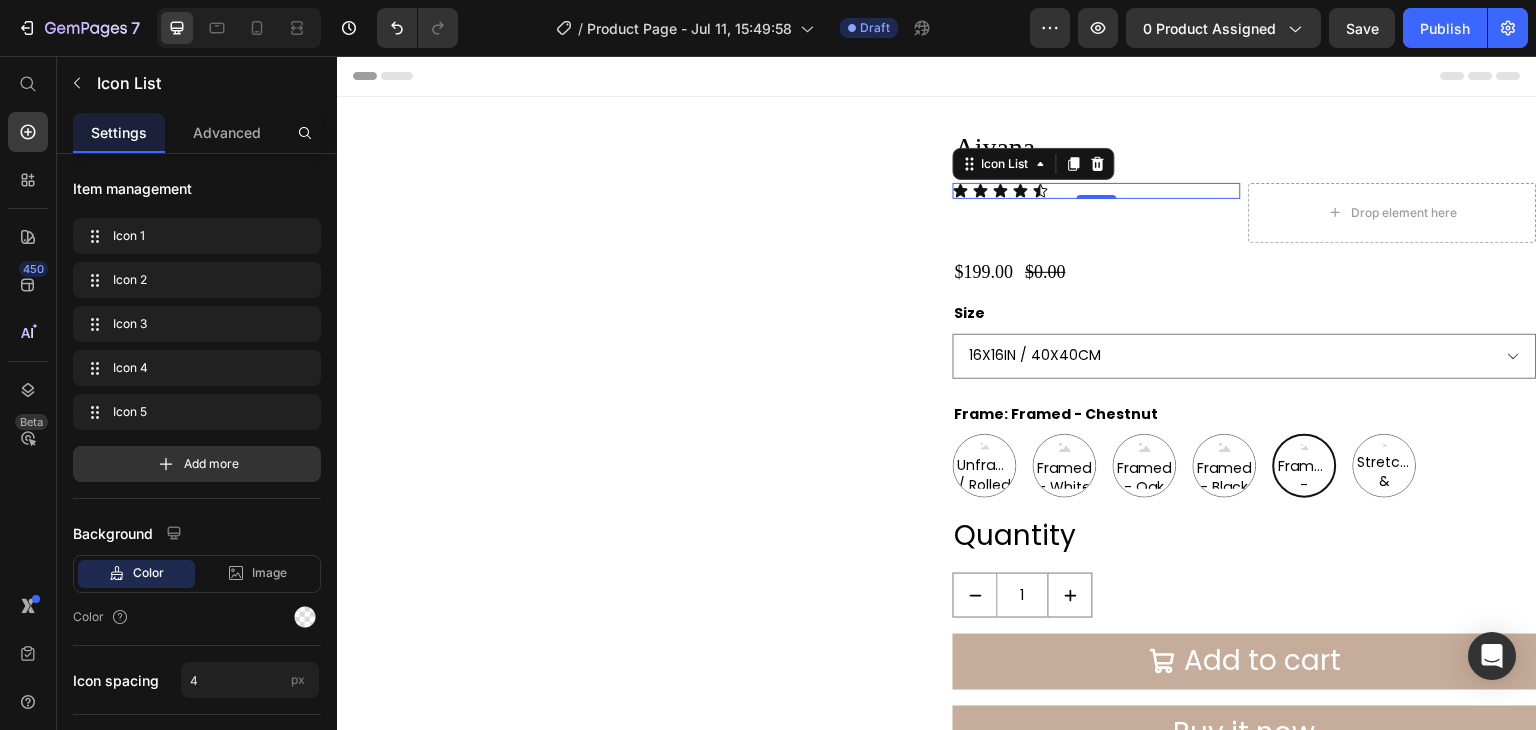 scroll, scrollTop: 0, scrollLeft: 0, axis: both 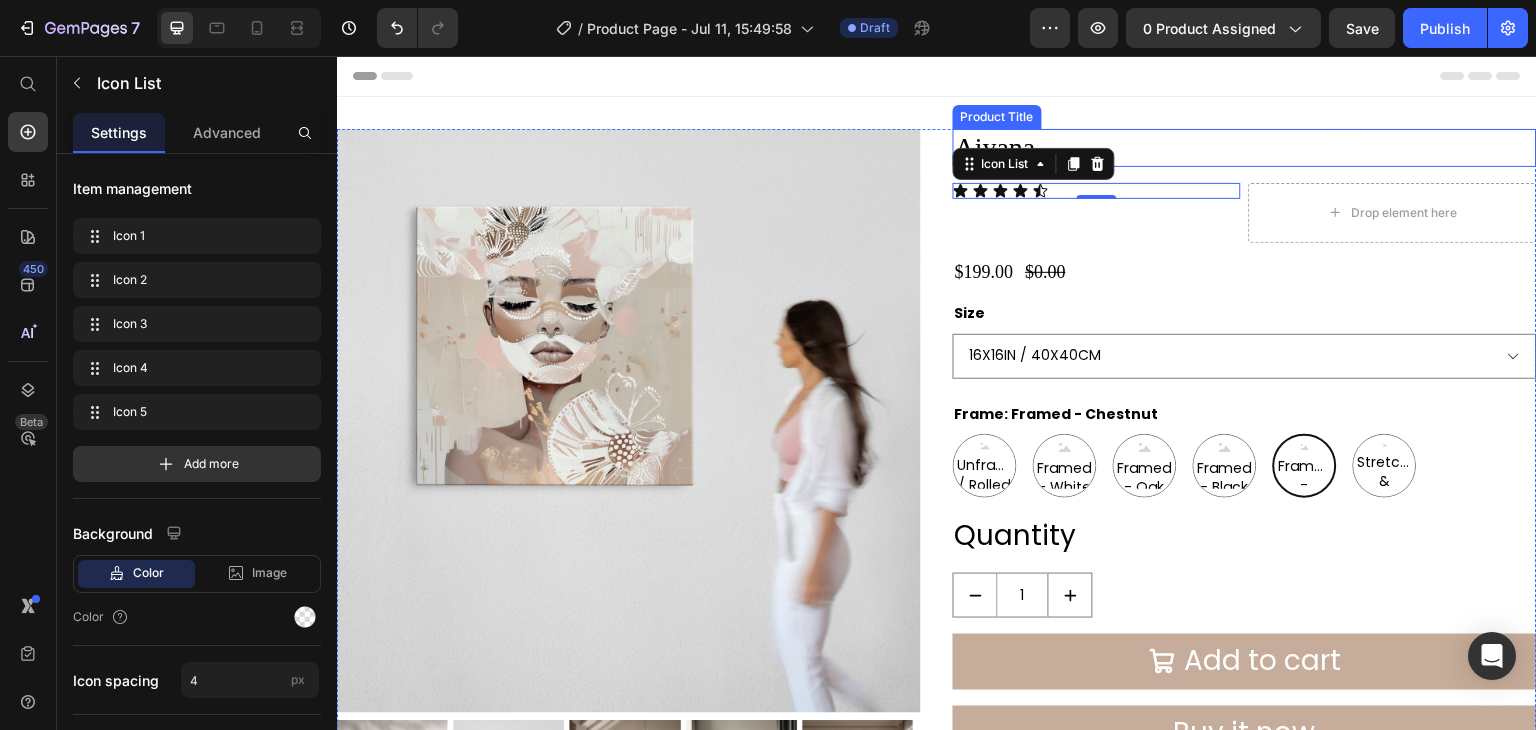 click on "Aiyana" at bounding box center [1245, 148] 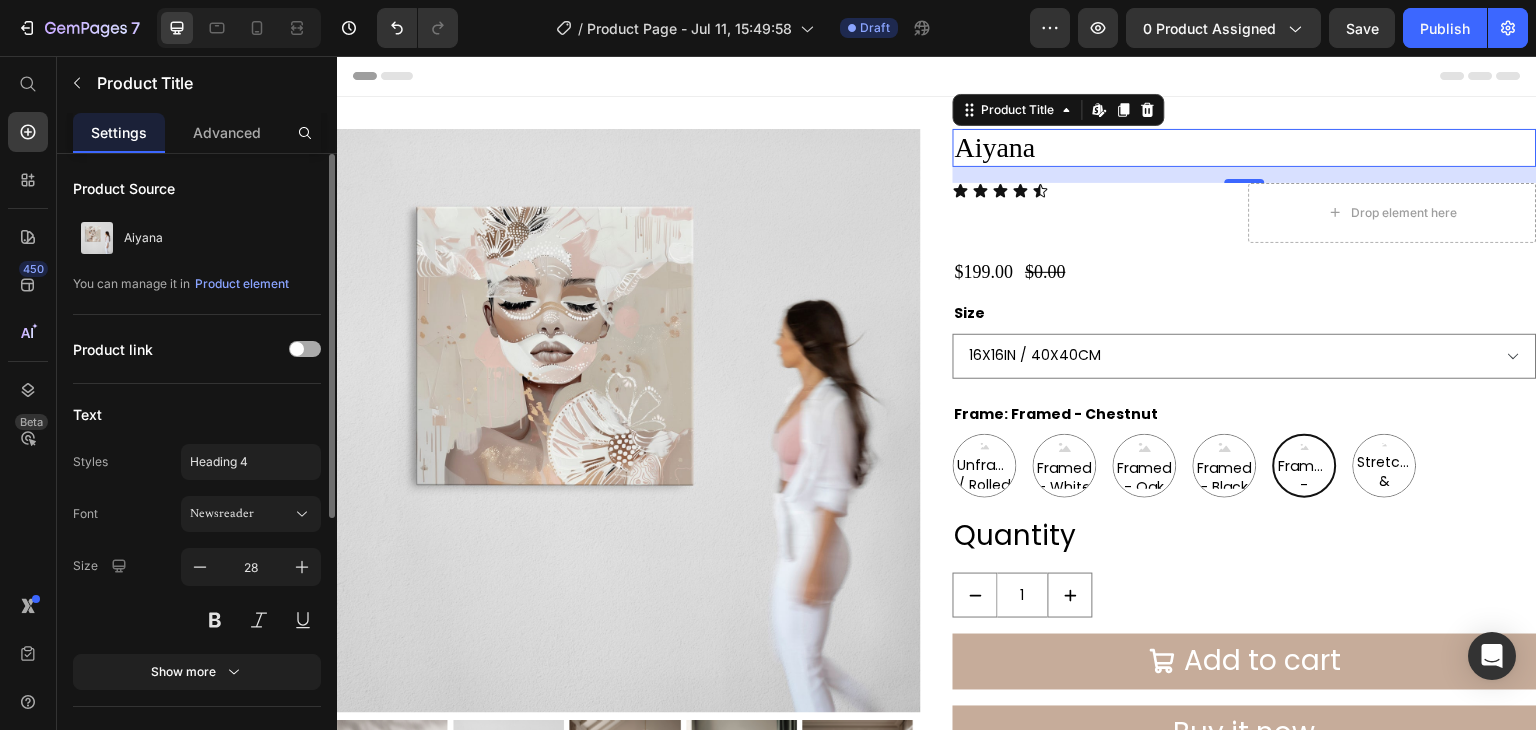 scroll, scrollTop: 217, scrollLeft: 0, axis: vertical 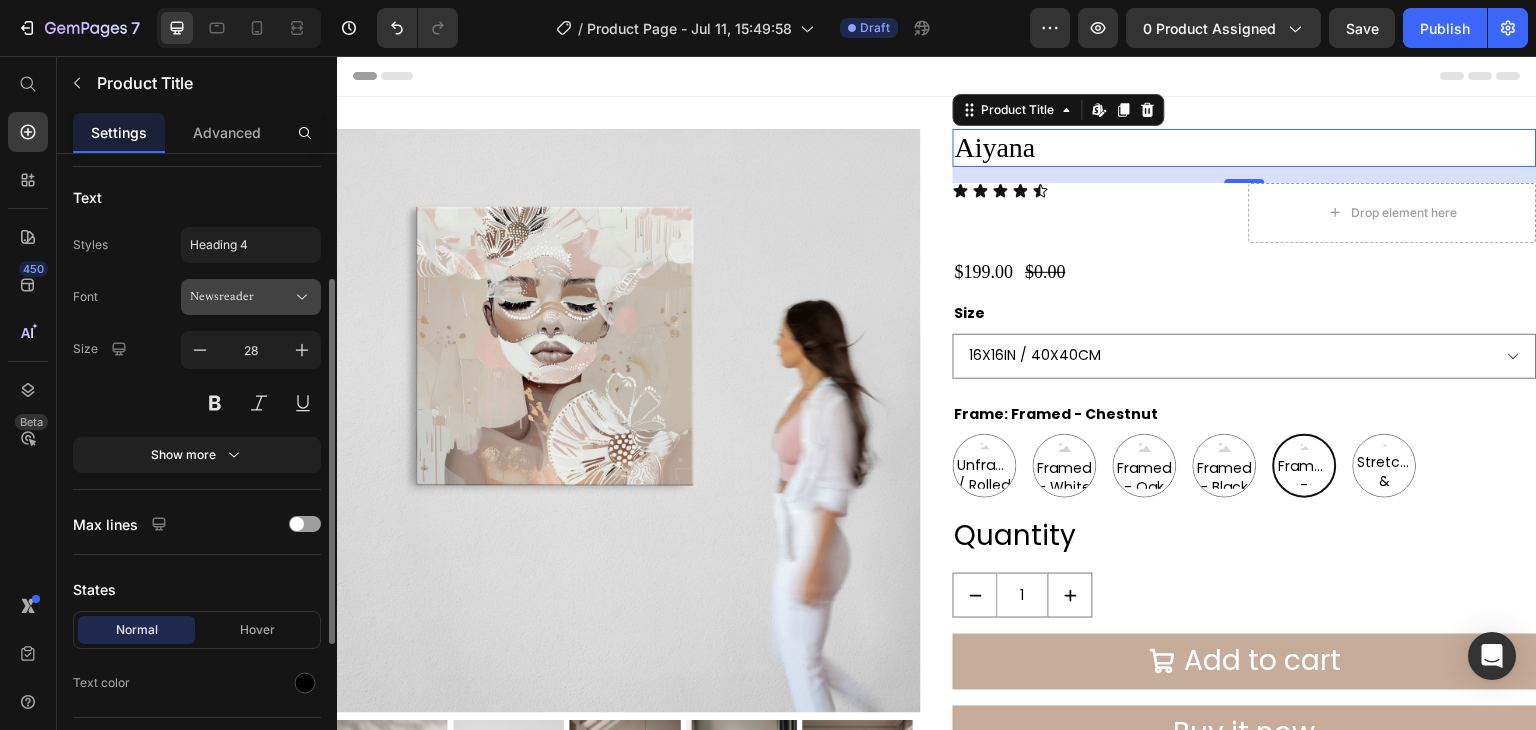 click on "Newsreader" at bounding box center (251, 297) 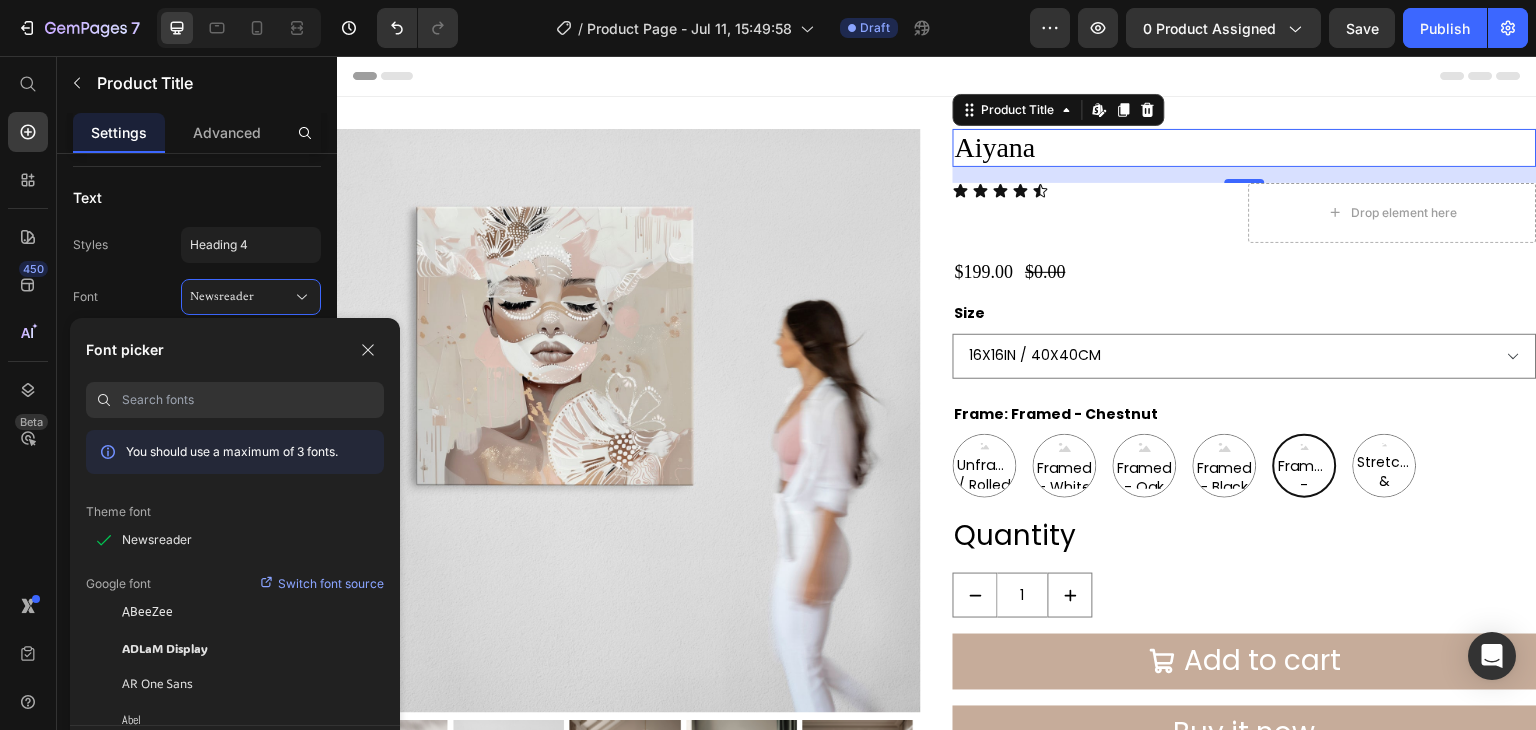 click at bounding box center (253, 400) 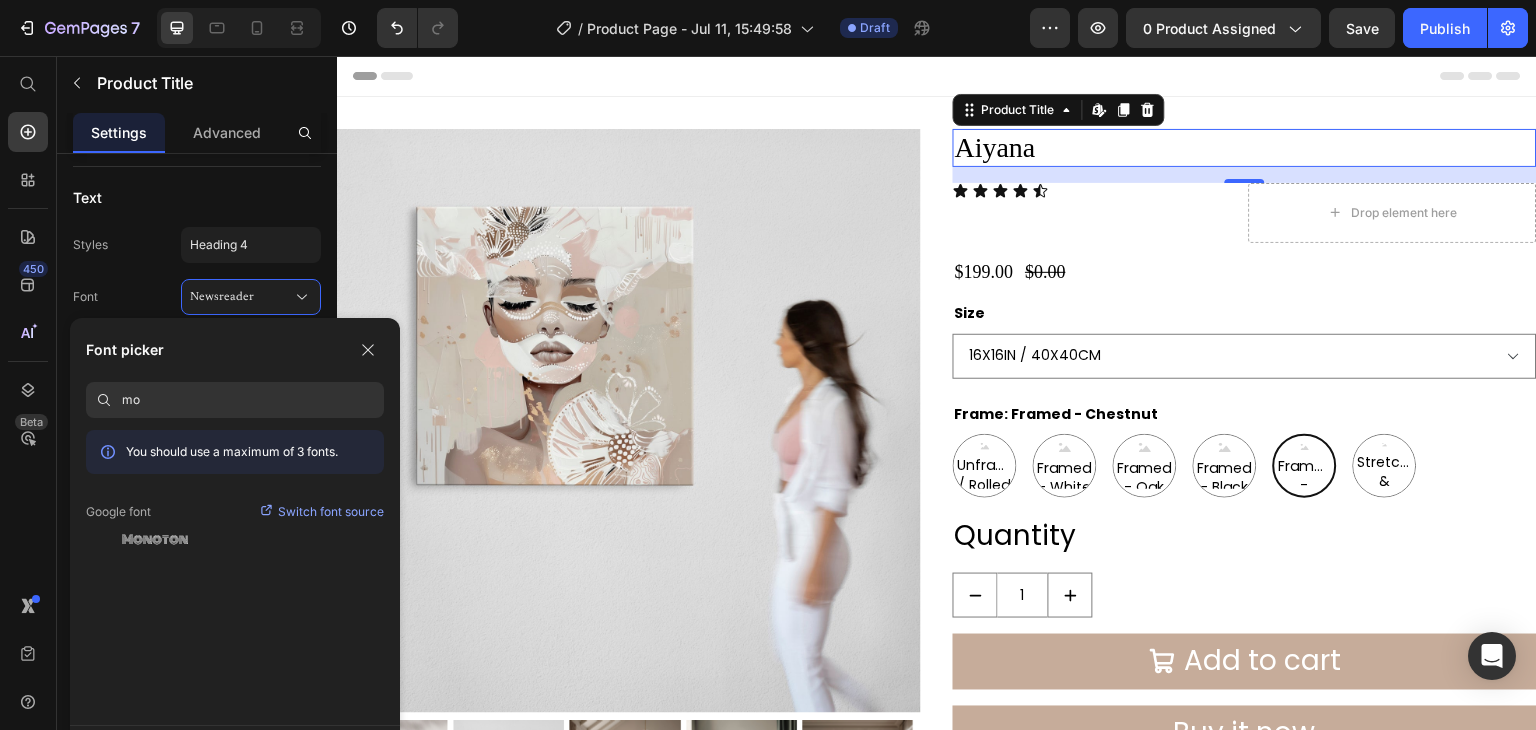 type on "m" 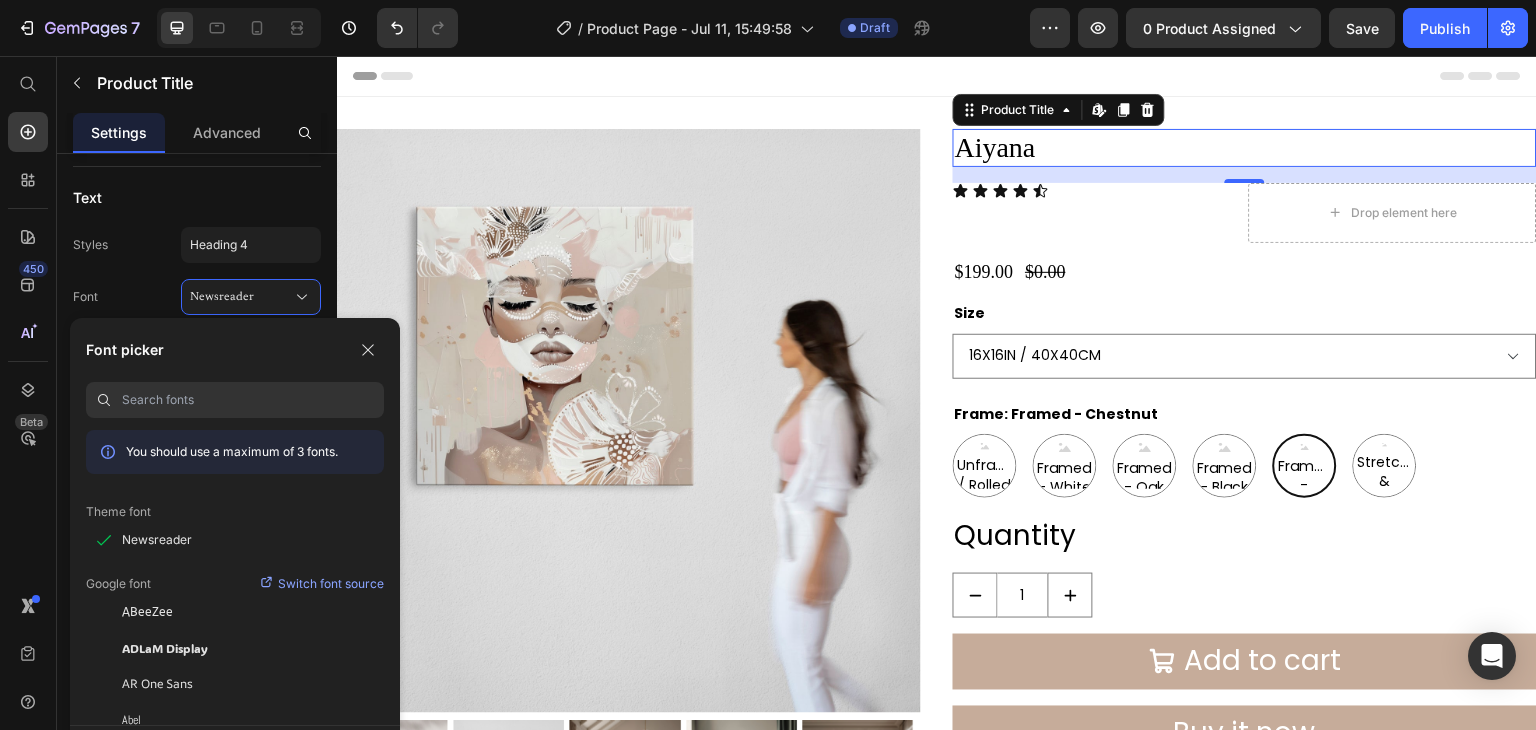 paste on "[PRODUCT_NAME] [FONT_NAME]" 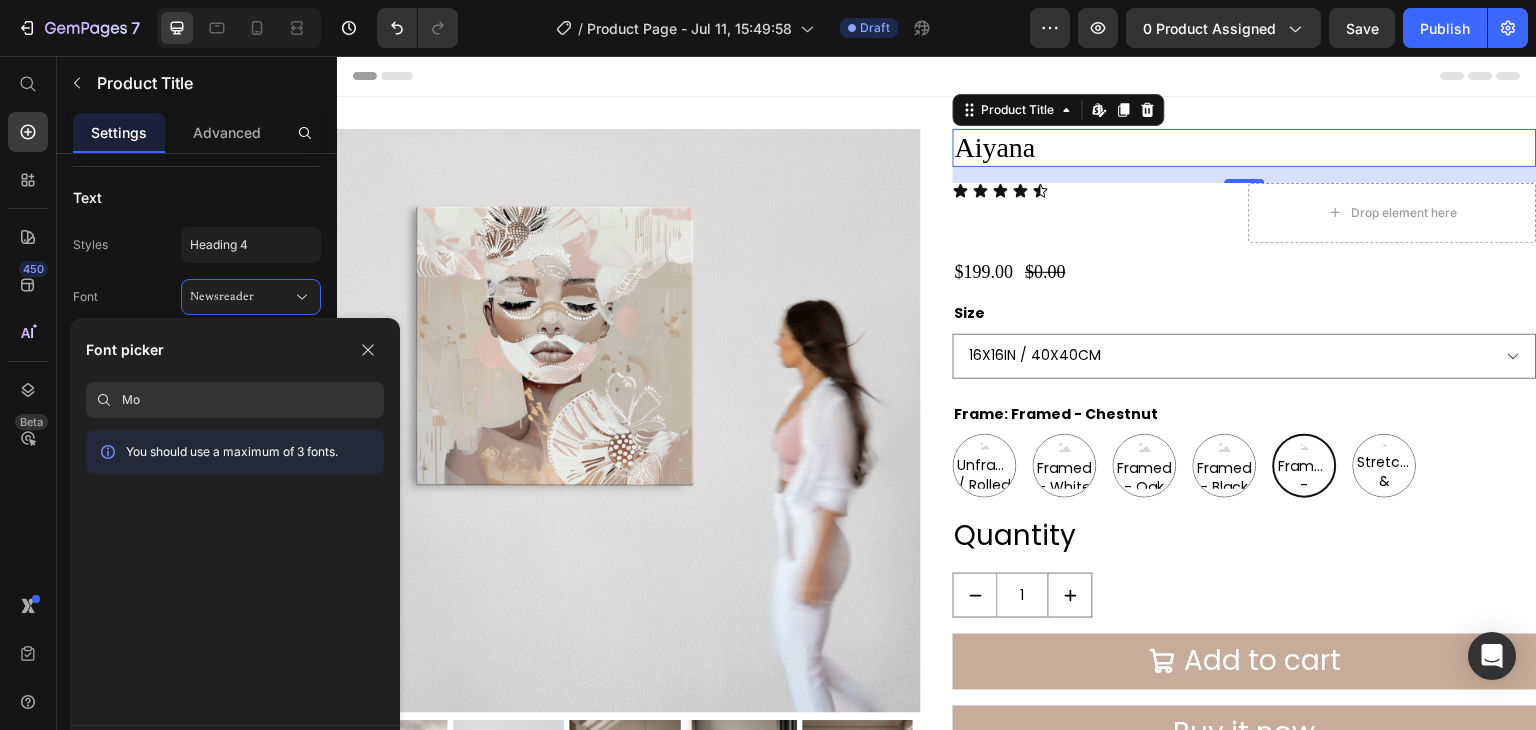 type on "M" 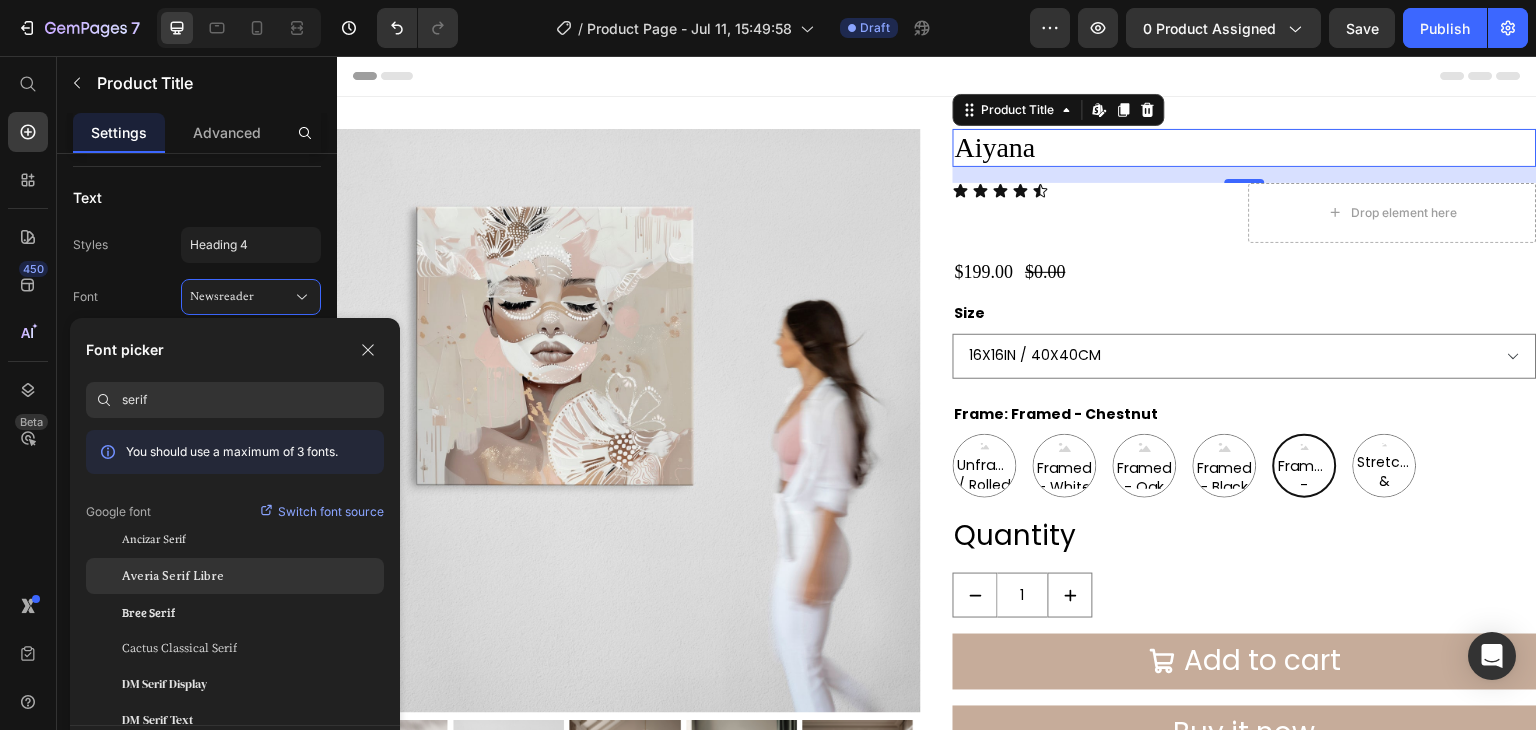 type on "serif" 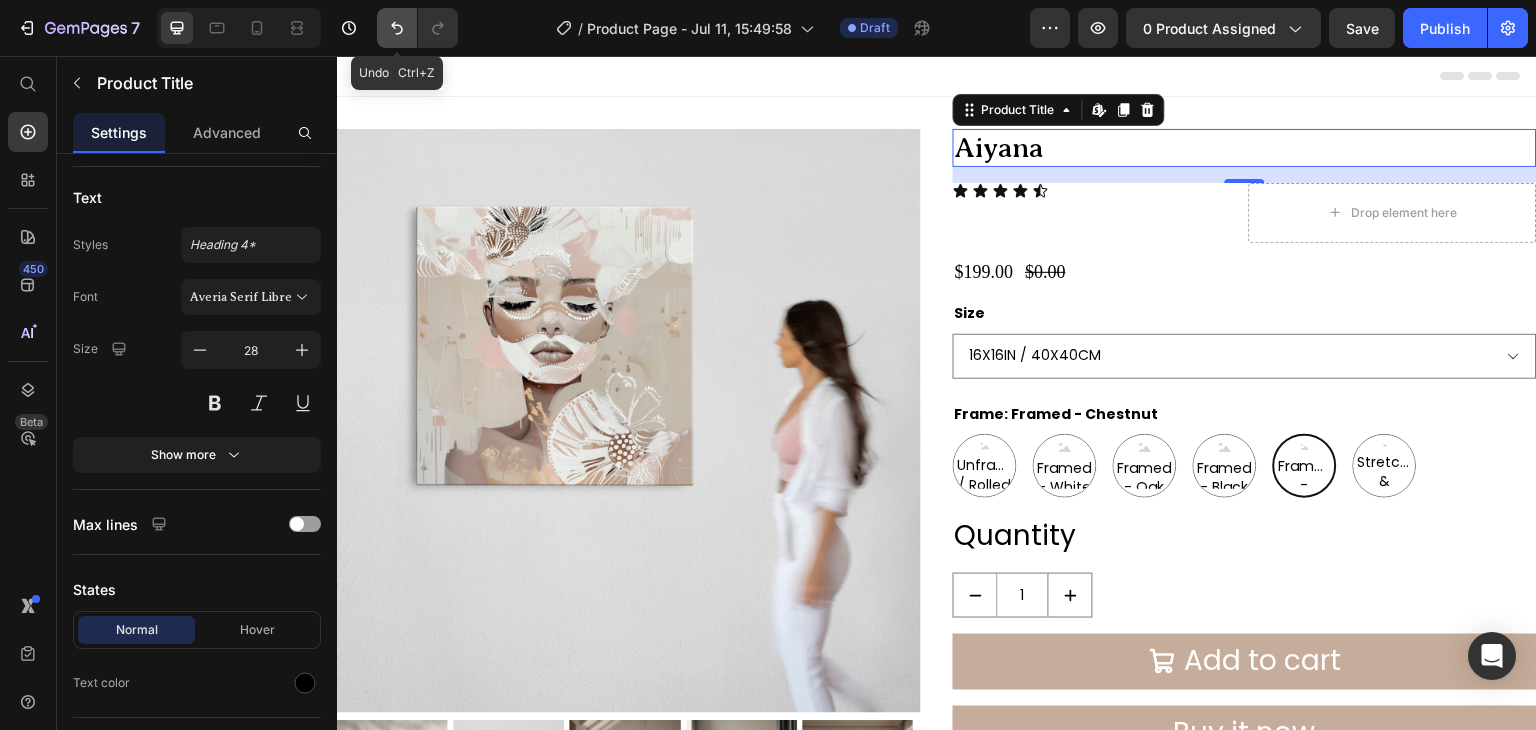 click 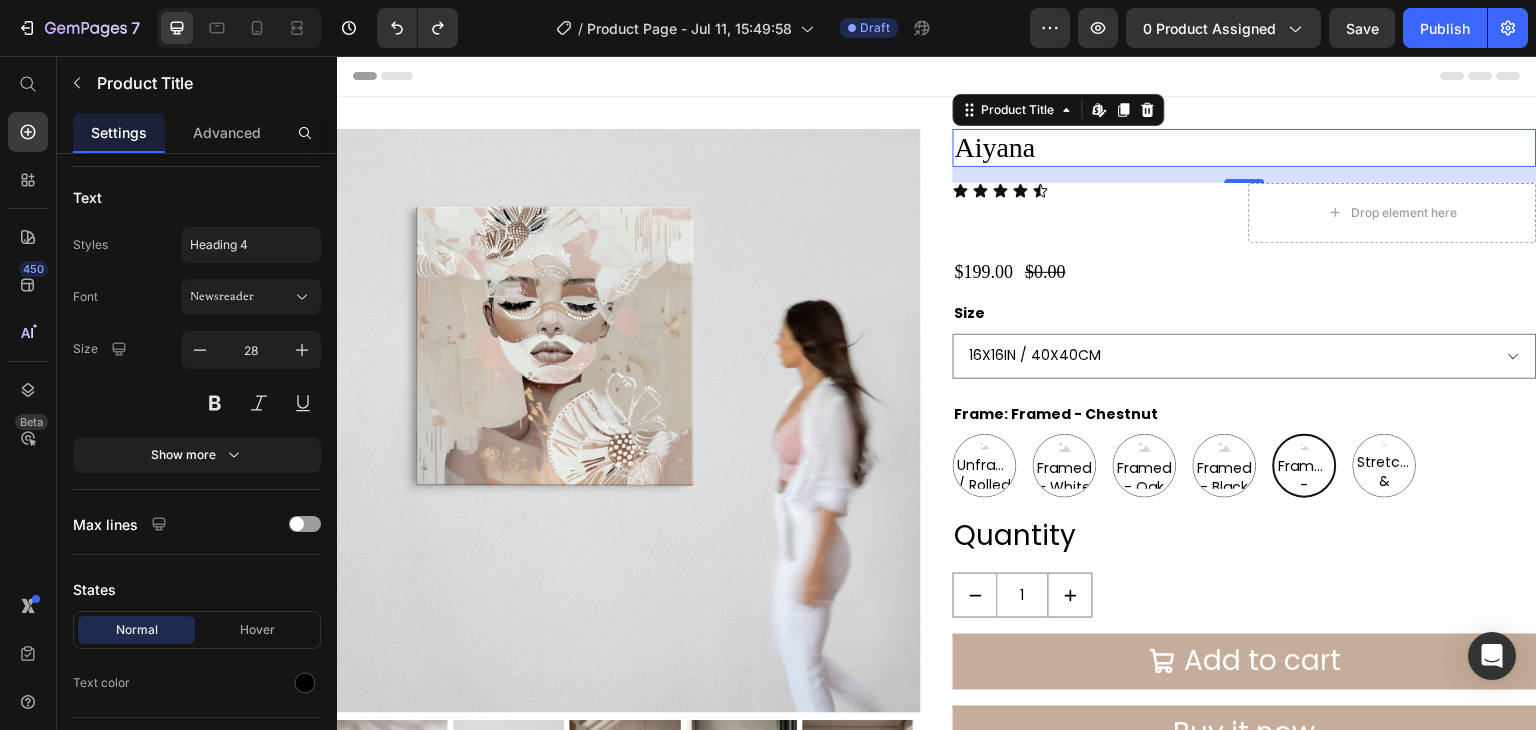 click on "Aiyana" at bounding box center (1245, 148) 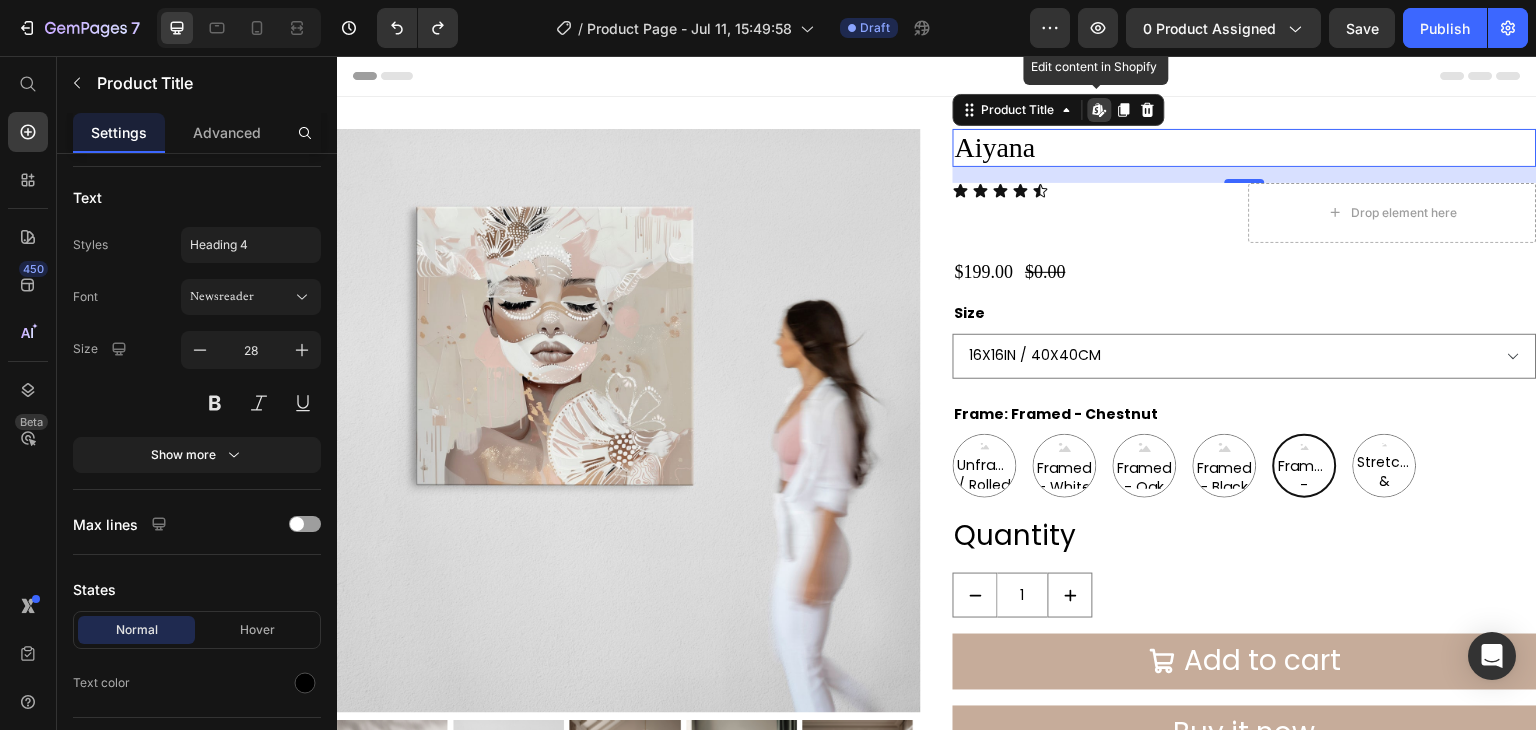 click on "Aiyana" at bounding box center (1245, 148) 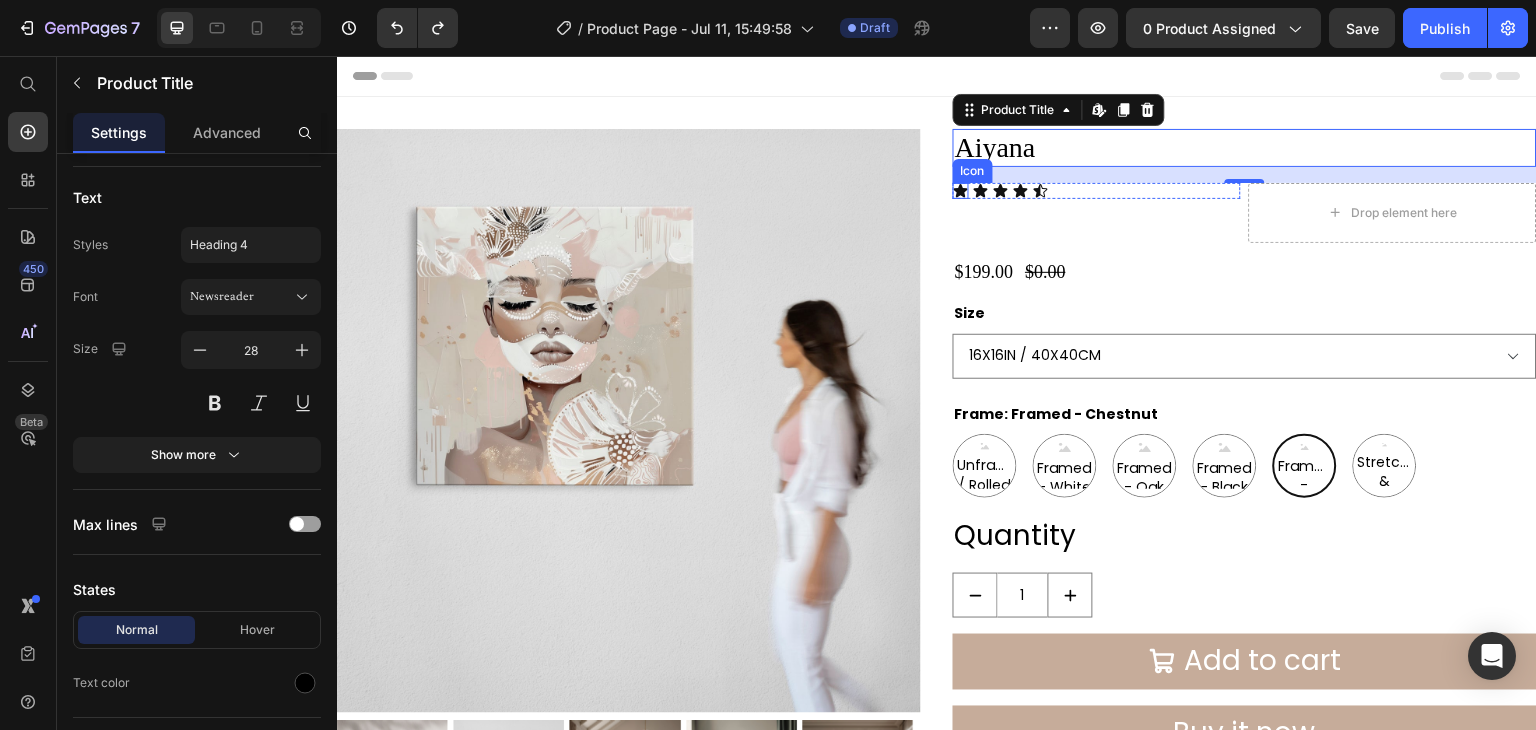click 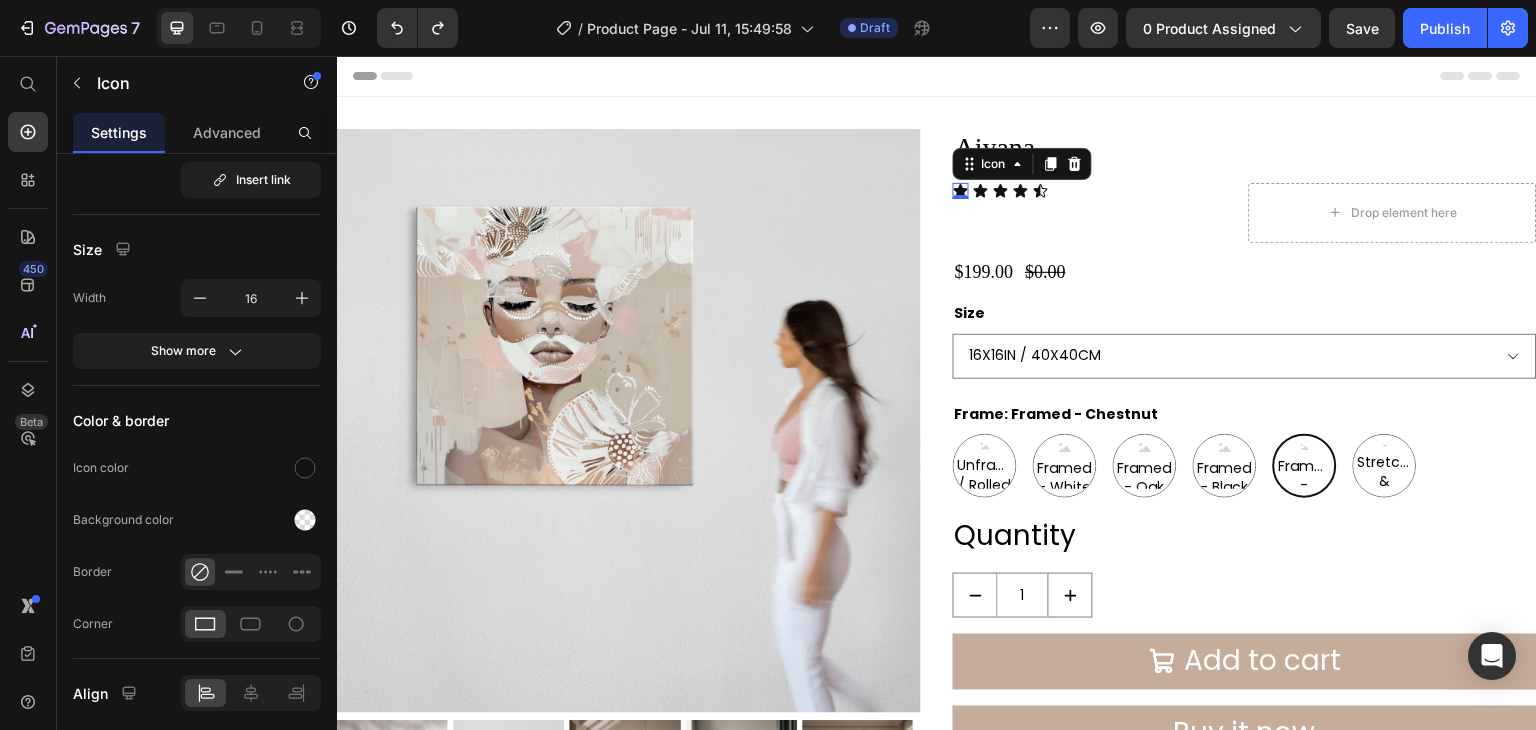 scroll, scrollTop: 0, scrollLeft: 0, axis: both 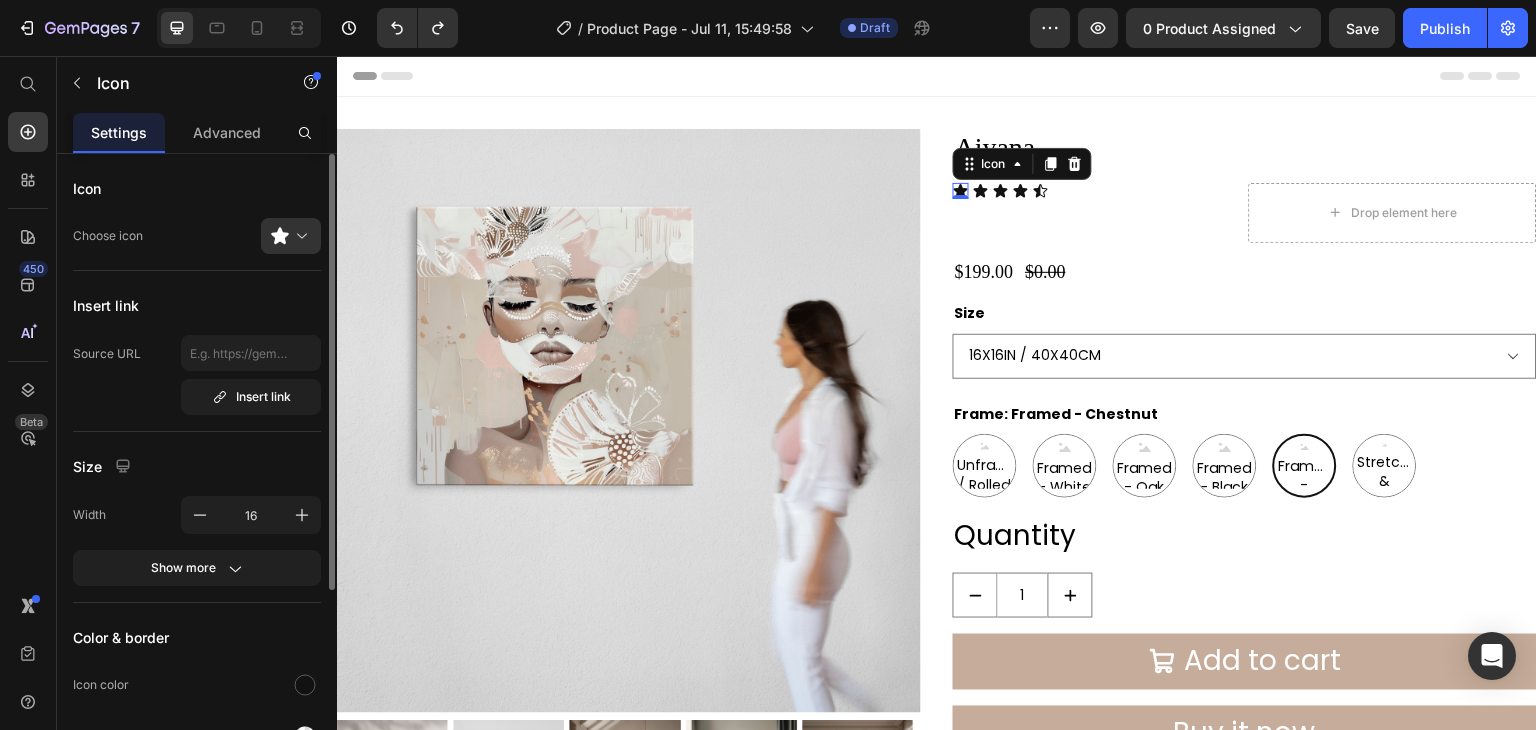 click on "Color & border" at bounding box center (197, 637) 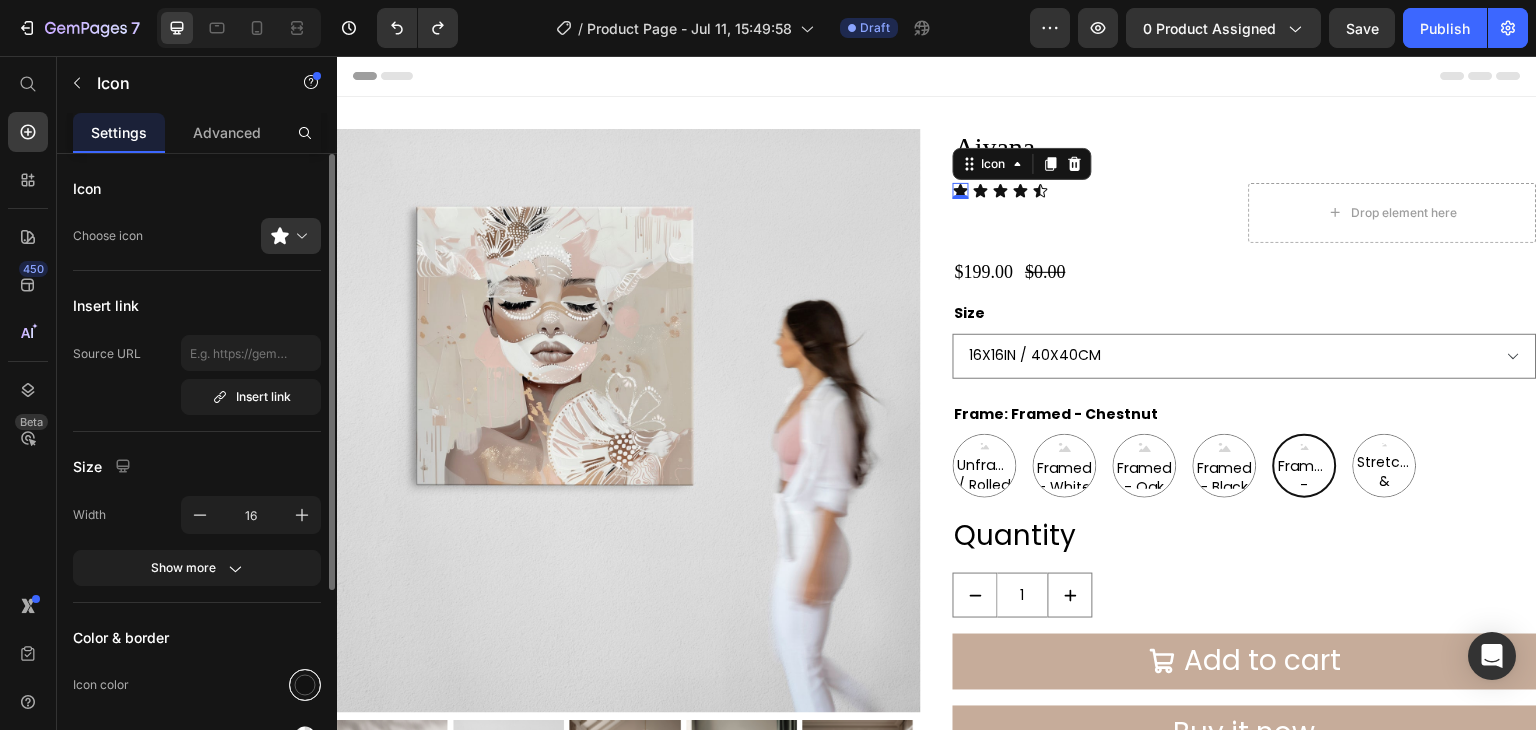 click at bounding box center (305, 685) 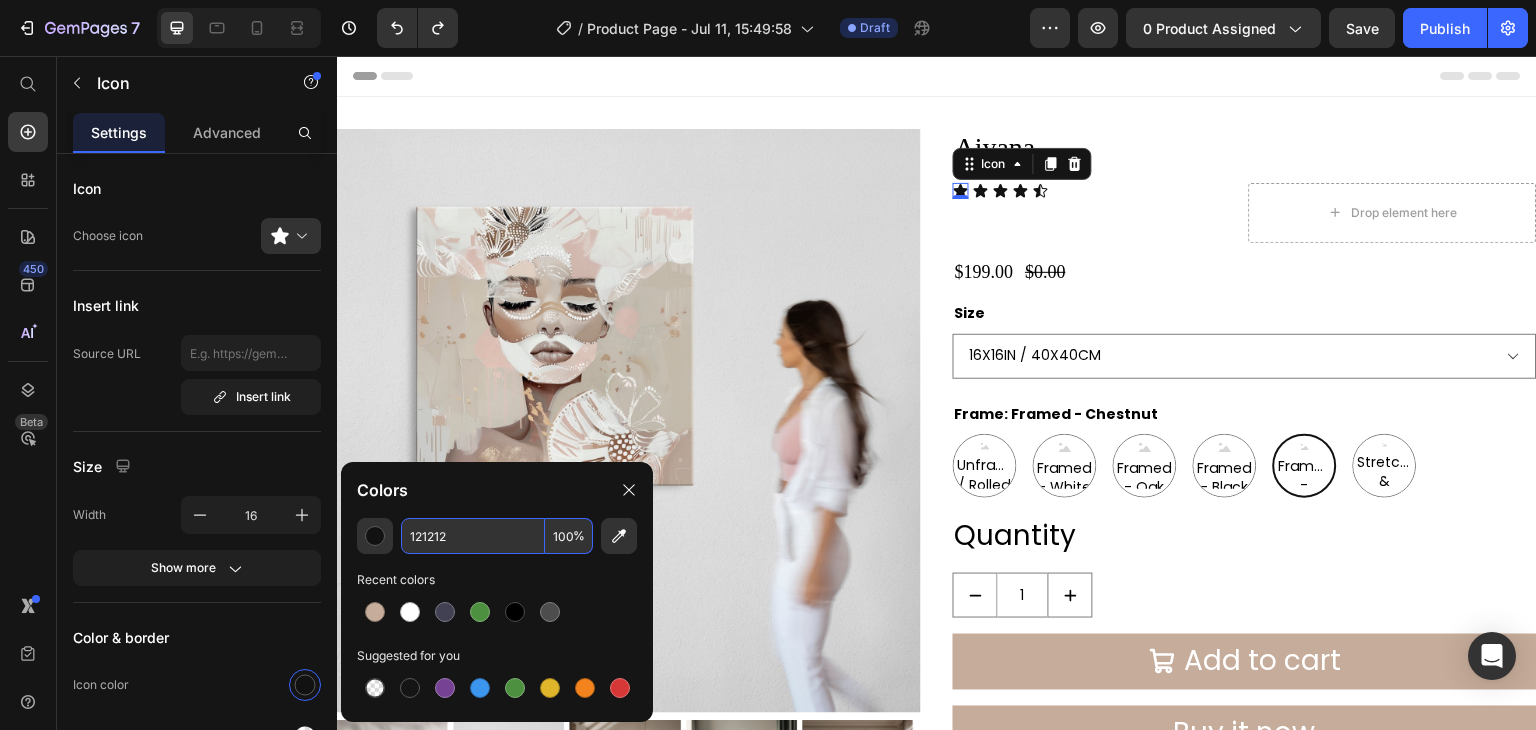 click on "121212" at bounding box center (473, 536) 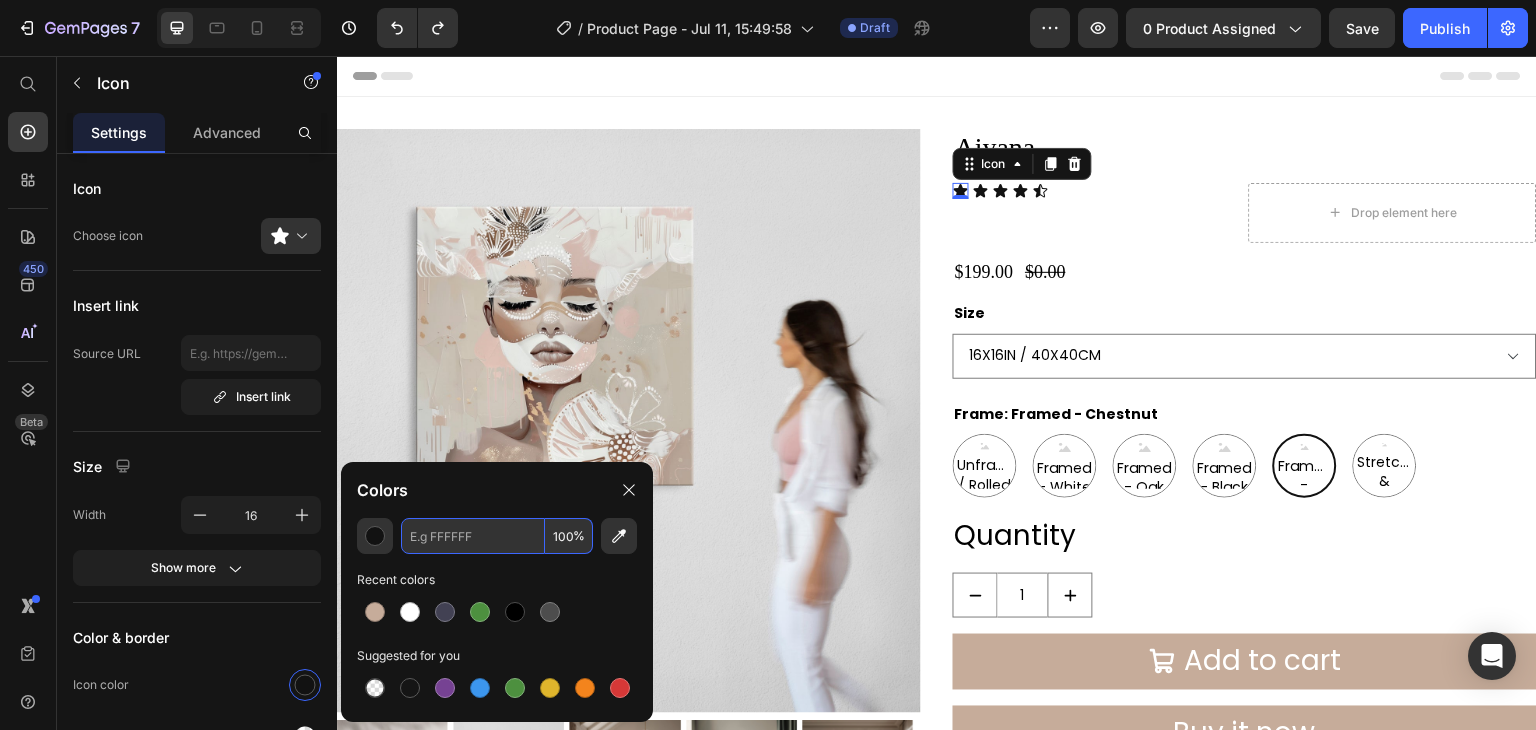 paste on "#AC927D" 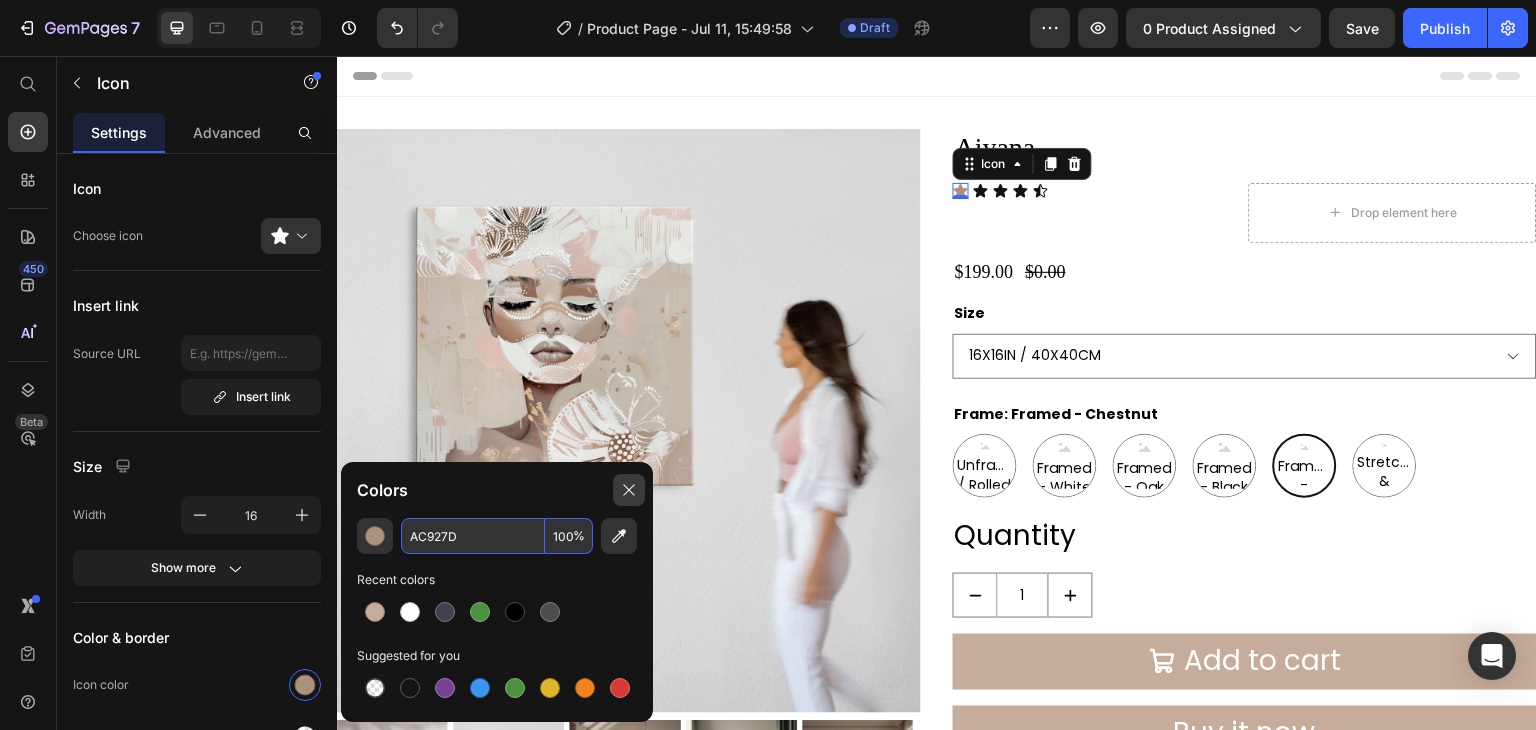 type on "AC927D" 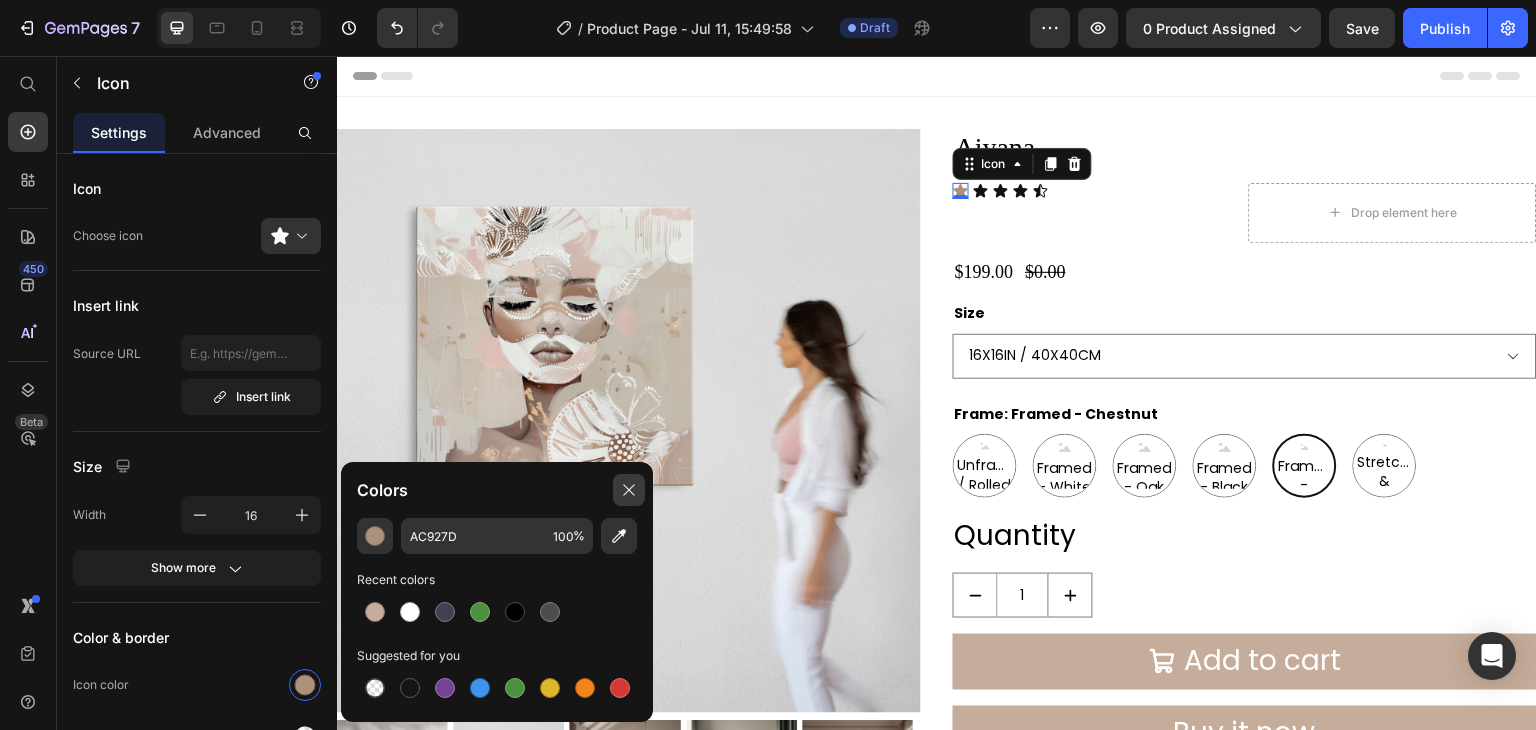 click at bounding box center (629, 490) 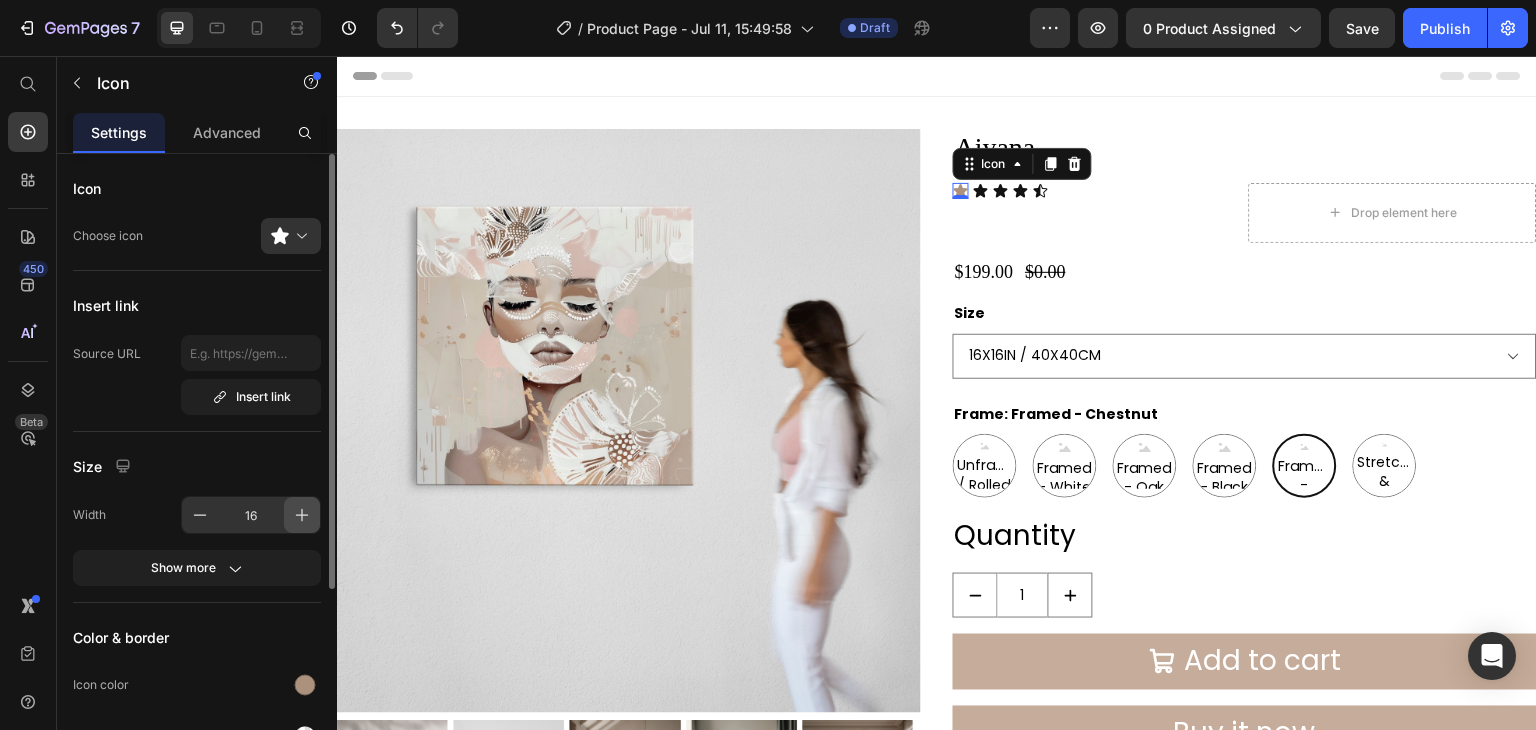 click at bounding box center (302, 515) 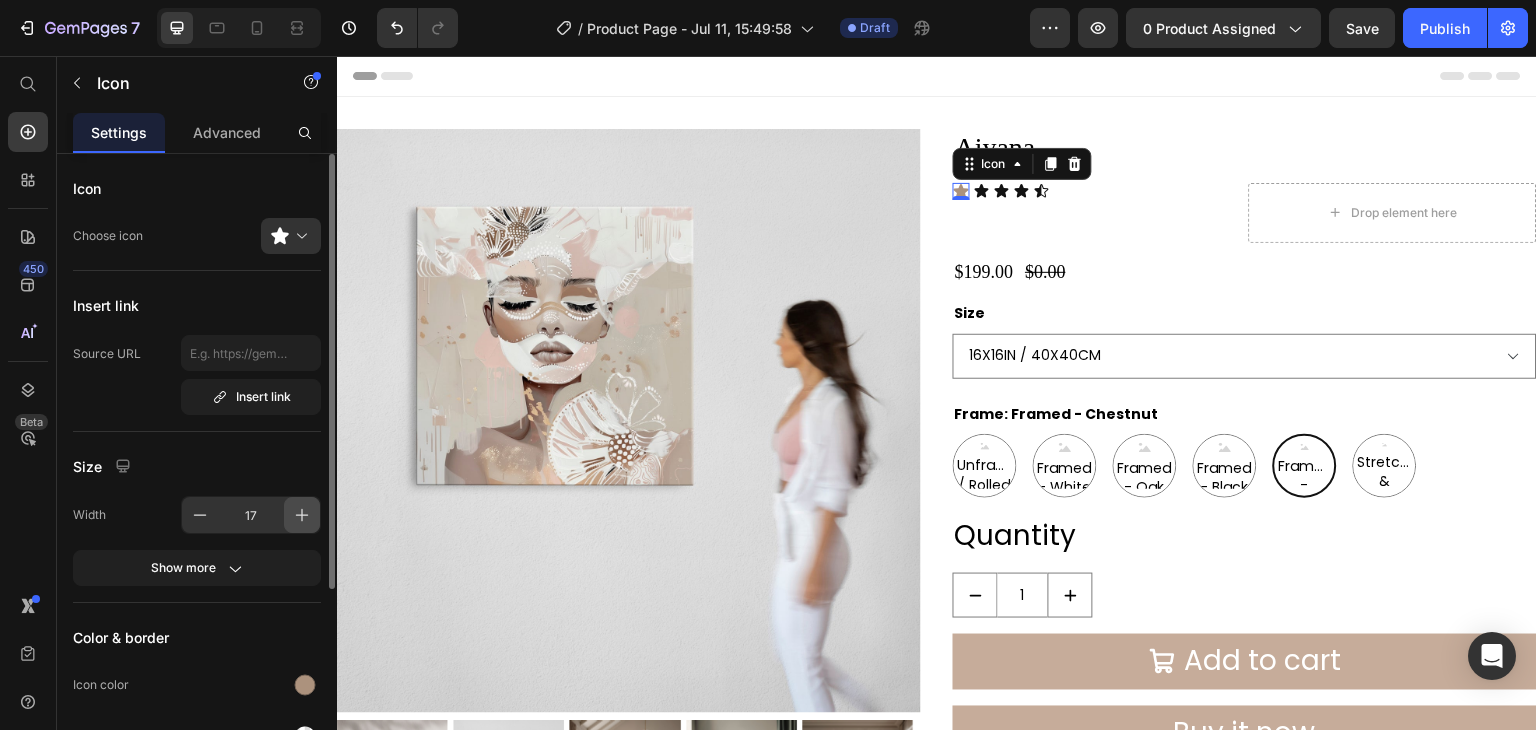 click at bounding box center (302, 515) 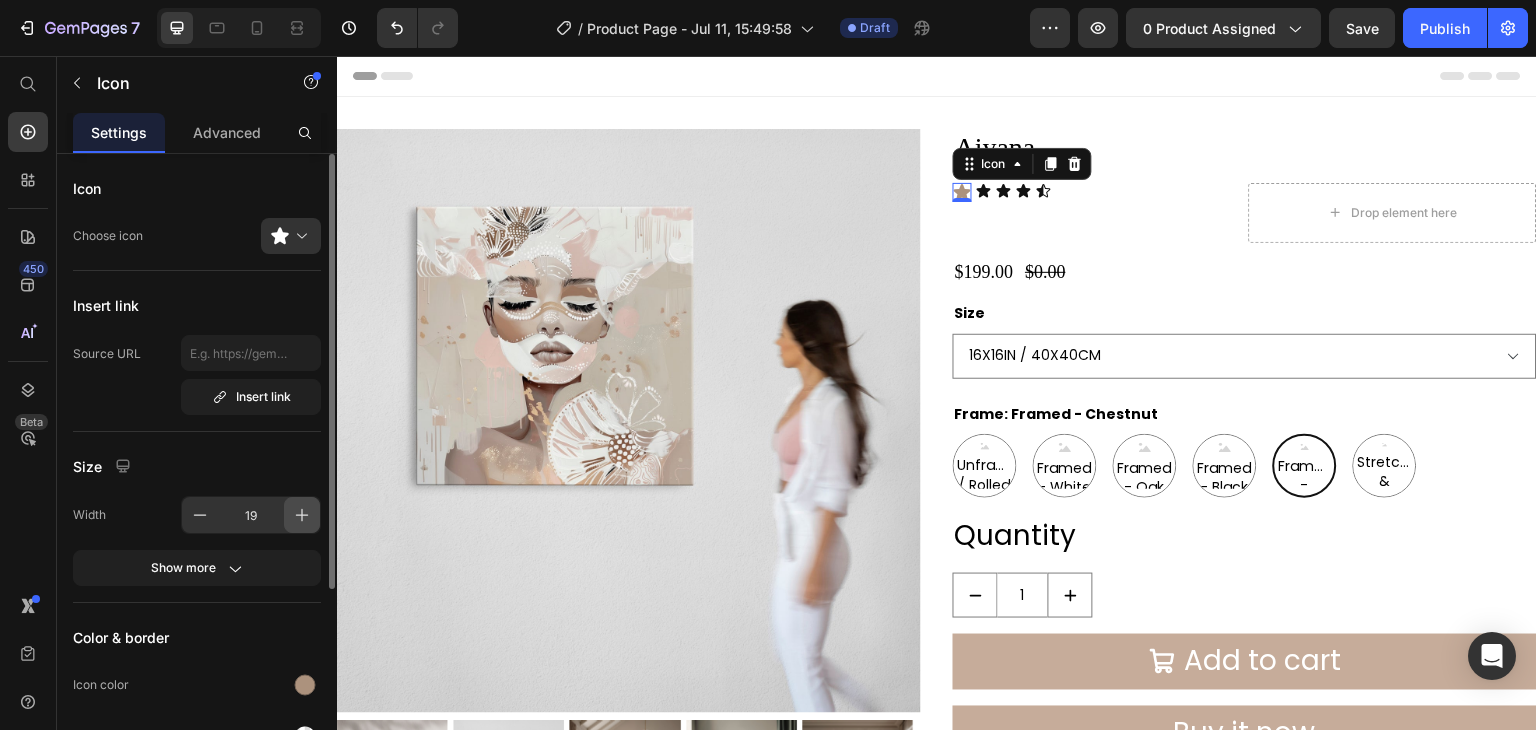 click at bounding box center (302, 515) 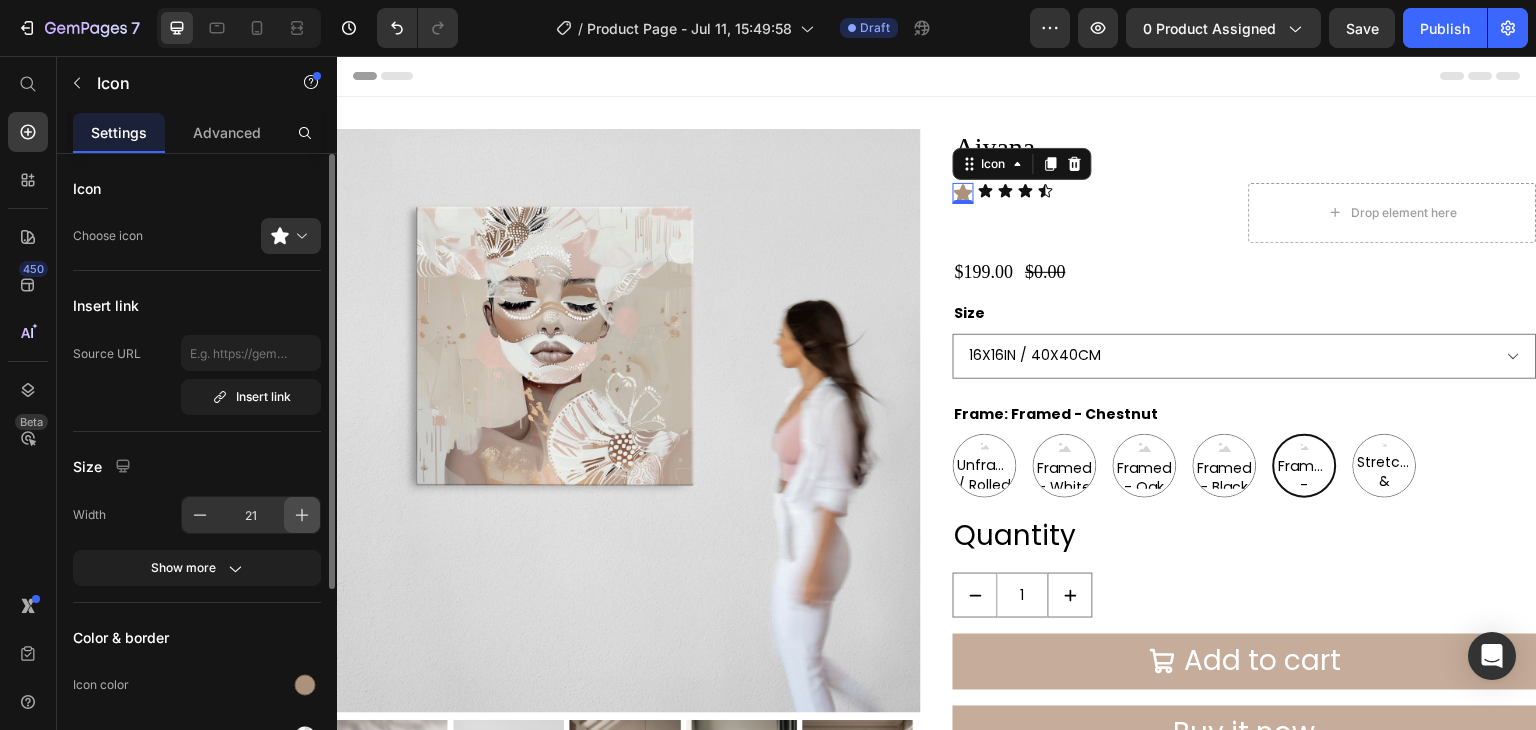 click at bounding box center [302, 515] 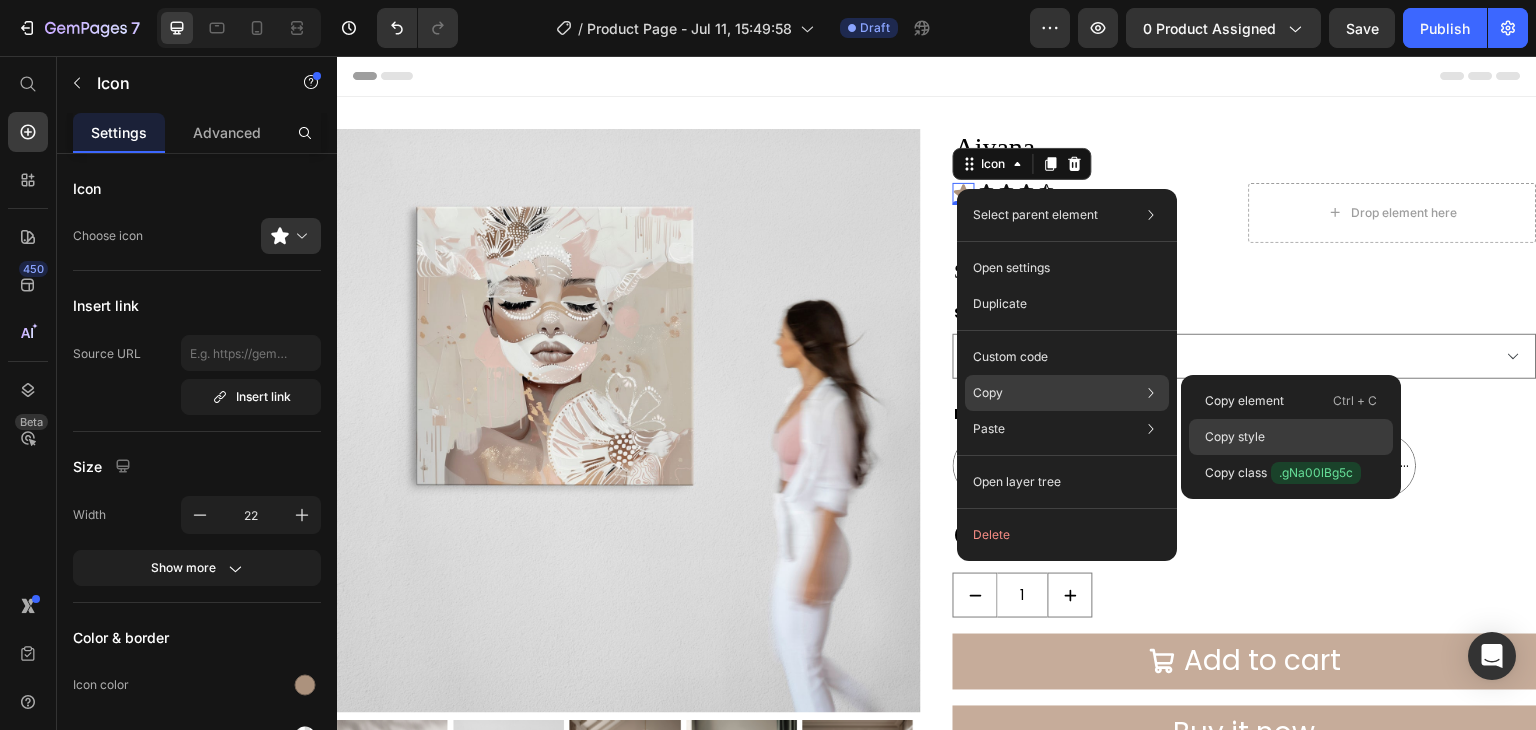 click on "Copy style" at bounding box center (1235, 437) 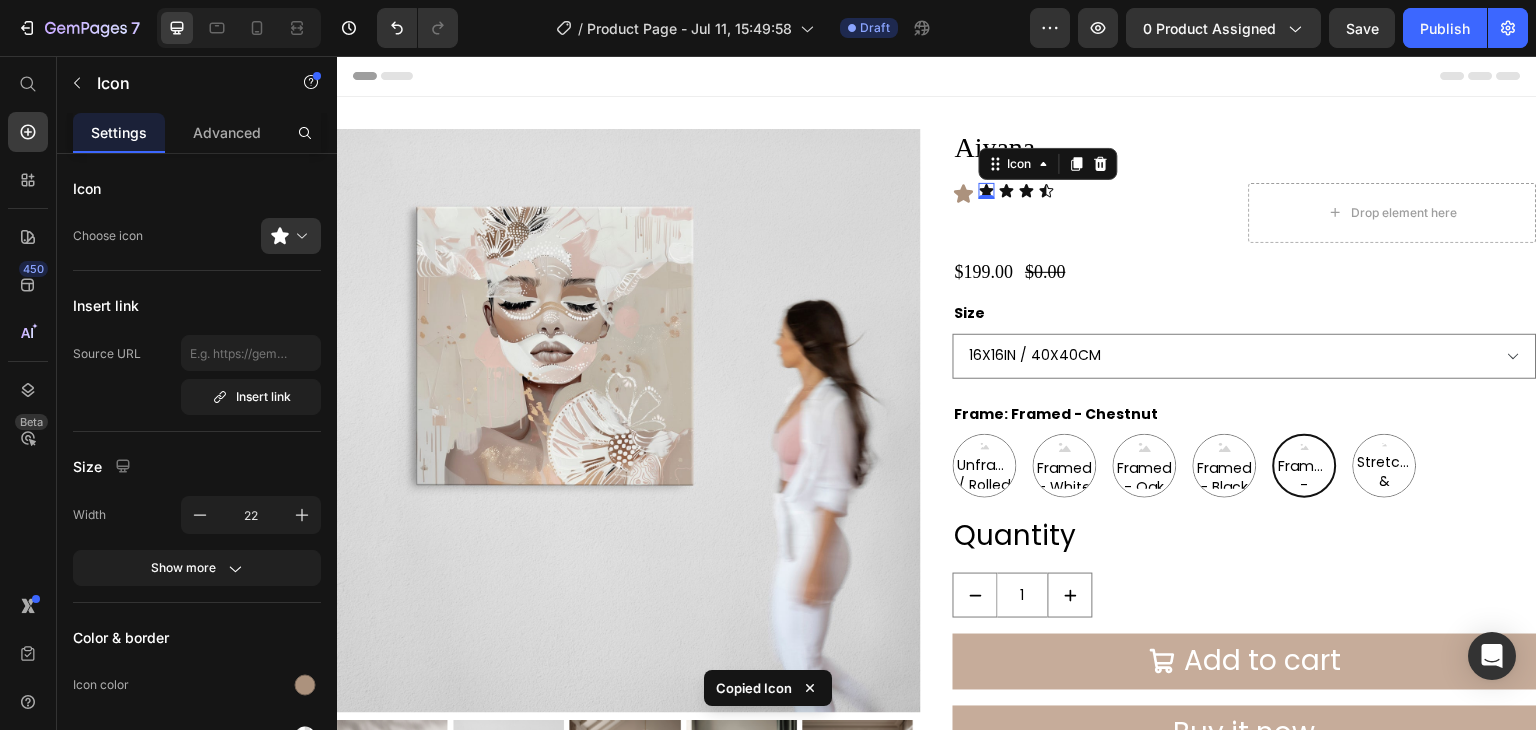 click 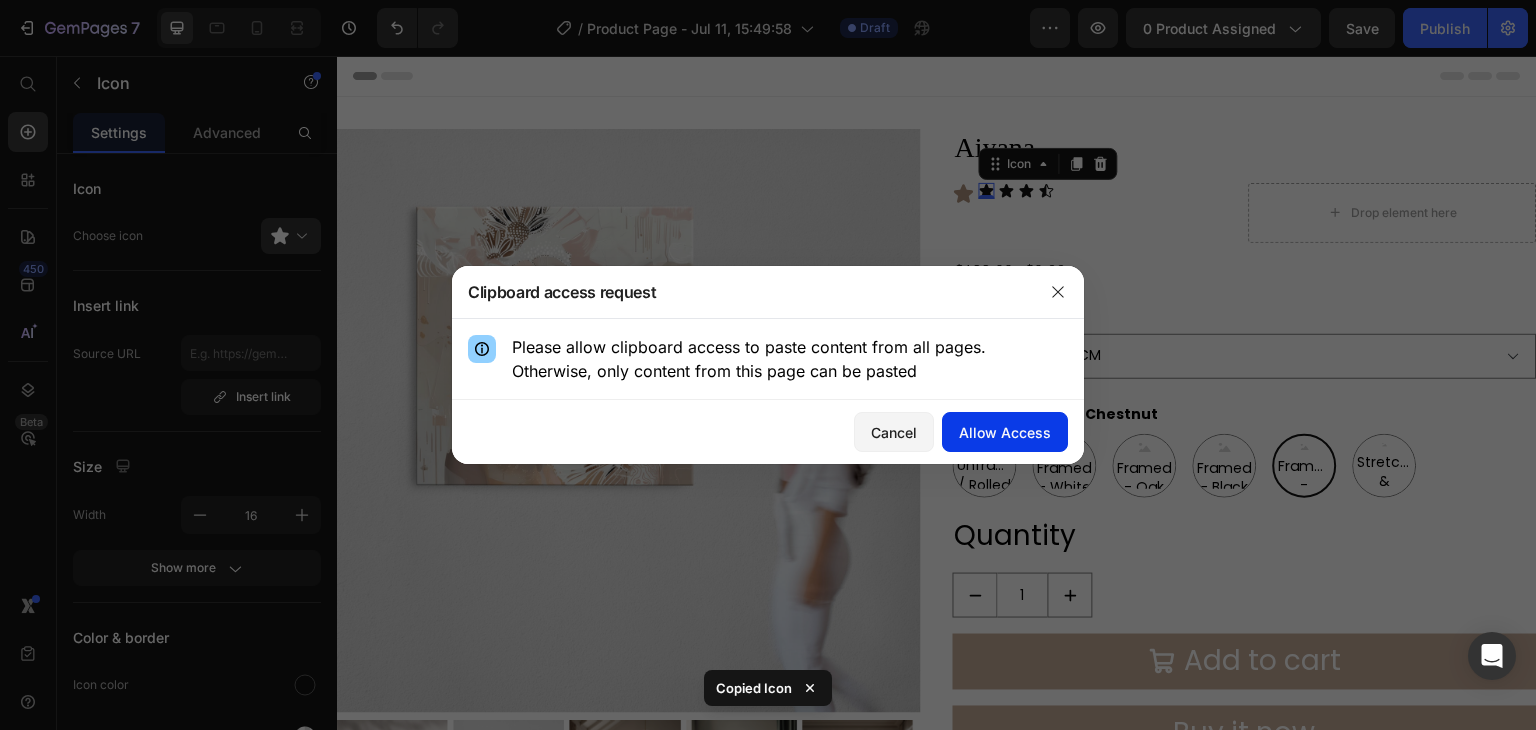 click on "Allow Access" at bounding box center [1005, 432] 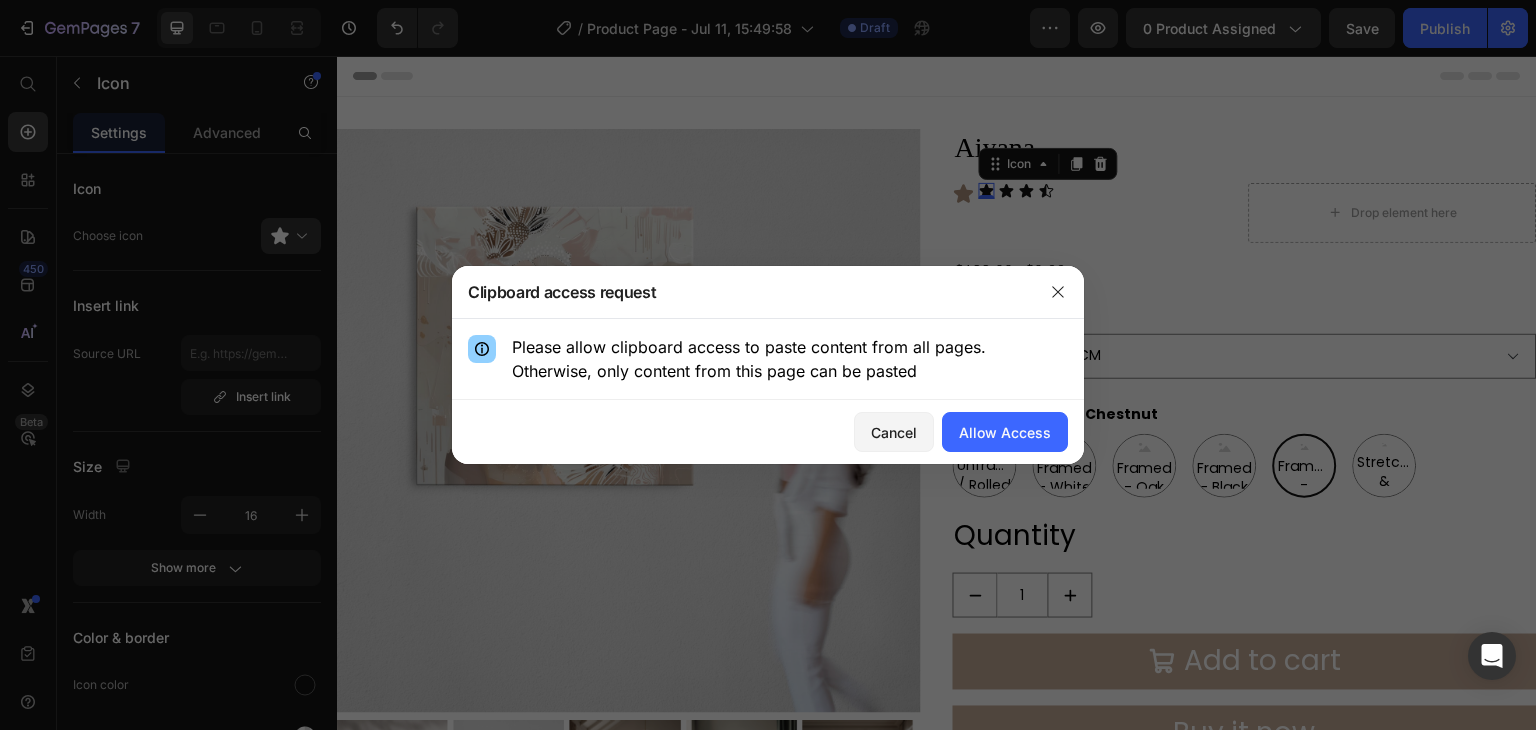 type on "22" 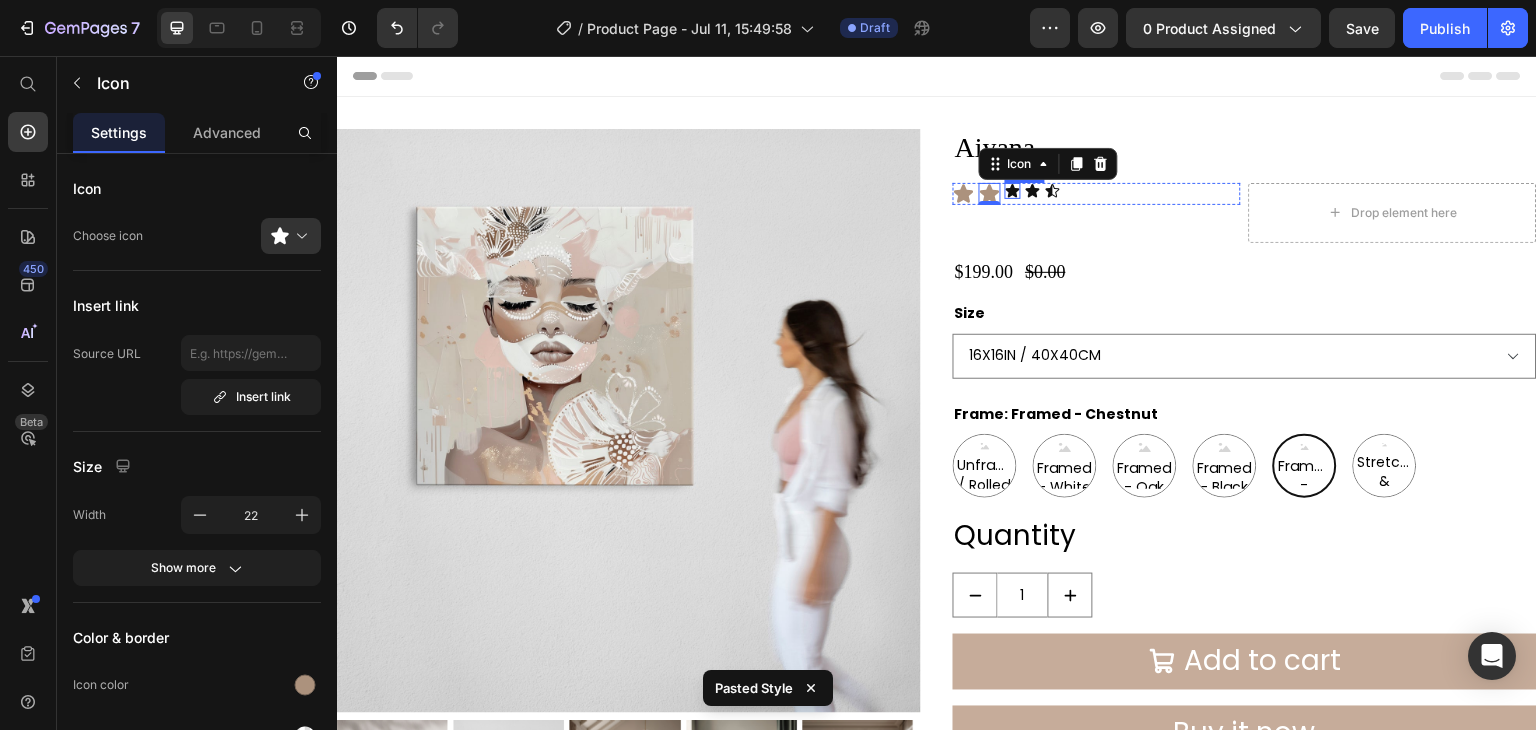 click 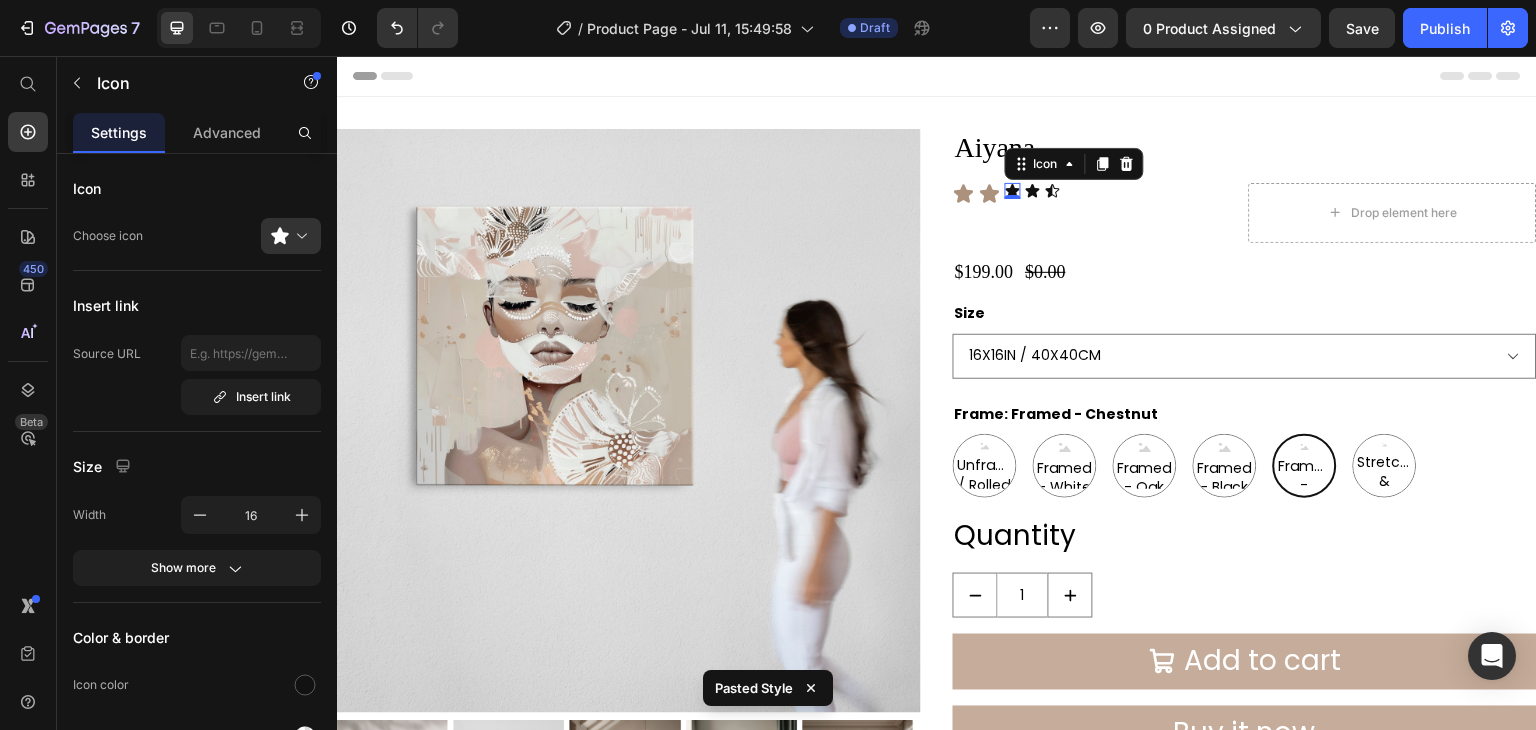 type on "22" 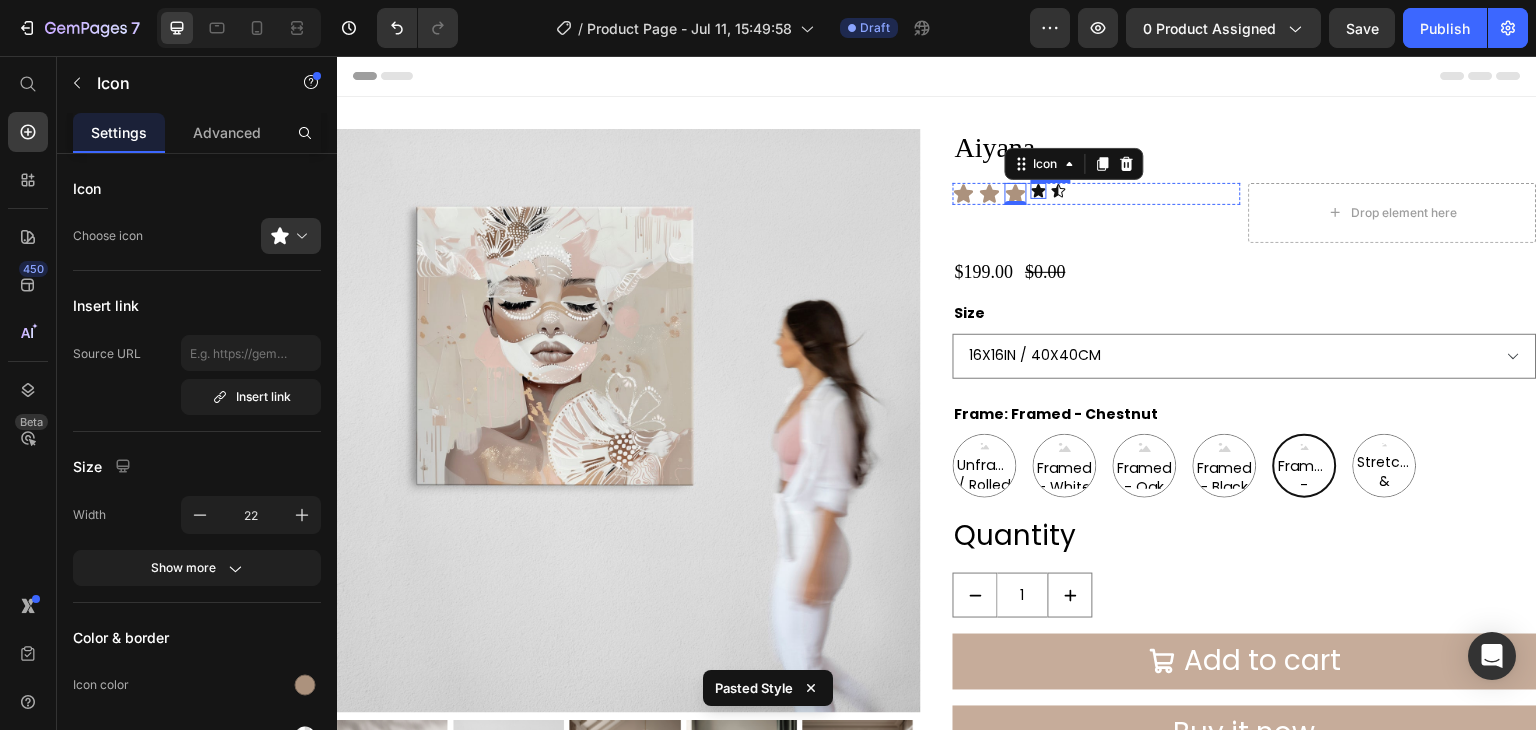 click 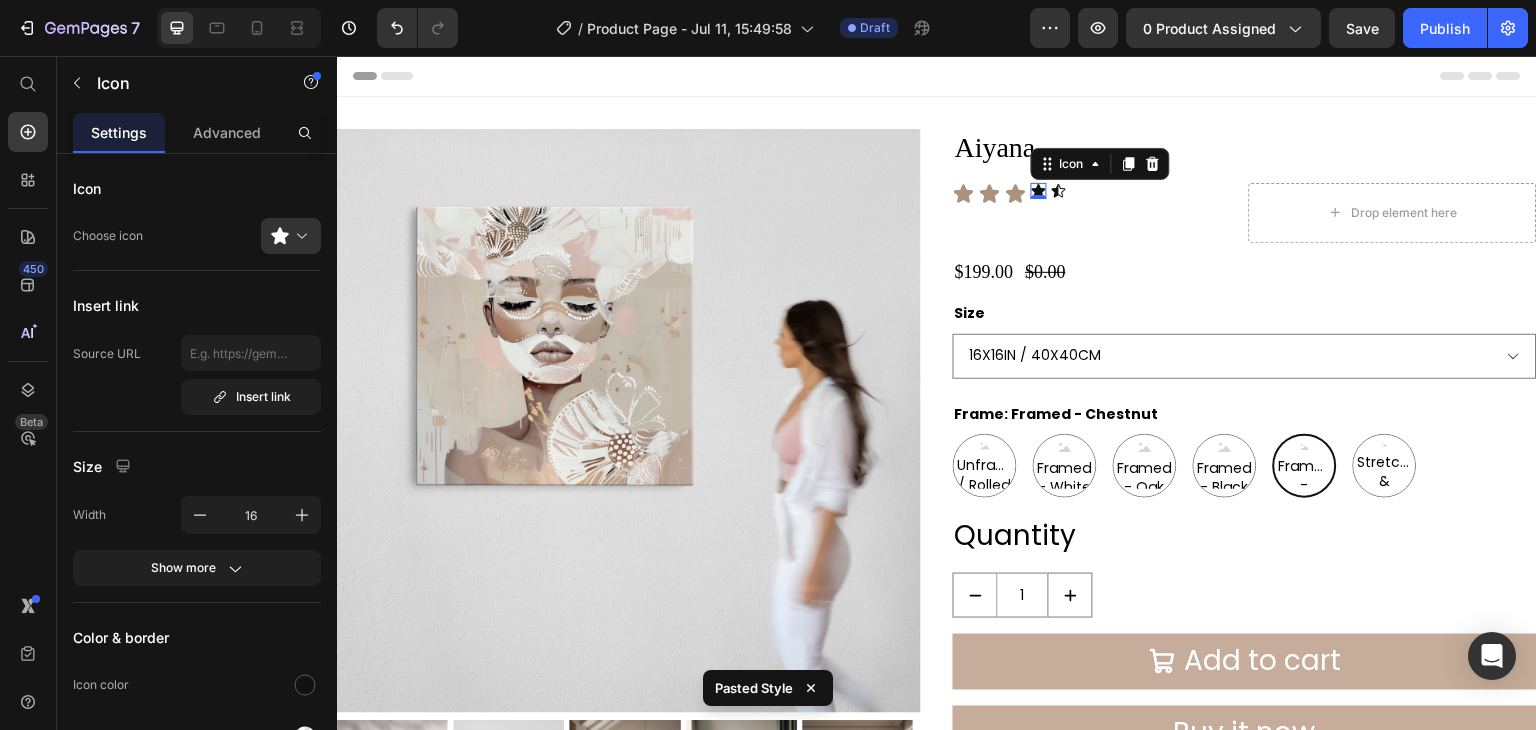 type on "22" 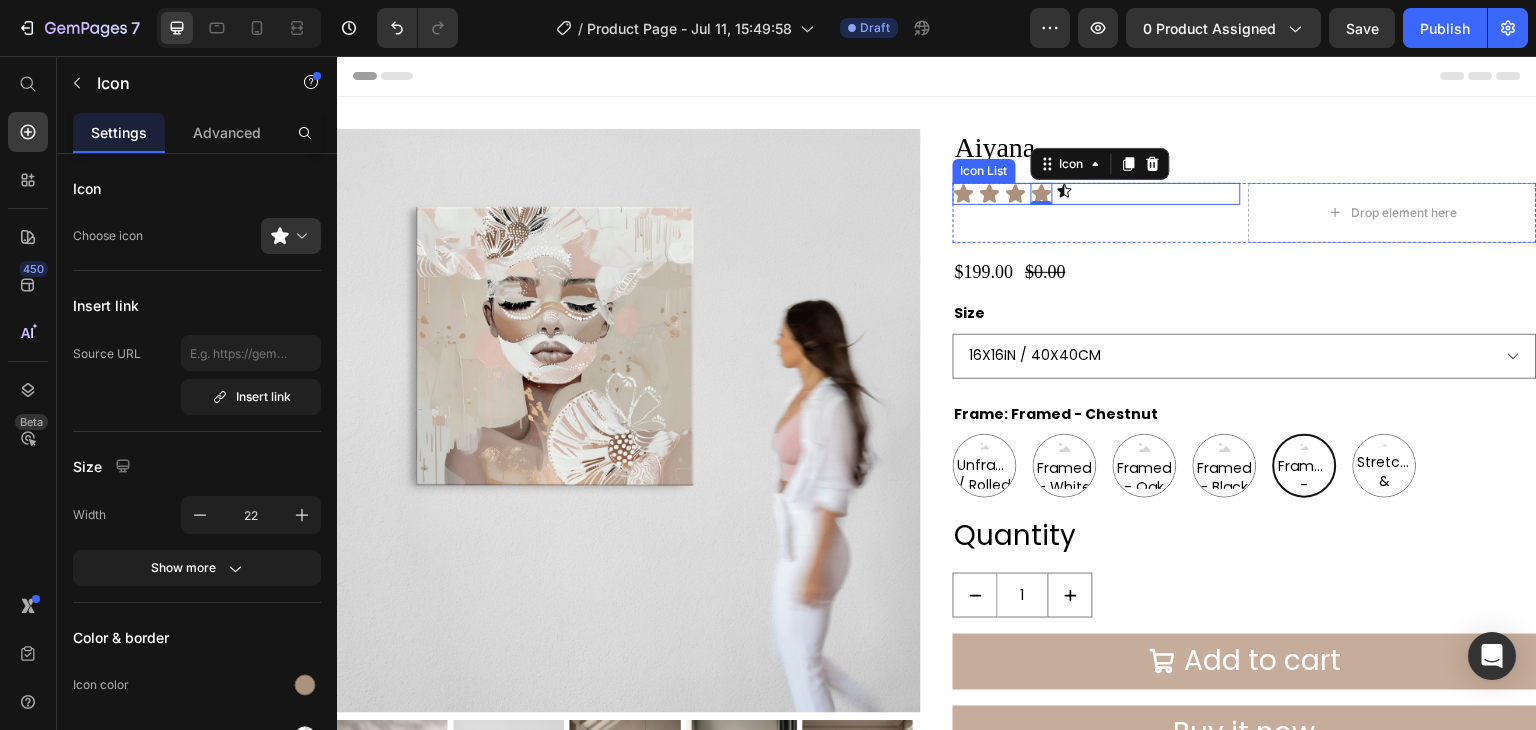 click on "Icon Icon Icon Icon   0 Icon" at bounding box center [1097, 194] 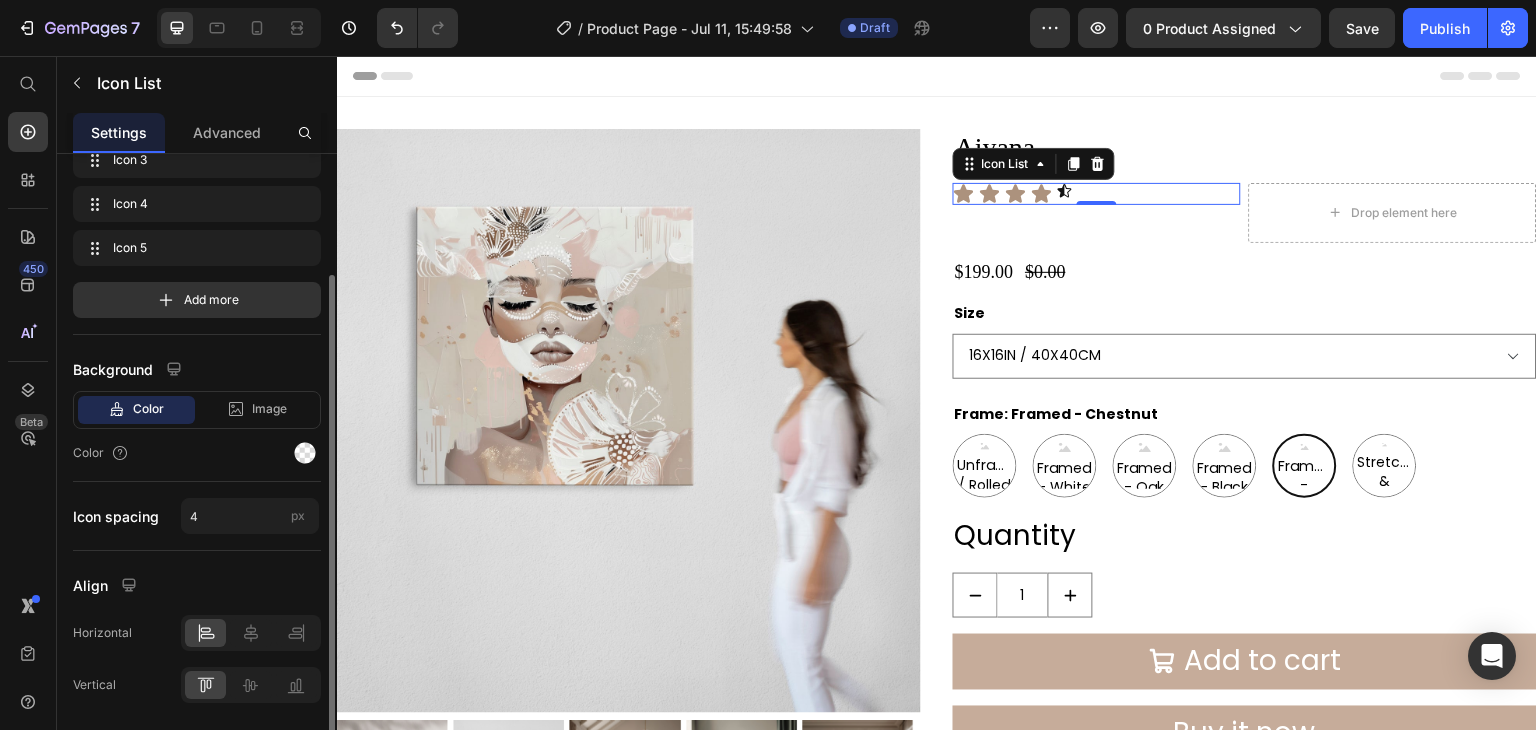 scroll, scrollTop: 125, scrollLeft: 0, axis: vertical 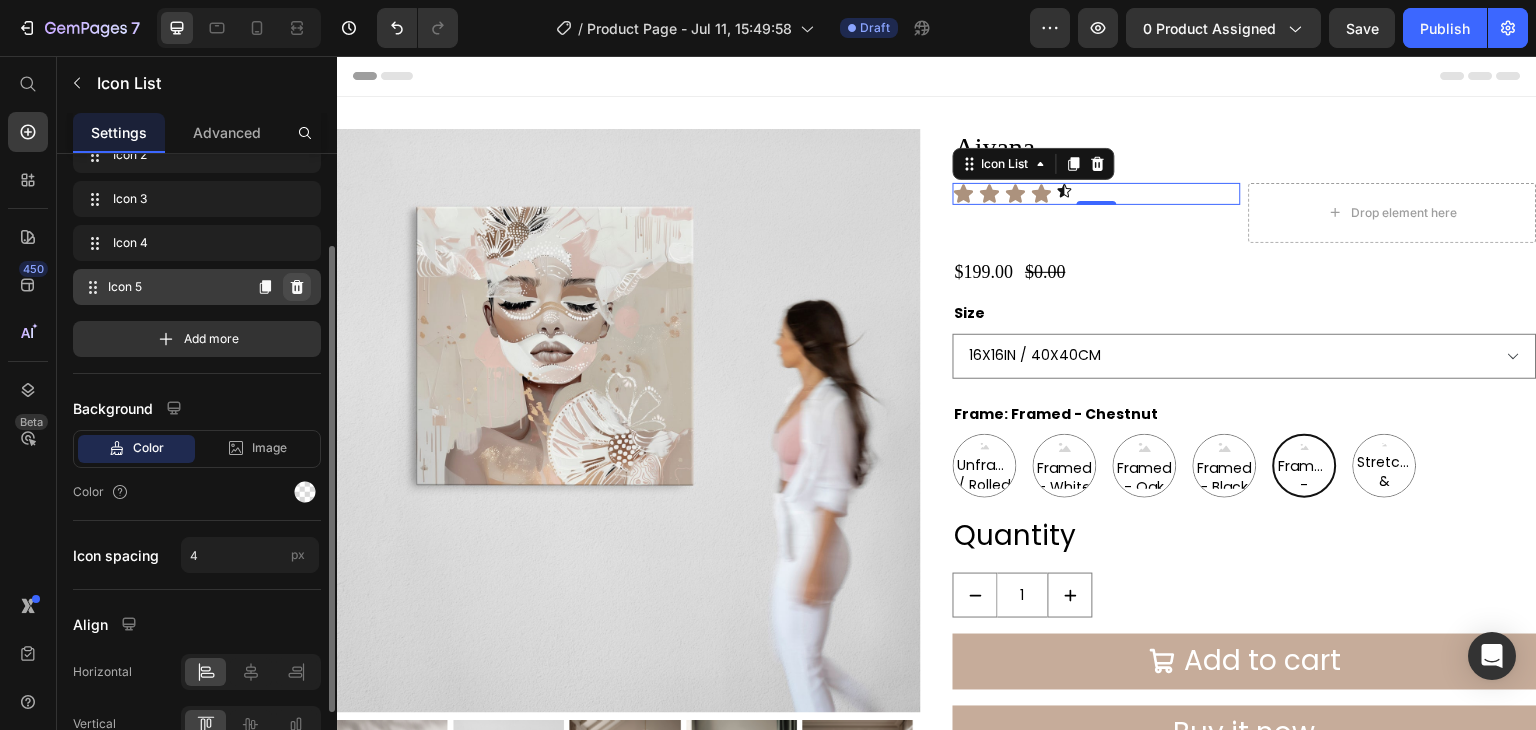 click 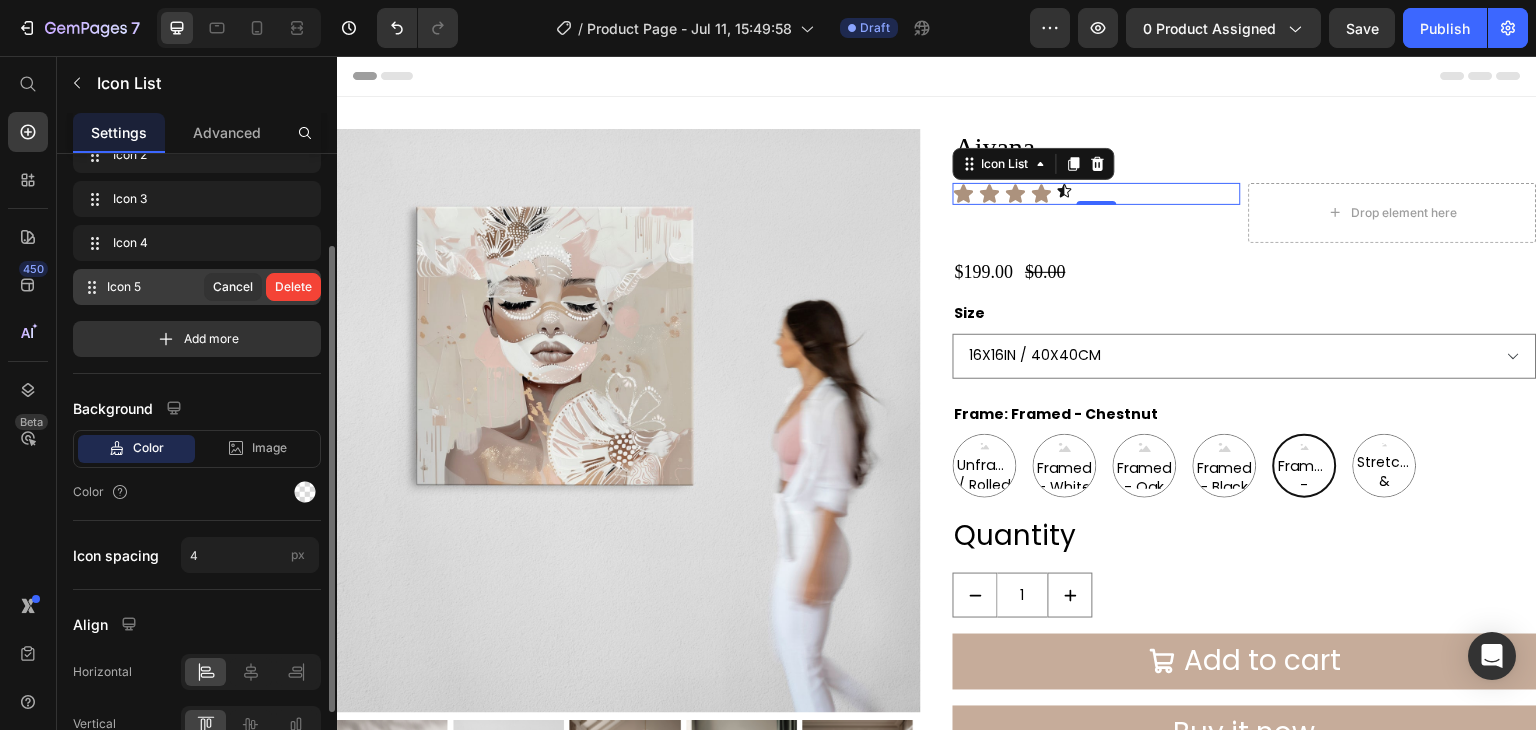 click on "Delete" at bounding box center [293, 287] 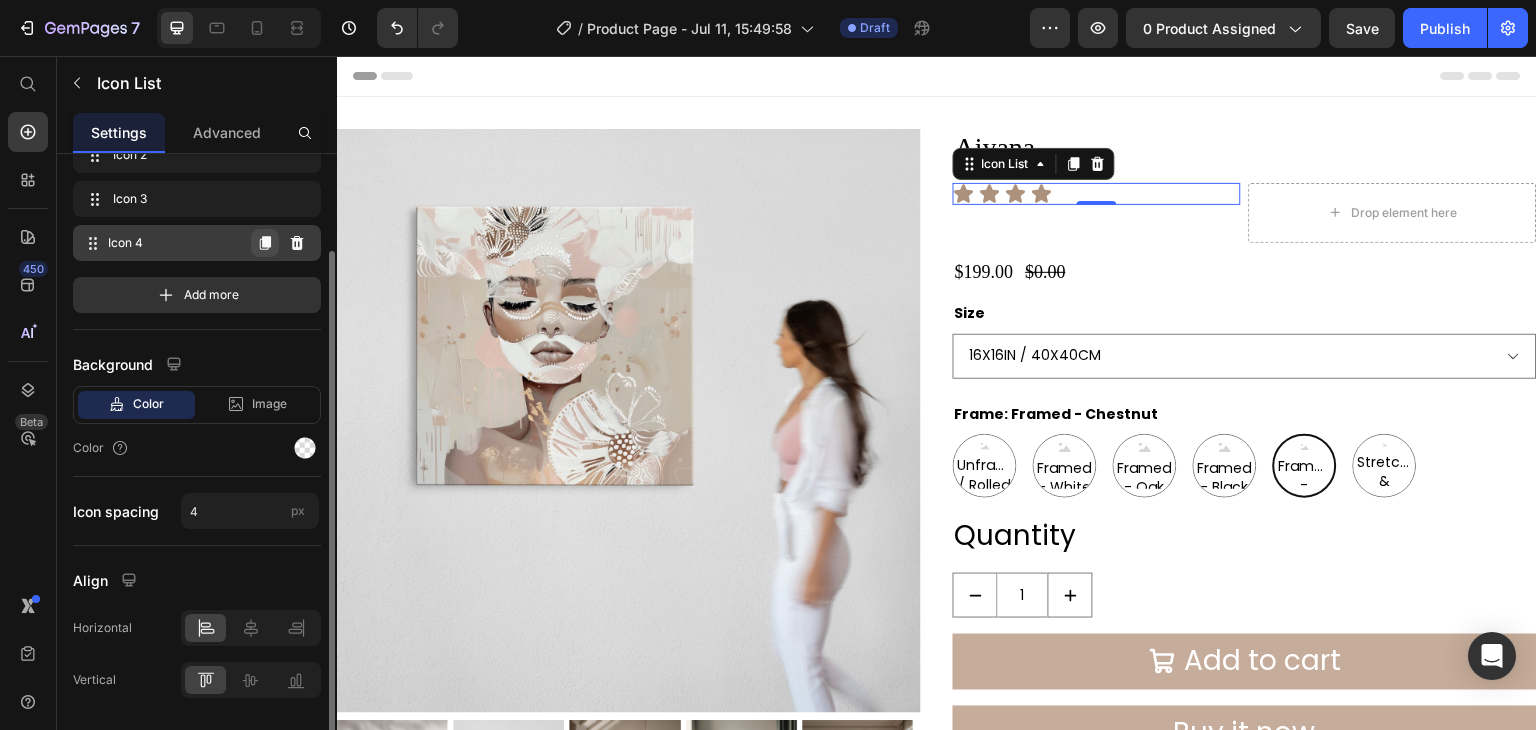 click 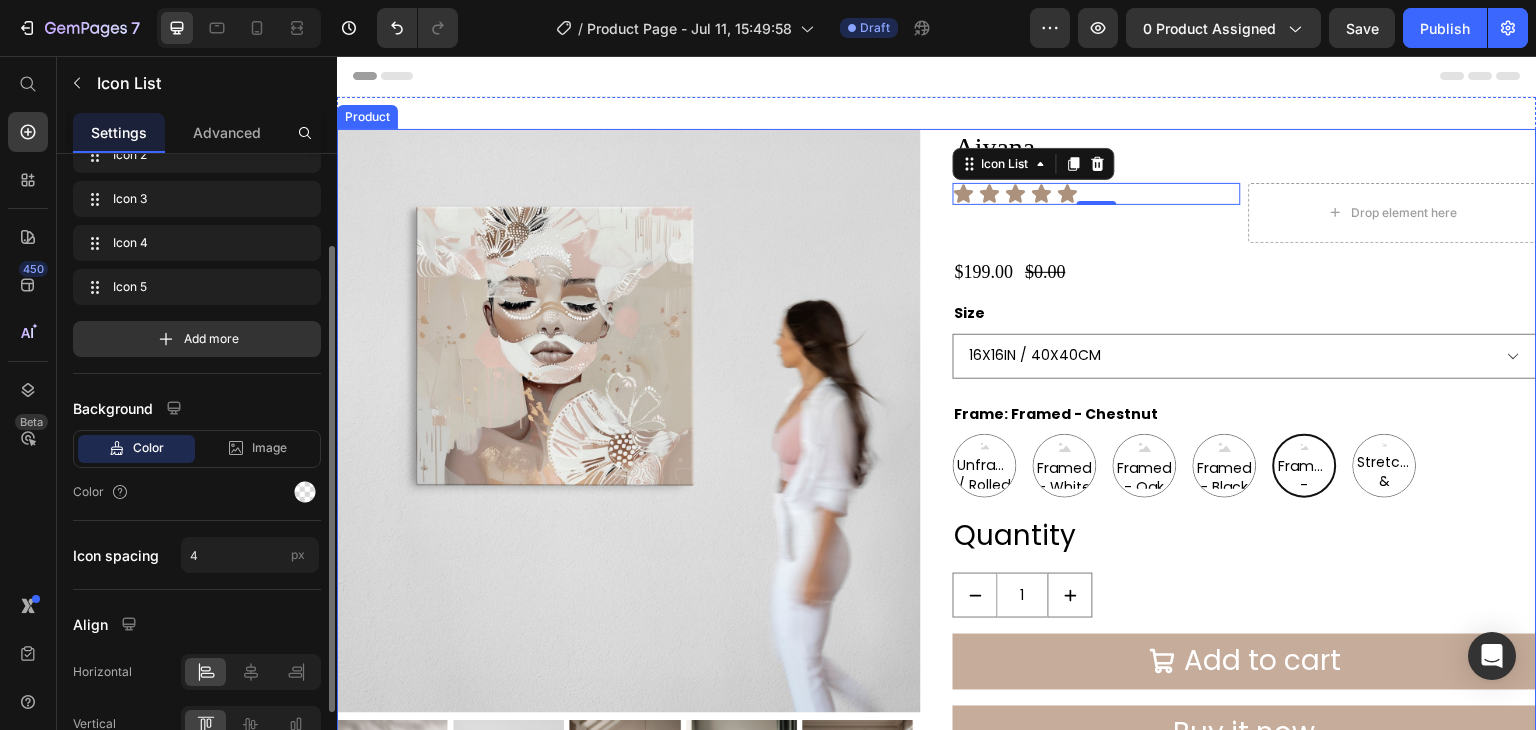 click on "Product Images [PRODUCT_NAME] [PRODUCT_NAME] Title Icon Icon Icon Icon Icon Icon List   0
Drop element here Row $199.00 Product Price $0.00 Product Price Row Size 16X16IN / 40X40CM 20X20IN / 50X50CM 26X26IN / 66X66CM 38X38IN / 96X96CM 48X48IN / 122X122CM Frame: Framed - Chestnut Unframed / Rolled Canvas Unframed / Rolled Canvas Unframed / Rolled Canvas Framed - White Framed - White Framed - White Framed - Oak Framed - Oak Framed - Oak Framed - Black Framed - Black Framed - Black Framed - Chestnut Framed - Chestnut Framed - Chestnut Stretched & Ready to Hang Canvas Stretched & Ready to Hang Canvas Stretched & Ready to Hang Canvas Product Variants & Swatches Quantity Text Block 1 Product Quantity
Add to cart Add to Cart Buy it now Dynamic Checkout Product" at bounding box center [937, 488] 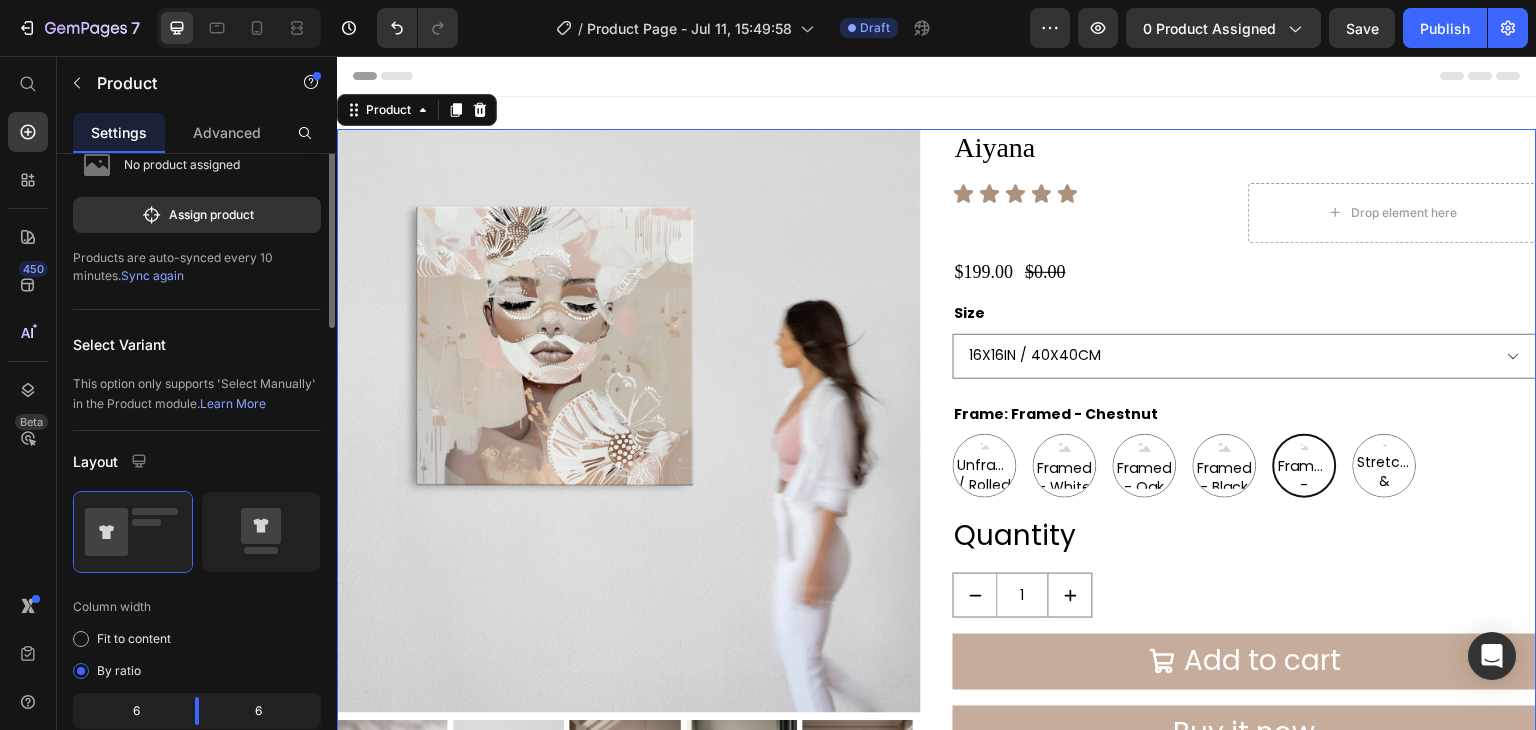 scroll, scrollTop: 0, scrollLeft: 0, axis: both 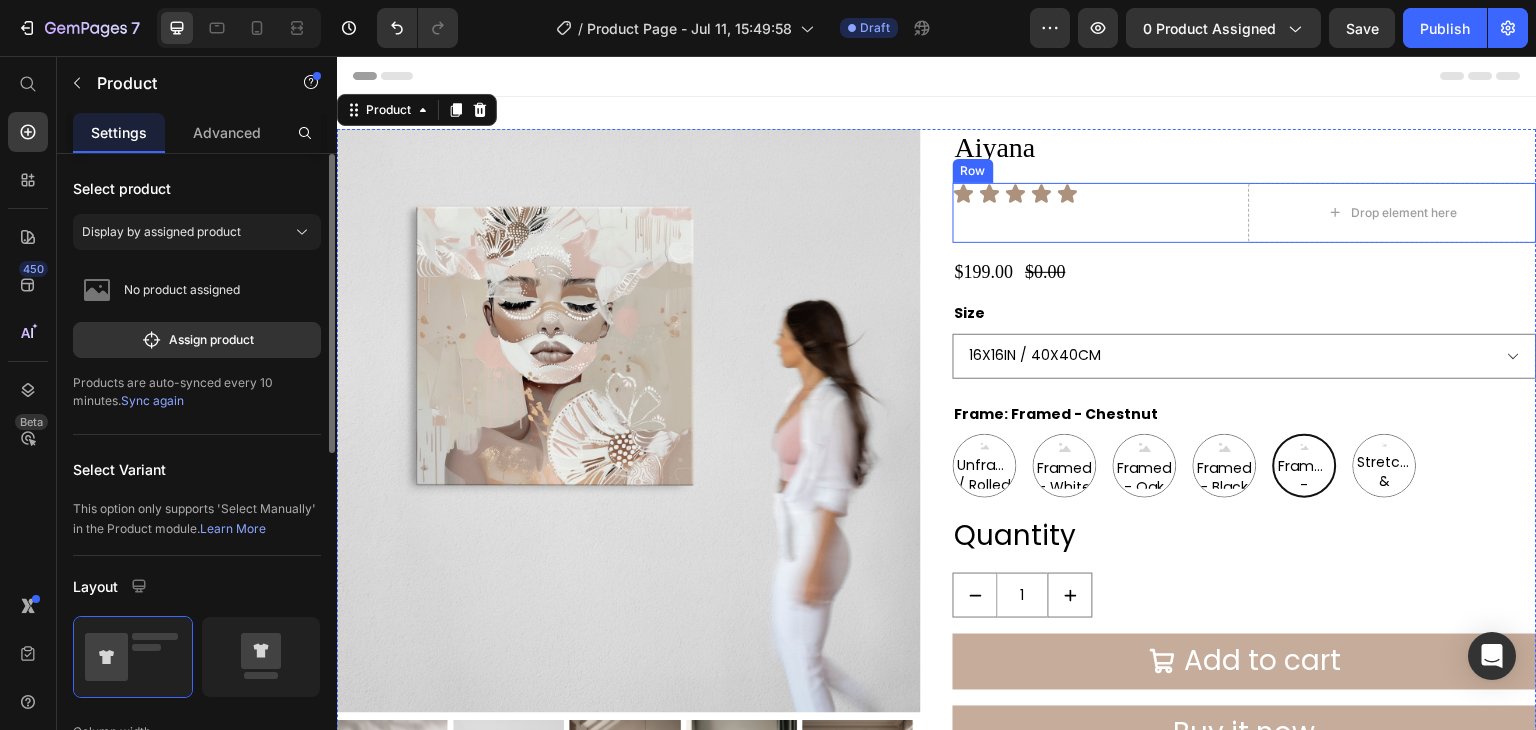 click on "Icon Icon Icon Icon Icon Icon List" at bounding box center (1097, 213) 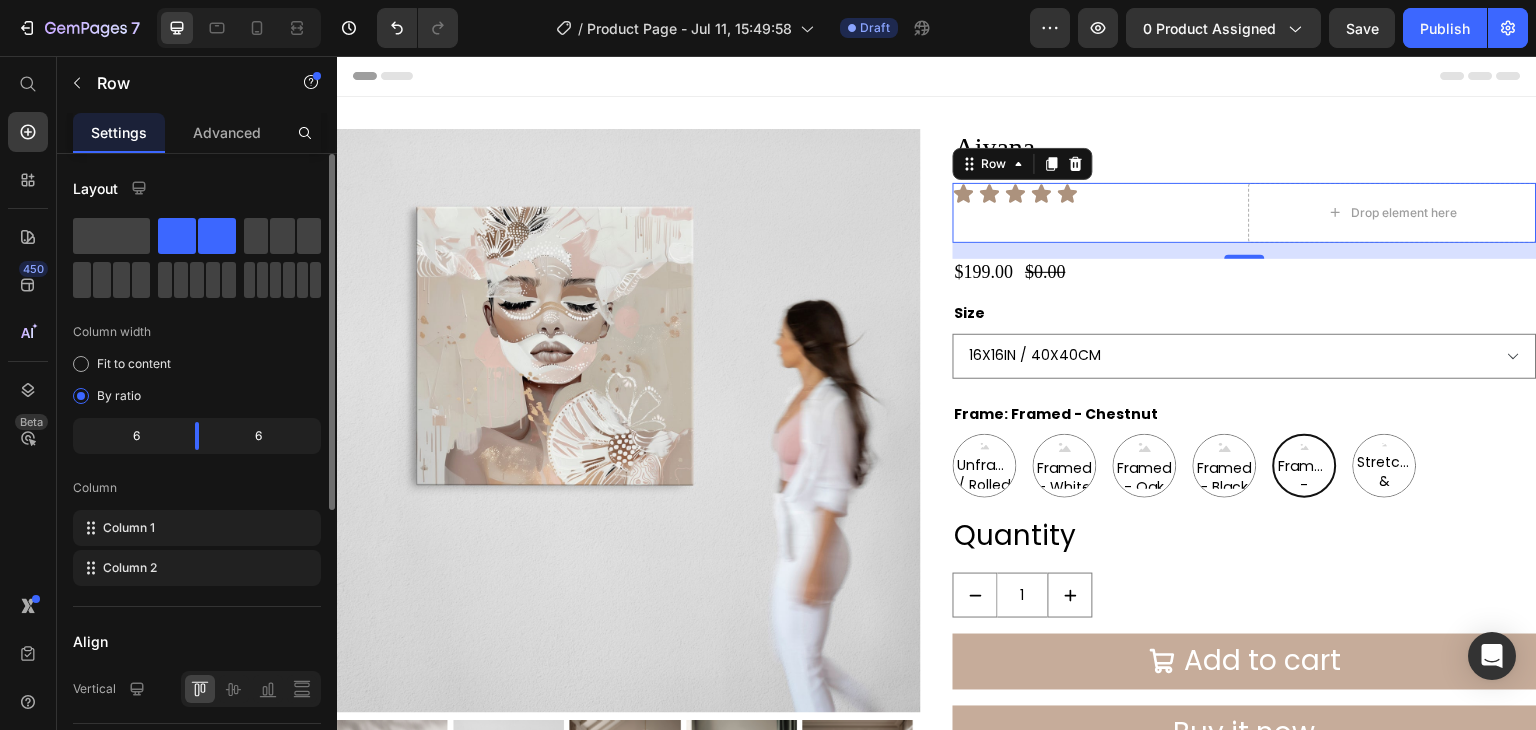 click 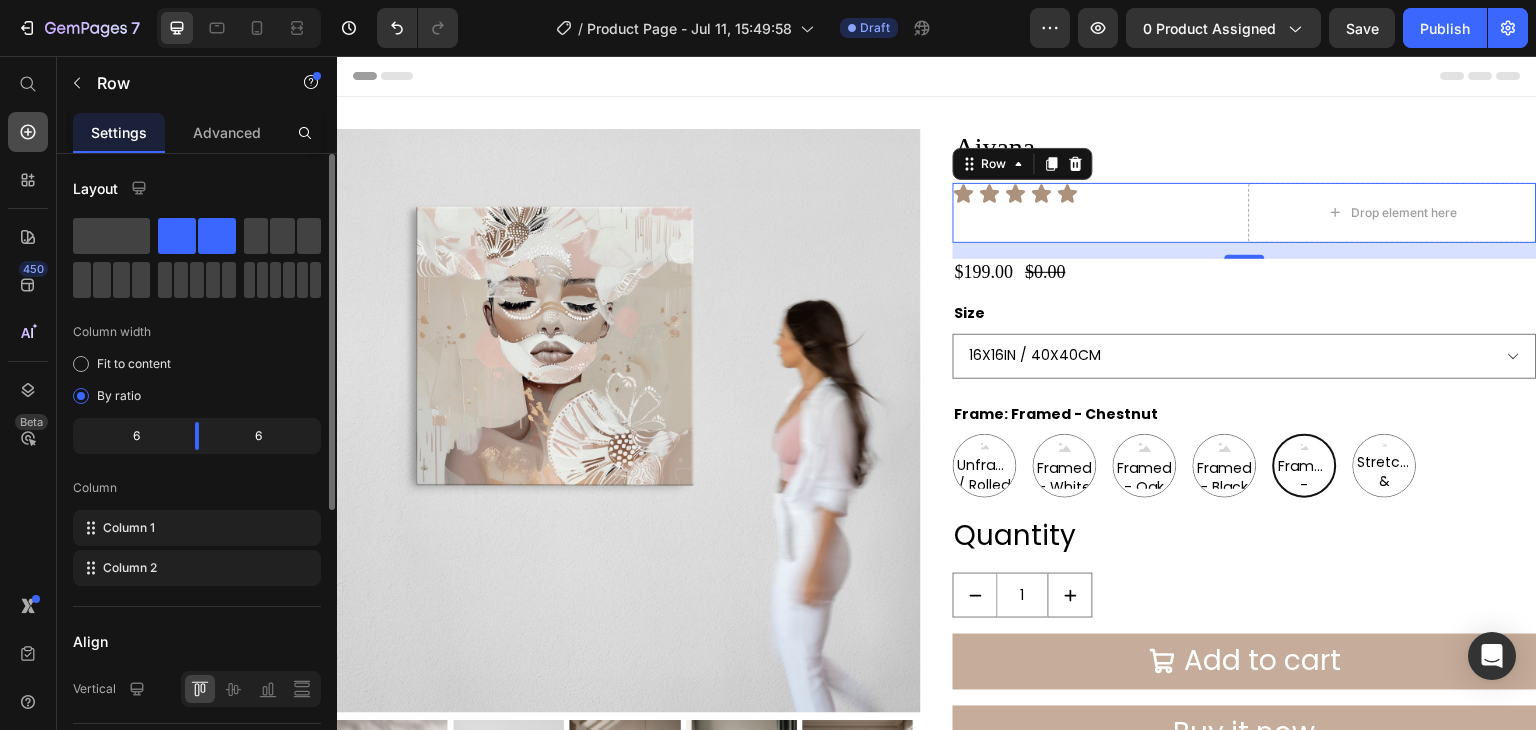 click 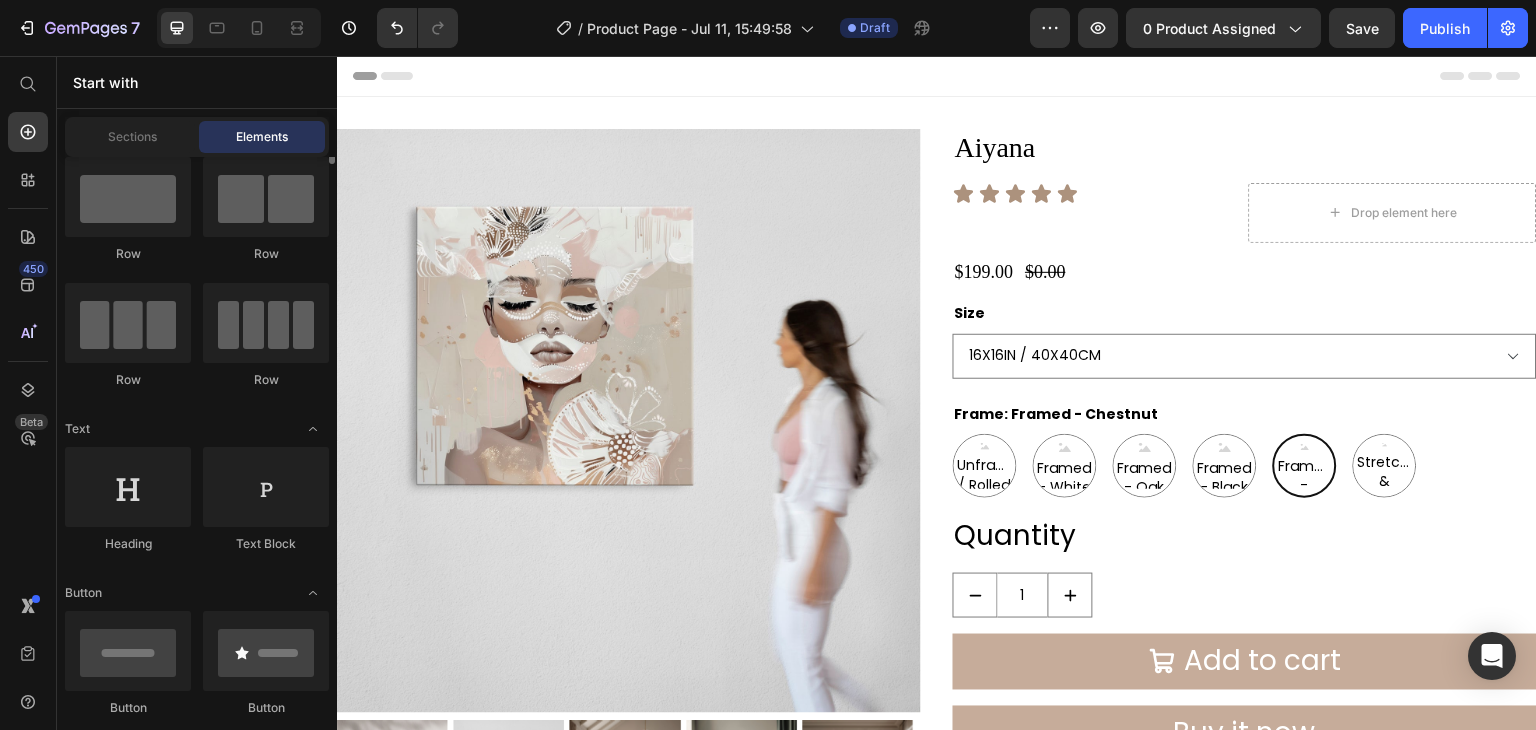 scroll, scrollTop: 0, scrollLeft: 0, axis: both 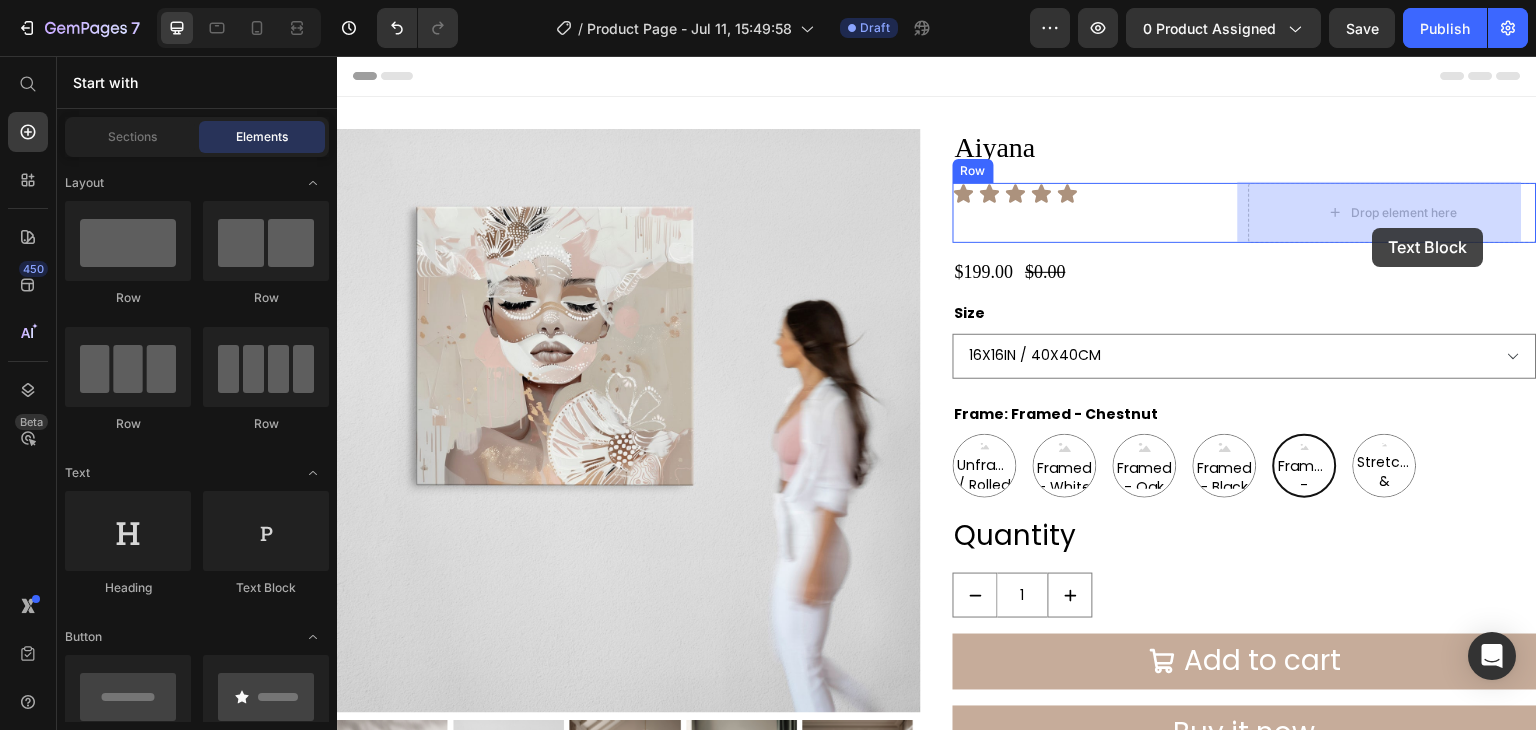 drag, startPoint x: 589, startPoint y: 607, endPoint x: 1372, endPoint y: 227, distance: 870.33844 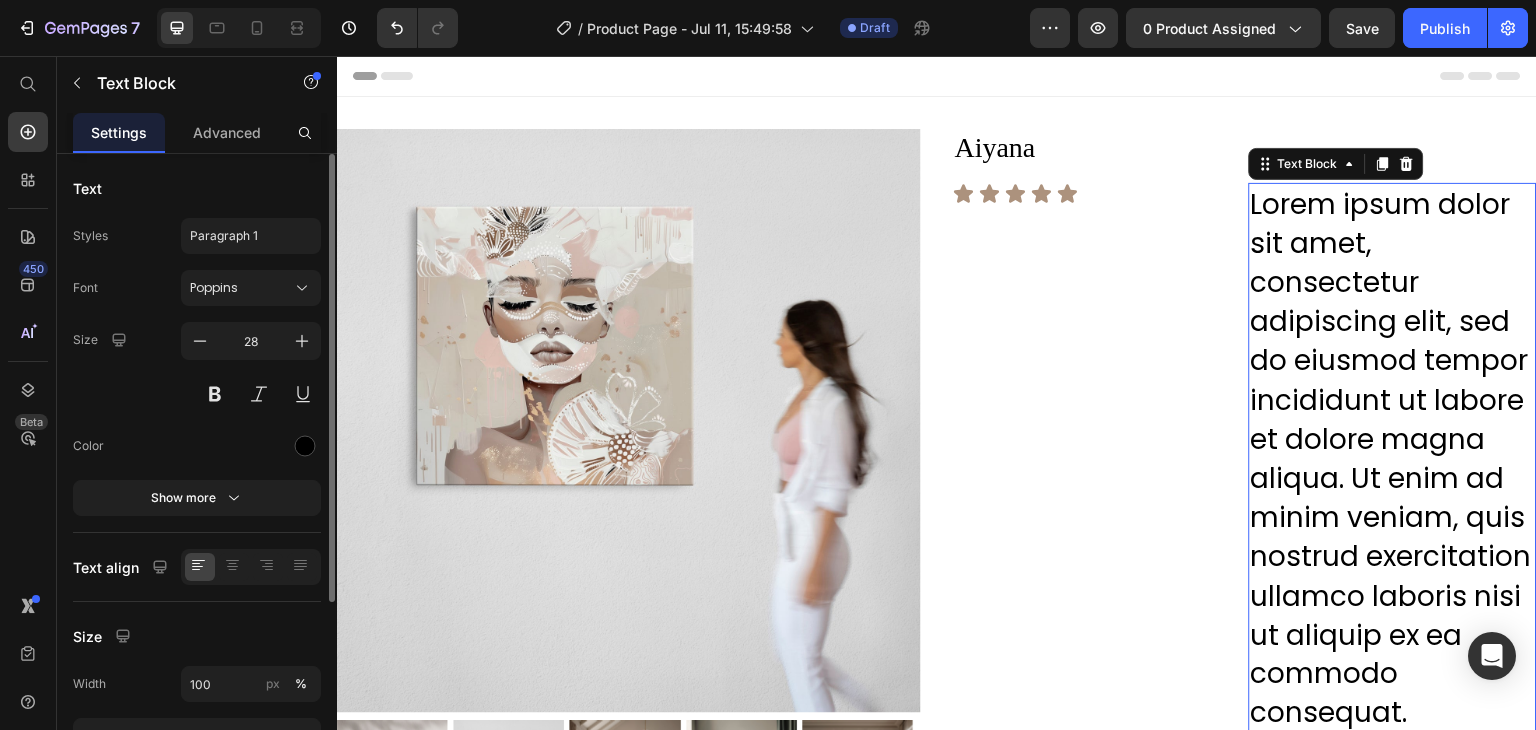 click on "Lorem ipsum dolor sit amet, consectetur adipiscing elit, sed do eiusmod tempor incididunt ut labore et dolore magna aliqua. Ut enim ad minim veniam, quis nostrud exercitation ullamco laboris nisi ut aliquip ex ea commodo consequat." at bounding box center [1393, 459] 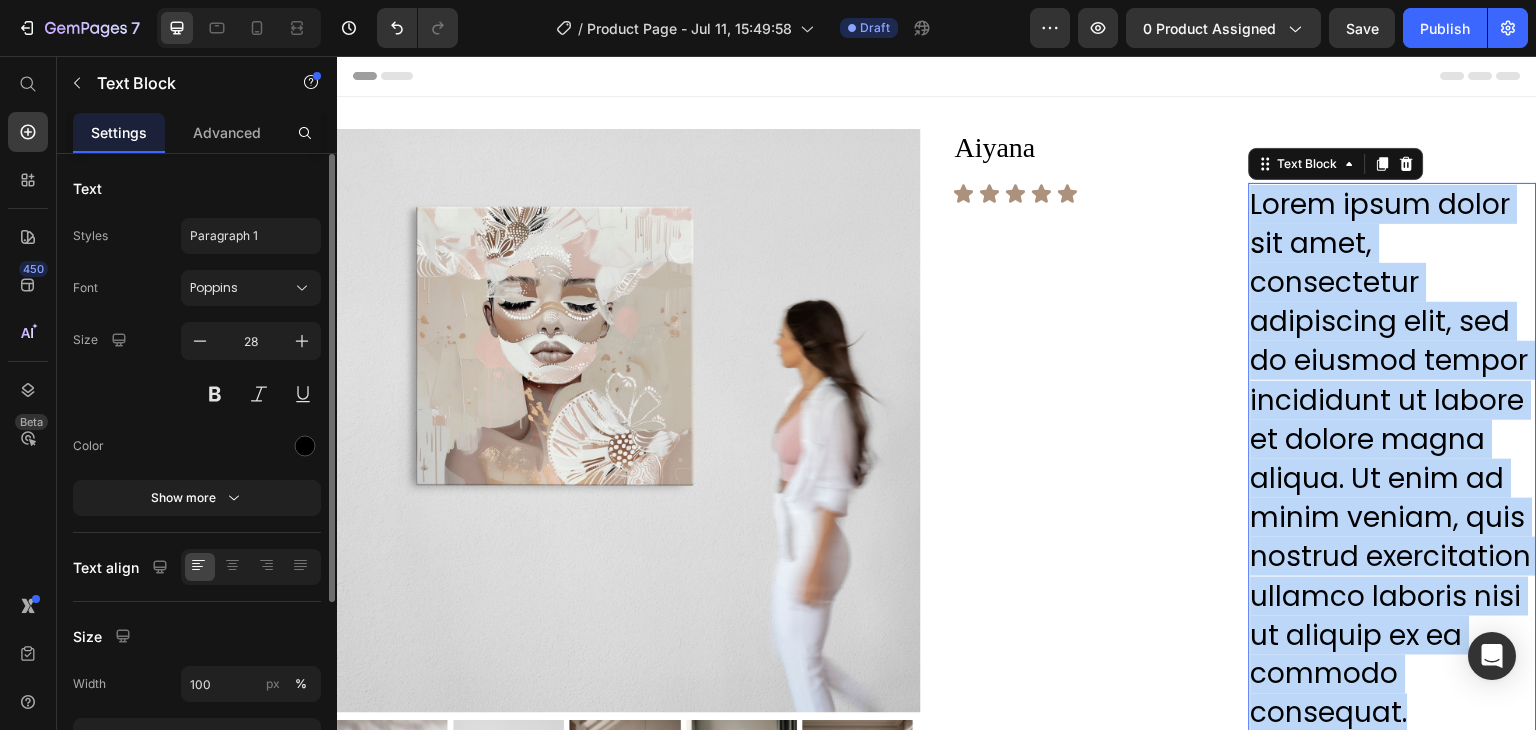 click on "Lorem ipsum dolor sit amet, consectetur adipiscing elit, sed do eiusmod tempor incididunt ut labore et dolore magna aliqua. Ut enim ad minim veniam, quis nostrud exercitation ullamco laboris nisi ut aliquip ex ea commodo consequat." at bounding box center [1393, 459] 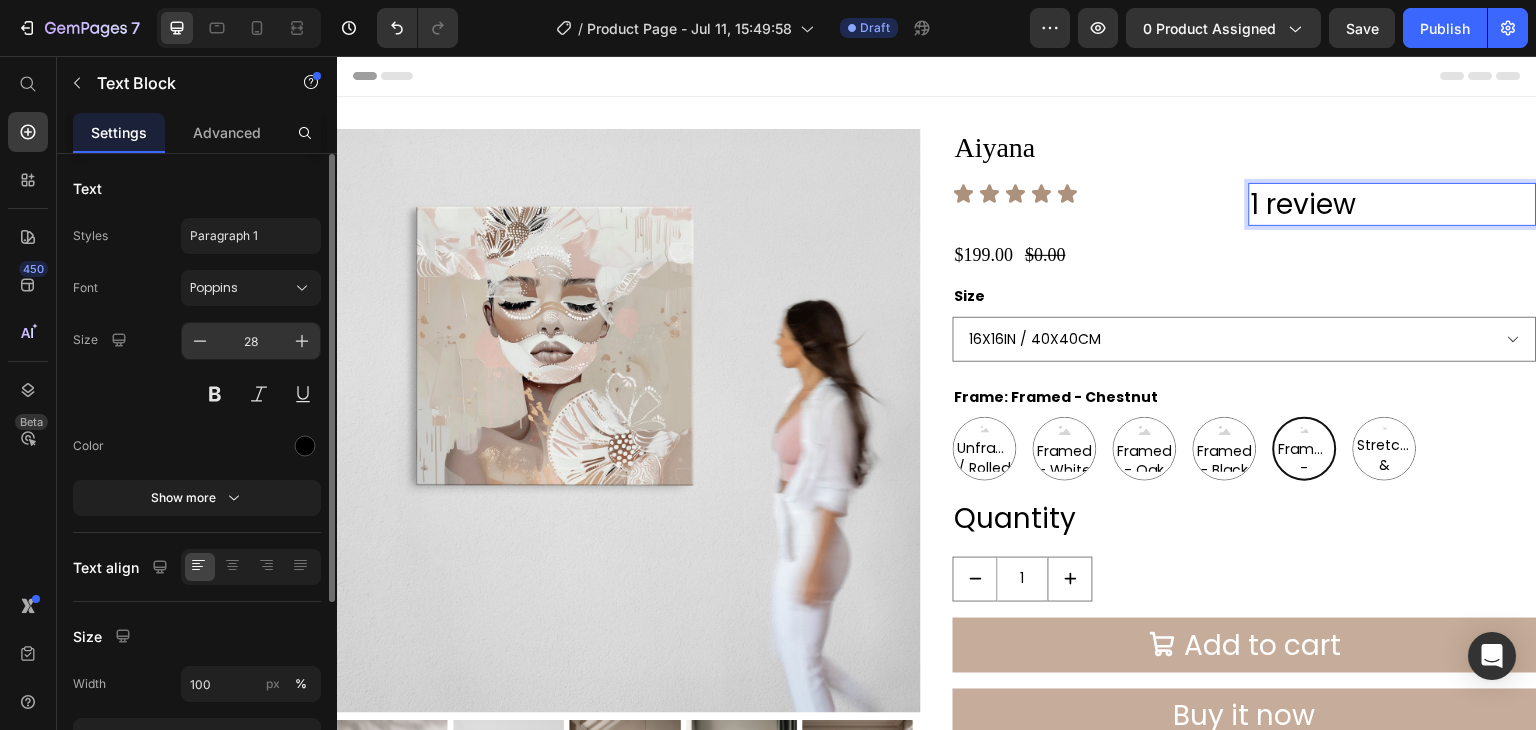 click on "28" at bounding box center [251, 341] 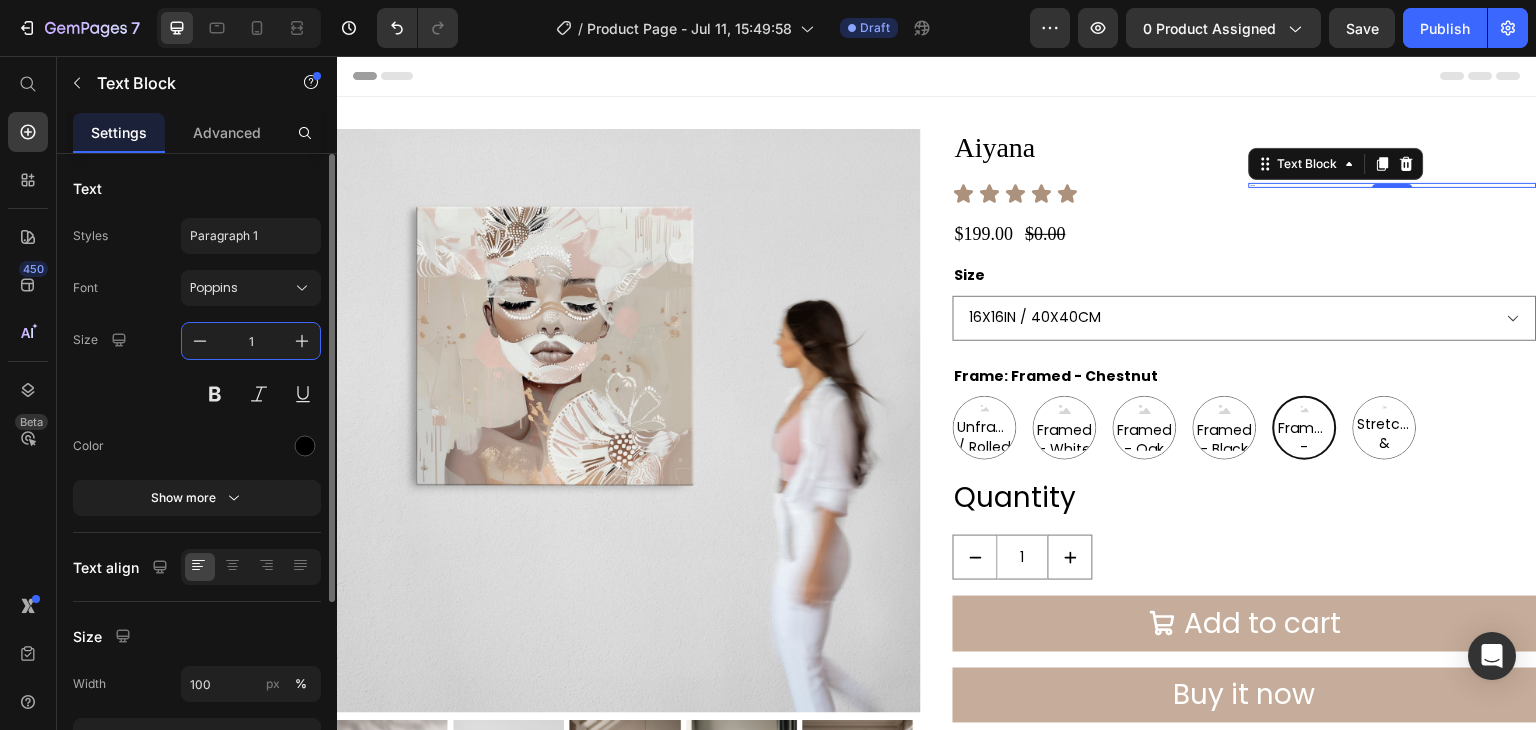 type on "16" 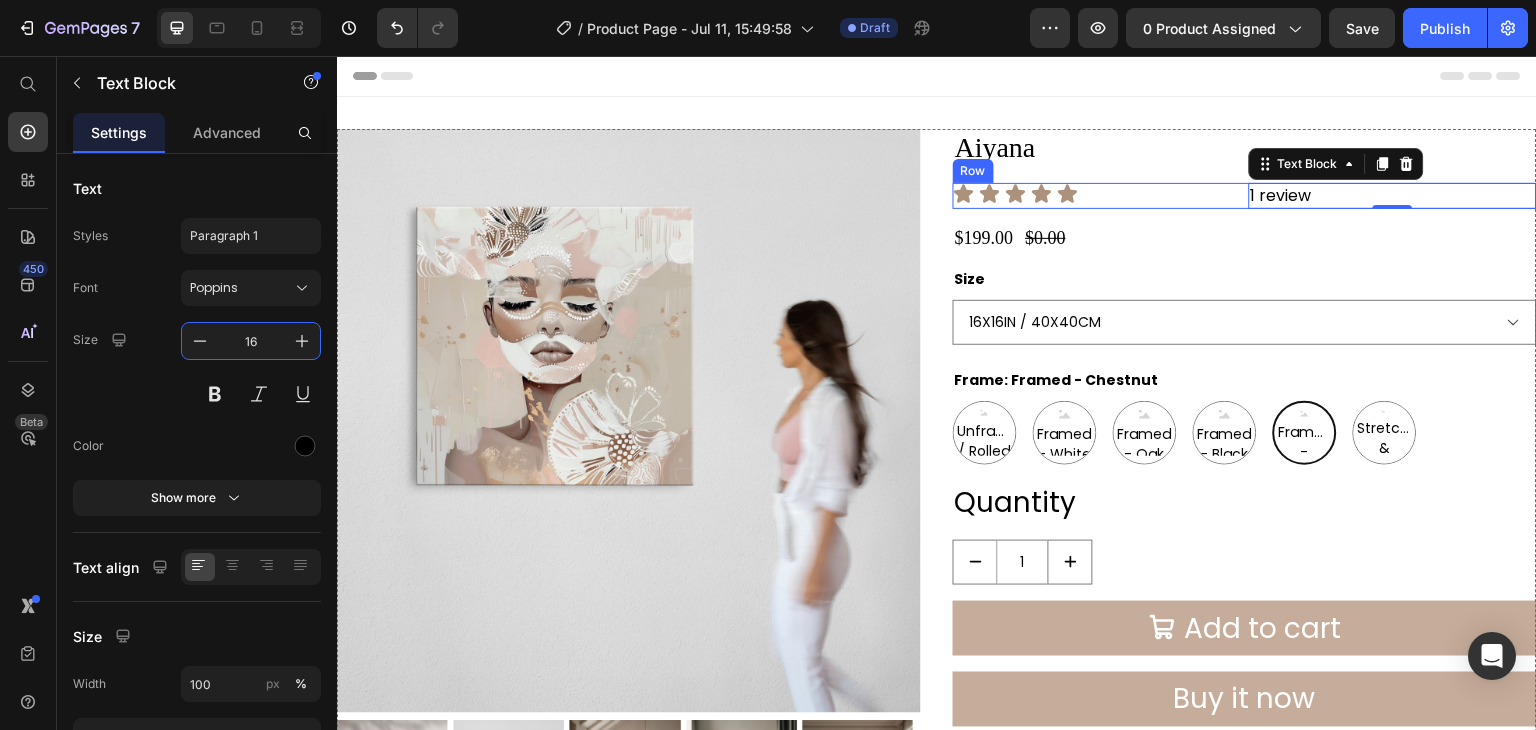 click on "Icon Icon Icon Icon Icon Icon List" at bounding box center [1097, 196] 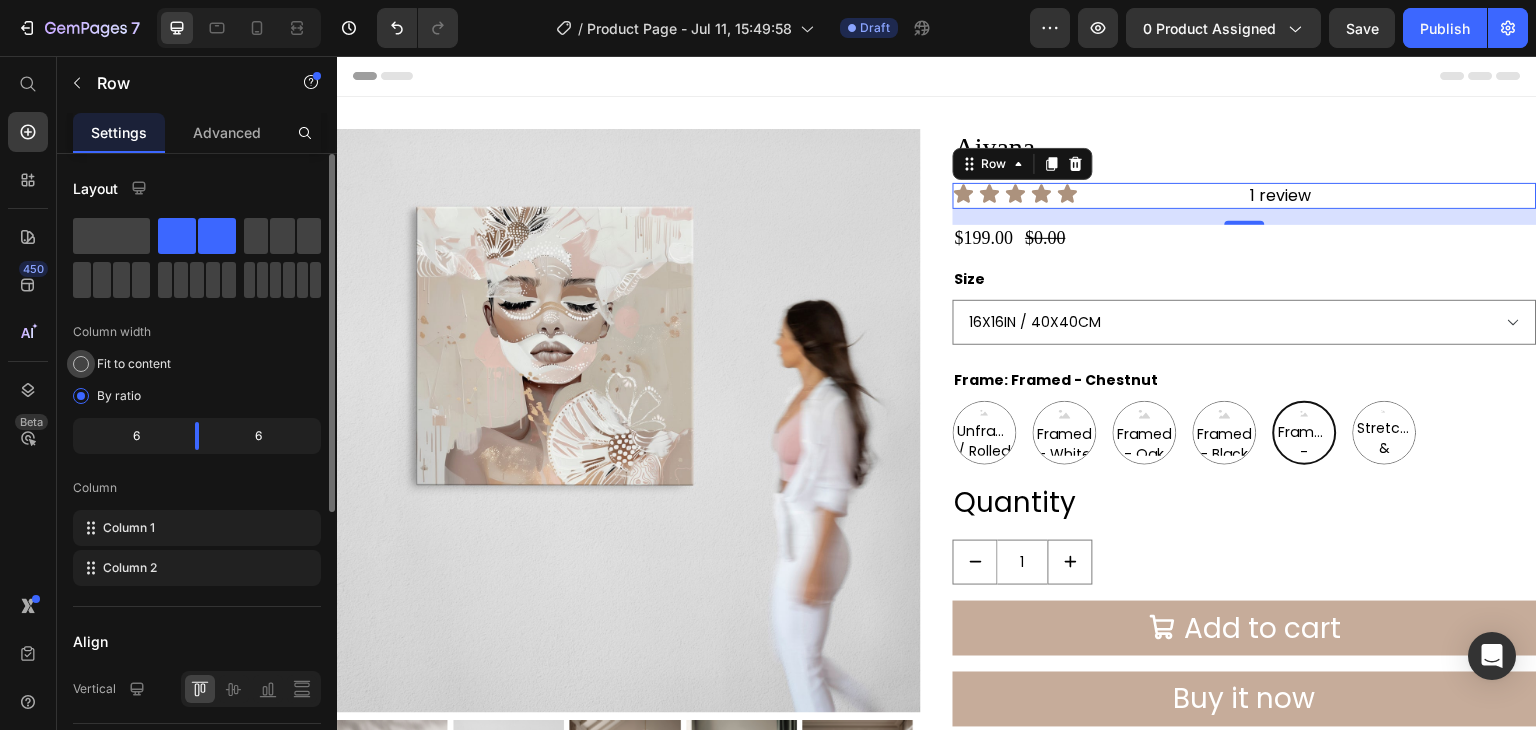 click on "Fit to content" 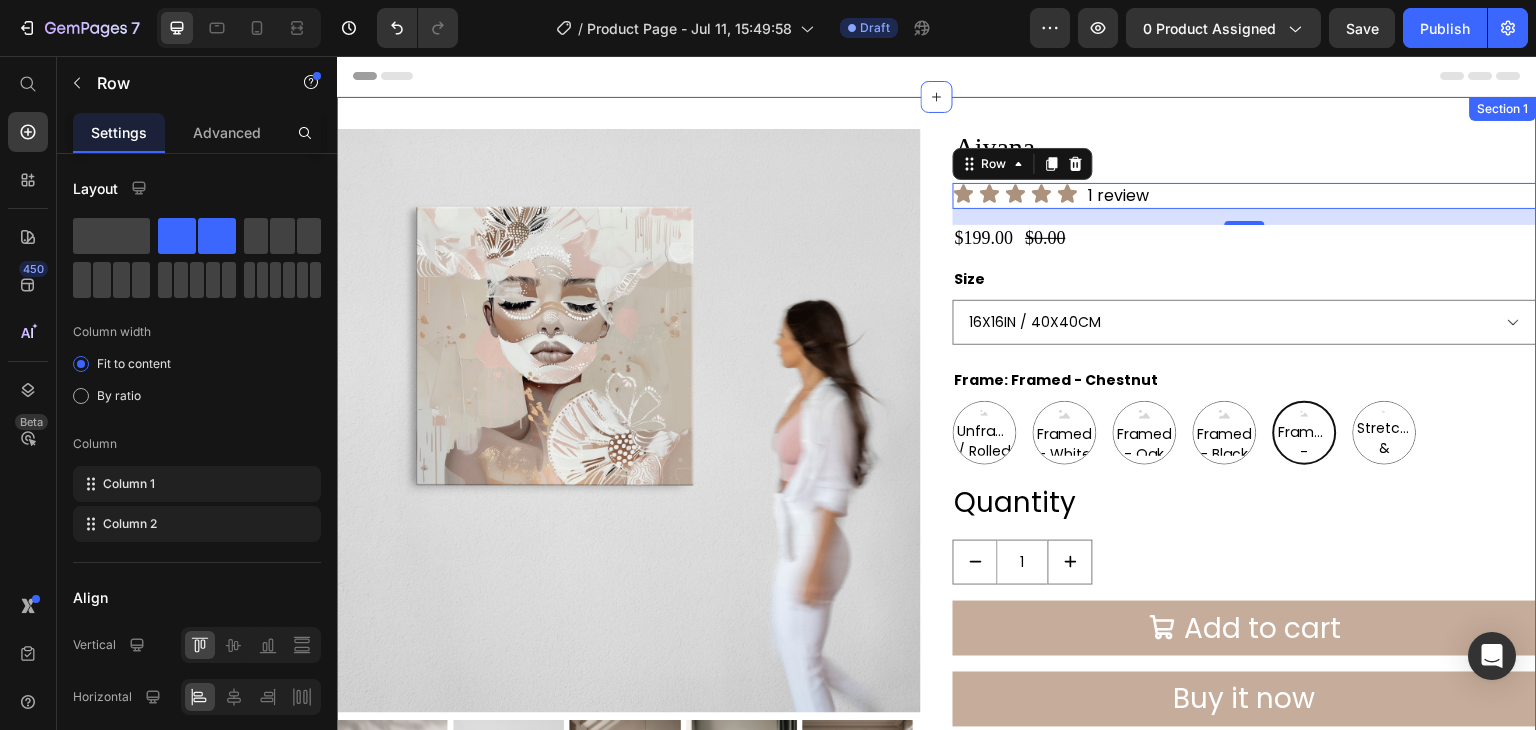 click on "Product Images [PRODUCT_NAME] Product Title Icon Icon Icon Icon Icon Icon List 1 review Text Block Row   16 $199.00 Product Price $0.00 Product Price Row Size 16X16IN / 40X40CM 20X20IN / 50X50CM 26X26IN / 66X66CM 38X38IN / 96X96CM 48X48IN / 122X122CM Frame: Framed - Chestnut Unframed / Rolled Canvas Unframed / Rolled Canvas Unframed / Rolled Canvas Framed - White Framed - White Framed - White Framed - Oak Framed - Oak Framed - Oak Framed - Black Framed - Black Framed - Black Framed - Chestnut Framed - Chestnut Framed - Chestnut Stretched & Ready to Hang Canvas Stretched & Ready to Hang Canvas Stretched & Ready to Hang Canvas Product Variants & Swatches Quantity Text Block 1 Product Quantity
Add to cart Add to Cart Buy it now Dynamic Checkout Product Section 1" at bounding box center [937, 488] 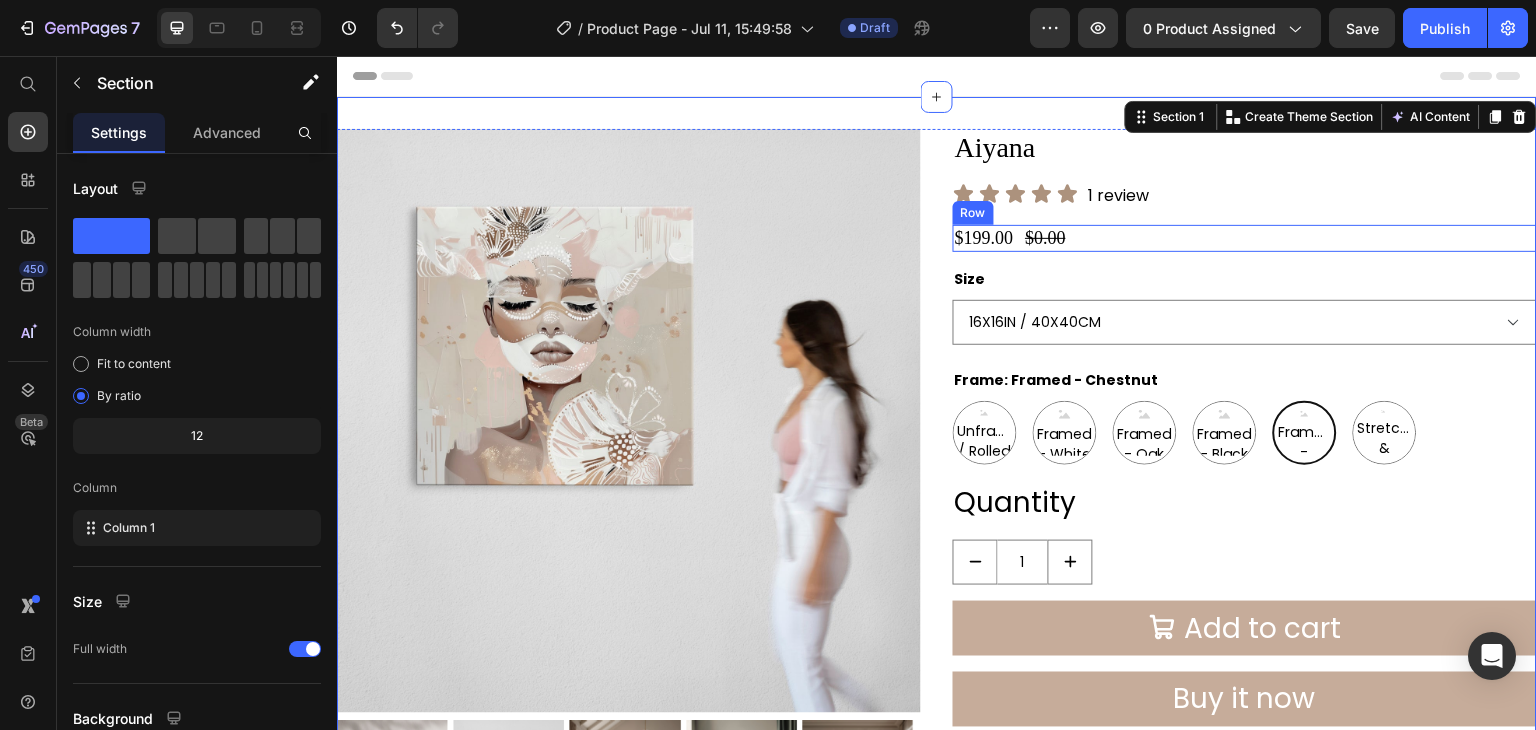 click on "$199.00 Product Price $0.00 Product Price Row" at bounding box center (1245, 238) 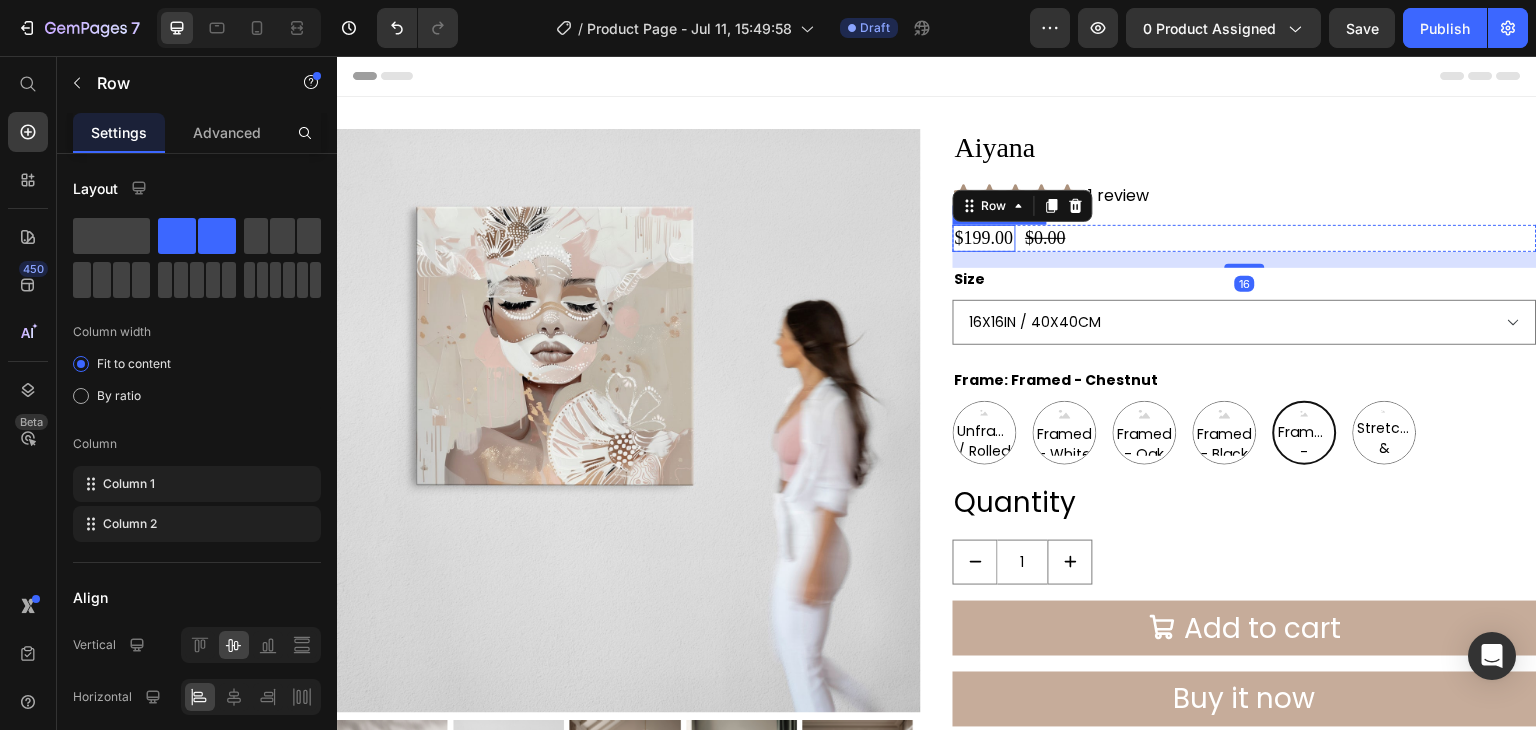 click on "$199.00" at bounding box center (984, 238) 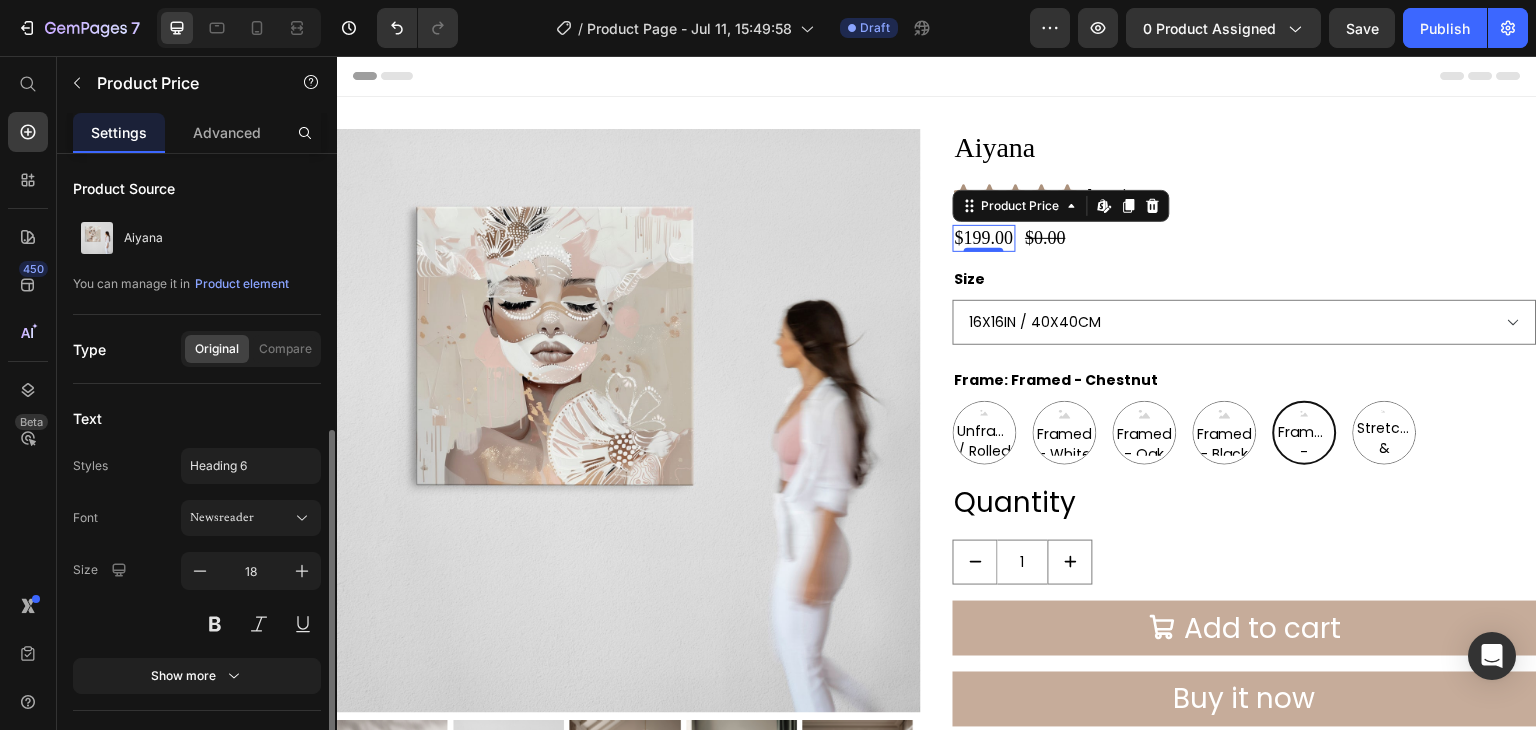 scroll, scrollTop: 194, scrollLeft: 0, axis: vertical 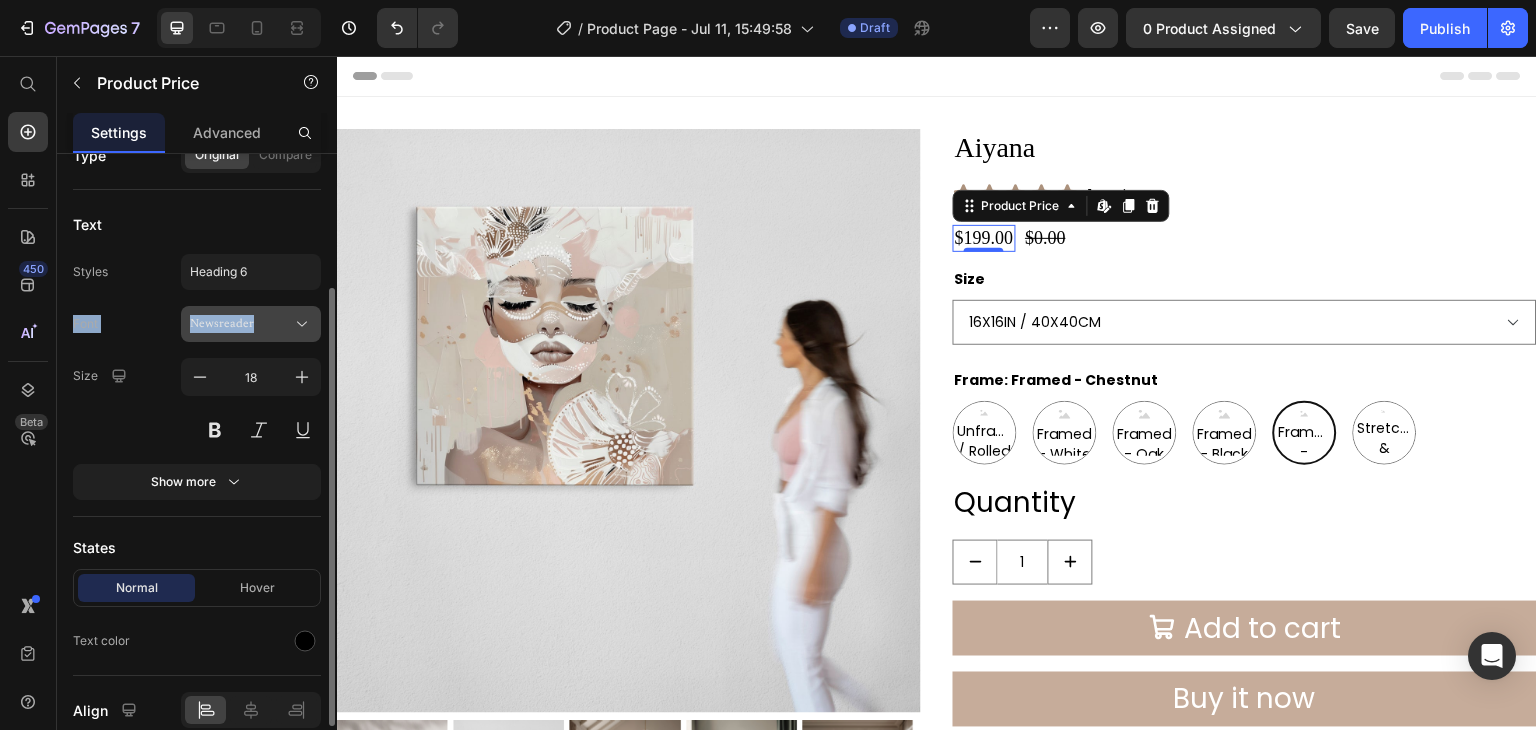 click on "Styles Heading 6 Font Newsreader Size 18 Show more" 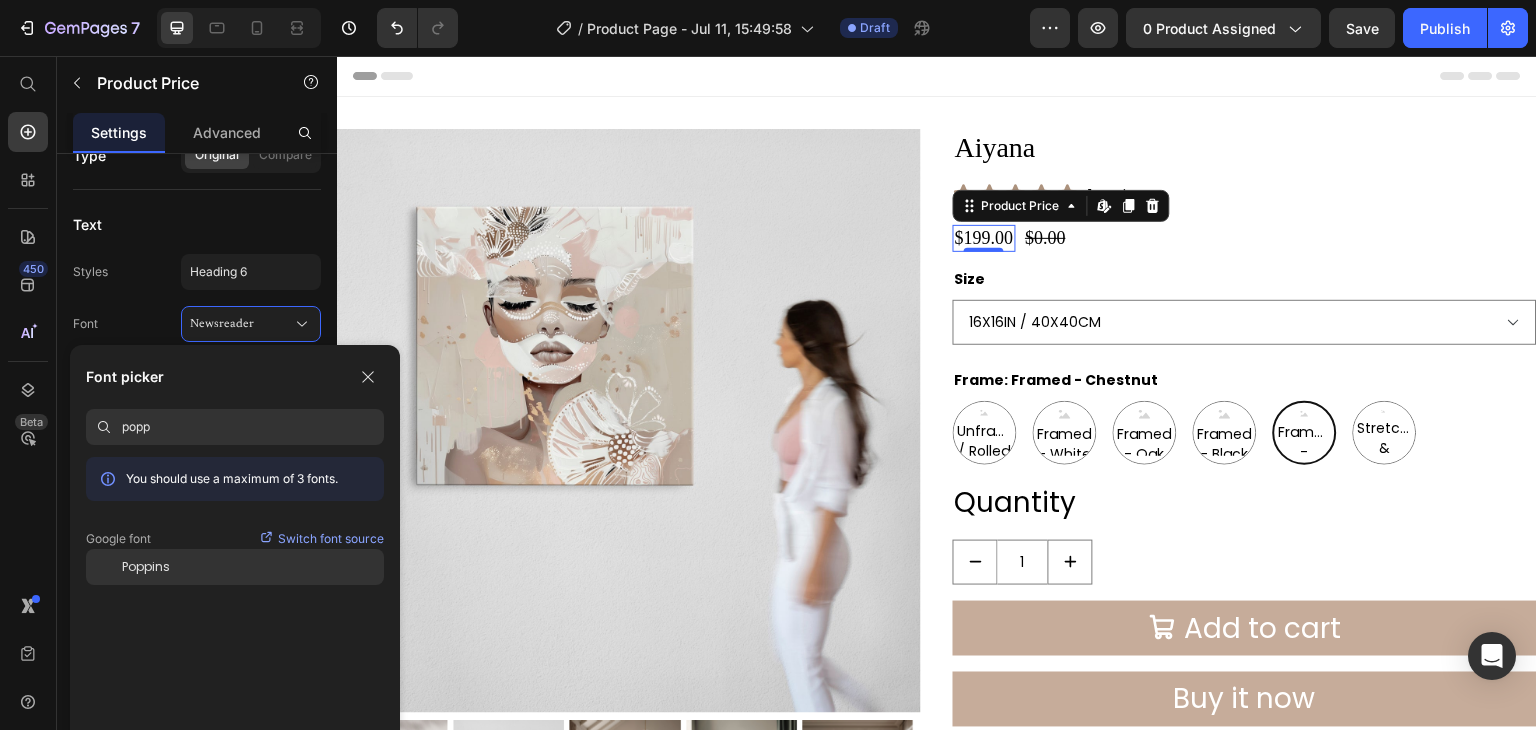 type on "popp" 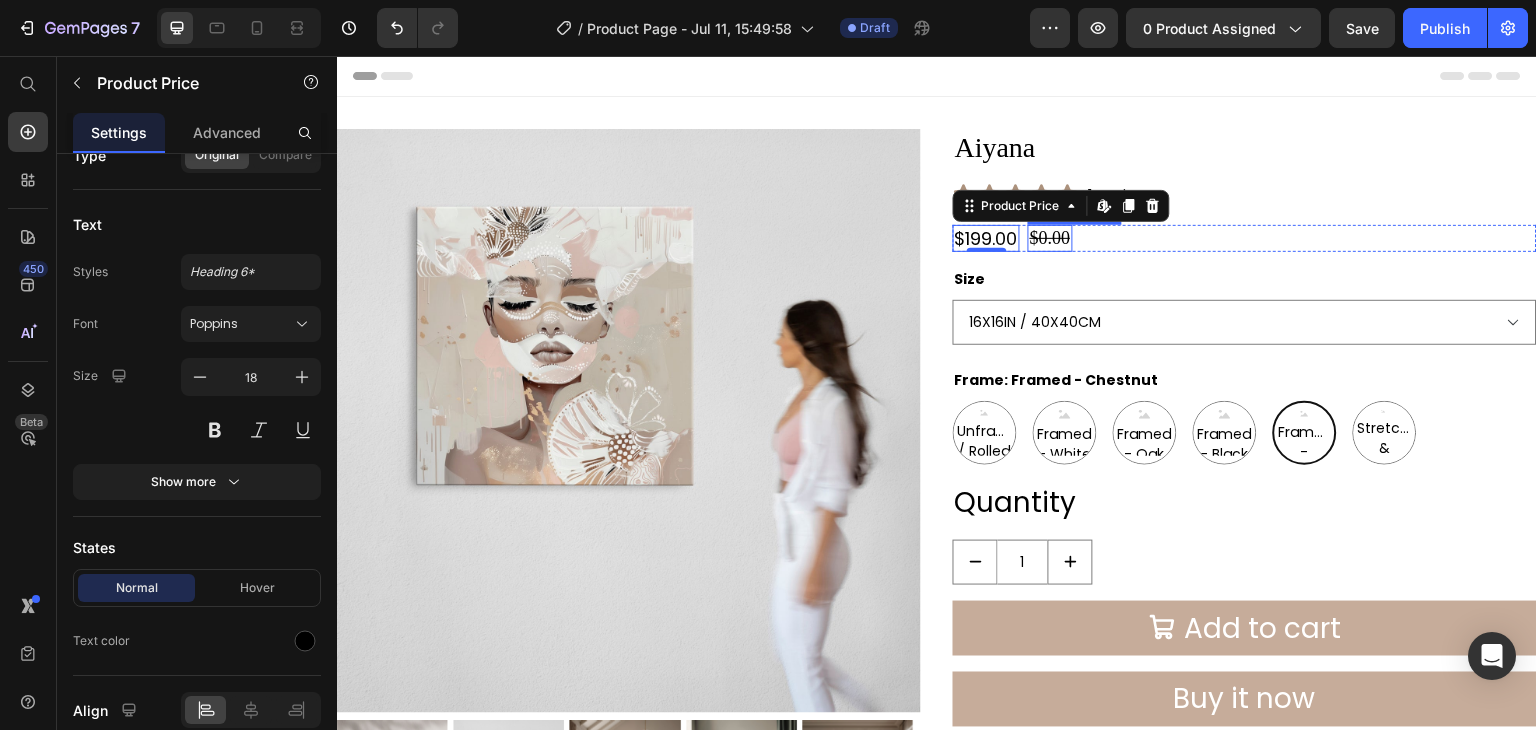 click on "$0.00" at bounding box center [1050, 238] 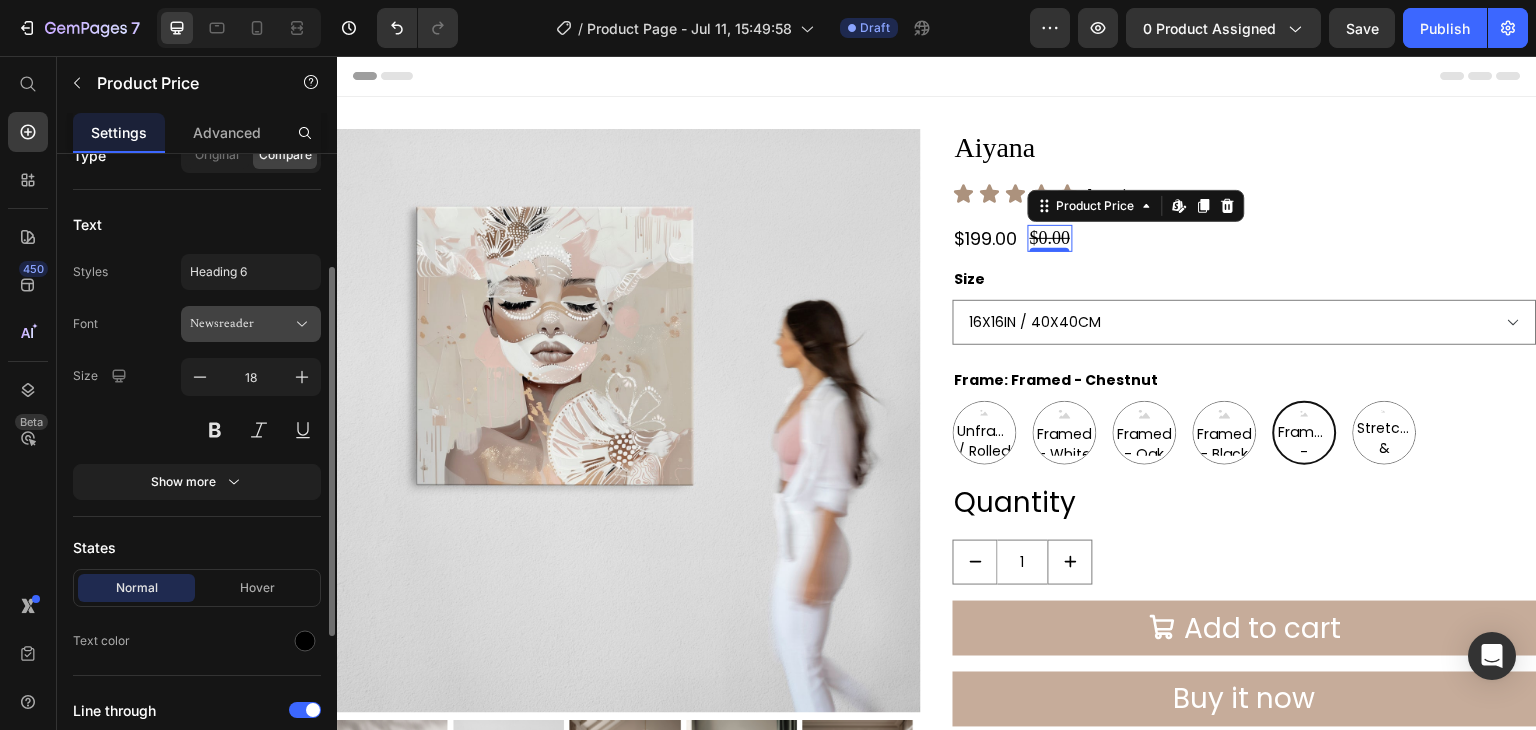 click 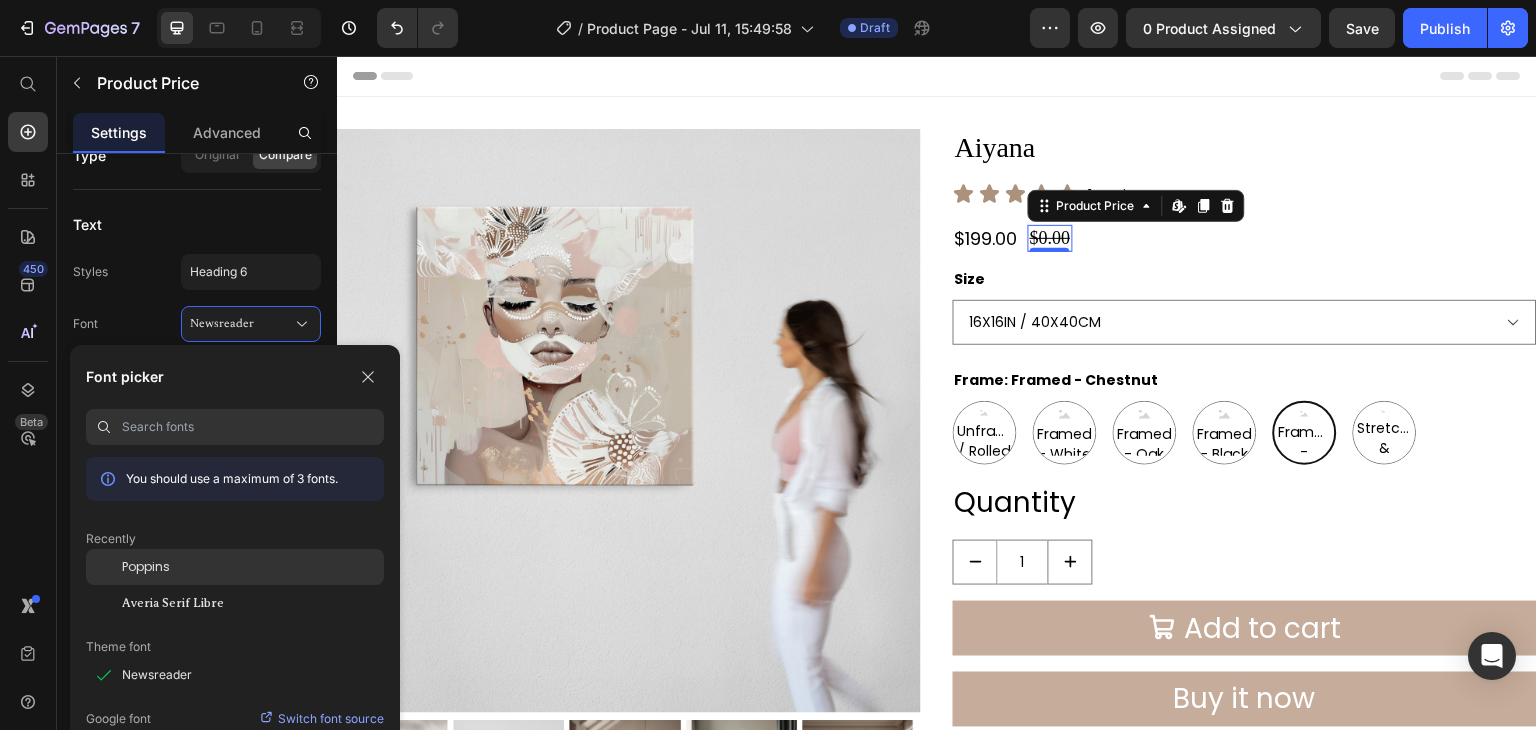 click on "Poppins" 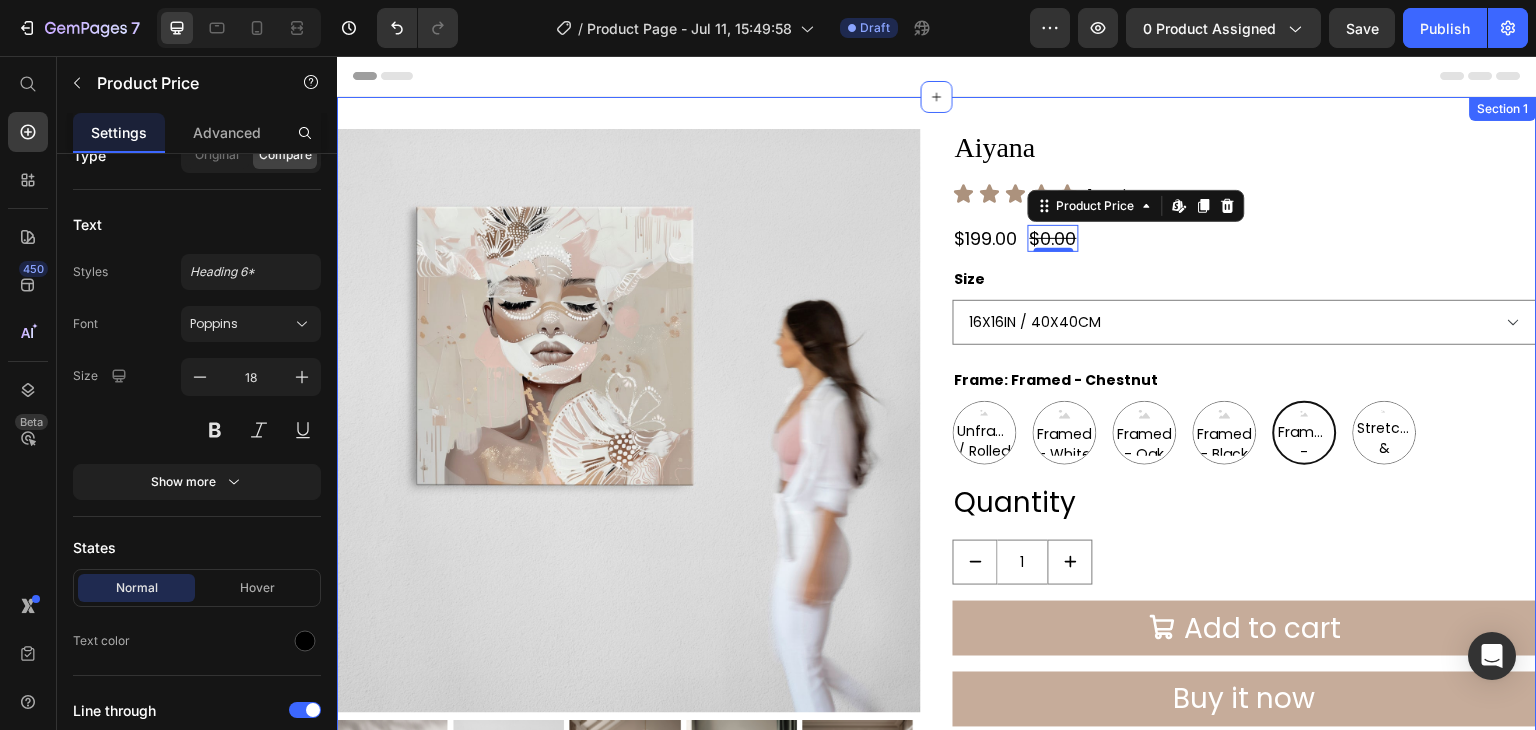 click on "Product Images Aiyana Product Title Icon Icon Icon Icon Icon Icon List 1 review Text Block Row $199.00 Product Price $0.00 Product Price   Edit content in Shopify 0 Row Size 16X16IN / 40X40CM 20X20IN / 50X50CM 26X26IN / 66X66CM 38X38IN / 96X96CM 48X48IN / 122X122CM Frame: Framed - Chestnut Unframed / Rolled Canvas Unframed / Rolled Canvas Unframed / Rolled Canvas Framed - White Framed - White Framed - White Framed - Oak Framed - Oak Framed - Oak Framed - Black Framed - Black Framed - Black Framed - Chestnut Framed - Chestnut Framed - Chestnut Stretched & Ready to Hang Canvas Stretched & Ready to Hang Canvas Stretched & Ready to Hang Canvas Product Variants & Swatches Quantity Text Block 1 Product Quantity
Add to cart Add to Cart Buy it now Dynamic Checkout Product Section 1" at bounding box center (937, 488) 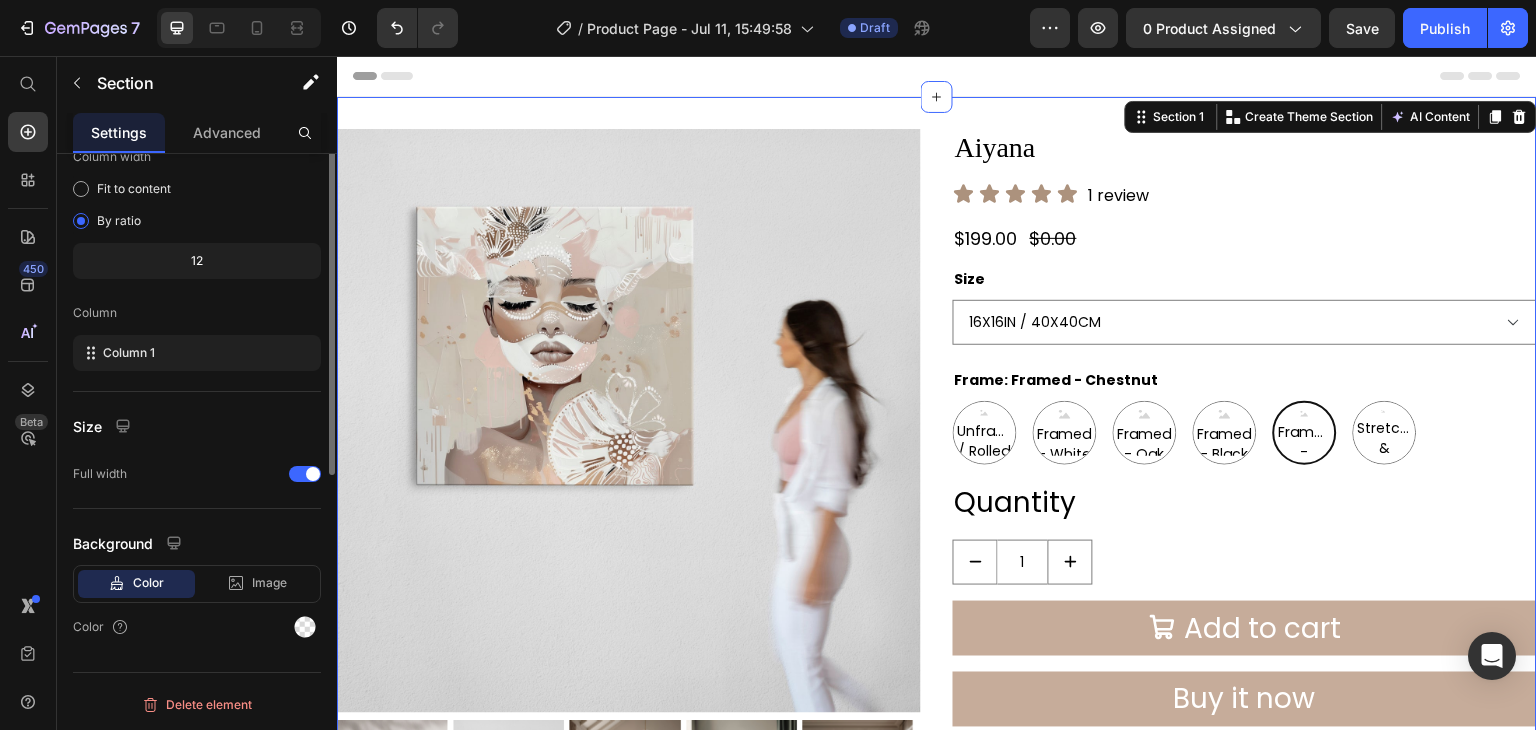 scroll, scrollTop: 0, scrollLeft: 0, axis: both 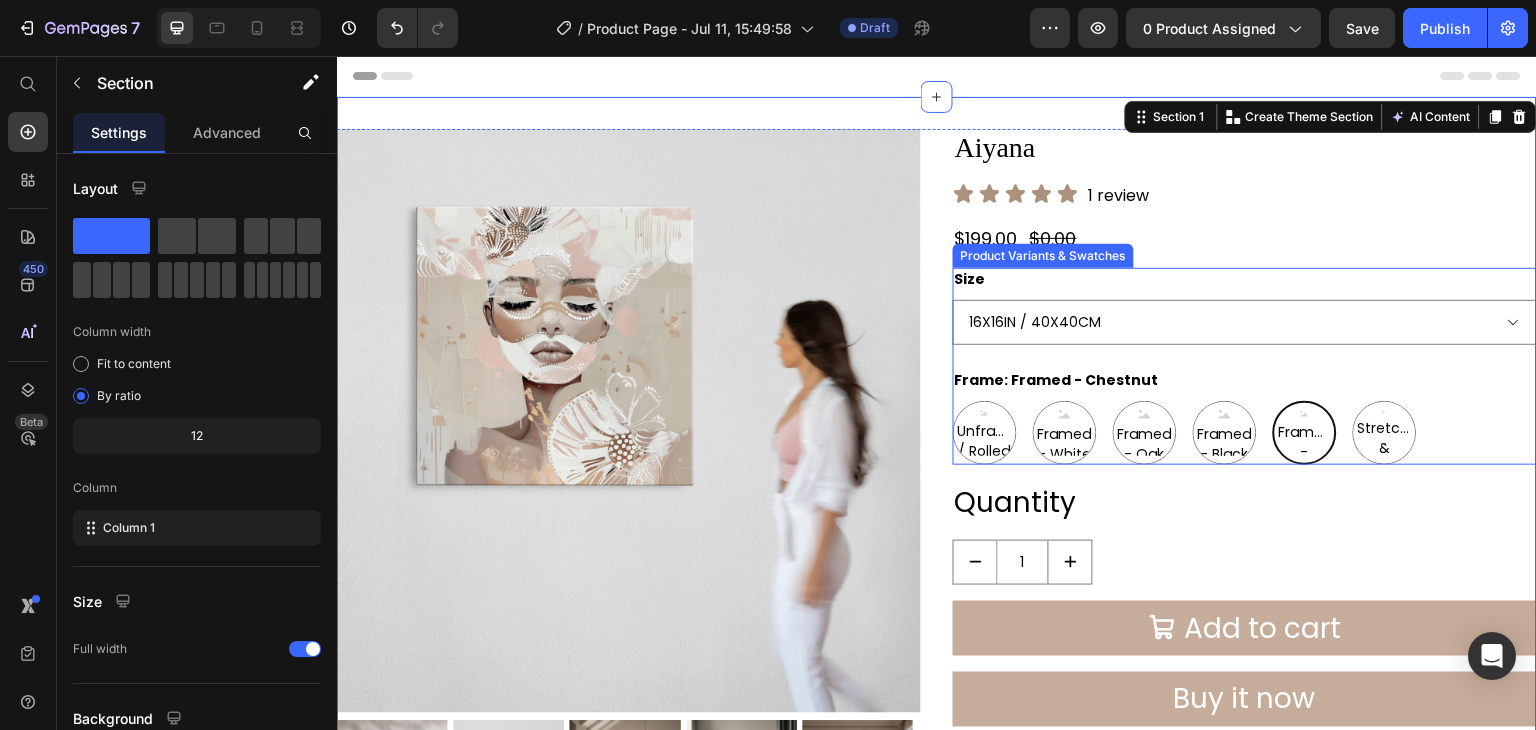 click on "Size 16X16IN / 40X40CM 20X20IN / 50X50CM 26X26IN / 66X66CM 38X38IN / 96X96CM 48X48IN / 122X122CM" at bounding box center (1245, 306) 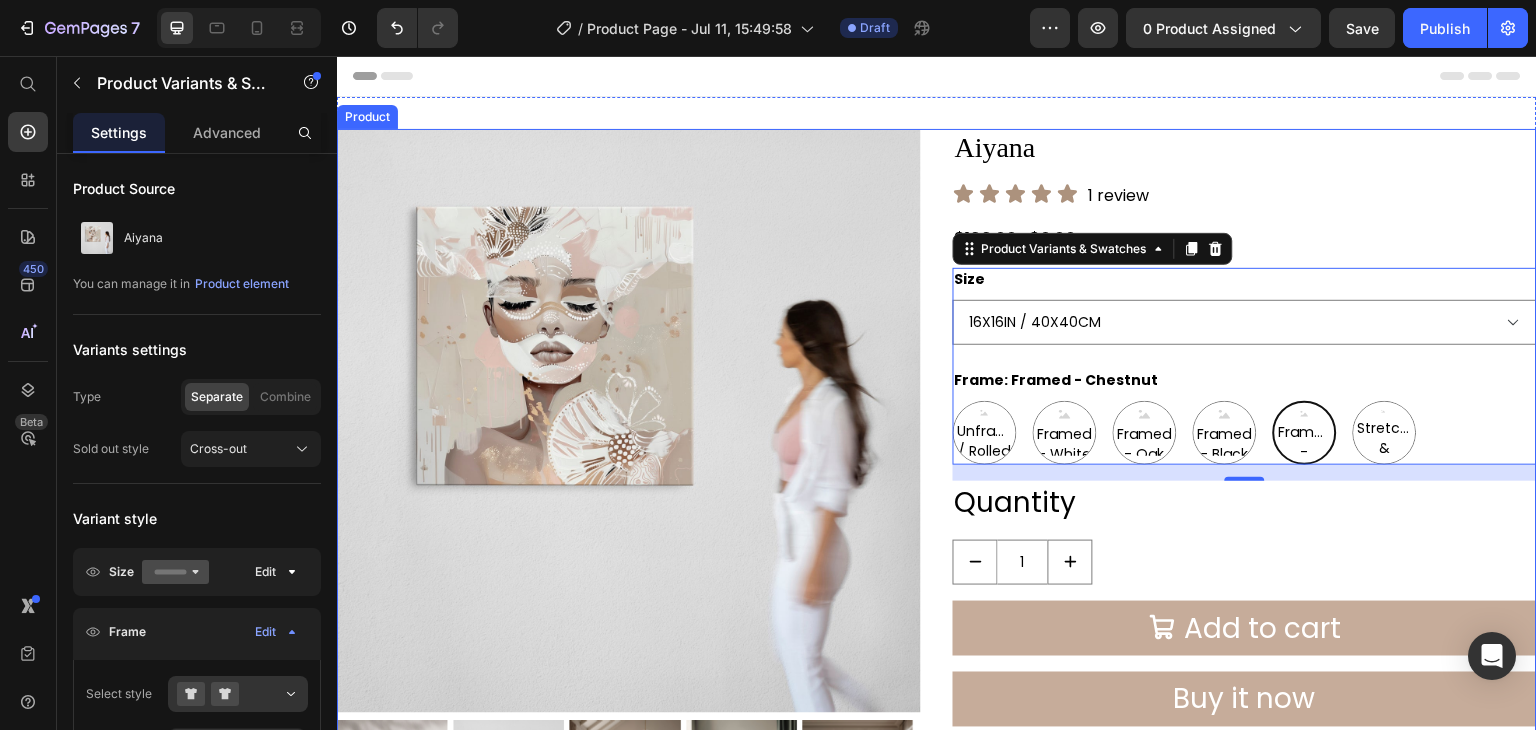 click on "Product Images [PRODUCT_NAME] Product Title Icon Icon Icon Icon Icon Icon List 1 review Text Block Row $199.00 Product Price $0.00 Product Price Row Size 16X16IN / 40X40CM 20X20IN / 50X50CM 26X26IN / 66X66CM 38X38IN / 96X96CM 48X48IN / 122X122CM Frame: Framed - Chestnut Unframed / Rolled Canvas Unframed / Rolled Canvas Unframed / Rolled Canvas Framed - White Framed - White Framed - White Framed - Oak Framed - Oak Framed - Oak Framed - Black Framed - Black Framed - Black Framed - Chestnut Framed - Chestnut Framed - Chestnut Stretched & Ready to Hang Canvas Stretched & Ready to Hang Canvas Stretched & Ready to Hang Canvas Product Variants & Swatches   16 Quantity Text Block 1 Product Quantity
Add to cart Add to Cart Buy it now Dynamic Checkout Product" at bounding box center [937, 488] 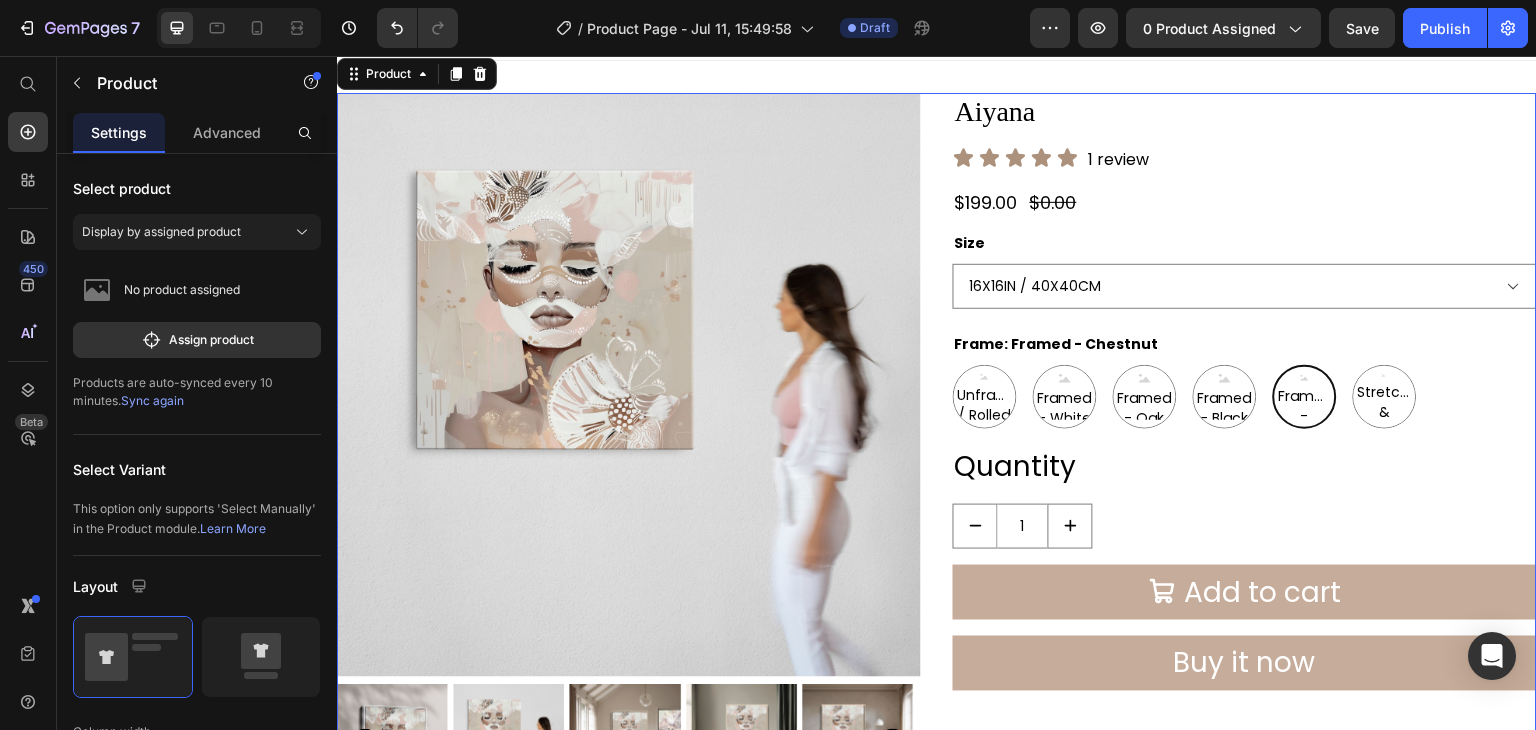 scroll, scrollTop: 0, scrollLeft: 0, axis: both 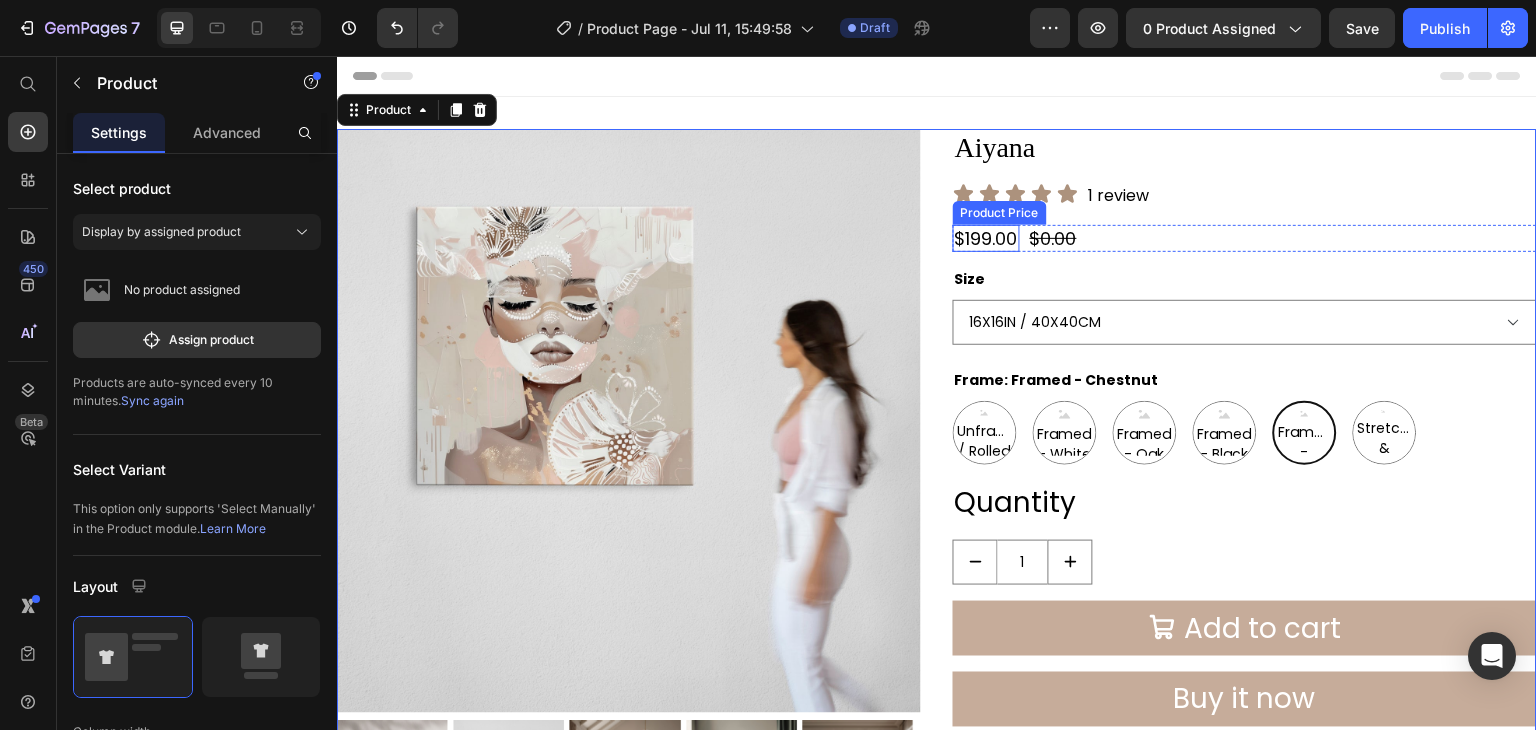 click on "$199.00" at bounding box center (986, 238) 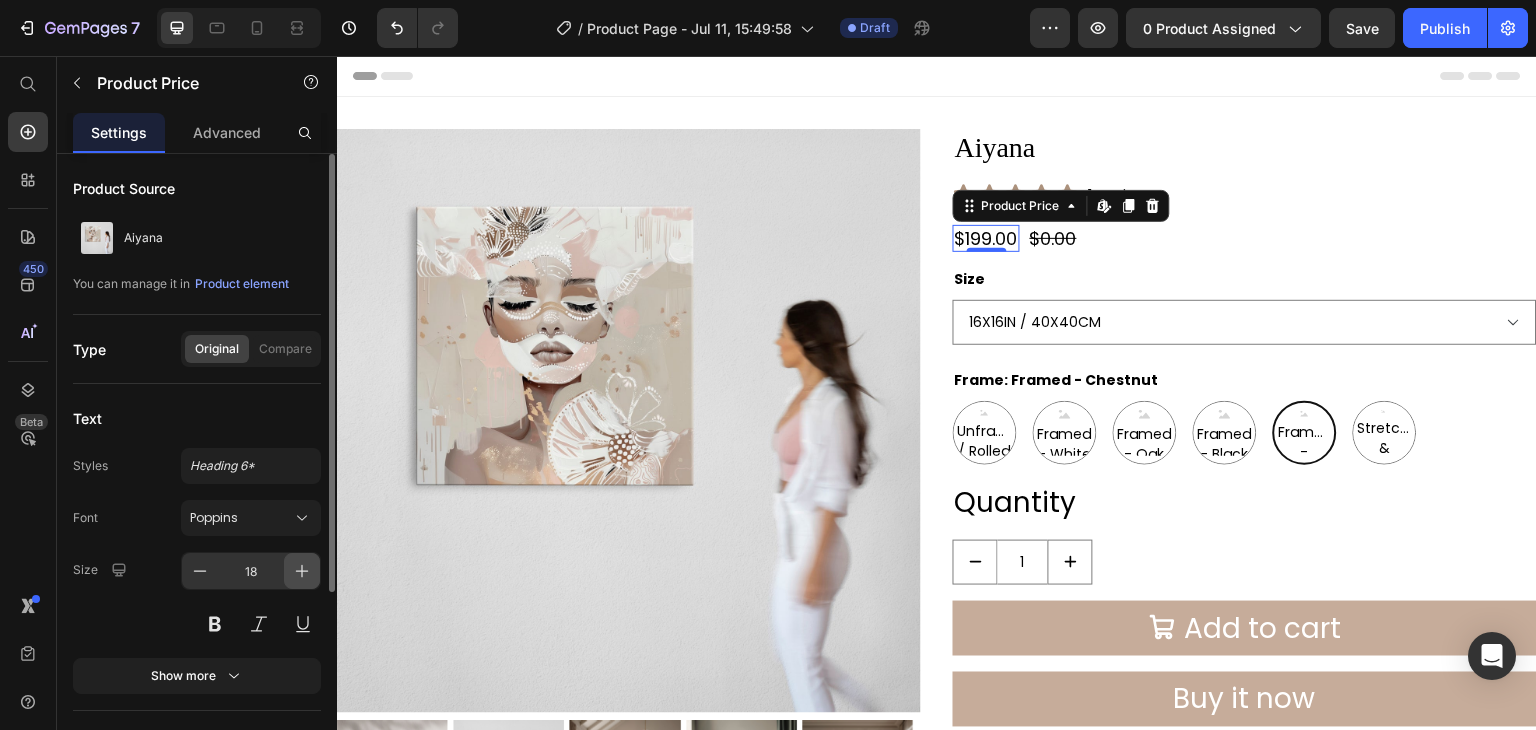 click at bounding box center (302, 571) 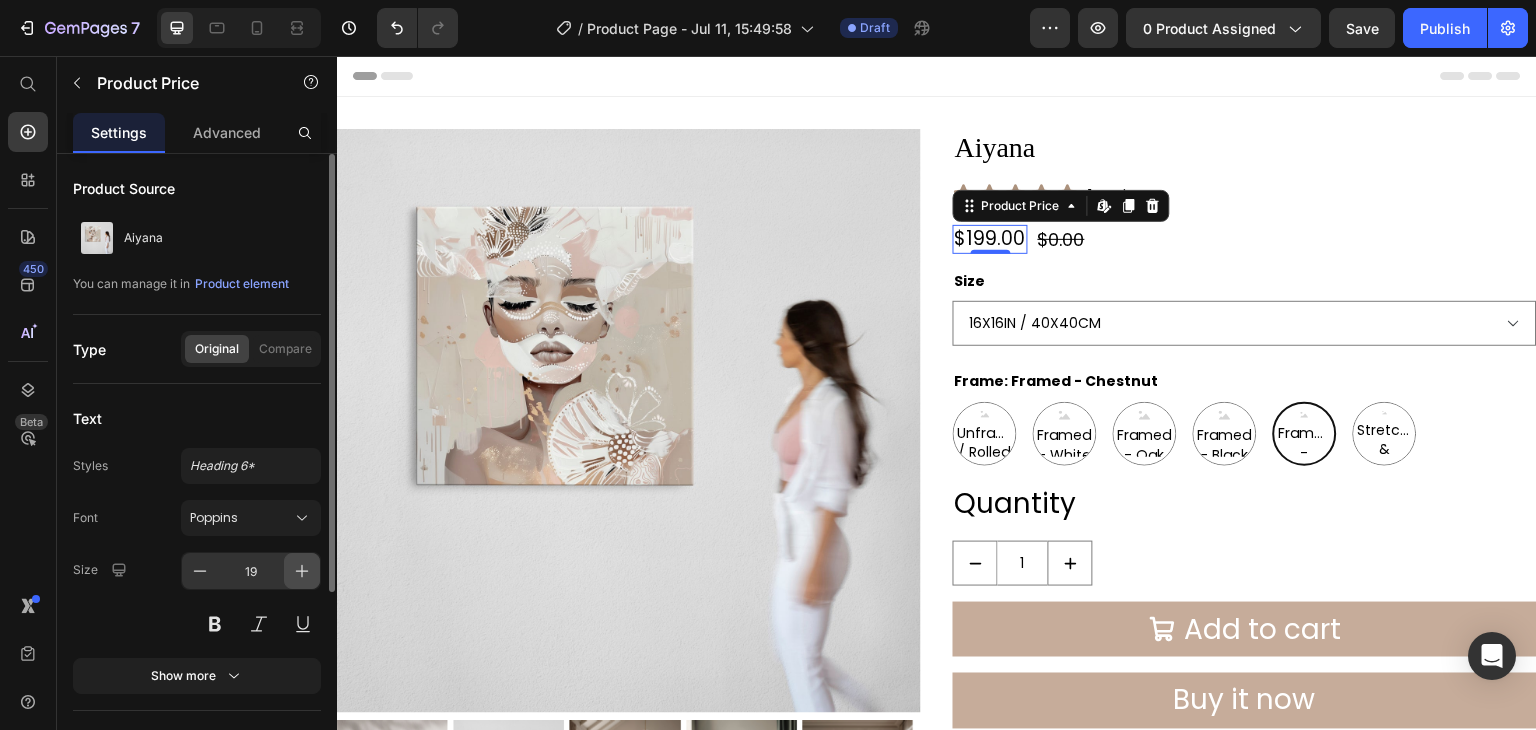 click at bounding box center (302, 571) 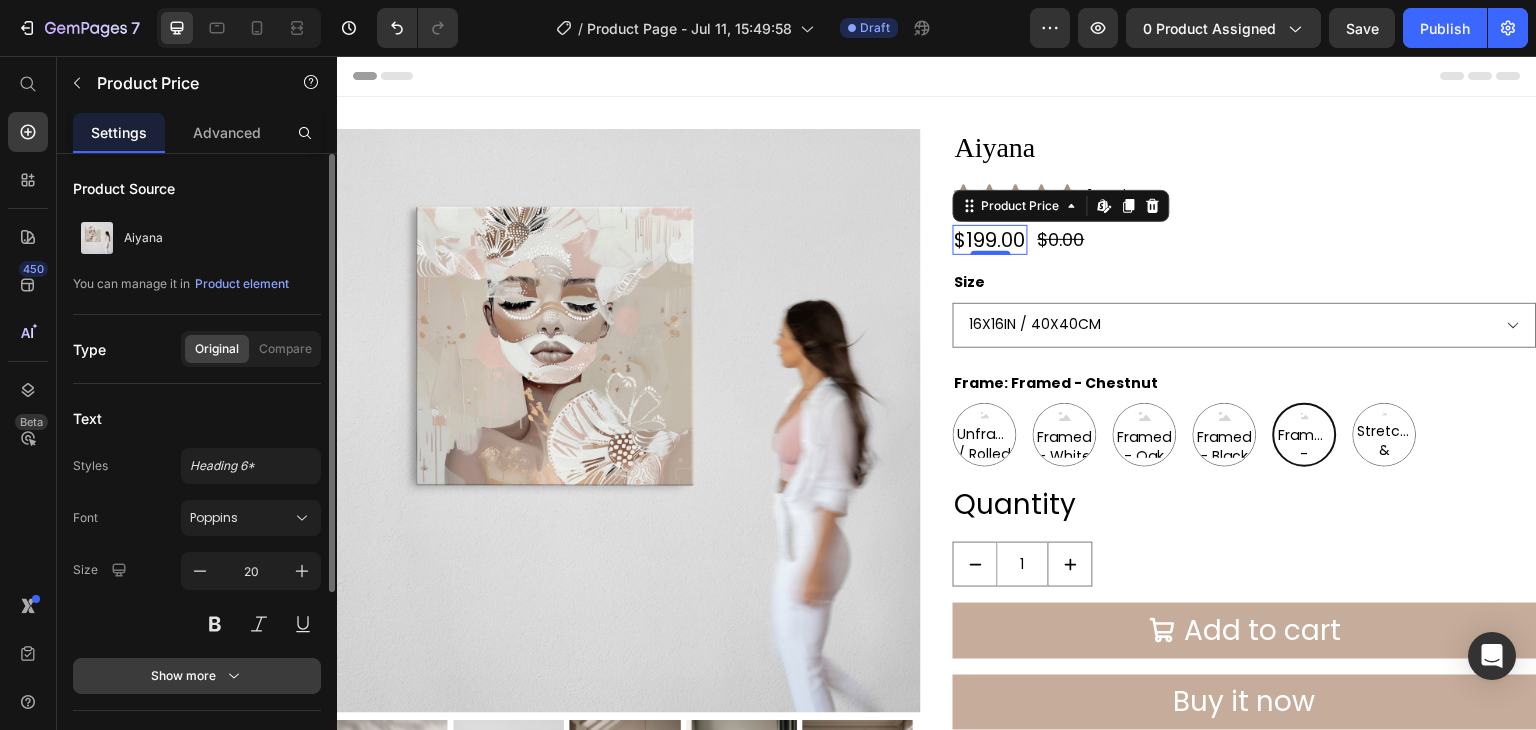 click 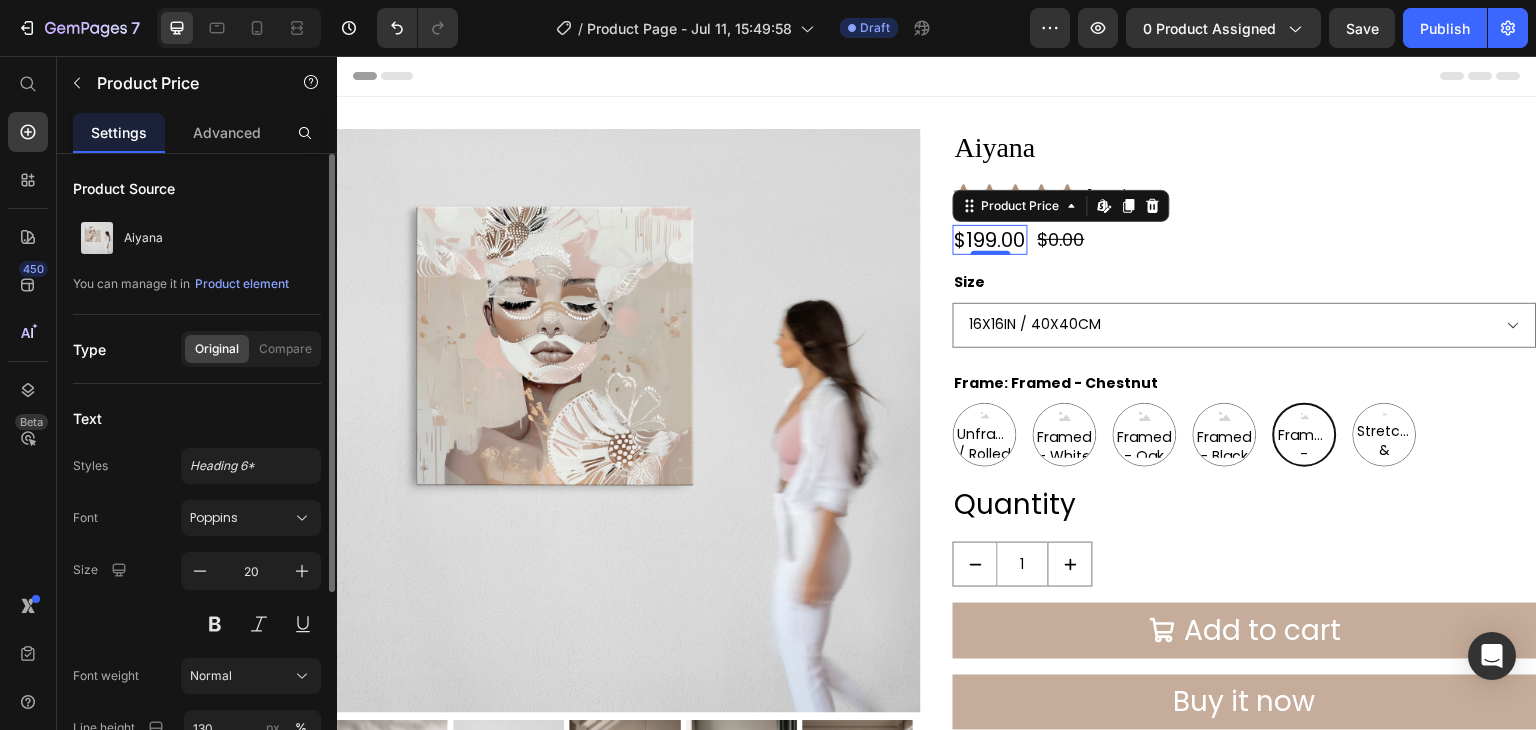click on "Normal" 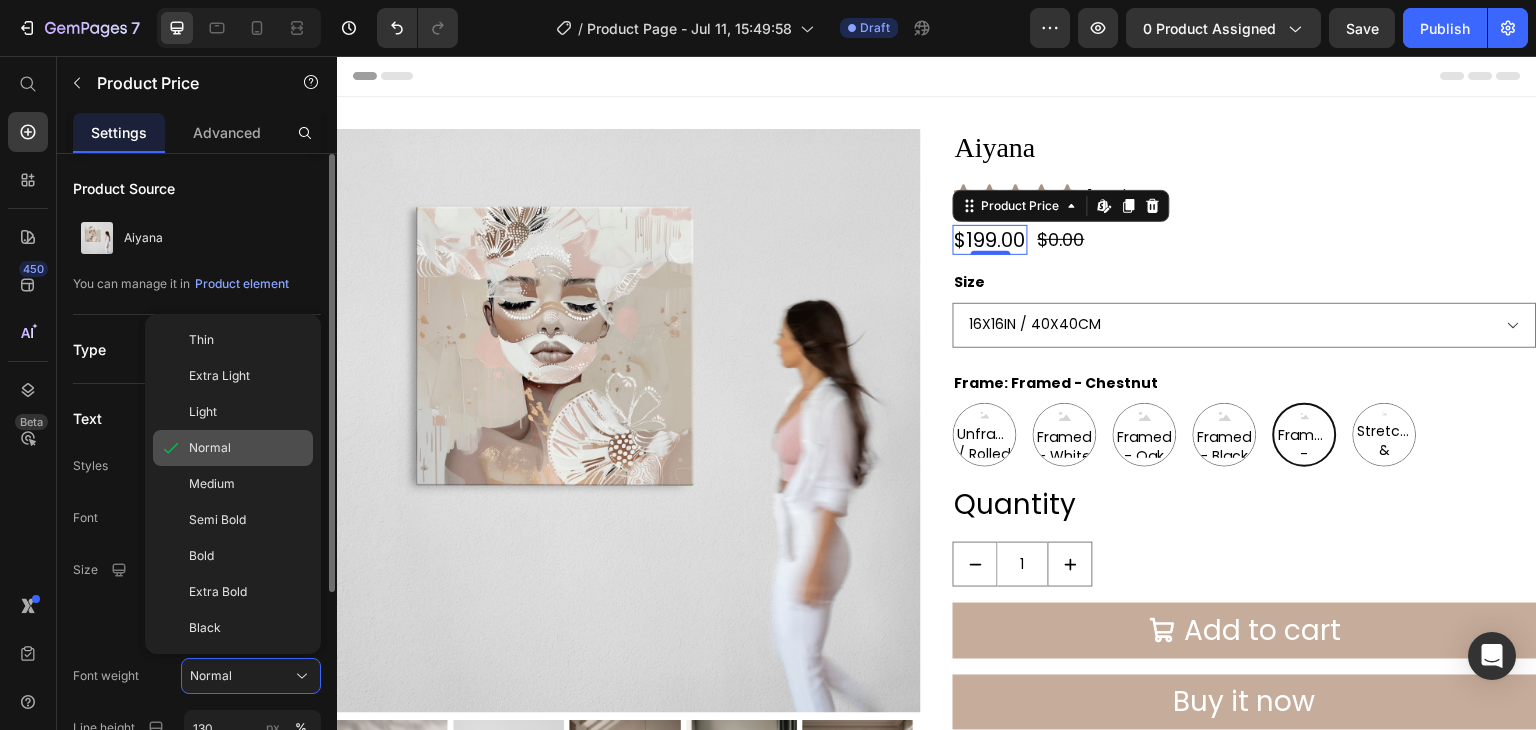 click on "Normal" 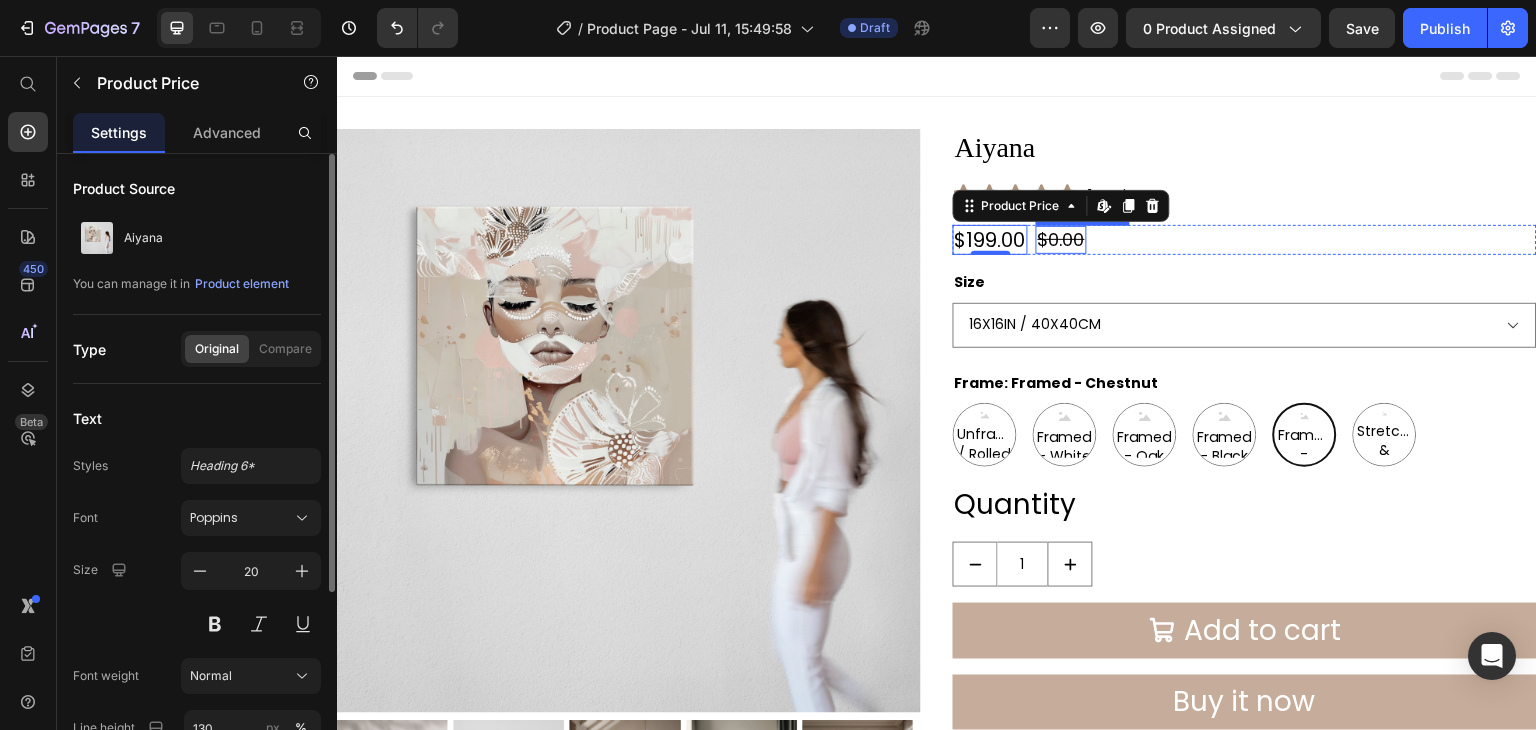 click on "$0.00 Product Price" at bounding box center (1061, 240) 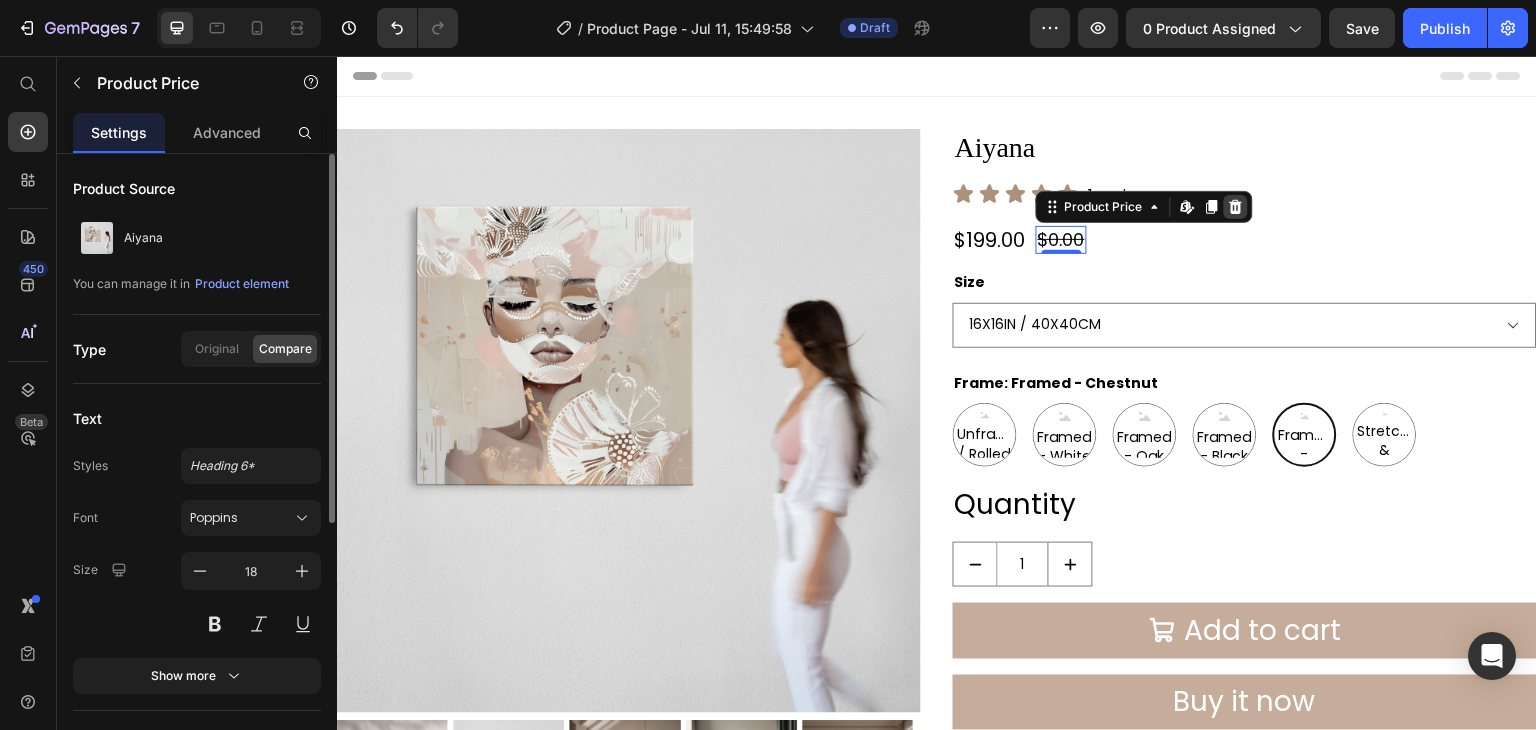 click 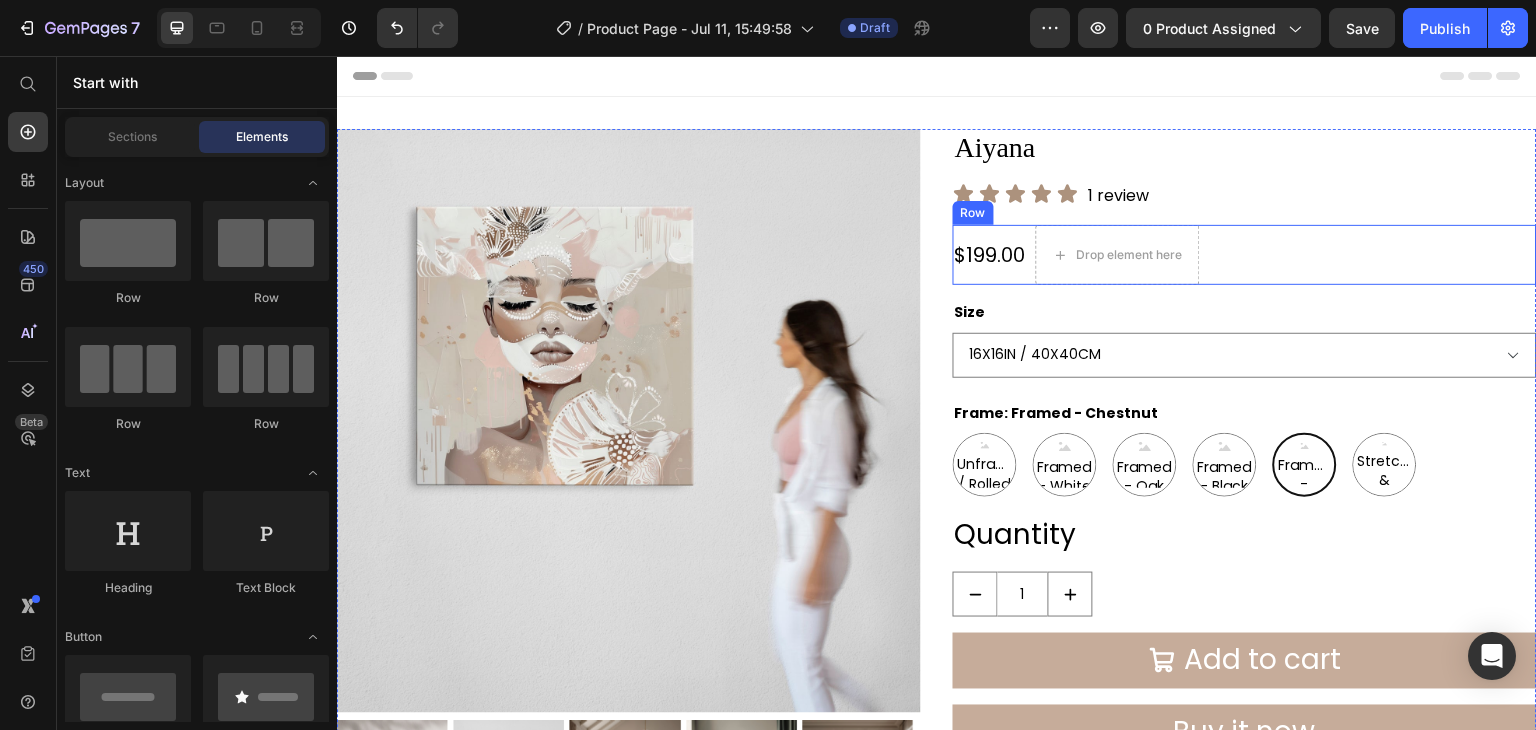 click on "$199.00 Product Price
Drop element here Row" at bounding box center [1245, 255] 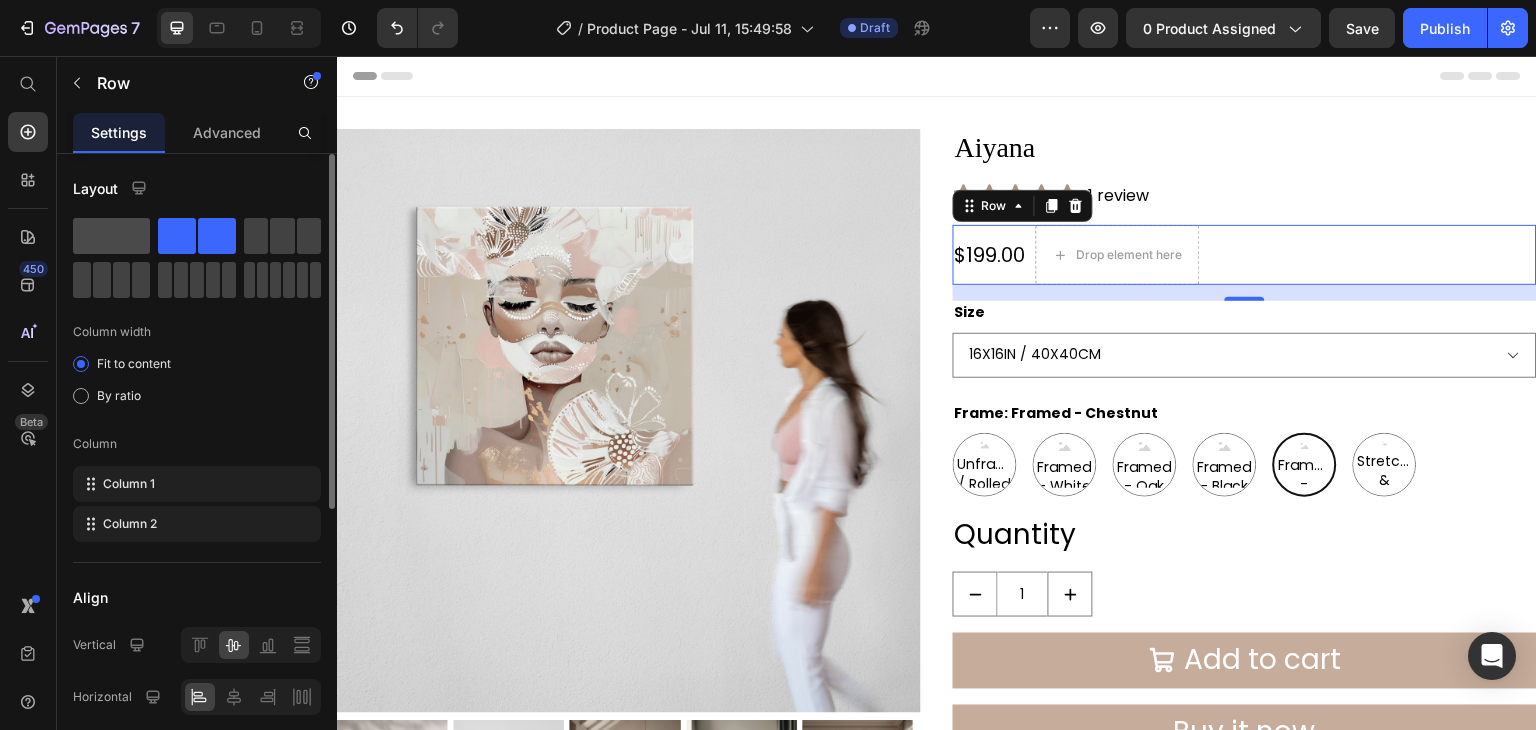 click 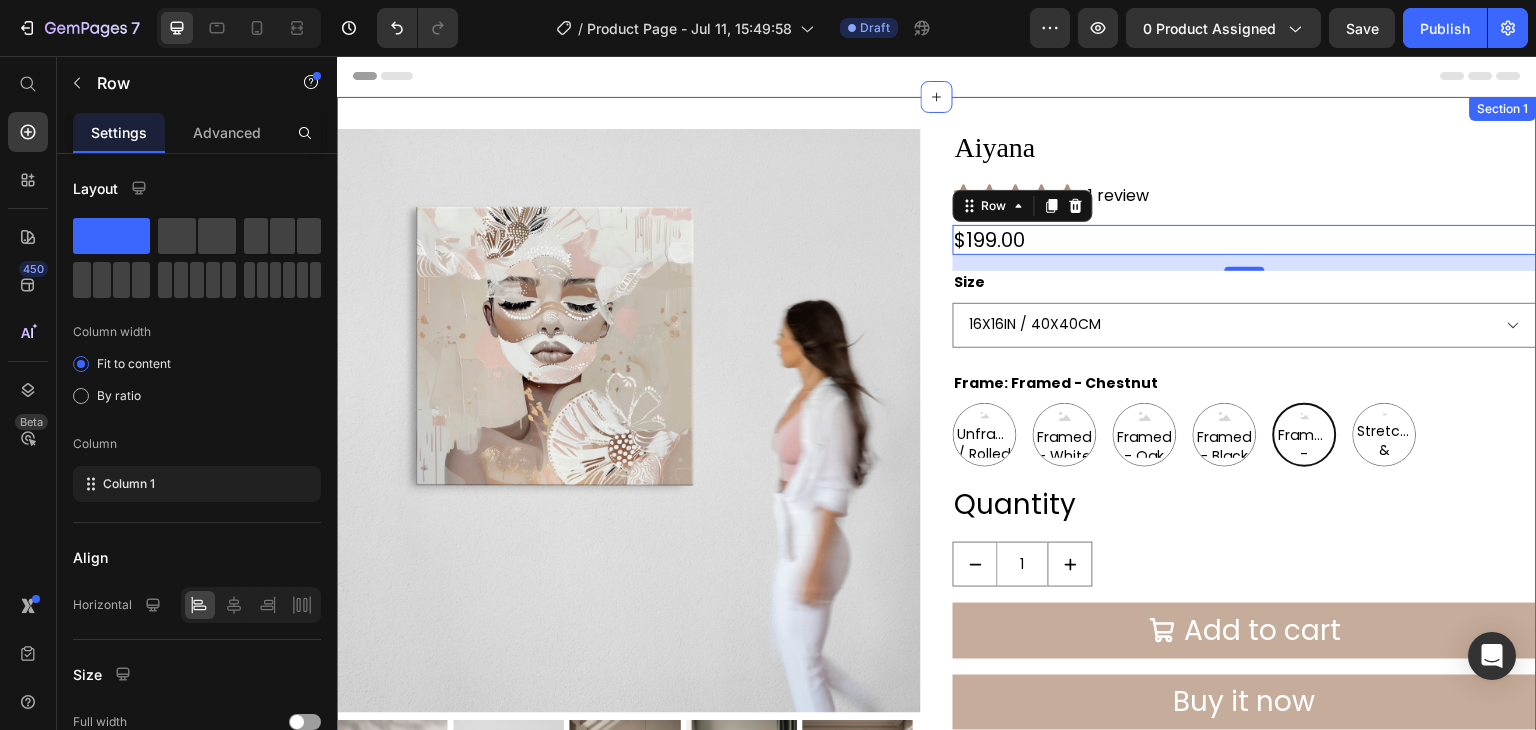 click on "Product Images [PRODUCT_NAME] Product Title Icon Icon Icon Icon Icon Icon List 1 review Text Block Row $199.00 Product Price Row   16 Size 16X16IN / 40X40CM 20X20IN / 50X50CM 26X26IN / 66X66CM 38X38IN / 96X96CM 48X48IN / 122X122CM Frame: Framed - Chestnut Unframed / Rolled Canvas Unframed / Rolled Canvas Unframed / Rolled Canvas Framed - White Framed - White Framed - White Framed - Oak Framed - Oak Framed - Oak Framed - Black Framed - Black Framed - Black Framed - Chestnut Framed - Chestnut Framed - Chestnut Stretched & Ready to Hang Canvas Stretched & Ready to Hang Canvas Stretched & Ready to Hang Canvas Product Variants & Swatches Quantity Text Block 1 Product Quantity
Add to cart Add to Cart Buy it now Dynamic Checkout Product Section 1" at bounding box center (937, 488) 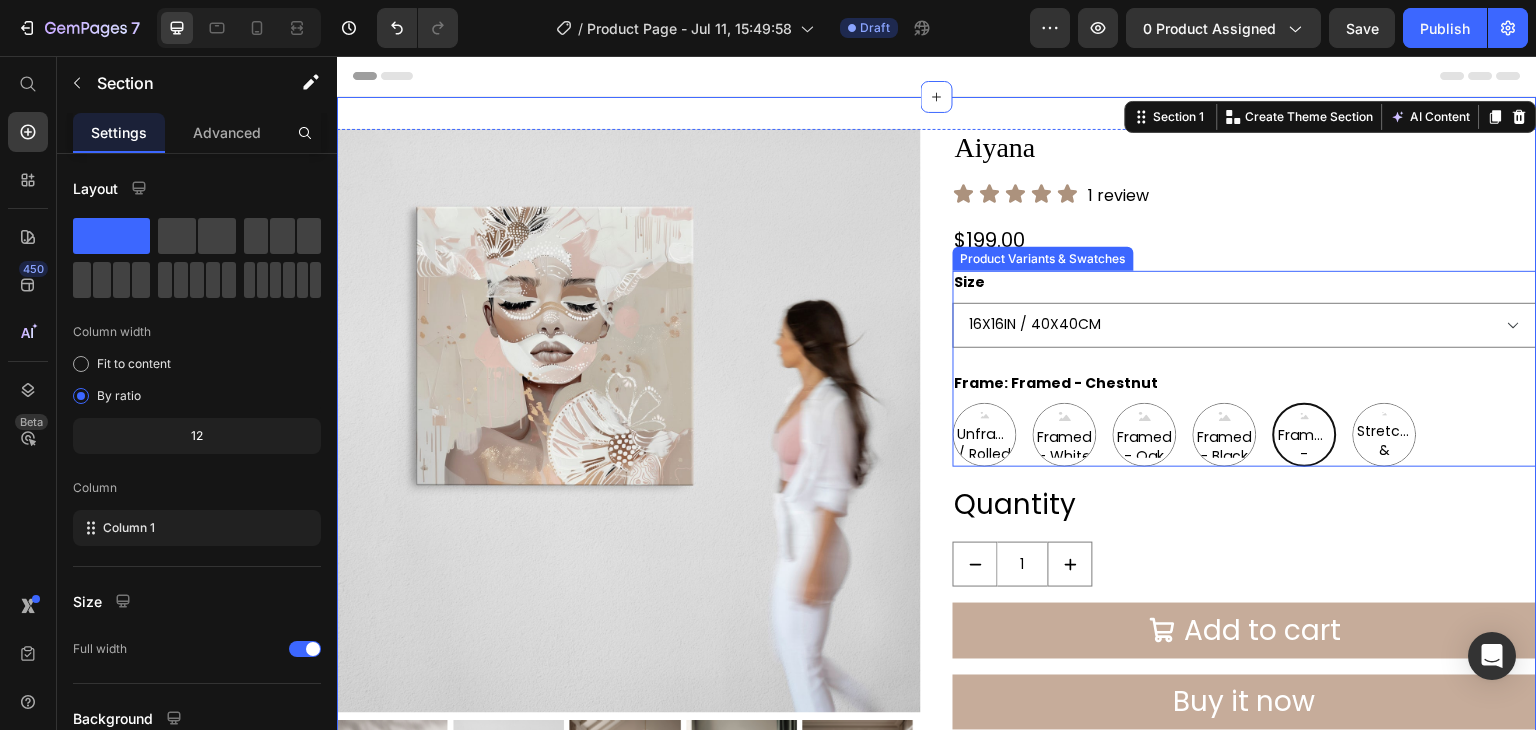 click on "Size 16X16IN / 40X40CM 20X20IN / 50X50CM 26X26IN / 66X66CM 38X38IN / 96X96CM 48X48IN / 122X122CM Frame: Framed - Chestnut Unframed / Rolled Canvas Unframed / Rolled Canvas Unframed / Rolled Canvas Framed - White Framed - White Framed - White Framed - Oak Framed - Oak Framed - Oak Framed - Black Framed - Black Framed - Black Framed - Chestnut Framed - Chestnut Framed - Chestnut Stretched & Ready to Hang Canvas Stretched & Ready to Hang Canvas Stretched & Ready to Hang Canvas" at bounding box center [1245, 369] 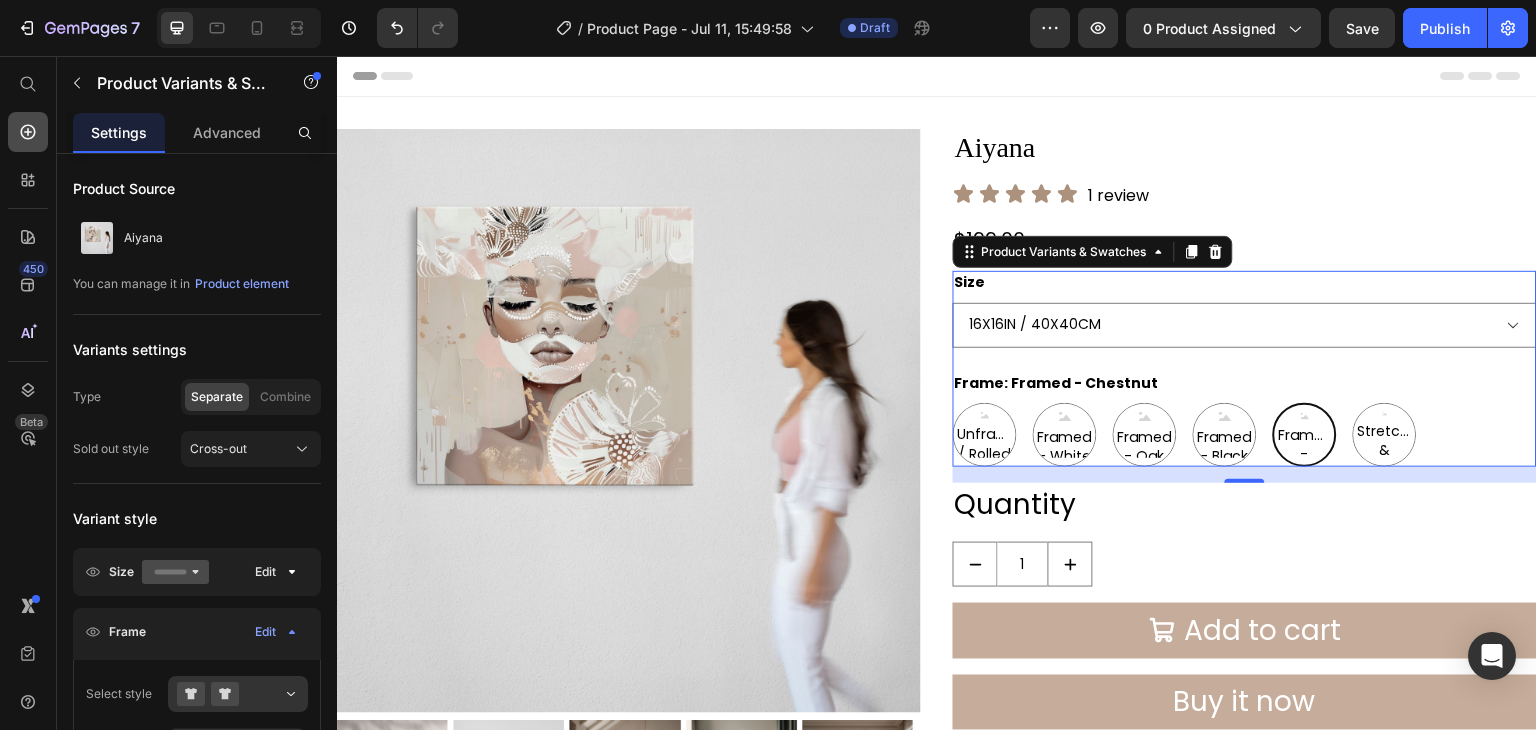 click 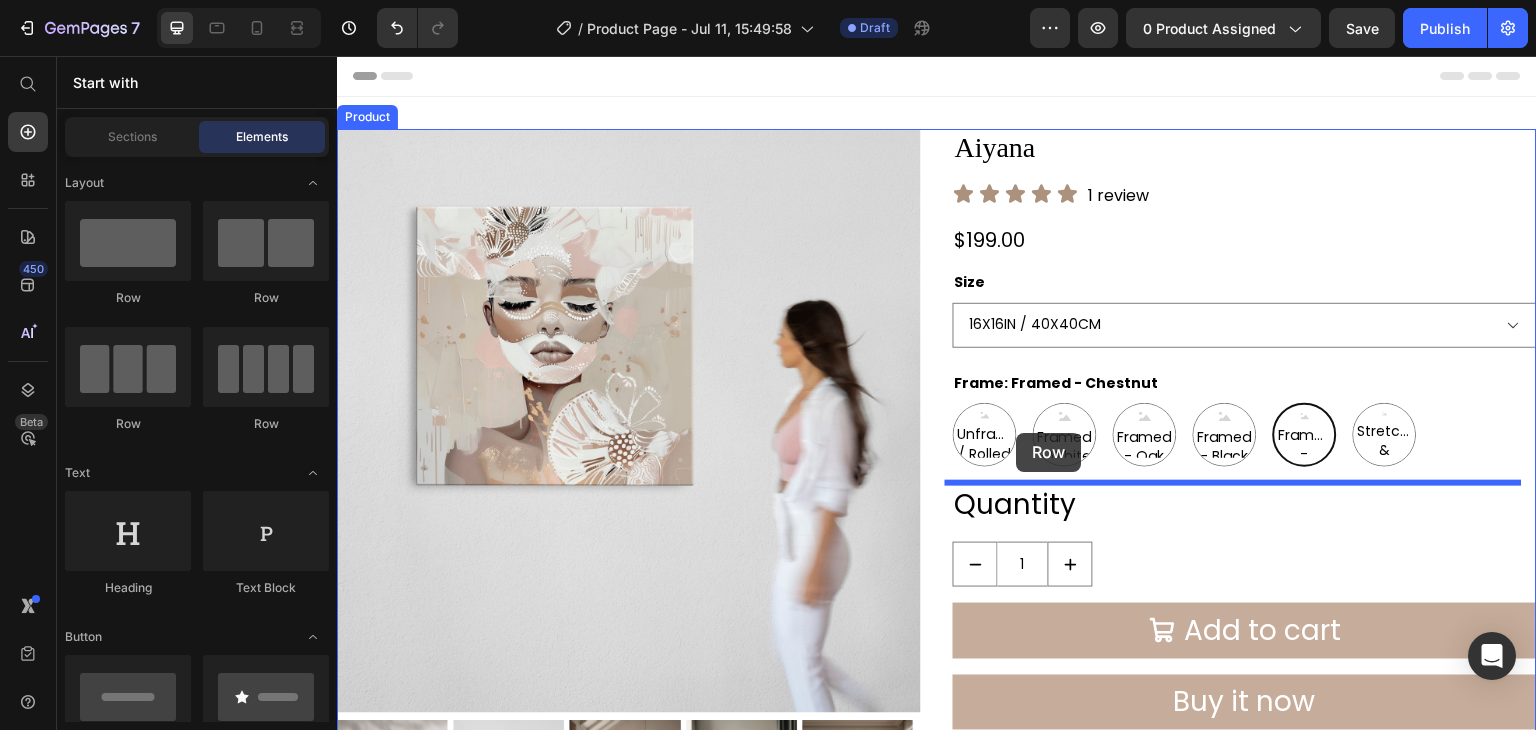 drag, startPoint x: 598, startPoint y: 312, endPoint x: 1017, endPoint y: 433, distance: 436.12155 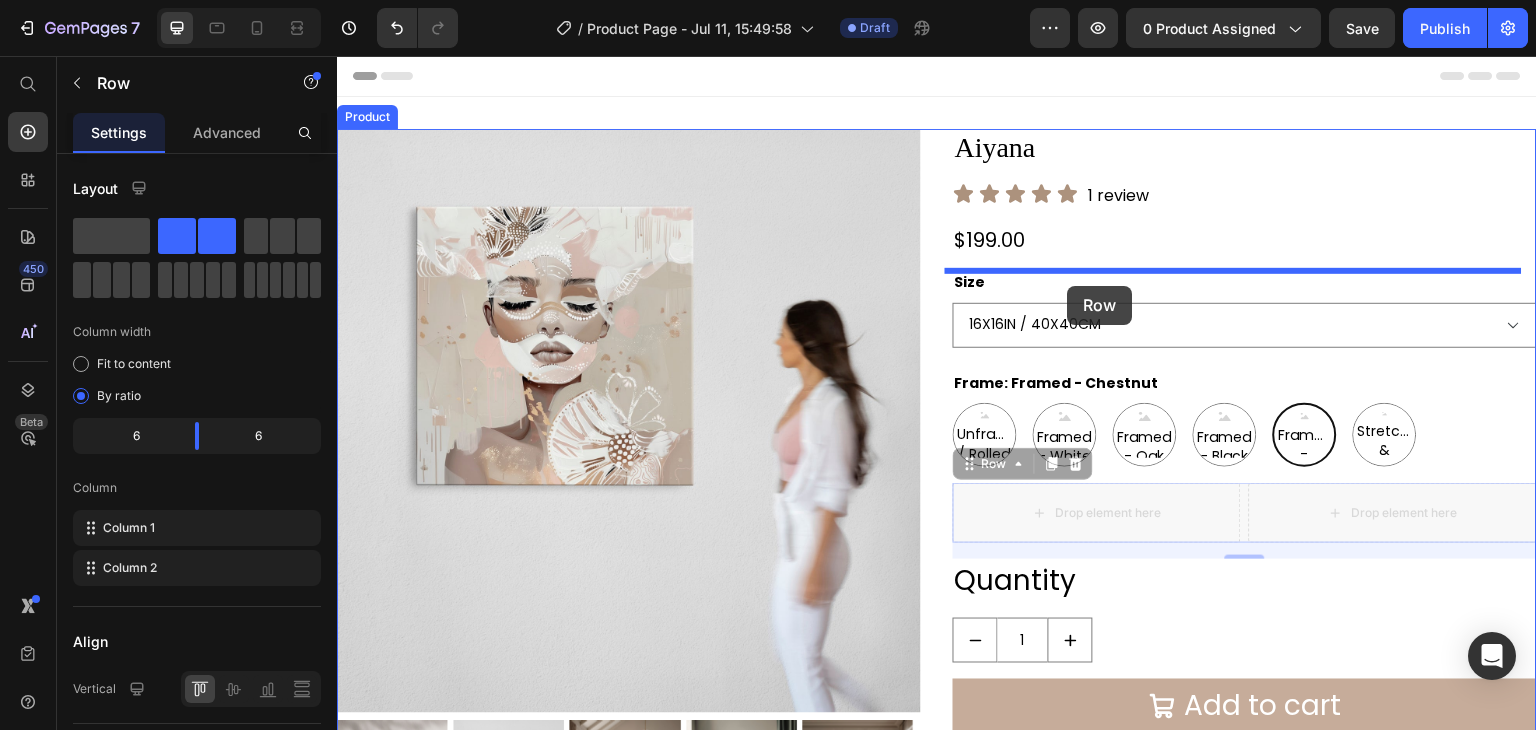 drag, startPoint x: 984, startPoint y: 471, endPoint x: 1068, endPoint y: 286, distance: 203.17726 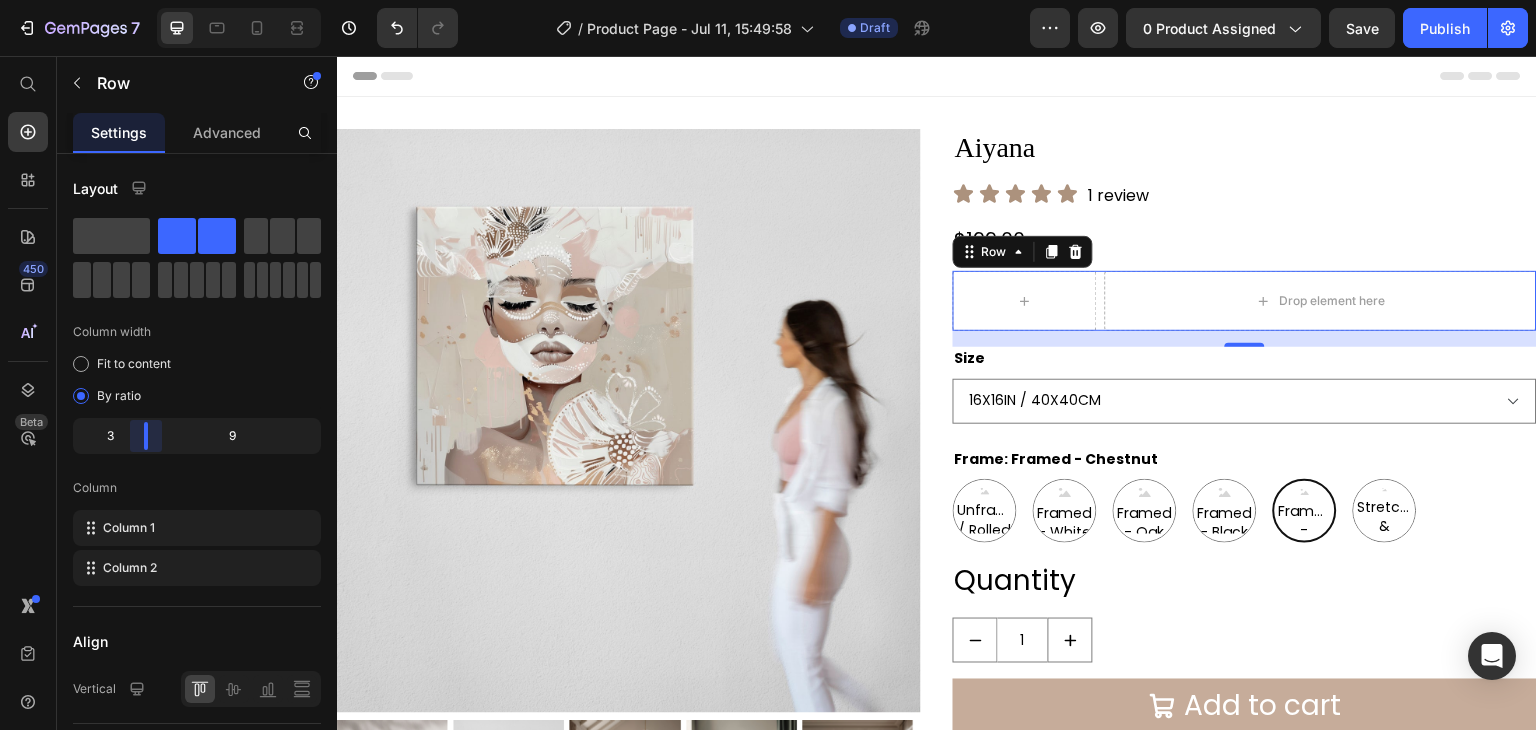 drag, startPoint x: 204, startPoint y: 435, endPoint x: 143, endPoint y: 435, distance: 61 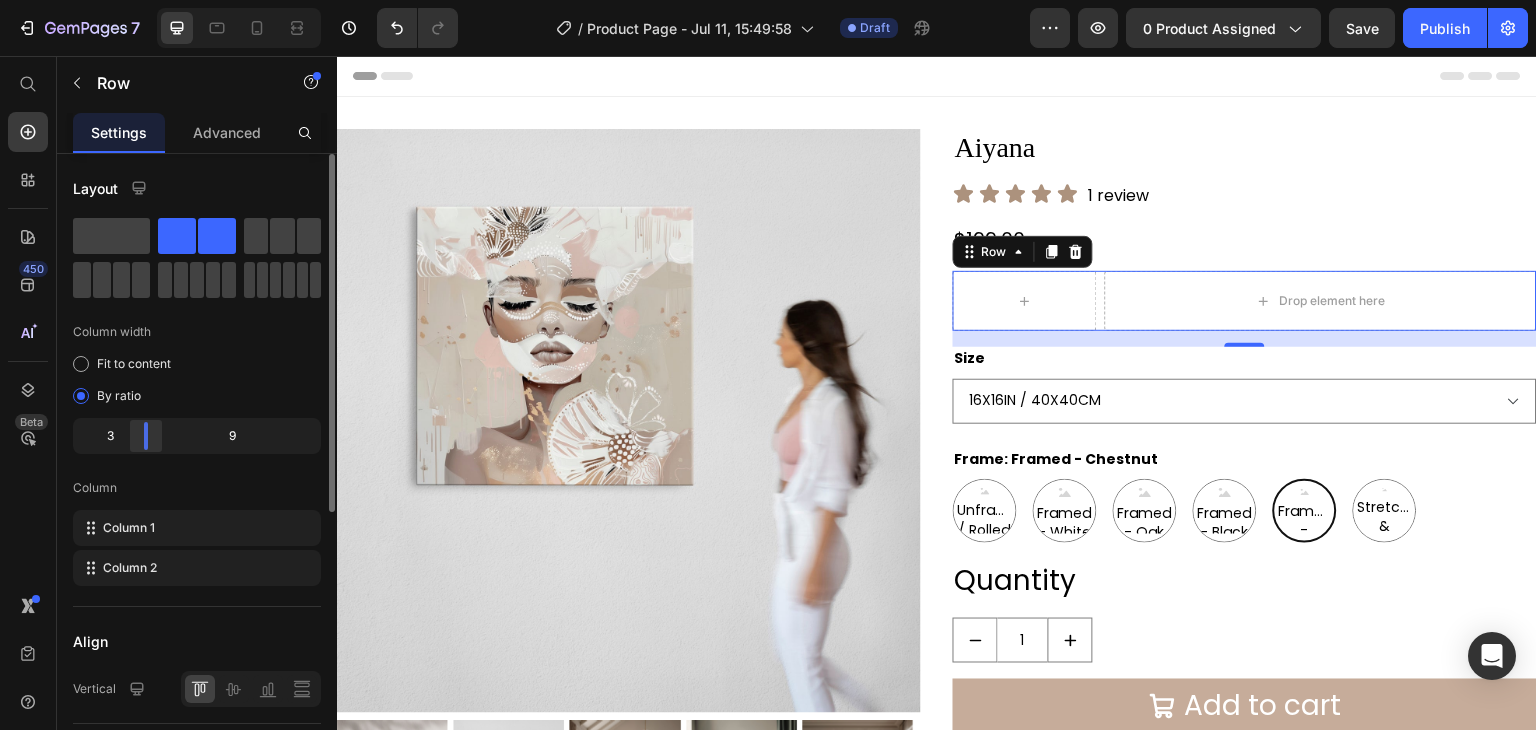 click on "7   /  Product Page - Jul 11, 15:49:58 Draft Preview 0 product assigned  Save   Publish  450 Beta Start with Sections Elements Hero Section Product Detail Brands Trusted Badges Guarantee Product Breakdown How to use Testimonials Compare Bundle FAQs Social Proof Brand Story Product List Collection Blog List Contact Sticky Add to Cart Custom Footer Browse Library 450 Layout
Row
Row
Row
Row Text
Heading
Text Block Button
Button
Button
Sticky Back to top Media
Image Image" at bounding box center (768, 0) 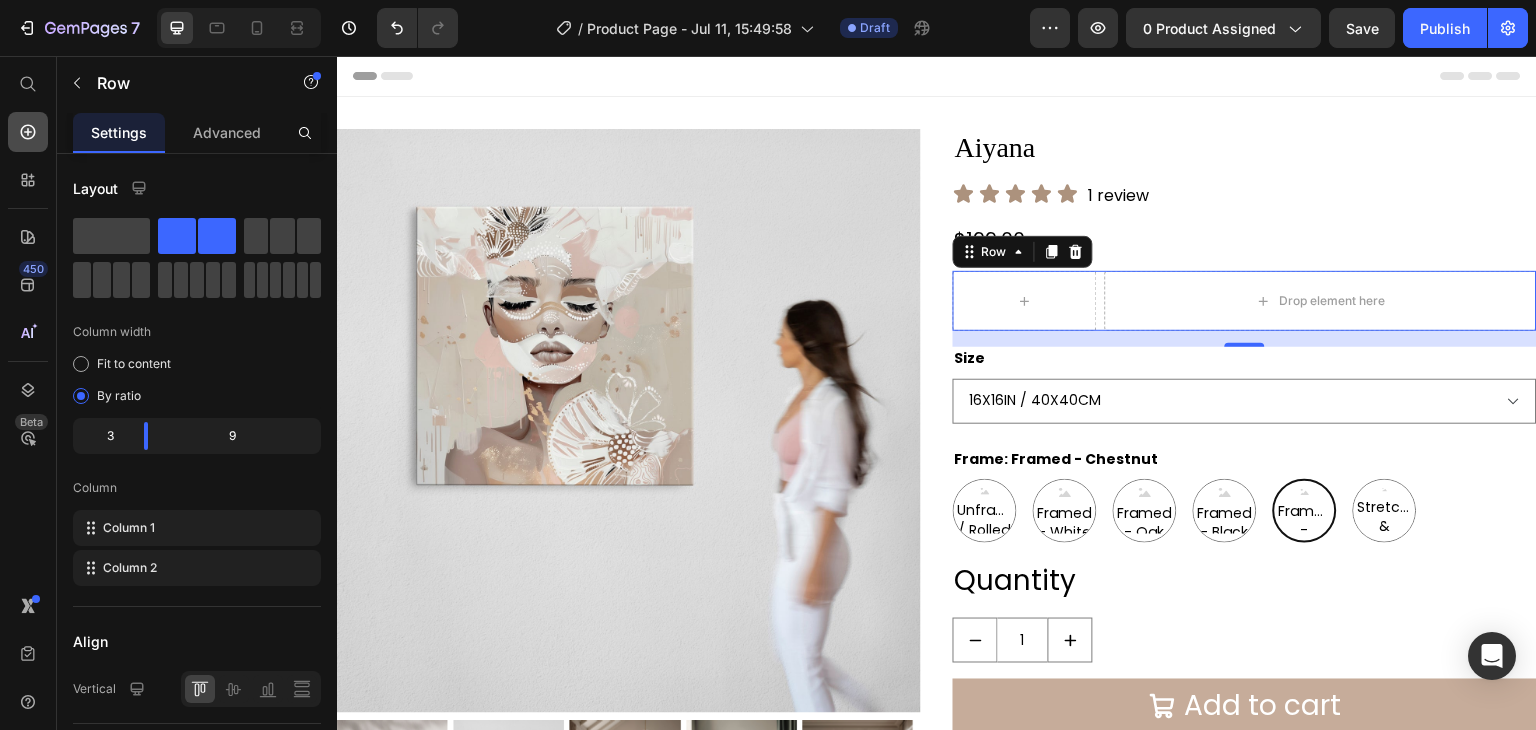 click 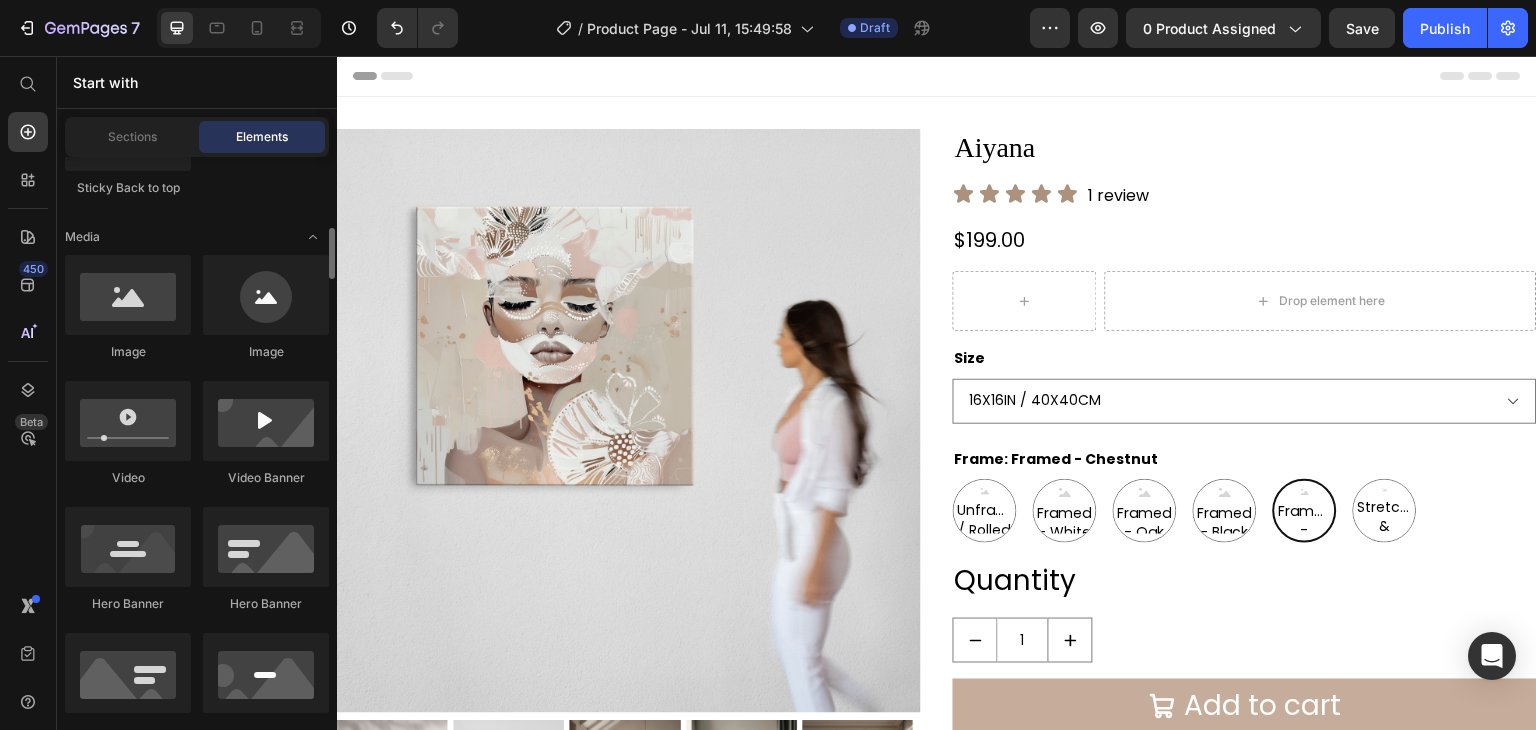 scroll, scrollTop: 674, scrollLeft: 0, axis: vertical 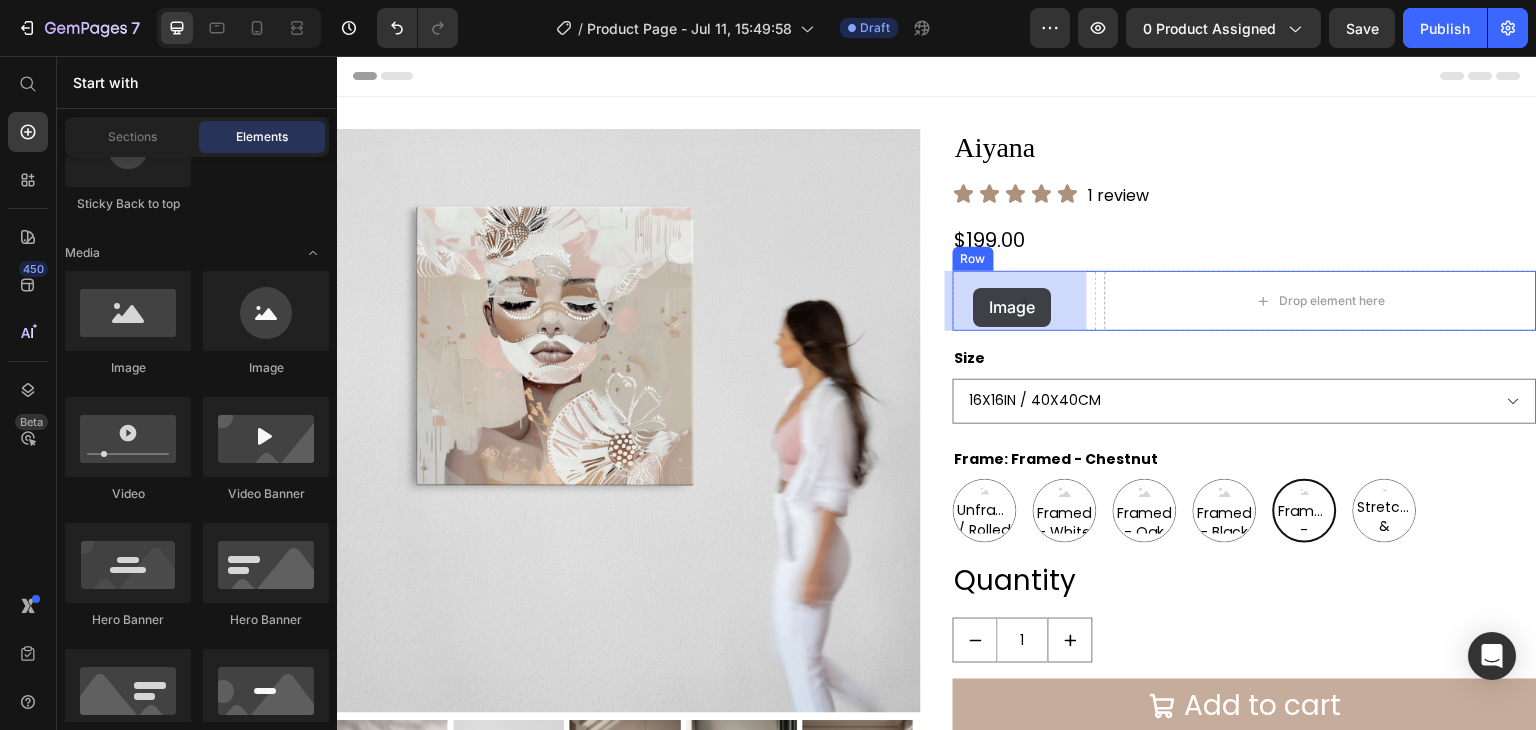 drag, startPoint x: 515, startPoint y: 384, endPoint x: 974, endPoint y: 288, distance: 468.93176 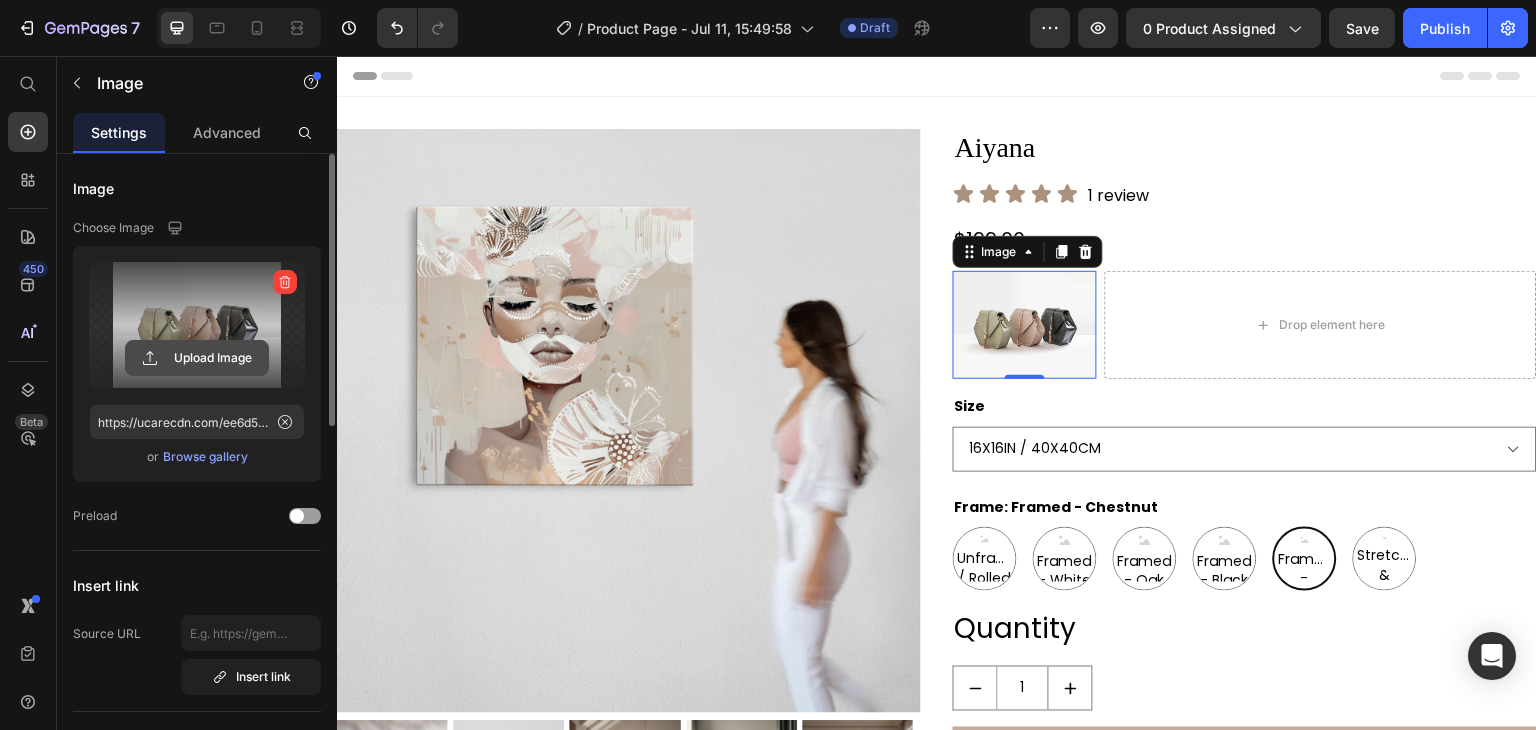 click 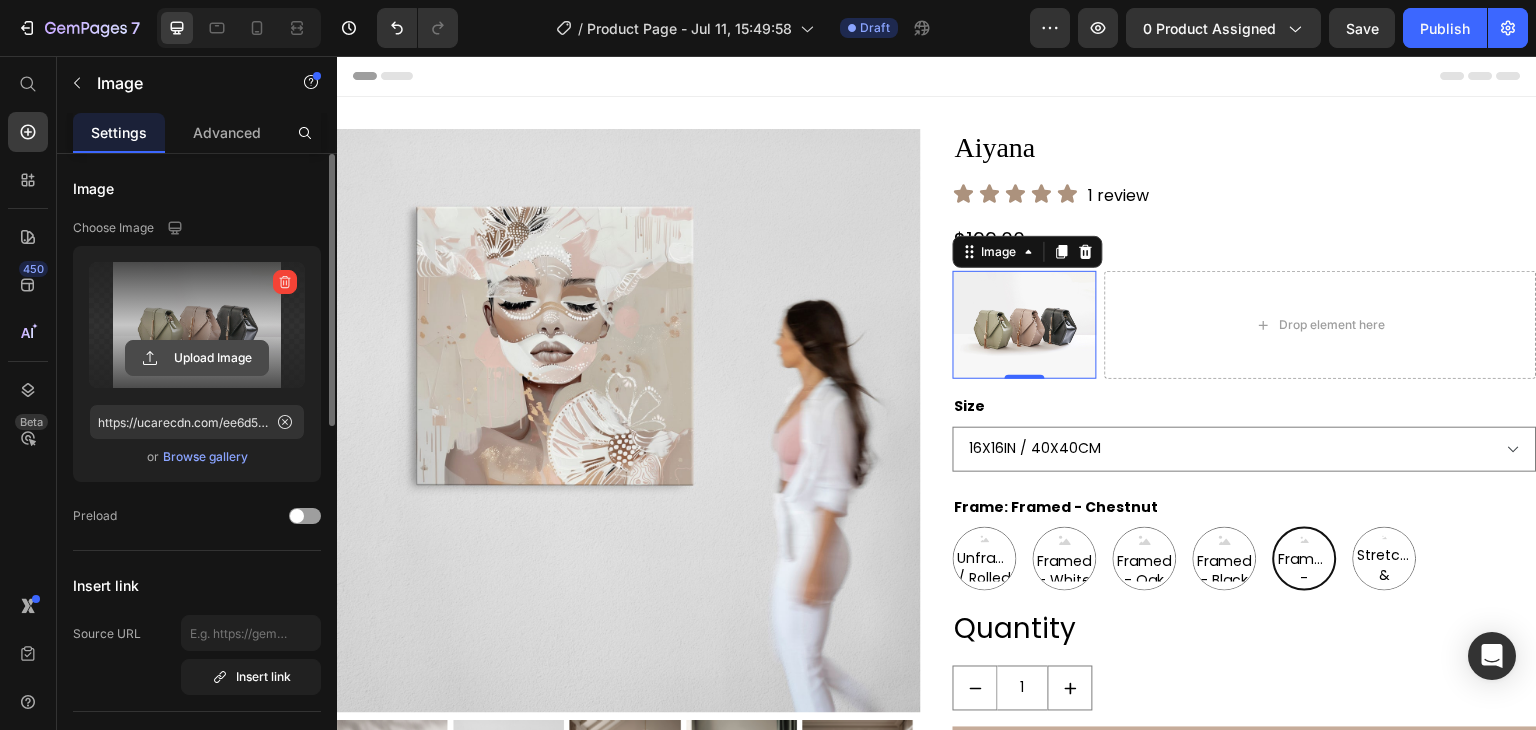 click 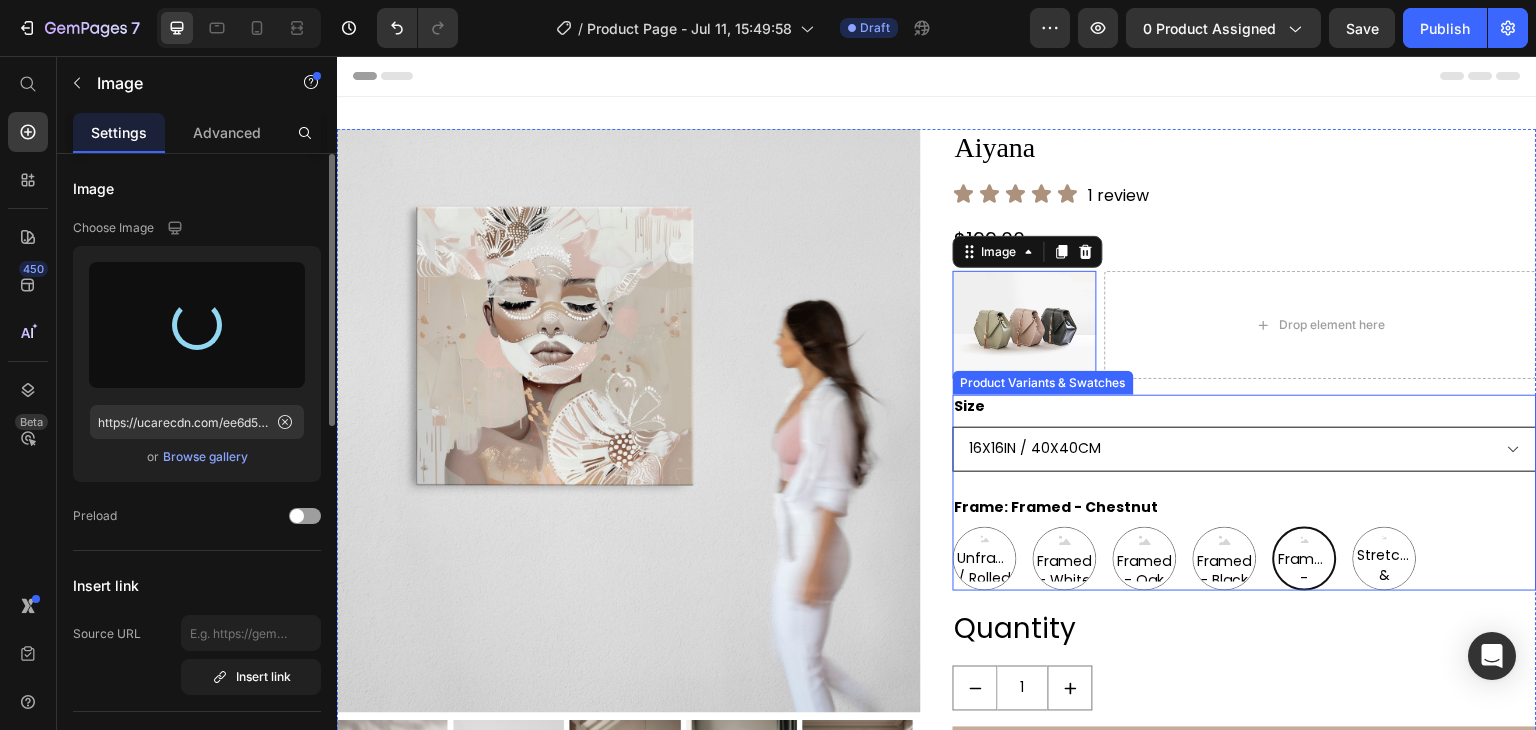 type on "https://cdn.shopify.com/s/files/1/0965/1024/7093/files/gempages_572887605079704448-c1ea7d45-8d28-431c-a963-83736d2b7c87.png" 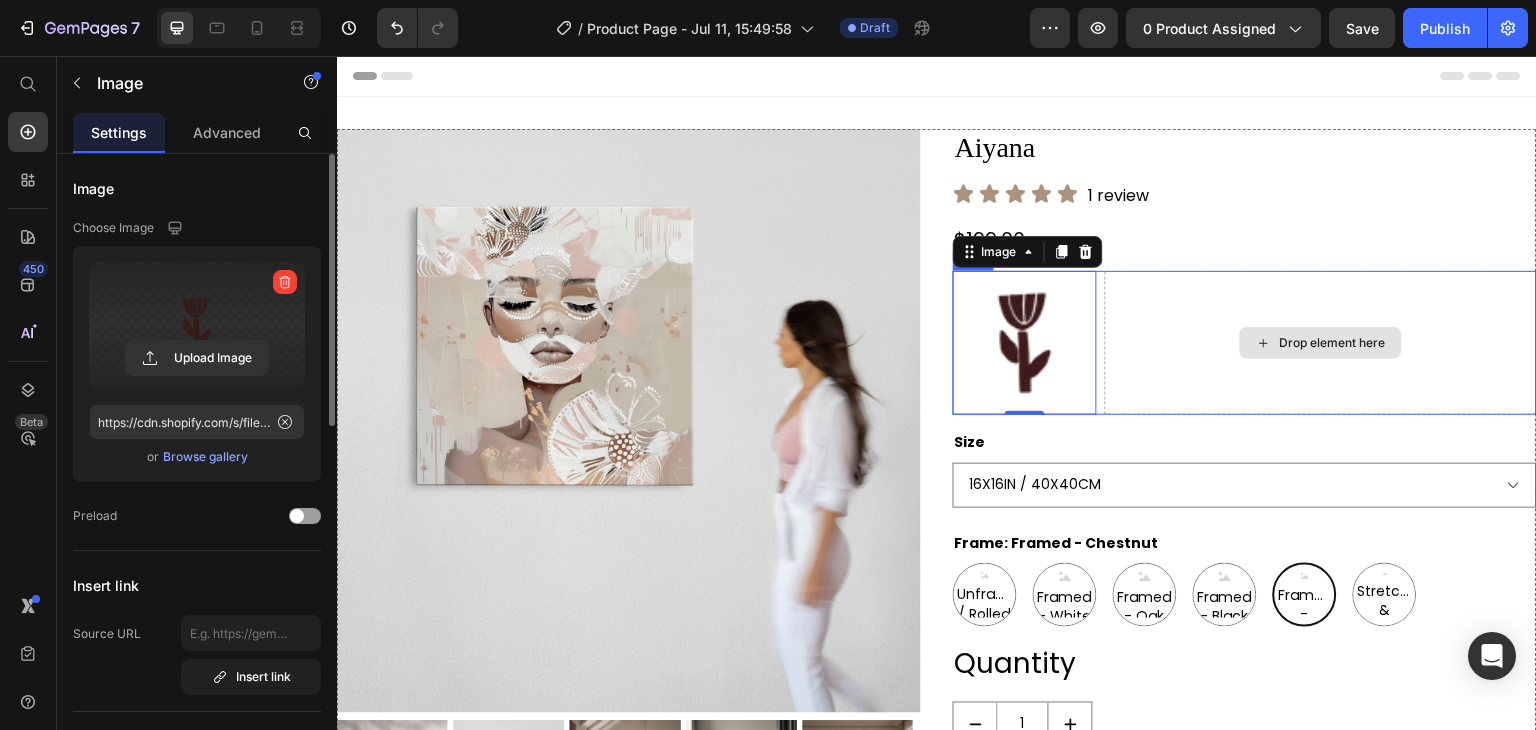 click on "Drop element here" at bounding box center (1321, 343) 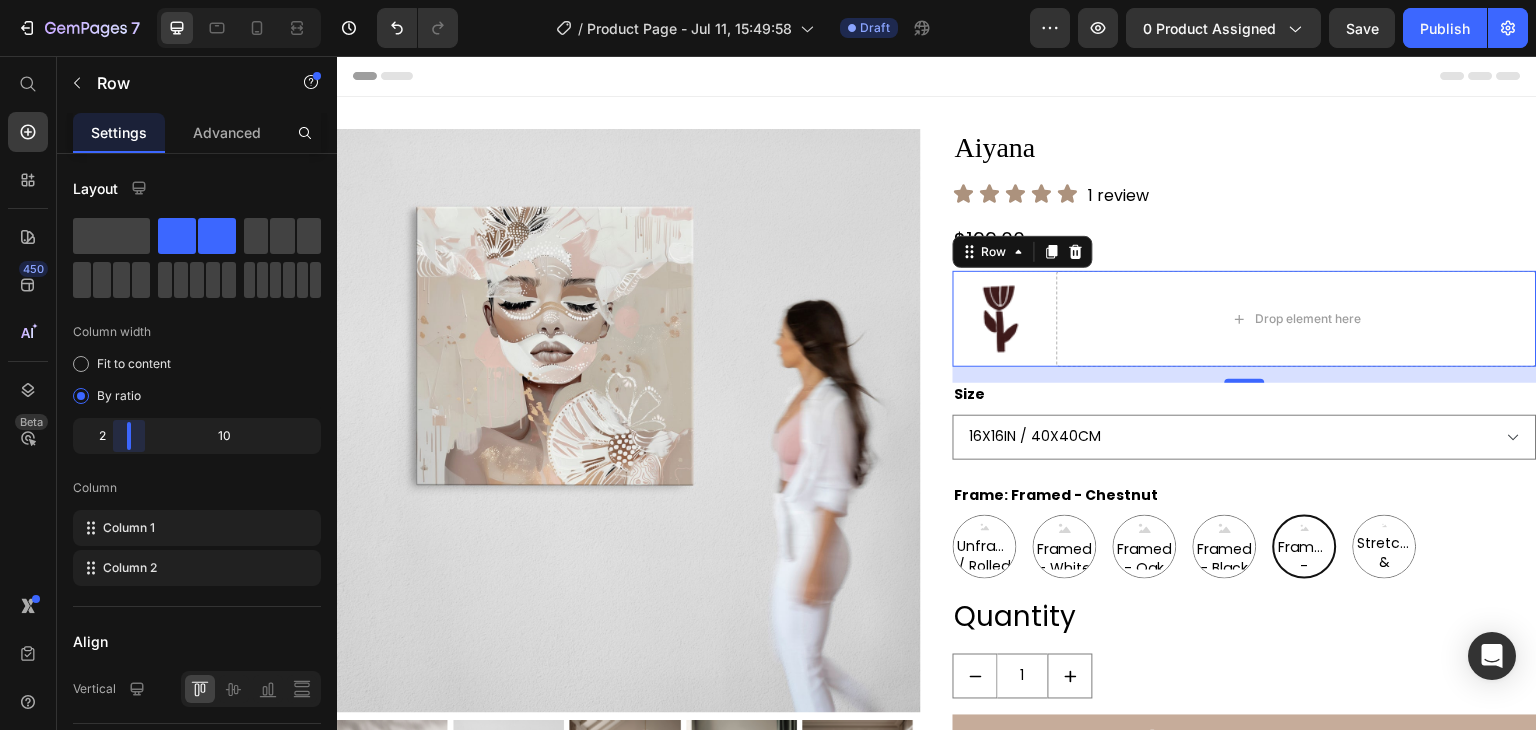 drag, startPoint x: 153, startPoint y: 438, endPoint x: 116, endPoint y: 441, distance: 37.12142 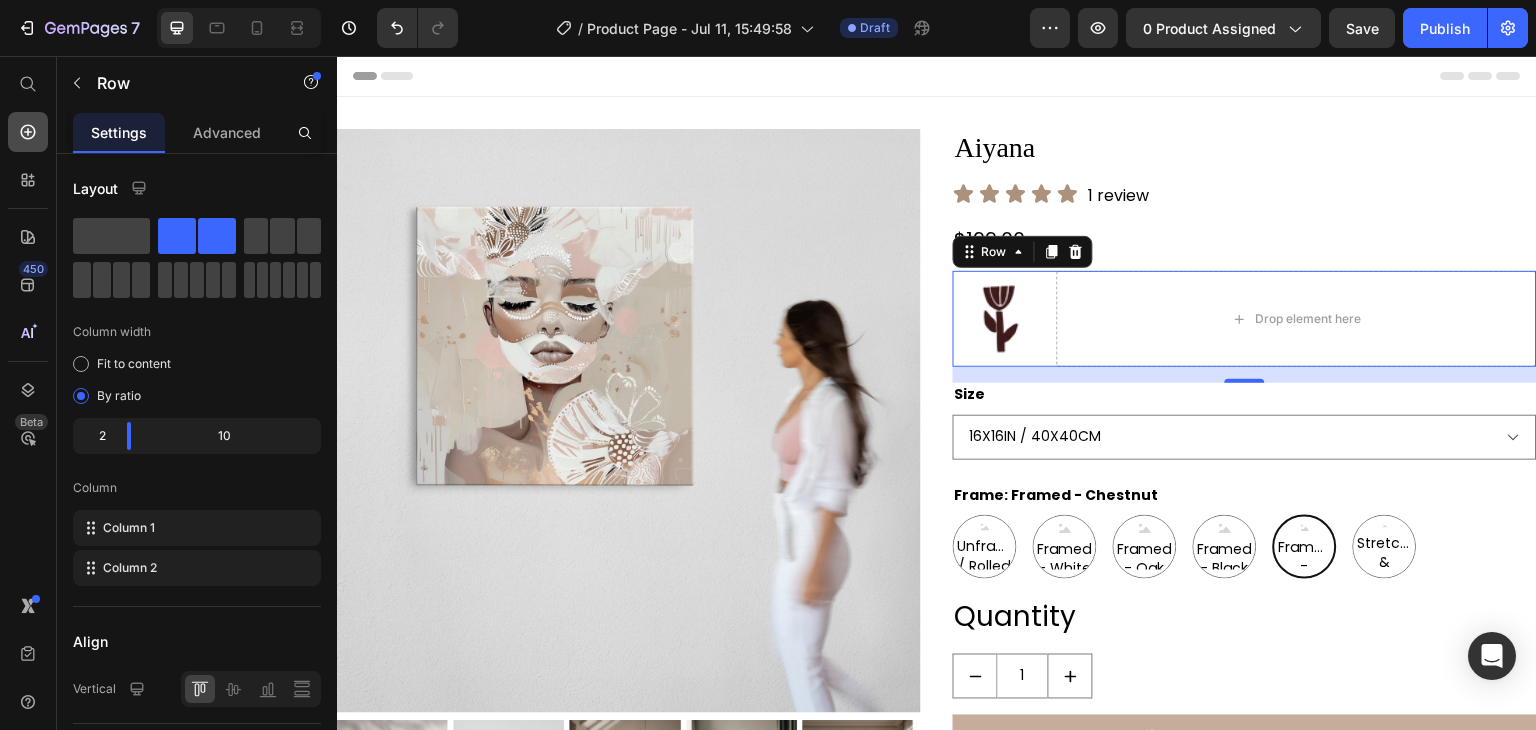 click 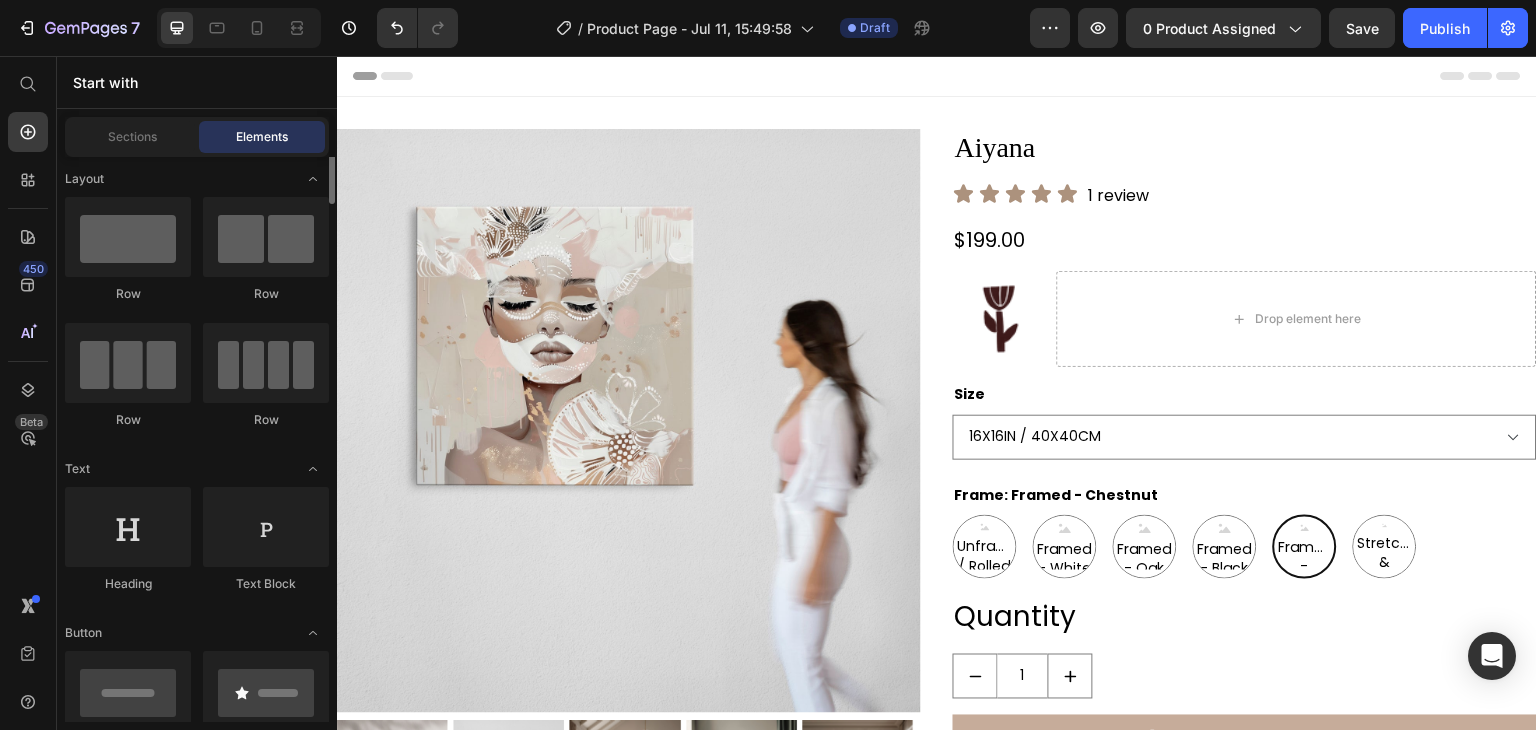 scroll, scrollTop: 0, scrollLeft: 0, axis: both 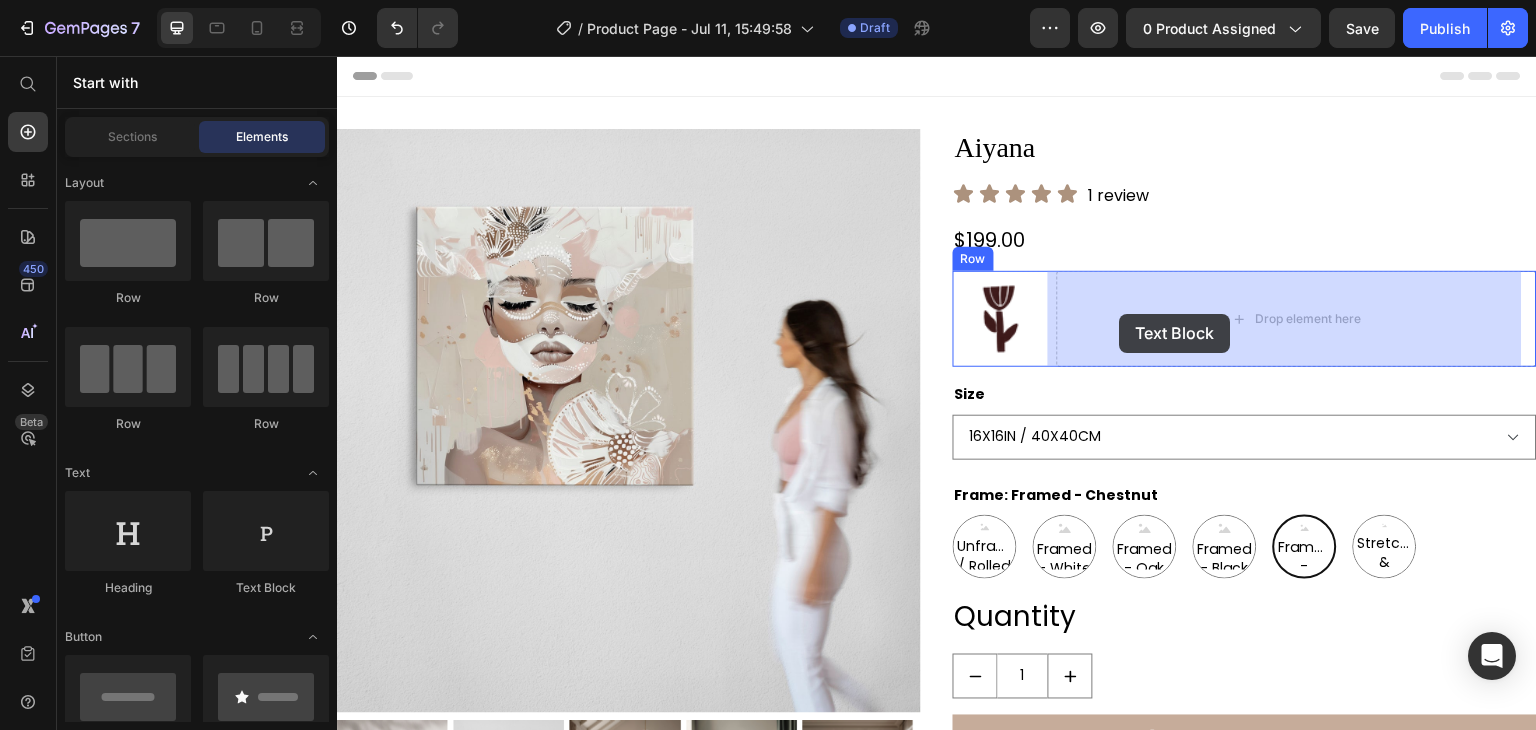 drag, startPoint x: 601, startPoint y: 573, endPoint x: 1120, endPoint y: 314, distance: 580.0362 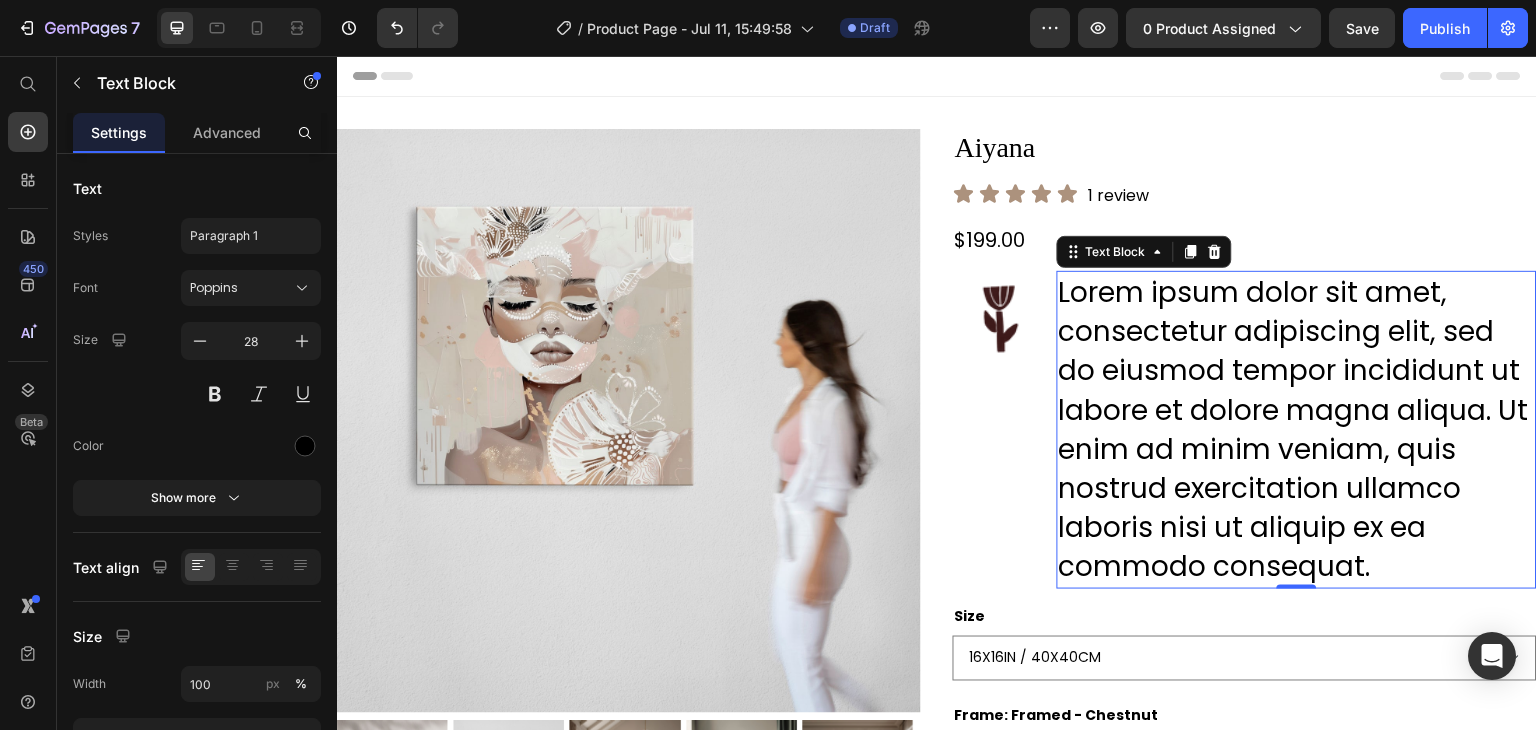 click on "Lorem ipsum dolor sit amet, consectetur adipiscing elit, sed do eiusmod tempor incididunt ut labore et dolore magna aliqua. Ut enim ad minim veniam, quis nostrud exercitation ullamco laboris nisi ut aliquip ex ea commodo consequat." at bounding box center (1297, 430) 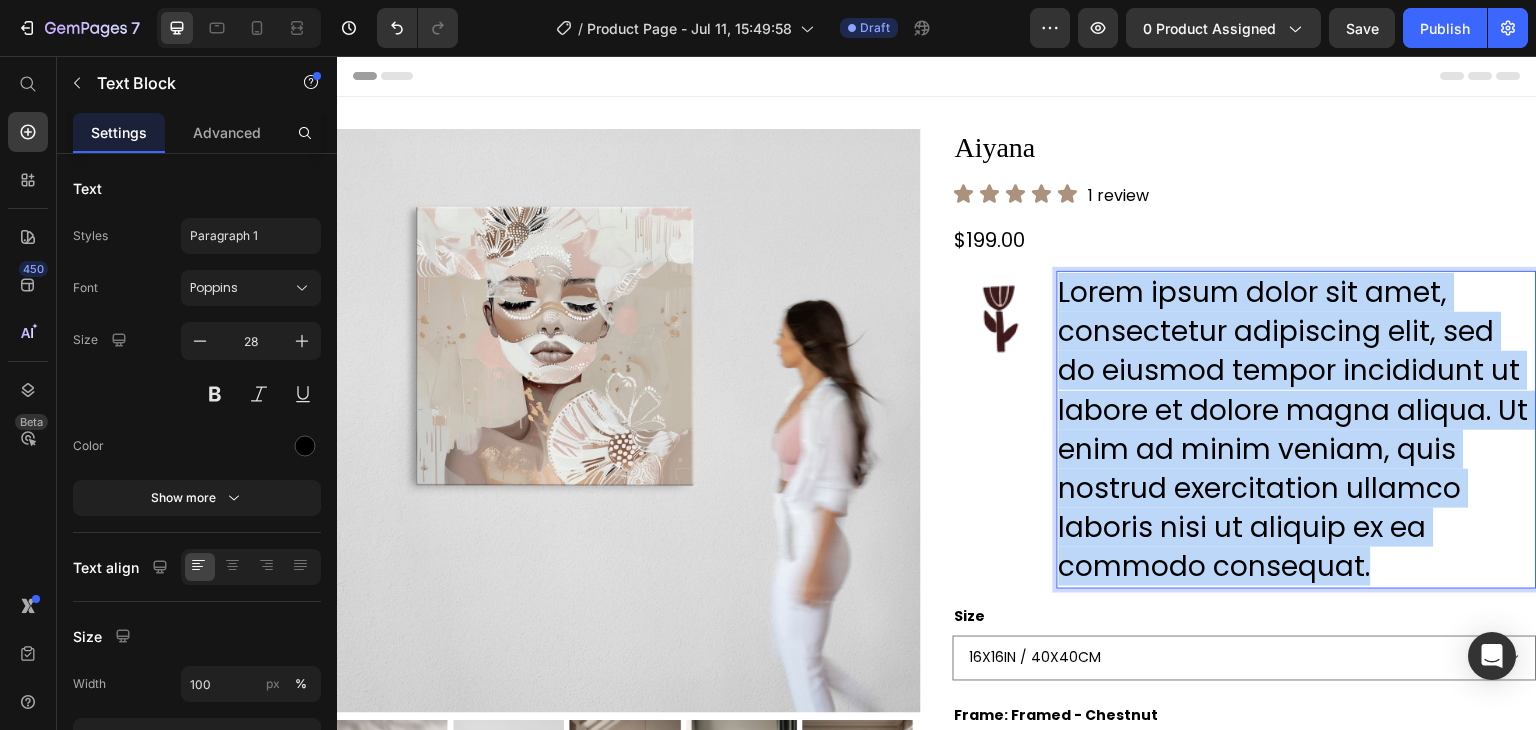 click on "Lorem ipsum dolor sit amet, consectetur adipiscing elit, sed do eiusmod tempor incididunt ut labore et dolore magna aliqua. Ut enim ad minim veniam, quis nostrud exercitation ullamco laboris nisi ut aliquip ex ea commodo consequat." at bounding box center (1297, 430) 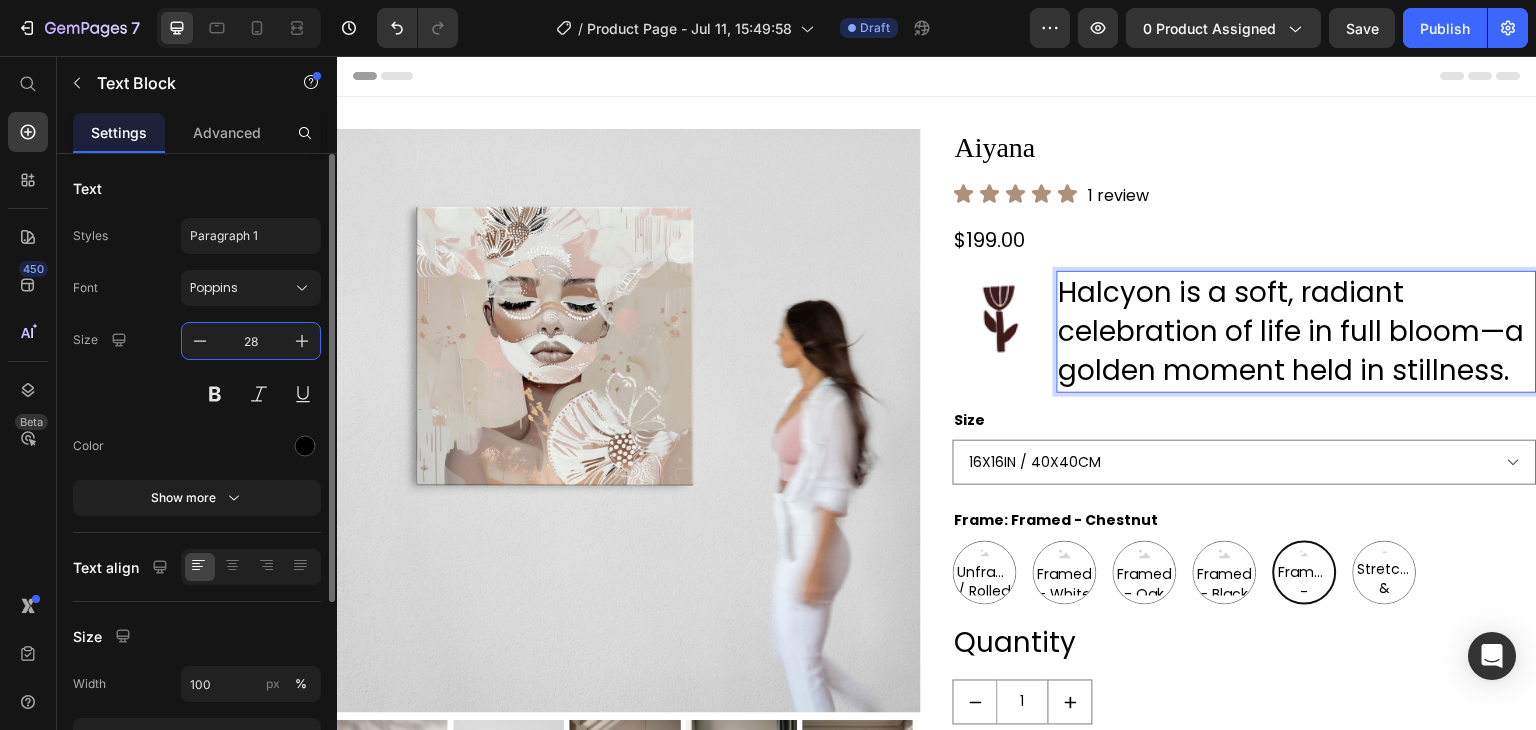 click on "28" at bounding box center [251, 341] 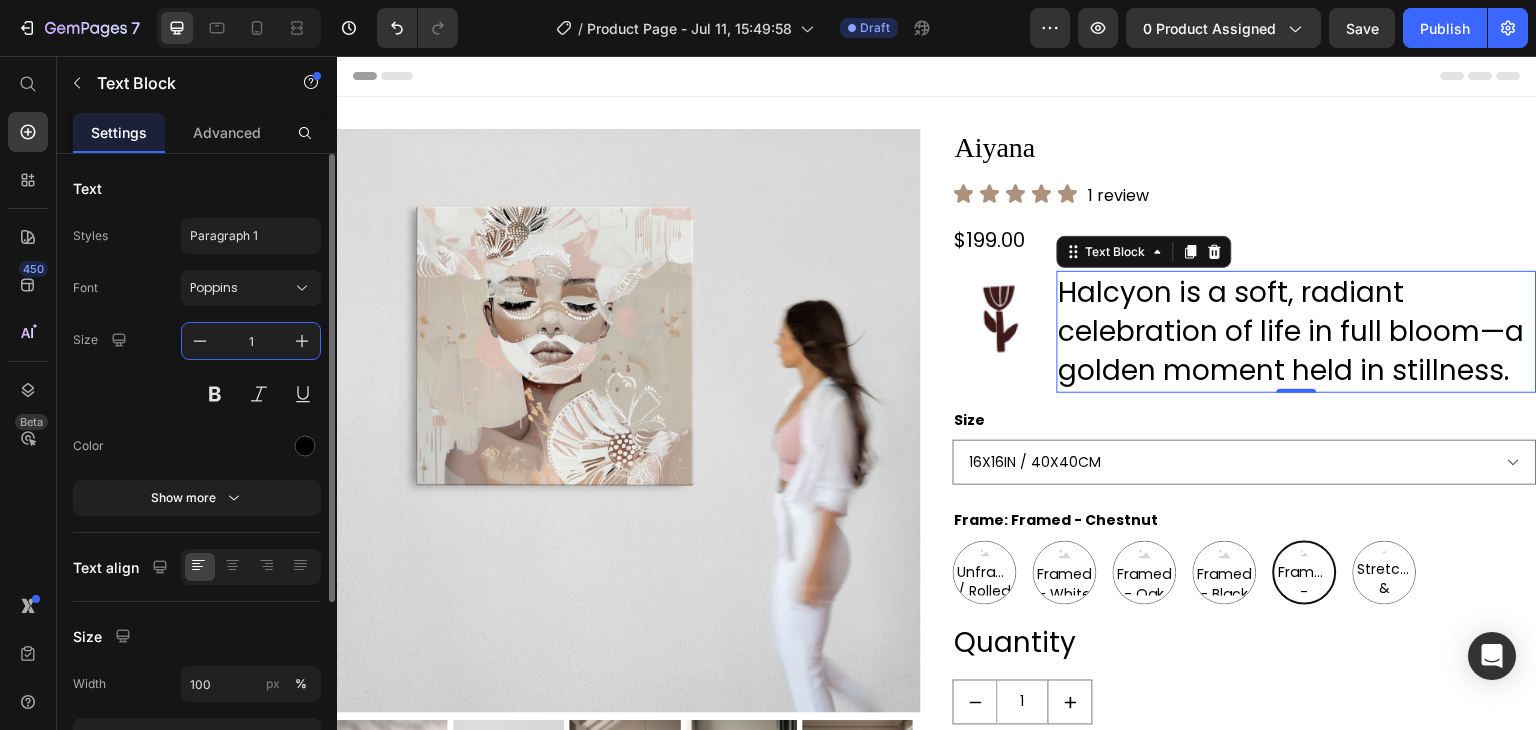 type on "18" 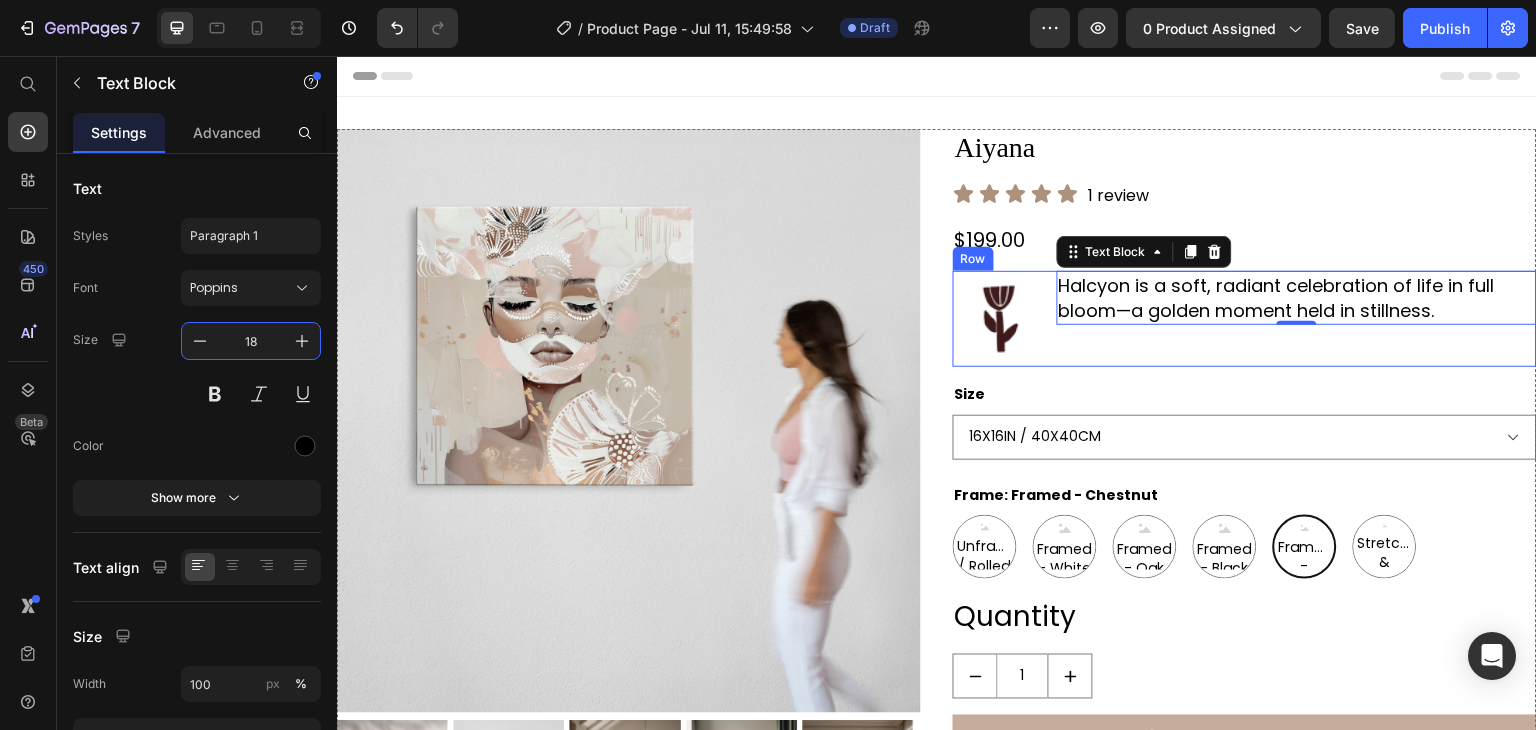 click on "[PRODUCT_NAME] is a soft, radiant celebration of life in full bloom—a golden moment held in stillness. Text Block   0" at bounding box center (1297, 319) 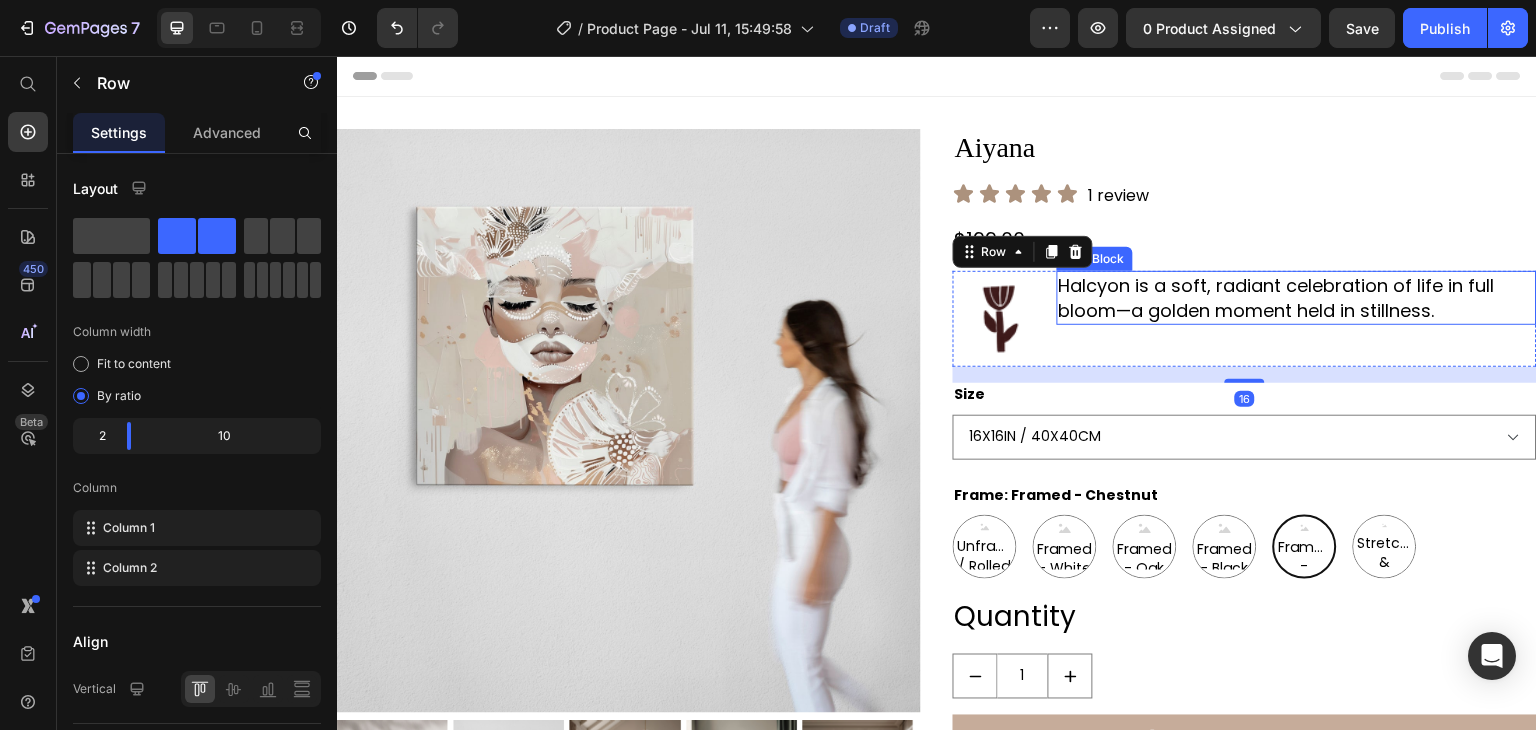 click on "Halcyon is a soft, radiant celebration of life in full bloom—a golden moment held in stillness." at bounding box center (1297, 298) 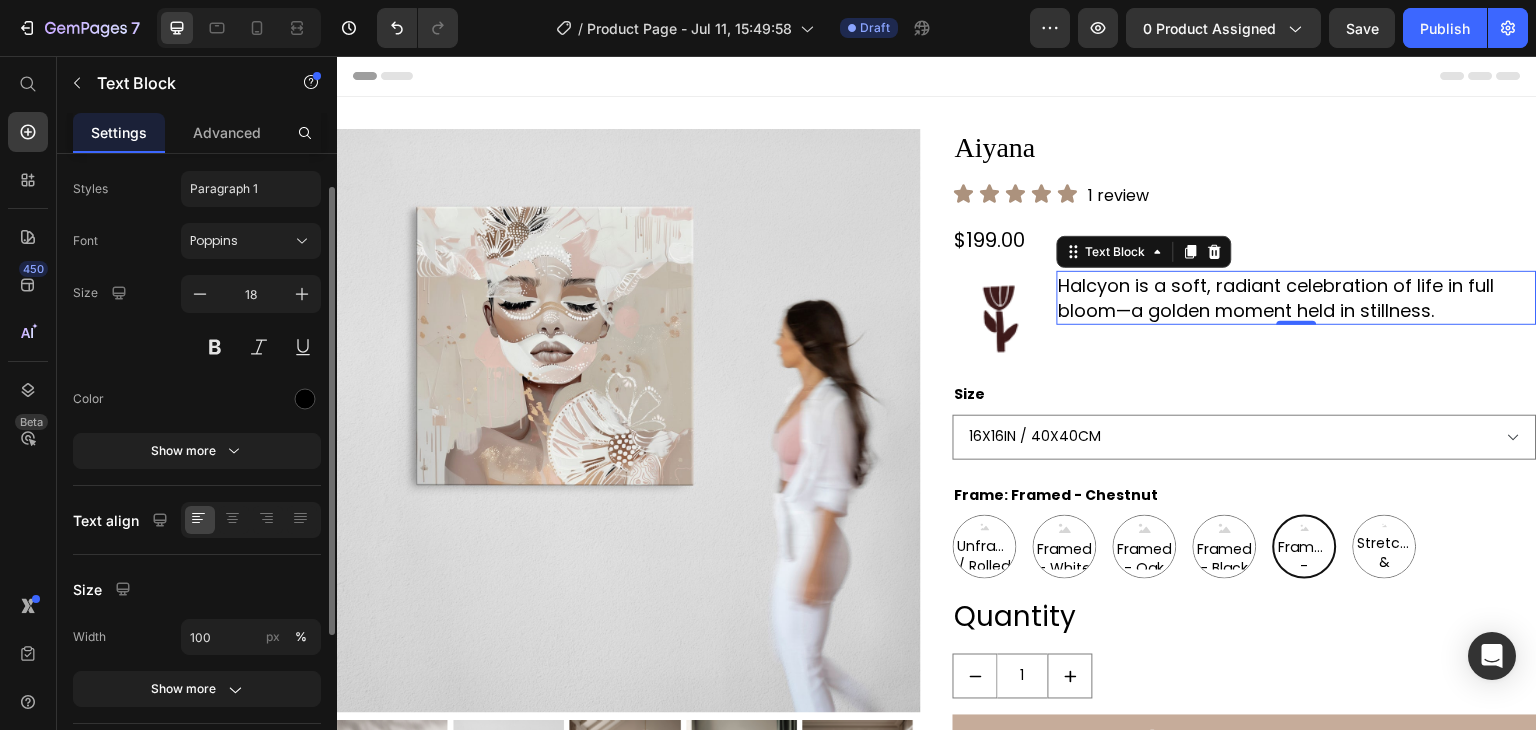 scroll, scrollTop: 78, scrollLeft: 0, axis: vertical 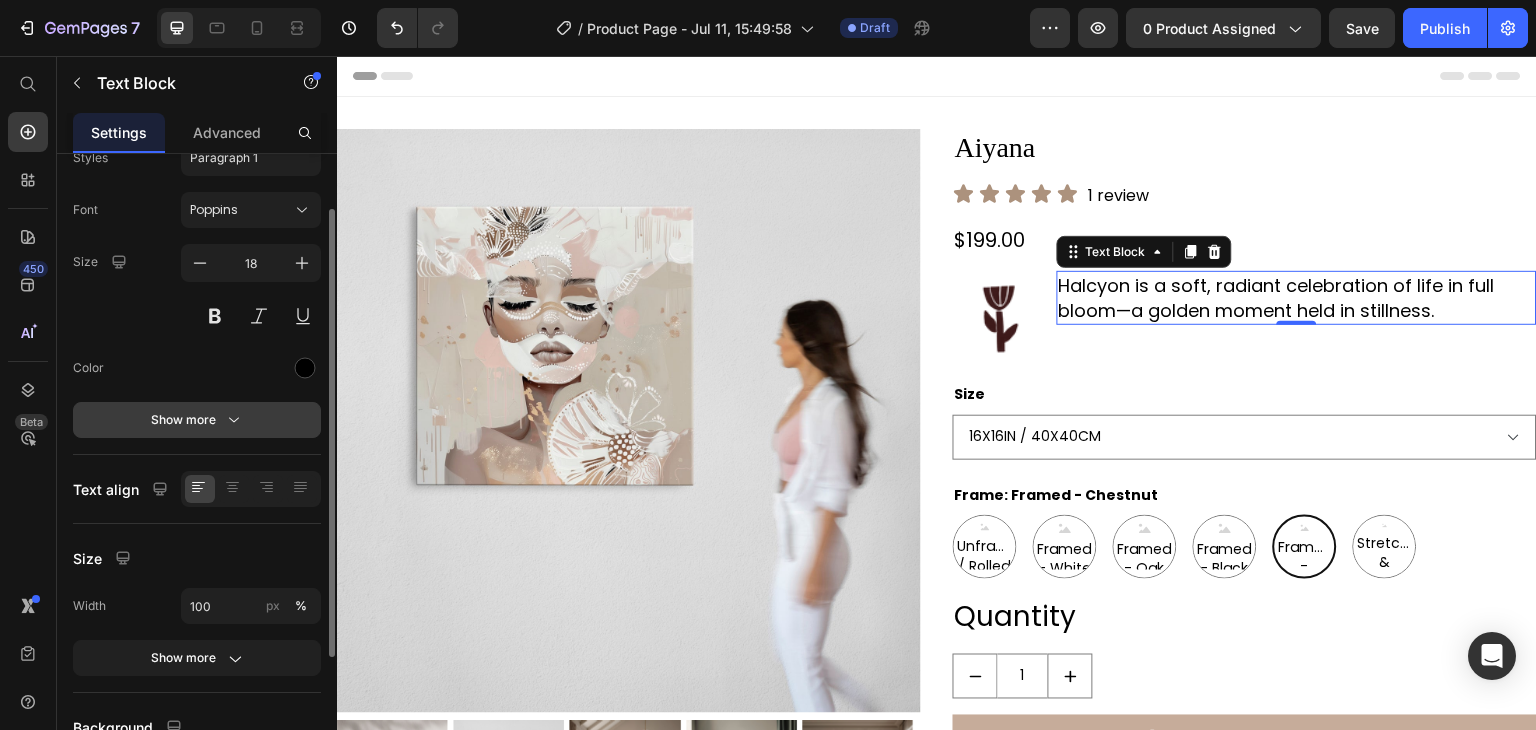 click on "Show more" at bounding box center [197, 420] 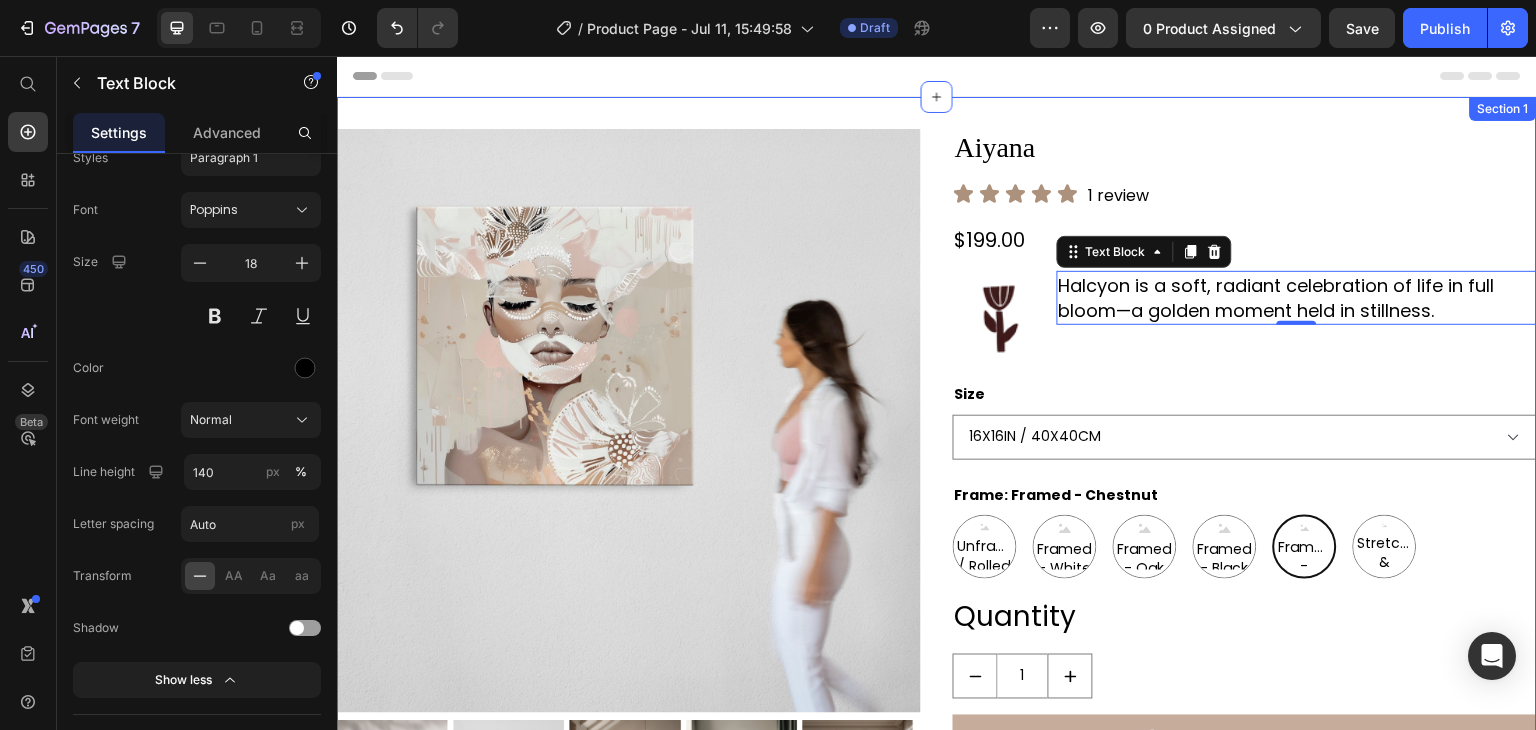 click on "Product Images [PRODUCT_NAME] Product Title Icon Icon Icon Icon Icon Icon List 1 review Text Block Row $199.00 Product Price Row Image [PRODUCT_NAME] is a soft, radiant celebration of life in full bloom—a golden moment held in stillness. Text Block   0 Row Size 16X16IN / 40X40CM 20X20IN / 50X50CM 26X26IN / 66X66CM 38X38IN / 96X96CM 48X48IN / 122X122CM Frame: Framed - Chestnut Unframed / Rolled Canvas Unframed / Rolled Canvas Unframed / Rolled Canvas Framed - White Framed - White Framed - White Framed - Oak Framed - Oak Framed - Oak Framed - Black Framed - Black Framed - Black Framed - Chestnut Framed - Chestnut Framed - Chestnut Stretched & Ready to Hang Canvas Stretched & Ready to Hang Canvas Stretched & Ready to Hang Canvas Product Variants & Swatches Quantity Text Block 1 Product Quantity
Add to cart Add to Cart Buy it now Dynamic Checkout Product Section 1" at bounding box center (937, 493) 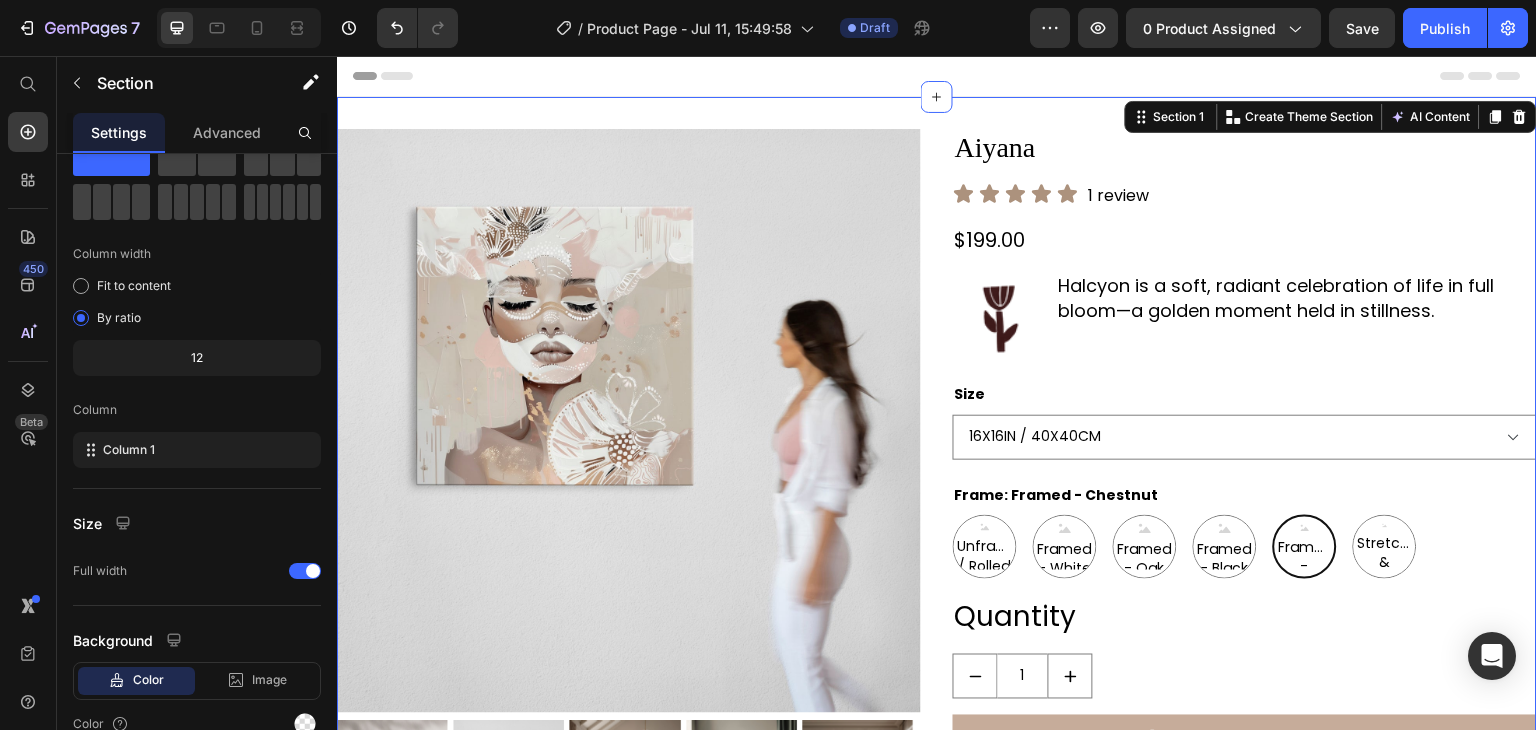 scroll, scrollTop: 0, scrollLeft: 0, axis: both 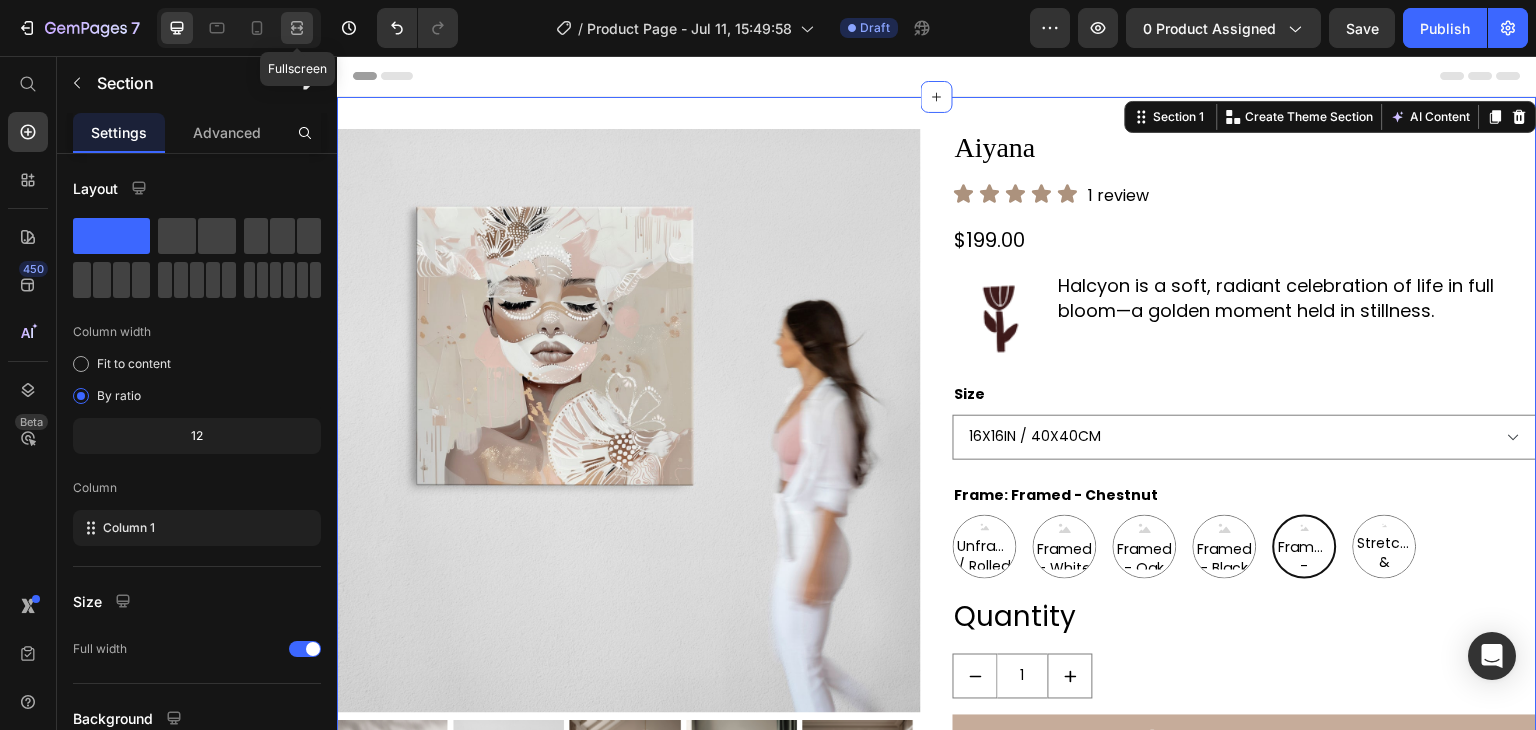 click 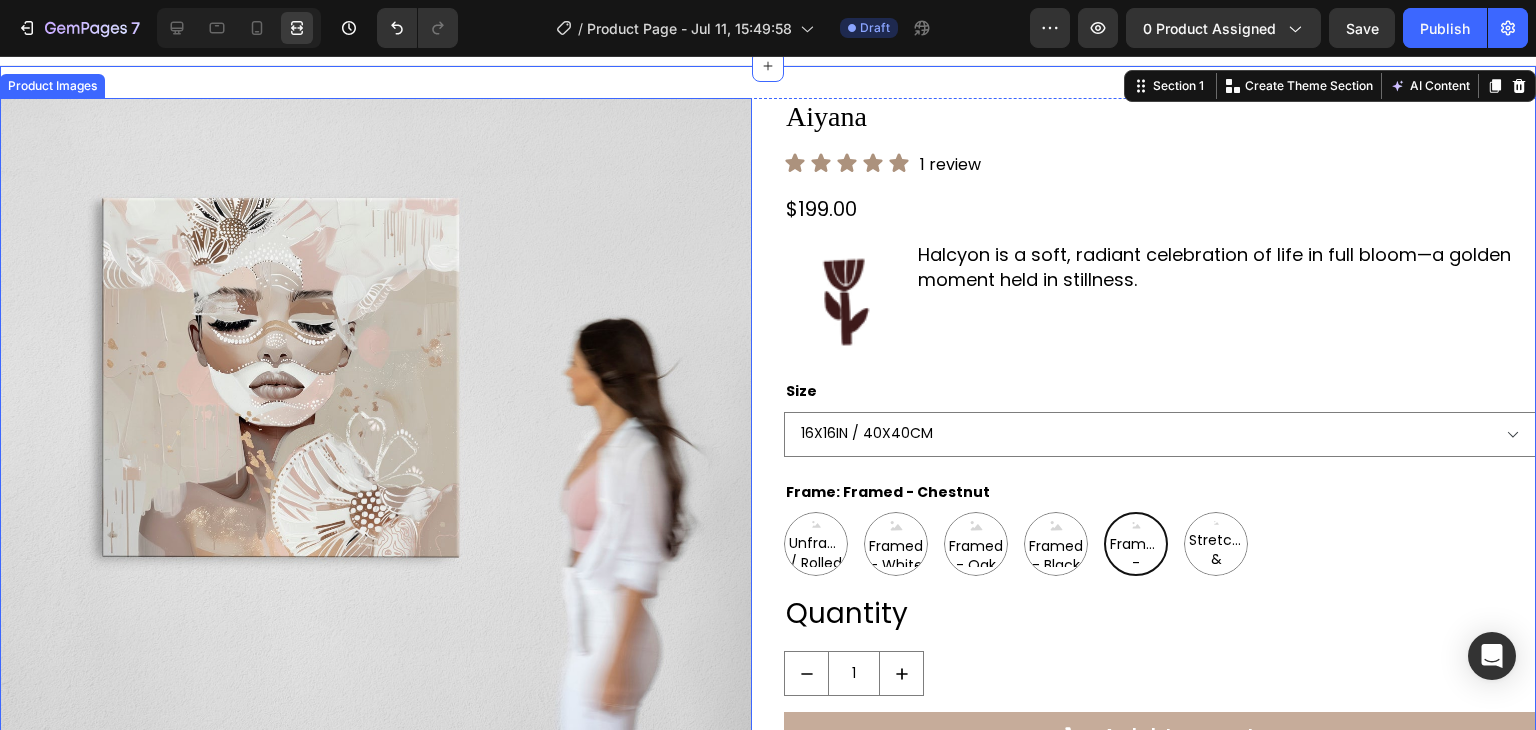 scroll, scrollTop: 70, scrollLeft: 0, axis: vertical 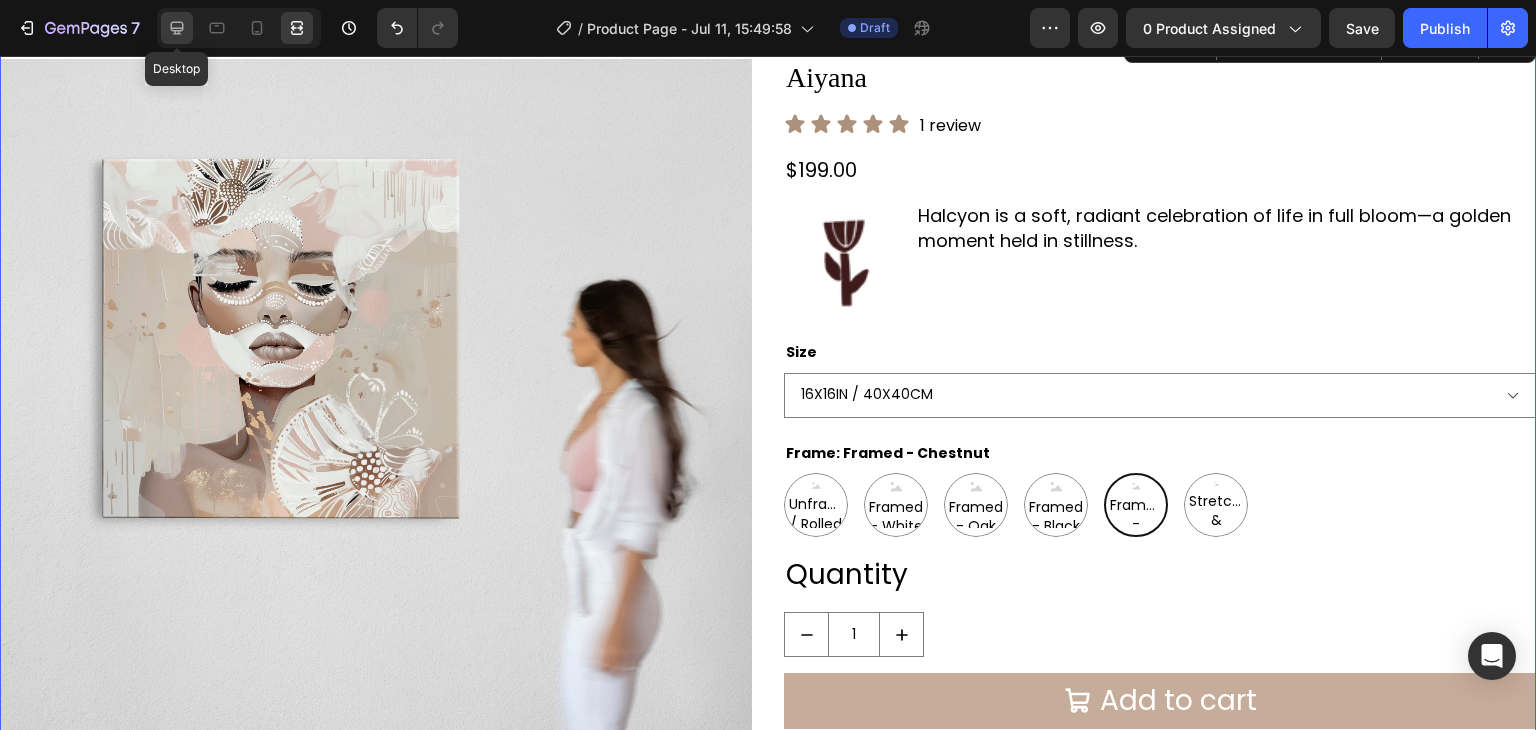 click 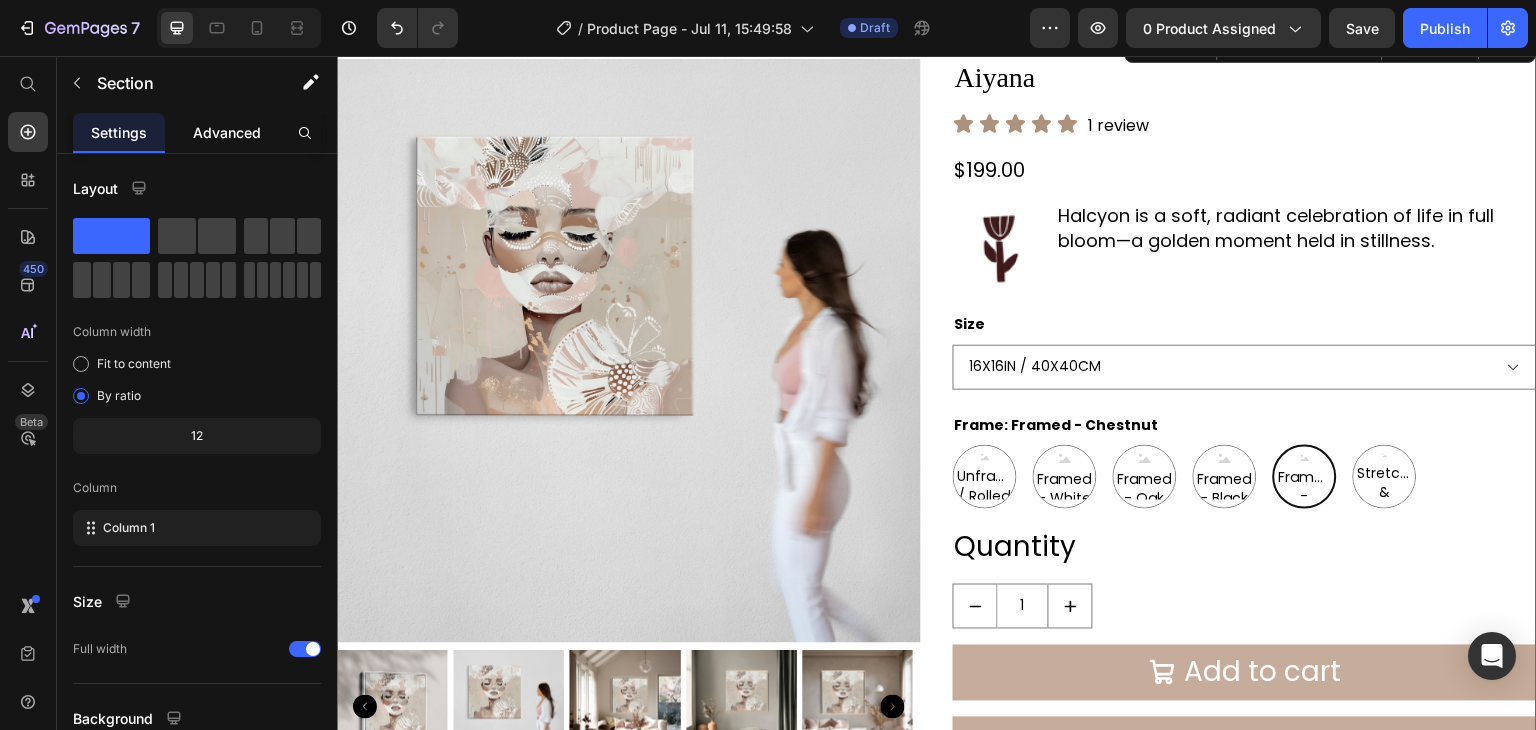 click on "Advanced" 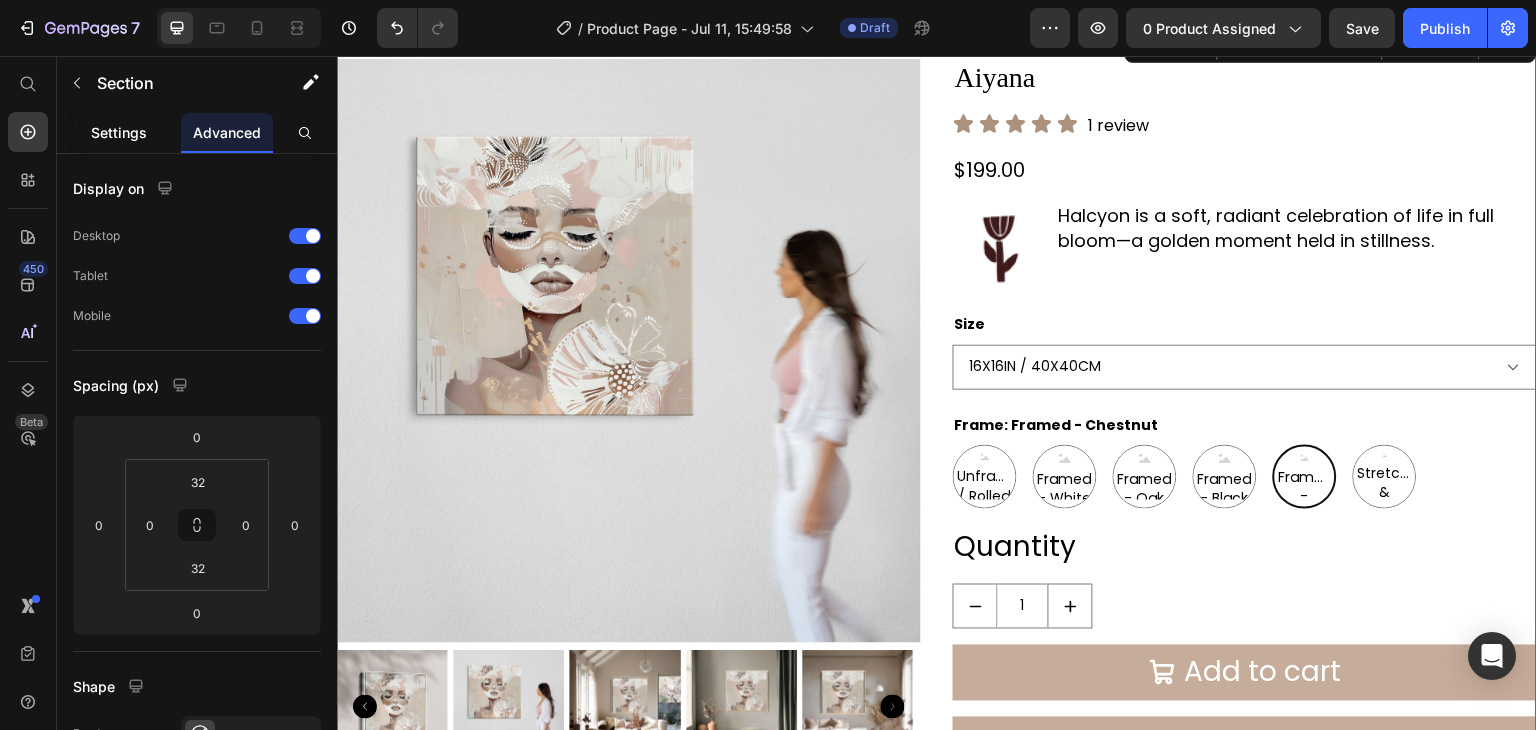 click on "Settings" at bounding box center (119, 132) 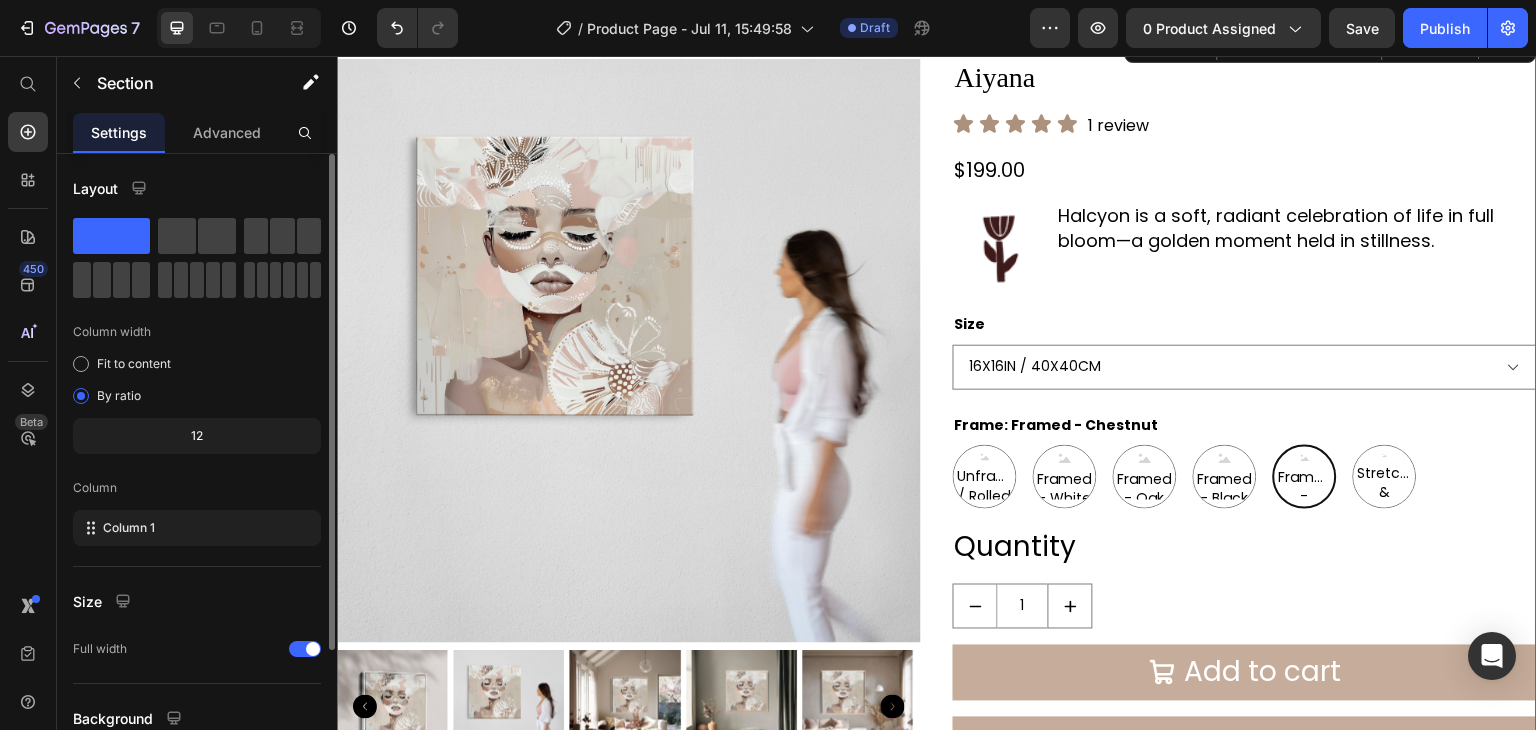 scroll, scrollTop: 173, scrollLeft: 0, axis: vertical 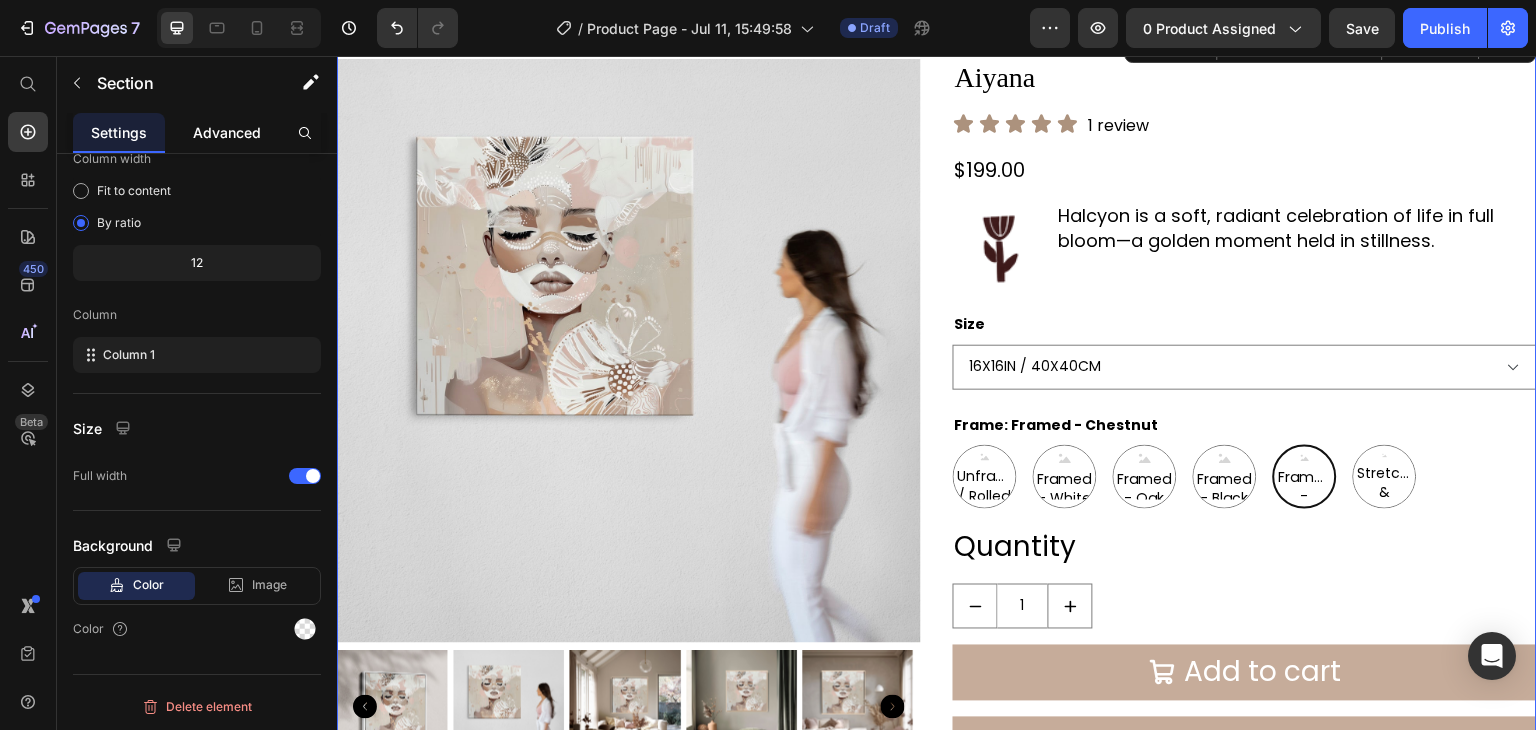 click on "Advanced" at bounding box center (227, 132) 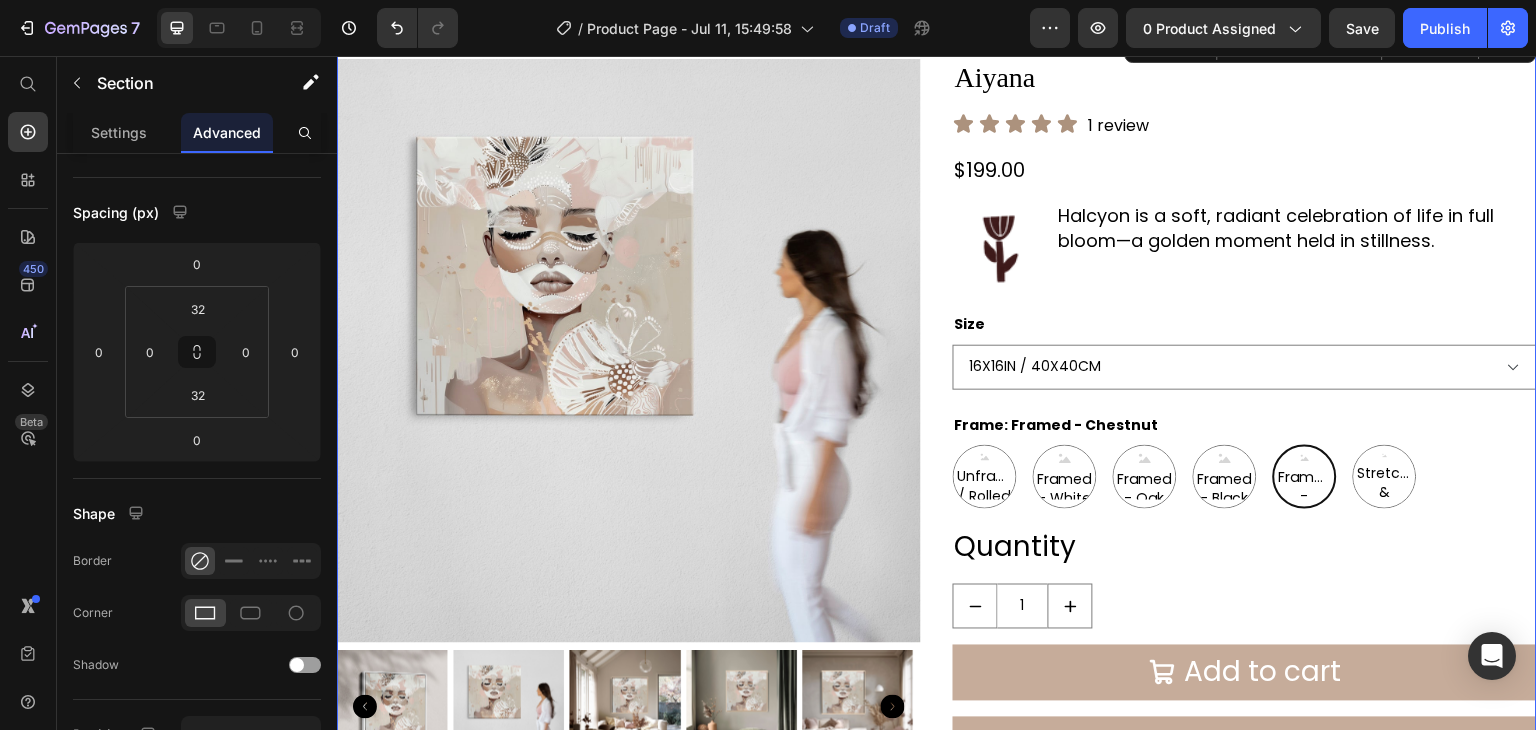 scroll, scrollTop: 0, scrollLeft: 0, axis: both 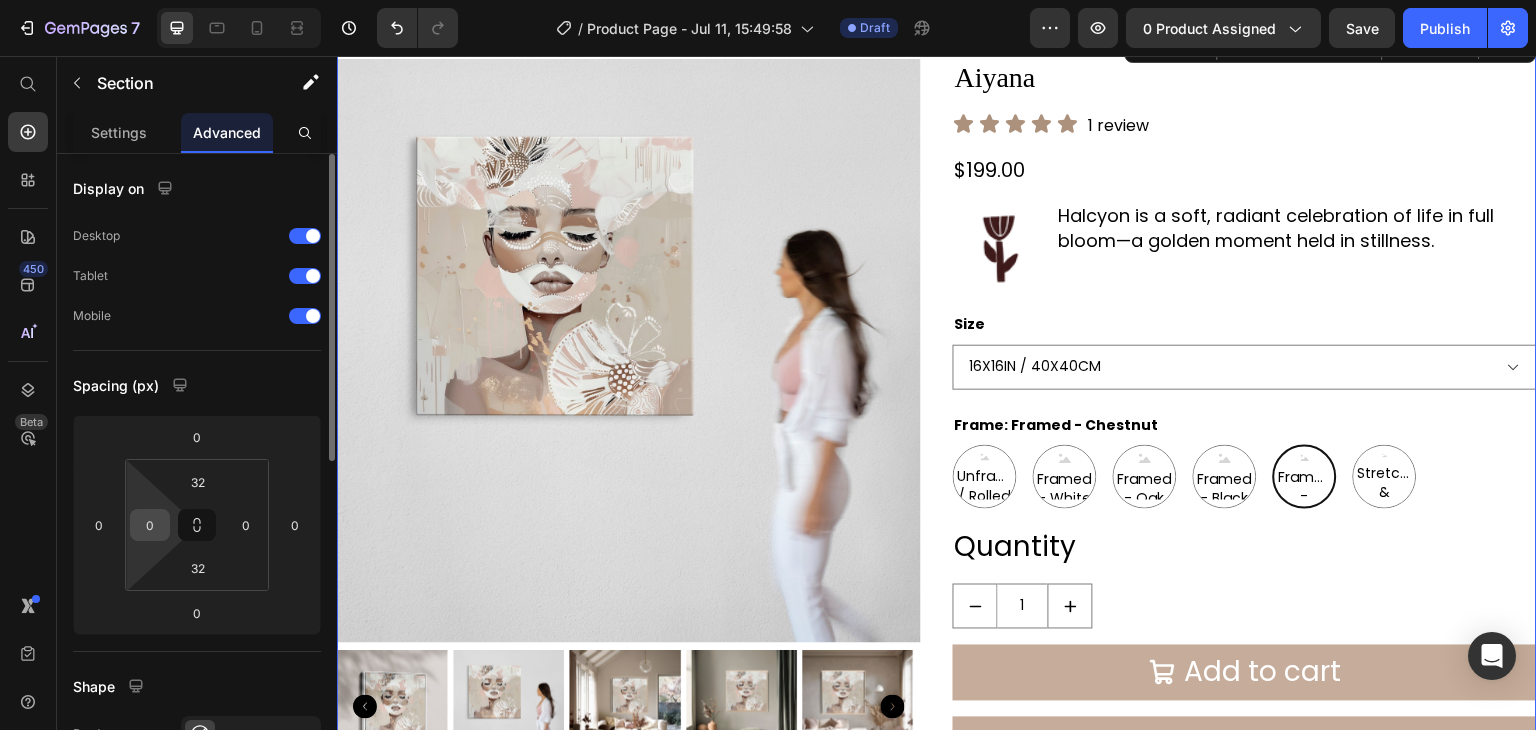 click on "0" at bounding box center (150, 525) 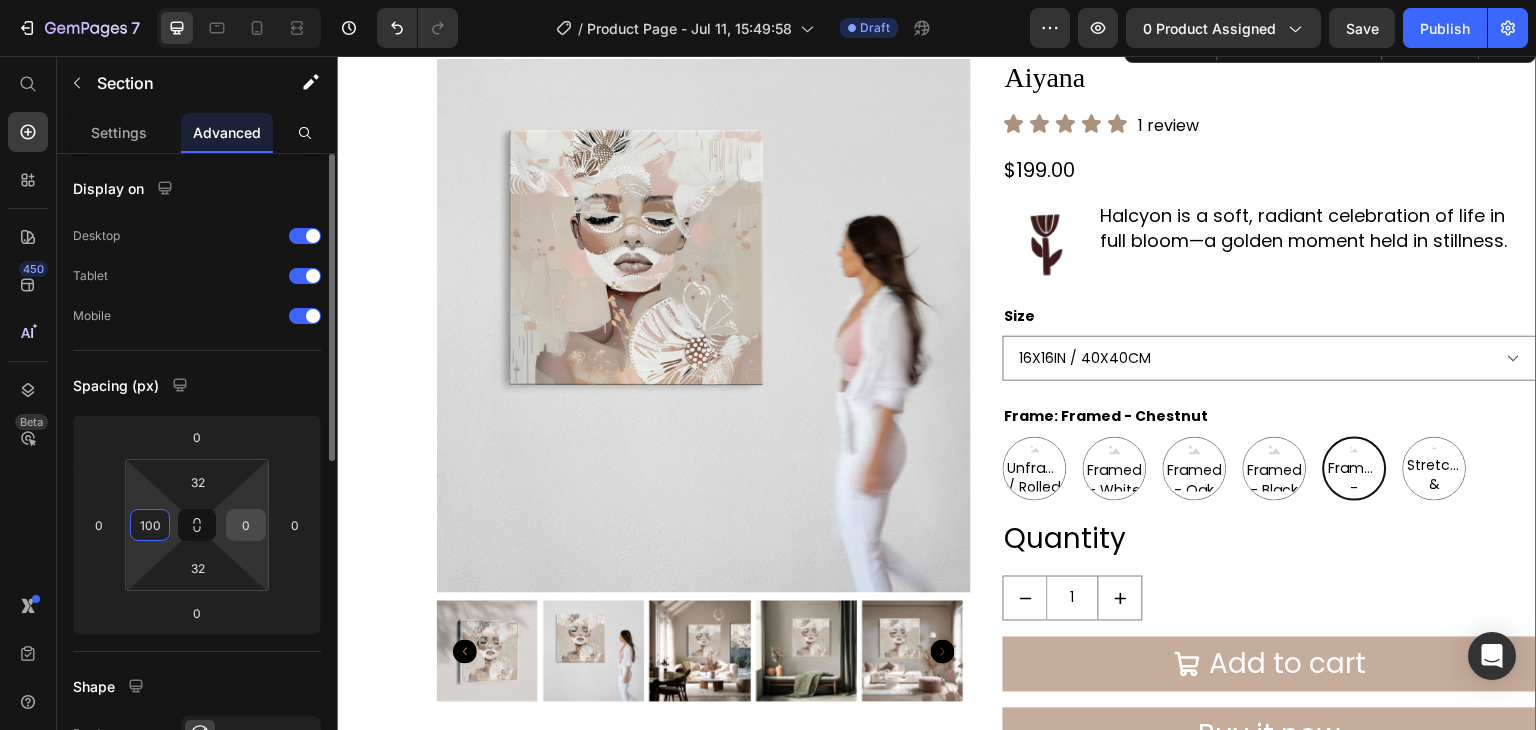 type on "100" 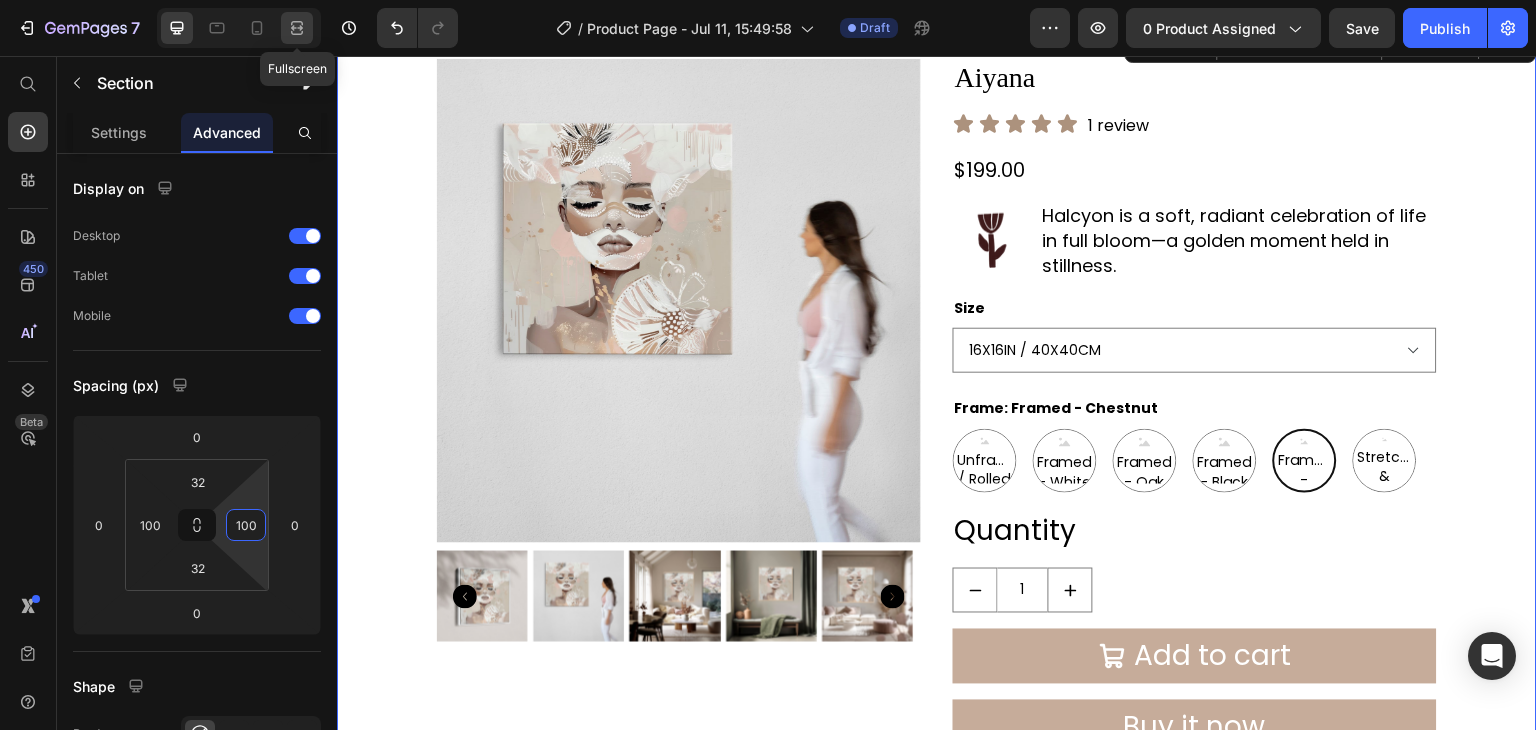 type on "100" 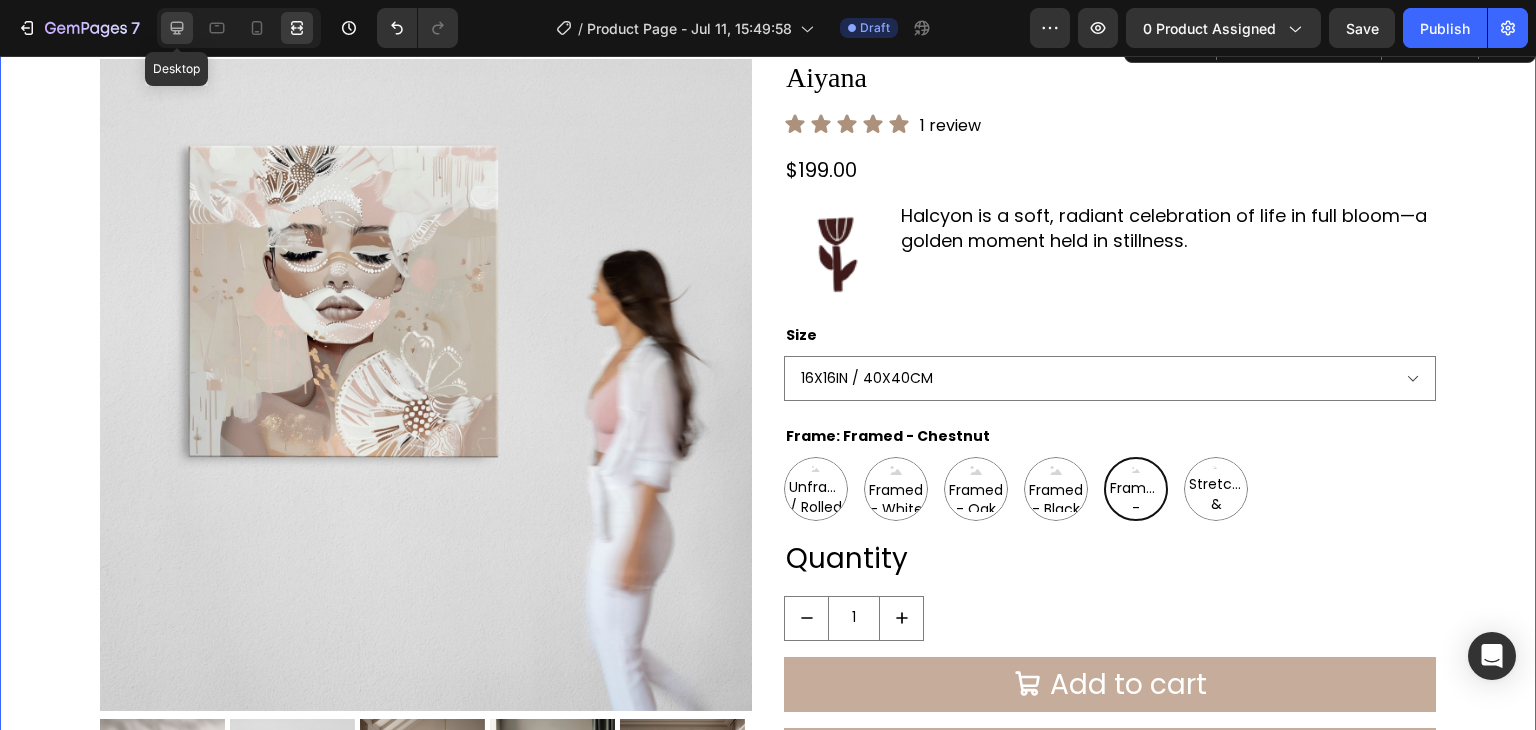 click 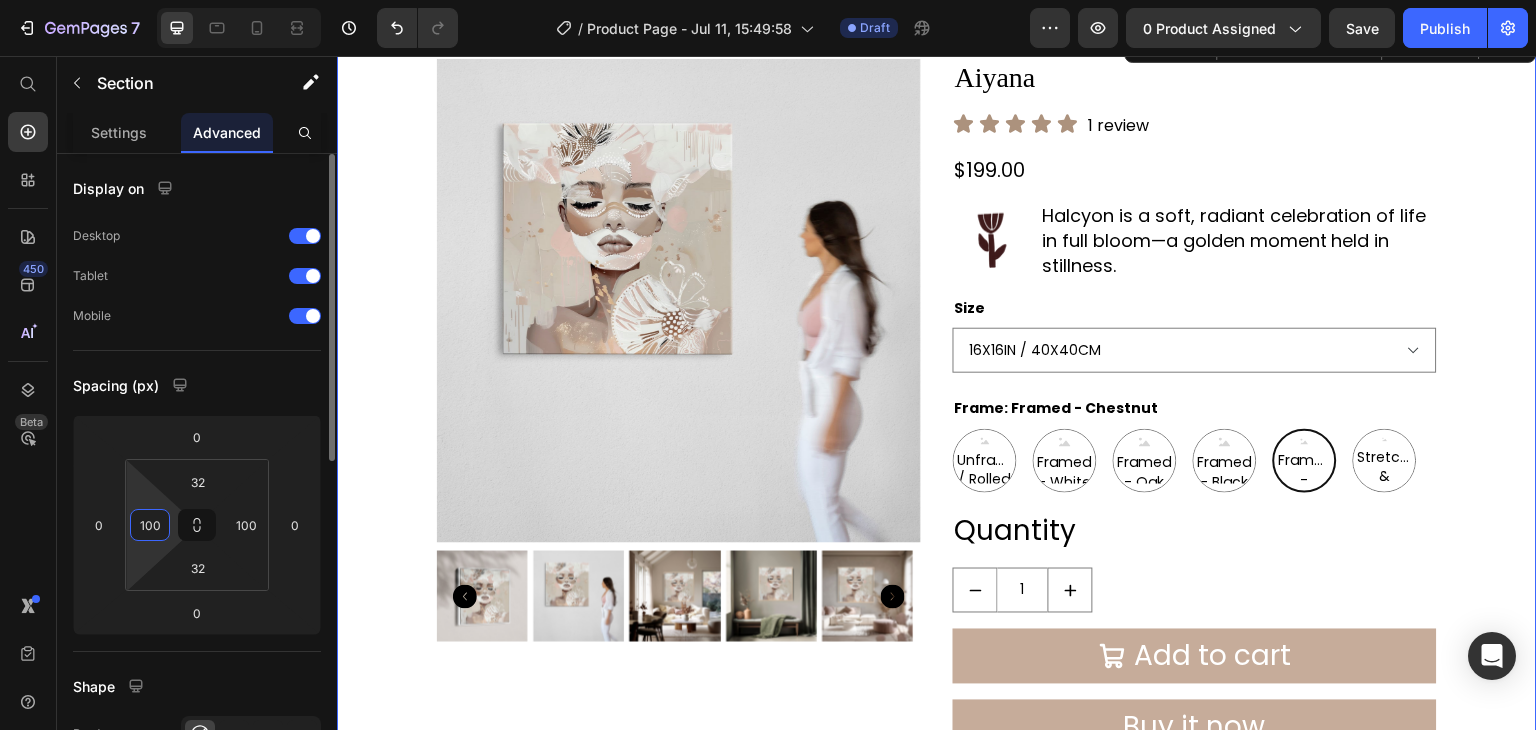 click on "100" at bounding box center (150, 525) 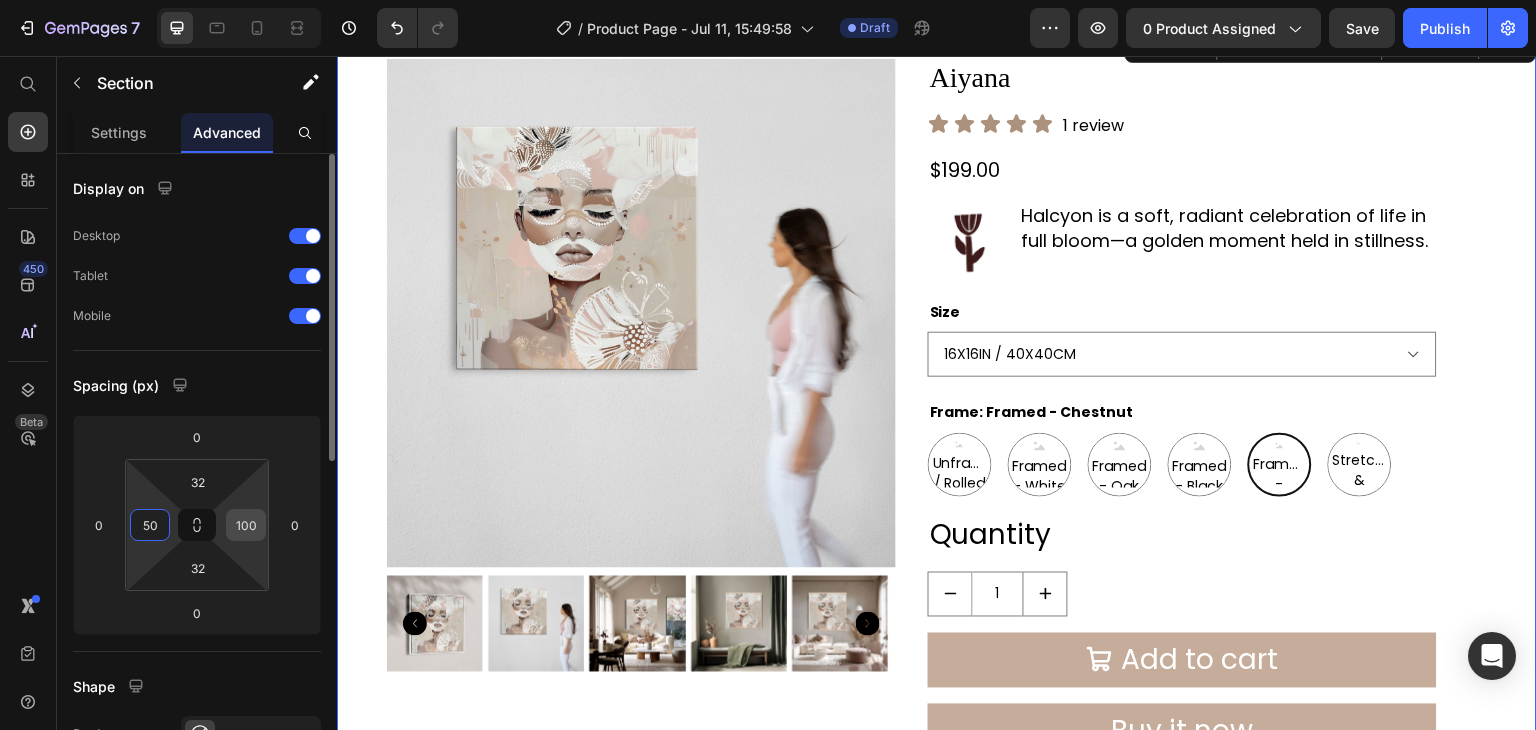 type on "50" 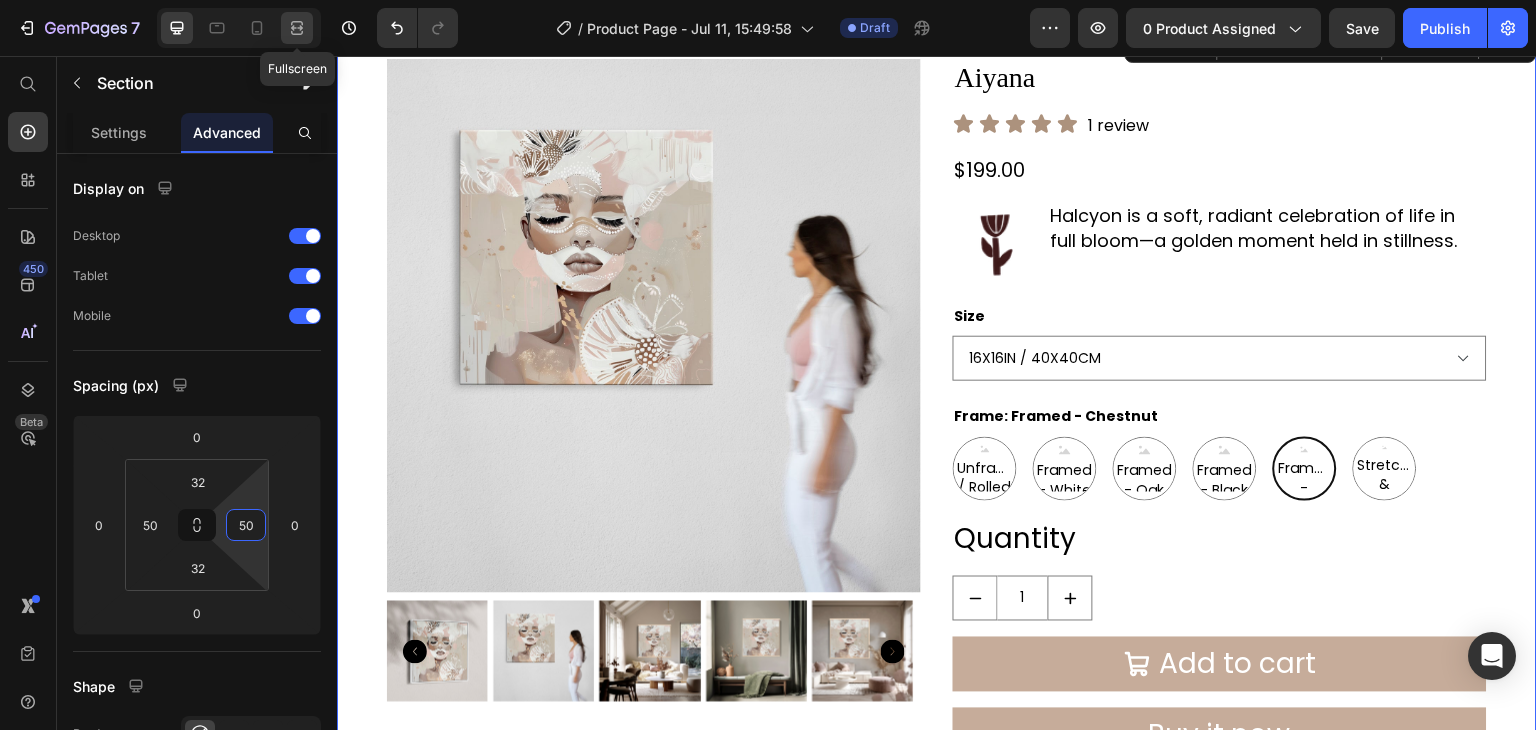 type on "50" 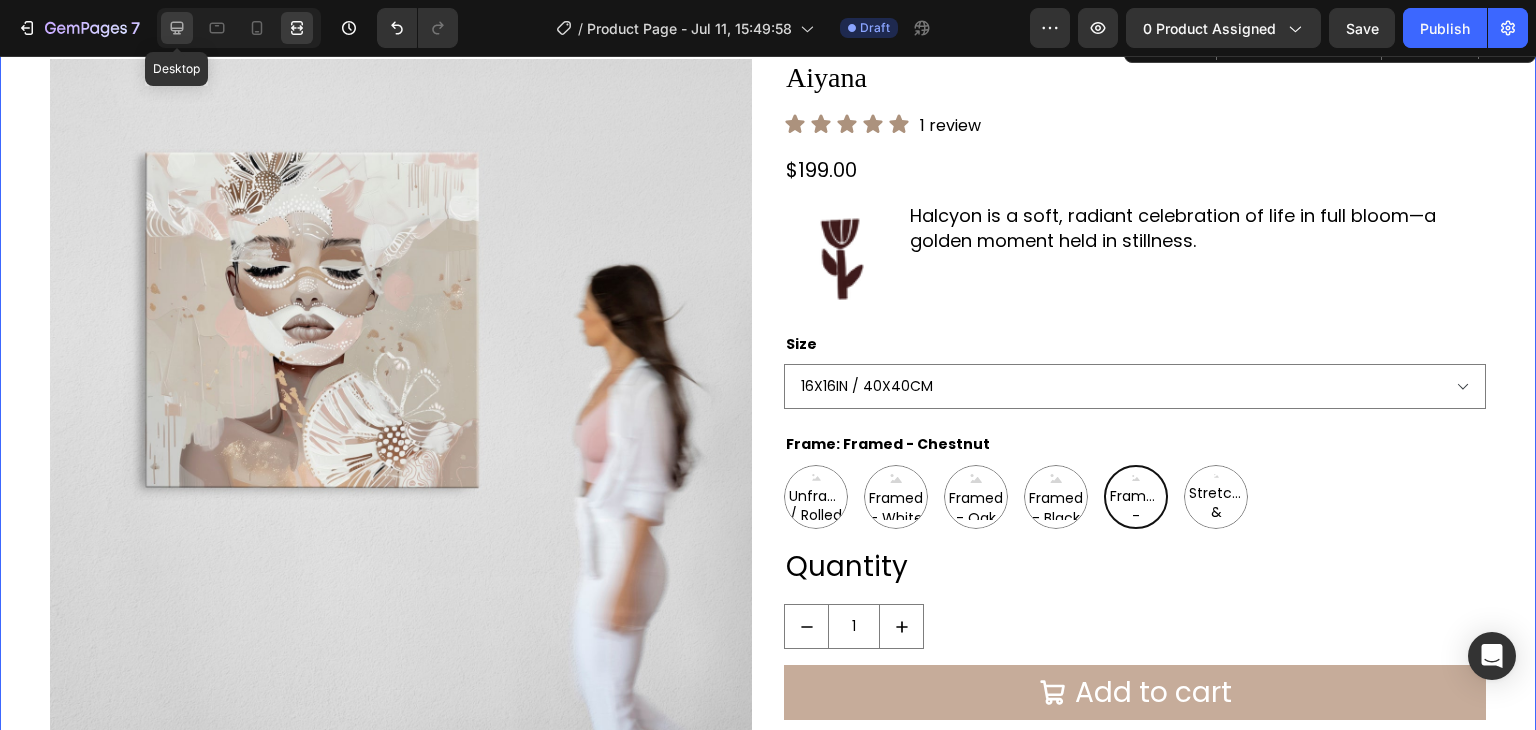 click 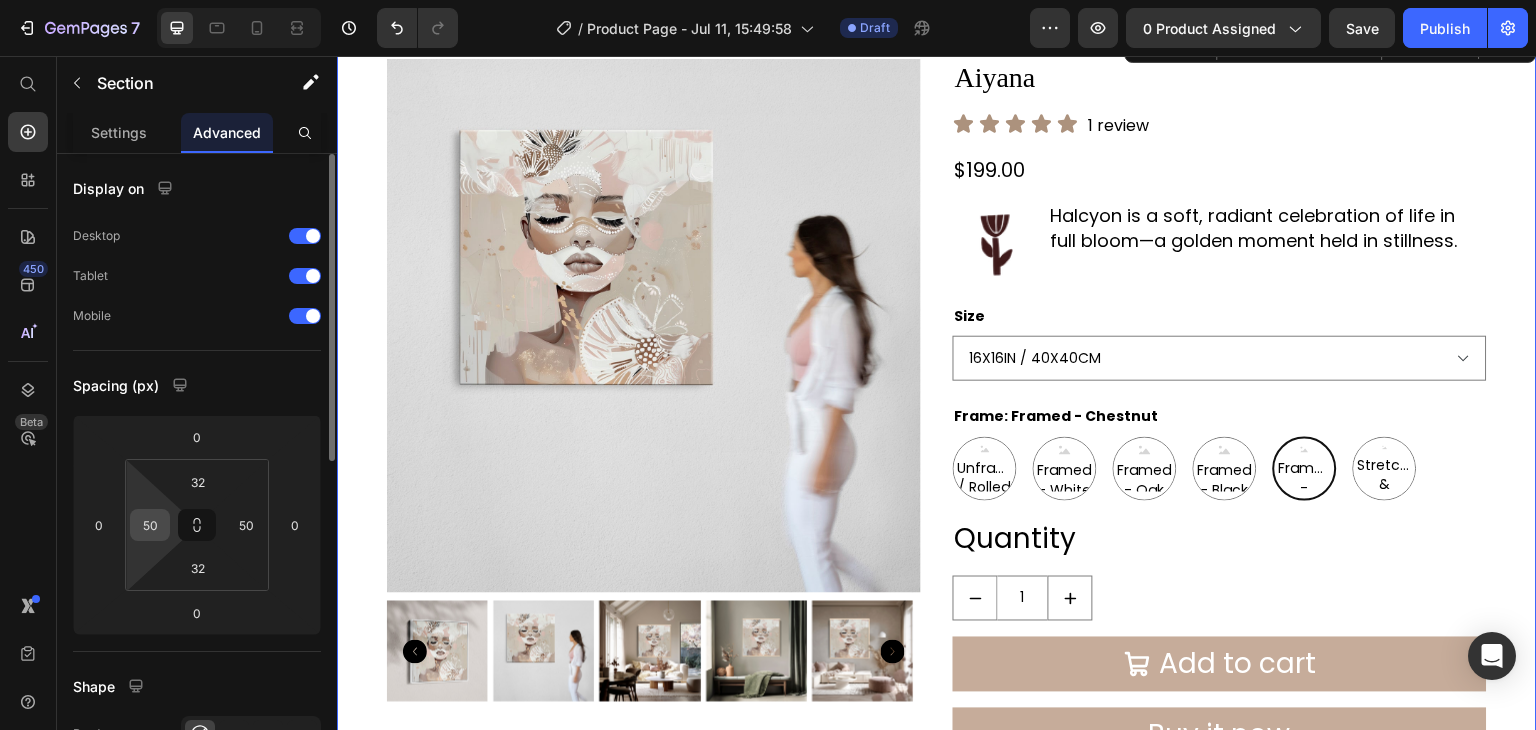 click on "50" at bounding box center (150, 525) 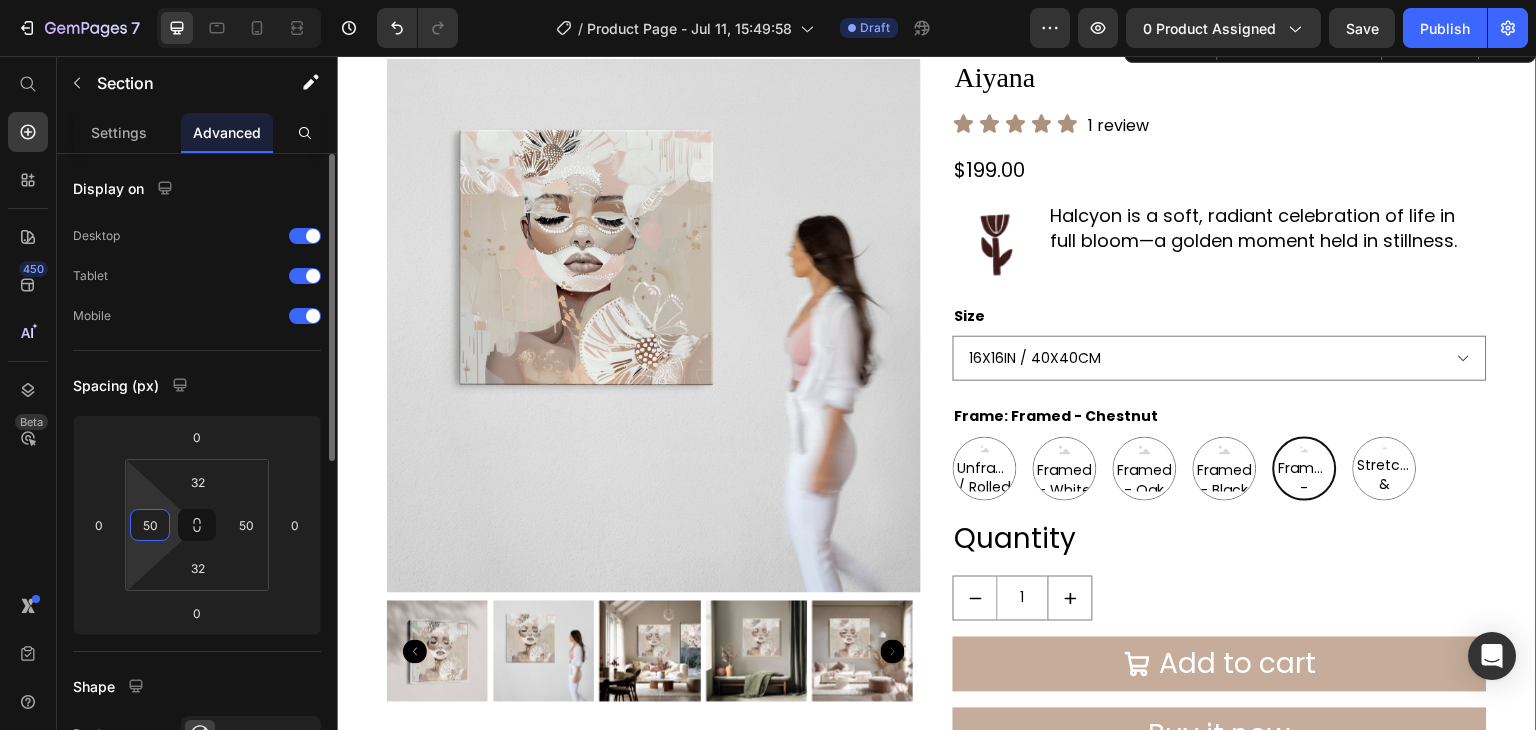 click on "50" at bounding box center [150, 525] 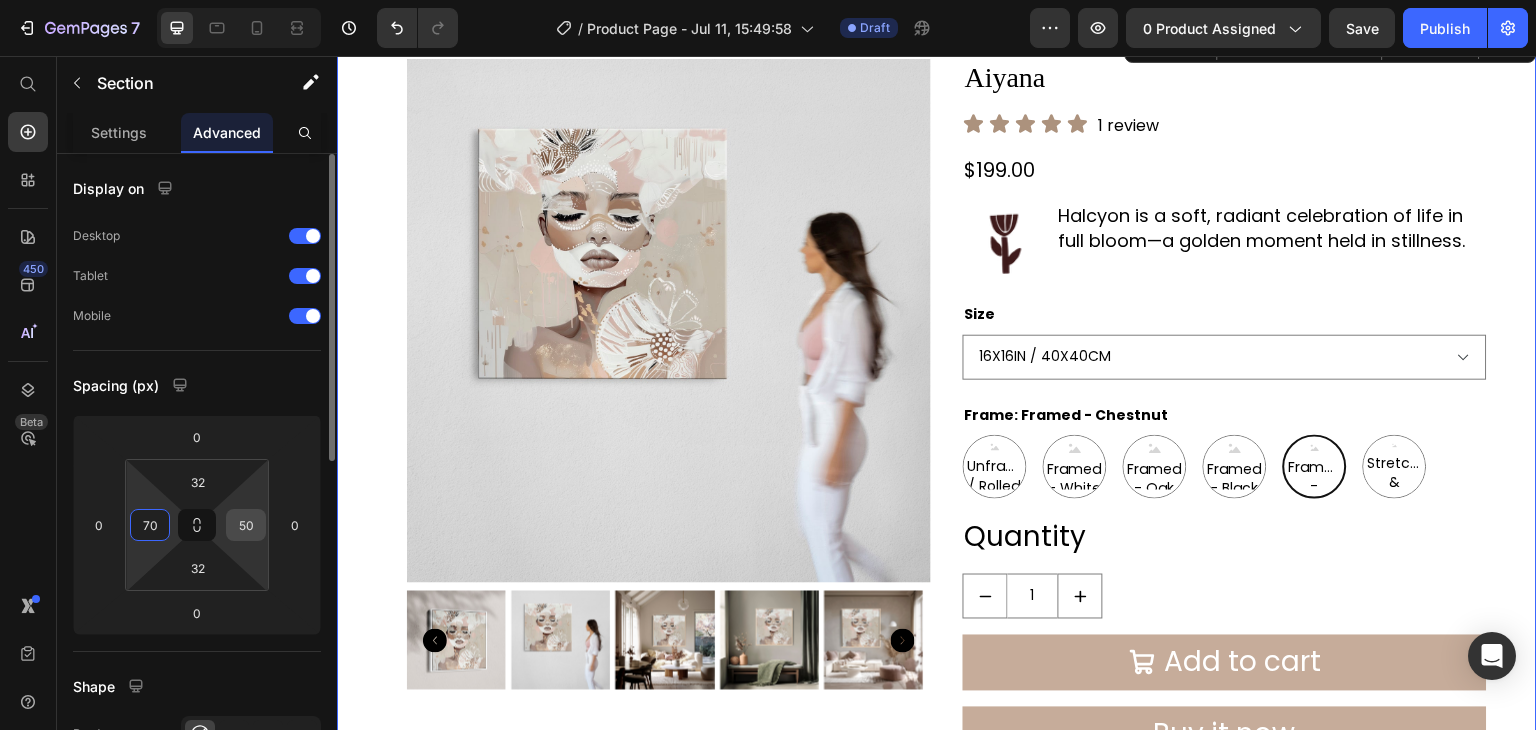 type on "70" 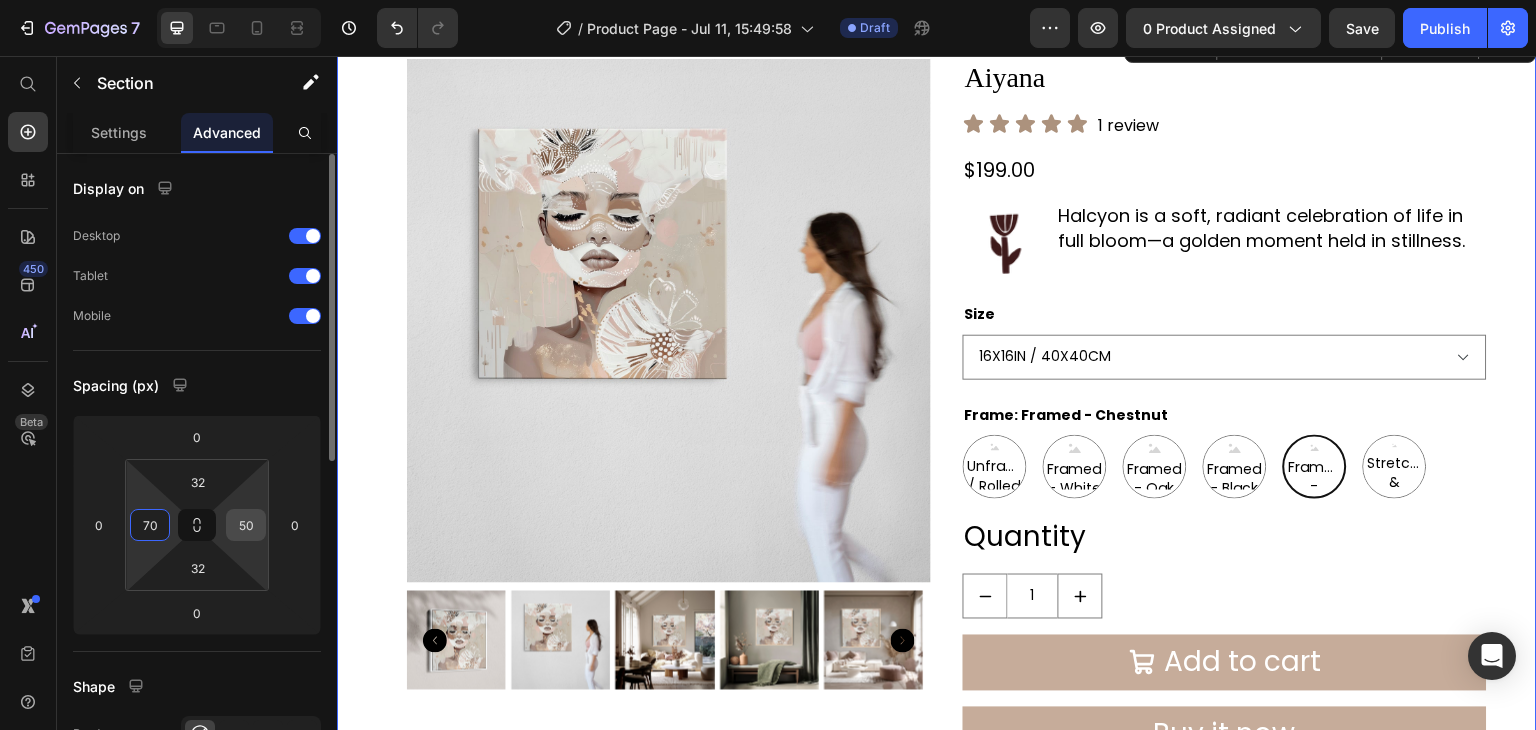 click on "50" at bounding box center (246, 525) 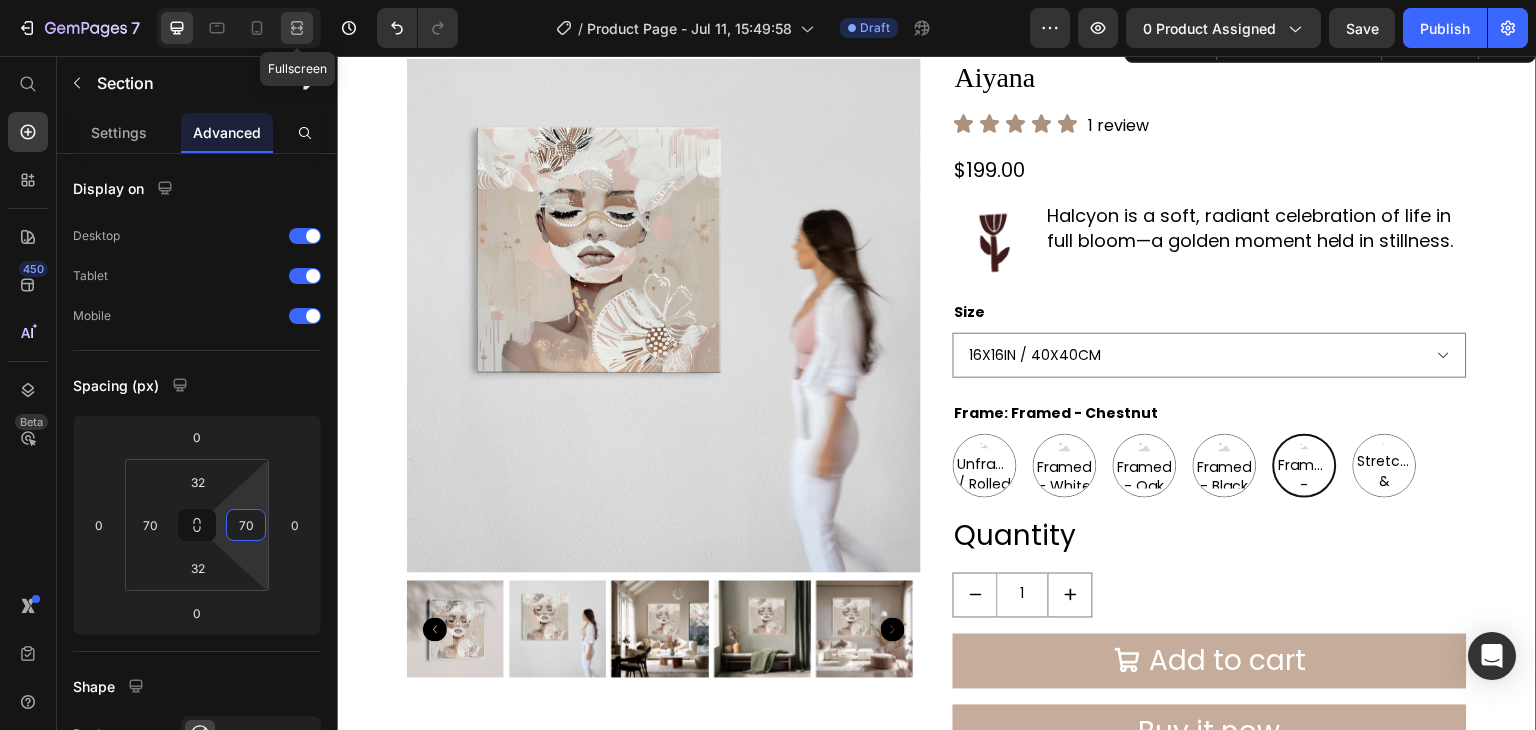 type on "70" 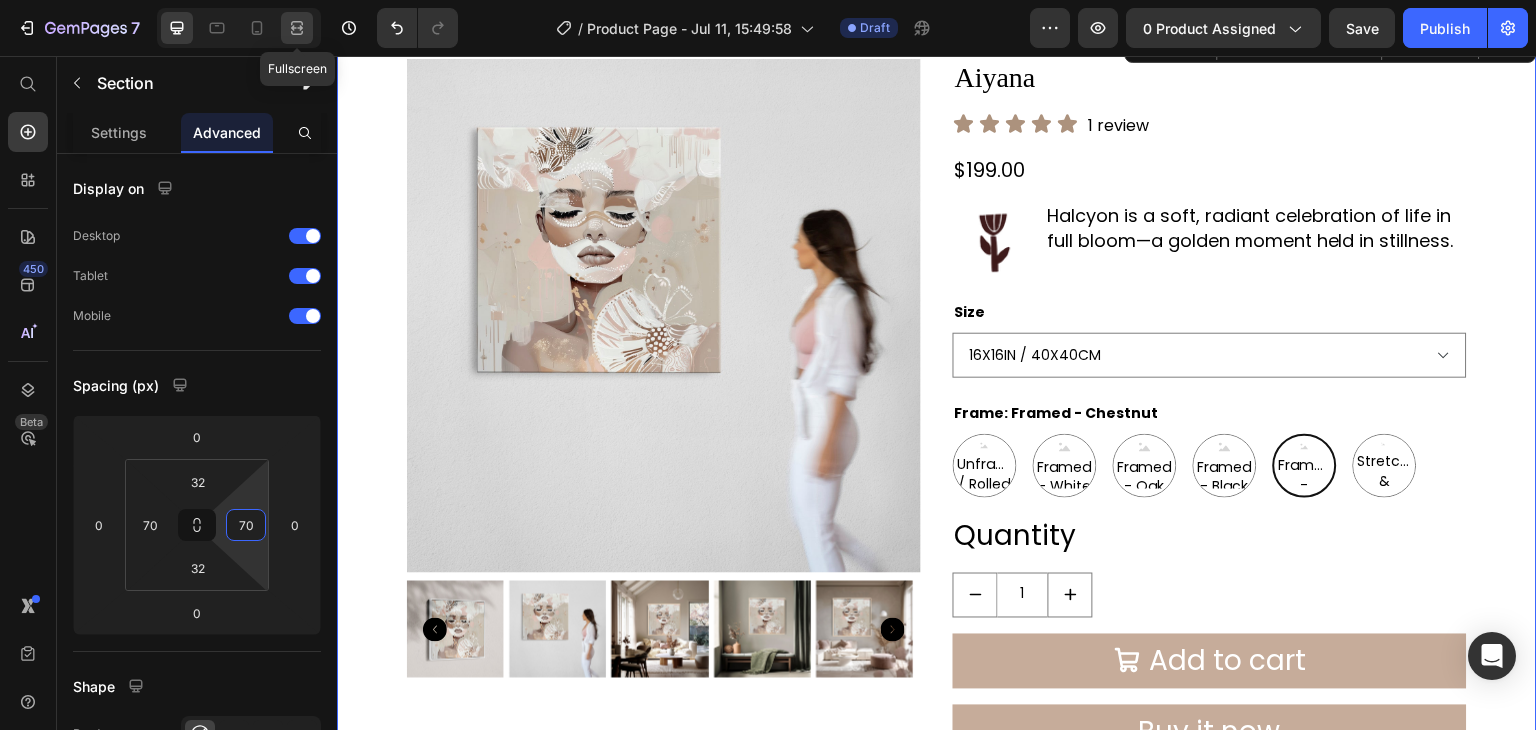 click 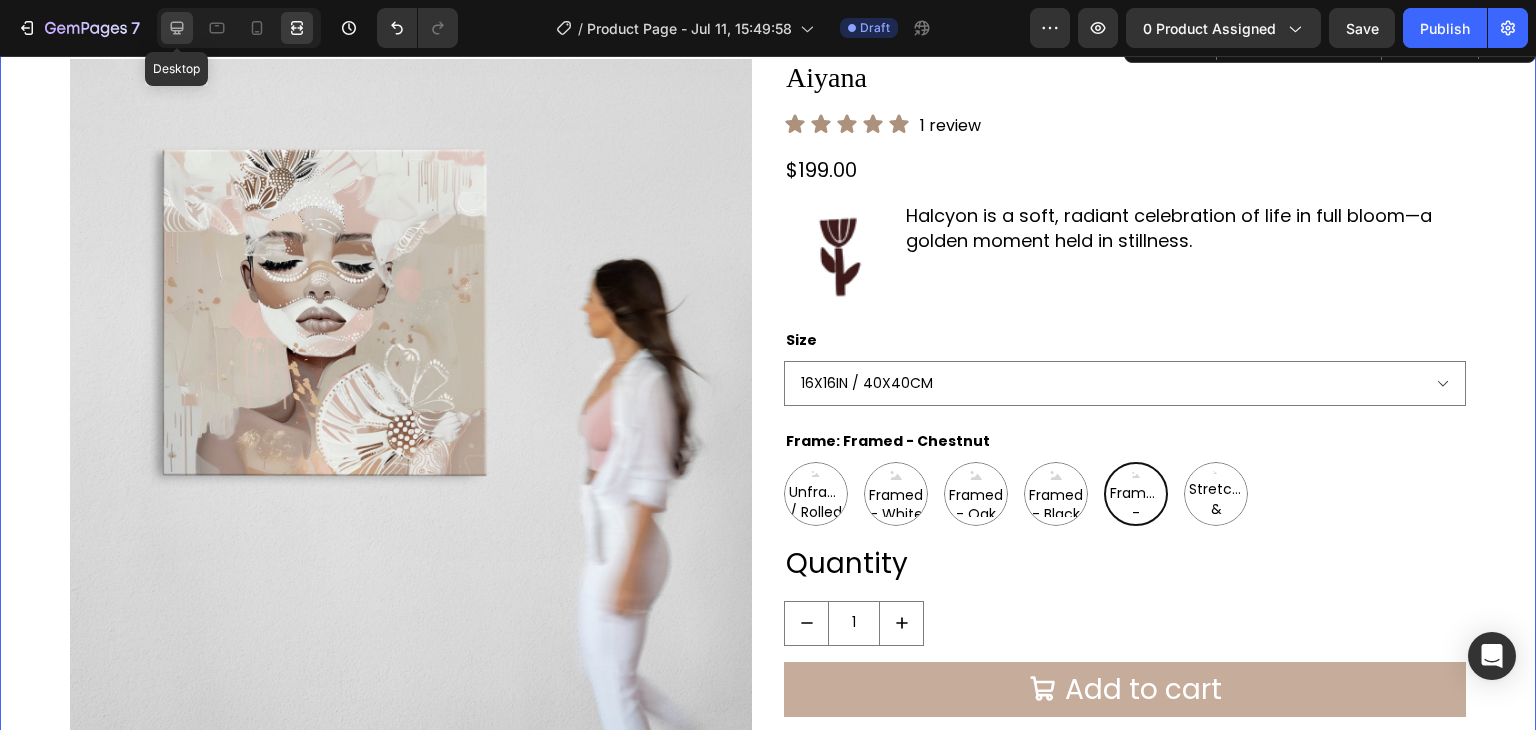 click 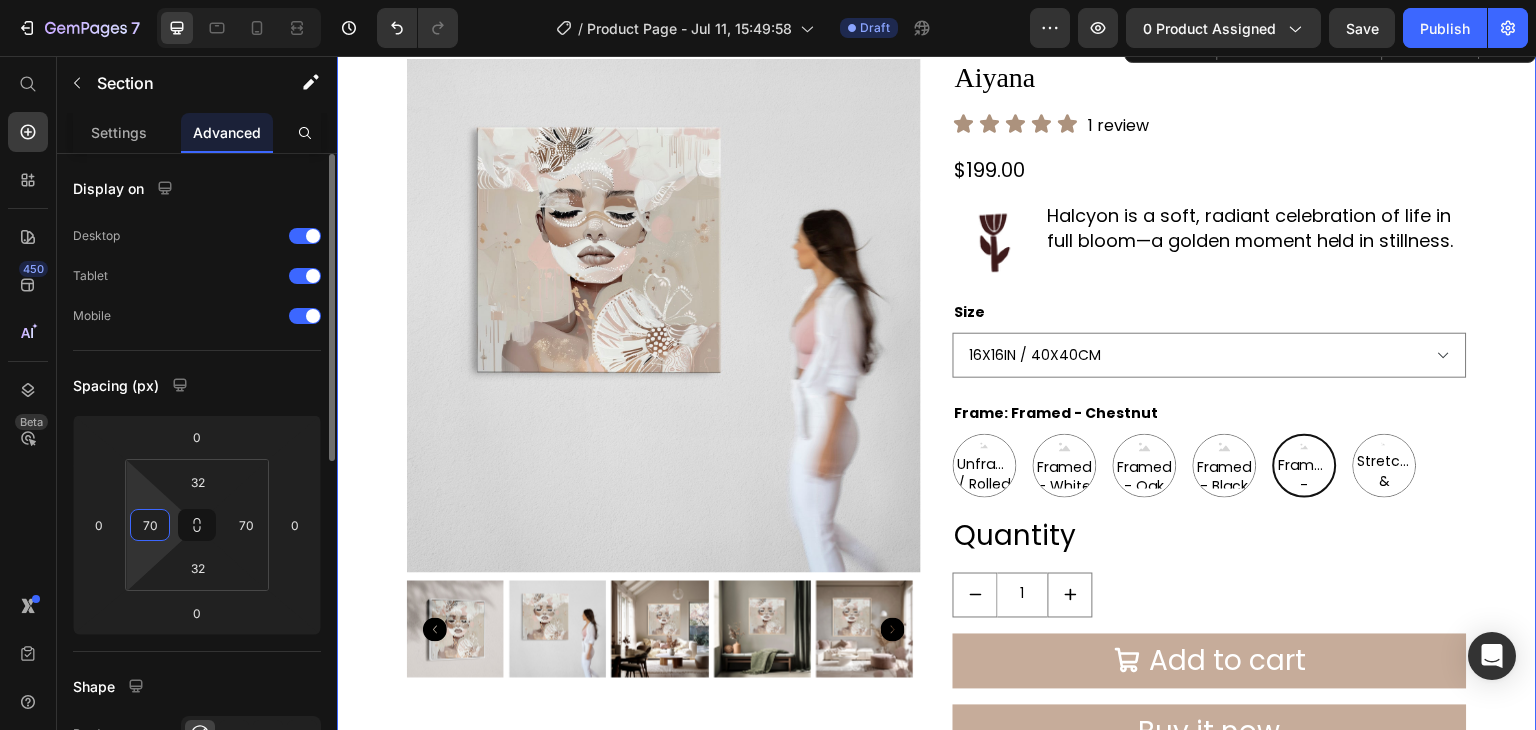 click on "70" at bounding box center [150, 525] 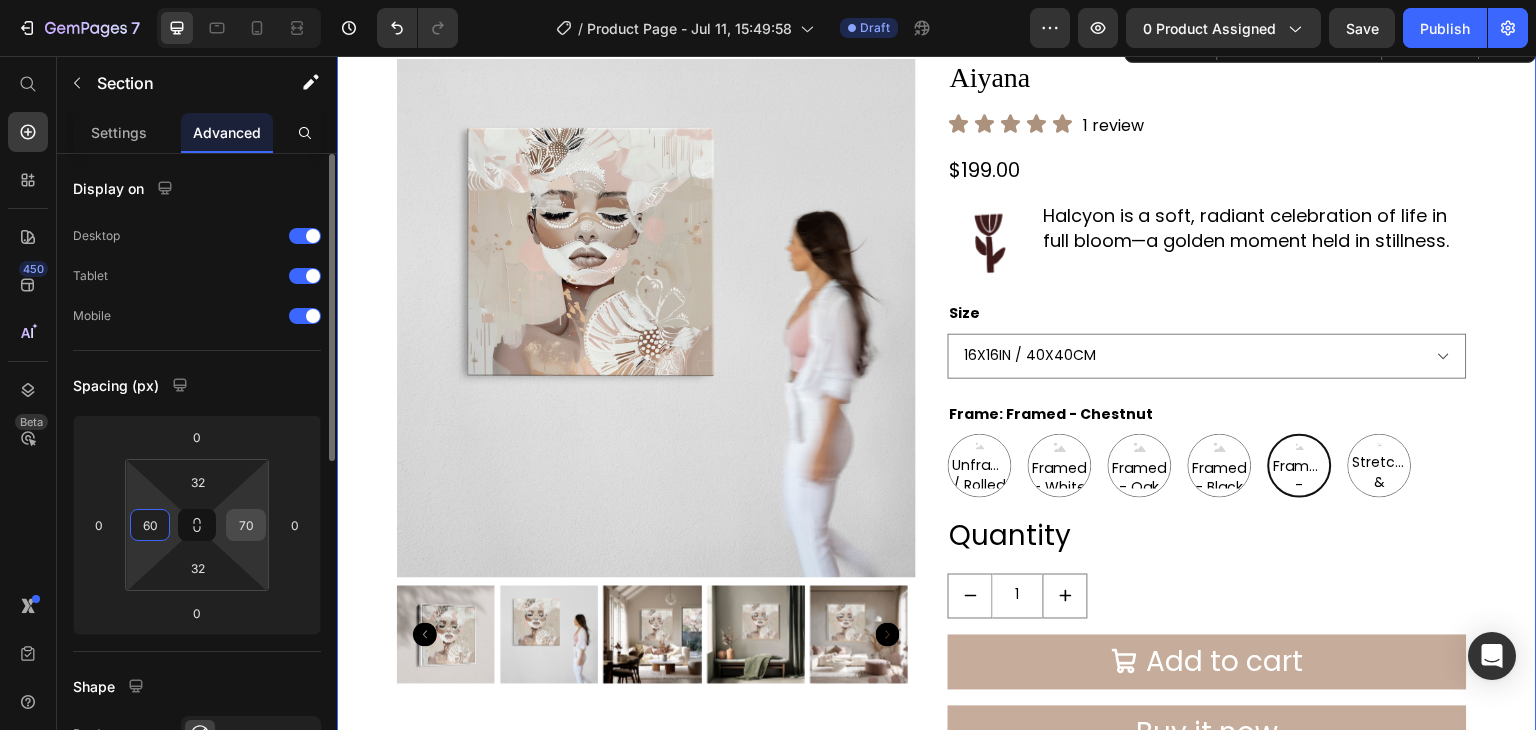 type on "60" 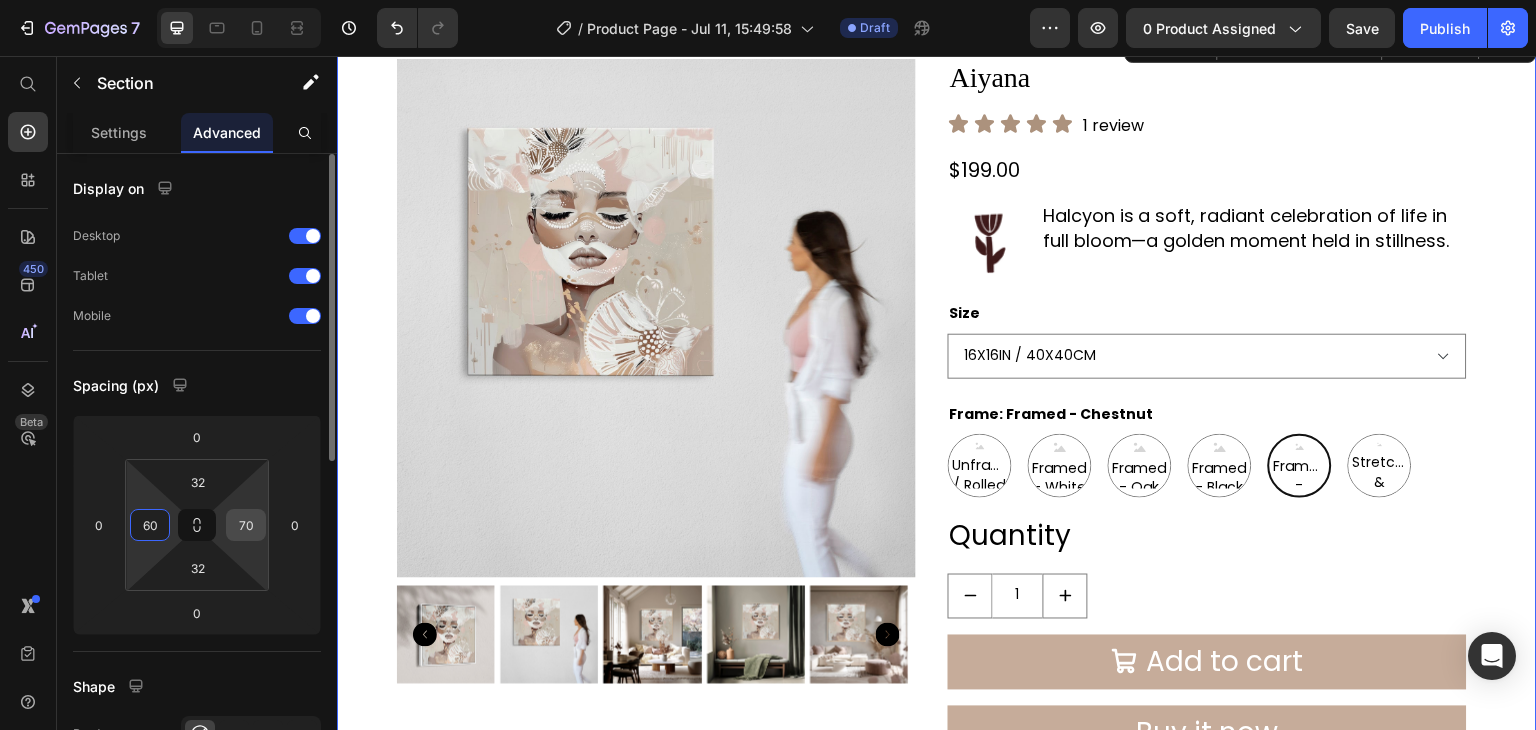 click on "70" at bounding box center (246, 525) 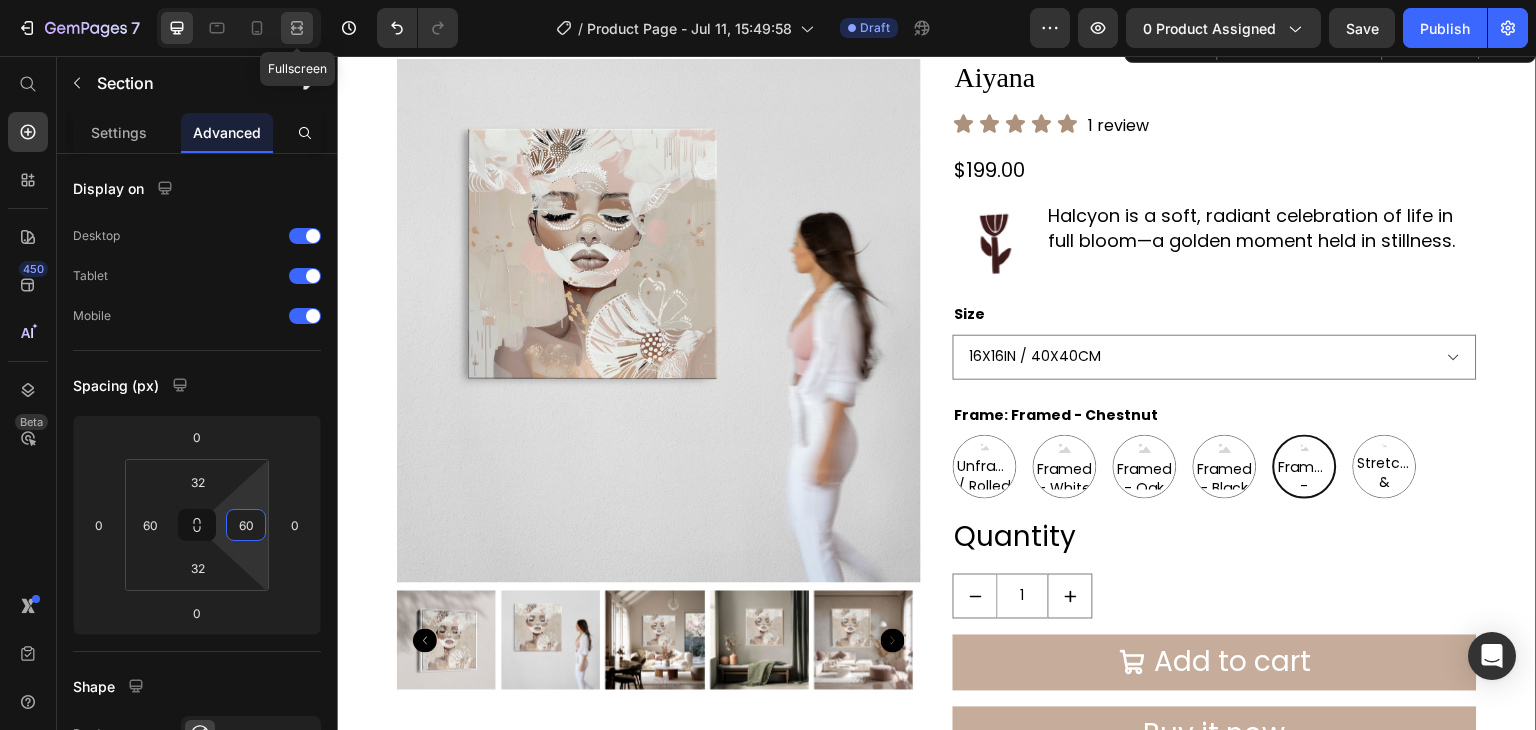 type on "60" 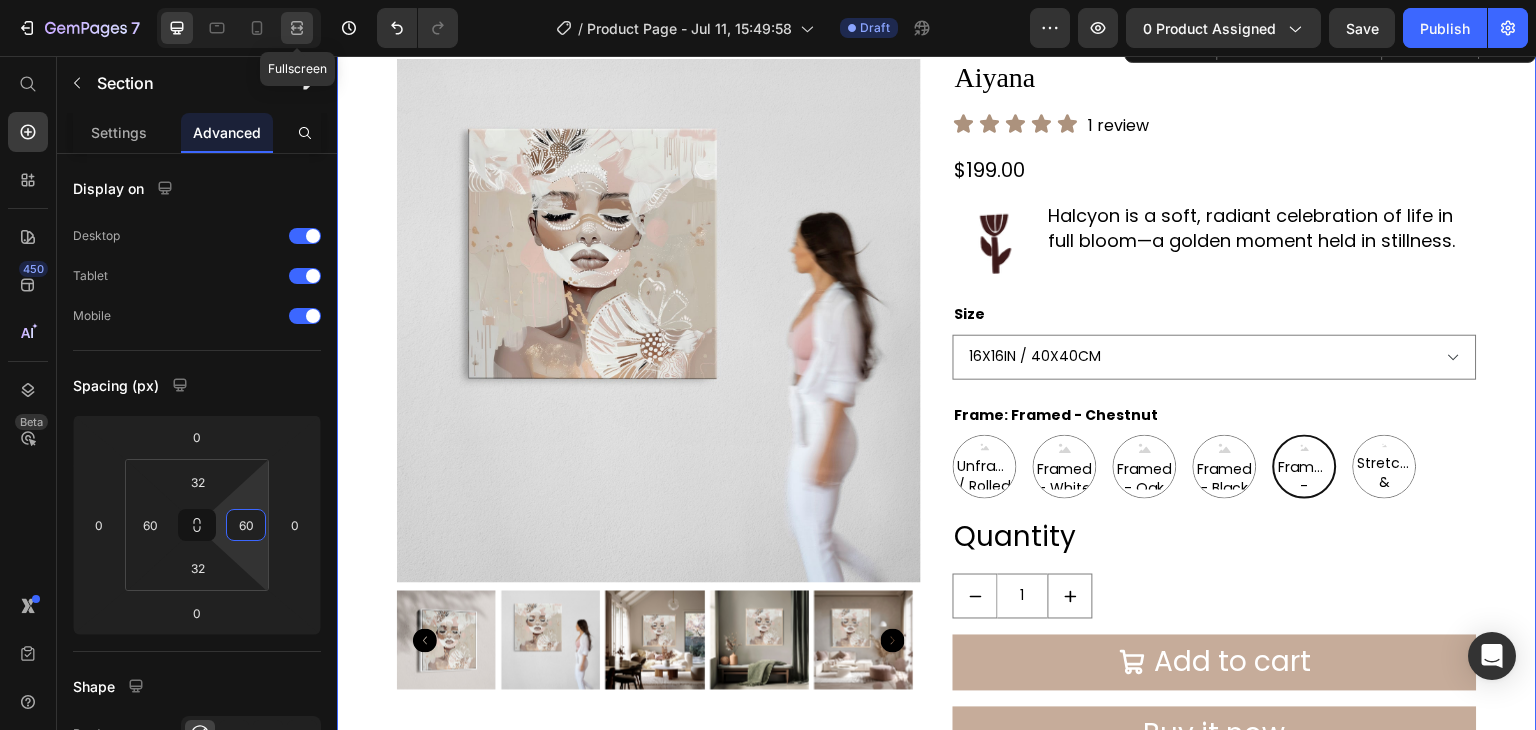 click 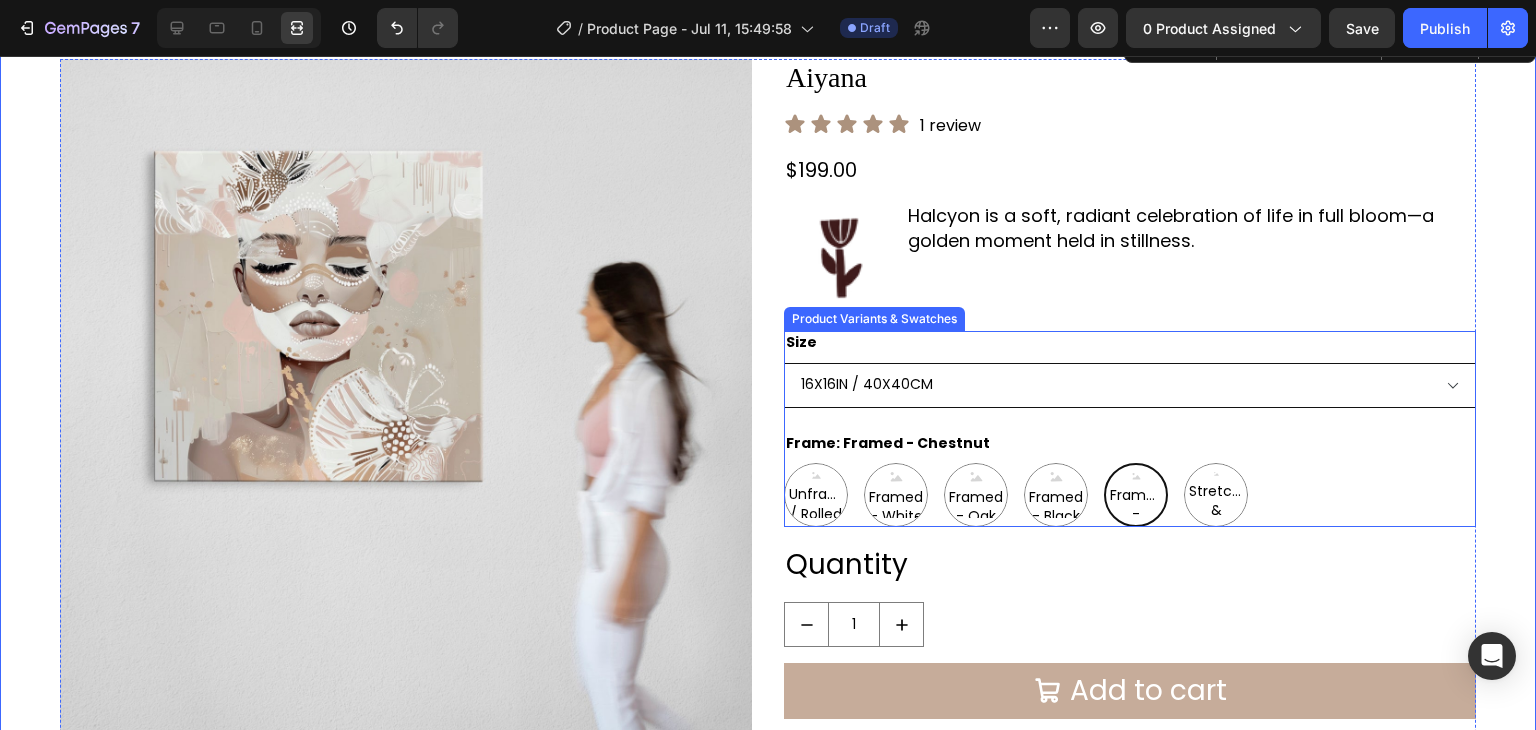 click on "16X16IN / 40X40CM 20X20IN / 50X50CM 26X26IN / 66X66CM 38X38IN / 96X96CM 48X48IN / 122X122CM" at bounding box center (1130, 385) 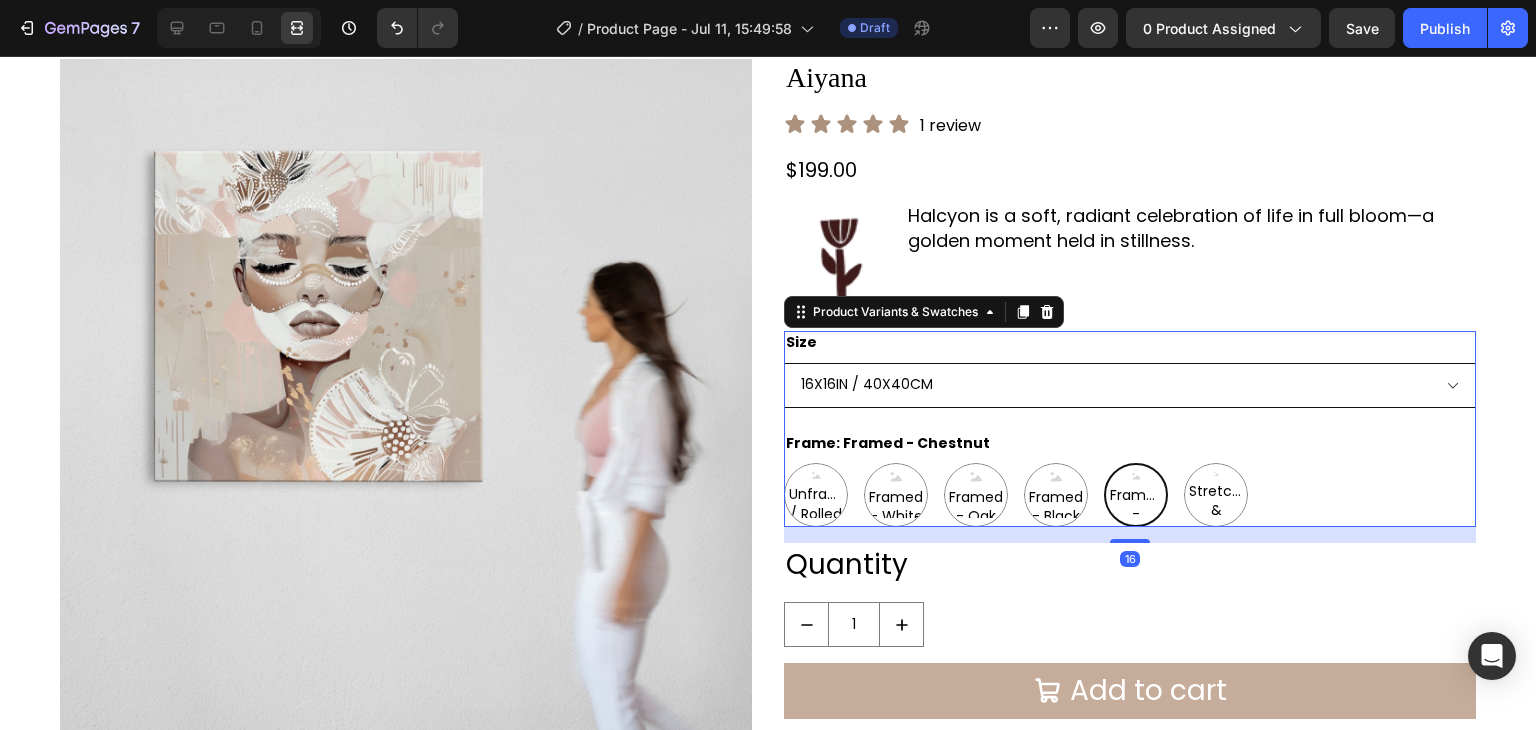 click on "16X16IN / 40X40CM 20X20IN / 50X50CM 26X26IN / 66X66CM 38X38IN / 96X96CM 48X48IN / 122X122CM" at bounding box center [1130, 385] 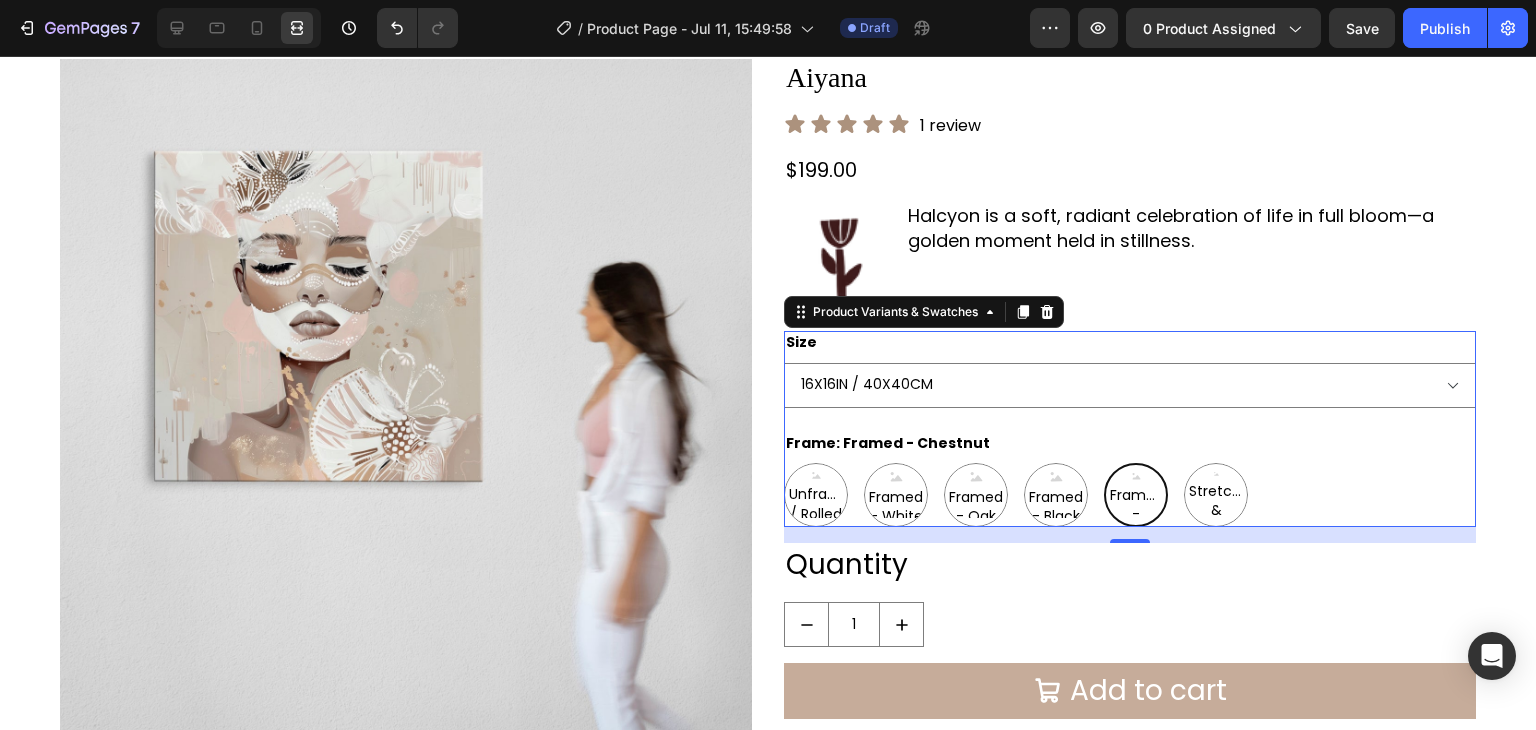 click on "Size 16X16IN / 40X40CM 20X20IN / 50X50CM 26X26IN / 66X66CM 38X38IN / 96X96CM 48X48IN / 122X122CM" at bounding box center (1130, 369) 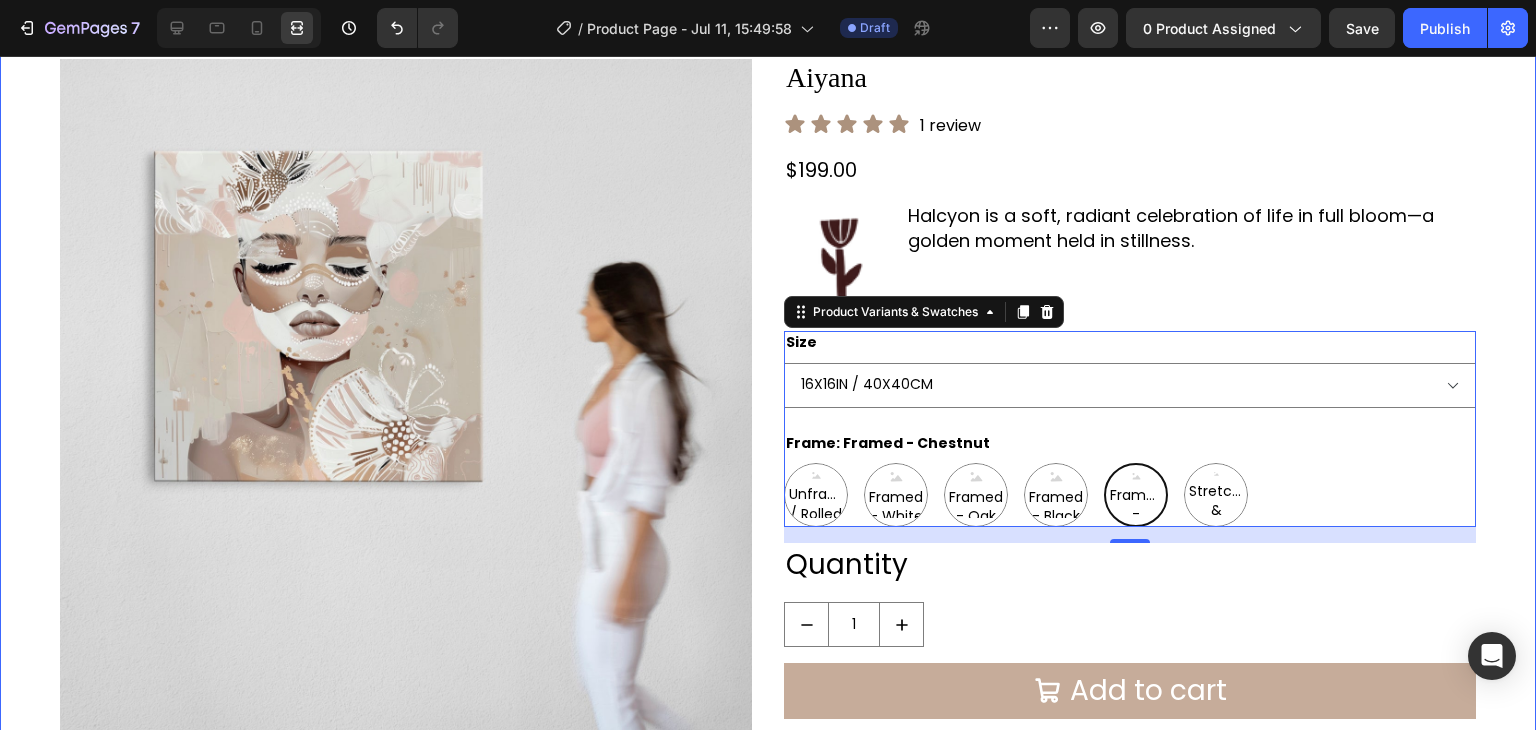 click on "Product Images [PRODUCT_NAME] Product Title Icon Icon Icon Icon Icon Icon List 1 review Text Block Row $199.00 Product Price Row Image [PRODUCT_NAME] is a soft, radiant celebration of life in full bloom—a golden moment held in stillness. Text Block Row Size 16X16IN / 40X40CM 20X20IN / 50X50CM 26X26IN / 66X66CM 38X38IN / 96X96CM 48X48IN / 122X122CM Frame: Framed - Chestnut Unframed / Rolled Canvas Unframed / Rolled Canvas Unframed / Rolled Canvas Framed - White Framed - White Framed - White Framed - Oak Framed - Oak Framed - Oak Framed - Black Framed - Black Framed - Black Framed - Chestnut Framed - Chestnut Framed - Chestnut Stretched & Ready to Hang Canvas Stretched & Ready to Hang Canvas Stretched & Ready to Hang Canvas Product Variants & Swatches   16 Quantity Text Block 1 Product Quantity
Add to cart Add to Cart Buy it now Dynamic Checkout Product Section 1" at bounding box center [768, 483] 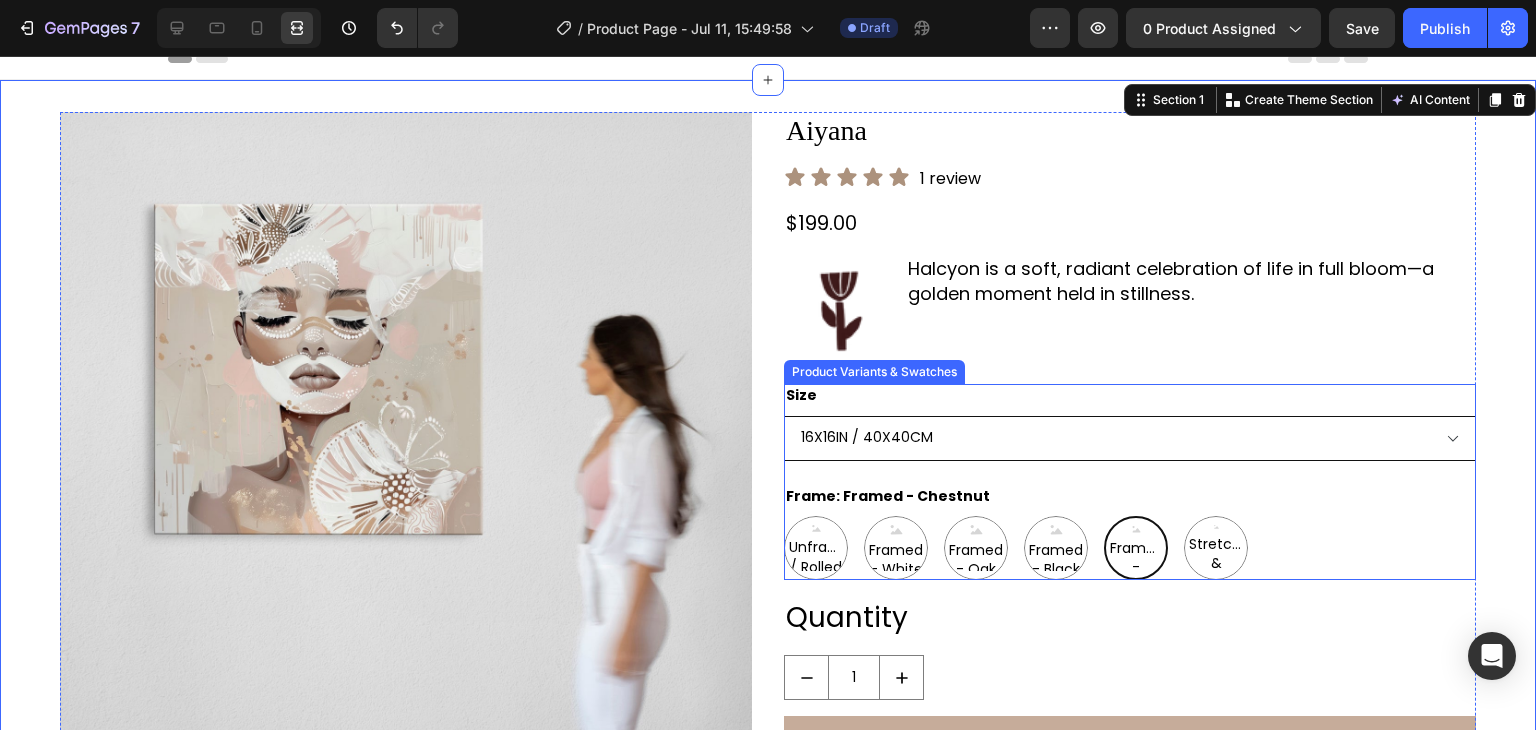 scroll, scrollTop: 0, scrollLeft: 0, axis: both 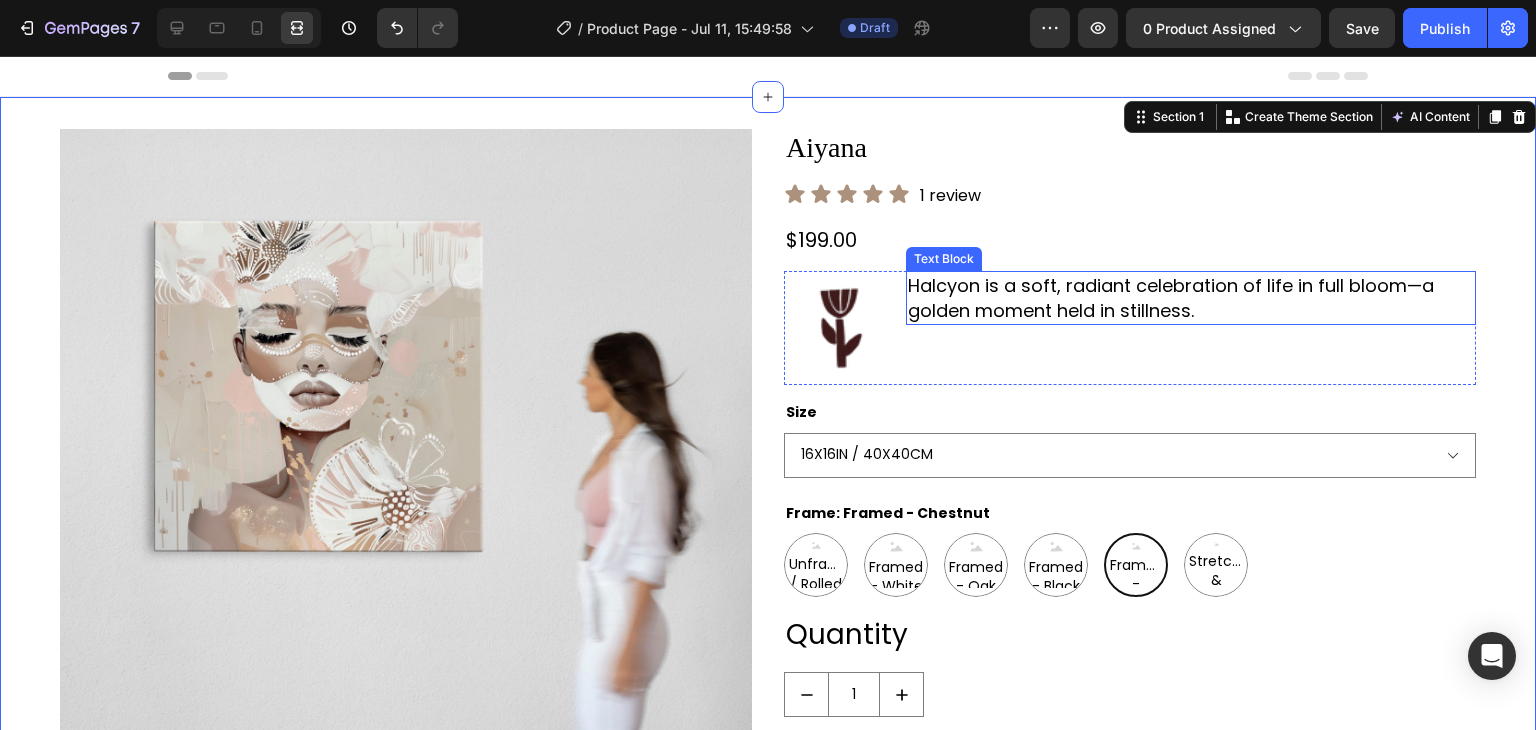 click on "Halcyon is a soft, radiant celebration of life in full bloom—a golden moment held in stillness." at bounding box center (1191, 298) 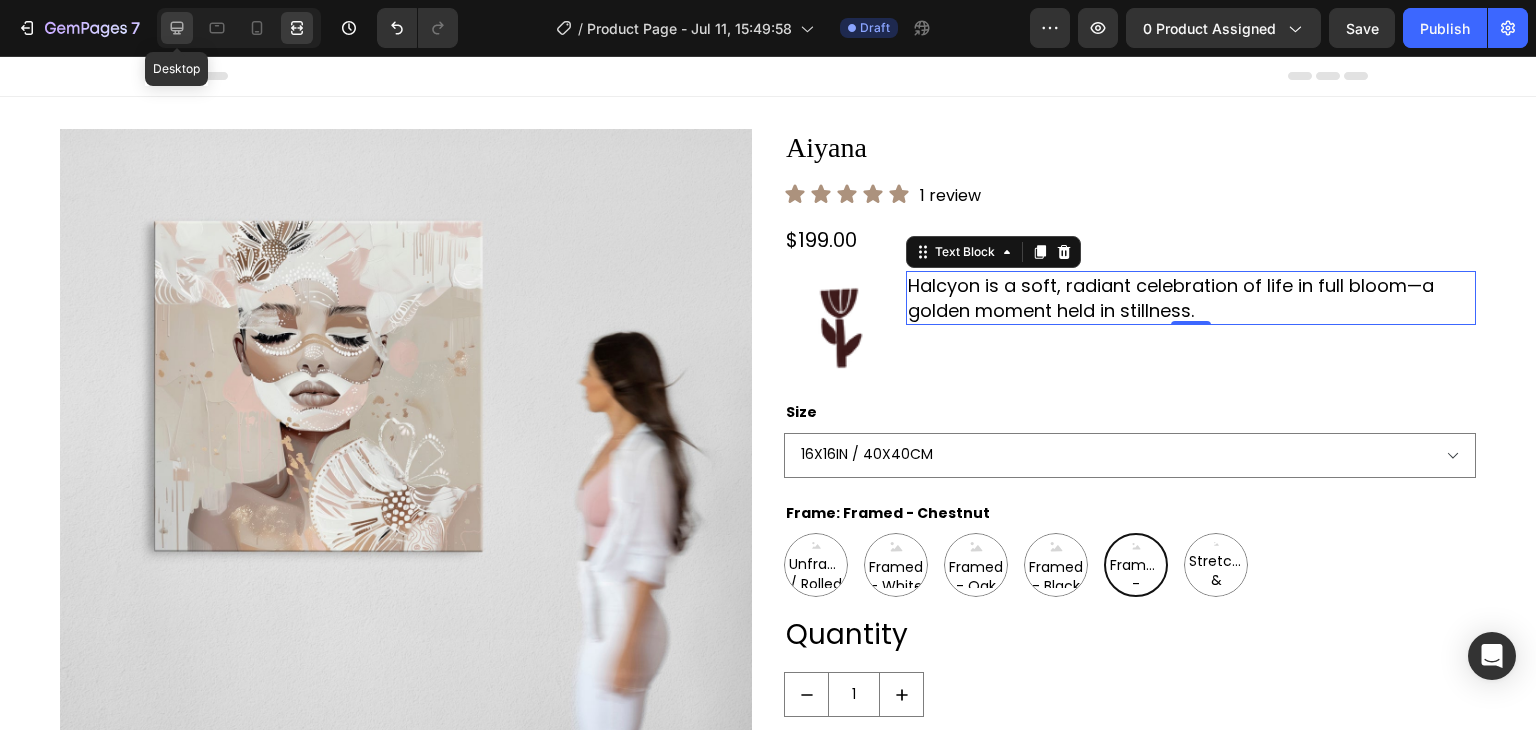 click 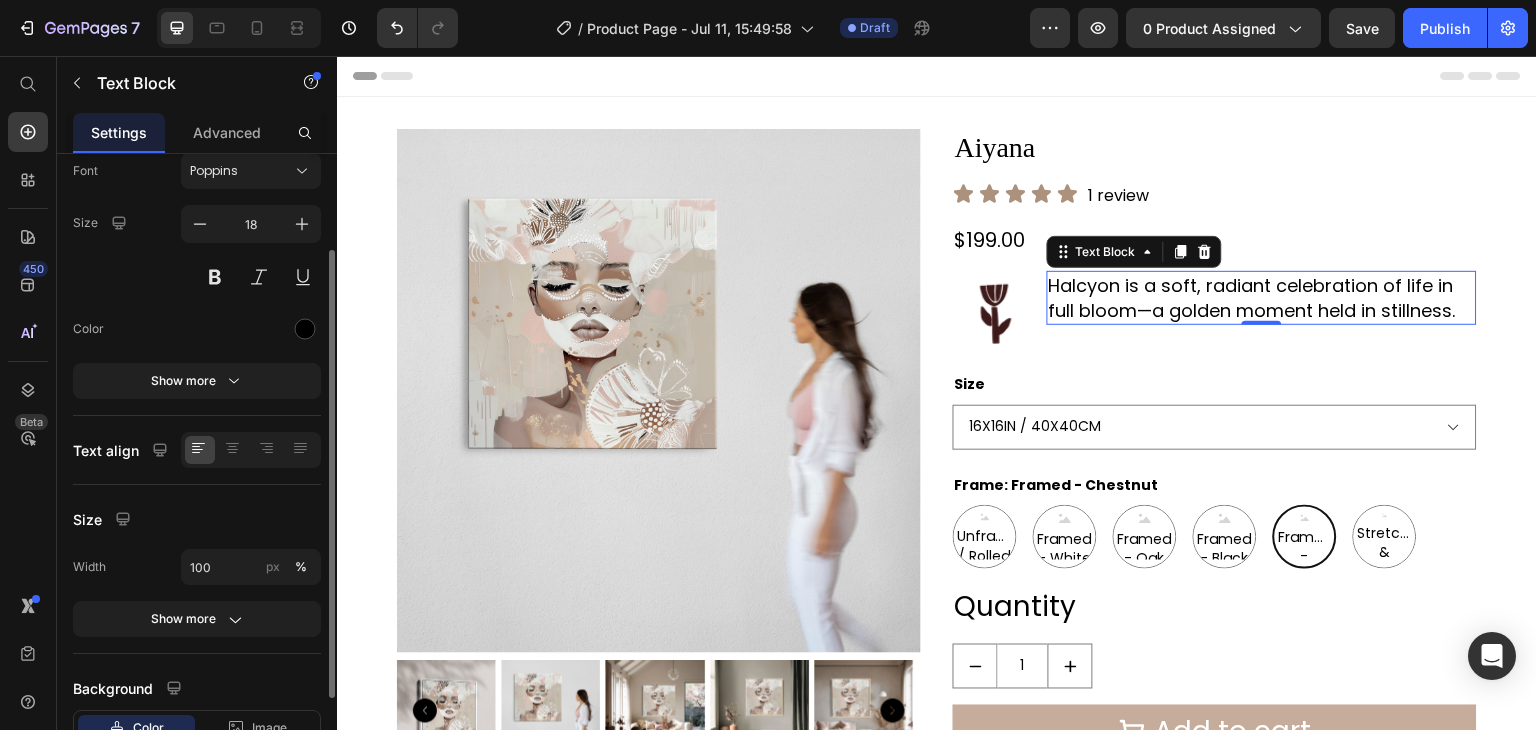 scroll, scrollTop: 125, scrollLeft: 0, axis: vertical 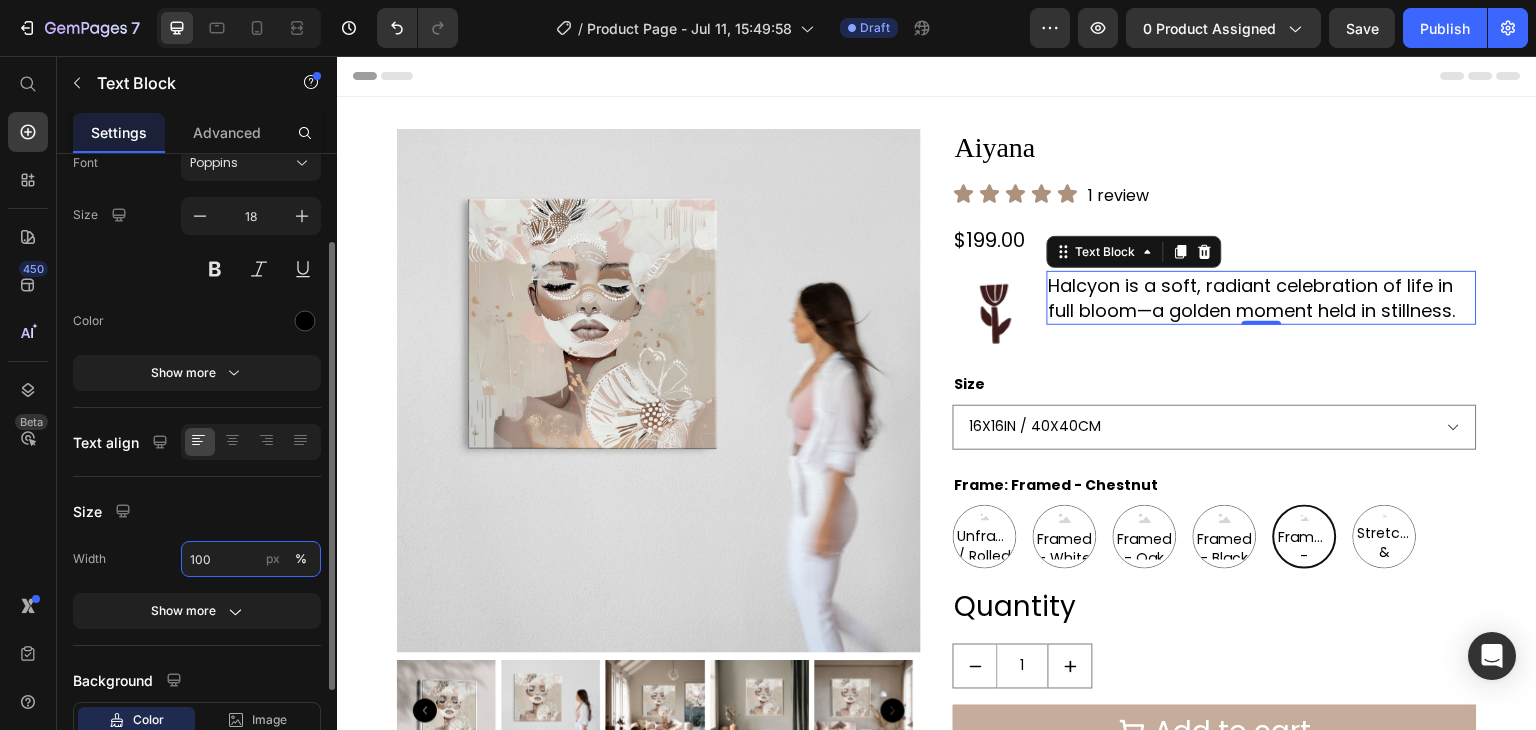 click on "100" at bounding box center [251, 559] 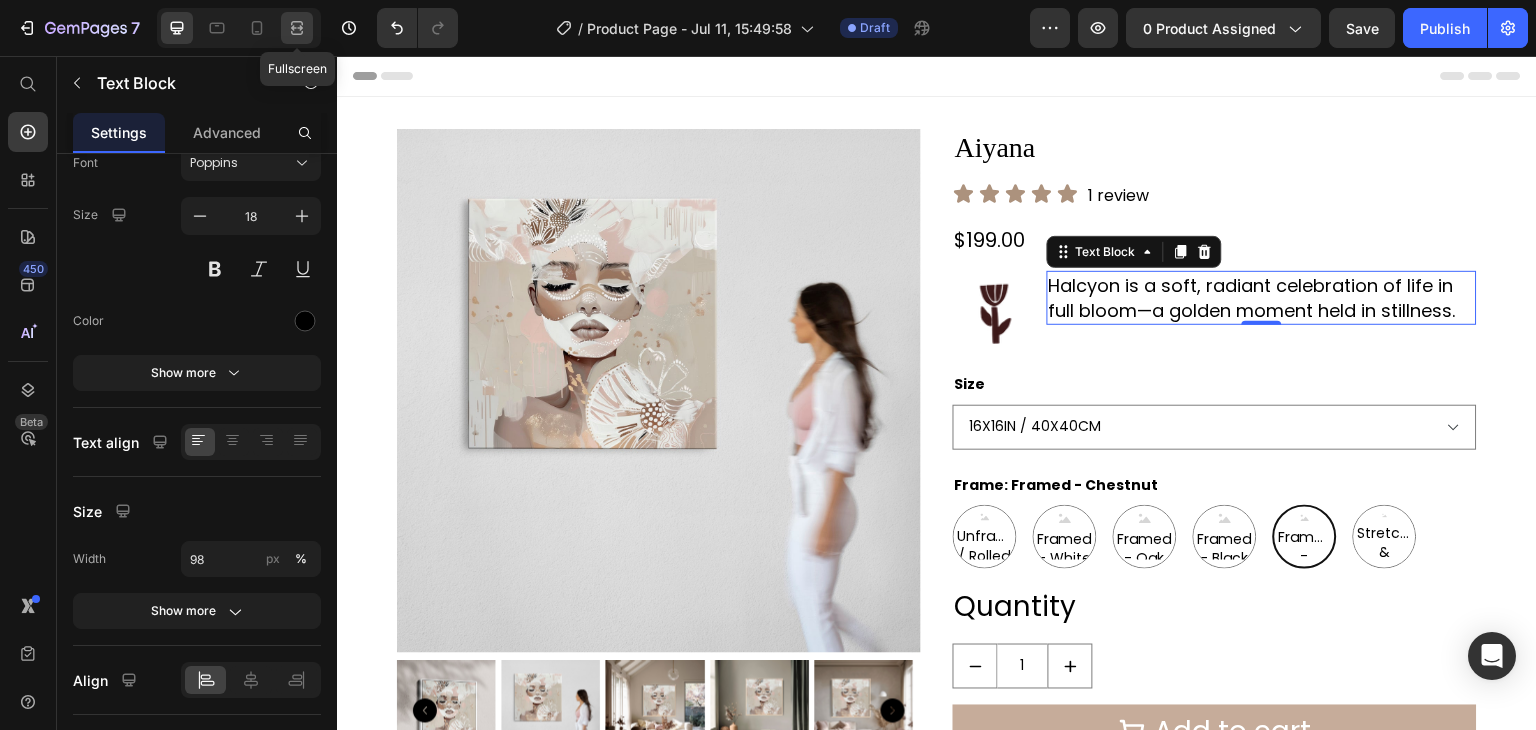 click 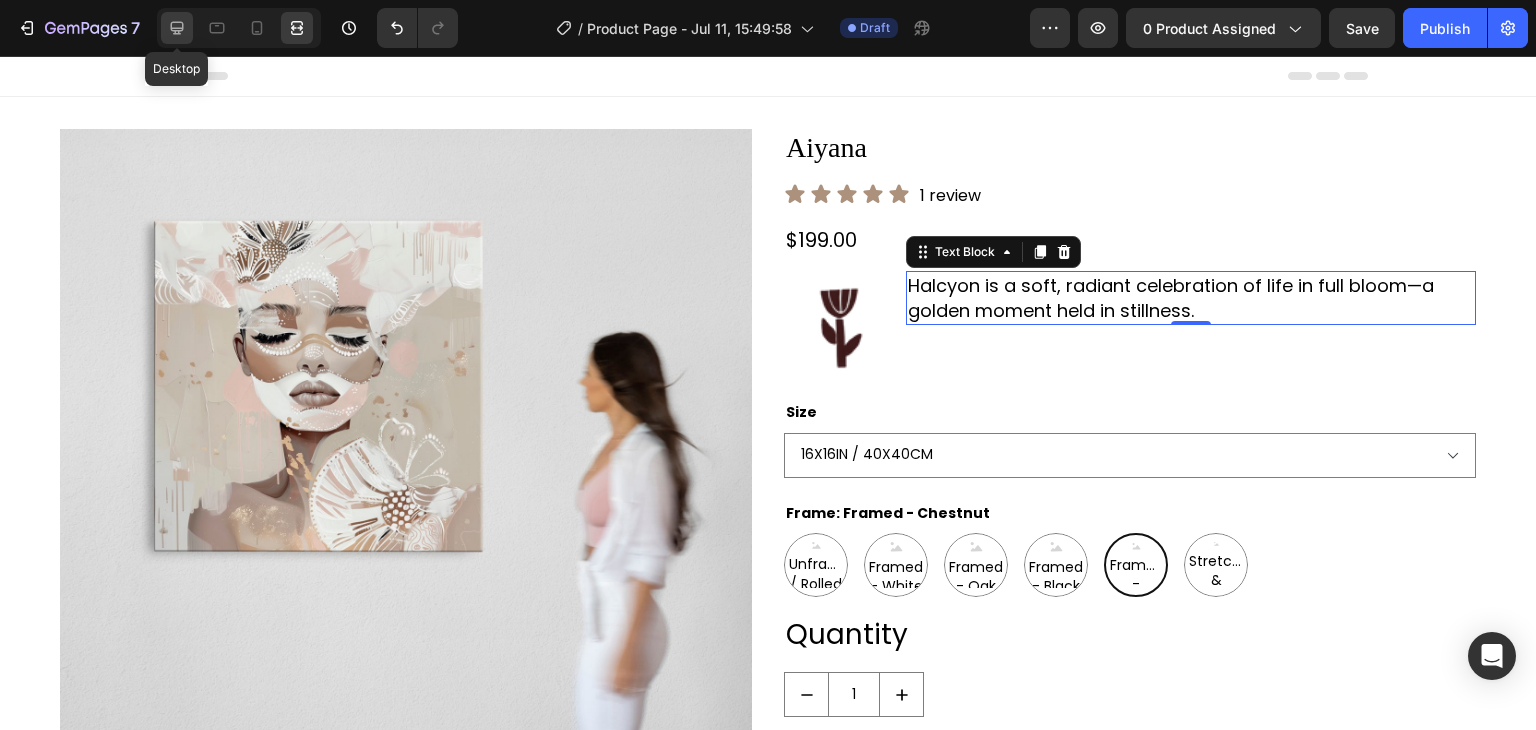 click 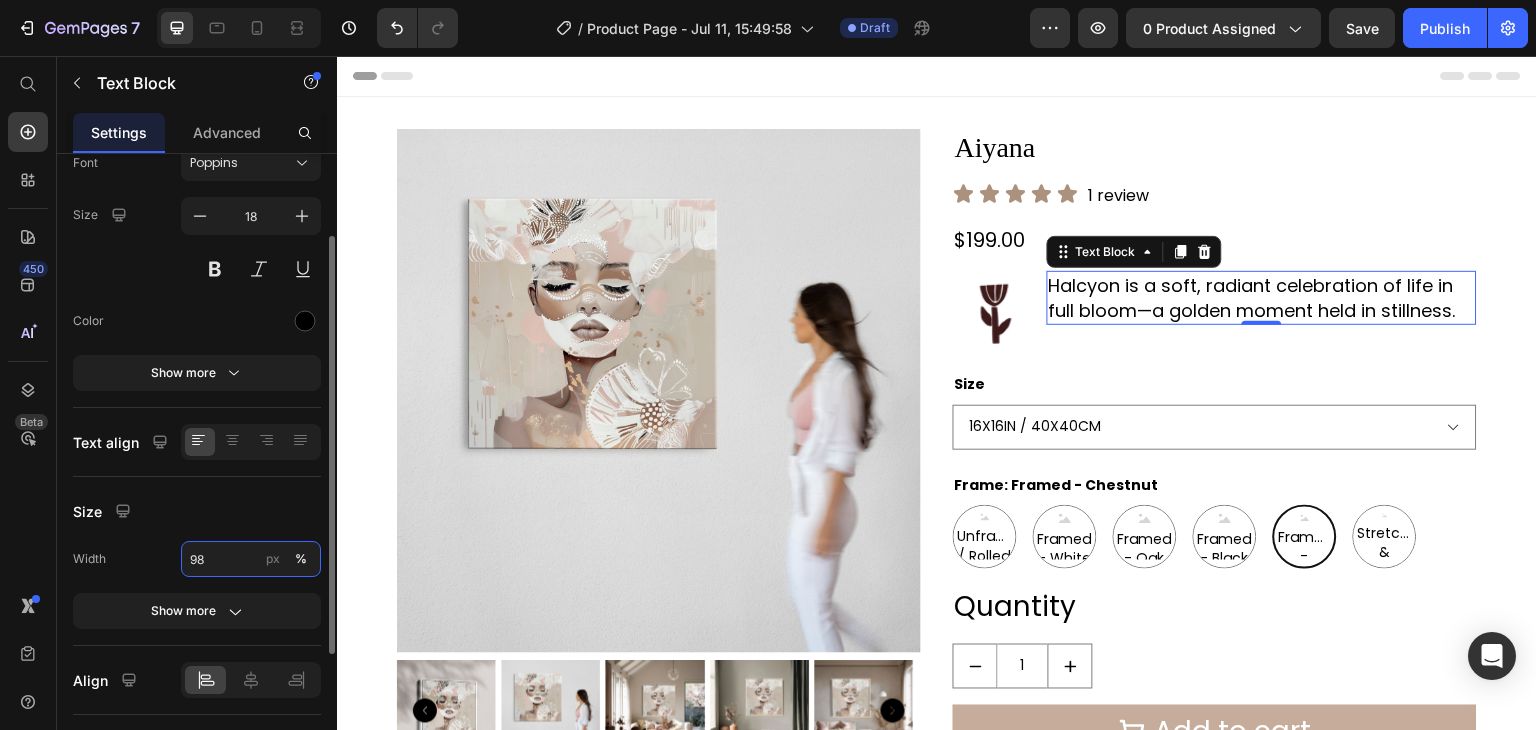 click on "98" at bounding box center (251, 559) 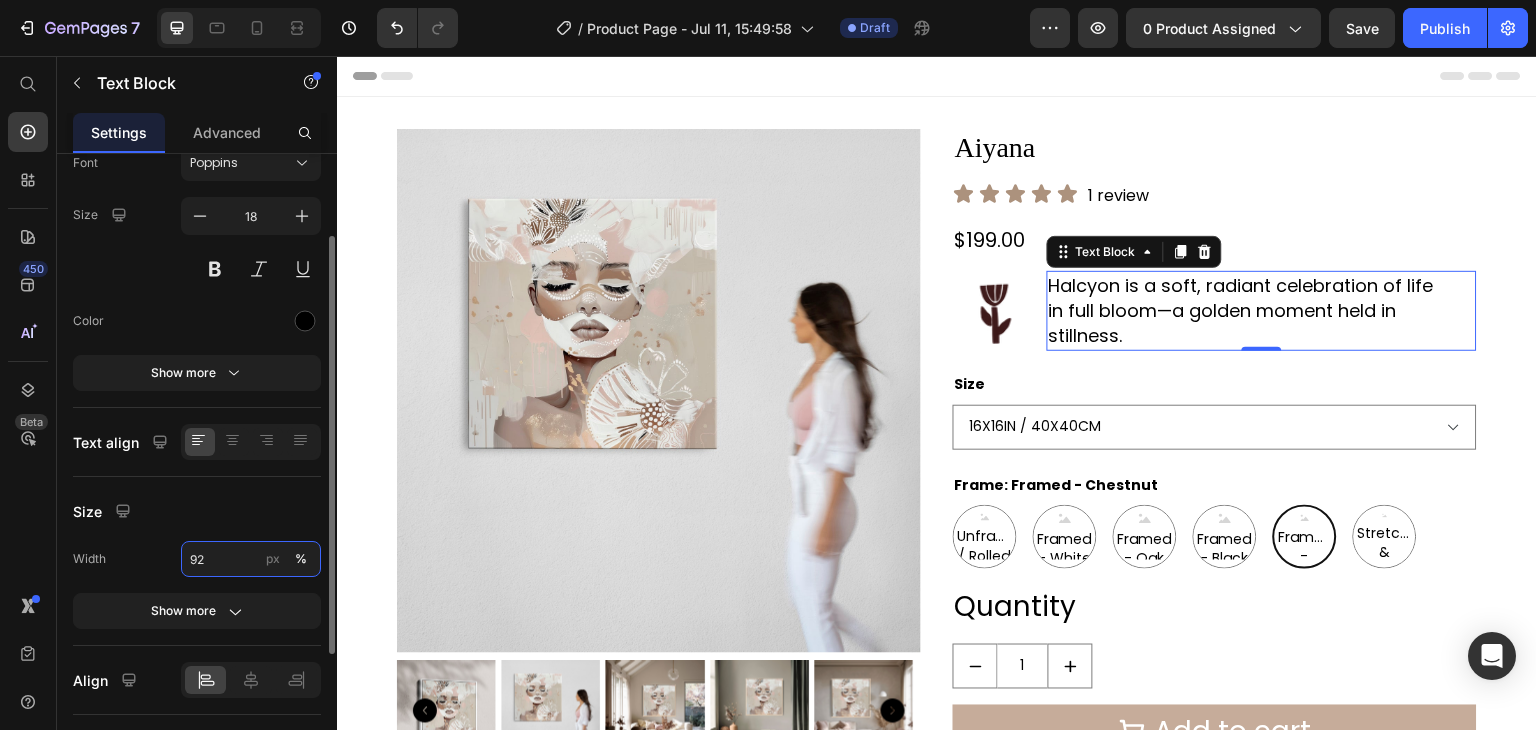 type on "91" 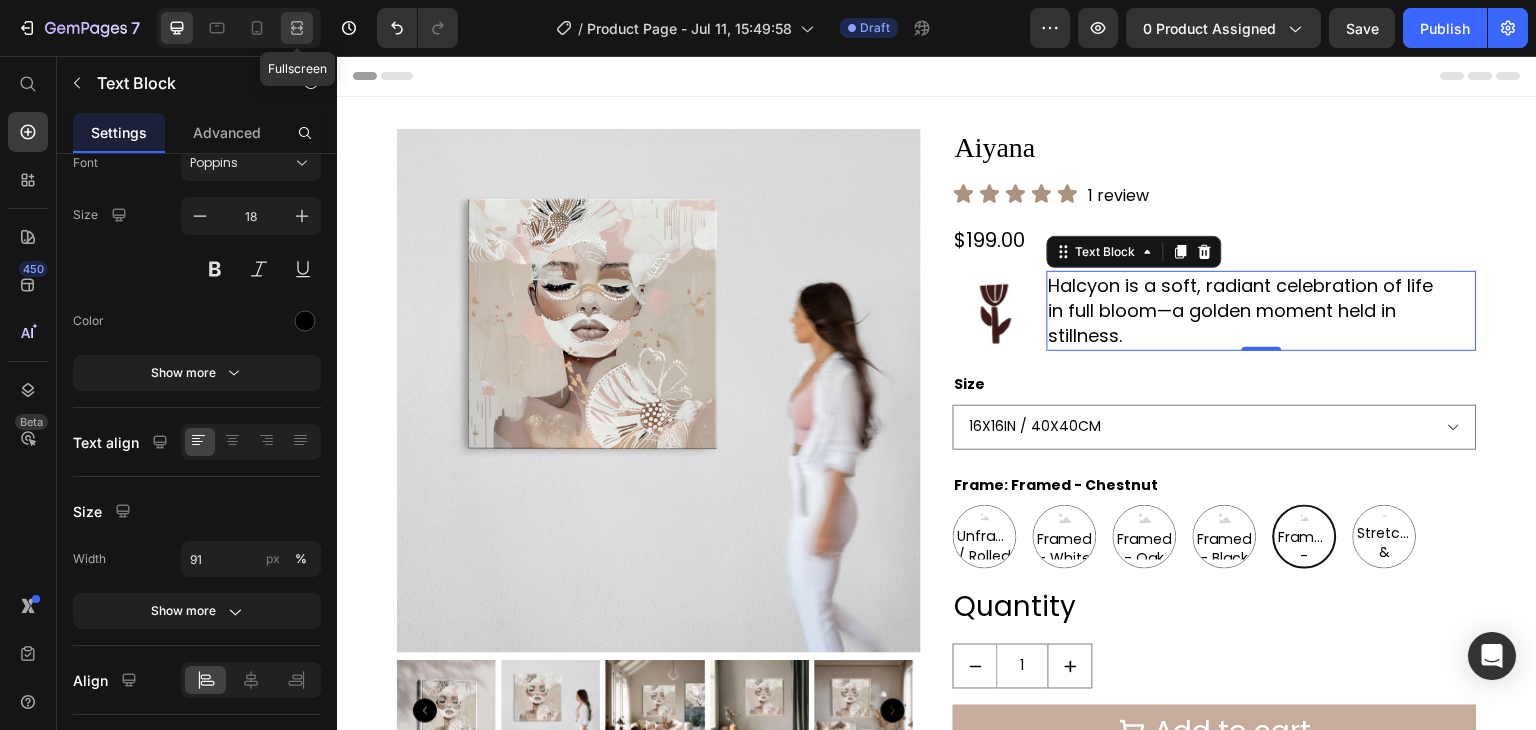 click 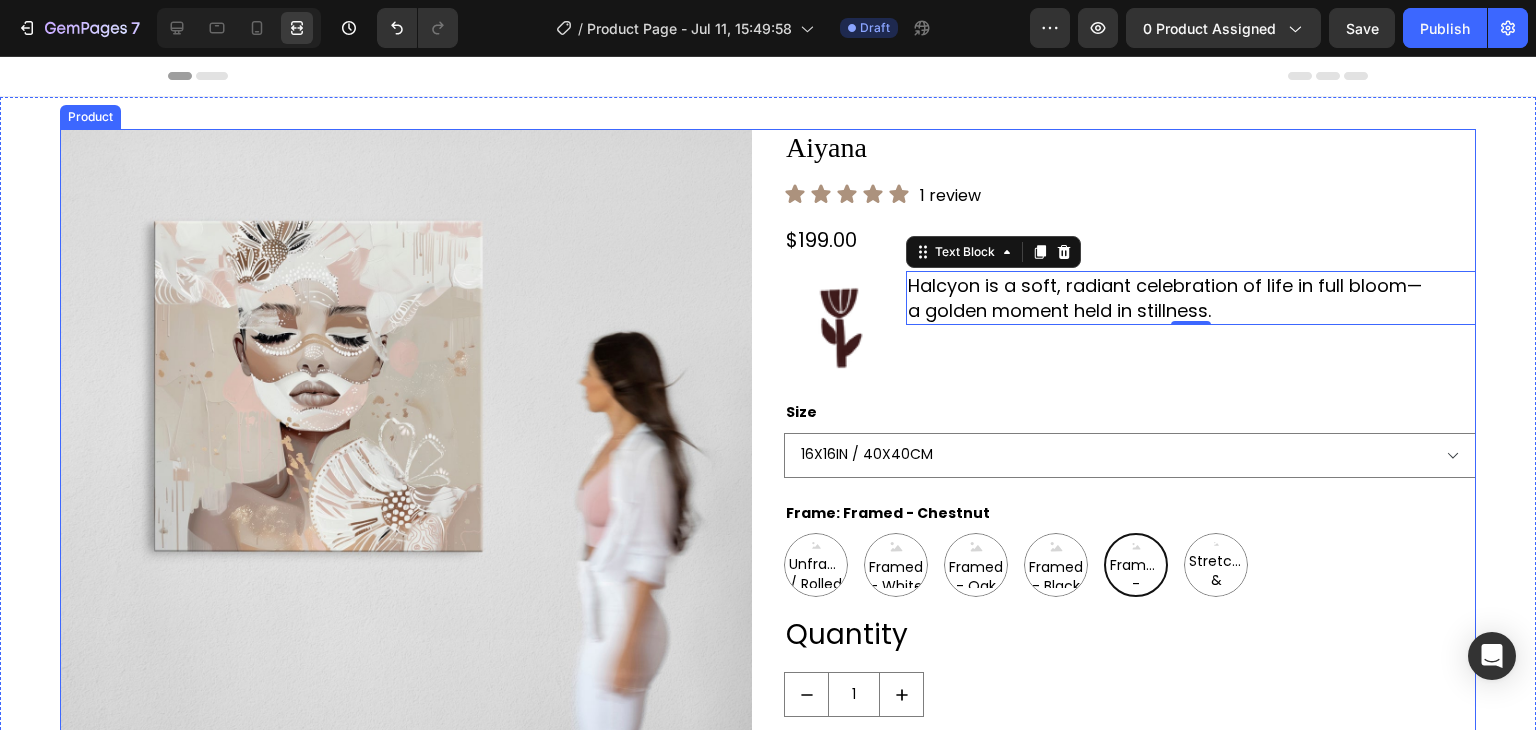 click on "Product Images [PRODUCT_NAME] Product Title Icon Icon Icon Icon Icon Icon List 1 review Text Block Row $199.00 Product Price Row Image [PRODUCT_NAME] is a soft, radiant celebration of life in full bloom—a golden moment held in stillness. Text Block   0 Row Size 16X16IN / 40X40CM 20X20IN / 50X50CM 26X26IN / 66X66CM 38X38IN / 96X96CM 48X48IN / 122X122CM Frame: Framed - Chestnut Unframed / Rolled Canvas Unframed / Rolled Canvas Unframed / Rolled Canvas Framed - White Framed - White Framed - White Framed - Oak Framed - Oak Framed - Oak Framed - Black Framed - Black Framed - Black Framed - Chestnut Framed - Chestnut Framed - Chestnut Stretched & Ready to Hang Canvas Stretched & Ready to Hang Canvas Stretched & Ready to Hang Canvas Product Variants & Swatches Quantity Text Block 1 Product Quantity
Add to cart Add to Cart Buy it now Dynamic Checkout Product" at bounding box center (768, 553) 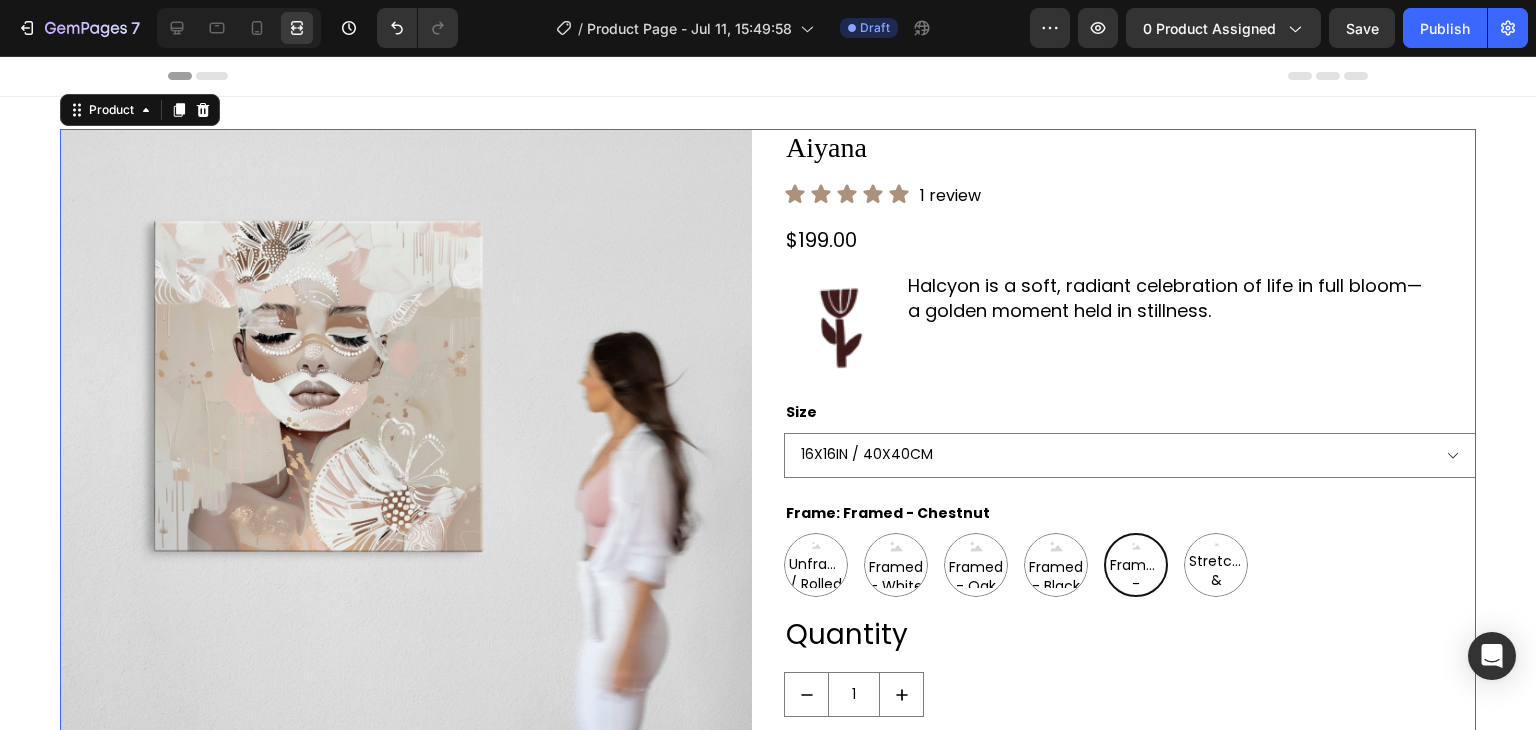 scroll, scrollTop: 0, scrollLeft: 0, axis: both 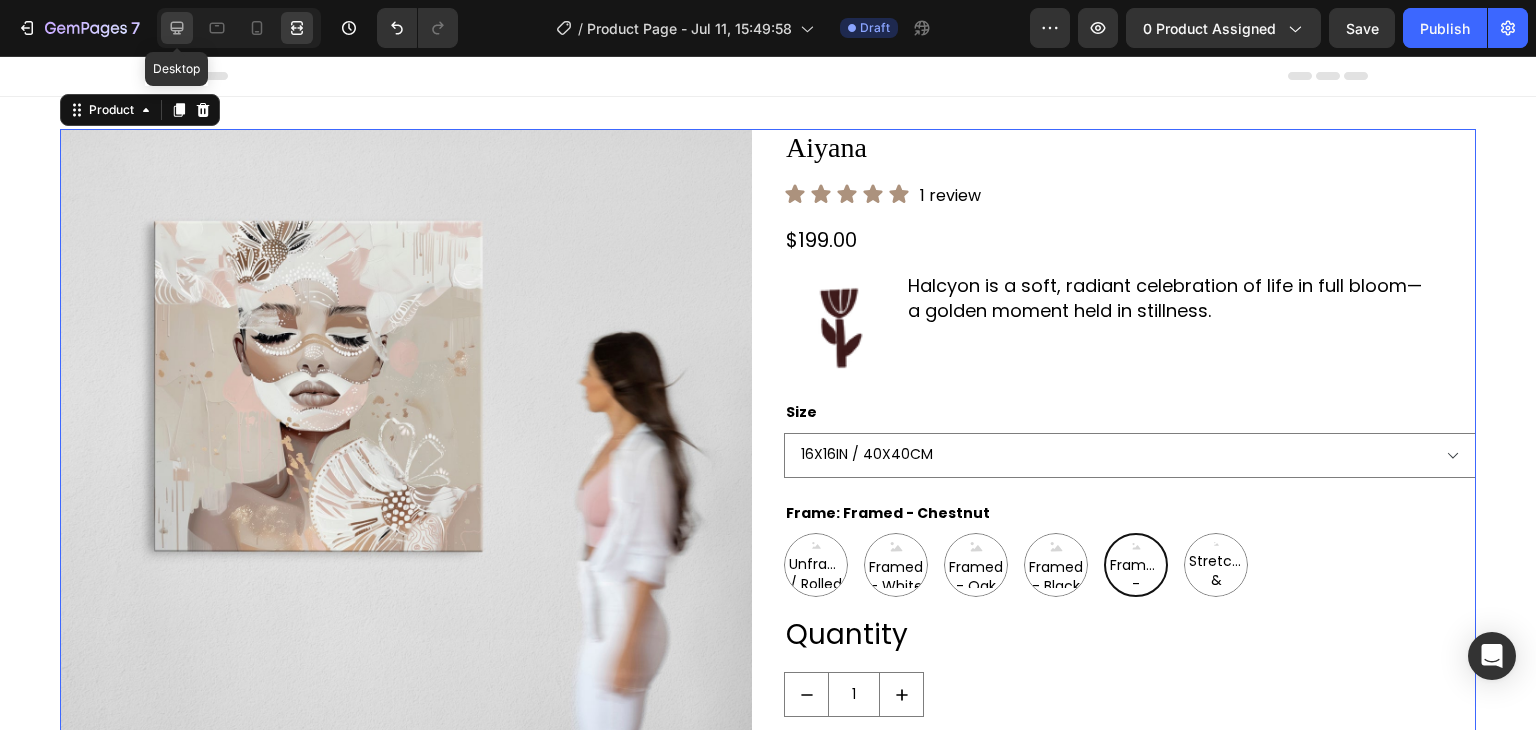 click 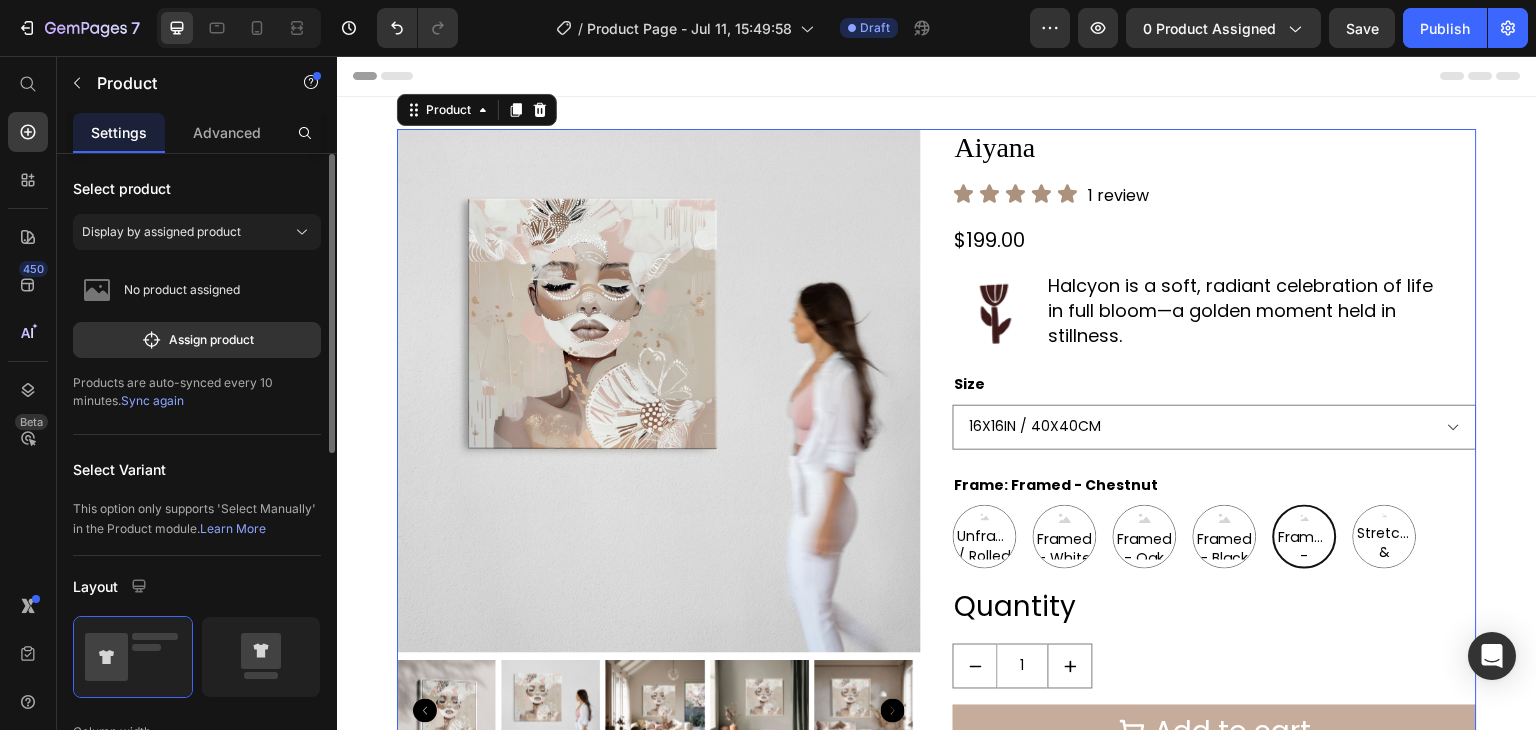 scroll, scrollTop: 704, scrollLeft: 0, axis: vertical 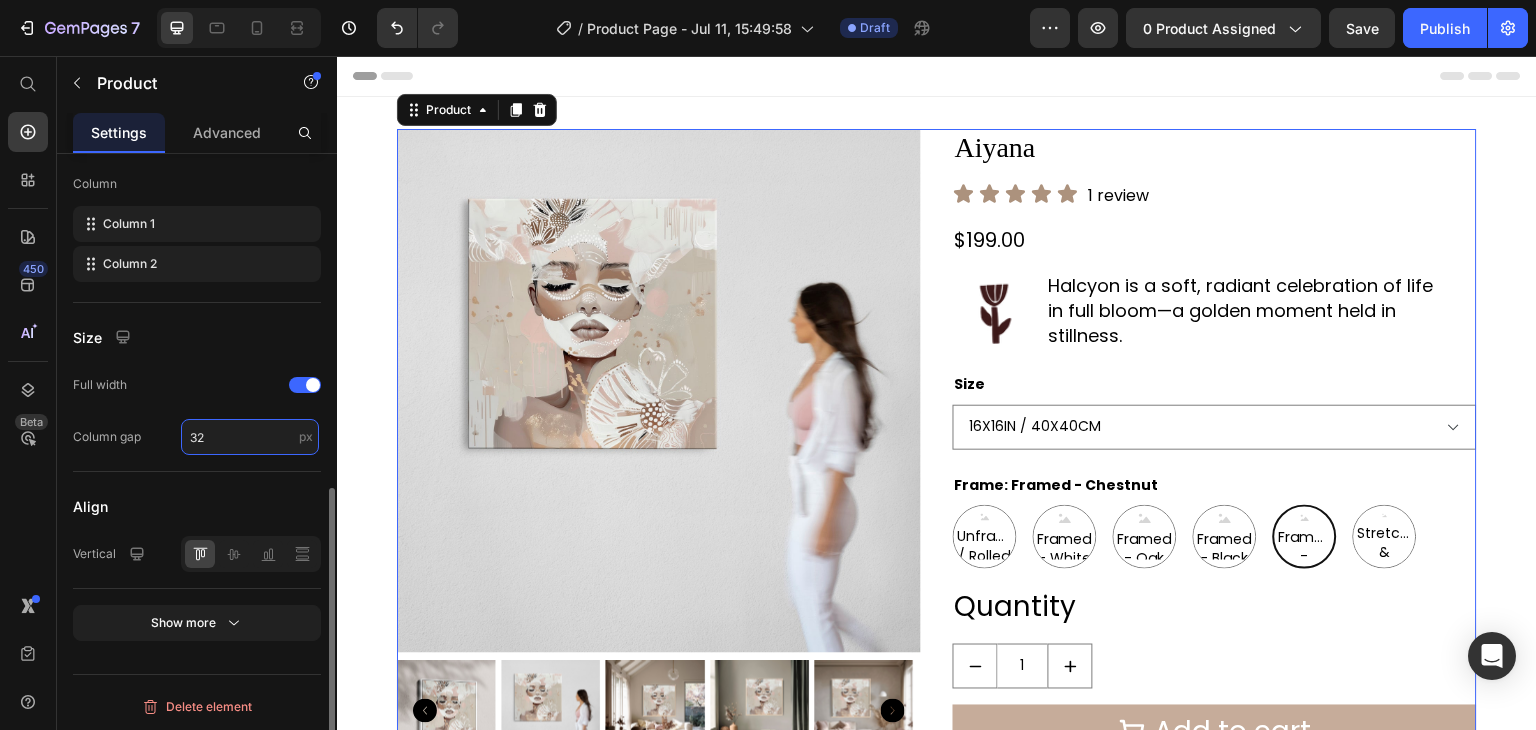 click on "32" at bounding box center (250, 437) 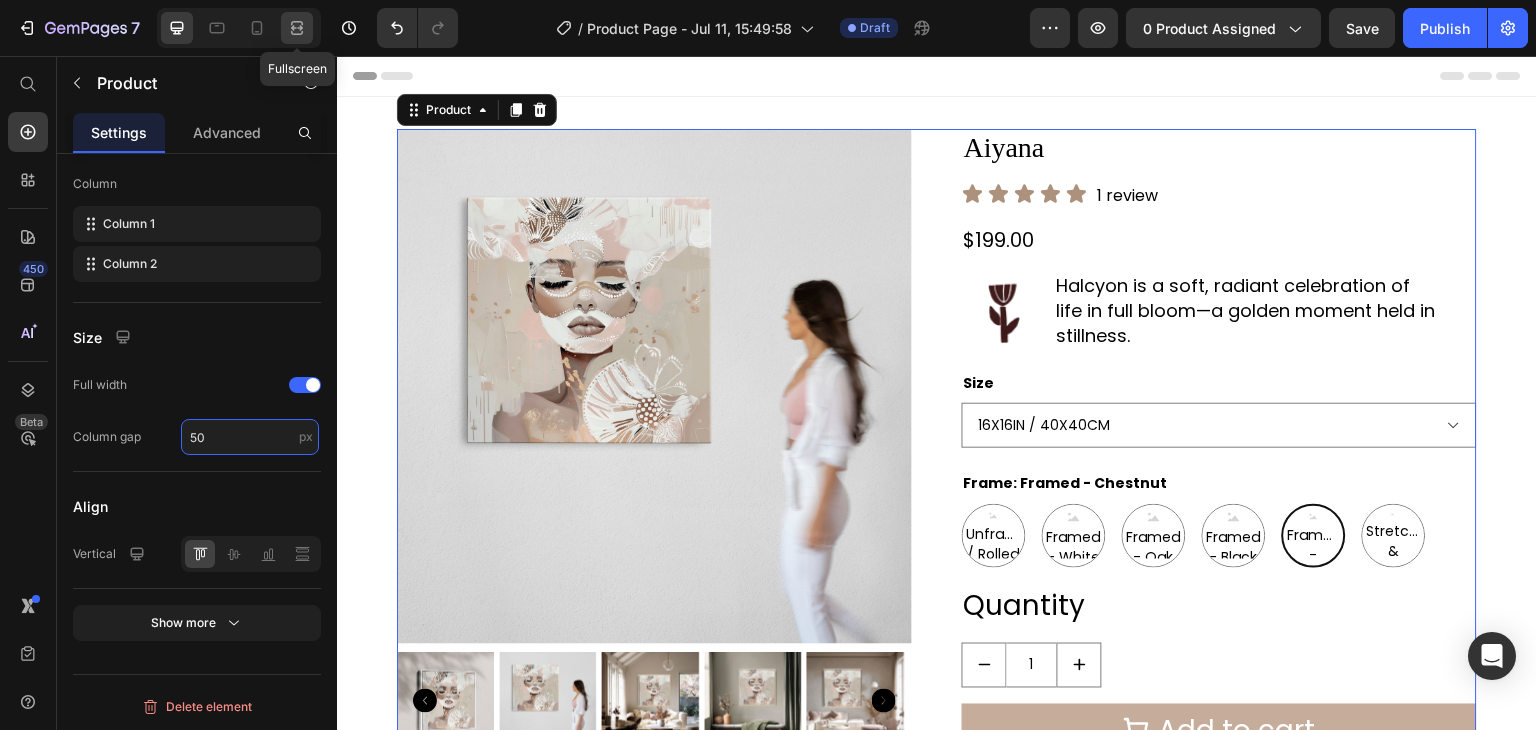 type on "50" 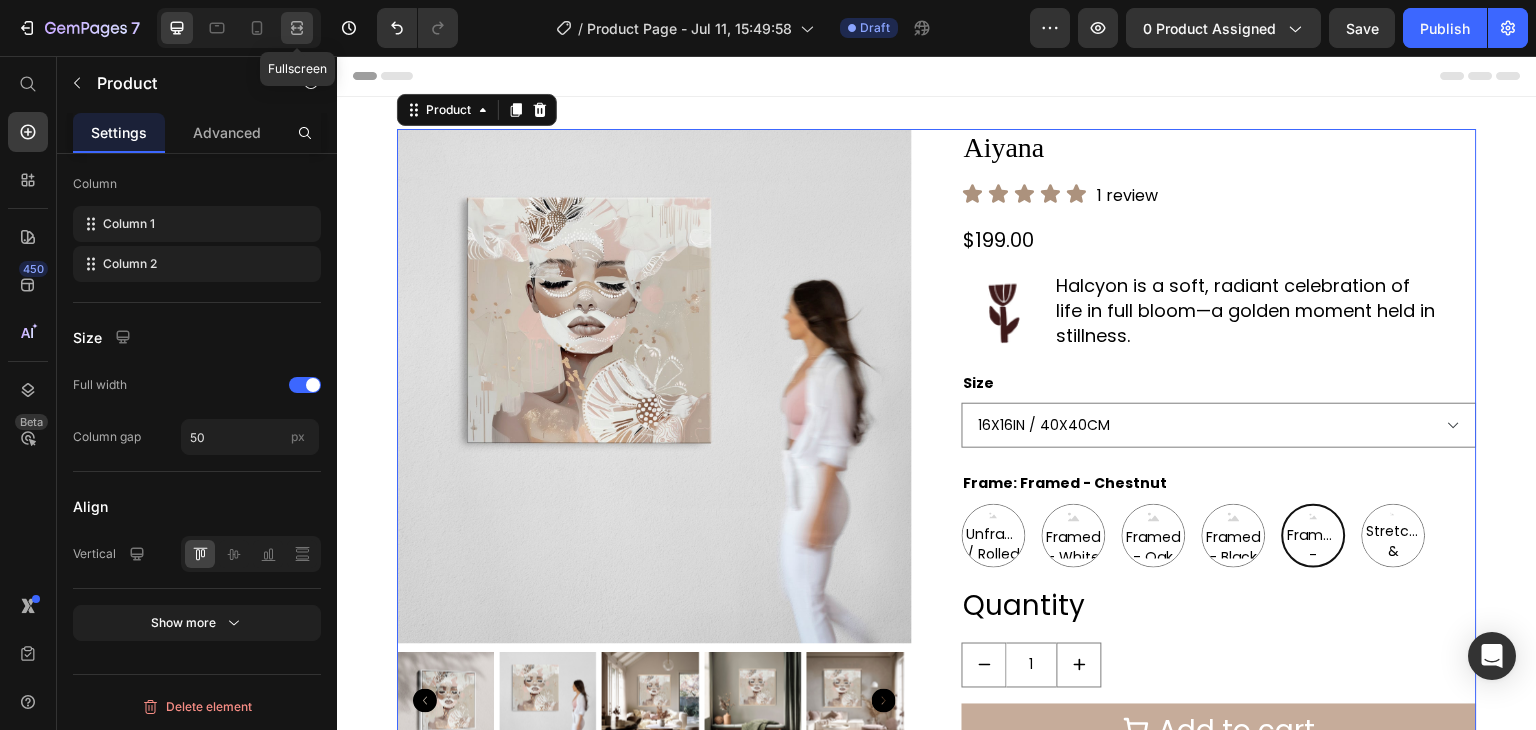 click 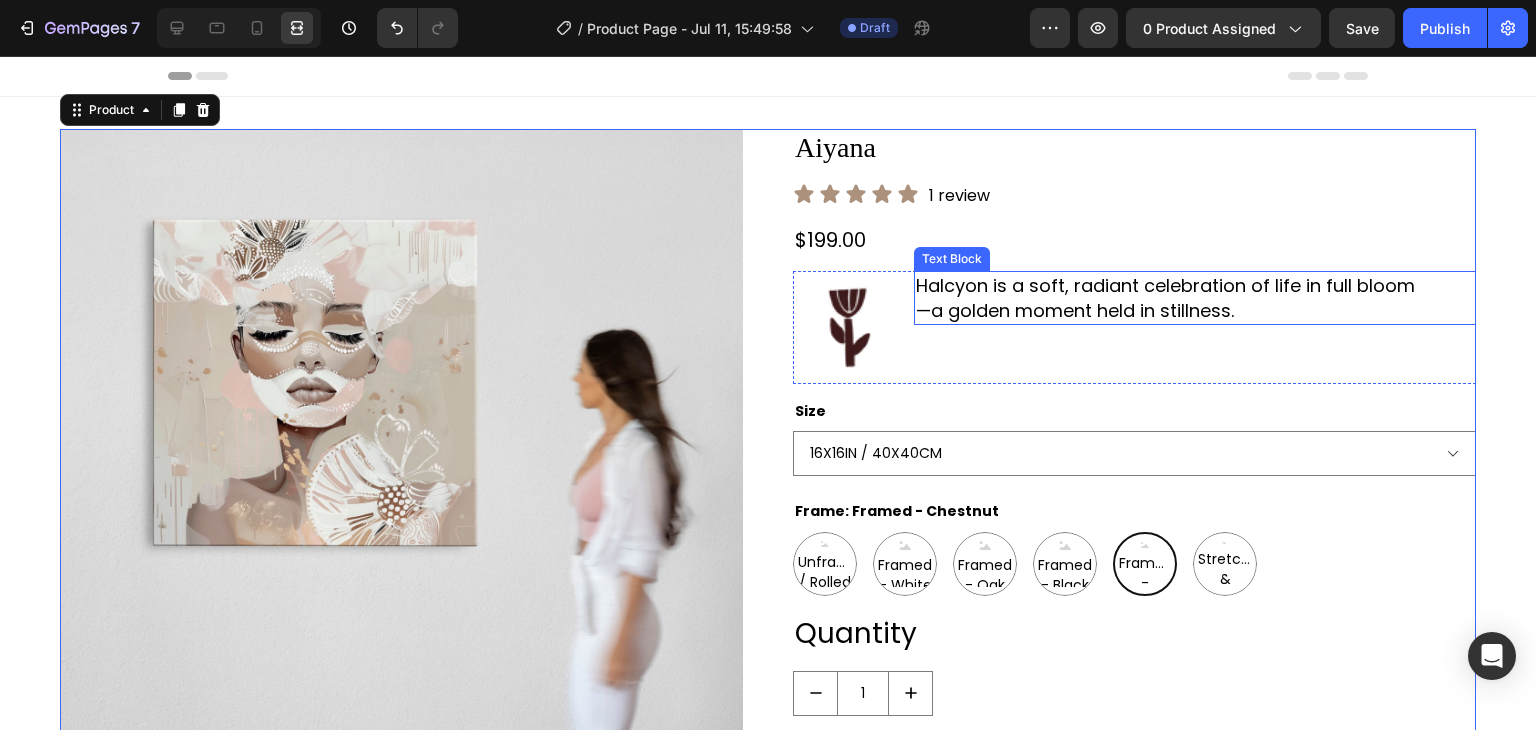 click on "Halcyon is a soft, radiant celebration of life in full bloom—a golden moment held in stillness." at bounding box center (1170, 298) 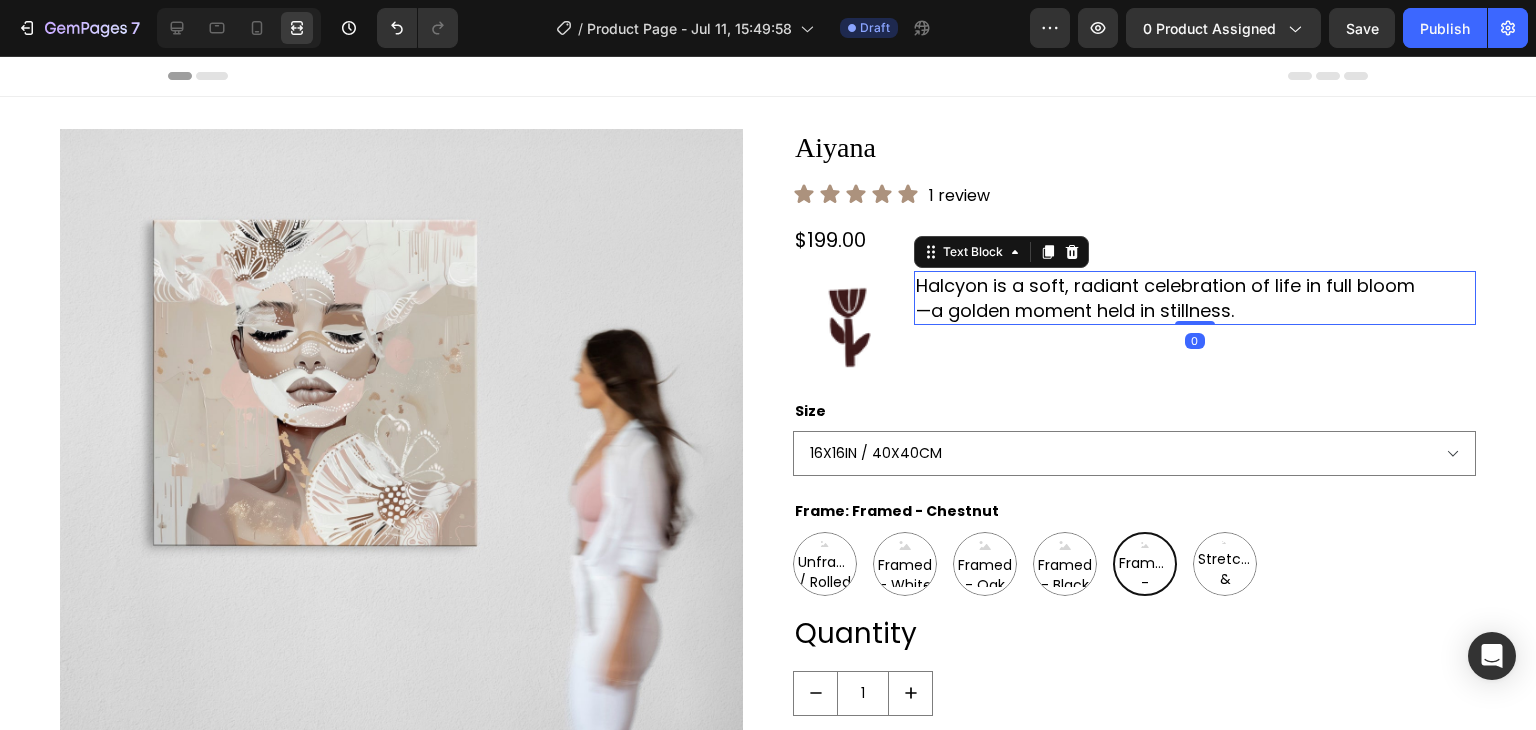 scroll, scrollTop: 0, scrollLeft: 0, axis: both 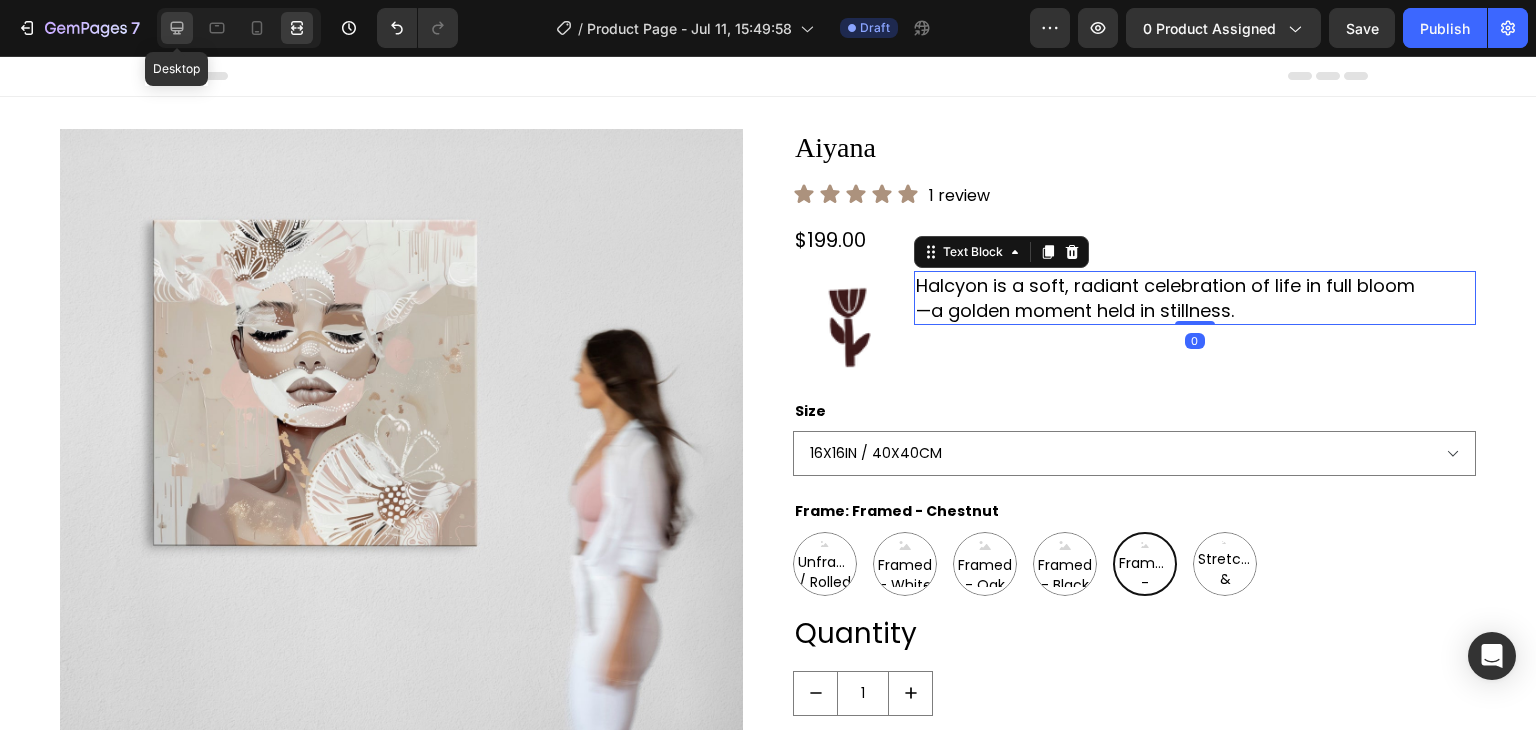 click 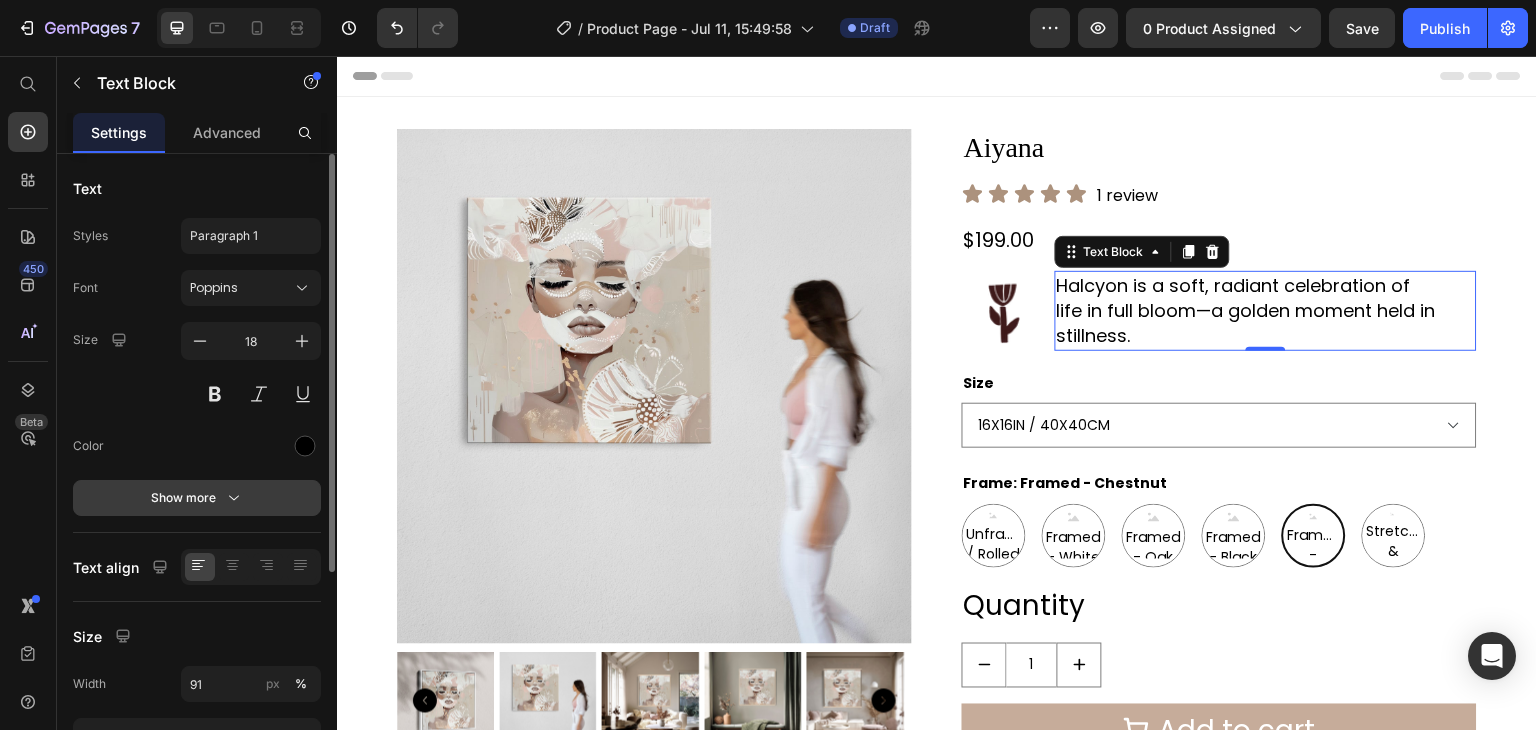 click on "Show more" at bounding box center [197, 498] 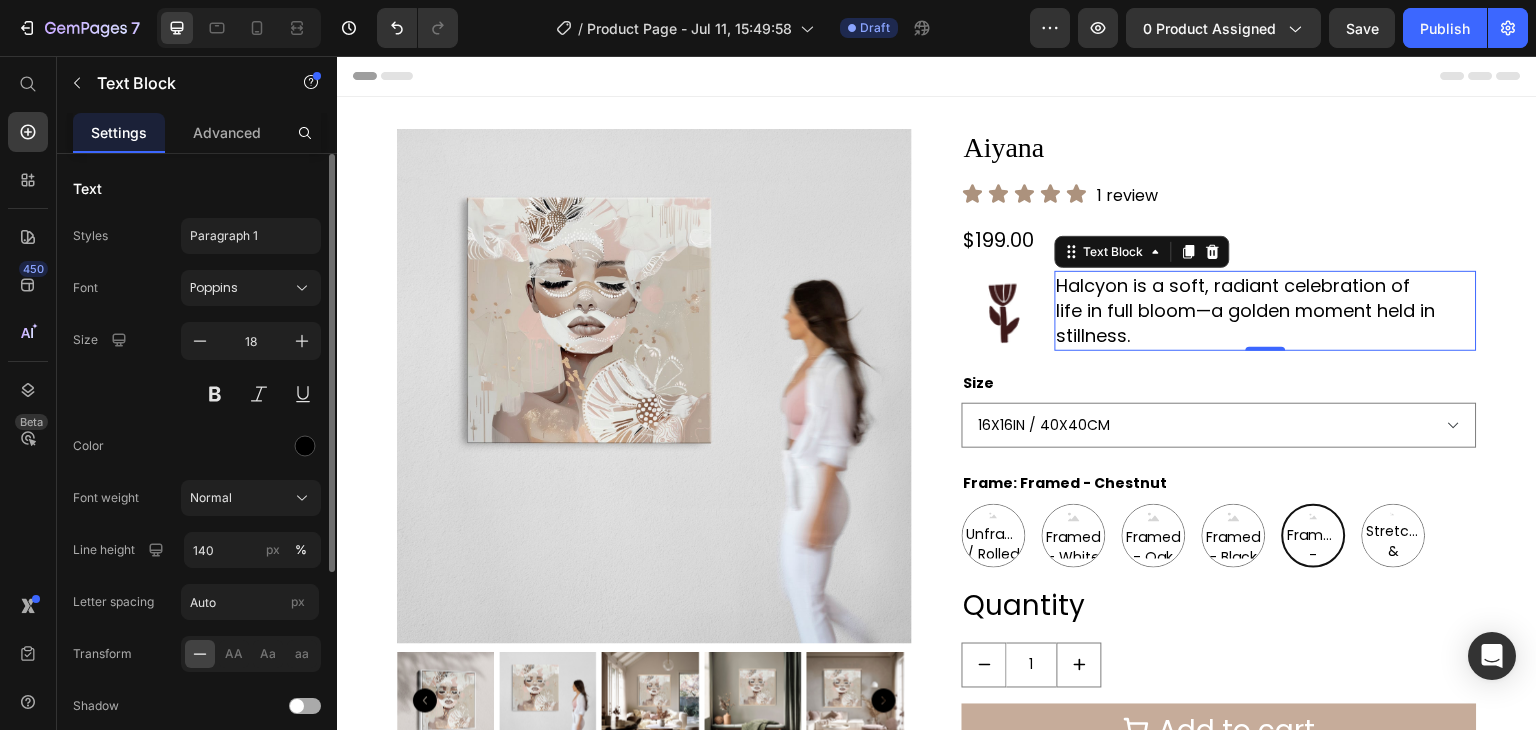 click on "Normal" at bounding box center (211, 498) 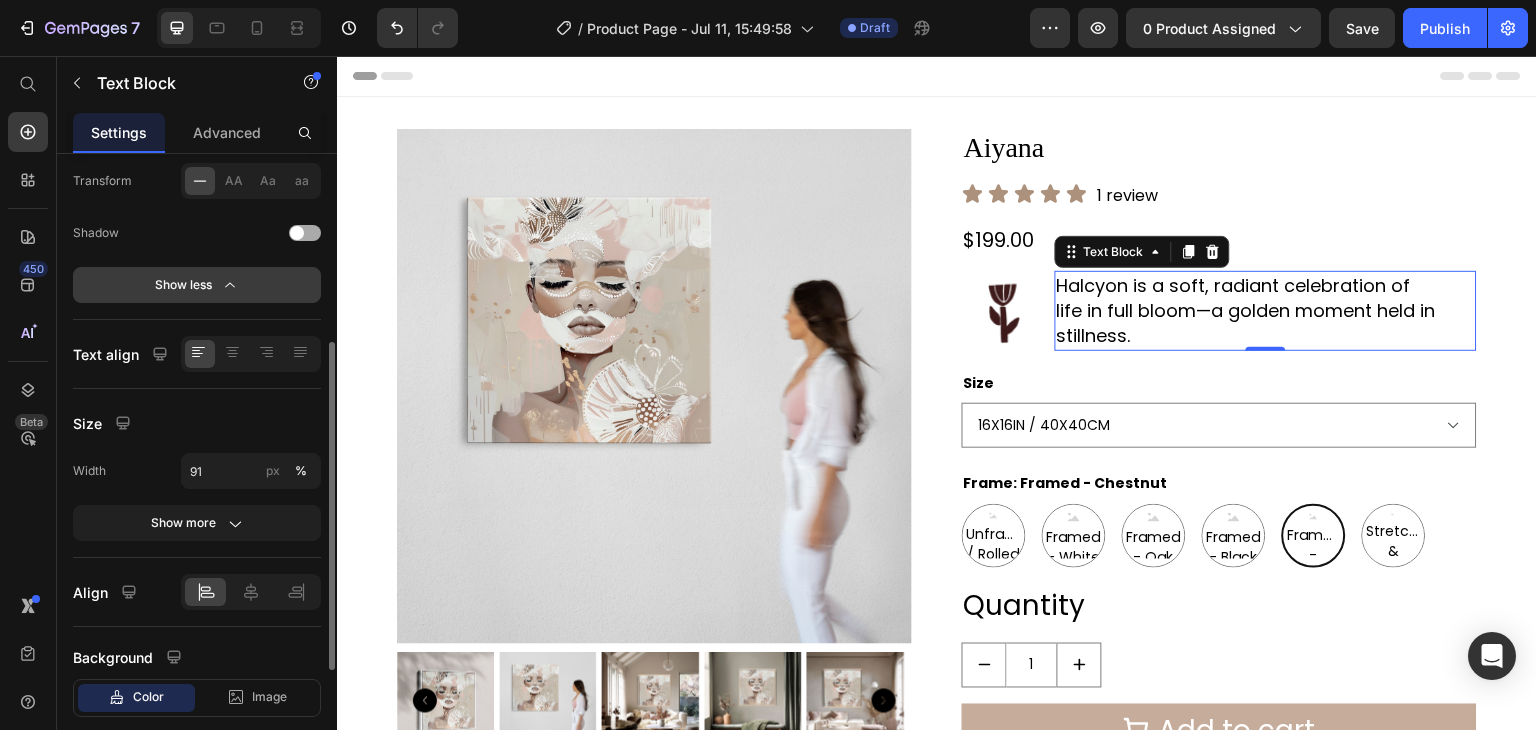 scroll, scrollTop: 497, scrollLeft: 0, axis: vertical 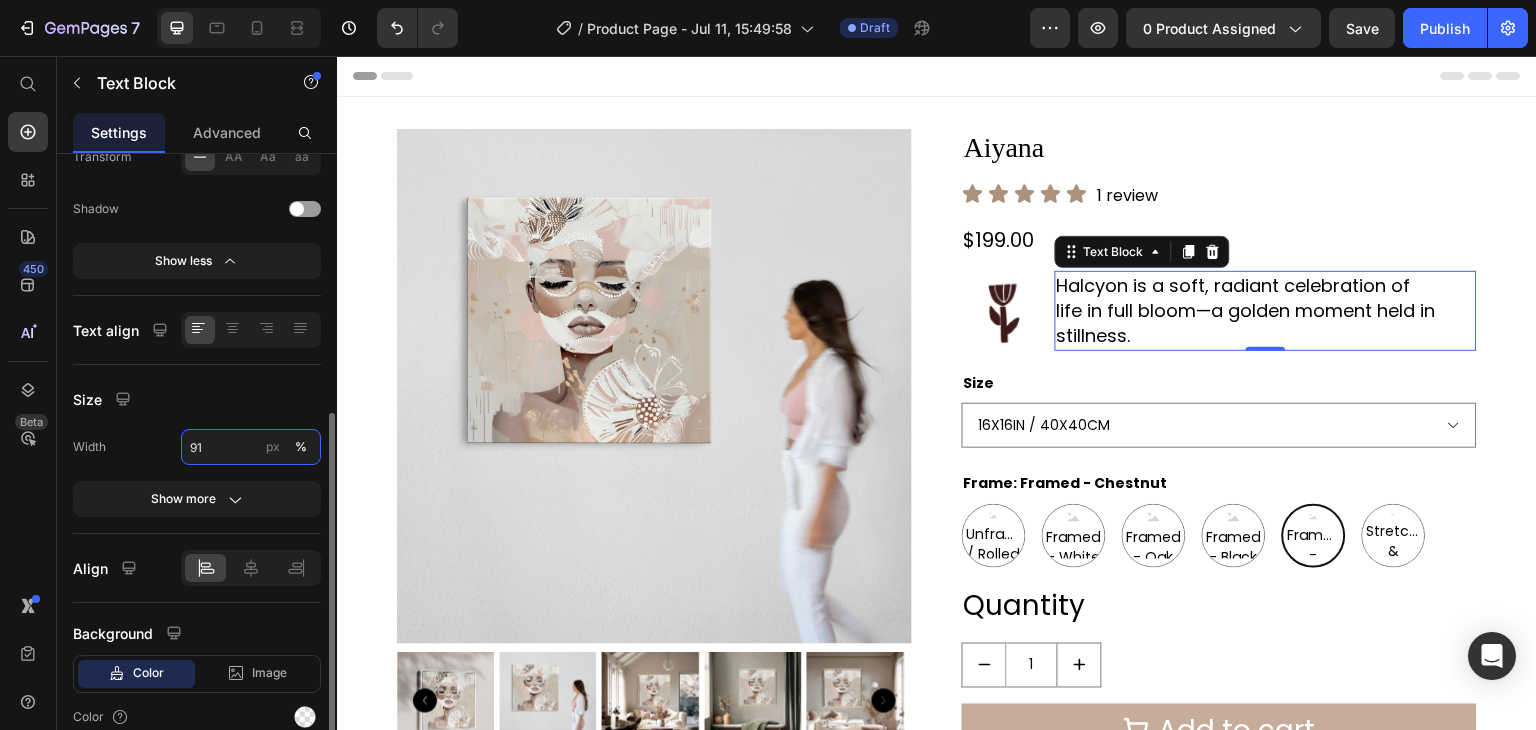 click on "91" at bounding box center (251, 447) 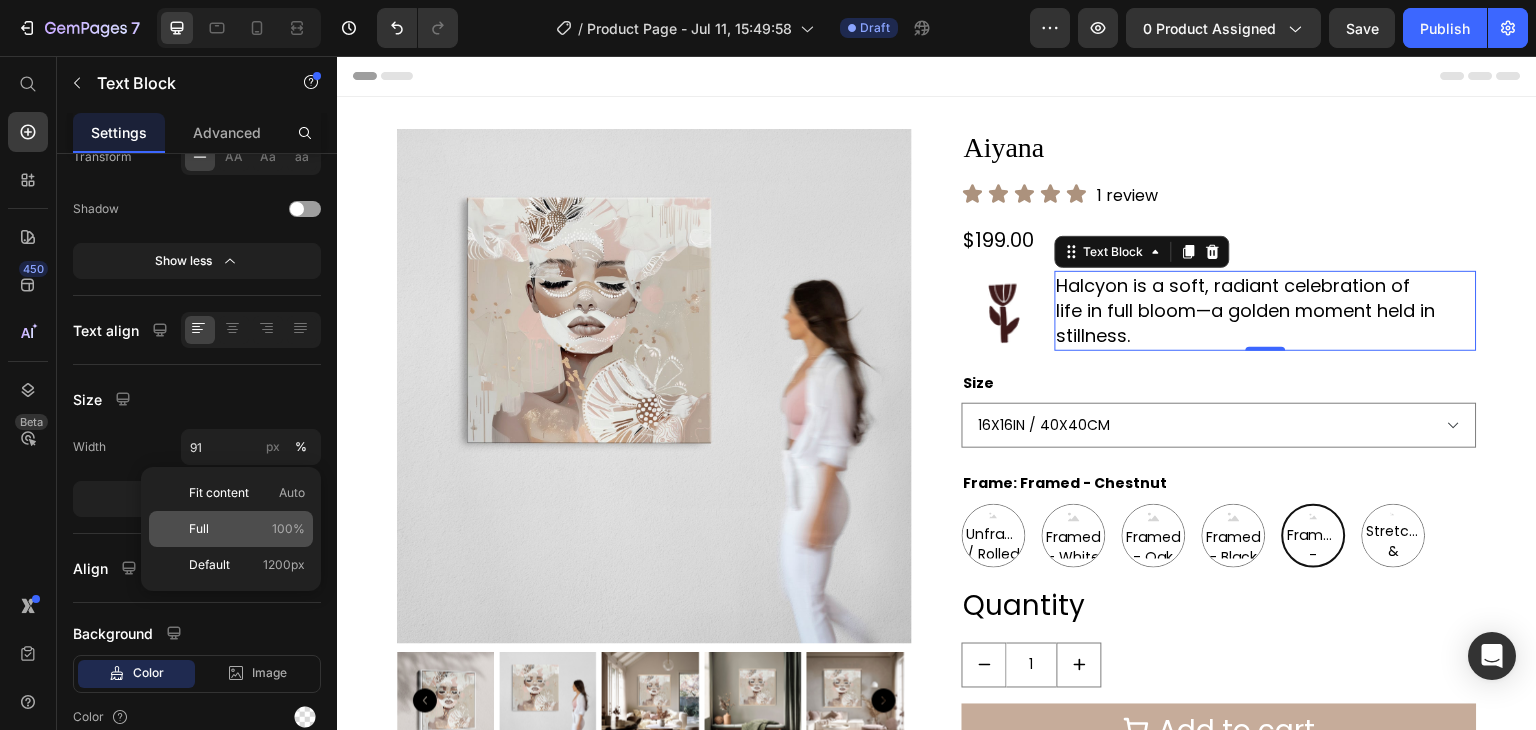 click on "Full 100%" 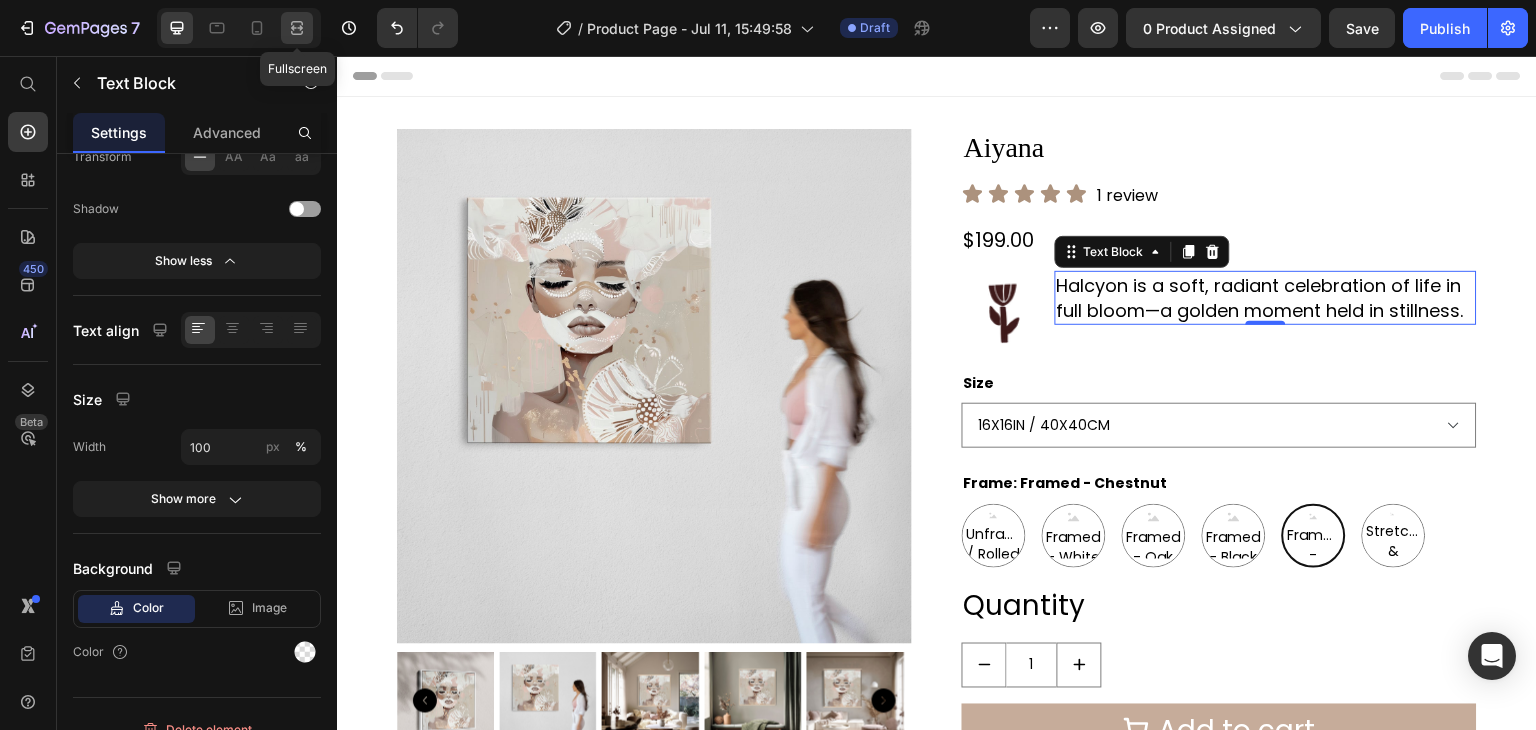 click 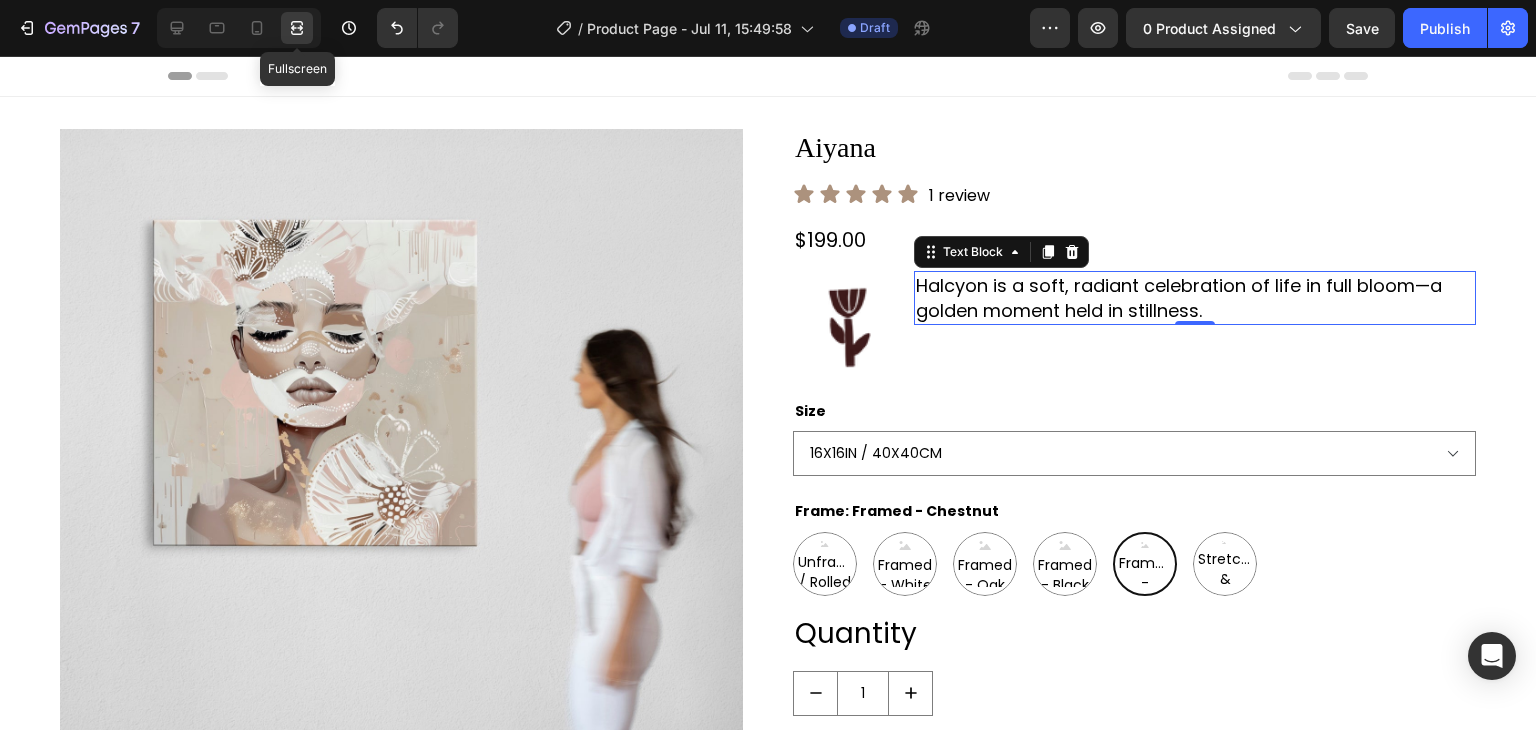 scroll, scrollTop: 484, scrollLeft: 0, axis: vertical 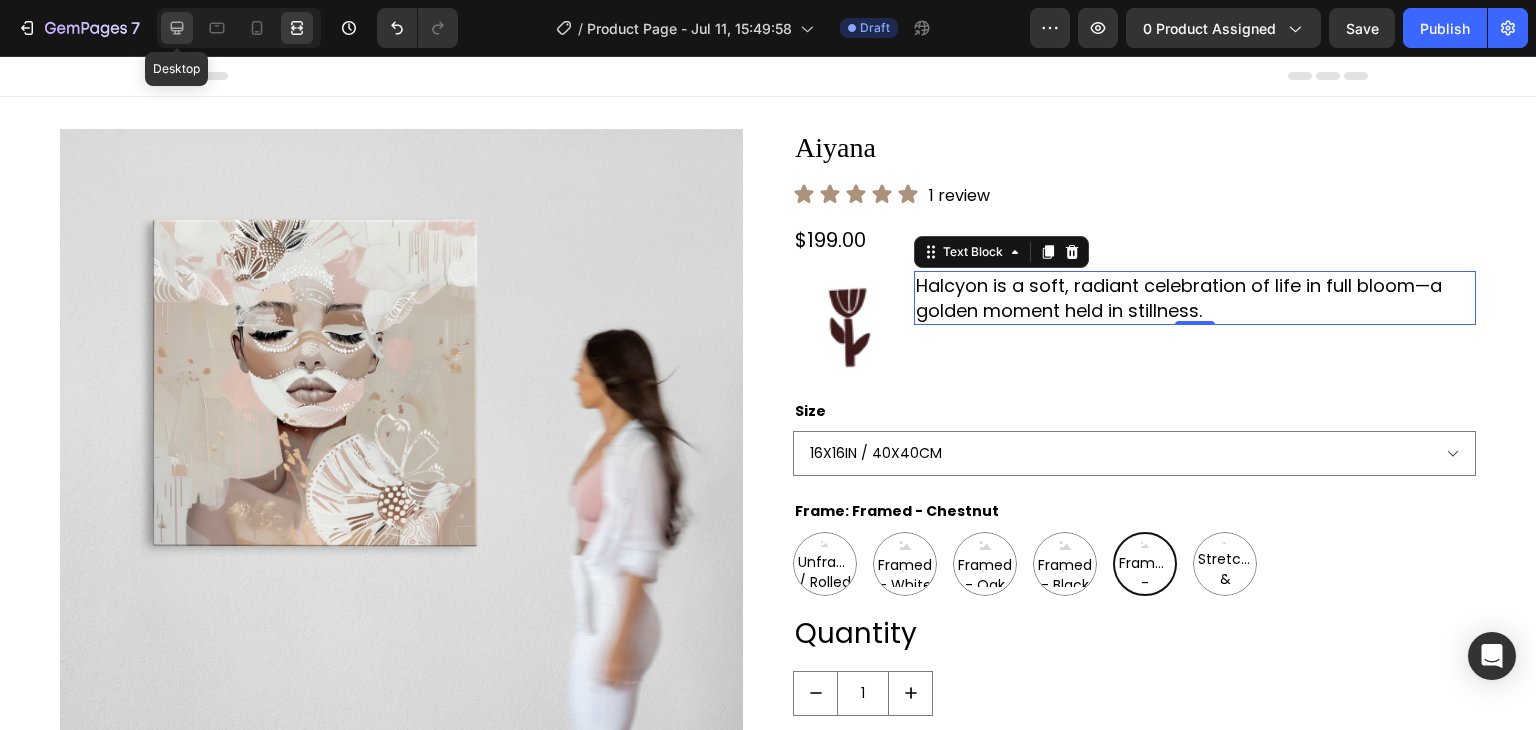 click 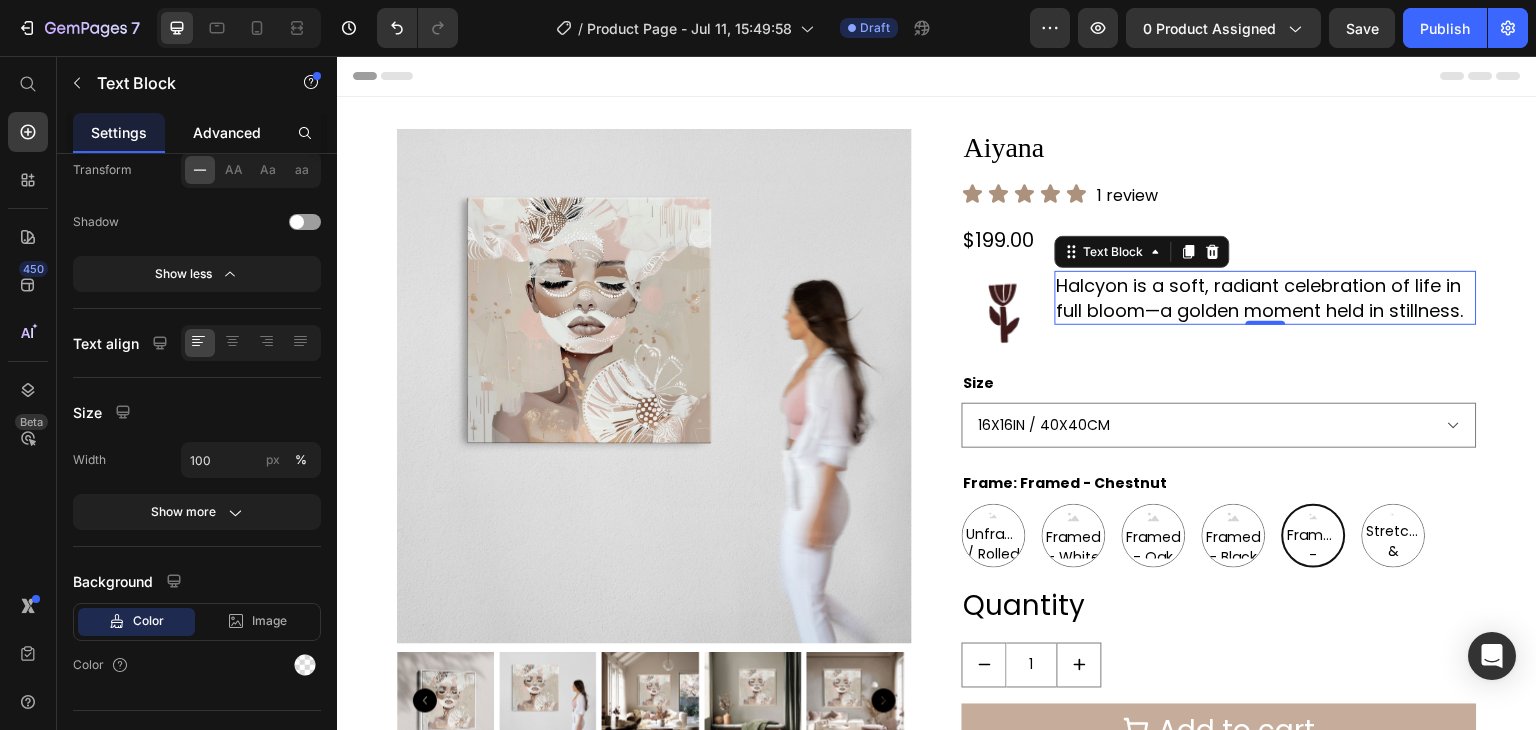 click on "Advanced" at bounding box center (227, 132) 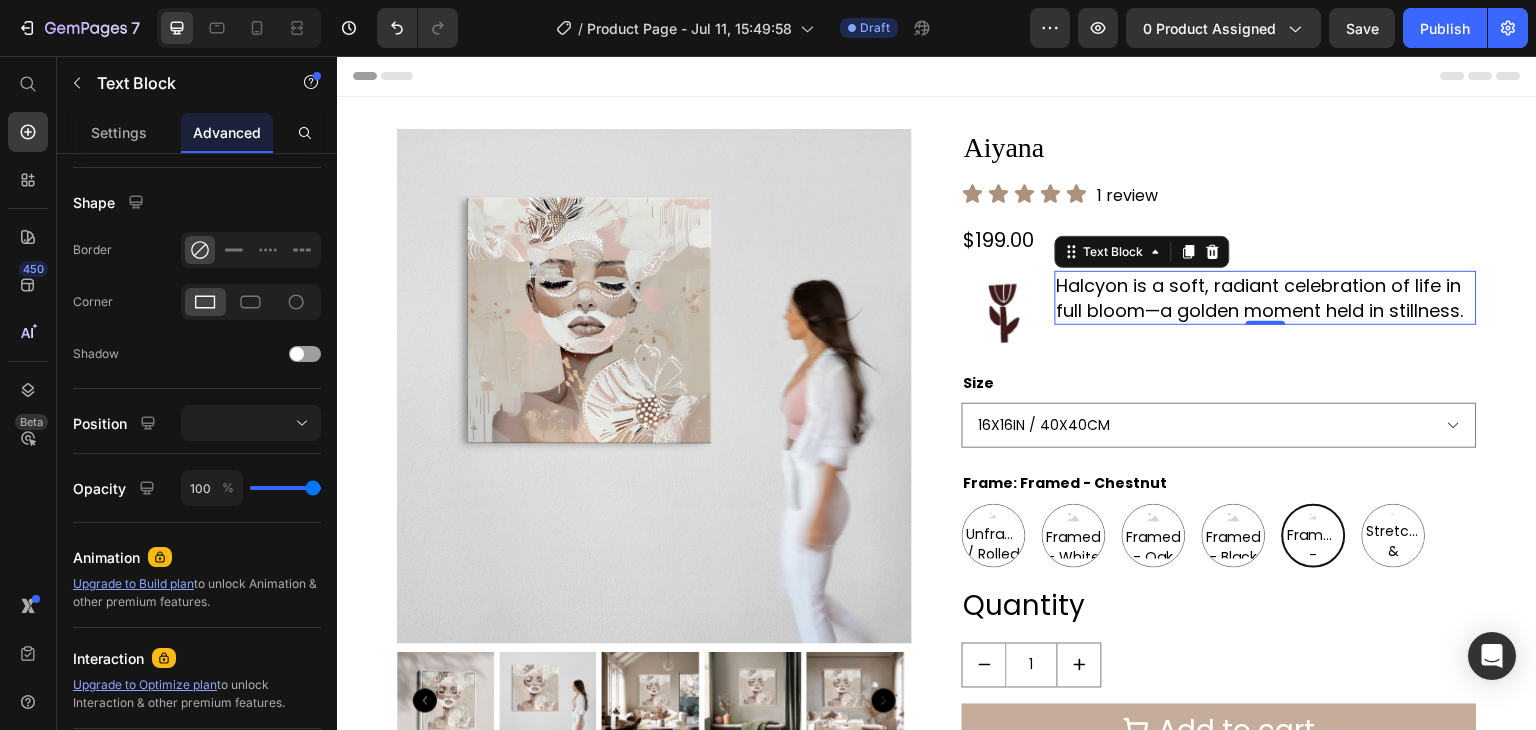 scroll, scrollTop: 0, scrollLeft: 0, axis: both 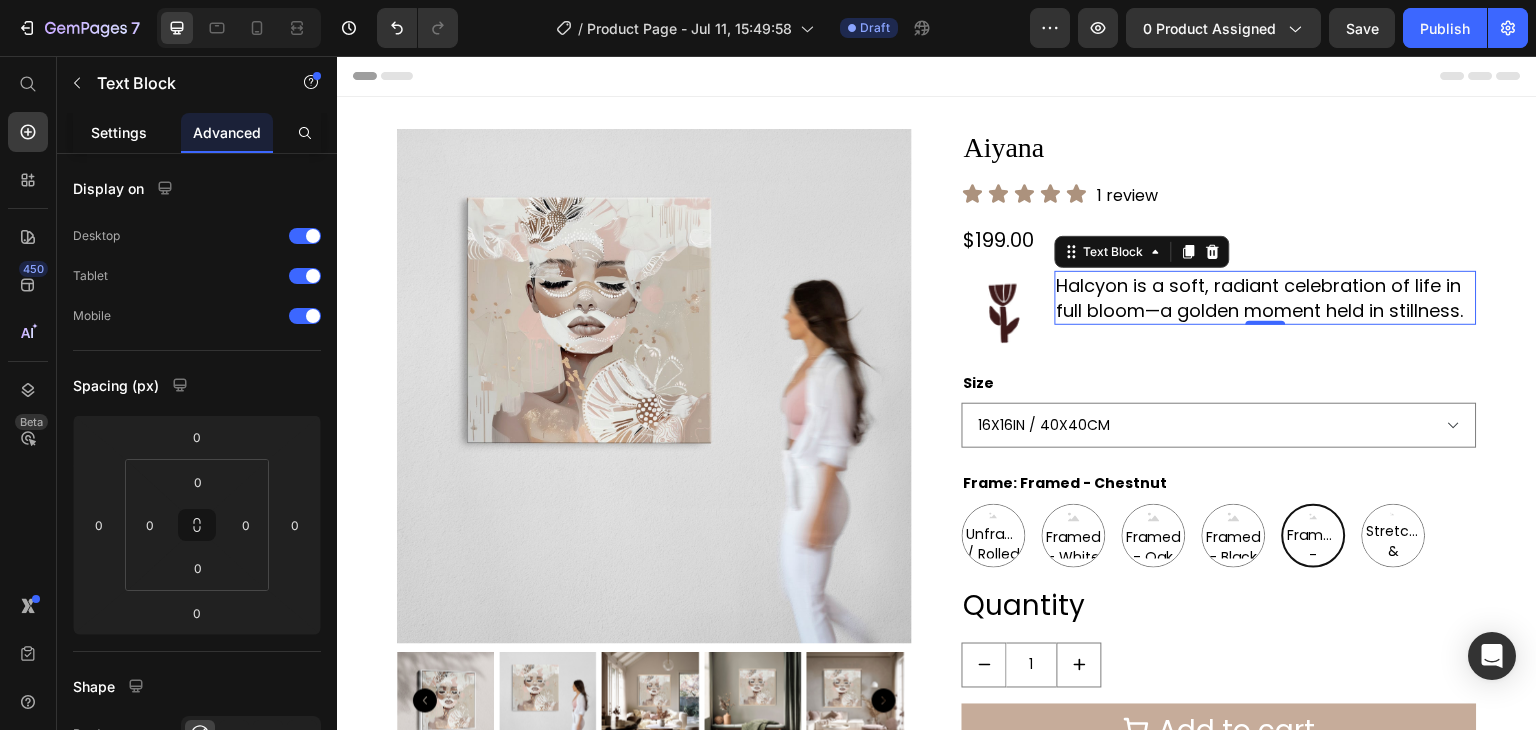 click on "Settings" at bounding box center (119, 132) 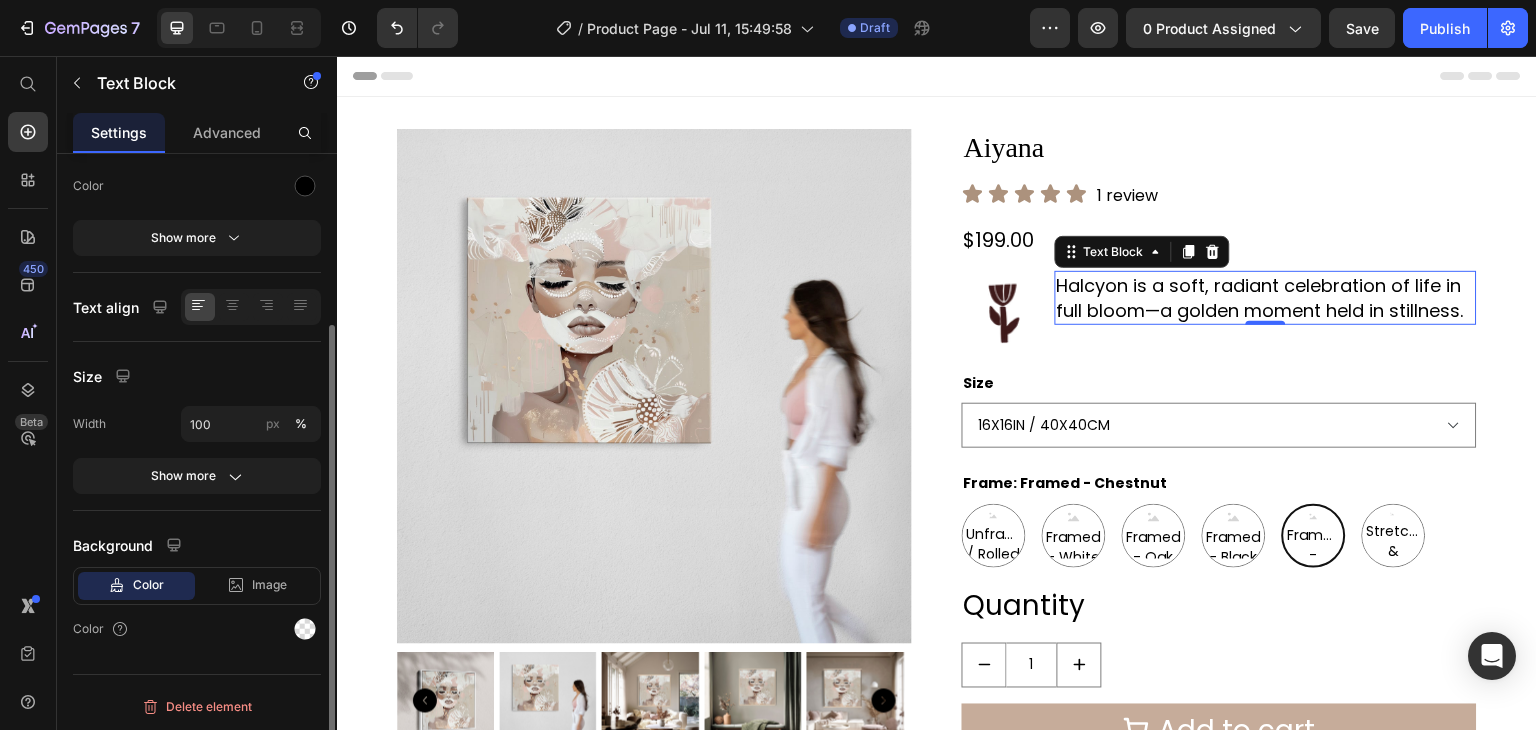scroll, scrollTop: 244, scrollLeft: 0, axis: vertical 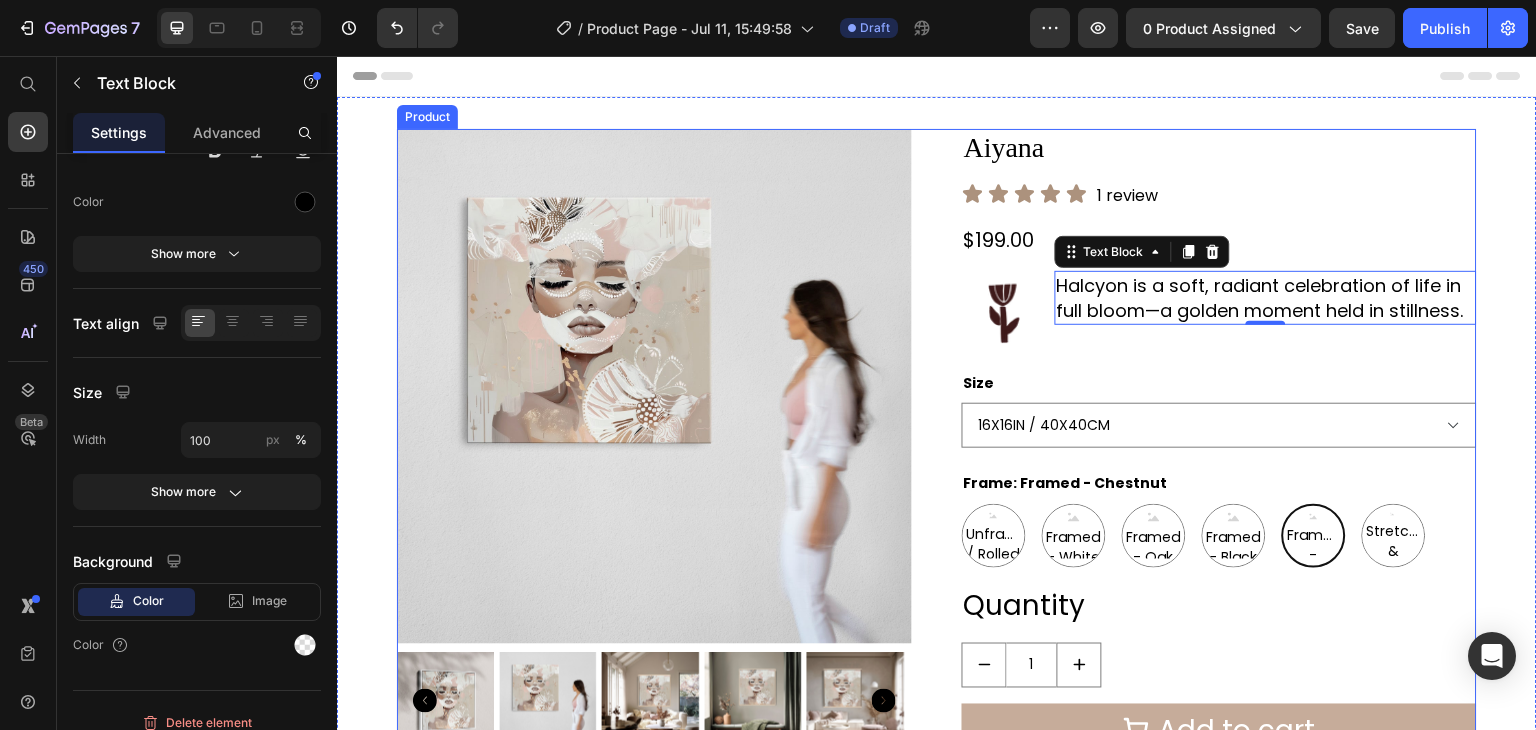click on "Product Images [PRODUCT_NAME] Product Title Icon Icon Icon Icon Icon Icon List 1 review Text Block Row $199.00 Product Price Row Image [PRODUCT_NAME] is a soft, radiant celebration of life in full bloom—a golden moment held in stillness. Text Block   0 Row Size 16X16IN / 40X40CM 20X20IN / 50X50CM 26X26IN / 66X66CM 38X38IN / 96X96CM 48X48IN / 122X122CM Frame: Framed - Chestnut Unframed / Rolled Canvas Unframed / Rolled Canvas Unframed / Rolled Canvas Framed - White Framed - White Framed - White Framed - Oak Framed - Oak Framed - Oak Framed - Black Framed - Black Framed - Black Framed - Chestnut Framed - Chestnut Framed - Chestnut Stretched & Ready to Hang Canvas Stretched & Ready to Hang Canvas Stretched & Ready to Hang Canvas Product Variants & Swatches Quantity Text Block 1 Product Quantity
Add to cart Add to Cart Buy it now Dynamic Checkout Product" at bounding box center (937, 487) 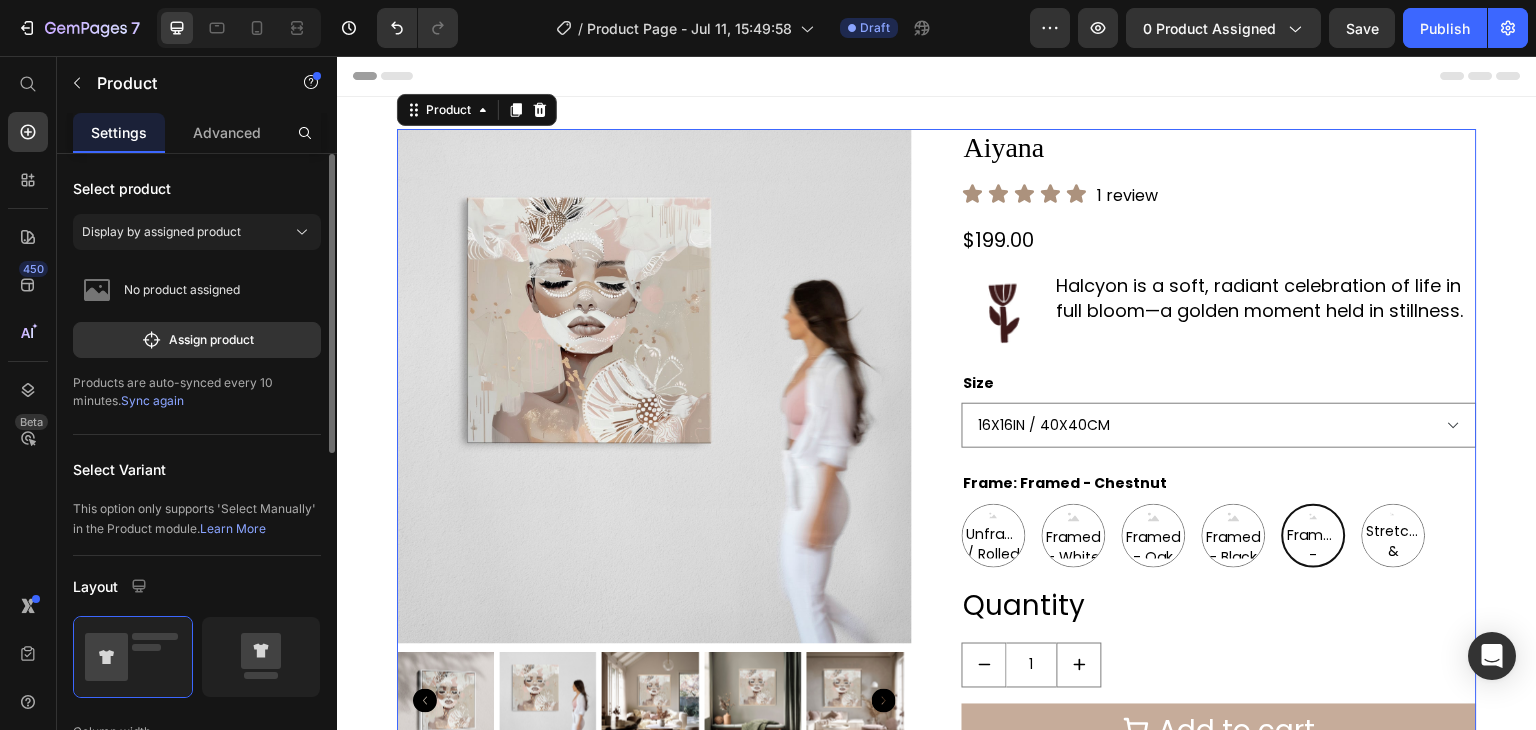 scroll, scrollTop: 704, scrollLeft: 0, axis: vertical 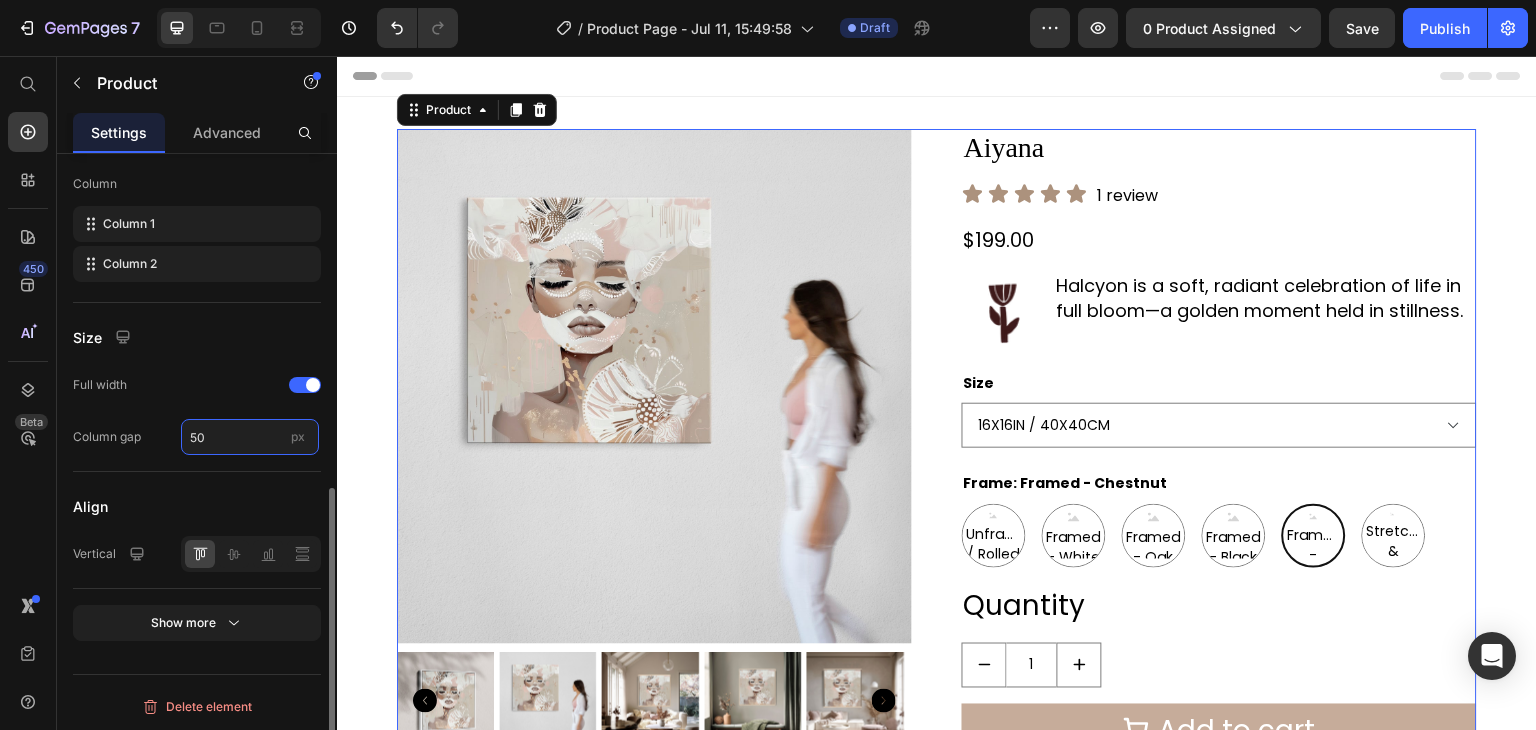 click on "50" at bounding box center (250, 437) 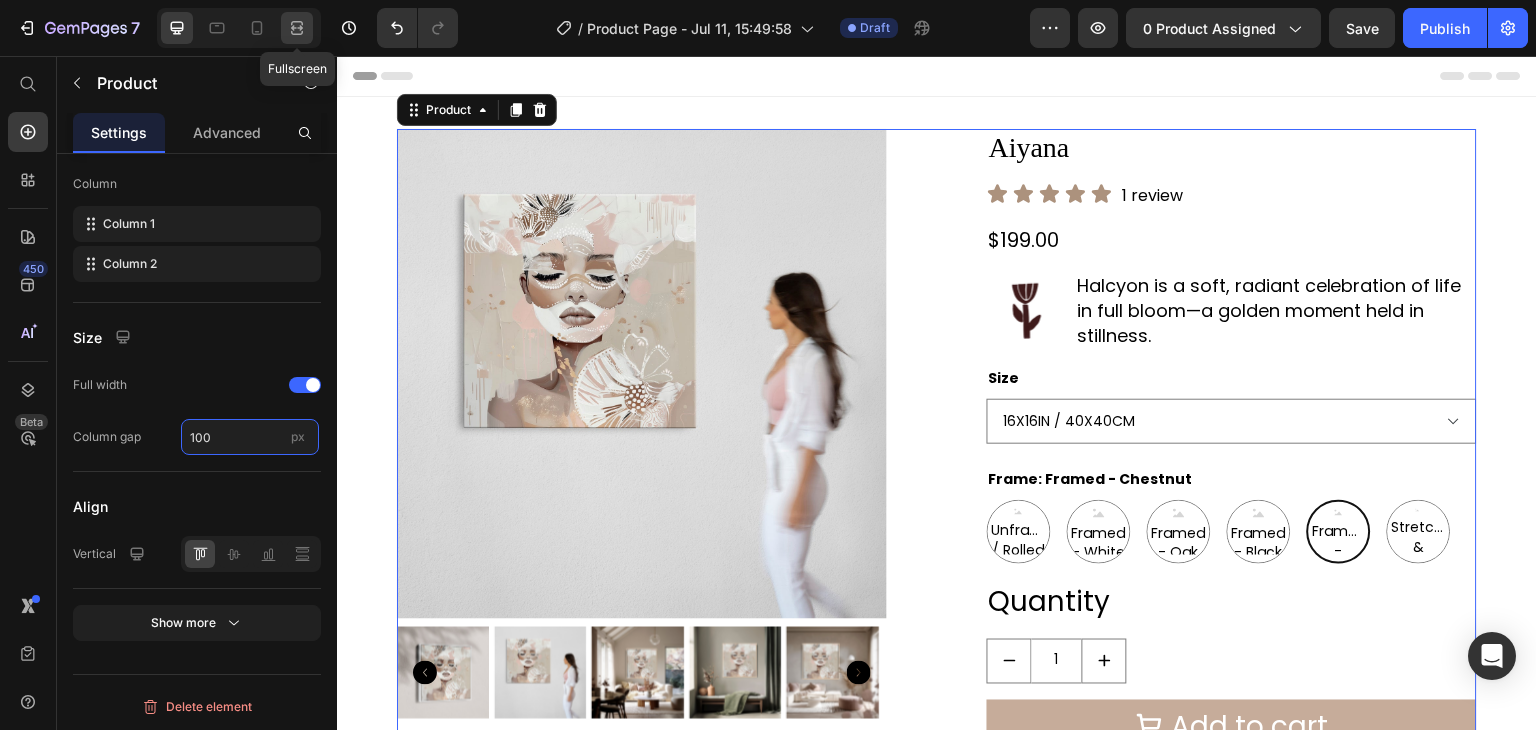 type on "100" 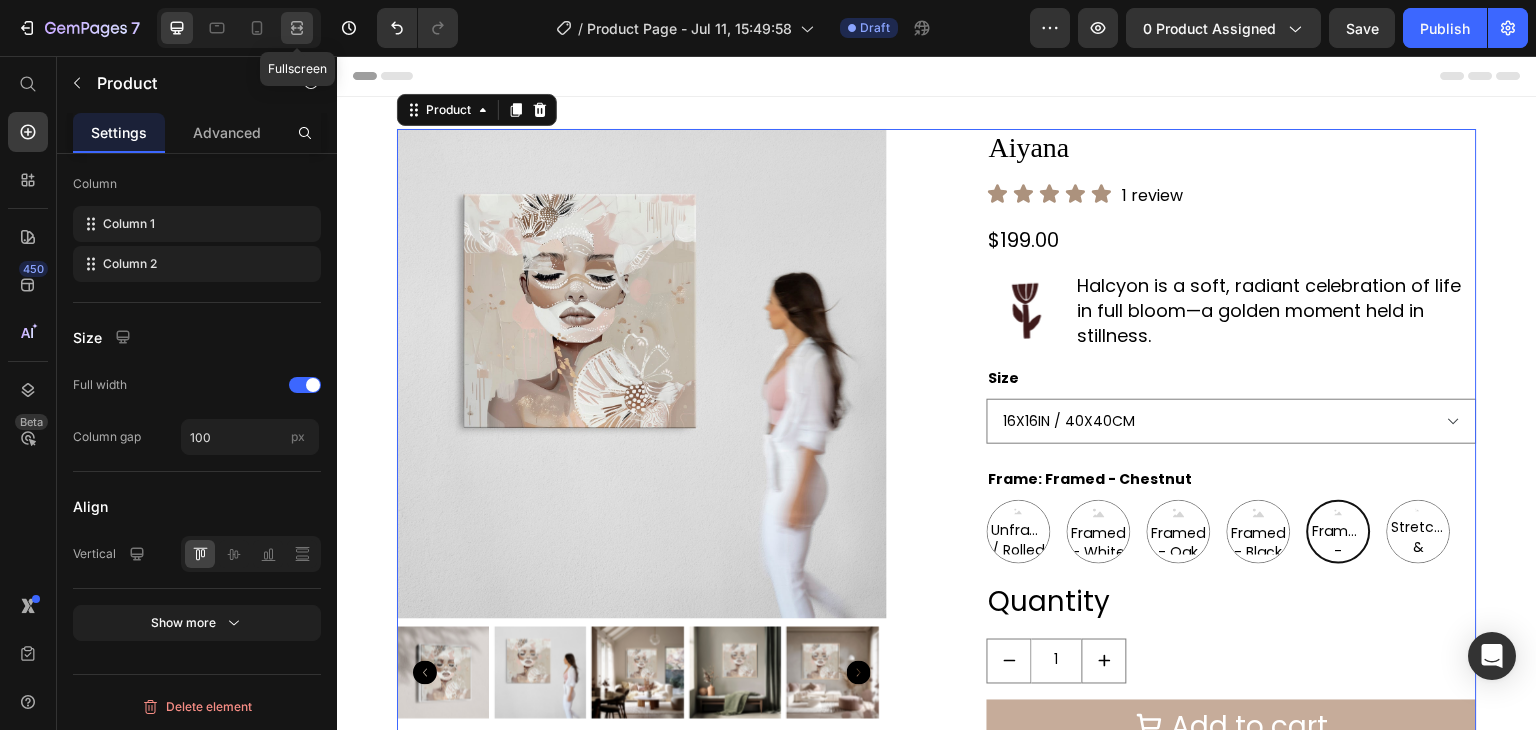 click 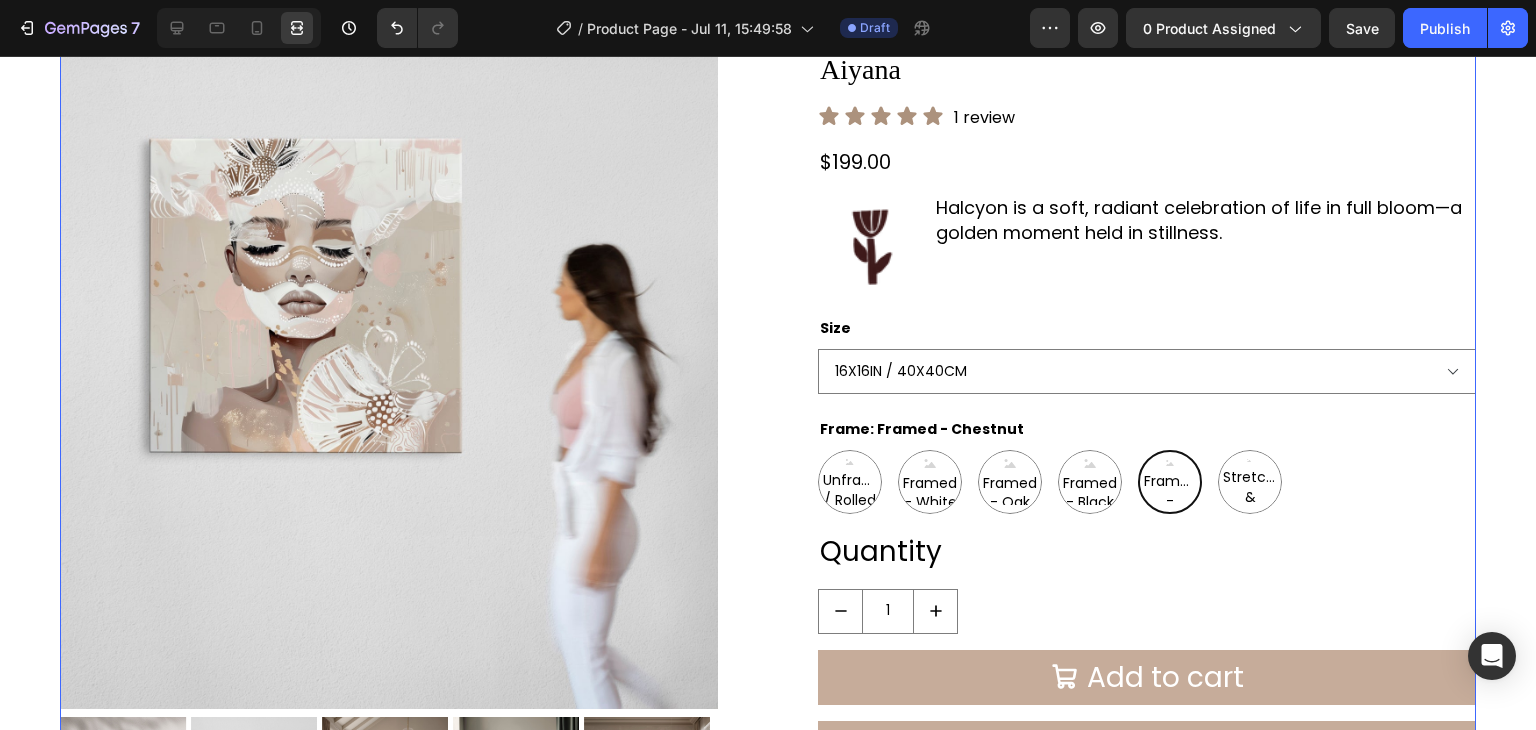 scroll, scrollTop: 0, scrollLeft: 0, axis: both 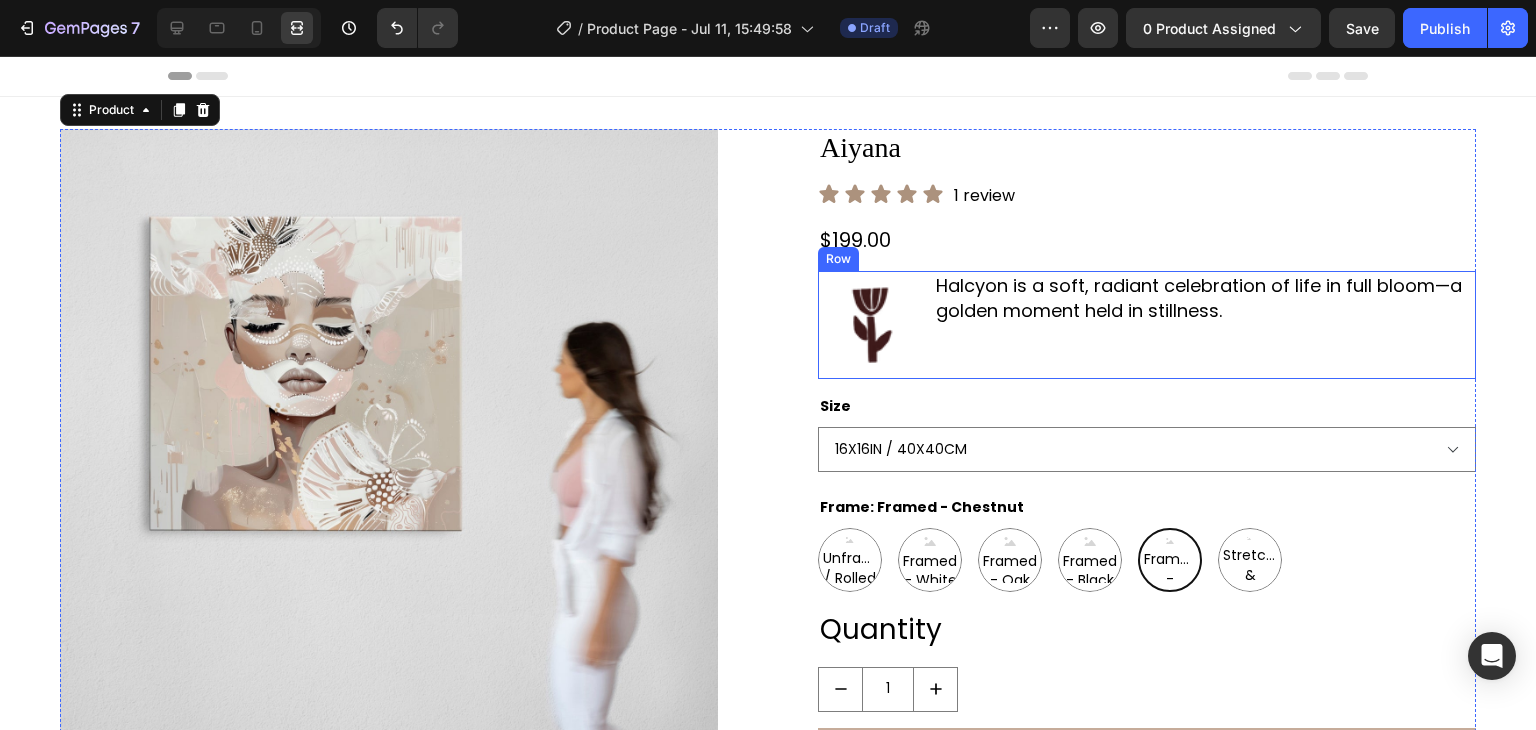 click on "[PRODUCT_NAME] is a soft, radiant celebration of life in full bloom—a golden moment held in stillness. Text Block" at bounding box center [1205, 325] 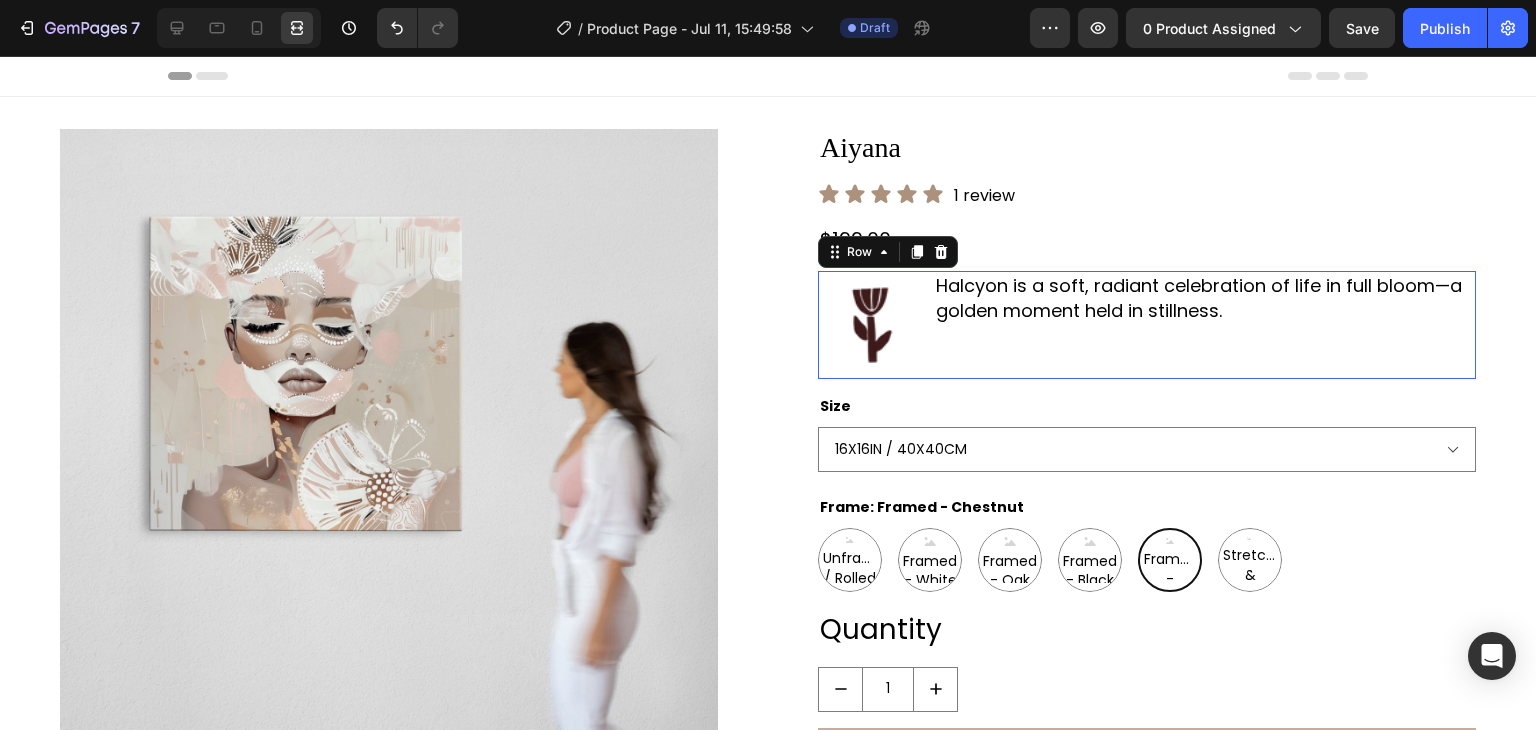 scroll, scrollTop: 0, scrollLeft: 0, axis: both 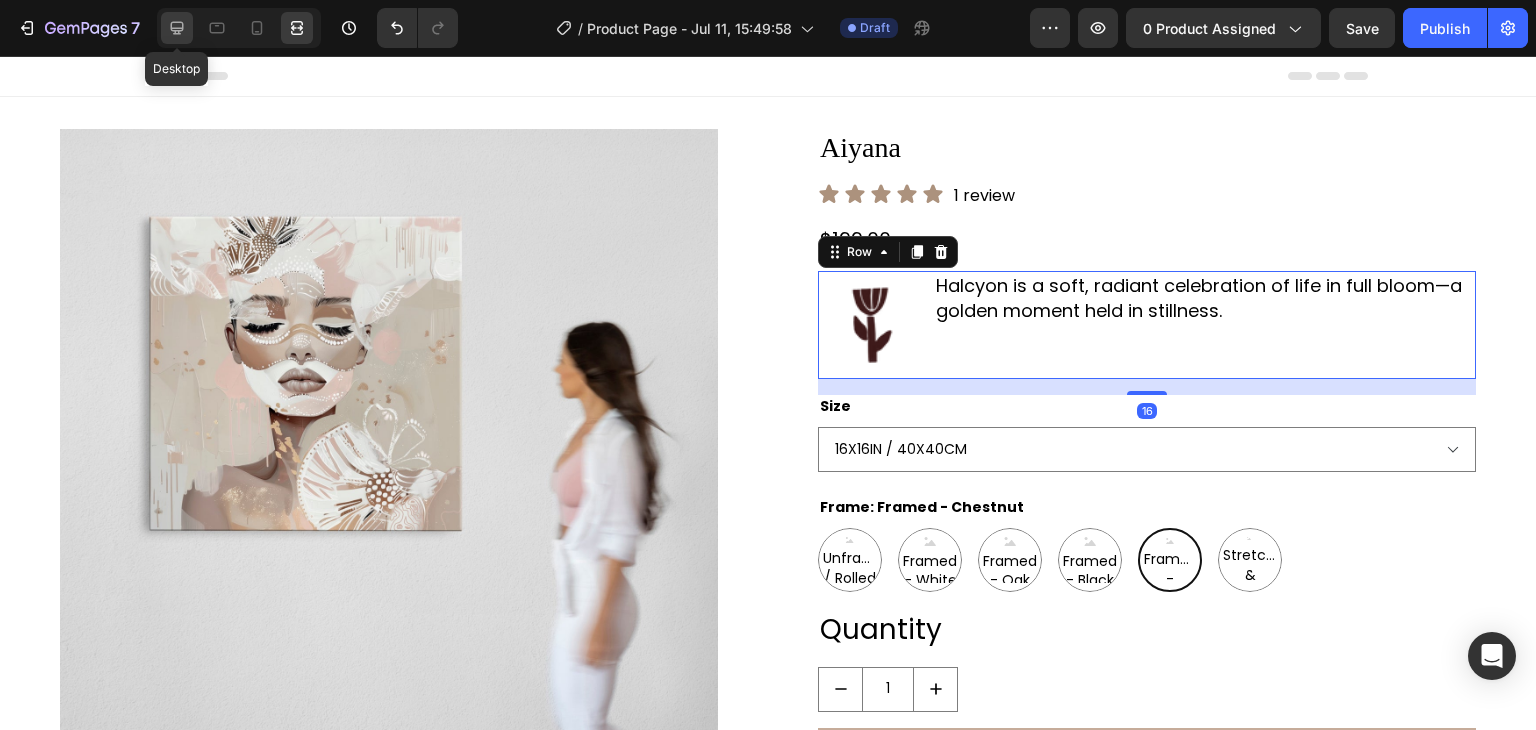 click 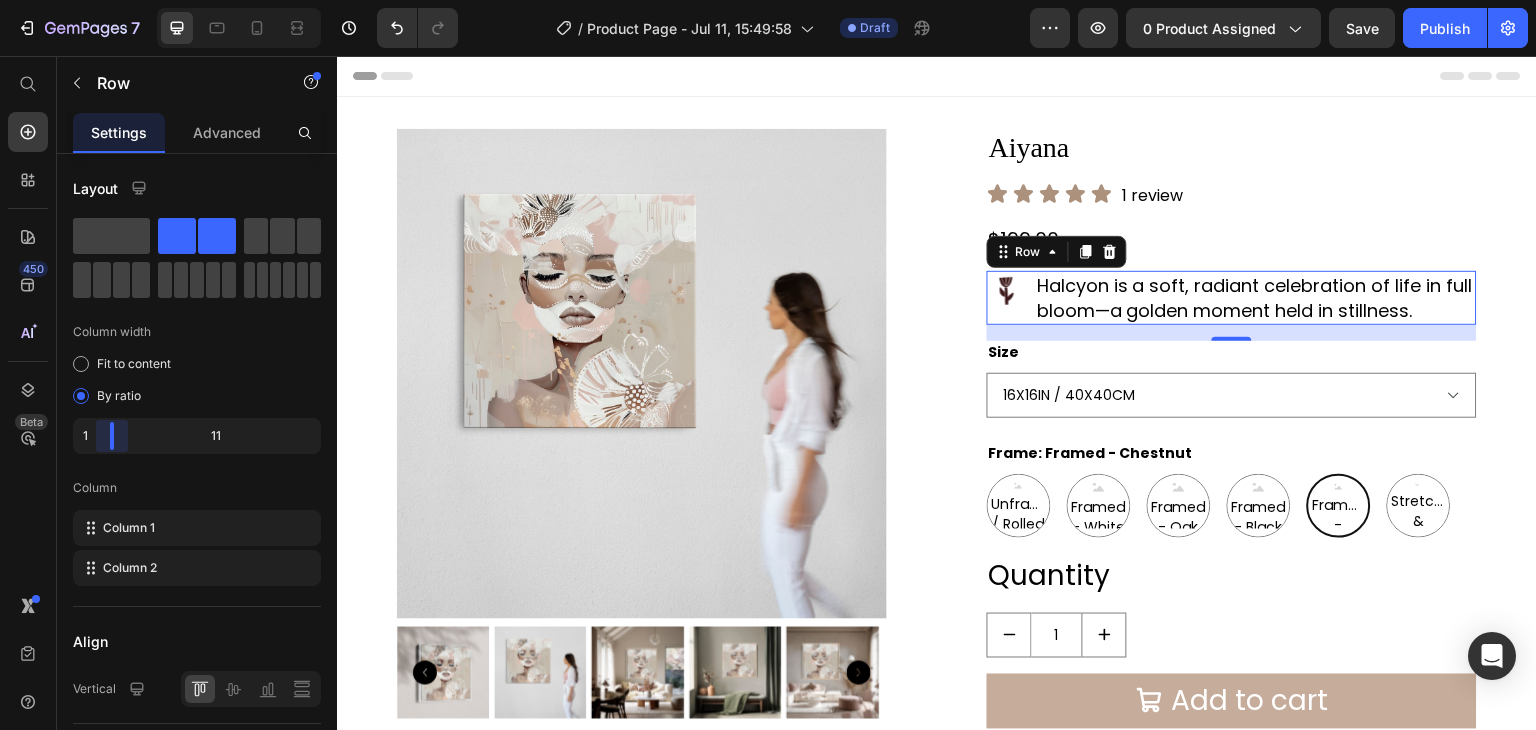 drag, startPoint x: 123, startPoint y: 433, endPoint x: 101, endPoint y: 433, distance: 22 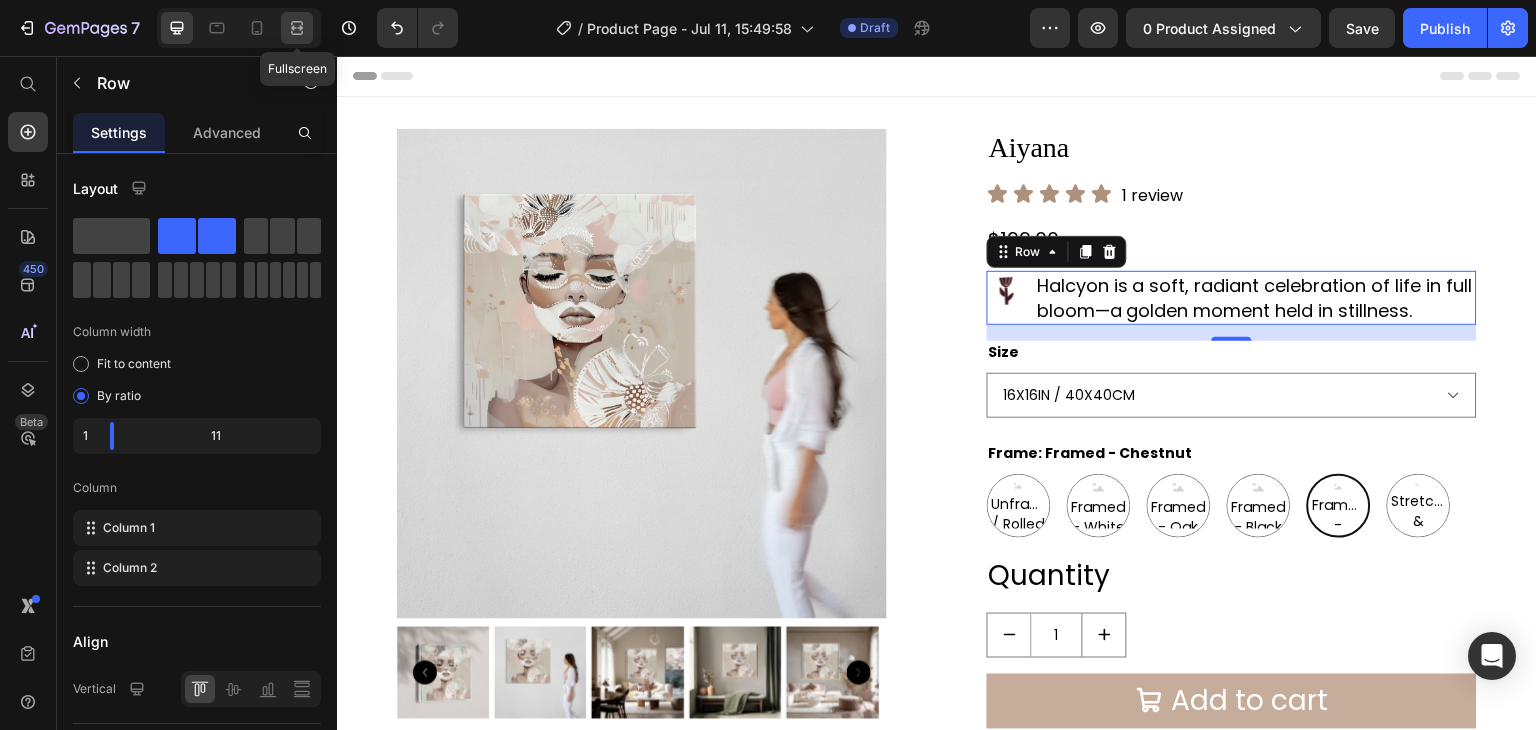 click 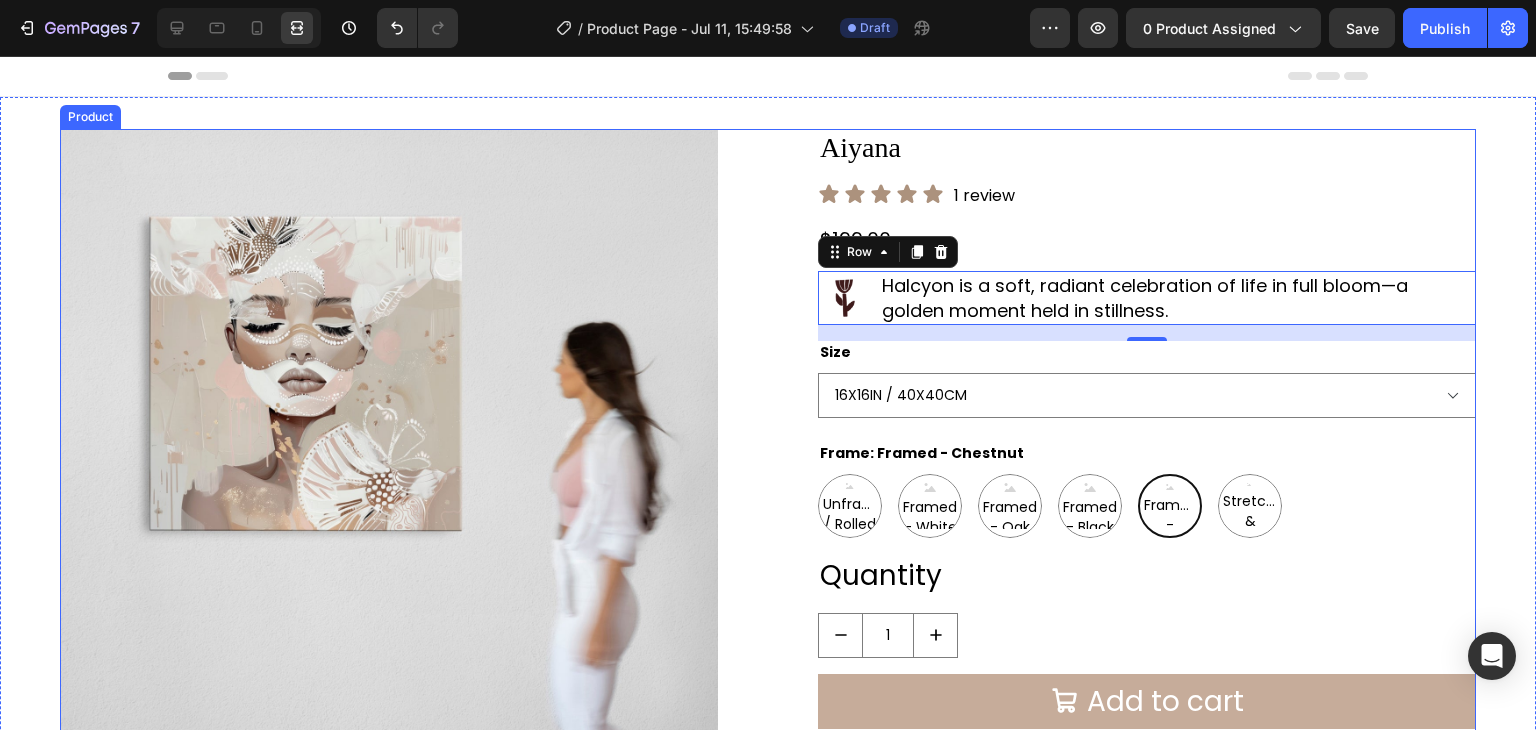 click on "Product Images [PRODUCT_NAME] Product Title Icon Icon Icon Icon Icon Icon List 1 review Text Block Row $199.00 Product Price Row Image [PRODUCT_NAME] is a soft, radiant celebration of life in full bloom—a golden moment held in stillness. Text Block Row   16 Size 16X16IN / 40X40CM 20X20IN / 50X50CM 26X26IN / 66X66CM 38X38IN / 96X96CM 48X48IN / 122X122CM Frame: Framed - Chestnut Unframed / Rolled Canvas Unframed / Rolled Canvas Unframed / Rolled Canvas Framed - White Framed - White Framed - White Framed - Oak Framed - Oak Framed - Oak Framed - Black Framed - Black Framed - Black Framed - Chestnut Framed - Chestnut Framed - Chestnut Stretched & Ready to Hang Canvas Stretched & Ready to Hang Canvas Stretched & Ready to Hang Canvas Product Variants & Swatches Quantity Text Block 1 Product Quantity
Add to cart Add to Cart Buy it now Dynamic Checkout Product" at bounding box center [768, 533] 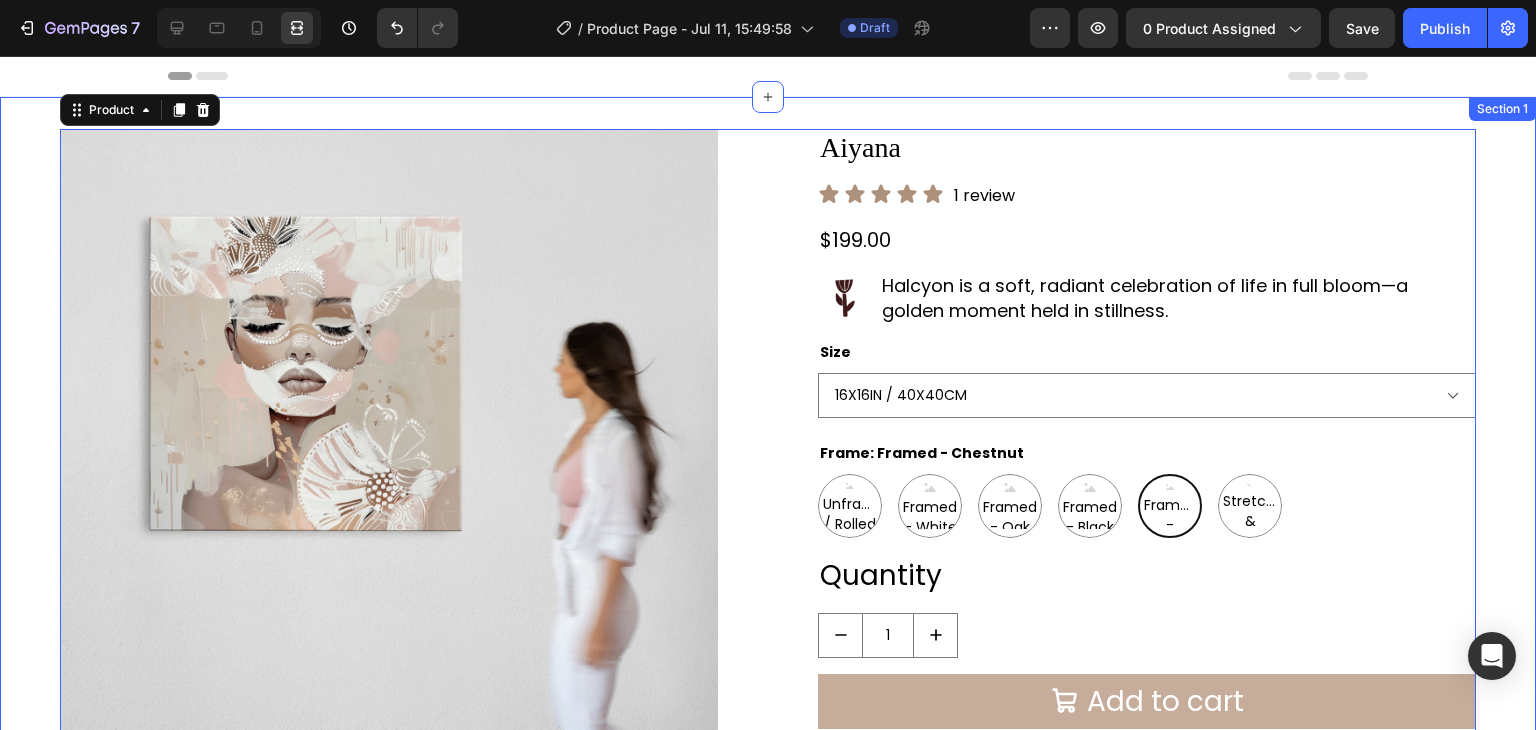 click on "Product Images [PRODUCT_NAME] Product Title Icon Icon Icon Icon Icon Icon List 1 review Text Block Row $199.00 Product Price Row Image [PRODUCT_NAME] is a soft, radiant celebration of life in full bloom—a golden moment held in stillness. Text Block Row Size 16X16IN / 40X40CM 20X20IN / 50X50CM 26X26IN / 66X66CM 38X38IN / 96X96CM 48X48IN / 122X122CM Frame: Framed - Chestnut Unframed / Rolled Canvas Unframed / Rolled Canvas Unframed / Rolled Canvas Framed - White Framed - White Framed - White Framed - Oak Framed - Oak Framed - Oak Framed - Black Framed - Black Framed - Black Framed - Chestnut Framed - Chestnut Framed - Chestnut Stretched & Ready to Hang Canvas Stretched & Ready to Hang Canvas Stretched & Ready to Hang Canvas Product Variants & Swatches Quantity Text Block 1 Product Quantity
Add to cart Add to Cart Buy it now Dynamic Checkout Product   0 Section 1" at bounding box center [768, 533] 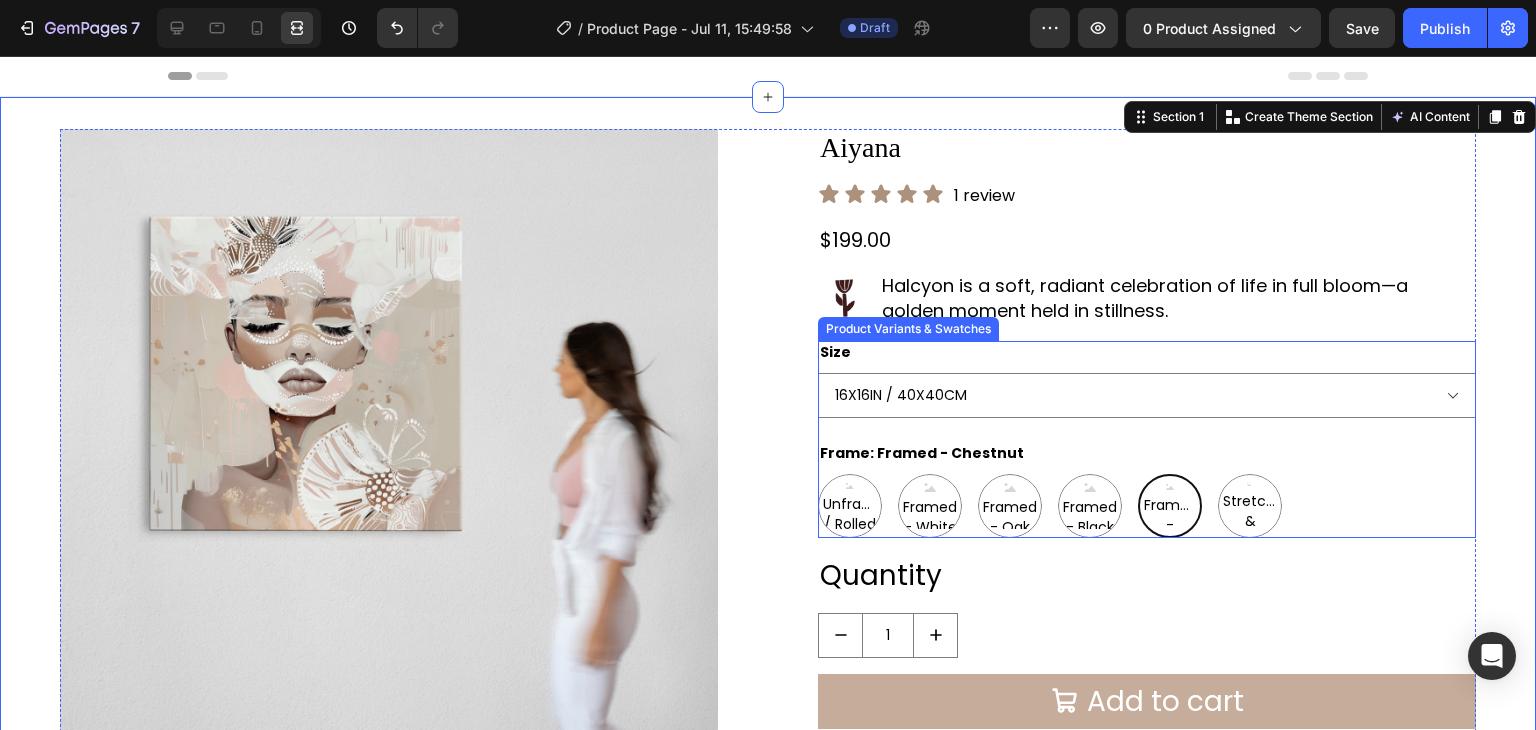 click on "Frame: Framed - Chestnut Unframed / Rolled Canvas Unframed / Rolled Canvas Unframed / Rolled Canvas Framed - White Framed - White Framed - White Framed - Oak Framed - Oak Framed - Oak Framed - Black Framed - Black Framed - Black Framed - Chestnut Framed - Chestnut Framed - Chestnut Stretched & Ready to Hang Canvas Stretched & Ready to Hang Canvas Stretched & Ready to Hang Canvas" at bounding box center [1147, 490] 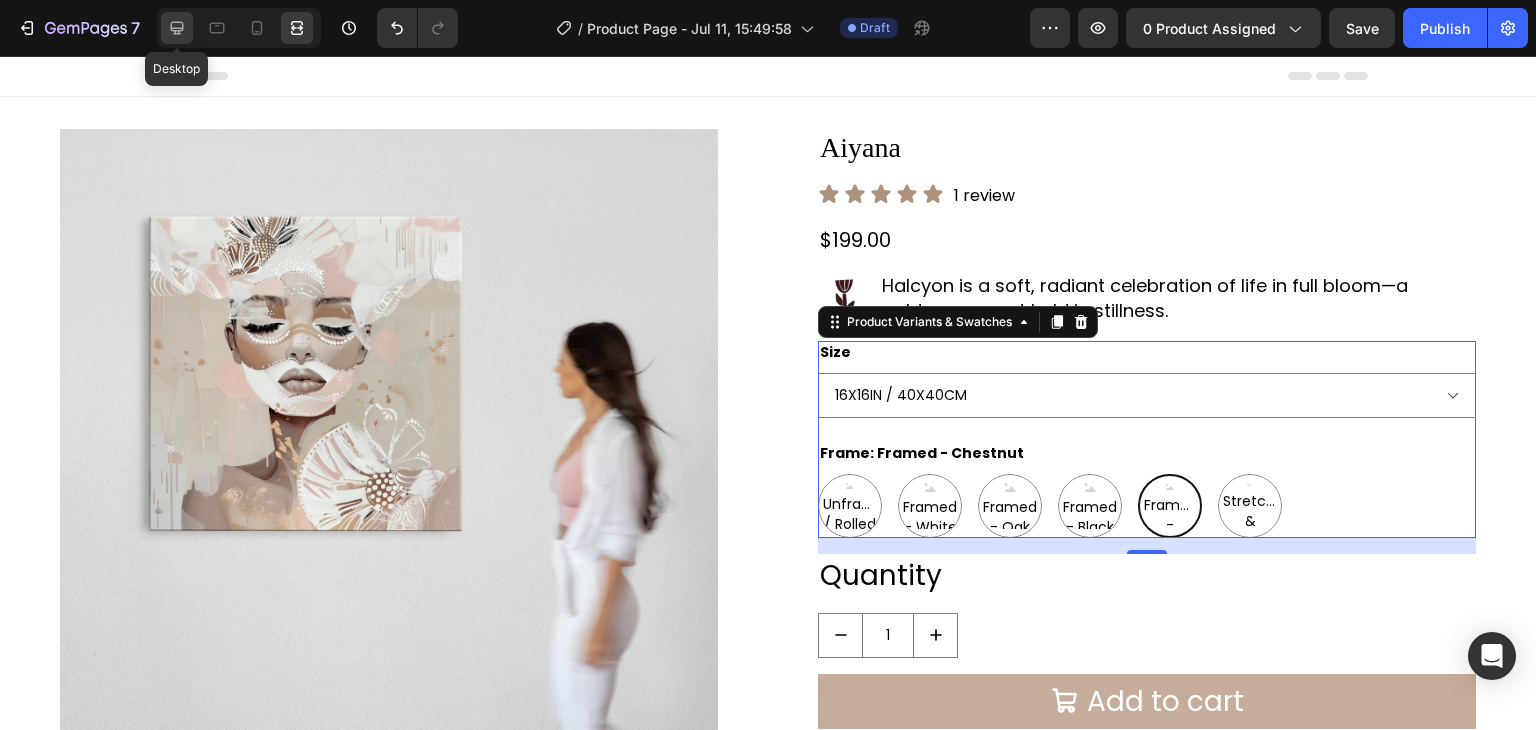 click 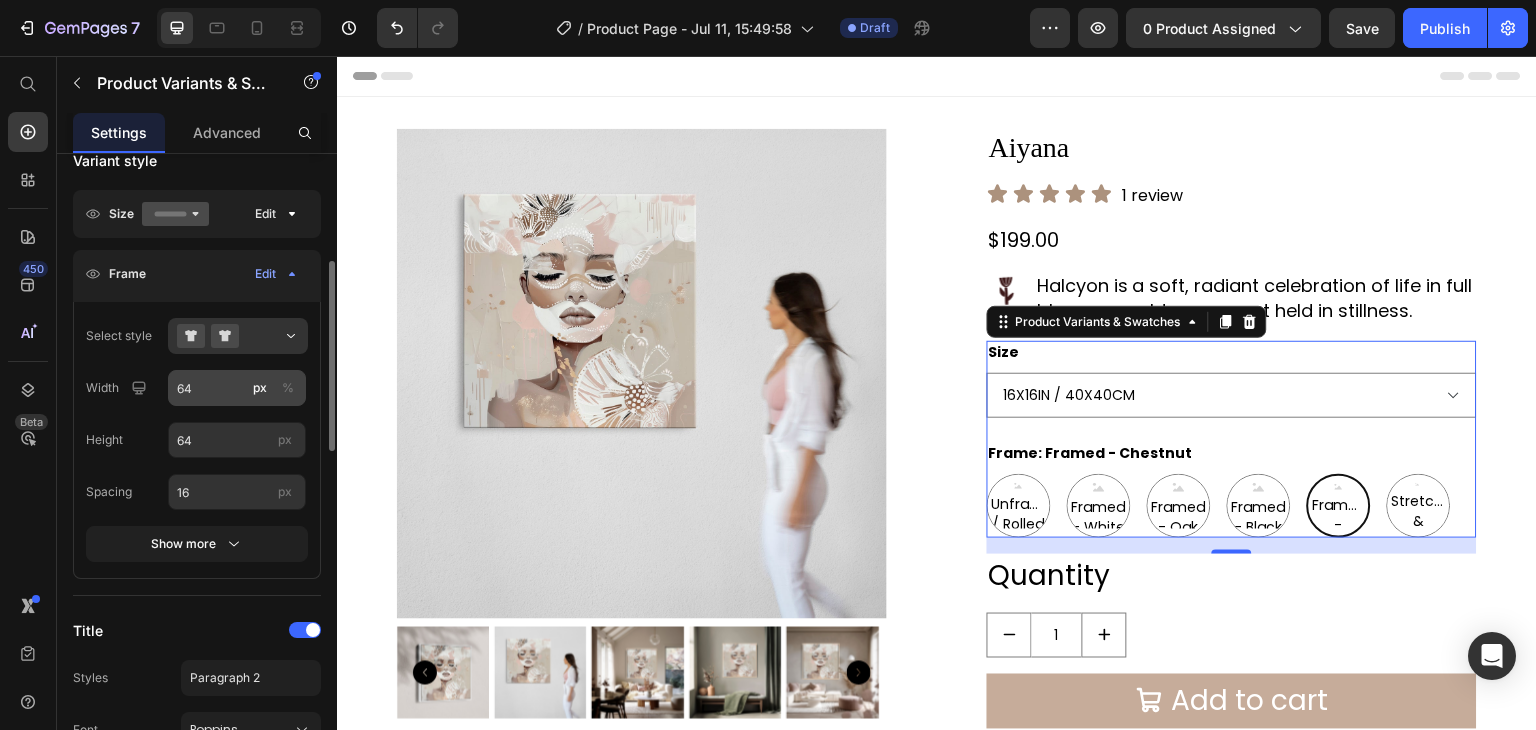 scroll, scrollTop: 342, scrollLeft: 0, axis: vertical 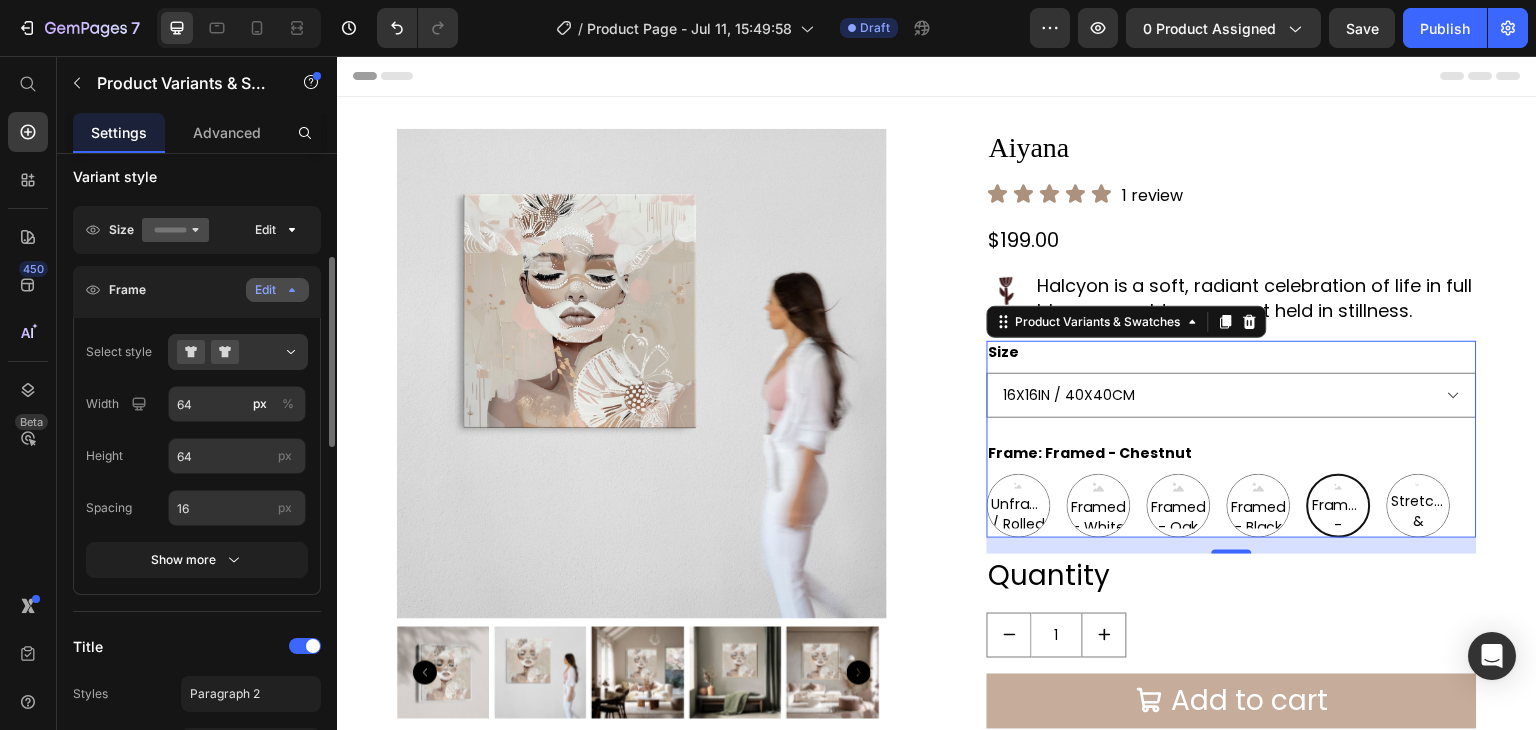 click 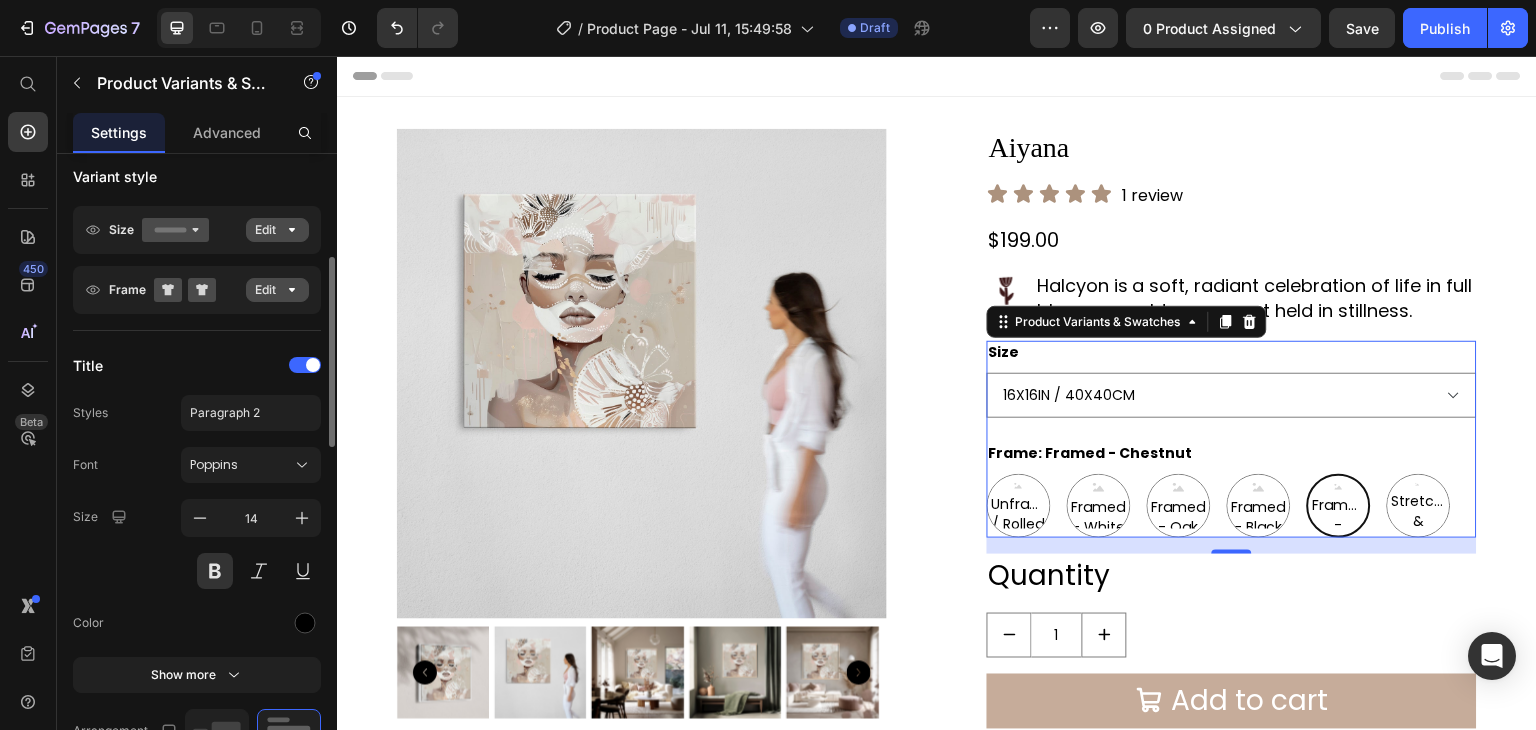 click 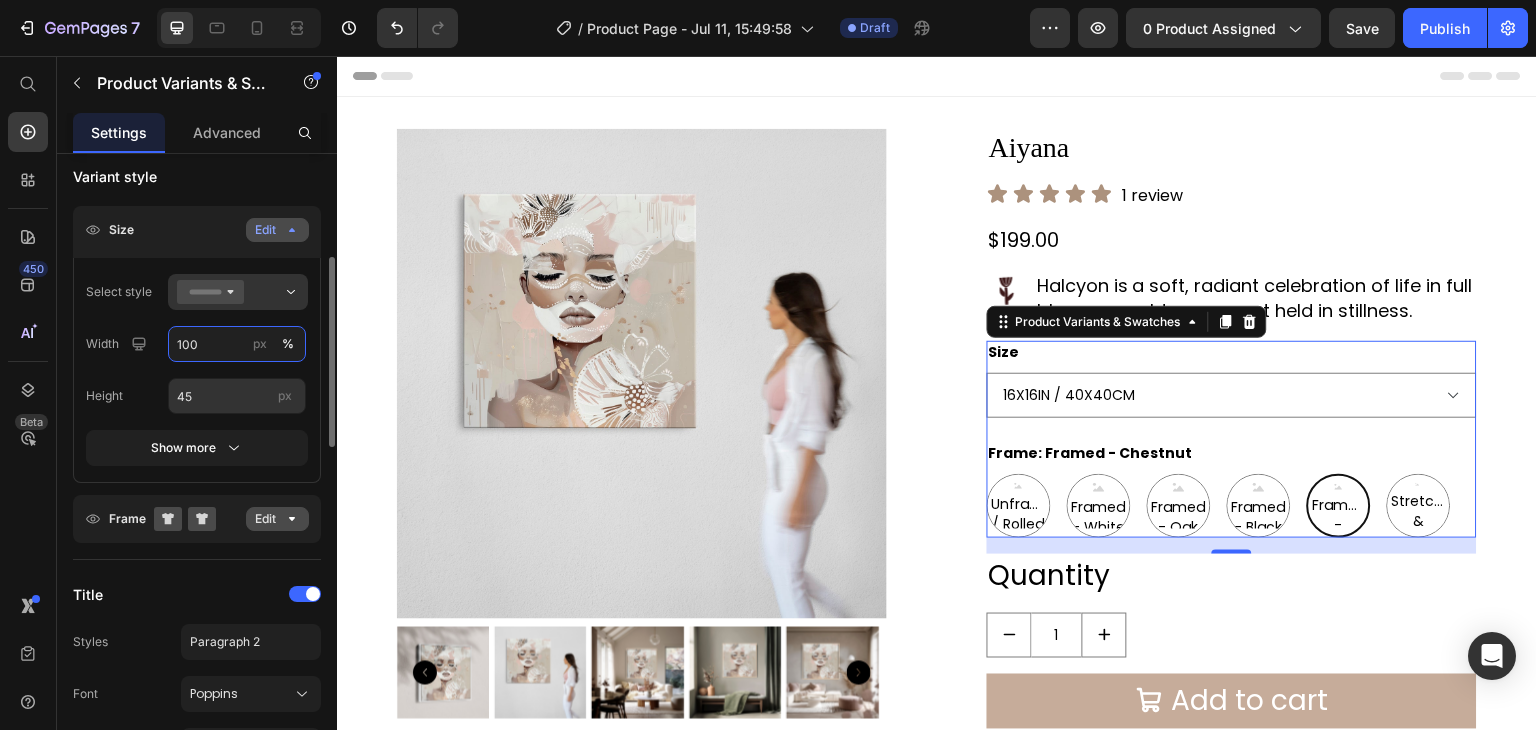 click on "100" at bounding box center (237, 344) 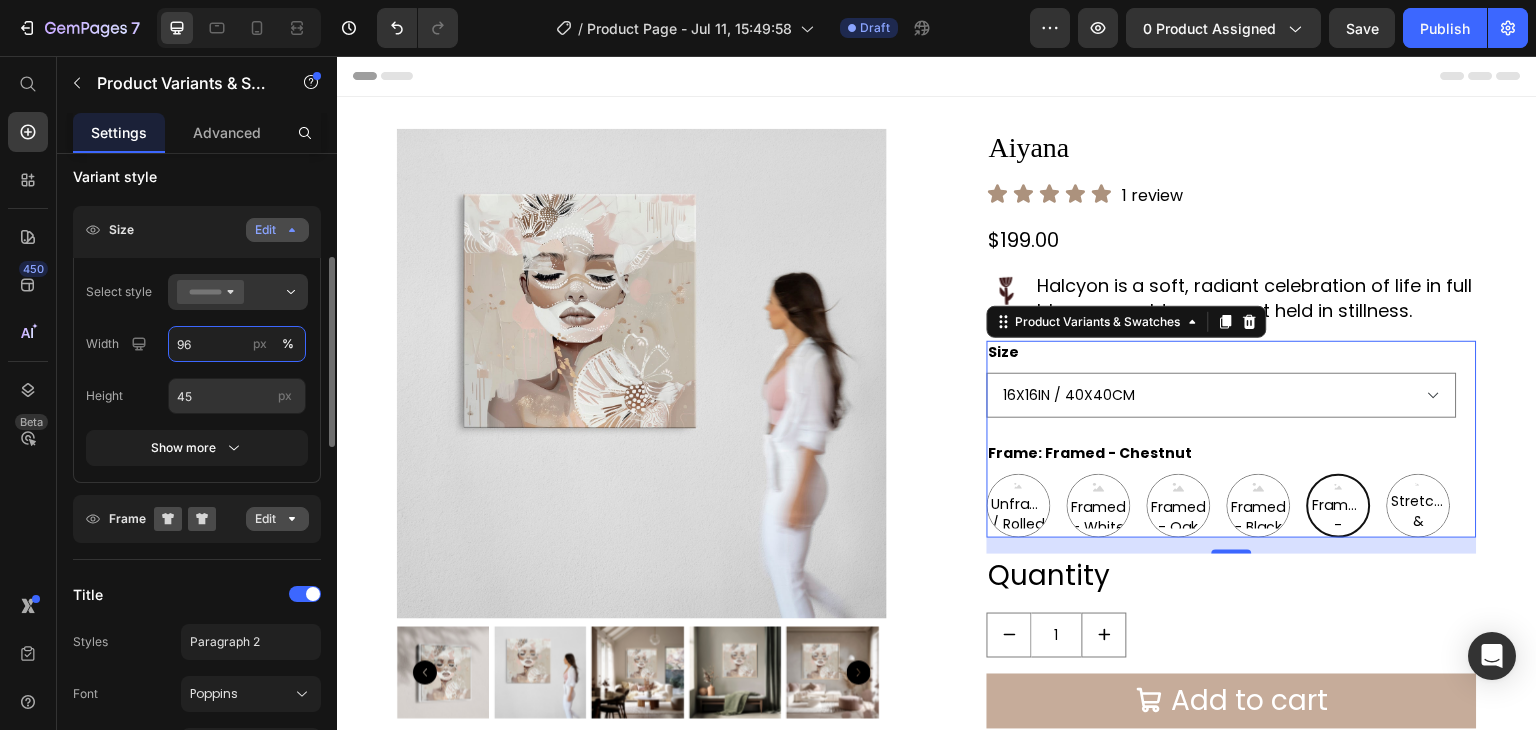 type on "95" 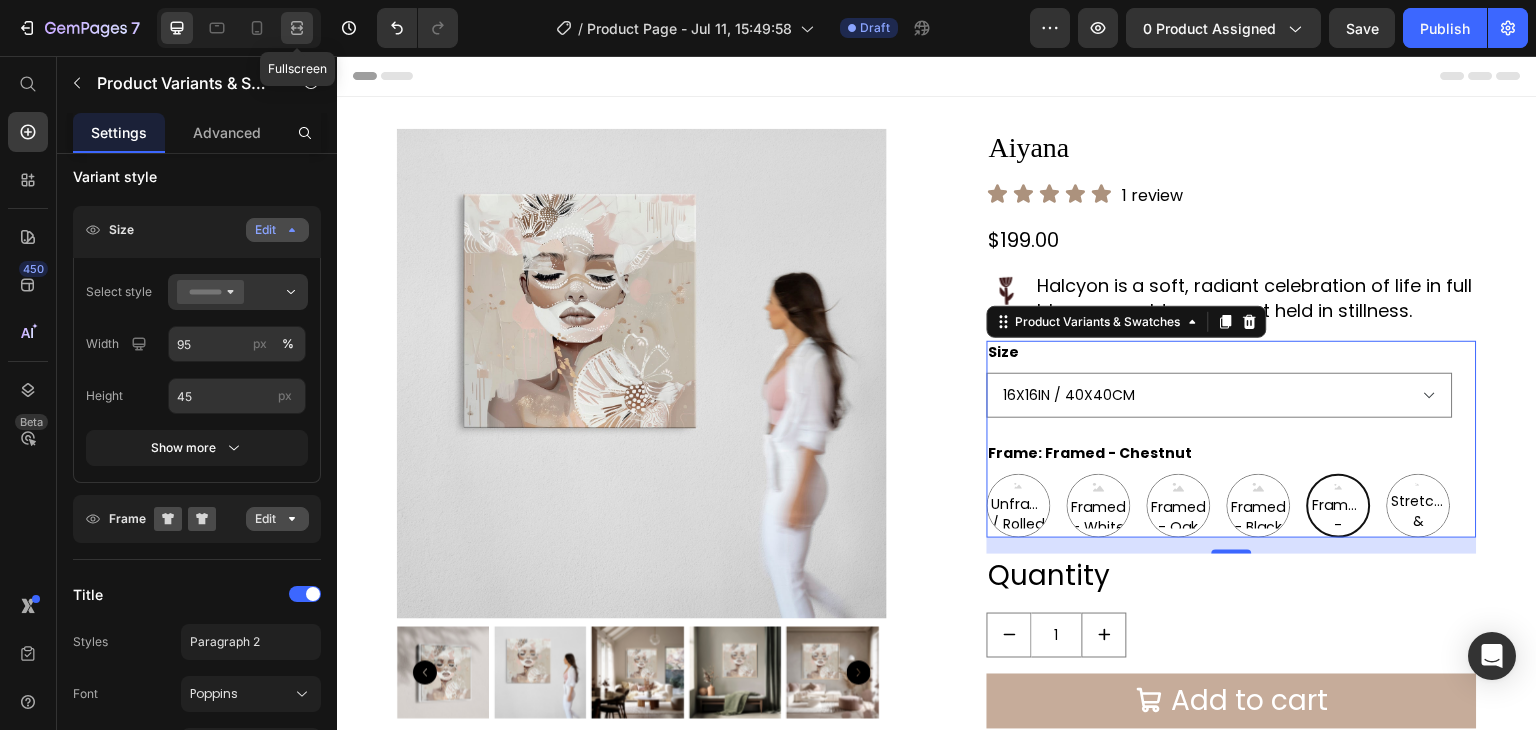 click 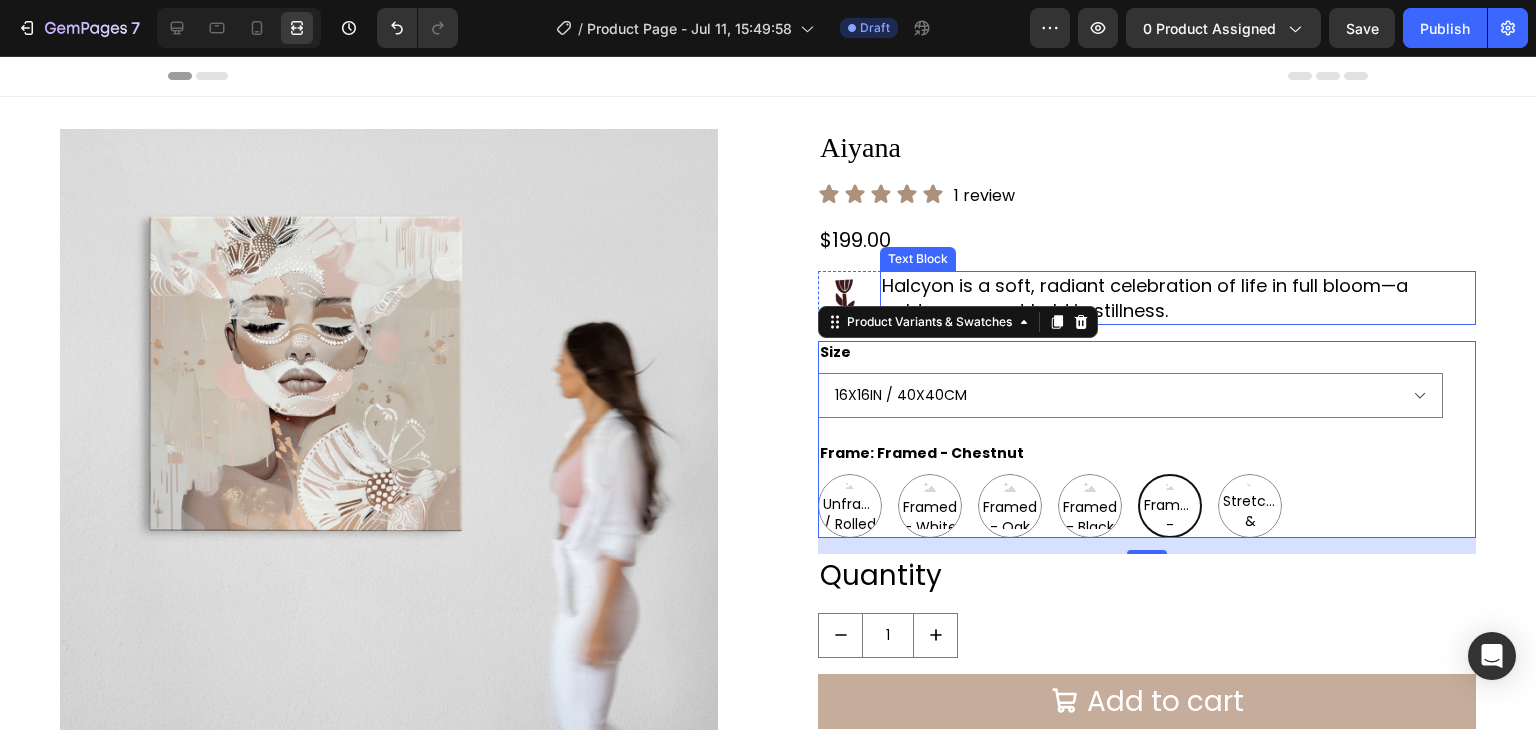 click on "Halcyon is a soft, radiant celebration of life in full bloom—a golden moment held in stillness." at bounding box center [1178, 298] 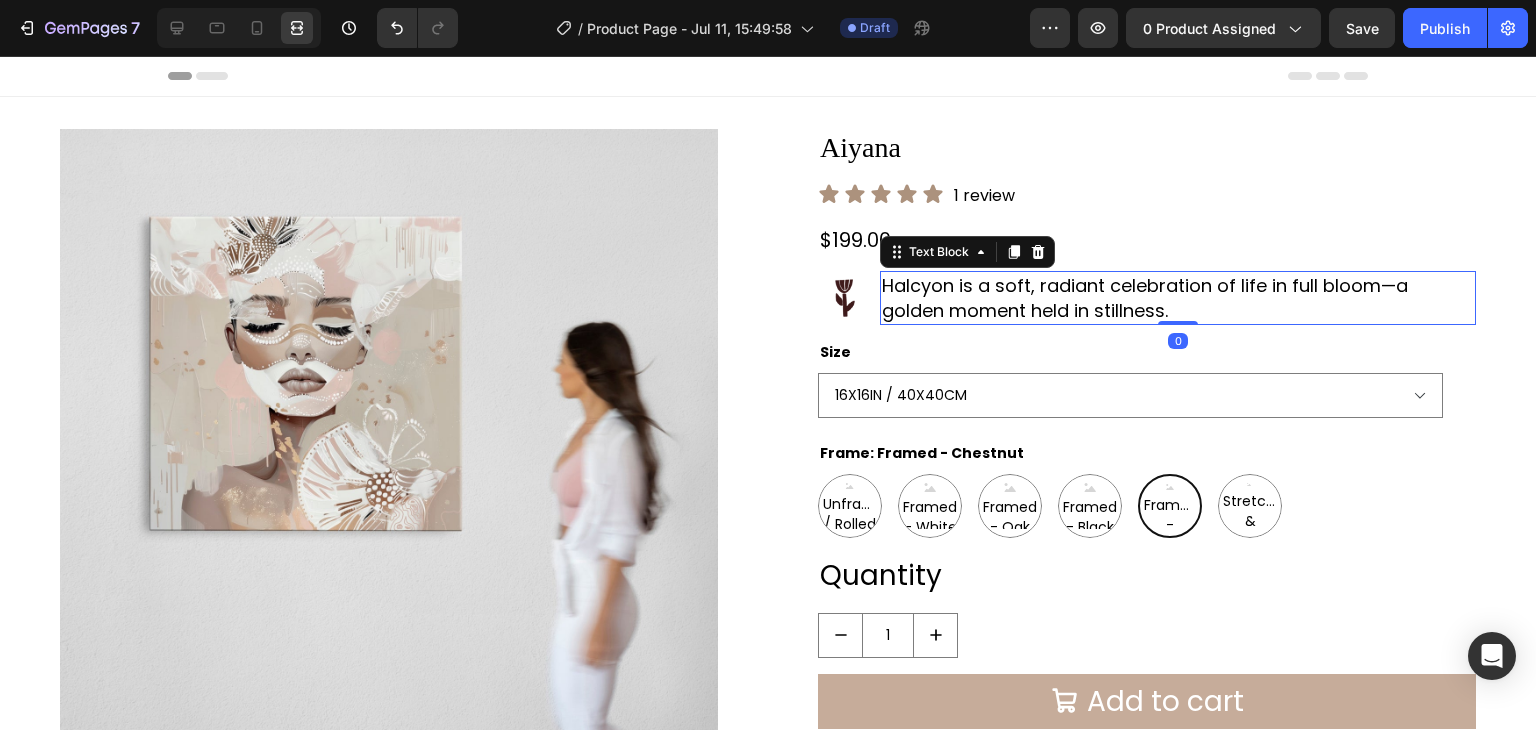 scroll, scrollTop: 0, scrollLeft: 0, axis: both 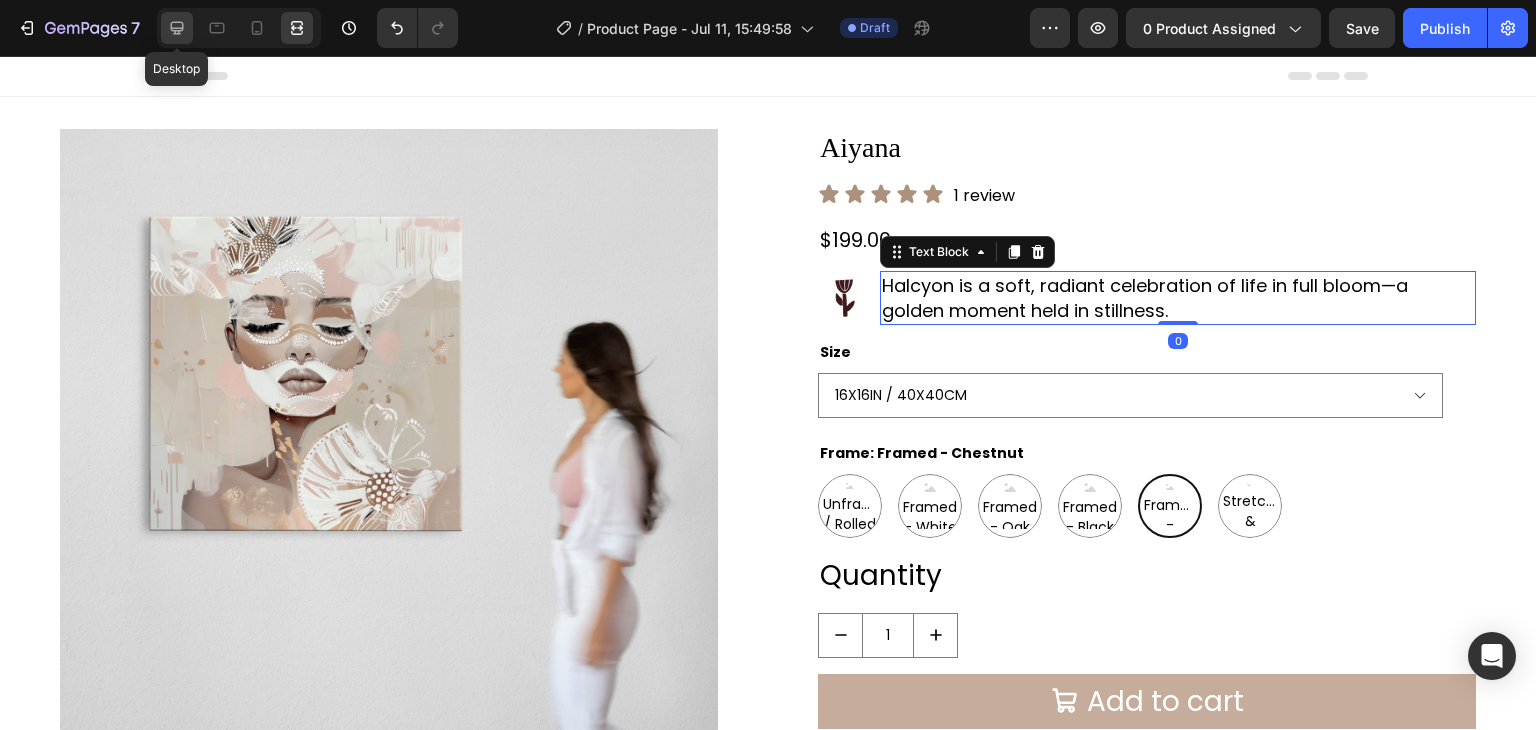 click 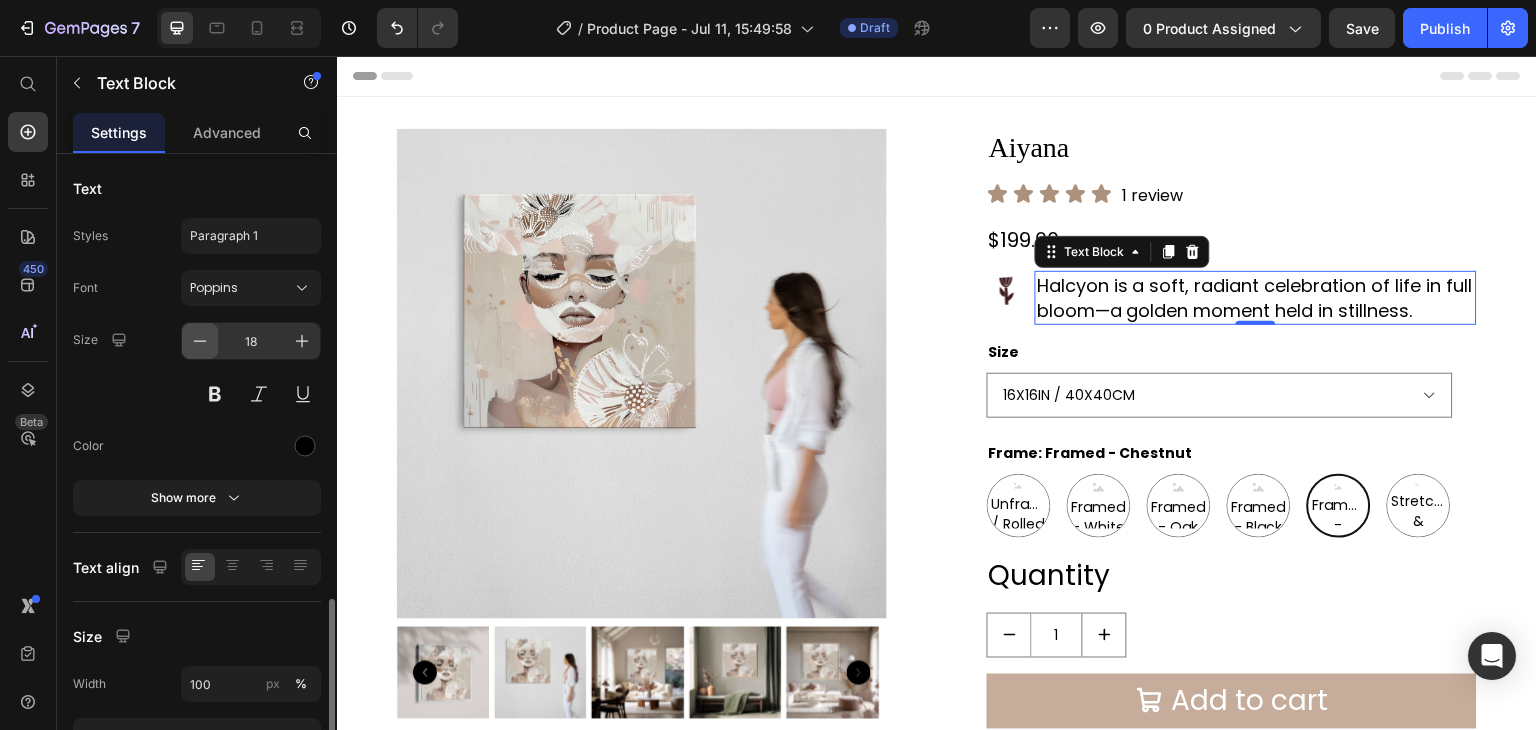 scroll, scrollTop: 260, scrollLeft: 0, axis: vertical 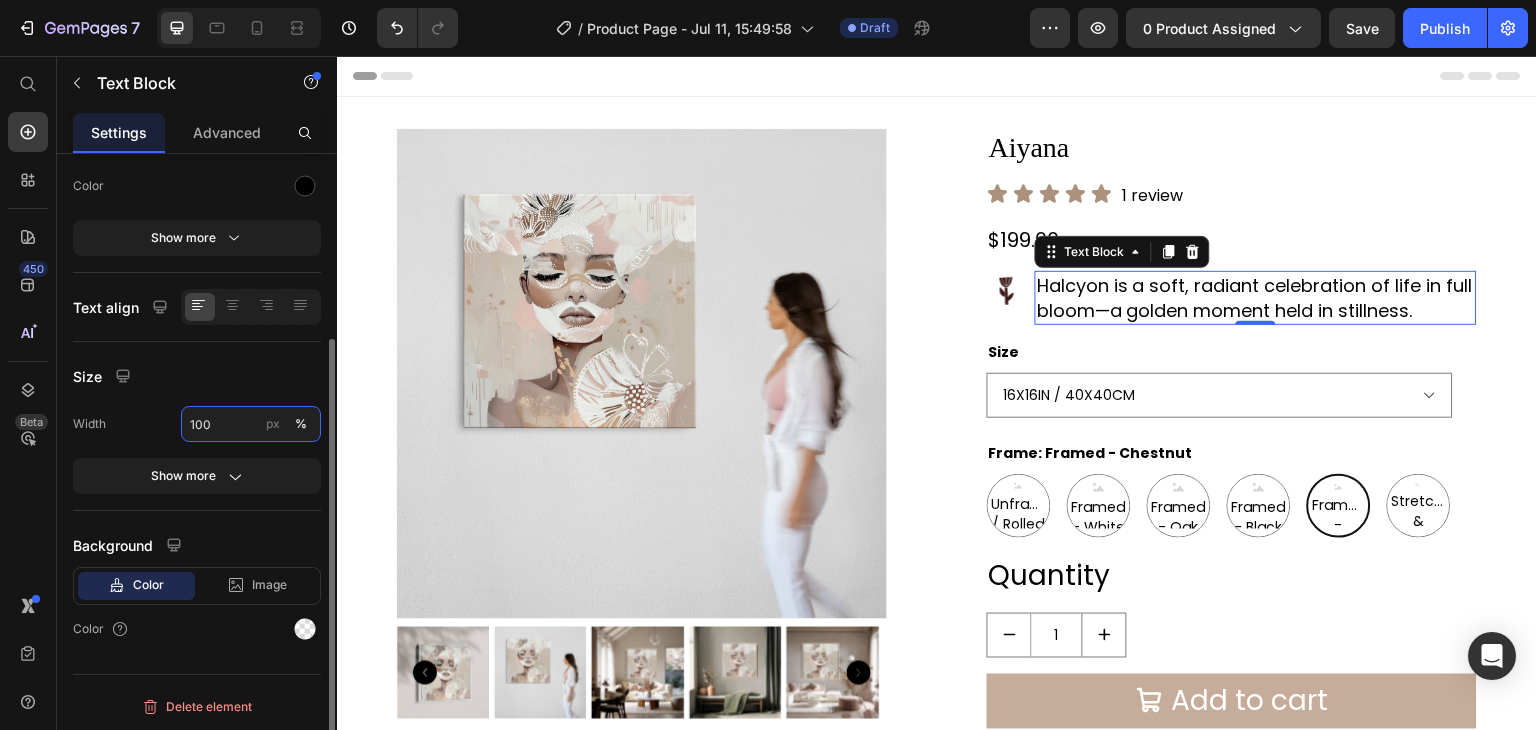 click on "100" at bounding box center (251, 424) 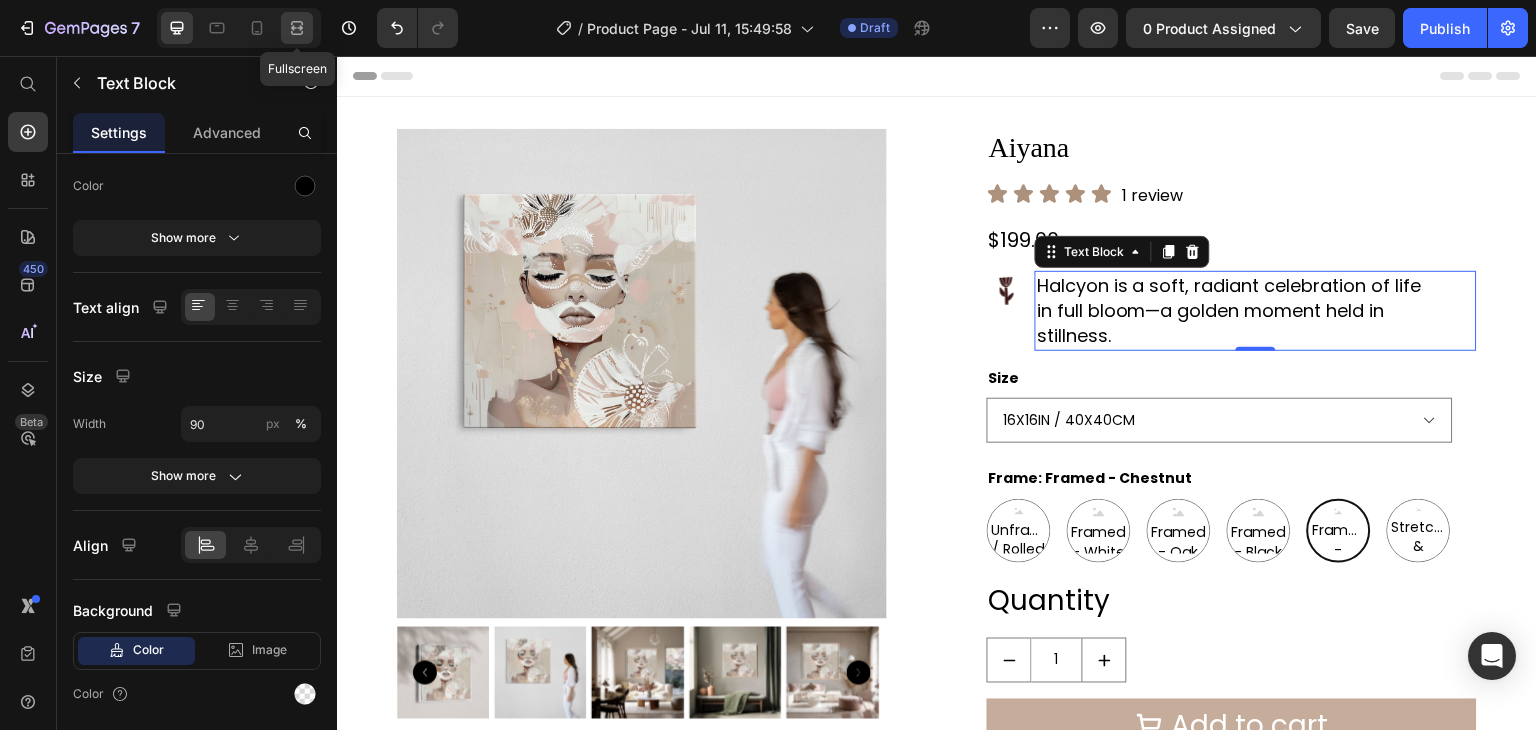 click 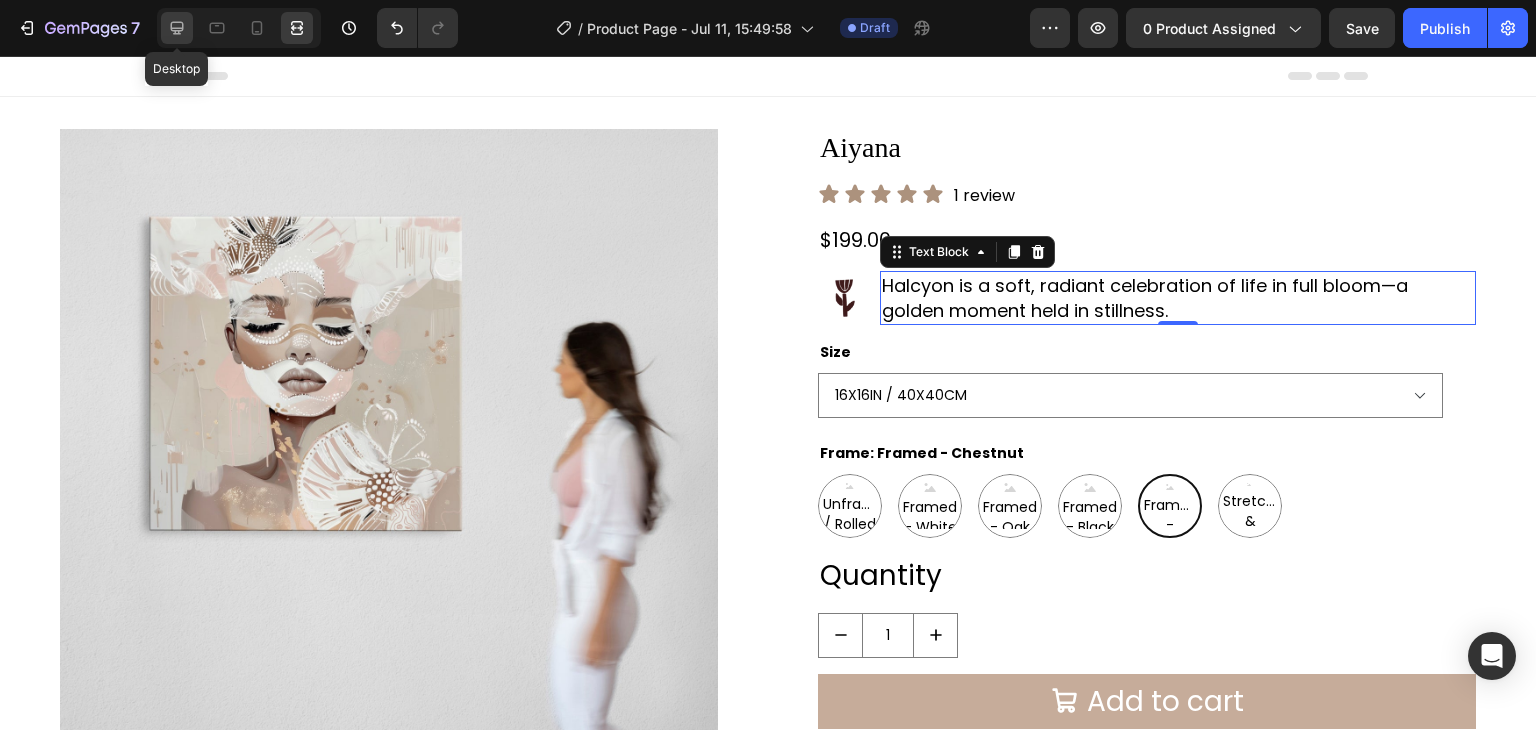 click 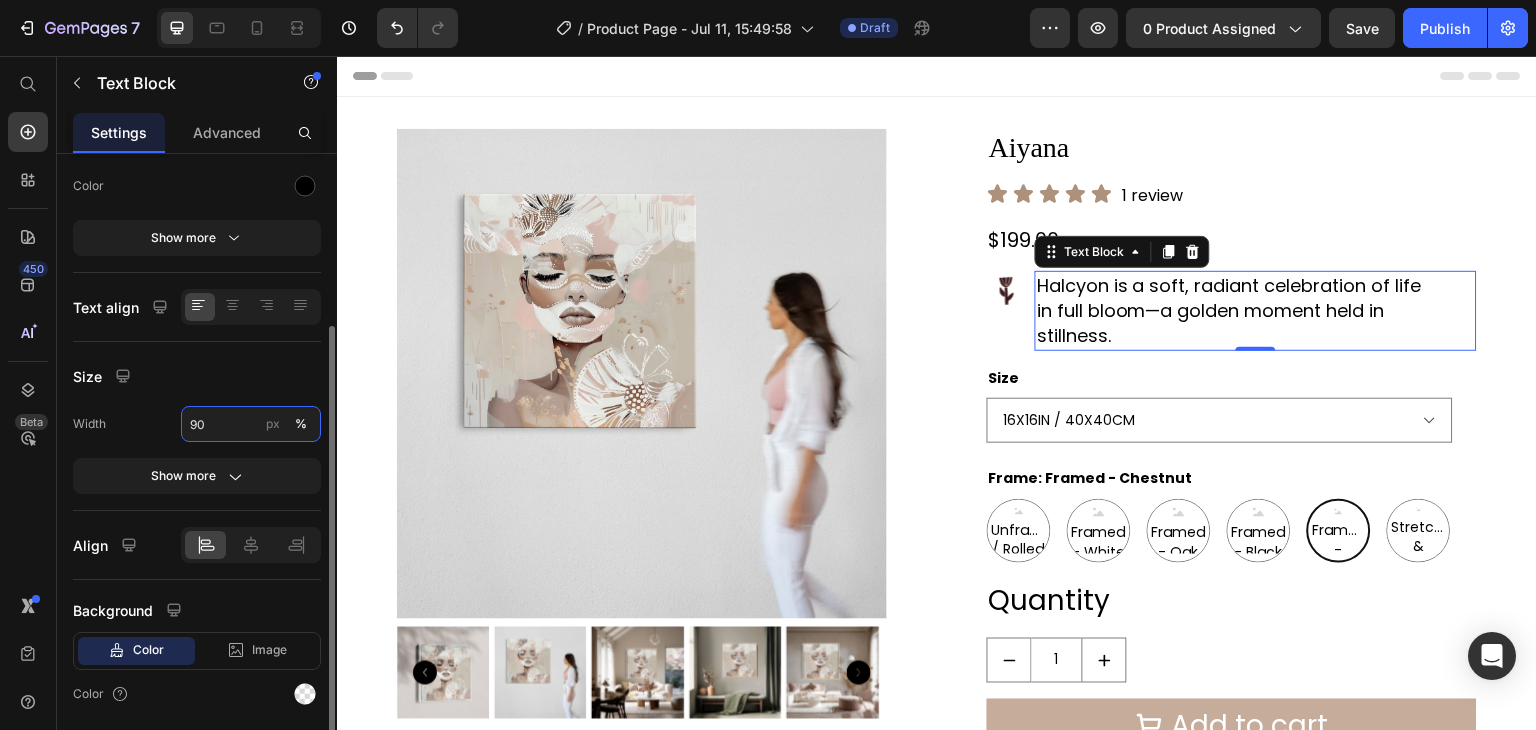 click on "90" at bounding box center [251, 424] 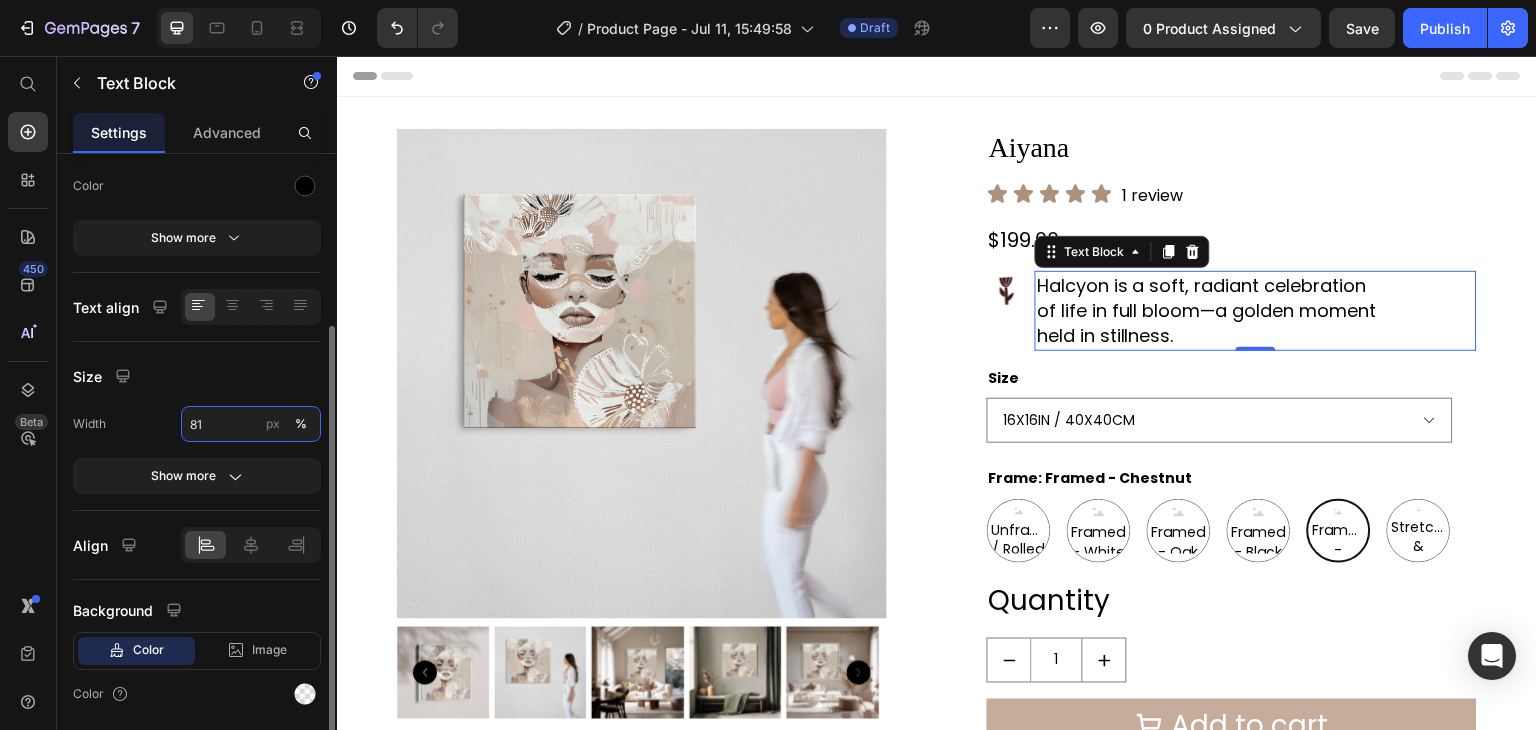 type on "80" 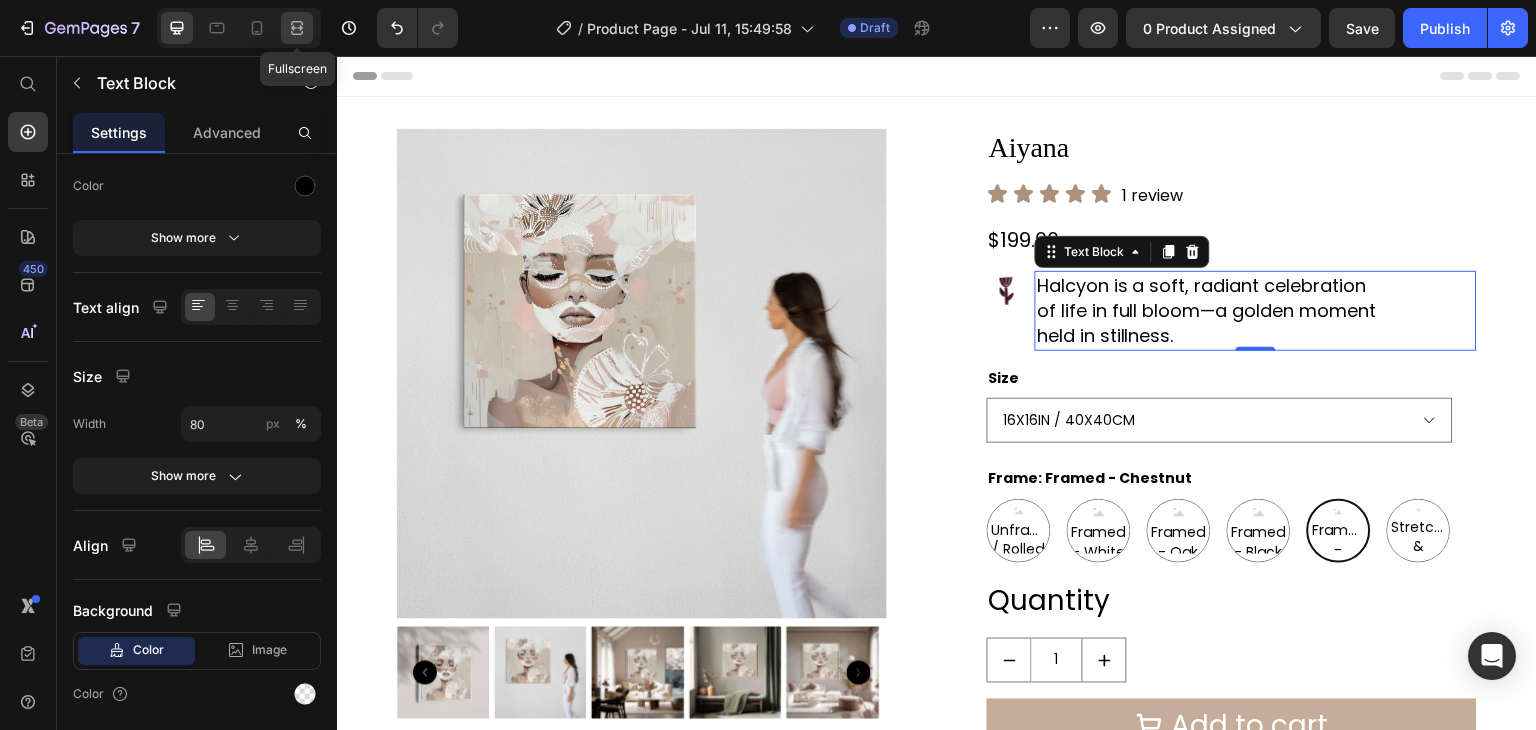click 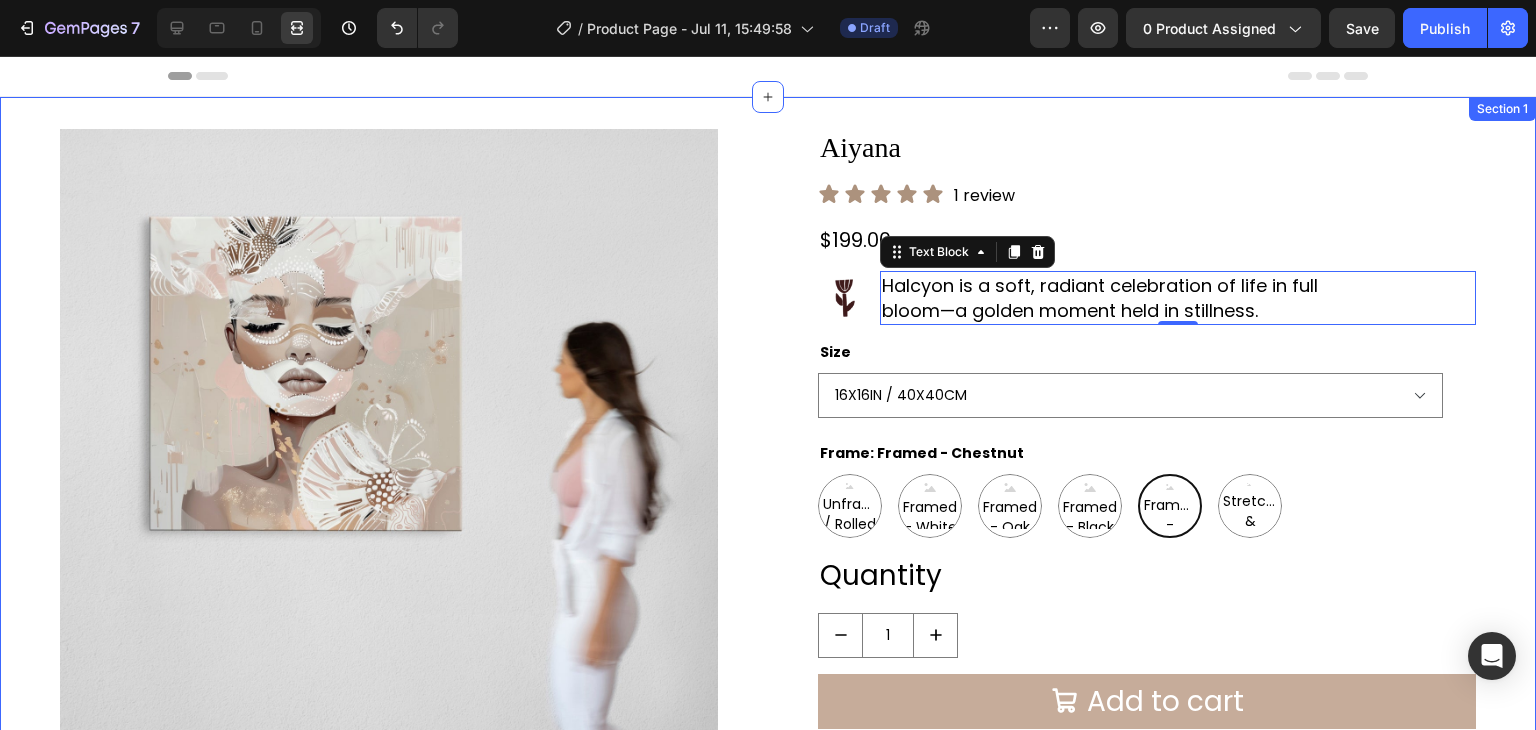 click on "Product Images [PRODUCT_NAME] Product Title Icon Icon Icon Icon Icon Icon List 1 review Text Block Row $199.00 Product Price Row Image [PRODUCT_NAME] is a soft, radiant celebration of life in full bloom—a golden moment held in stillness. Text Block   0 Row Size 16X16IN / 40X40CM 20X20IN / 50X50CM 26X26IN / 66X66CM 38X38IN / 96X96CM 48X48IN / 122X122CM Frame: Framed - Chestnut Unframed / Rolled Canvas Unframed / Rolled Canvas Unframed / Rolled Canvas Framed - White Framed - White Framed - White Framed - Oak Framed - Oak Framed - Oak Framed - Black Framed - Black Framed - Black Framed - Chestnut Framed - Chestnut Framed - Chestnut Stretched & Ready to Hang Canvas Stretched & Ready to Hang Canvas Stretched & Ready to Hang Canvas Product Variants & Swatches Quantity Text Block 1 Product Quantity
Add to cart Add to Cart Buy it now Dynamic Checkout Product Section 1" at bounding box center [768, 533] 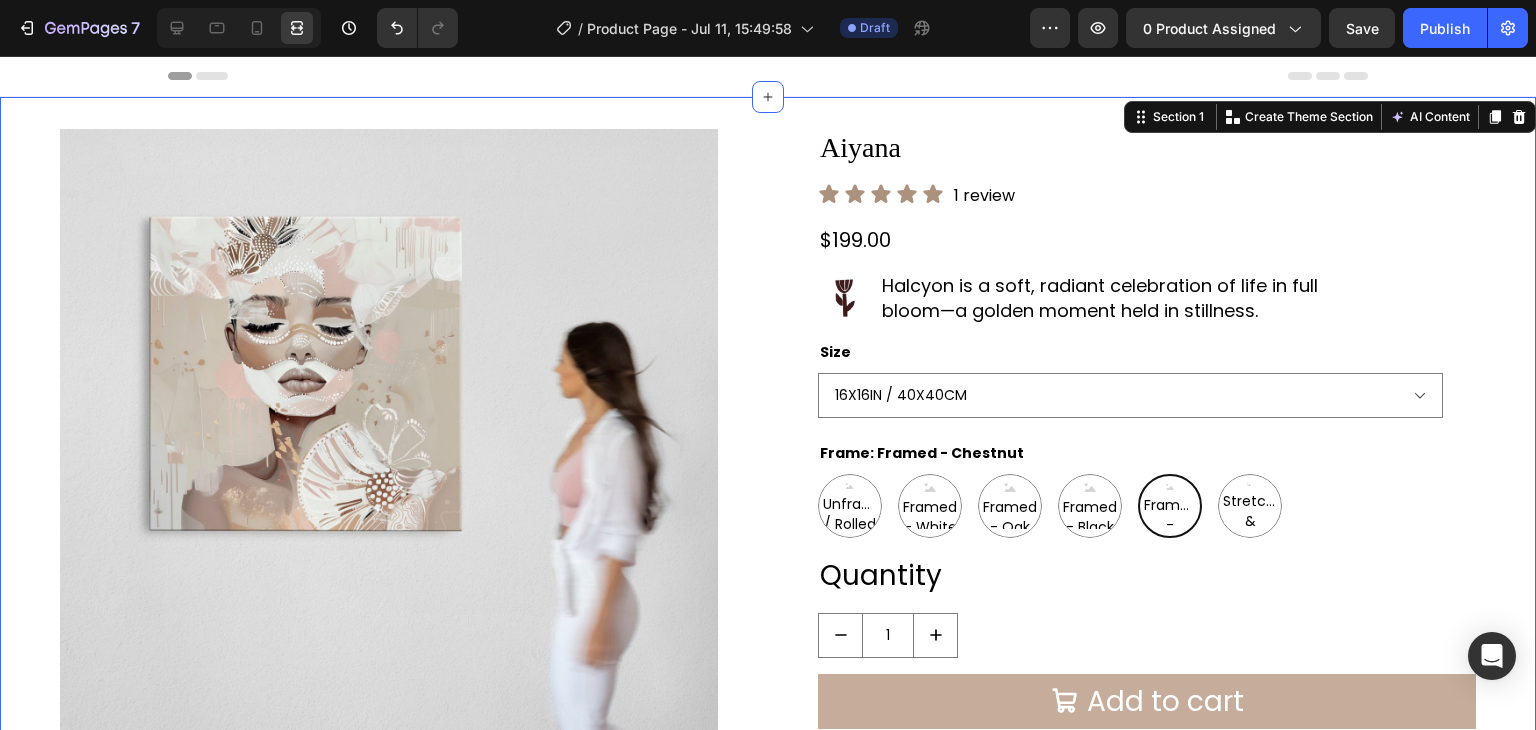 scroll, scrollTop: 0, scrollLeft: 0, axis: both 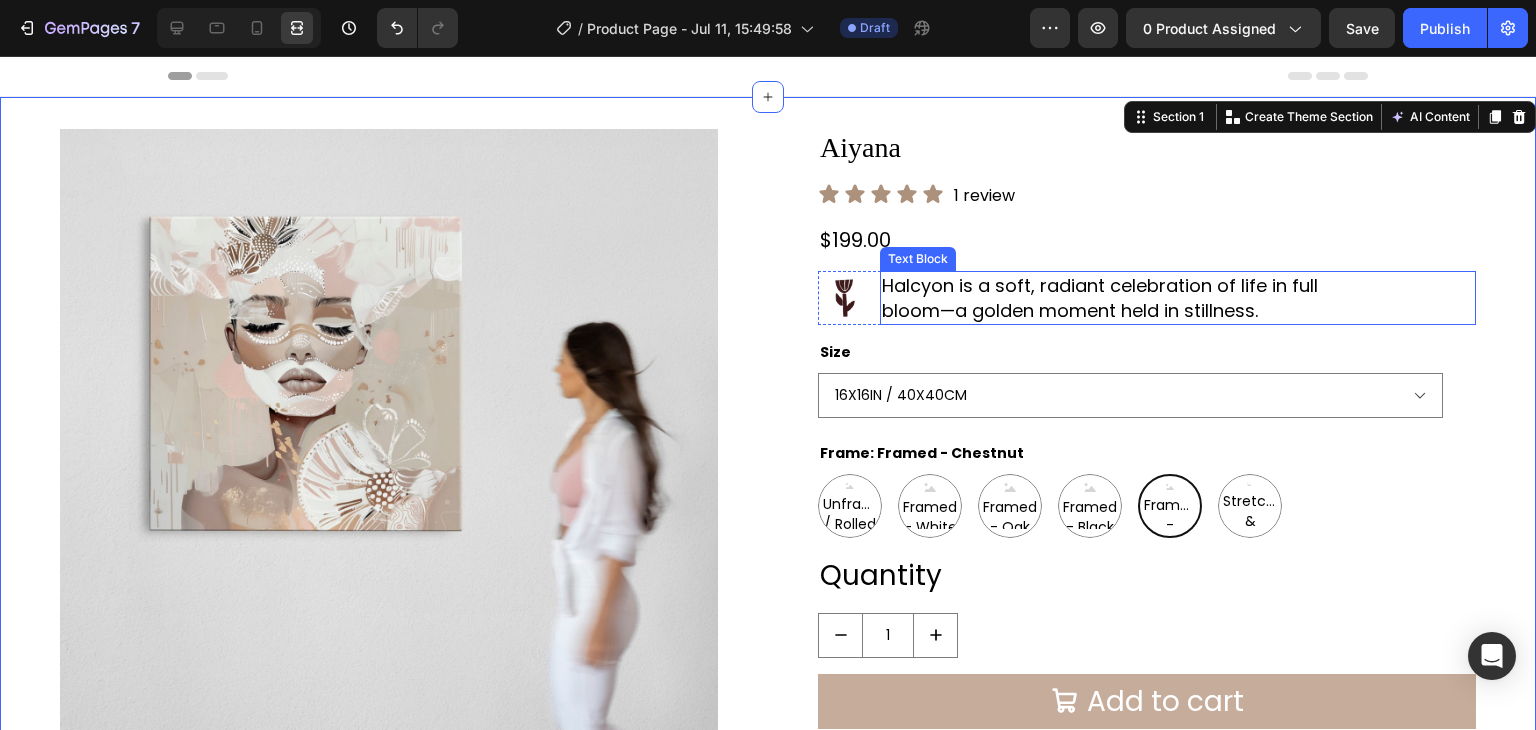 click on "Halcyon is a soft, radiant celebration of life in full bloom—a golden moment held in stillness." at bounding box center [1178, 298] 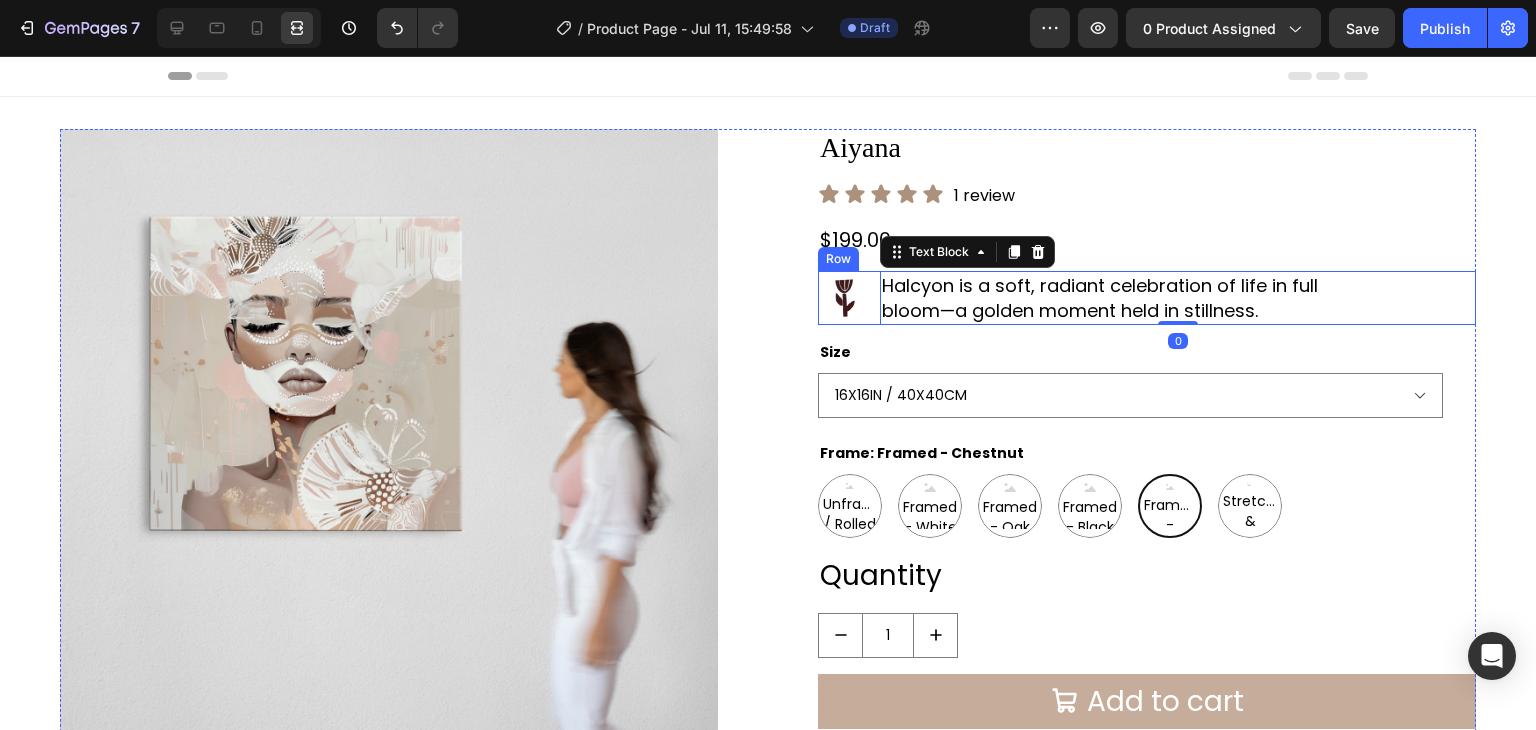 click on "Image [PRODUCT_NAME] is a soft, radiant celebration of life in full bloom—a golden moment held in stillness. Text Block   0 Row" at bounding box center (1147, 298) 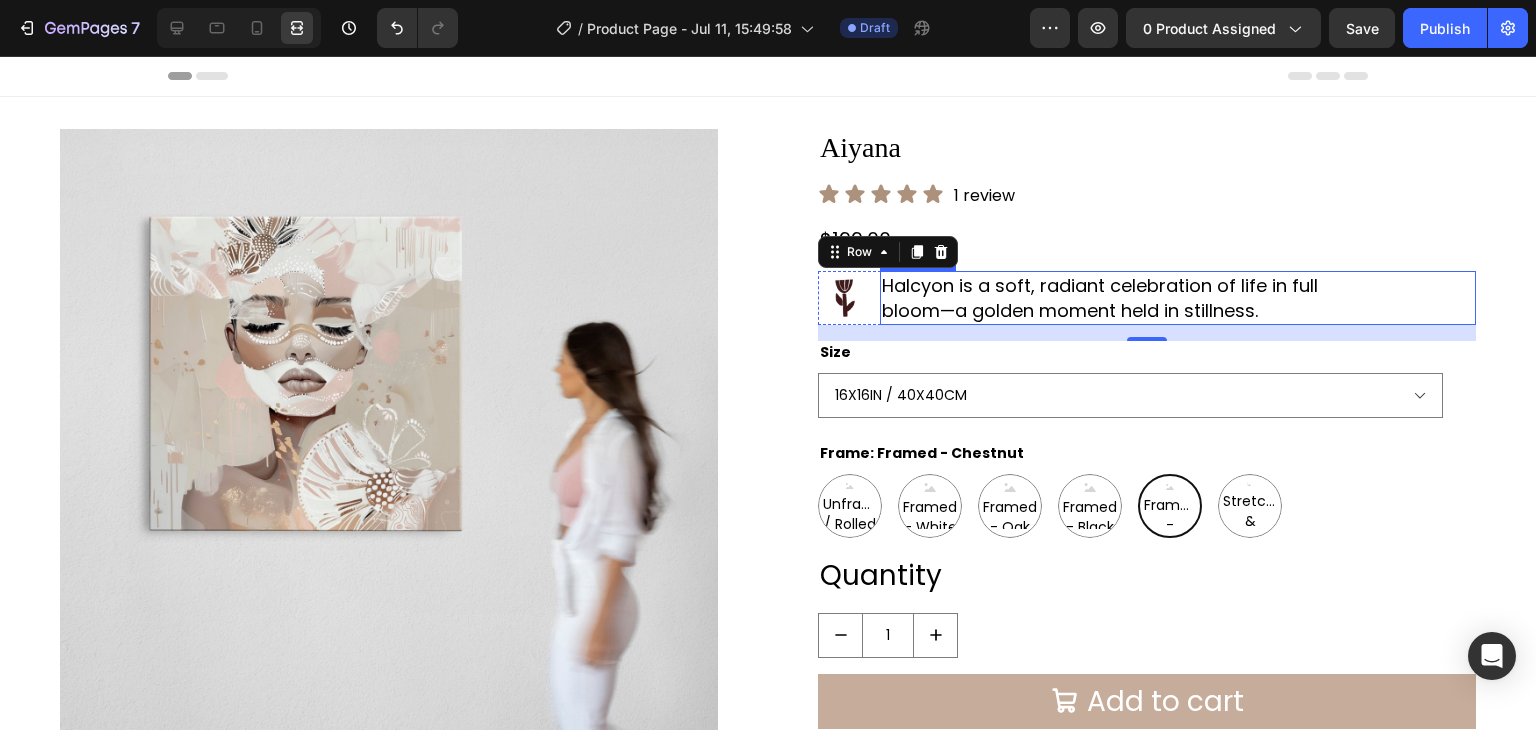 click on "Halcyon is a soft, radiant celebration of life in full bloom—a golden moment held in stillness." at bounding box center (1118, 298) 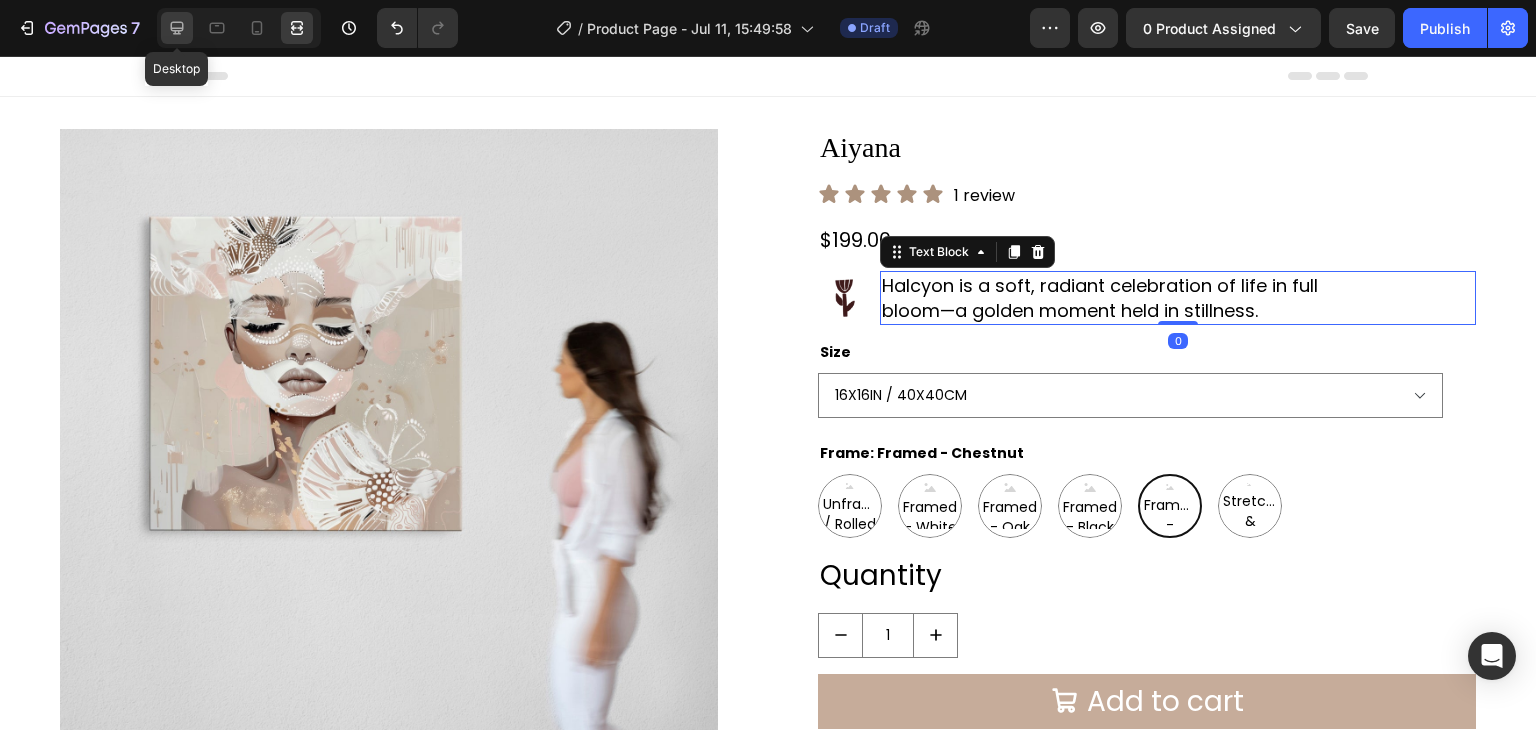 click on "Desktop" at bounding box center (239, 28) 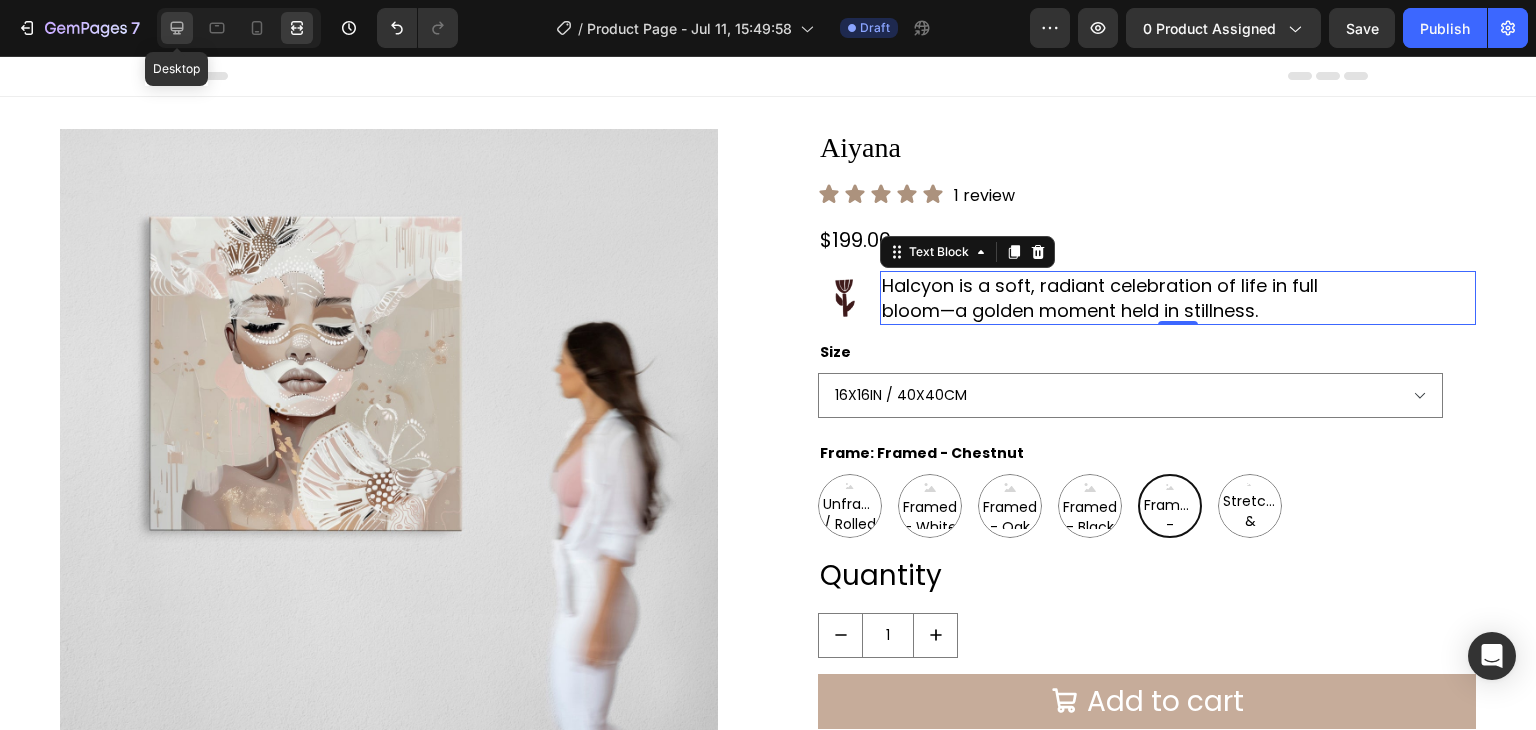 click 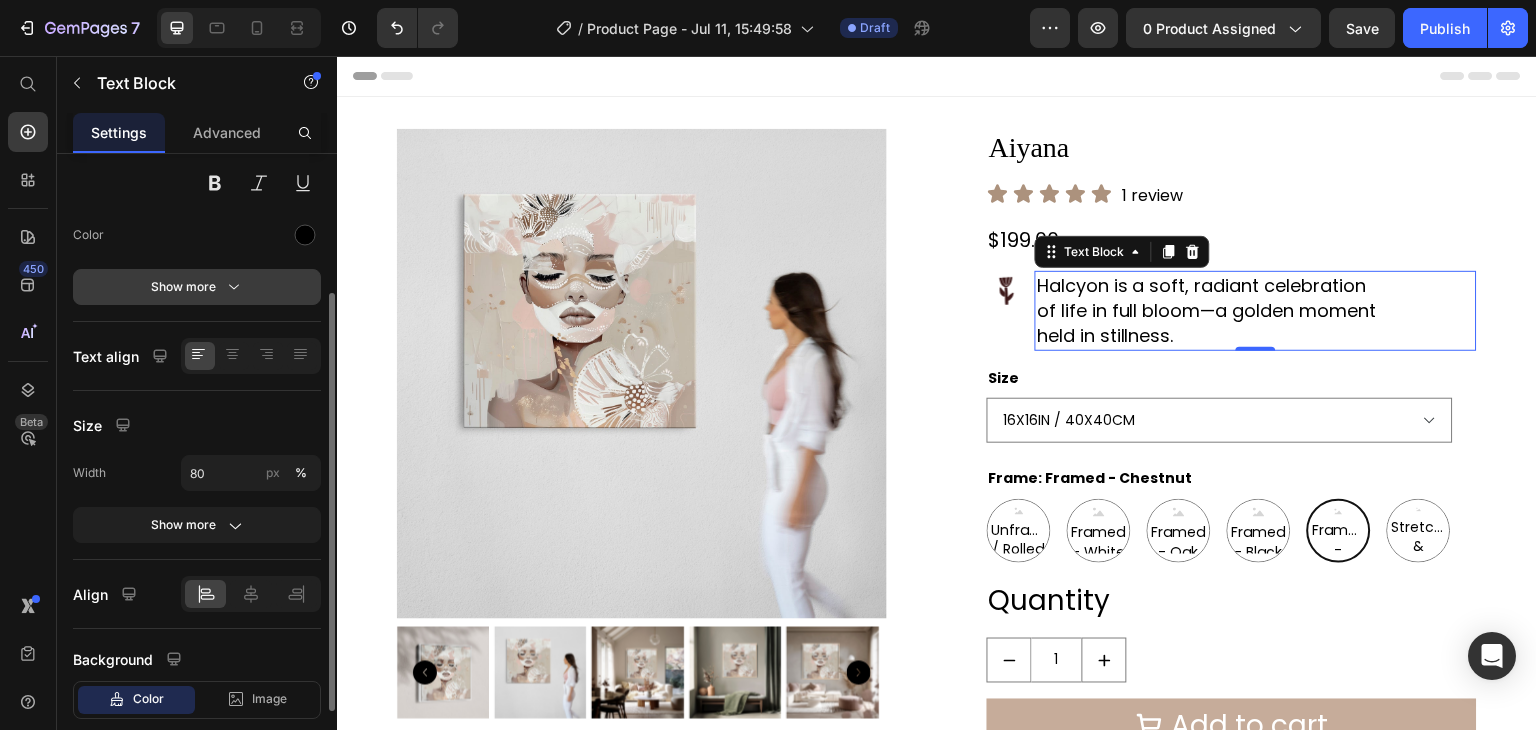 scroll, scrollTop: 219, scrollLeft: 0, axis: vertical 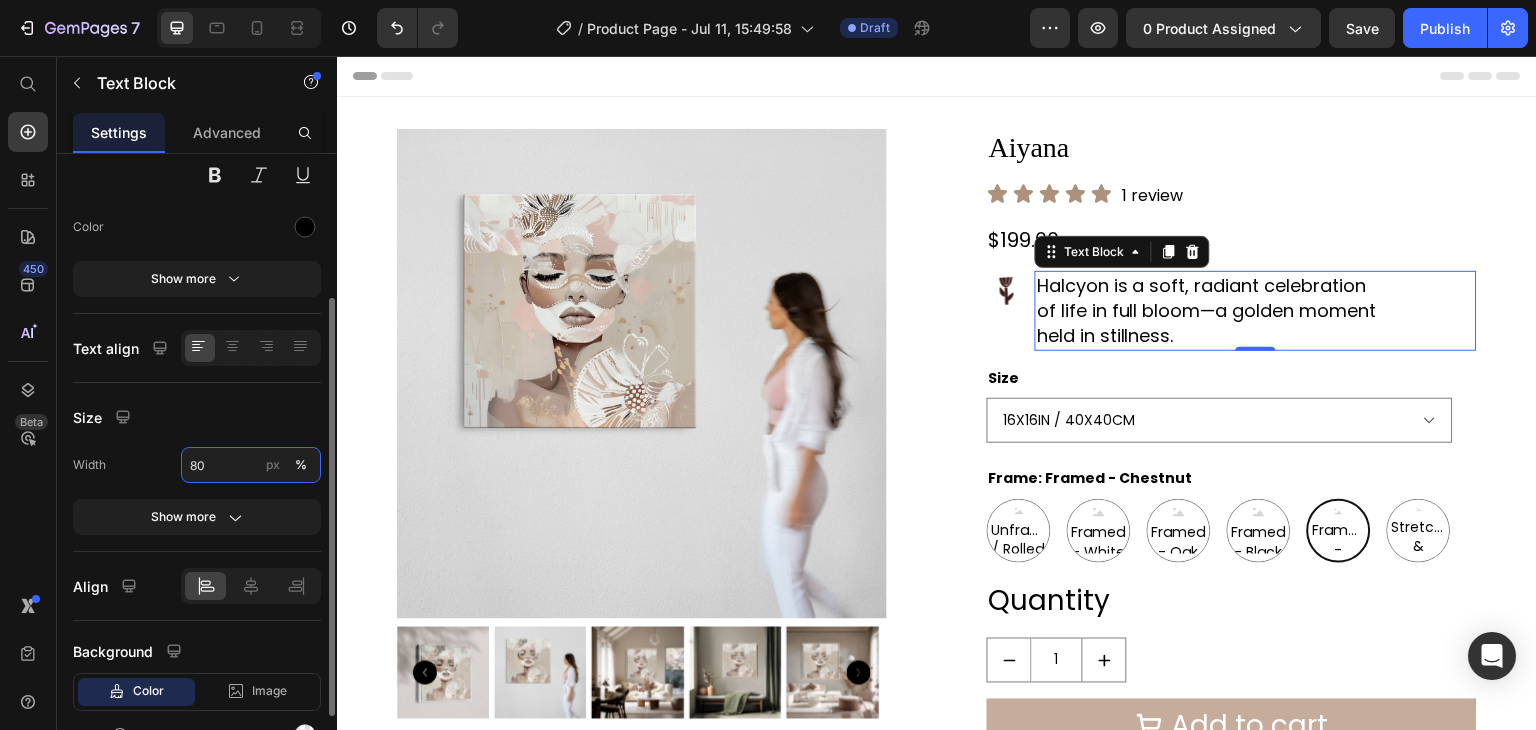 click on "80" at bounding box center [251, 465] 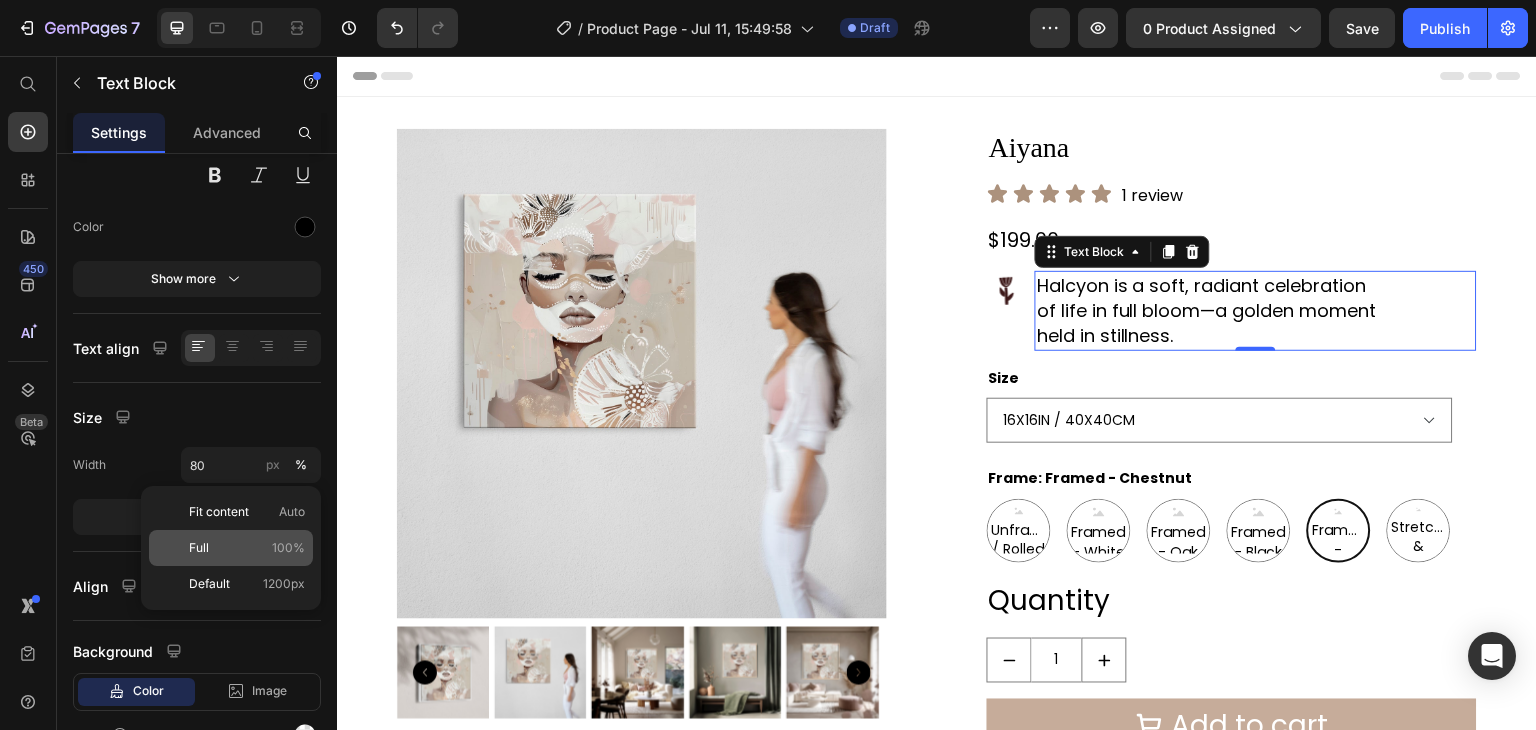 click on "Full 100%" 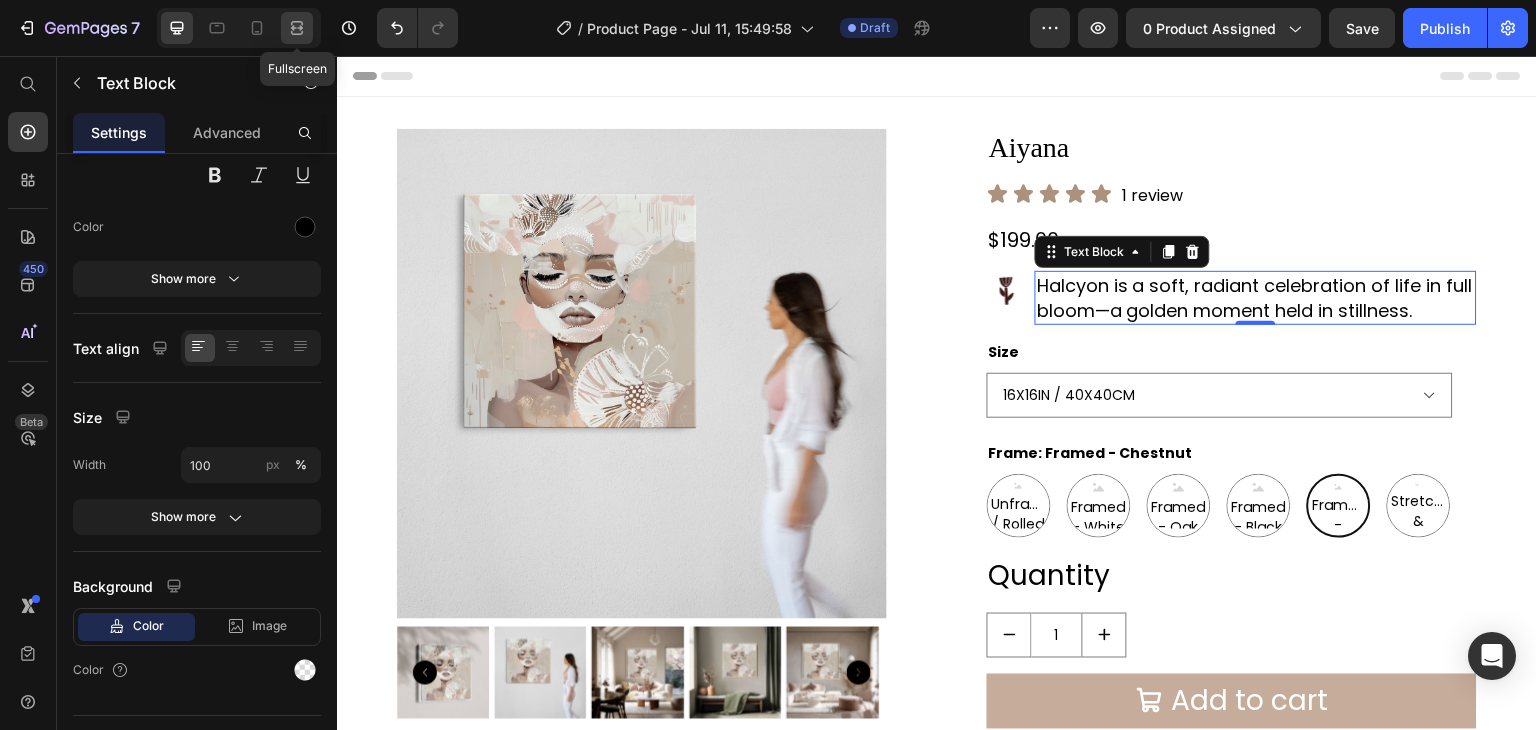 click 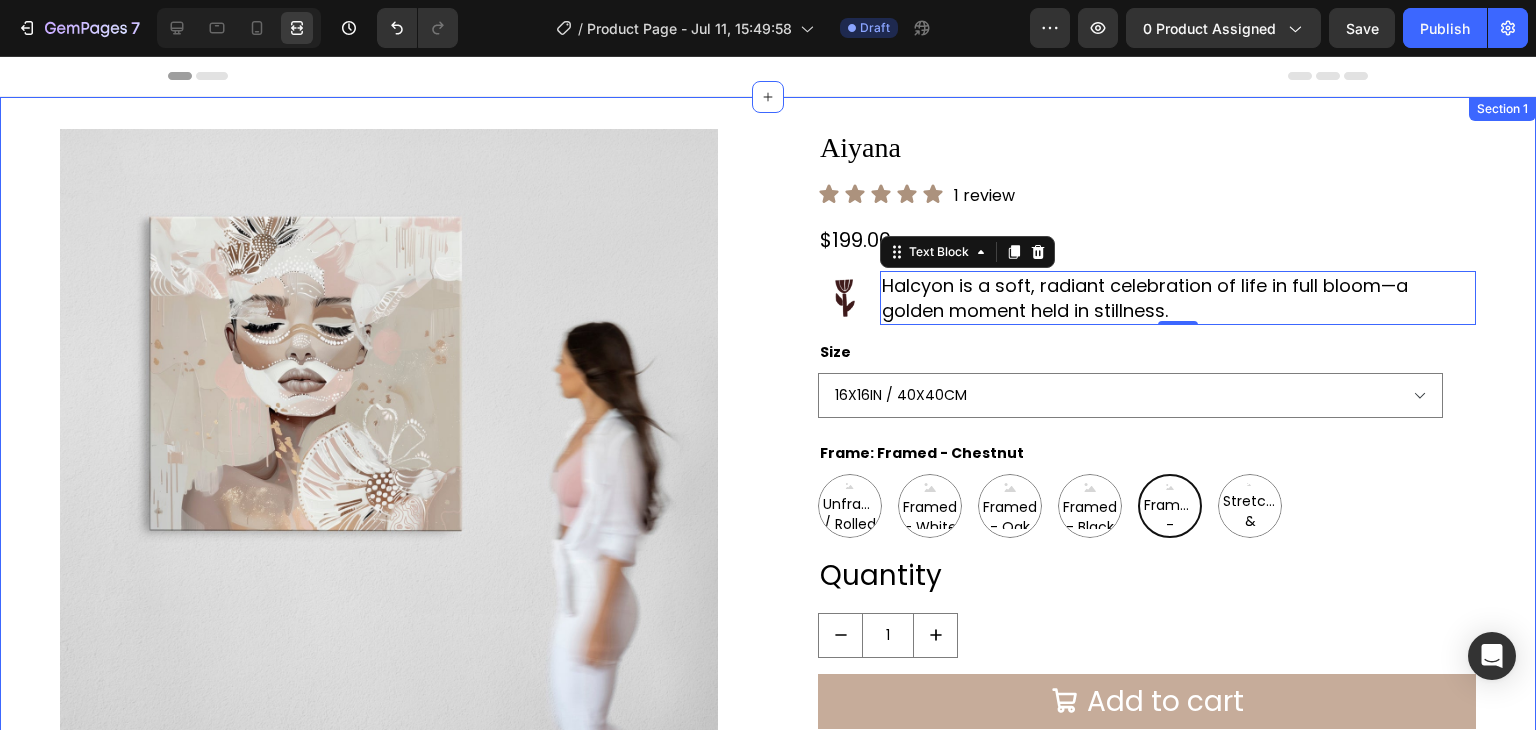 click on "Product Images [PRODUCT_NAME] Product Title Icon Icon Icon Icon Icon Icon List 1 review Text Block Row $199.00 Product Price Row Image [PRODUCT_NAME] is a soft, radiant celebration of life in full bloom—a golden moment held in stillness. Text Block   0 Row Size 16X16IN / 40X40CM 20X20IN / 50X50CM 26X26IN / 66X66CM 38X38IN / 96X96CM 48X48IN / 122X122CM Frame: Framed - Chestnut Unframed / Rolled Canvas Unframed / Rolled Canvas Unframed / Rolled Canvas Framed - White Framed - White Framed - White Framed - Oak Framed - Oak Framed - Oak Framed - Black Framed - Black Framed - Black Framed - Chestnut Framed - Chestnut Framed - Chestnut Stretched & Ready to Hang Canvas Stretched & Ready to Hang Canvas Stretched & Ready to Hang Canvas Product Variants & Swatches Quantity Text Block 1 Product Quantity
Add to cart Add to Cart Buy it now Dynamic Checkout Product Section 1" at bounding box center [768, 533] 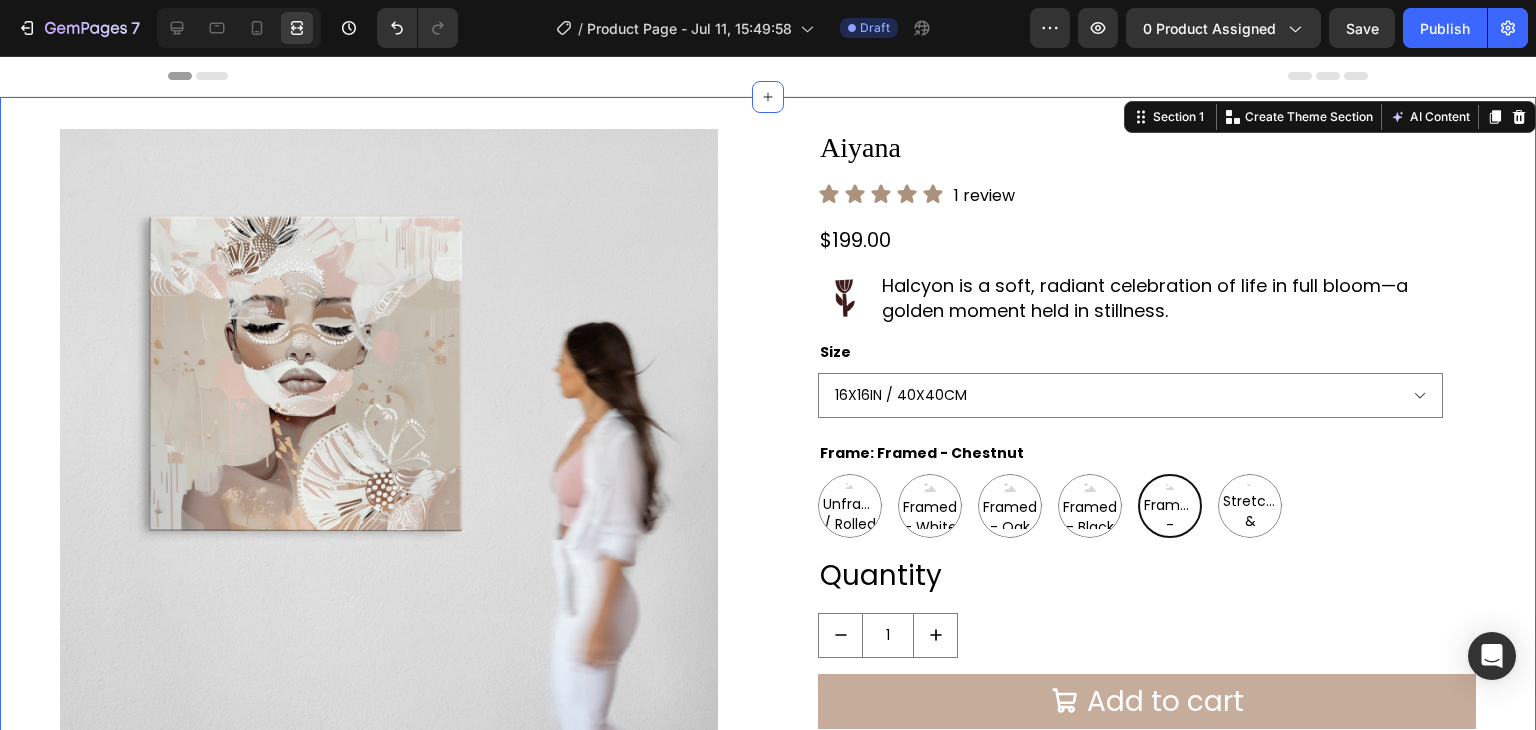 scroll, scrollTop: 0, scrollLeft: 0, axis: both 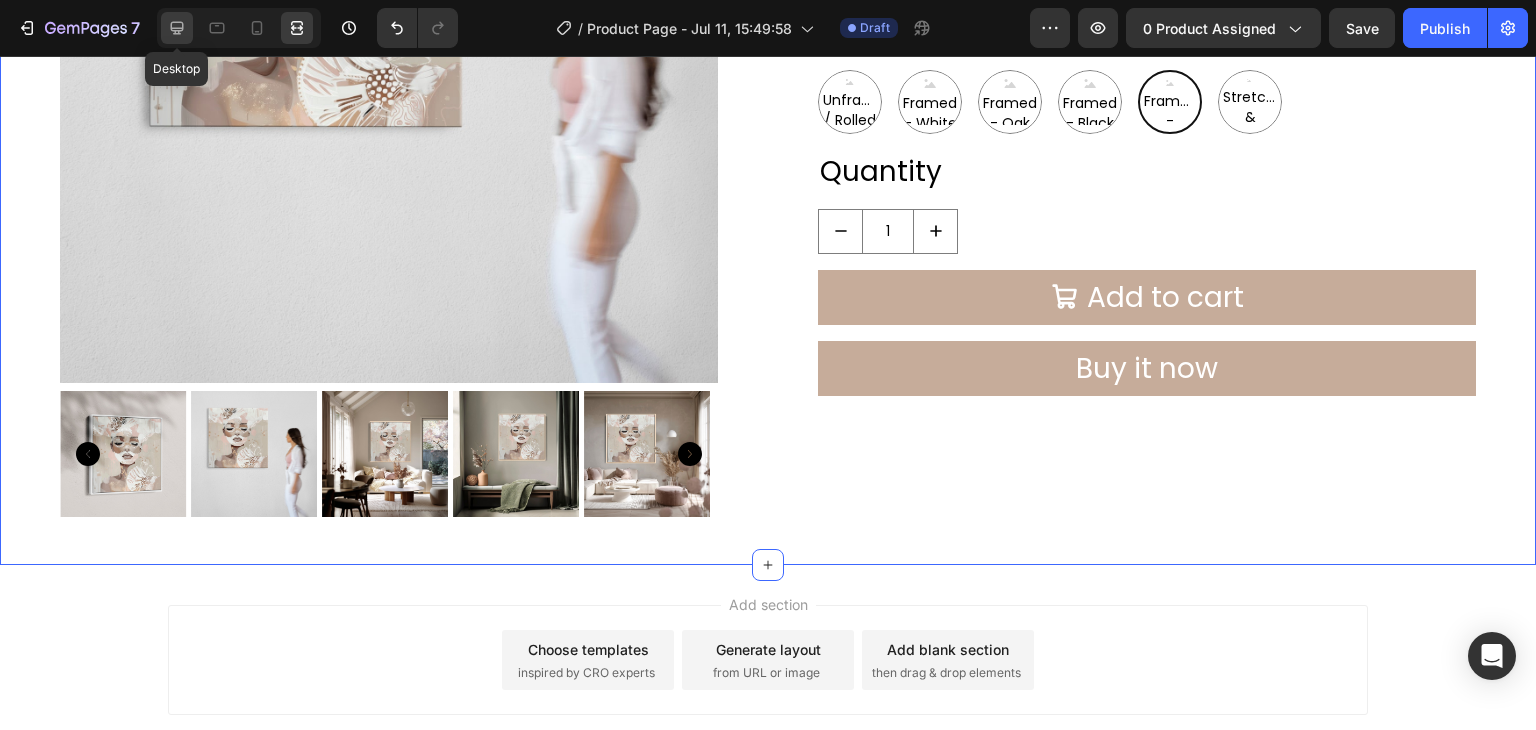 click 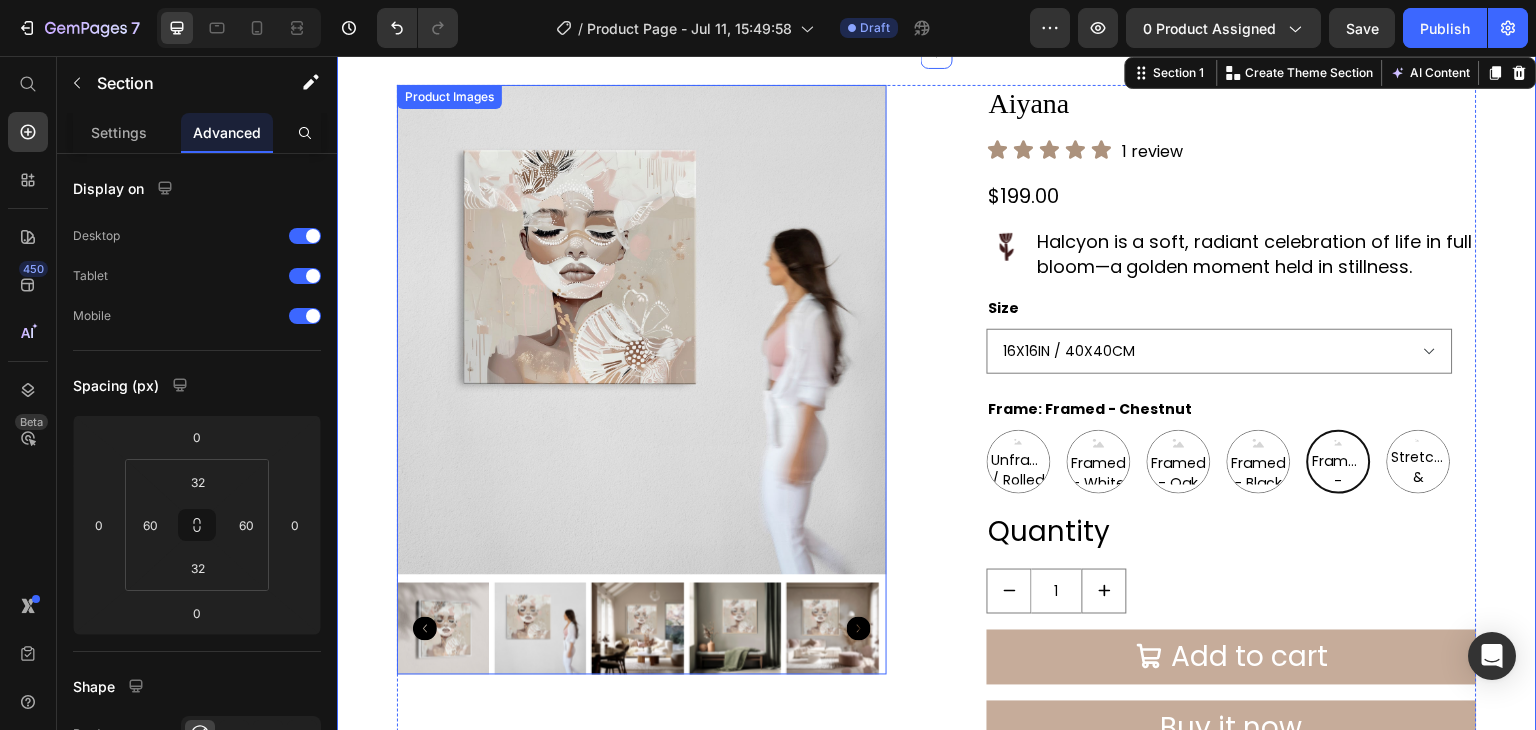 scroll, scrollTop: 0, scrollLeft: 0, axis: both 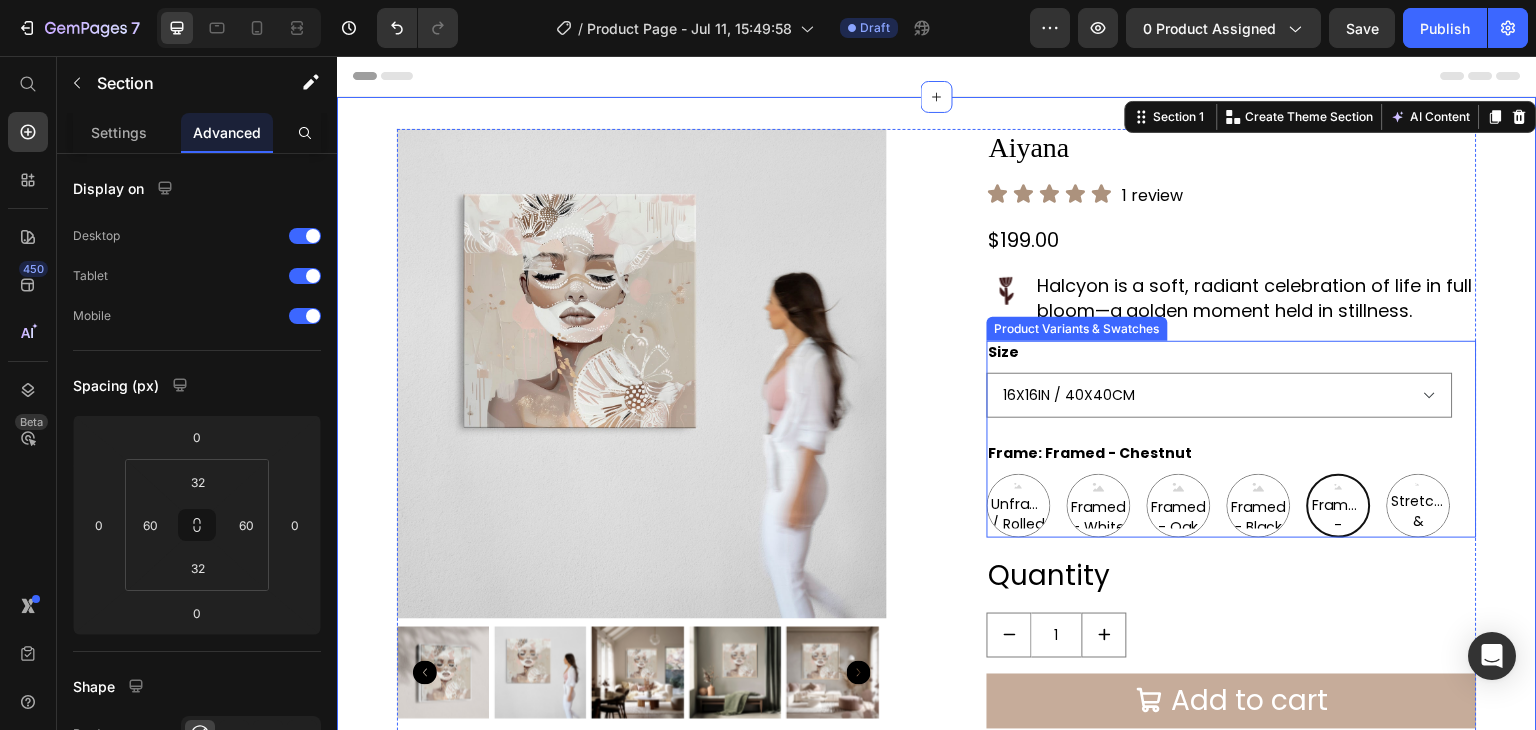 click on "Size 16X16IN / 40X40CM 20X20IN / 50X50CM 26X26IN / 66X66CM 38X38IN / 96X96CM 48X48IN / 122X122CM Frame: Framed - Chestnut Unframed / Rolled Canvas Unframed / Rolled Canvas Unframed / Rolled Canvas Framed - White Framed - White Framed - White Framed - Oak Framed - Oak Framed - Oak Framed - Black Framed - Black Framed - Black Framed - Chestnut Framed - Chestnut Framed - Chestnut Stretched & Ready to Hang Canvas Stretched & Ready to Hang Canvas Stretched & Ready to Hang Canvas" at bounding box center [1232, 439] 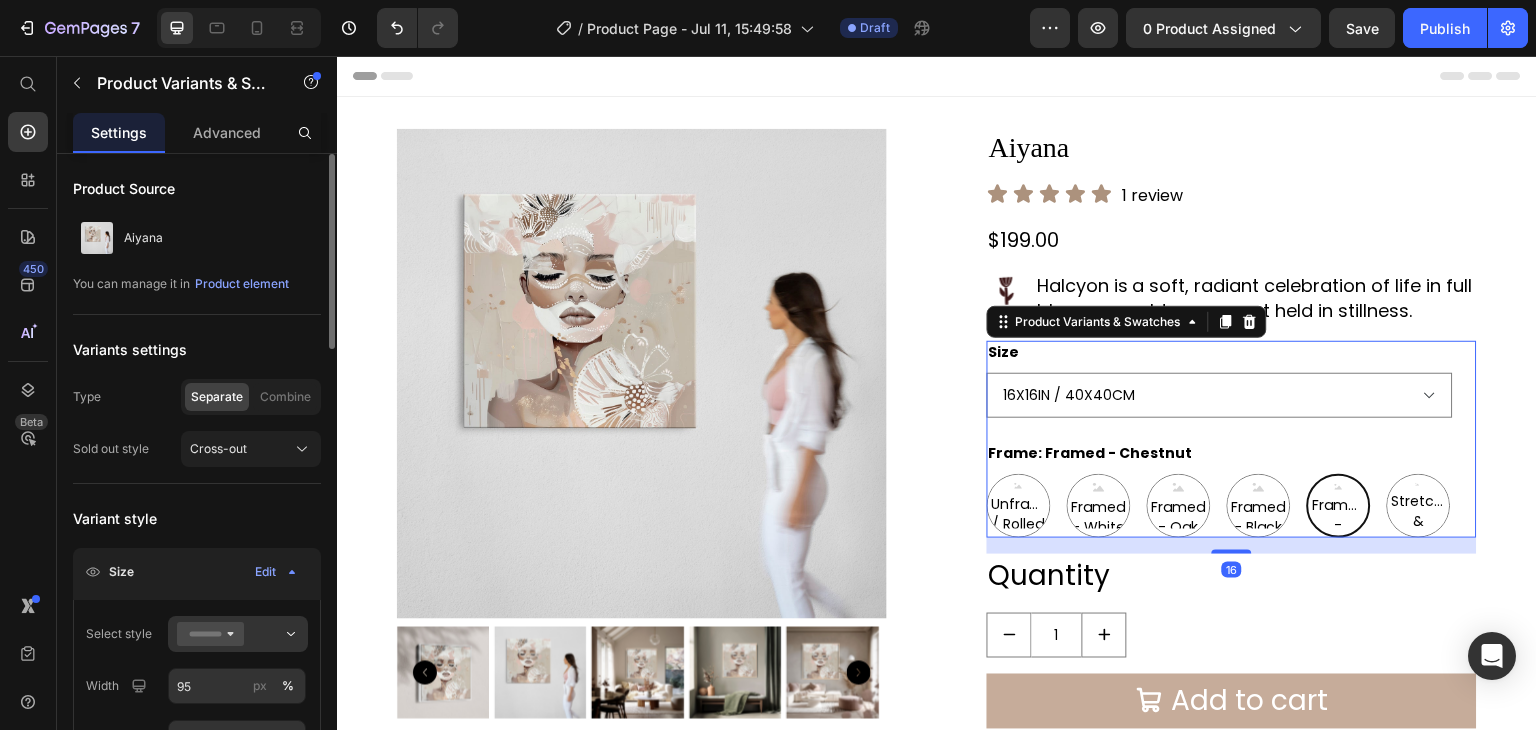 click on "Size Edit" 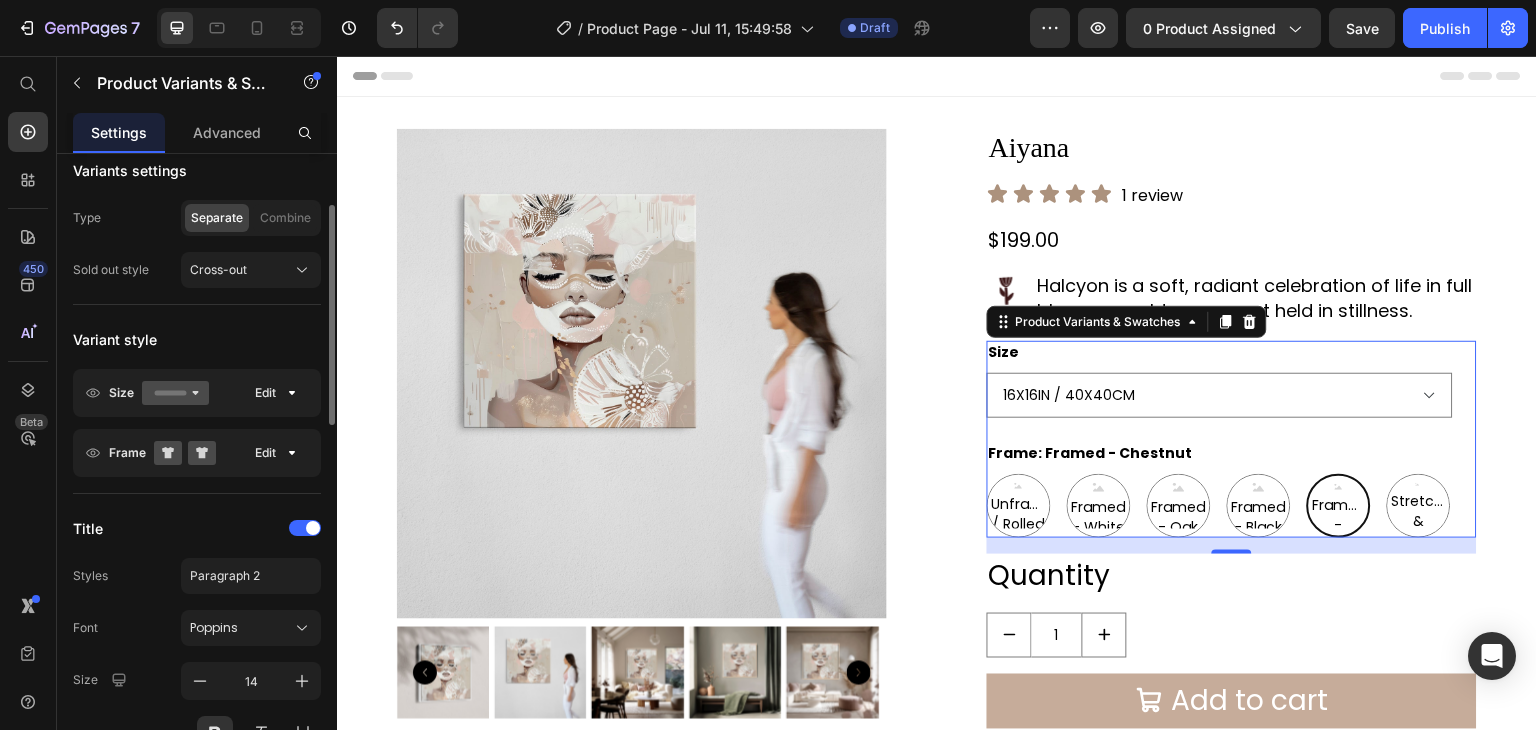 scroll, scrollTop: 187, scrollLeft: 0, axis: vertical 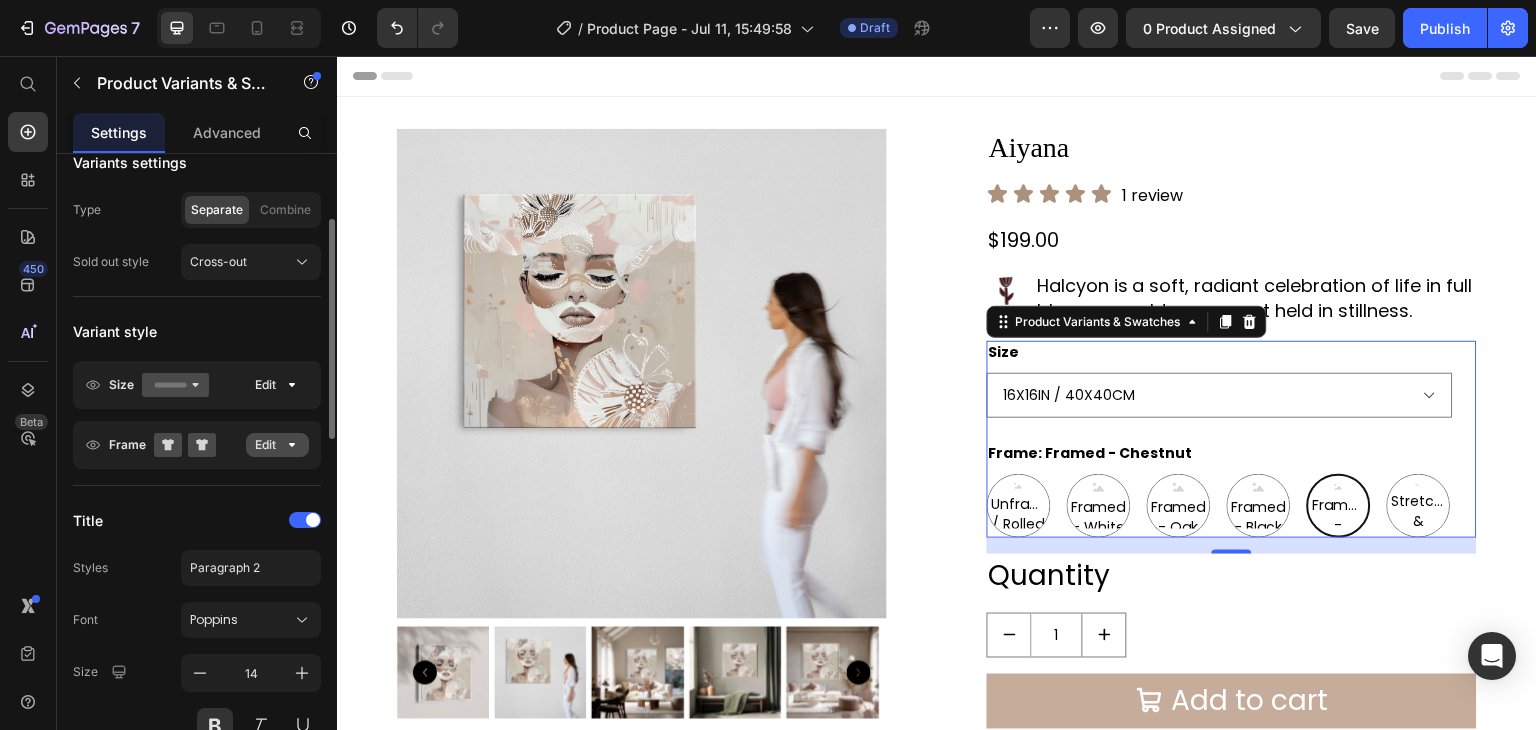 click on "Edit" at bounding box center (277, 445) 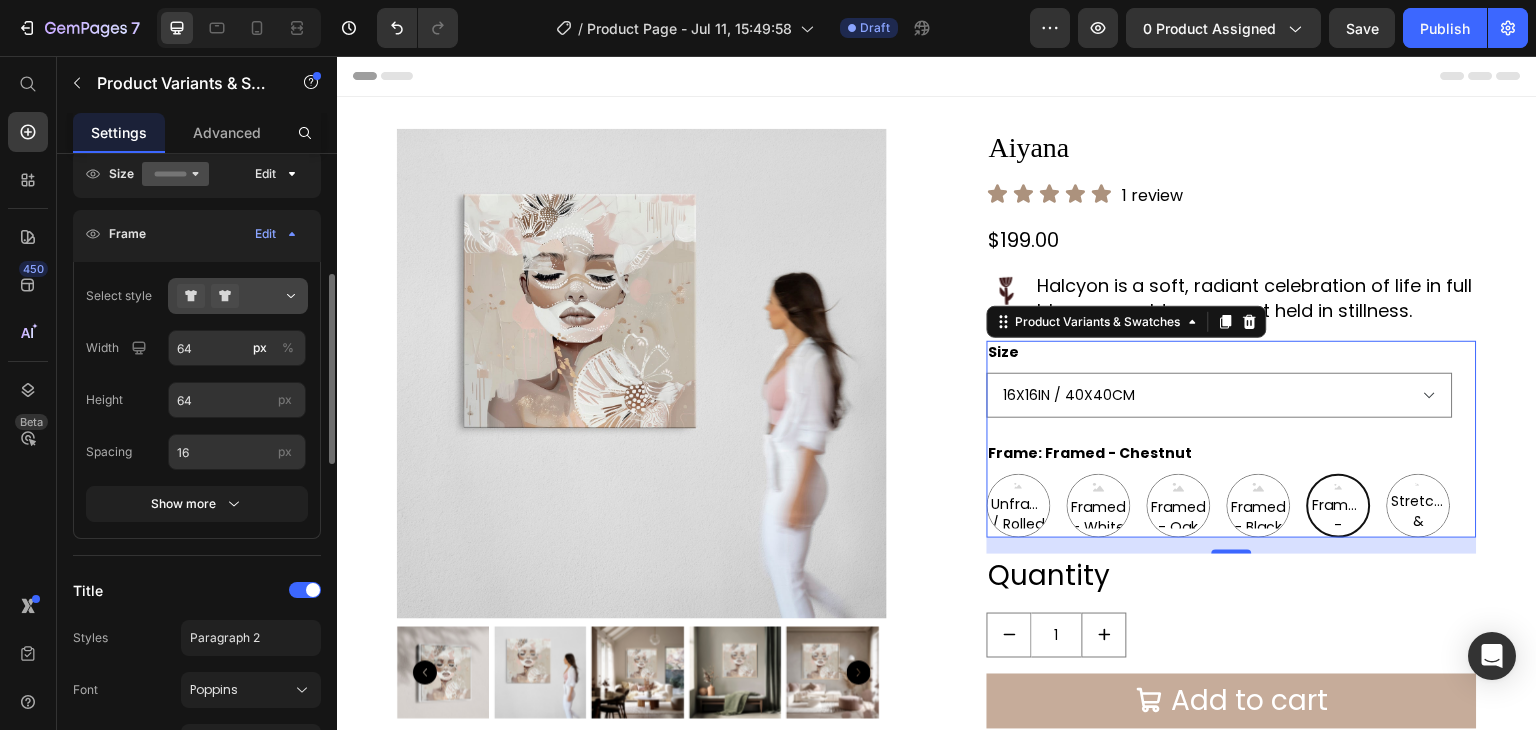 scroll, scrollTop: 406, scrollLeft: 0, axis: vertical 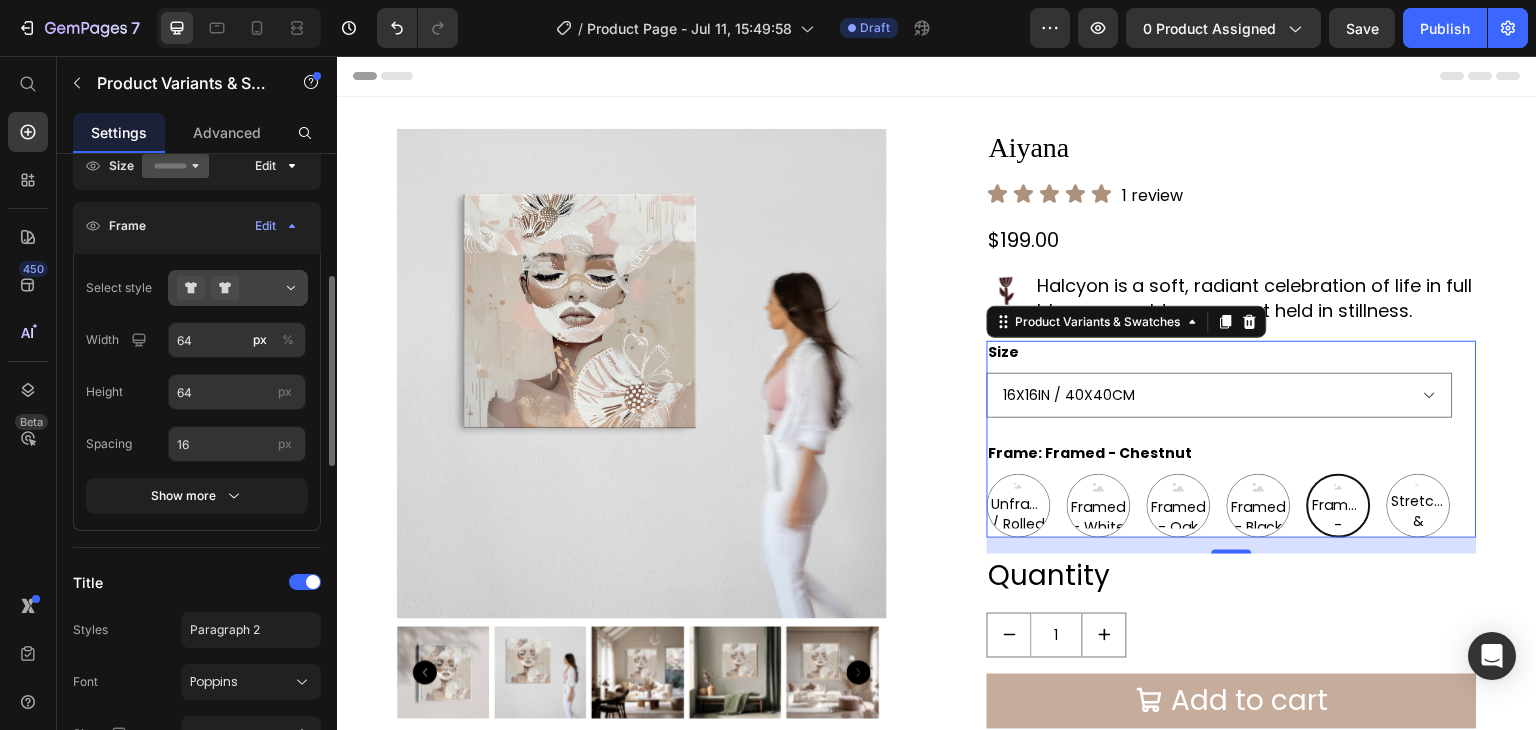 click on "Show more" at bounding box center (197, 496) 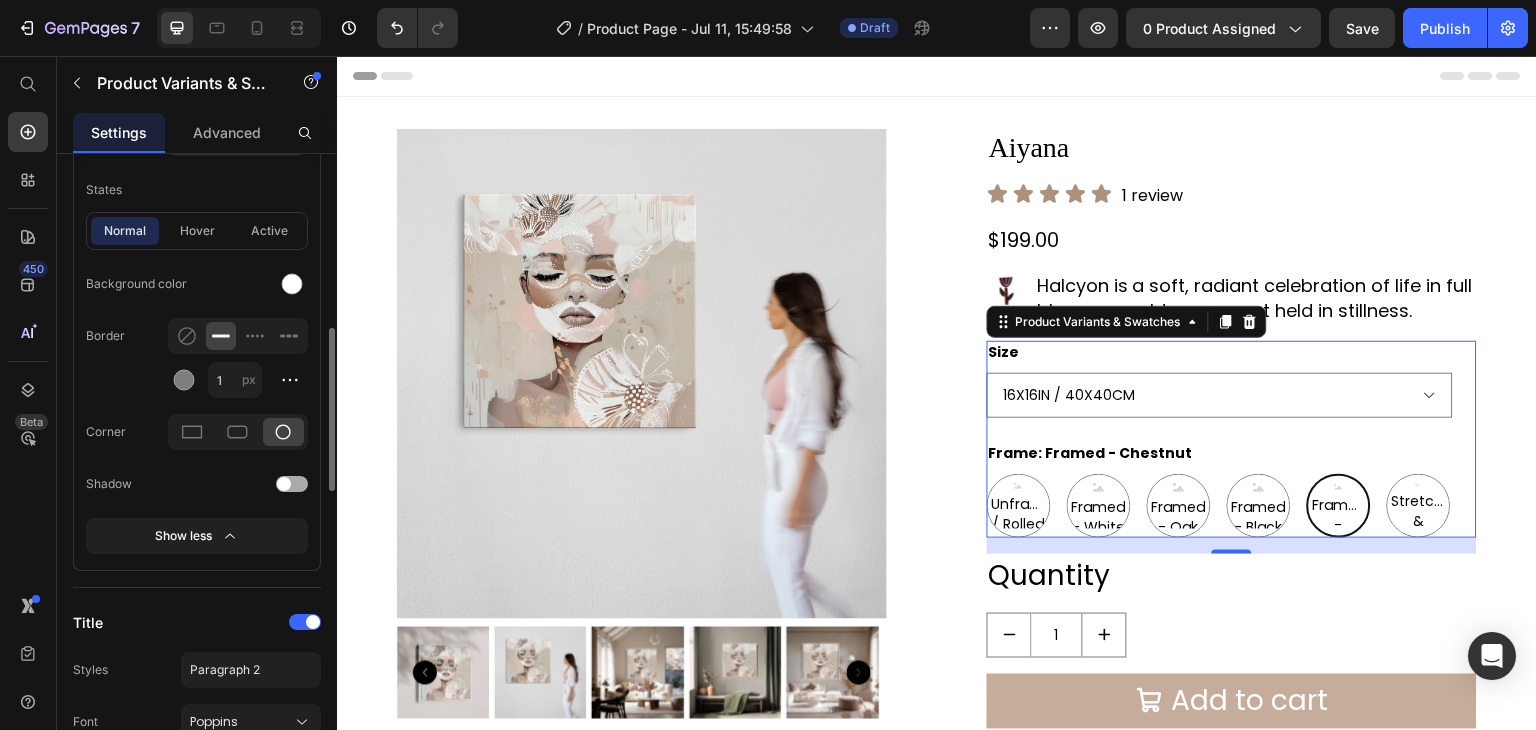 scroll, scrollTop: 751, scrollLeft: 0, axis: vertical 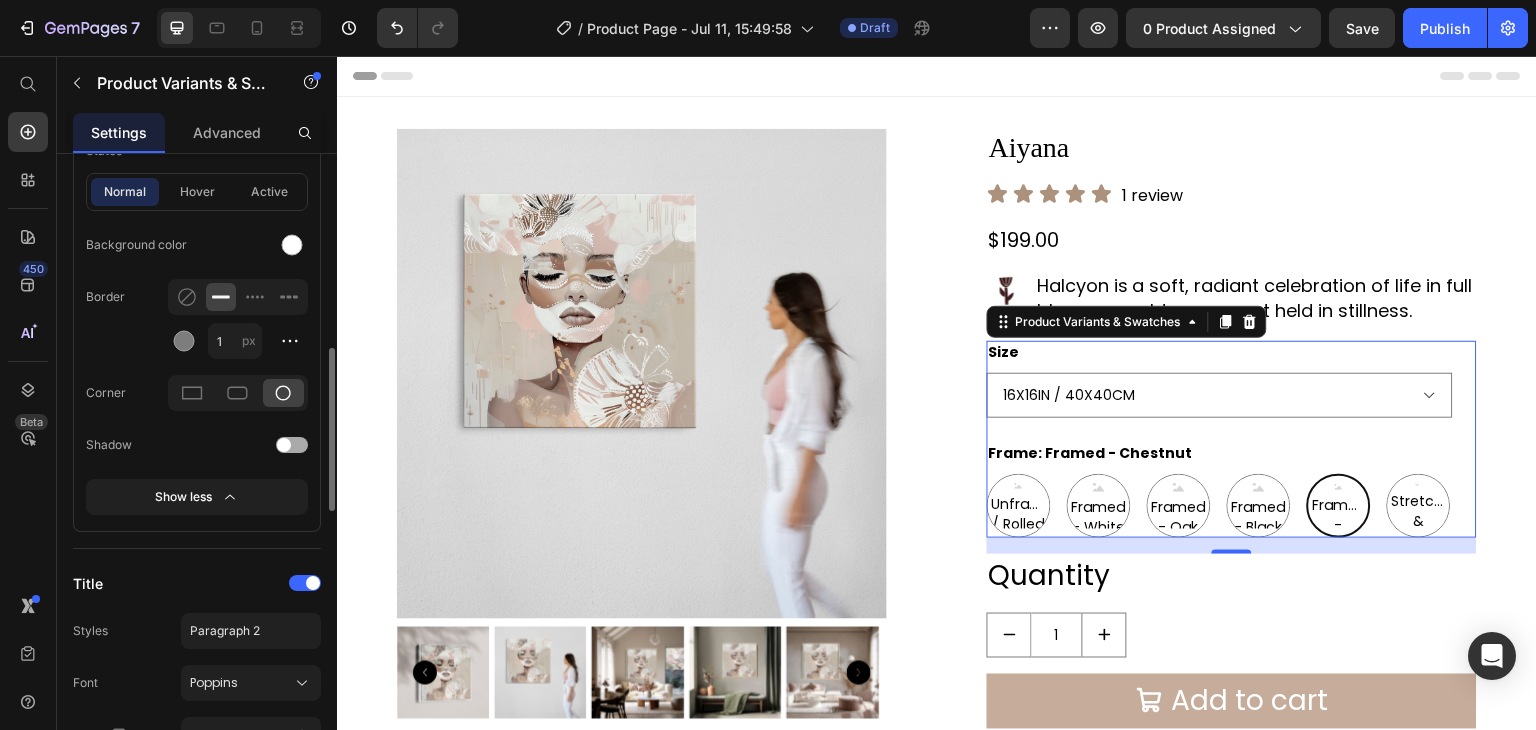 click on "Show less" at bounding box center (197, 497) 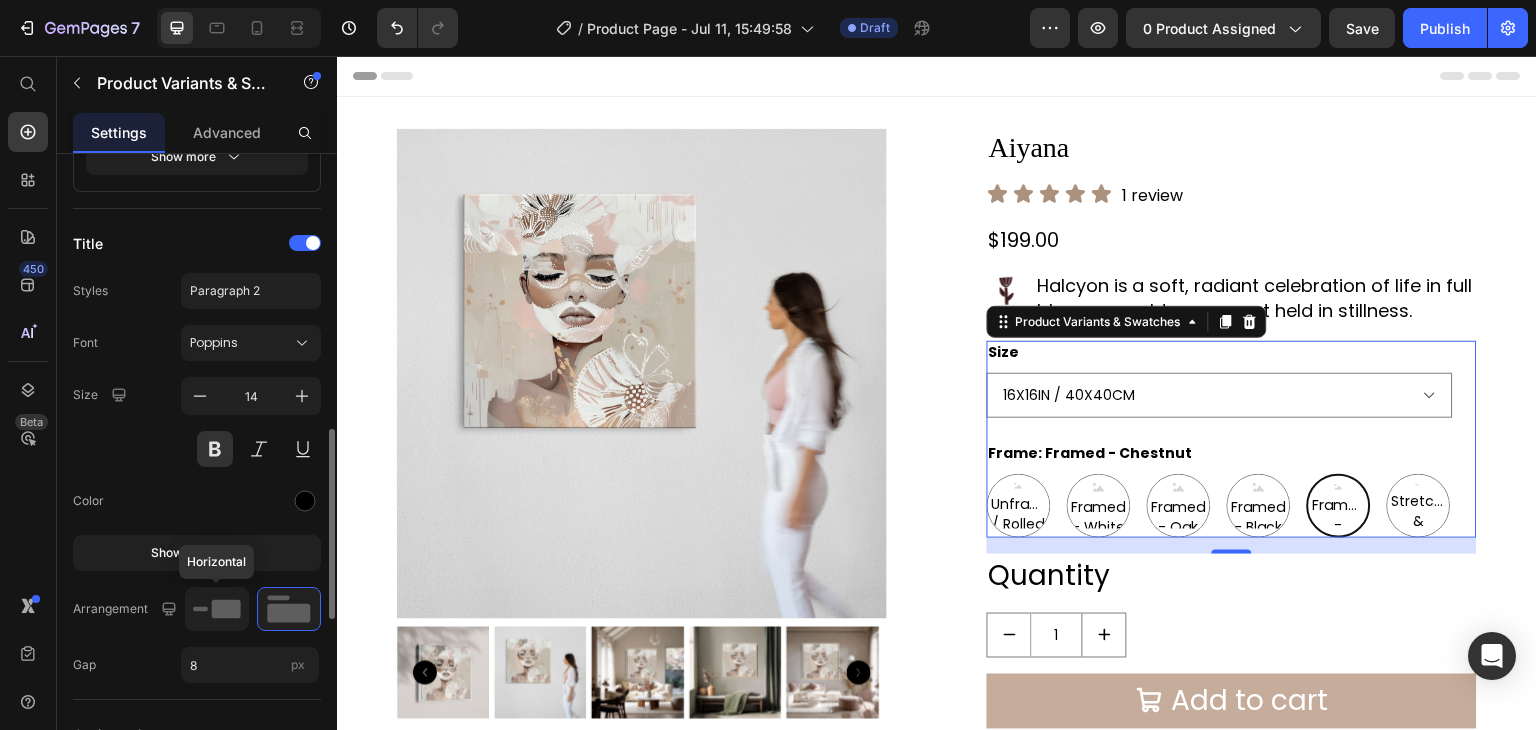 scroll, scrollTop: 808, scrollLeft: 0, axis: vertical 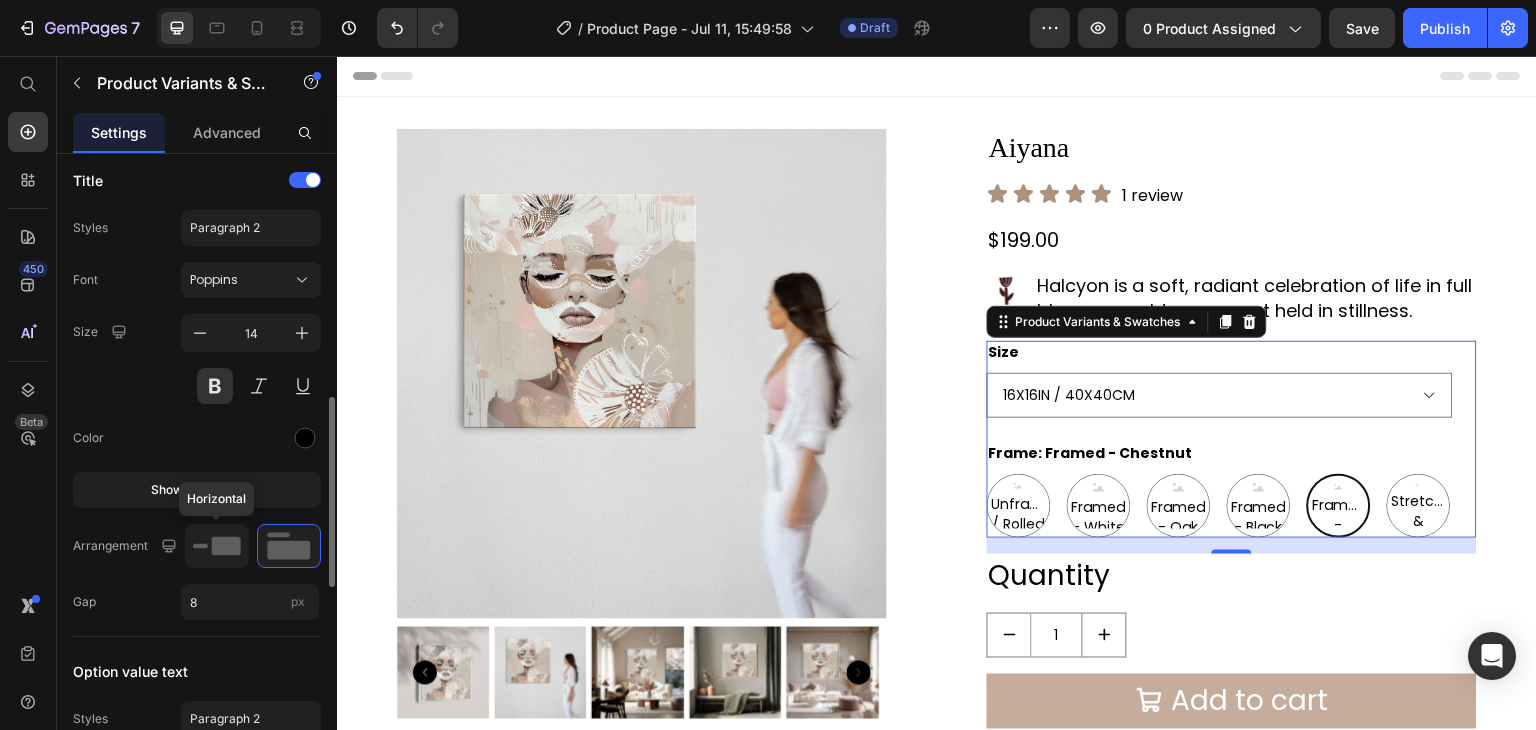 click 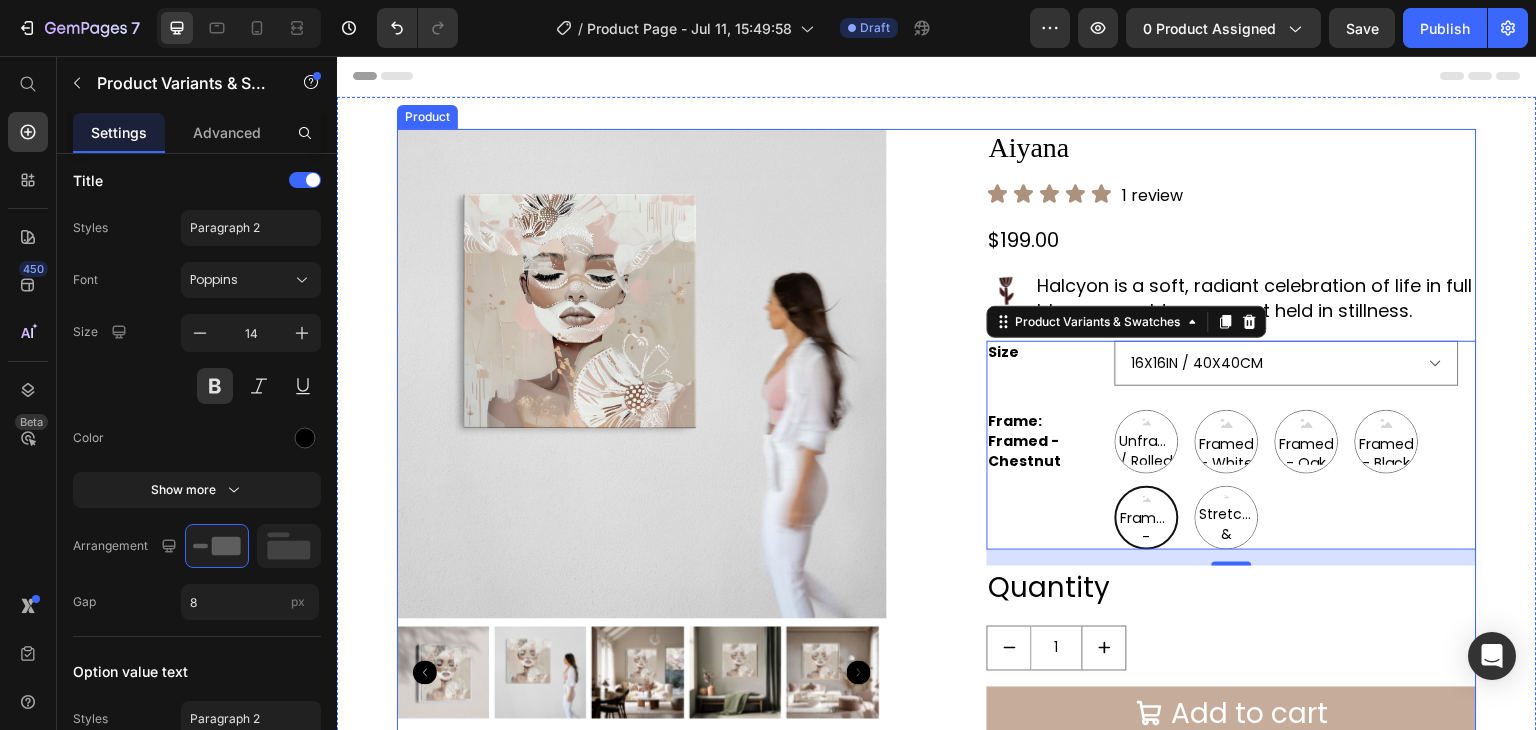 click on "Product Images [PRODUCT_NAME] Product Title Icon Icon Icon Icon Icon Icon List 1 review Text Block Row $199.00 Product Price Row Image [PRODUCT_NAME] is a soft, radiant celebration of life in full bloom—a golden moment held in stillness. Text Block Row Size 16X16IN / 40X40CM 20X20IN / 50X50CM 26X26IN / 66X66CM 38X38IN / 96X96CM 48X48IN / 122X122CM Frame: Framed - Chestnut Unframed / Rolled Canvas Unframed / Rolled Canvas Unframed / Rolled Canvas Framed - White Framed - White Framed - White Framed - Oak Framed - Oak Framed - Oak Framed - Black Framed - Black Framed - Black Framed - Chestnut Framed - Chestnut Framed - Chestnut Stretched & Ready to Hang Canvas Stretched & Ready to Hang Canvas Stretched & Ready to Hang Canvas Product Variants & Swatches   16 Quantity Text Block 1 Product Quantity
Add to cart Add to Cart Buy it now Dynamic Checkout Product" at bounding box center (937, 479) 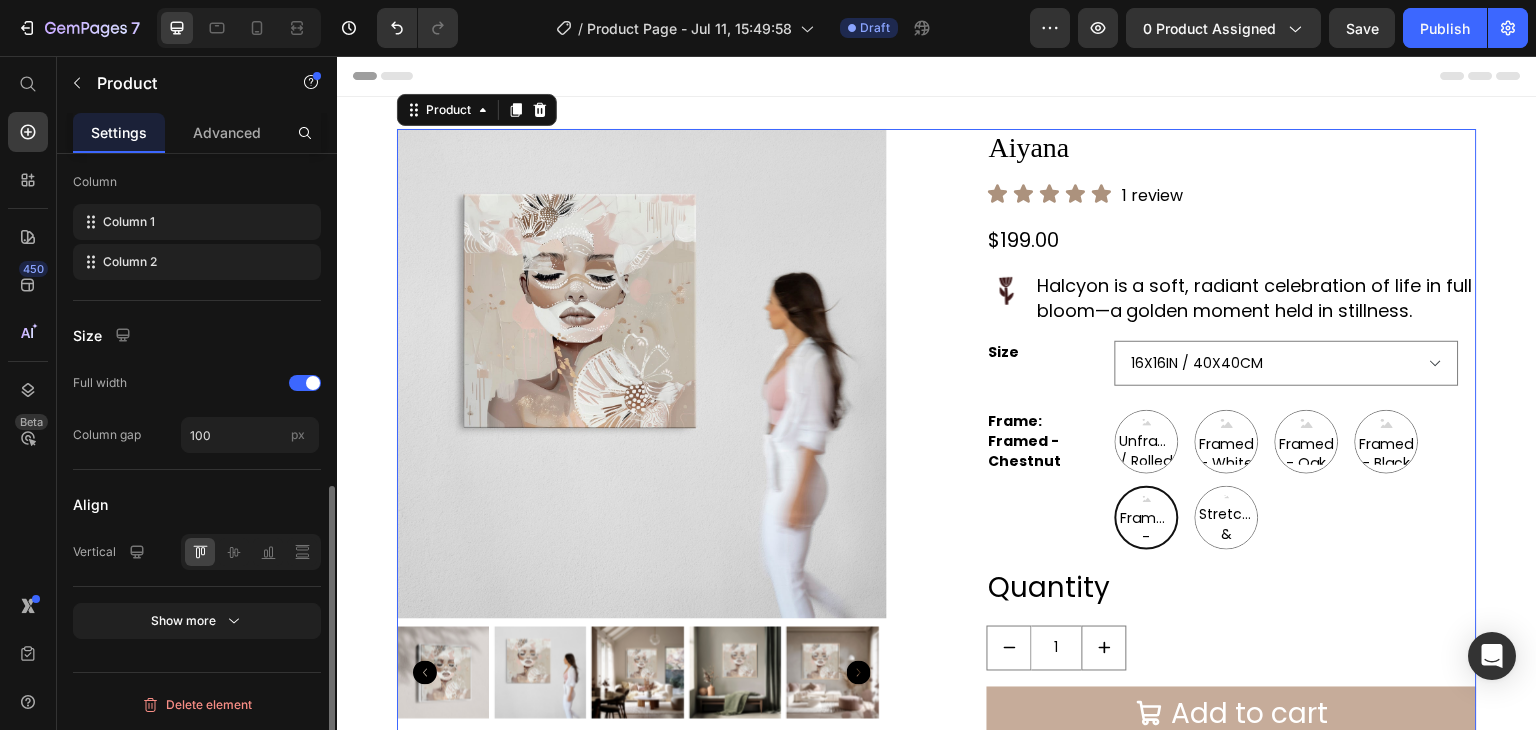 scroll, scrollTop: 0, scrollLeft: 0, axis: both 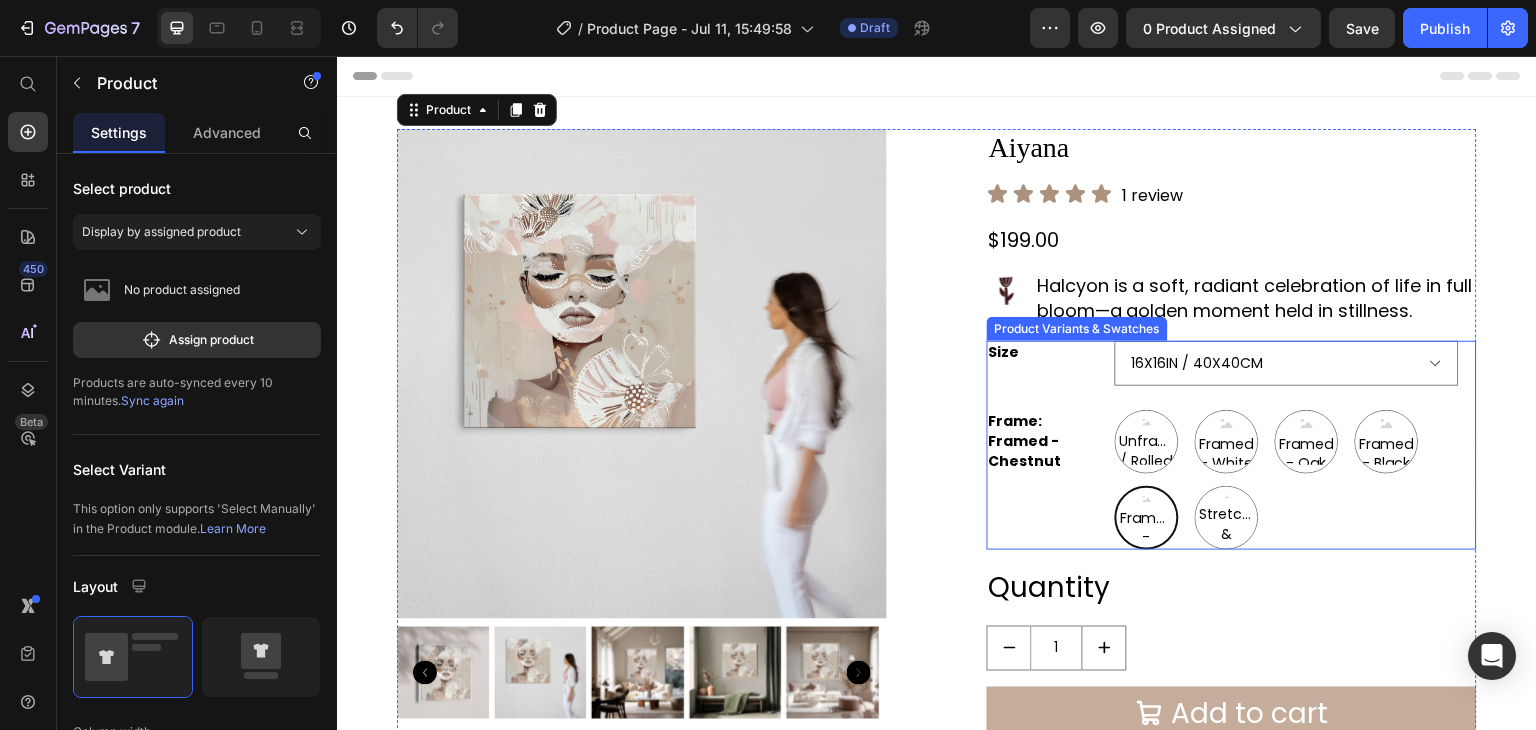 click on "Size" at bounding box center [1047, 353] 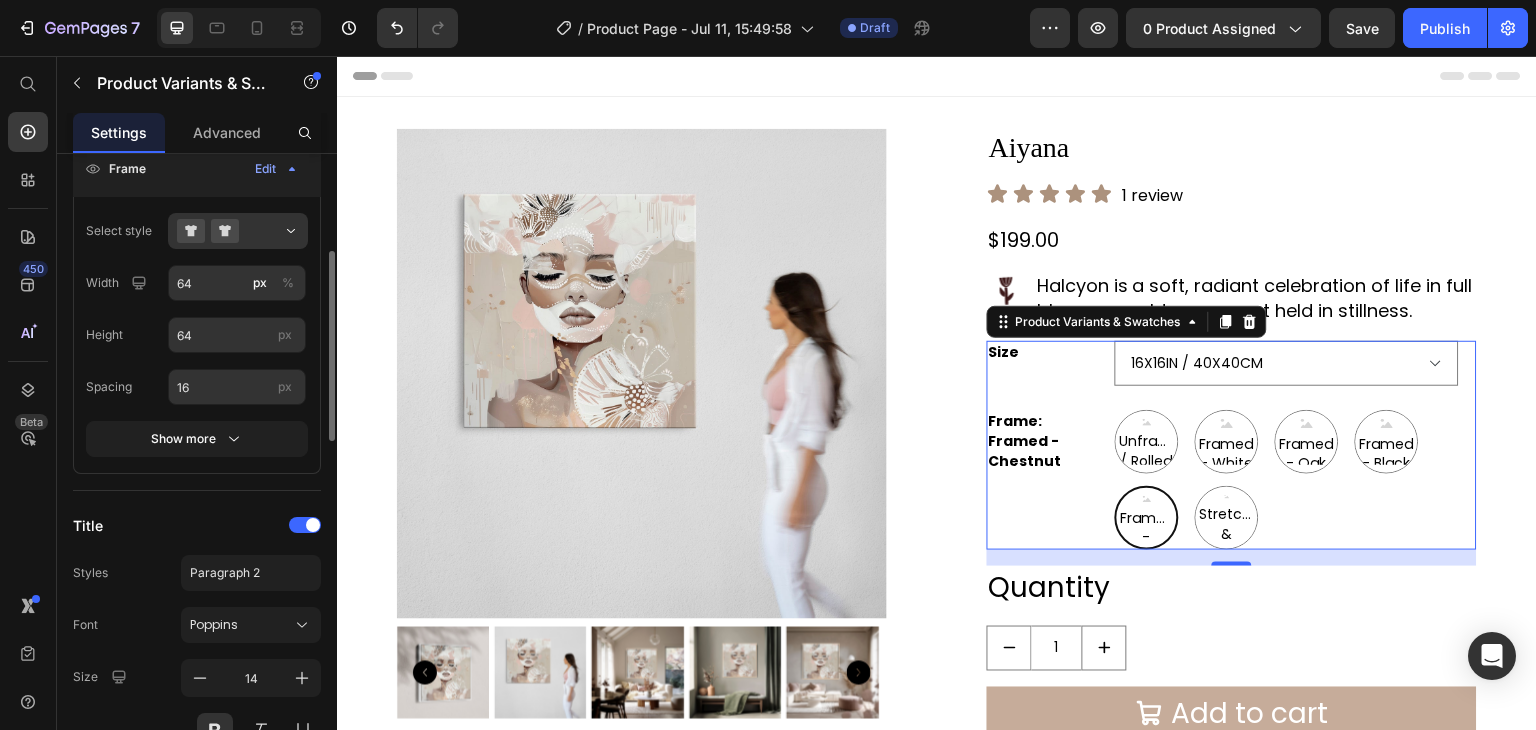 scroll, scrollTop: 376, scrollLeft: 0, axis: vertical 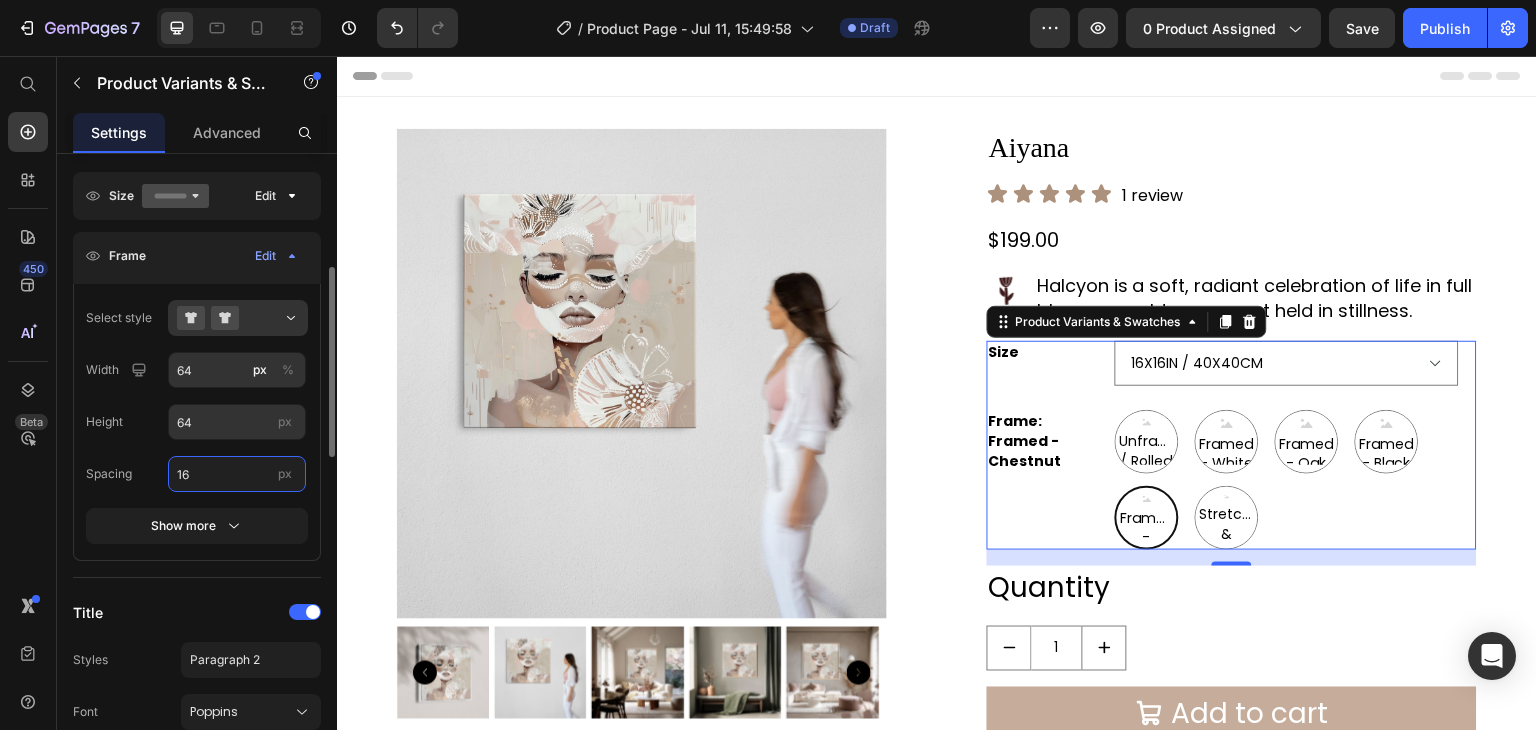 click on "16" at bounding box center (237, 474) 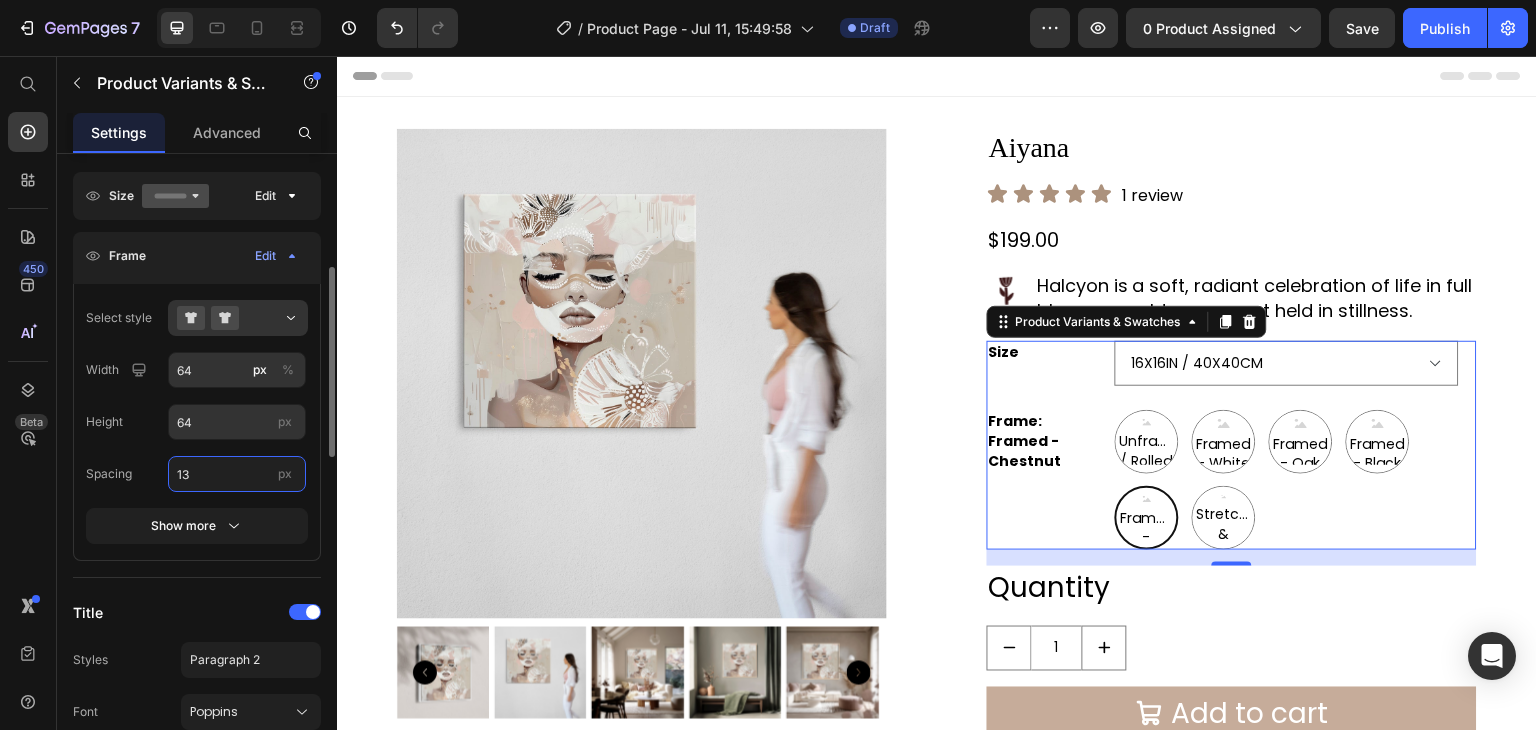 type on "14" 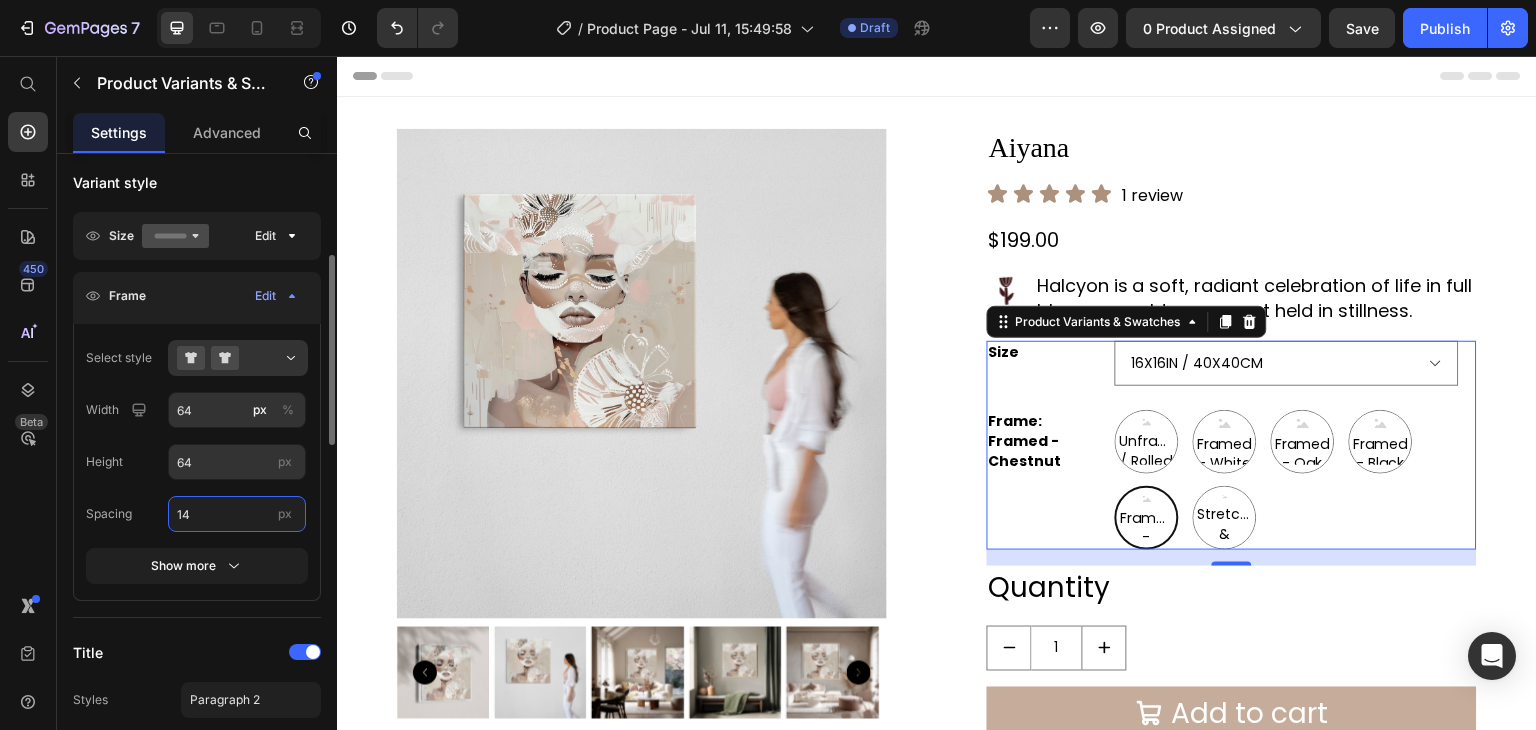 scroll, scrollTop: 304, scrollLeft: 0, axis: vertical 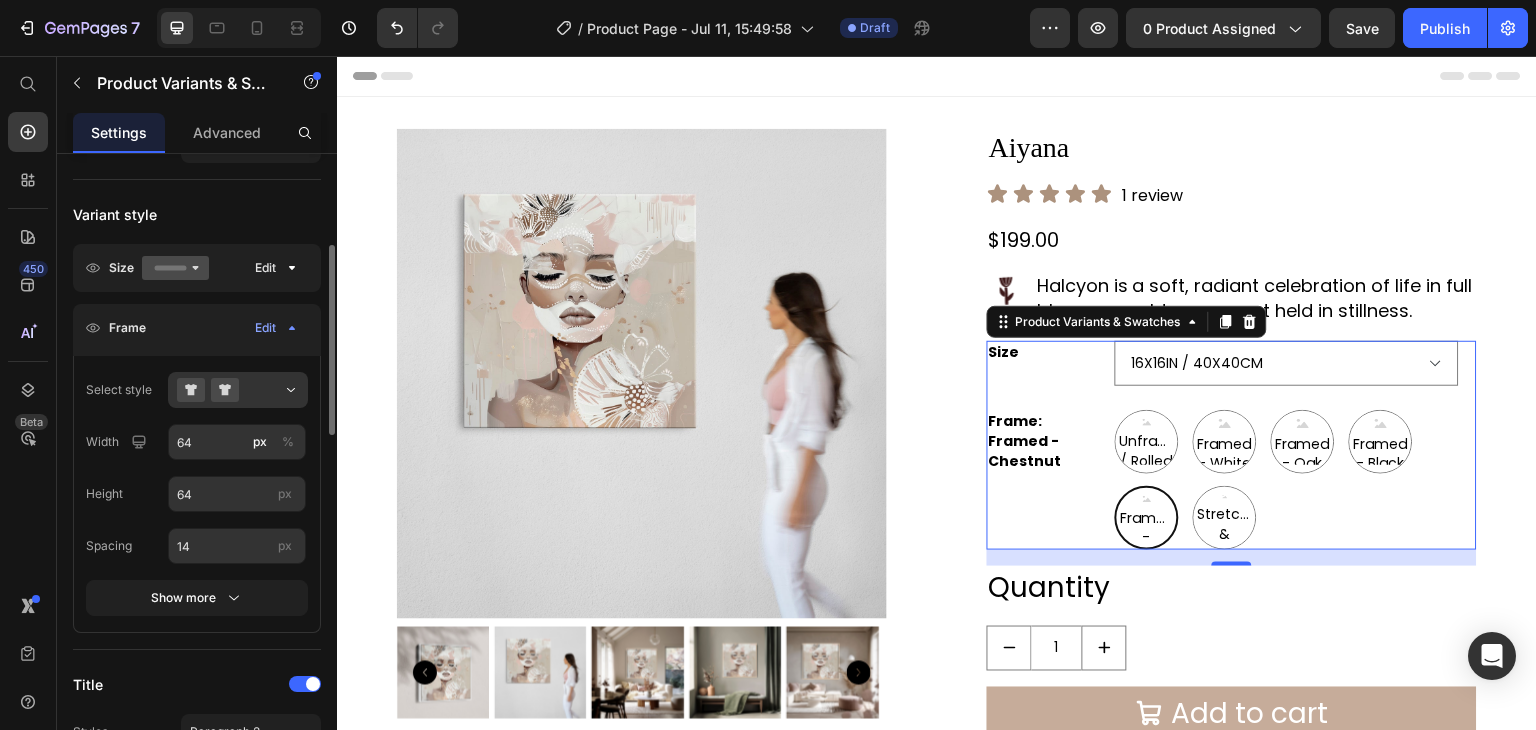 click on "Edit" 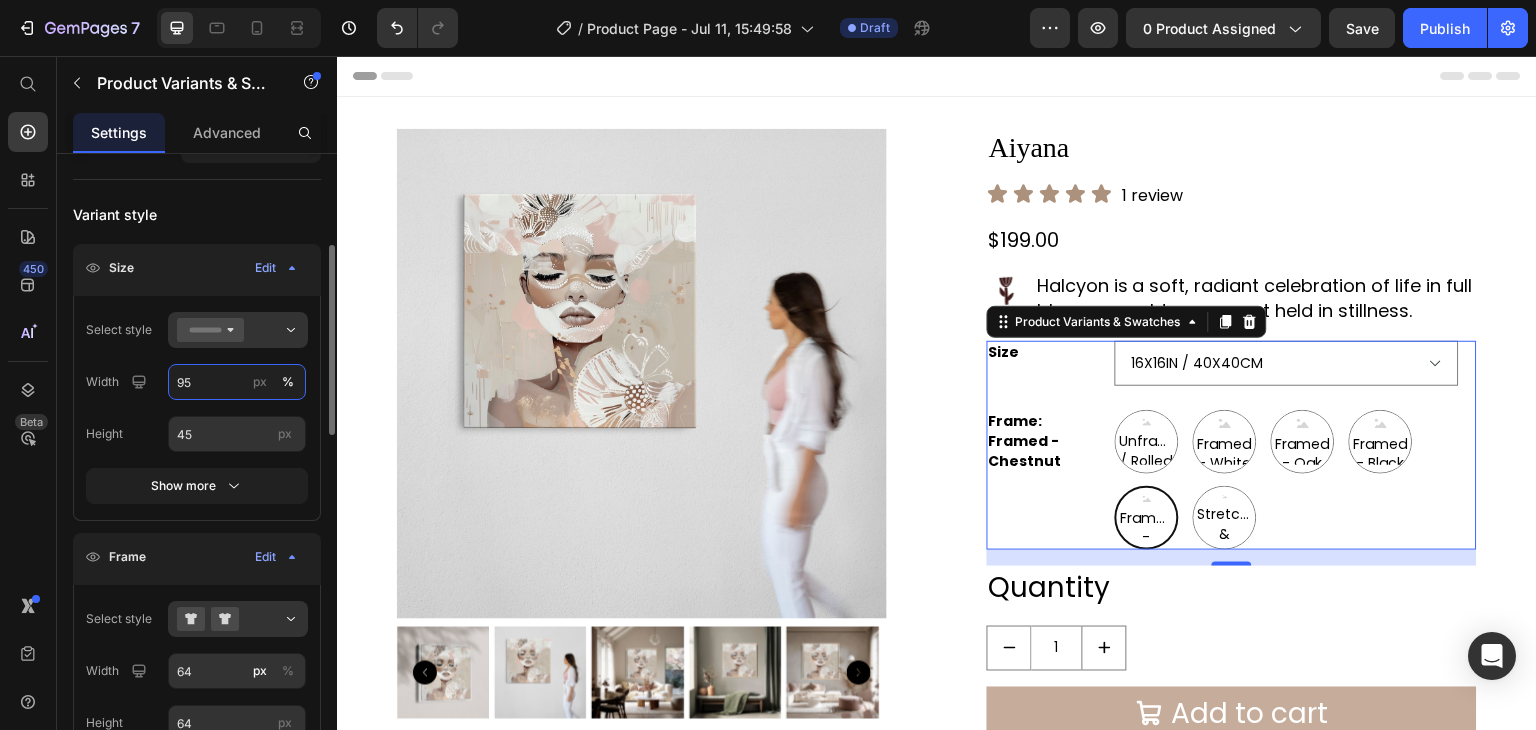 click on "95" at bounding box center (237, 382) 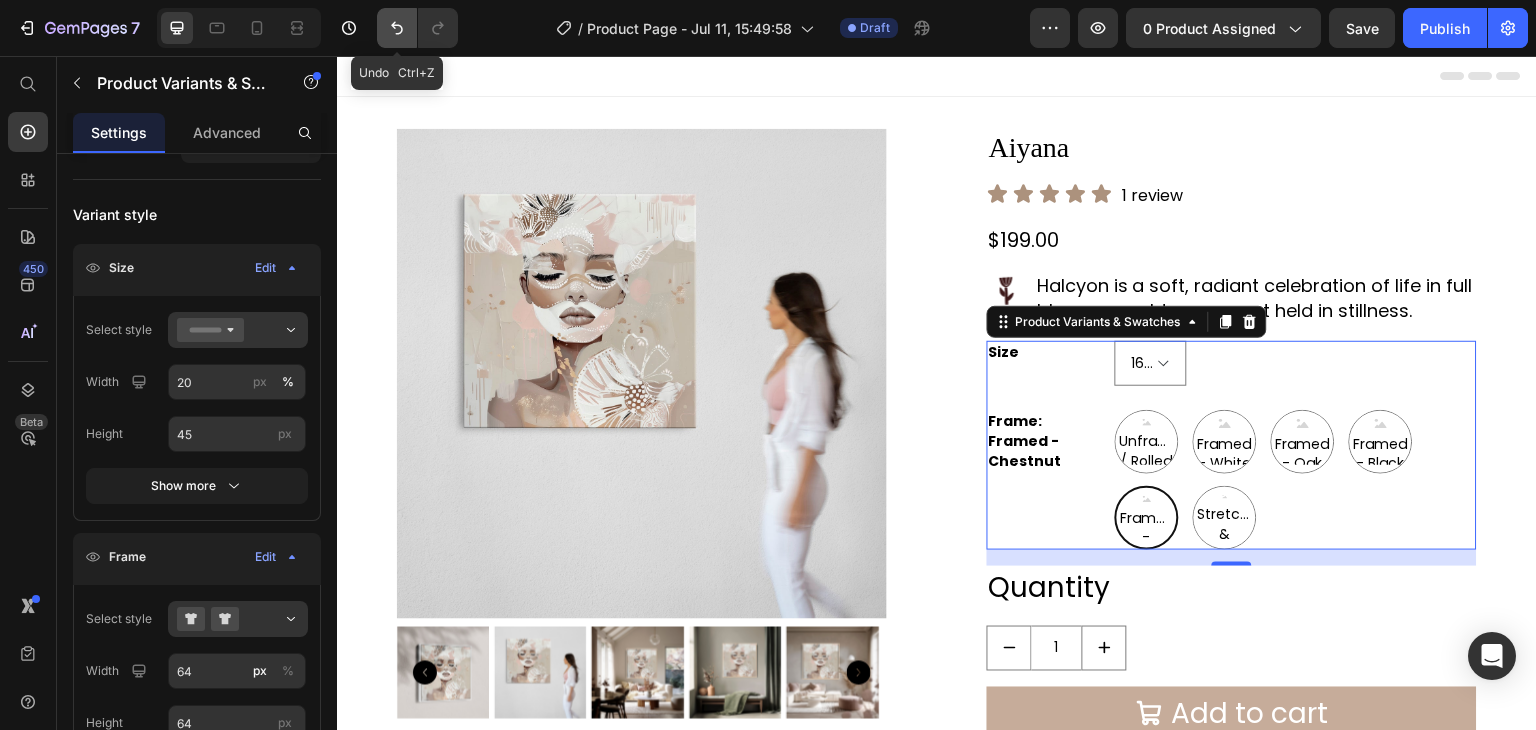 click 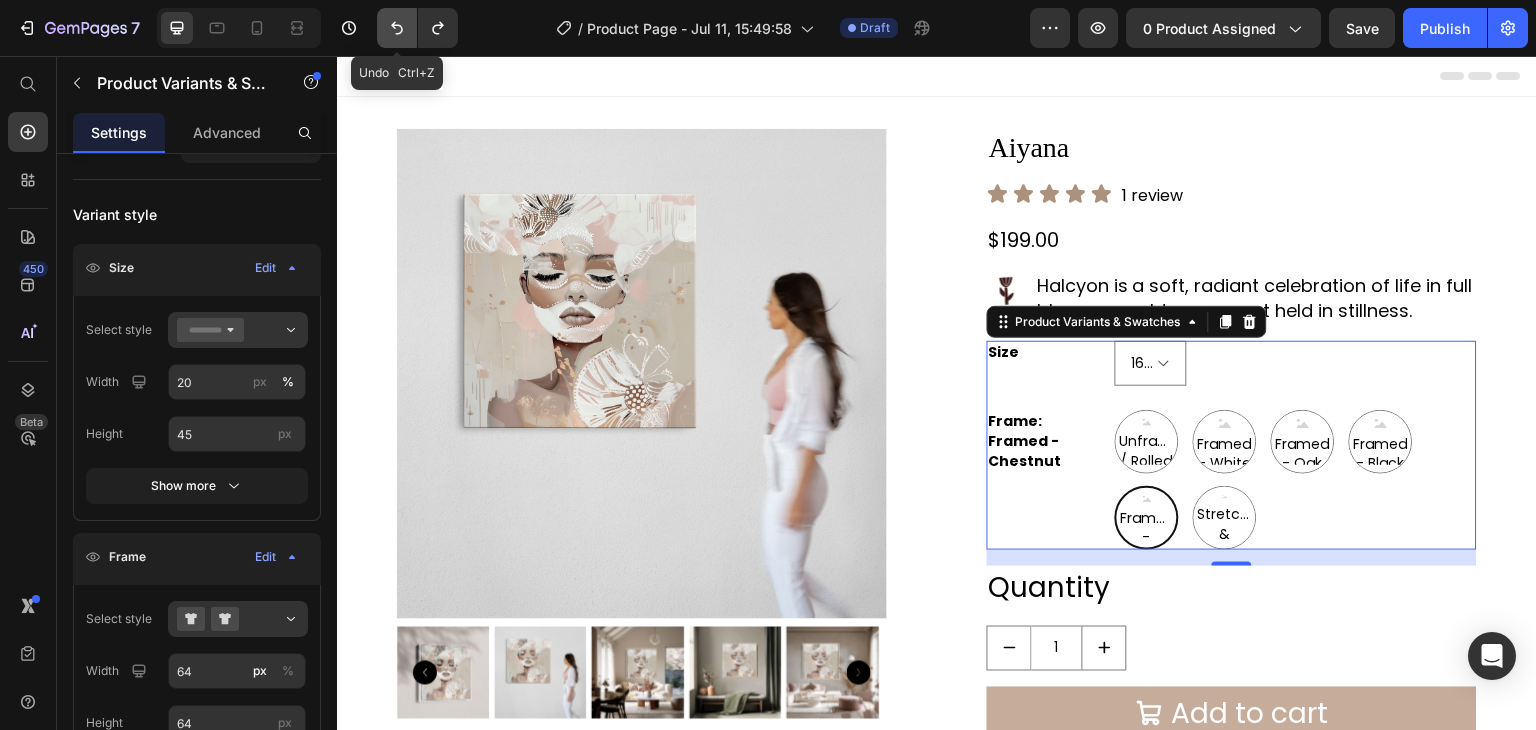 type on "95" 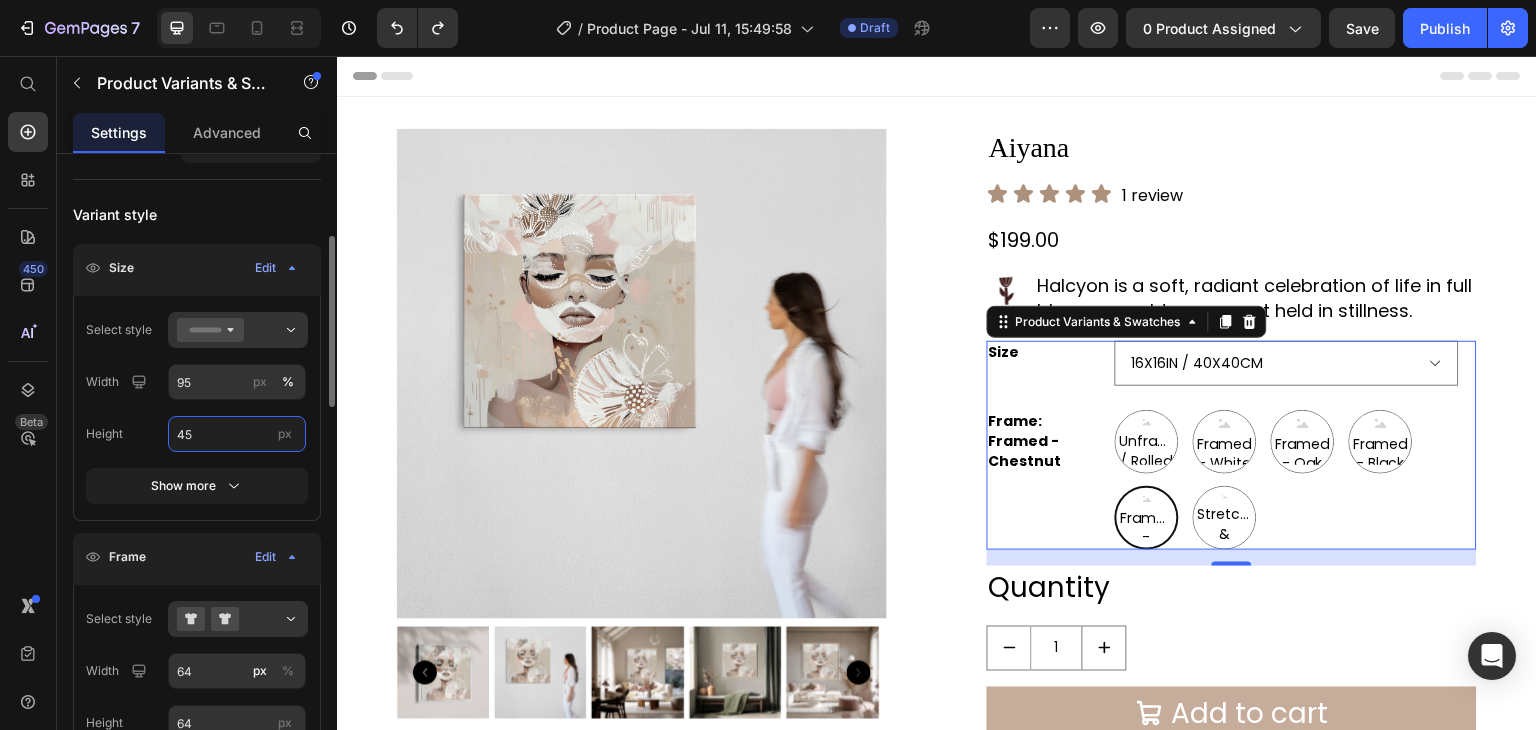 click on "45" at bounding box center [237, 434] 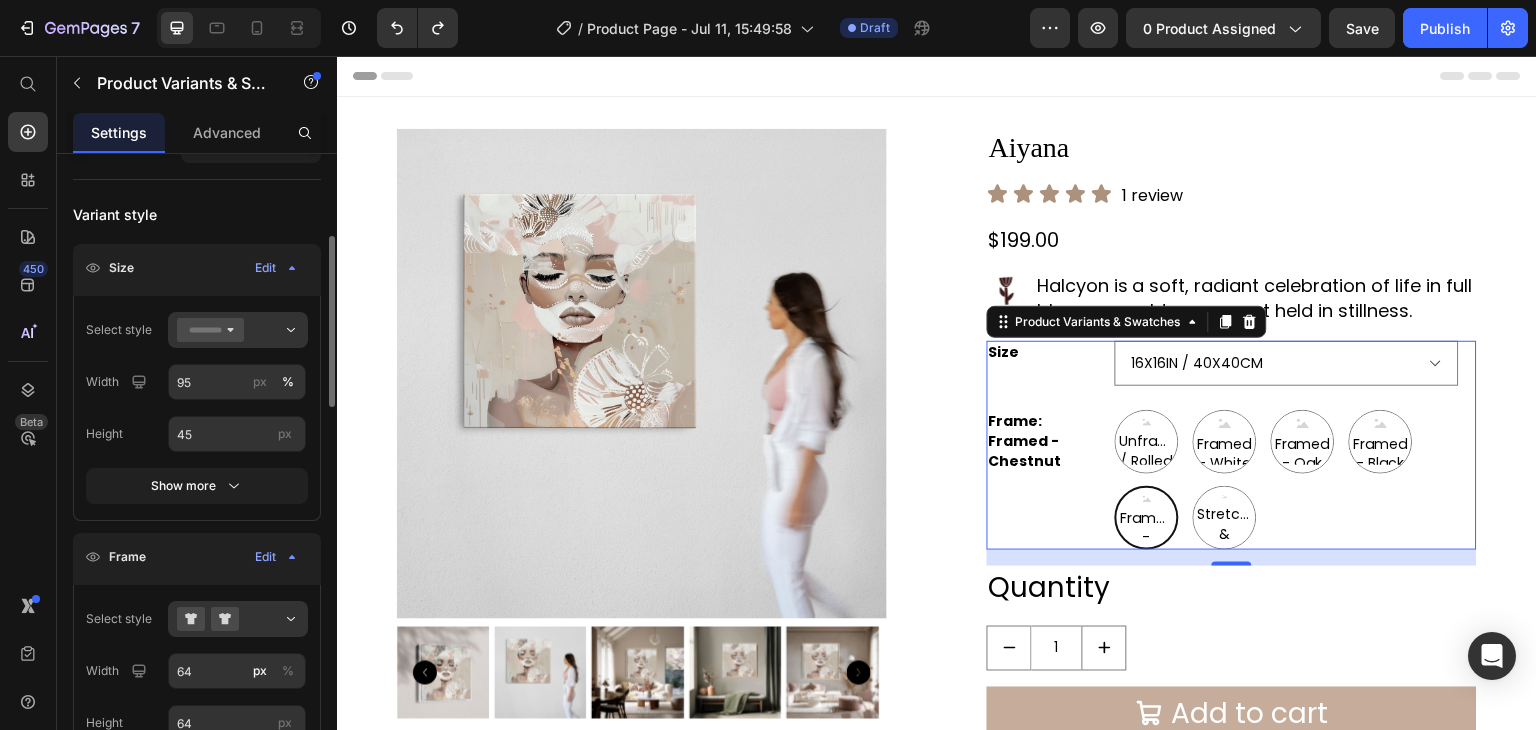 click on "Height 45 px" at bounding box center [197, 434] 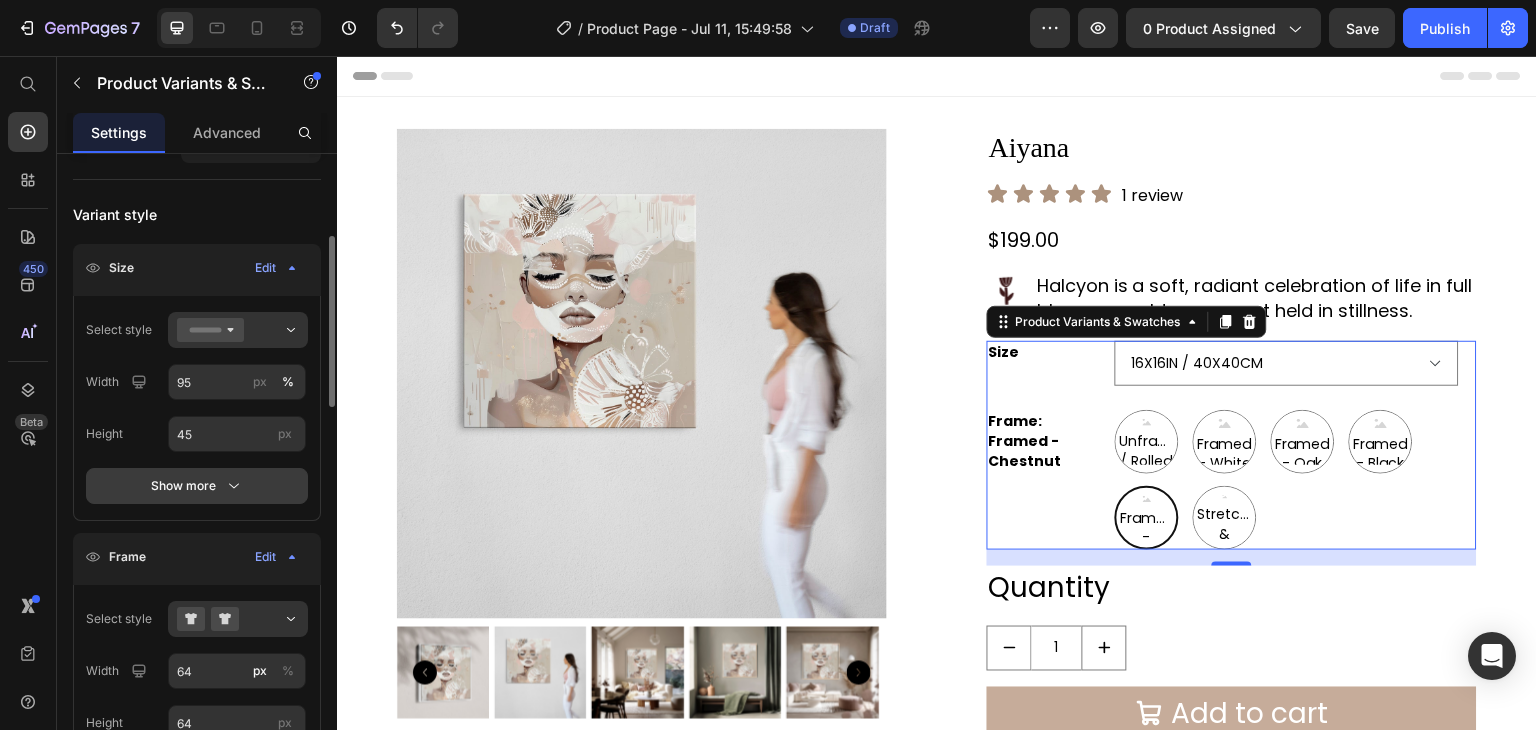 click on "Show more" at bounding box center (197, 486) 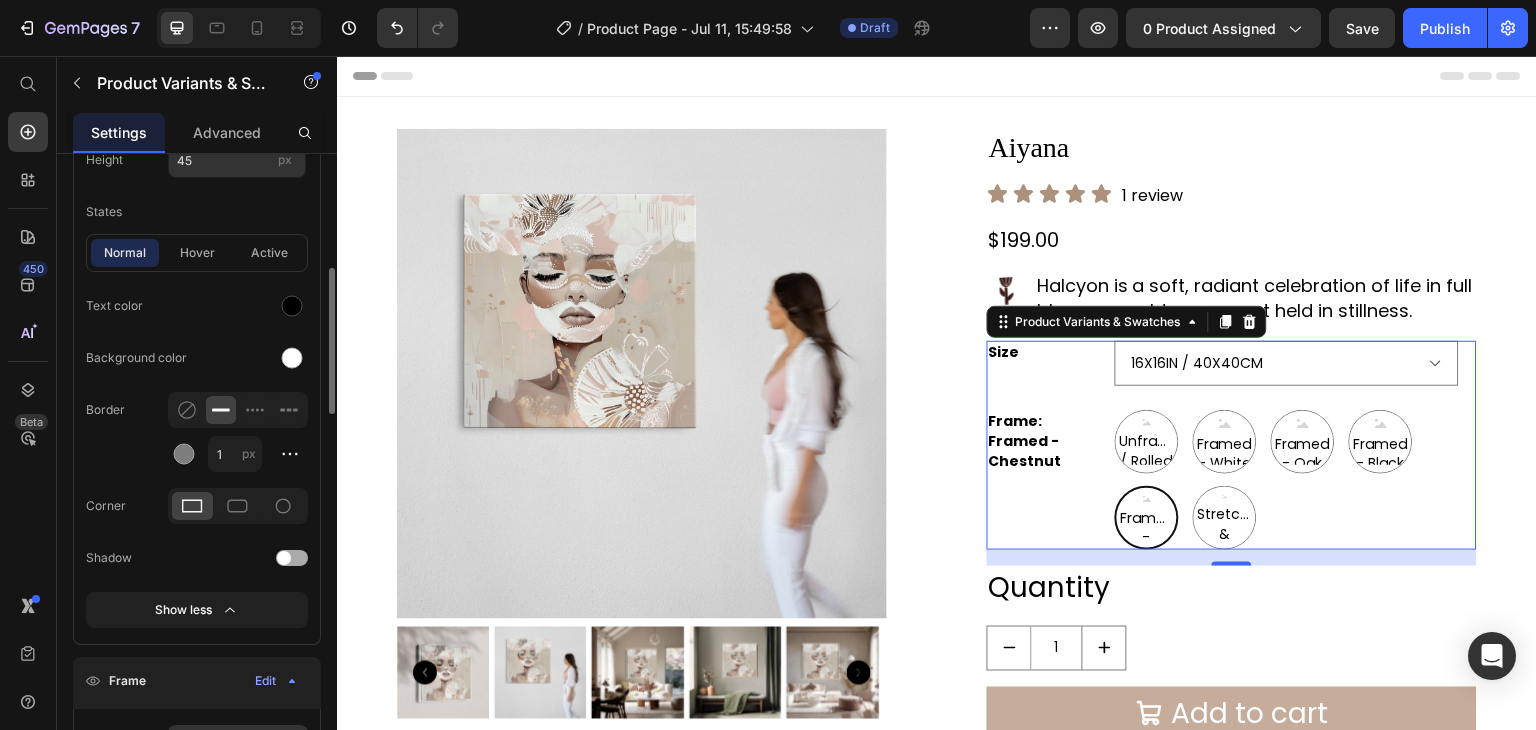 scroll, scrollTop: 586, scrollLeft: 0, axis: vertical 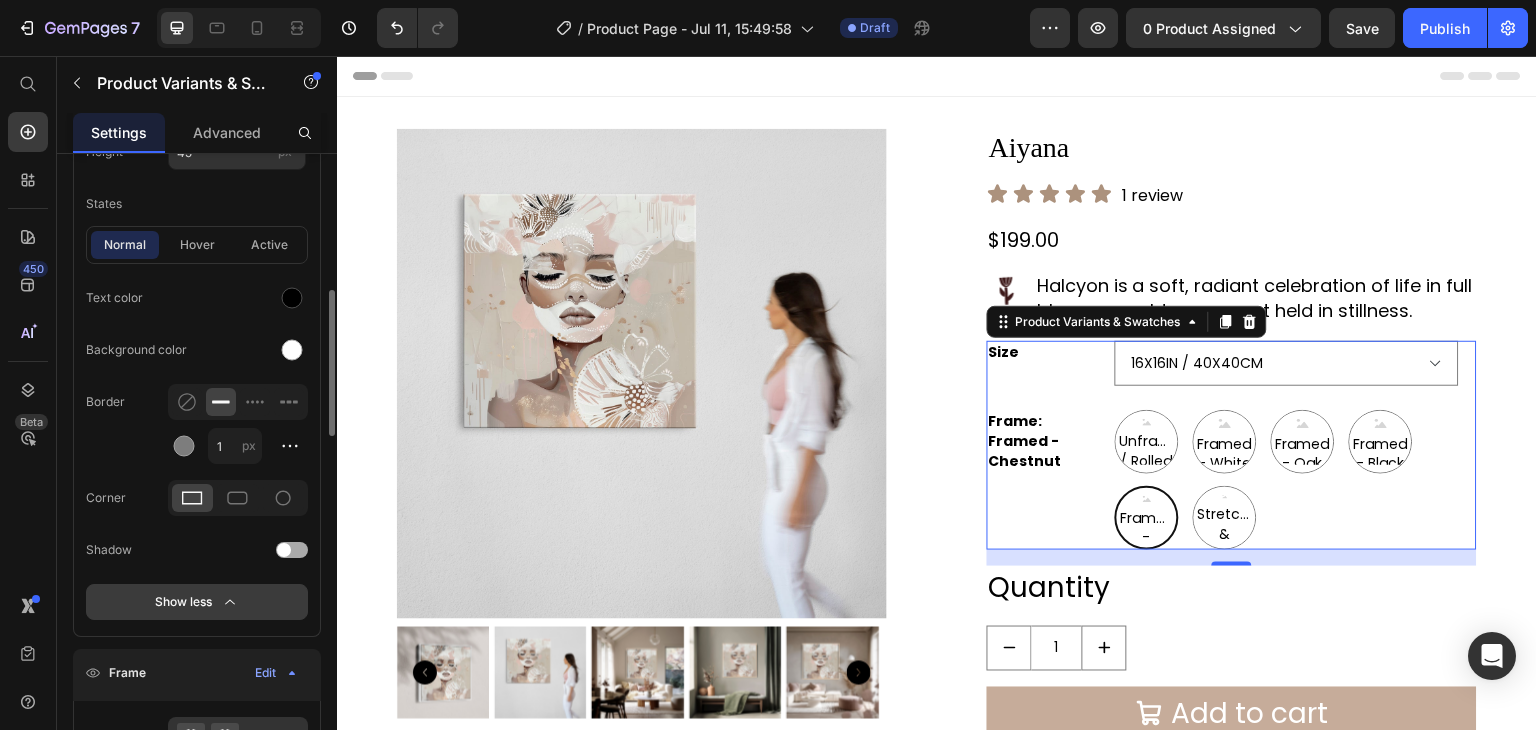 click on "Show less" at bounding box center (197, 602) 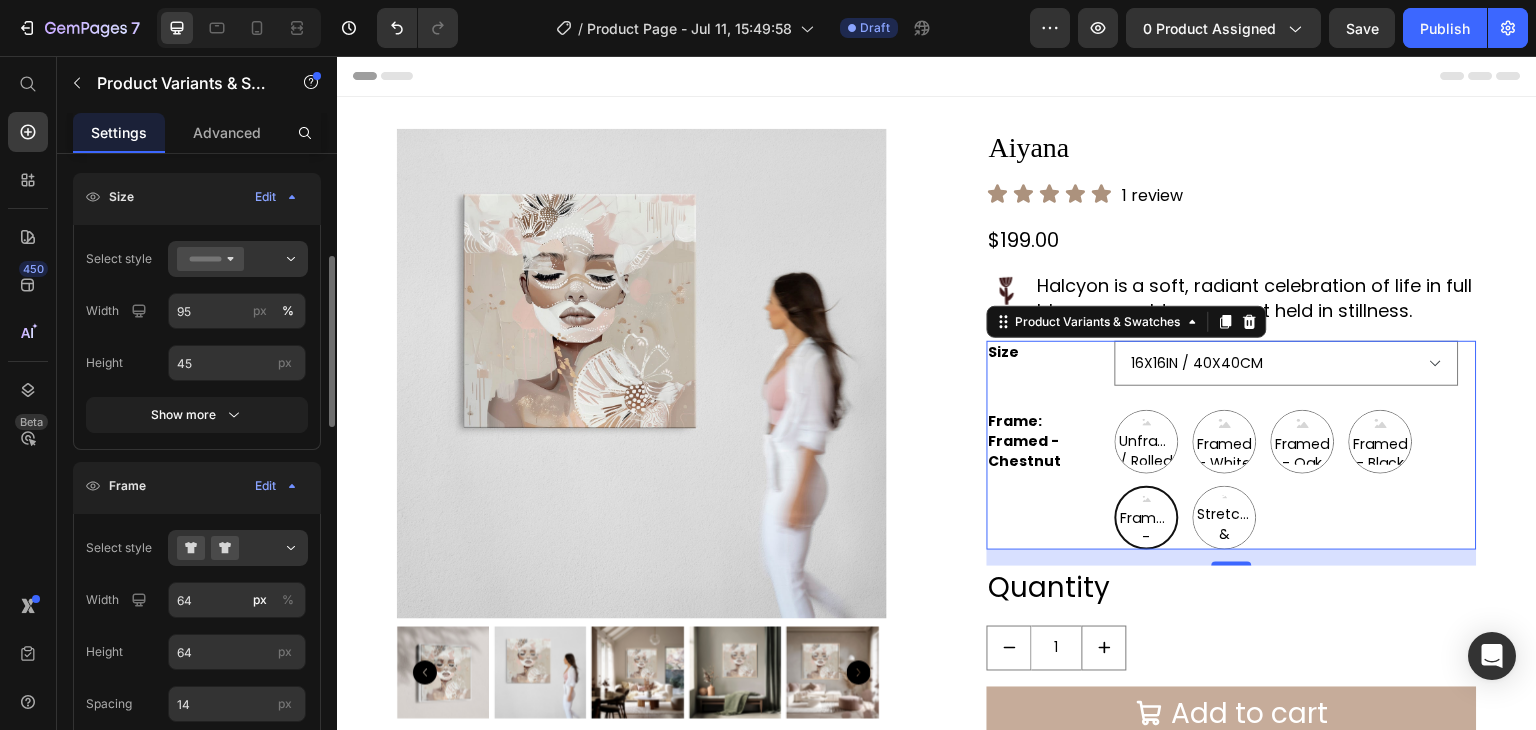 scroll, scrollTop: 351, scrollLeft: 0, axis: vertical 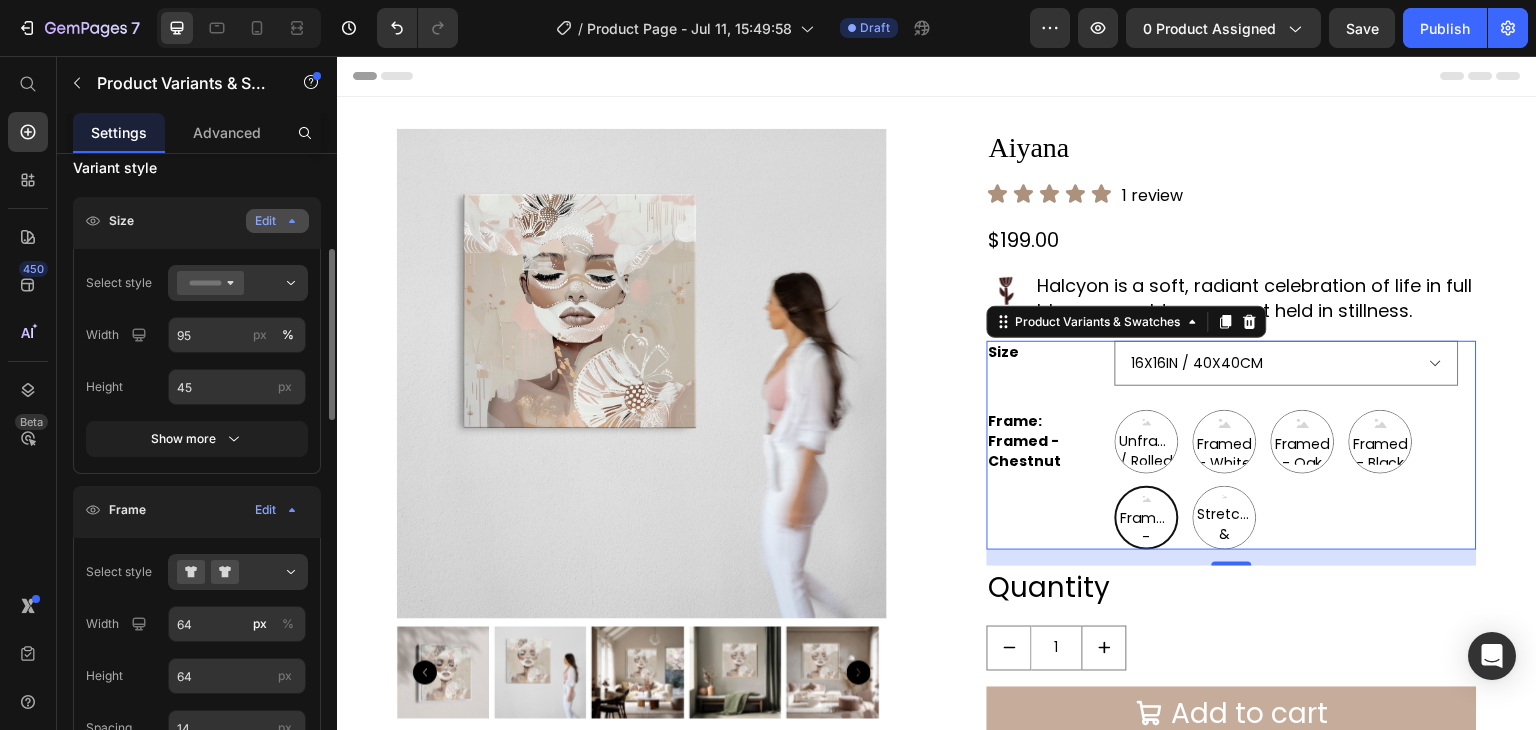 click on "Edit" 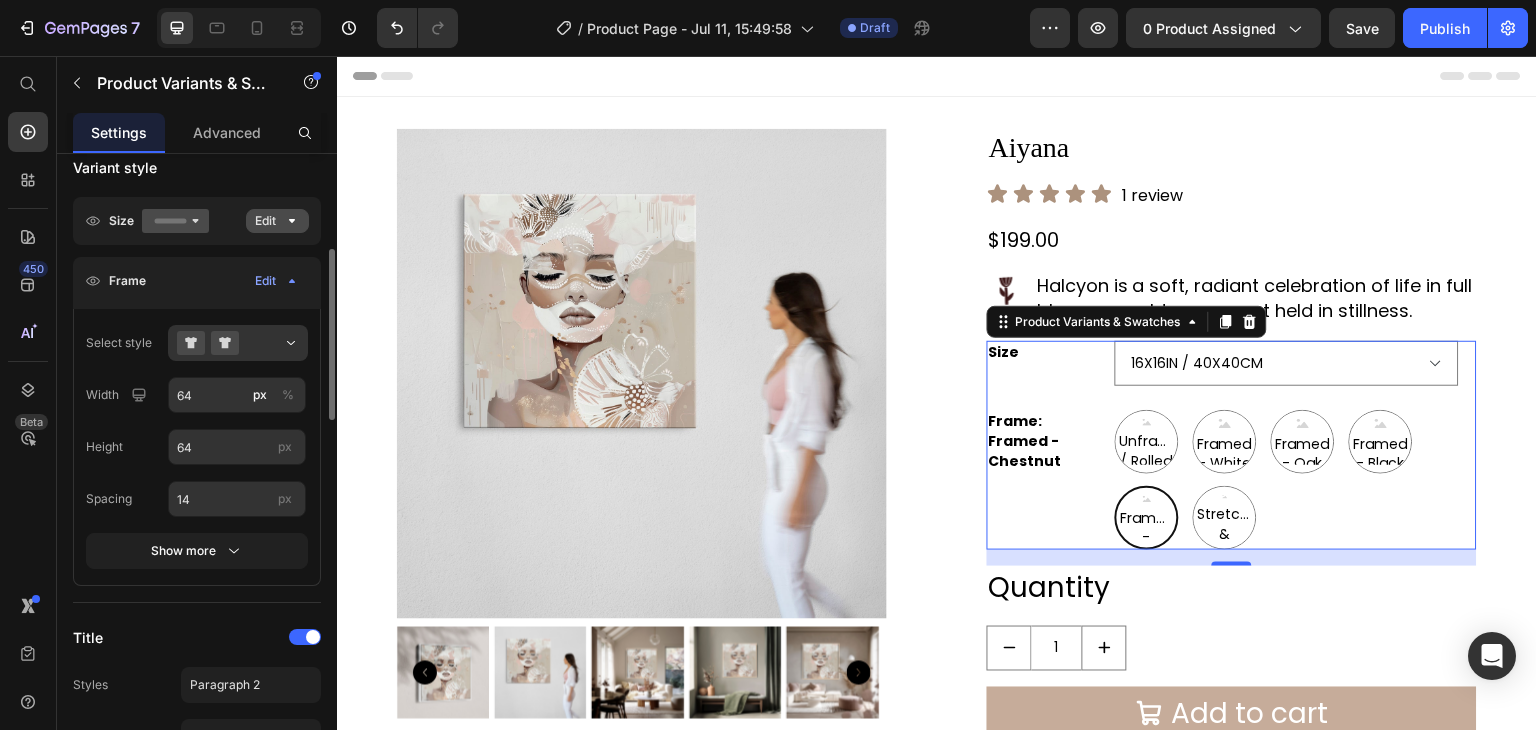 click 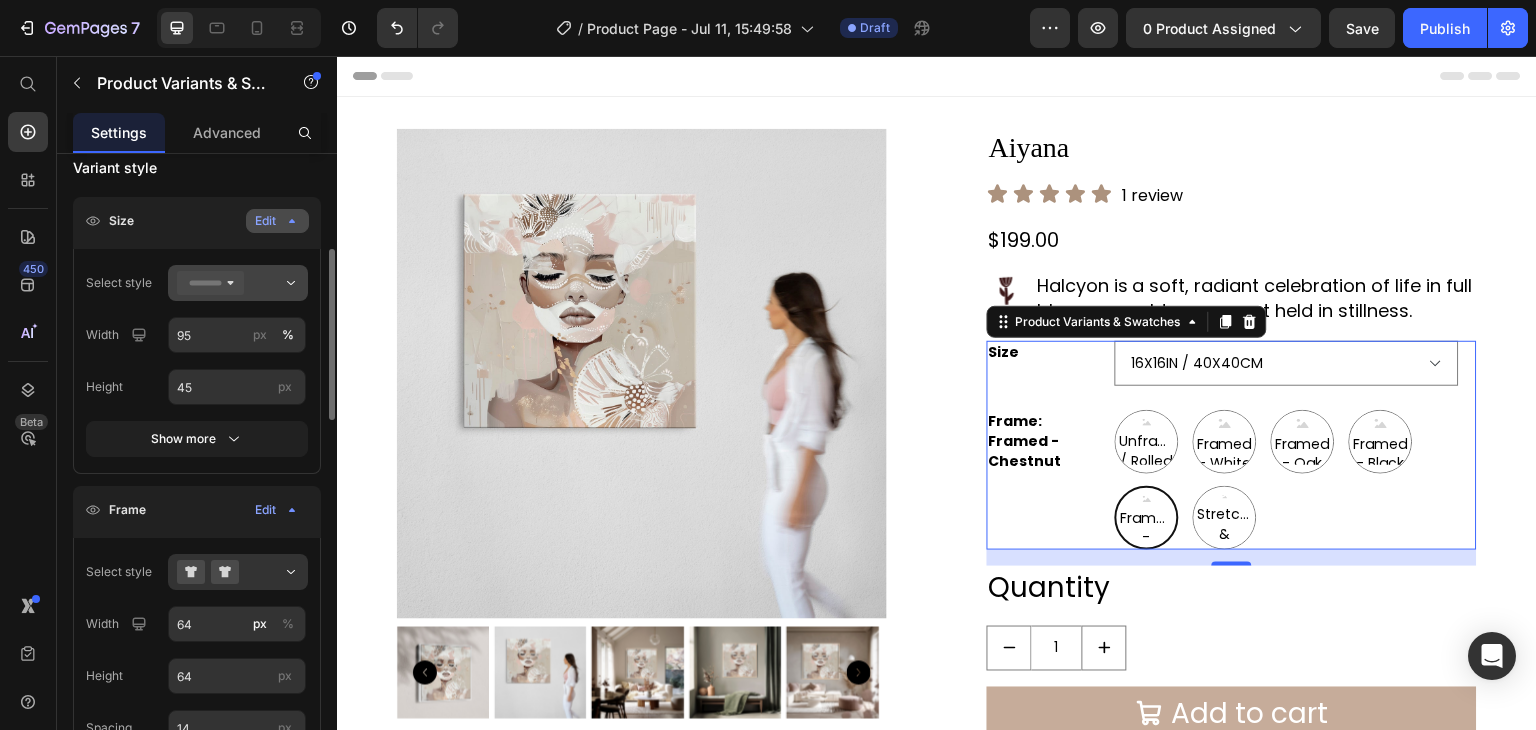 click at bounding box center [238, 283] 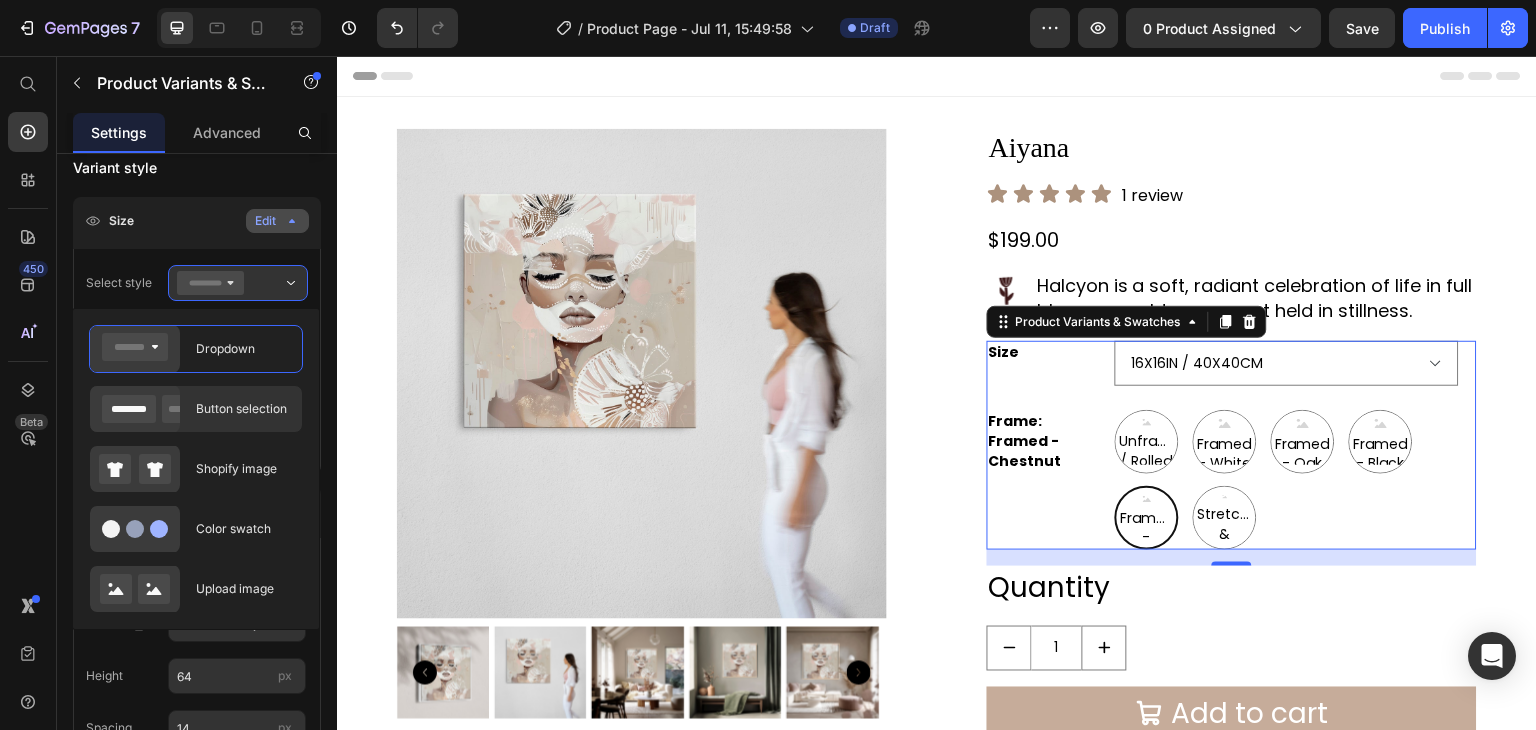 click on "Button selection" 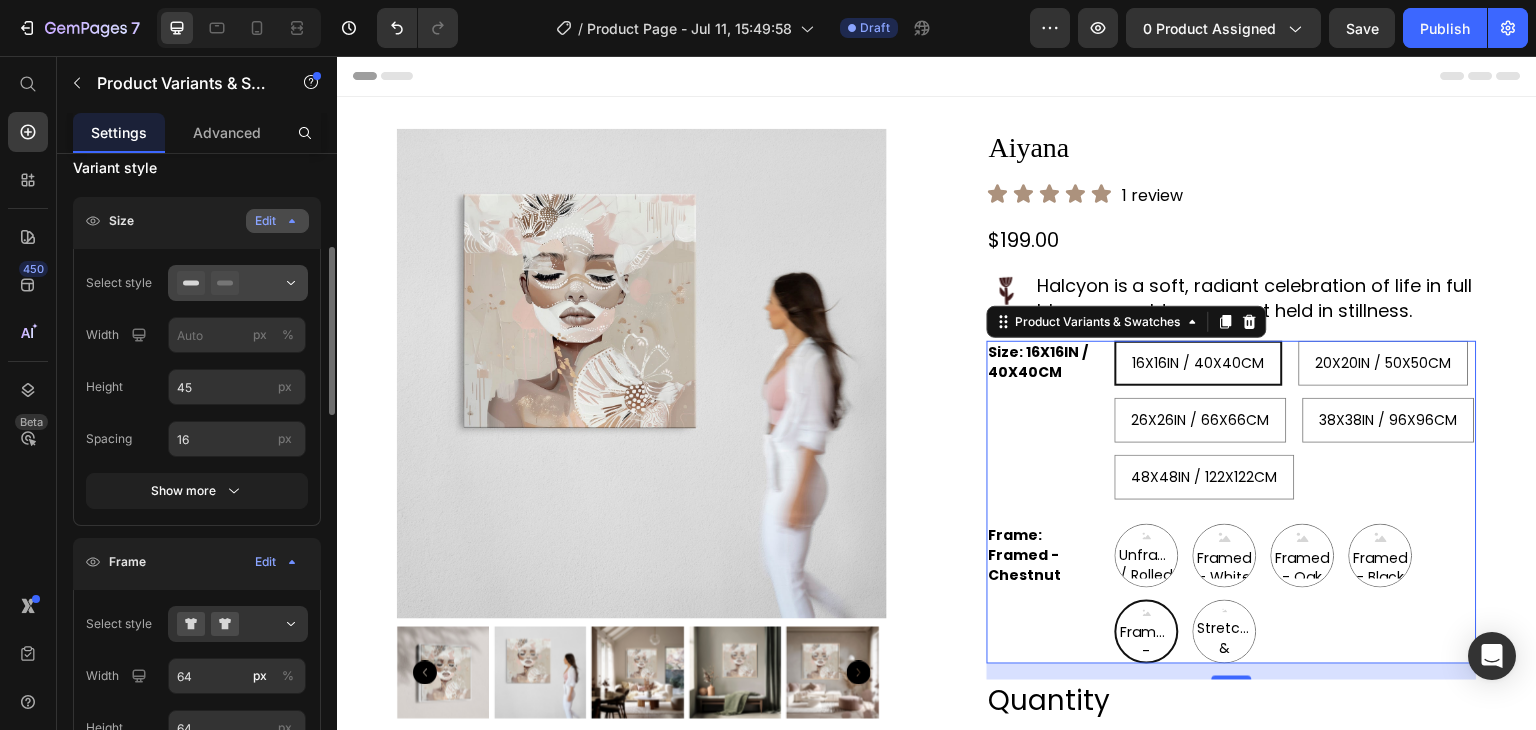 click at bounding box center (238, 283) 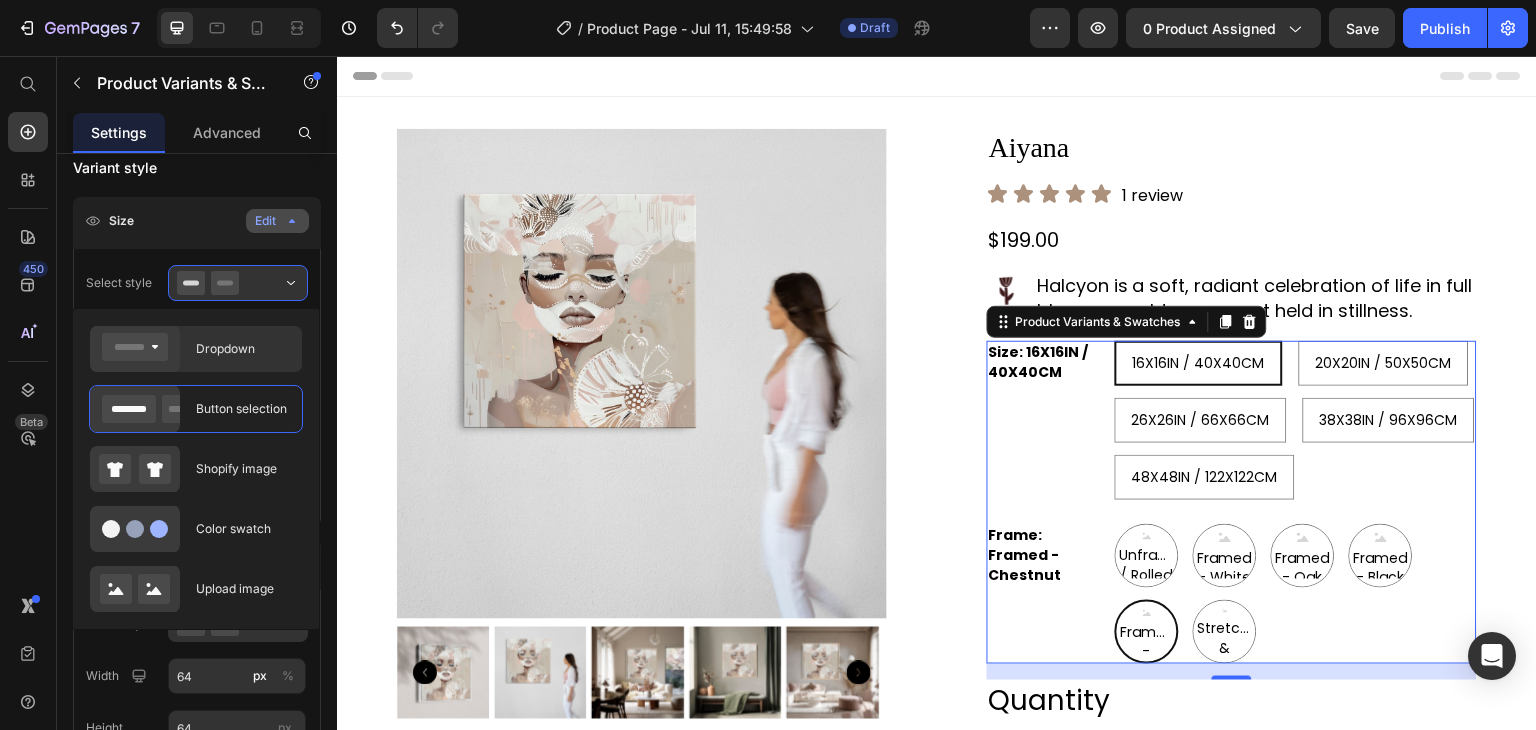 click on "Dropdown" at bounding box center [243, 349] 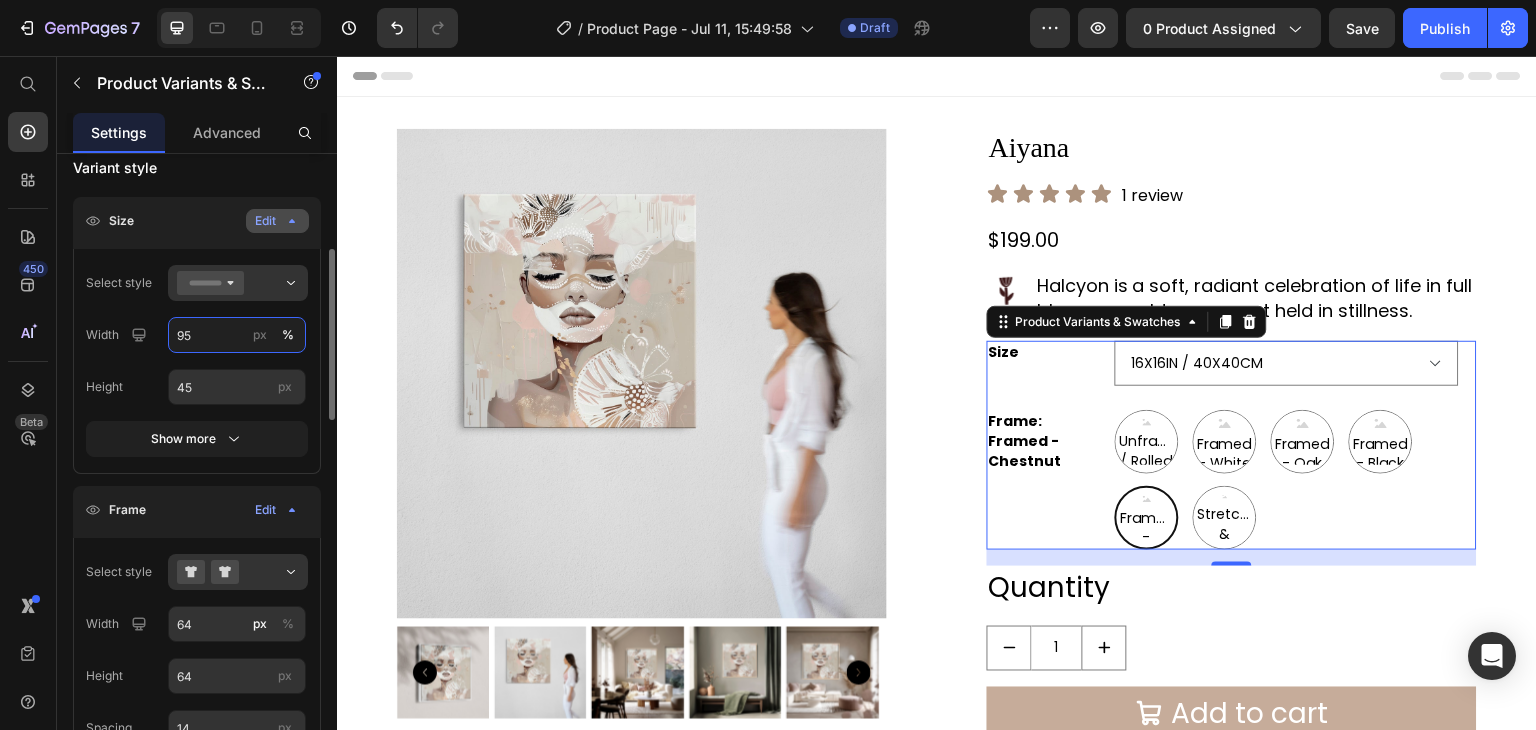 click on "95" at bounding box center [237, 335] 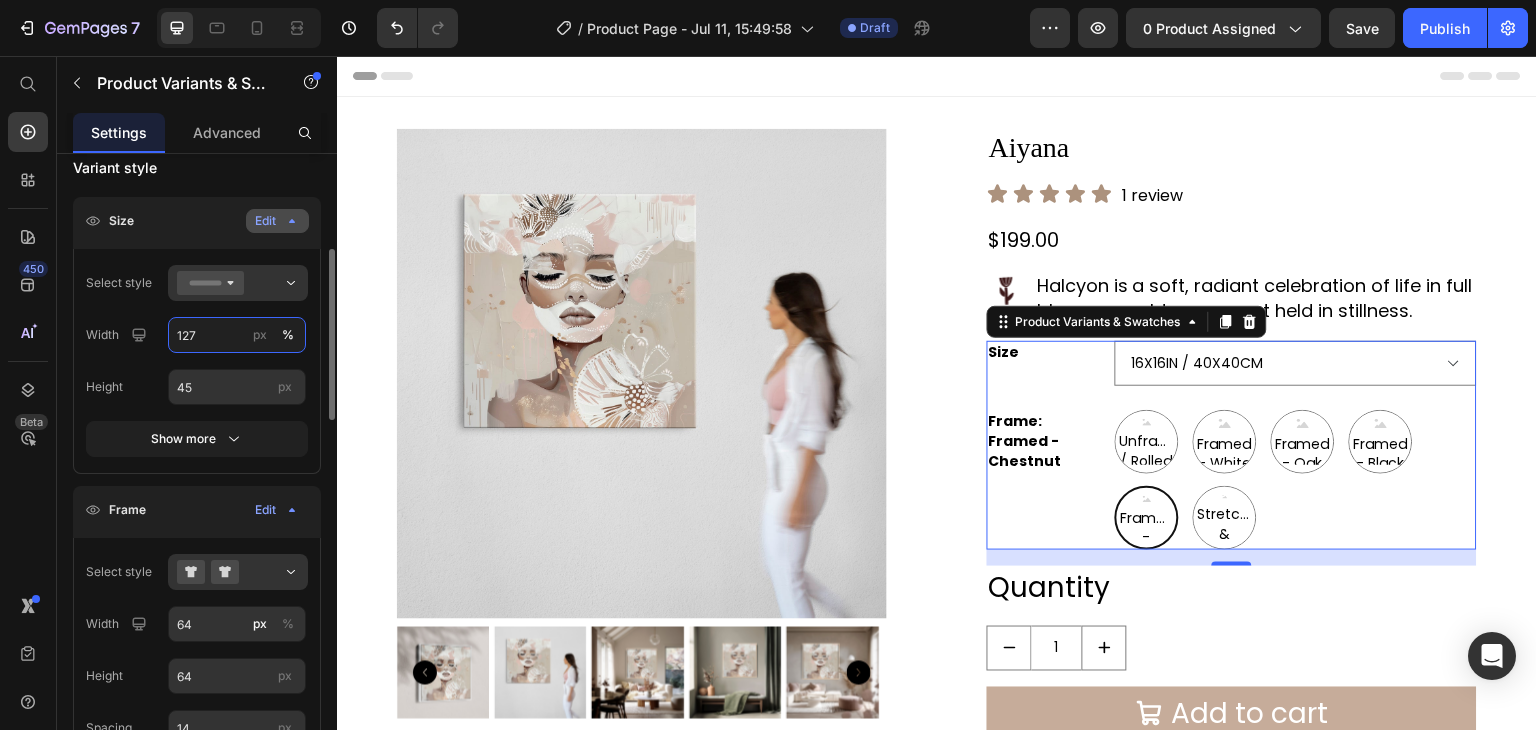 type on "126" 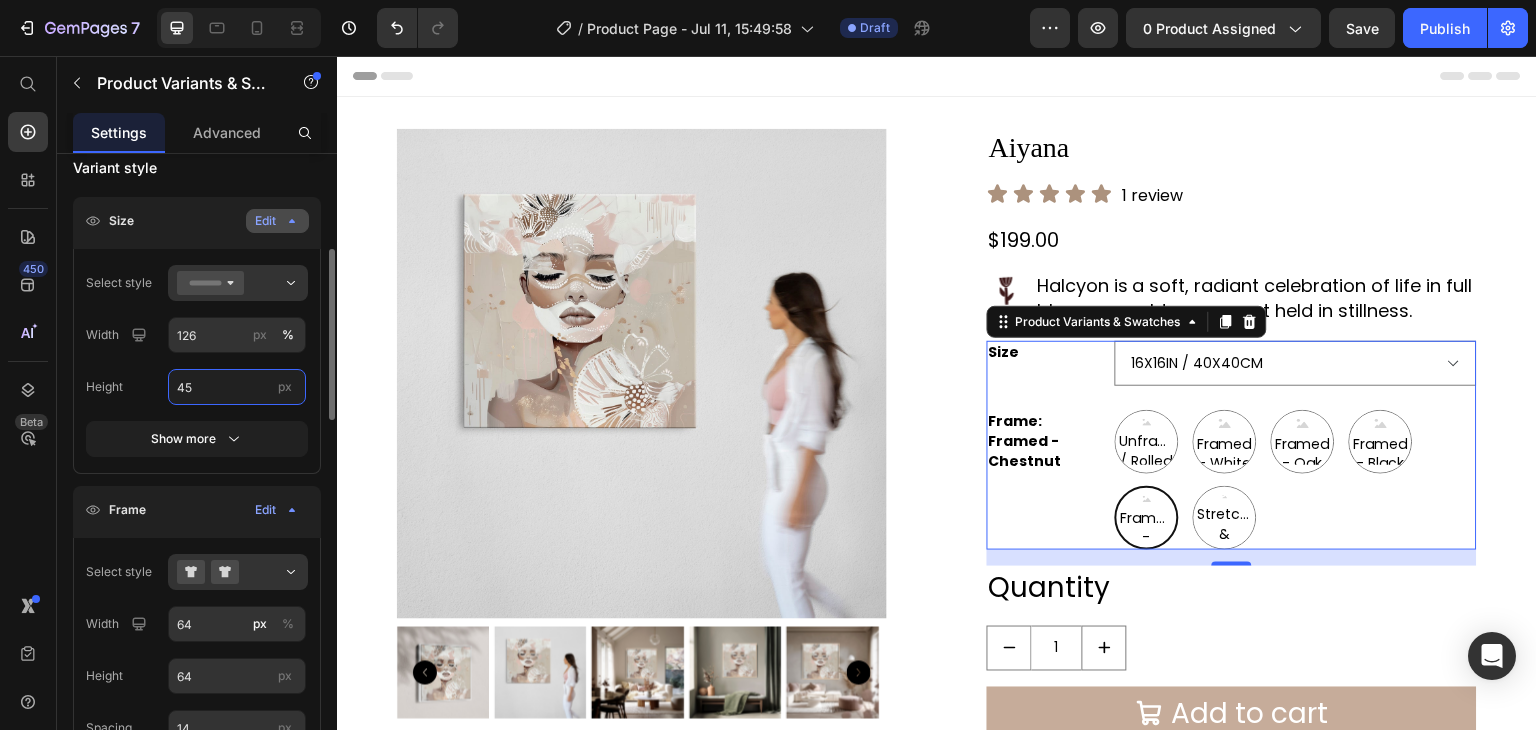 click on "45" at bounding box center [237, 387] 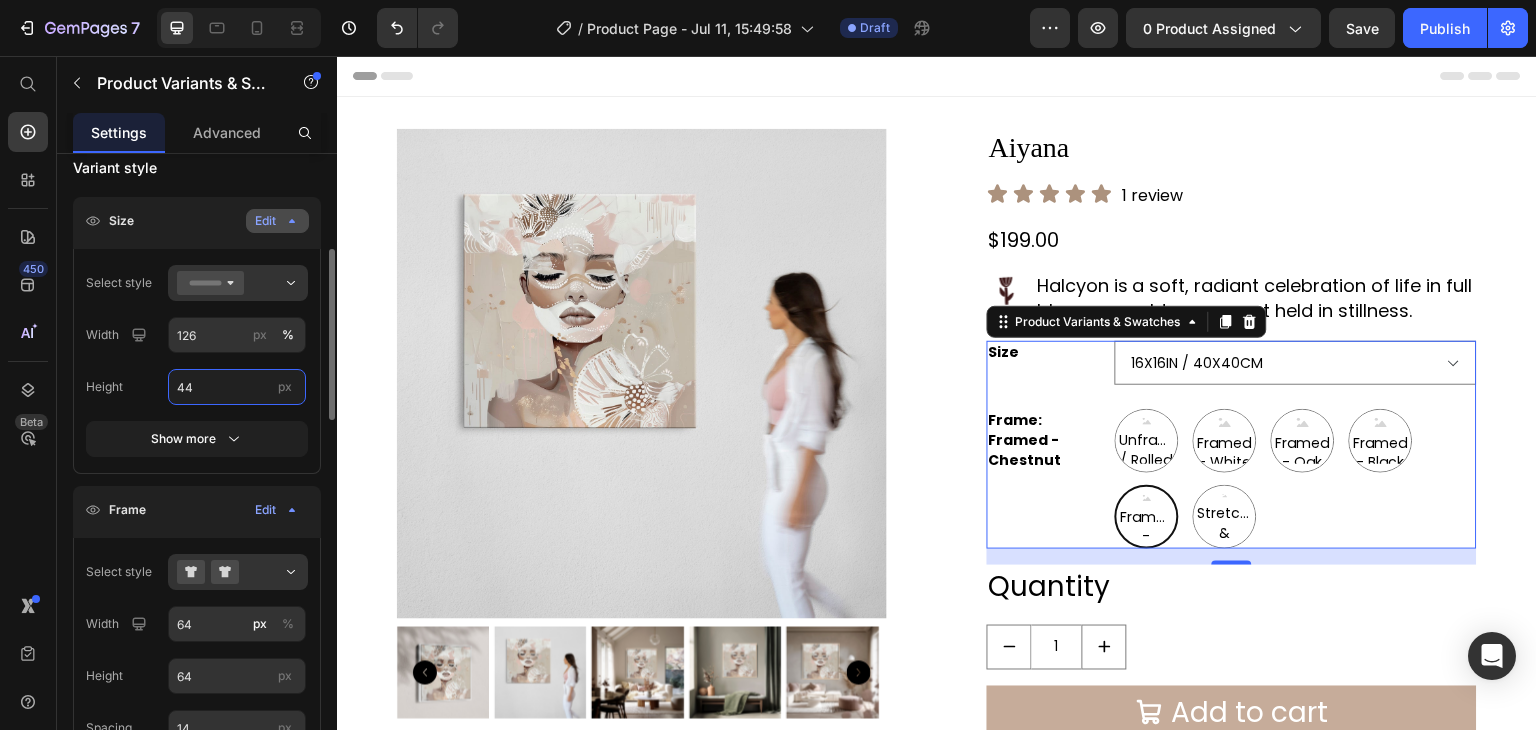 type on "45" 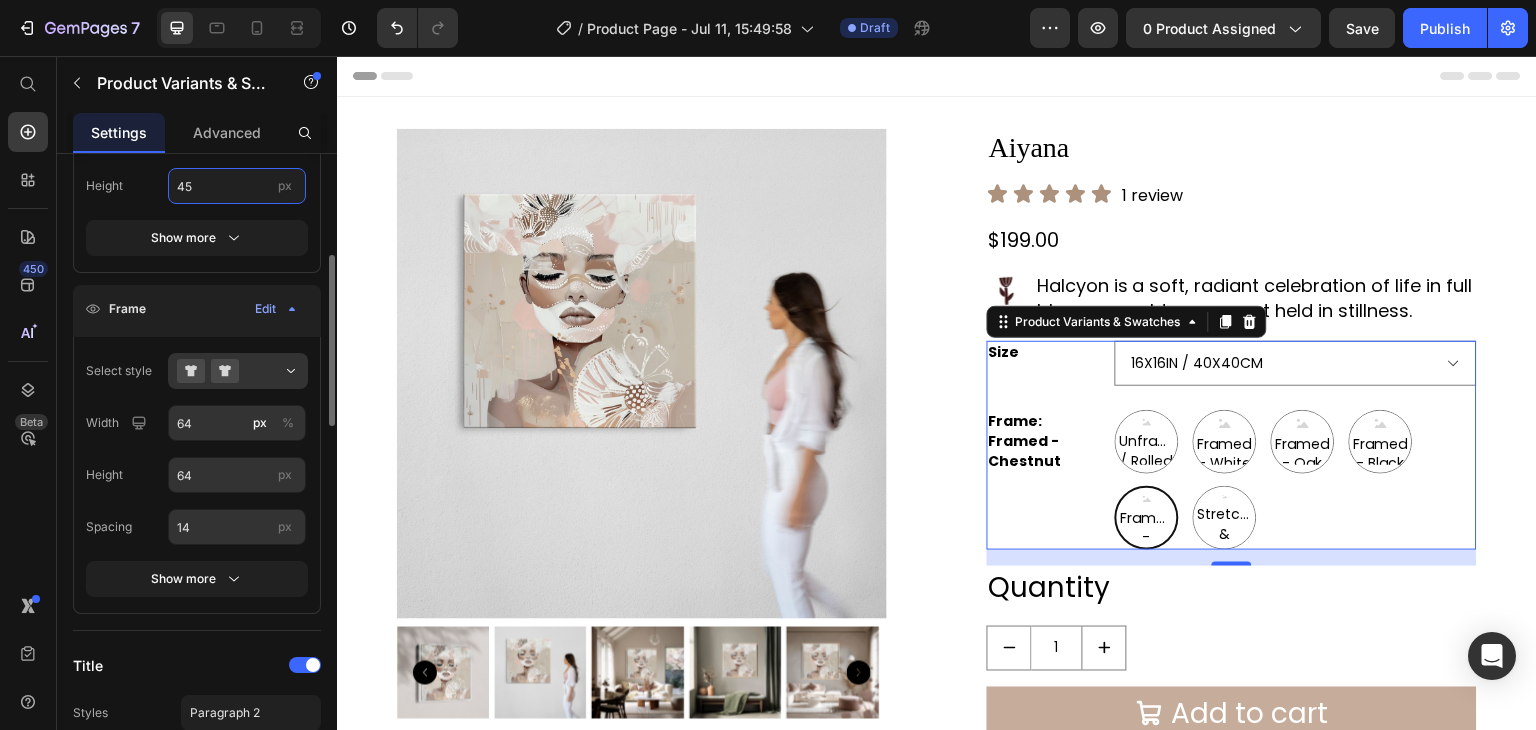 scroll, scrollTop: 560, scrollLeft: 0, axis: vertical 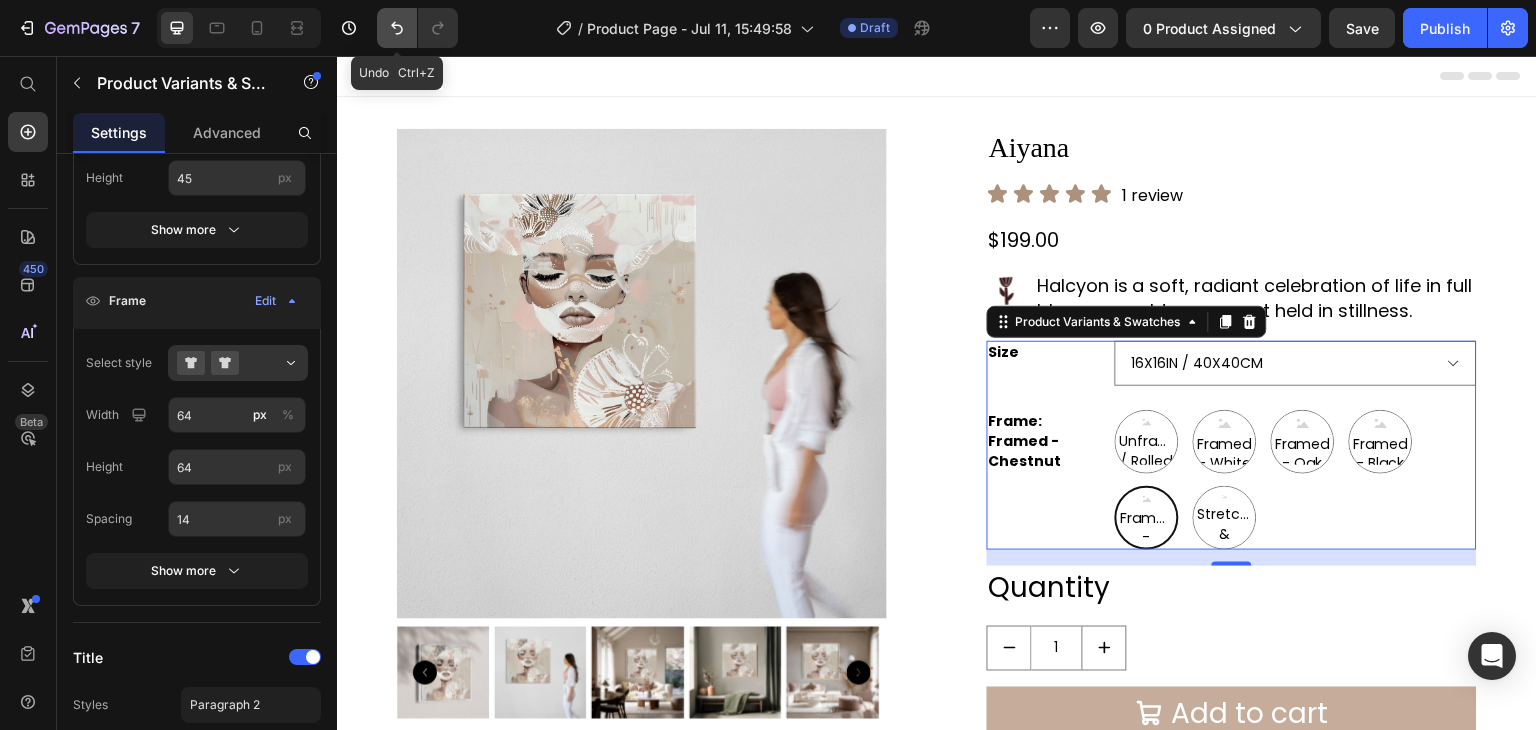 click 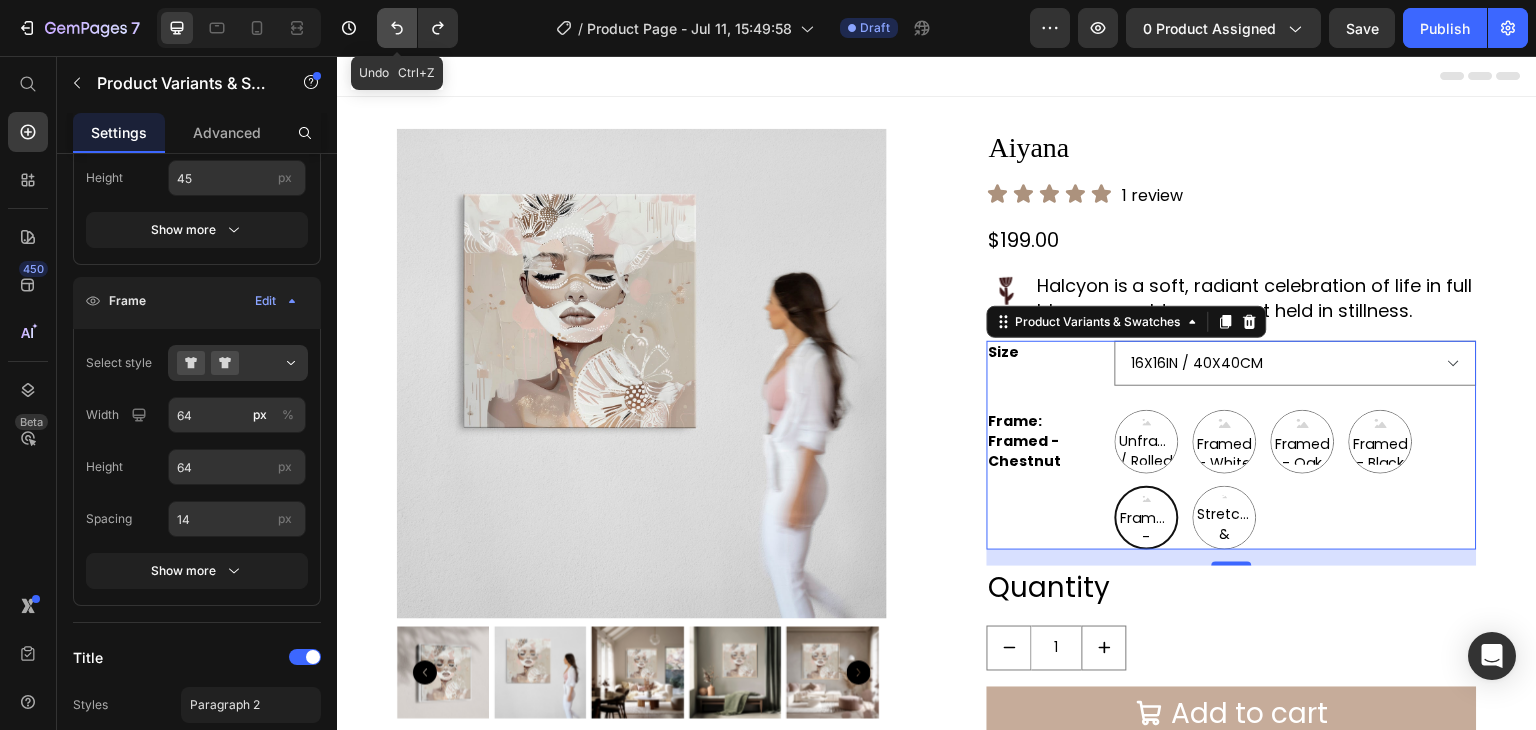 click 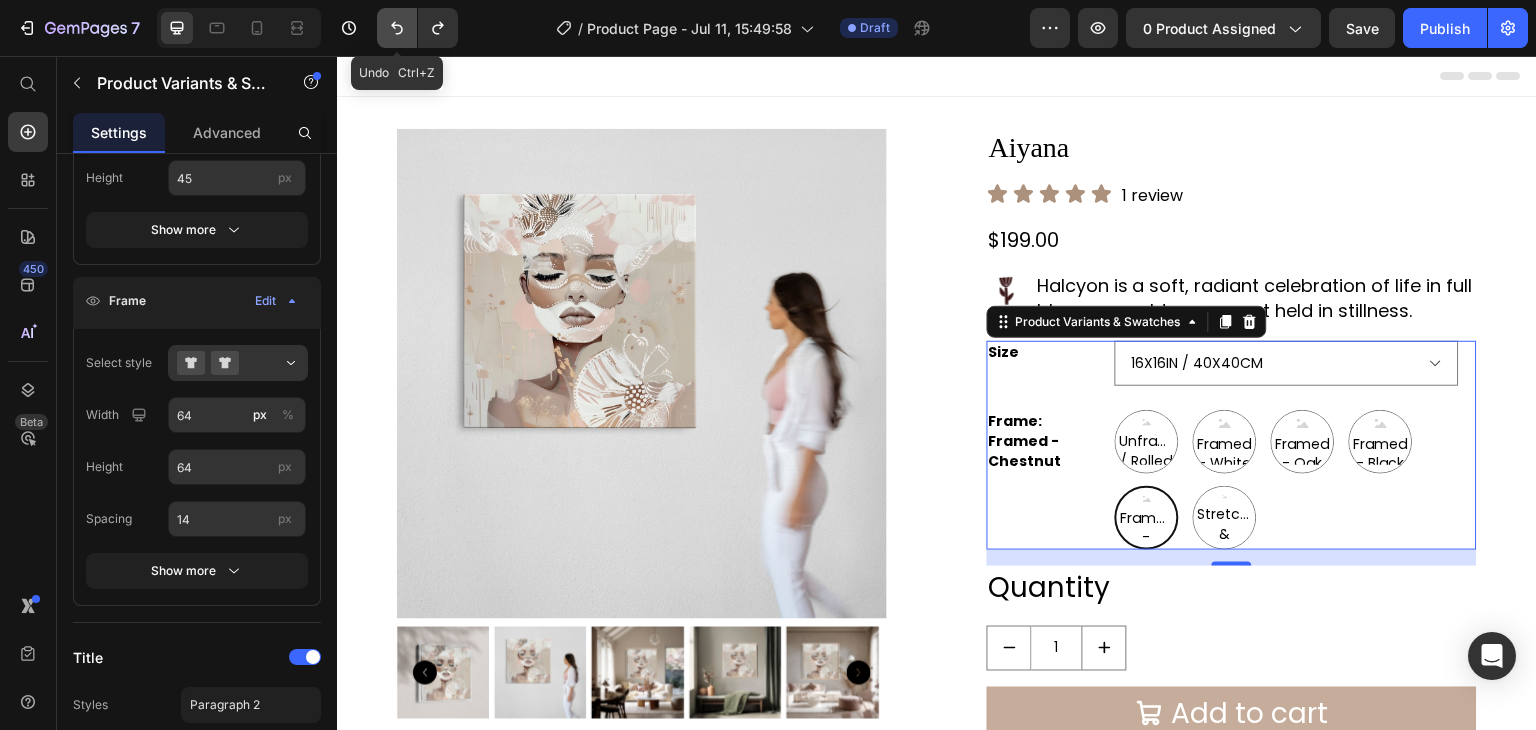 click 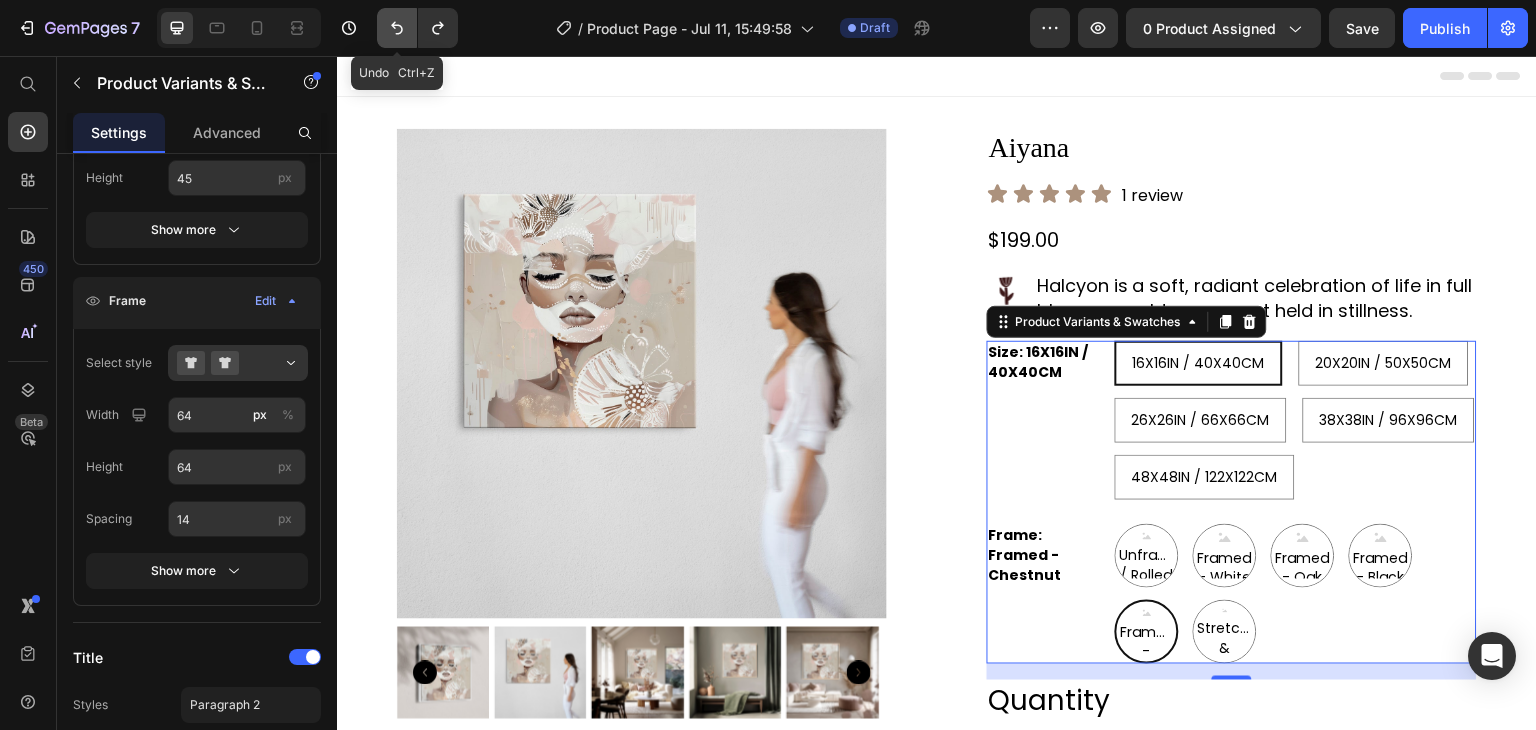 click 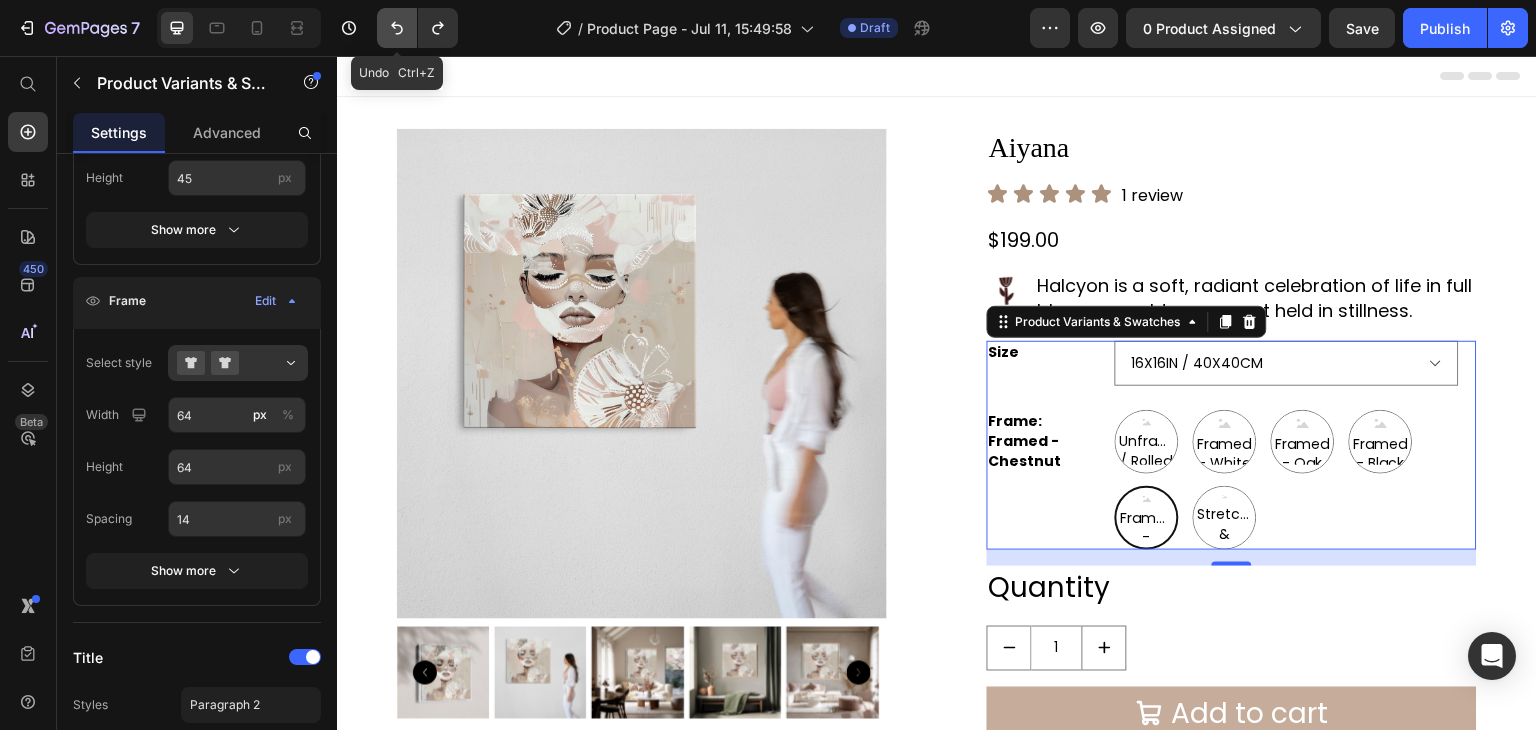 click 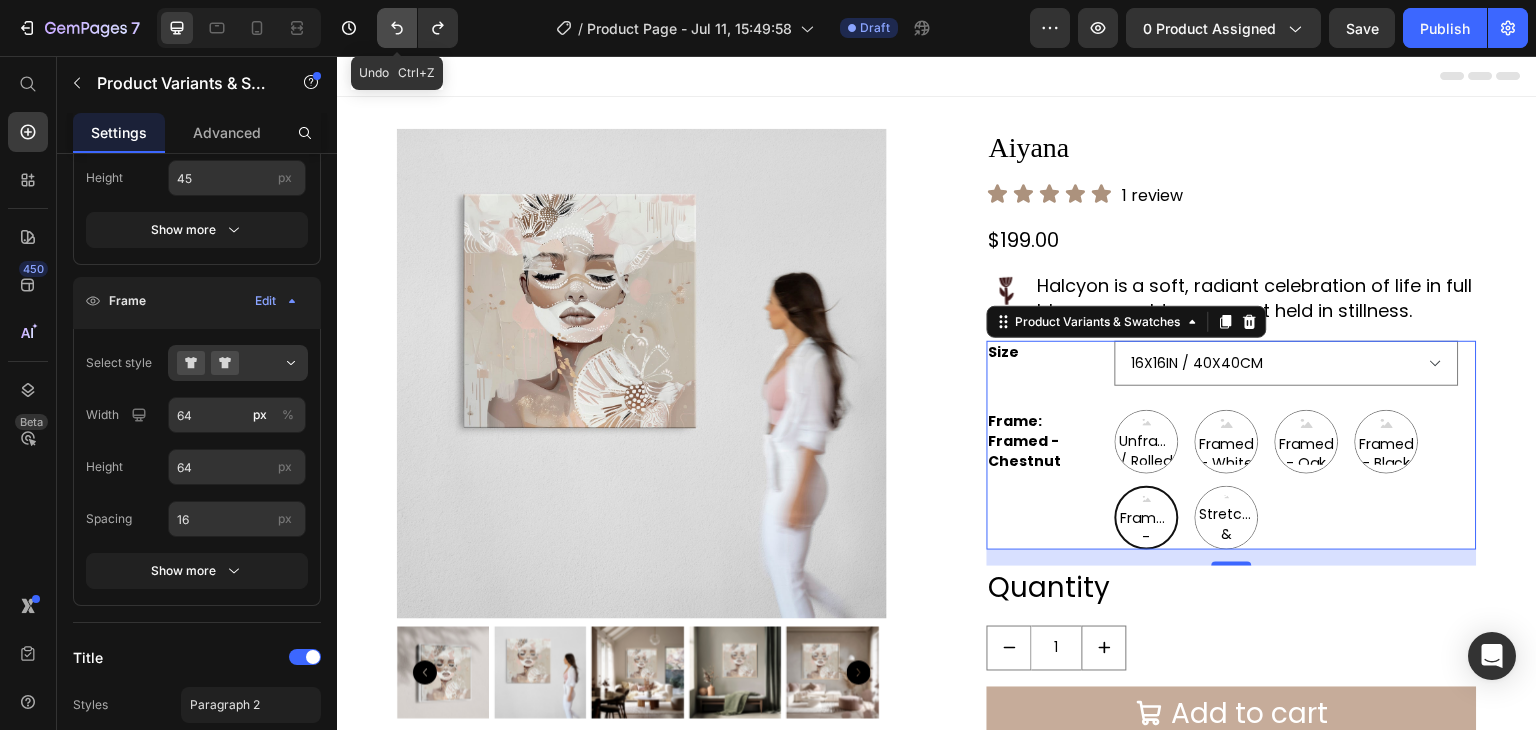 click 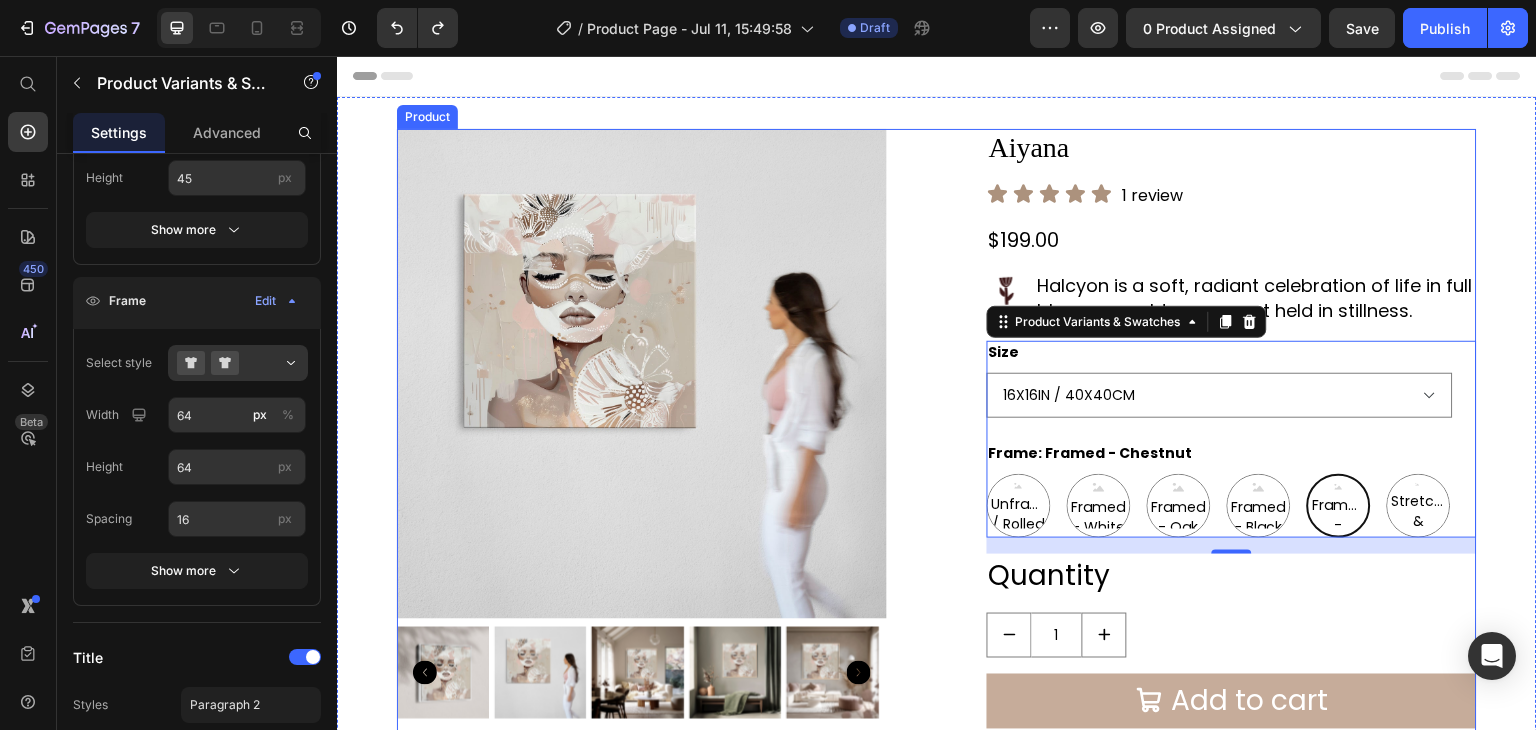 click on "Product Images [PRODUCT_NAME] Product Title Icon Icon Icon Icon Icon Icon List 1 review Text Block Row $199.00 Product Price Row Image [PRODUCT_NAME] is a soft, radiant celebration of life in full bloom—a golden moment held in stillness. Text Block Row Size 16X16IN / 40X40CM 20X20IN / 50X50CM 26X26IN / 66X66CM 38X38IN / 96X96CM 48X48IN / 122X122CM Frame: Framed - Chestnut Unframed / Rolled Canvas Unframed / Rolled Canvas Unframed / Rolled Canvas Framed - White Framed - White Framed - White Framed - Oak Framed - Oak Framed - Oak Framed - Black Framed - Black Framed - Black Framed - Chestnut Framed - Chestnut Framed - Chestnut Stretched & Ready to Hang Canvas Stretched & Ready to Hang Canvas Stretched & Ready to Hang Canvas Product Variants & Swatches   16 Quantity Text Block 1 Product Quantity
Add to cart Add to Cart Buy it now Dynamic Checkout Product" at bounding box center (937, 472) 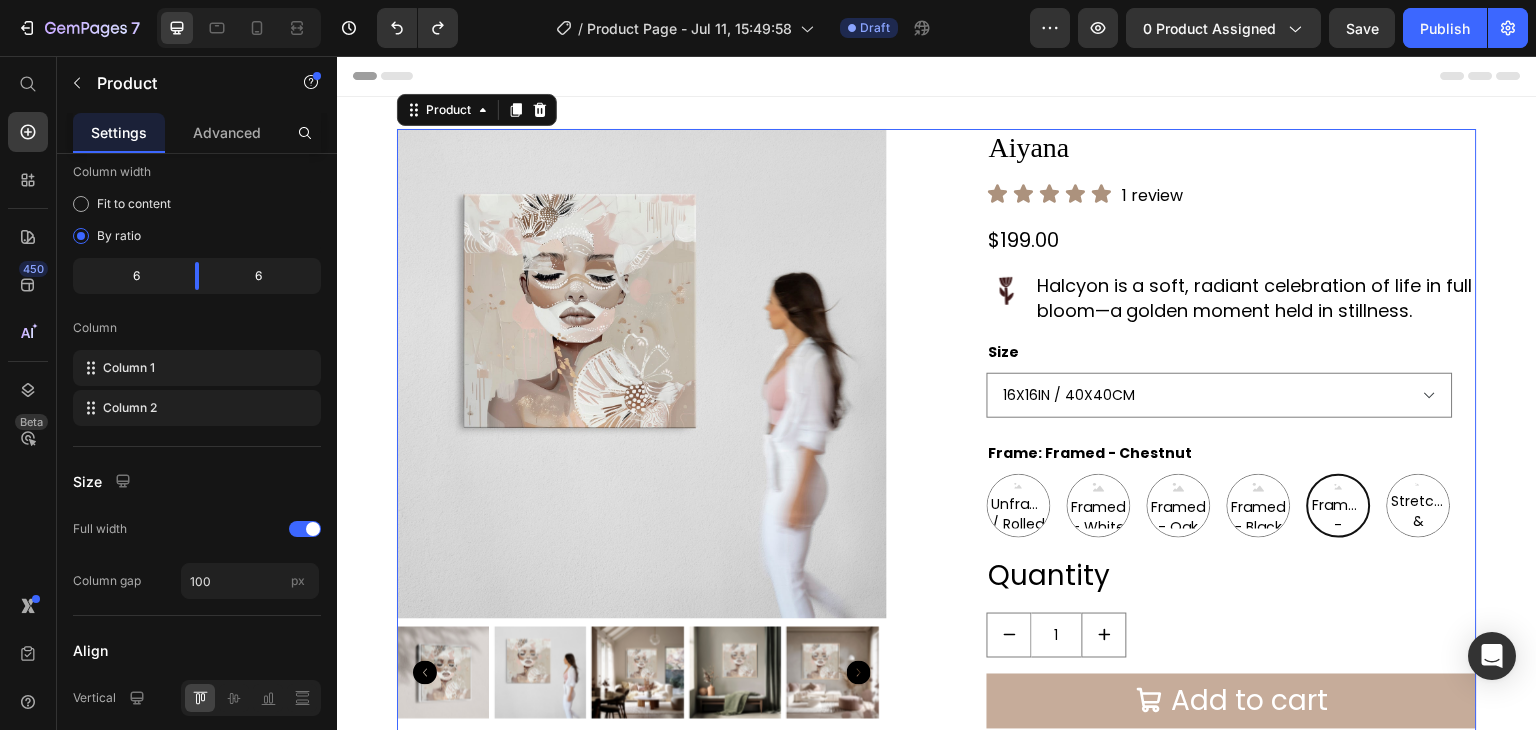 scroll, scrollTop: 0, scrollLeft: 0, axis: both 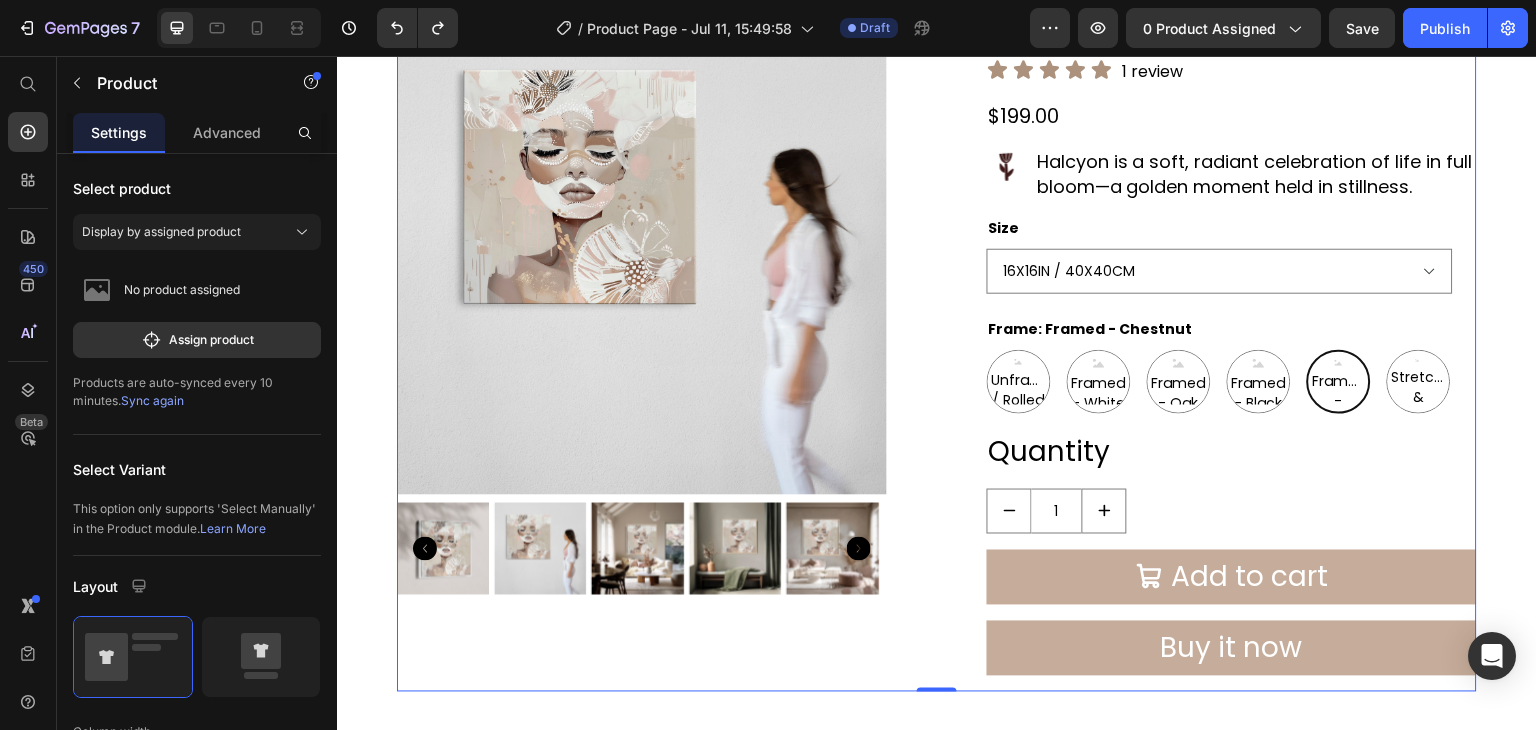 click on "Product Images [PRODUCT_NAME] Product Title Icon Icon Icon Icon Icon Icon List 1 review Text Block Row $199.00 Product Price Row Image [PRODUCT_NAME] is a soft, radiant celebration of life in full bloom—a golden moment held in stillness. Text Block Row Size 16X16IN / 40X40CM 20X20IN / 50X50CM 26X26IN / 66X66CM 38X38IN / 96X96CM 48X48IN / 122X122CM Frame: Framed - Chestnut Unframed / Rolled Canvas Unframed / Rolled Canvas Unframed / Rolled Canvas Framed - White Framed - White Framed - White Framed - Oak Framed - Oak Framed - Oak Framed - Black Framed - Black Framed - Black Framed - Chestnut Framed - Chestnut Framed - Chestnut Stretched & Ready to Hang Canvas Stretched & Ready to Hang Canvas Stretched & Ready to Hang Canvas Product Variants & Swatches Quantity Text Block 1 Product Quantity
Add to cart Add to Cart Buy it now Dynamic Checkout Product   0" at bounding box center (937, 348) 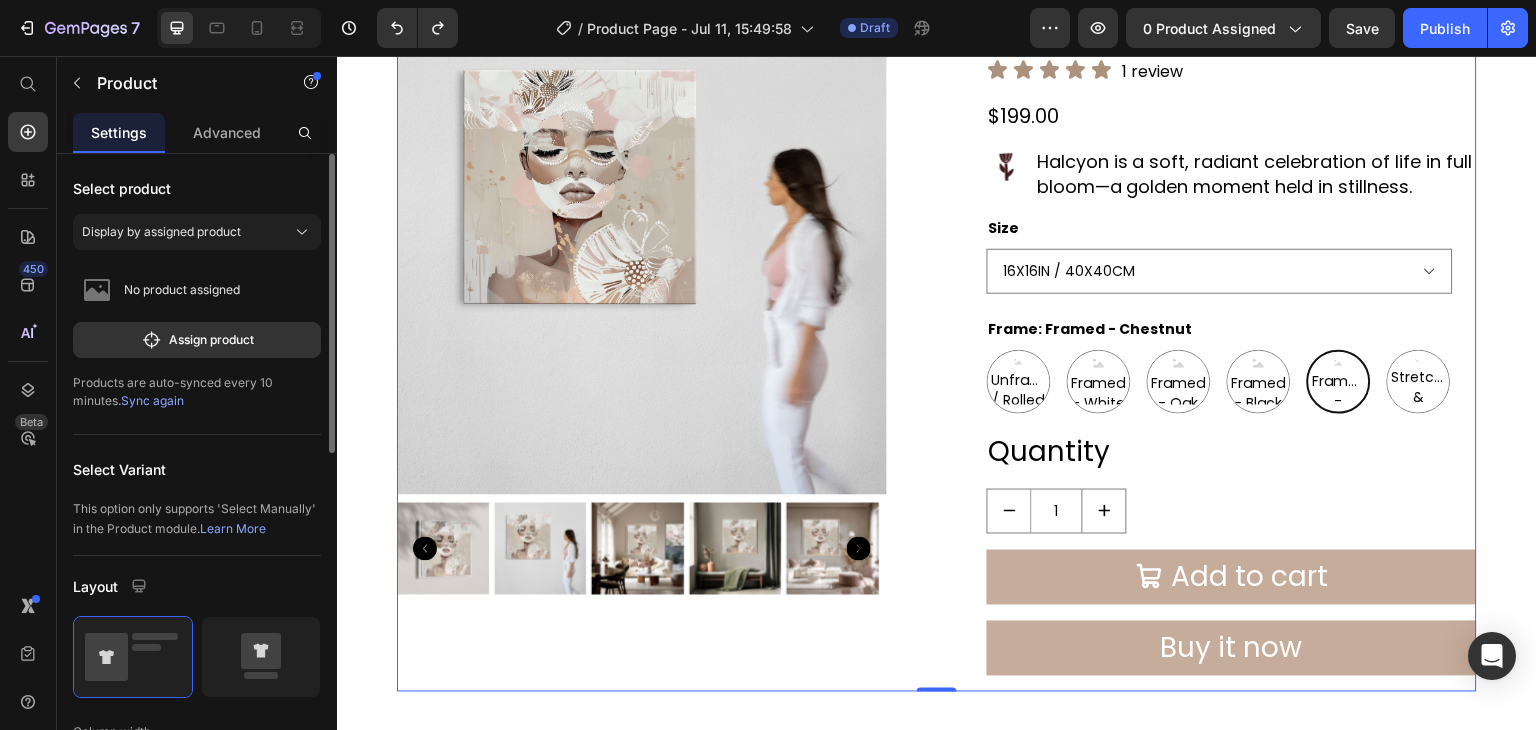 scroll, scrollTop: 704, scrollLeft: 0, axis: vertical 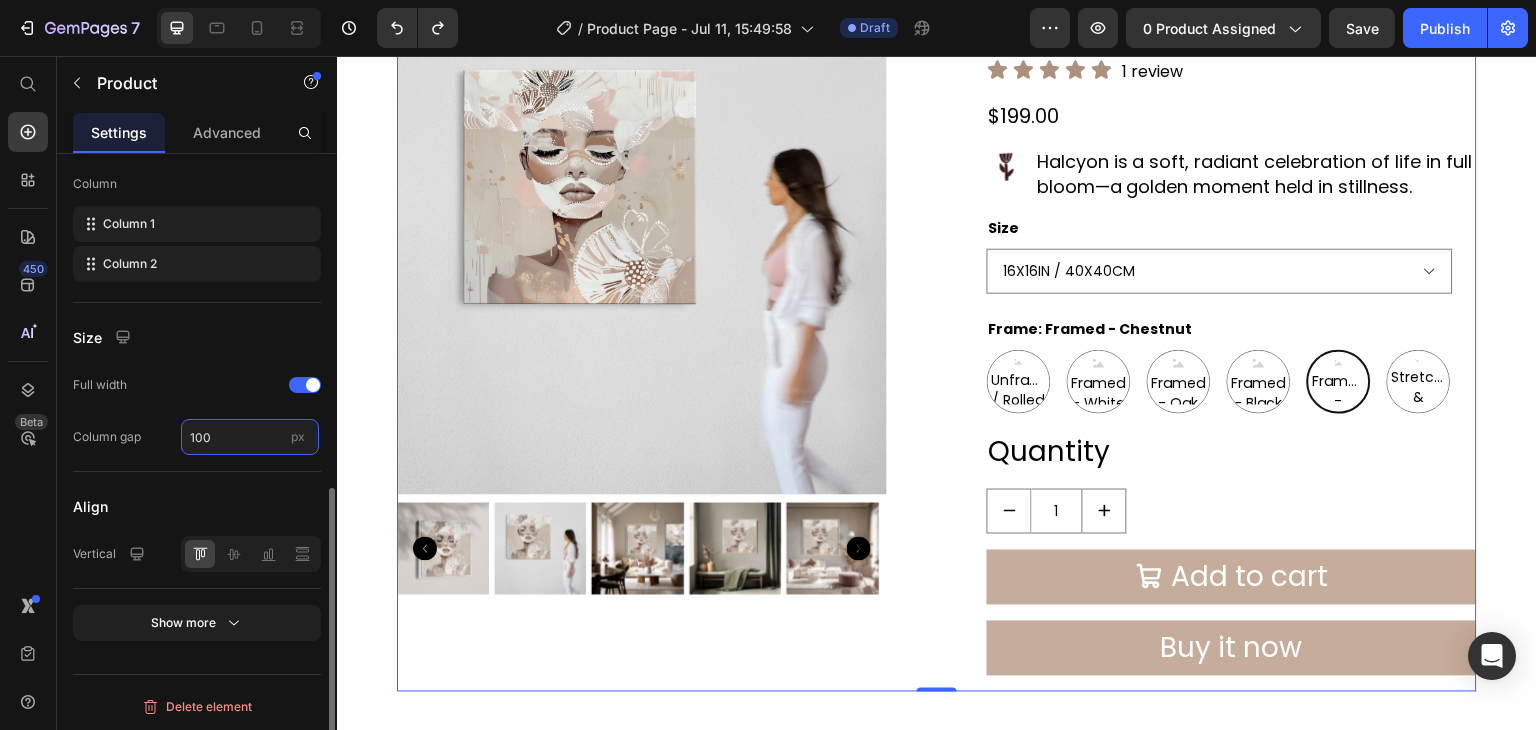 click on "100" at bounding box center (250, 437) 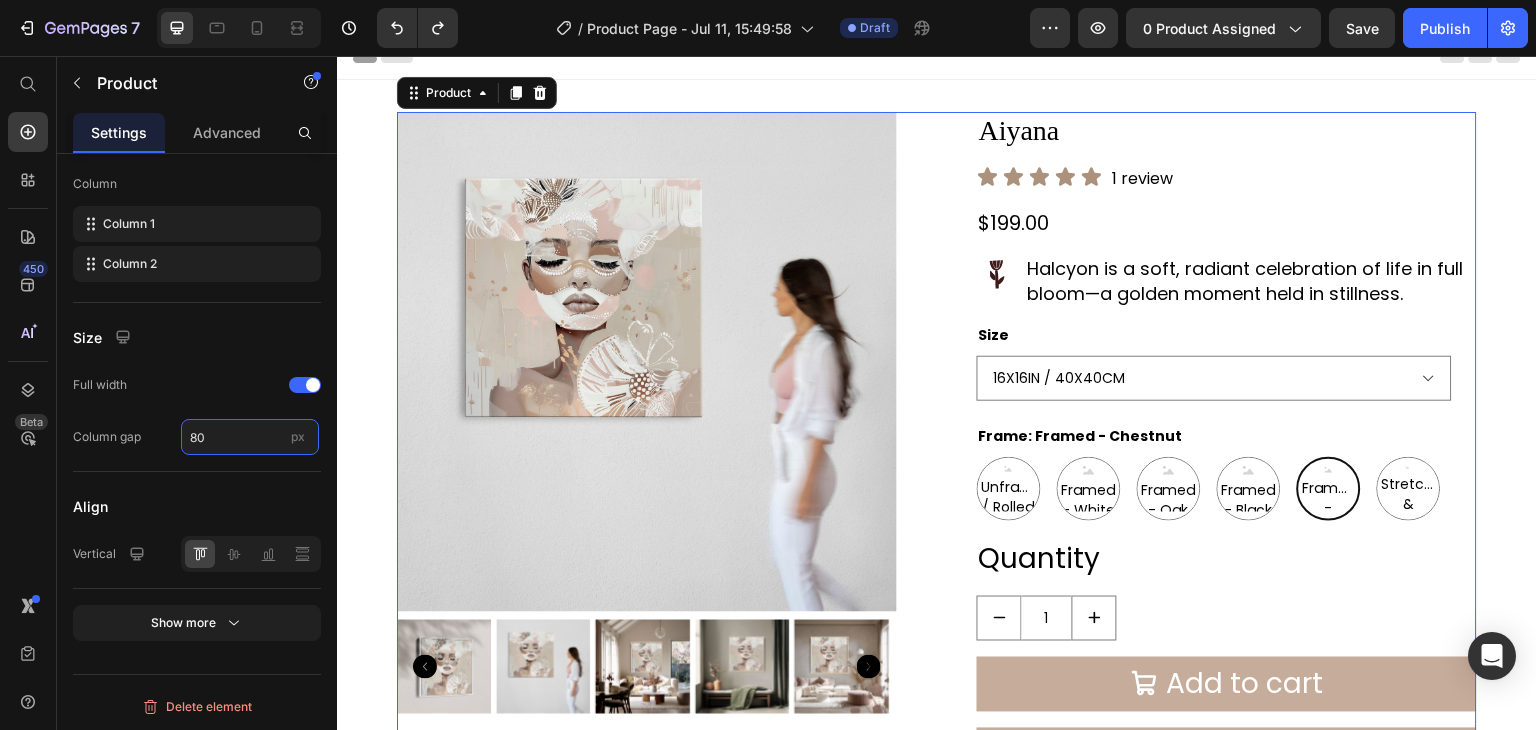scroll, scrollTop: 0, scrollLeft: 0, axis: both 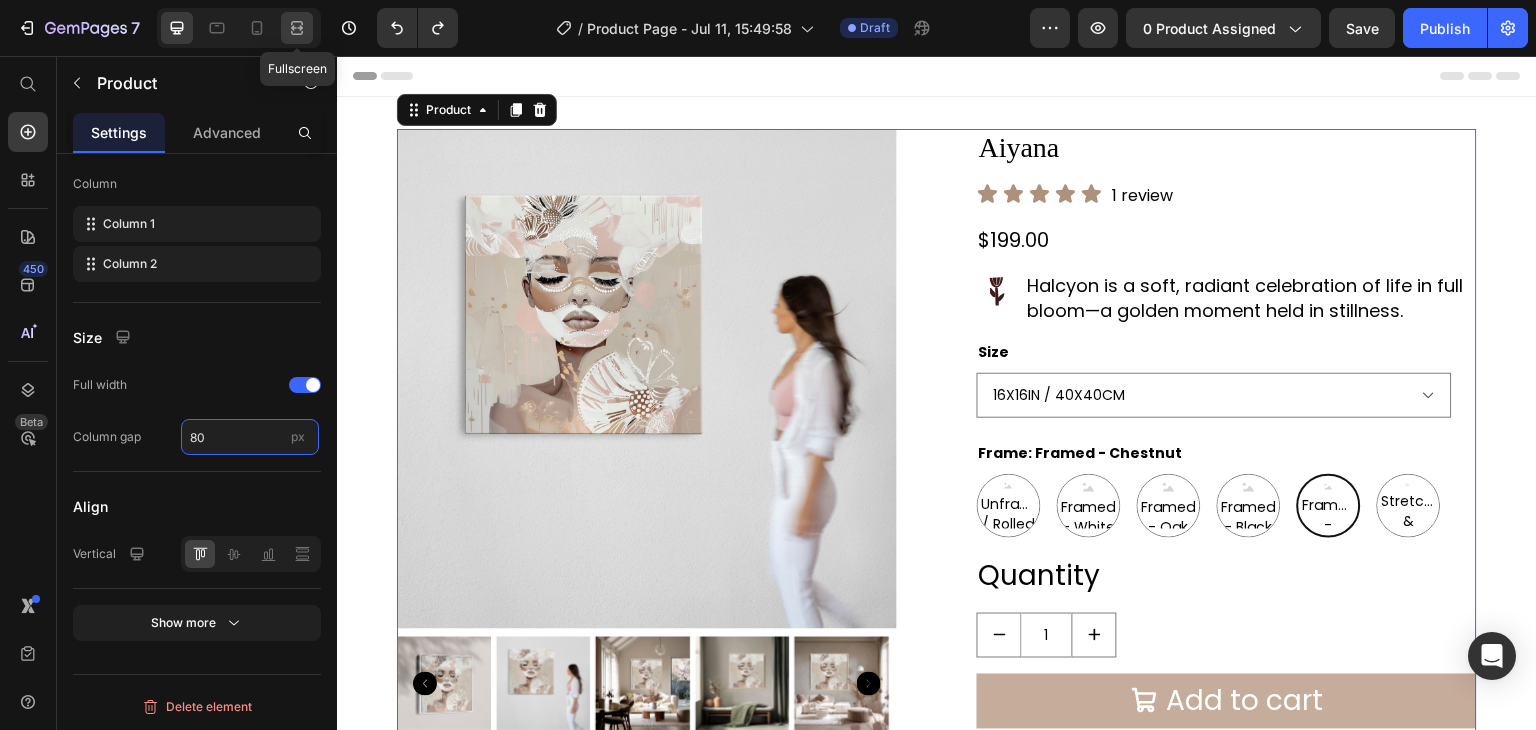 type on "80" 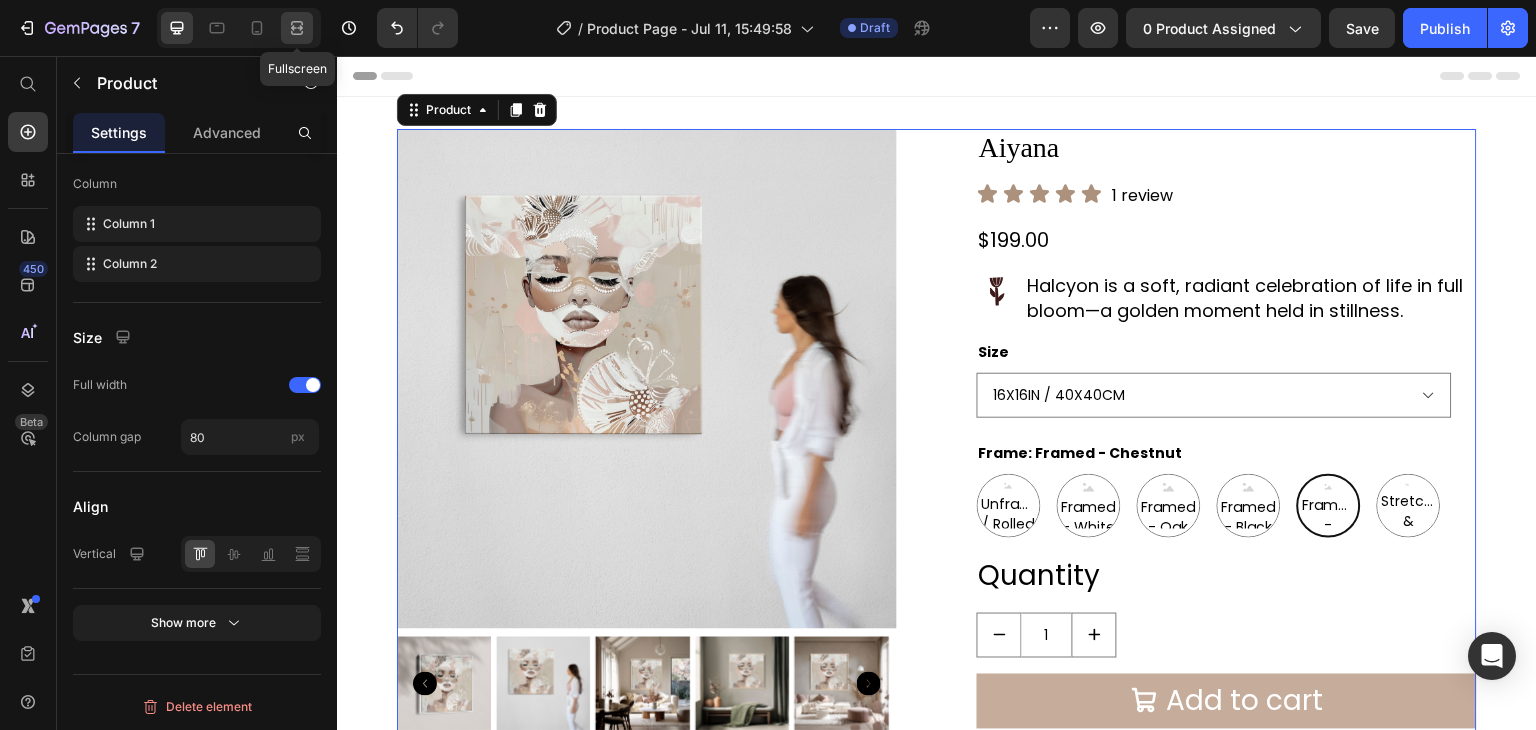 click 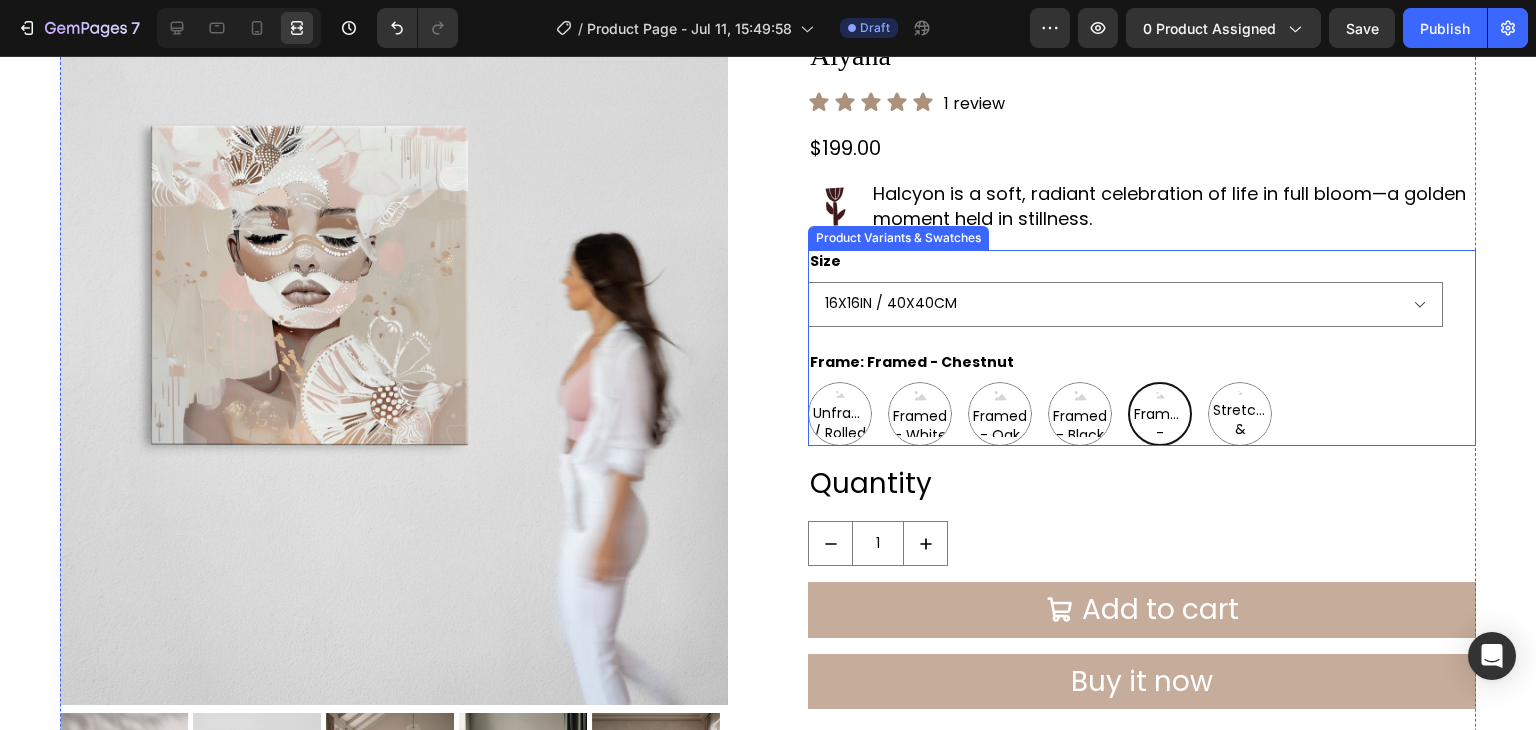 scroll, scrollTop: 93, scrollLeft: 0, axis: vertical 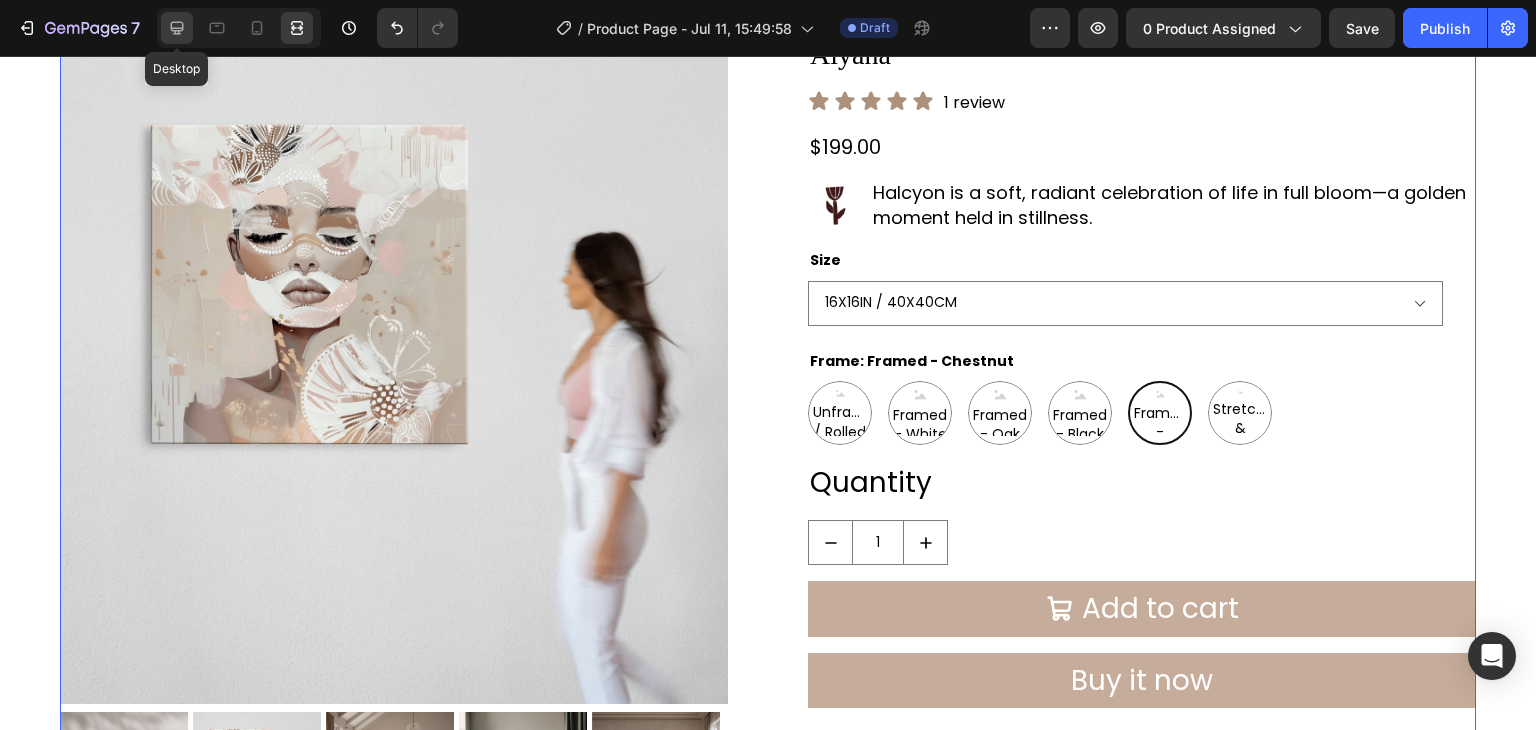 click 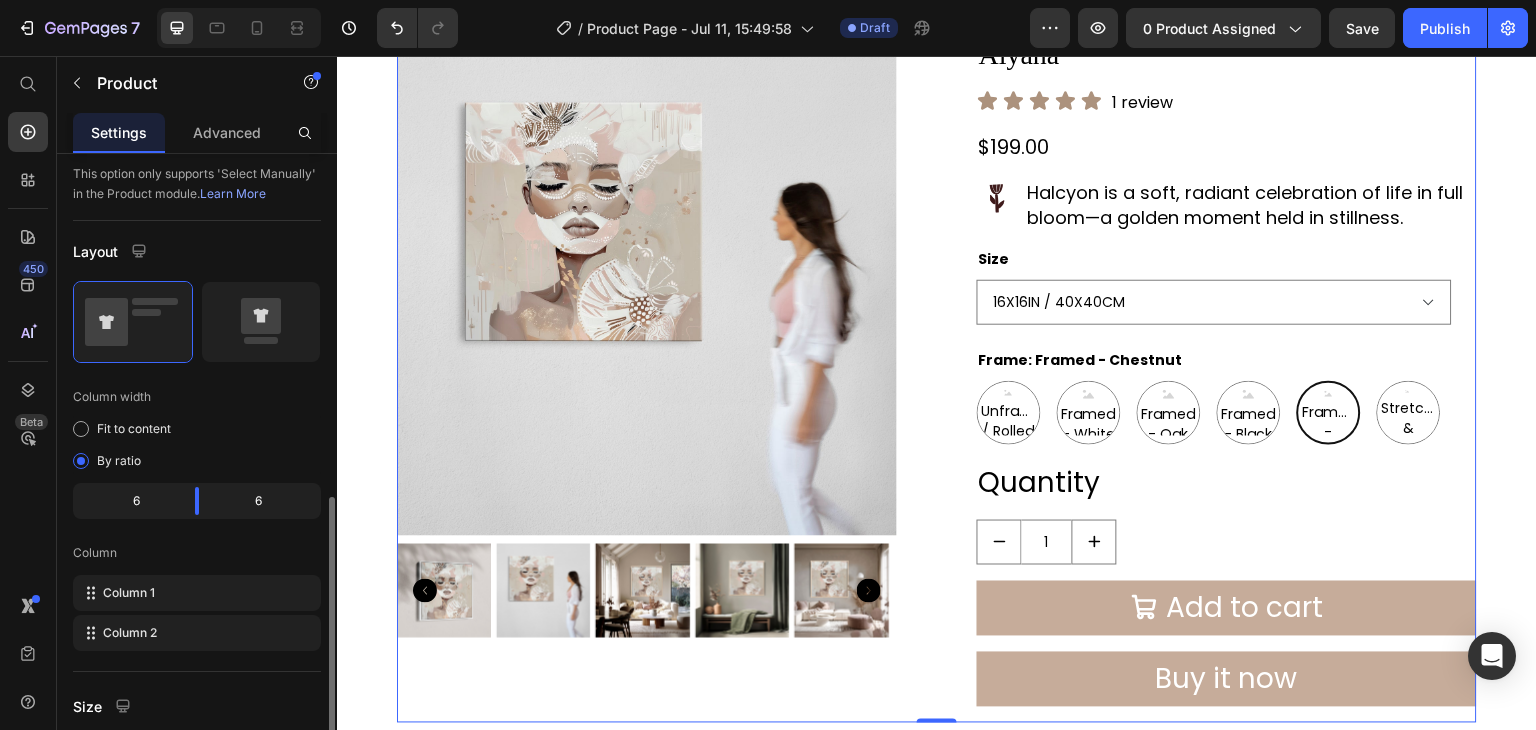 scroll, scrollTop: 545, scrollLeft: 0, axis: vertical 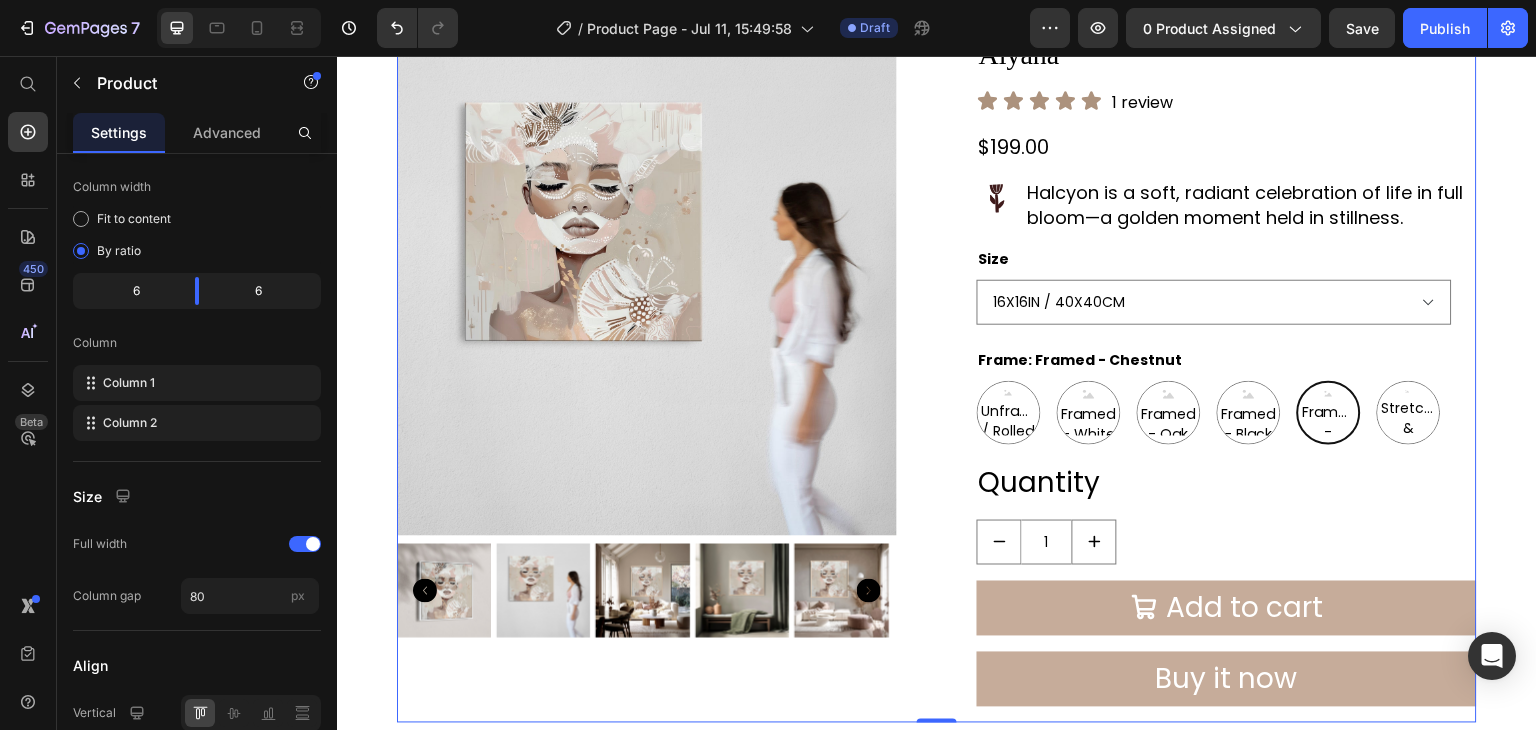 click on "Aiyana Product Title Icon Icon Icon Icon Icon Icon List 1 review Text Block Row $199.00 Product Price Row Image Halcyon is a soft, radiant celebration of life in full bloom—a golden moment held in stillness. Text Block Row Size 16X16IN / 40X40CM 20X20IN / 50X50CM 26X26IN / 66X66CM 38X38IN / 96X96CM 48X48IN / 122X122CM Frame: Framed - Chestnut Unframed / Rolled Canvas Unframed / Rolled Canvas Unframed / Rolled Canvas Framed - White Framed - White Framed - White Framed - Oak Framed - Oak Framed - Oak Framed - Black Framed - Black Framed - Black Framed - Chestnut Framed - Chestnut Framed - Chestnut Stretched & Ready to Hang Canvas Stretched & Ready to Hang Canvas Stretched & Ready to Hang Canvas Product Variants & Swatches Quantity Text Block 1 Product Quantity
Add to cart Add to Cart Buy it now Dynamic Checkout" at bounding box center (1227, 379) 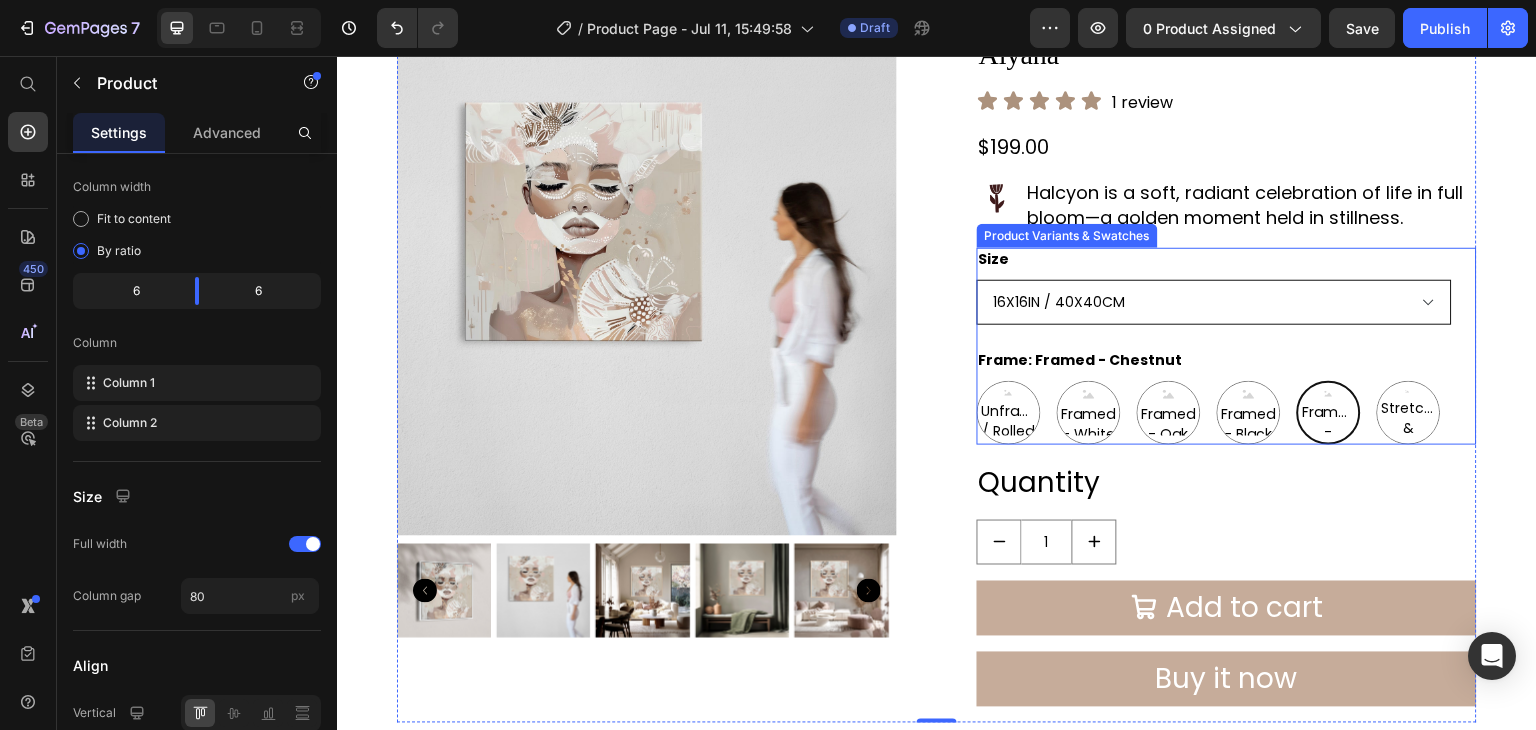 click on "16X16IN / 40X40CM 20X20IN / 50X50CM 26X26IN / 66X66CM 38X38IN / 96X96CM 48X48IN / 122X122CM" at bounding box center (1214, 302) 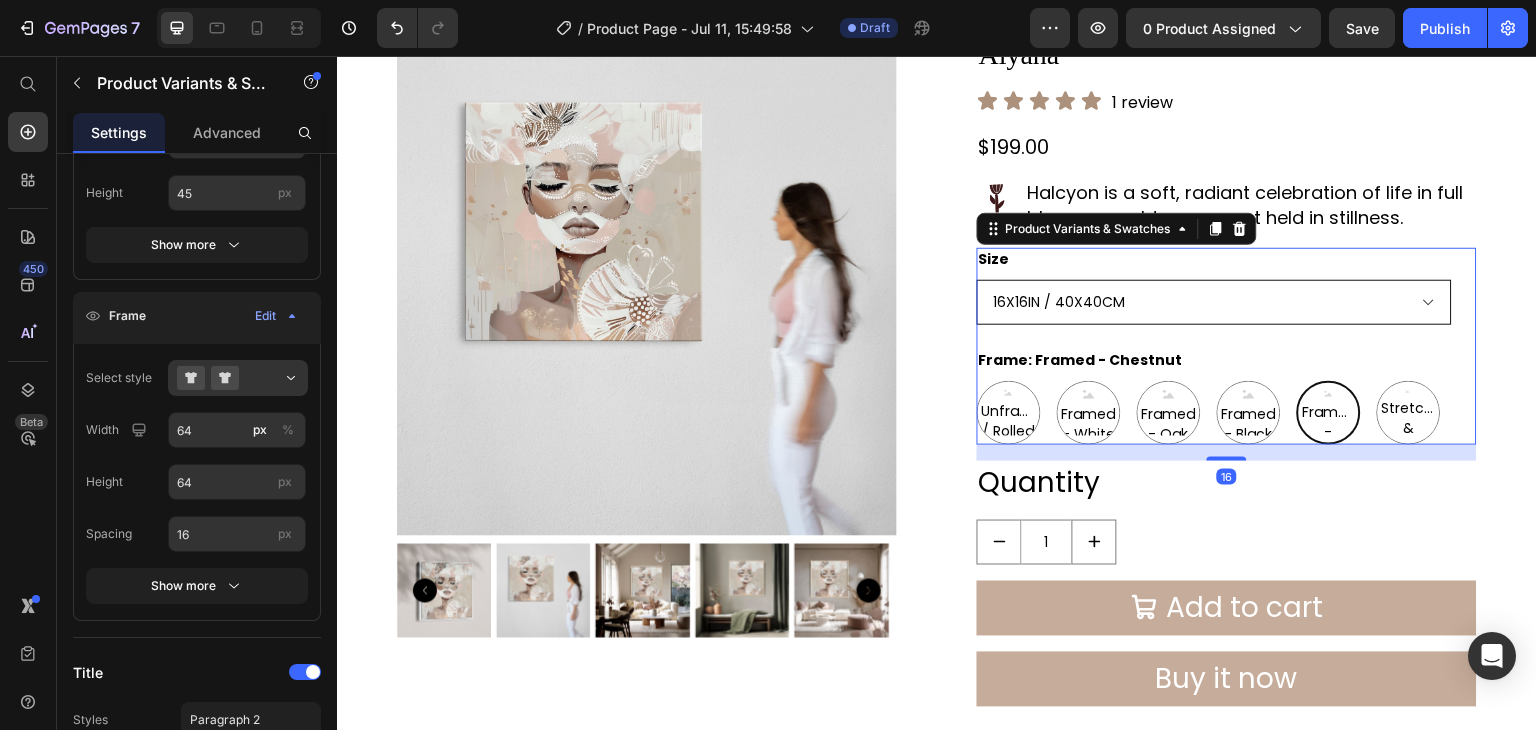 scroll, scrollTop: 0, scrollLeft: 0, axis: both 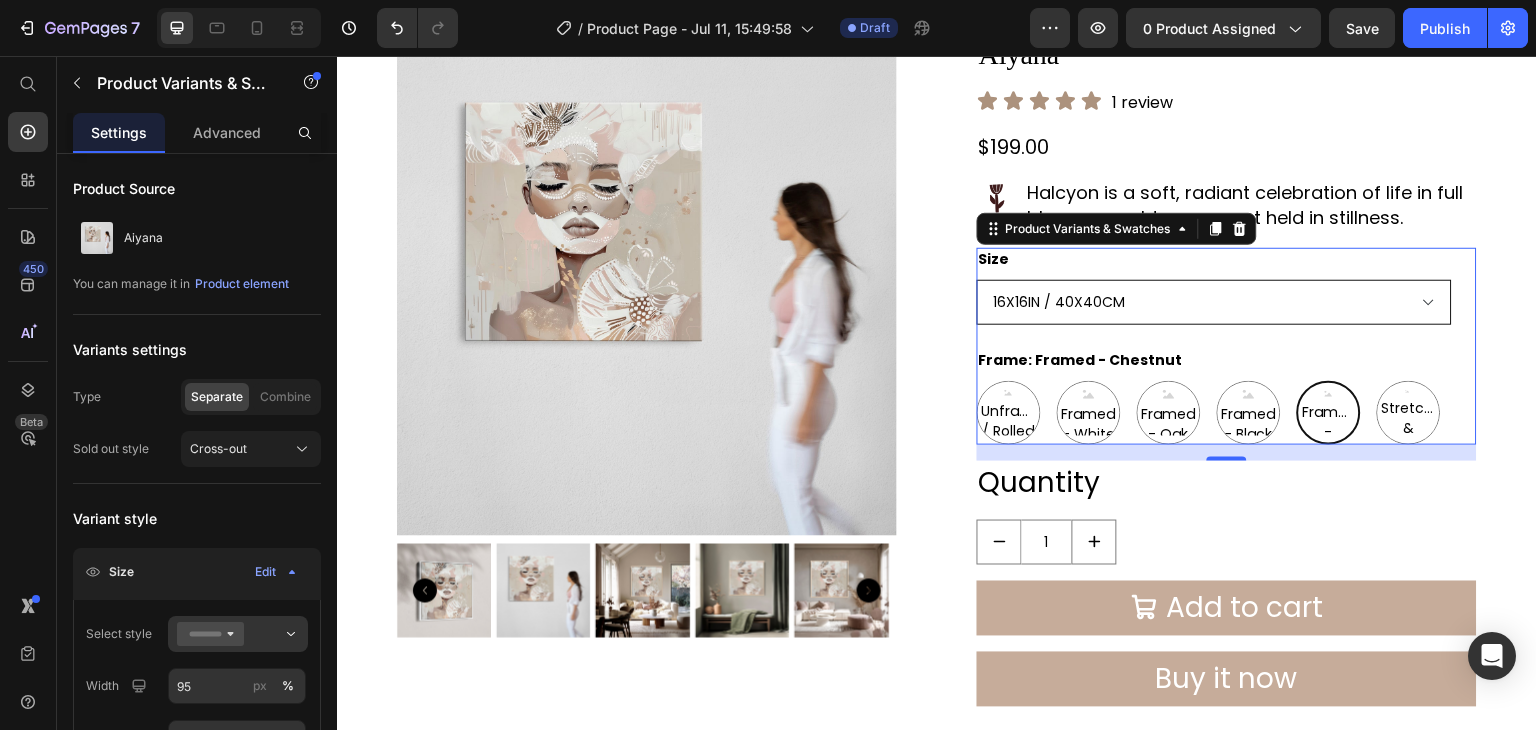 click on "16X16IN / 40X40CM 20X20IN / 50X50CM 26X26IN / 66X66CM 38X38IN / 96X96CM 48X48IN / 122X122CM" at bounding box center [1214, 302] 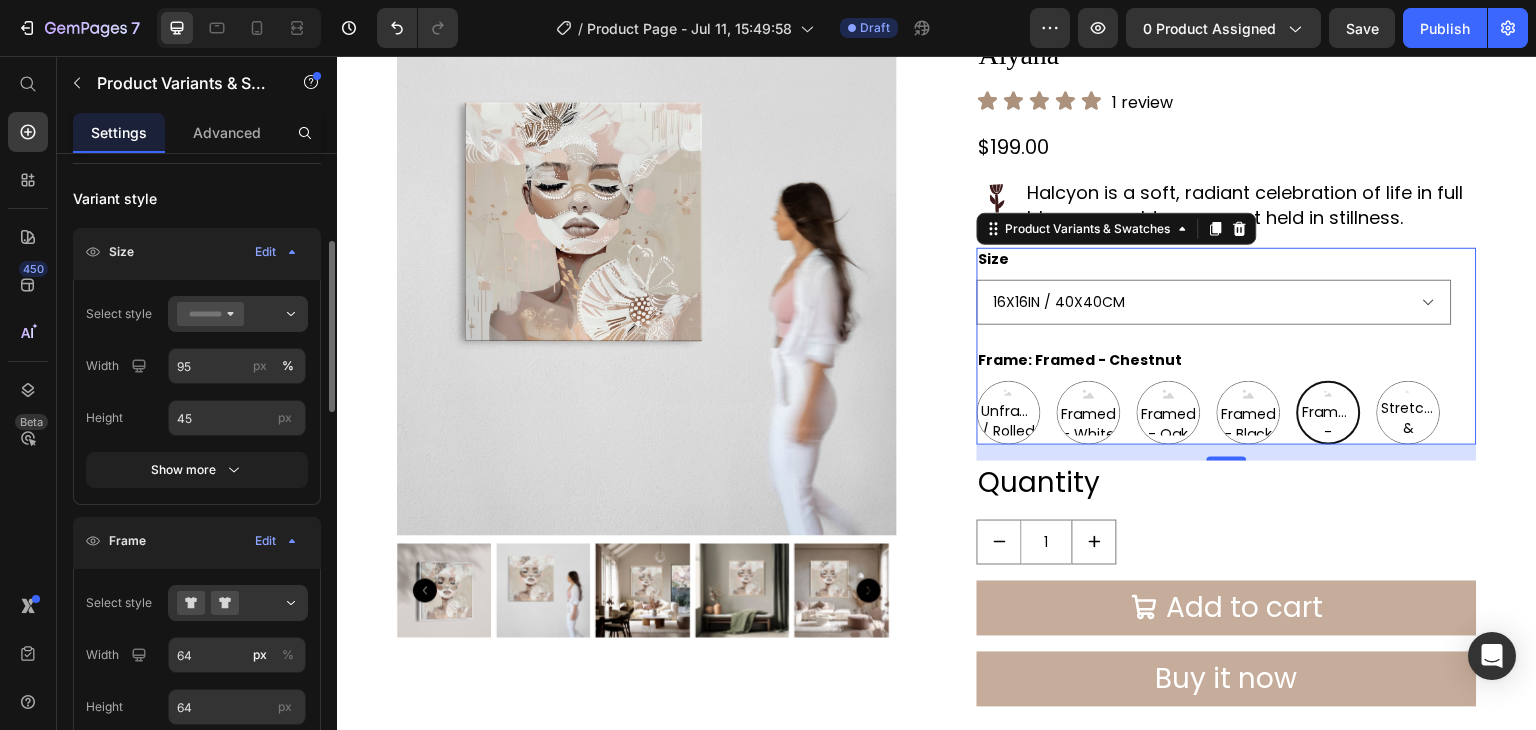 scroll, scrollTop: 296, scrollLeft: 0, axis: vertical 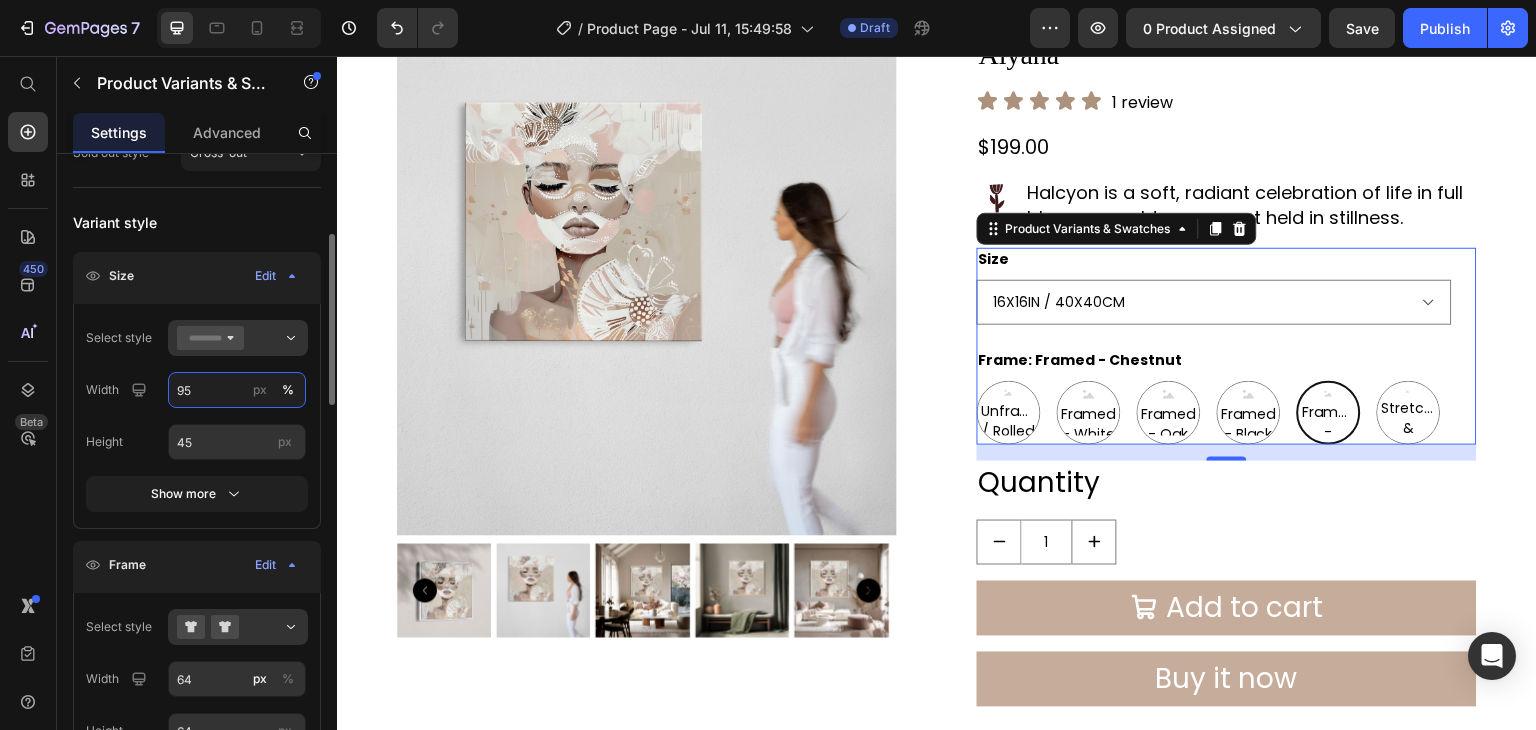 click on "95" at bounding box center (237, 390) 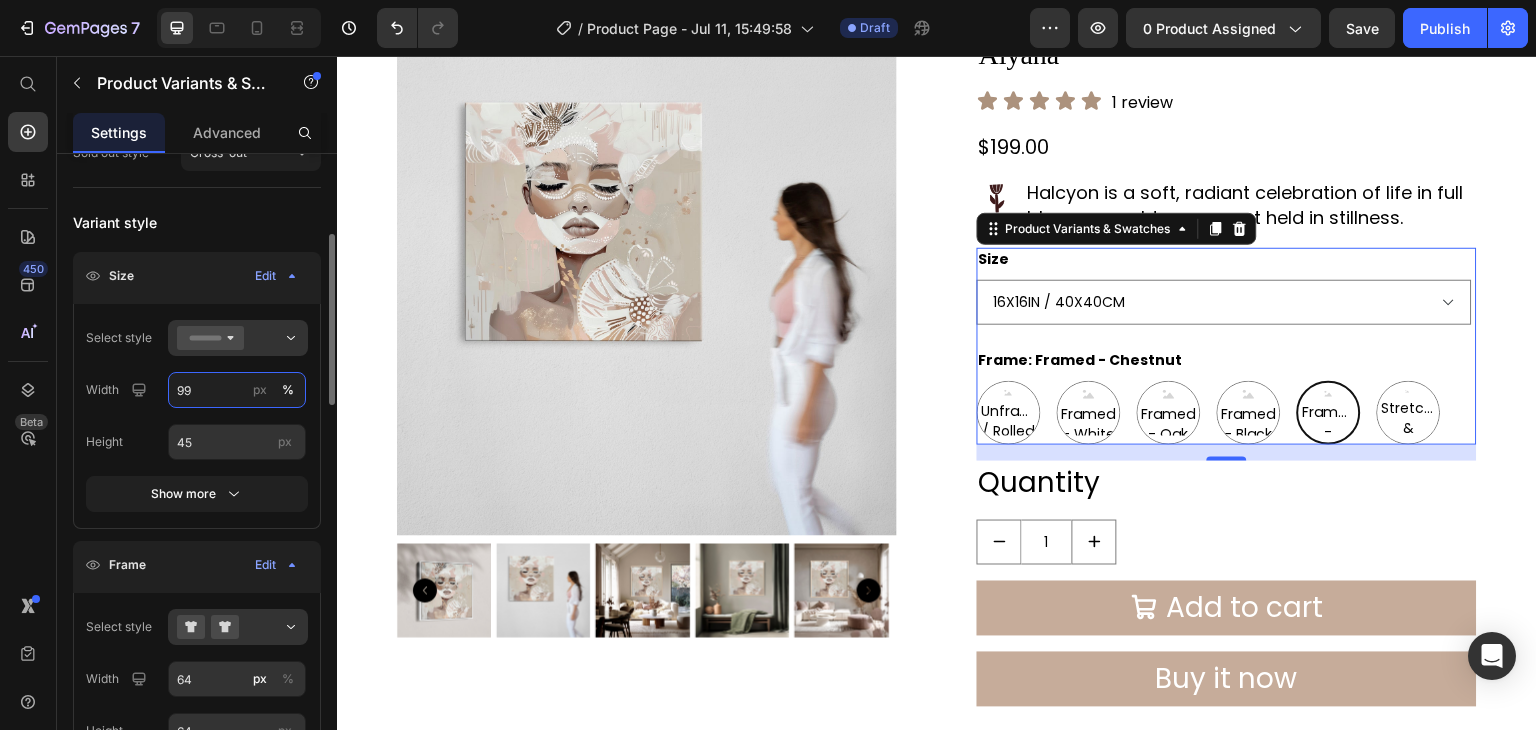 type on "100" 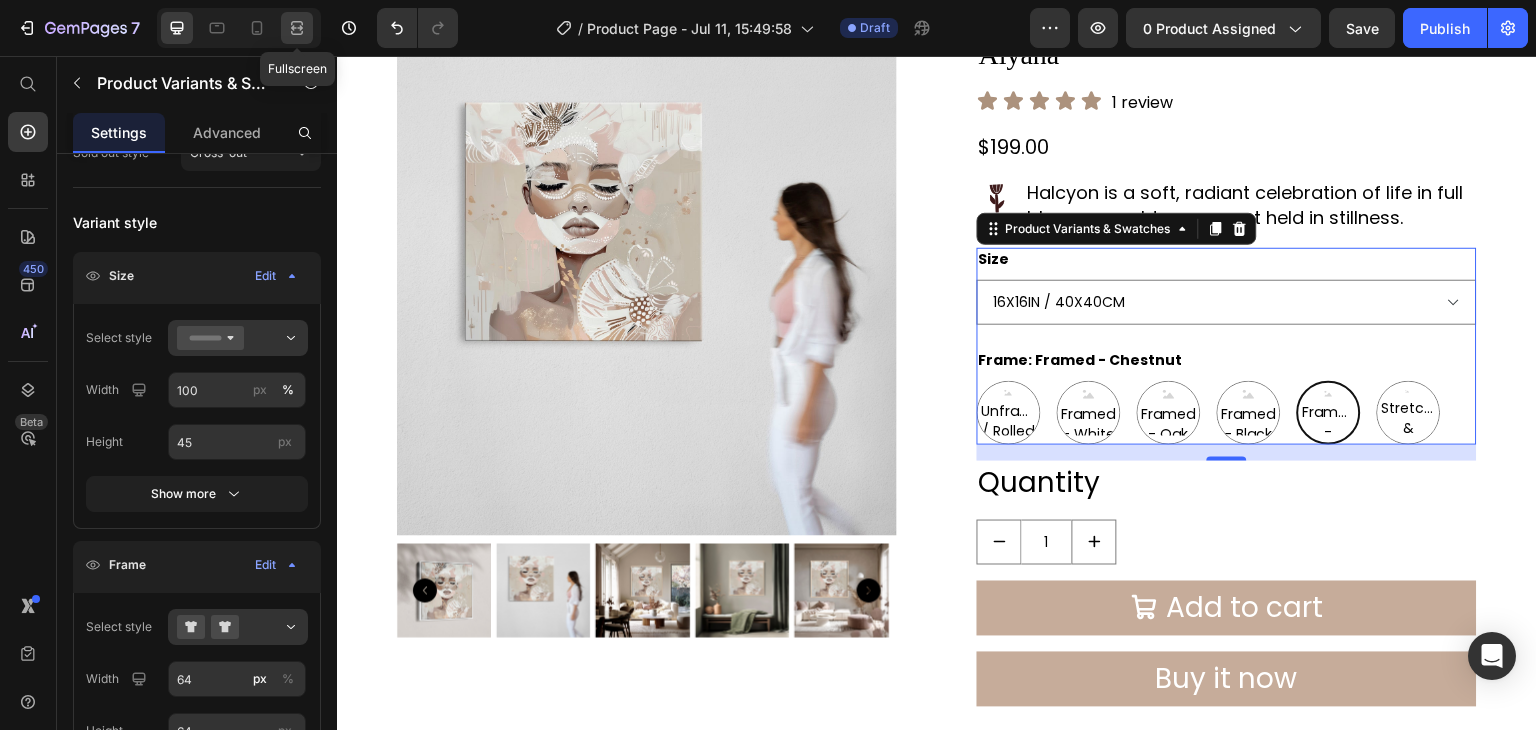 click 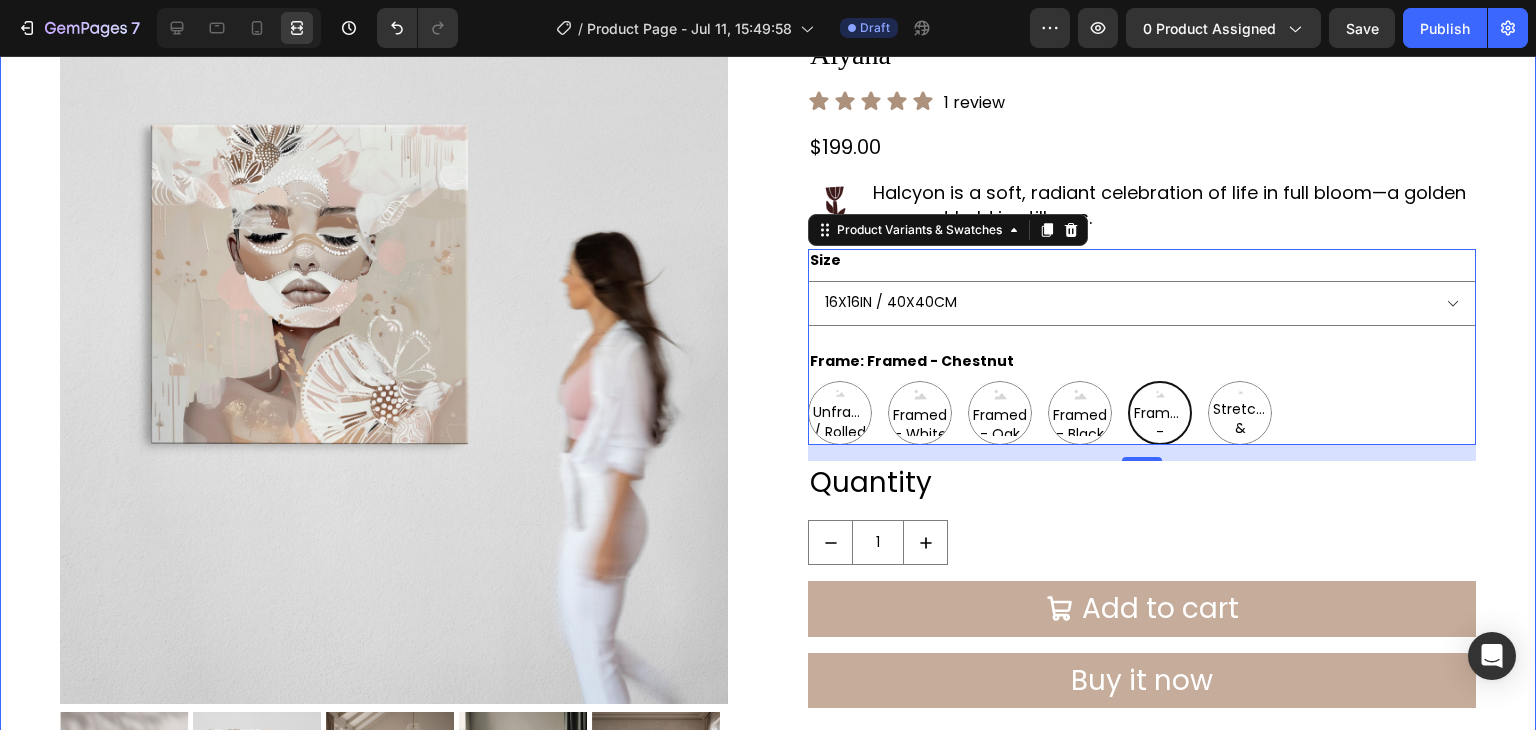 click on "Product Images [PRODUCT_NAME] Product Title Icon Icon Icon Icon Icon Icon List 1 review Text Block Row $199.00 Product Price Row Image [PRODUCT_NAME] is a soft, radiant celebration of life in full bloom—a golden moment held in stillness. Text Block Row Size 16X16IN / 40X40CM 20X20IN / 50X50CM 26X26IN / 66X66CM 38X38IN / 96X96CM 48X48IN / 122X122CM Frame: Framed - Chestnut Unframed / Rolled Canvas Unframed / Rolled Canvas Unframed / Rolled Canvas Framed - White Framed - White Framed - White Framed - Oak Framed - Oak Framed - Oak Framed - Black Framed - Black Framed - Black Framed - Chestnut Framed - Chestnut Framed - Chestnut Stretched & Ready to Hang Canvas Stretched & Ready to Hang Canvas Stretched & Ready to Hang Canvas Product Variants & Swatches   16 Quantity Text Block 1 Product Quantity
Add to cart Add to Cart Buy it now Dynamic Checkout Product Section 1" at bounding box center [768, 446] 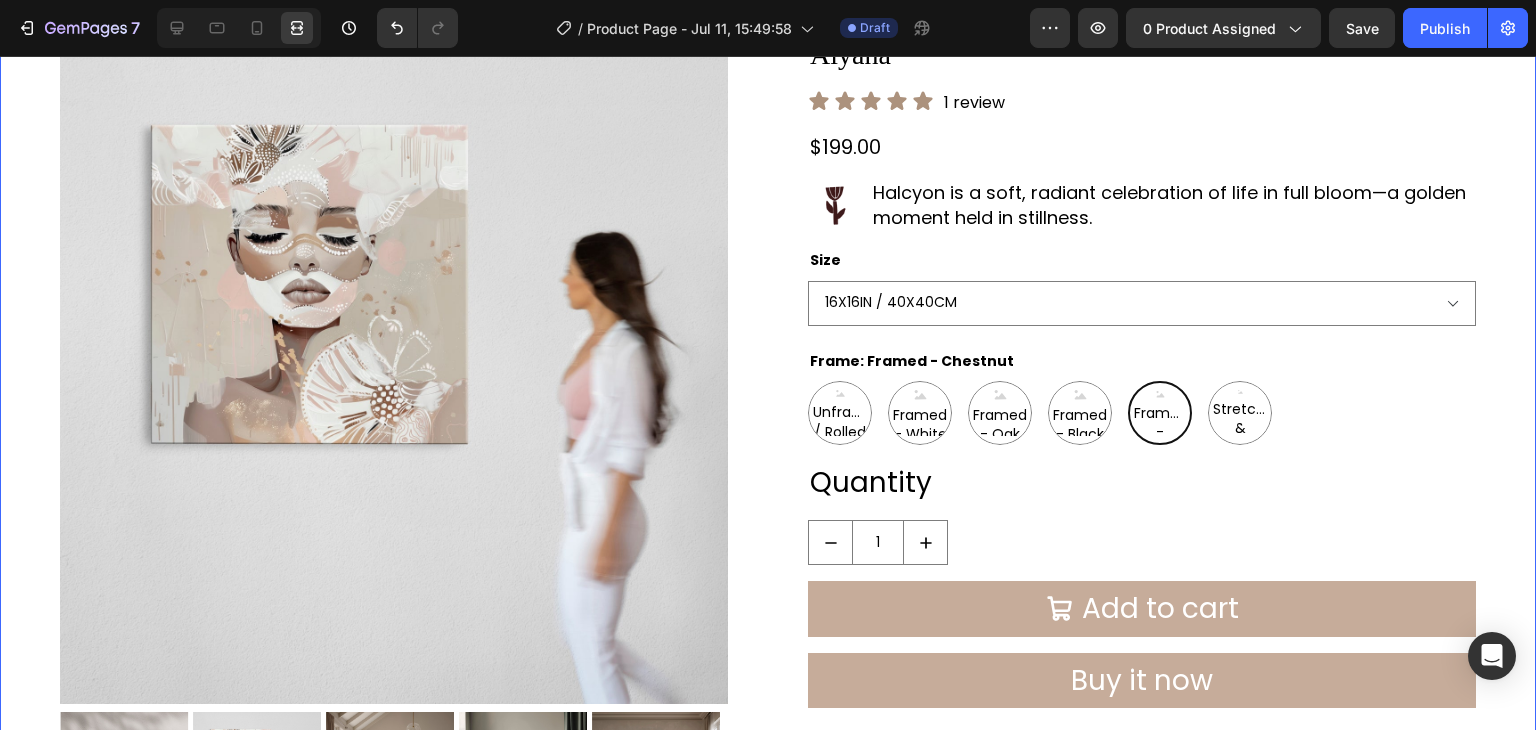 scroll, scrollTop: 0, scrollLeft: 0, axis: both 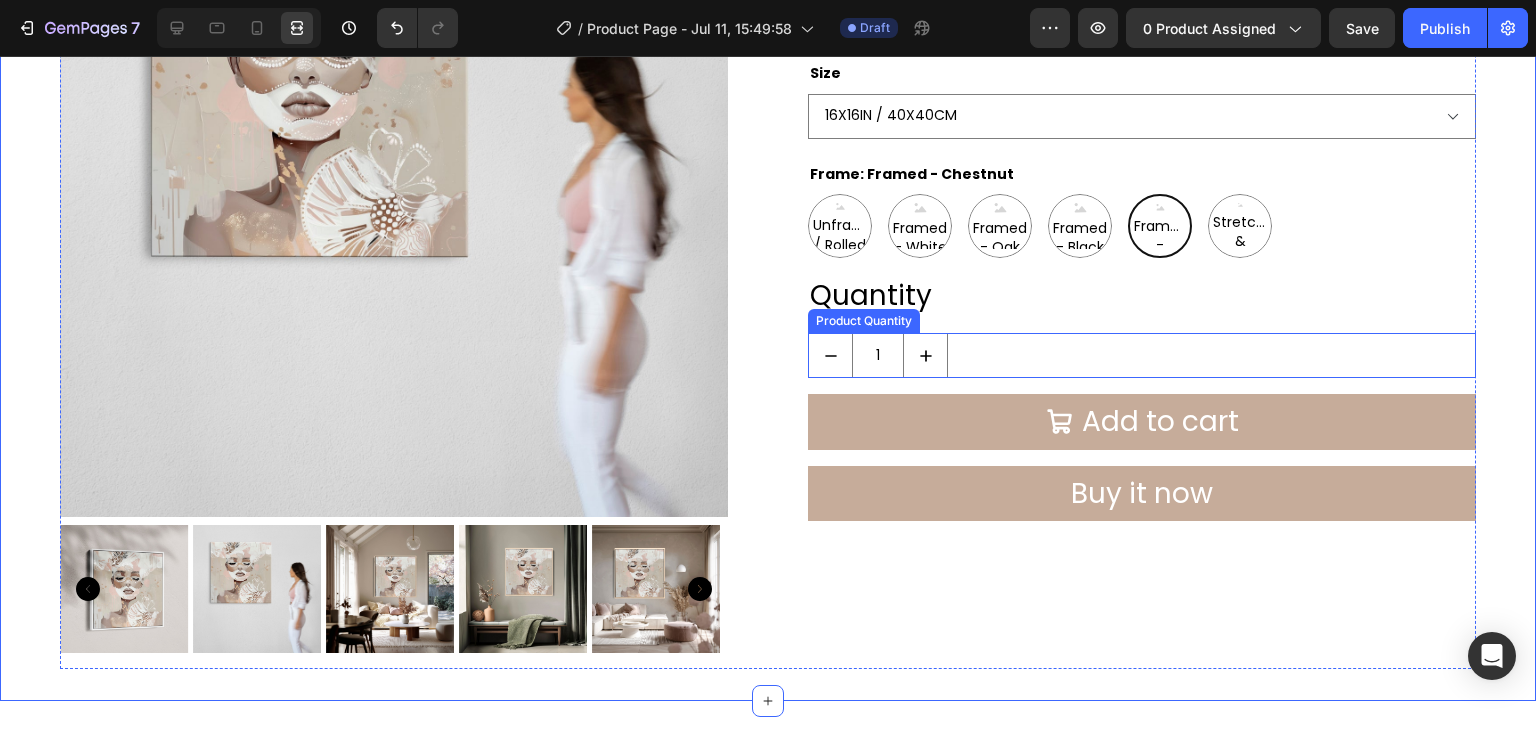 click on "1" at bounding box center [1142, 355] 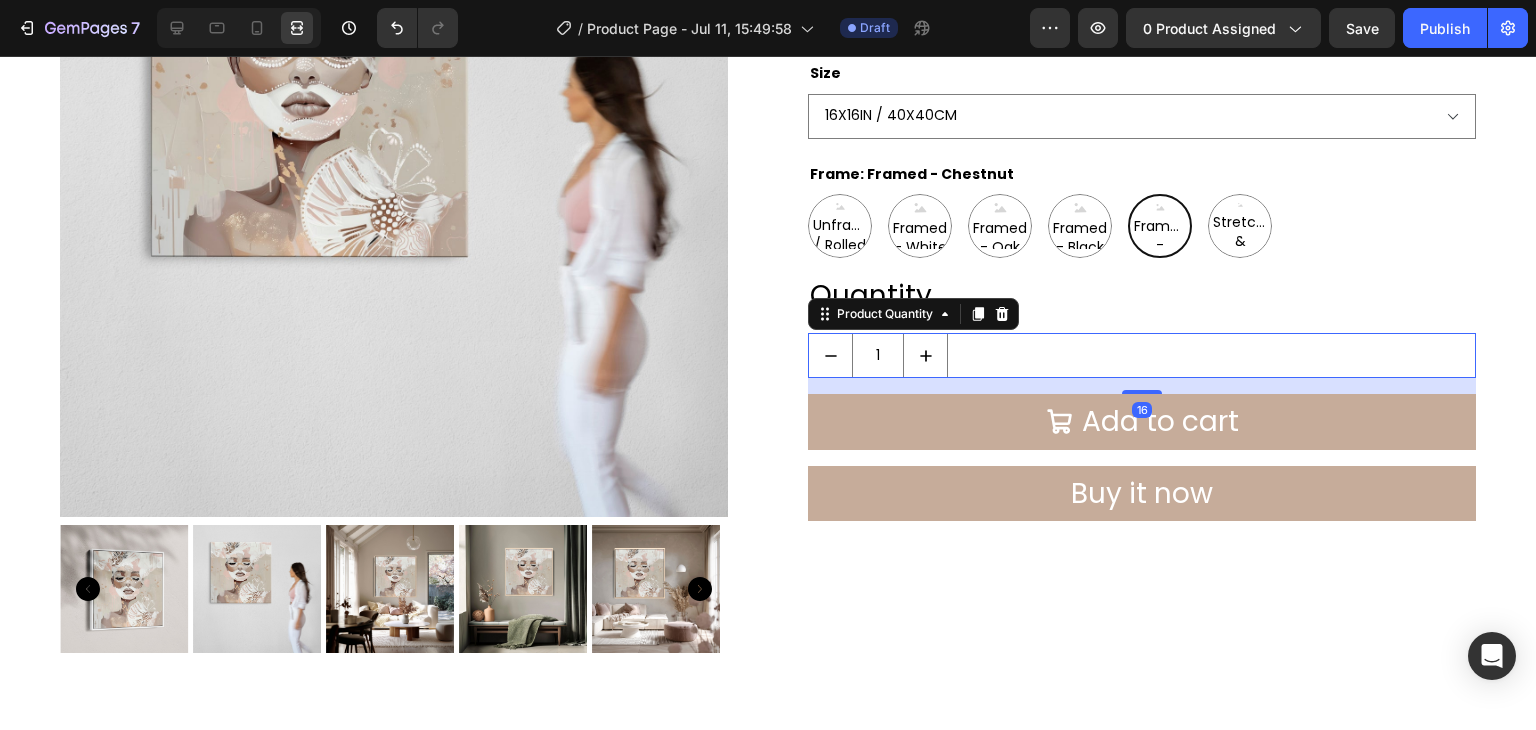 click on "Product Quantity" at bounding box center [913, 314] 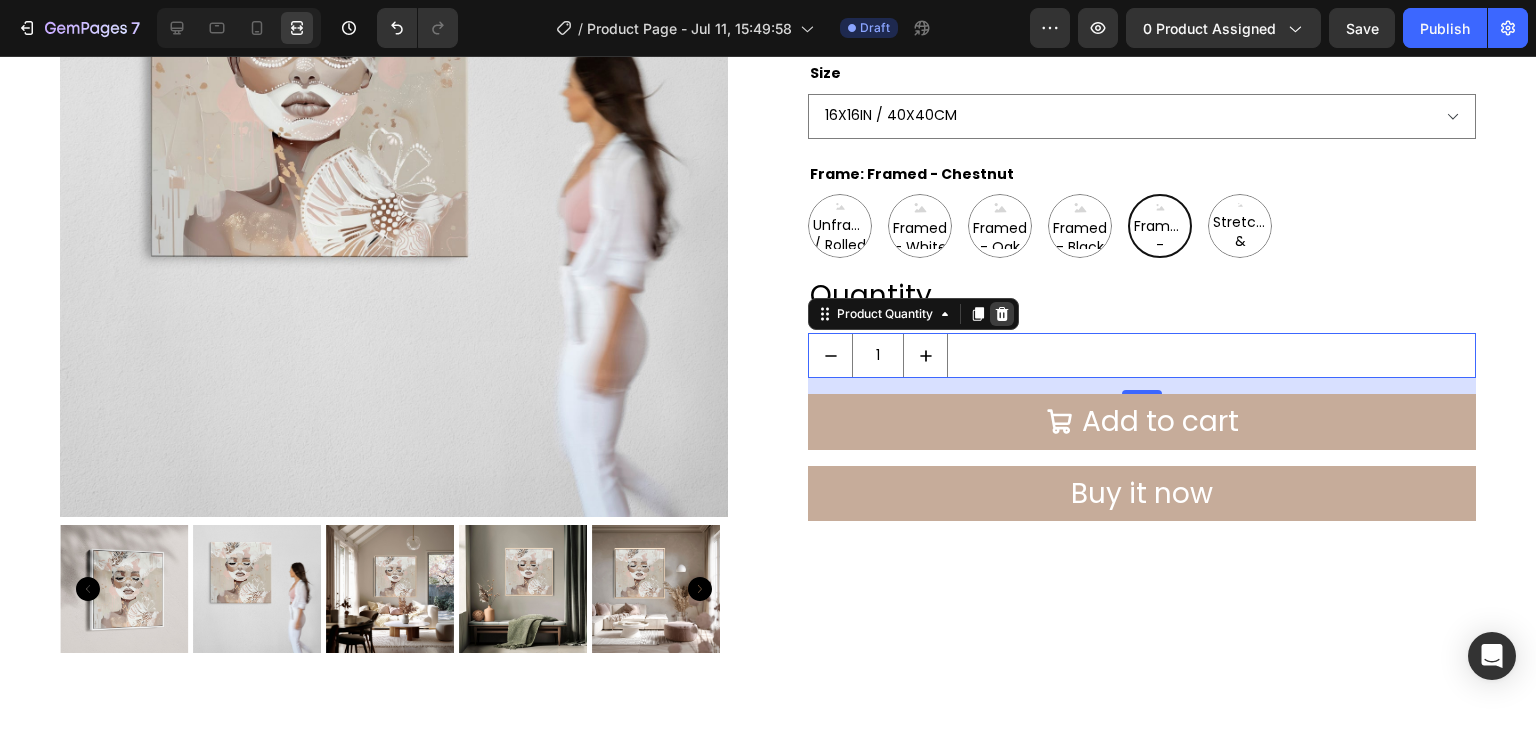 click 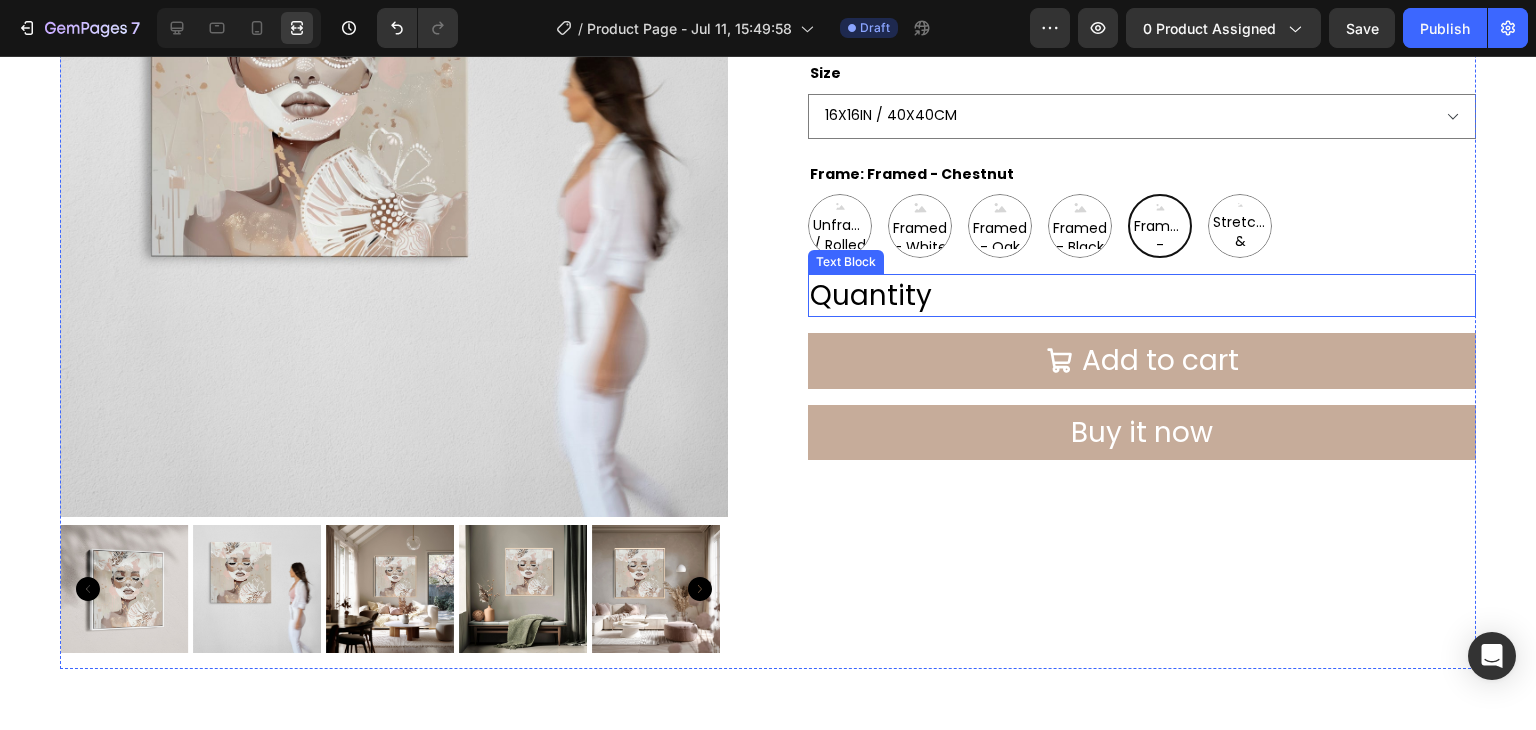 click on "Quantity" at bounding box center (1142, 295) 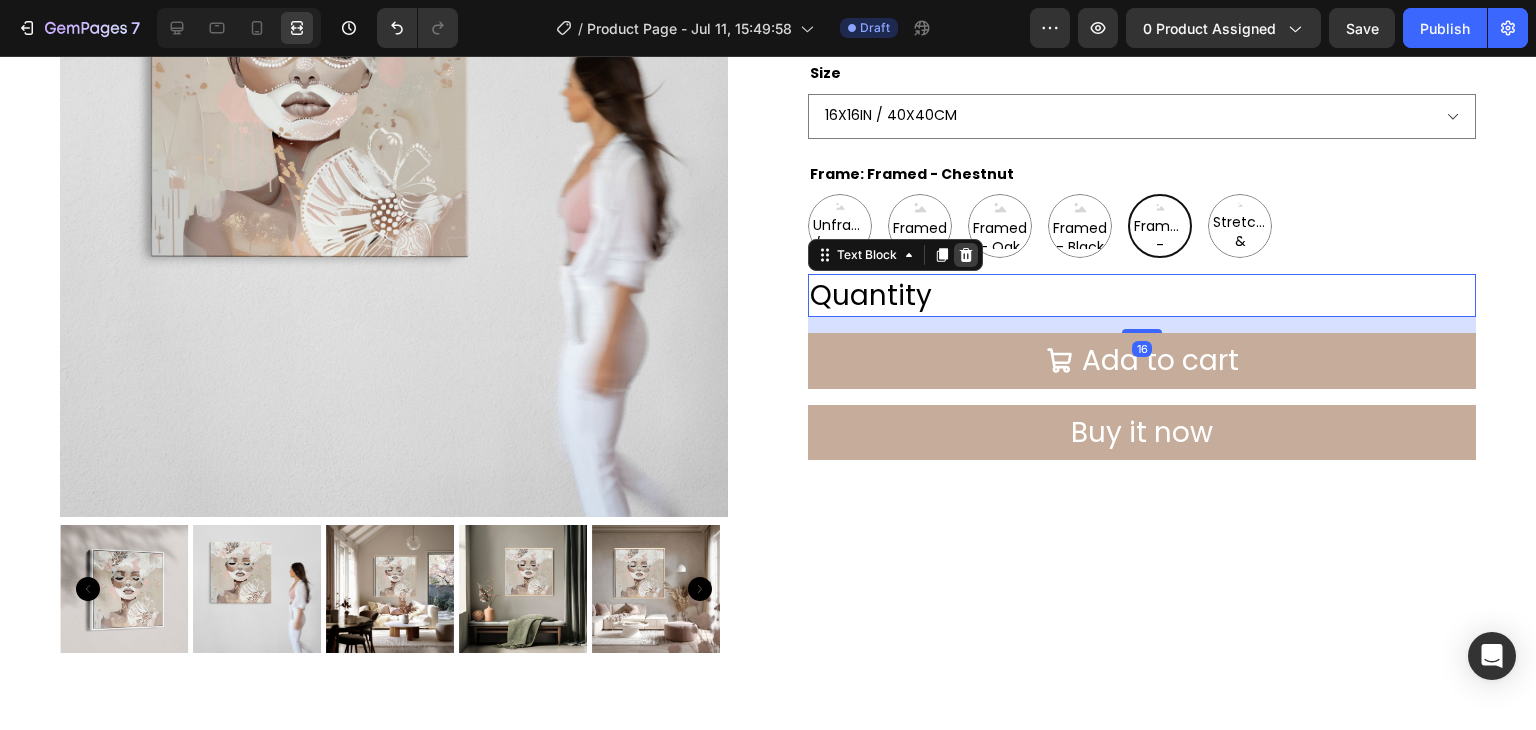 click 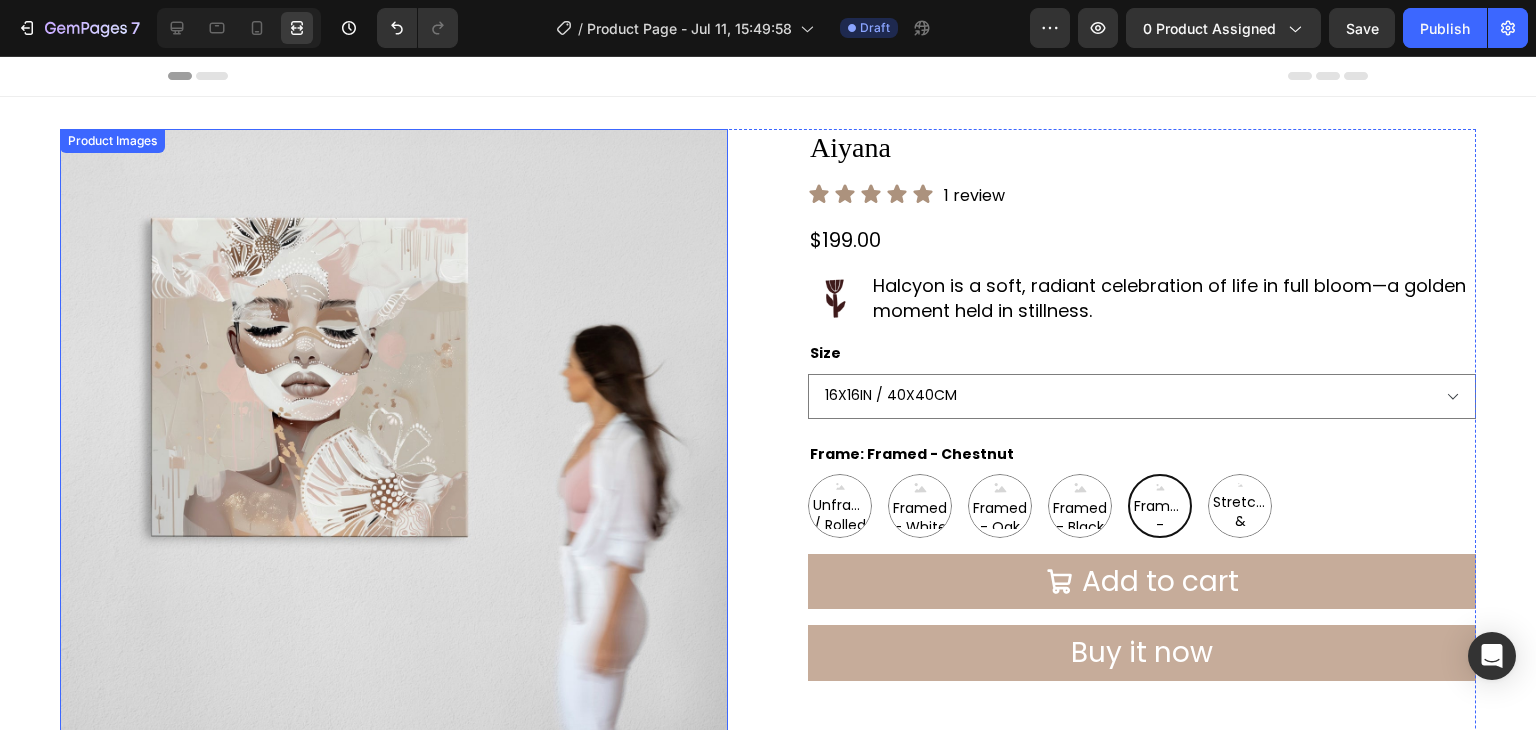 scroll, scrollTop: 0, scrollLeft: 0, axis: both 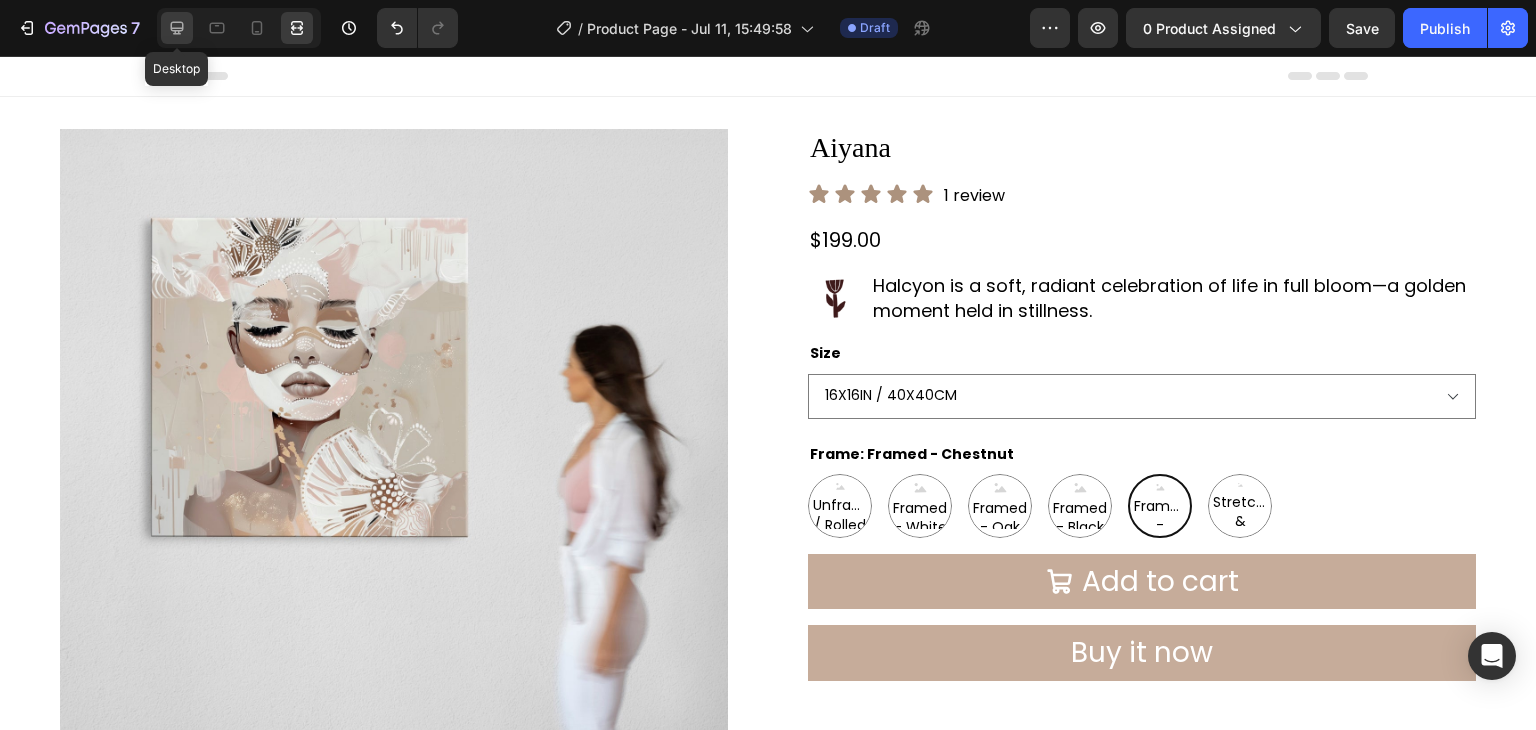 click 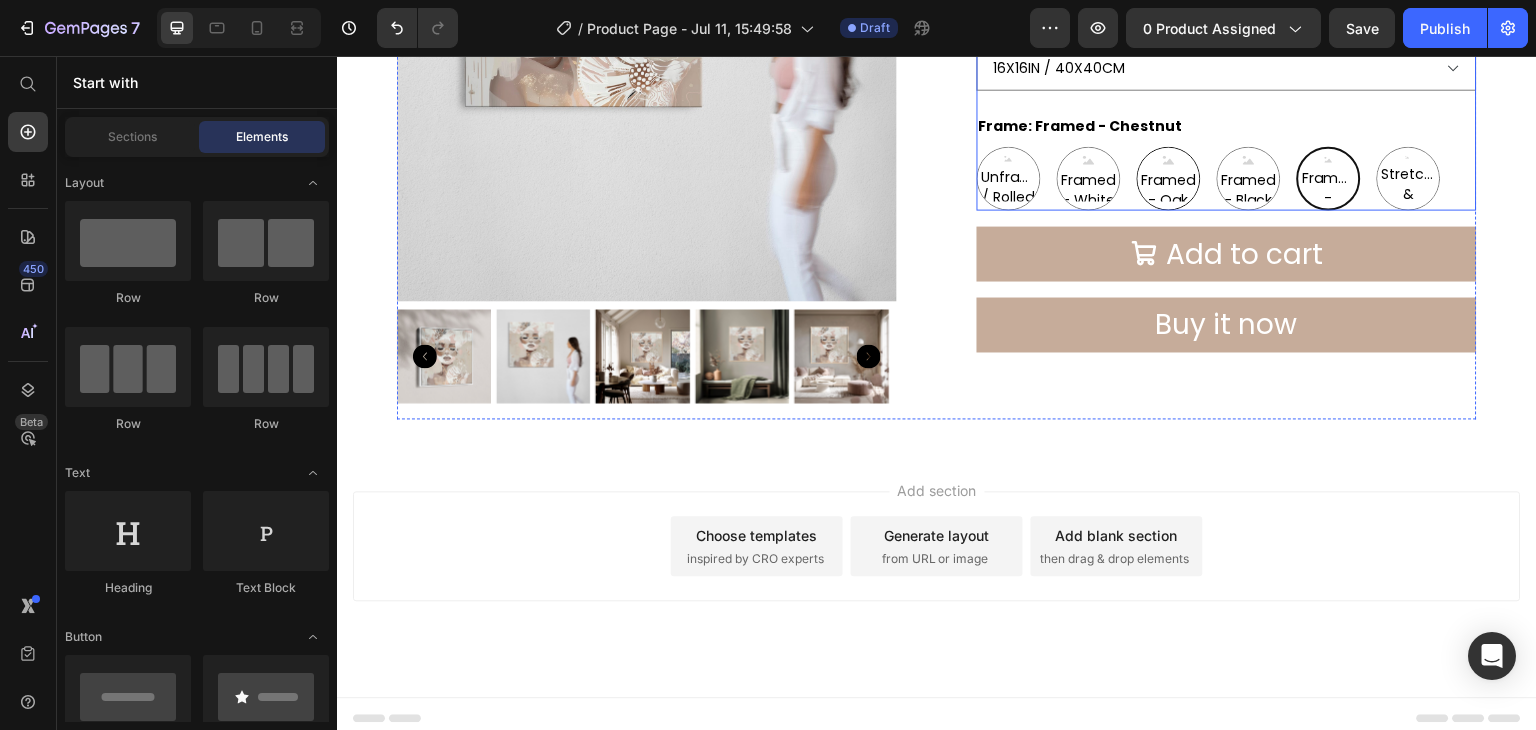 scroll, scrollTop: 313, scrollLeft: 0, axis: vertical 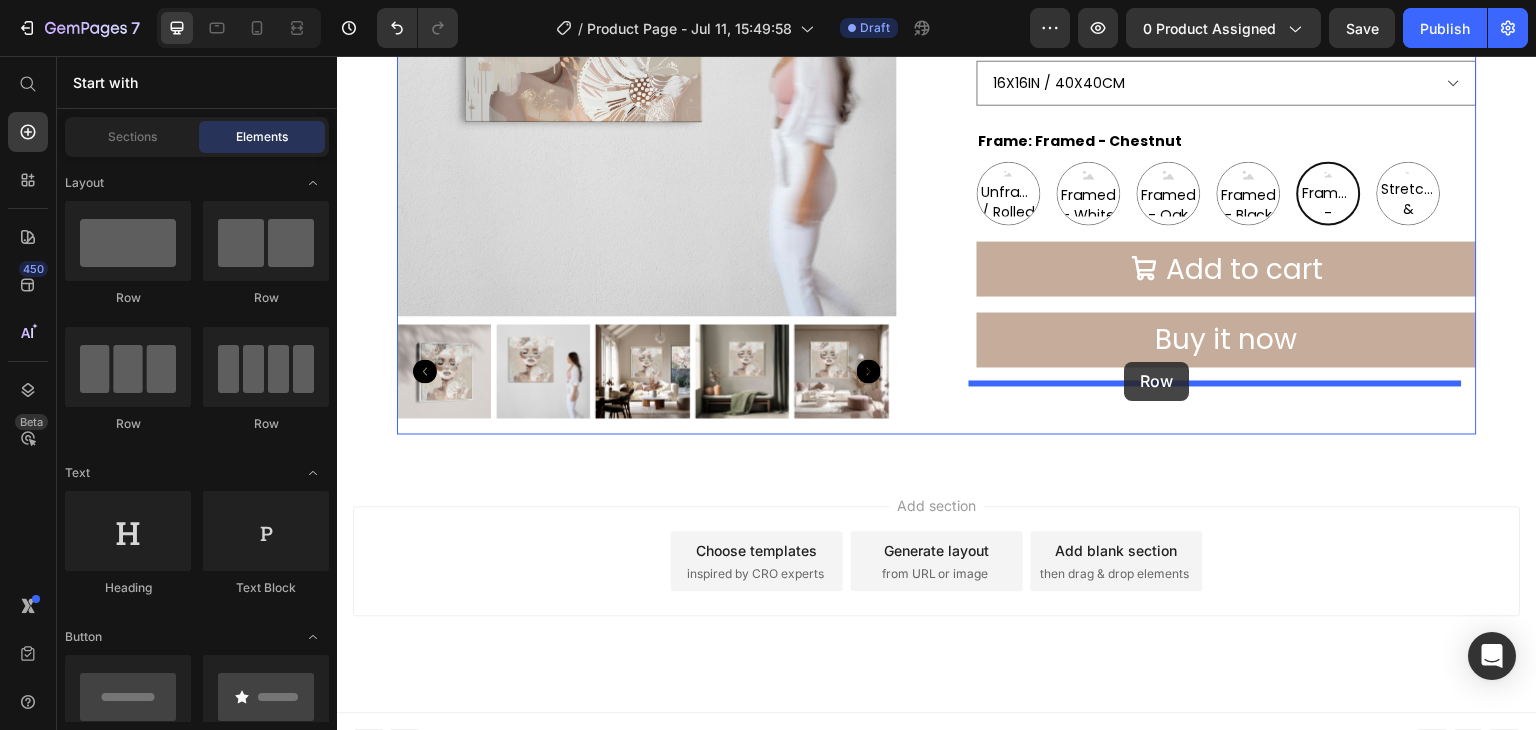 drag, startPoint x: 562, startPoint y: 278, endPoint x: 1125, endPoint y: 362, distance: 569.23193 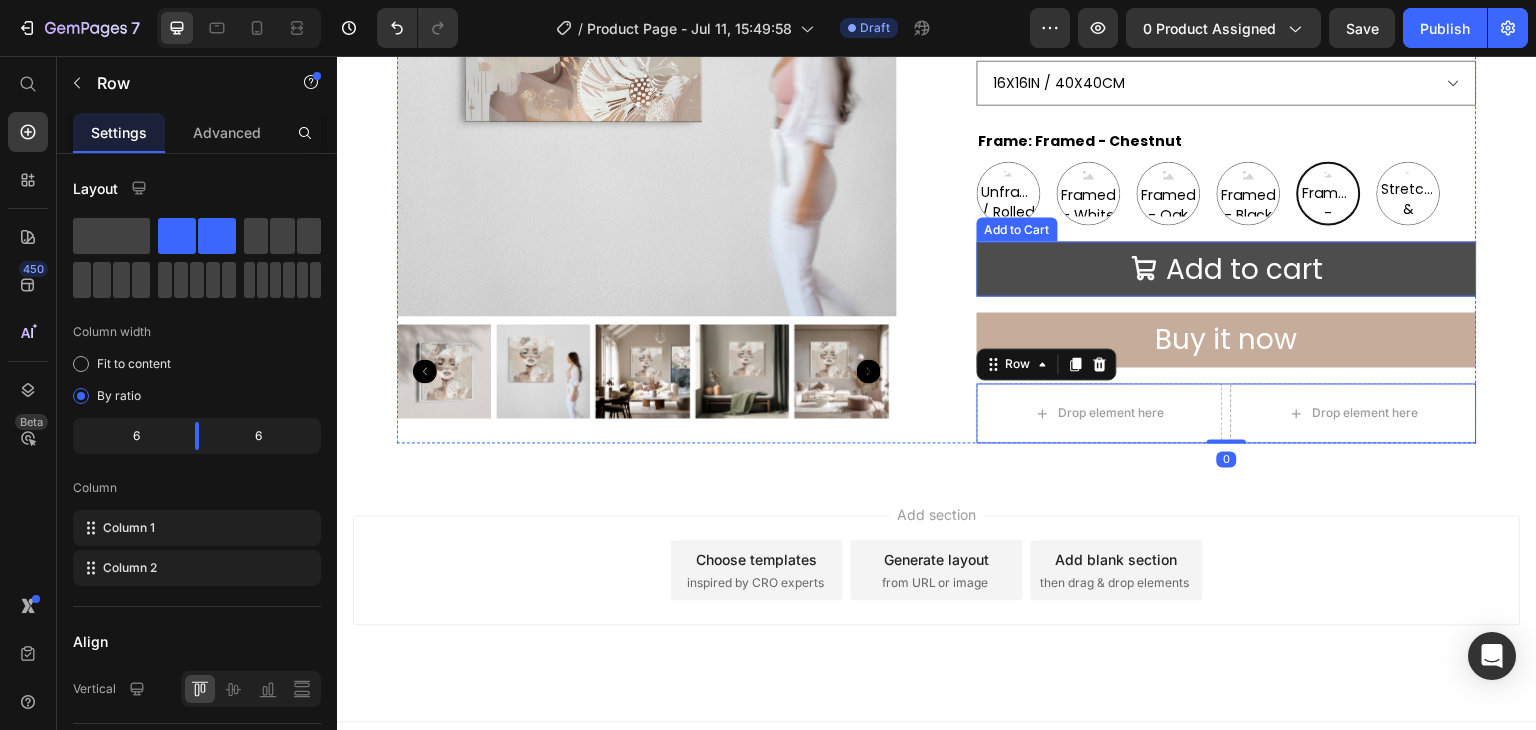 click on "Add to cart" at bounding box center (1227, 268) 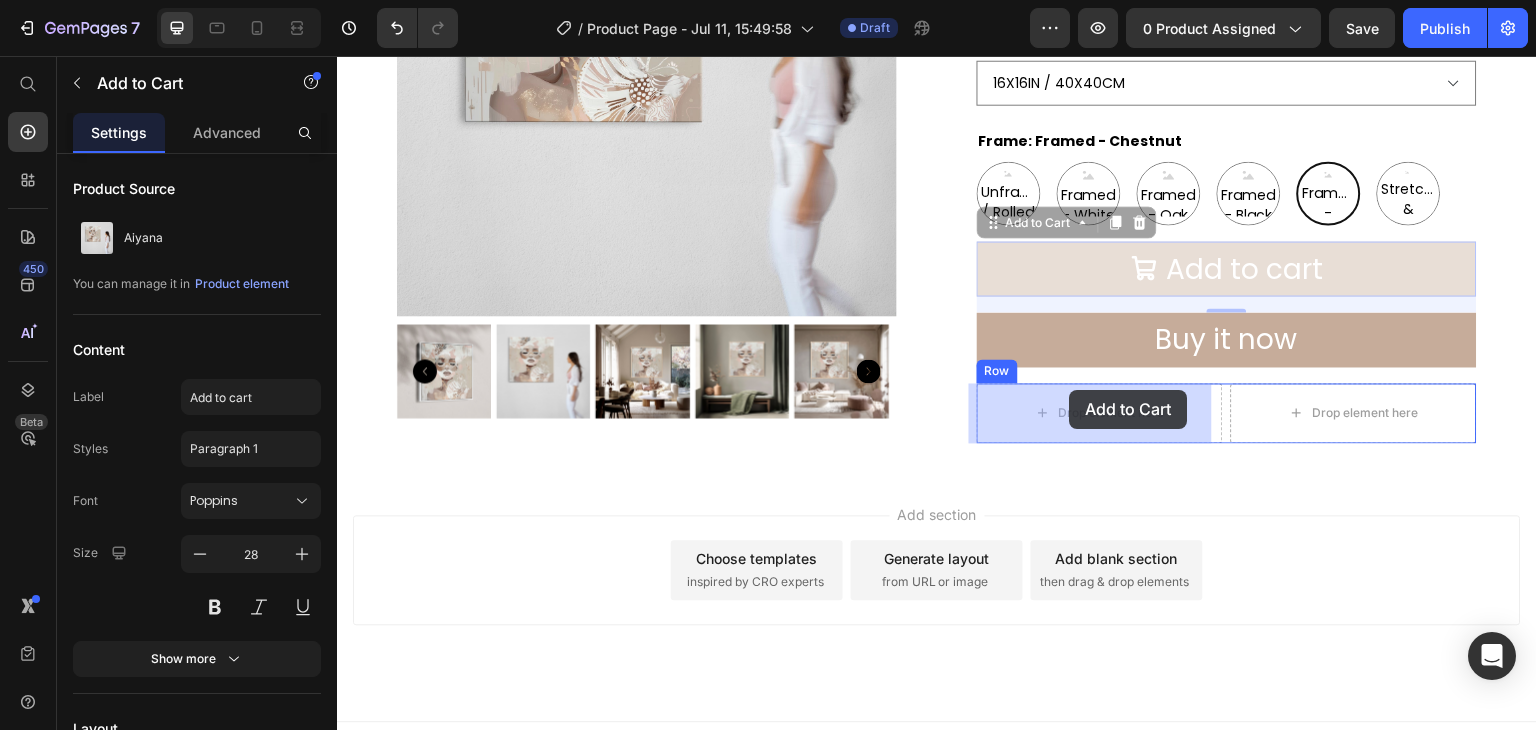 drag, startPoint x: 1061, startPoint y: 219, endPoint x: 1070, endPoint y: 390, distance: 171.23668 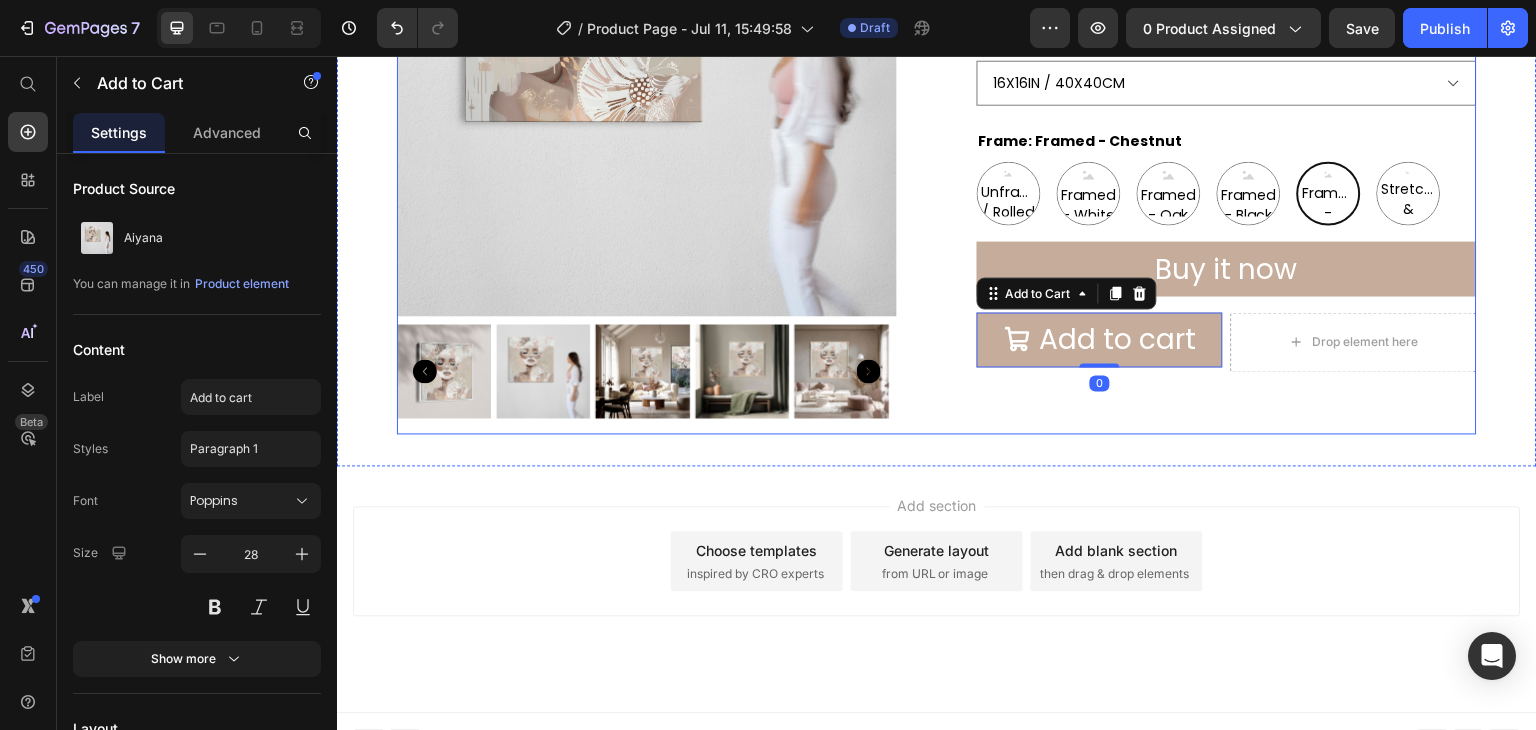 click on "[PRODUCT_NAME] Product Title Icon Icon Icon Icon Icon Icon List 1 review Text Block Row $199.00 Product Price Row Image [PRODUCT_NAME] is a soft, radiant celebration of life in full bloom—a golden moment held in stillness. Text Block Row Size 16X16IN / 40X40CM 20X20IN / 50X50CM 26X26IN / 66X66CM 38X38IN / 96X96CM 48X48IN / 122X122CM Frame: Framed - Chestnut Unframed / Rolled Canvas Unframed / Rolled Canvas Unframed / Rolled Canvas Framed - White Framed - White Framed - White Framed - Oak Framed - Oak Framed - Oak Framed - Black Framed - Black Framed - Black Framed - Chestnut Framed - Chestnut Framed - Chestnut Stretched & Ready to Hang Canvas Stretched & Ready to Hang Canvas Stretched & Ready to Hang Canvas Product Variants & Swatches Buy it now Dynamic Checkout
Add to cart Add to Cart   0
Drop element here Row" at bounding box center [1227, 125] 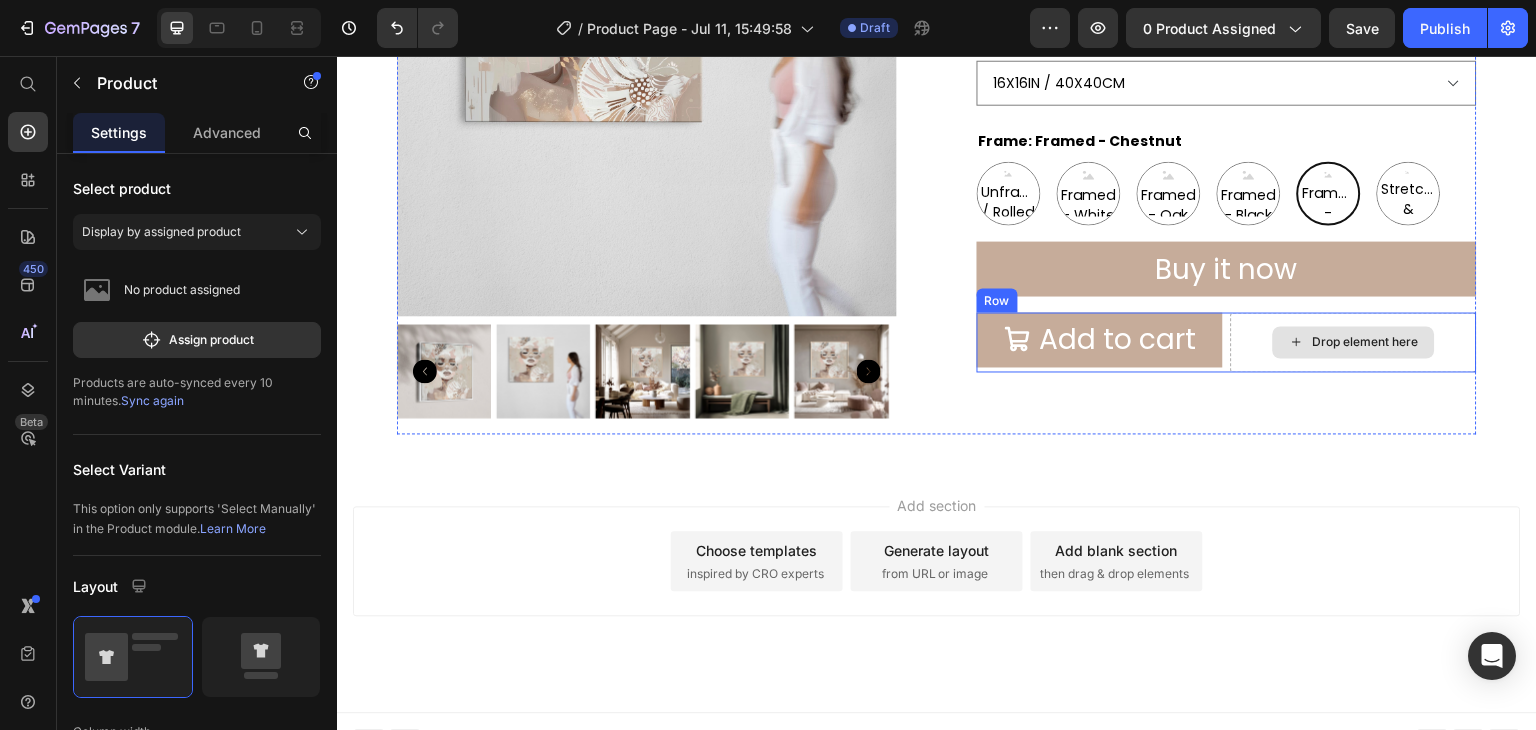 click on "Drop element here" at bounding box center (1354, 342) 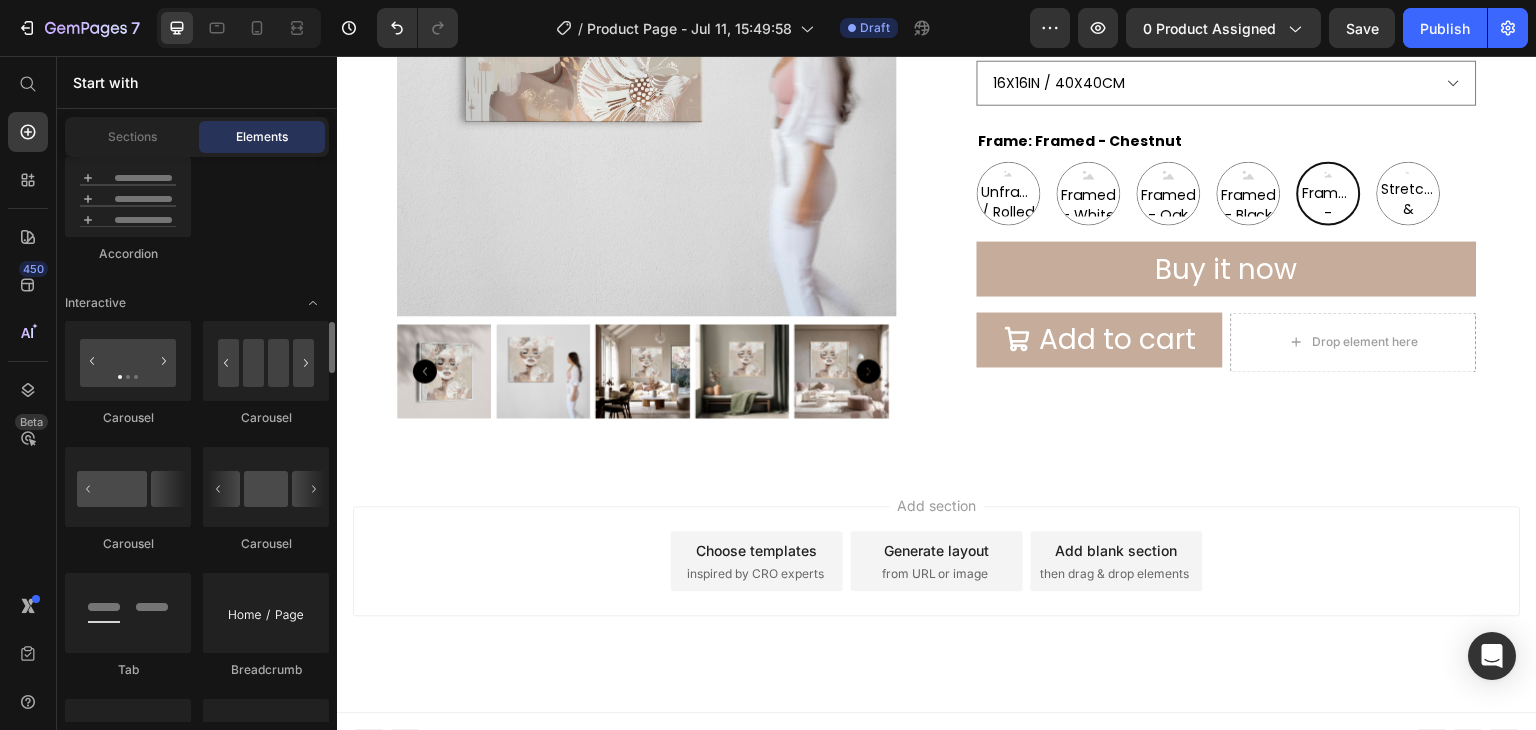 scroll, scrollTop: 2082, scrollLeft: 0, axis: vertical 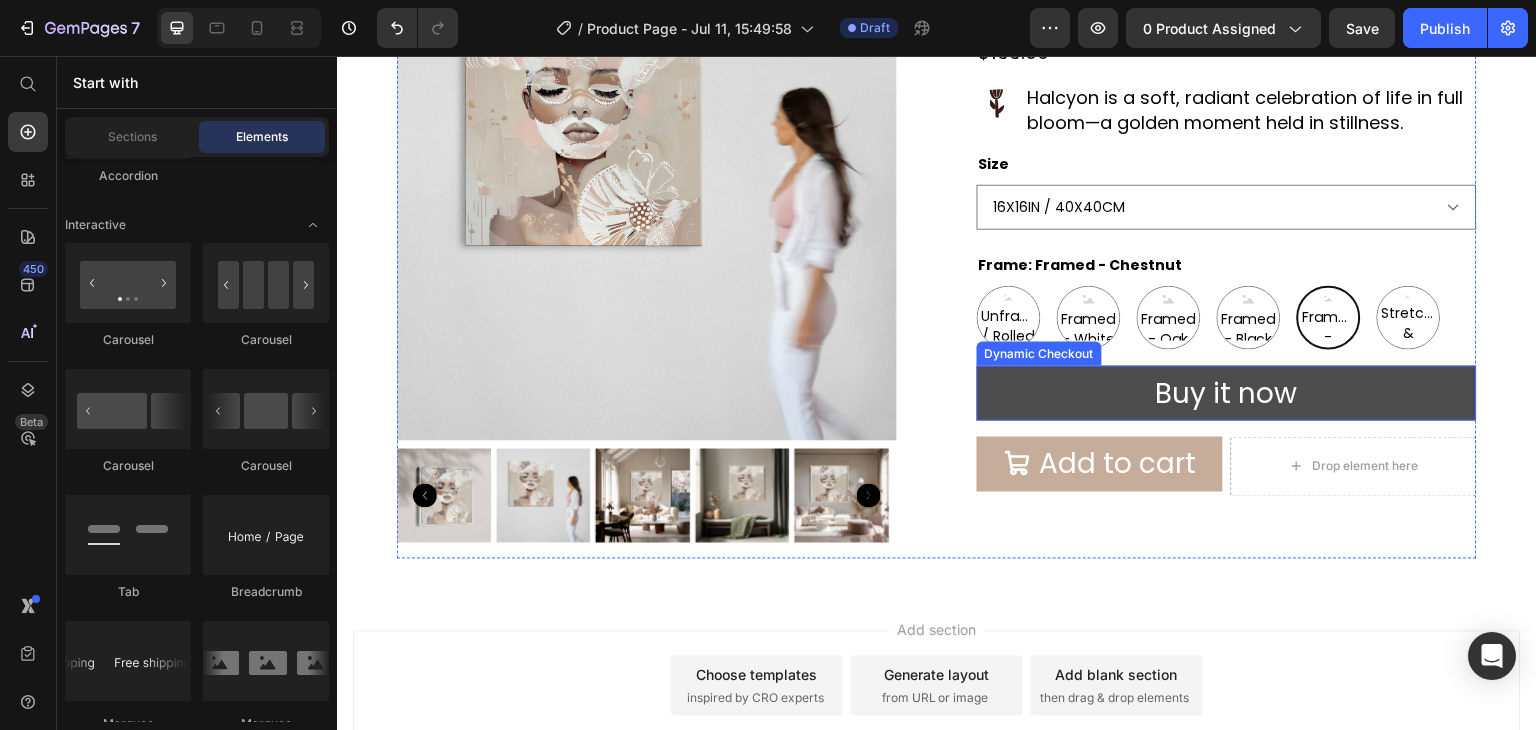 click on "Buy it now" at bounding box center (1227, 393) 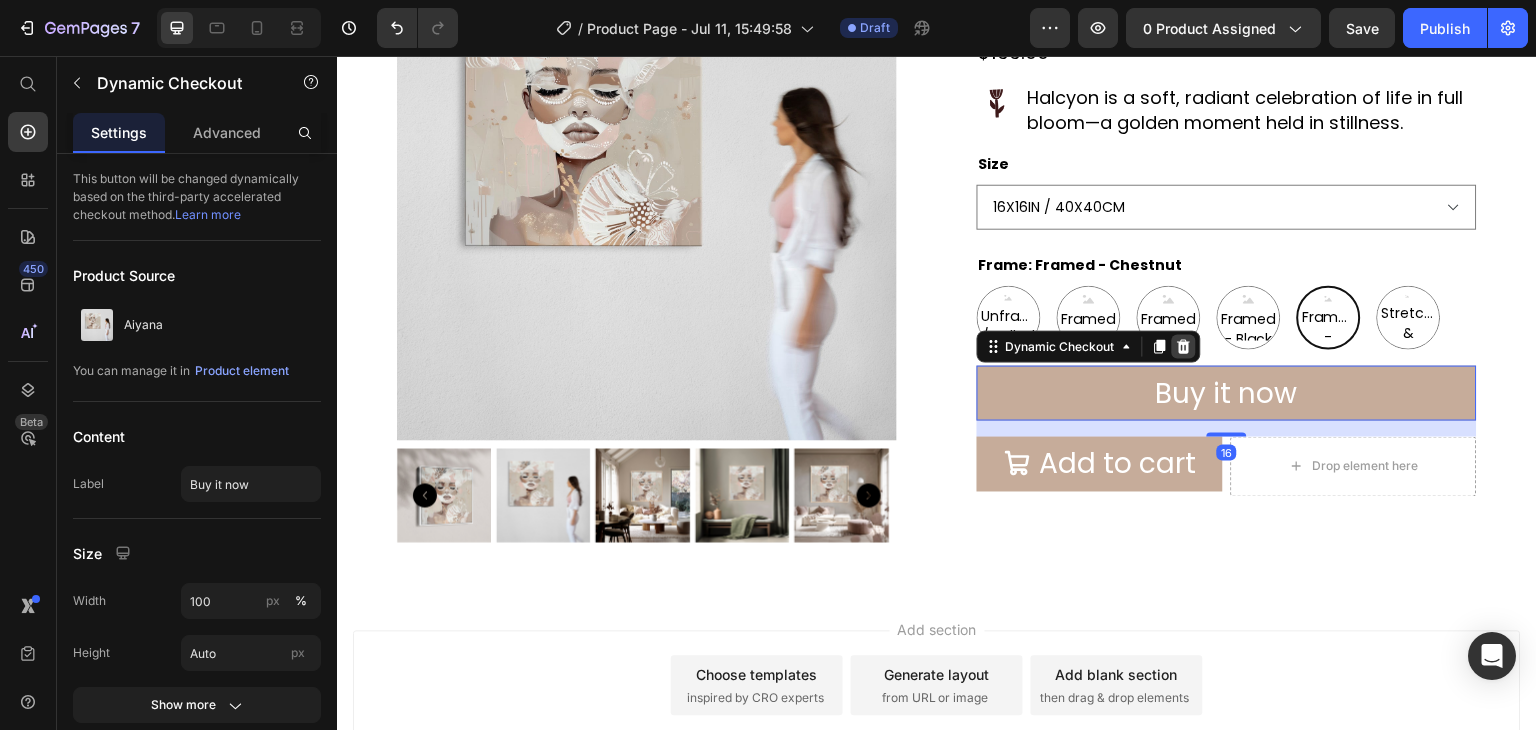 click 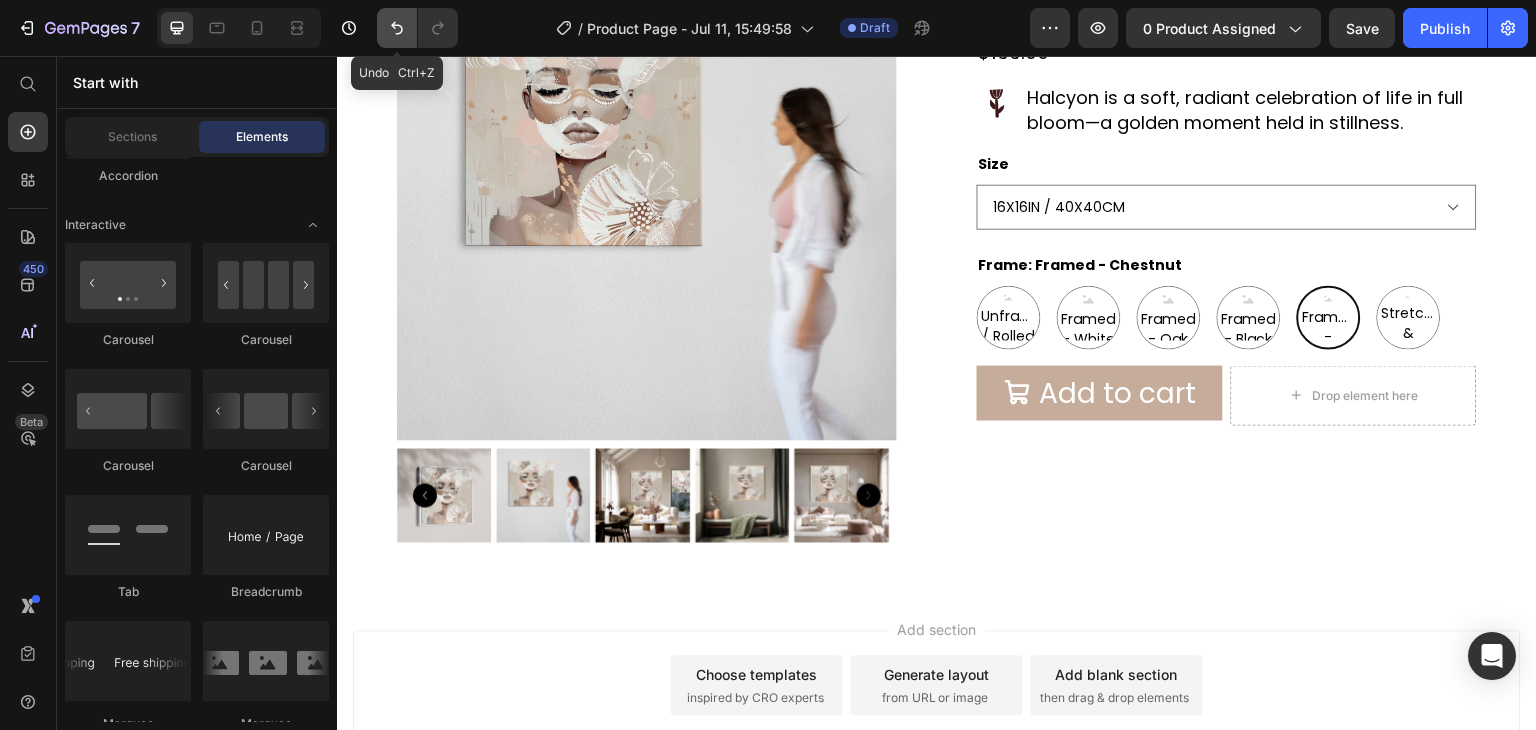 click 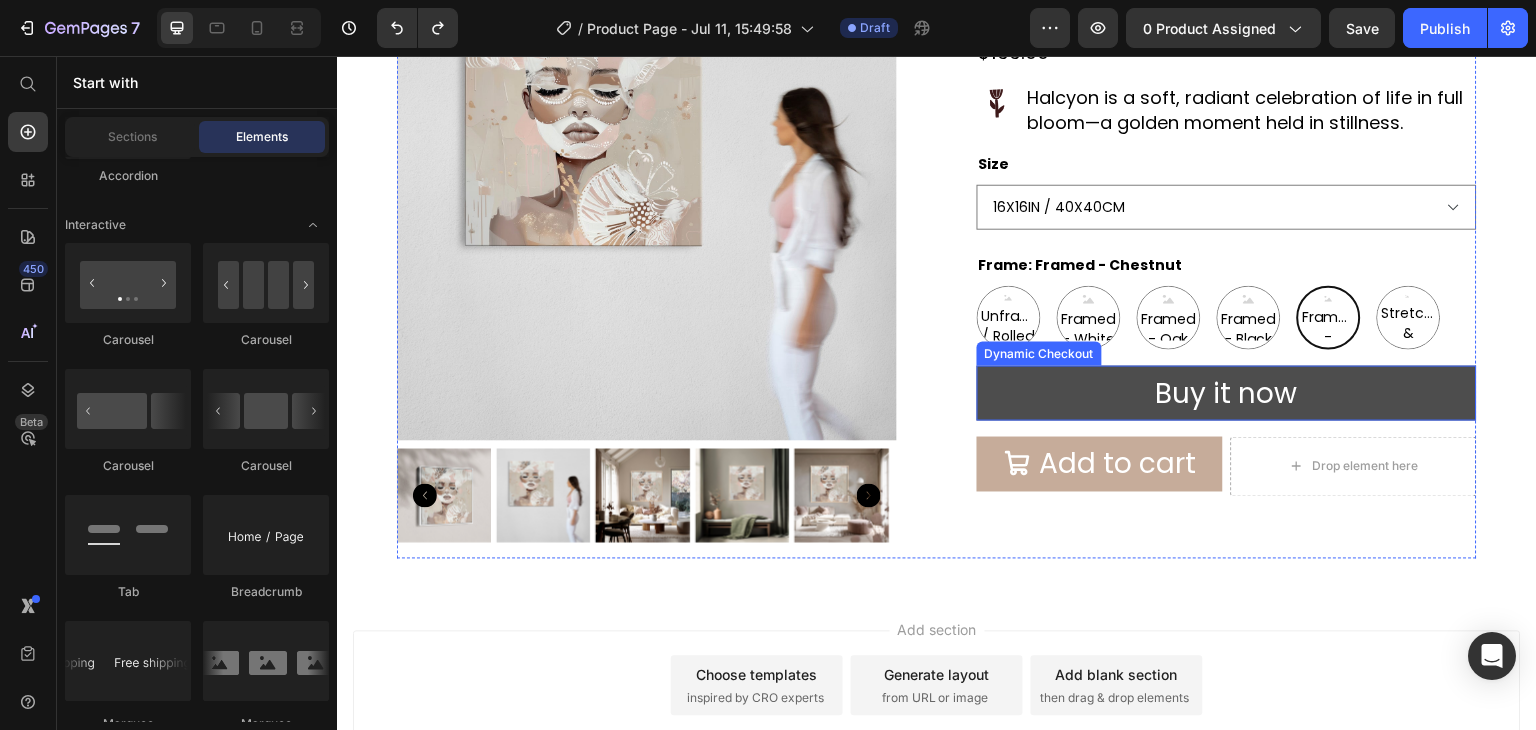 click on "Buy it now" at bounding box center (1227, 393) 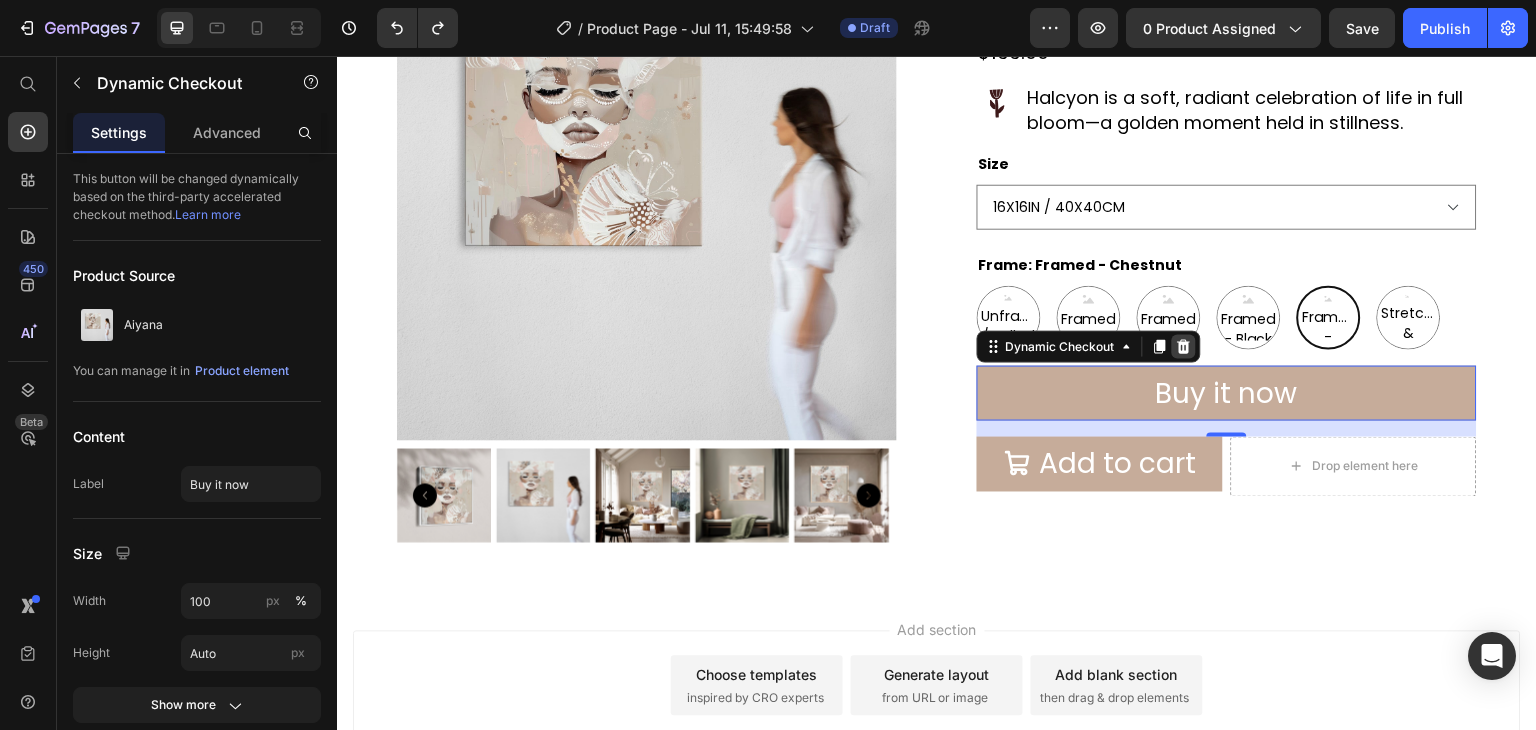 click 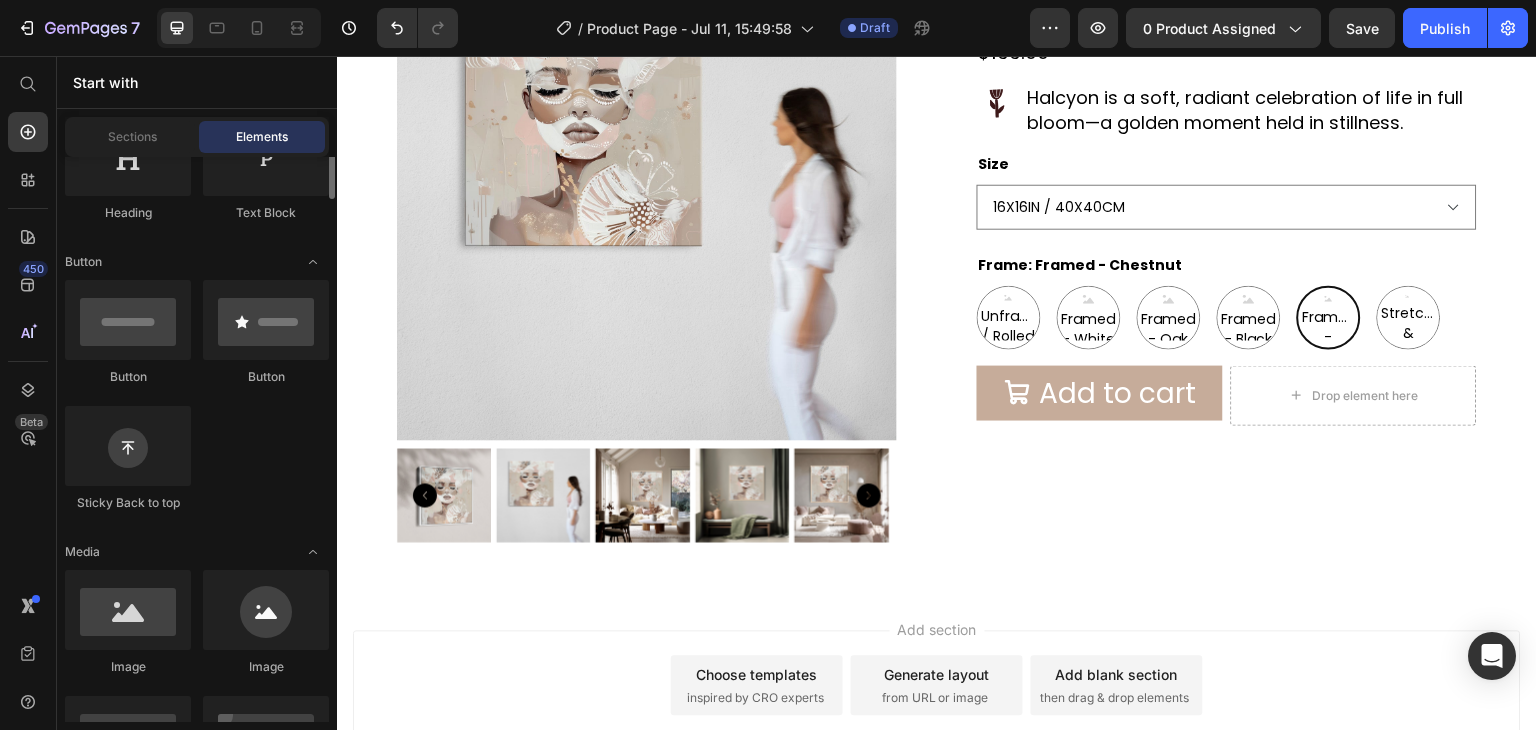 scroll, scrollTop: 328, scrollLeft: 0, axis: vertical 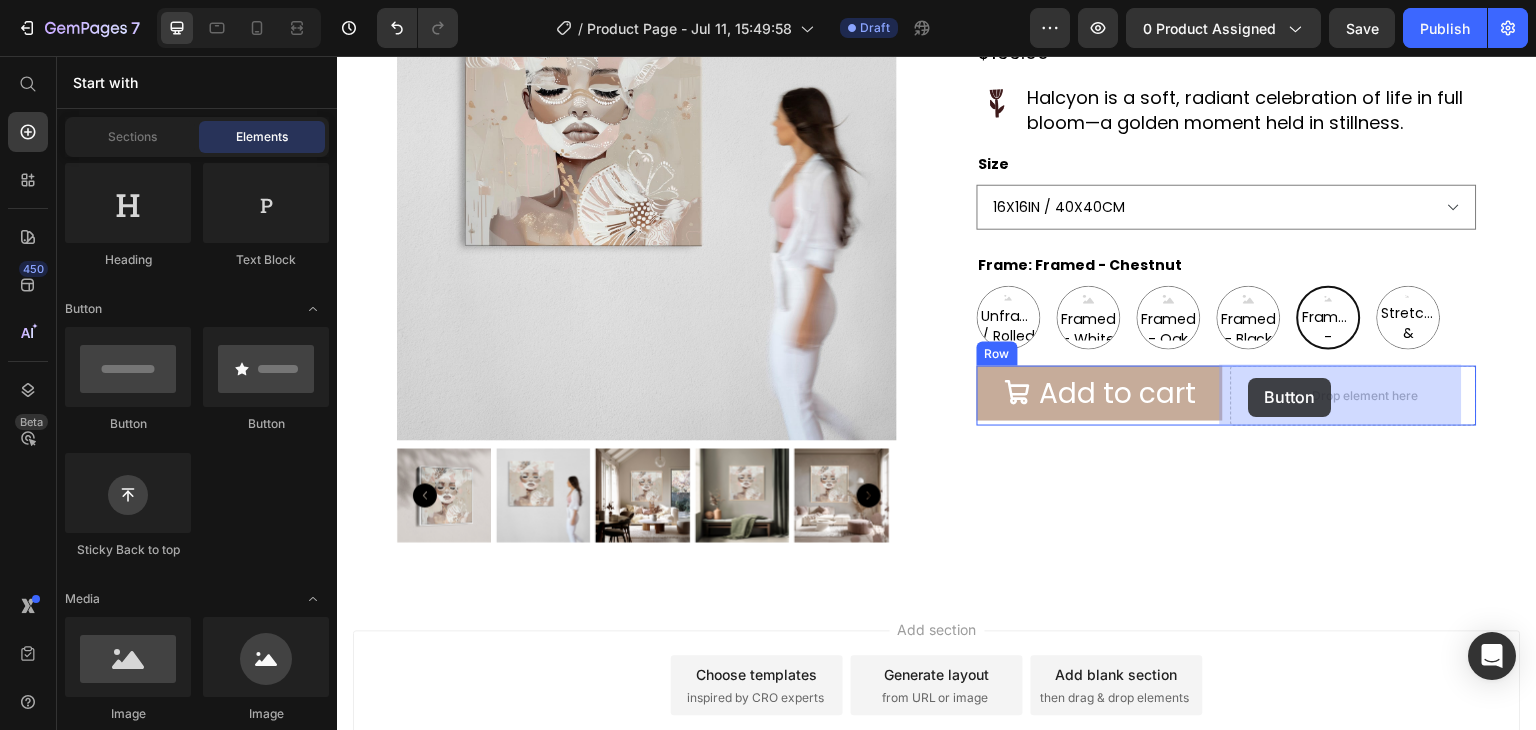 drag, startPoint x: 469, startPoint y: 420, endPoint x: 1249, endPoint y: 378, distance: 781.12994 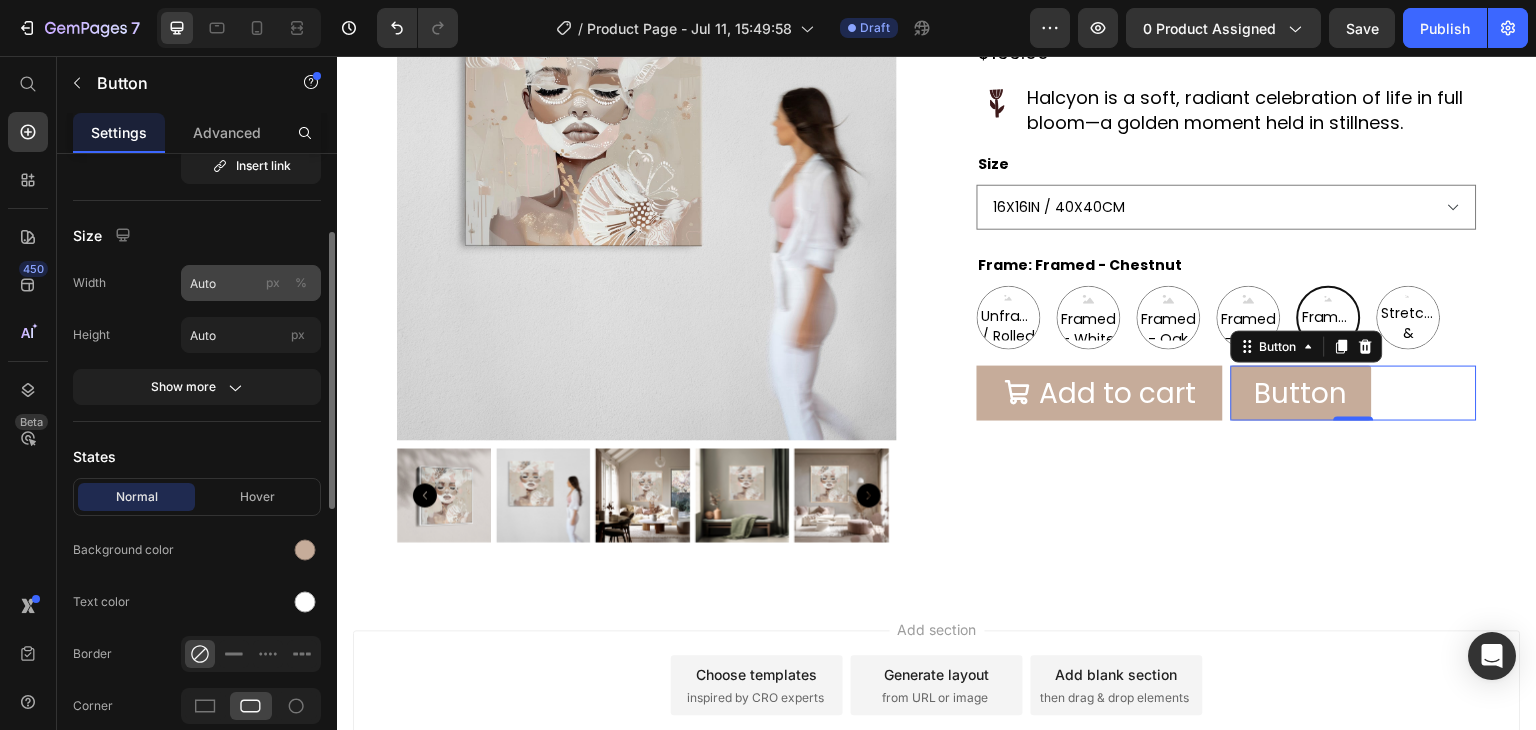scroll, scrollTop: 0, scrollLeft: 0, axis: both 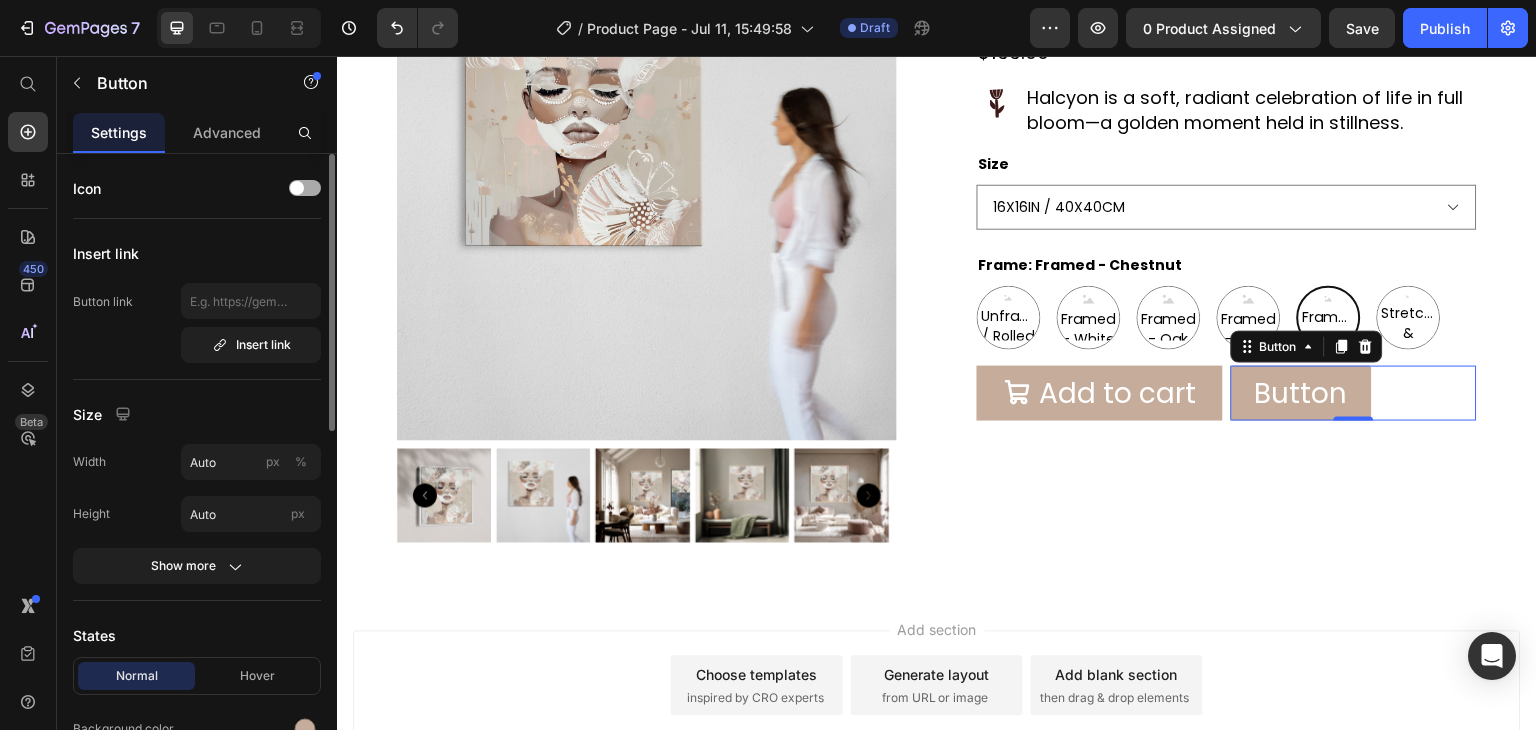 click at bounding box center [305, 188] 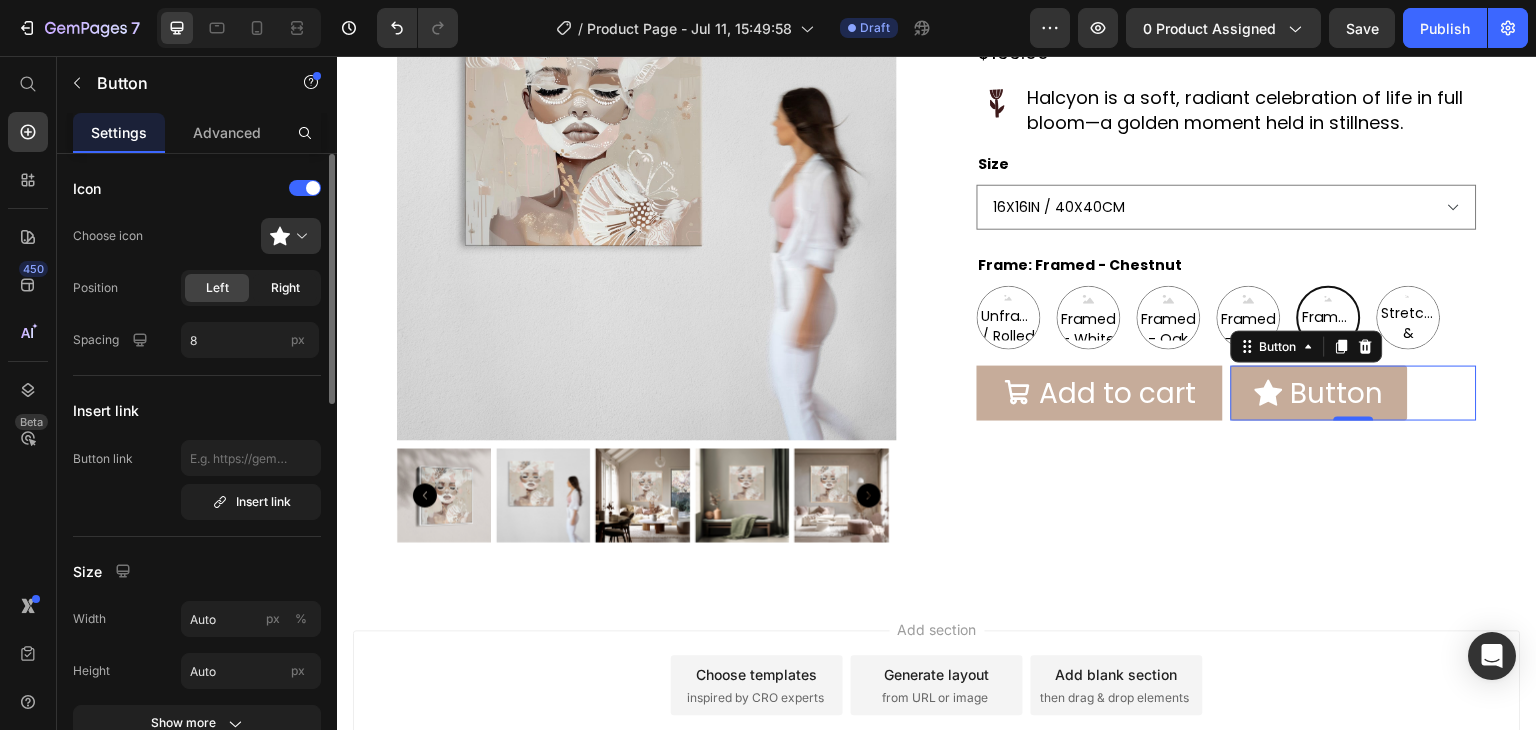 click on "Right" 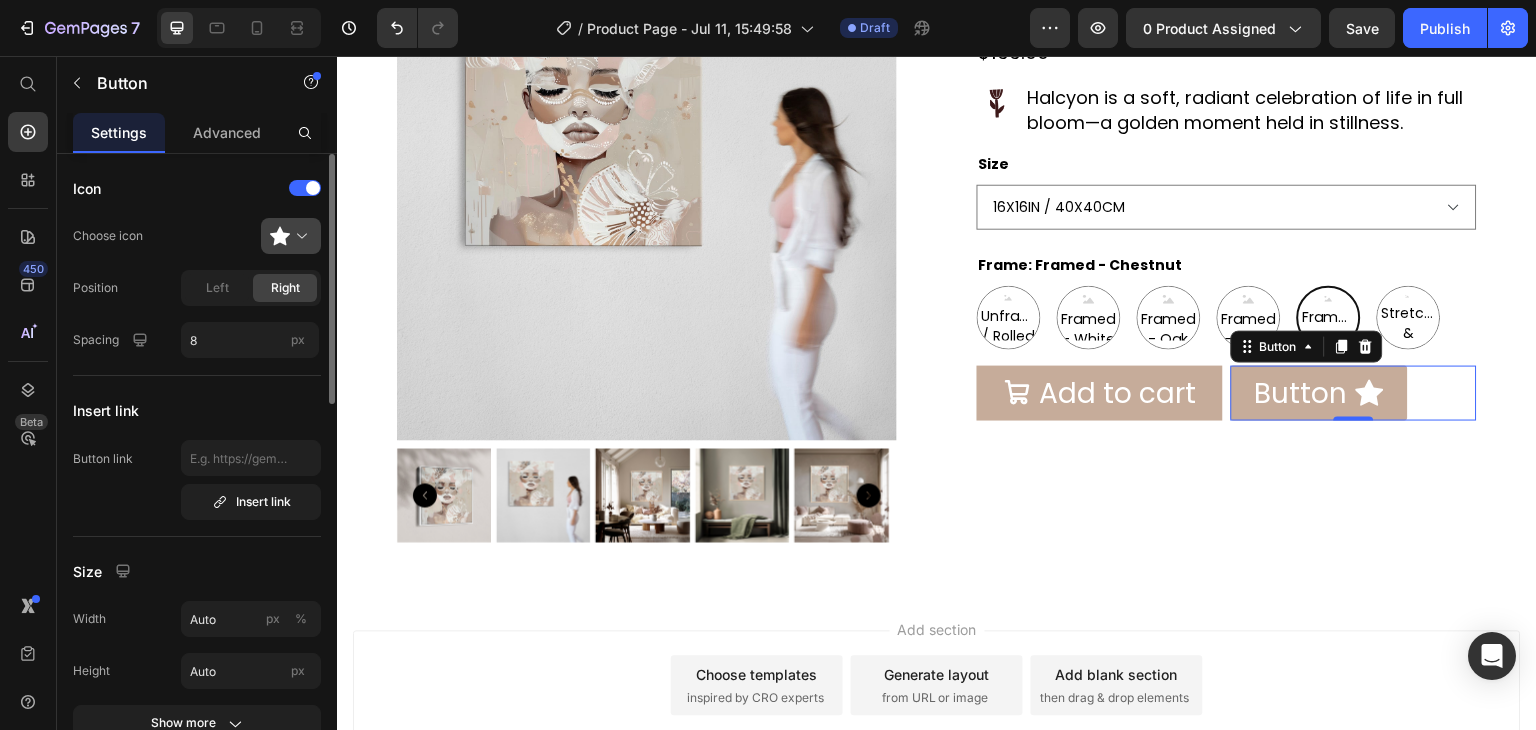 click at bounding box center (299, 236) 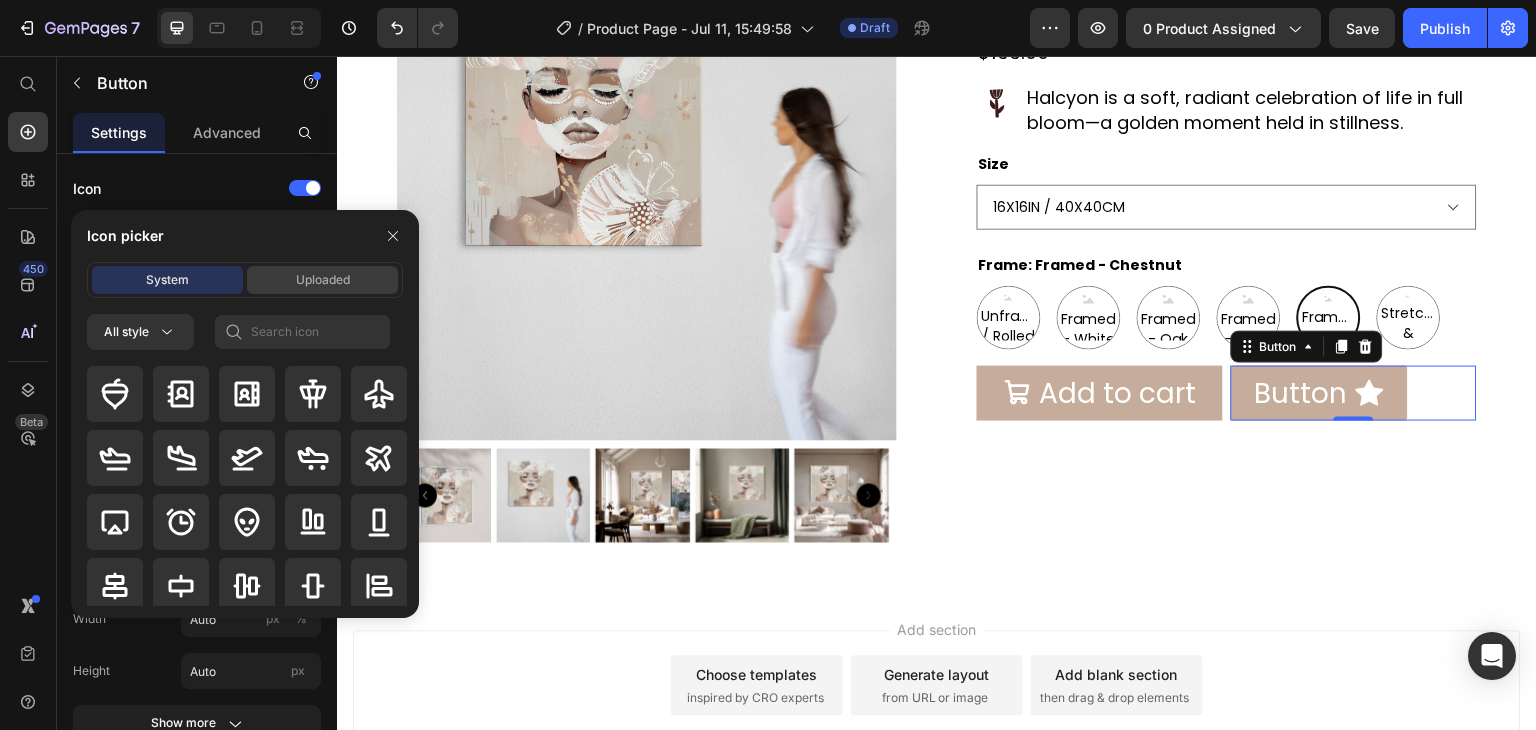 click on "Uploaded" at bounding box center (323, 280) 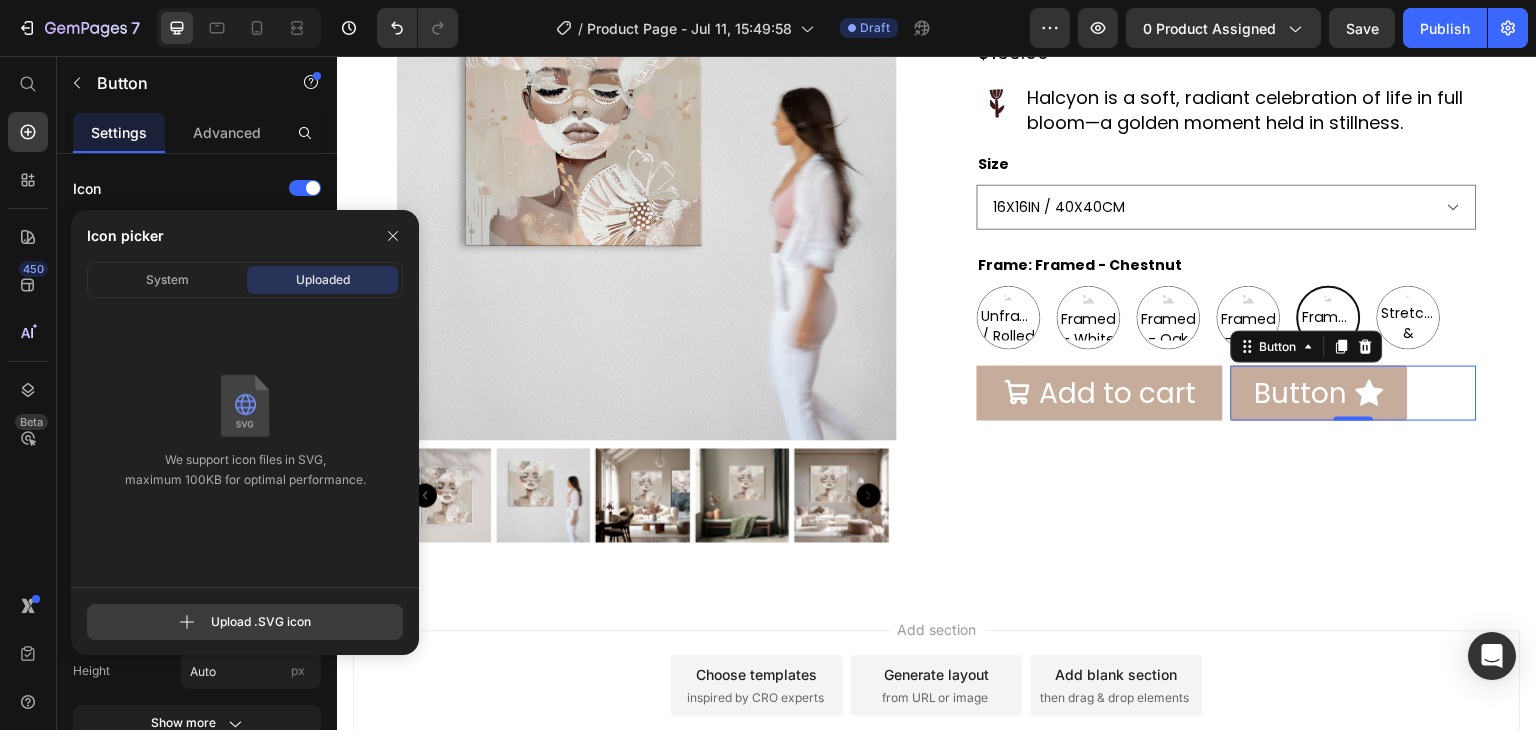 click 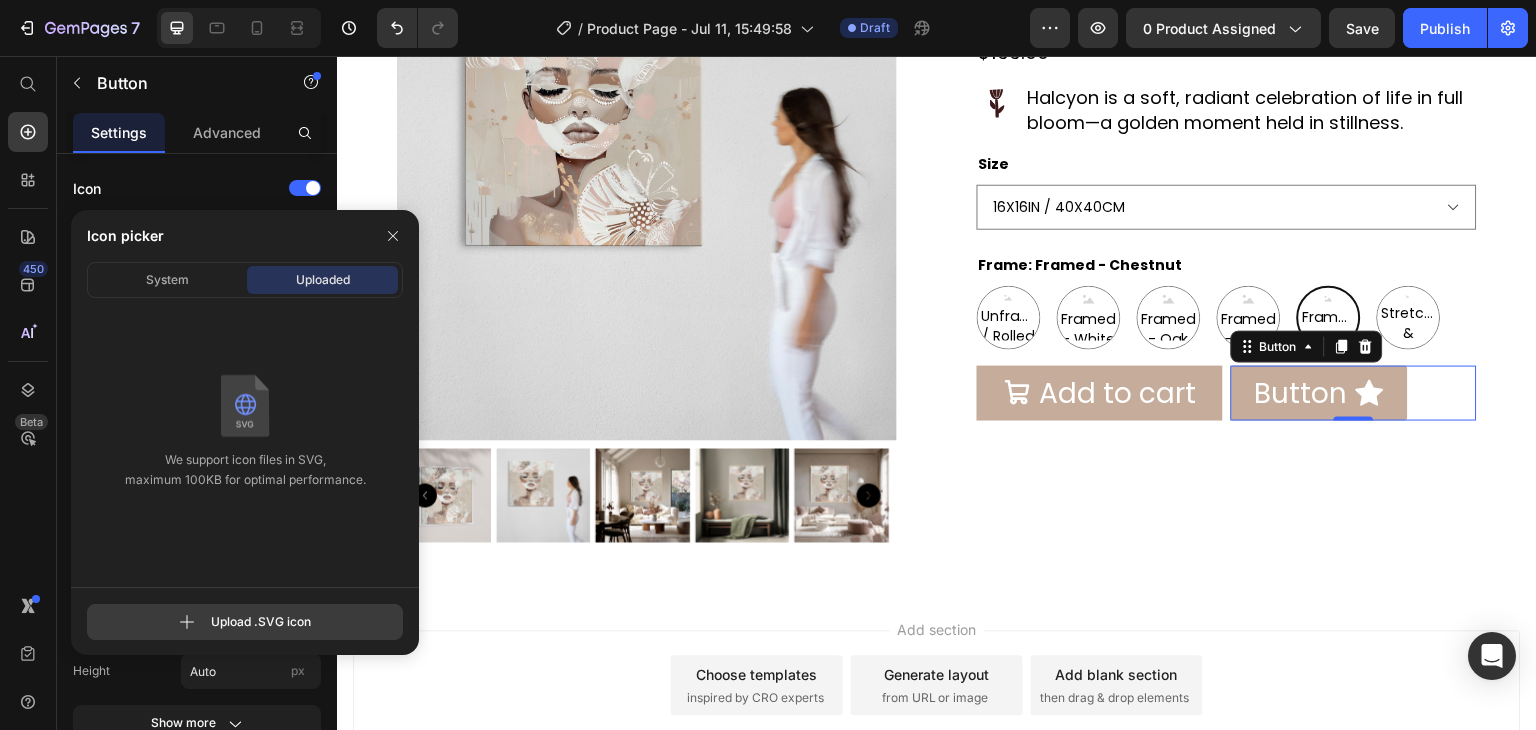 type on "C:\fakepath\download.svg" 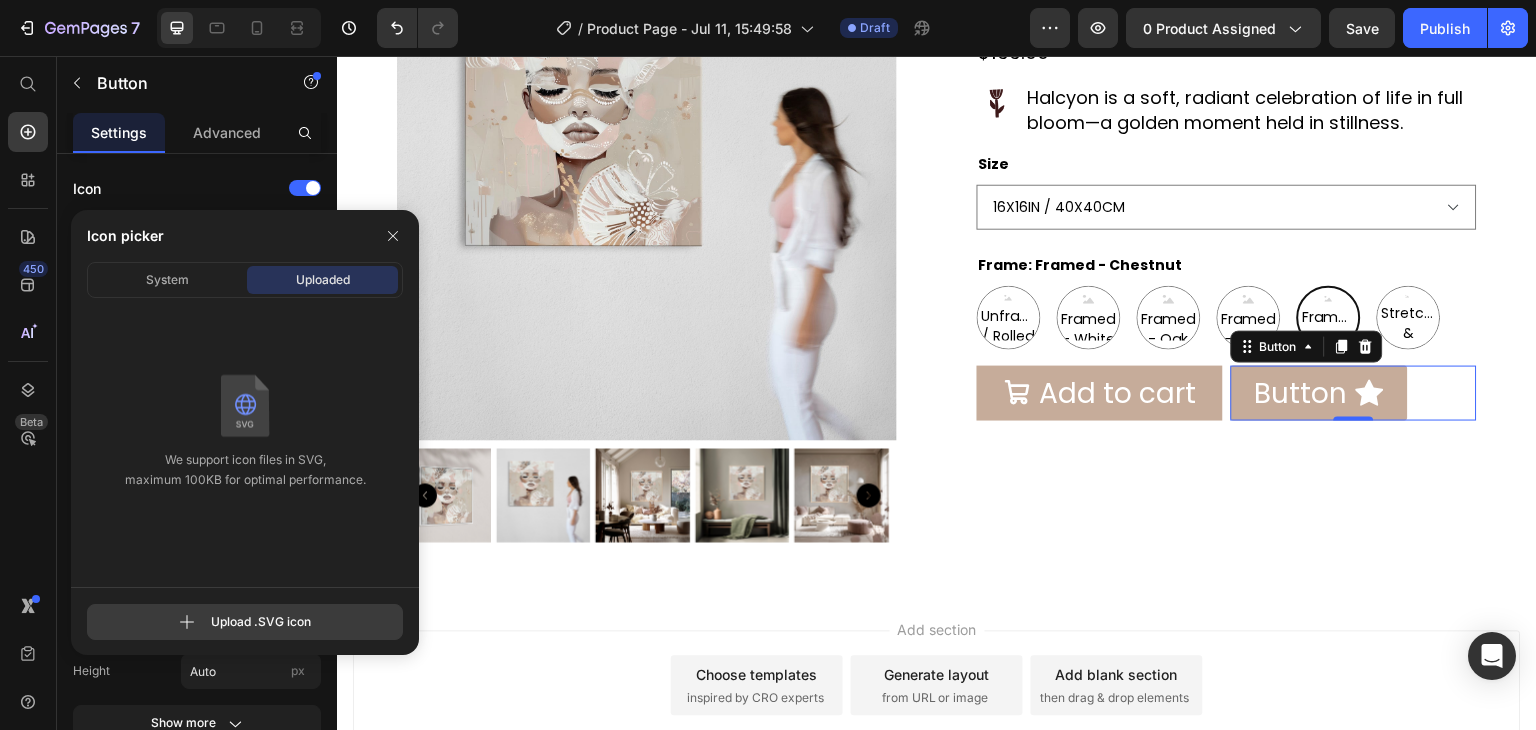 click 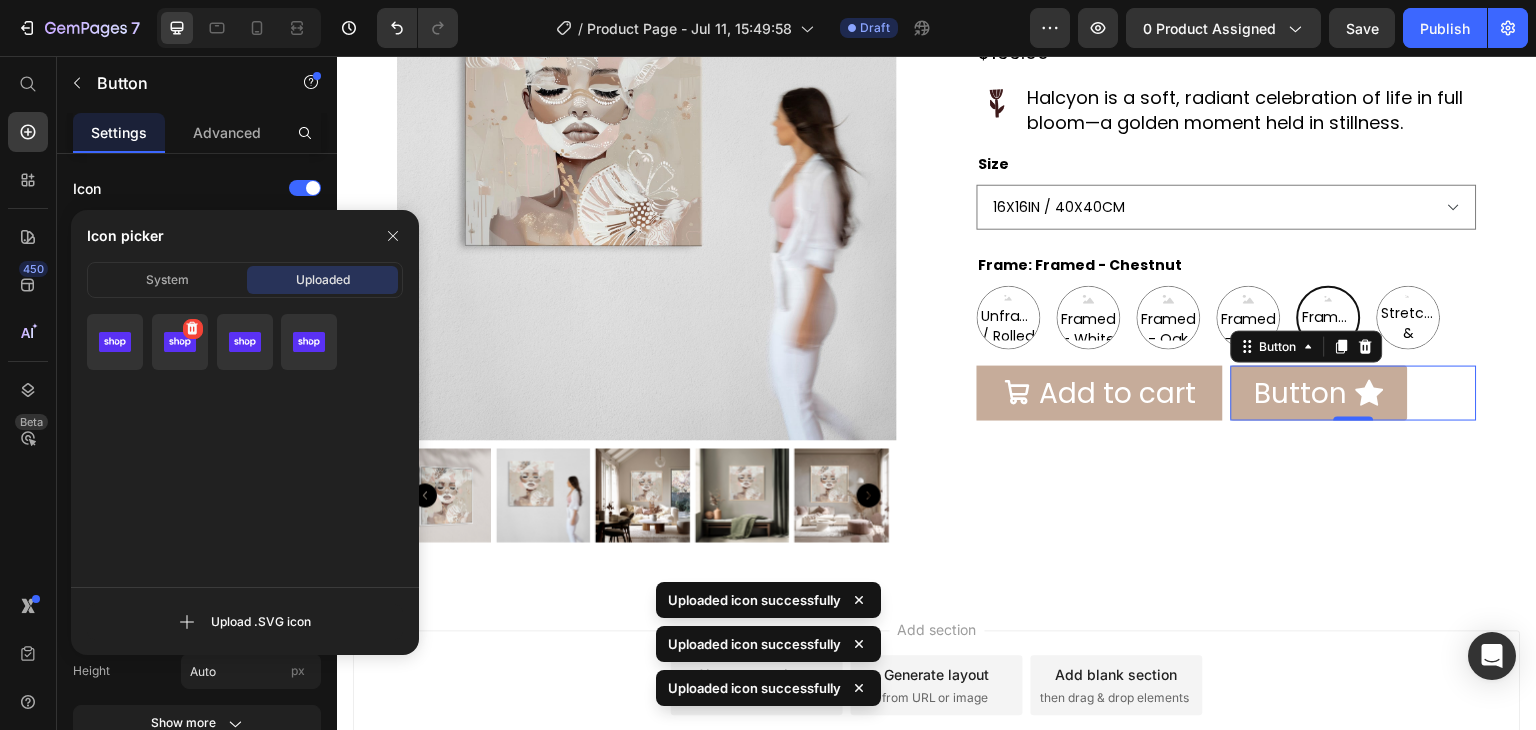 click at bounding box center [180, 342] 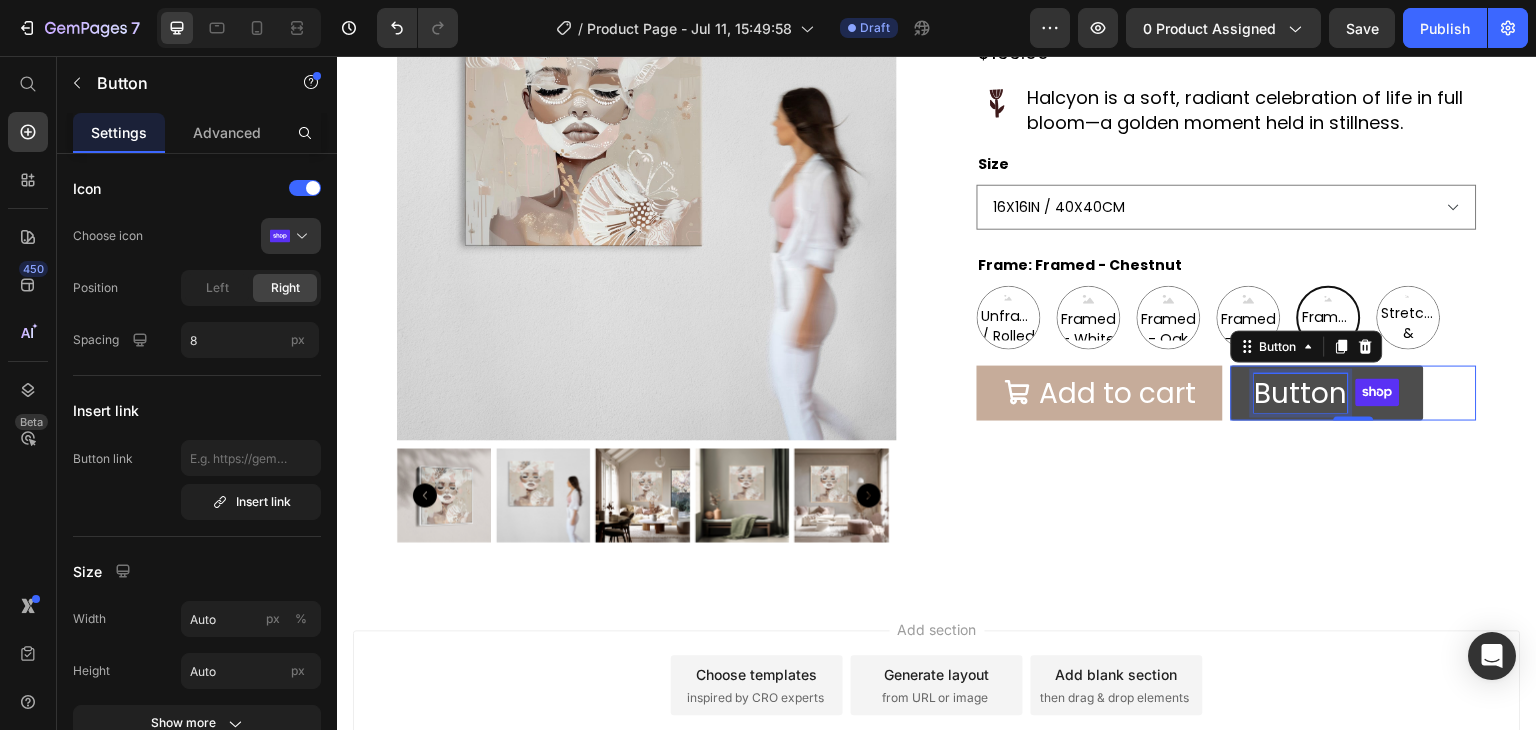 click on "Button" at bounding box center [1301, 393] 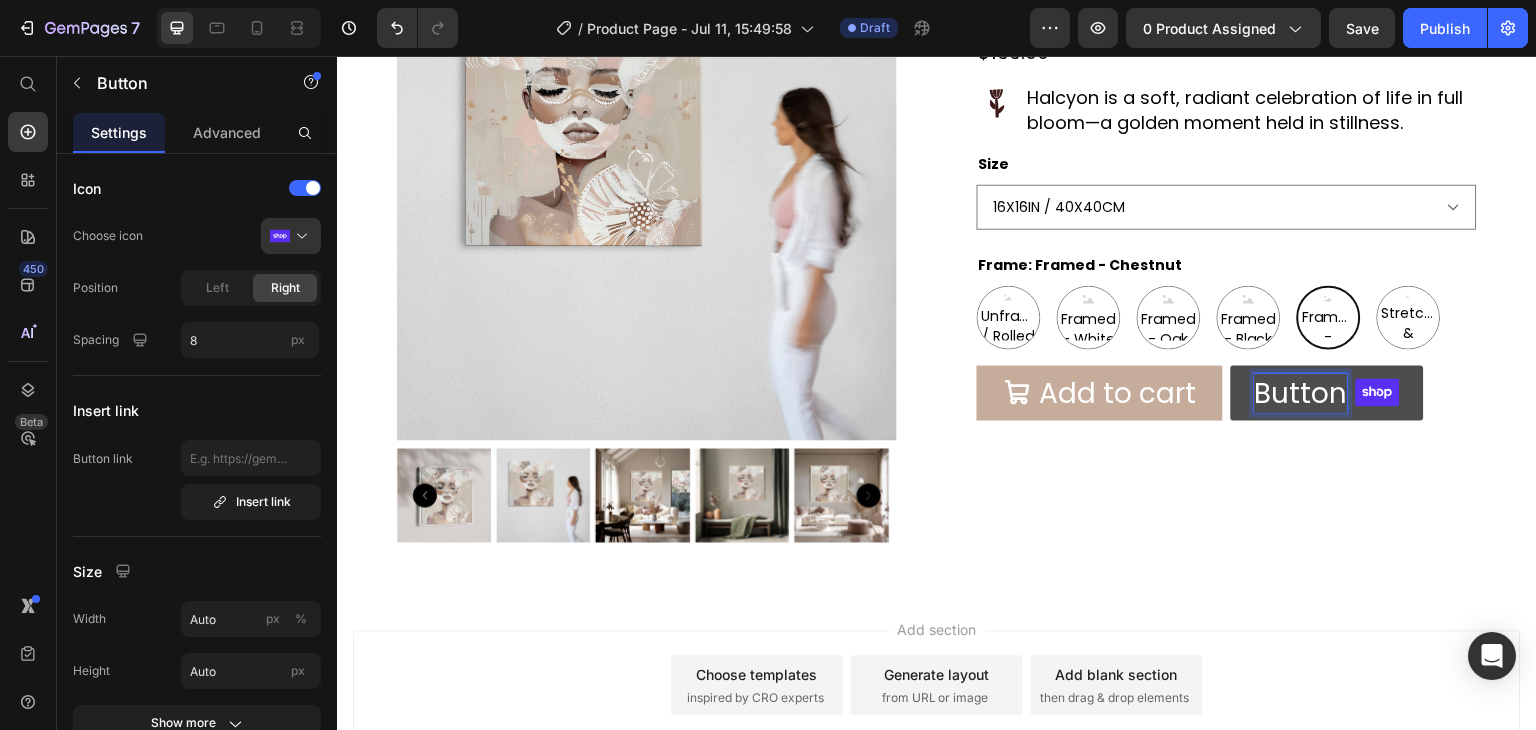 click on "Button" at bounding box center [1301, 393] 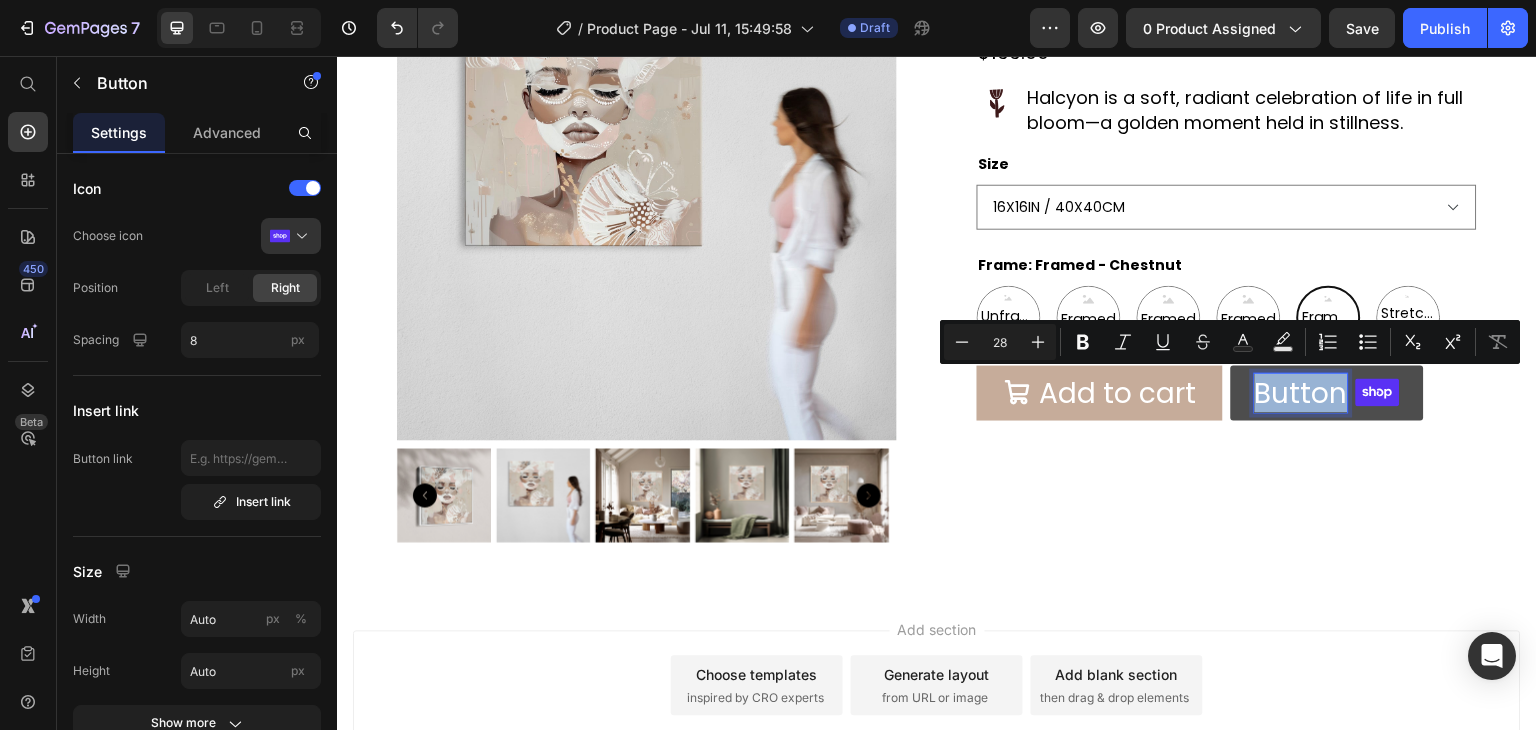 click on "Button" at bounding box center [1301, 393] 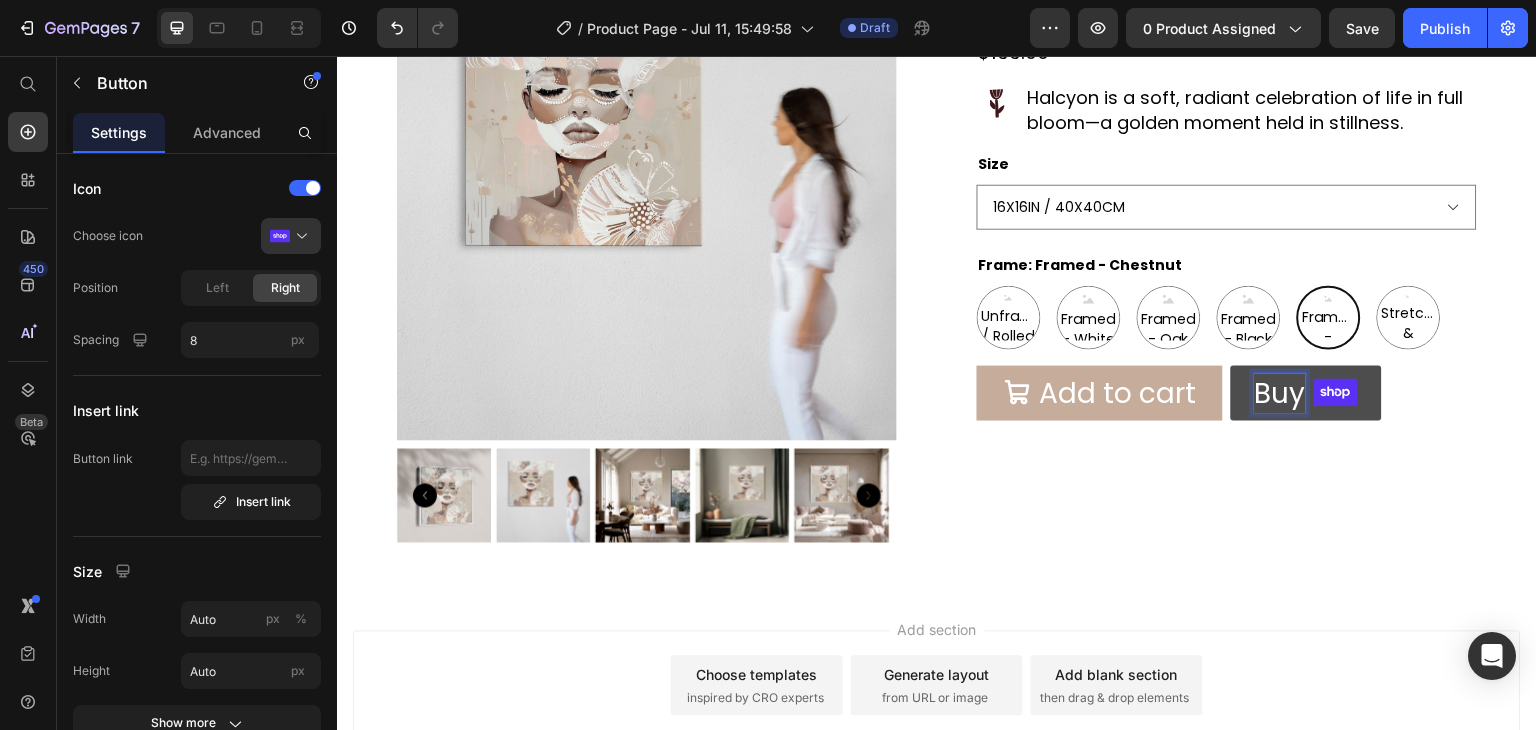 click on "Shop Pay Buy" at bounding box center [1306, 393] 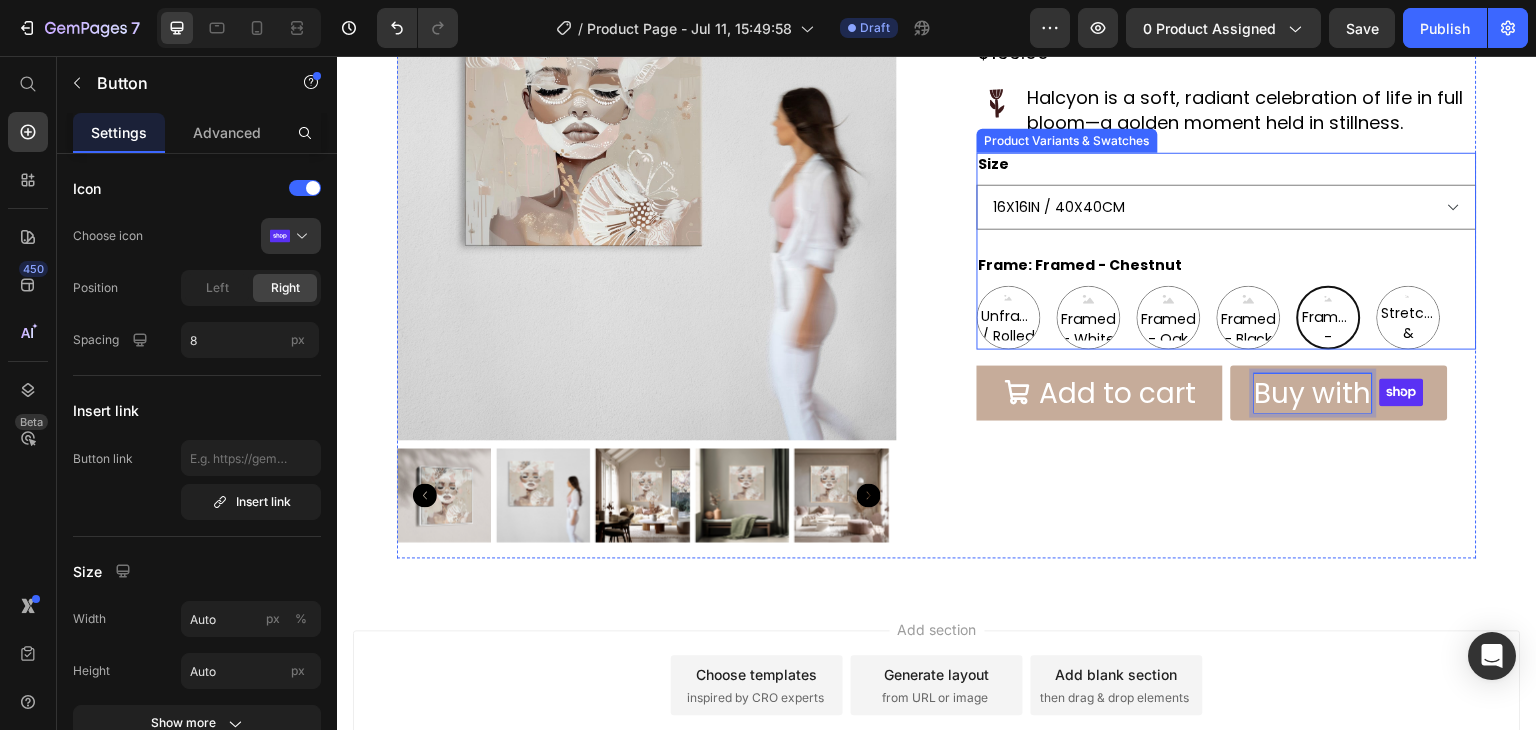 click on "Unframed / Rolled Canvas Unframed / Rolled Canvas Unframed / Rolled Canvas Framed - White Framed - White Framed - White Framed - Oak Framed - Oak Framed - Oak Framed - Black Framed - Black Framed - Black Framed - Chestnut Framed - Chestnut Framed - Chestnut Stretched & Ready to Hang Canvas Stretched & Ready to Hang Canvas Stretched & Ready to Hang Canvas" at bounding box center [1227, 318] 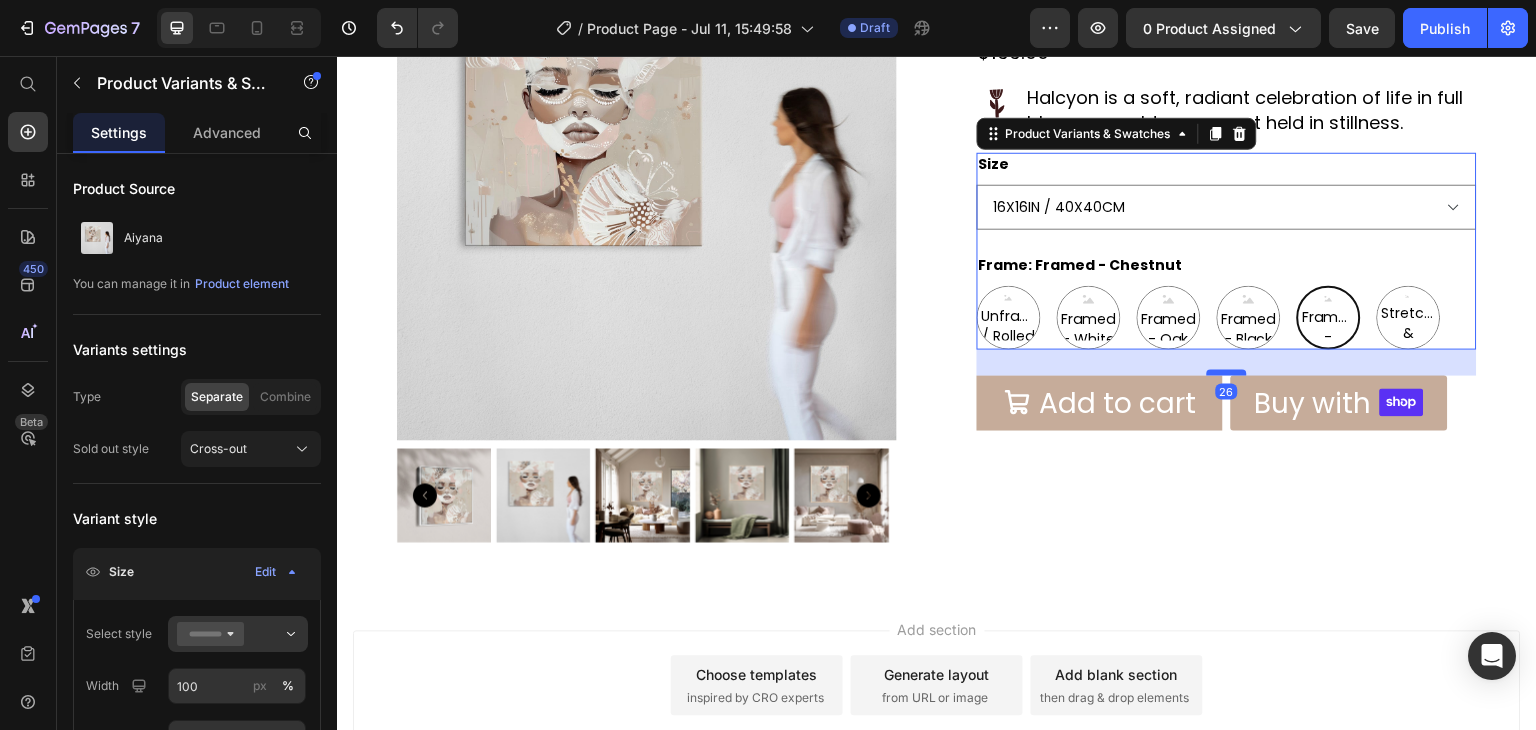 drag, startPoint x: 1211, startPoint y: 363, endPoint x: 1212, endPoint y: 373, distance: 10.049875 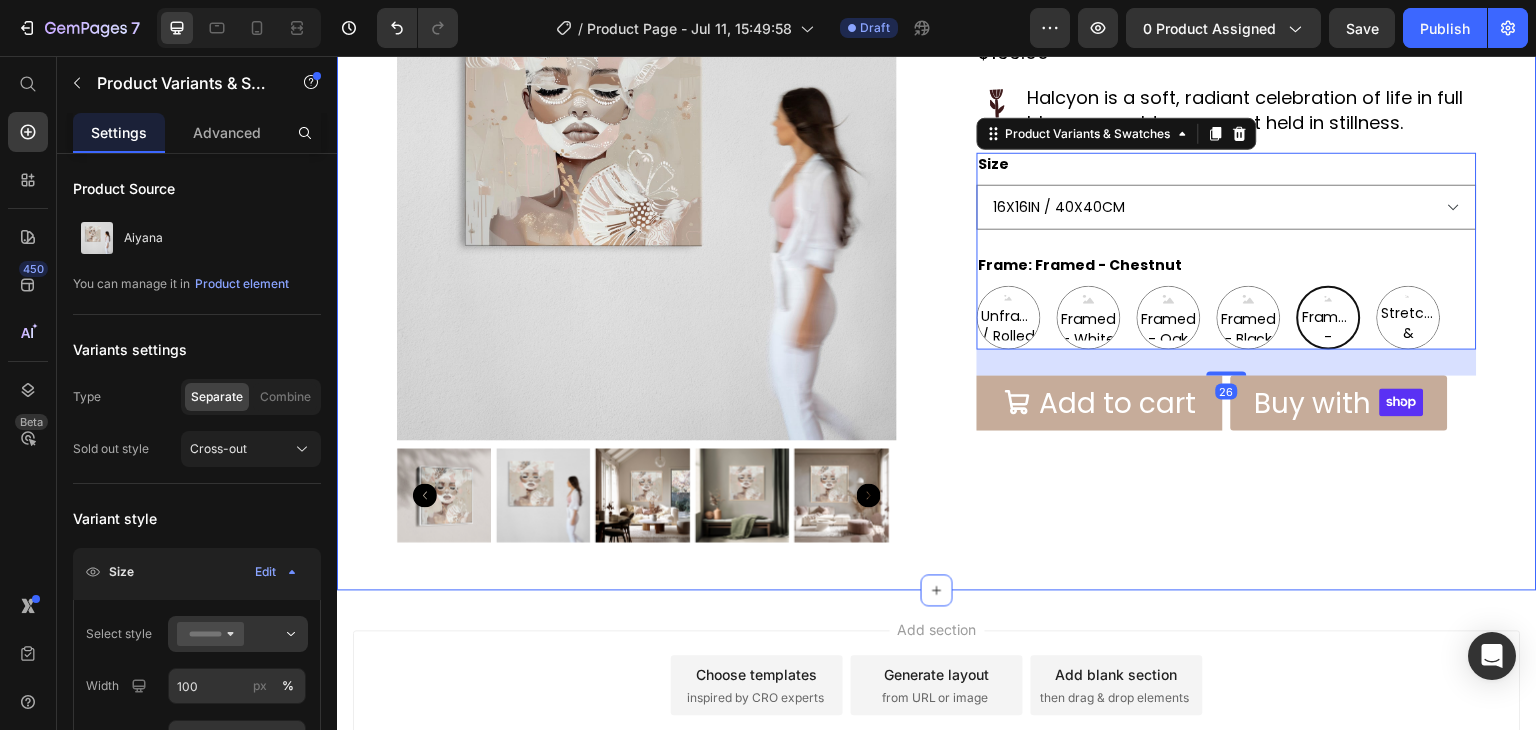 click on "Product Images [PRODUCT_NAME] Product Title Icon Icon Icon Icon Icon Icon List 1 review Text Block Row $199.00 Product Price Row Image [PRODUCT_NAME] is a soft, radiant celebration of life in full bloom—a golden moment held in stillness. Text Block Row Size 16X16IN / 40X40CM 20X20IN / 50X50CM 26X26IN / 66X66CM 38X38IN / 96X96CM 48X48IN / 122X122CM Frame: Framed - Chestnut Unframed / Rolled Canvas Unframed / Rolled Canvas Unframed / Rolled Canvas Framed - White Framed - White Framed - White Framed - Oak Framed - Oak Framed - Oak Framed - Black Framed - Black Framed - Black Framed - Chestnut Framed - Chestnut Framed - Chestnut Stretched & Ready to Hang Canvas Stretched & Ready to Hang Canvas Stretched & Ready to Hang Canvas Product Variants & Swatches   26
Add to cart Add to Cart Shop Pay Buy with Button Row Product Section 1" at bounding box center [937, 250] 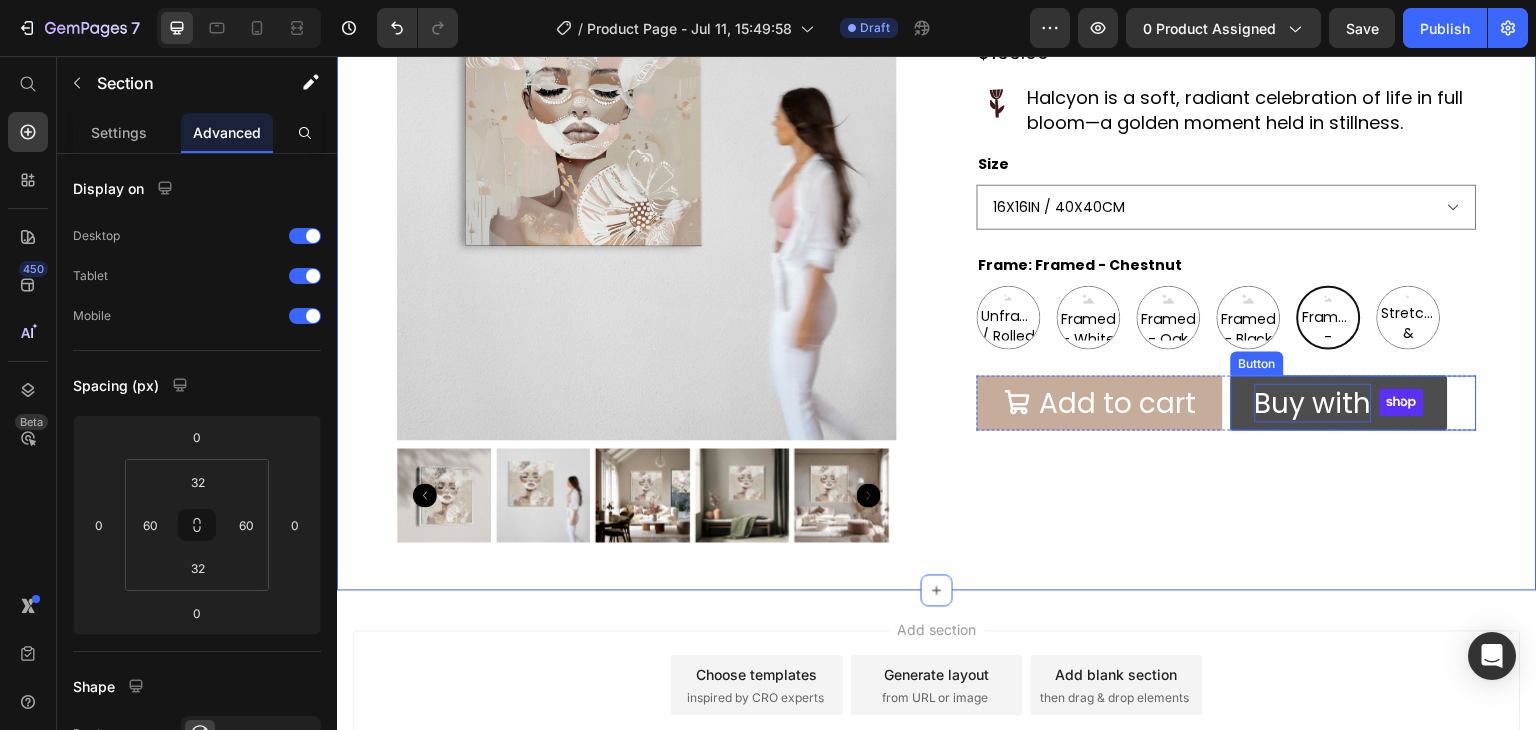 click on "Buy with" at bounding box center [1313, 403] 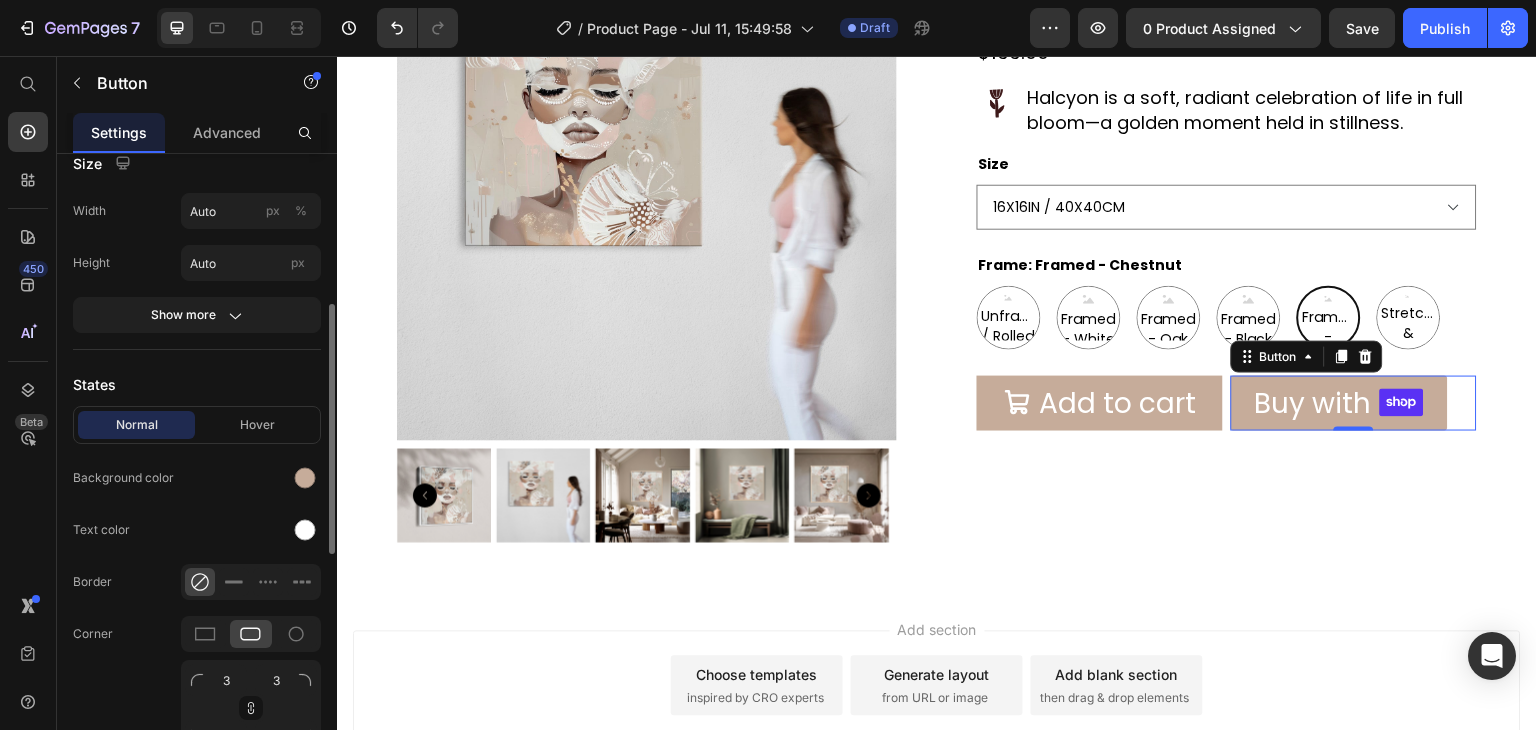 scroll, scrollTop: 400, scrollLeft: 0, axis: vertical 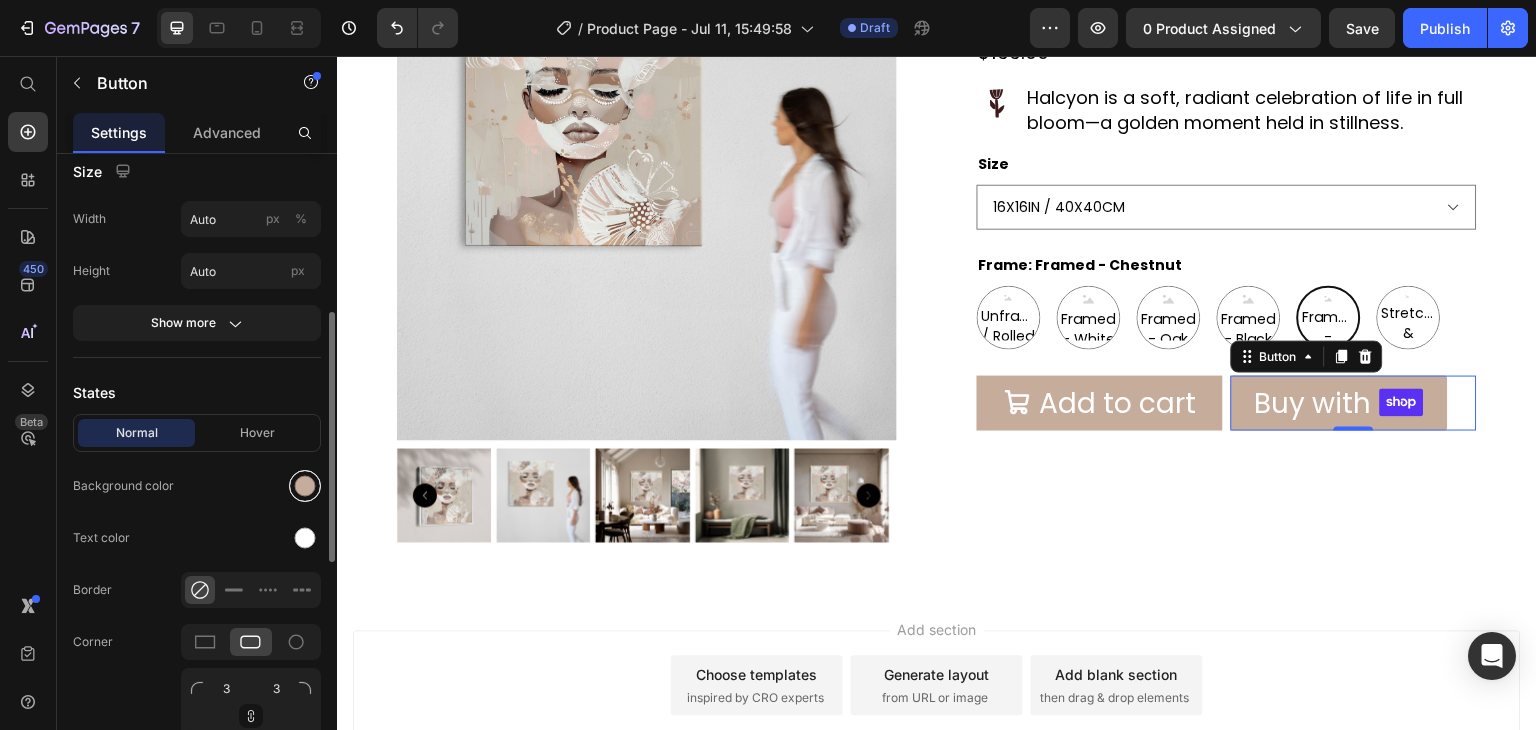 click at bounding box center (305, 486) 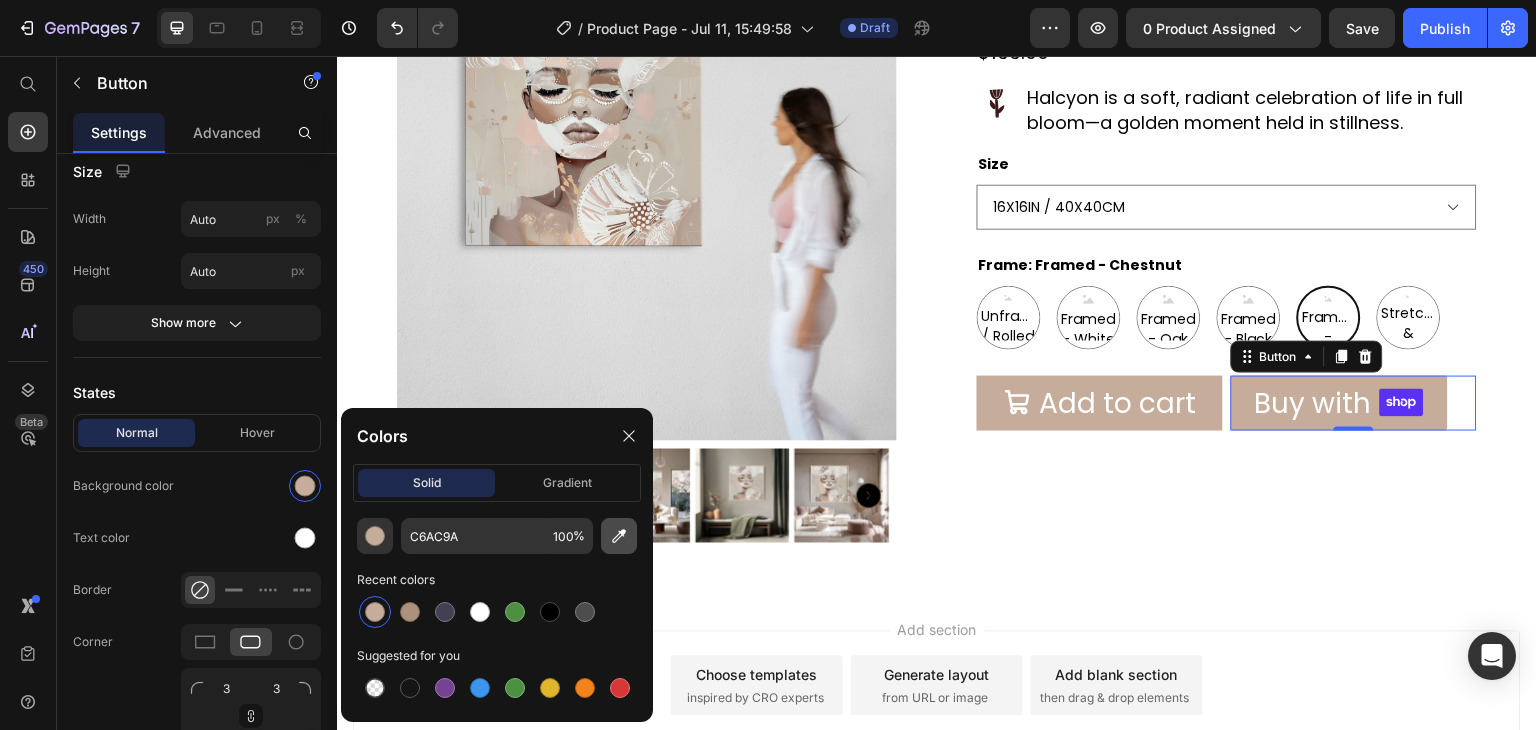 click 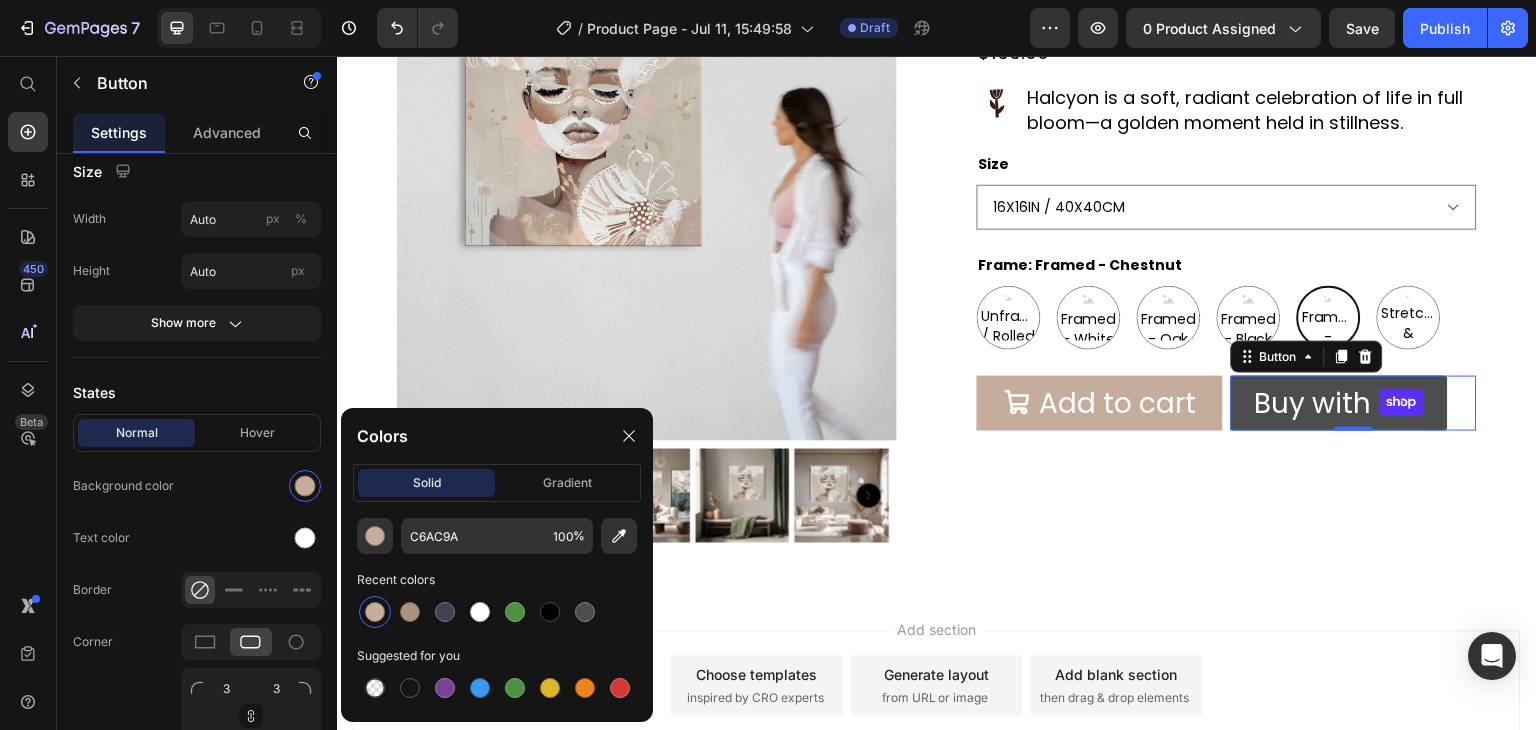 type on "5A31F4" 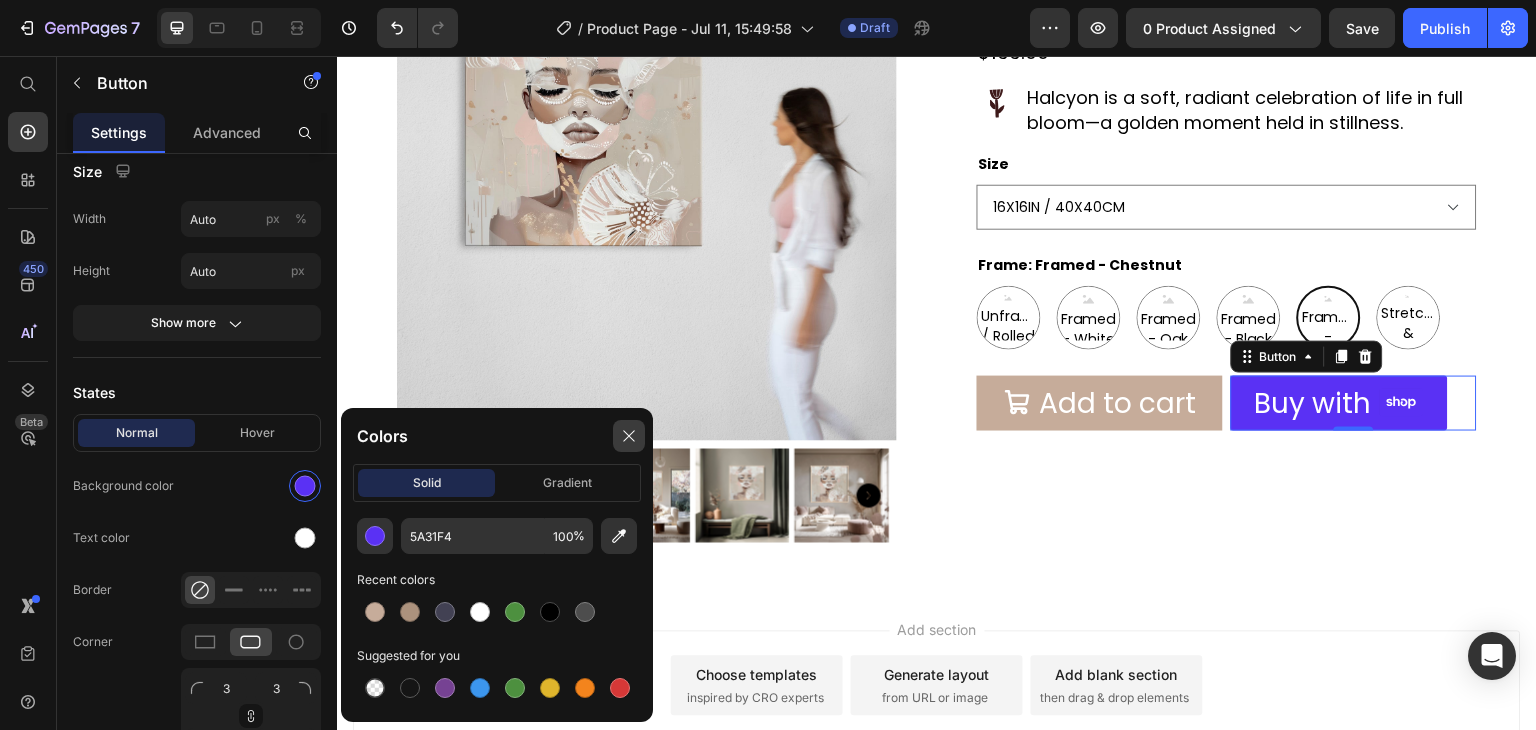 click 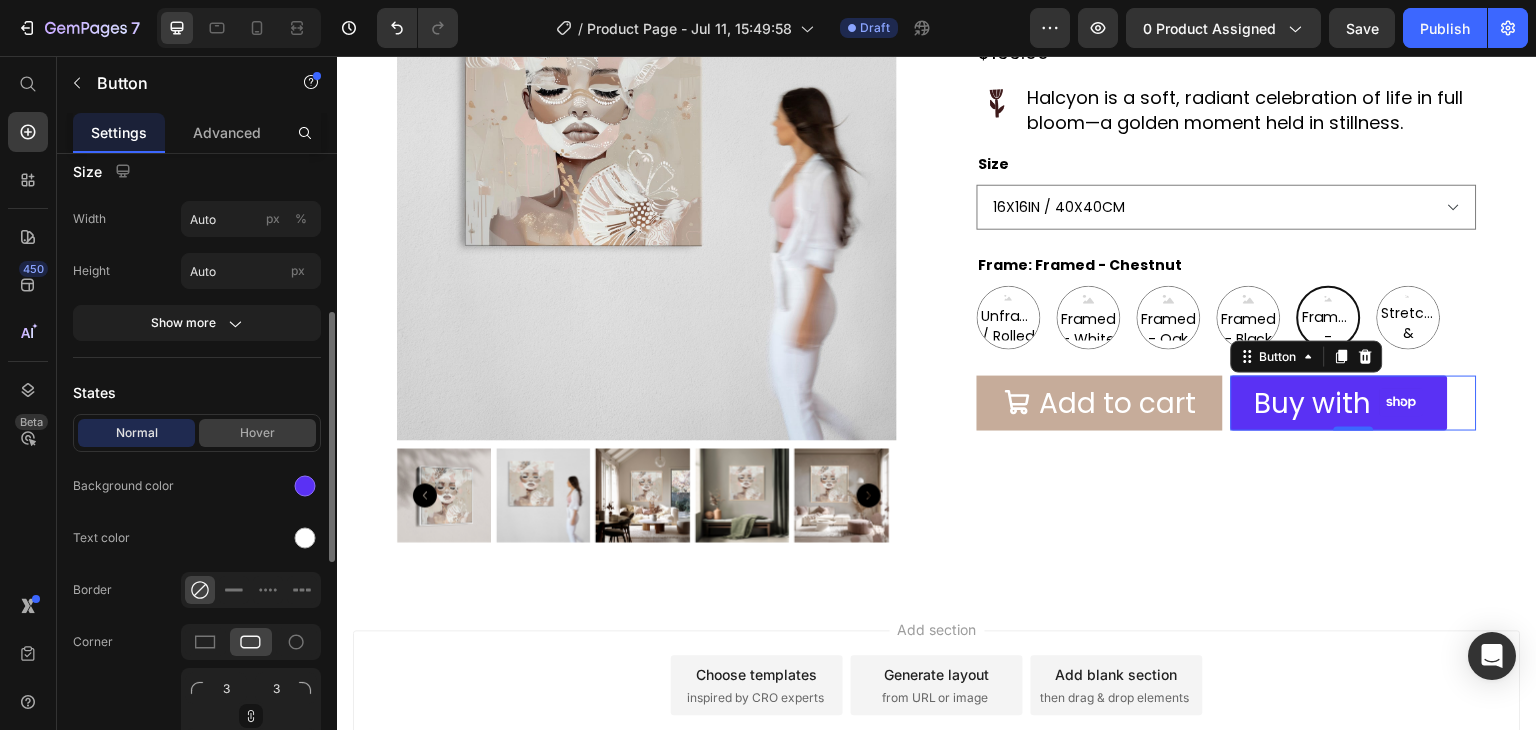 click on "Hover" at bounding box center (257, 433) 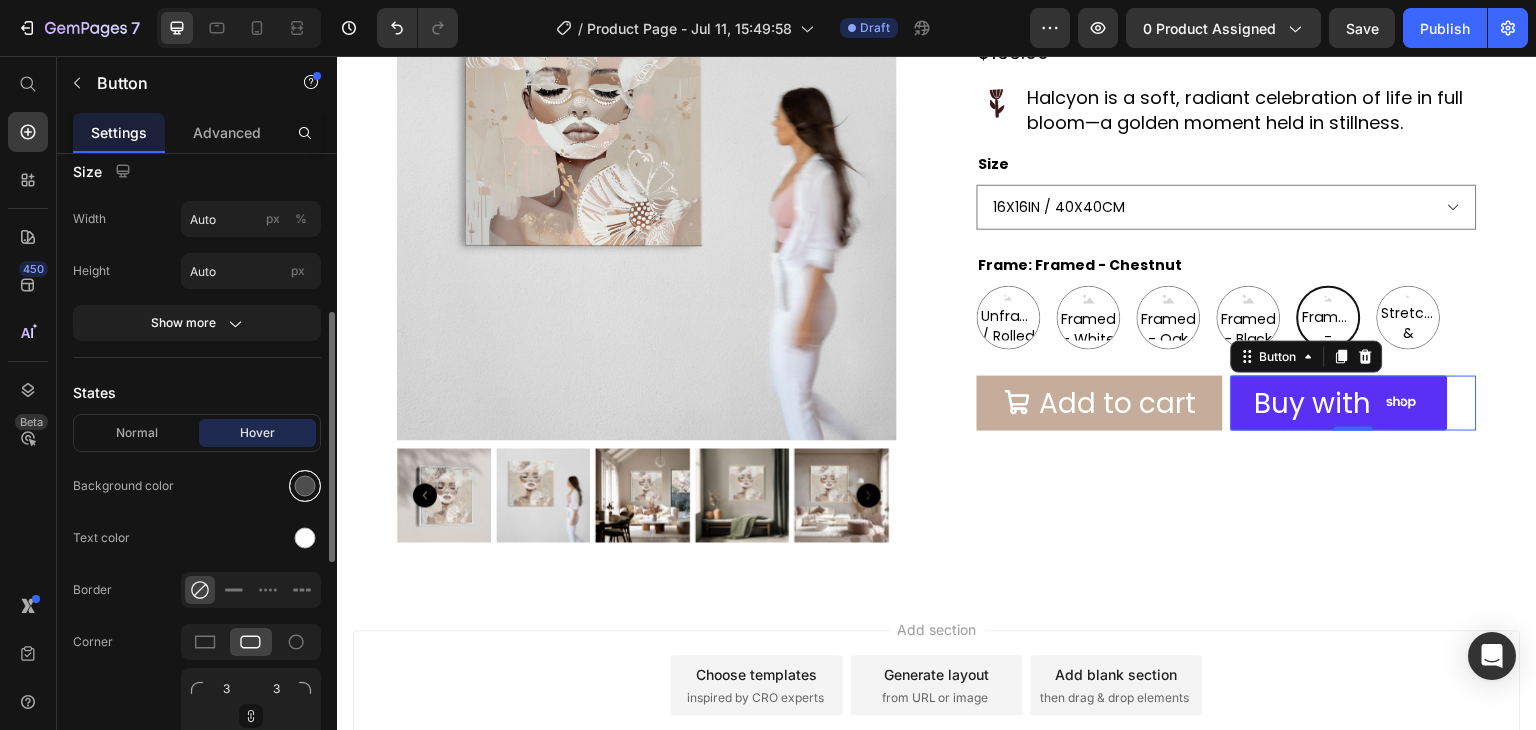 click at bounding box center (305, 486) 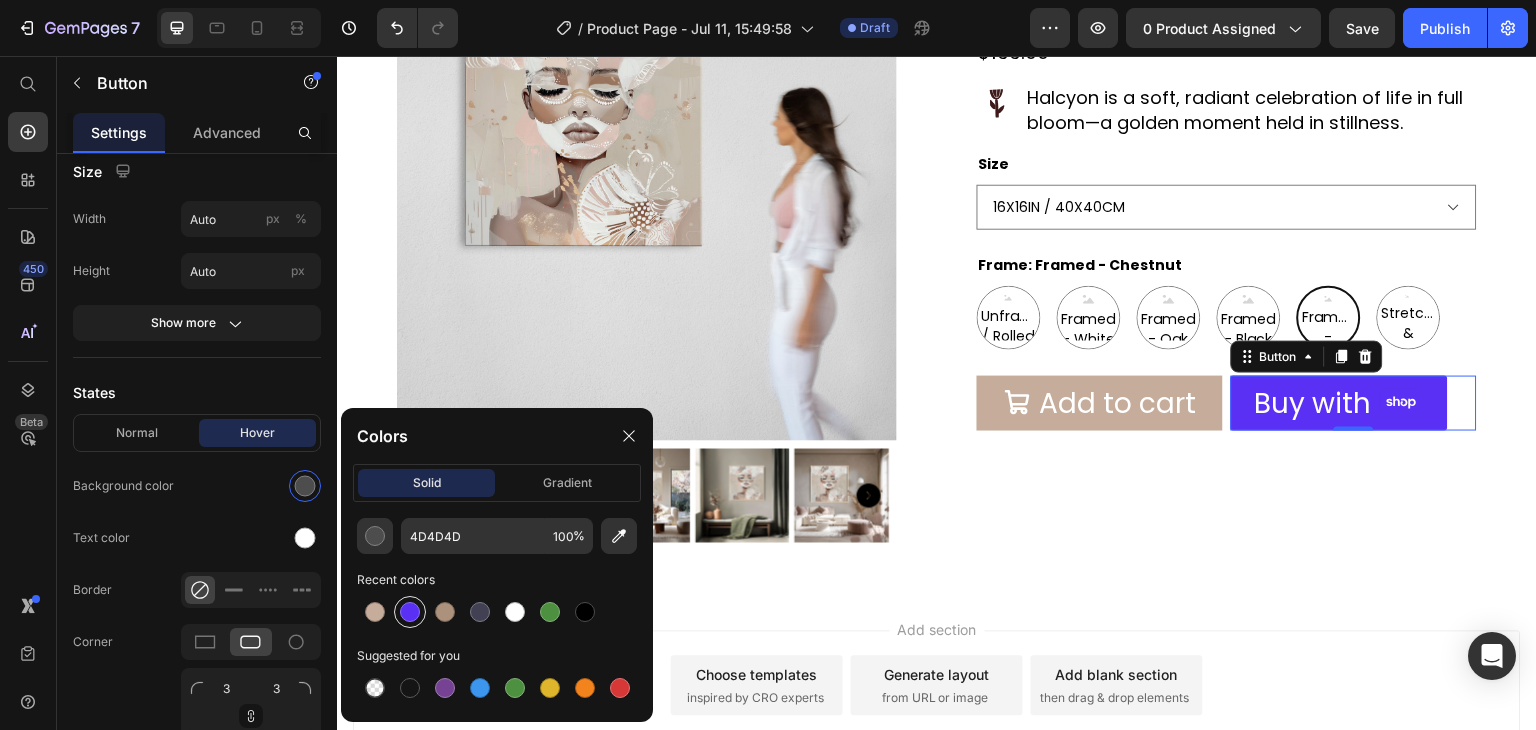 click at bounding box center (410, 612) 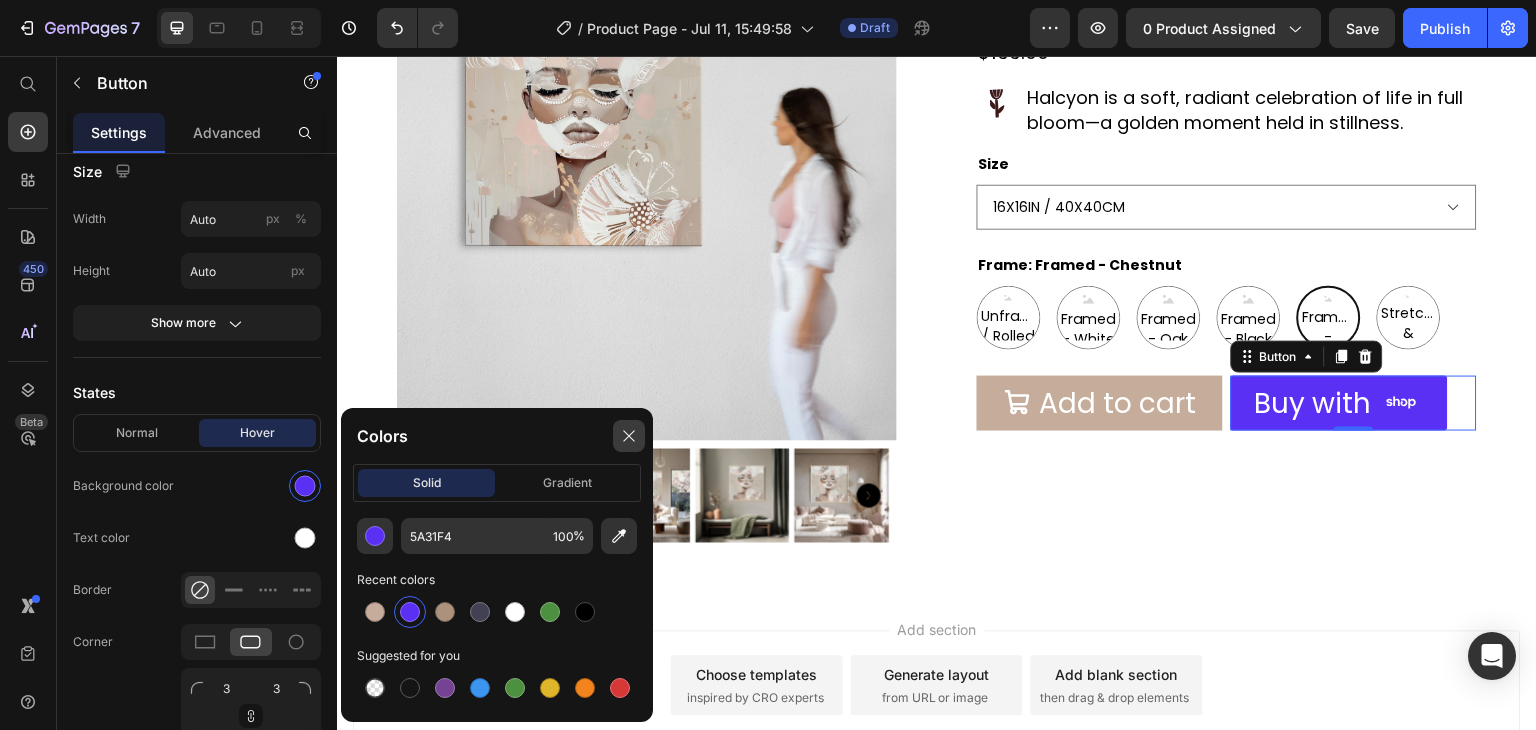 click at bounding box center [629, 436] 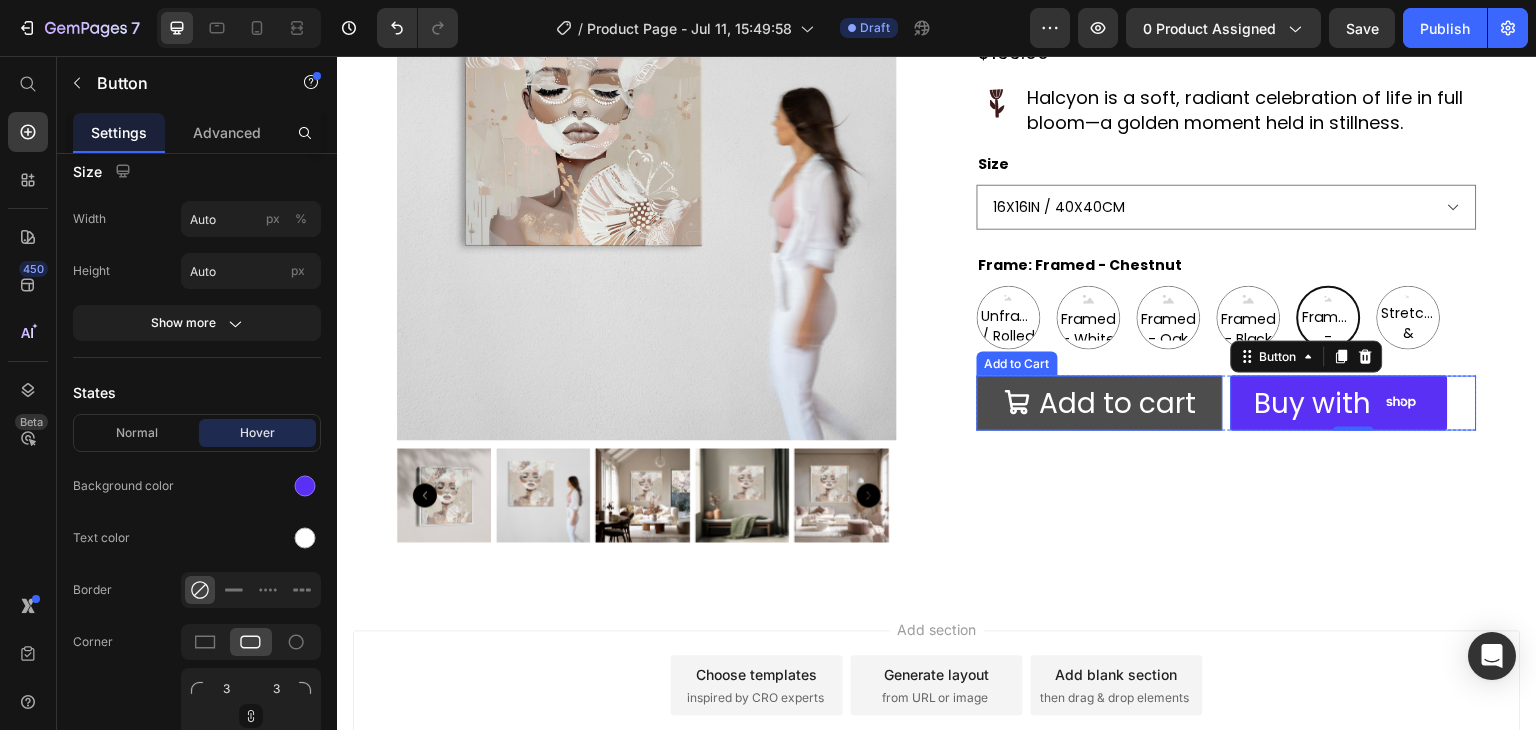 click 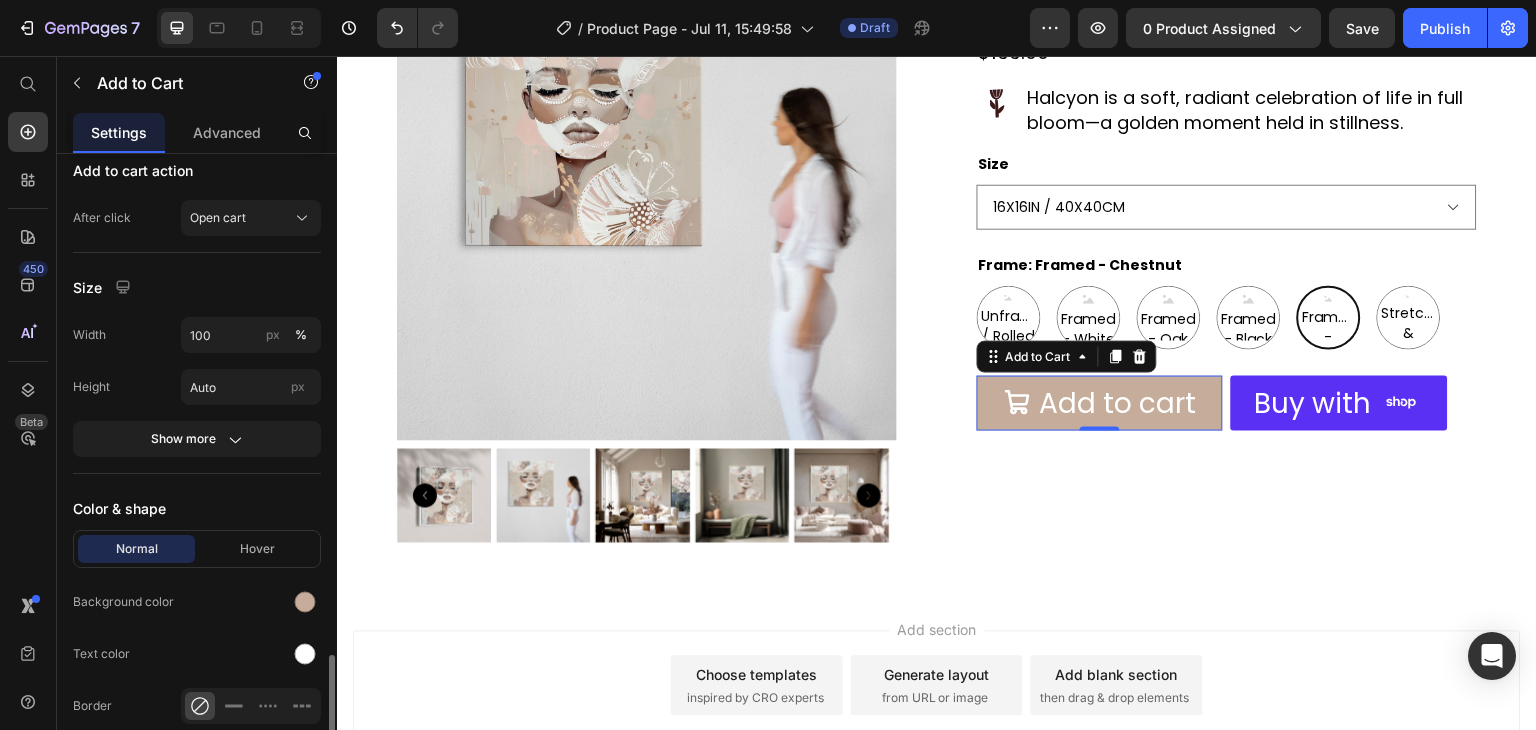 scroll, scrollTop: 1079, scrollLeft: 0, axis: vertical 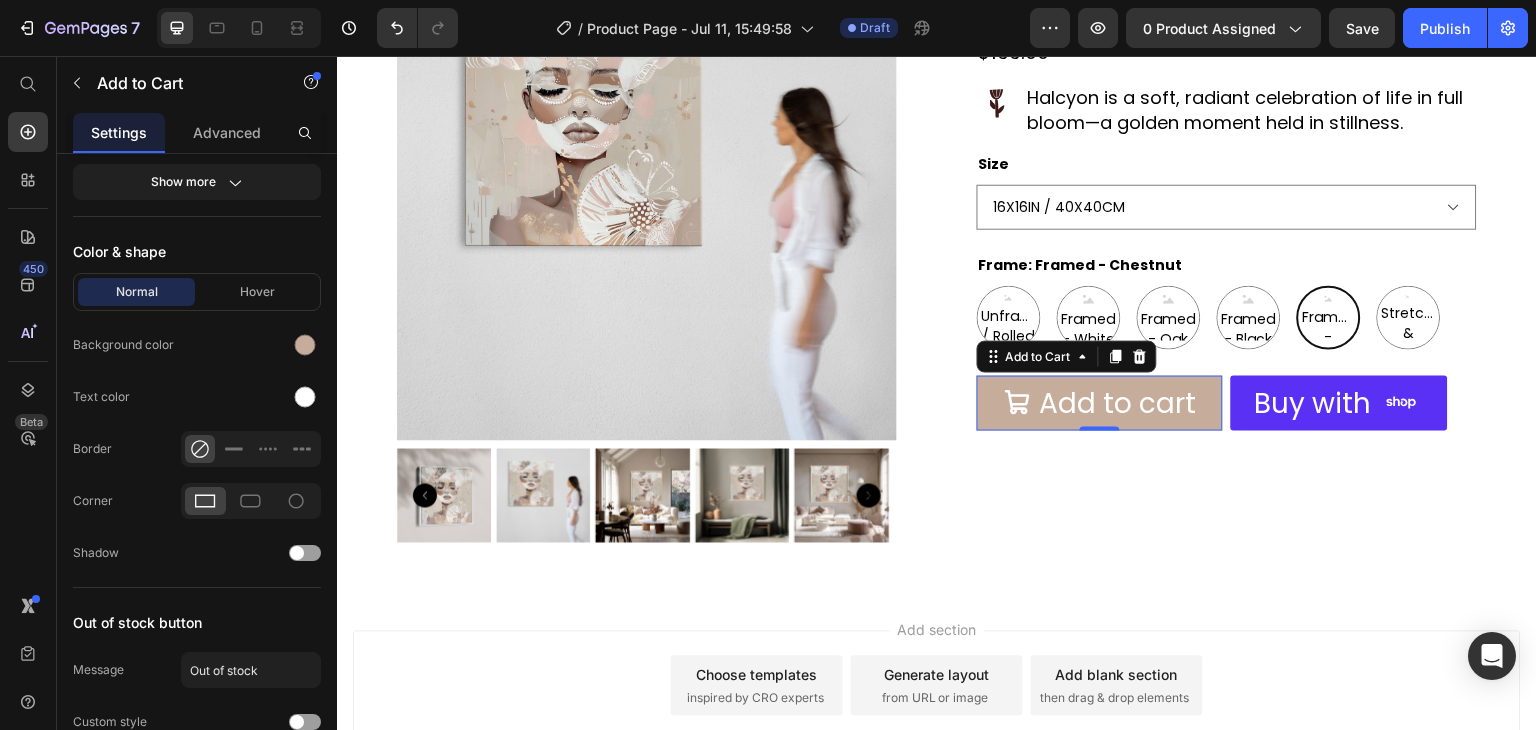 click at bounding box center [305, 345] 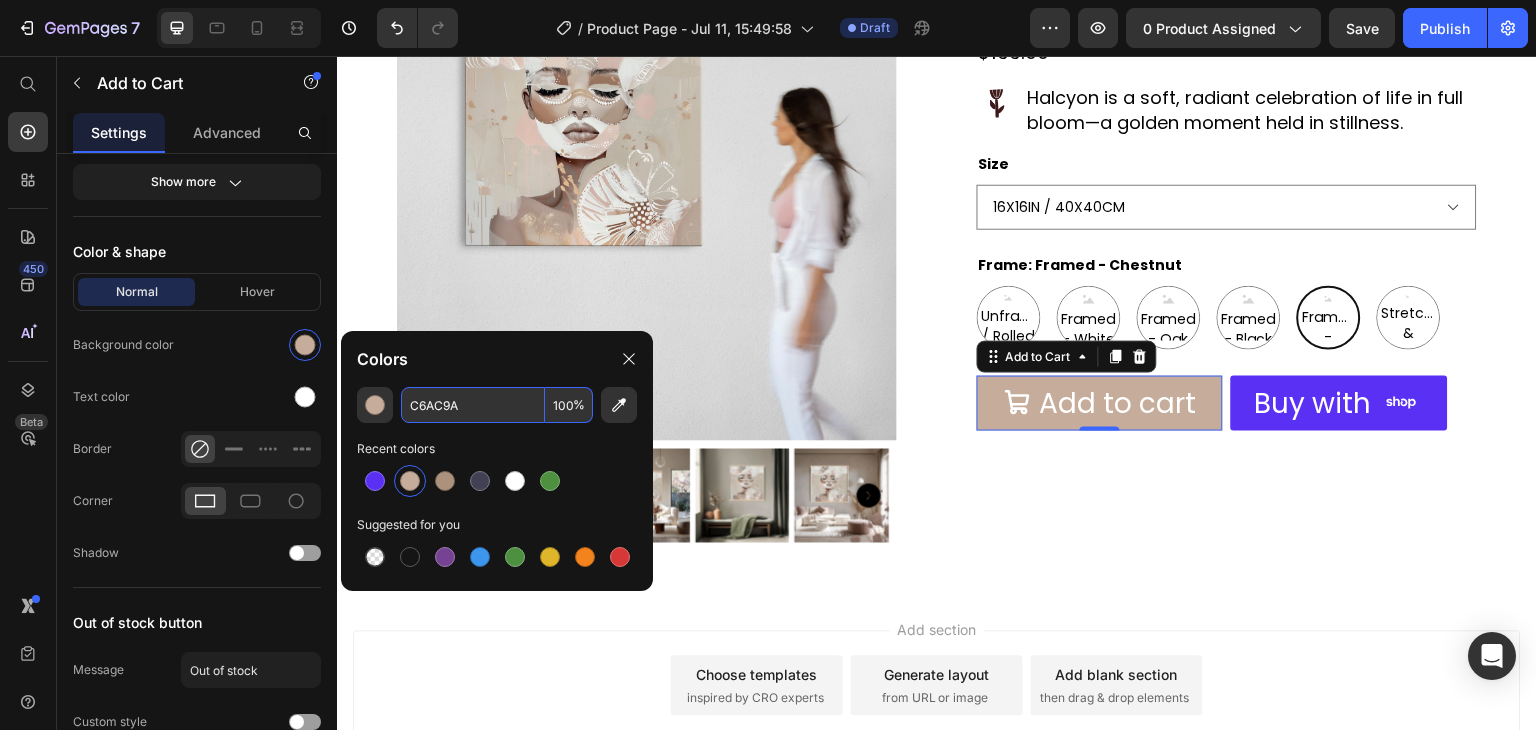 click on "C6AC9A" at bounding box center (473, 405) 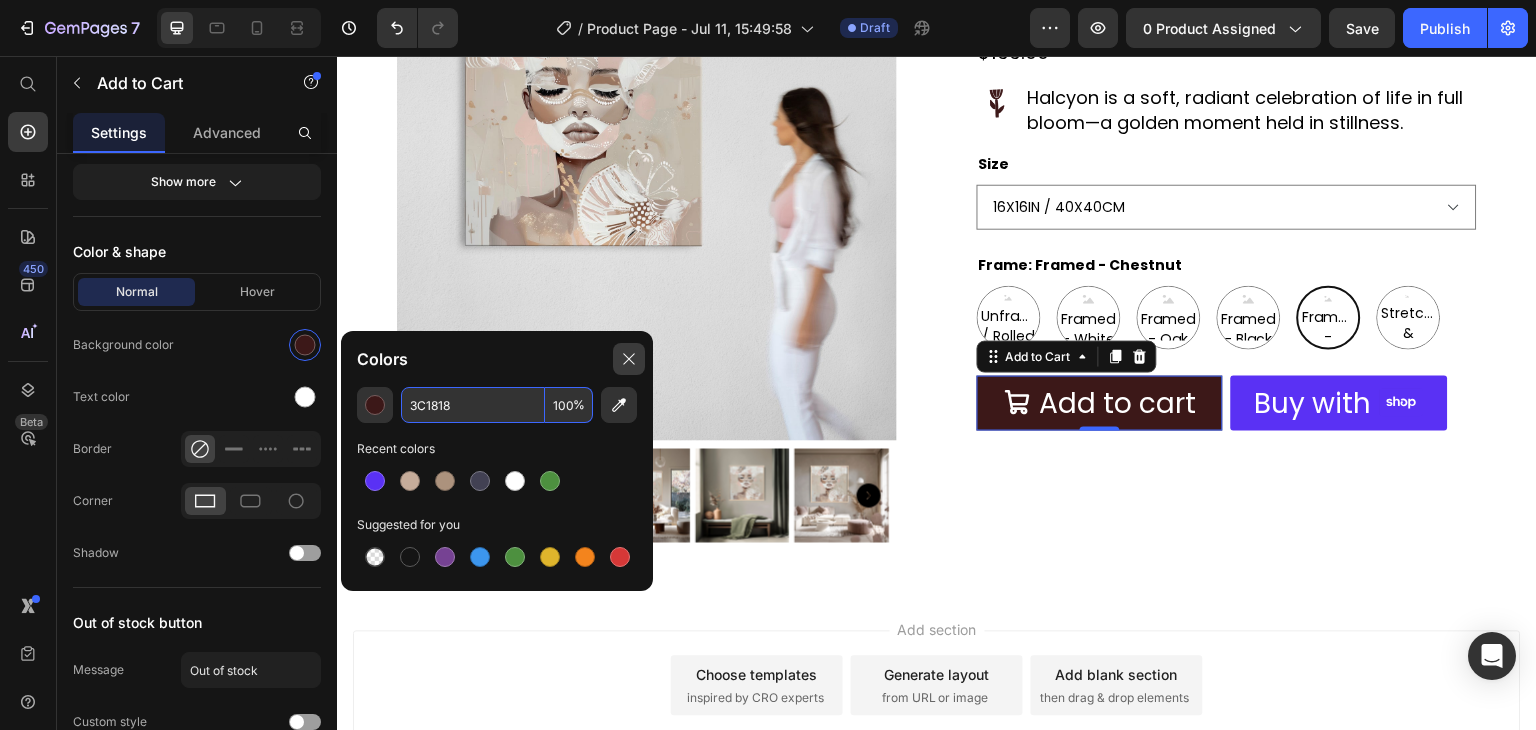 type on "3C1818" 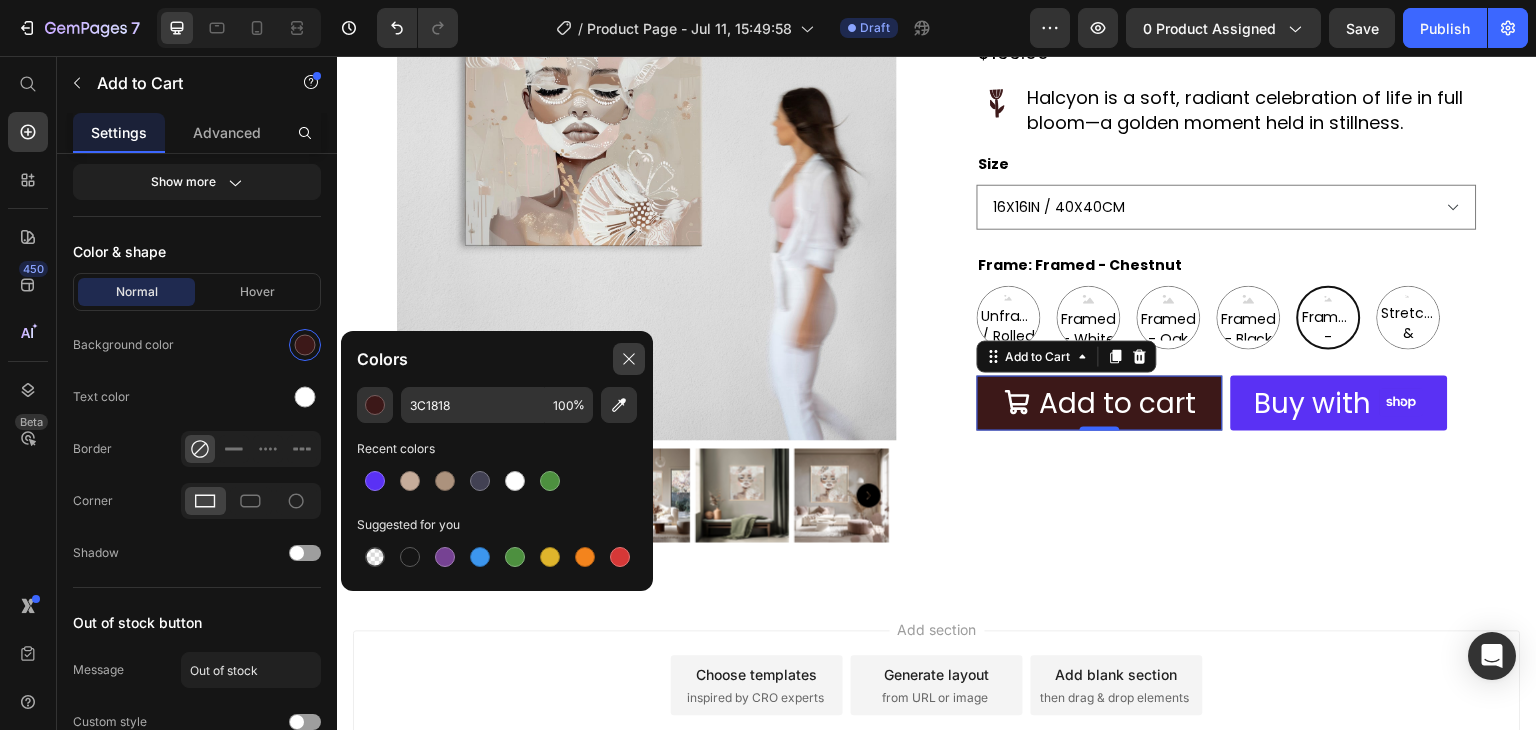 click 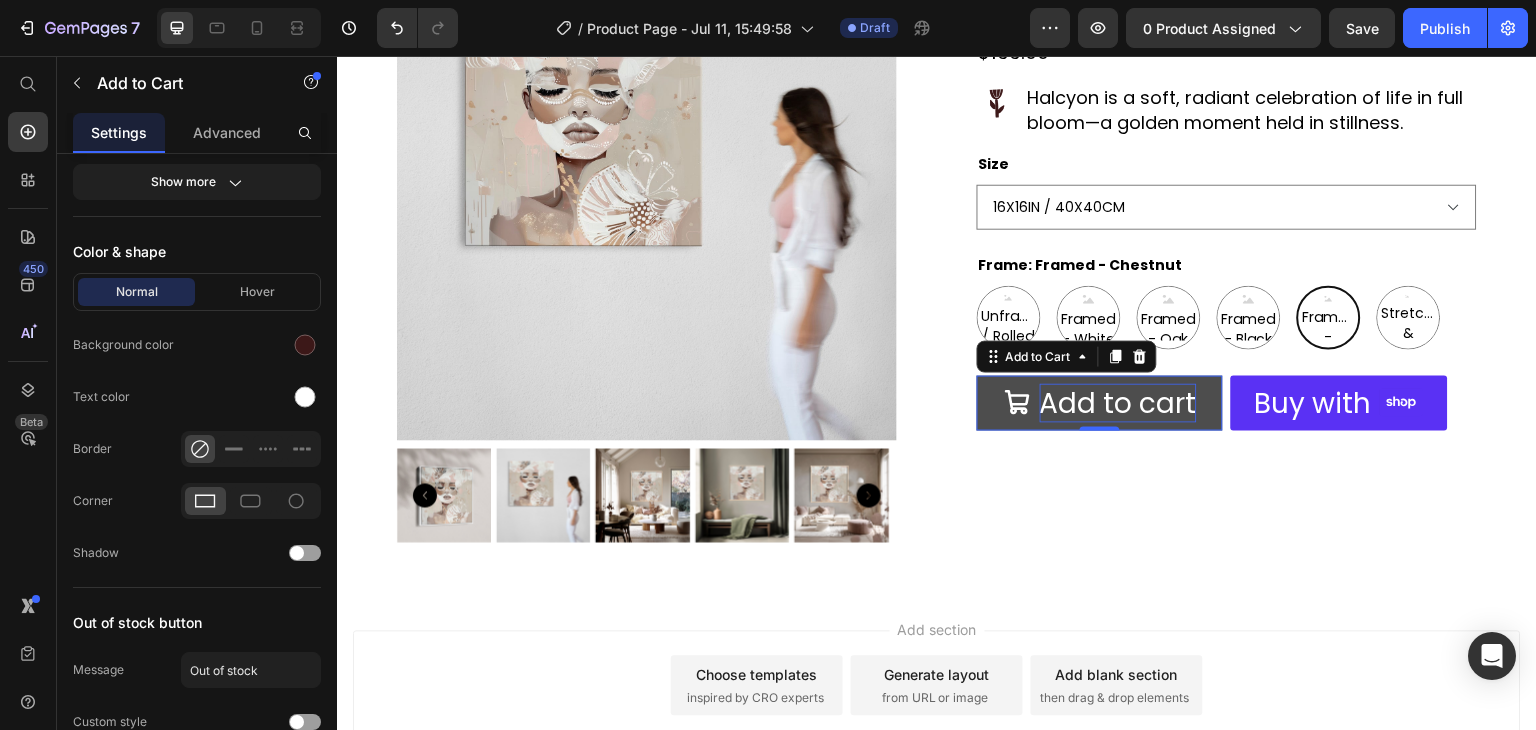 click on "Add to cart" at bounding box center [1118, 403] 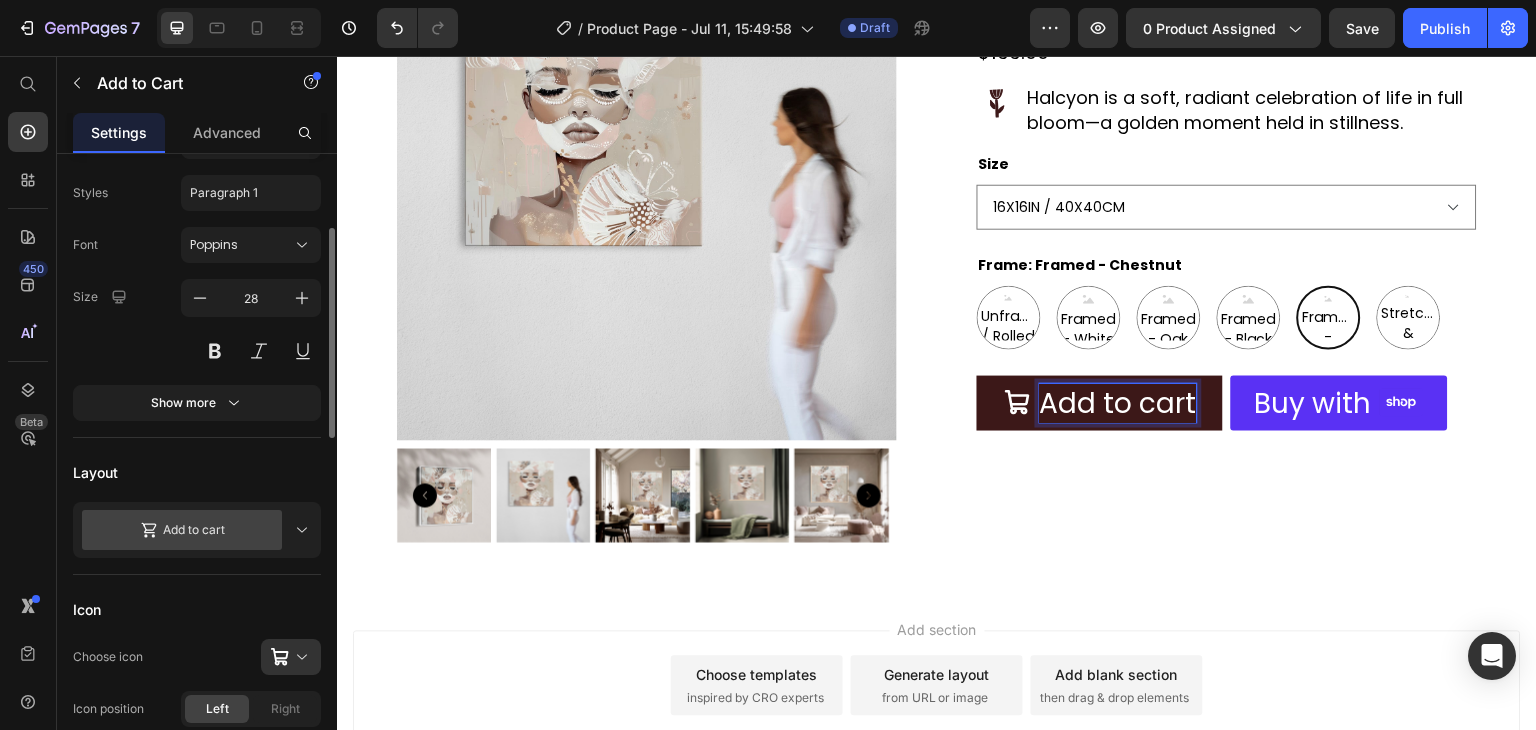 scroll, scrollTop: 232, scrollLeft: 0, axis: vertical 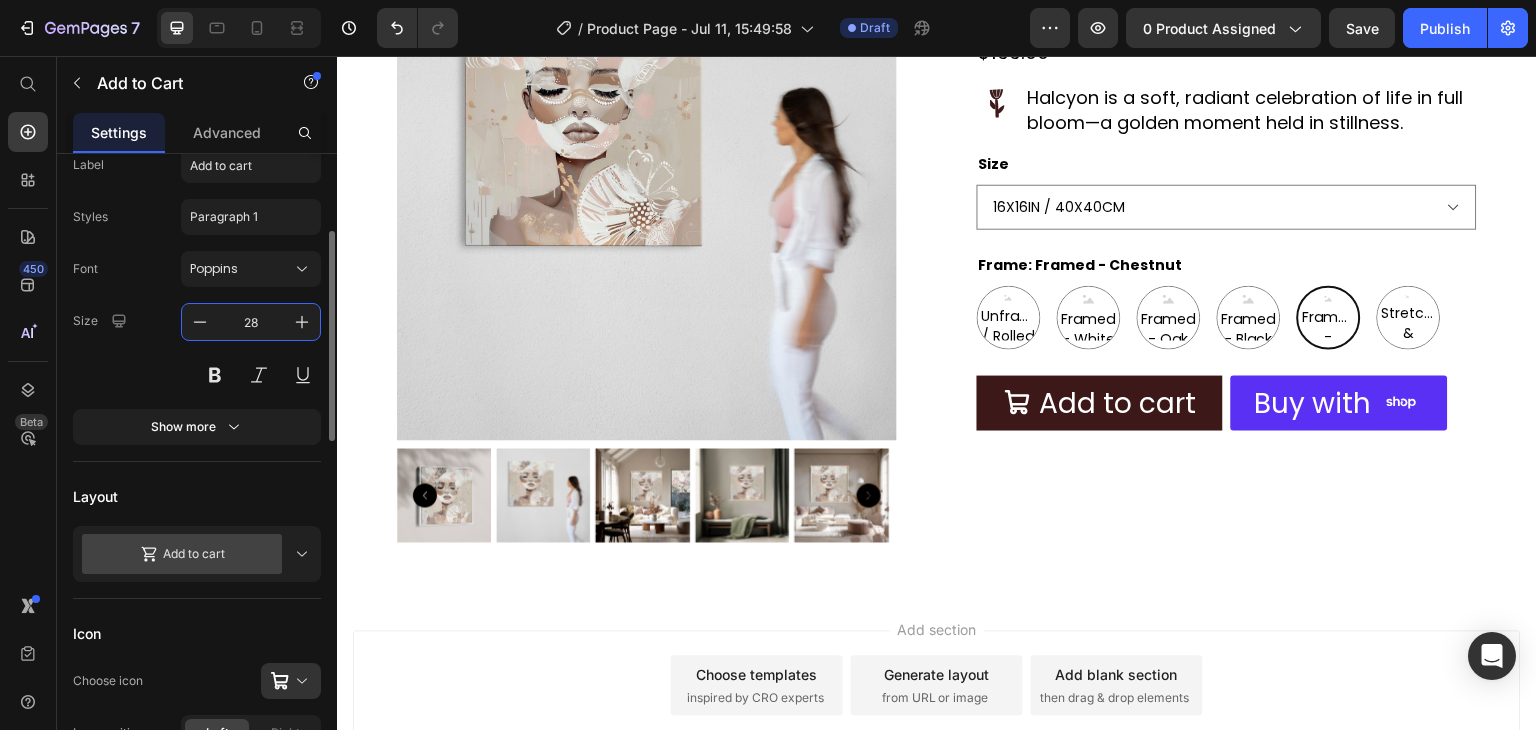 click on "28" at bounding box center [251, 322] 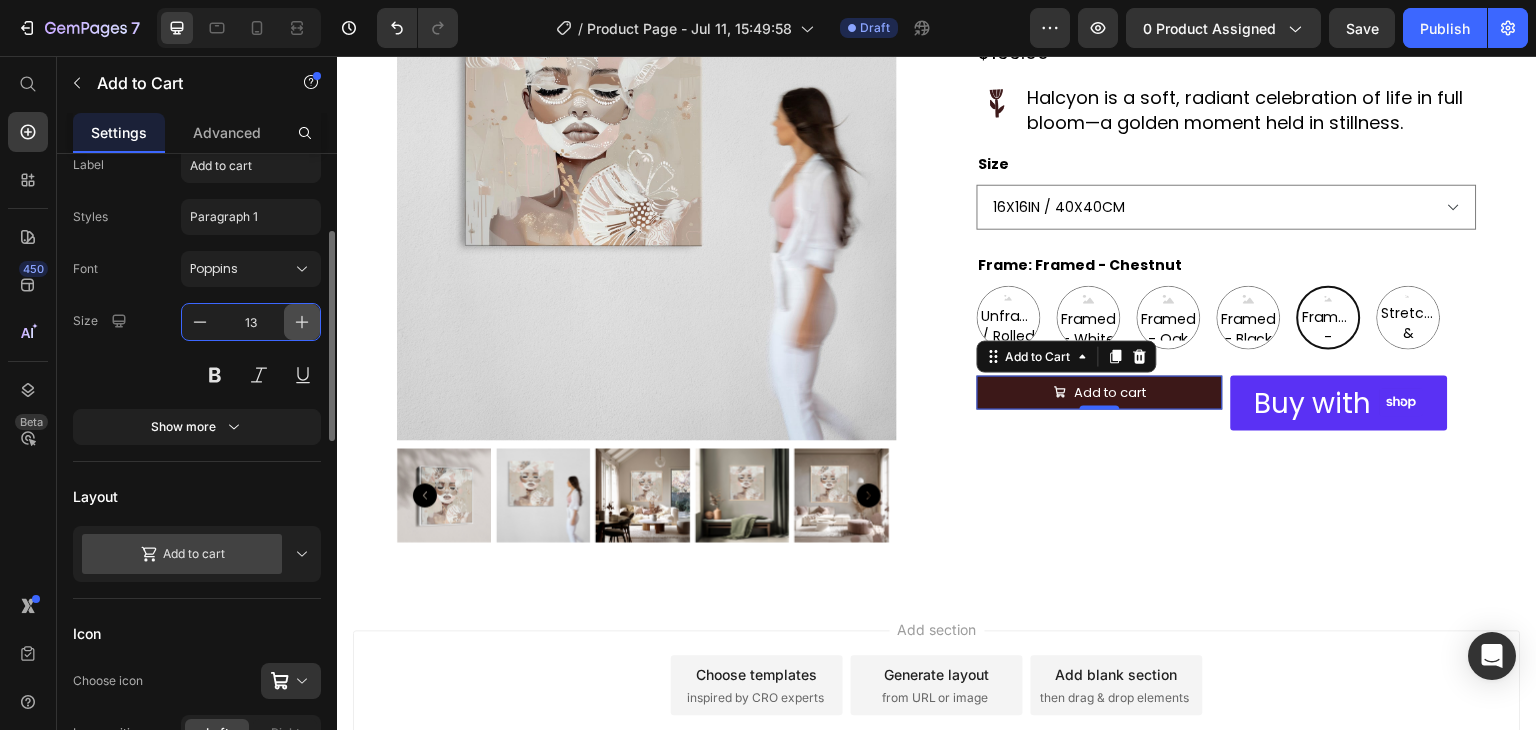 click at bounding box center (302, 322) 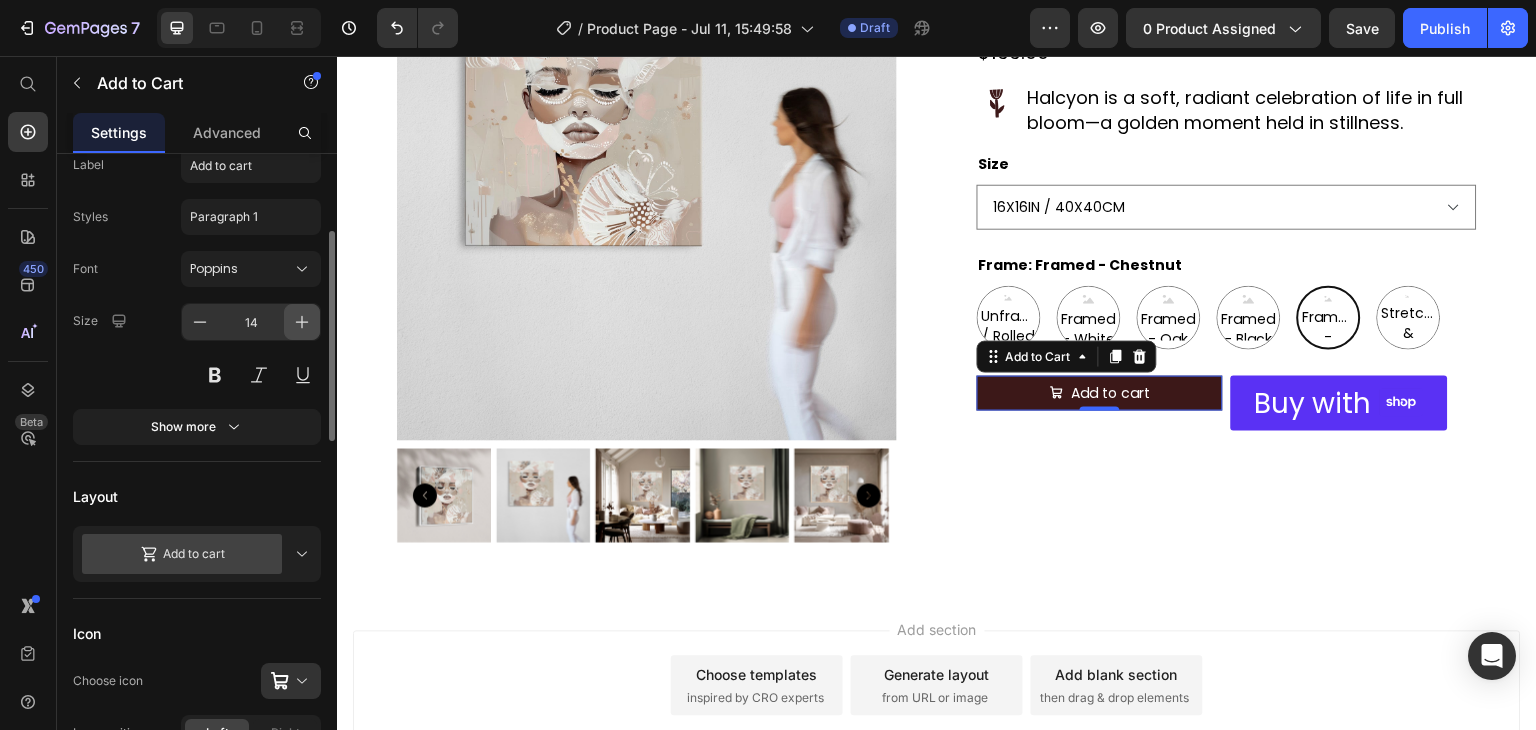 click at bounding box center [302, 322] 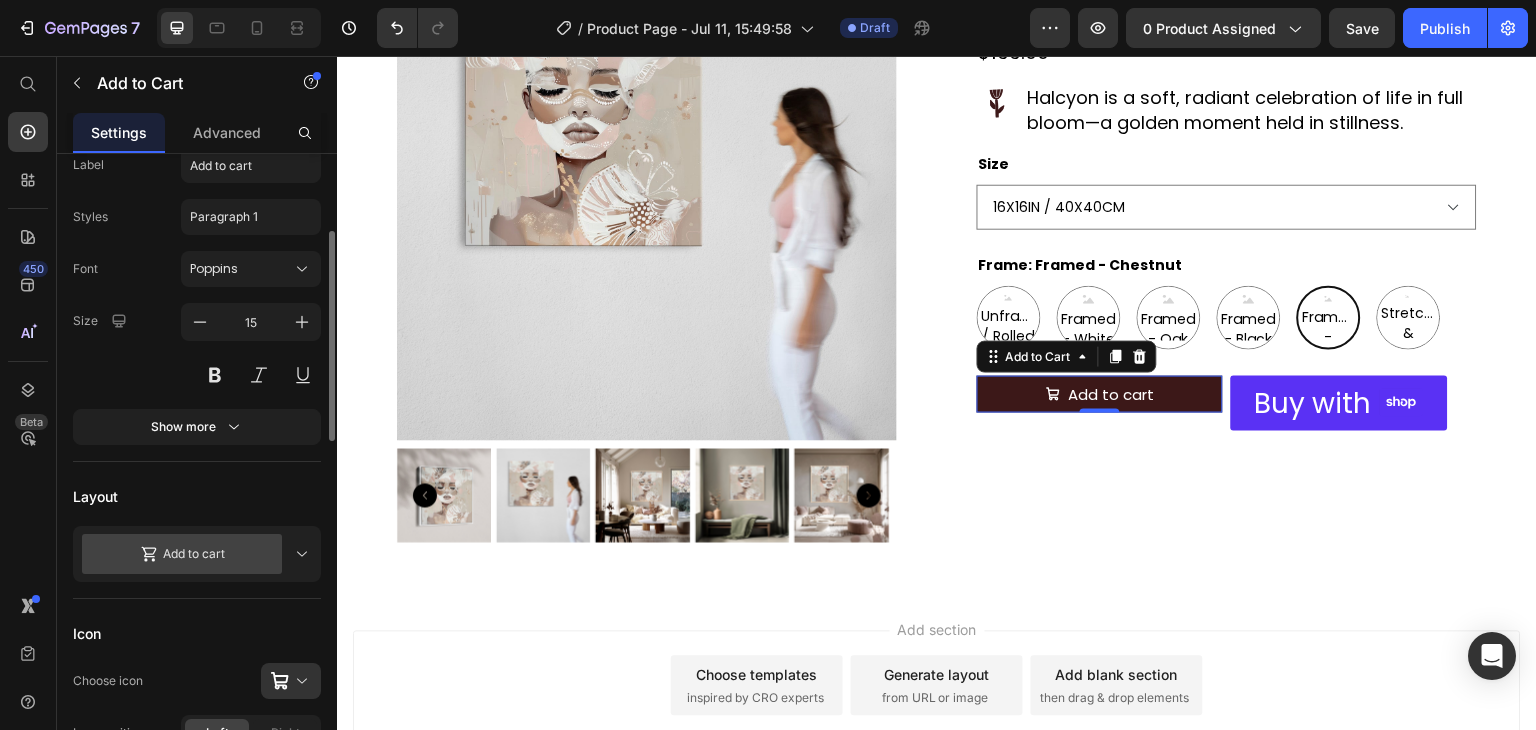 click on "Add to cart" at bounding box center (185, 554) 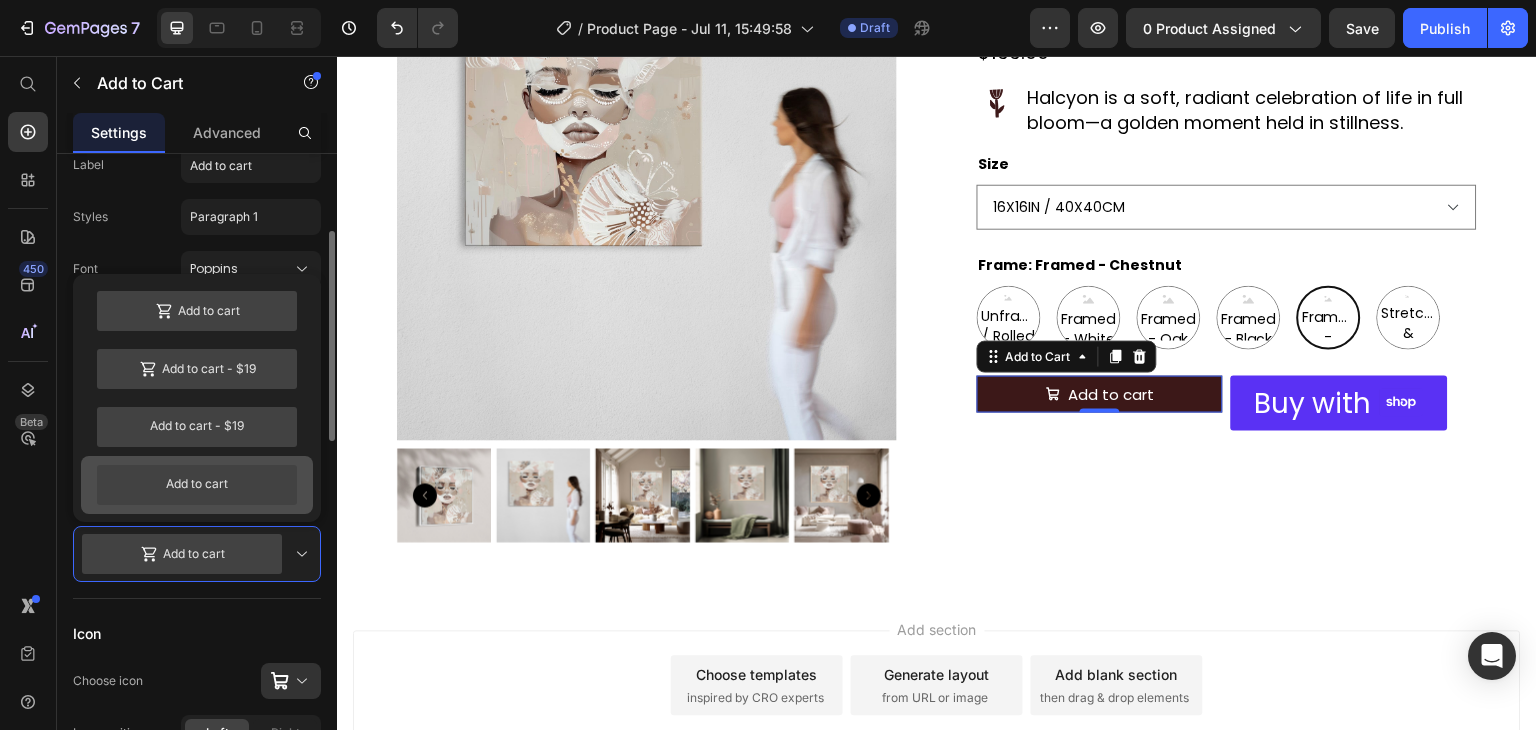click on "Add to cart" at bounding box center [197, 485] 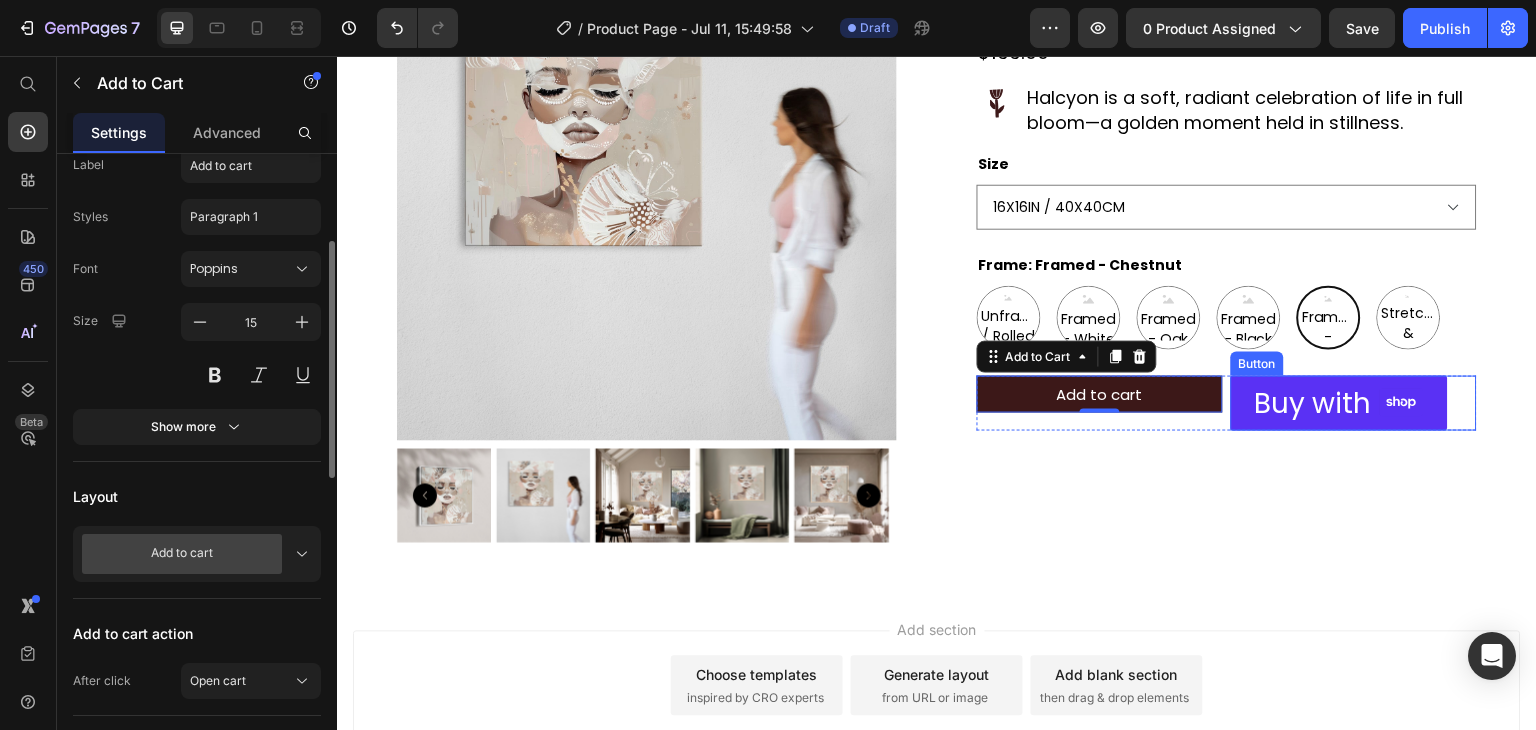 click on "Shop Pay Buy with" at bounding box center (1339, 403) 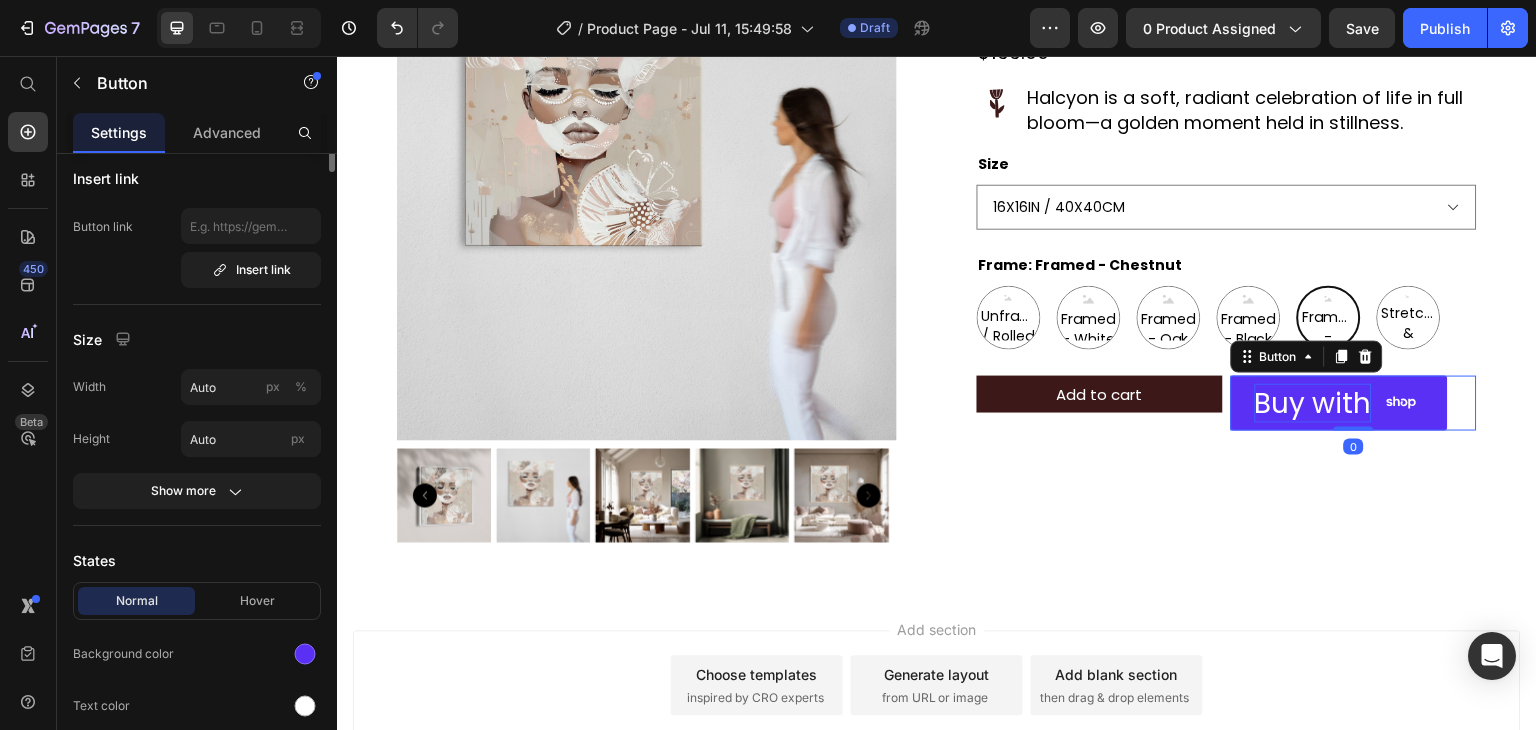 scroll, scrollTop: 0, scrollLeft: 0, axis: both 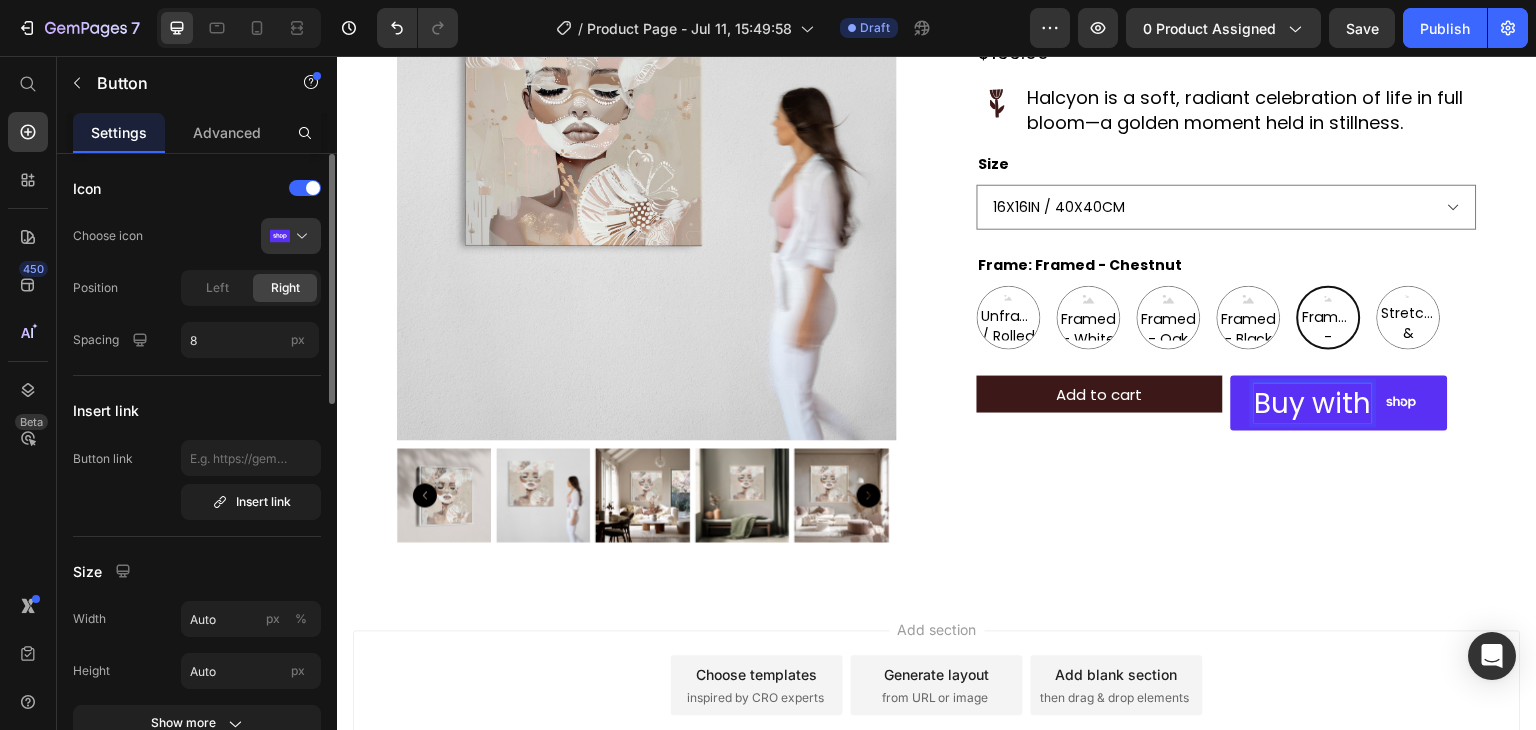 click on "Buy with" at bounding box center (1313, 403) 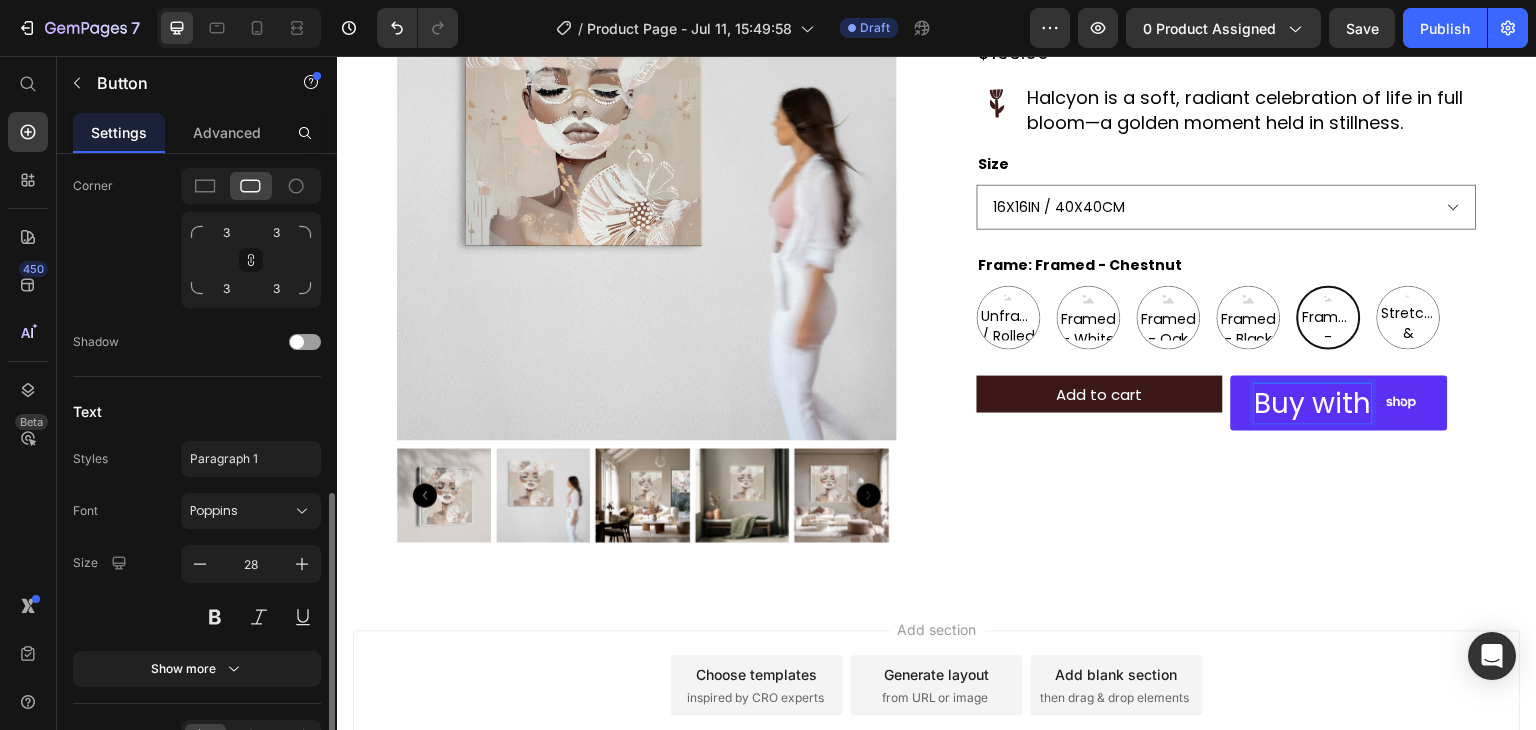 scroll, scrollTop: 967, scrollLeft: 0, axis: vertical 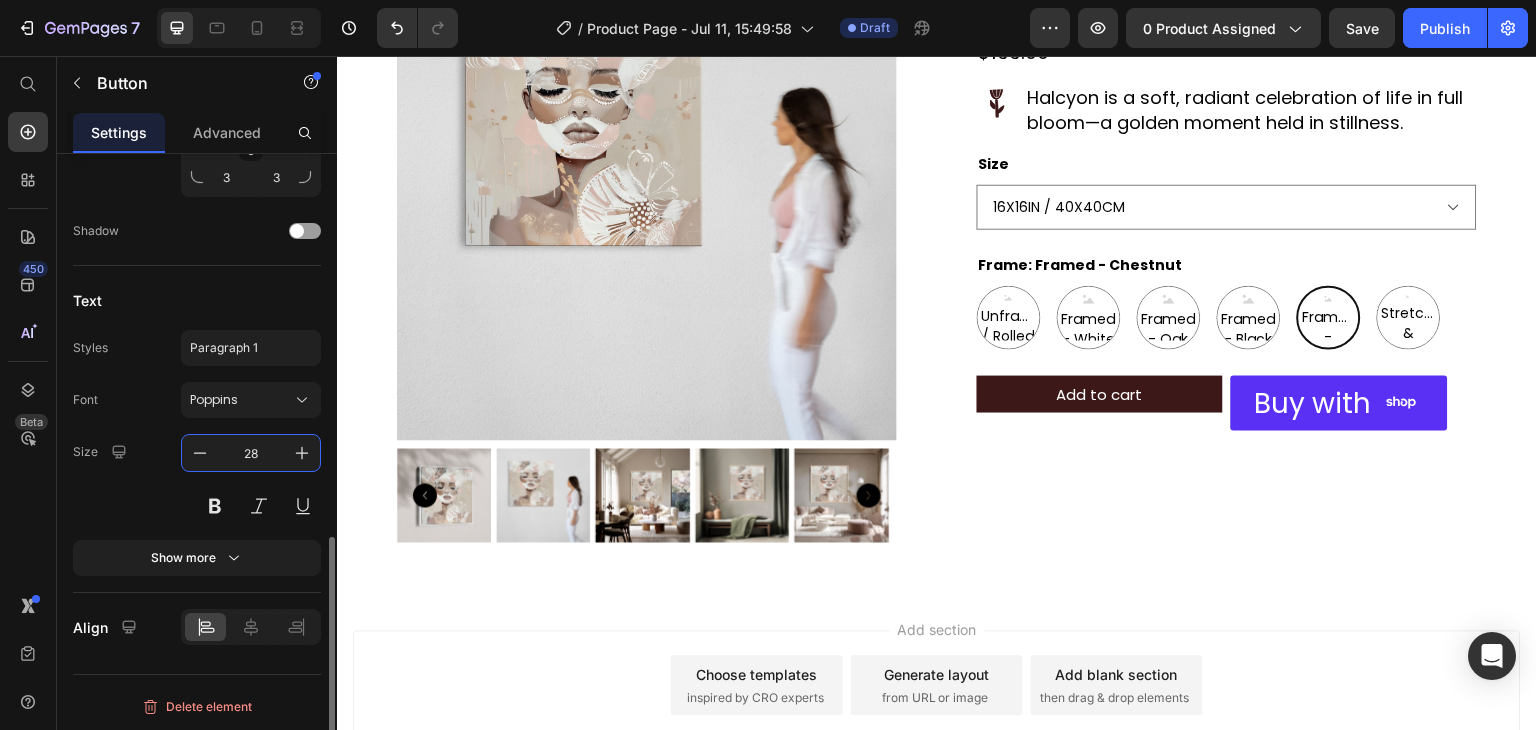 click on "28" at bounding box center [251, 453] 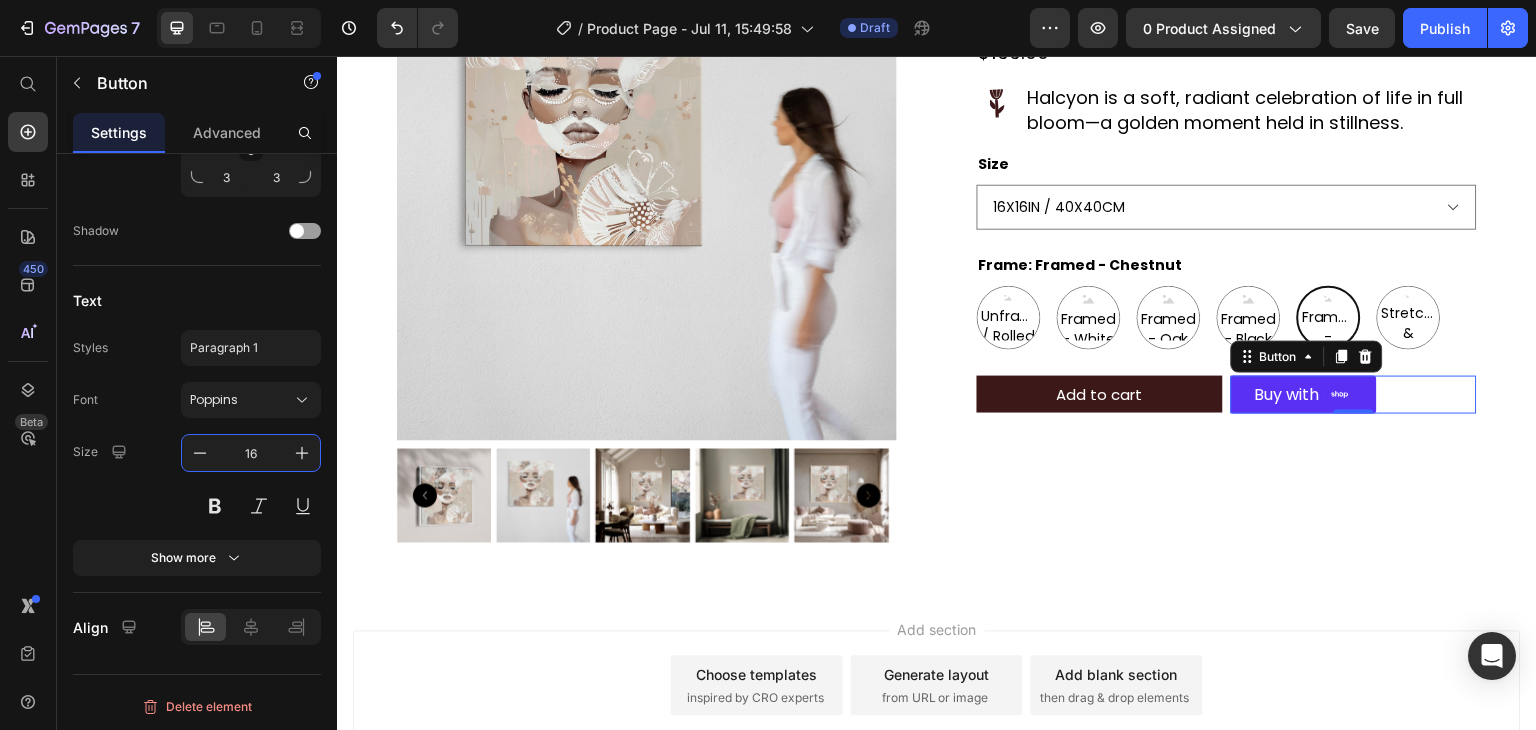 type on "16" 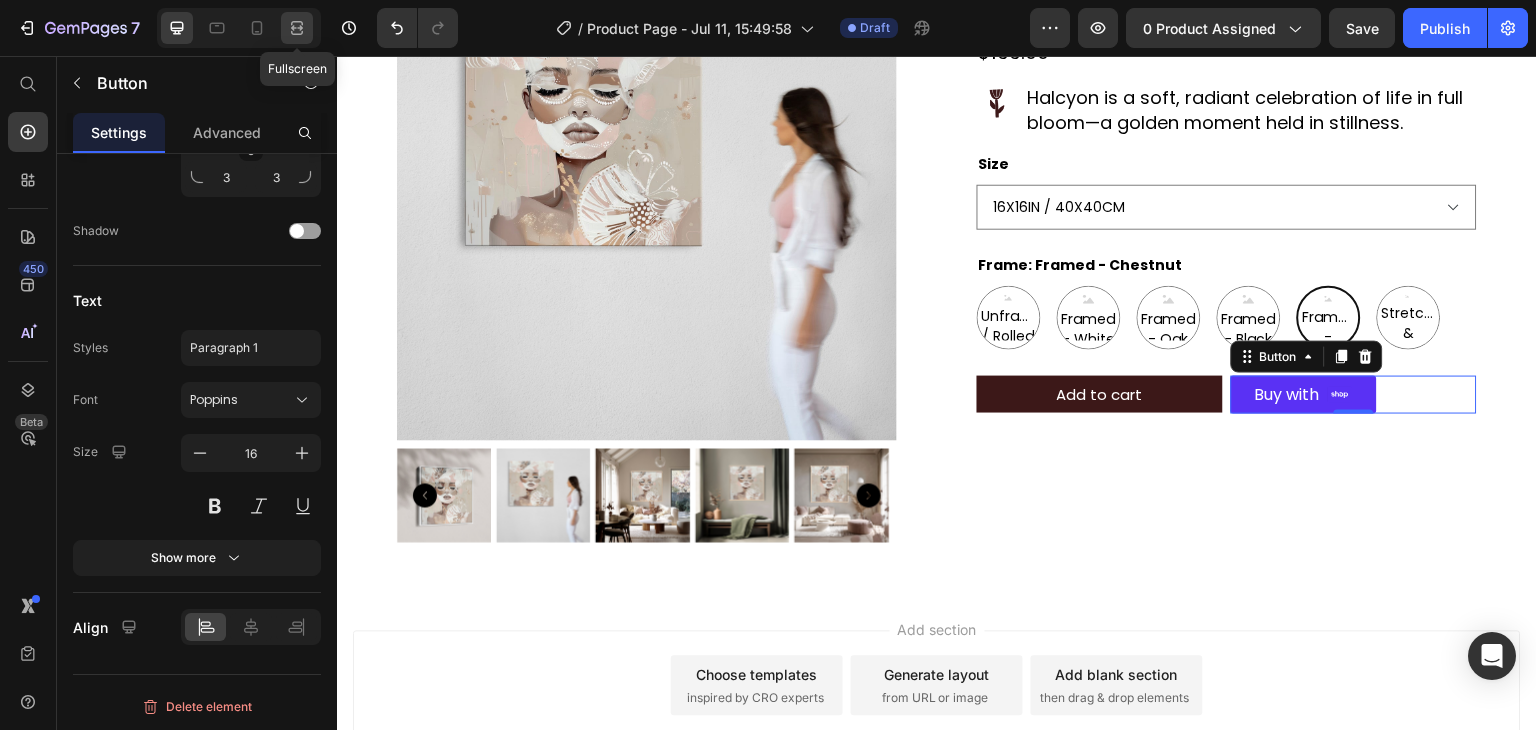 click 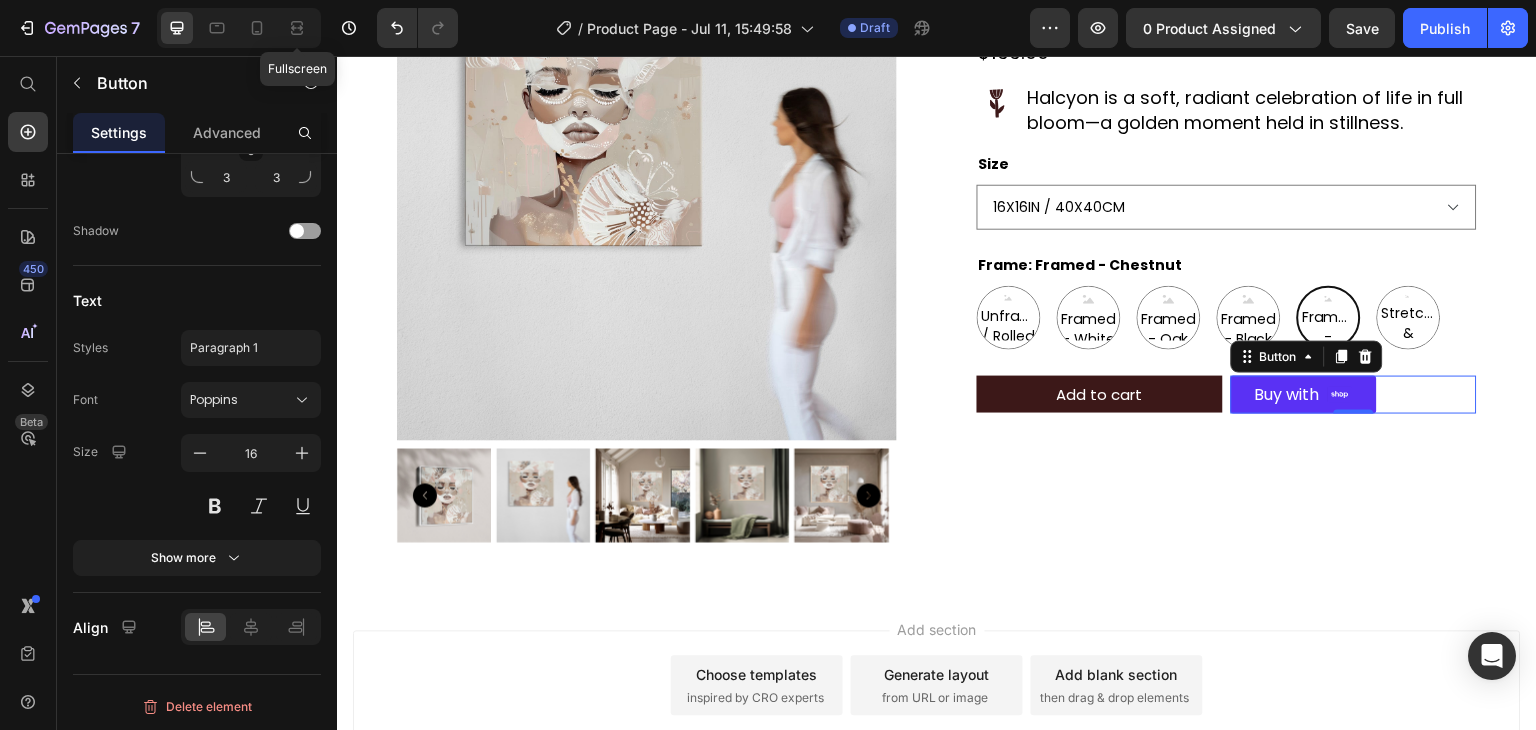 scroll, scrollTop: 931, scrollLeft: 0, axis: vertical 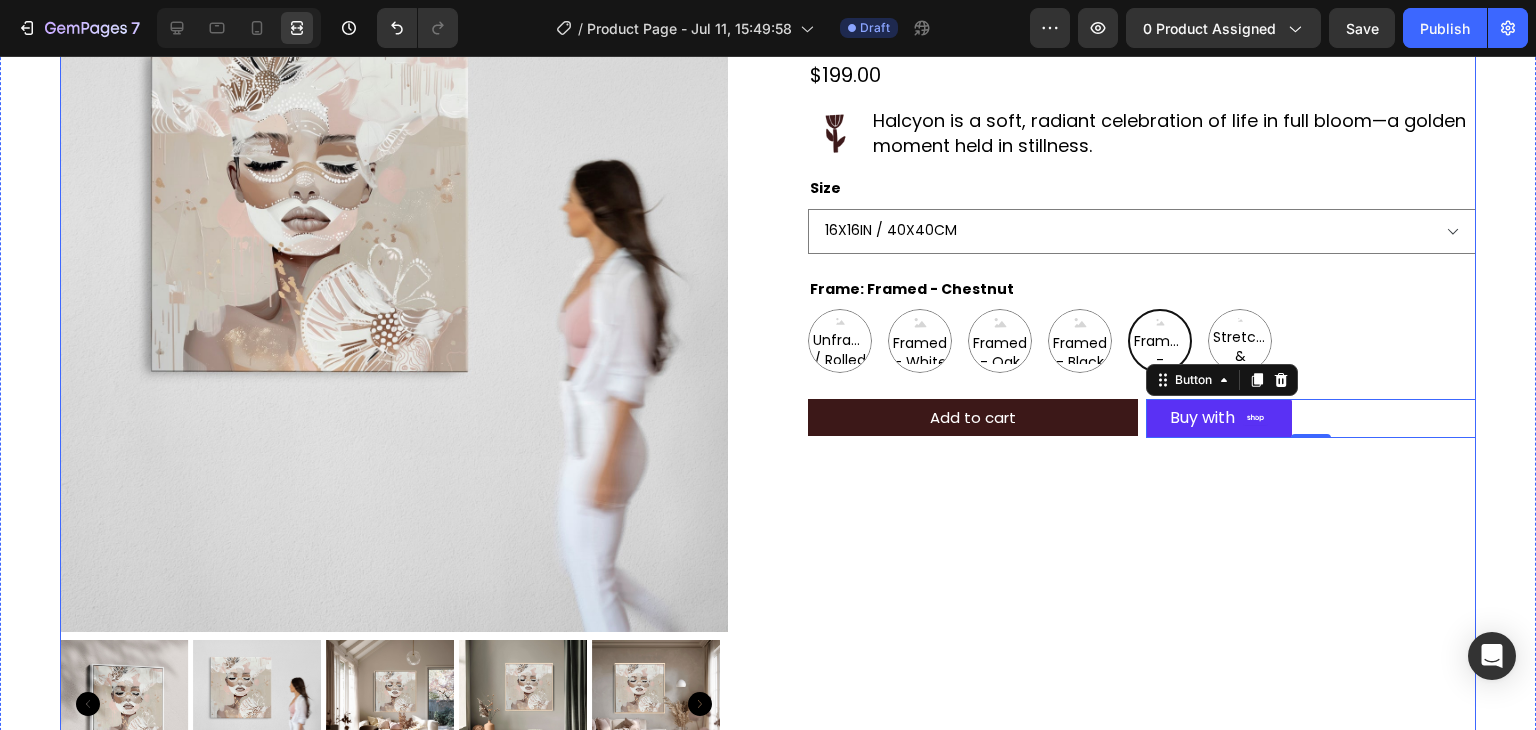 click on "Product Images Aiyana Product Title Icon Icon Icon Icon Icon Icon List 1 review Text Block Row $199.00 Product Price Row Image Halcyon is a soft, radiant celebration of life in full bloom—a golden moment held in stillness. Text Block Row Size 16X16IN / 40X40CM 20X20IN / 50X50CM 26X26IN / 66X66CM 38X38IN / 96X96CM 48X48IN / 122X122CM Frame: Framed - Chestnut Unframed / Rolled Canvas Unframed / Rolled Canvas Unframed / Rolled Canvas Framed - White Framed - White Framed - White Framed - Oak Framed - Oak Framed - Oak Framed - Black Framed - Black Framed - Black Framed - Chestnut Framed - Chestnut Framed - Chestnut Stretched & Ready to Hang Canvas Stretched & Ready to Hang Canvas Stretched & Ready to Hang Canvas Product Variants & Swatches Add to cart Add to Cart Shop Pay Buy with Button   0 Row Product" at bounding box center (768, 374) 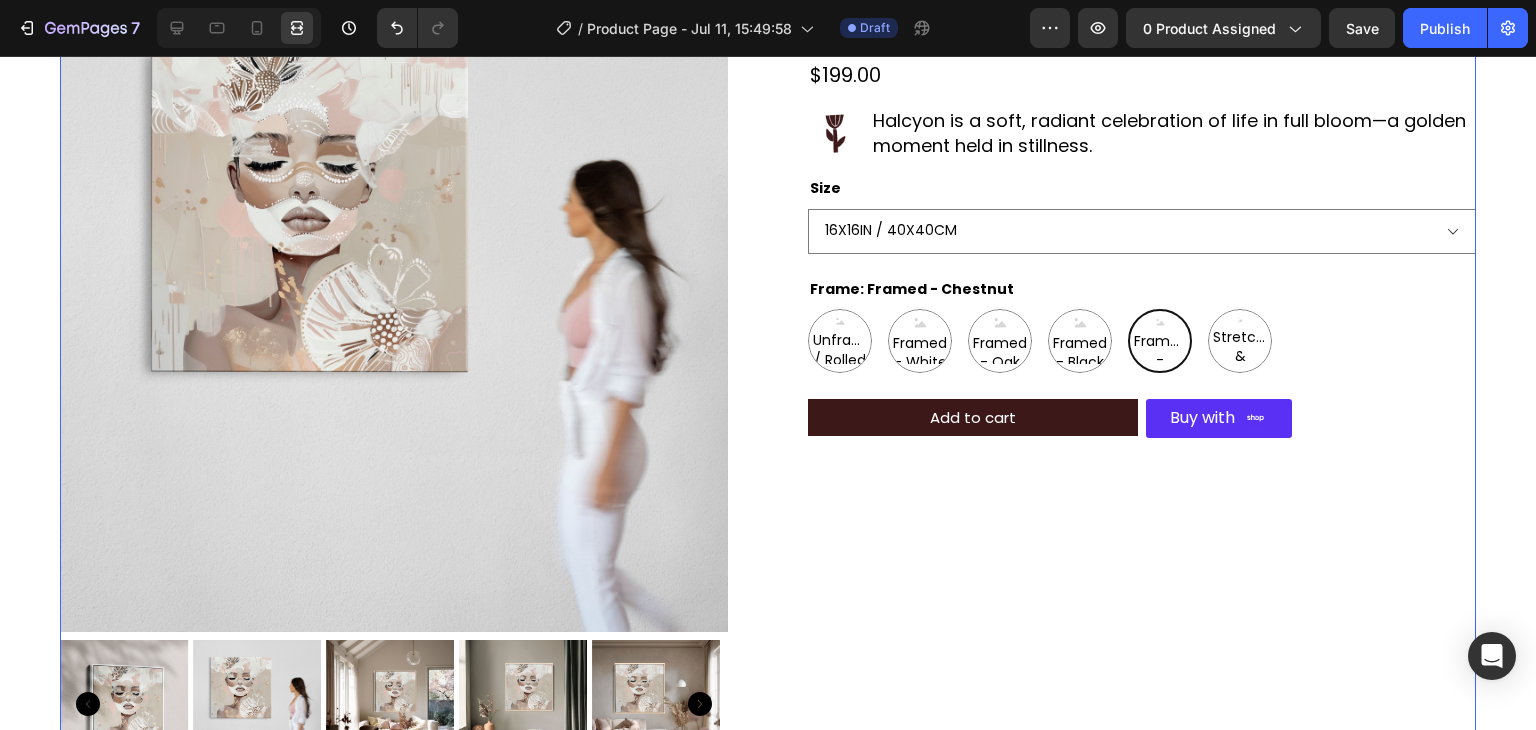 scroll, scrollTop: 0, scrollLeft: 0, axis: both 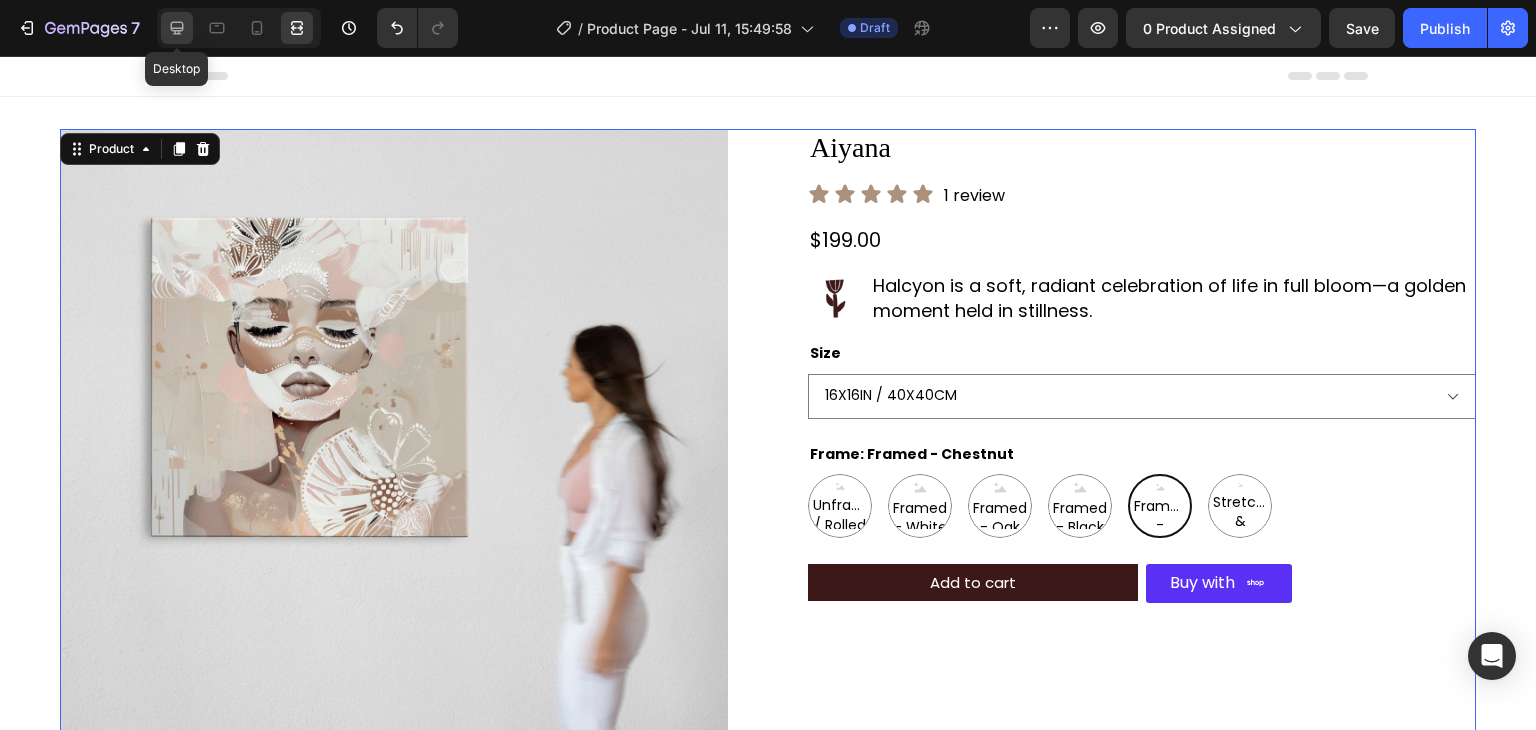 click 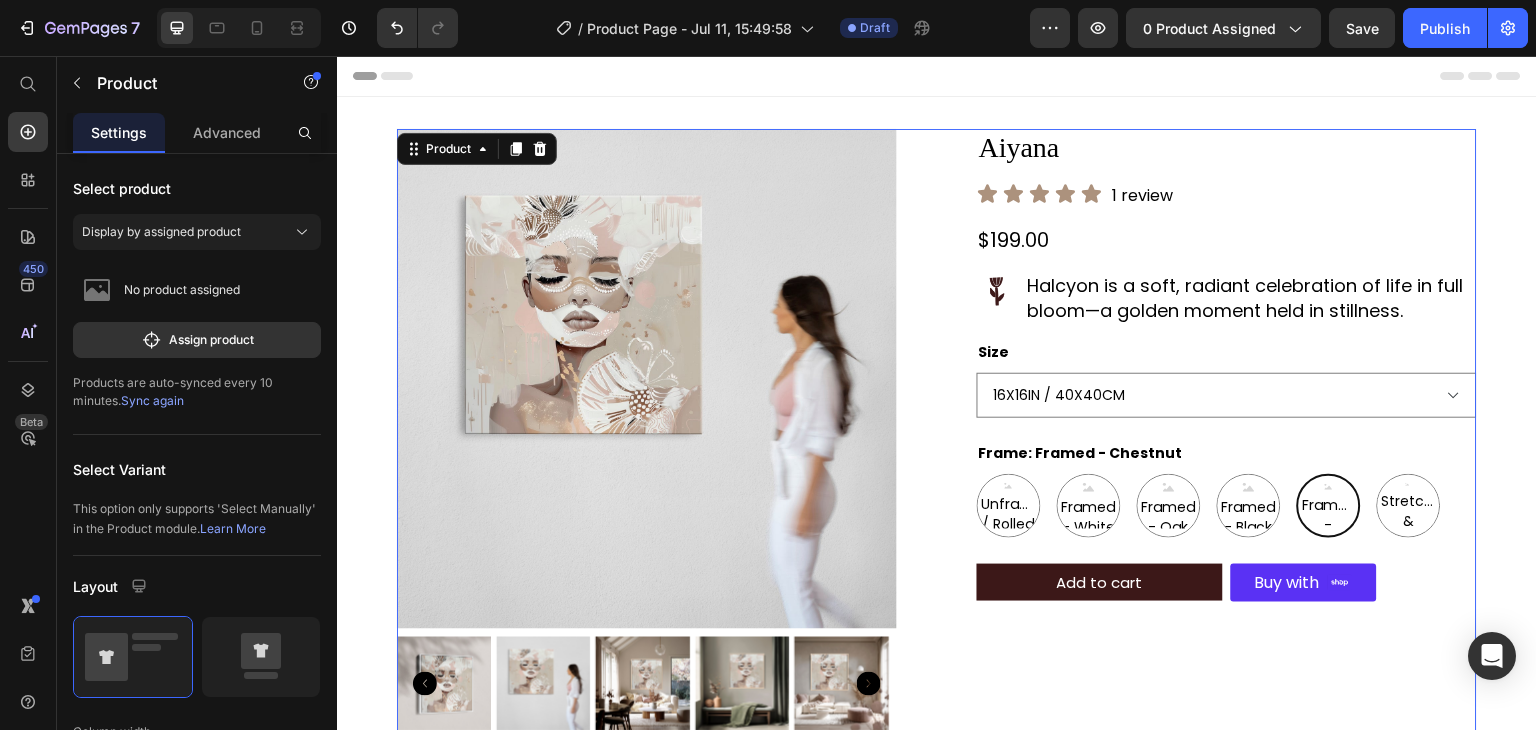 scroll, scrollTop: 704, scrollLeft: 0, axis: vertical 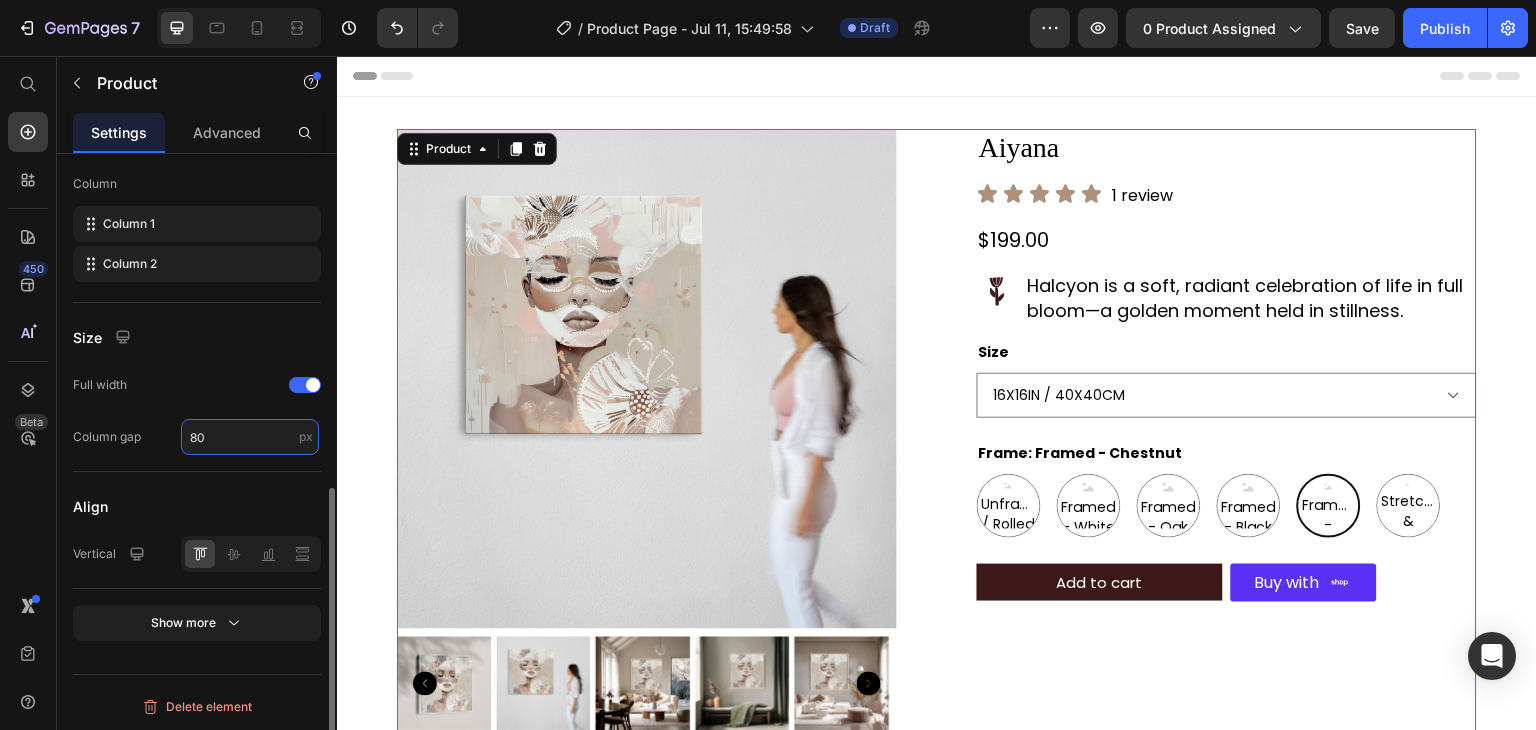 click on "80" at bounding box center (250, 437) 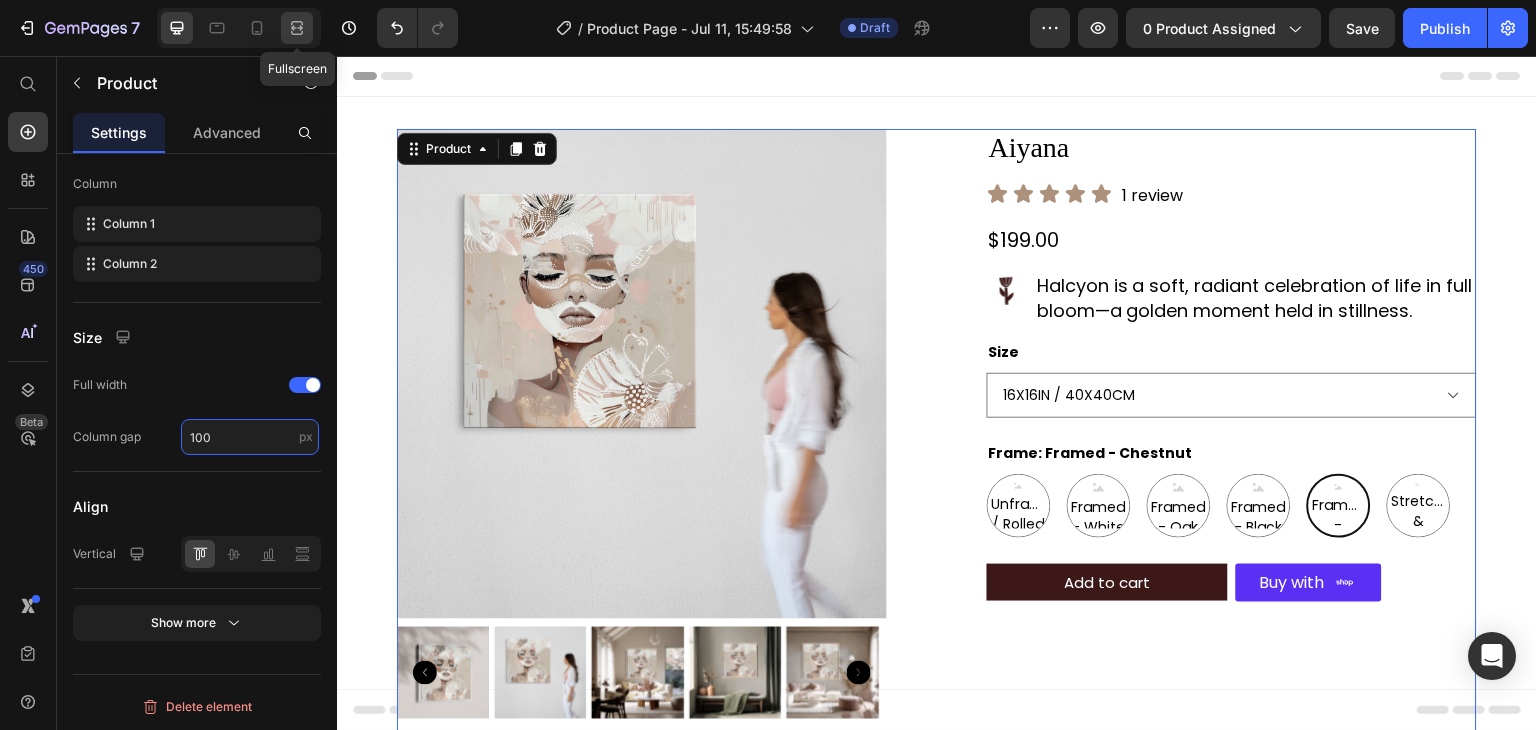 type on "100" 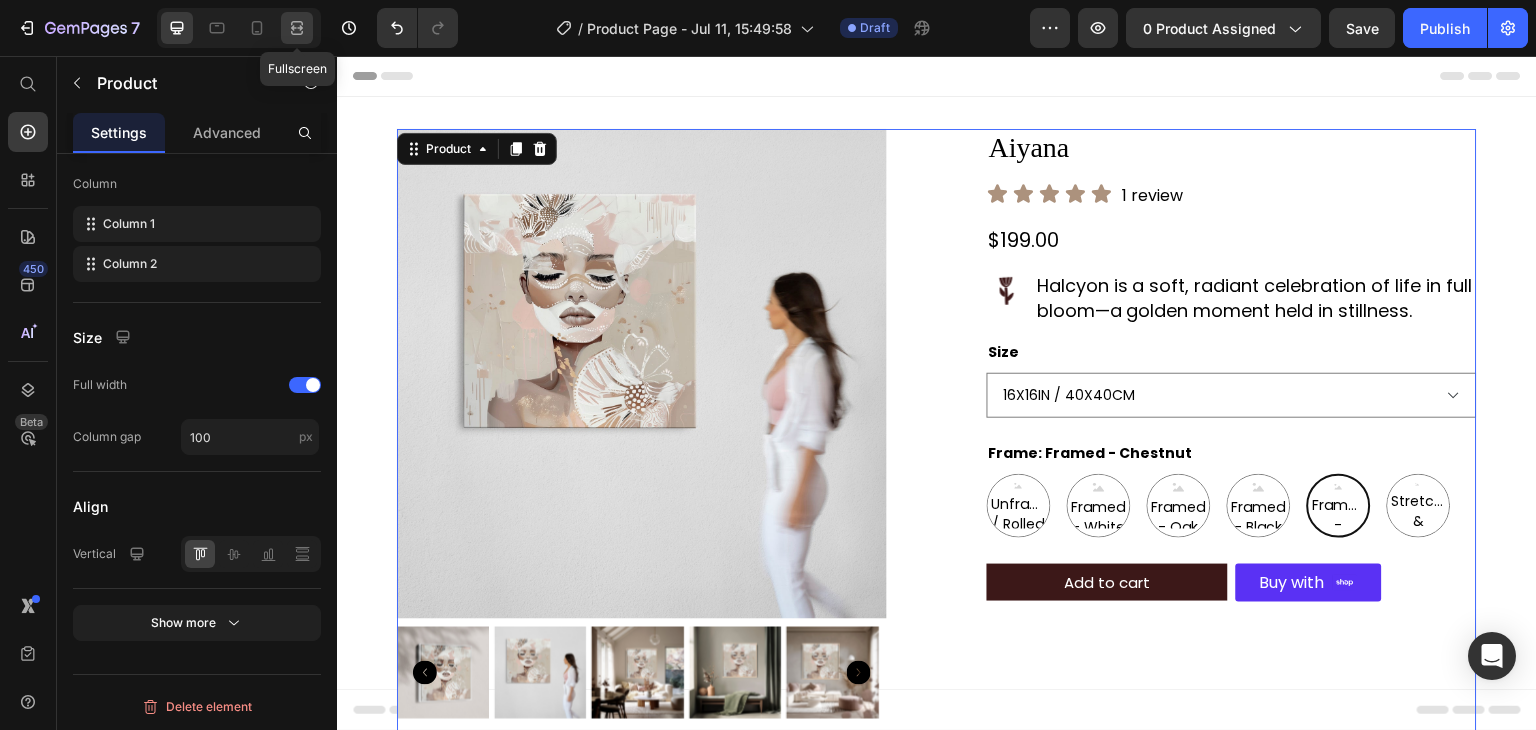 click 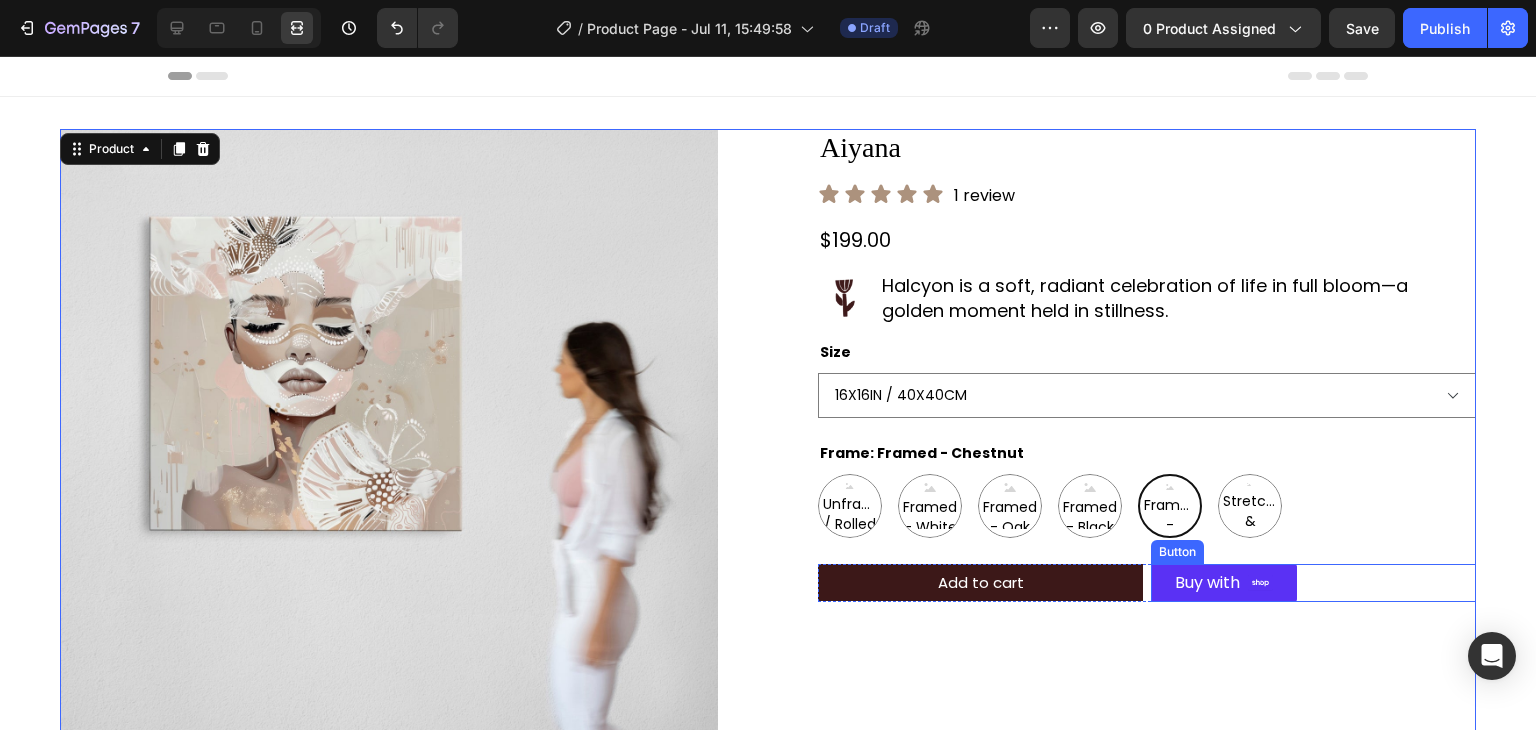 click on "Shop Pay Buy with Button" at bounding box center [1313, 583] 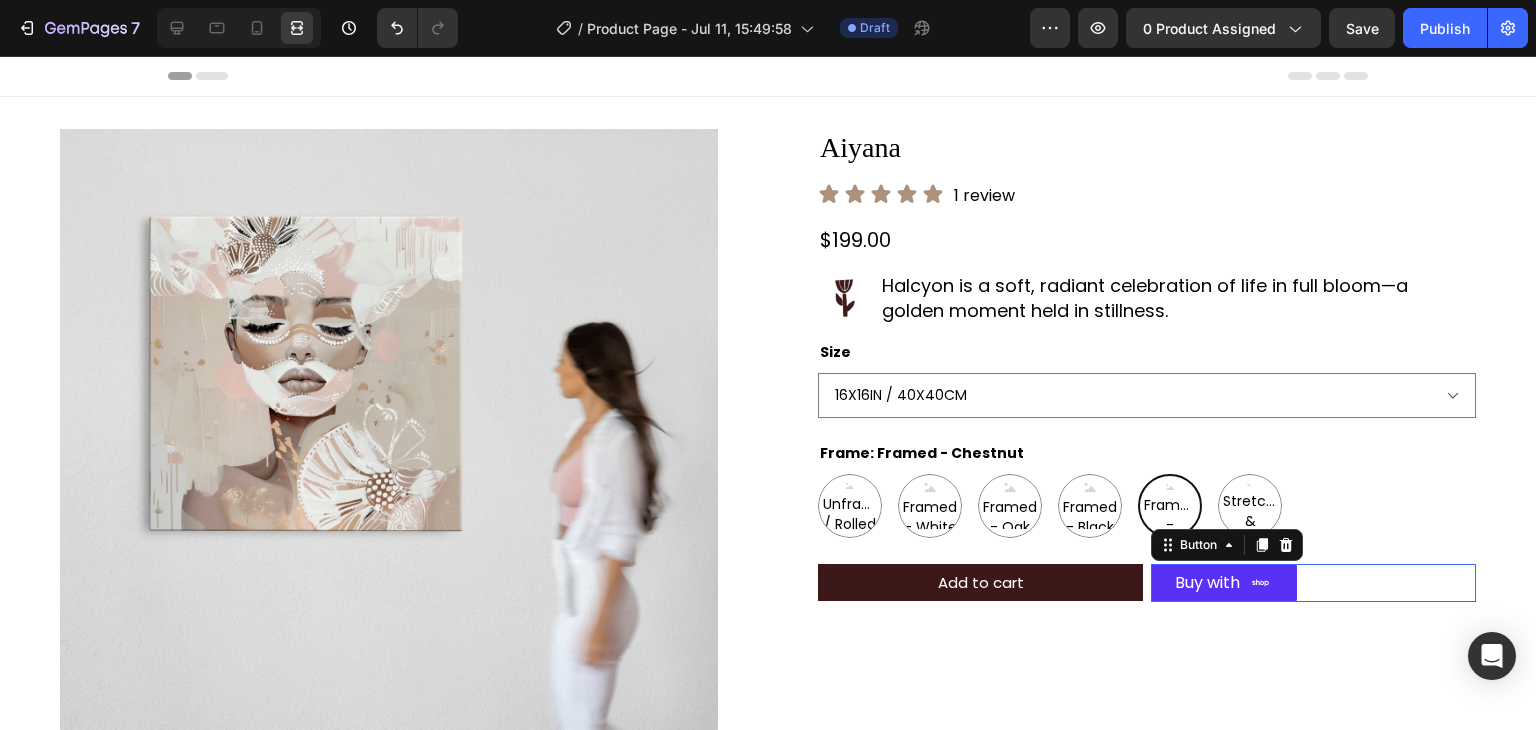 scroll, scrollTop: 0, scrollLeft: 0, axis: both 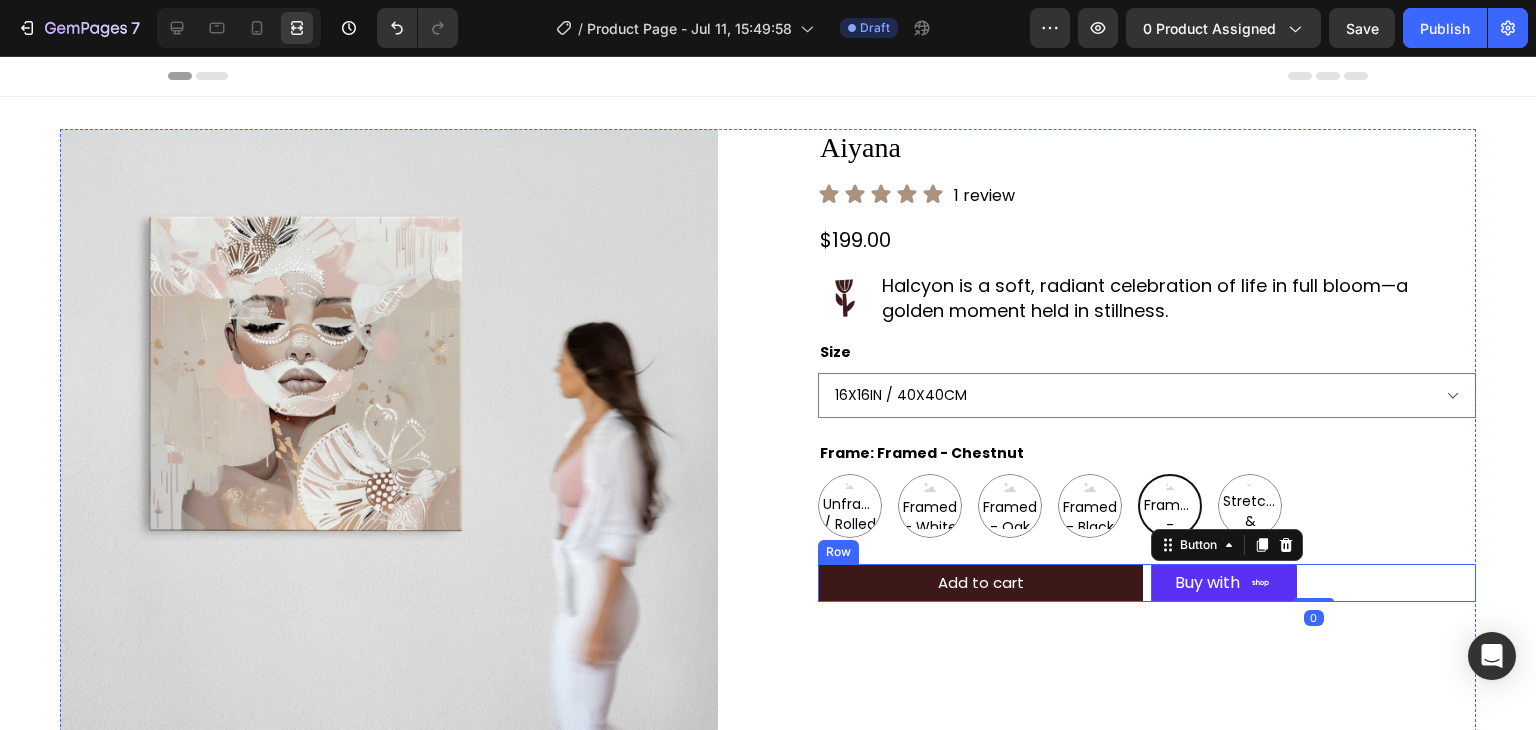 click on "Add to cart Add to Cart Shop Pay Buy with Button   0 Row" at bounding box center [1147, 583] 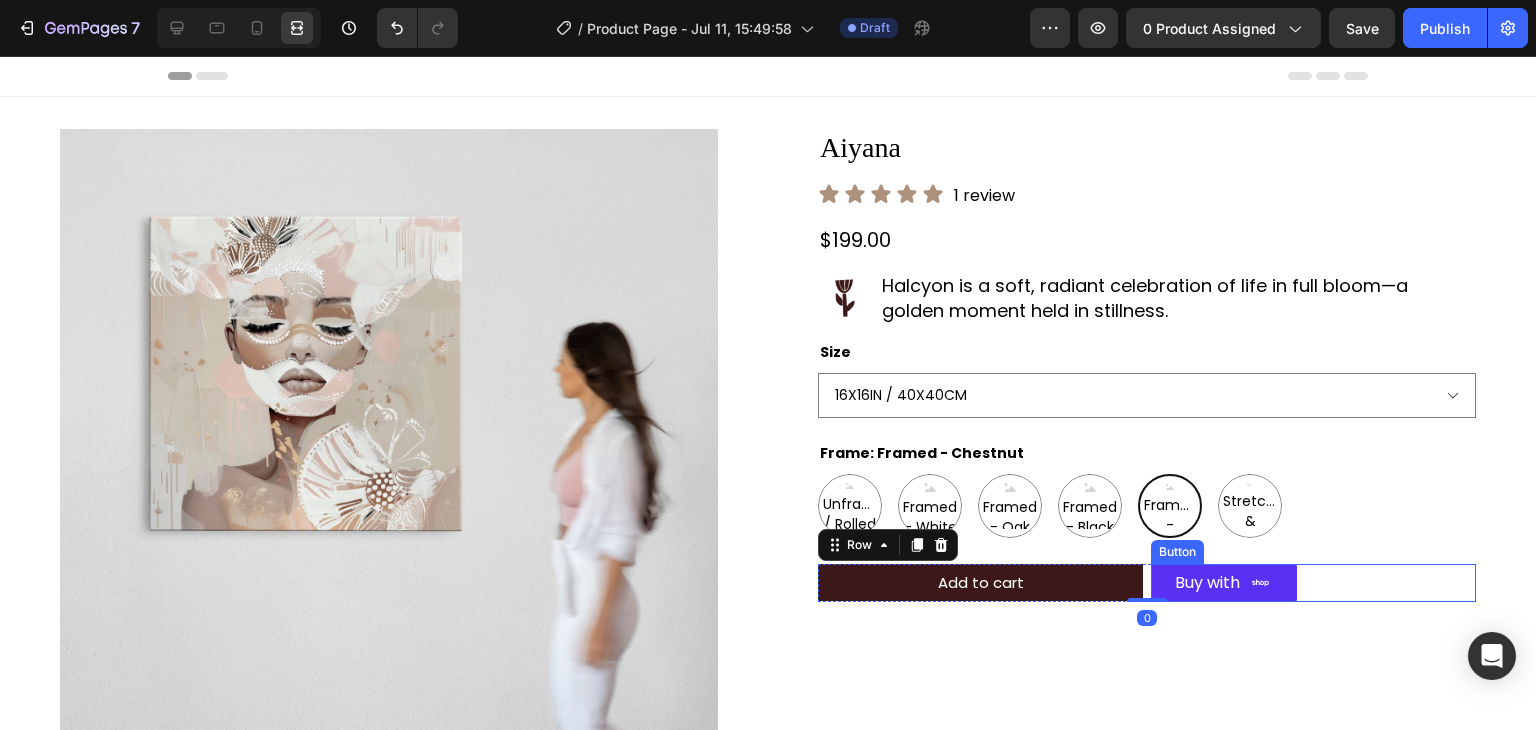 click on "Shop Pay Buy with Button" at bounding box center [1313, 583] 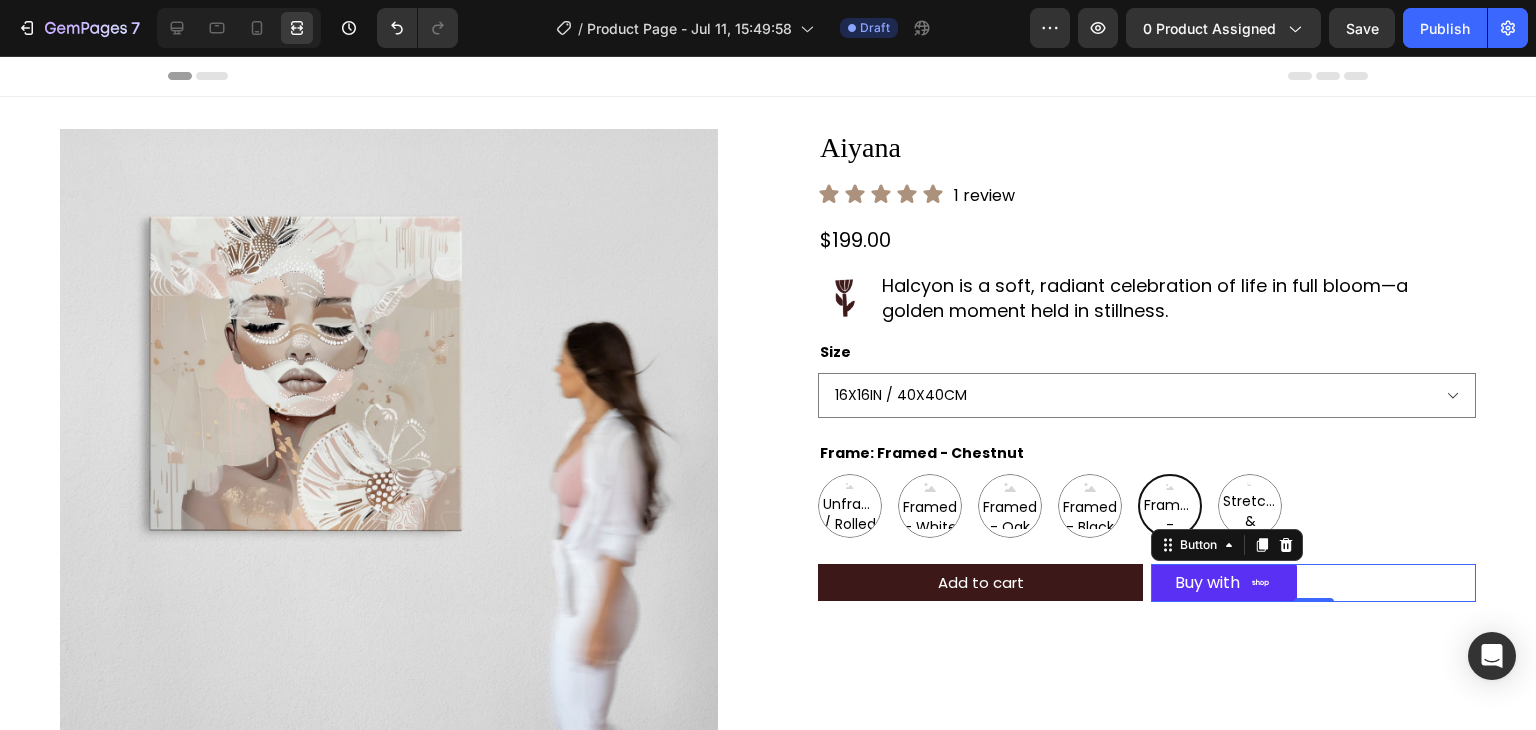 click at bounding box center [239, 28] 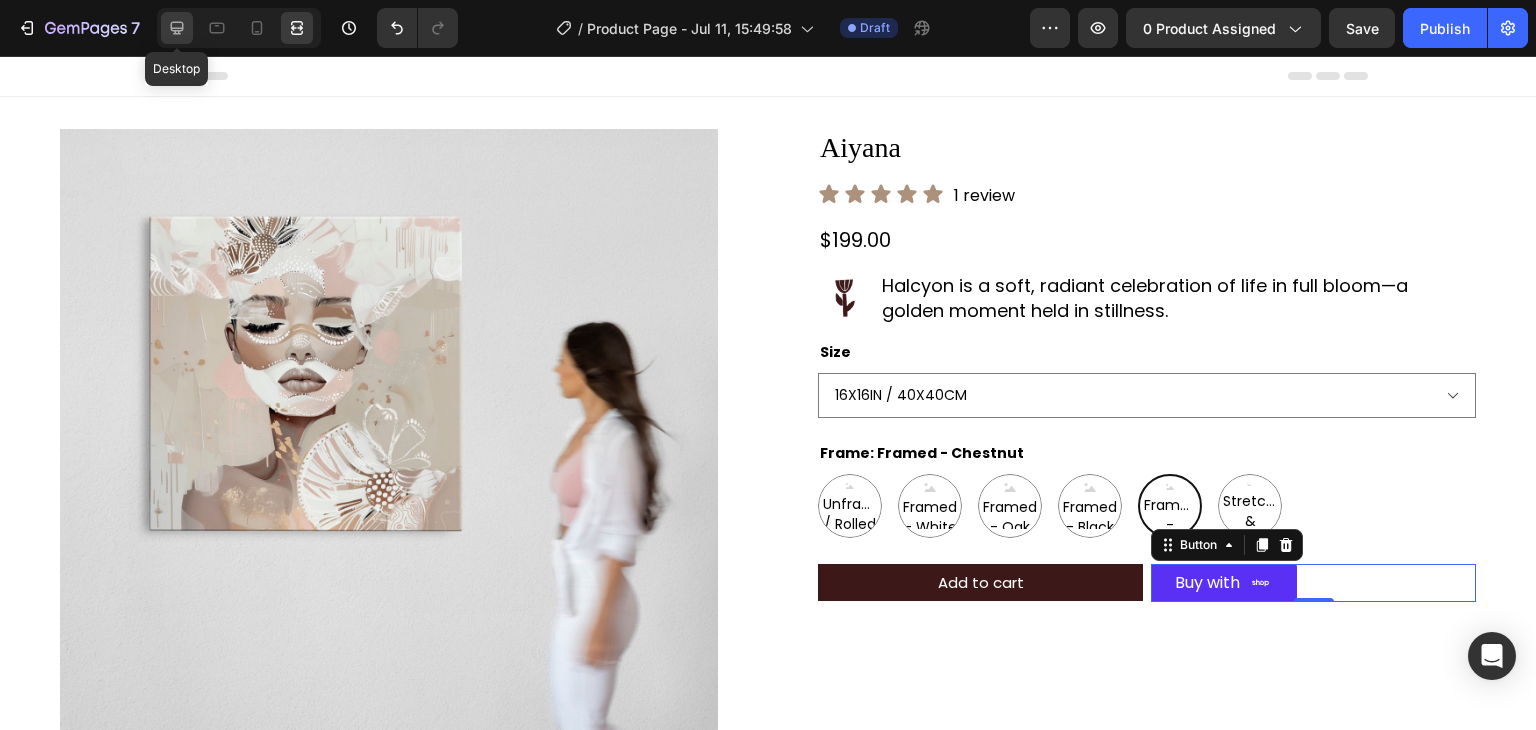 click 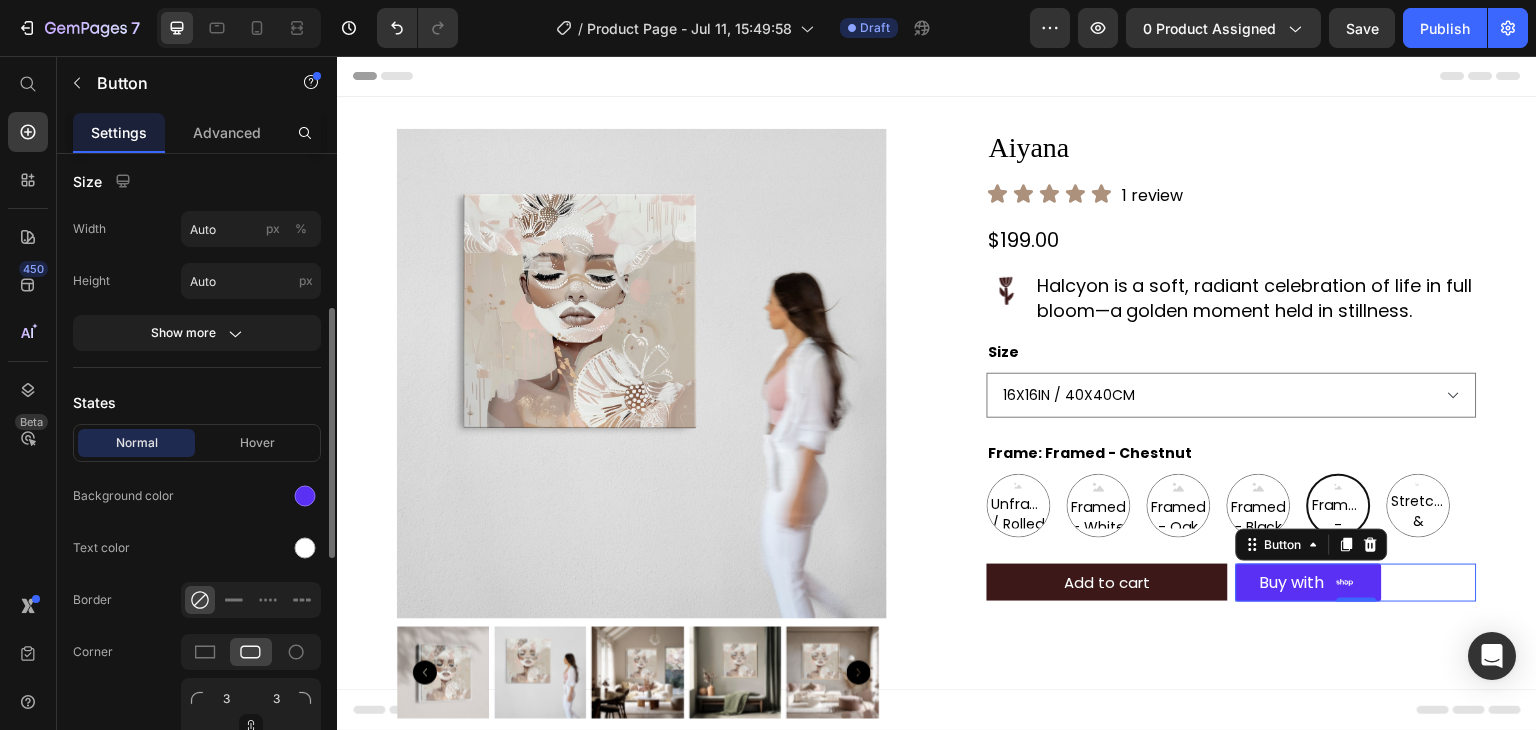 scroll, scrollTop: 398, scrollLeft: 0, axis: vertical 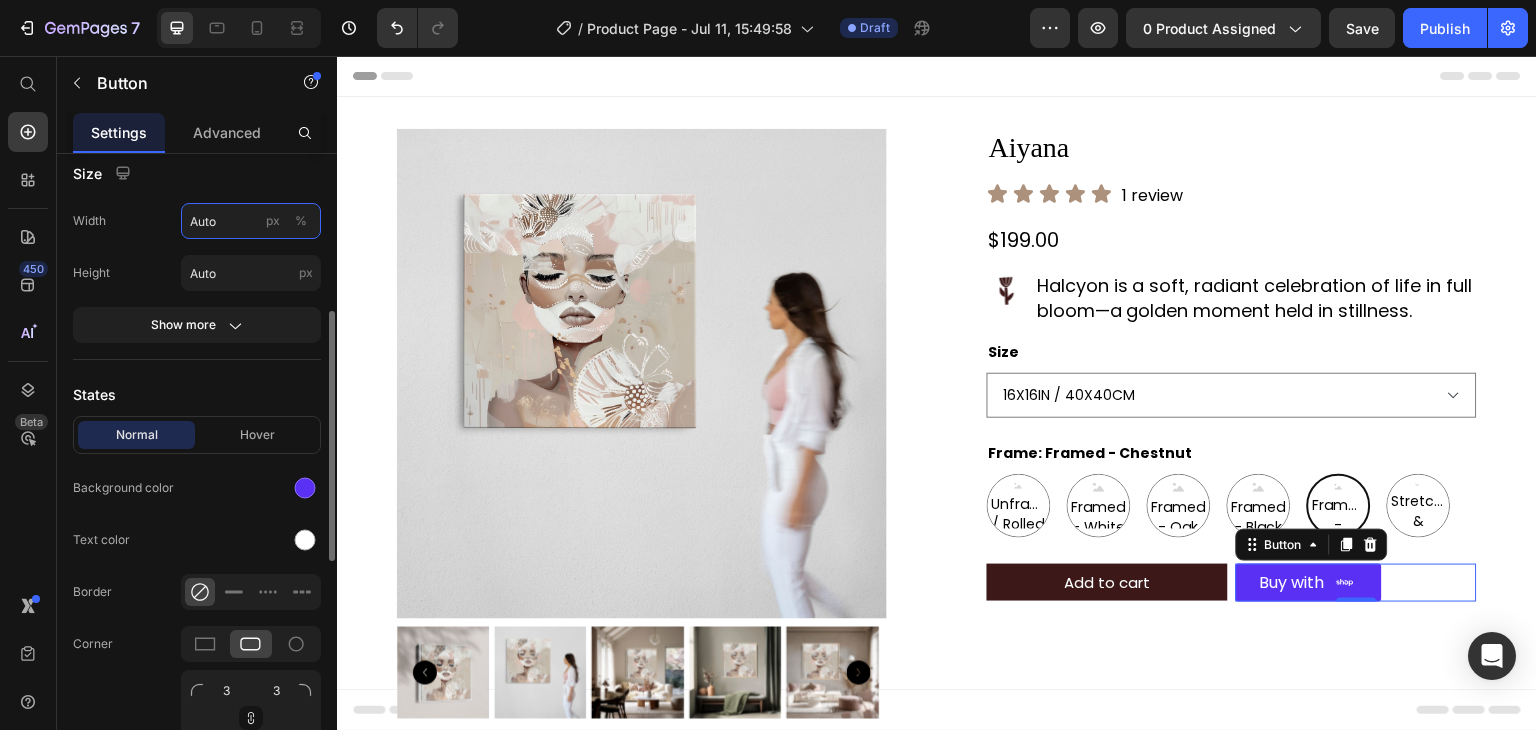 click on "Auto" at bounding box center (251, 221) 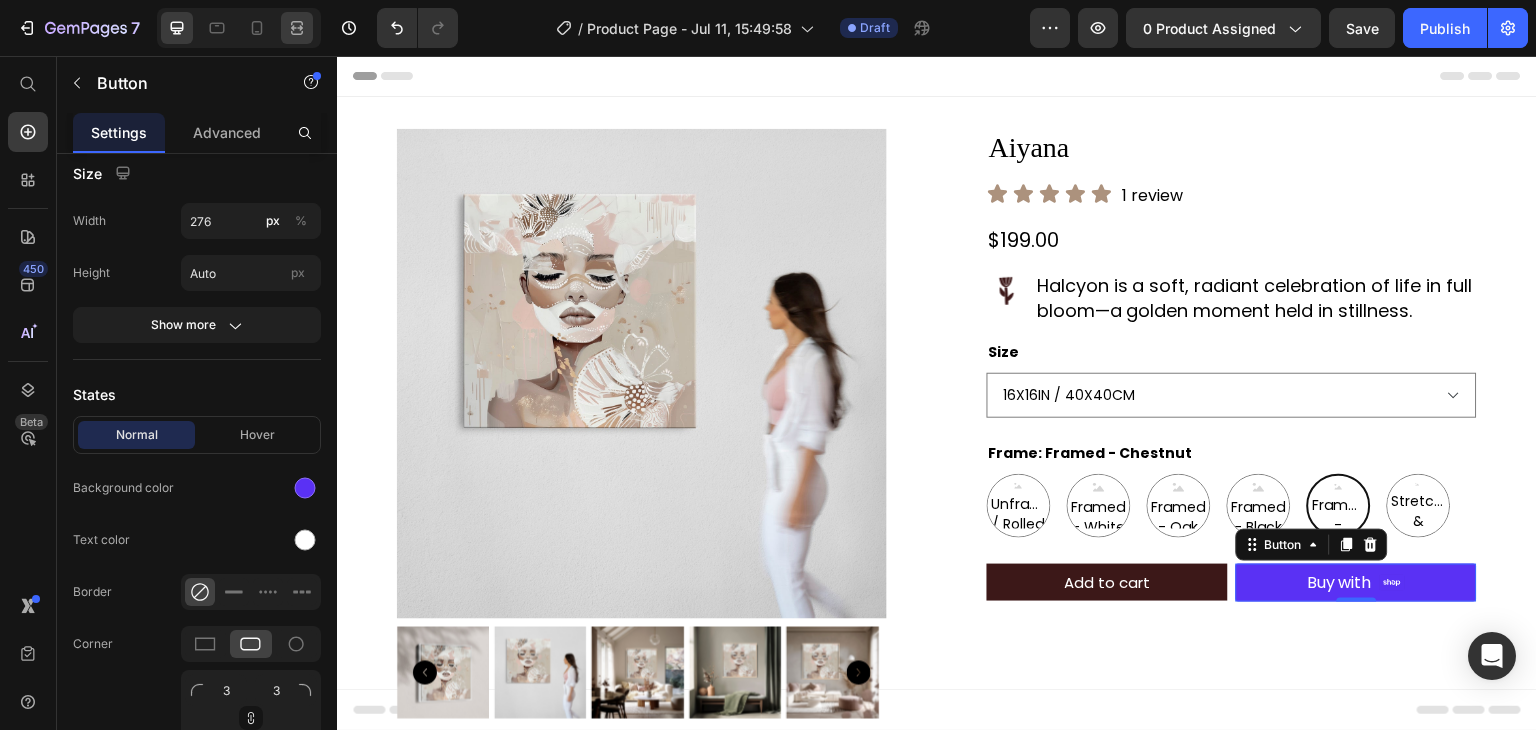 click 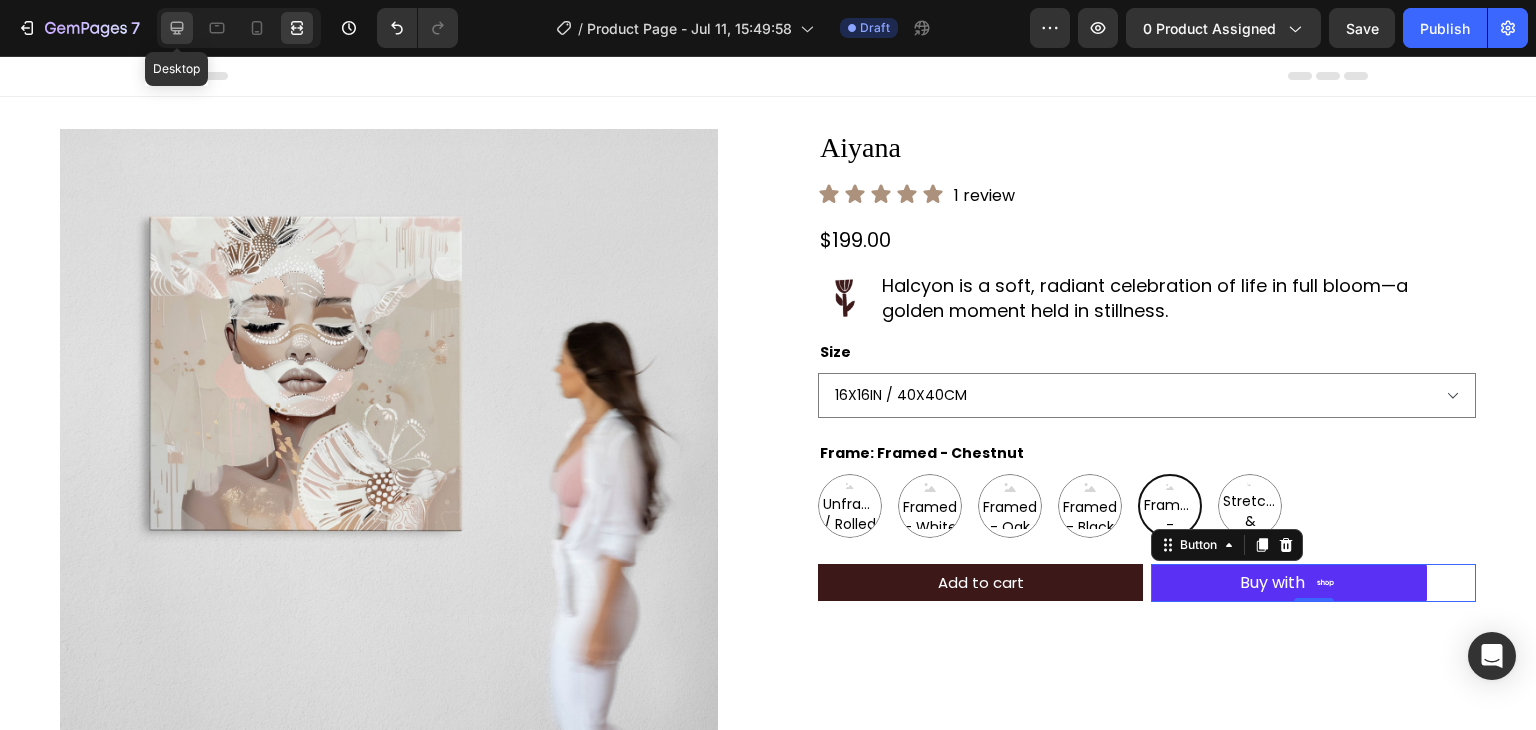 click 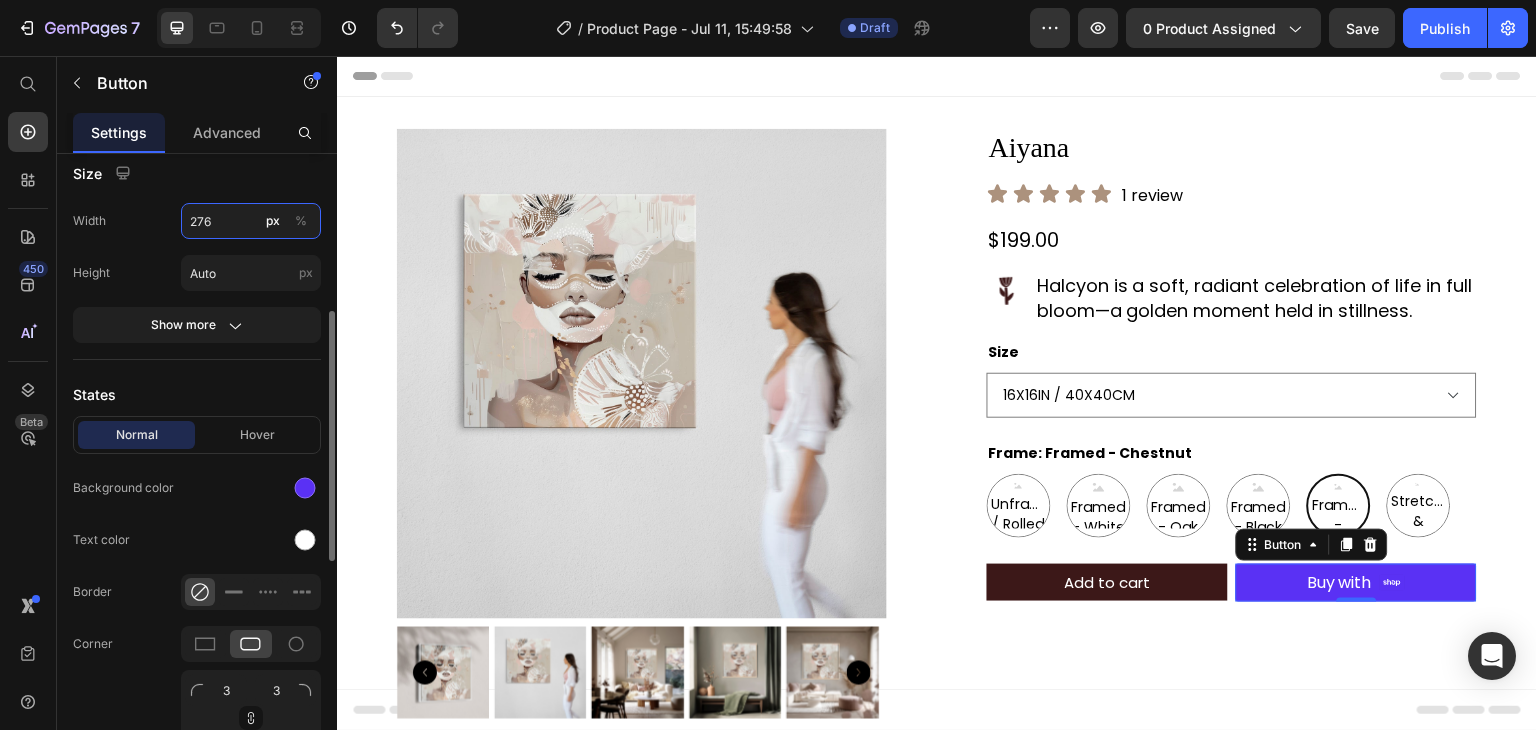 click on "276" at bounding box center [251, 221] 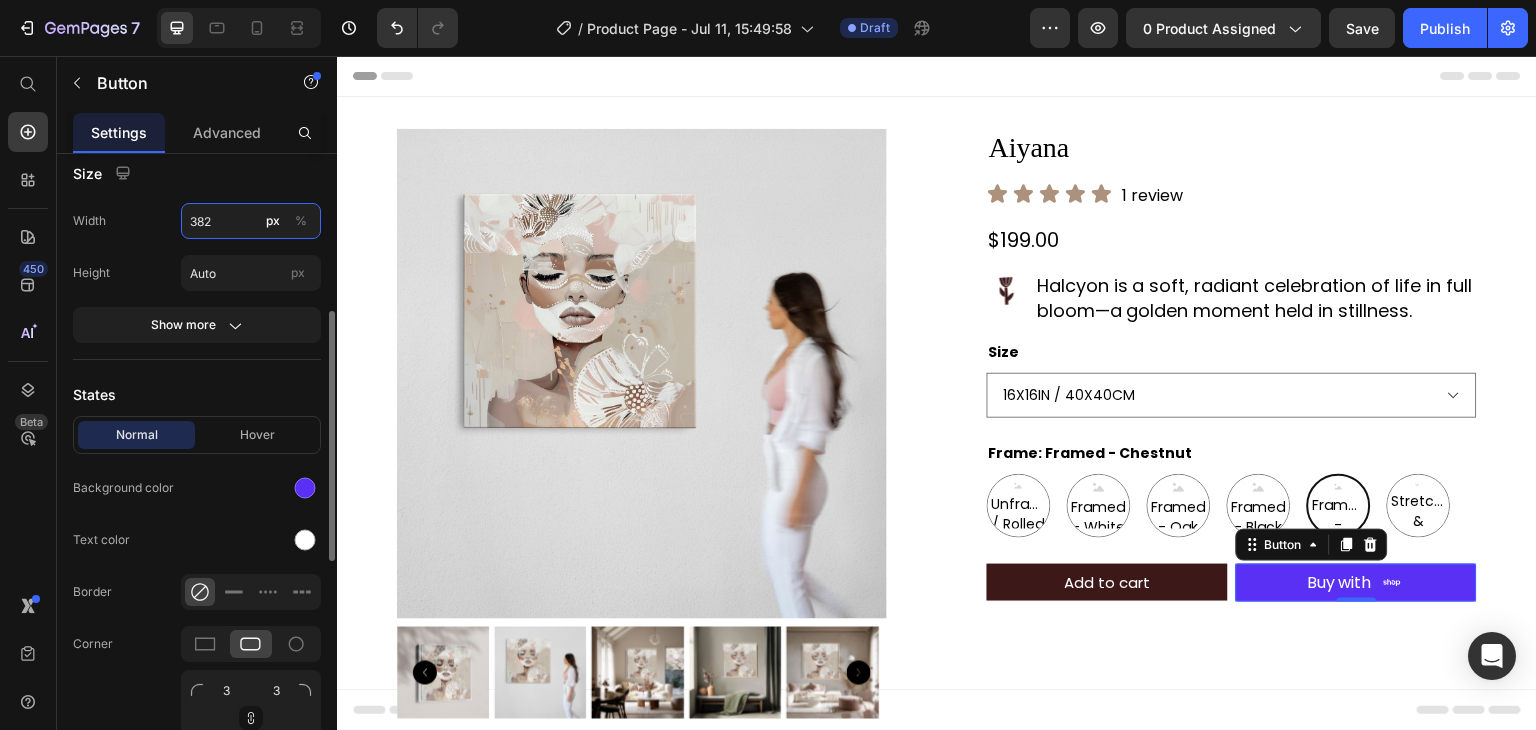 type on "383" 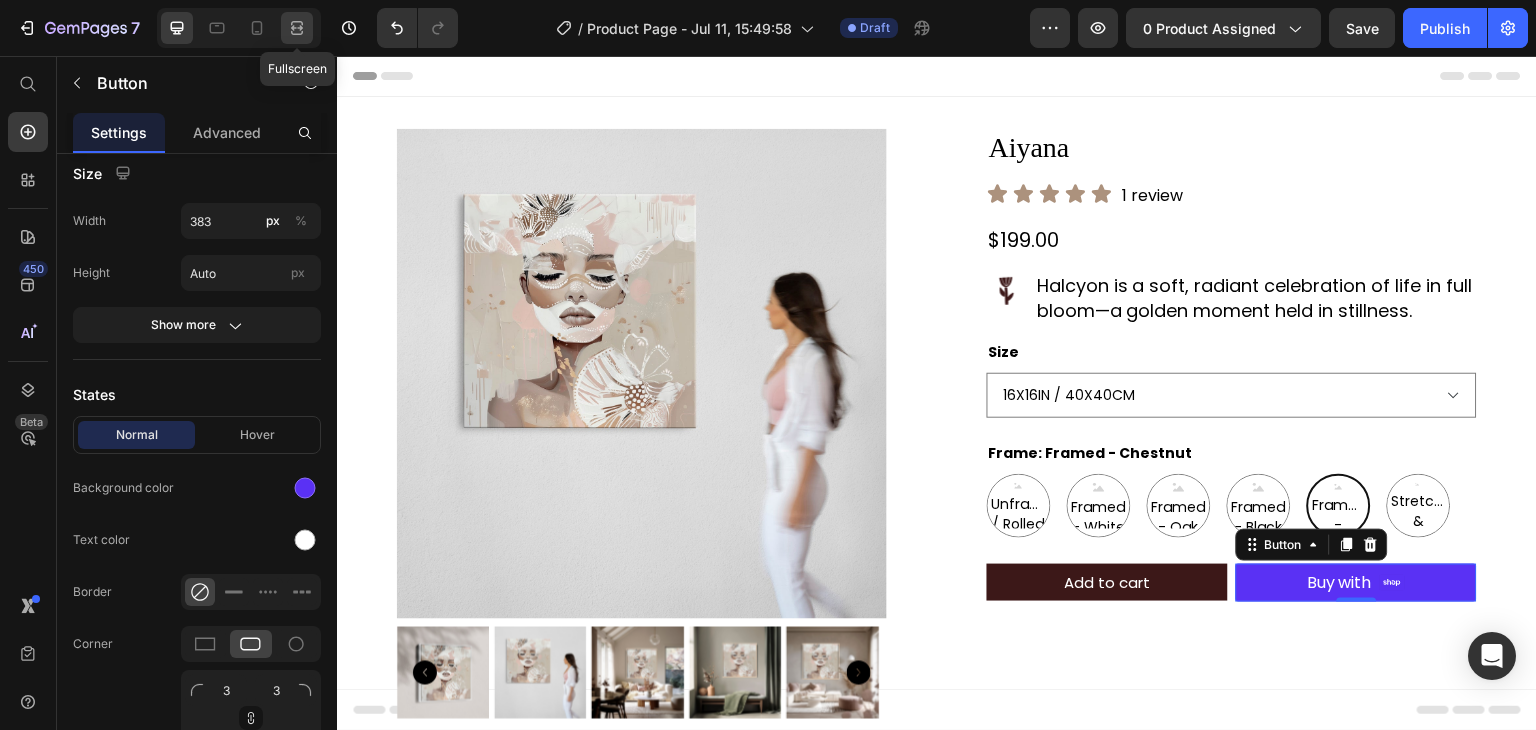 click 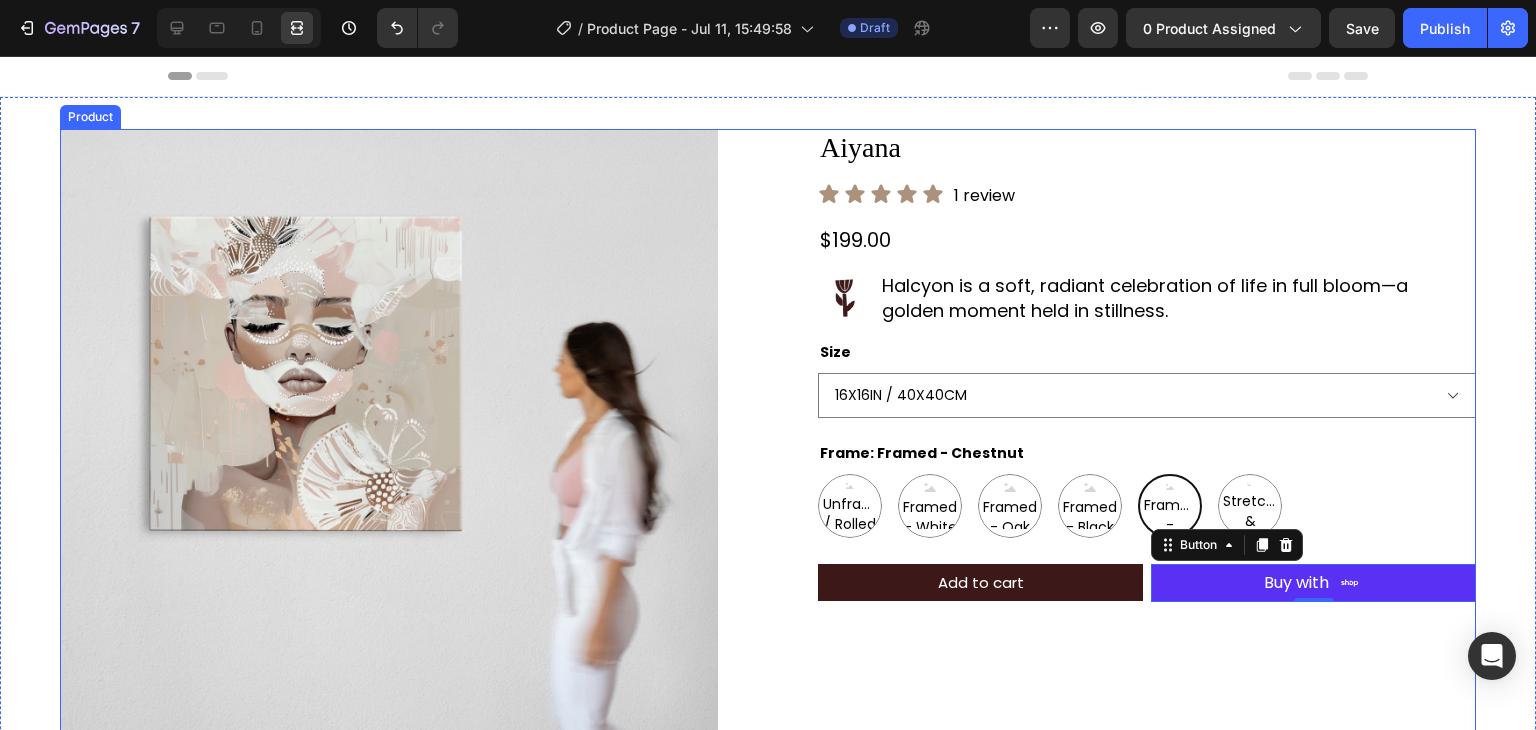 click on "Product Images Aiyana Product Title Icon Icon Icon Icon Icon Icon List 1 review Text Block Row $199.00 Product Price Row Image Halcyon is a soft, radiant celebration of life in full bloom—a golden moment held in stillness. Text Block Row Size 16X16IN / 40X40CM 20X20IN / 50X50CM 26X26IN / 66X66CM 38X38IN / 96X96CM 48X48IN / 122X122CM Frame: Framed - Chestnut Unframed / Rolled Canvas Unframed / Rolled Canvas Unframed / Rolled Canvas Framed - White Framed - White Framed - White Framed - Oak Framed - Oak Framed - Oak Framed - Black Framed - Black Framed - Black Framed - Chestnut Framed - Chestnut Framed - Chestnut Stretched & Ready to Hang Canvas Stretched & Ready to Hang Canvas Stretched & Ready to Hang Canvas Product Variants & Swatches Add to cart Add to Cart Shop Pay Buy with Button   0 Row Product" at bounding box center (768, 533) 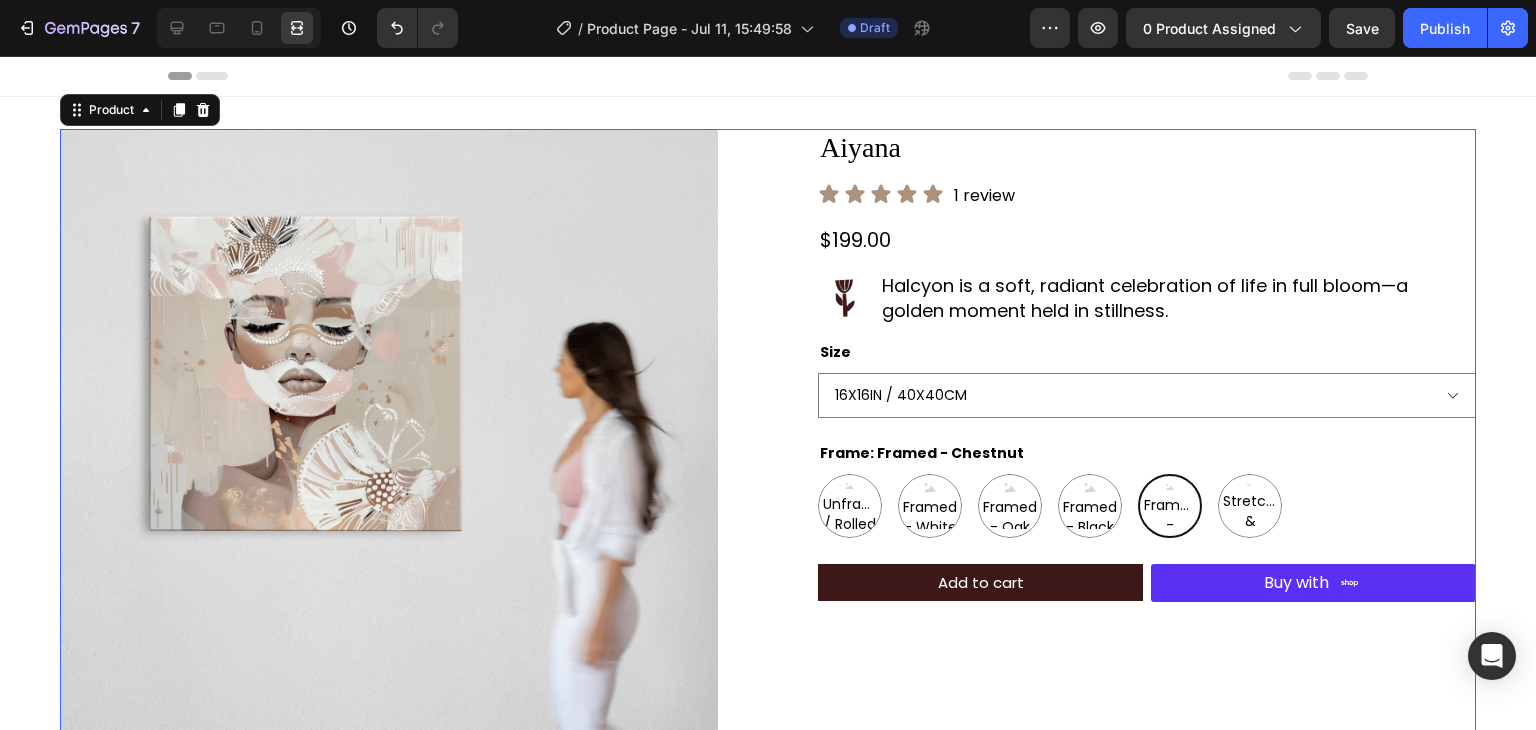 scroll, scrollTop: 0, scrollLeft: 0, axis: both 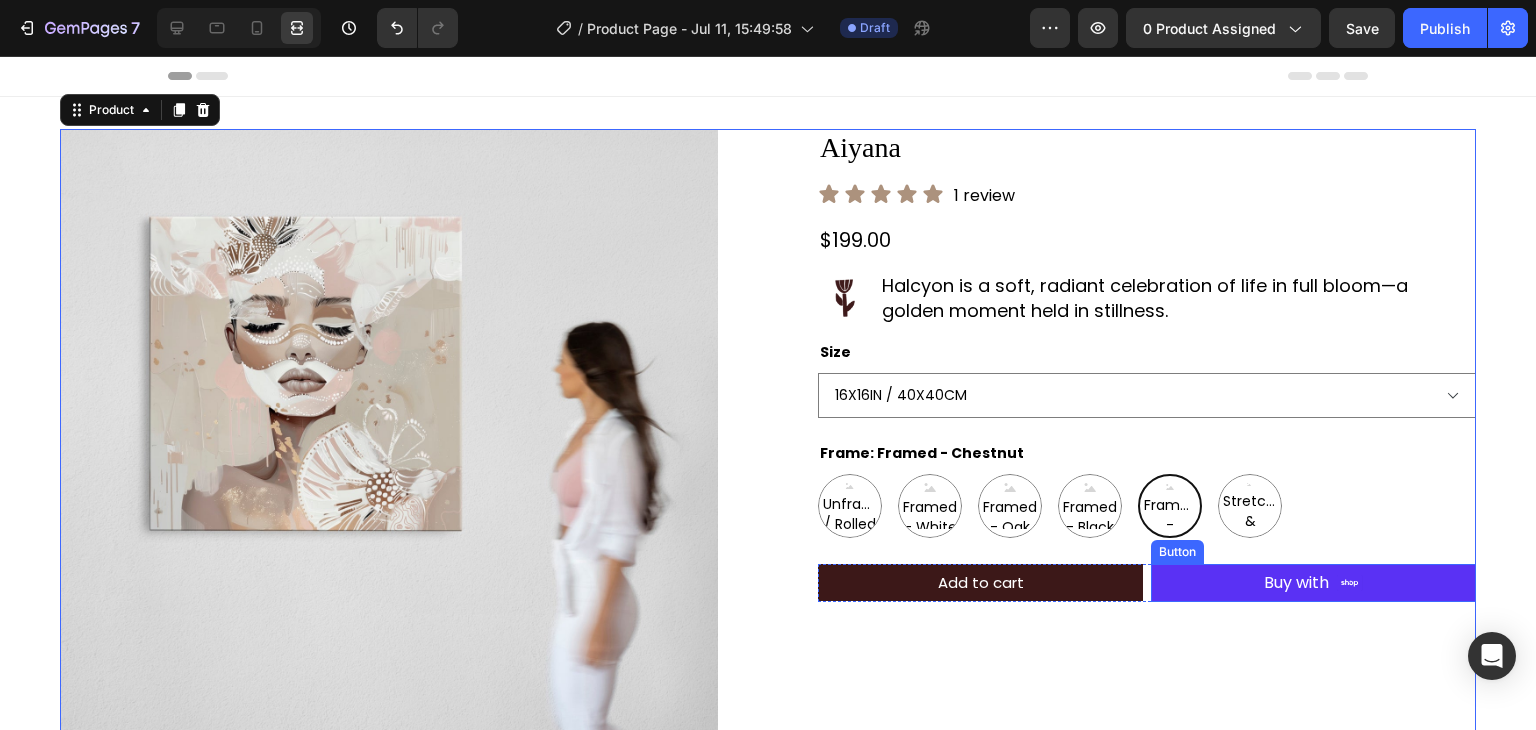 click on "Shop Pay" at bounding box center [1349, 583] 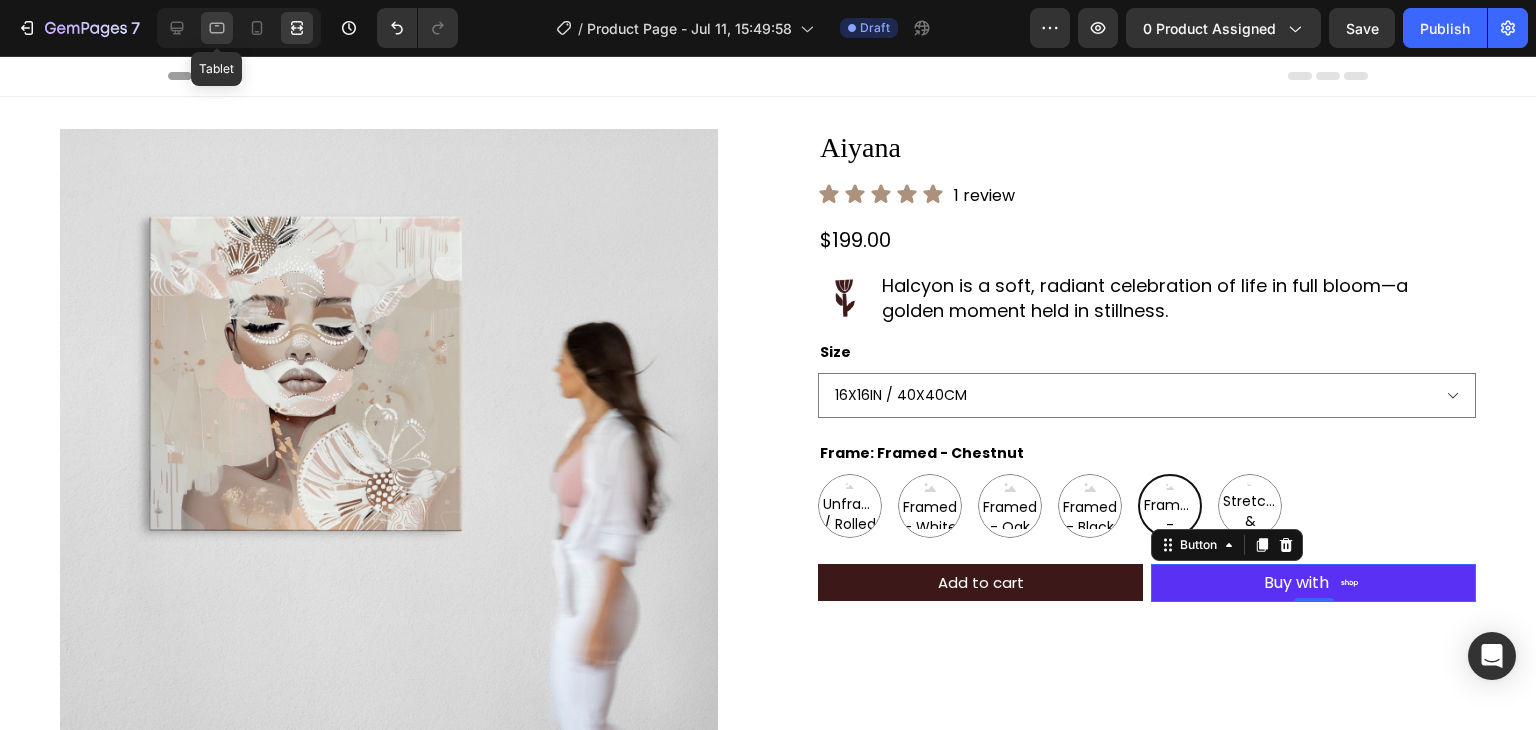 click 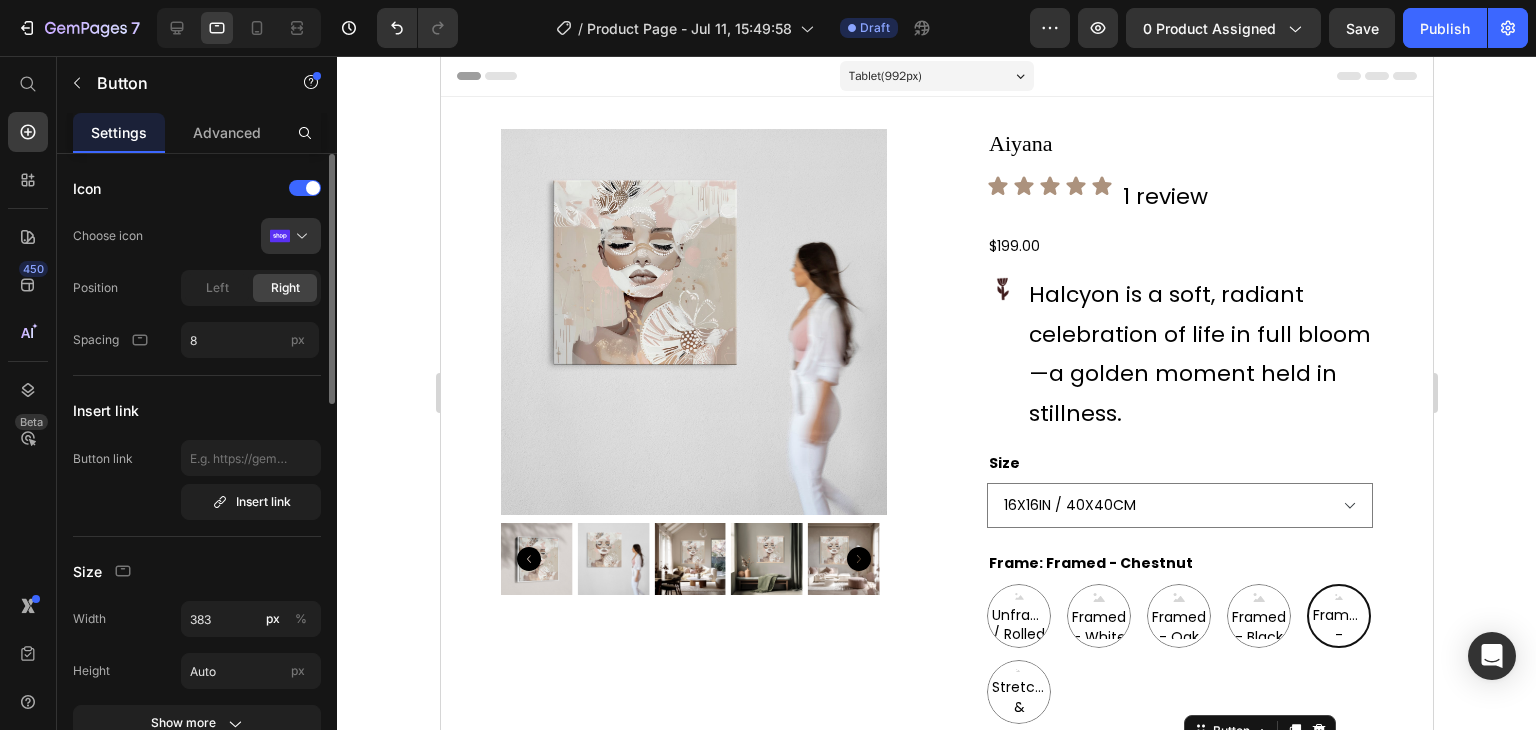 scroll, scrollTop: 395, scrollLeft: 0, axis: vertical 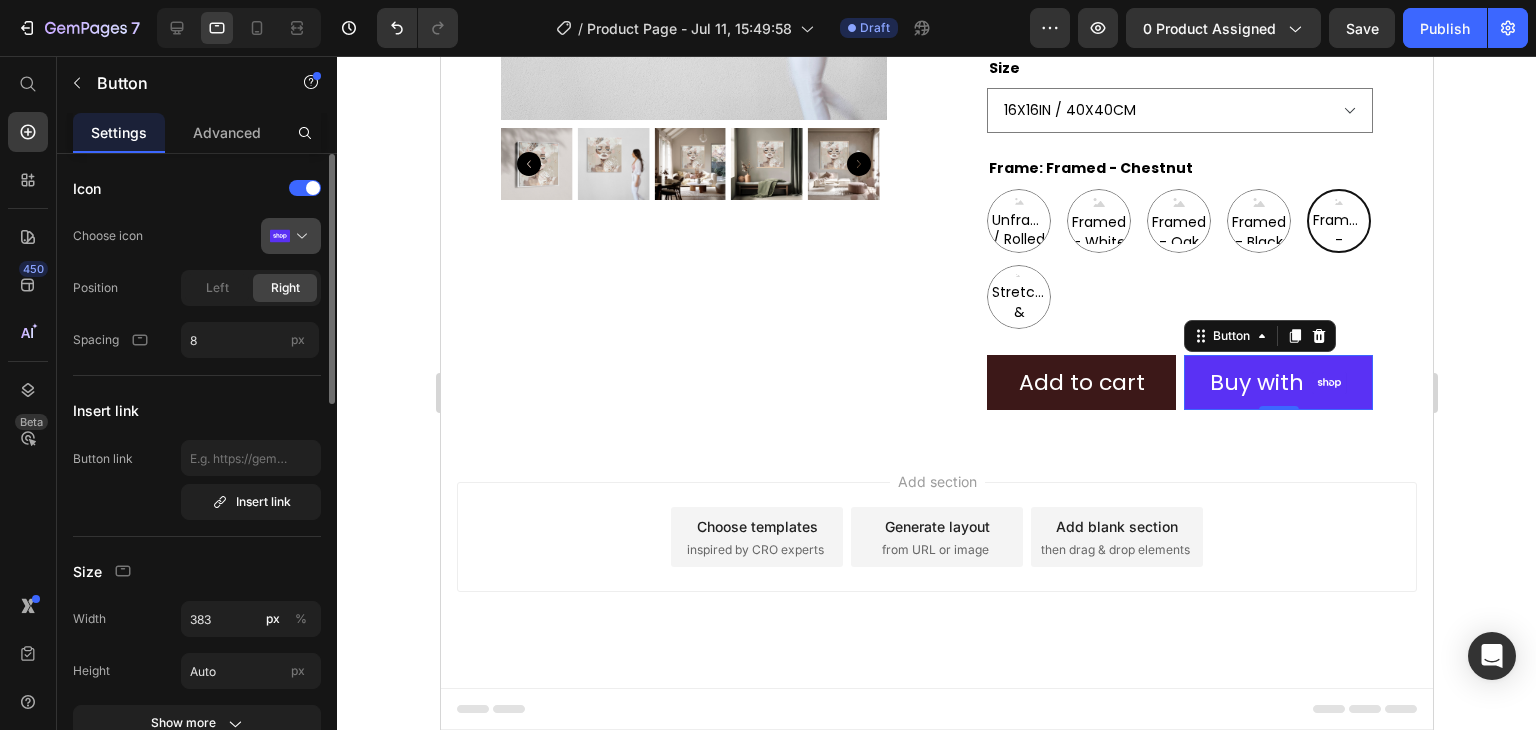click at bounding box center [299, 236] 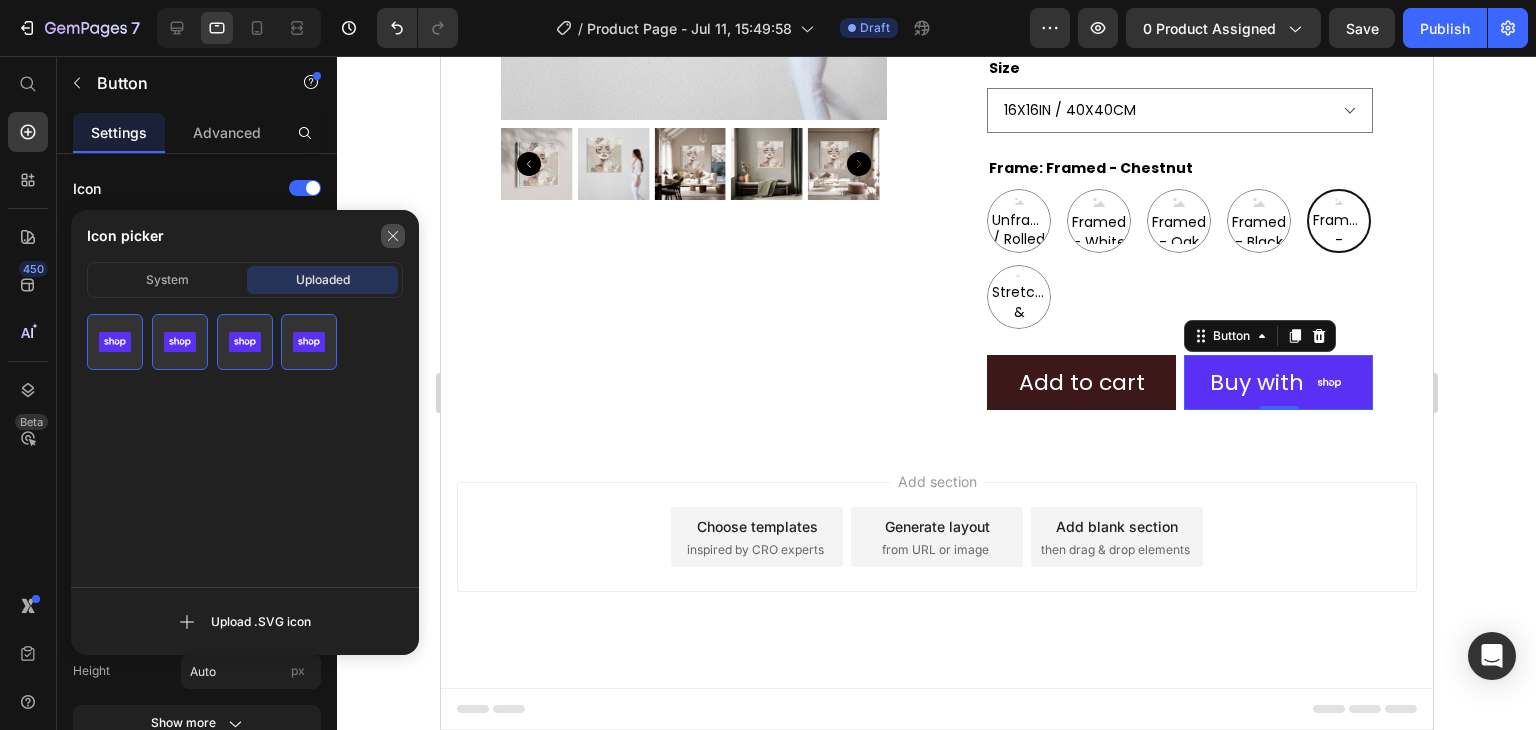 click 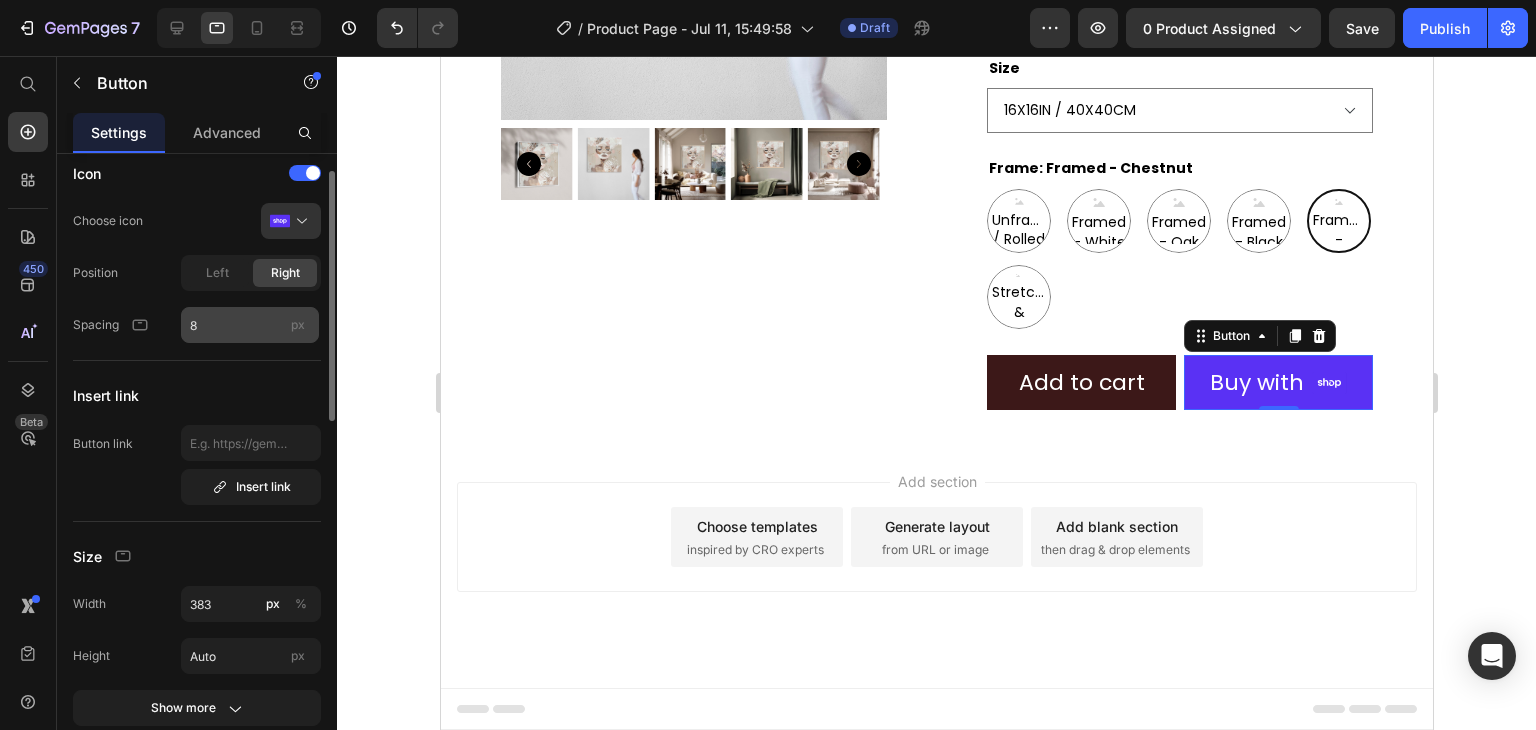 scroll, scrollTop: 0, scrollLeft: 0, axis: both 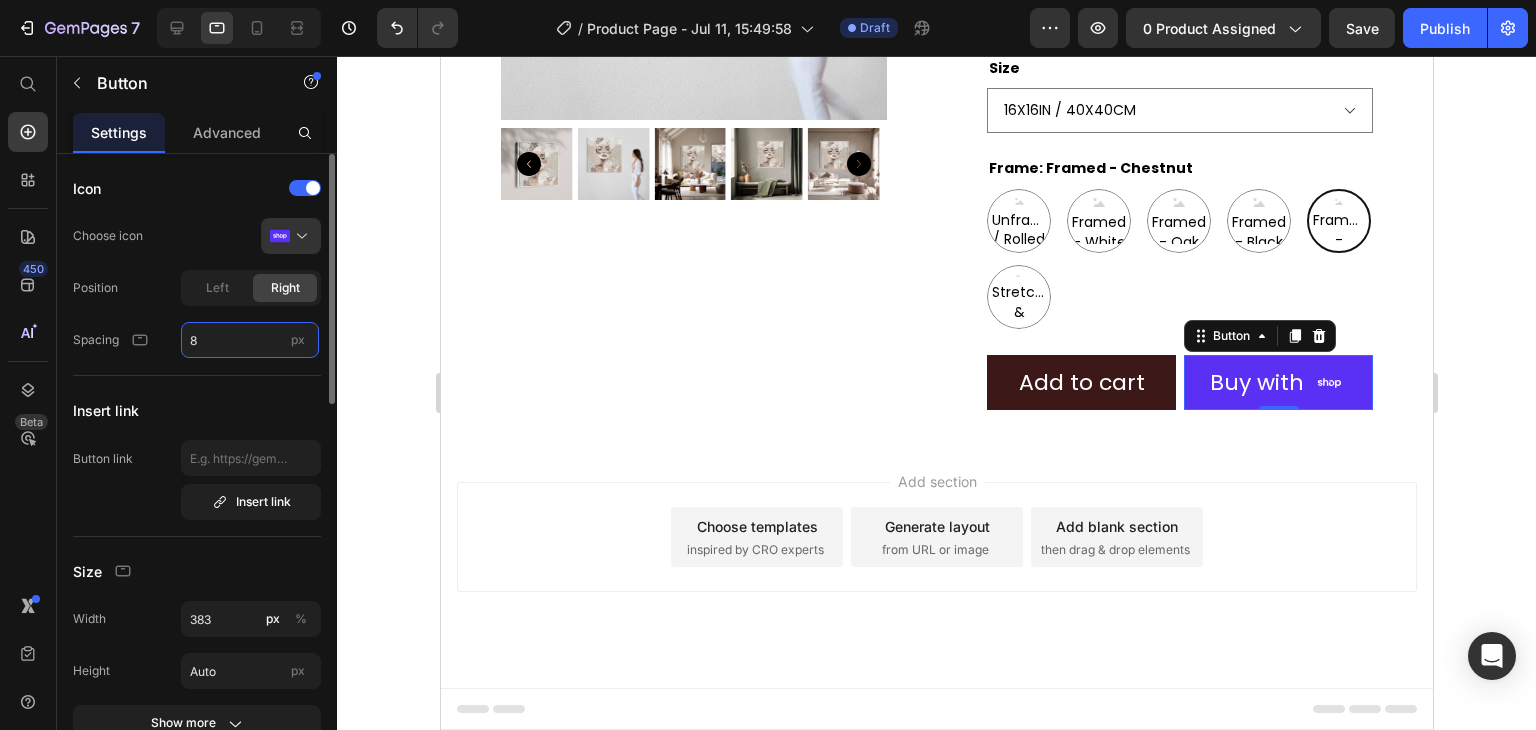 click on "8" at bounding box center (250, 340) 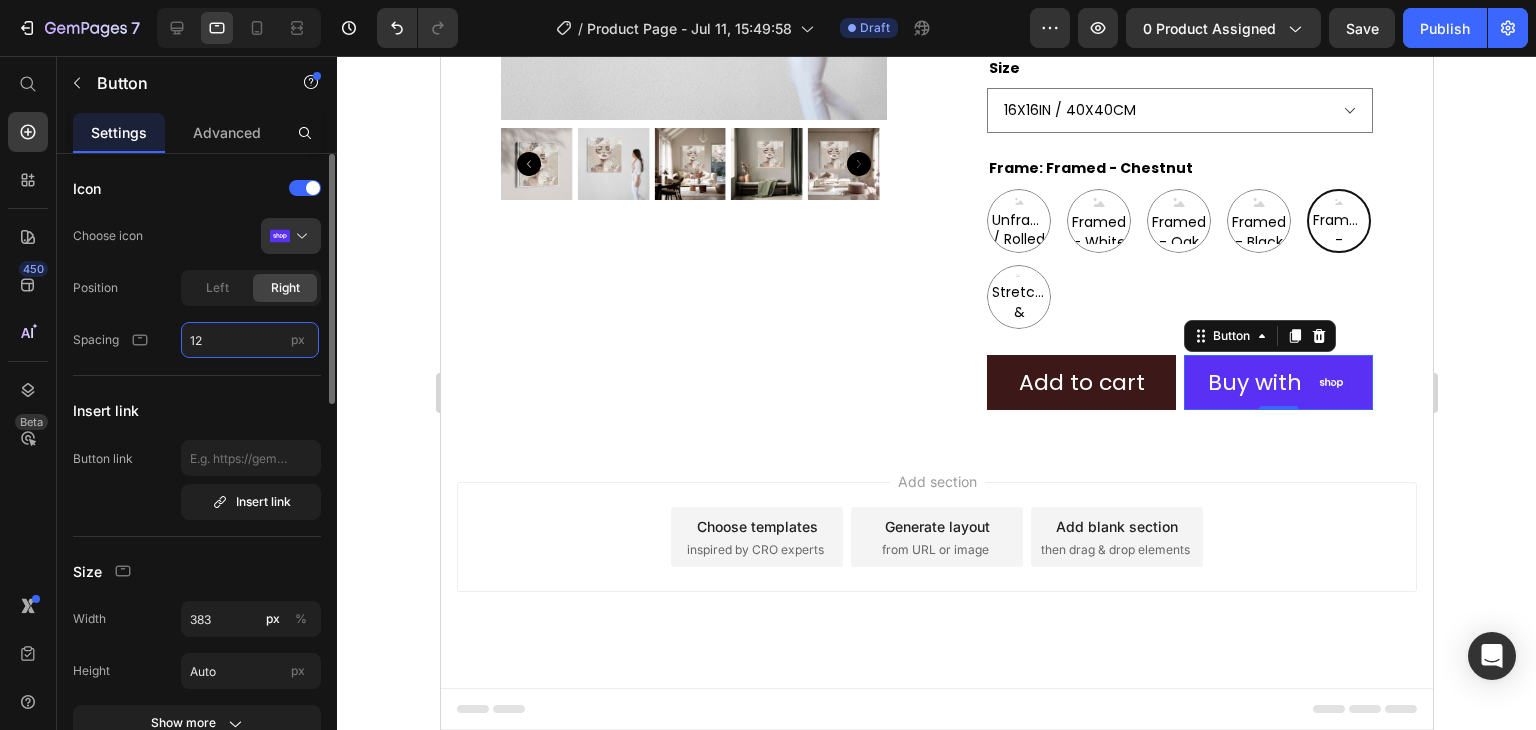 type on "11" 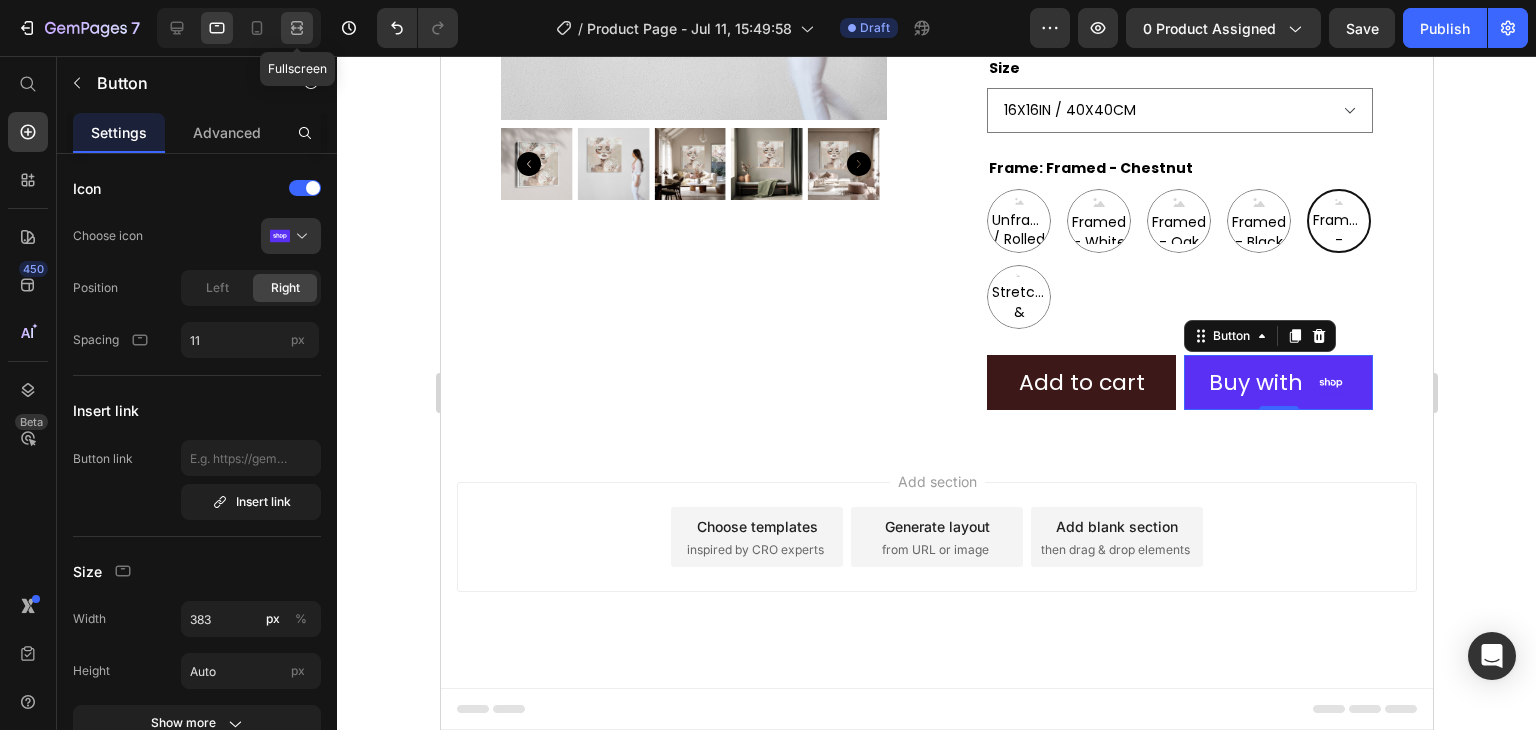 click 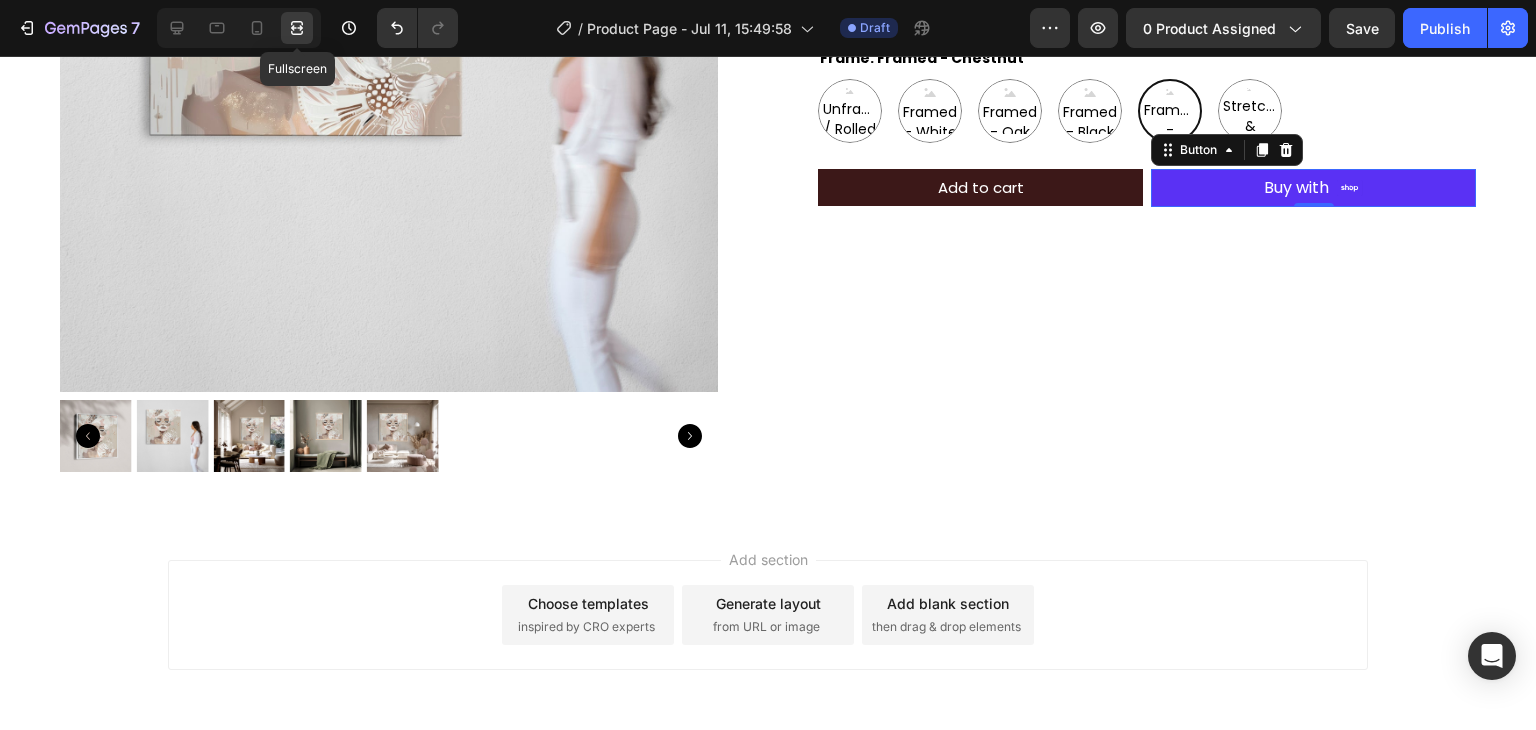 scroll, scrollTop: 292, scrollLeft: 0, axis: vertical 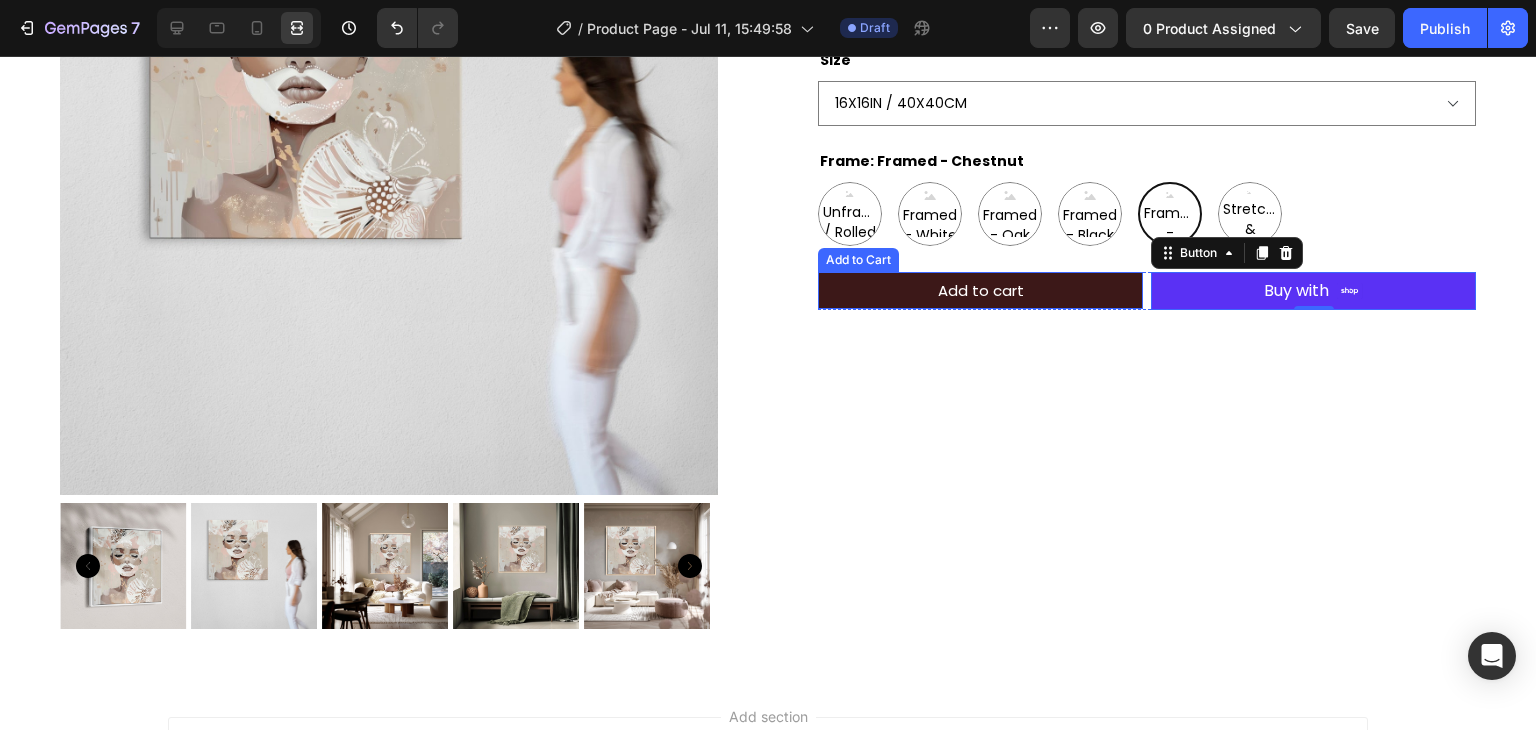 click on "Aiyana Product Title Icon Icon Icon Icon Icon Icon List 1 review Text Block Row $199.00 Product Price Row Image Halcyon is a soft, radiant celebration of life in full bloom—a golden moment held in stillness. Text Block Row Size 16X16IN / 40X40CM 20X20IN / 50X50CM 26X26IN / 66X66CM 38X38IN / 96X96CM 48X48IN / 122X122CM Frame: Framed - Chestnut Unframed / Rolled Canvas Unframed / Rolled Canvas Unframed / Rolled Canvas Framed - White Framed - White Framed - White Framed - Oak Framed - Oak Framed - Oak Framed - Black Framed - Black Framed - Black Framed - Chestnut Framed - Chestnut Framed - Chestnut Stretched & Ready to Hang Canvas Stretched & Ready to Hang Canvas Stretched & Ready to Hang Canvas Product Variants & Swatches Add to cart Add to Cart Shop Pay Buy with Button   0 Row" at bounding box center [1147, 241] 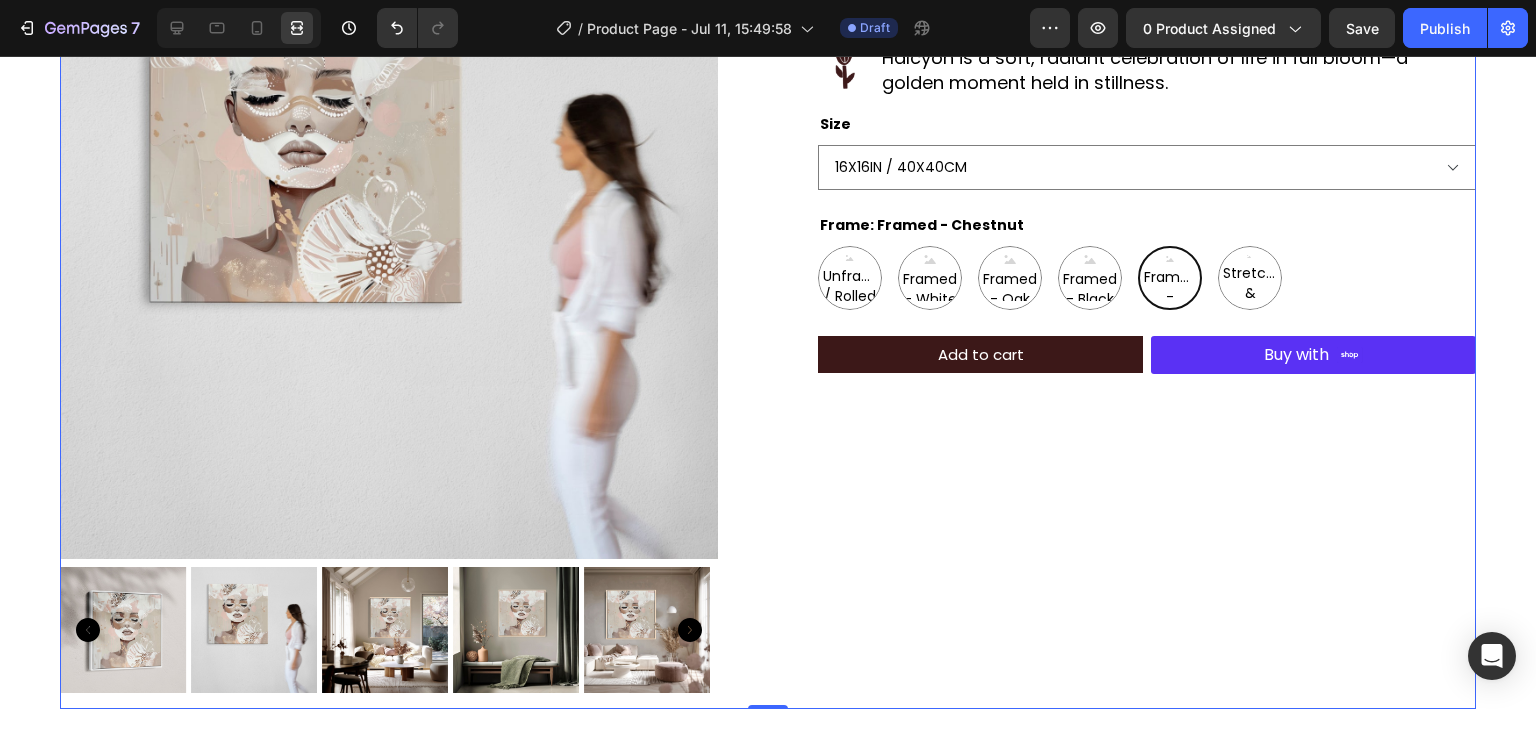 scroll, scrollTop: 227, scrollLeft: 0, axis: vertical 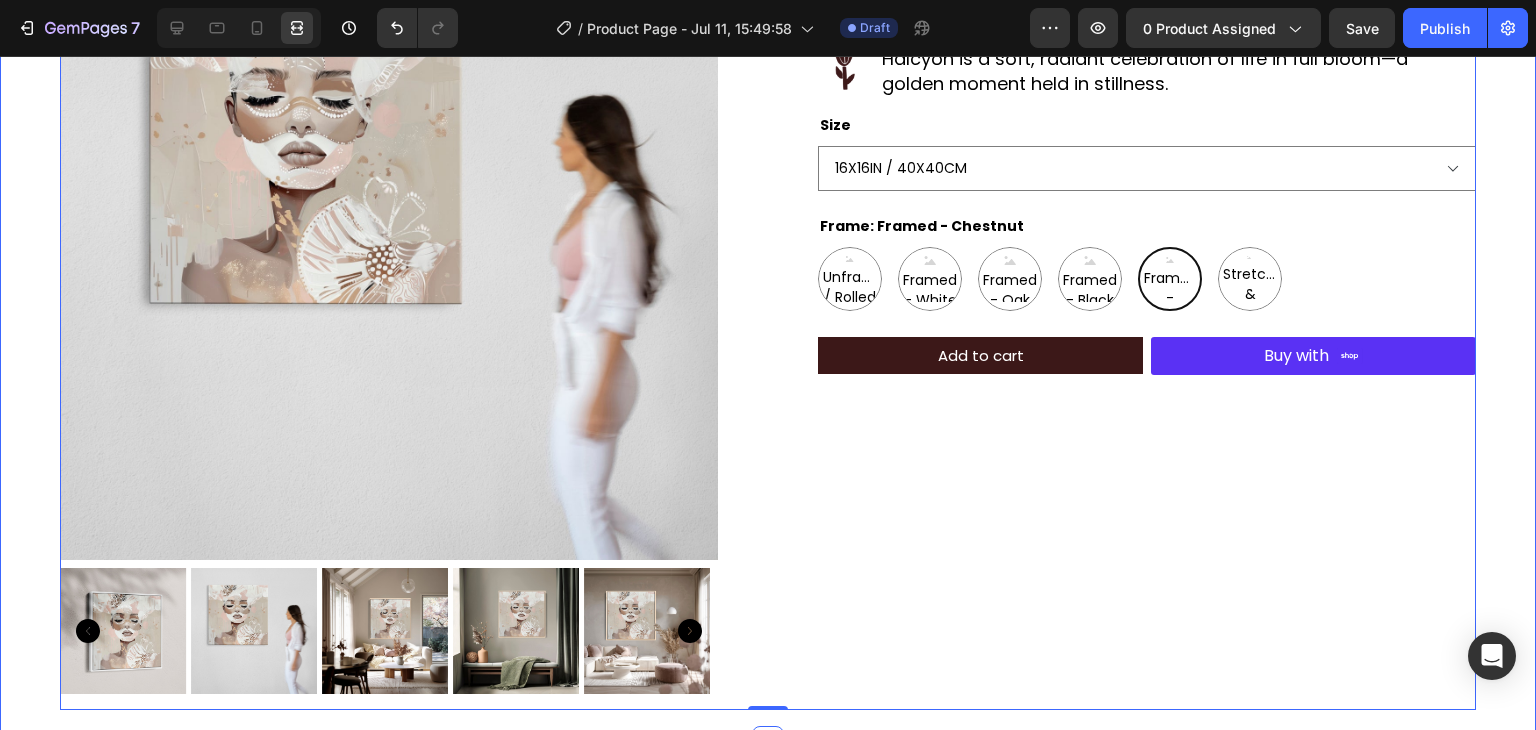 click on "Product Images Aiyana Product Title Icon Icon Icon Icon Icon Icon List 1 review Text Block Row $199.00 Product Price Row Image Halcyon is a soft, radiant celebration of life in full bloom—a golden moment held in stillness. Text Block Row Size 16X16IN / 40X40CM 20X20IN / 50X50CM 26X26IN / 66X66CM 38X38IN / 96X96CM 48X48IN / 122X122CM Frame: Framed - Chestnut Unframed / Rolled Canvas Unframed / Rolled Canvas Unframed / Rolled Canvas Framed - White Framed - White Framed - White Framed - Oak Framed - Oak Framed - Oak Framed - Black Framed - Black Framed - Black Framed - Chestnut Framed - Chestnut Framed - Chestnut Stretched & Ready to Hang Canvas Stretched & Ready to Hang Canvas Stretched & Ready to Hang Canvas Product Variants & Swatches Add to cart Add to Cart Shop Pay Buy with Button Row Product   0 Section 1" at bounding box center [768, 306] 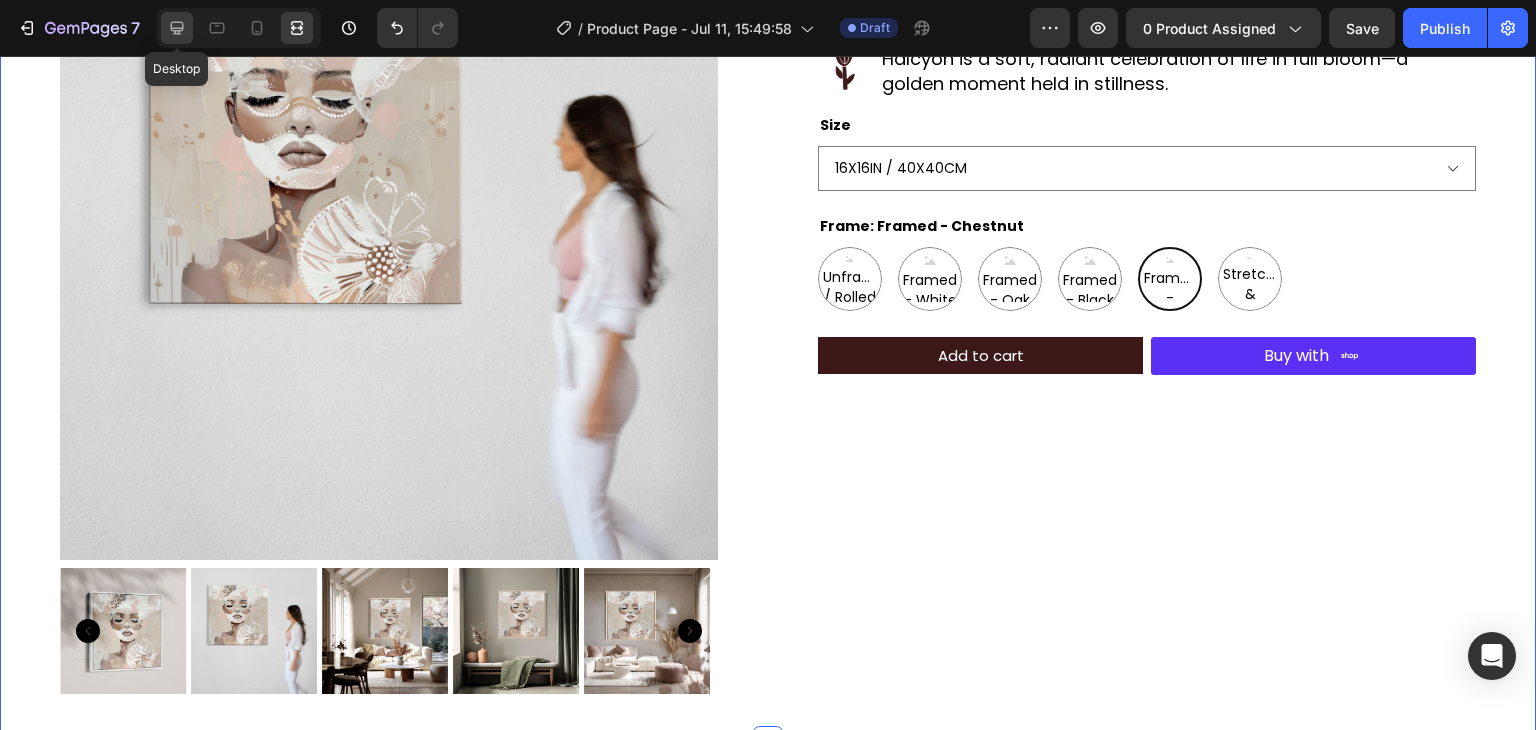 click 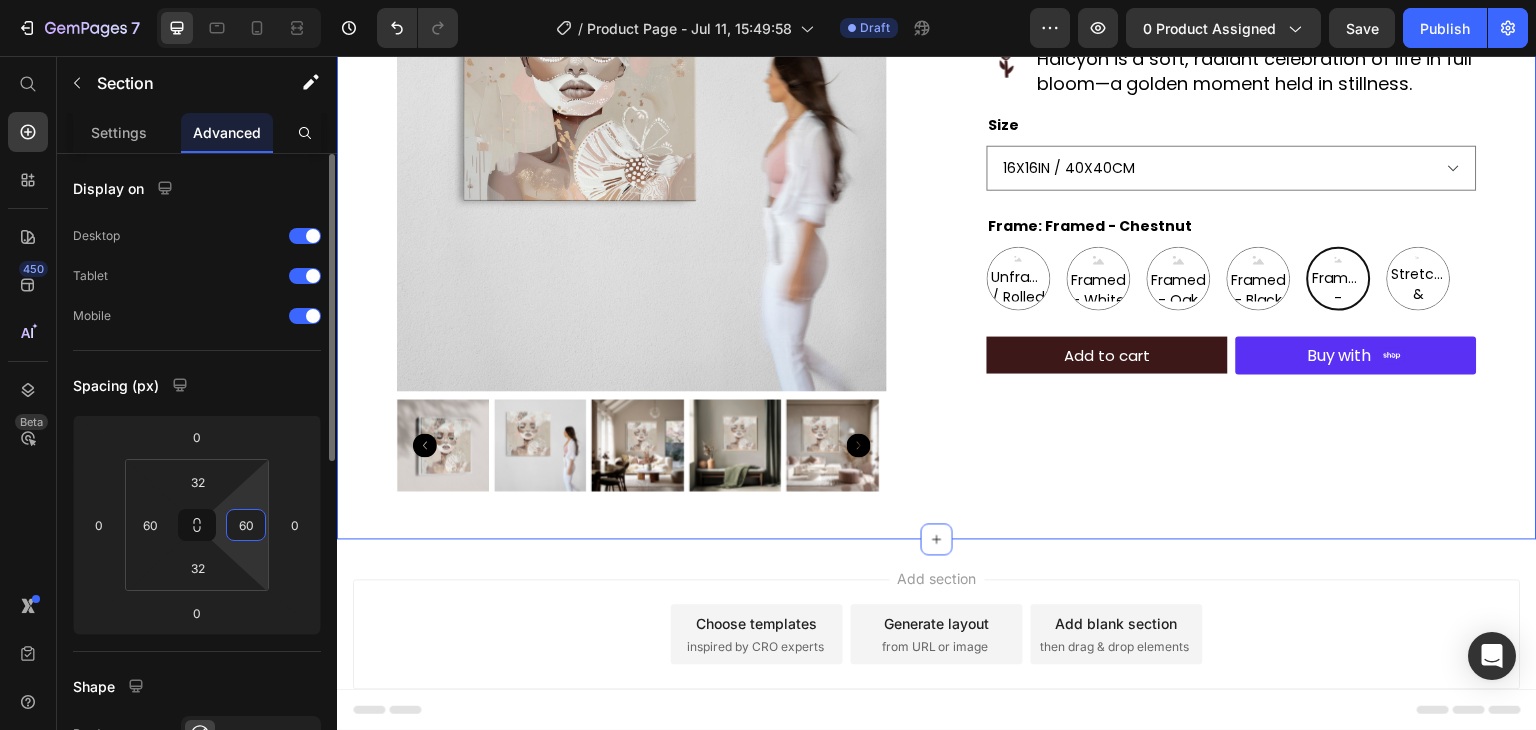 click on "60" at bounding box center [246, 525] 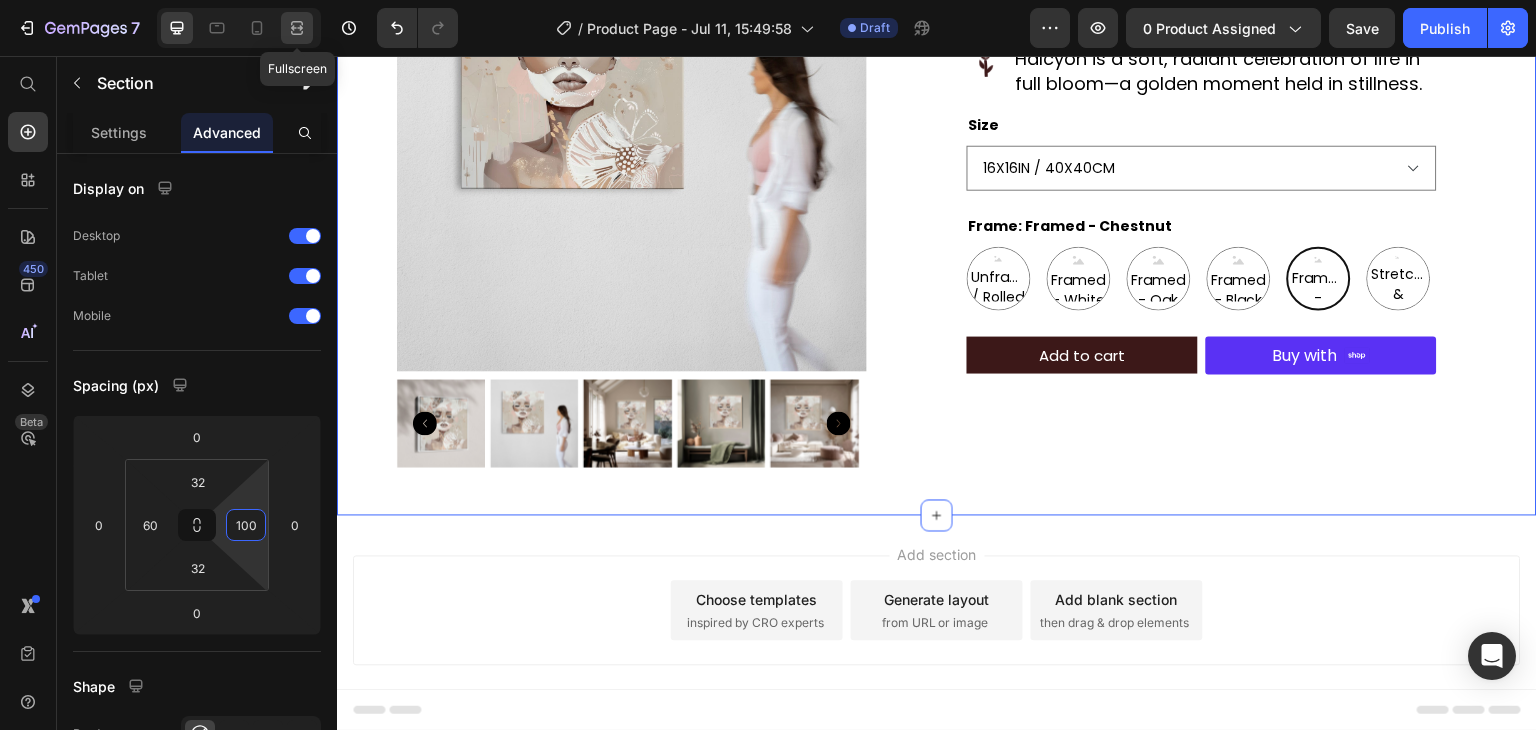 type on "100" 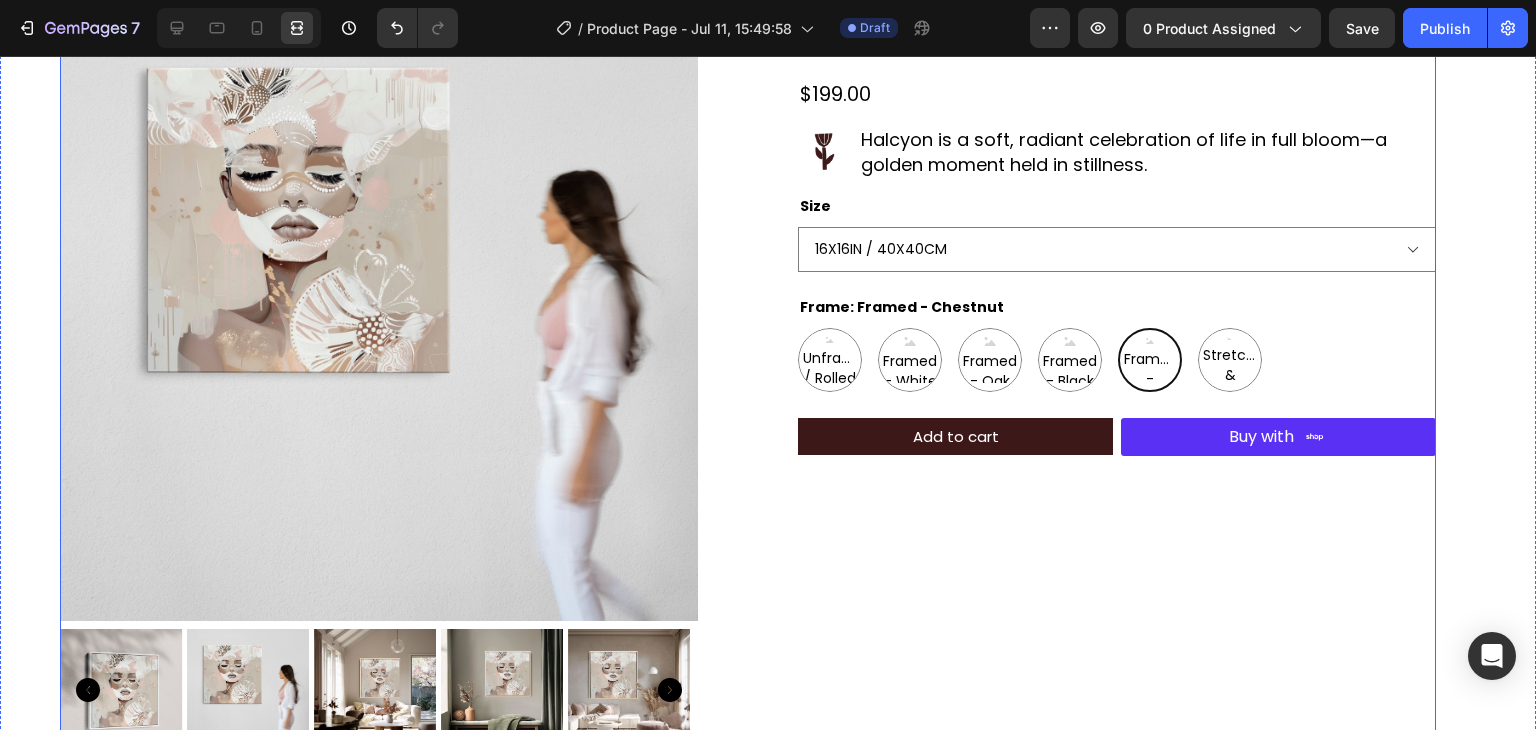 scroll, scrollTop: 148, scrollLeft: 0, axis: vertical 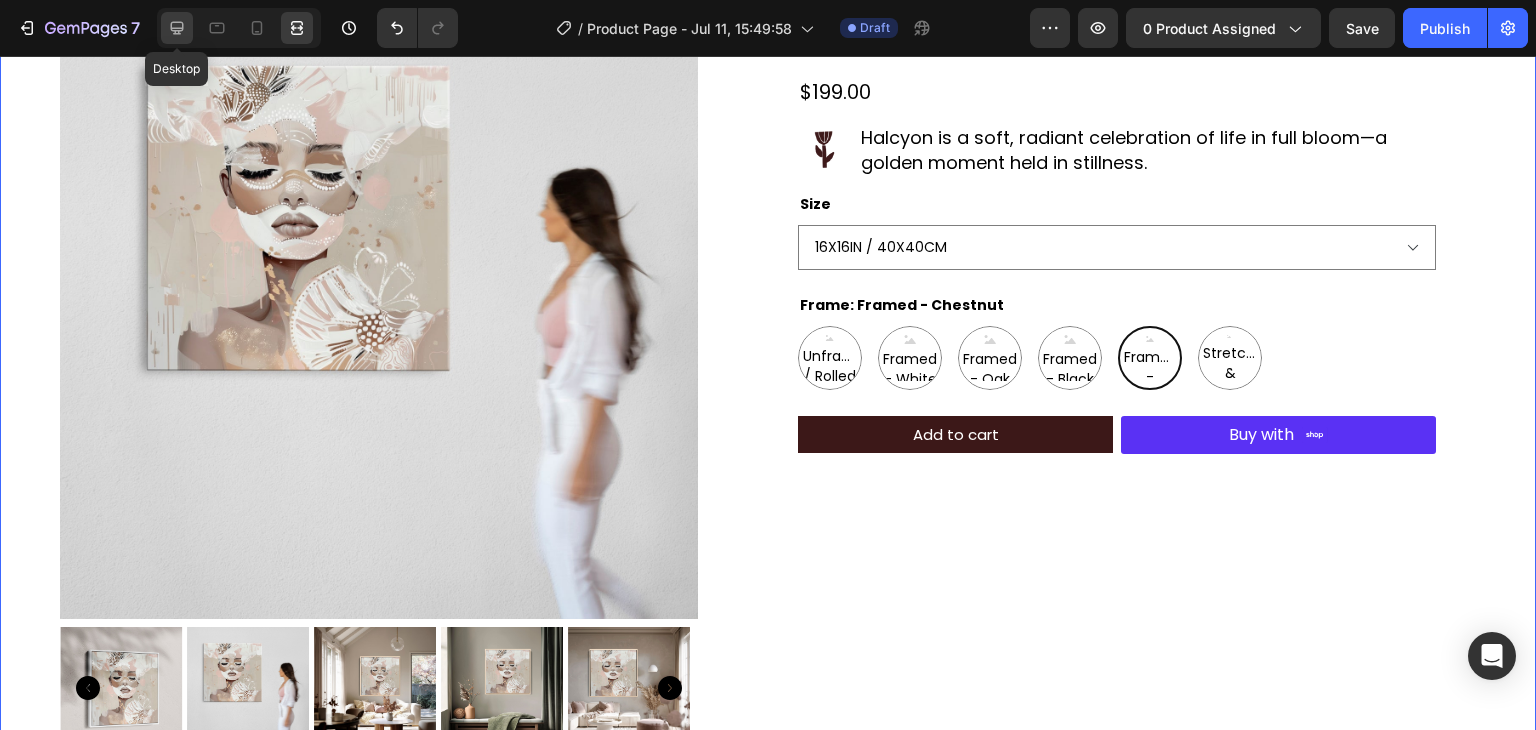drag, startPoint x: 179, startPoint y: 21, endPoint x: 395, endPoint y: 351, distance: 394.40588 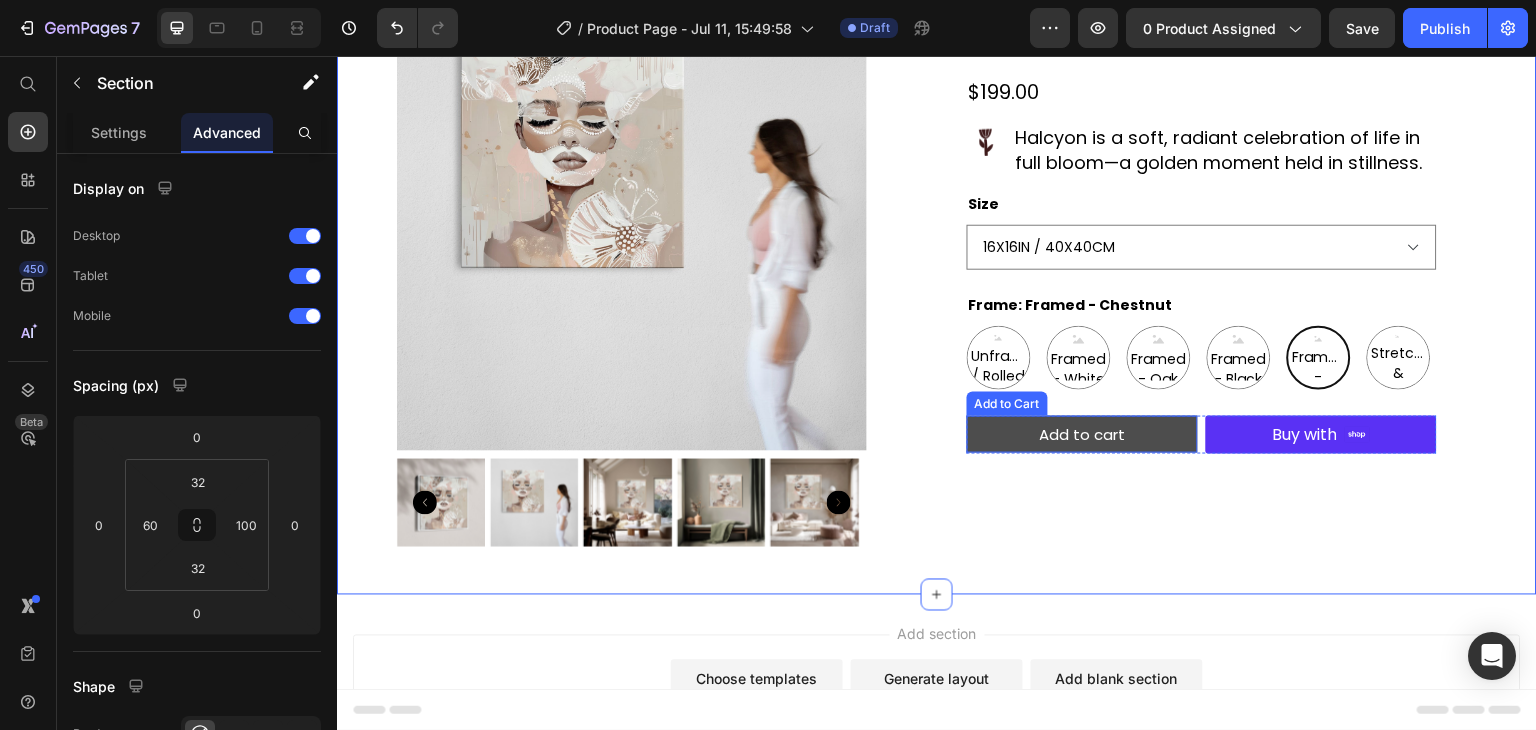 click on "Add to cart" at bounding box center (1082, 434) 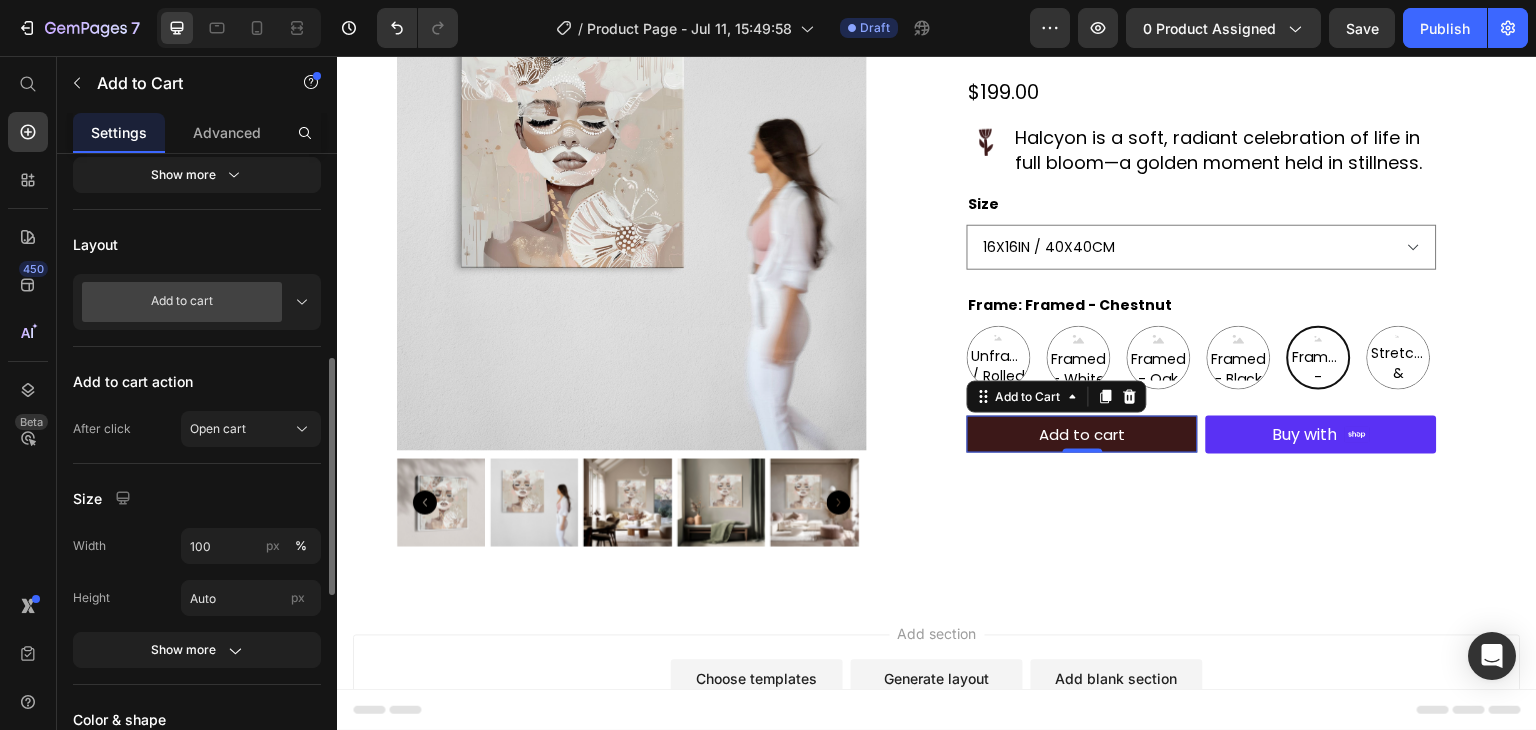 scroll, scrollTop: 500, scrollLeft: 0, axis: vertical 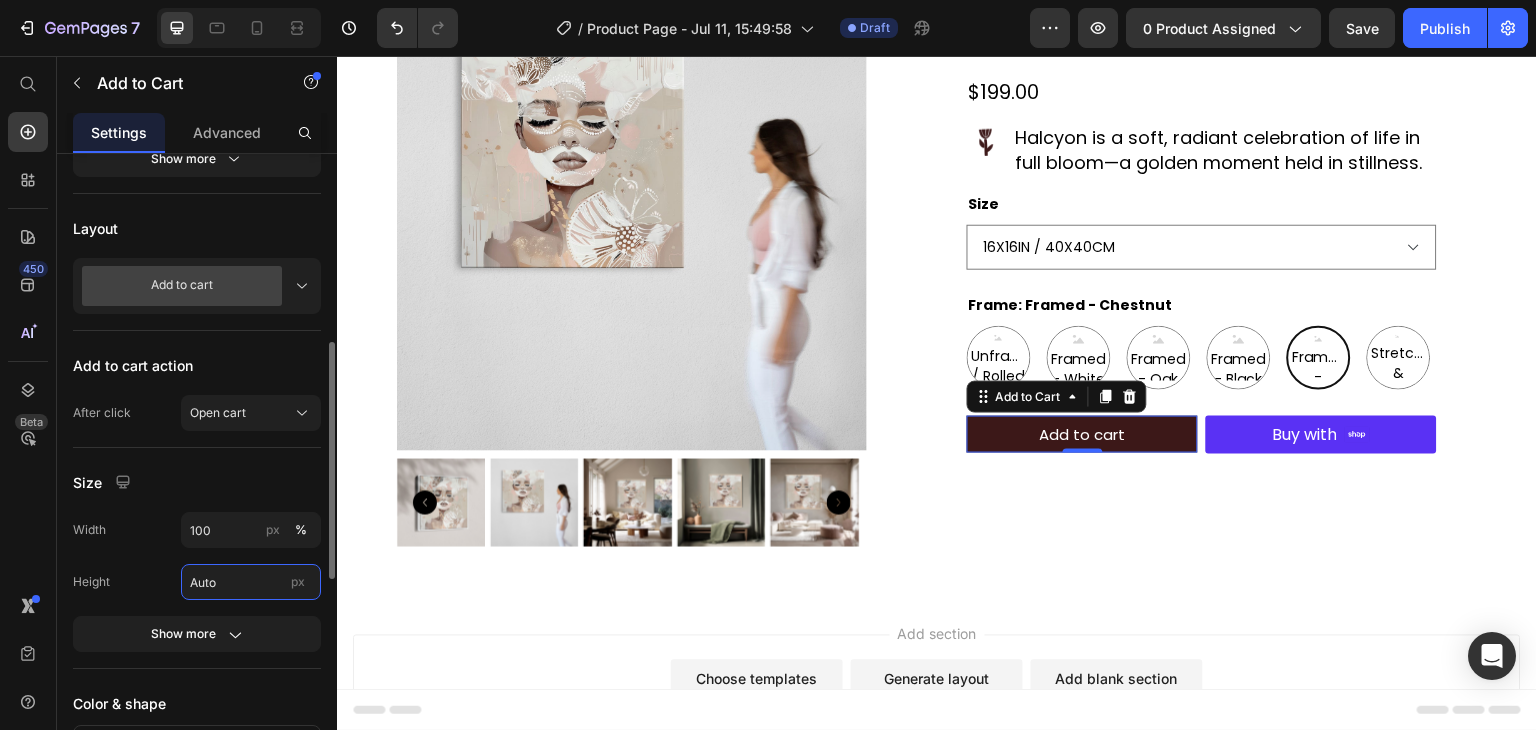 click on "Auto" at bounding box center [251, 582] 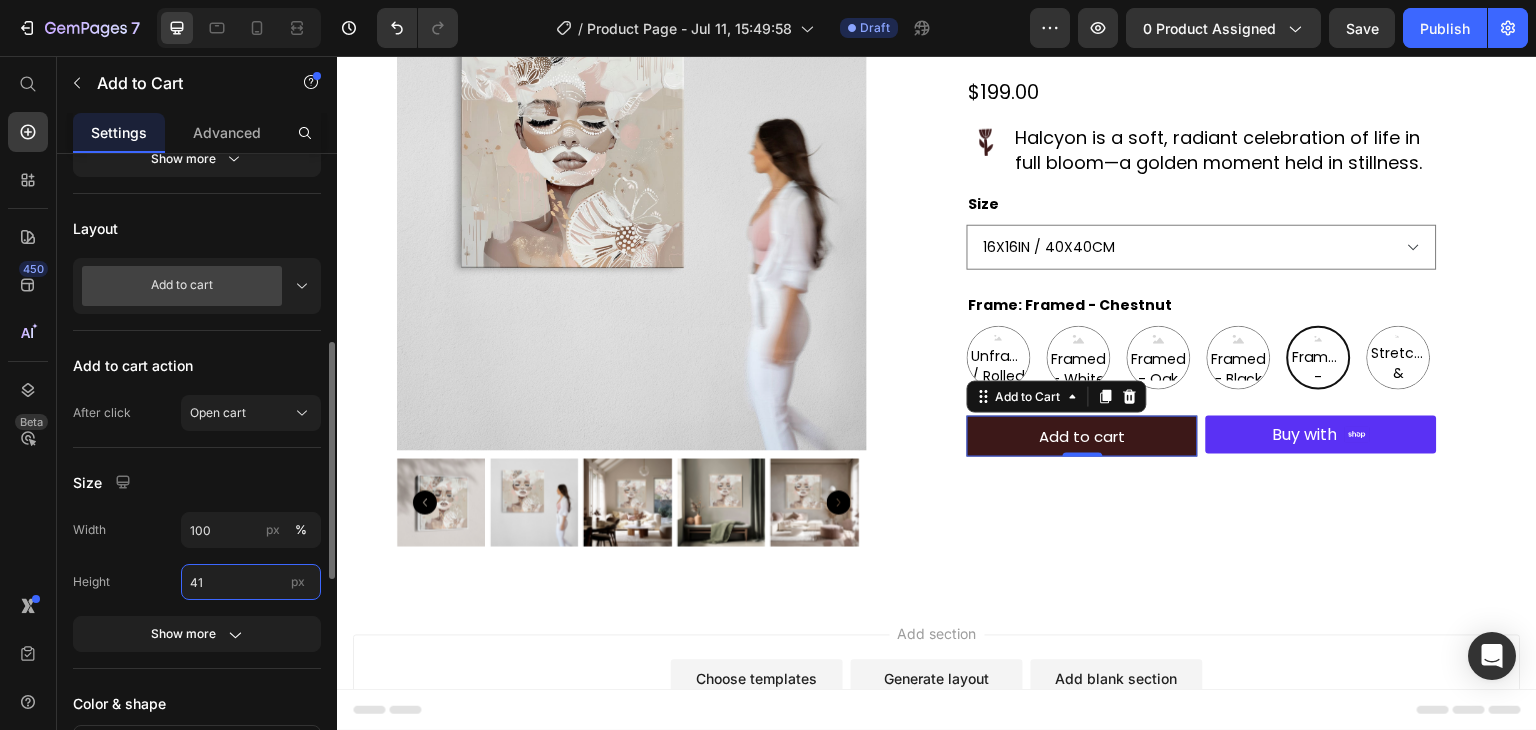 type on "40" 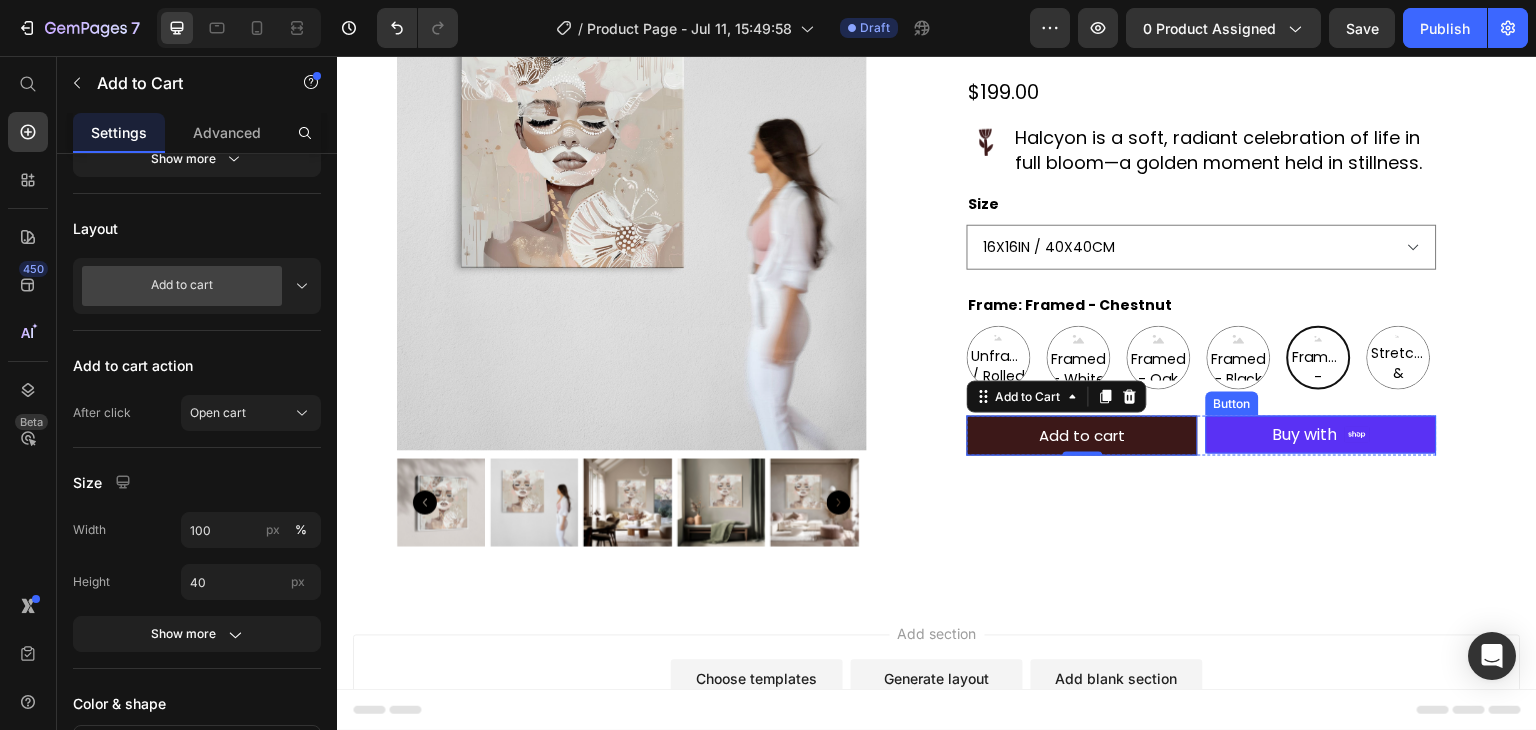 click on "Shop Pay Buy with" at bounding box center [1321, 435] 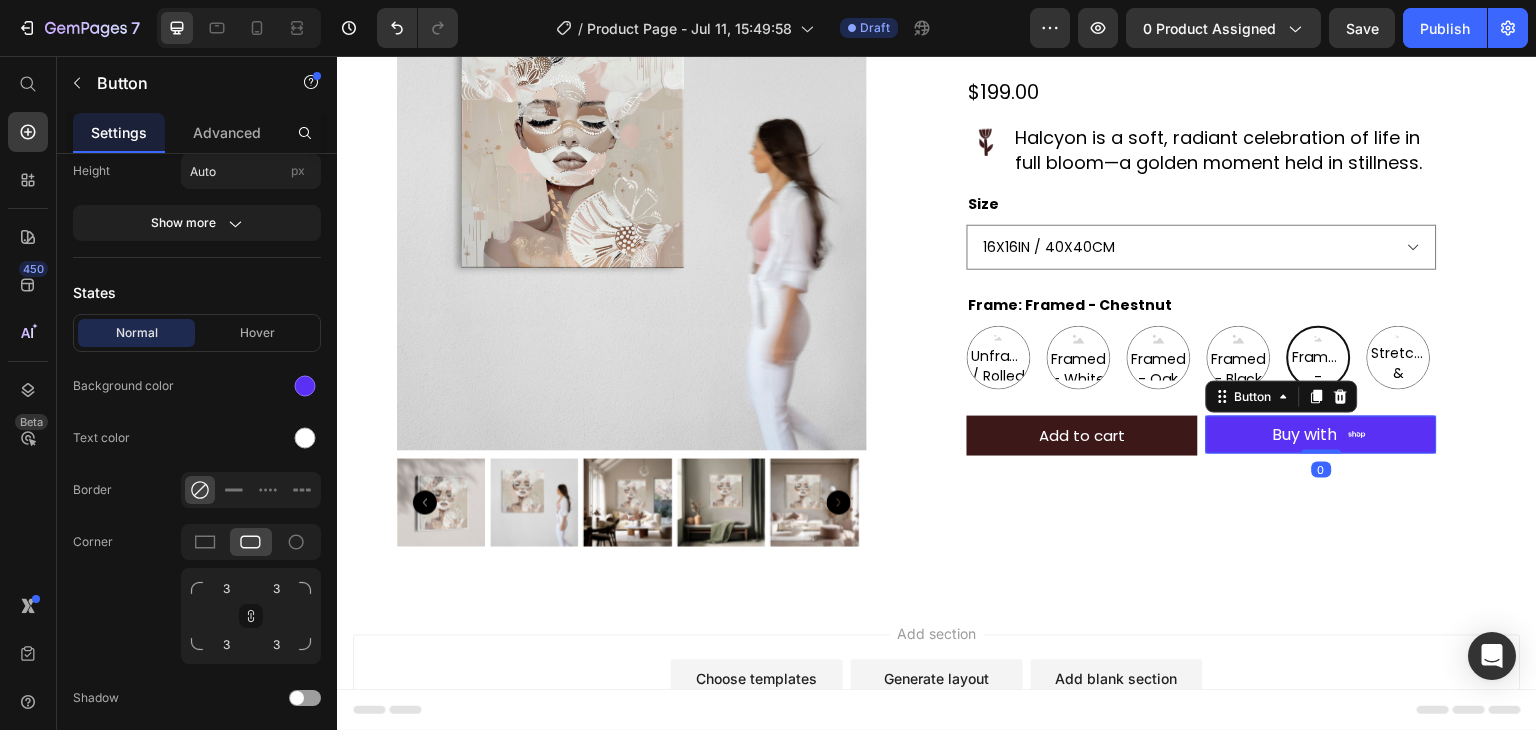 scroll, scrollTop: 0, scrollLeft: 0, axis: both 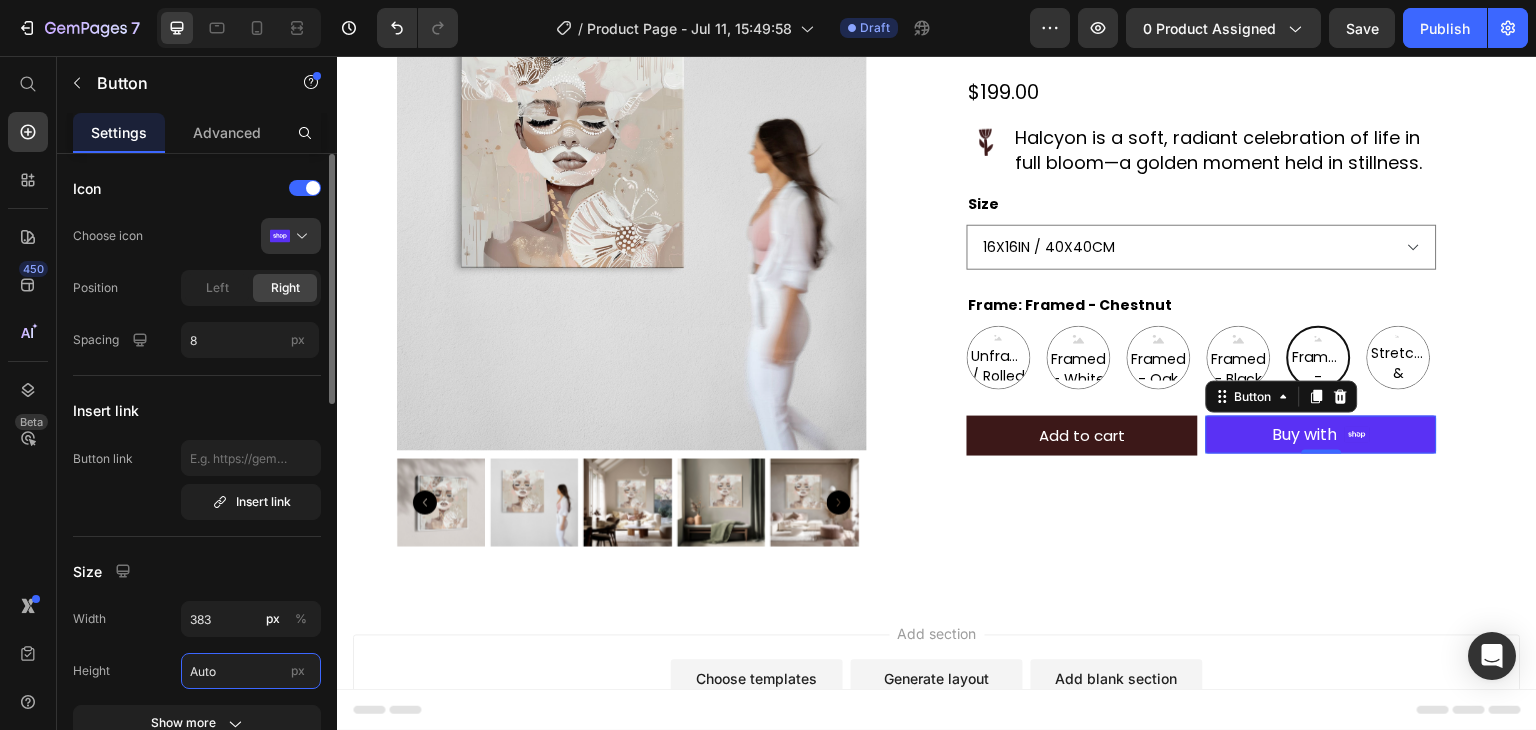 click on "Auto" at bounding box center [251, 671] 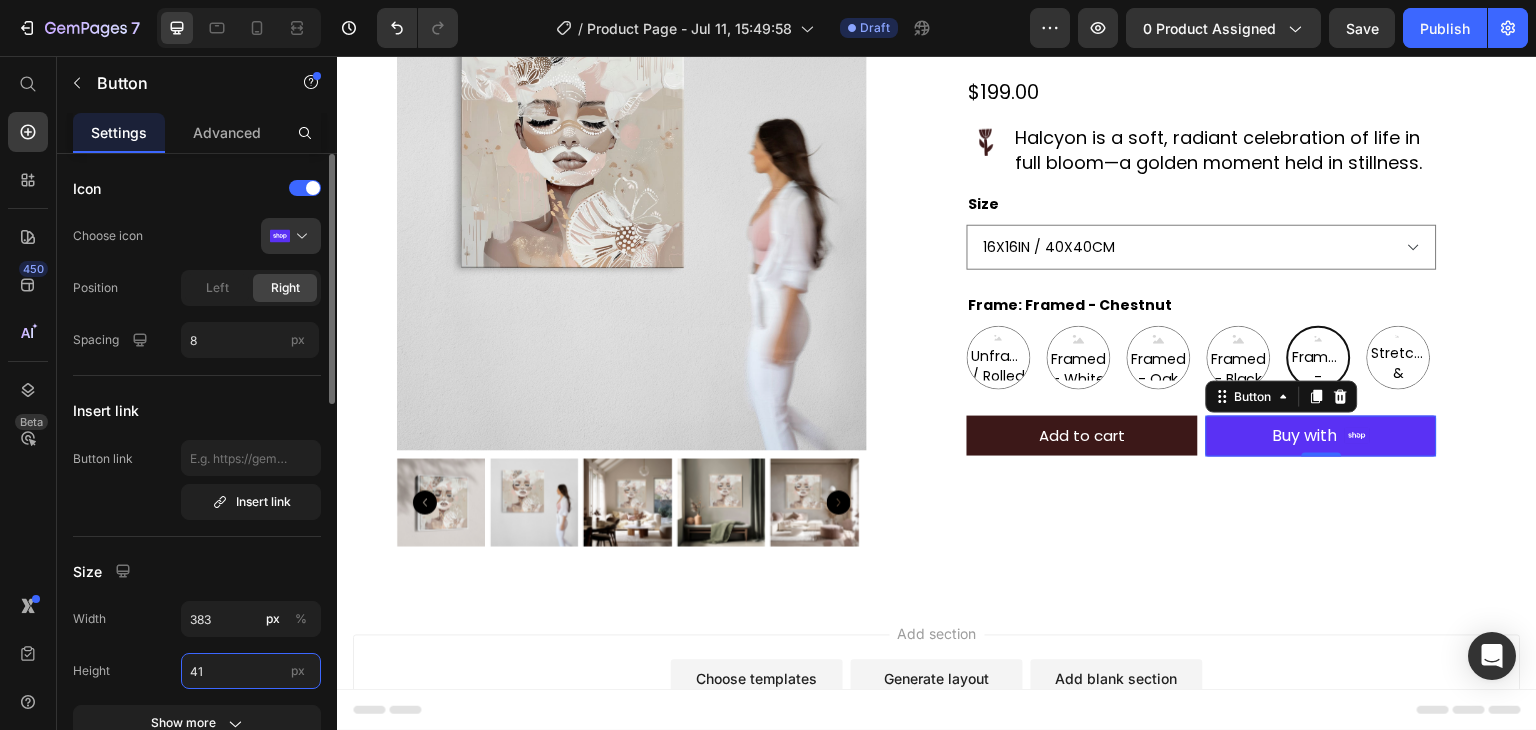 type on "40" 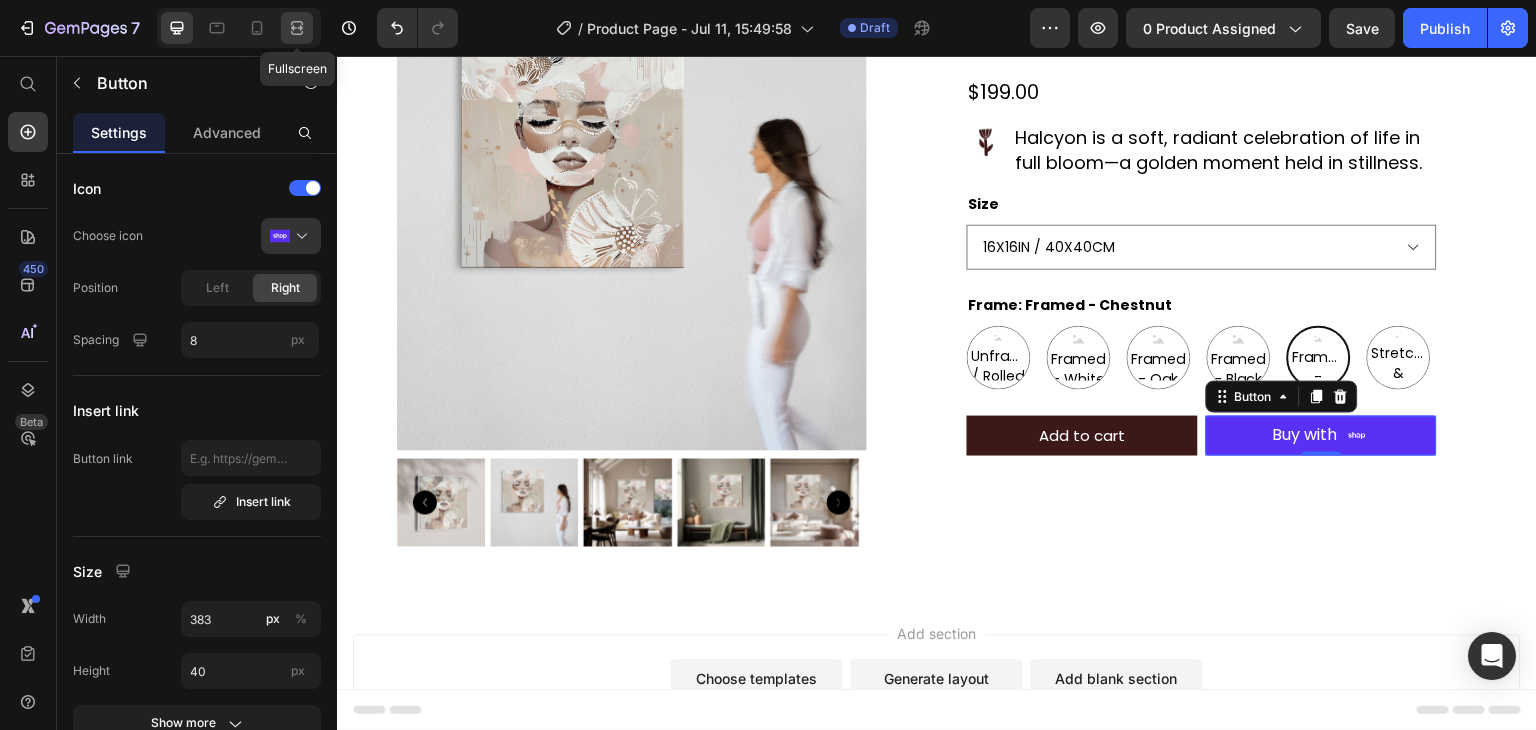 click 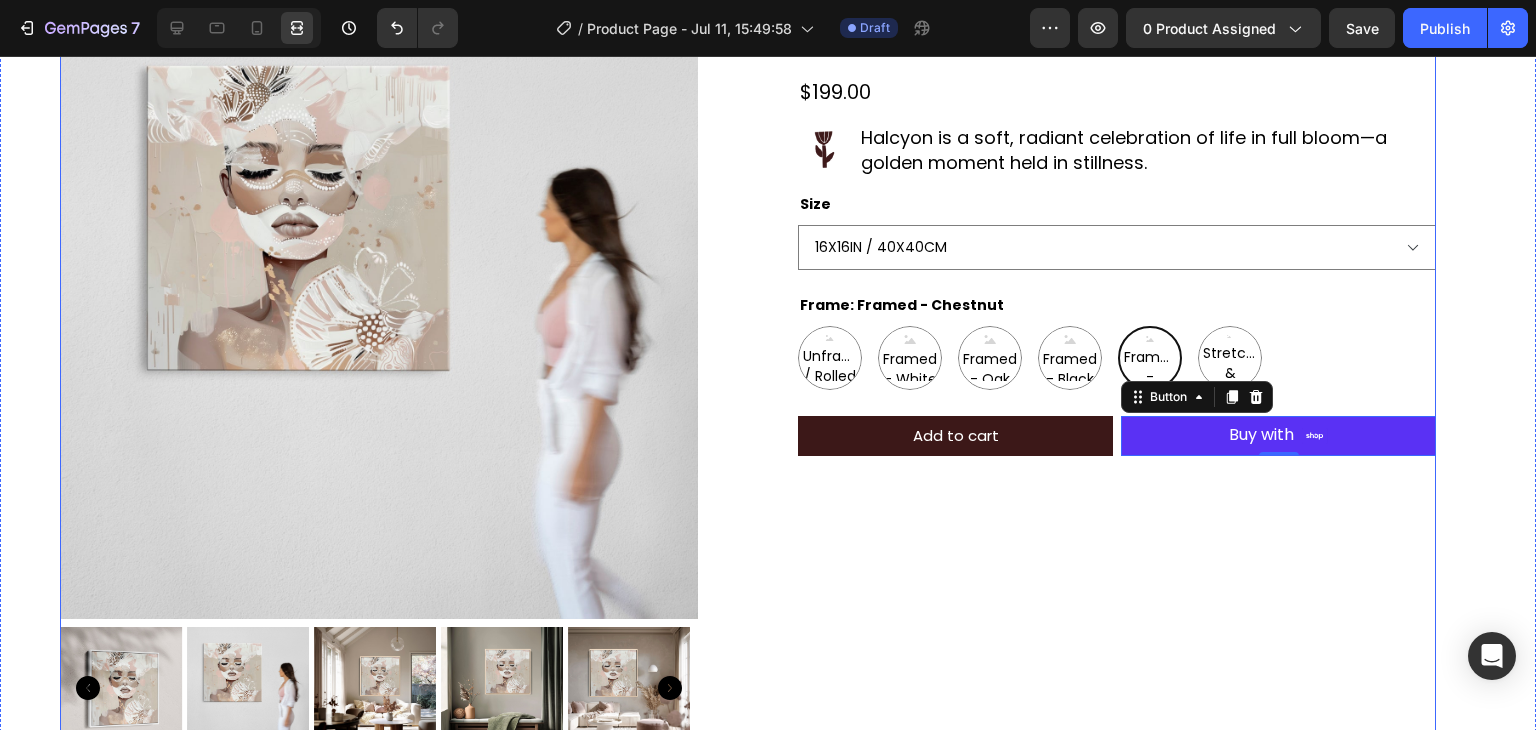 click on "Aiyana Product Title Icon Icon Icon Icon Icon Icon List 1 review Text Block Row $199.00 Product Price Row Image Halcyon is a soft, radiant celebration of life in full bloom—a golden moment held in stillness. Text Block Row Size 16X16IN / 40X40CM 20X20IN / 50X50CM 26X26IN / 66X66CM 38X38IN / 96X96CM 48X48IN / 122X122CM Frame: Framed - Chestnut Unframed / Rolled Canvas Unframed / Rolled Canvas Unframed / Rolled Canvas Framed - White Framed - White Framed - White Framed - Oak Framed - Oak Framed - Oak Framed - Black Framed - Black Framed - Black Framed - Chestnut Framed - Chestnut Framed - Chestnut Stretched & Ready to Hang Canvas Stretched & Ready to Hang Canvas Stretched & Ready to Hang Canvas Product Variants & Swatches Add to cart Add to Cart Shop Pay Buy with Button   0 Row" at bounding box center [1117, 373] 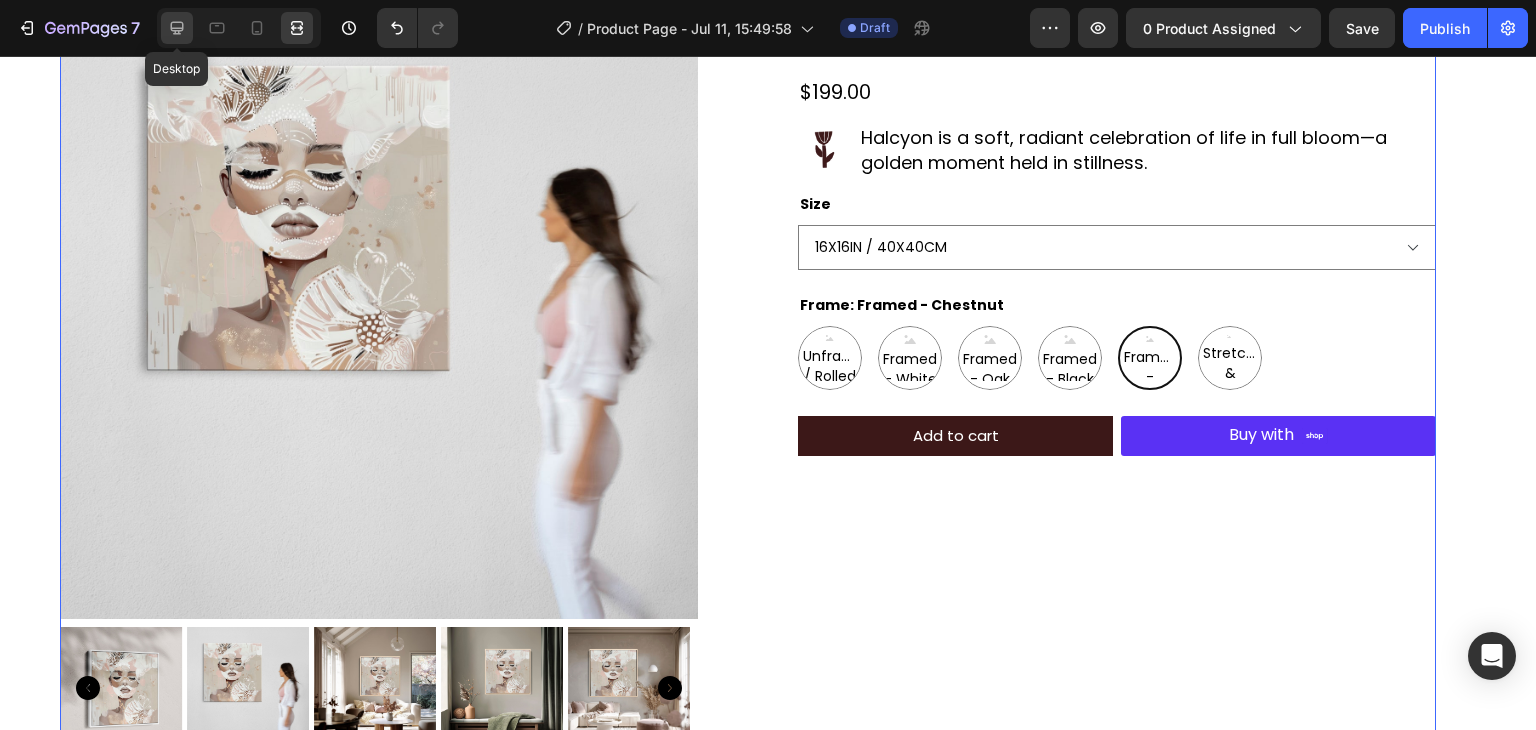 click 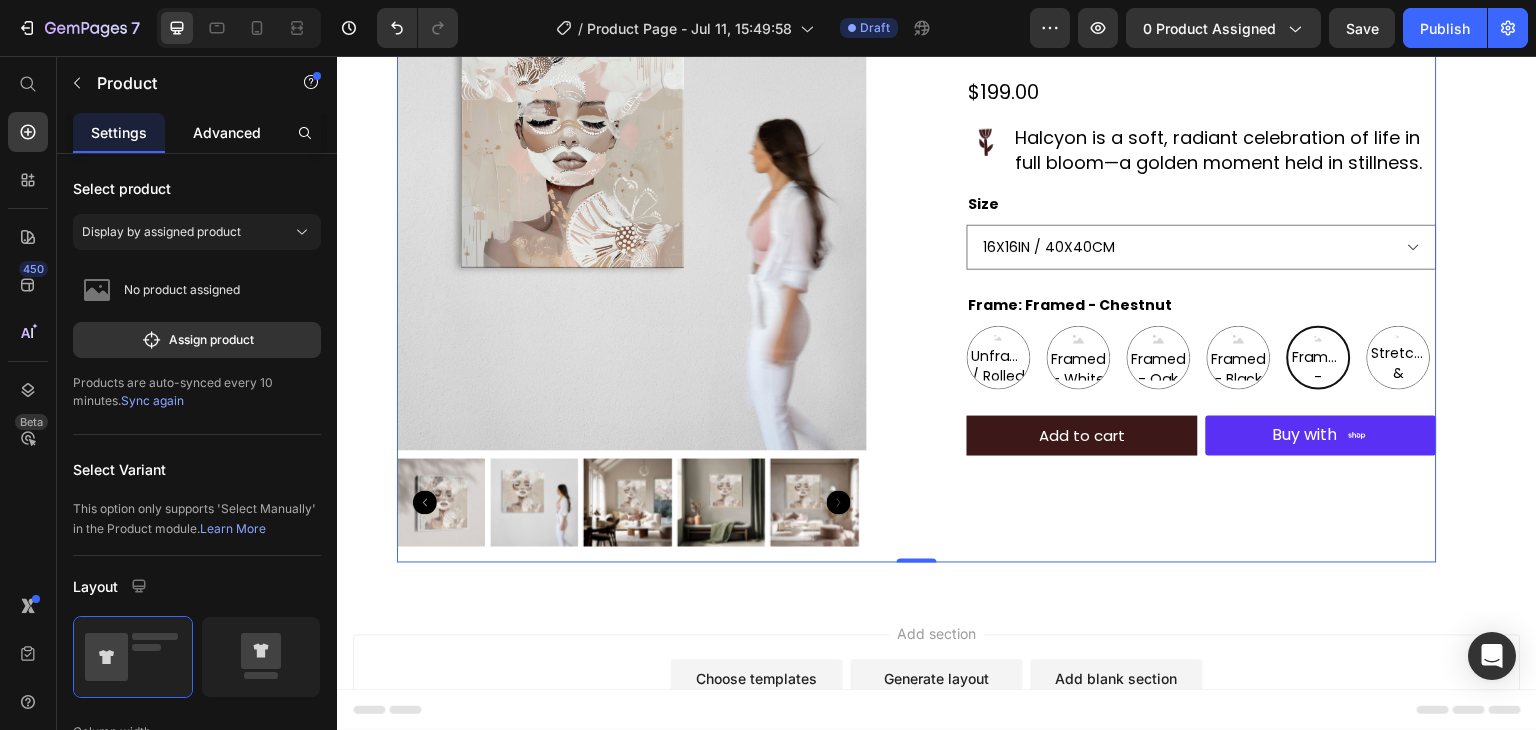 click on "Advanced" at bounding box center (227, 132) 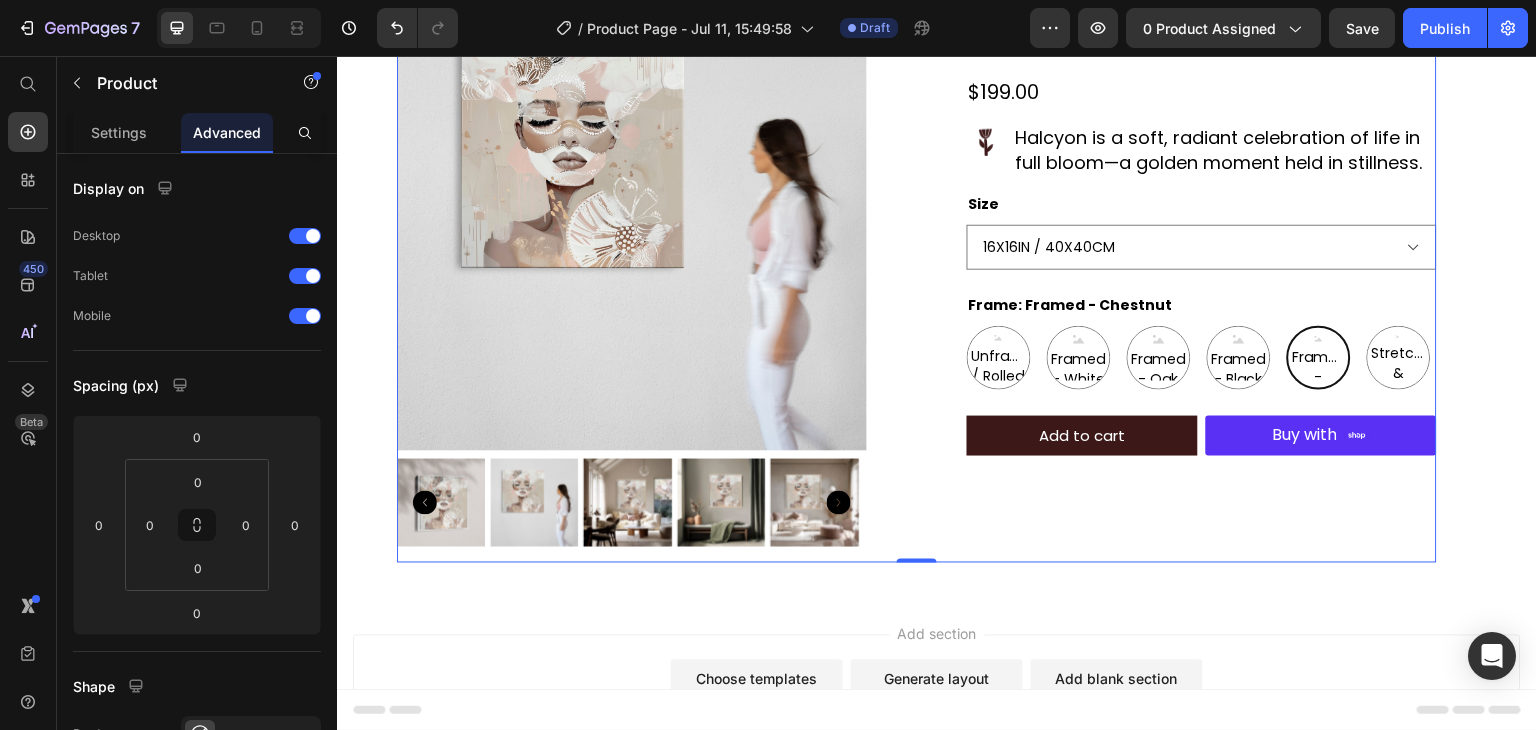 click on "Product Images Aiyana Product Title Icon Icon Icon Icon Icon Icon List 1 review Text Block Row $199.00 Product Price Row Image Halcyon is a soft, radiant celebration of life in full bloom—a golden moment held in stillness. Text Block Row Size 16X16IN / 40X40CM 20X20IN / 50X50CM 26X26IN / 66X66CM 38X38IN / 96X96CM 48X48IN / 122X122CM Frame: Framed - Chestnut Unframed / Rolled Canvas Unframed / Rolled Canvas Unframed / Rolled Canvas Framed - White Framed - White Framed - White Framed - Oak Framed - Oak Framed - Oak Framed - Black Framed - Black Framed - Black Framed - Chestnut Framed - Chestnut Framed - Chestnut Stretched & Ready to Hang Canvas Stretched & Ready to Hang Canvas Stretched & Ready to Hang Canvas Product Variants & Swatches Add to cart Add to Cart Shop Pay Buy with Button Row Product   0" at bounding box center (917, 272) 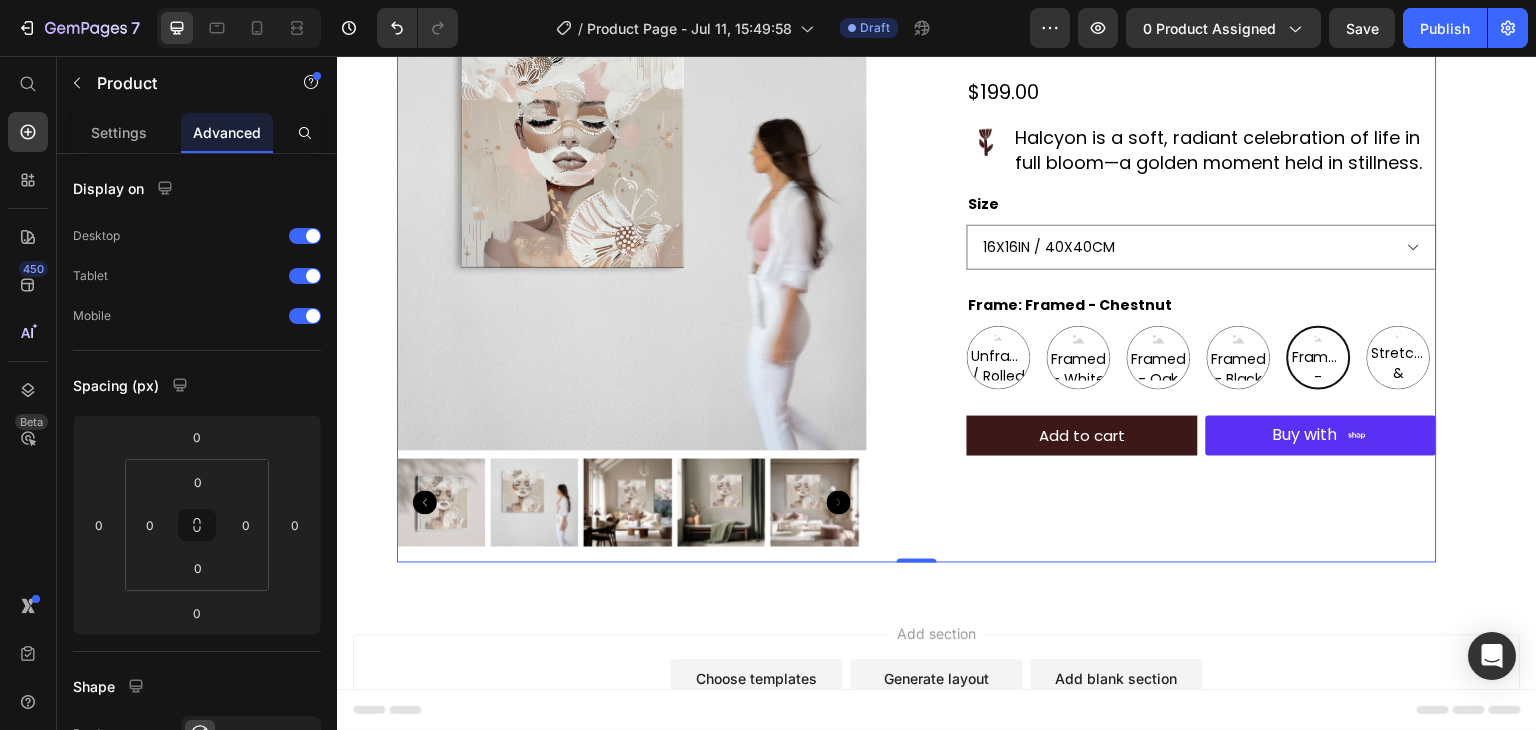 click on "Product Images Aiyana Product Title Icon Icon Icon Icon Icon Icon List 1 review Text Block Row $199.00 Product Price Row Image Halcyon is a soft, radiant celebration of life in full bloom—a golden moment held in stillness. Text Block Row Size 16X16IN / 40X40CM 20X20IN / 50X50CM 26X26IN / 66X66CM 38X38IN / 96X96CM 48X48IN / 122X122CM Frame: Framed - Chestnut Unframed / Rolled Canvas Unframed / Rolled Canvas Unframed / Rolled Canvas Framed - White Framed - White Framed - White Framed - Oak Framed - Oak Framed - Oak Framed - Black Framed - Black Framed - Black Framed - Chestnut Framed - Chestnut Framed - Chestnut Stretched & Ready to Hang Canvas Stretched & Ready to Hang Canvas Stretched & Ready to Hang Canvas Product Variants & Swatches Add to cart Add to Cart Shop Pay Buy with Button Row Product   0" at bounding box center [917, 272] 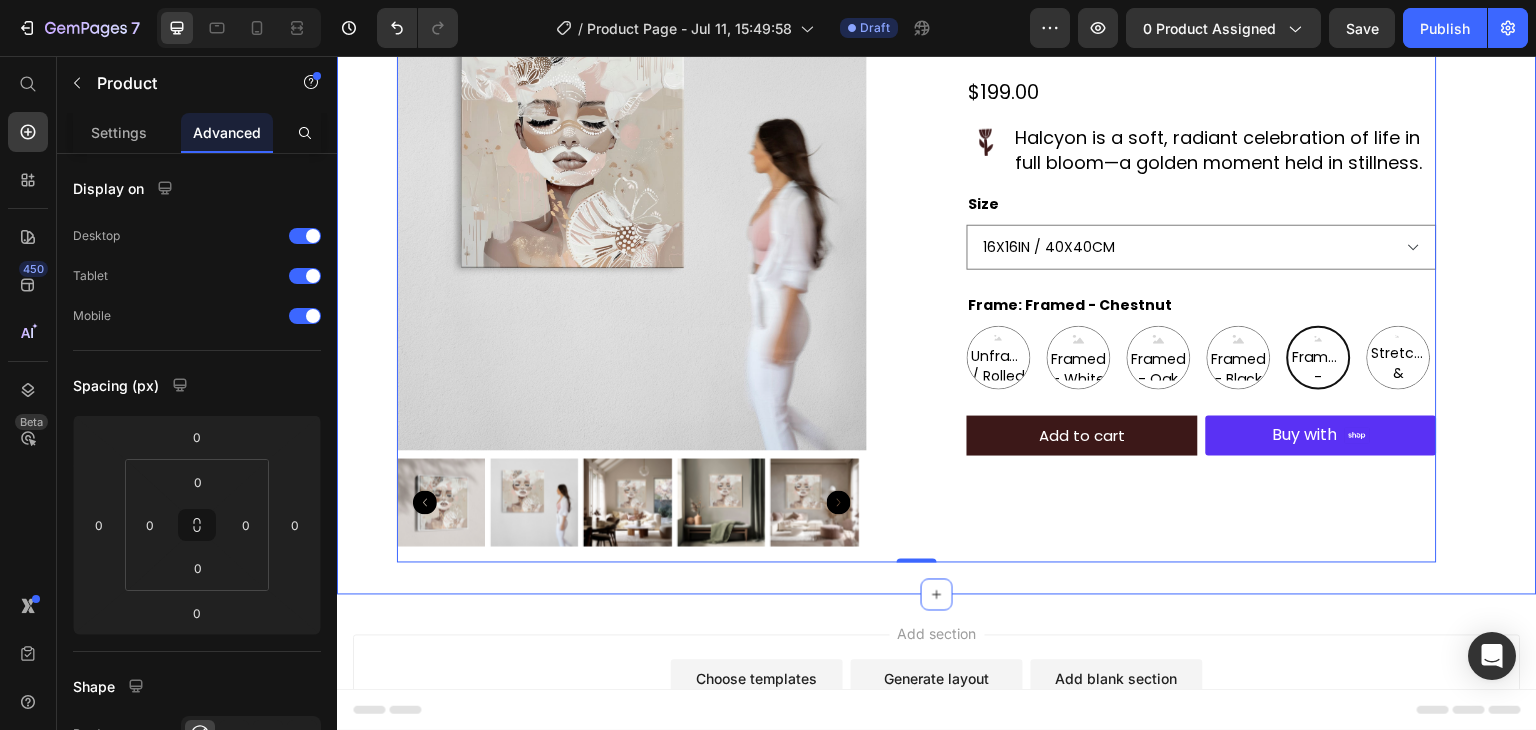 click on "Product Images Aiyana Product Title Icon Icon Icon Icon Icon Icon List 1 review Text Block Row $199.00 Product Price Row Image Halcyon is a soft, radiant celebration of life in full bloom—a golden moment held in stillness. Text Block Row Size 16X16IN / 40X40CM 20X20IN / 50X50CM 26X26IN / 66X66CM 38X38IN / 96X96CM 48X48IN / 122X122CM Frame: Framed - Chestnut Unframed / Rolled Canvas Unframed / Rolled Canvas Unframed / Rolled Canvas Framed - White Framed - White Framed - White Framed - Oak Framed - Oak Framed - Oak Framed - Black Framed - Black Framed - Black Framed - Chestnut Framed - Chestnut Framed - Chestnut Stretched & Ready to Hang Canvas Stretched & Ready to Hang Canvas Stretched & Ready to Hang Canvas Product Variants & Swatches Add to cart Add to Cart Shop Pay Buy with Button Row Product   0 Section 1" at bounding box center [937, 272] 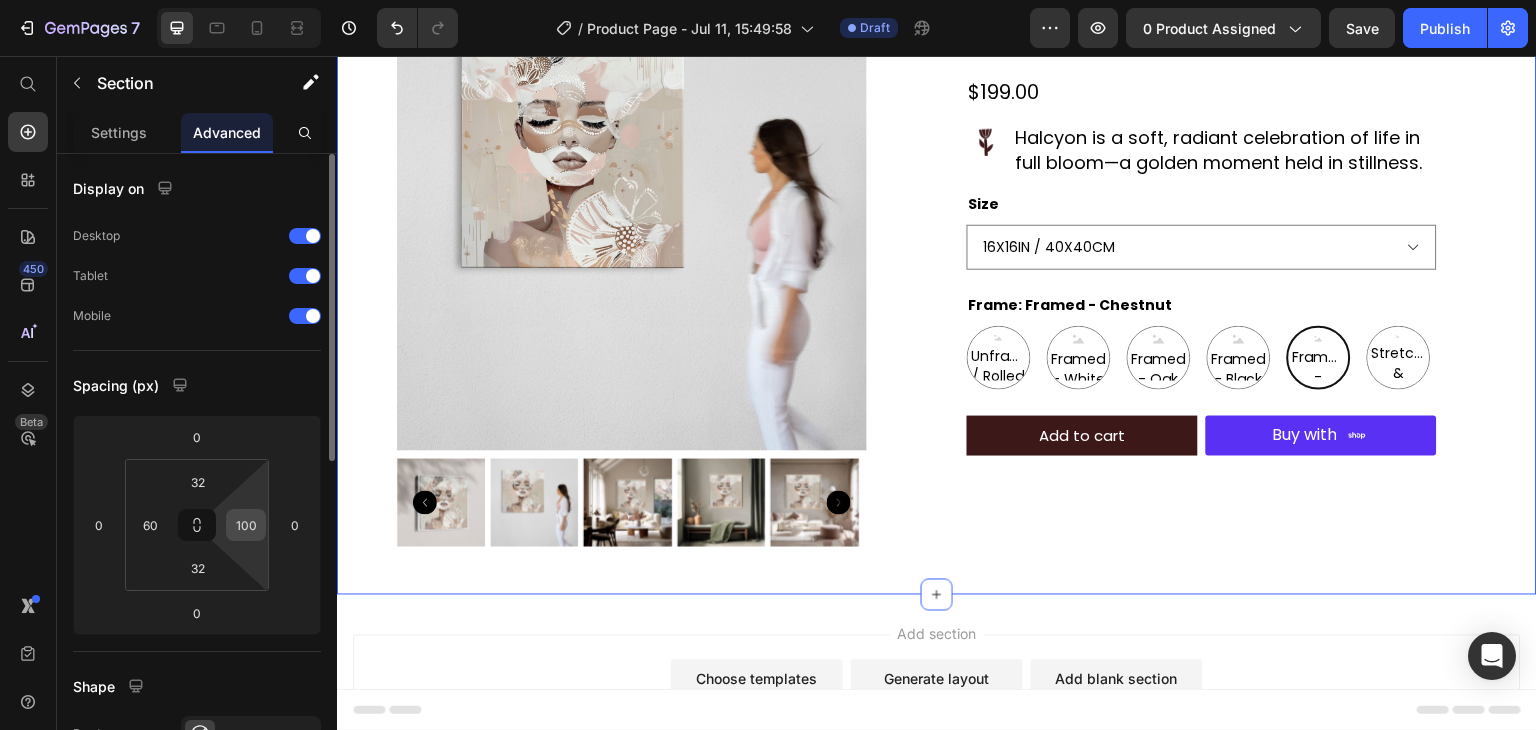click on "100" at bounding box center [246, 525] 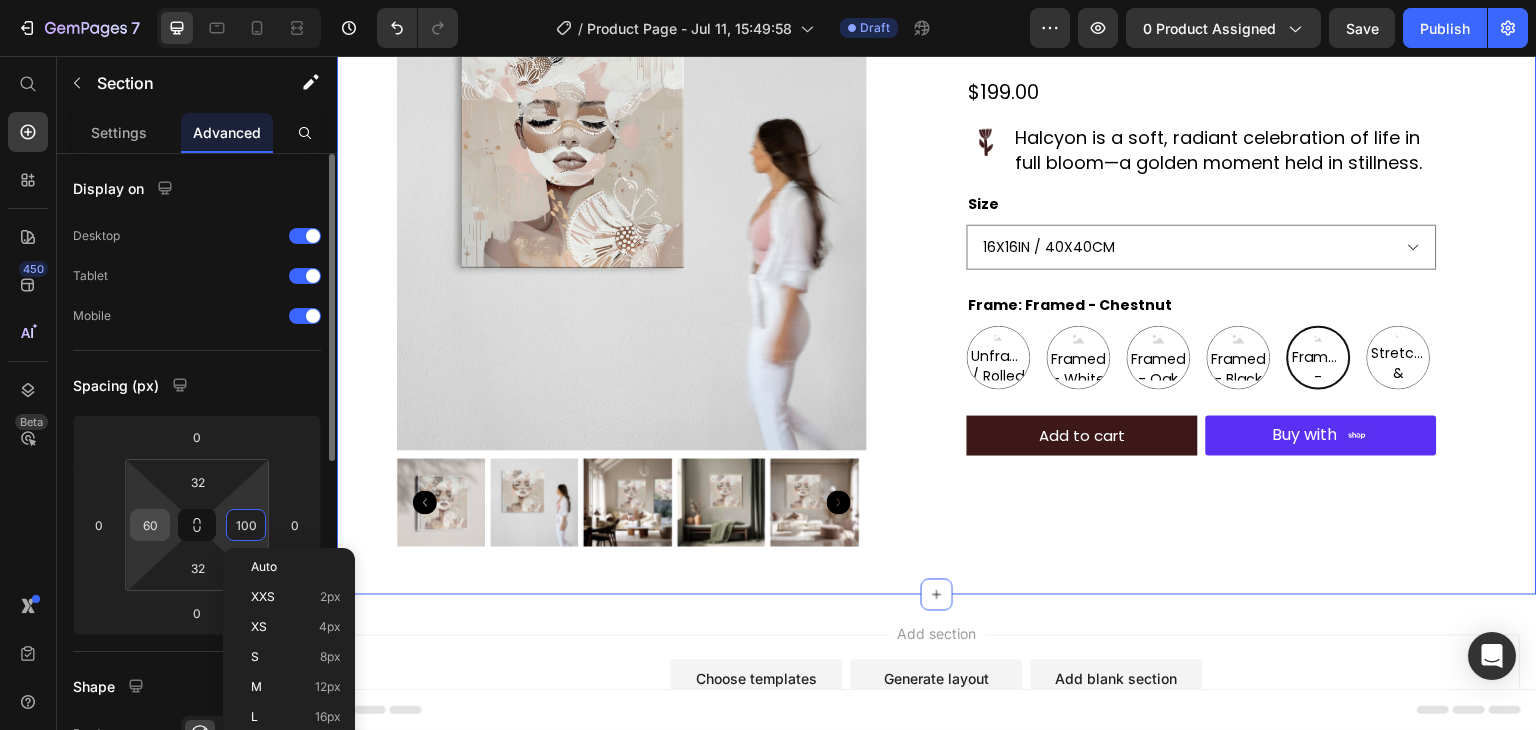 click on "60" at bounding box center [150, 525] 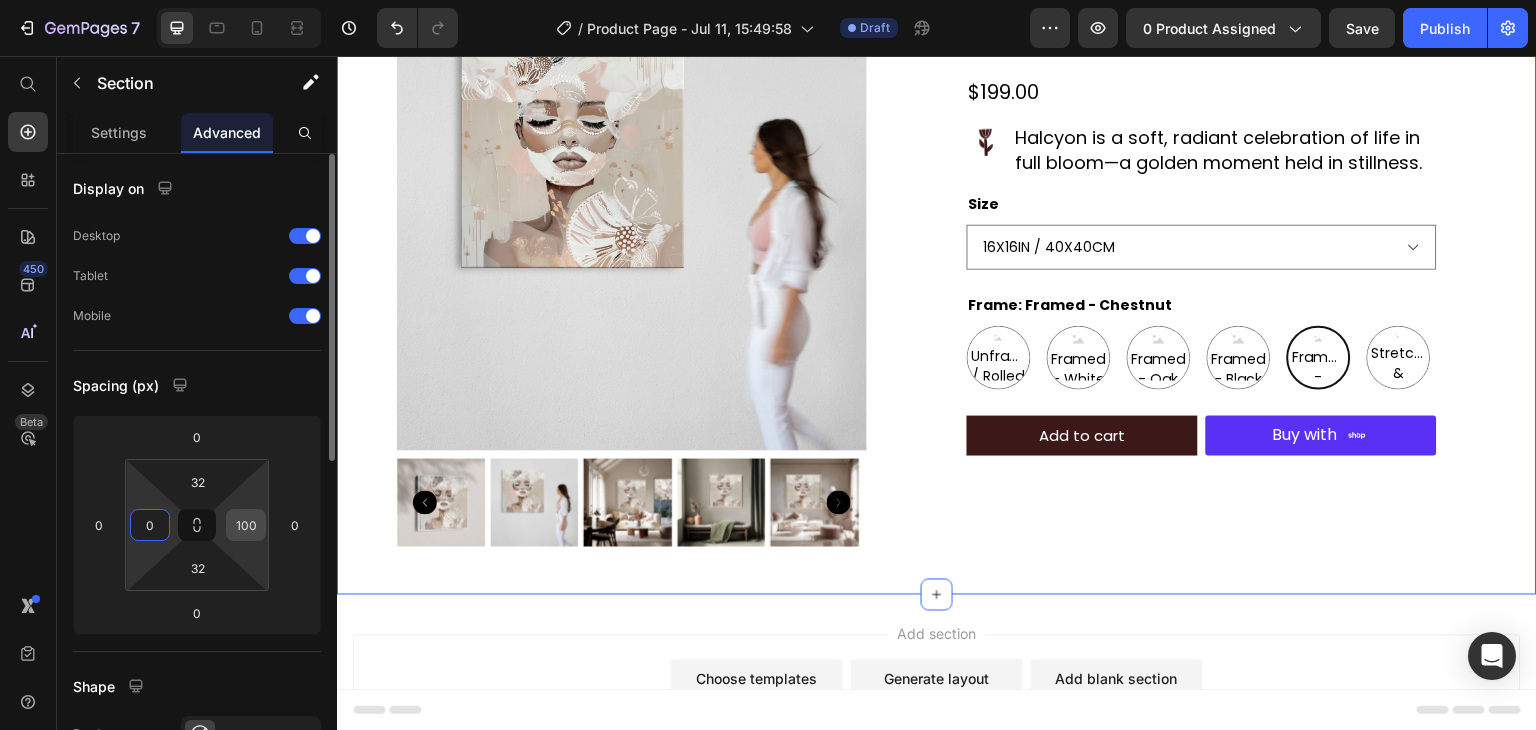 type on "0" 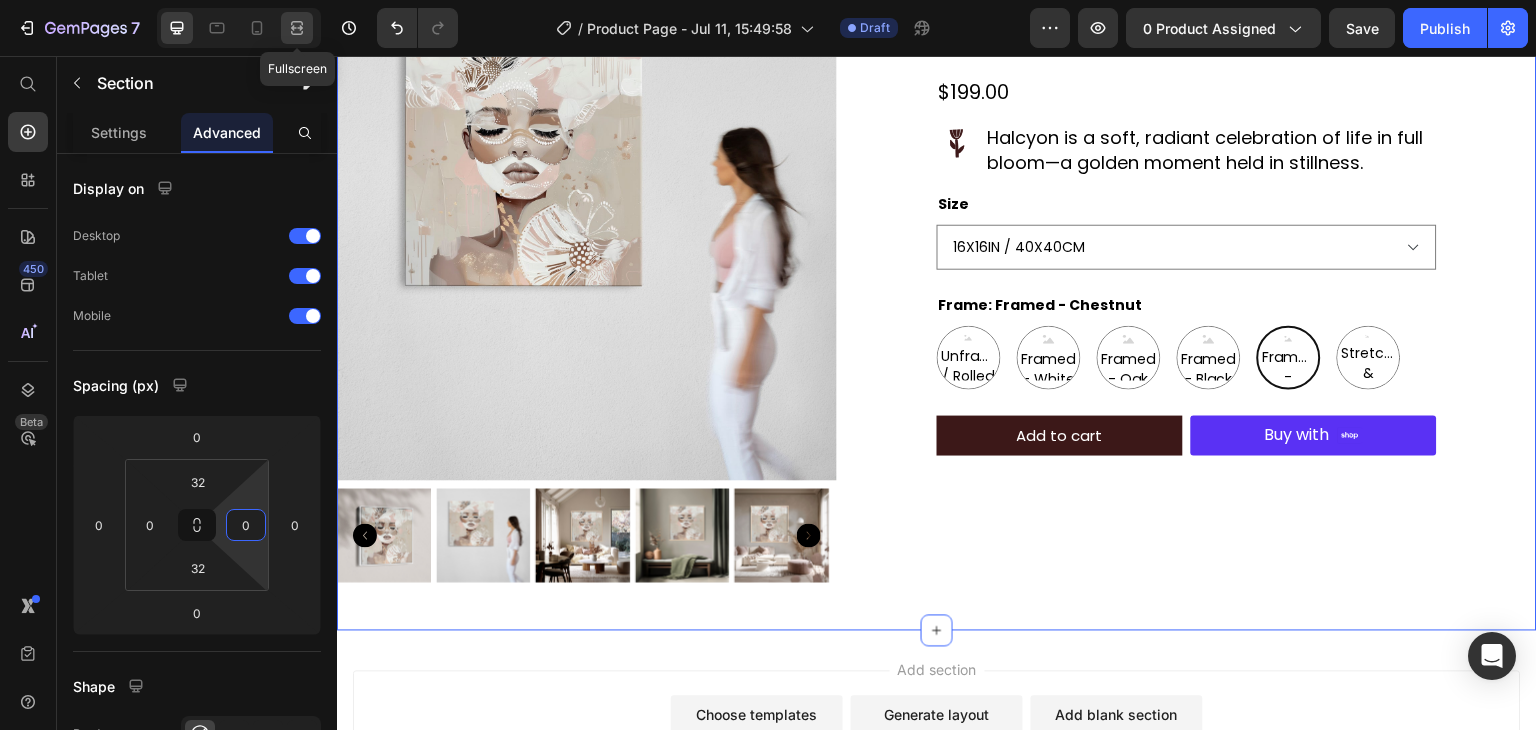 type on "0" 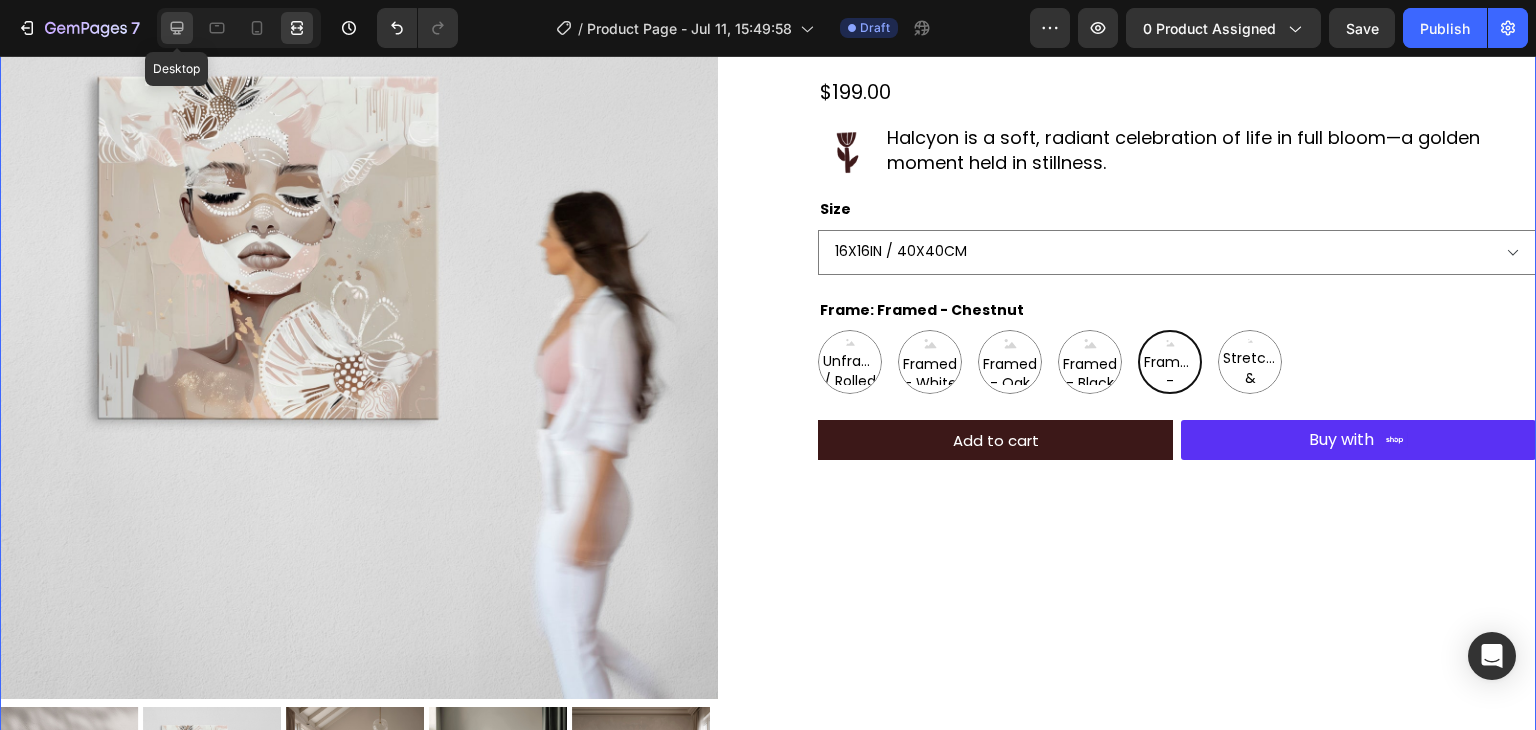 click 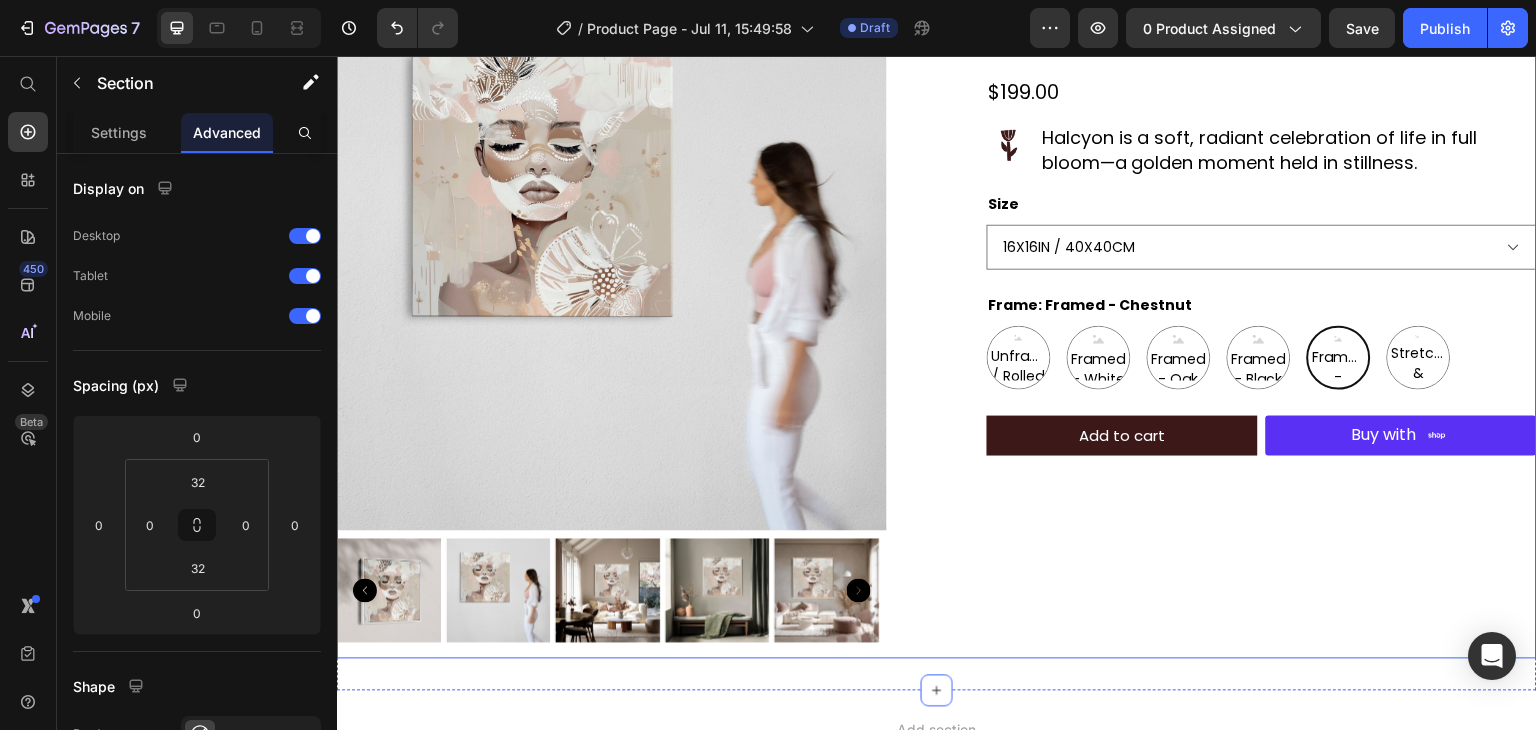 click on "Product Images Aiyana Product Title Icon Icon Icon Icon Icon Icon List 1 review Text Block Row $199.00 Product Price Row Image Halcyon is a soft, radiant celebration of life in full bloom—a golden moment held in stillness. Text Block Row Size 16X16IN / 40X40CM 20X20IN / 50X50CM 26X26IN / 66X66CM 38X38IN / 96X96CM 48X48IN / 122X122CM Frame: Framed - Chestnut Unframed / Rolled Canvas Unframed / Rolled Canvas Unframed / Rolled Canvas Framed - White Framed - White Framed - White Framed - Oak Framed - Oak Framed - Oak Framed - Black Framed - Black Framed - Black Framed - Chestnut Framed - Chestnut Framed - Chestnut Stretched & Ready to Hang Canvas Stretched & Ready to Hang Canvas Stretched & Ready to Hang Canvas Product Variants & Swatches Add to cart Add to Cart Shop Pay Buy with Button Row Product" at bounding box center (937, 320) 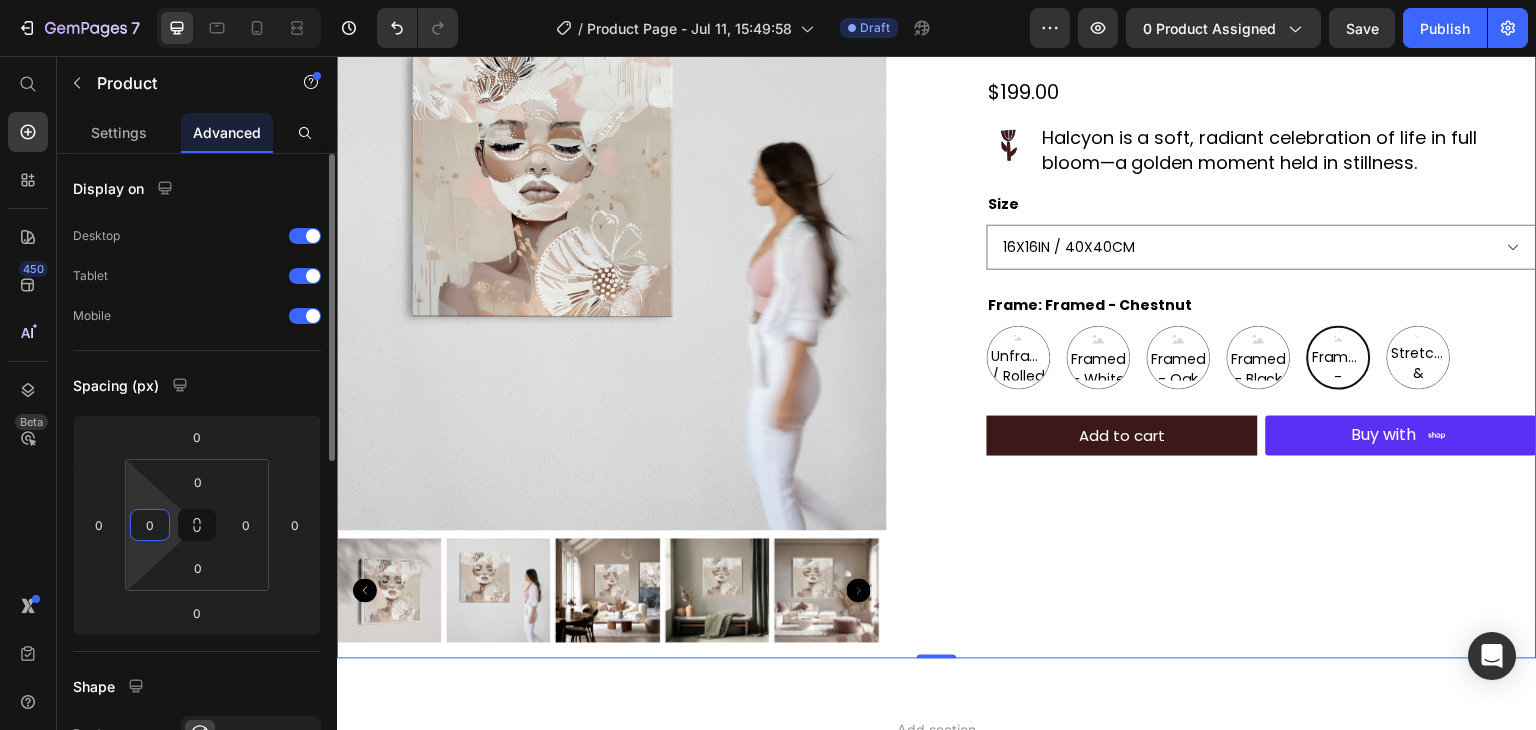 click on "0" at bounding box center (150, 525) 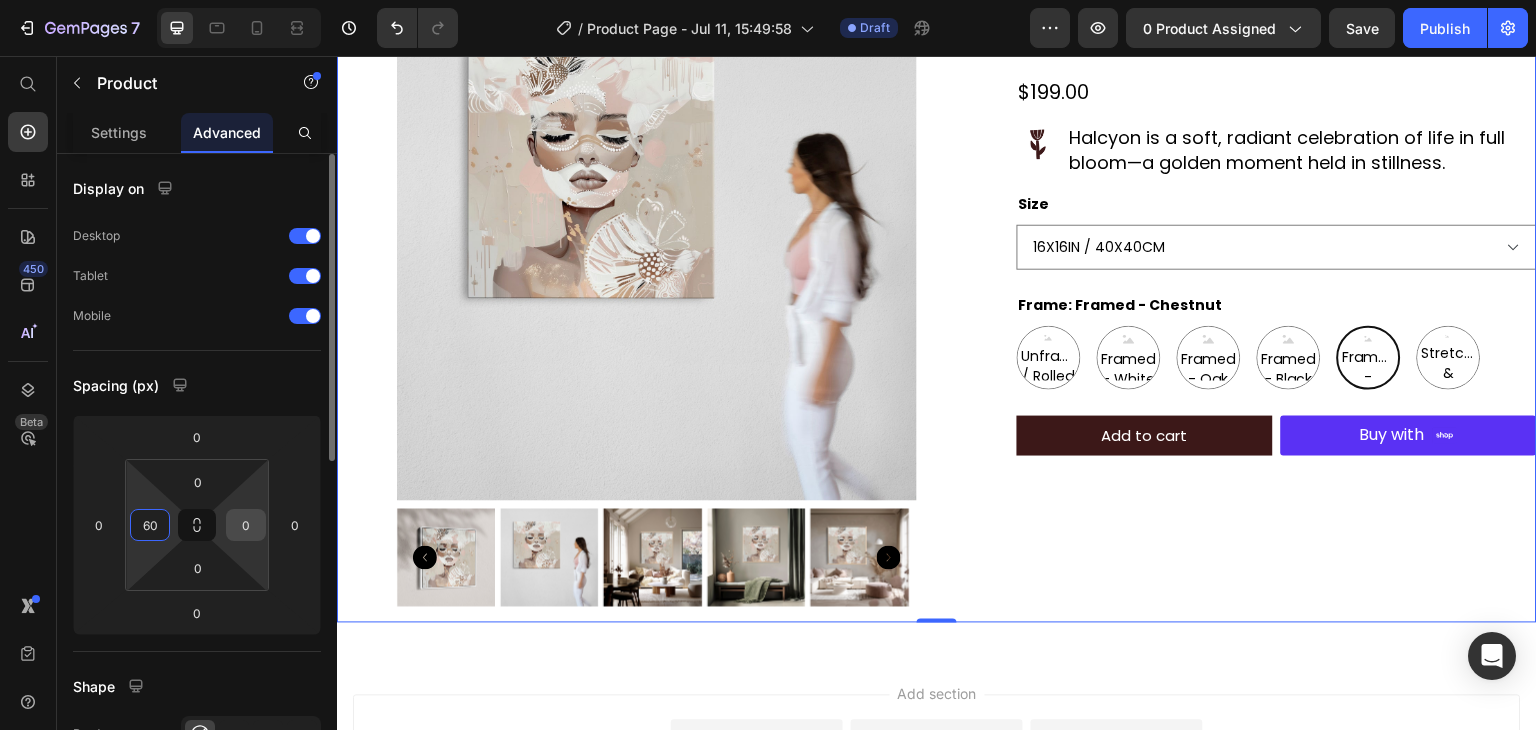 type on "60" 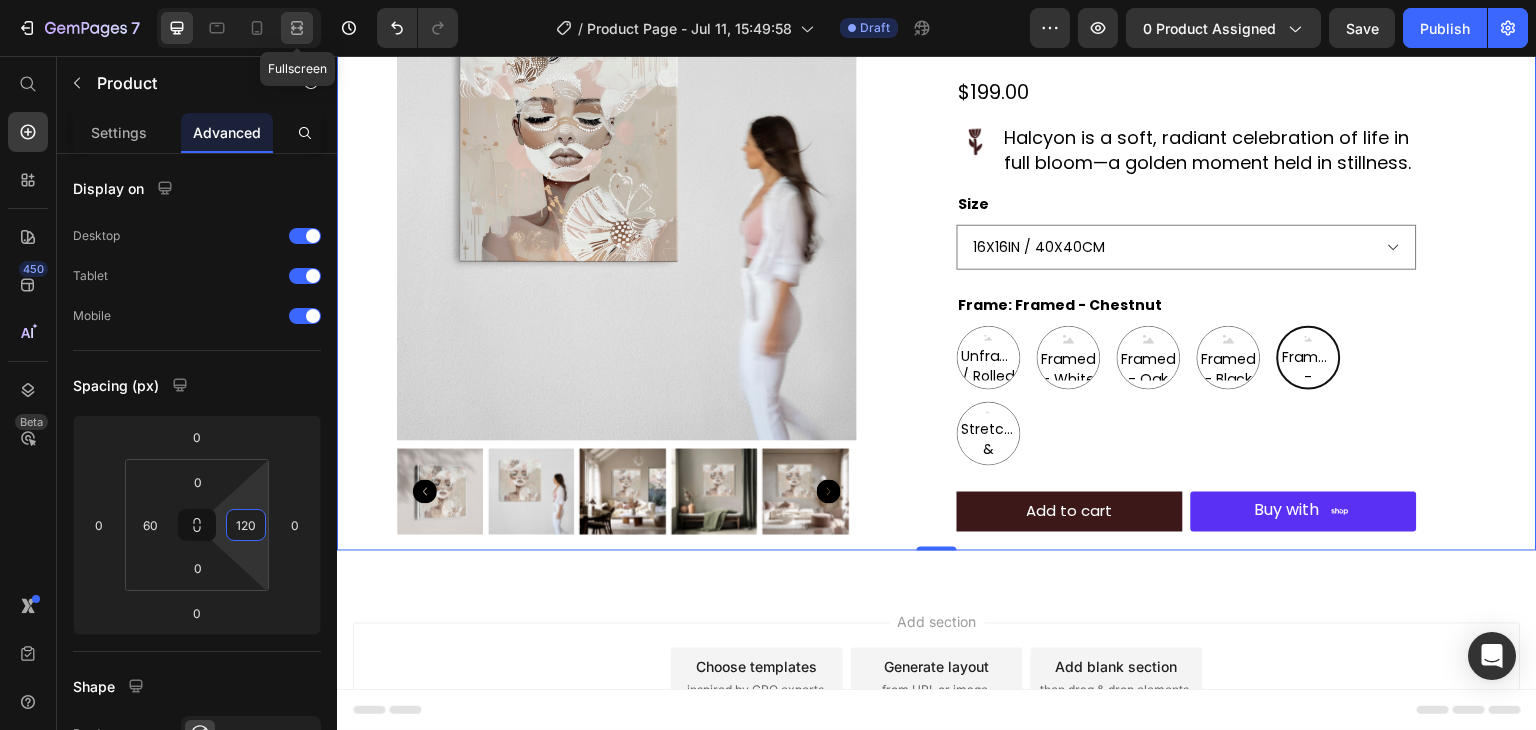 type on "120" 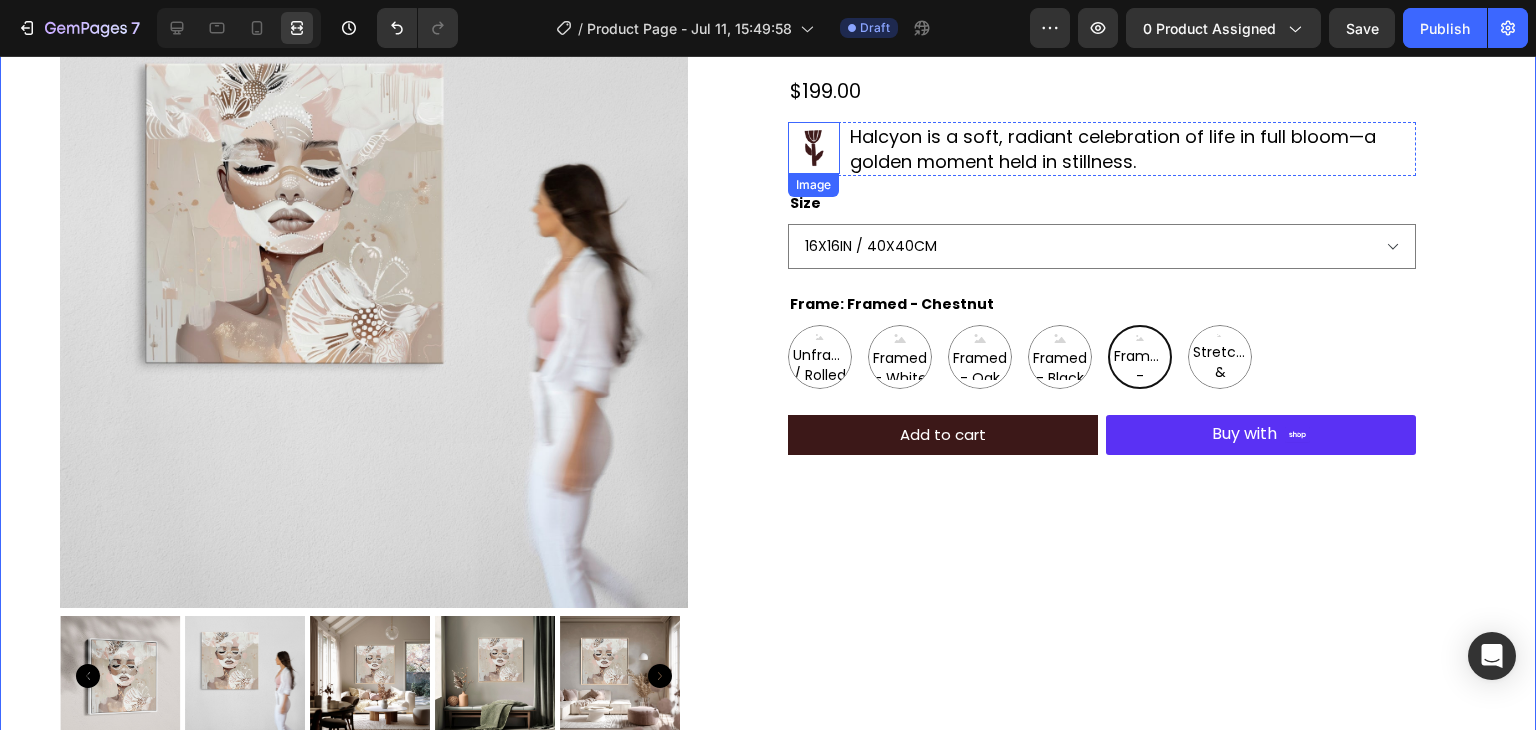 scroll, scrollTop: 163, scrollLeft: 0, axis: vertical 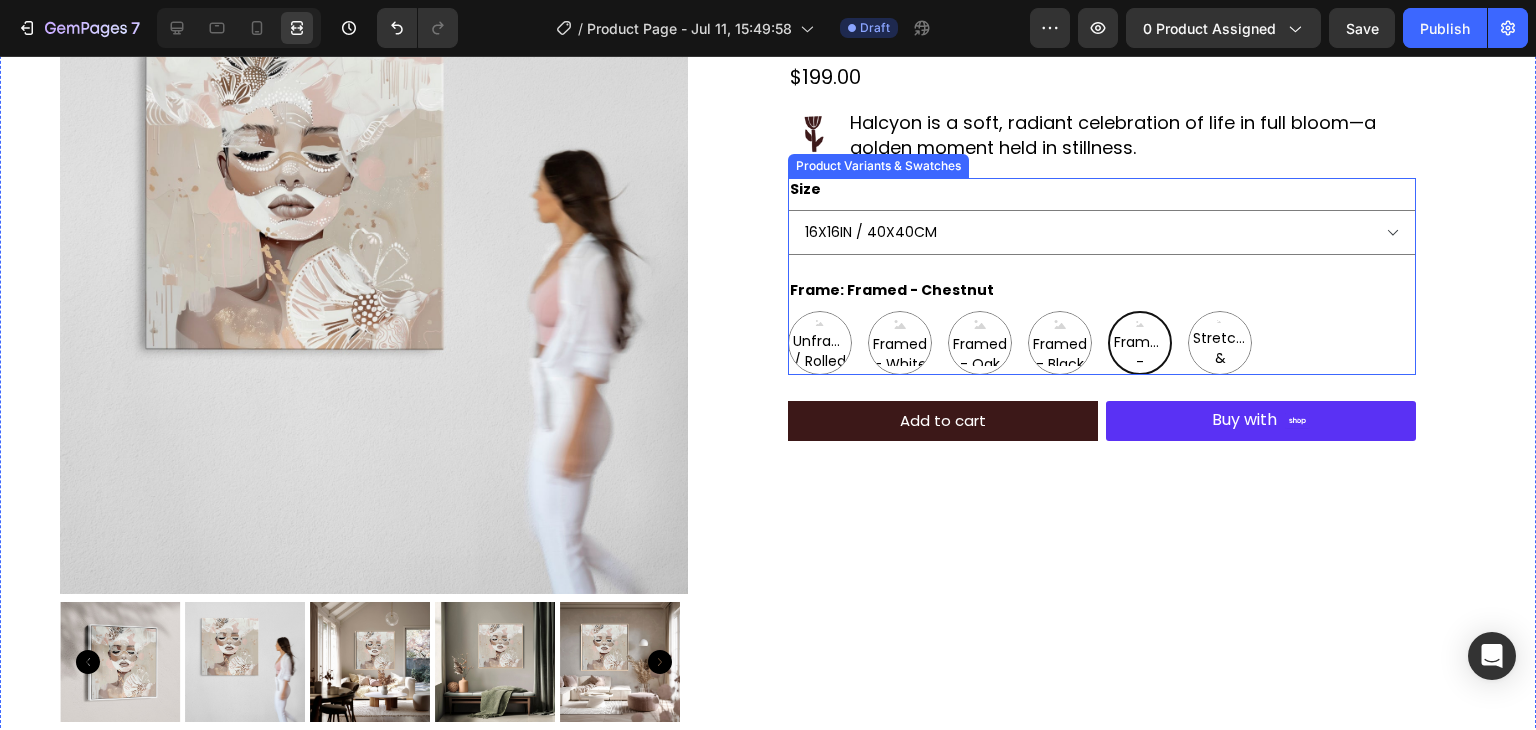 click on "Unframed / Rolled Canvas Unframed / Rolled Canvas Unframed / Rolled Canvas Framed - White Framed - White Framed - White Framed - Oak Framed - Oak Framed - Oak Framed - Black Framed - Black Framed - Black Framed - Chestnut Framed - Chestnut Framed - Chestnut Stretched & Ready to Hang Canvas Stretched & Ready to Hang Canvas Stretched & Ready to Hang Canvas" at bounding box center (1102, 343) 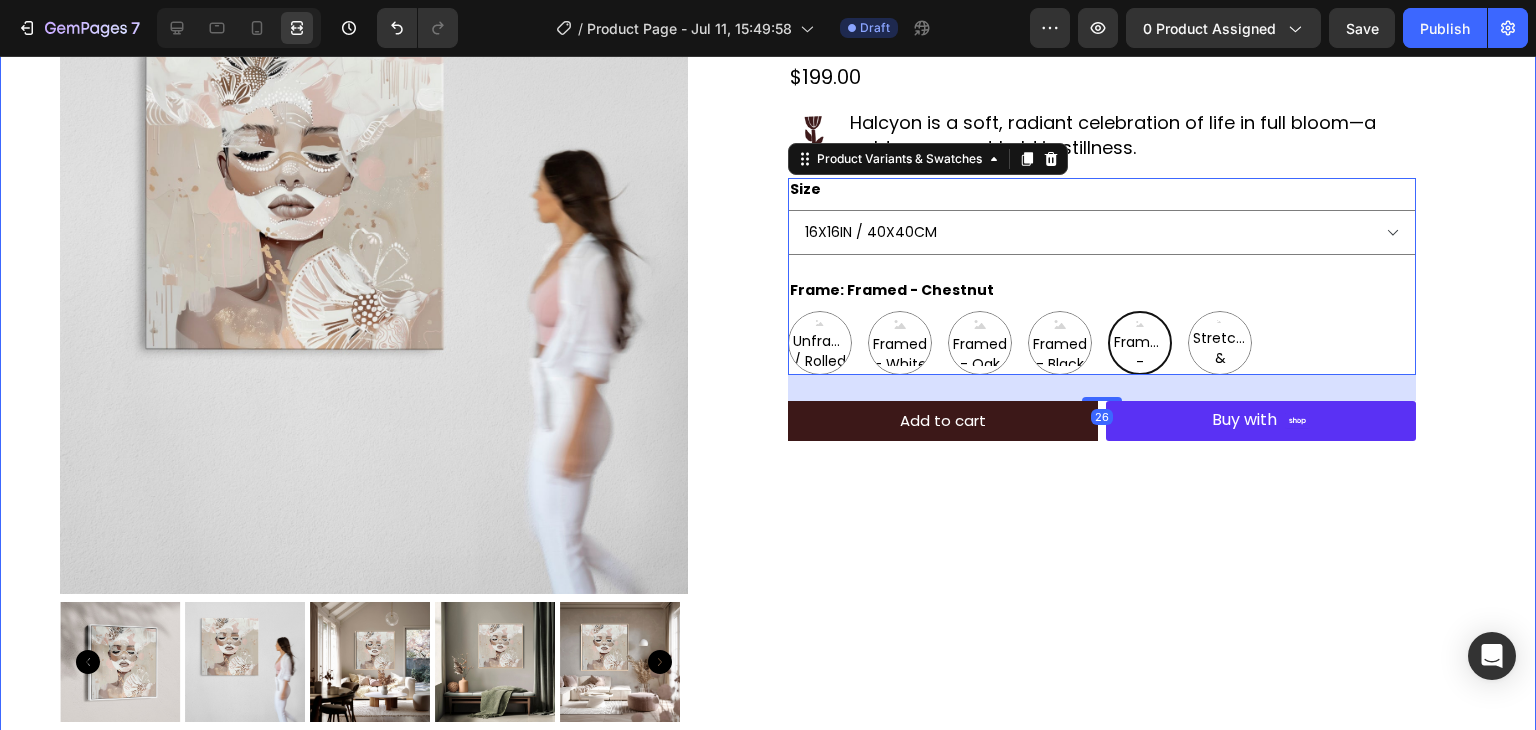 click on "Aiyana Product Title Icon Icon Icon Icon Icon Icon List 1 review Text Block Row $199.00 Product Price Row Image Halcyon is a soft, radiant celebration of life in full bloom—a golden moment held in stillness. Text Block Row Size 16X16IN / 40X40CM 20X20IN / 50X50CM 26X26IN / 66X66CM 38X38IN / 96X96CM 48X48IN / 122X122CM Frame: Framed - Chestnut Unframed / Rolled Canvas Unframed / Rolled Canvas Unframed / Rolled Canvas Framed - White Framed - White Framed - White Framed - Oak Framed - Oak Framed - Oak Framed - Black Framed - Black Framed - Black Framed - Chestnut Framed - Chestnut Framed - Chestnut Stretched & Ready to Hang Canvas Stretched & Ready to Hang Canvas Stretched & Ready to Hang Canvas Product Variants & Swatches   26 Add to cart Add to Cart Shop Pay Buy with Button Row" at bounding box center (1102, 352) 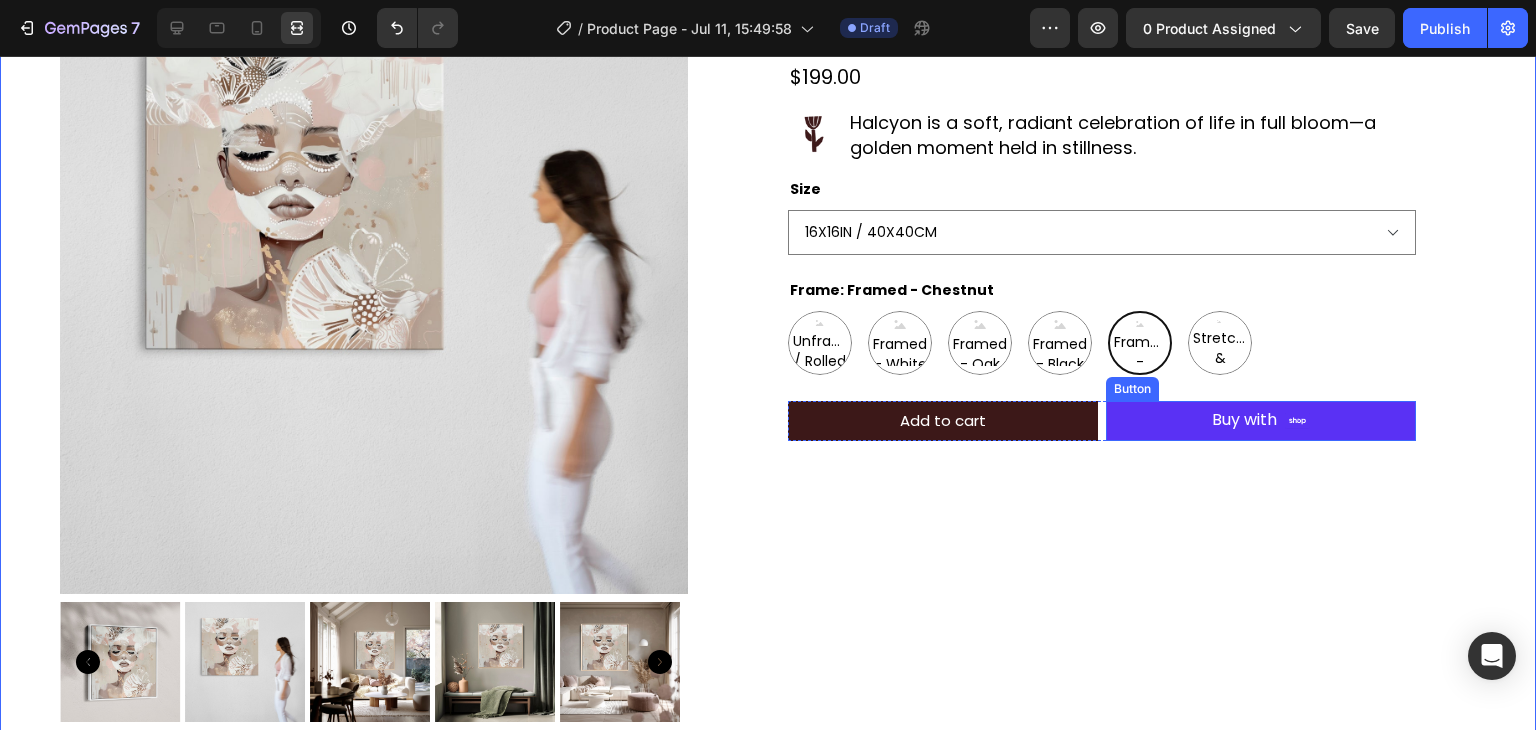 click on "Shop Pay" 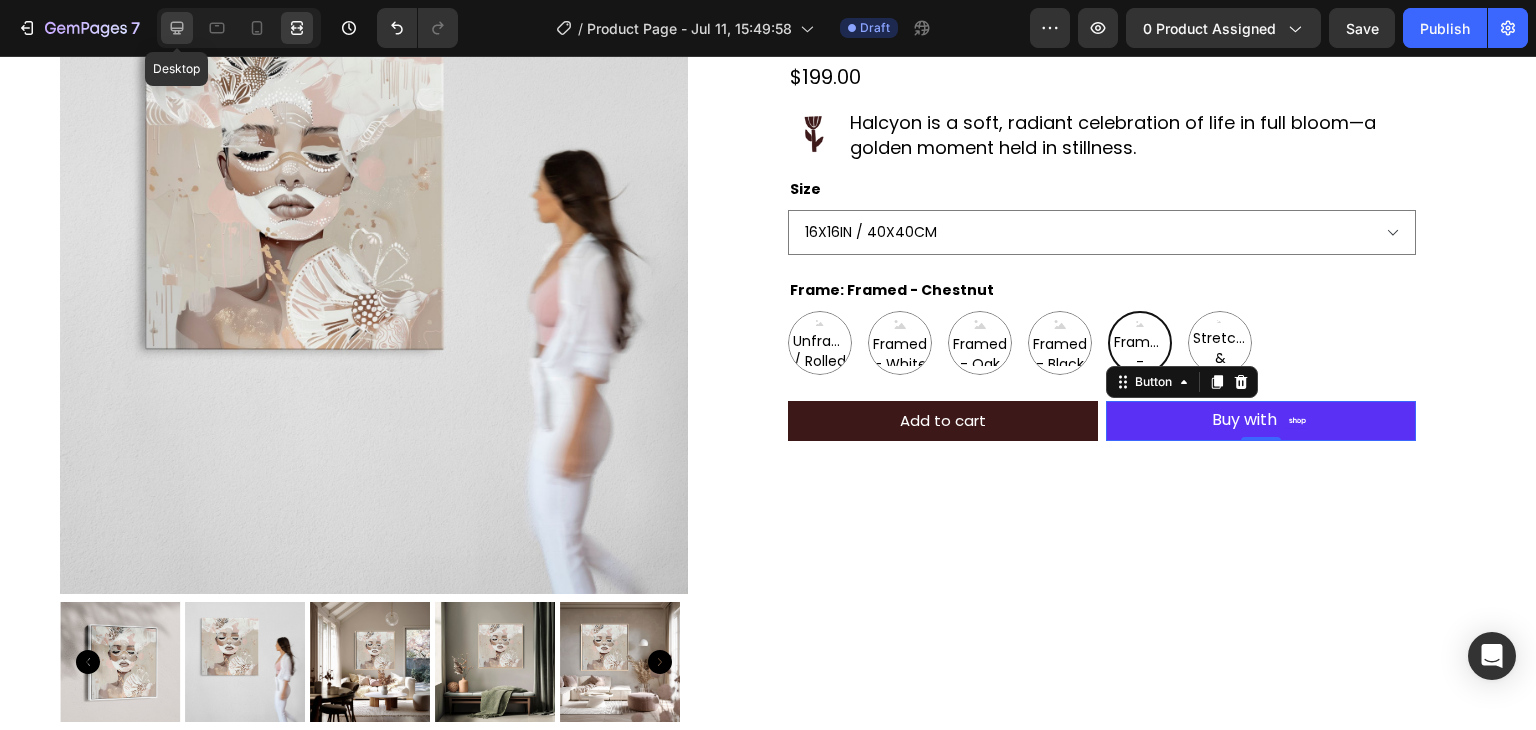click 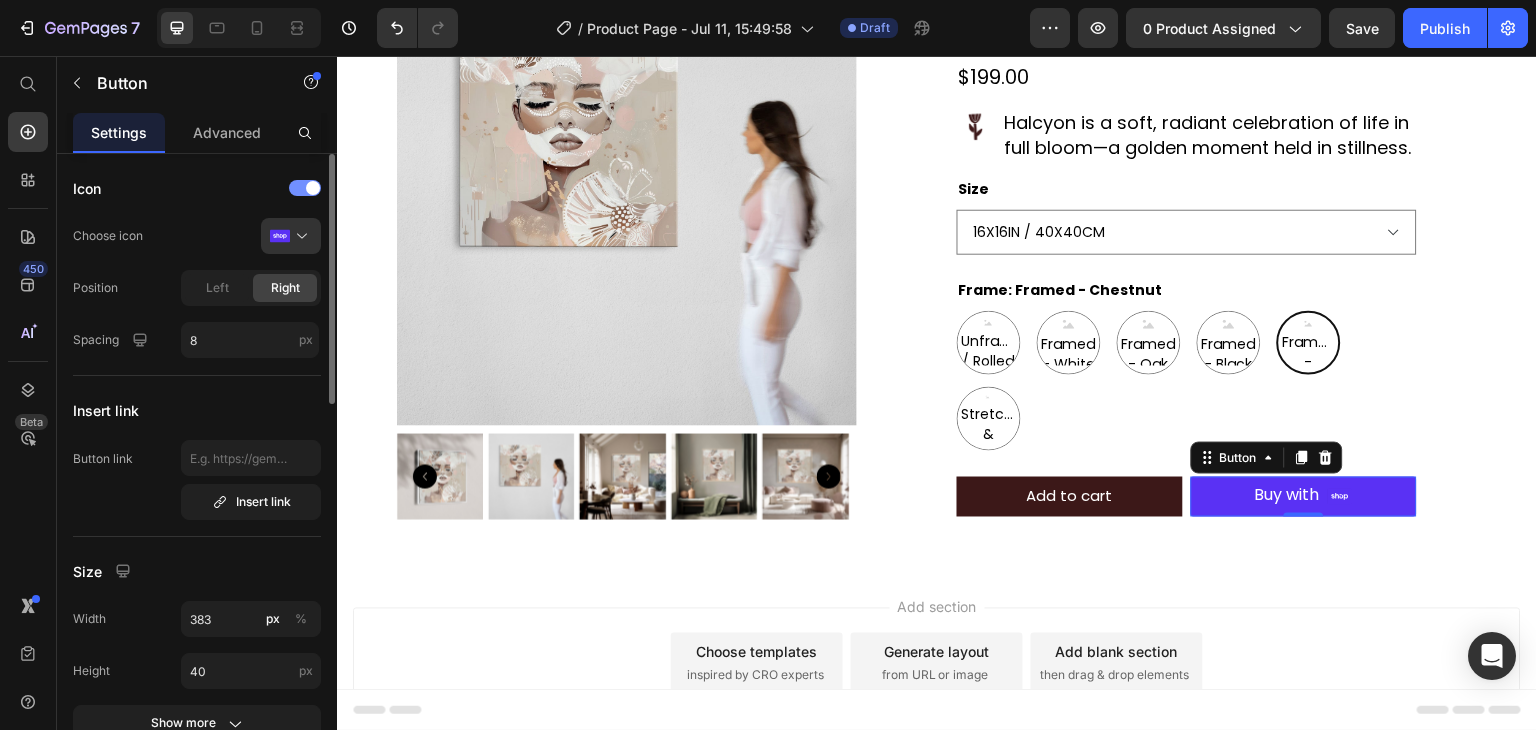 click at bounding box center (305, 188) 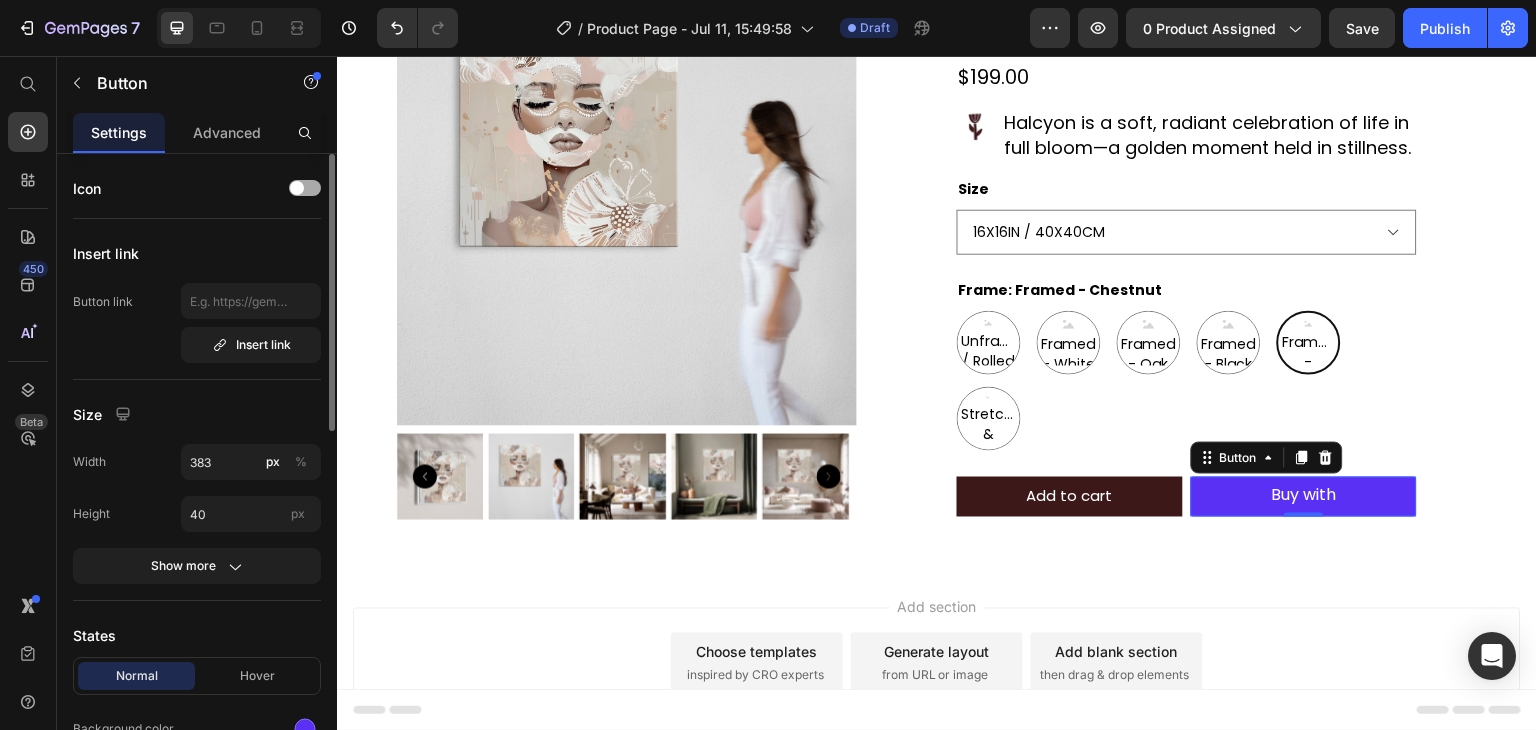click at bounding box center [297, 188] 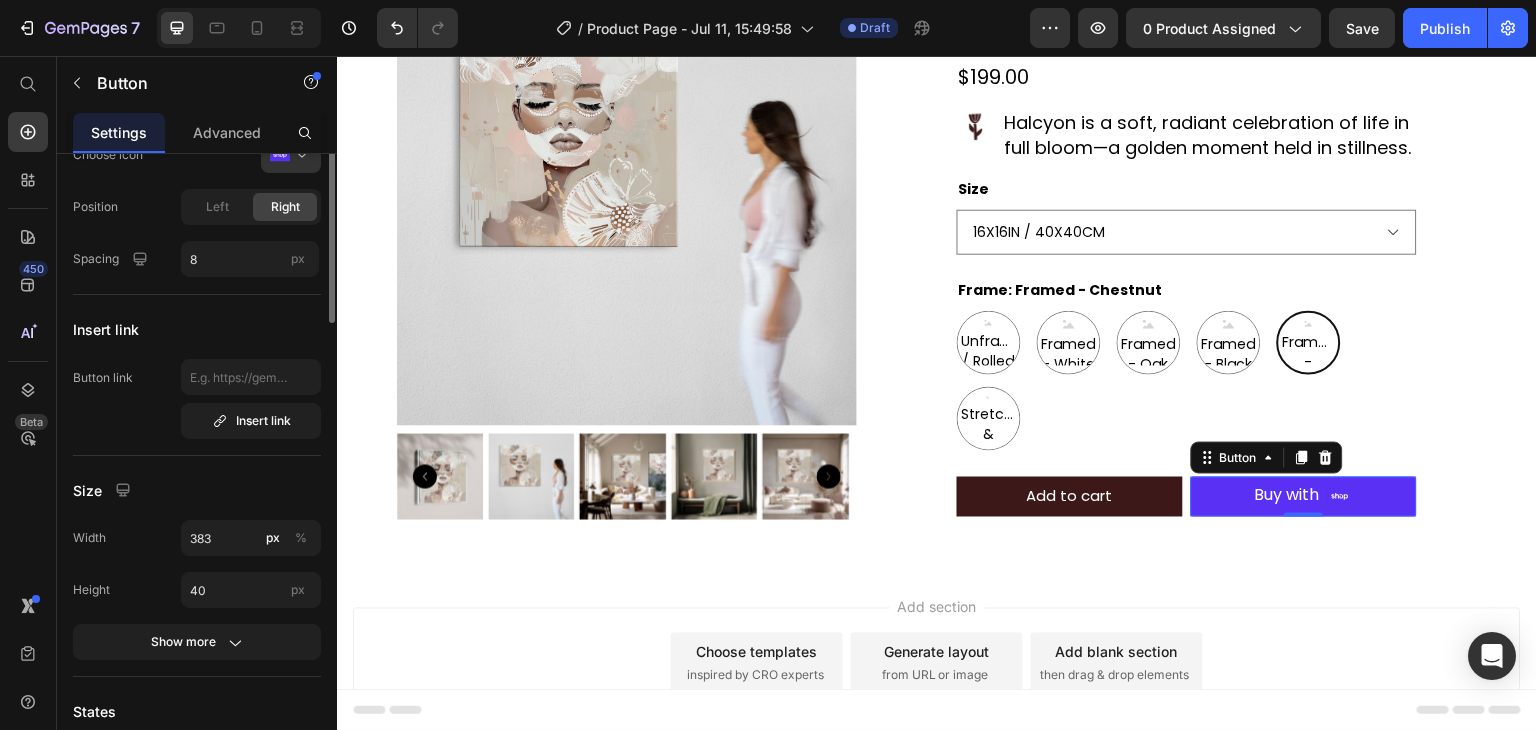 scroll, scrollTop: 0, scrollLeft: 0, axis: both 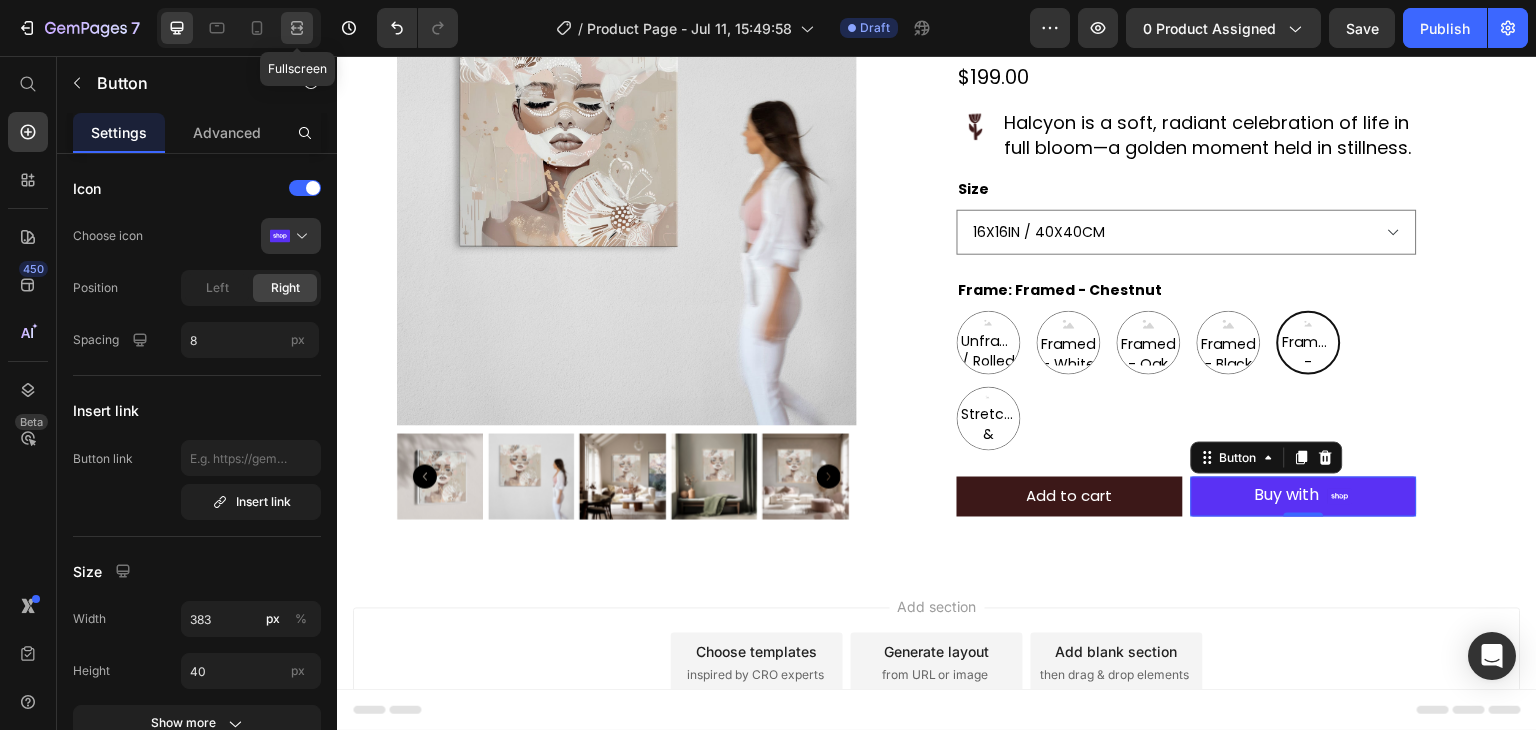 click 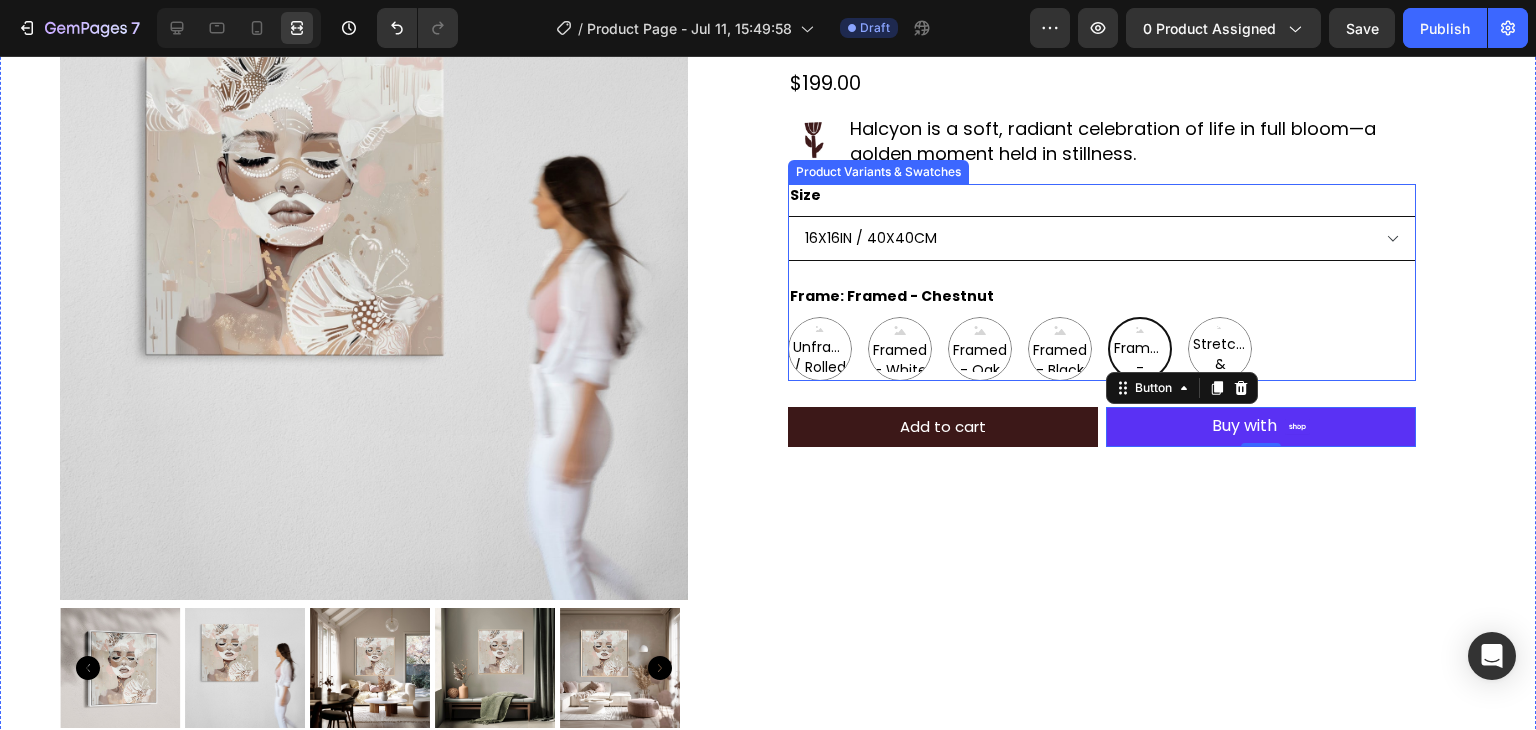 scroll, scrollTop: 179, scrollLeft: 0, axis: vertical 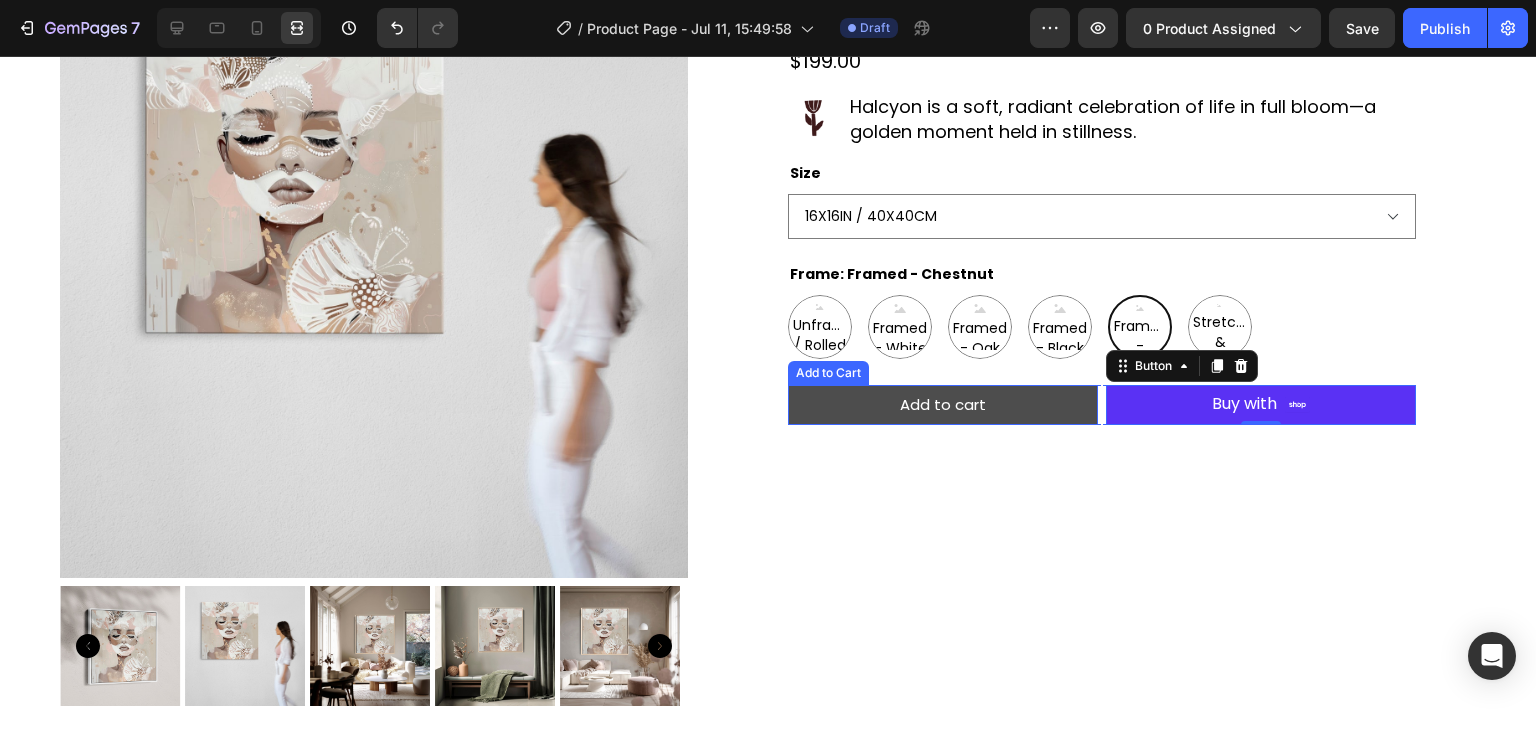 click on "Add to cart" at bounding box center (943, 405) 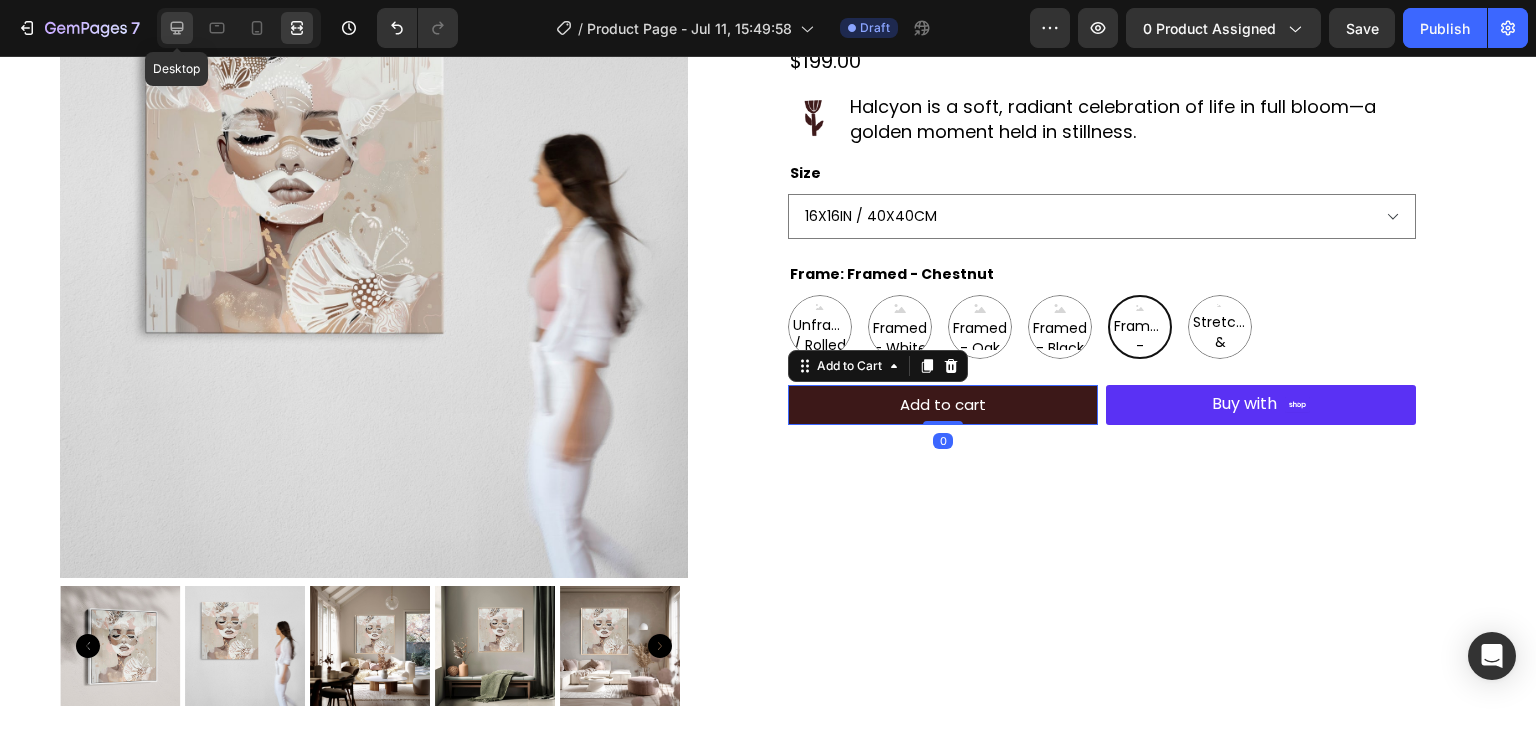 click 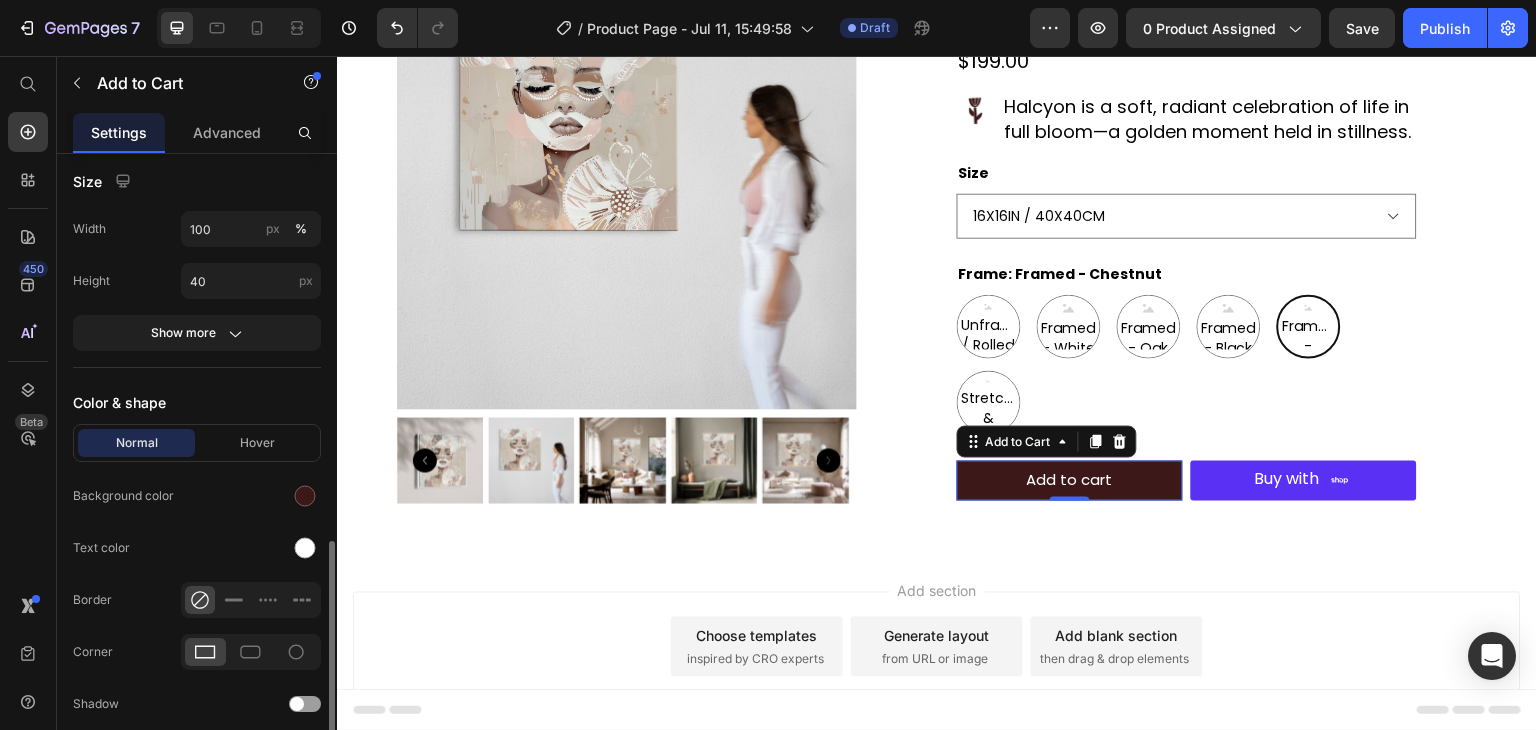 scroll, scrollTop: 887, scrollLeft: 0, axis: vertical 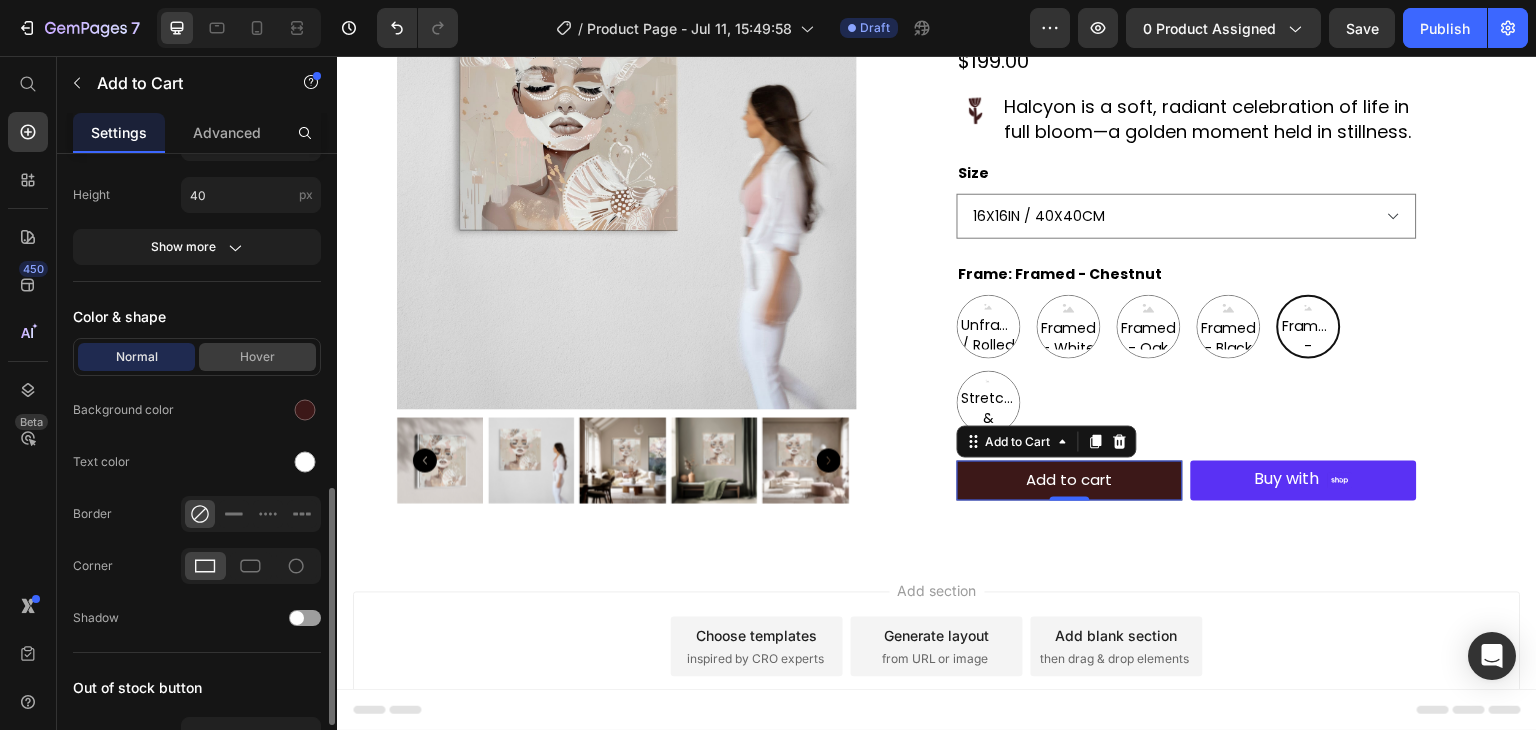 click on "Hover" at bounding box center (257, 357) 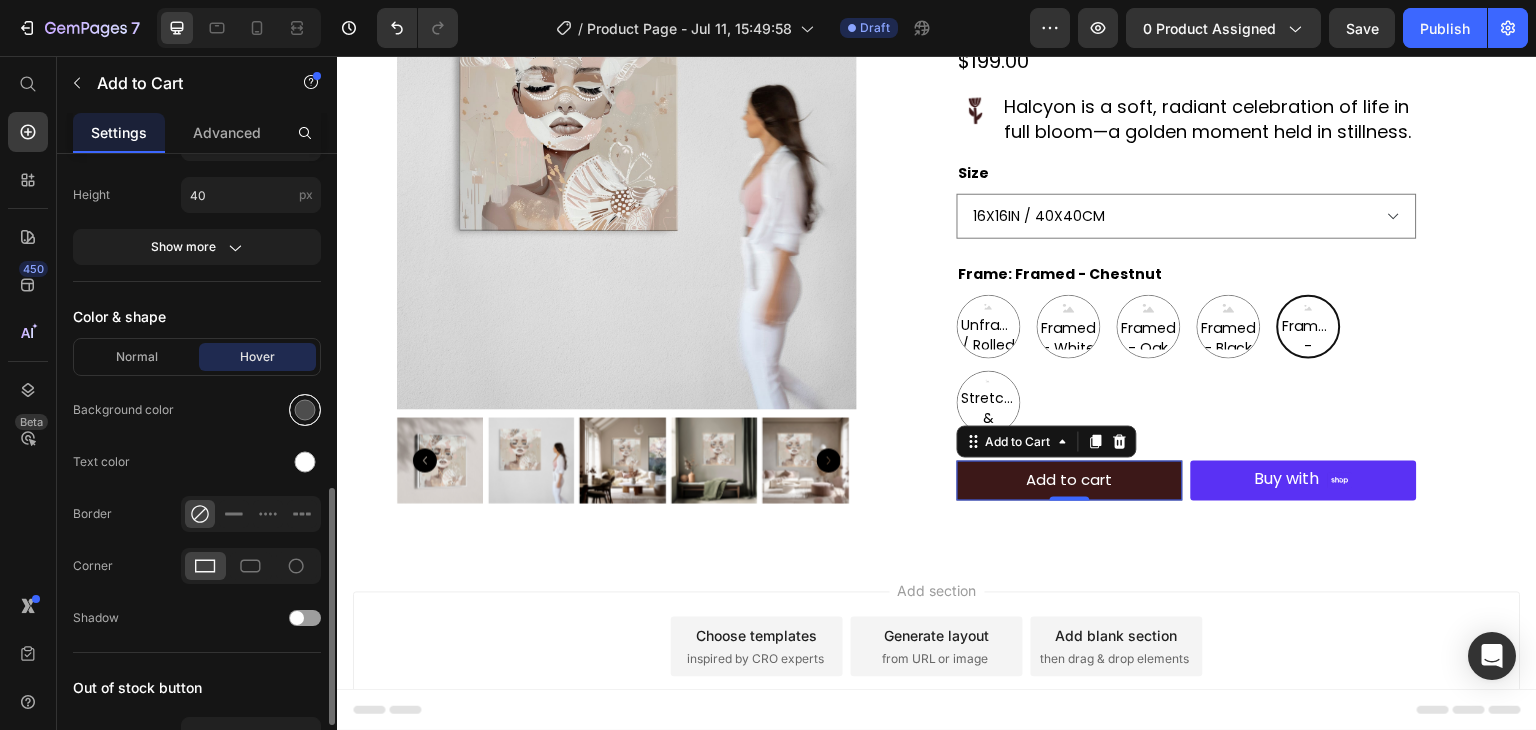 click at bounding box center (305, 410) 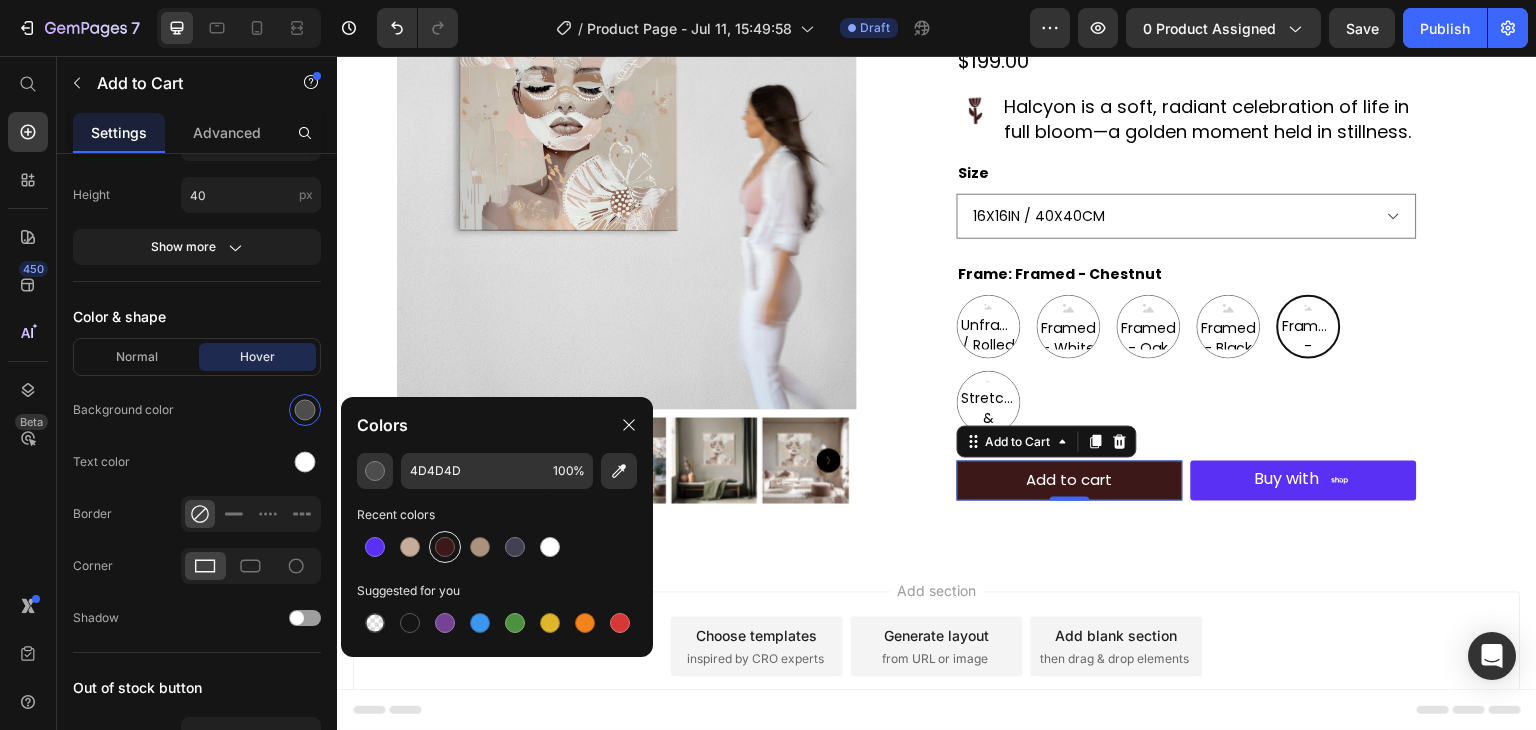 click at bounding box center (445, 547) 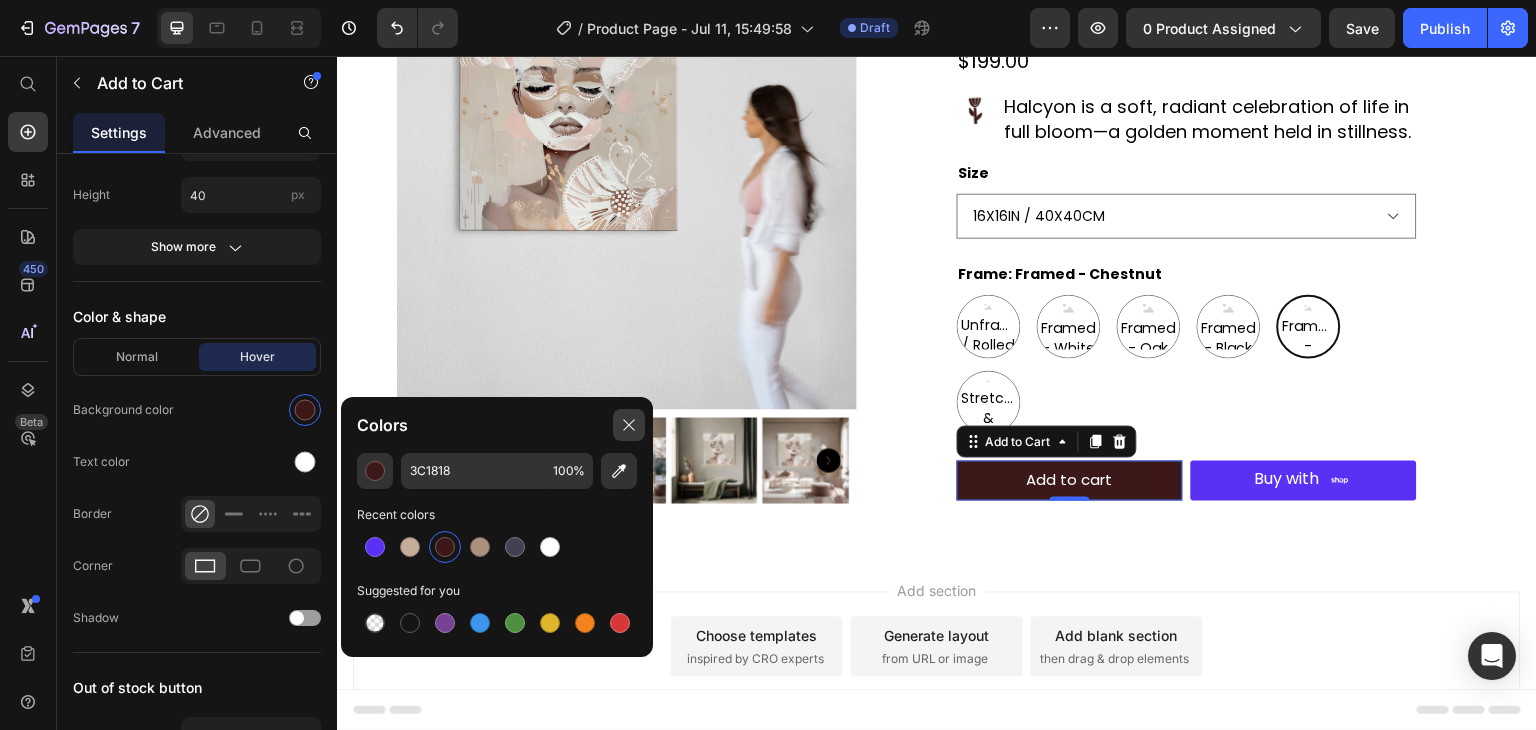 click 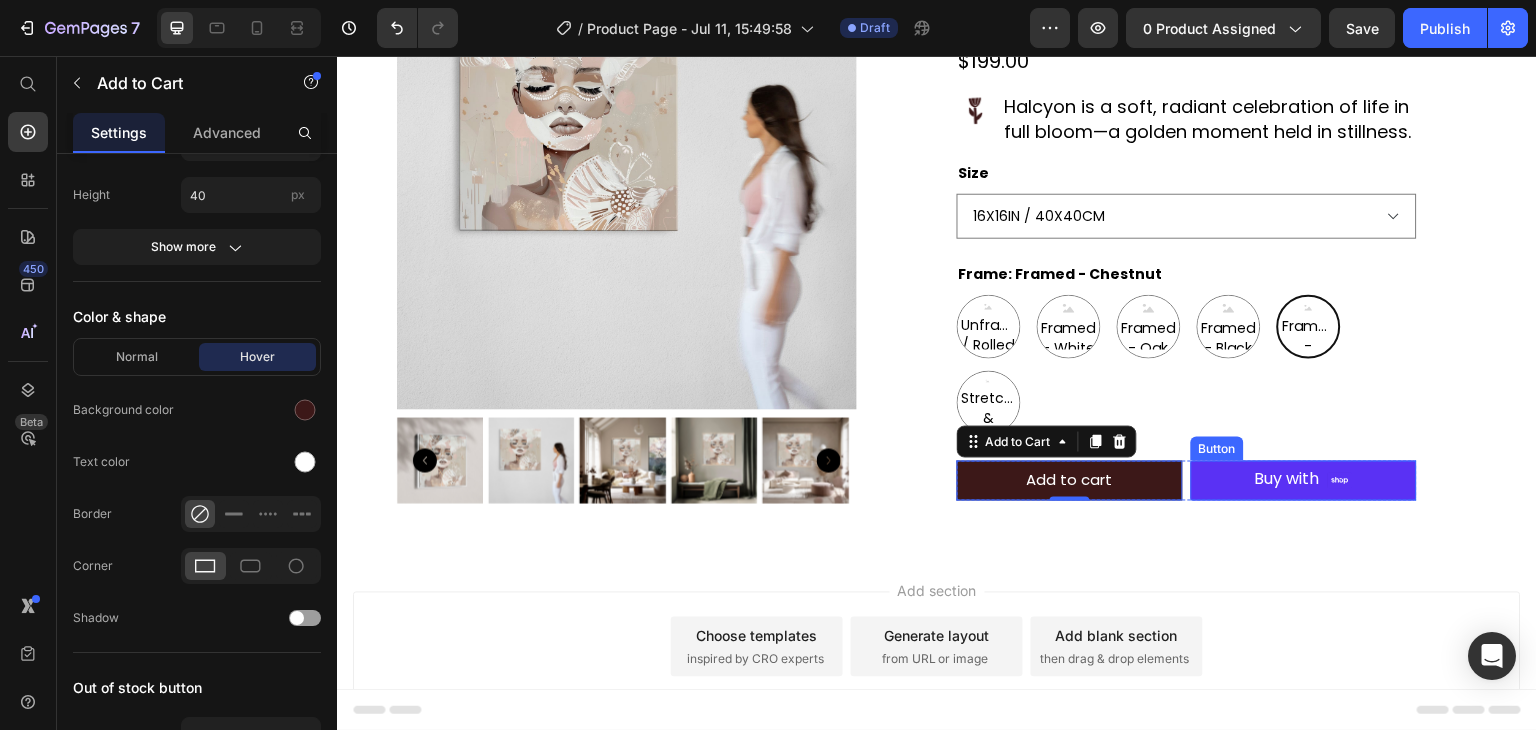 click on "Shop Pay Buy with" at bounding box center (1304, 481) 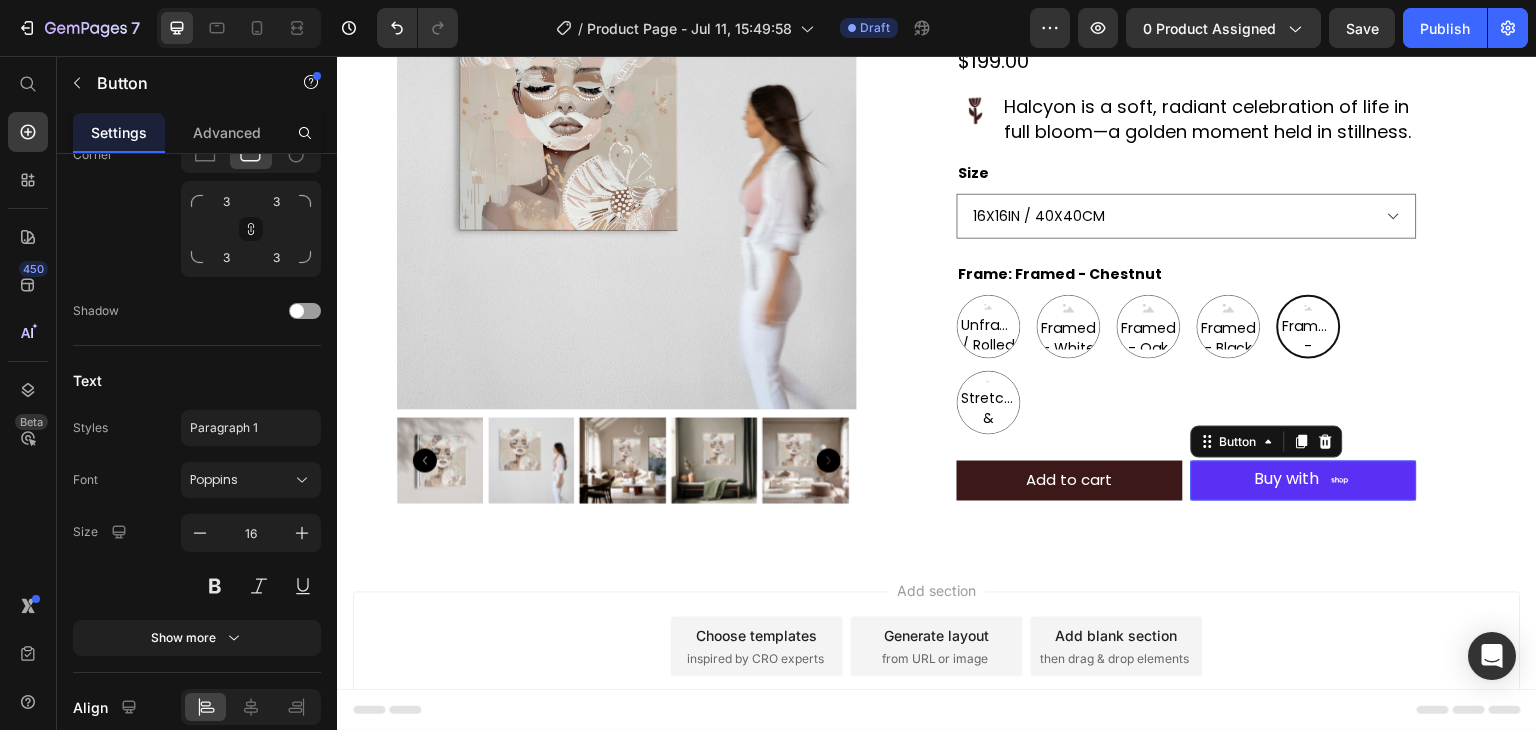 scroll, scrollTop: 0, scrollLeft: 0, axis: both 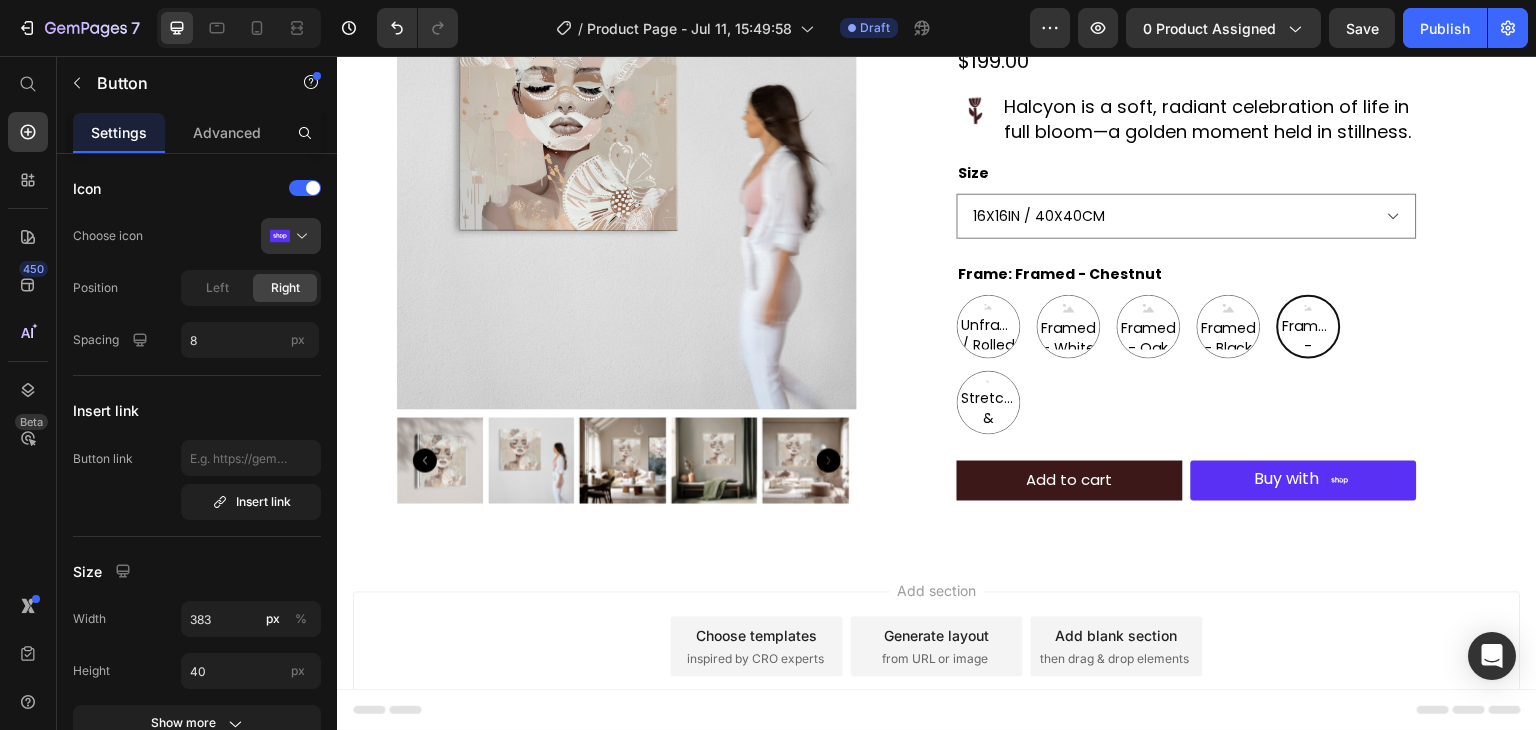 click on "Add section Choose templates inspired by CRO experts Generate layout from URL or image Add blank section then drag & drop elements" at bounding box center (937, 675) 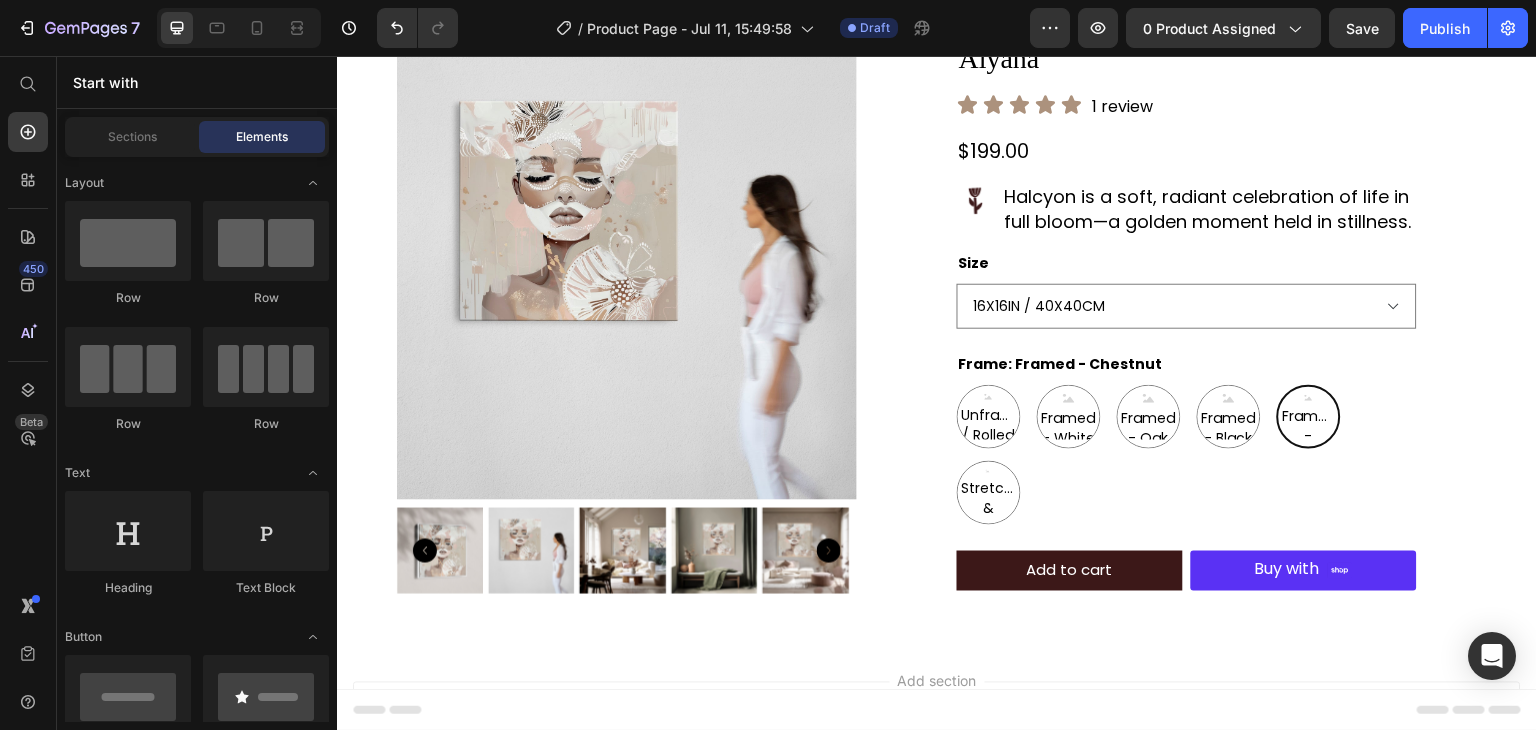 scroll, scrollTop: 252, scrollLeft: 0, axis: vertical 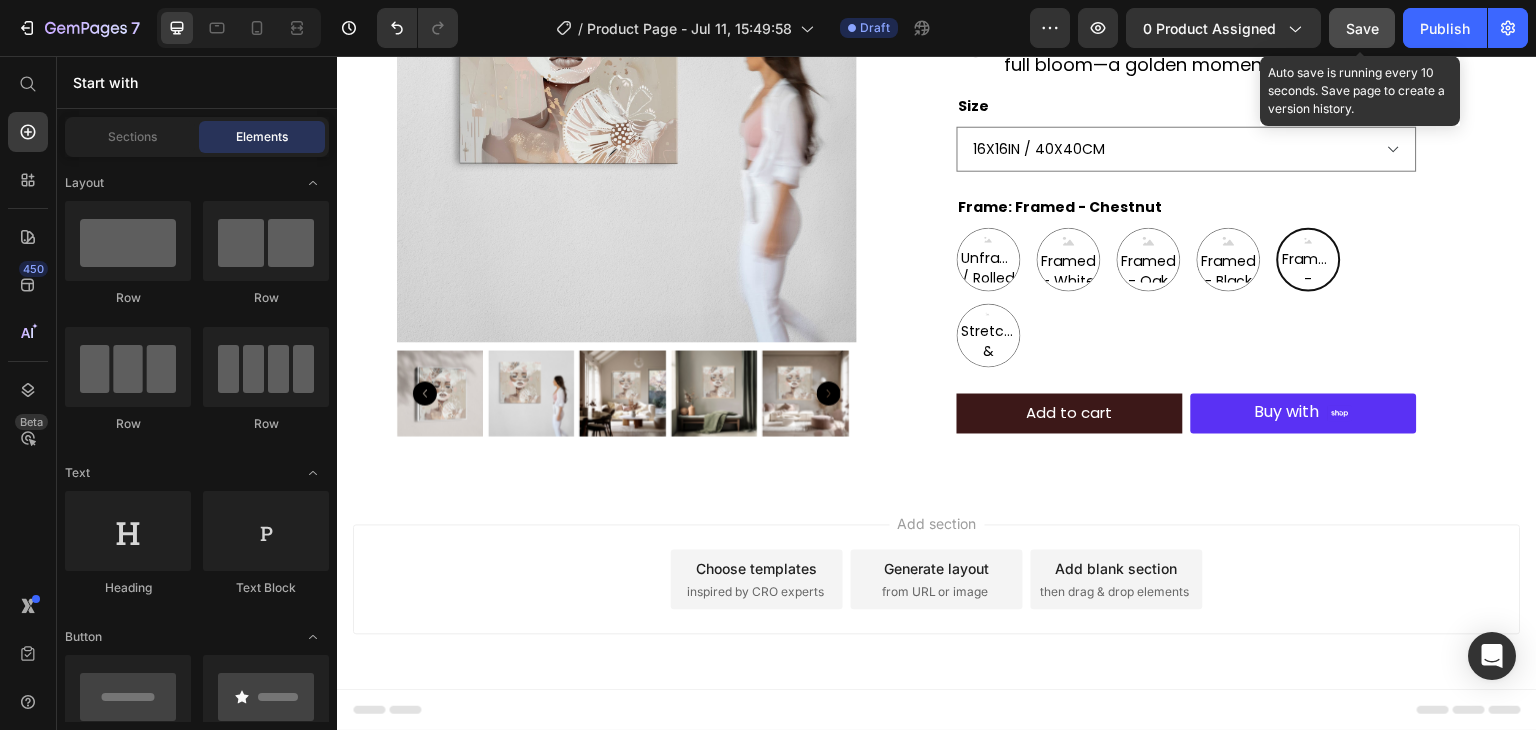 click on "Save" at bounding box center (1362, 28) 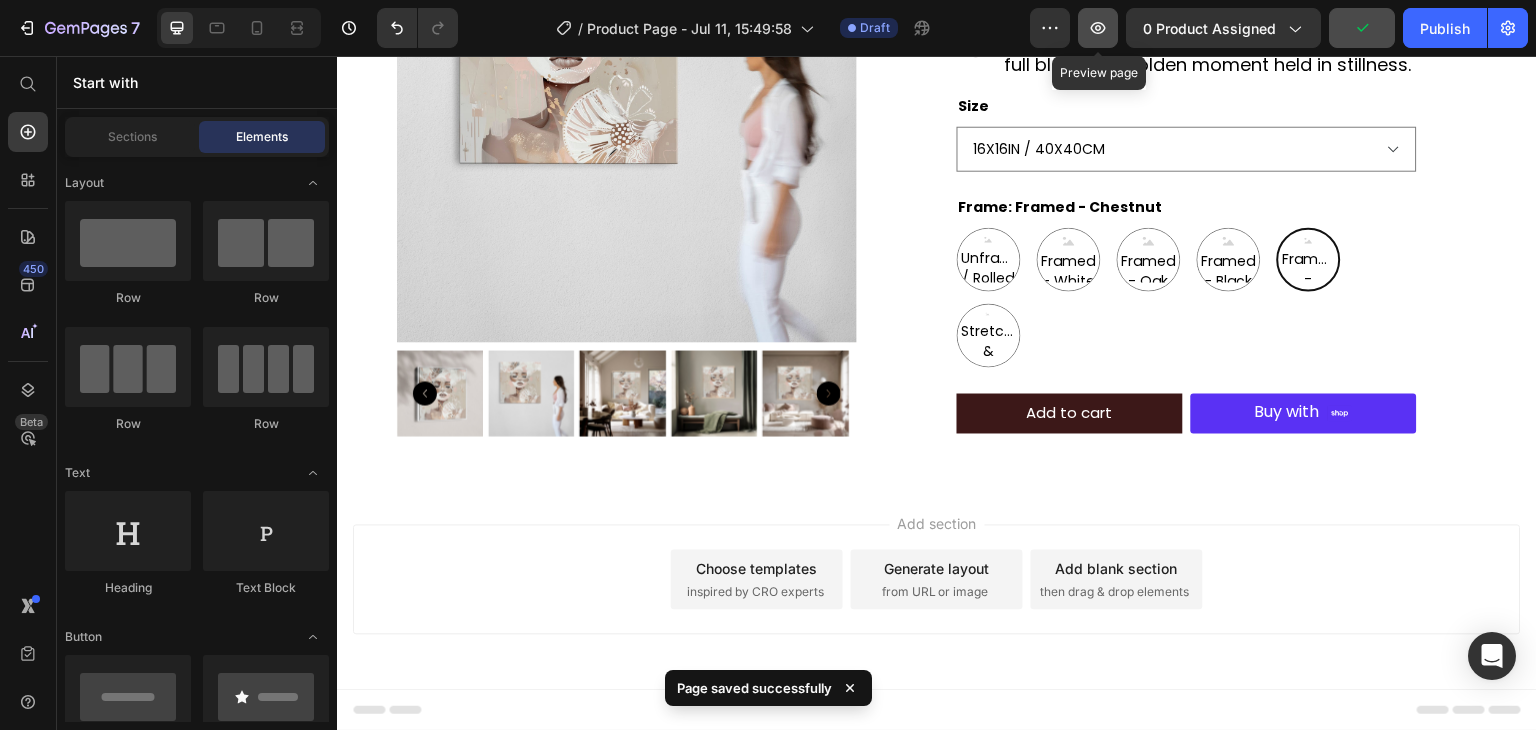 click 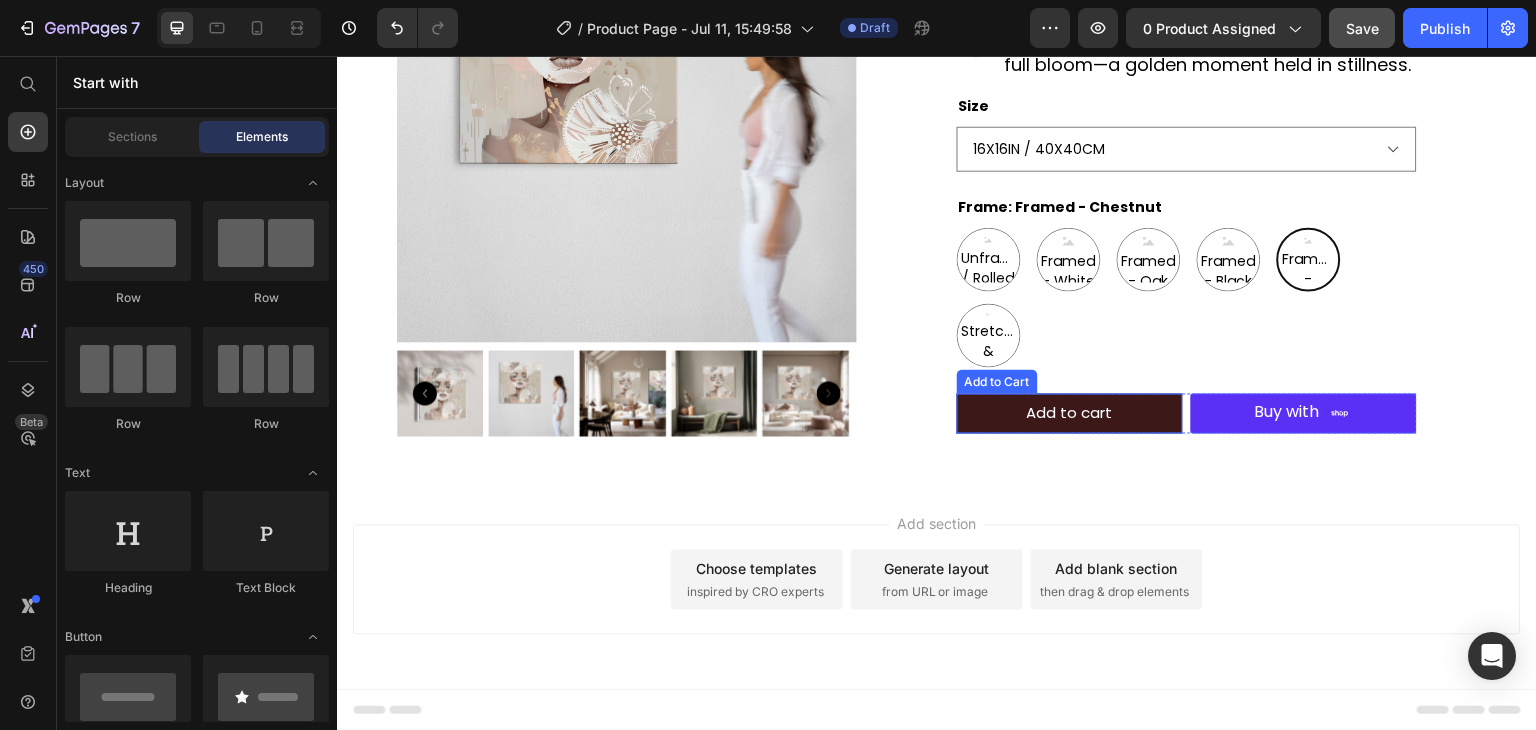 click on "Add to cart" at bounding box center (1070, 414) 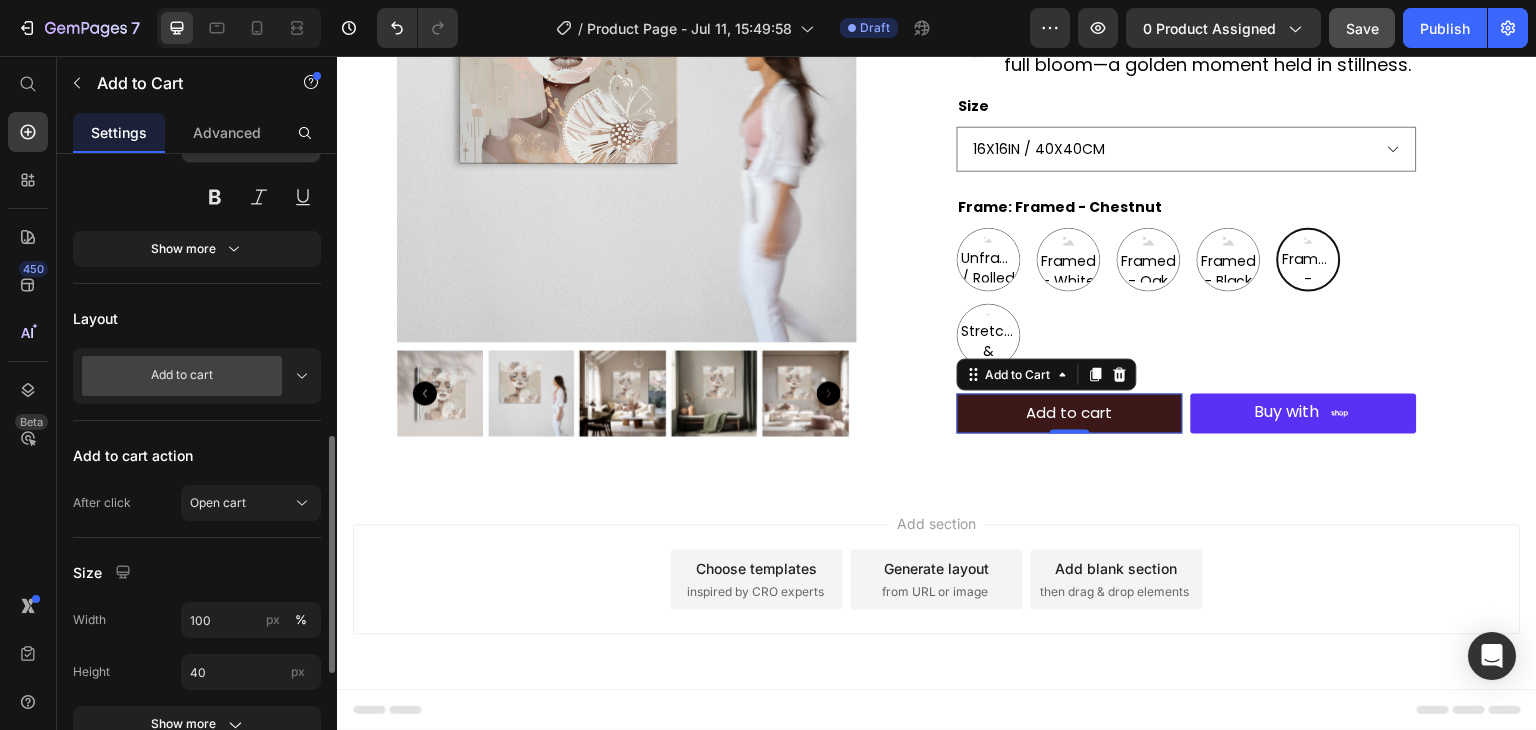 scroll, scrollTop: 503, scrollLeft: 0, axis: vertical 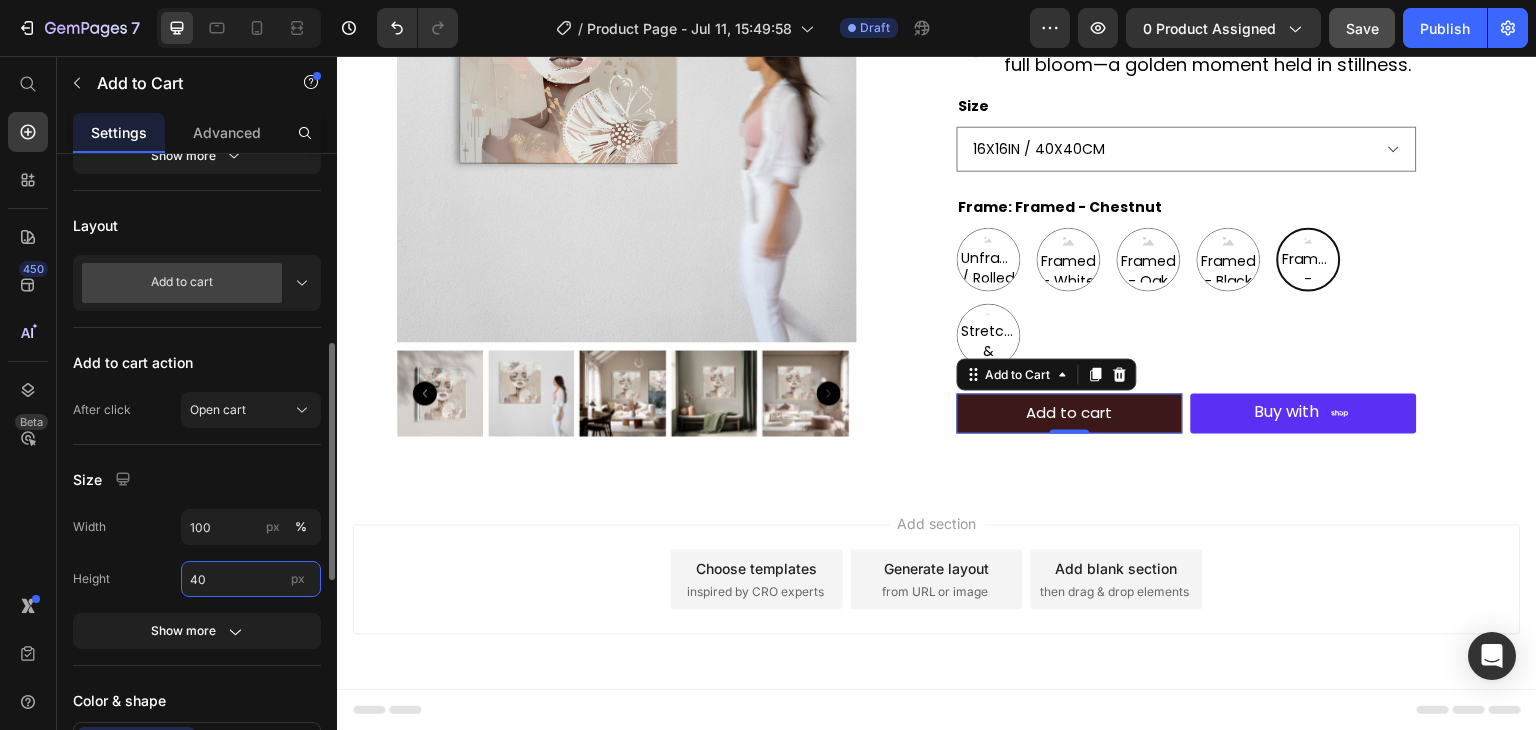 click on "40" at bounding box center (251, 579) 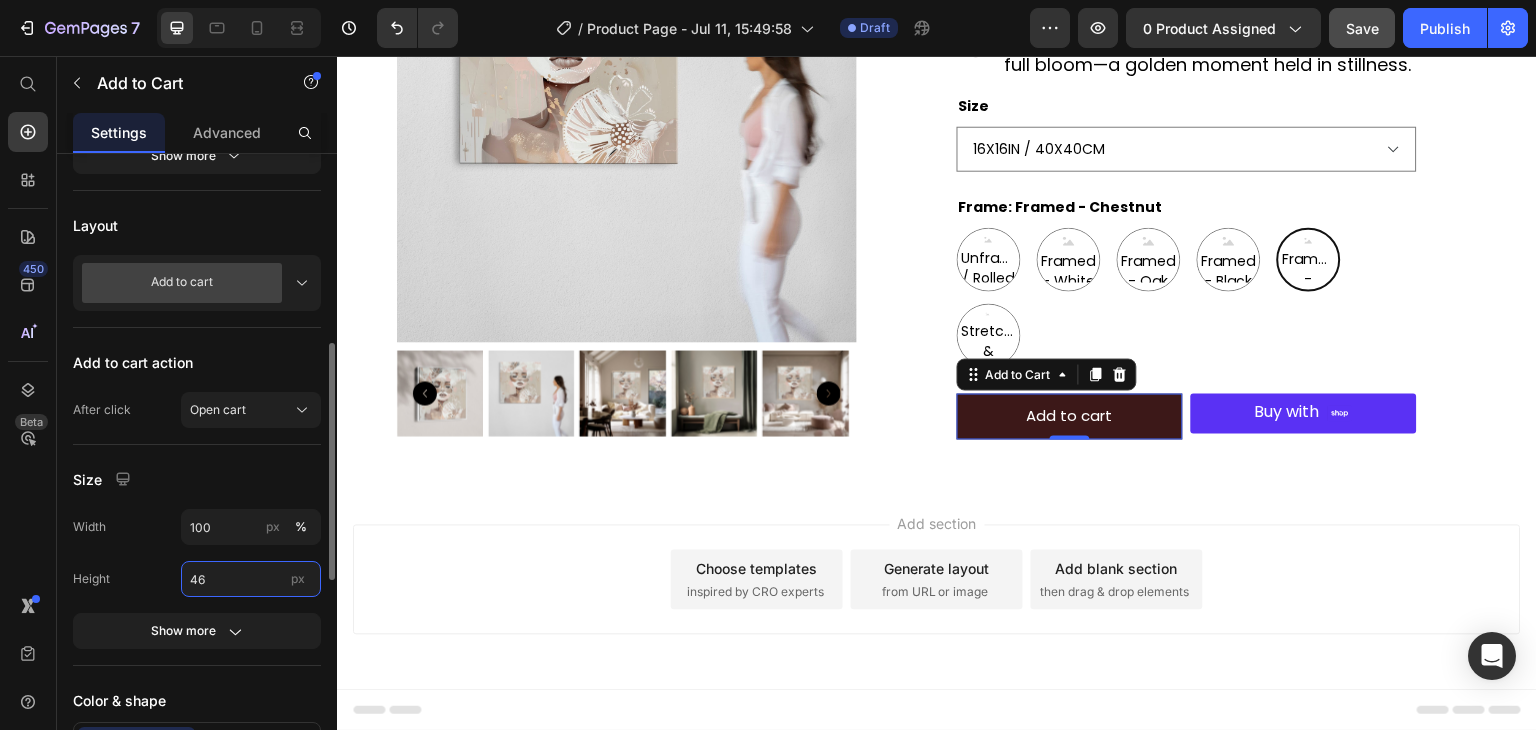 type on "45" 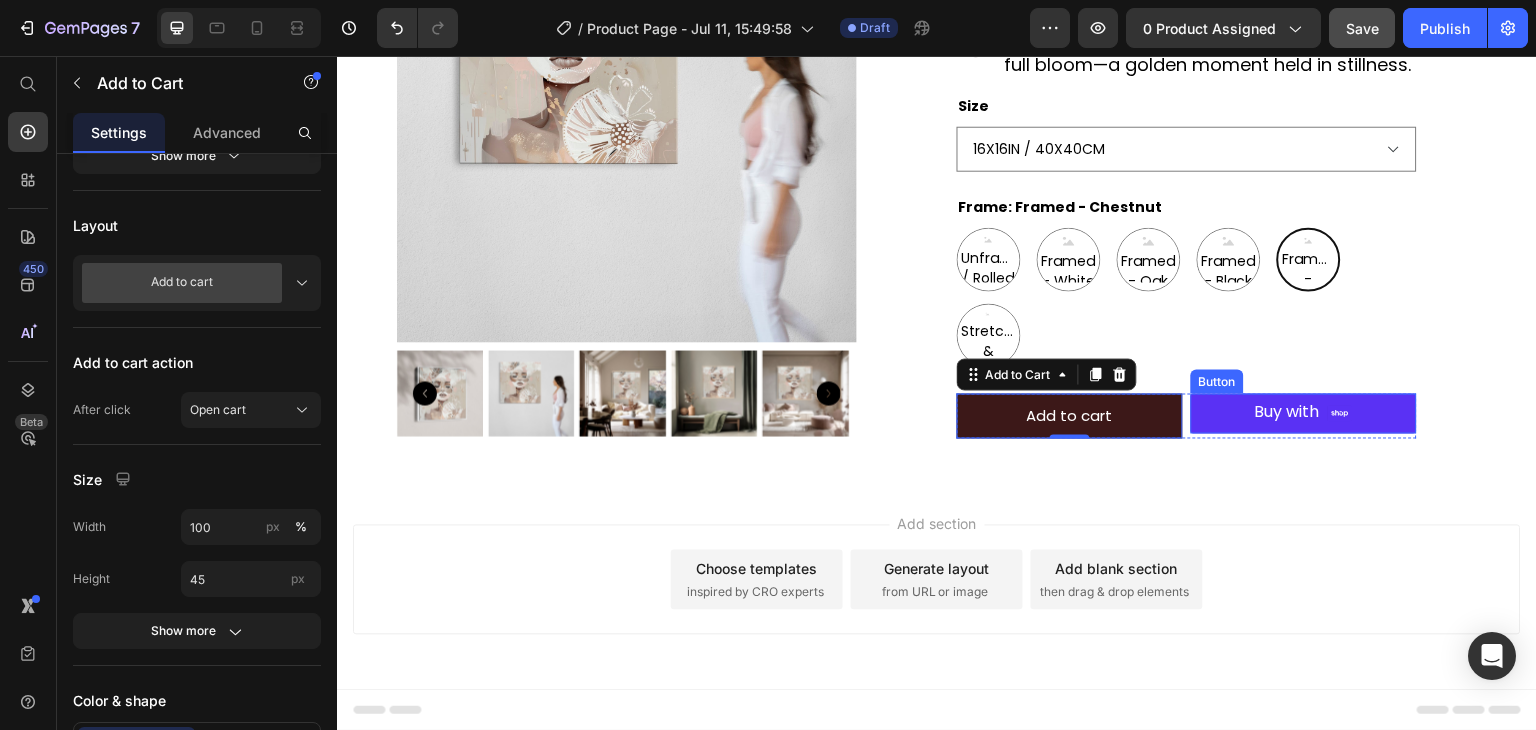 click on "Shop Pay Buy with" at bounding box center (1304, 414) 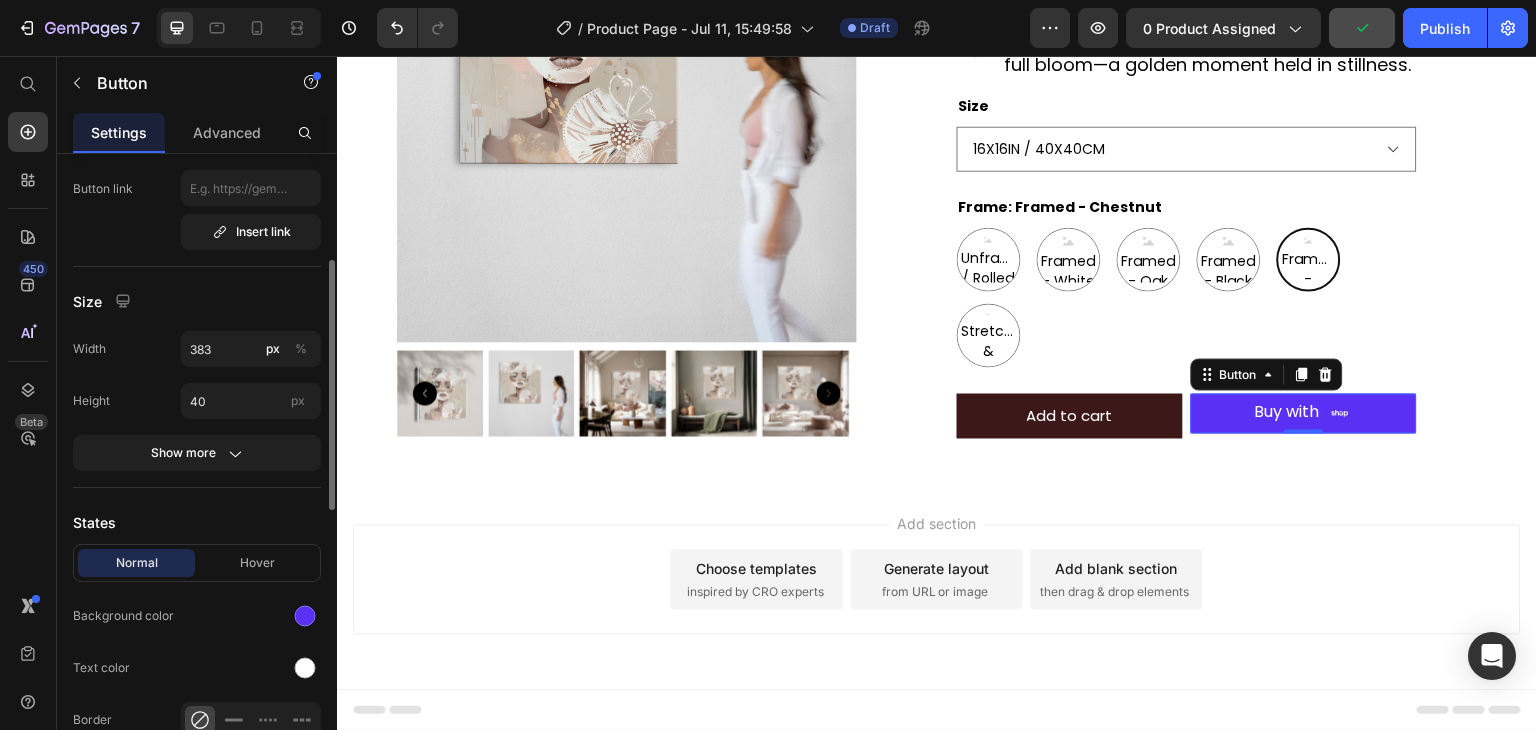 scroll, scrollTop: 262, scrollLeft: 0, axis: vertical 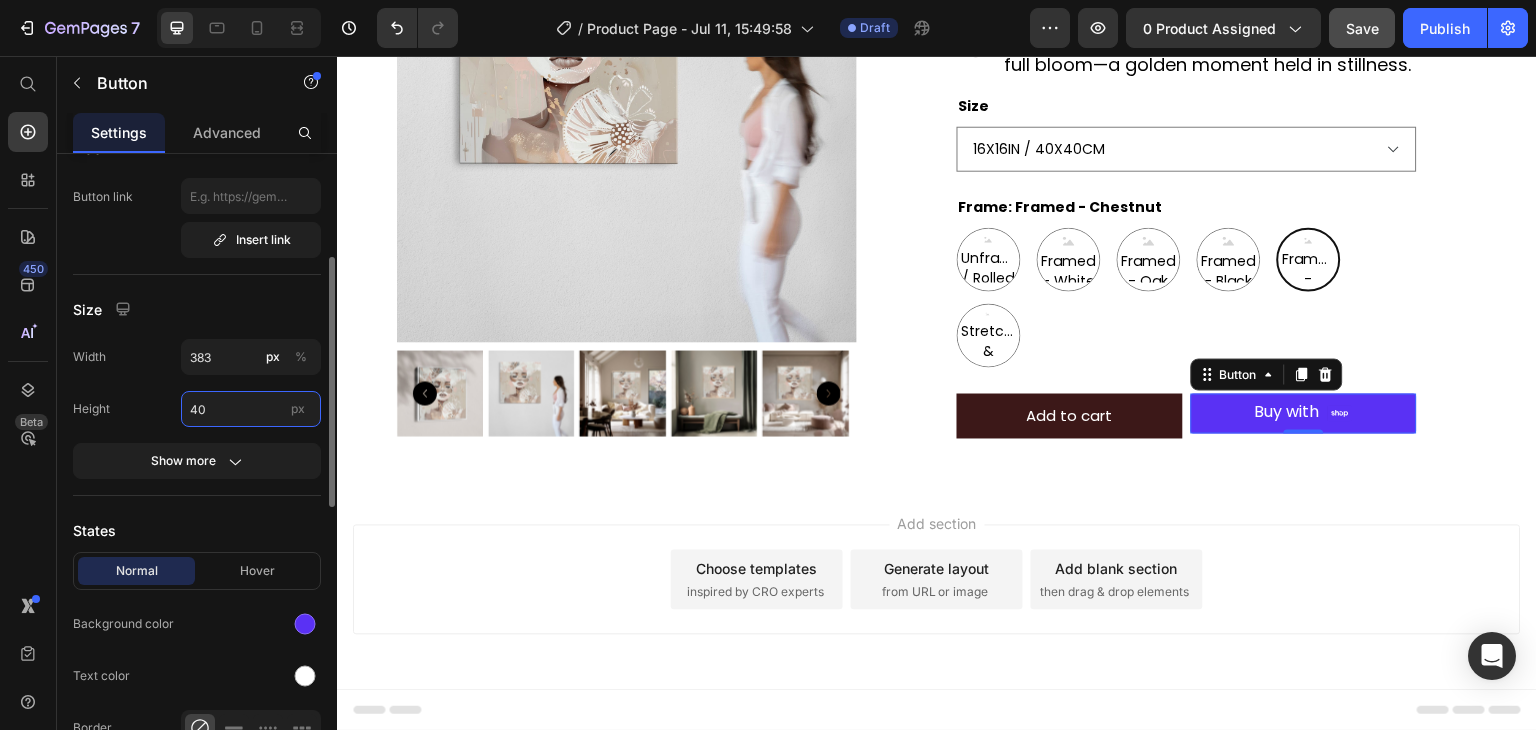 click on "40" at bounding box center [251, 409] 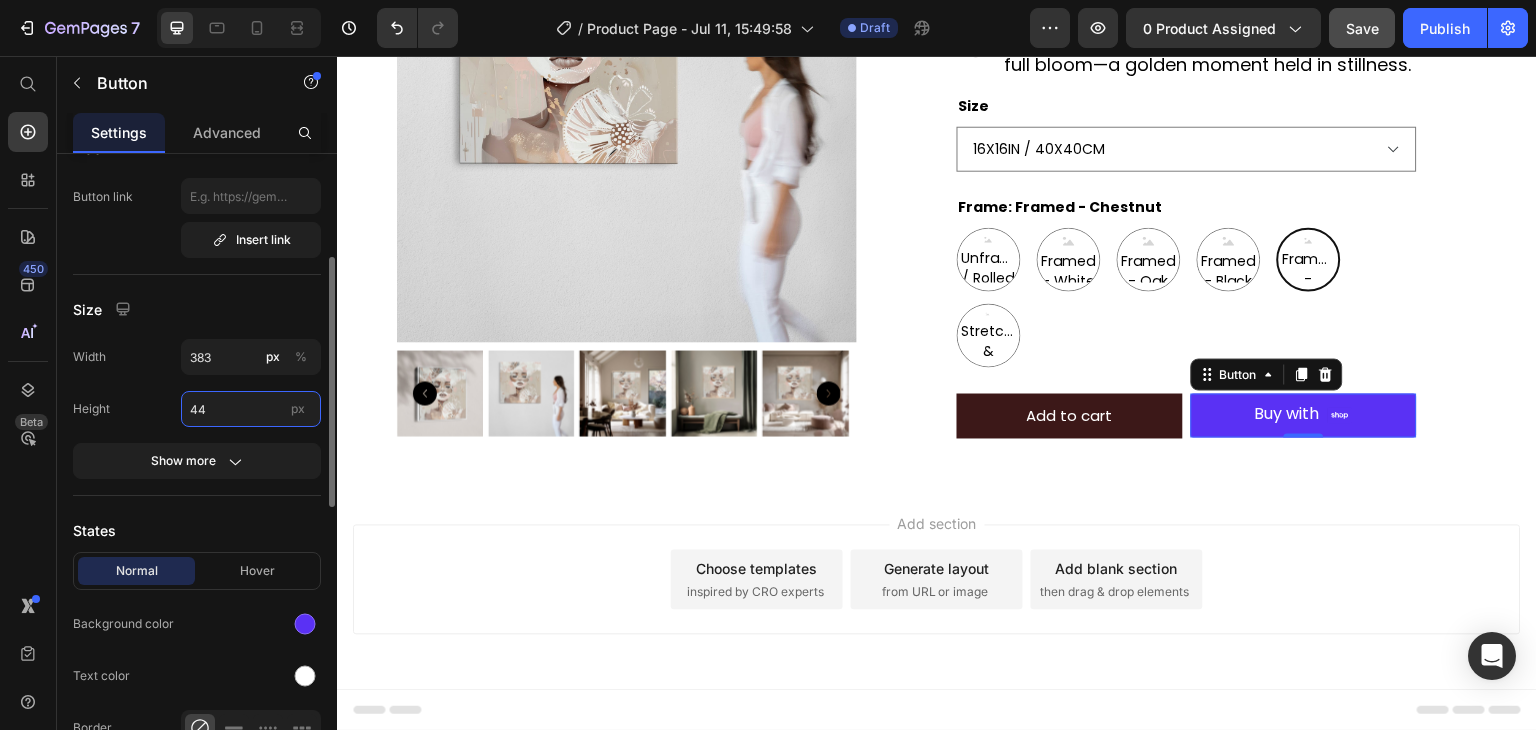 type on "45" 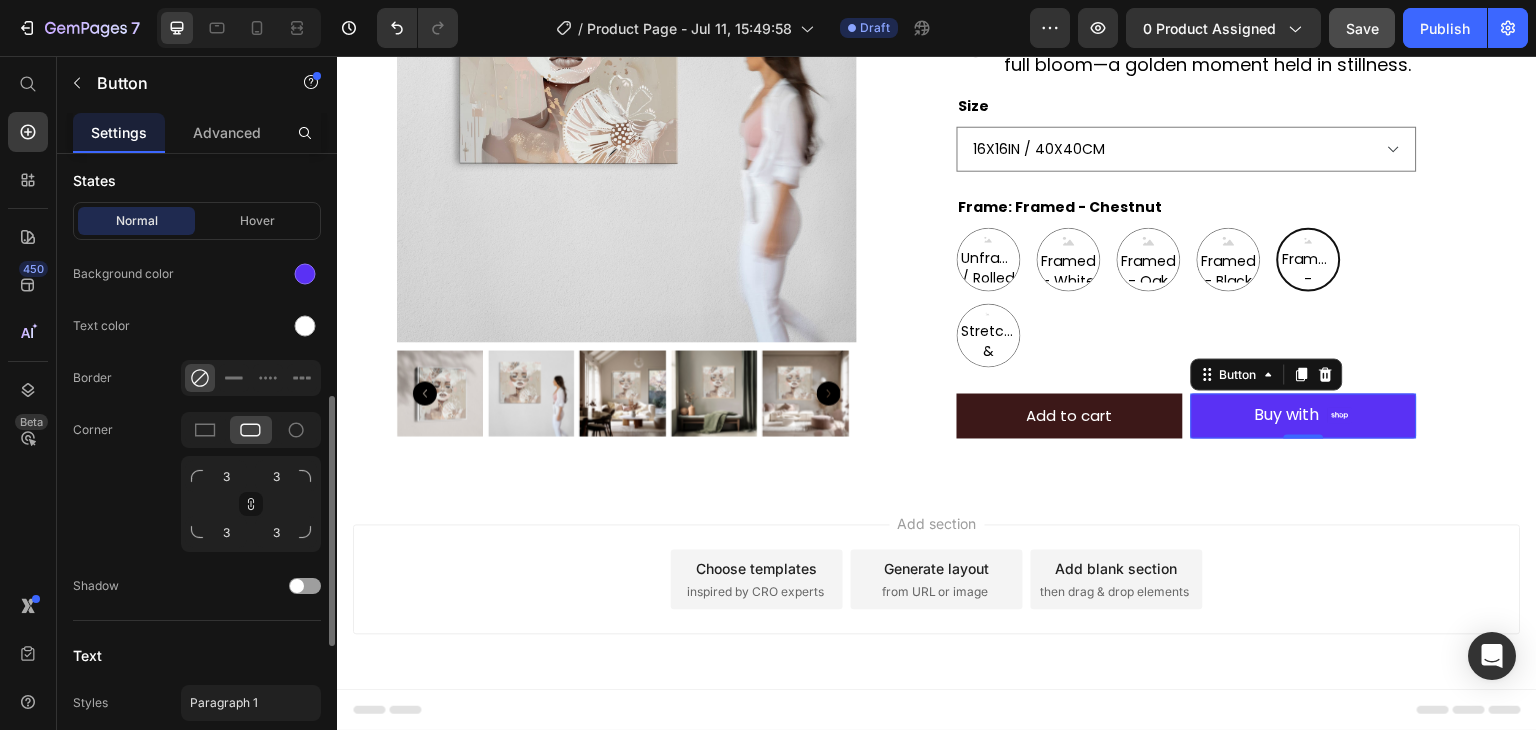 scroll, scrollTop: 620, scrollLeft: 0, axis: vertical 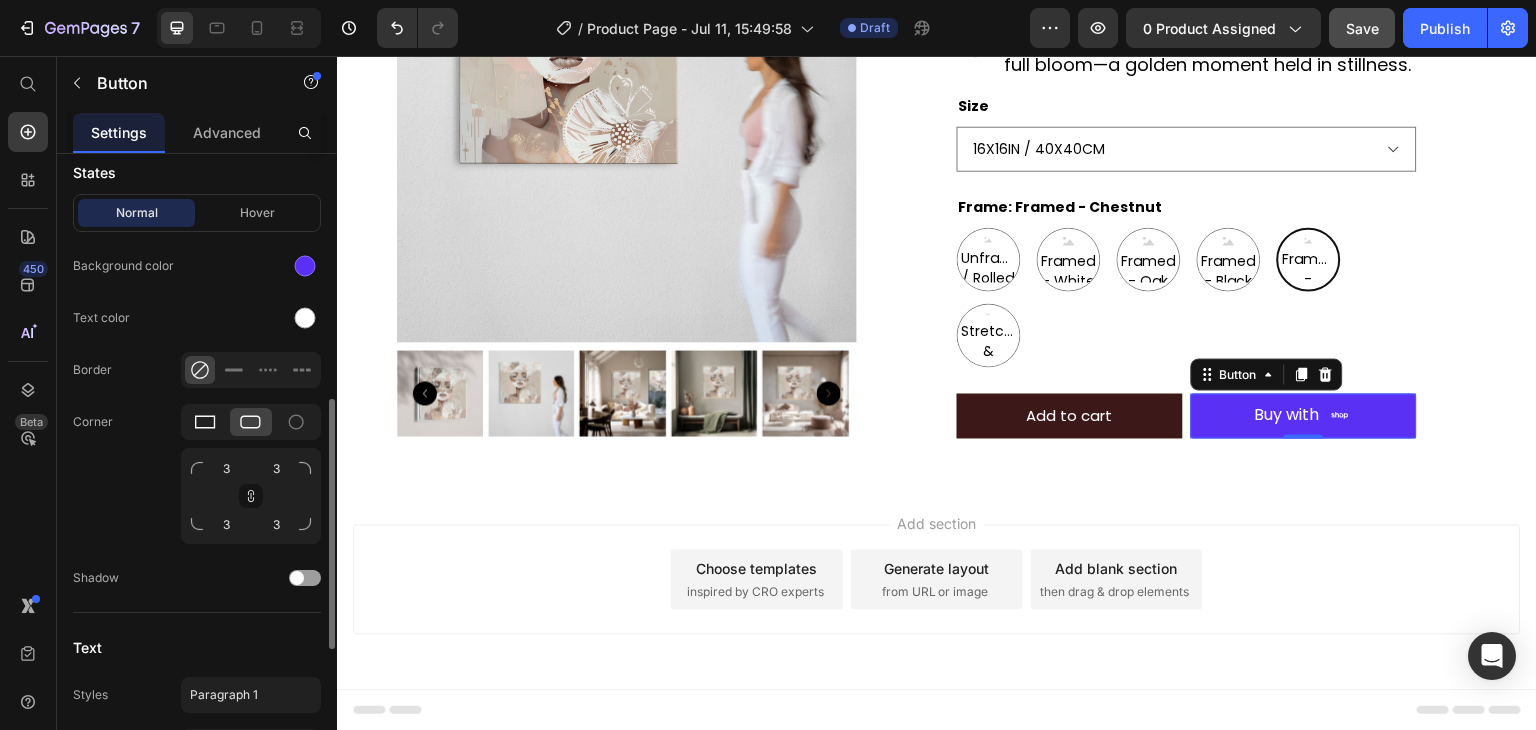 click 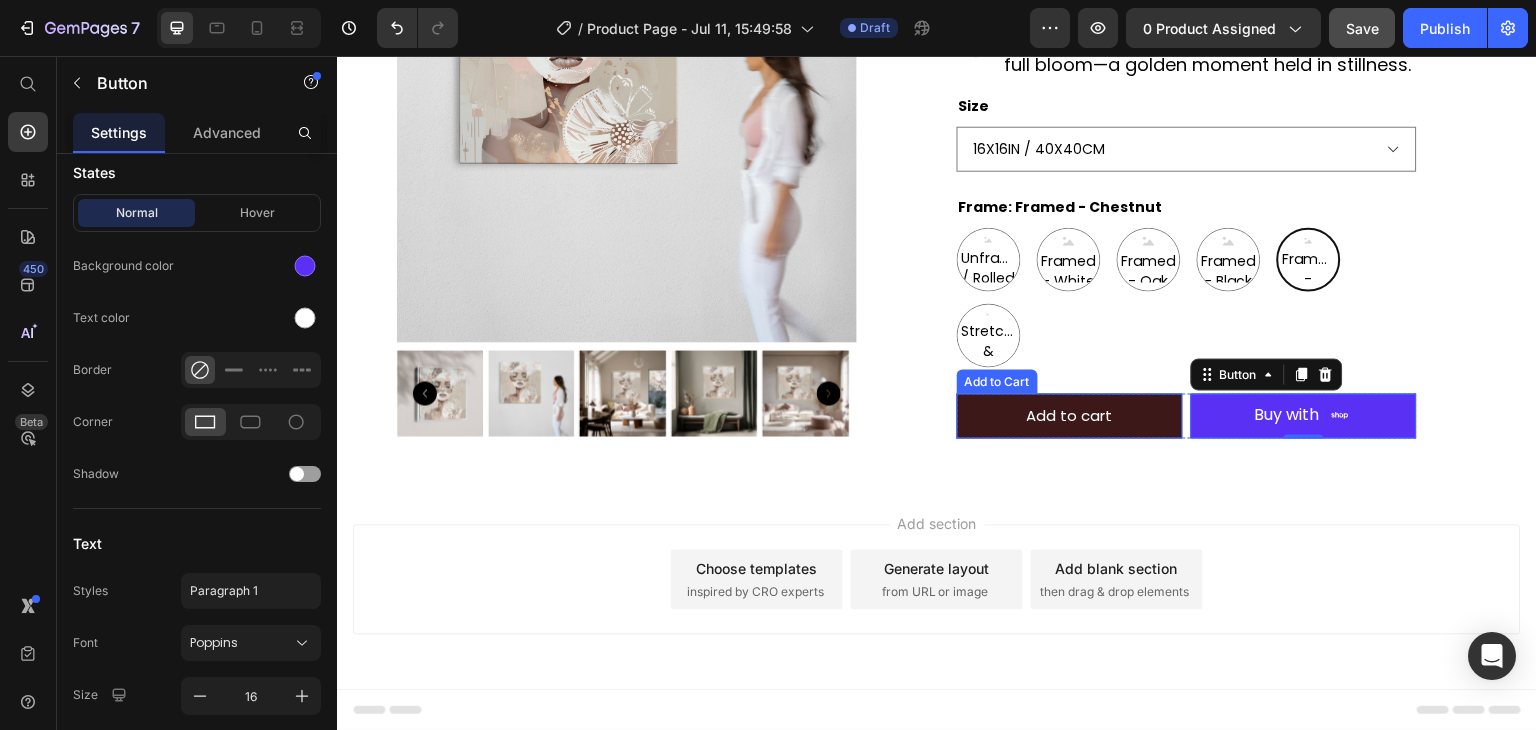 click on "Add to cart" at bounding box center (1070, 416) 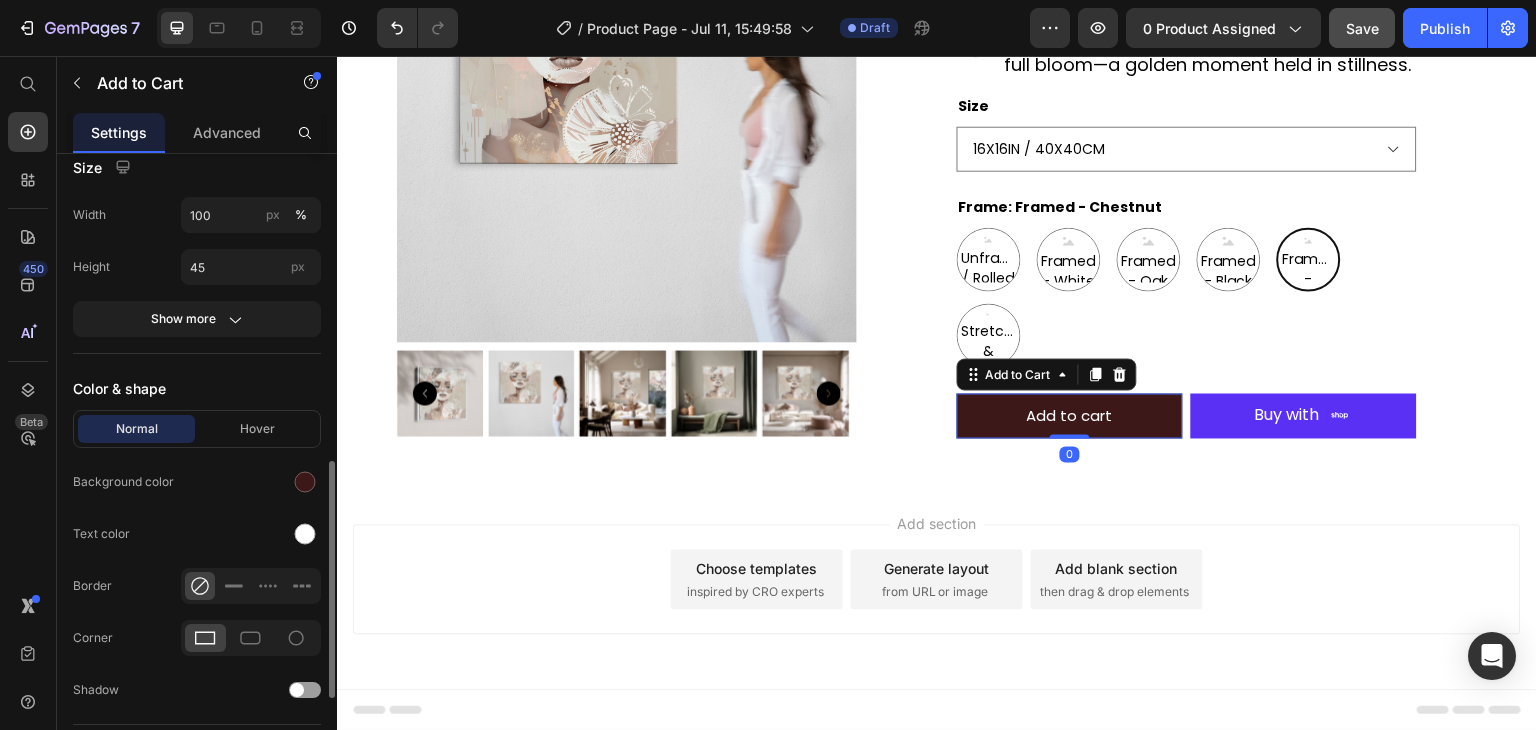 scroll, scrollTop: 971, scrollLeft: 0, axis: vertical 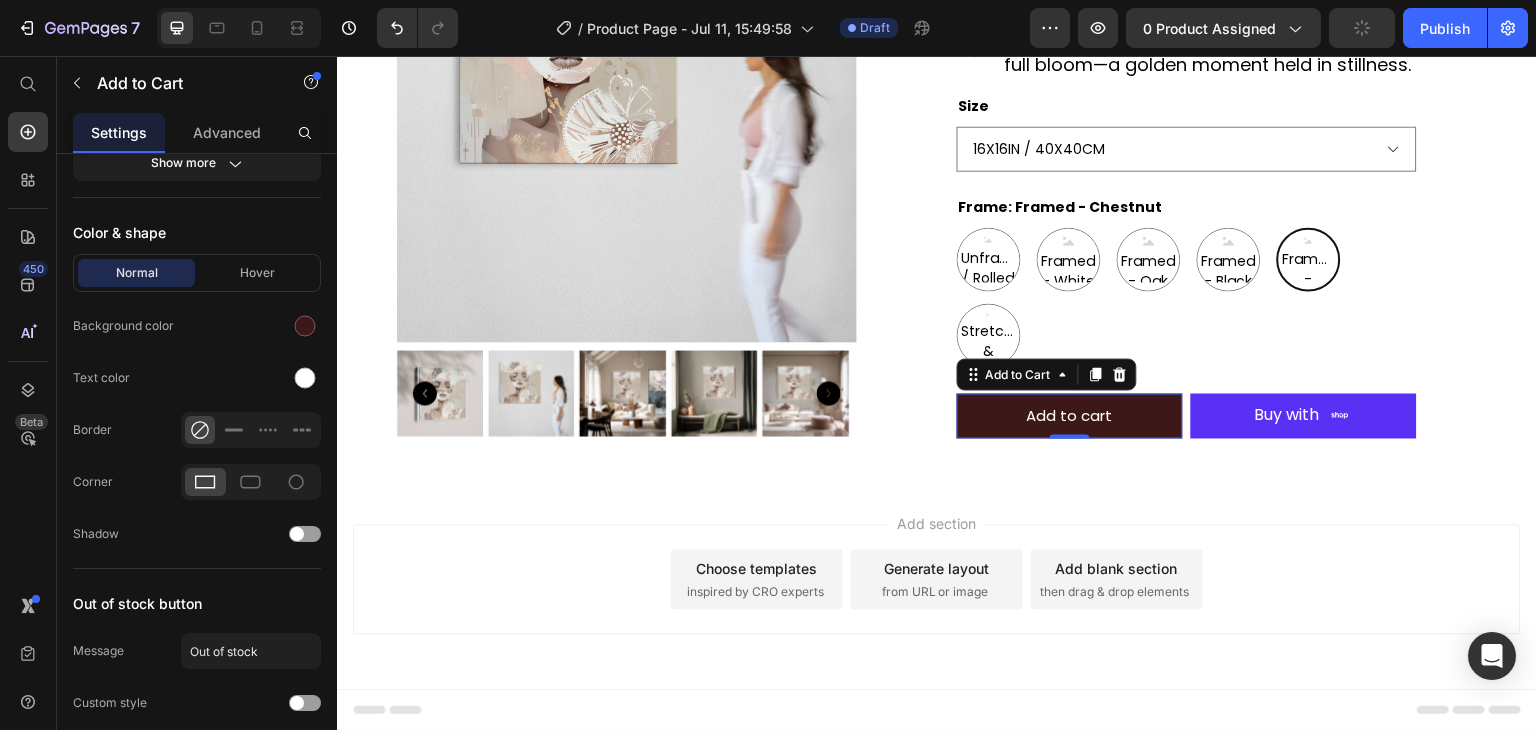 click on "Add section Choose templates inspired by CRO experts Generate layout from URL or image Add blank section then drag & drop elements" at bounding box center (937, 608) 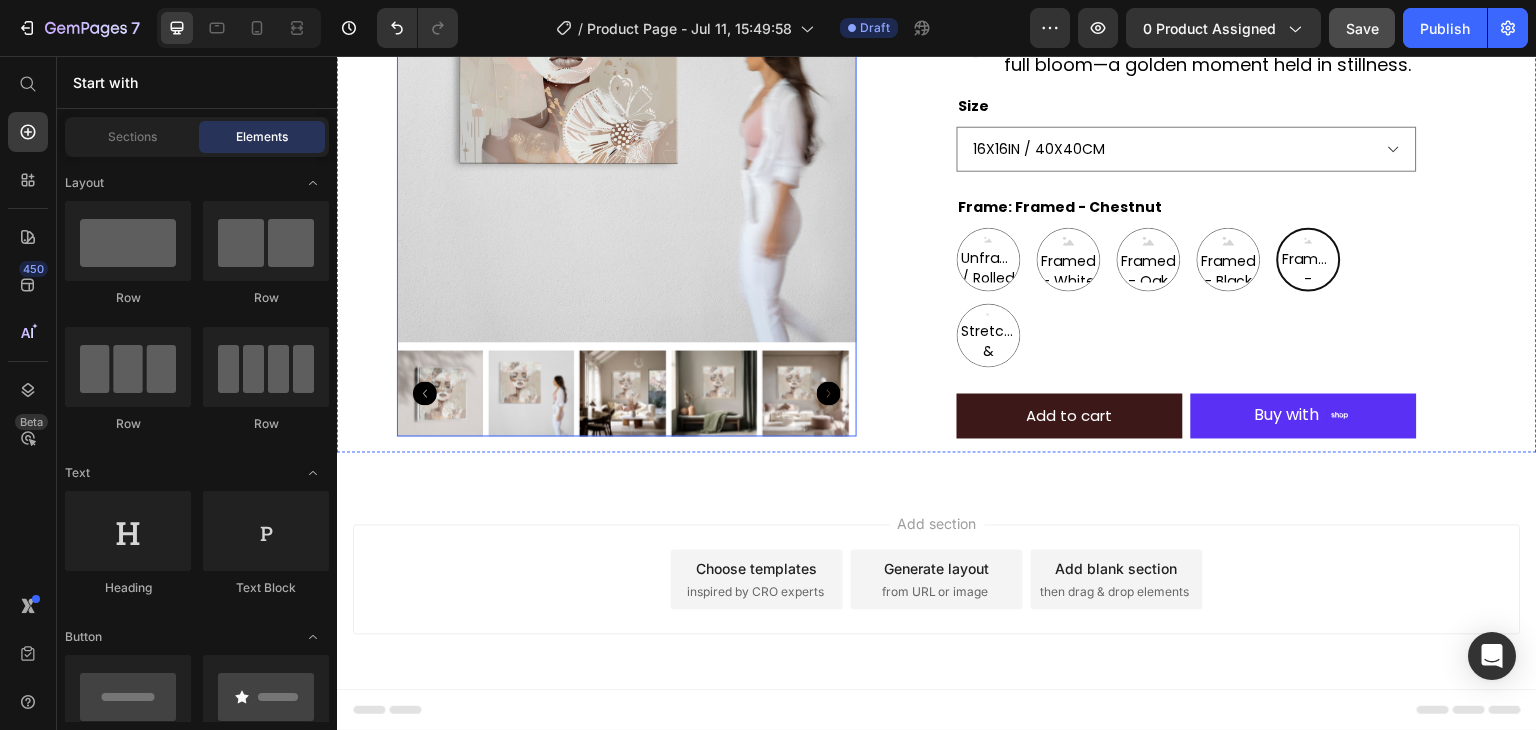 scroll, scrollTop: 256, scrollLeft: 0, axis: vertical 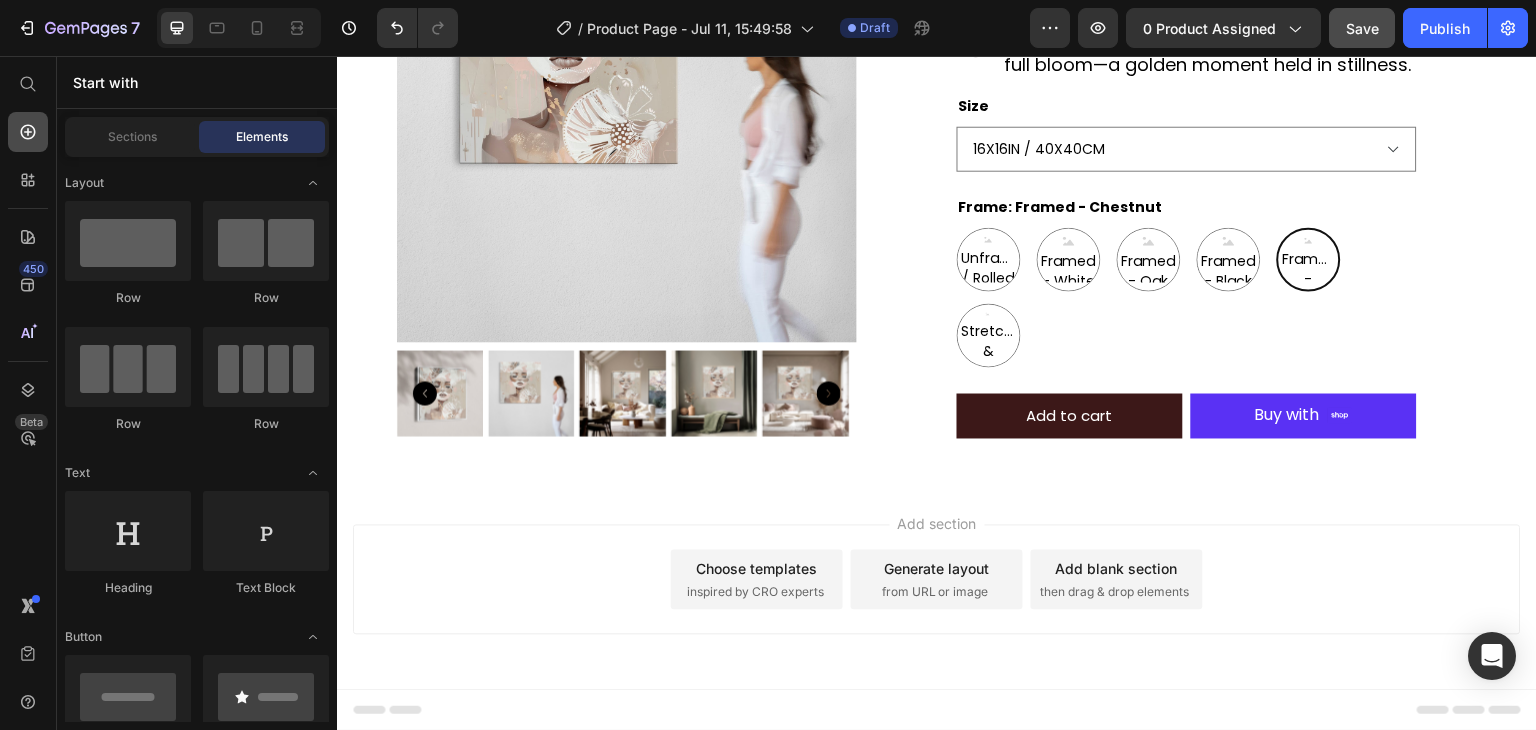 click 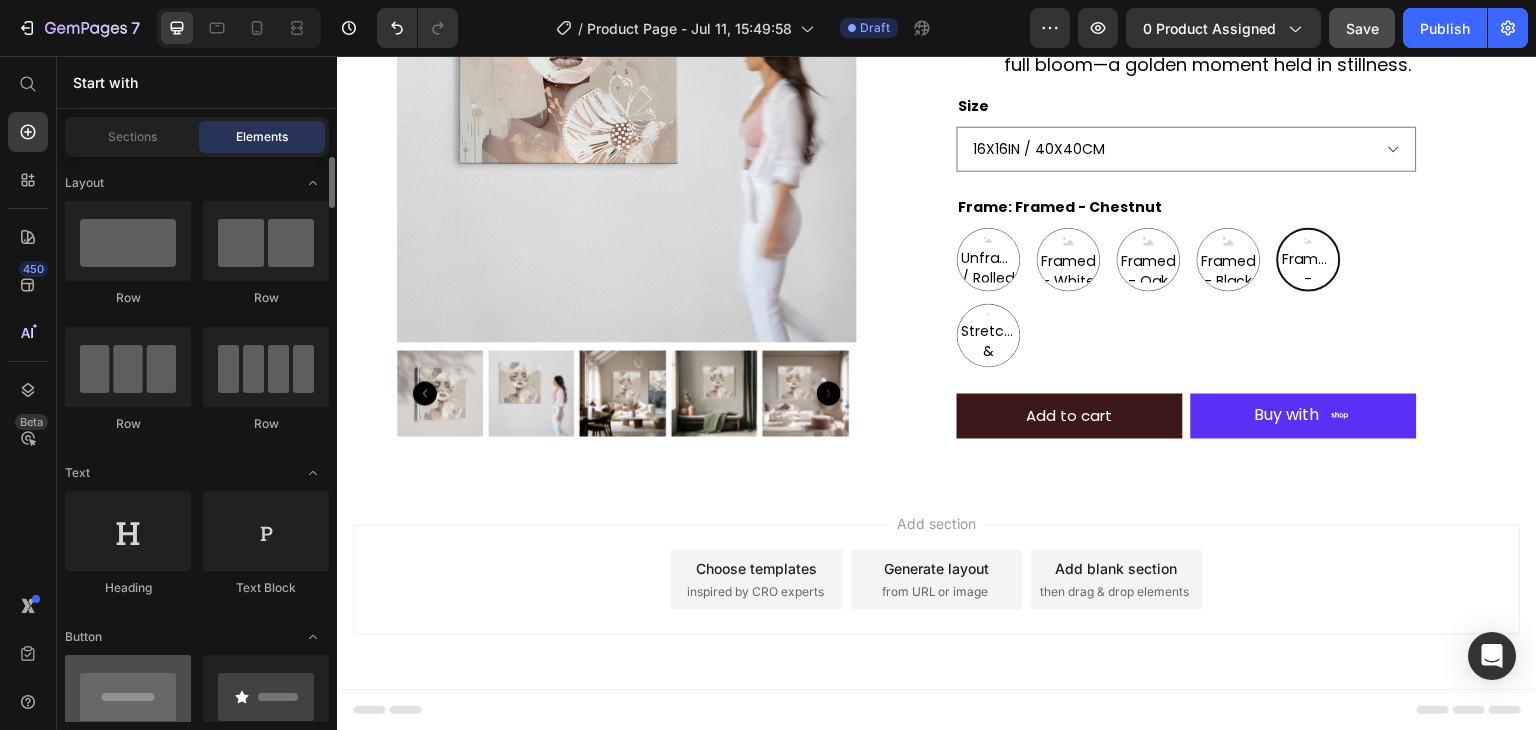 scroll, scrollTop: 0, scrollLeft: 0, axis: both 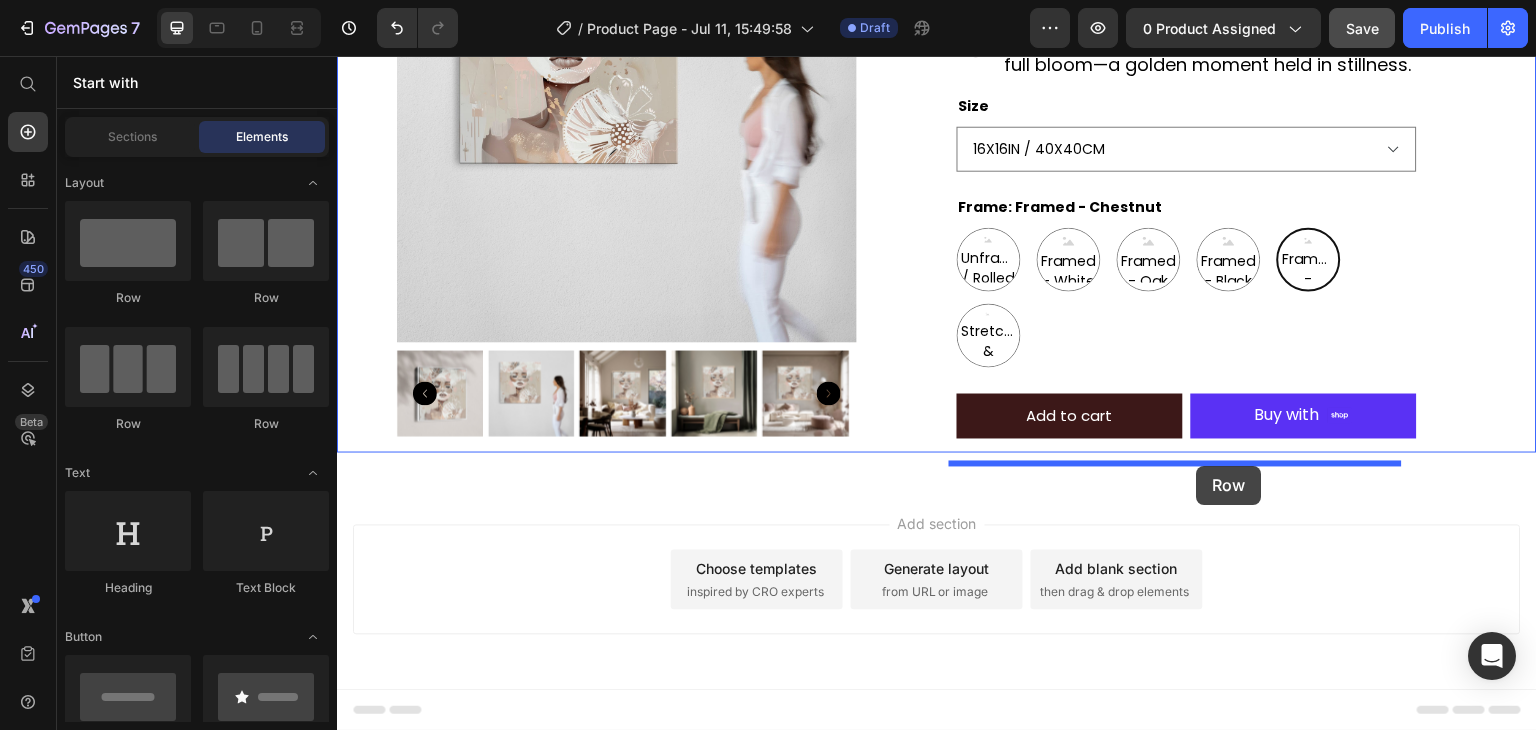 drag, startPoint x: 458, startPoint y: 312, endPoint x: 1197, endPoint y: 466, distance: 754.8755 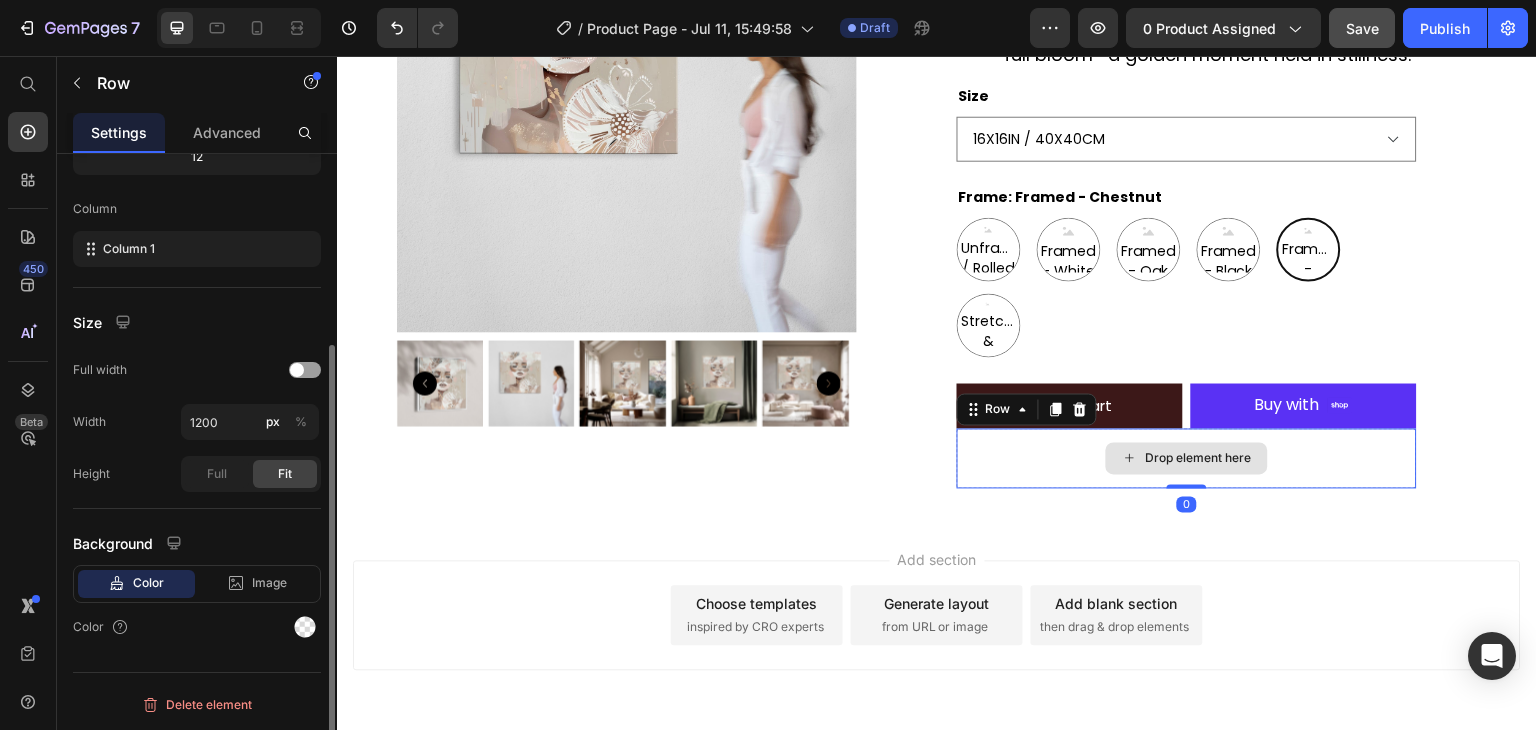 scroll, scrollTop: 0, scrollLeft: 0, axis: both 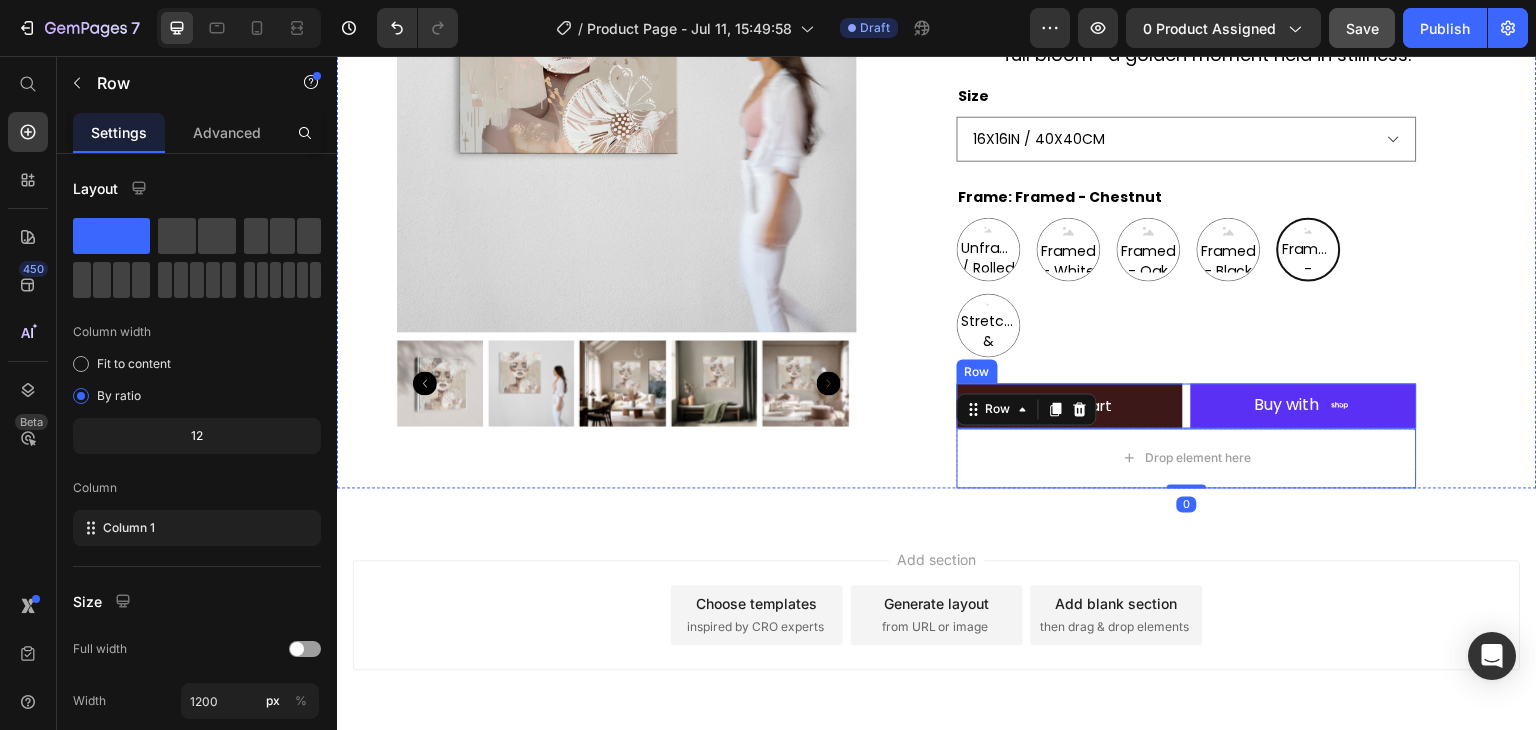 click on "Add to cart Add to Cart Shop Pay Buy with Button Row" at bounding box center [1187, 406] 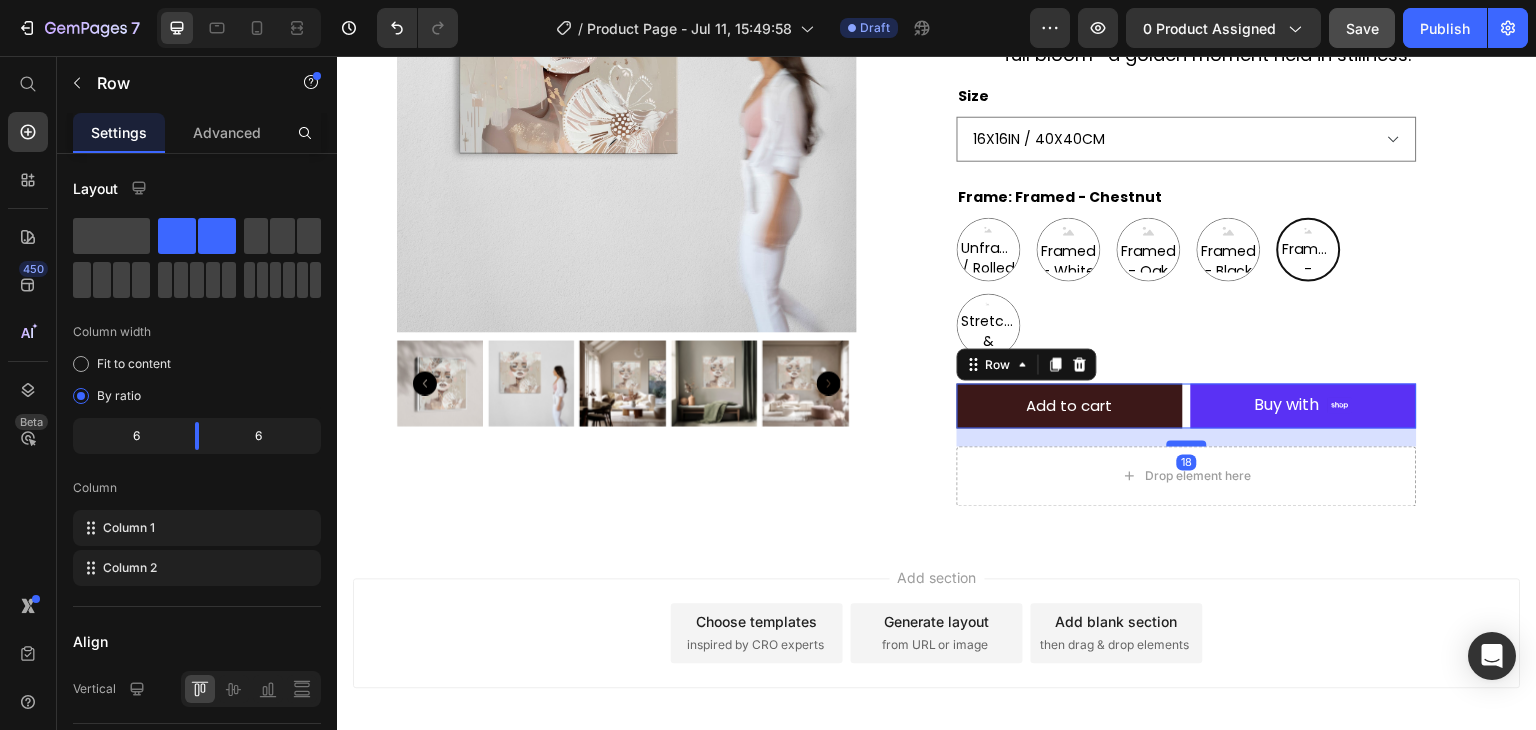 drag, startPoint x: 1184, startPoint y: 446, endPoint x: 1183, endPoint y: 464, distance: 18.027756 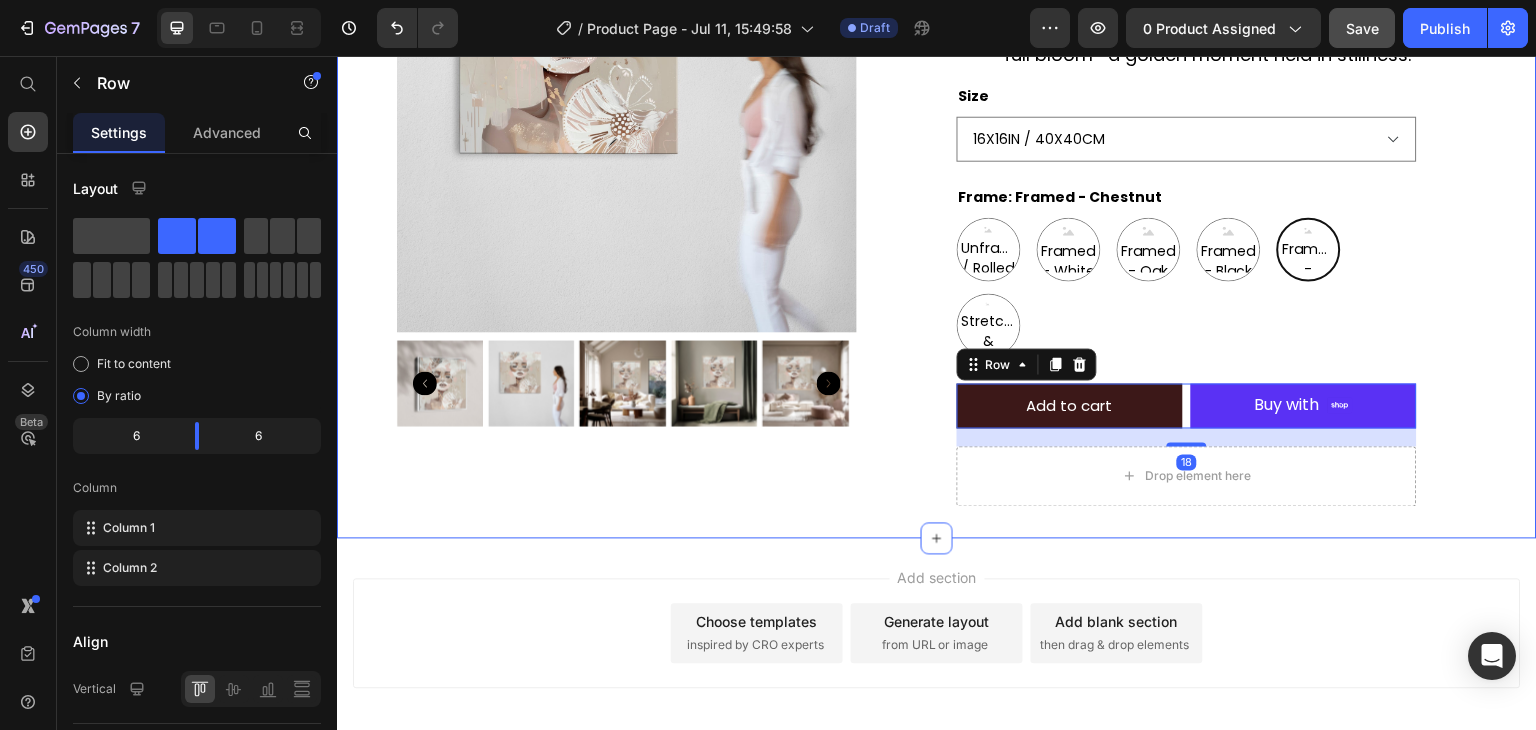 click on "Product Images Aiyana Product Title Icon Icon Icon Icon Icon Icon List 1 review Text Block Row $199.00 Product Price Row Image Halcyon is a soft, radiant celebration of life in full bloom—a golden moment held in stillness. Text Block Row Size 16X16IN / 40X40CM 20X20IN / 50X50CM 26X26IN / 66X66CM 38X38IN / 96X96CM 48X48IN / 122X122CM Frame: Framed - Chestnut Unframed / Rolled Canvas Unframed / Rolled Canvas Unframed / Rolled Canvas Framed - White Framed - White Framed - White Framed - Oak Framed - Oak Framed - Oak Framed - Black Framed - Black Framed - Black Framed - Chestnut Framed - Chestnut Framed - Chestnut Stretched & Ready to Hang Canvas Stretched & Ready to Hang Canvas Stretched & Ready to Hang Canvas Product Variants & Swatches Add to cart Add to Cart Shop Pay Buy with Button Row   18
Drop element here Row Product Section 1" at bounding box center (937, 190) 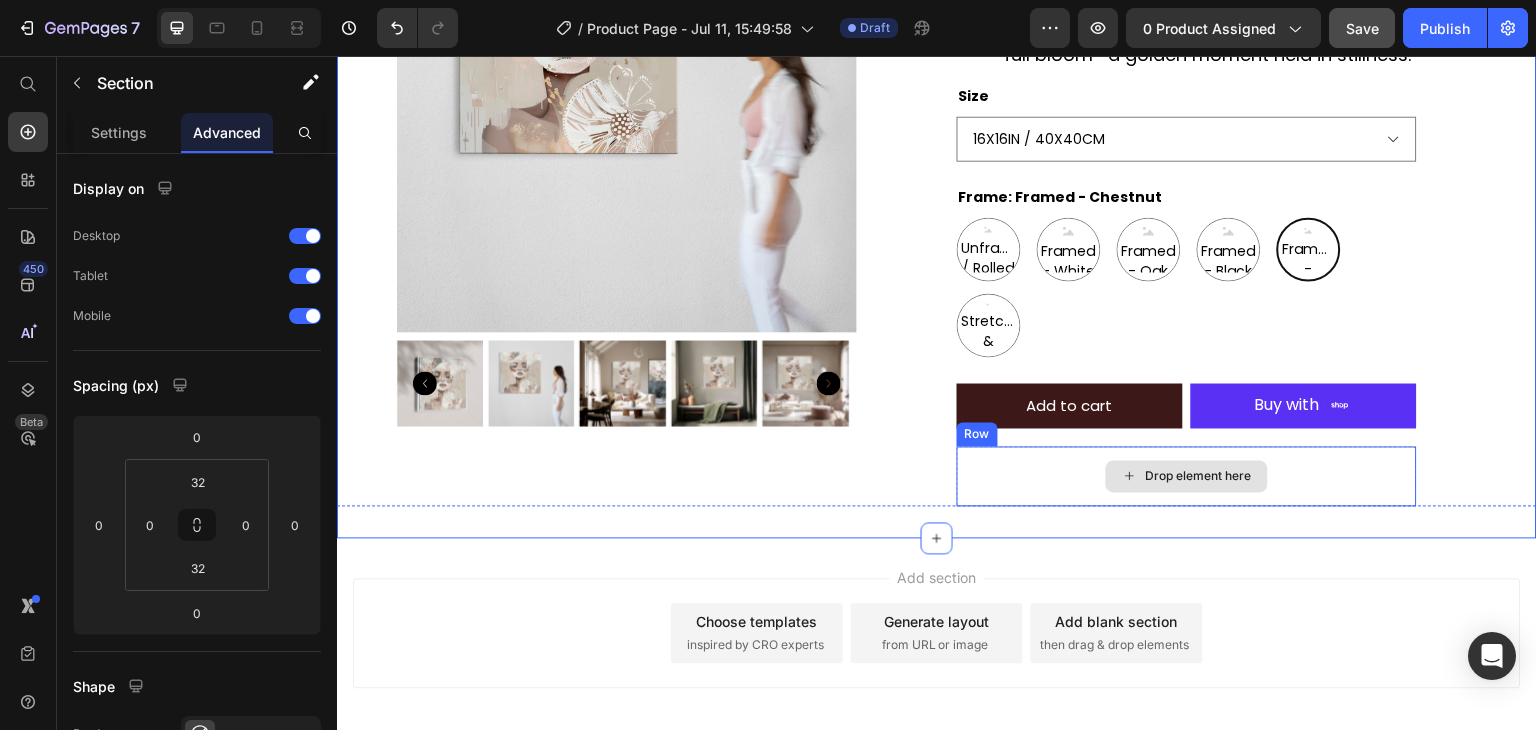 click on "Drop element here" at bounding box center (1187, 477) 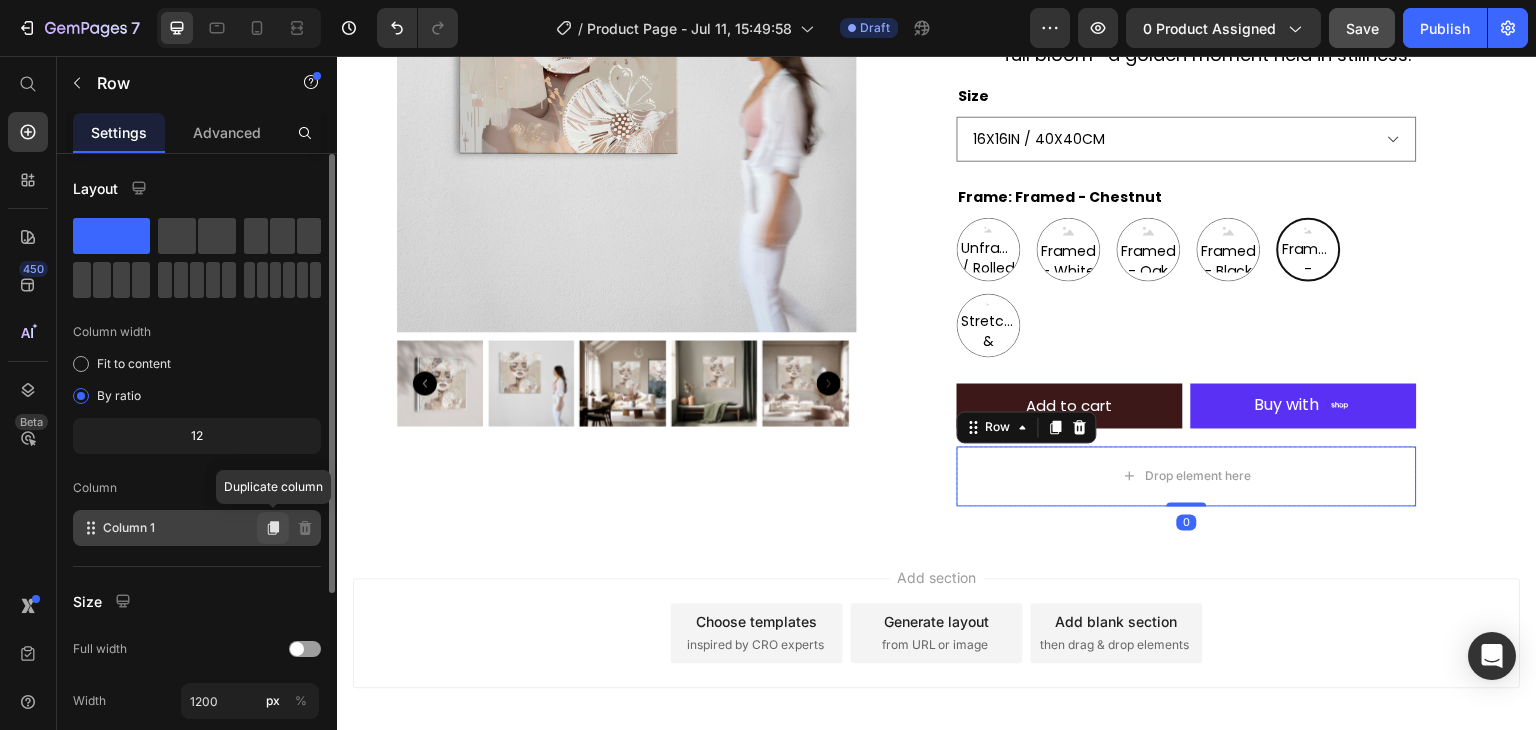 scroll, scrollTop: 277, scrollLeft: 0, axis: vertical 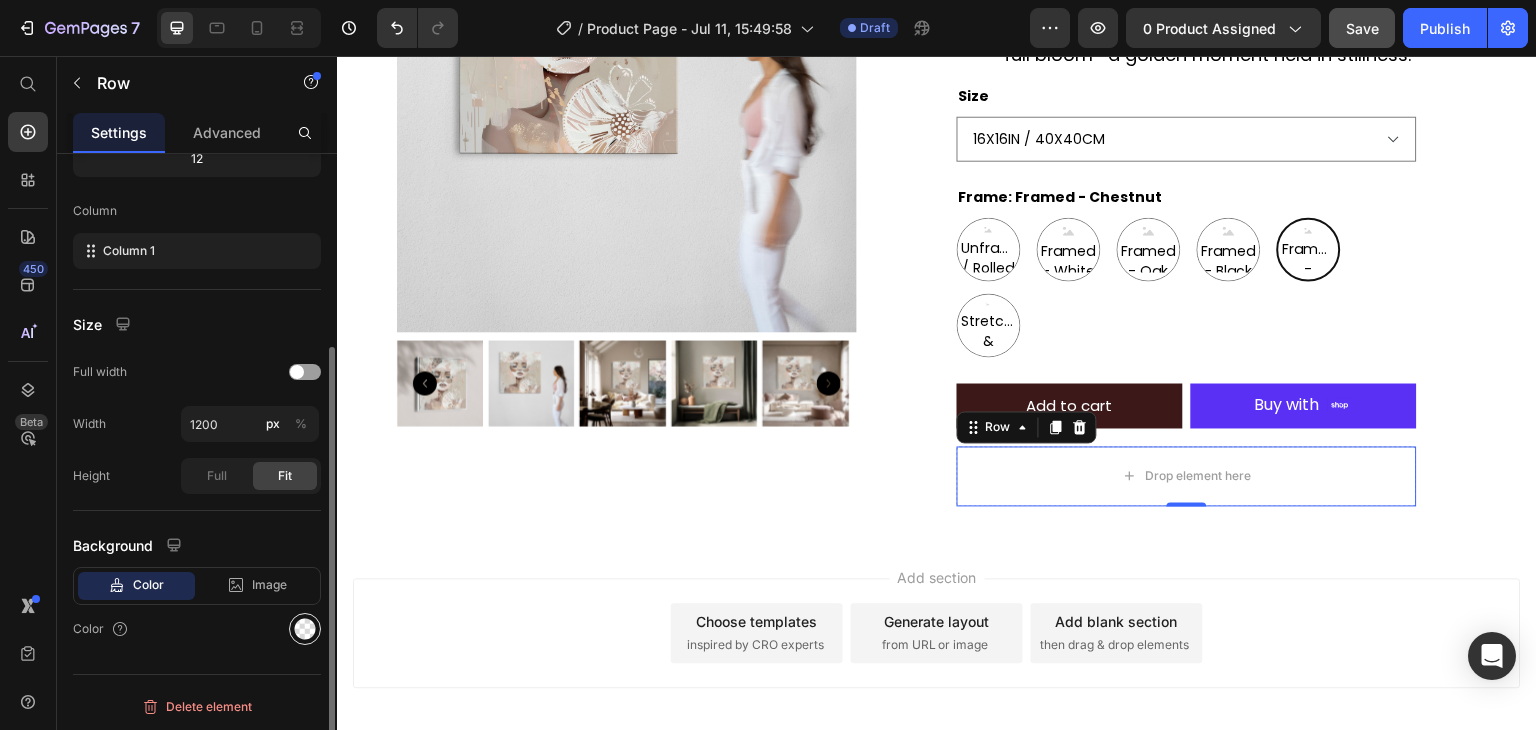 click at bounding box center [305, 629] 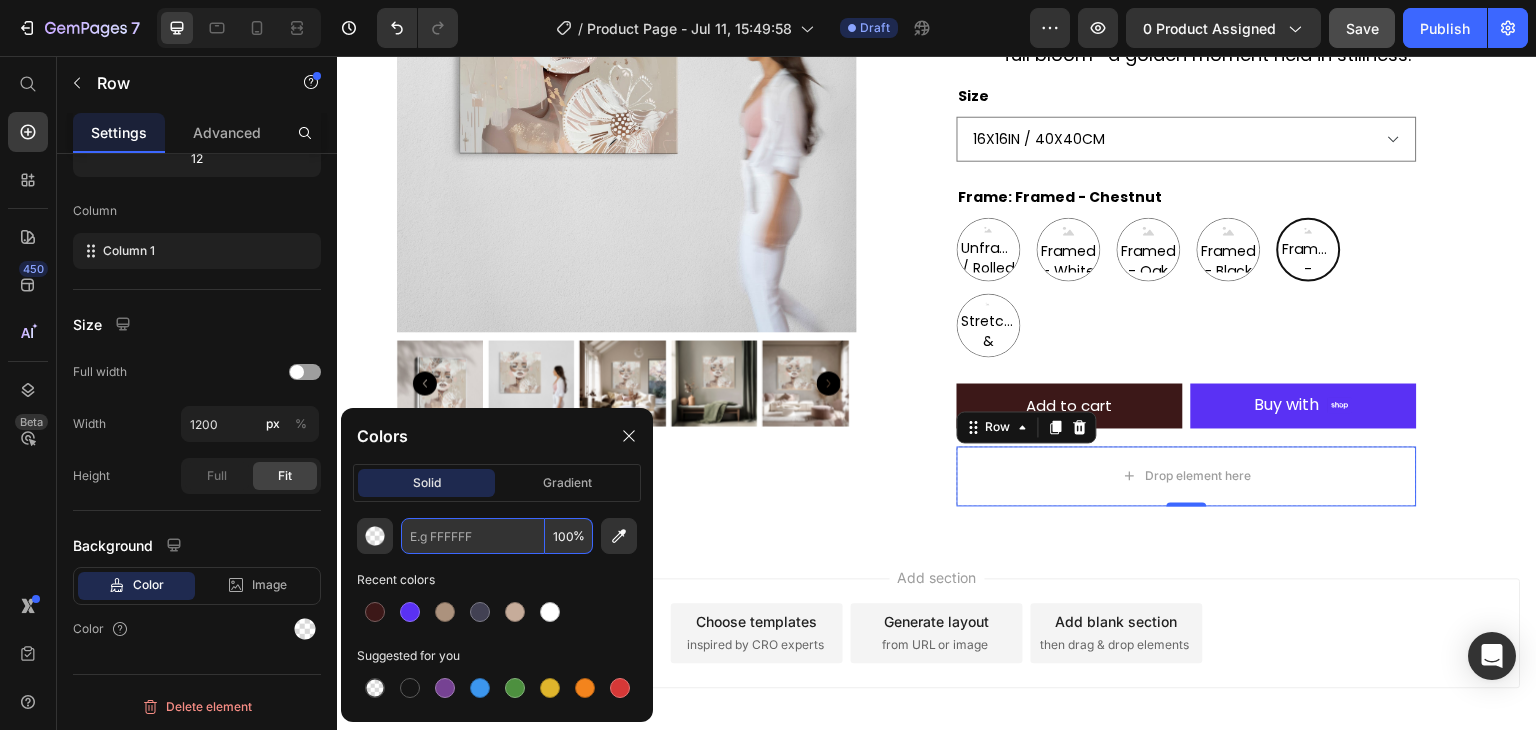 click at bounding box center (473, 536) 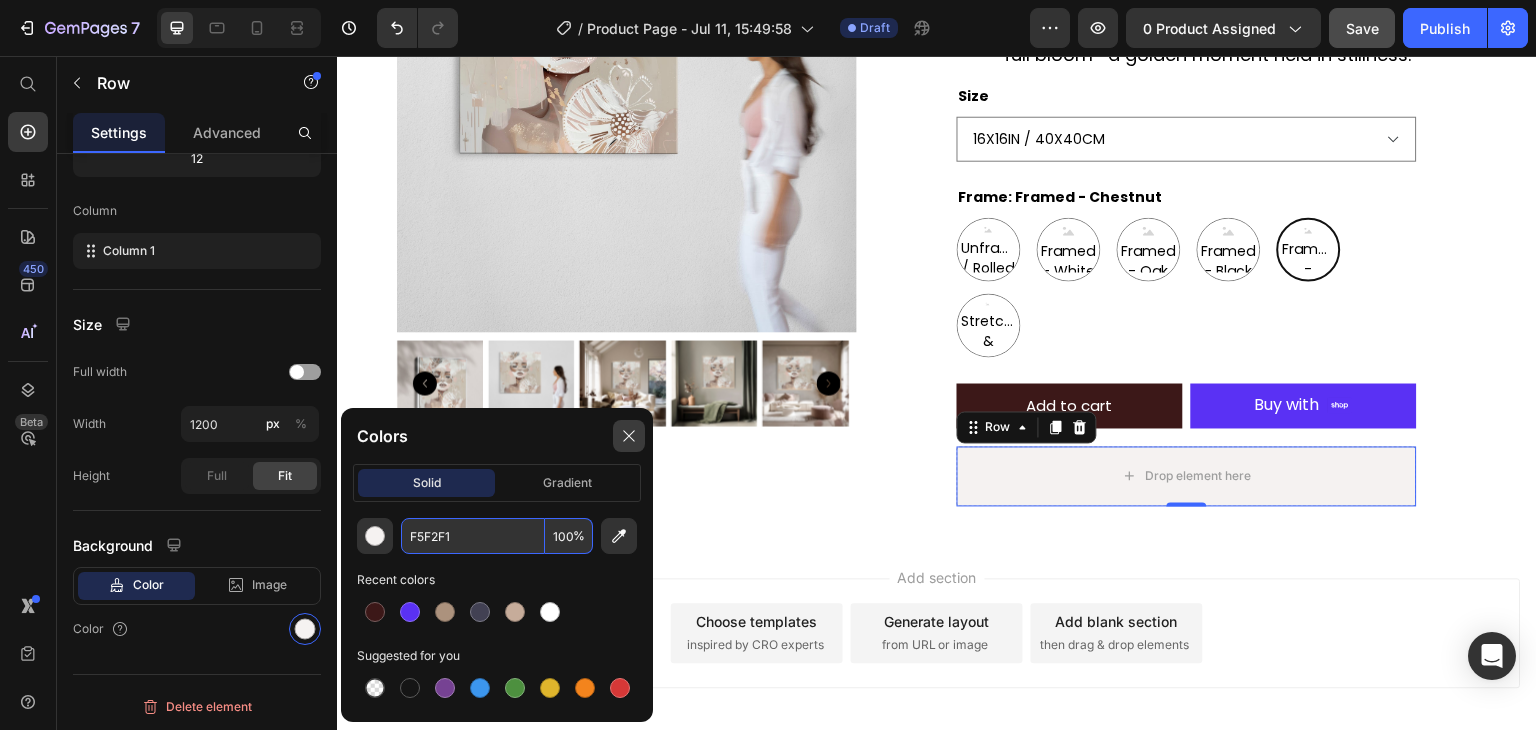 type on "F5F2F1" 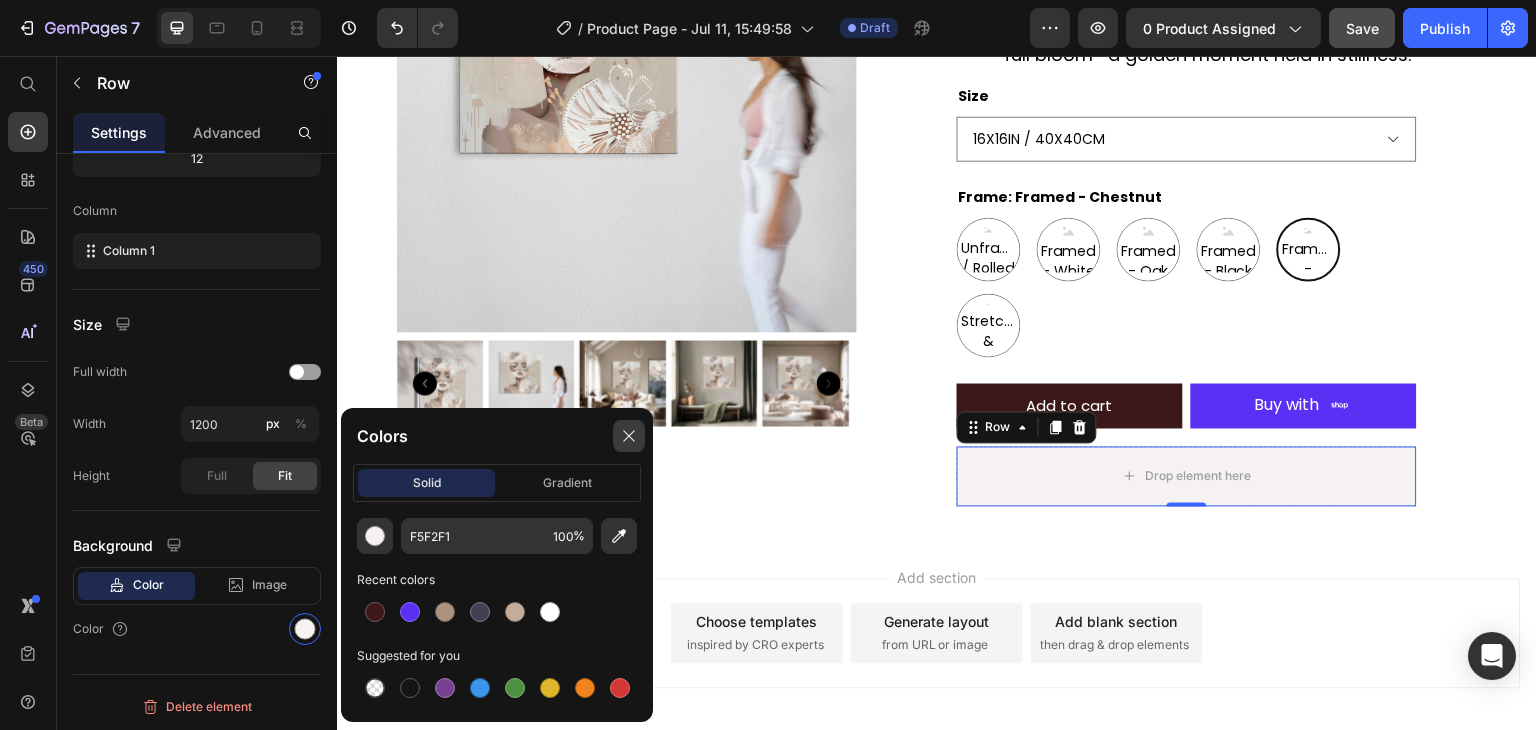 click at bounding box center (629, 436) 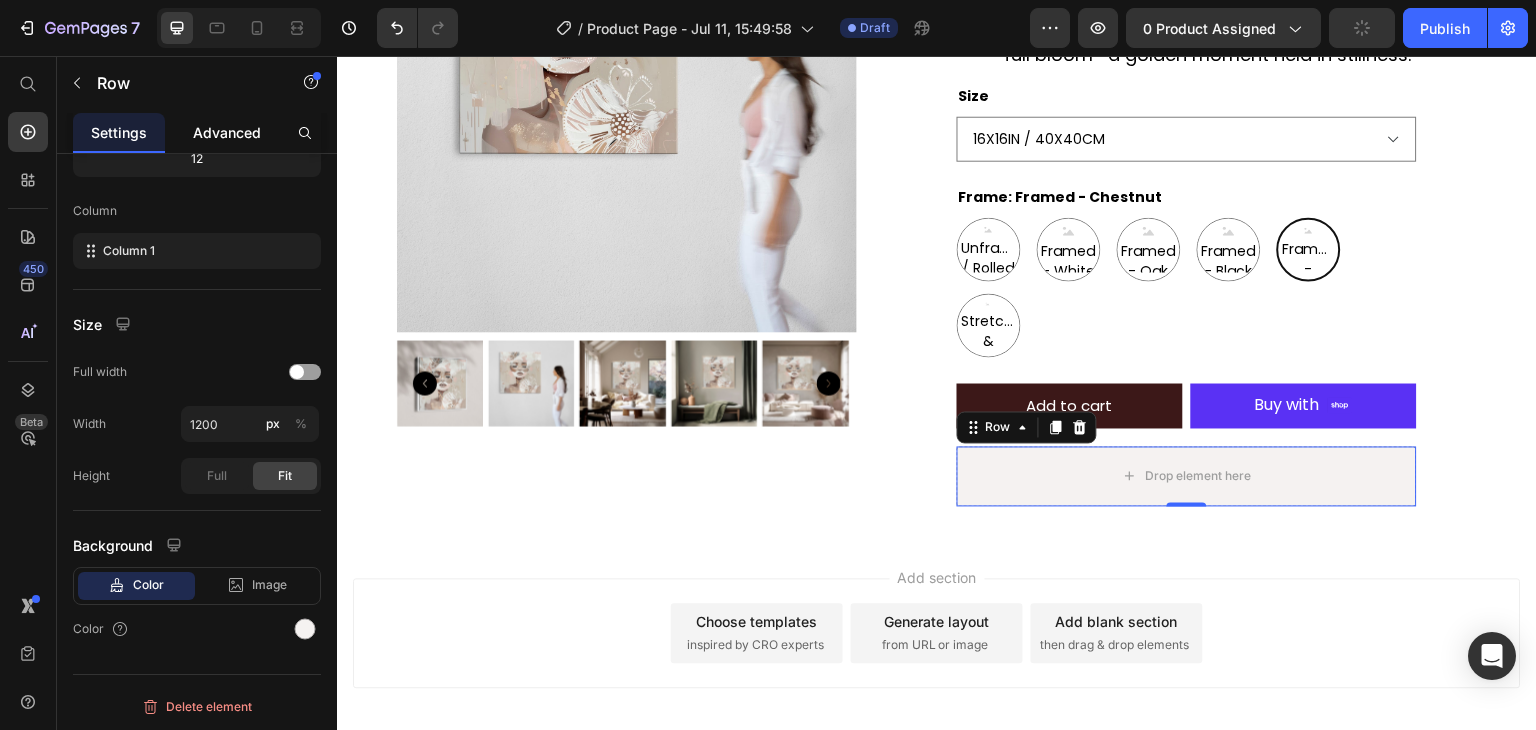 click on "Advanced" at bounding box center (227, 132) 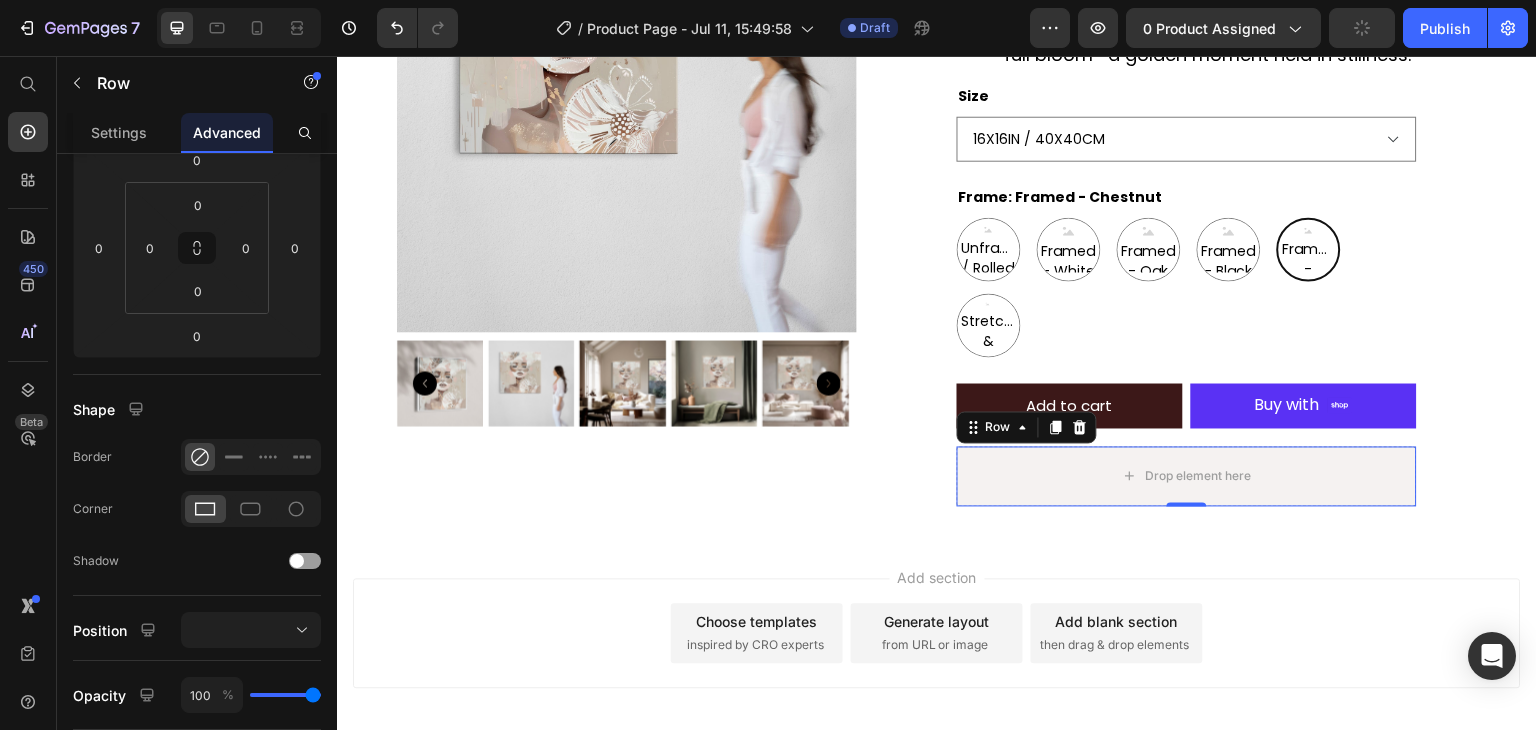 scroll, scrollTop: 0, scrollLeft: 0, axis: both 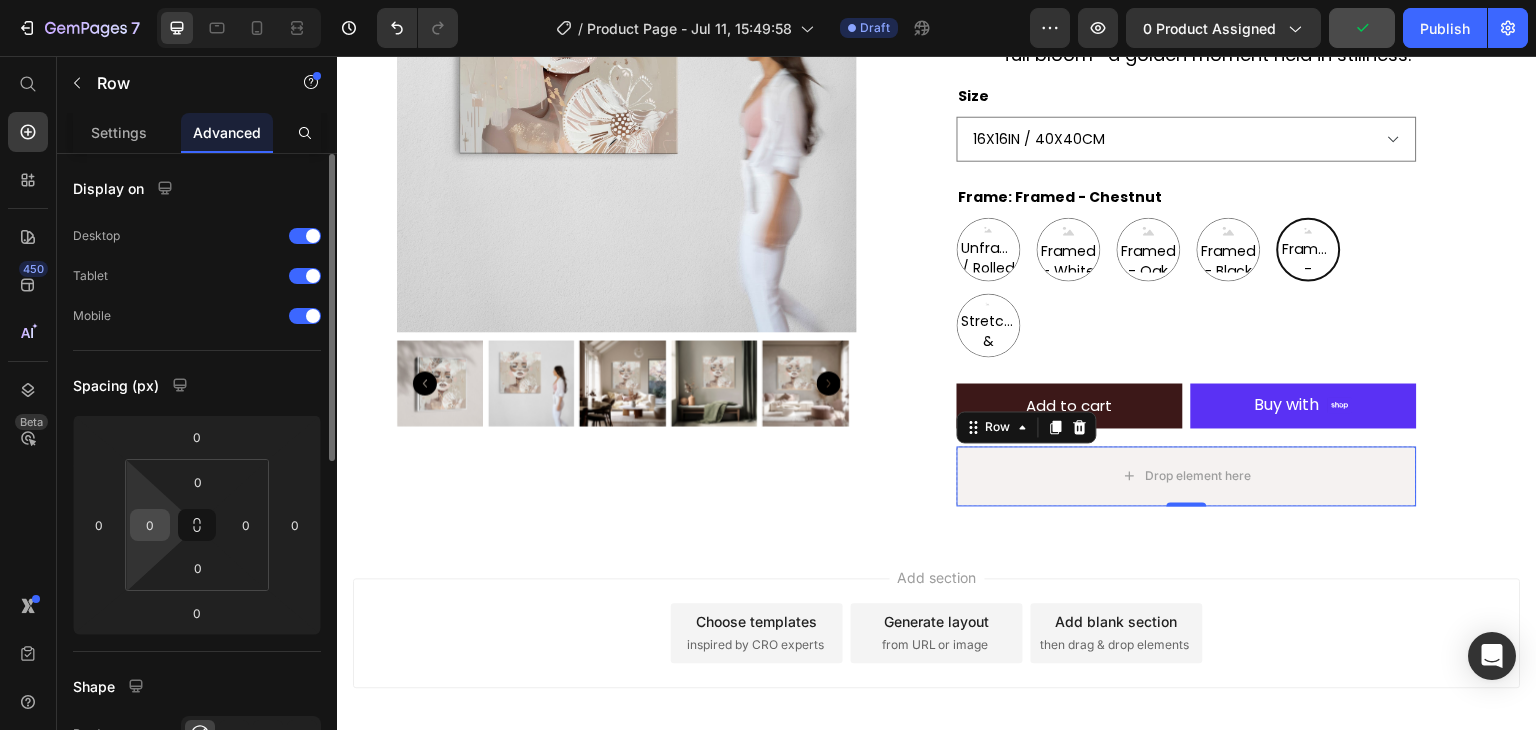 click on "0" at bounding box center [150, 525] 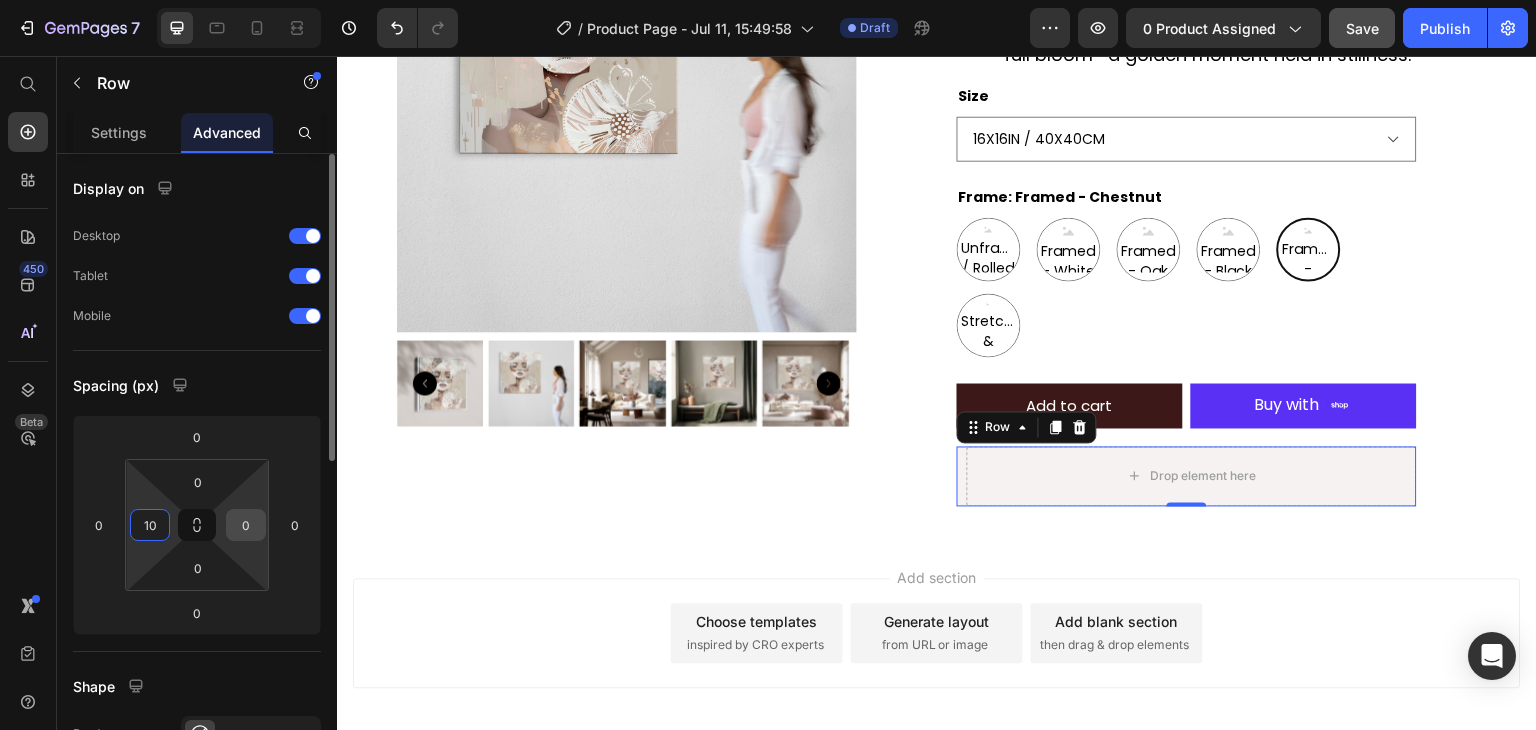 type on "10" 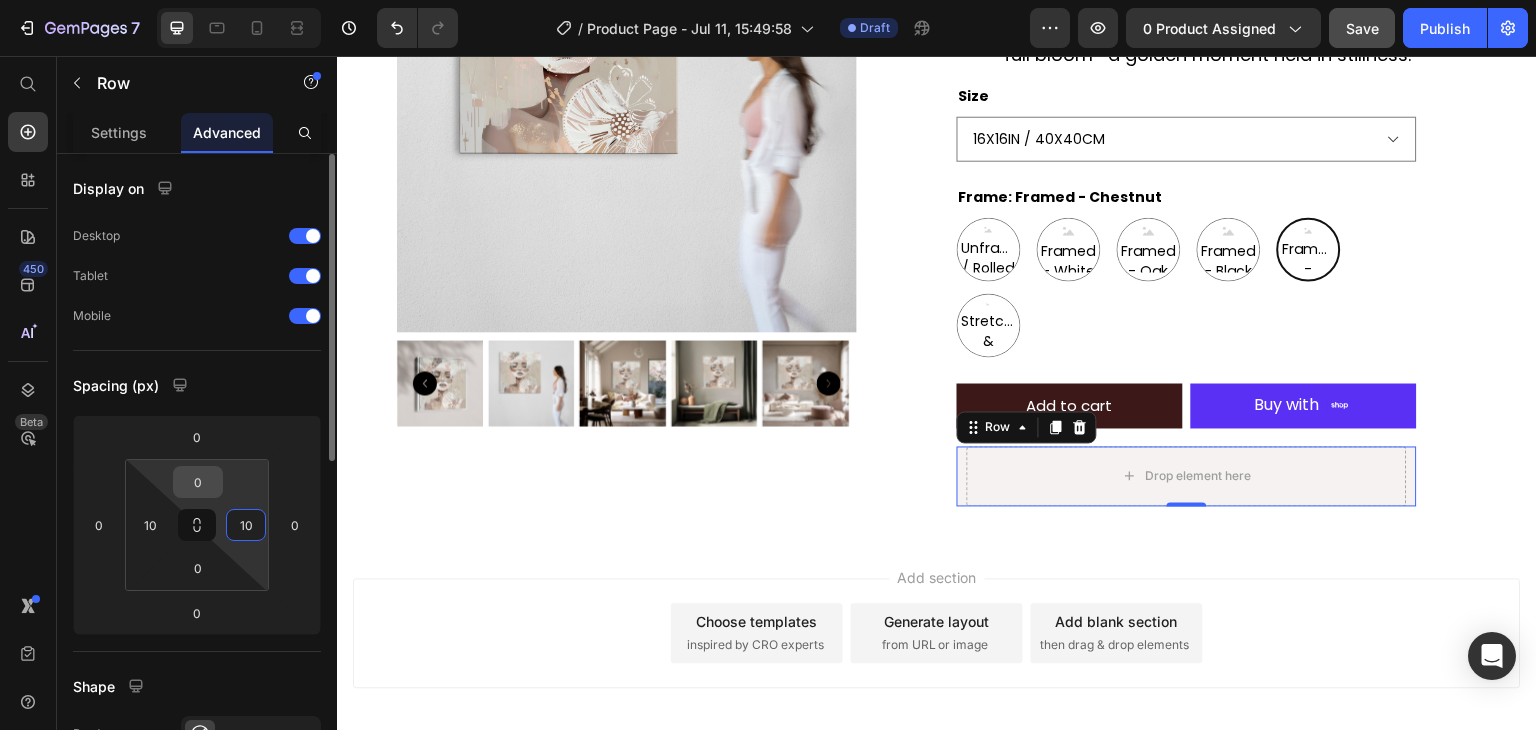 type on "10" 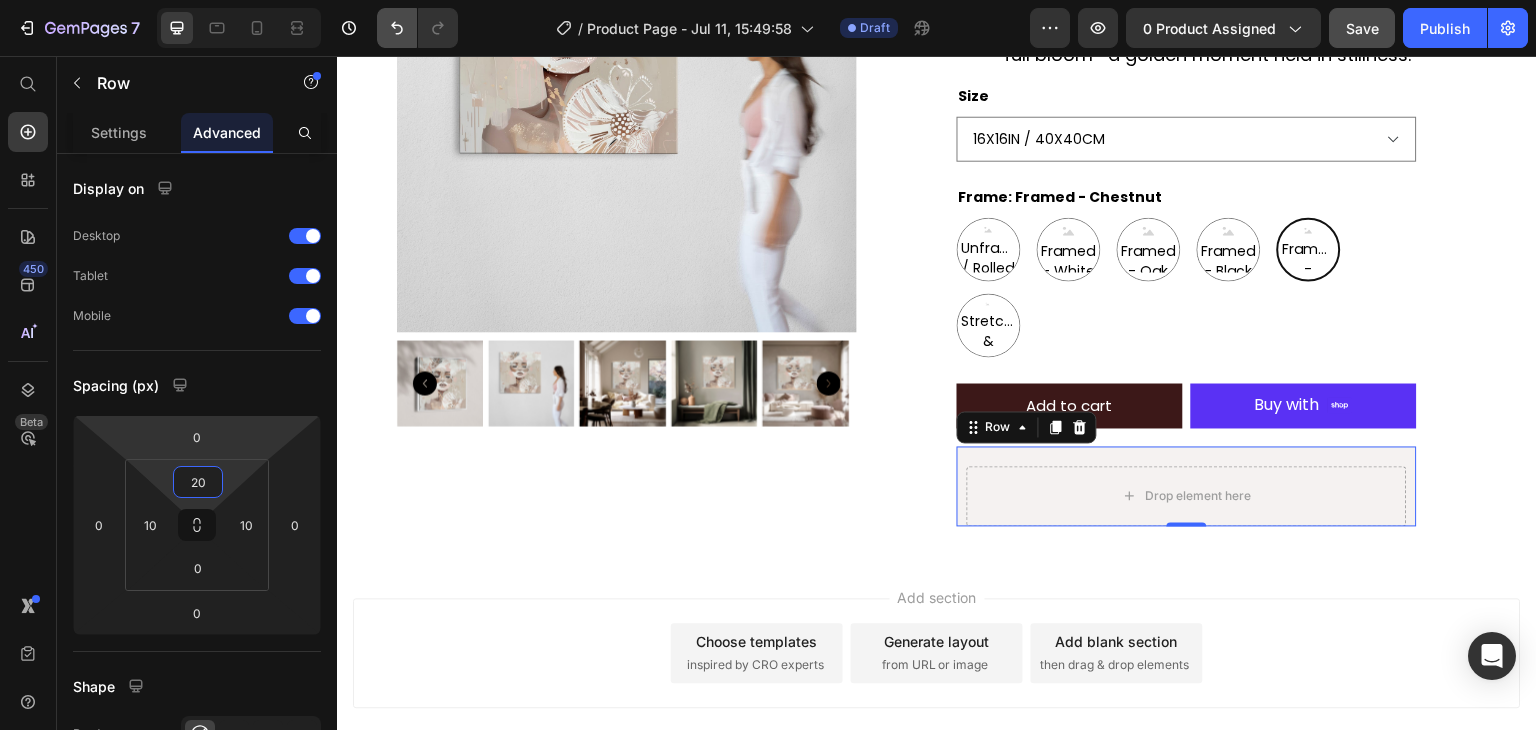 type on "20" 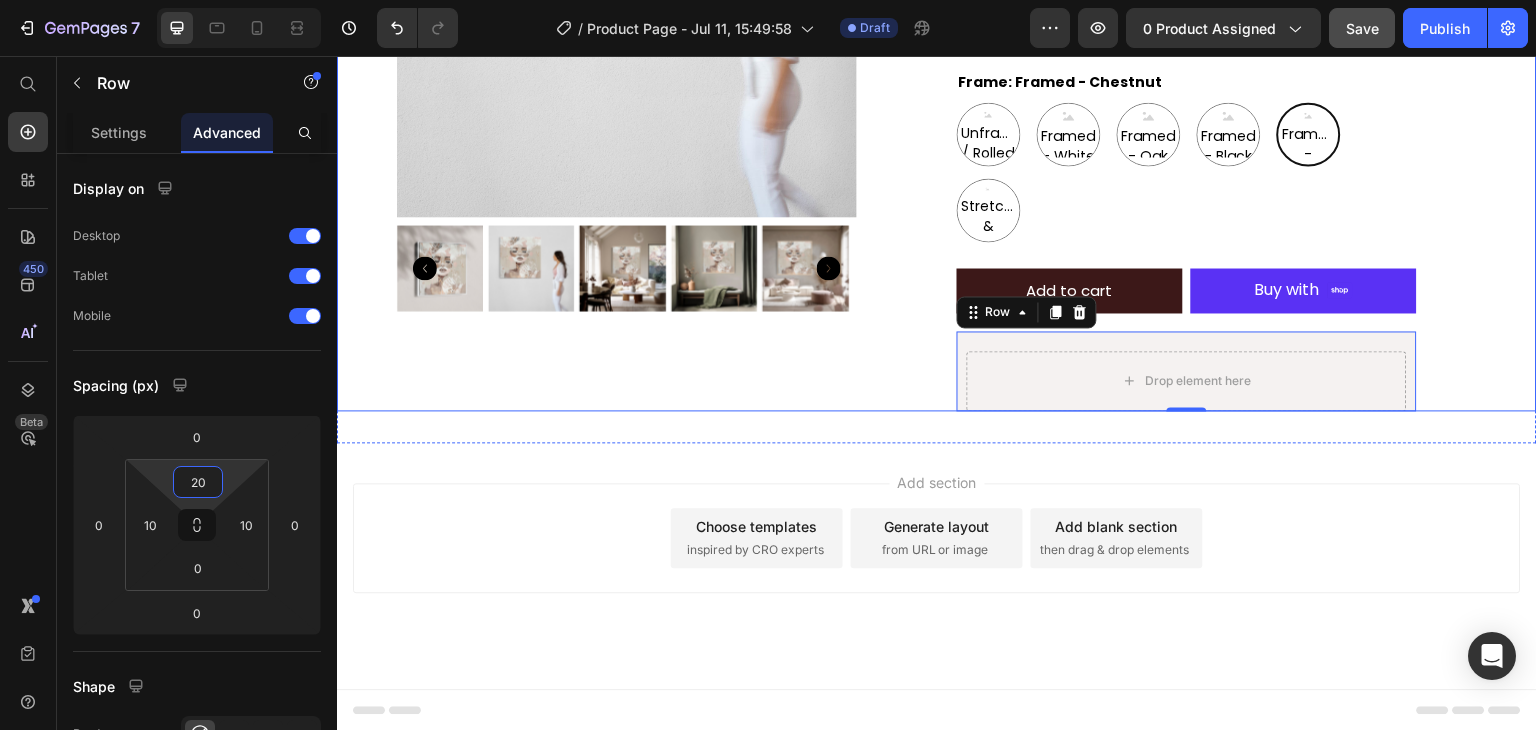 scroll, scrollTop: 396, scrollLeft: 0, axis: vertical 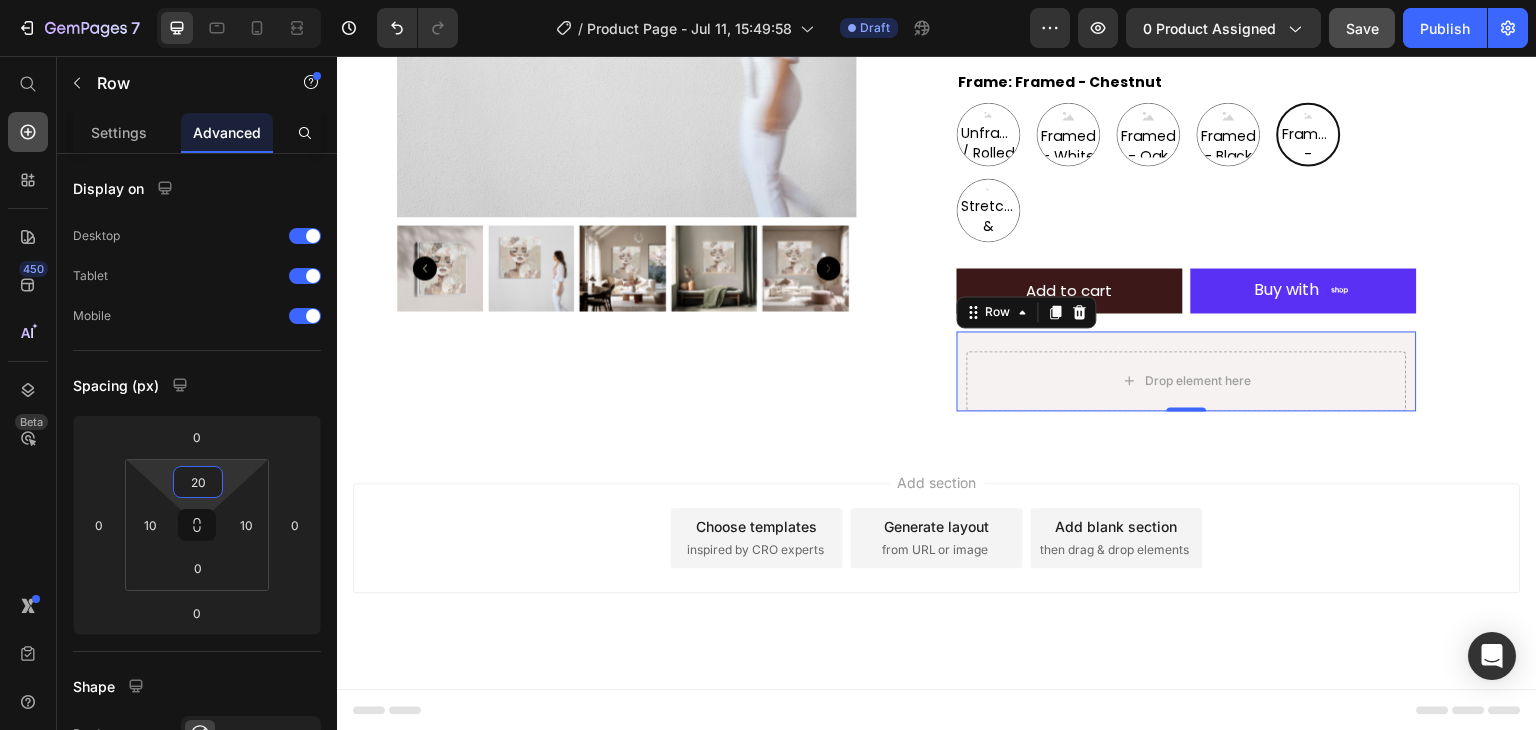 click 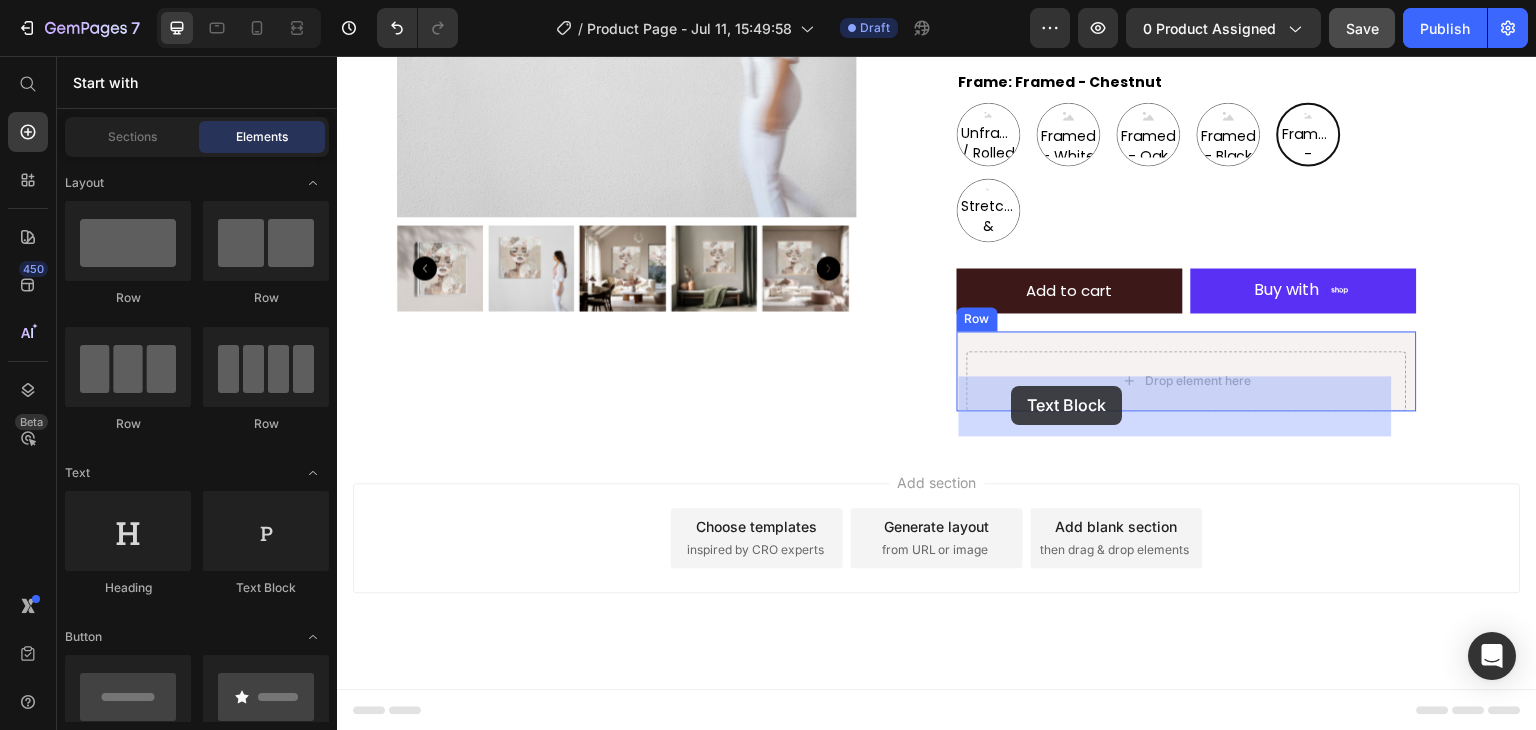 drag, startPoint x: 590, startPoint y: 609, endPoint x: 1012, endPoint y: 386, distance: 477.2976 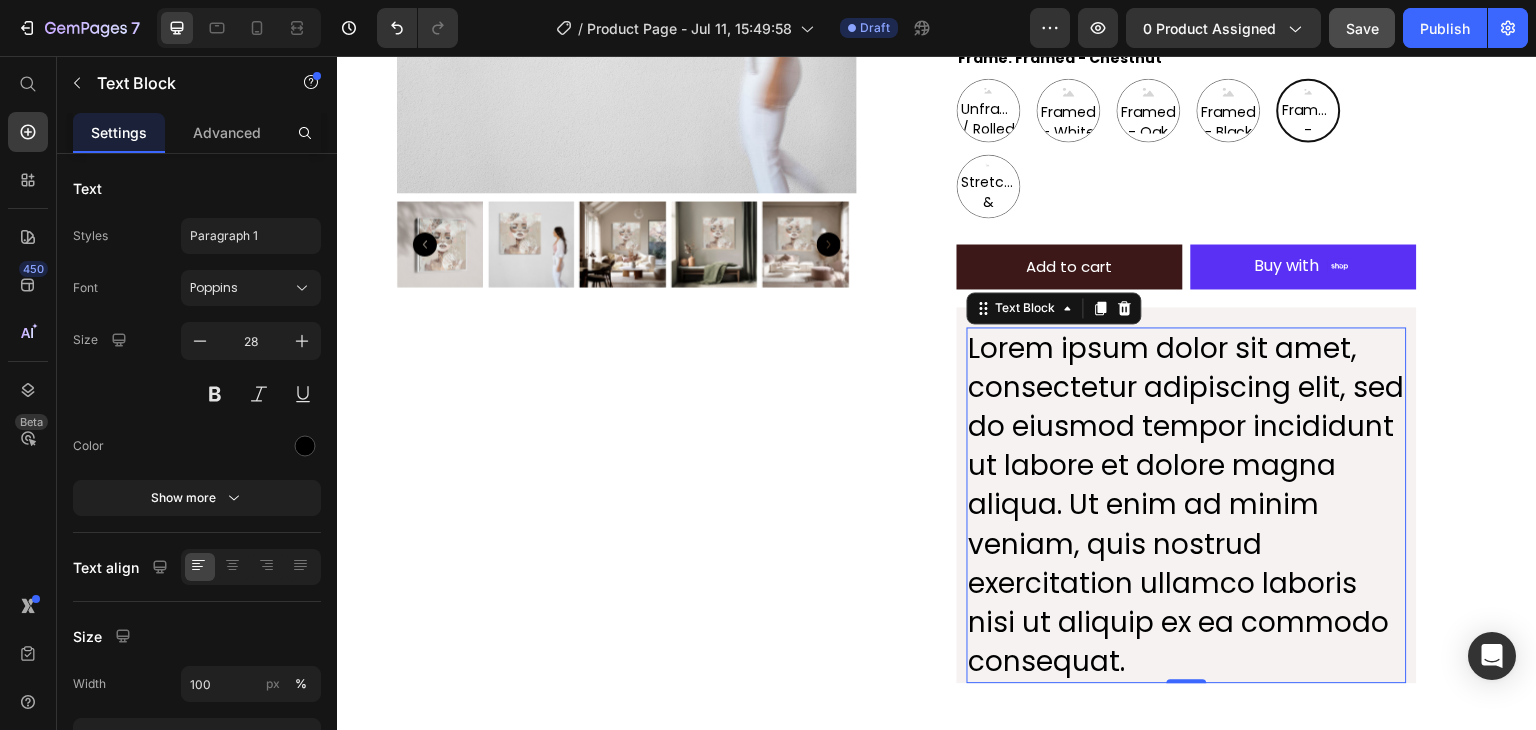 click on "Lorem ipsum dolor sit amet, consectetur adipiscing elit, sed do eiusmod tempor incididunt ut labore et dolore magna aliqua. Ut enim ad minim veniam, quis nostrud exercitation ullamco laboris nisi ut aliquip ex ea commodo consequat." at bounding box center [1187, 505] 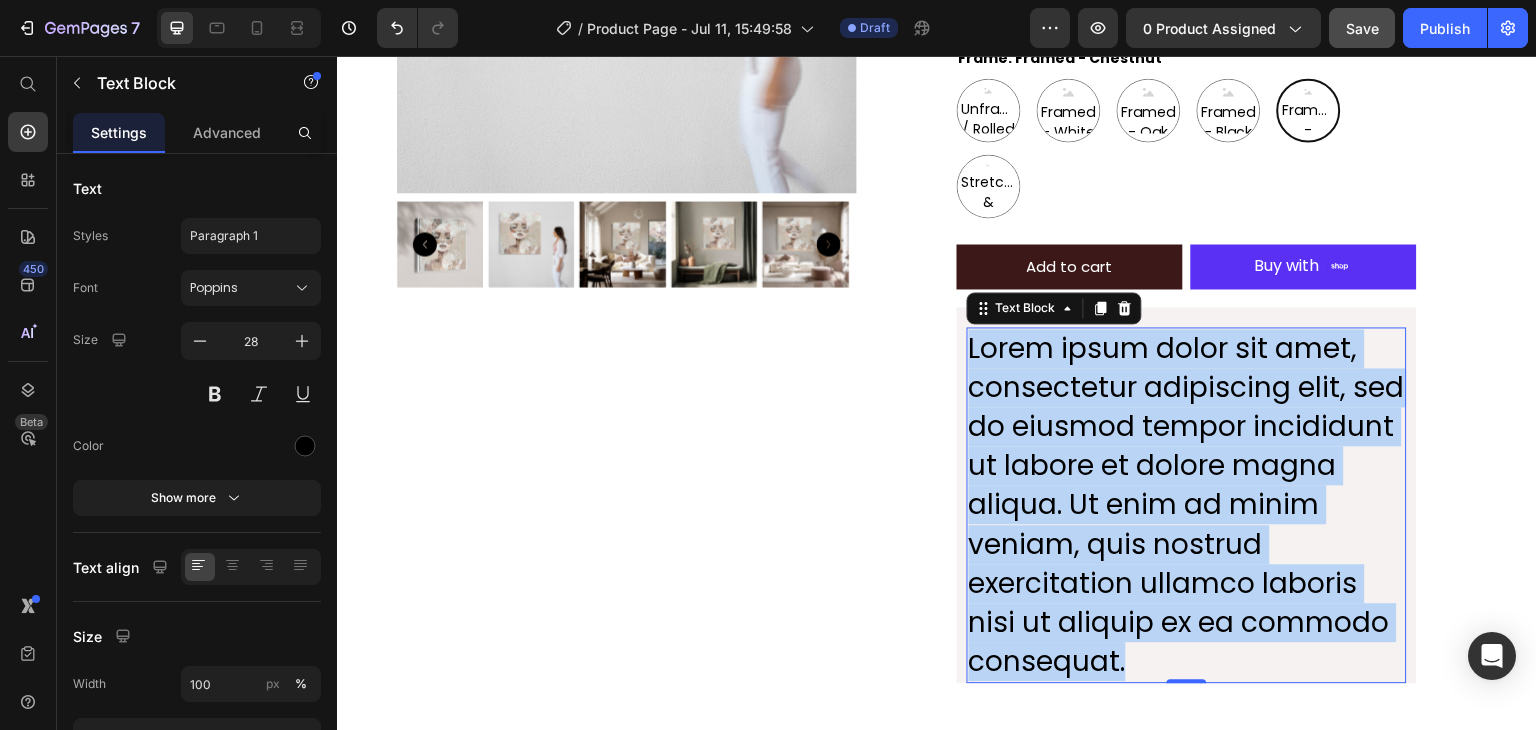 click on "Lorem ipsum dolor sit amet, consectetur adipiscing elit, sed do eiusmod tempor incididunt ut labore et dolore magna aliqua. Ut enim ad minim veniam, quis nostrud exercitation ullamco laboris nisi ut aliquip ex ea commodo consequat." at bounding box center (1187, 505) 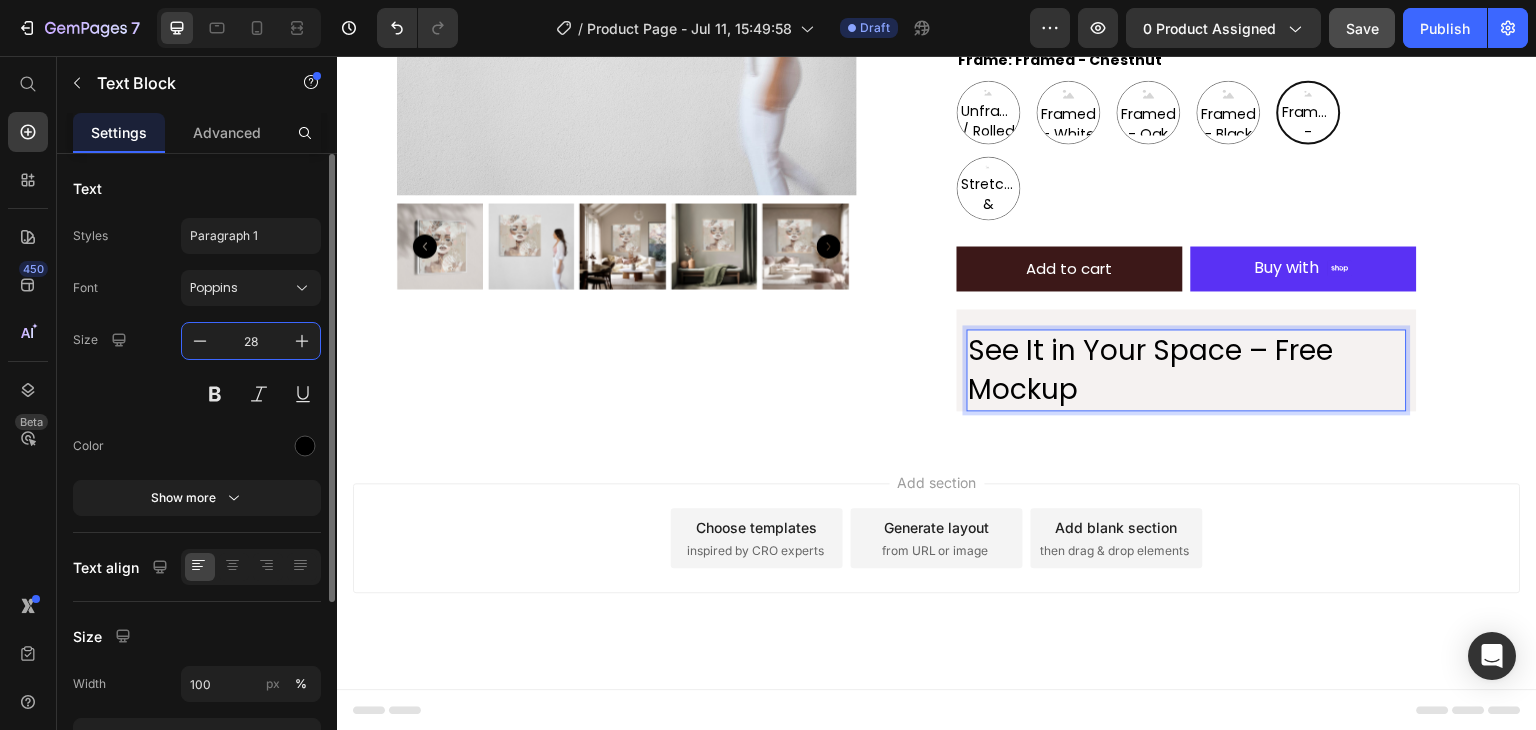 click on "28" at bounding box center [251, 341] 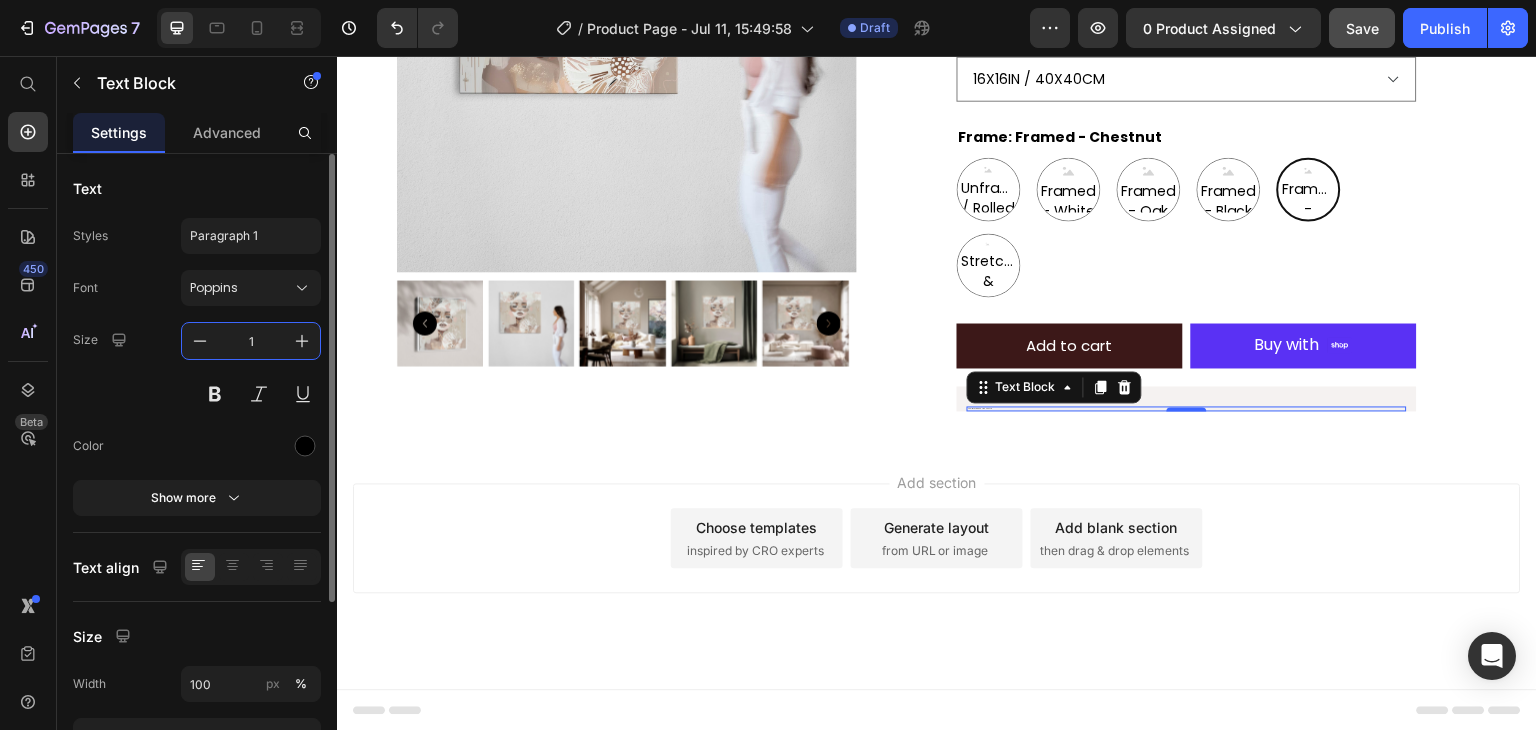 scroll, scrollTop: 341, scrollLeft: 0, axis: vertical 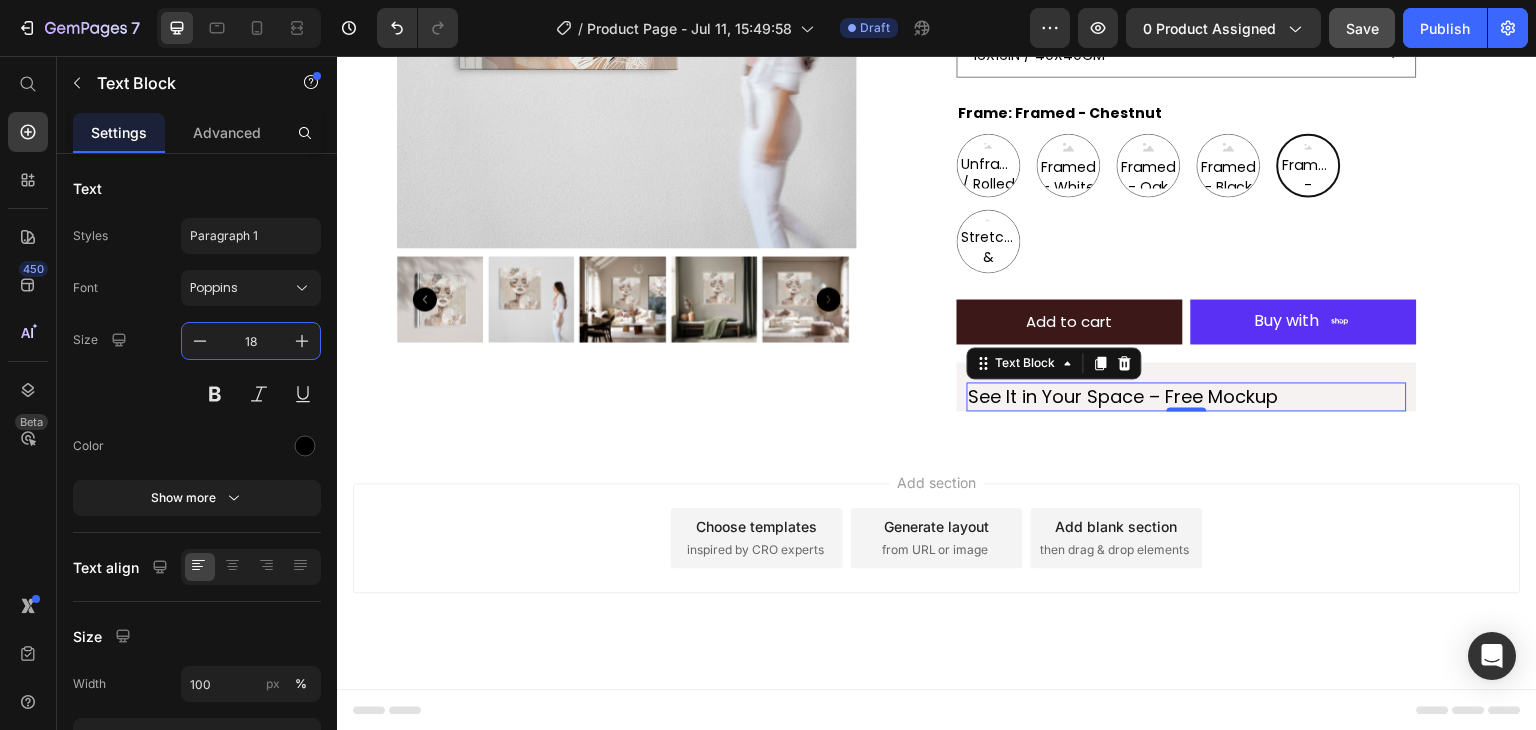 click on "Add section Choose templates inspired by CRO experts Generate layout from URL or image Add blank section then drag & drop elements" at bounding box center [937, 566] 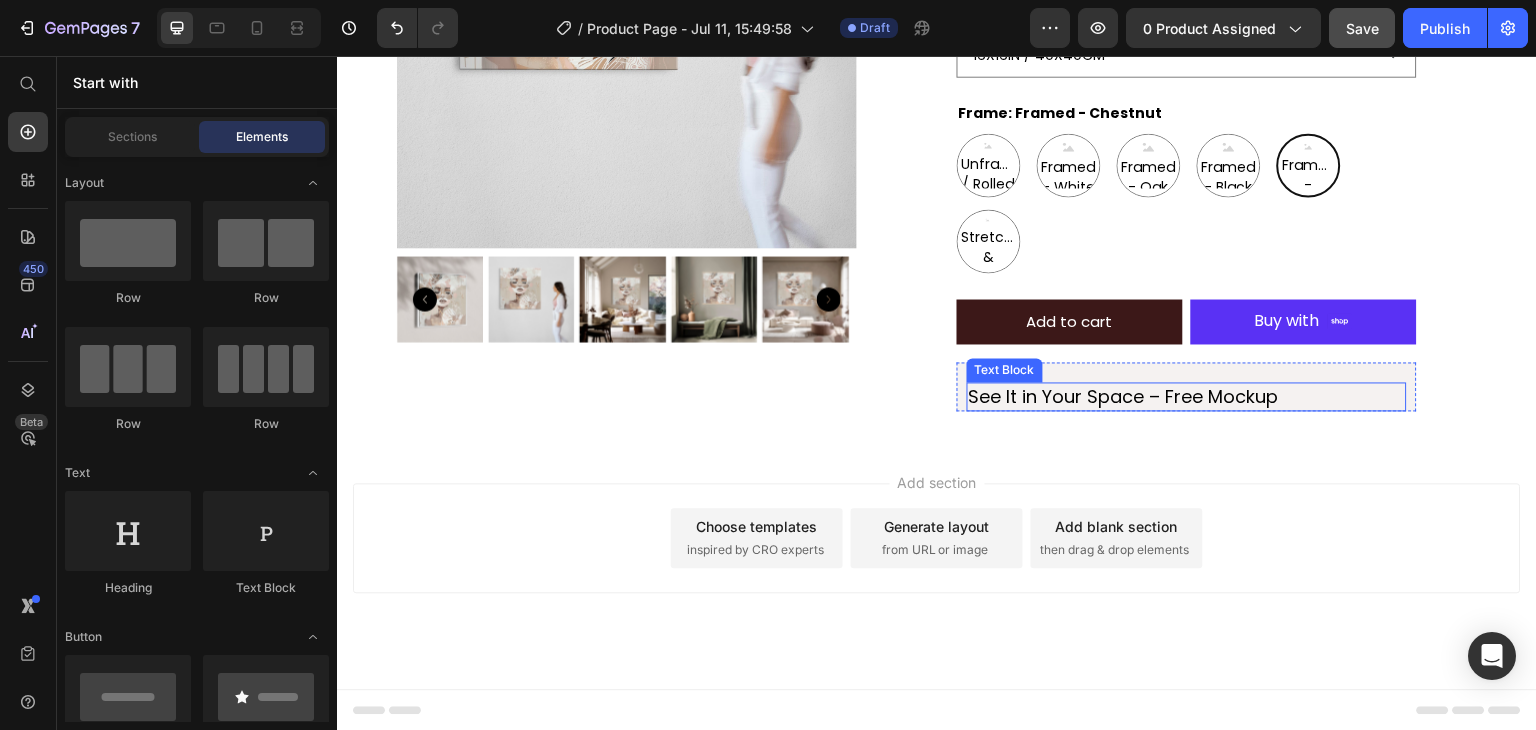 click on "See It in Your Space – Free Mockup" at bounding box center [1187, 396] 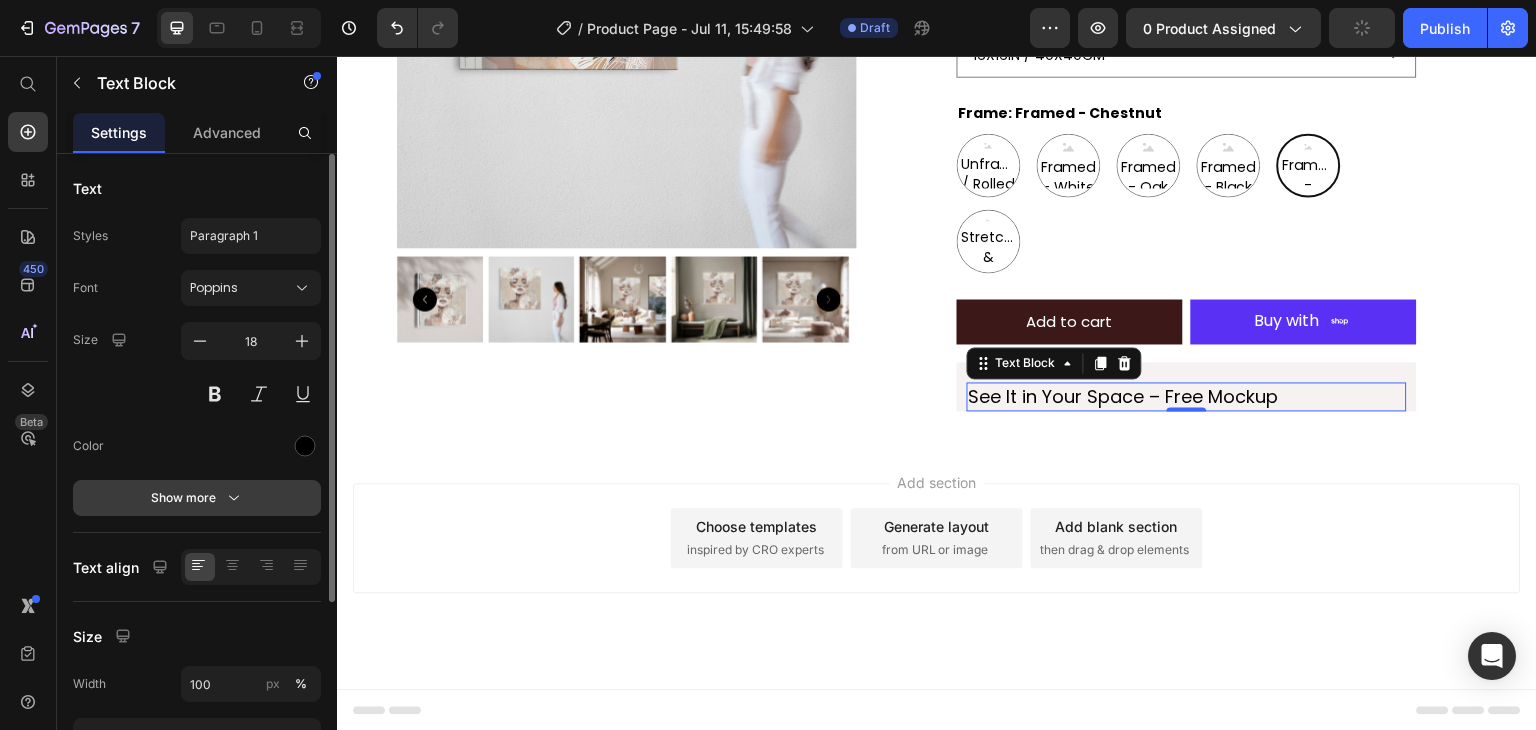 click 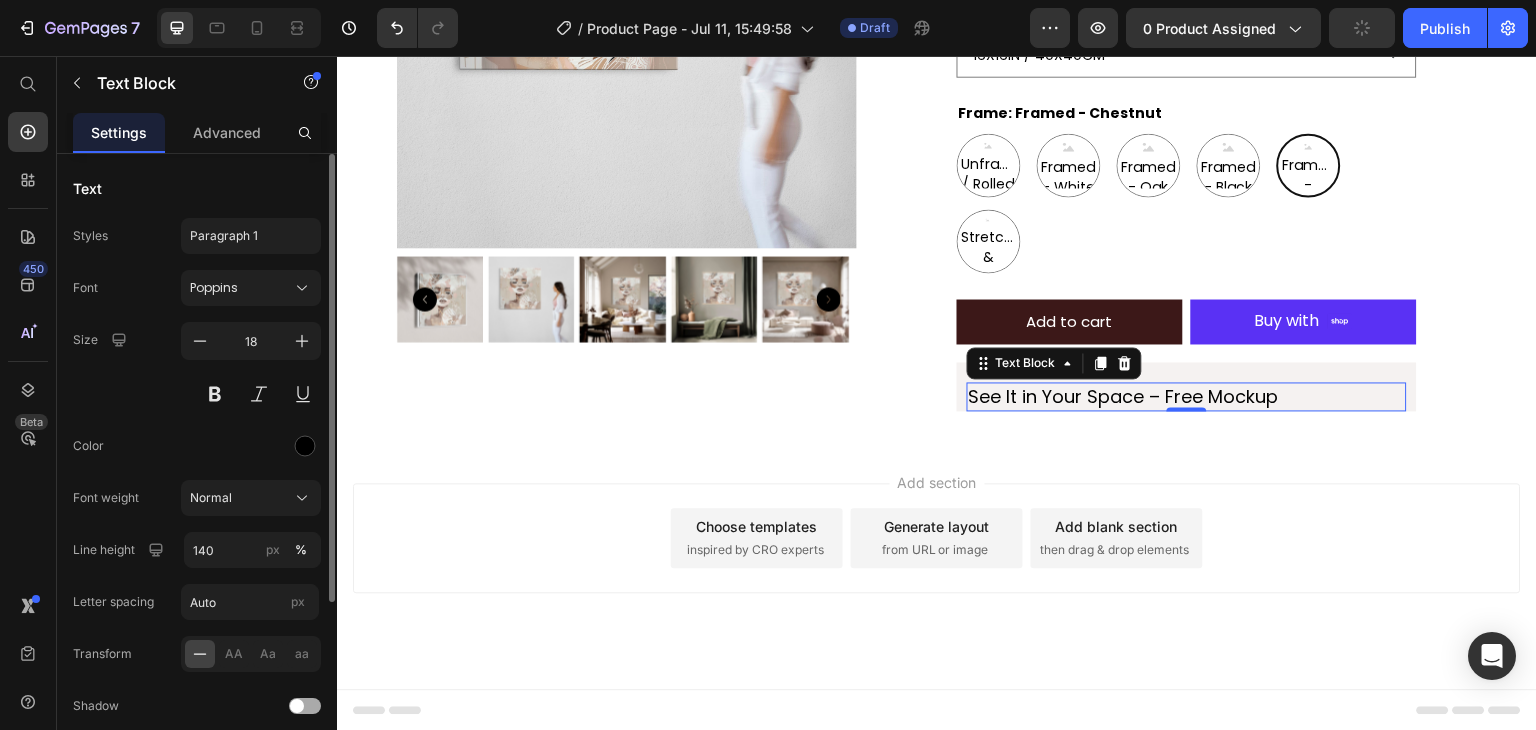 click on "Normal" at bounding box center [211, 498] 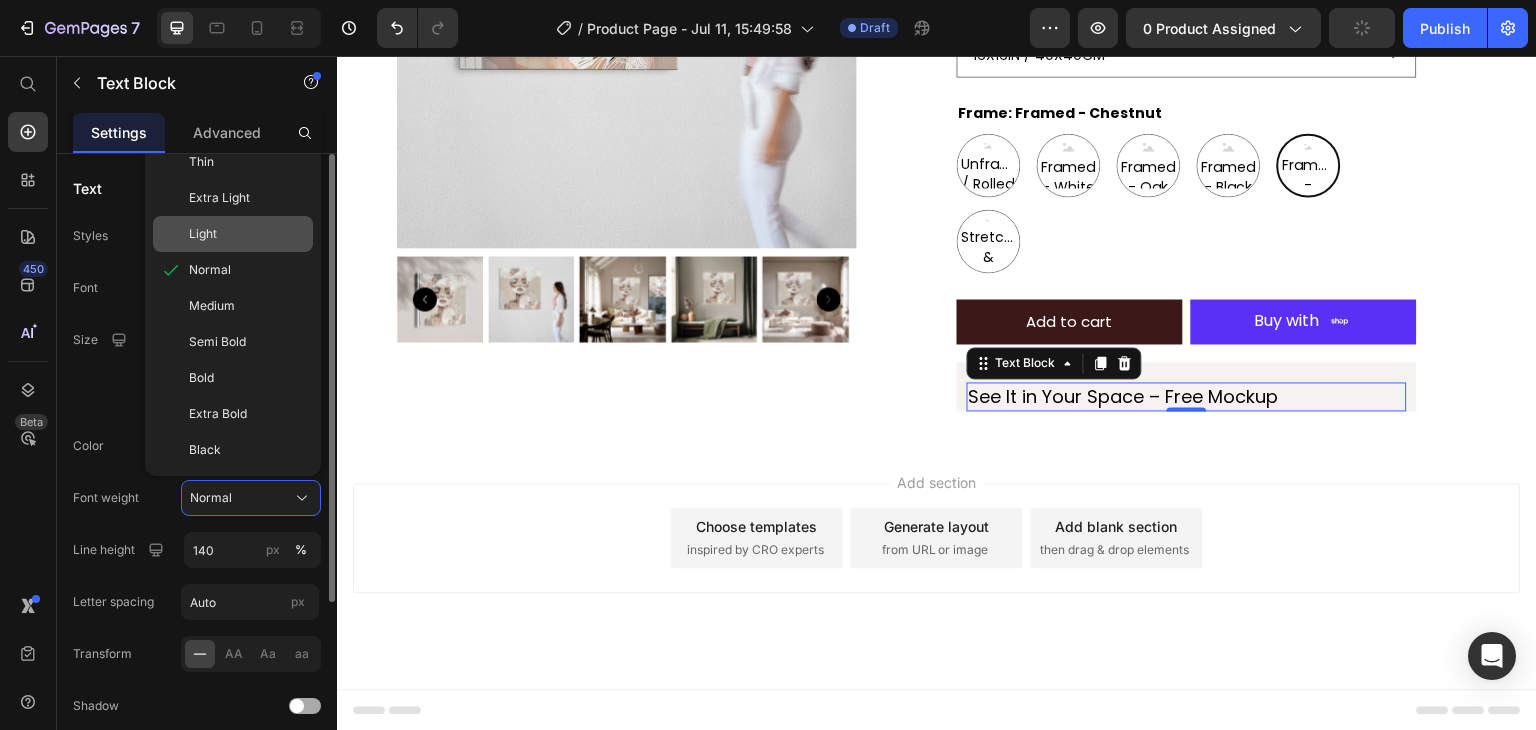 click on "Light" at bounding box center (203, 234) 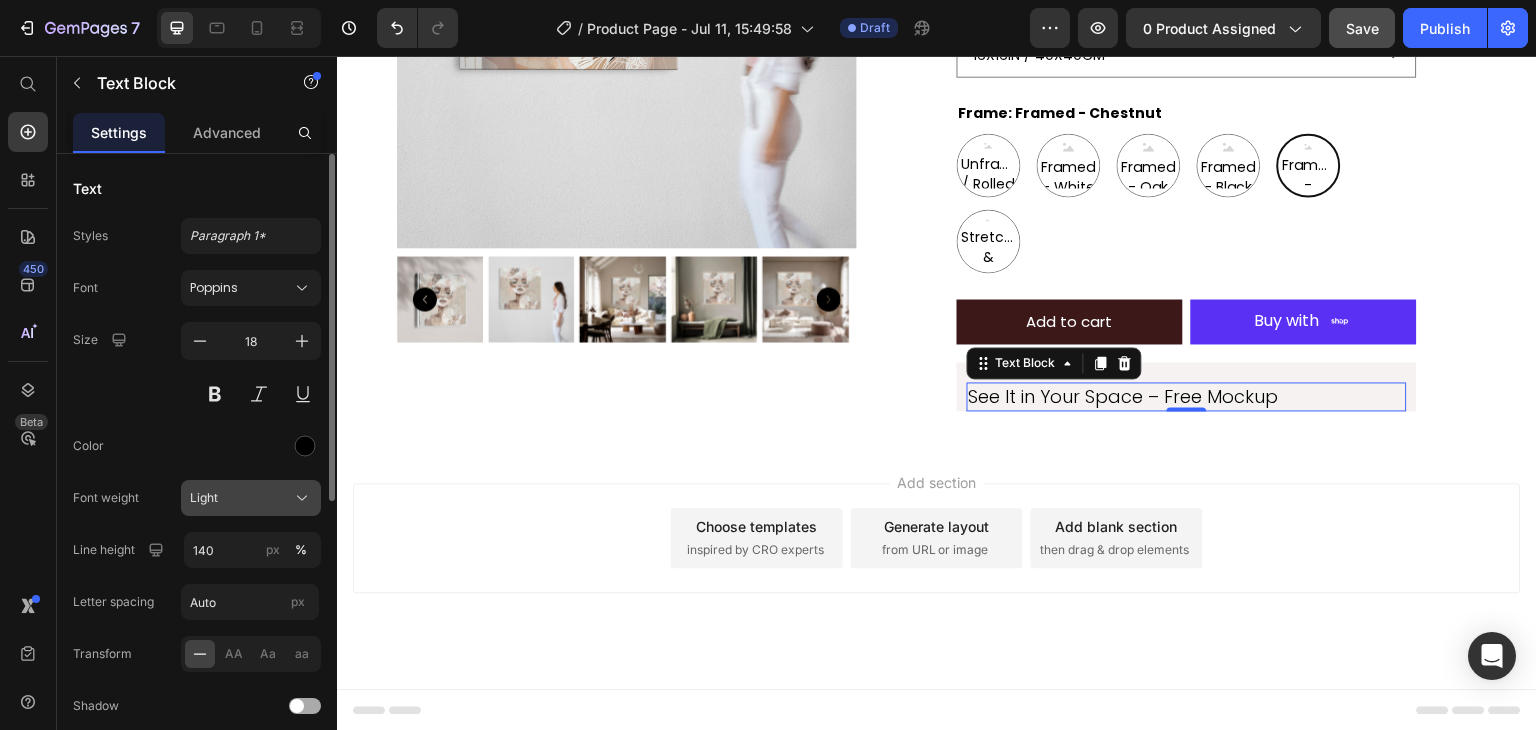 click on "Light" 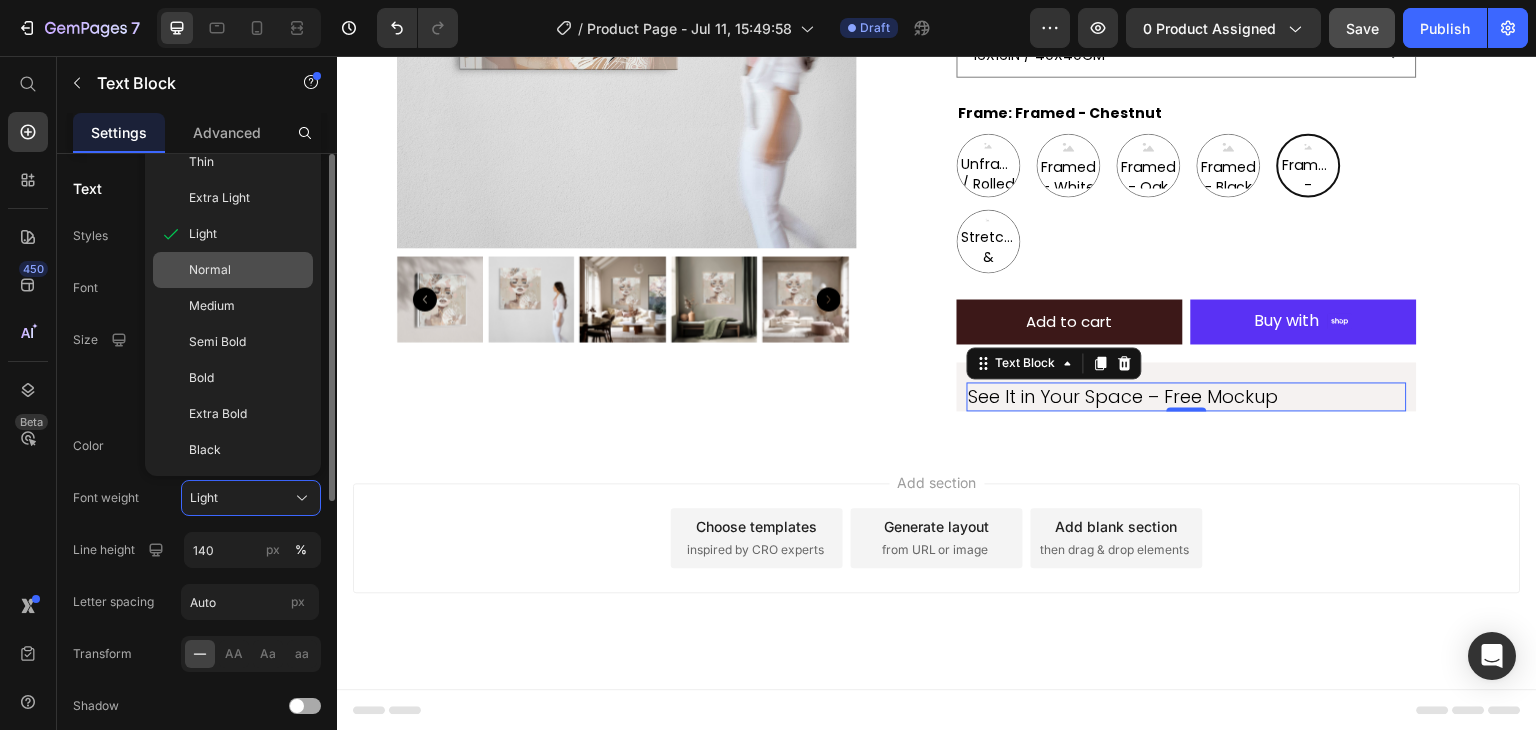 click on "Normal" 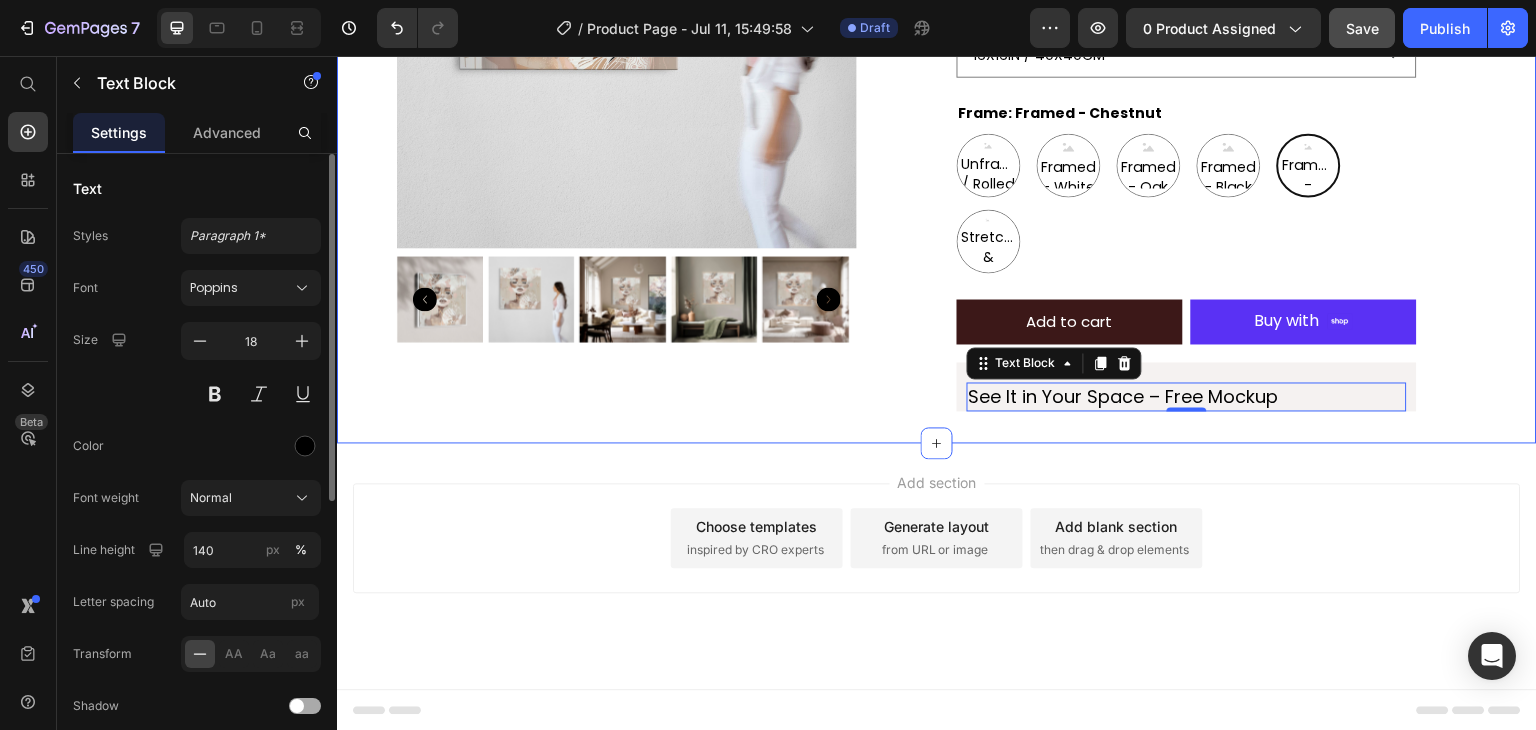 click on "Product Images Aiyana Product Title Icon Icon Icon Icon Icon Icon List 1 review Text Block Row $199.00 Product Price Row Image Halcyon is a soft, radiant celebration of life in full bloom—a golden moment held in stillness. Text Block Row Size 16X16IN / 40X40CM 20X20IN / 50X50CM 26X26IN / 66X66CM 38X38IN / 96X96CM 48X48IN / 122X122CM Frame: Framed - Chestnut Unframed / Rolled Canvas Unframed / Rolled Canvas Unframed / Rolled Canvas Framed - White Framed - White Framed - White Framed - Oak Framed - Oak Framed - Oak Framed - Black Framed - Black Framed - Black Framed - Chestnut Framed - Chestnut Framed - Chestnut Stretched & Ready to Hang Canvas Stretched & Ready to Hang Canvas Stretched & Ready to Hang Canvas Product Variants & Swatches Add to cart Add to Cart Shop Pay Buy with Button Row See It in Your Space – Free Mockup Text Block   0 Row Product Section 1" at bounding box center (937, 99) 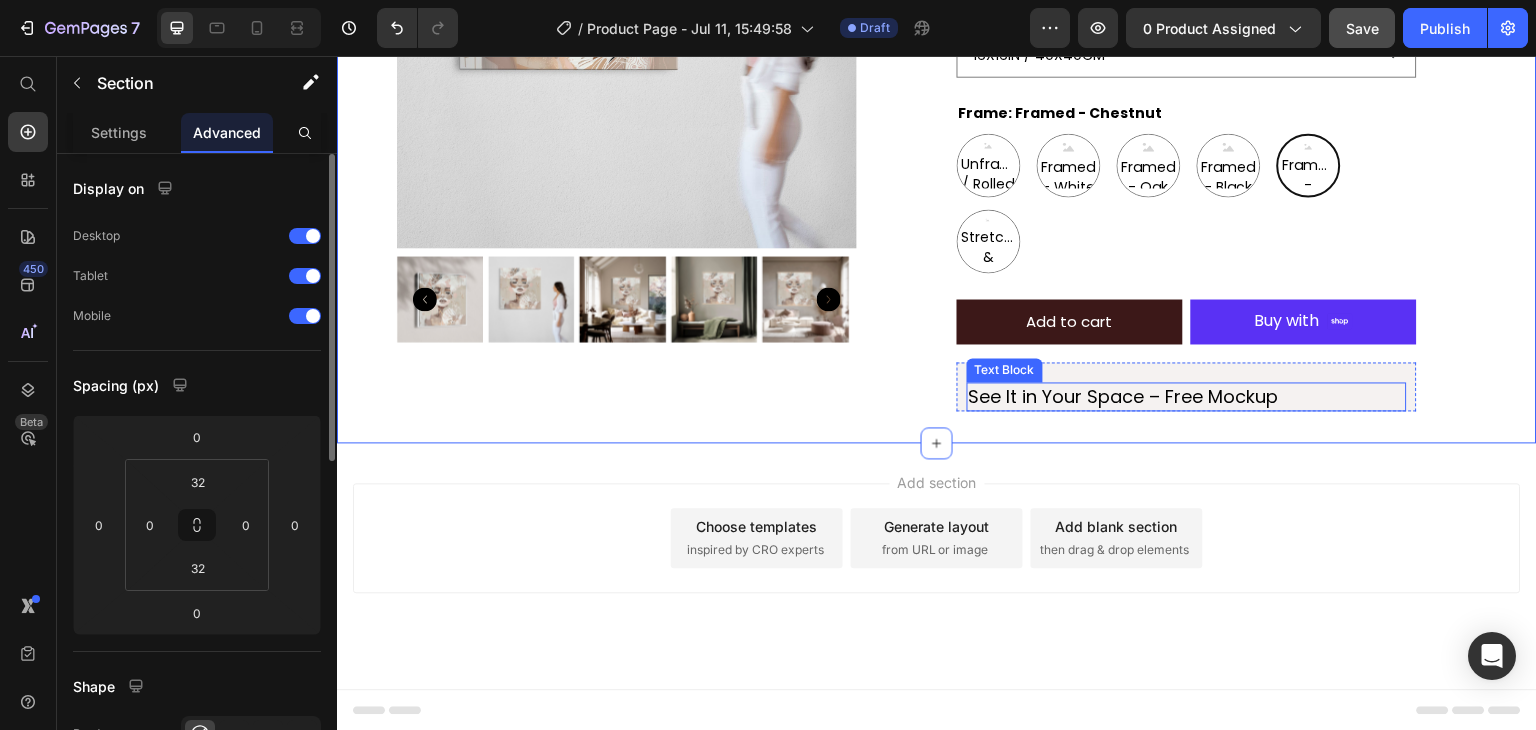 click on "See It in Your Space – Free Mockup" at bounding box center (1187, 396) 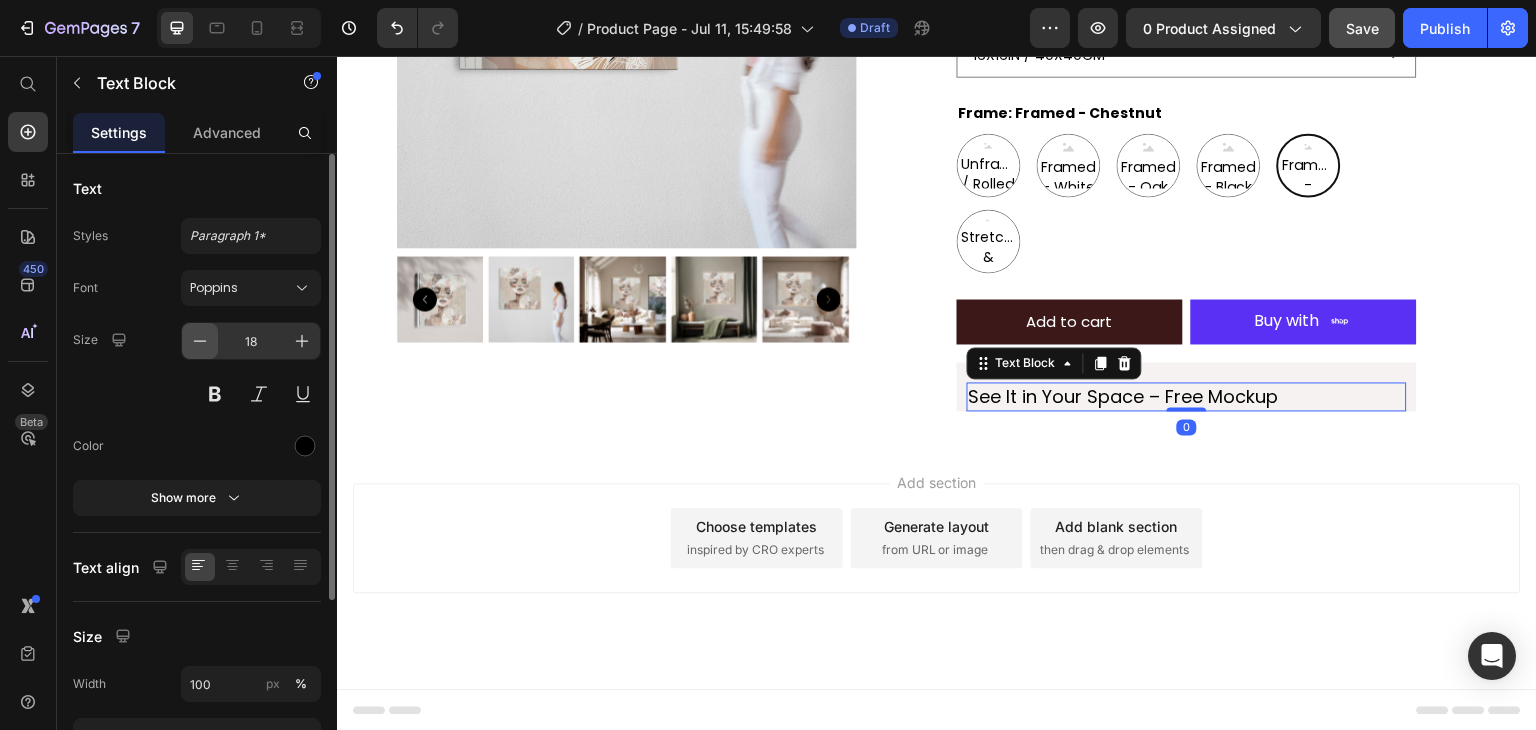 click 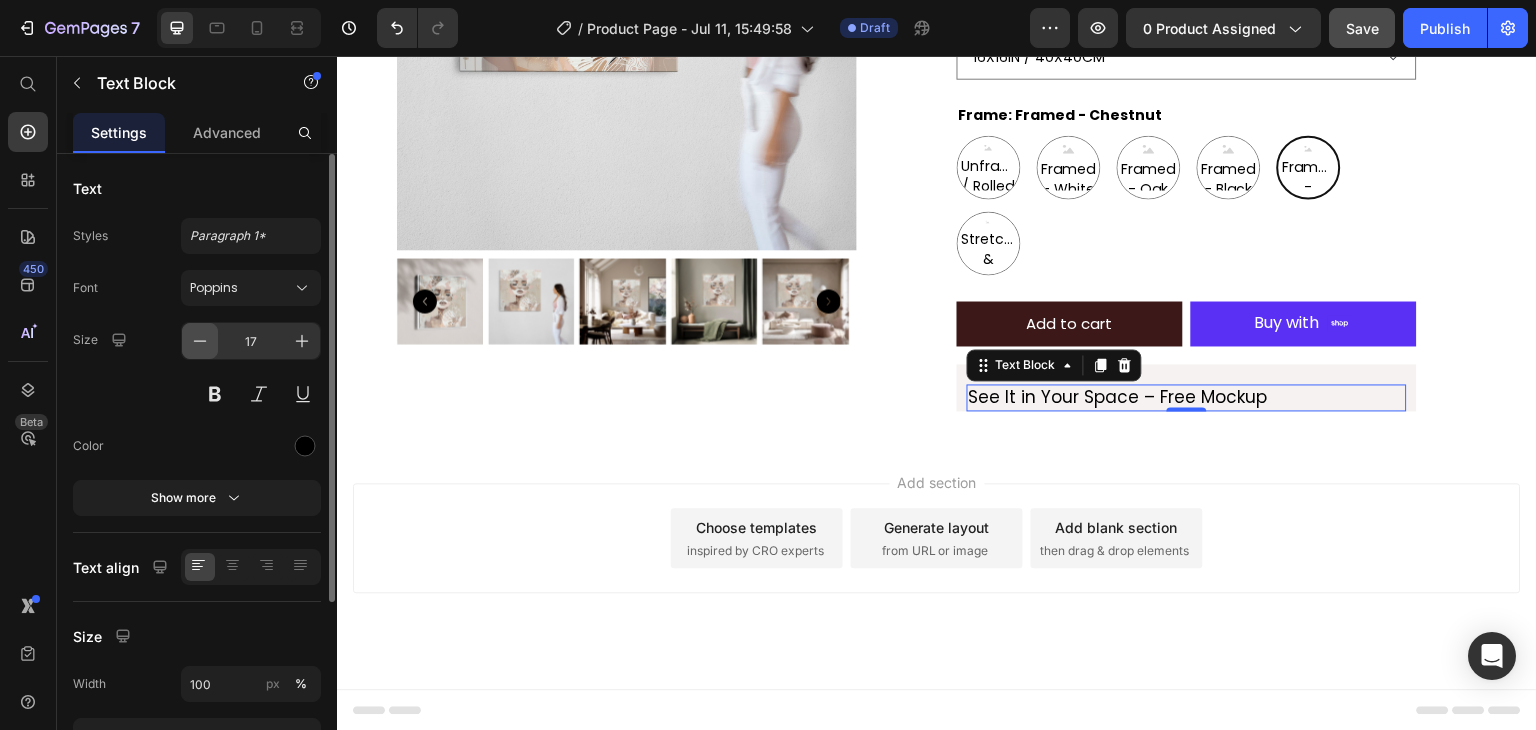 click 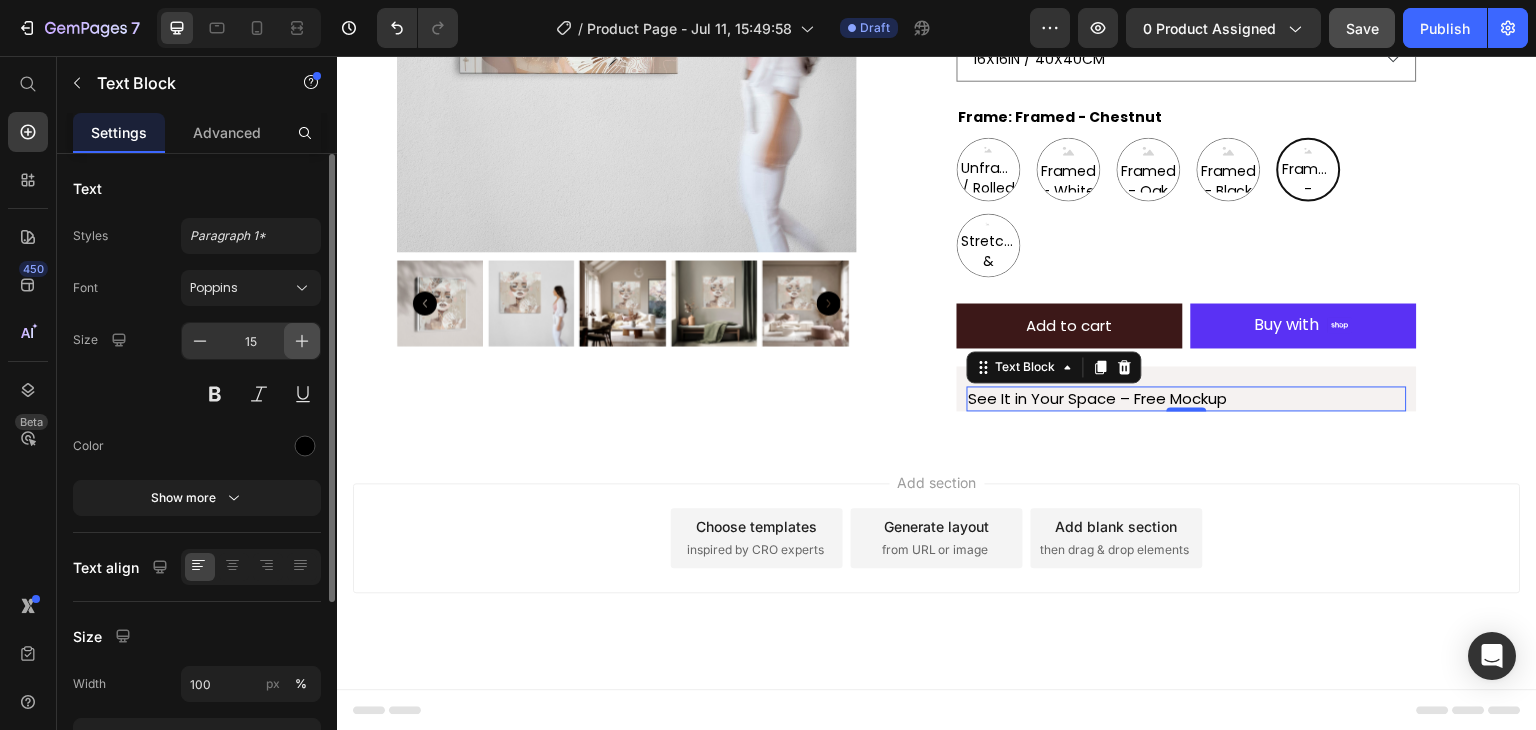 click 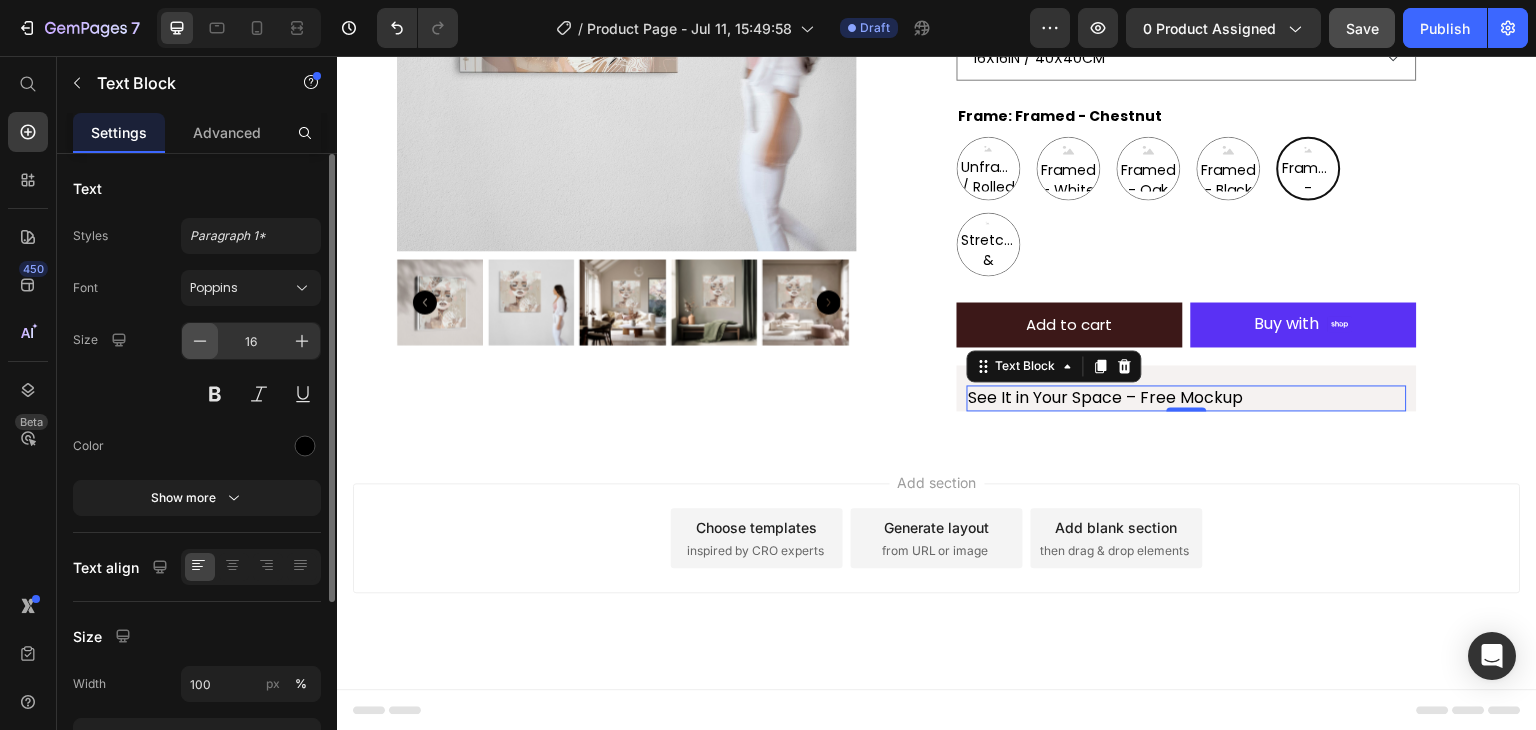 click 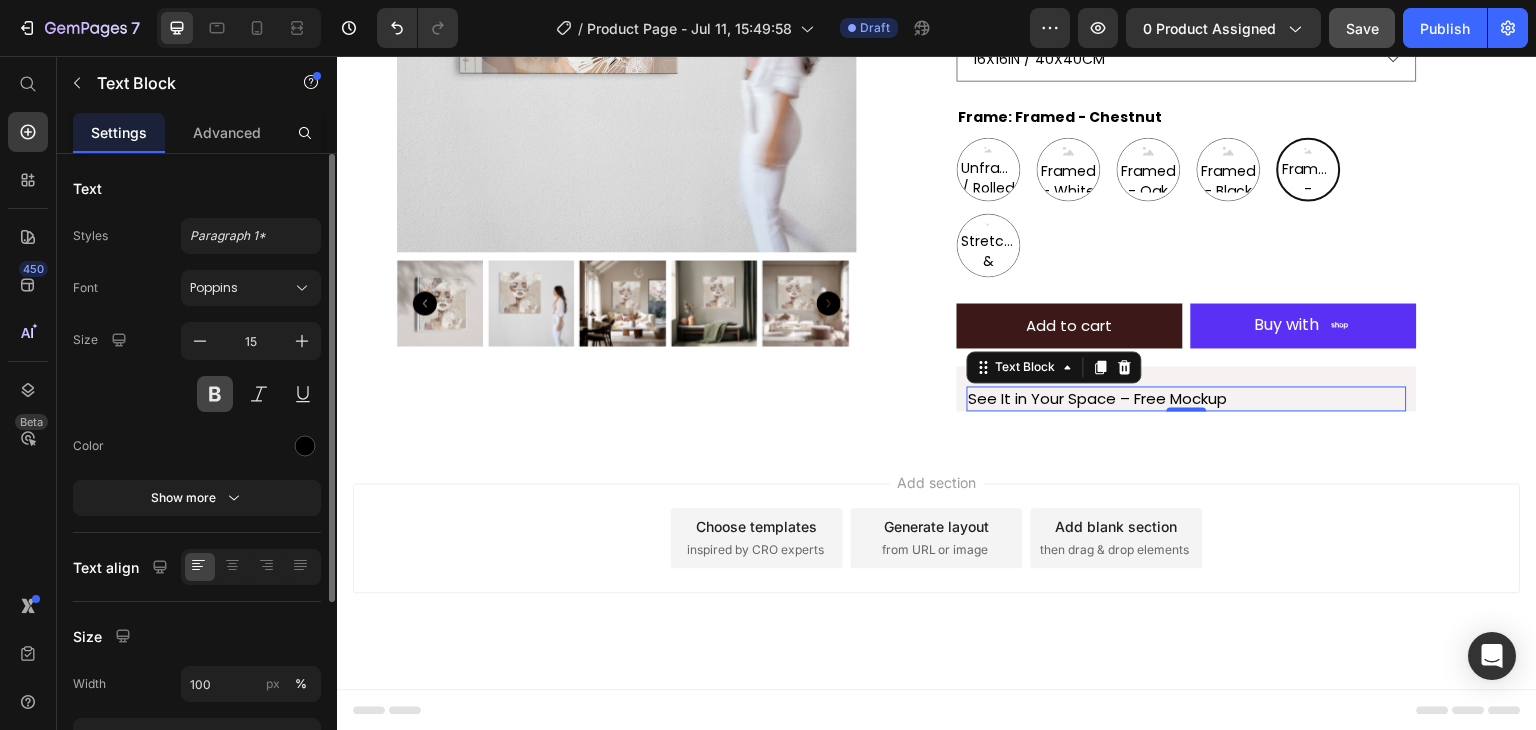 click at bounding box center [215, 394] 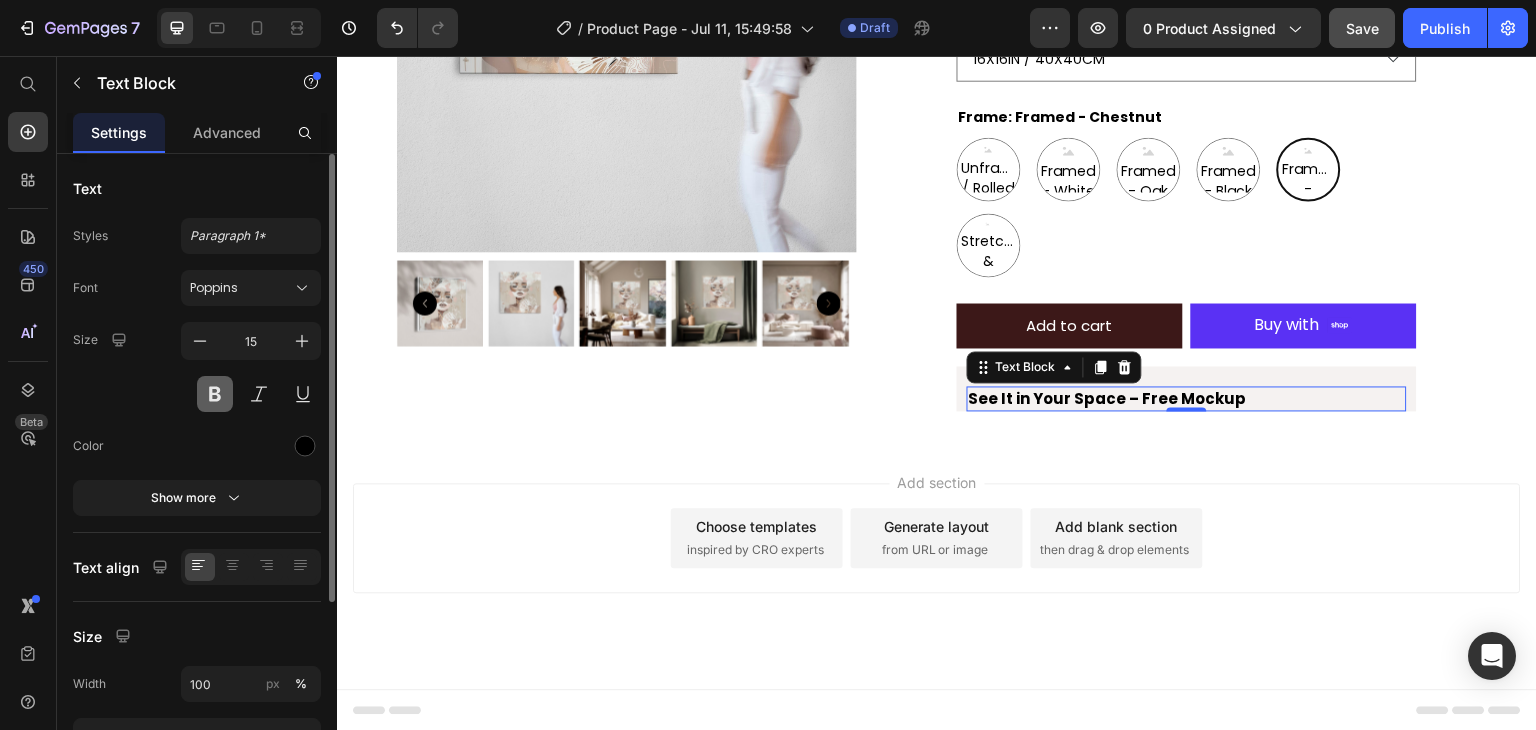 click at bounding box center (215, 394) 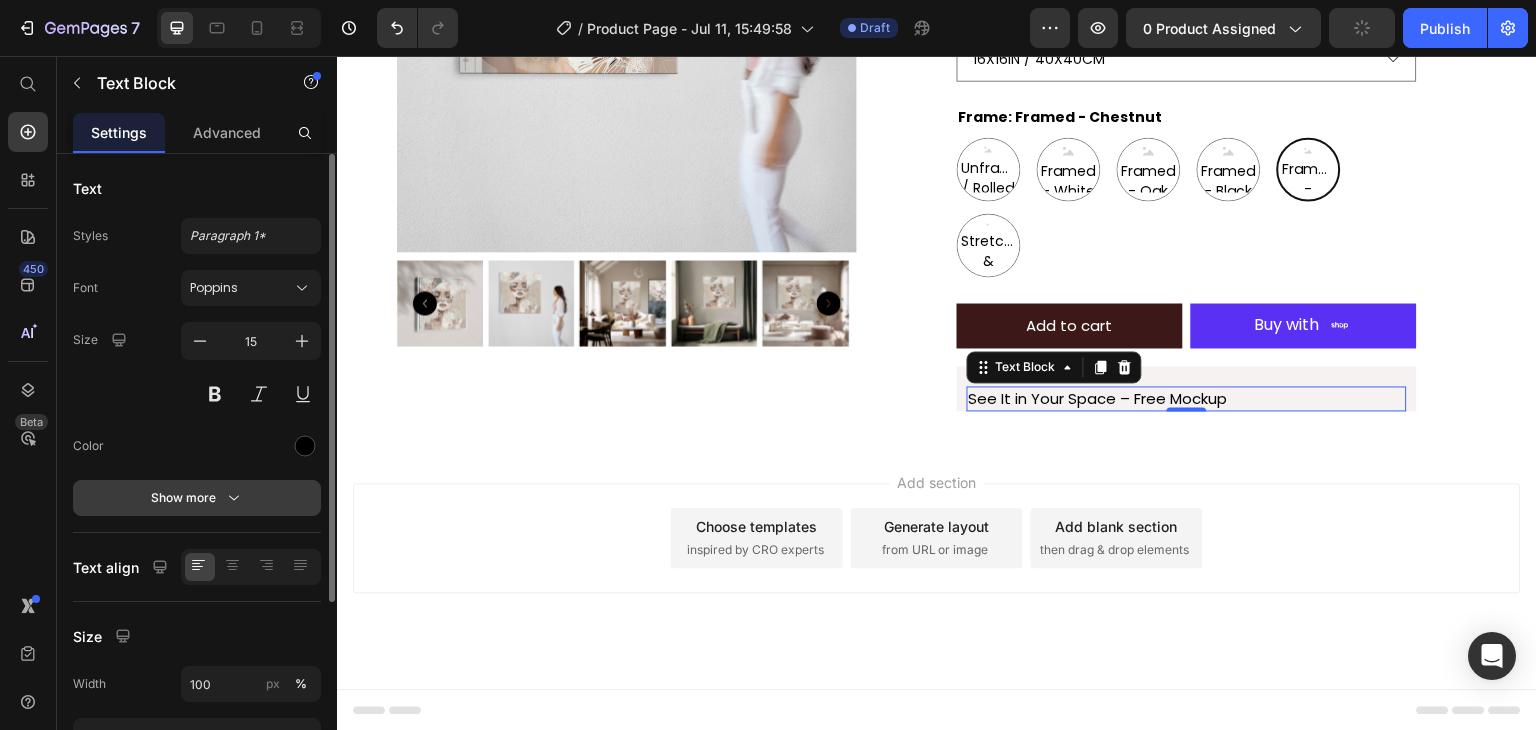 click on "Show more" at bounding box center (197, 498) 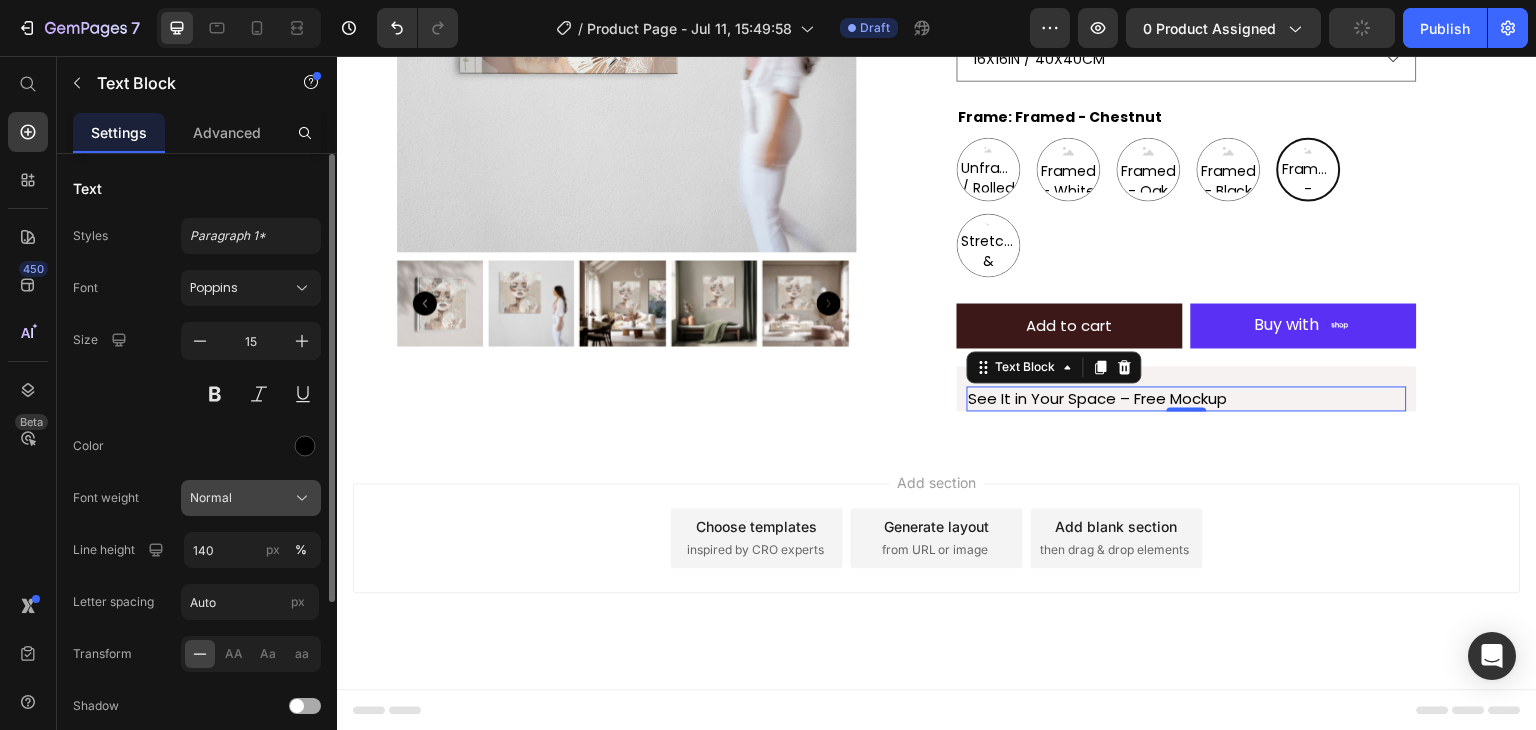 click on "Normal" 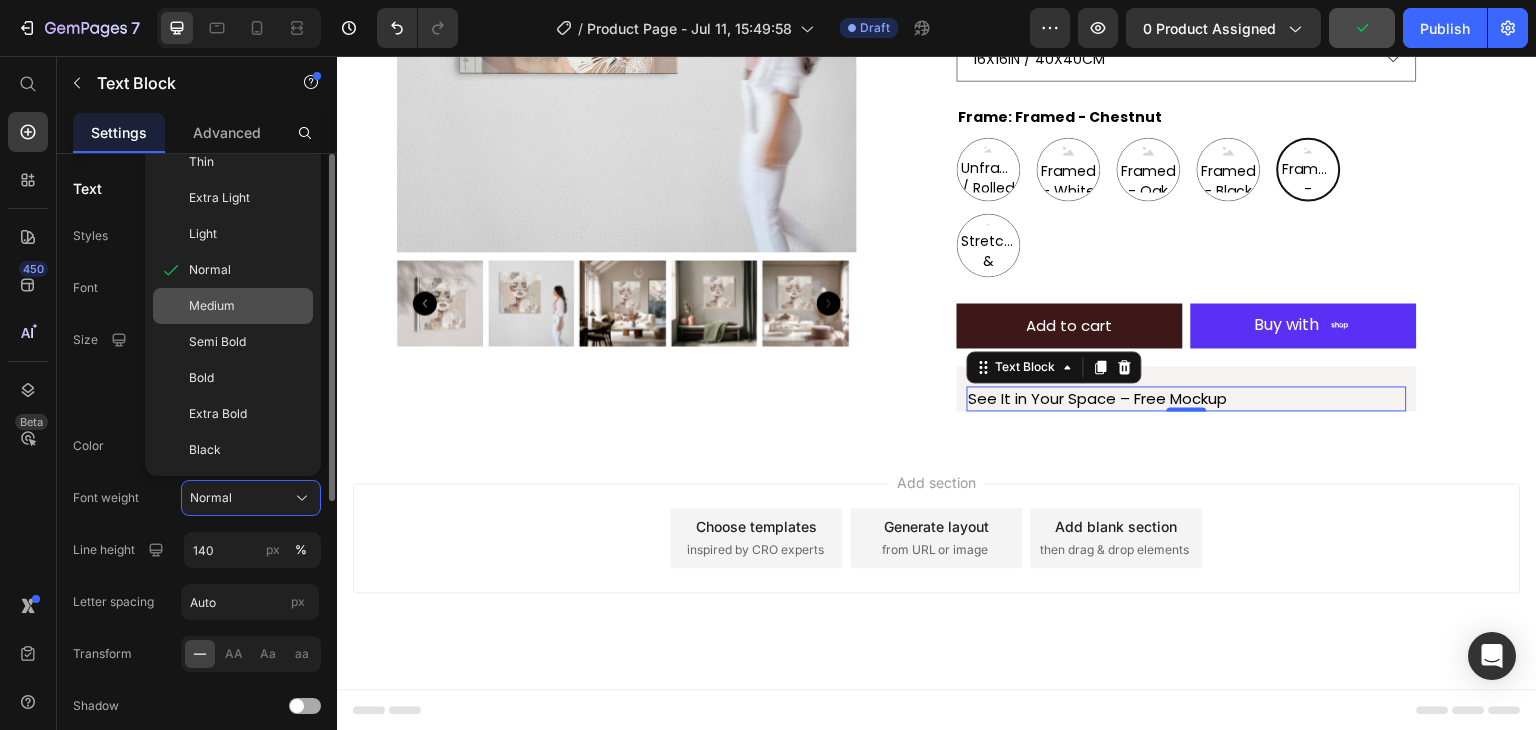 click on "Medium" 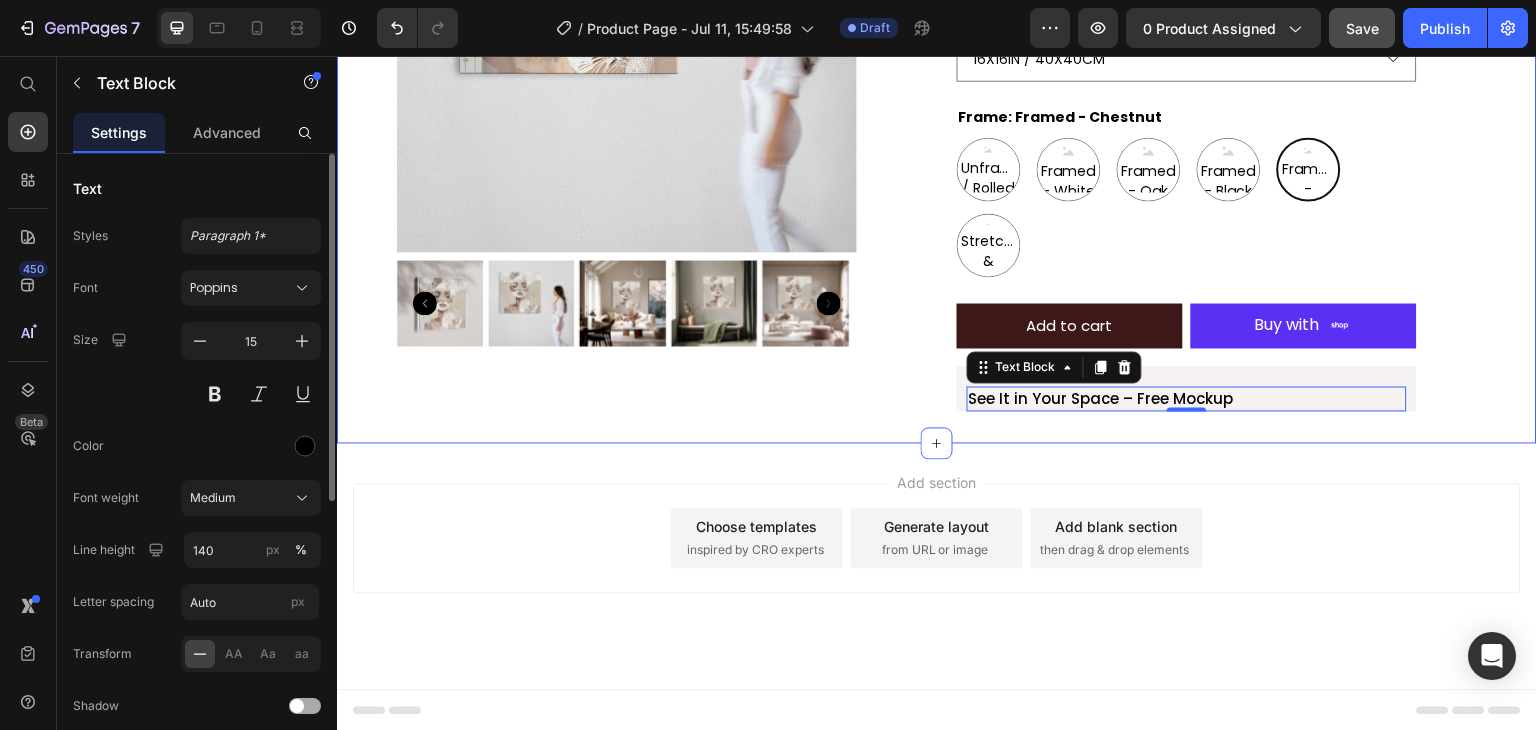 click on "Product Images Aiyana Product Title Icon Icon Icon Icon Icon Icon List 1 review Text Block Row $199.00 Product Price Row Image Halcyon is a soft, radiant celebration of life in full bloom—a golden moment held in stillness. Text Block Row Size 16X16IN / 40X40CM 20X20IN / 50X50CM 26X26IN / 66X66CM 38X38IN / 96X96CM 48X48IN / 122X122CM Frame: Framed - Chestnut Unframed / Rolled Canvas Unframed / Rolled Canvas Unframed / Rolled Canvas Framed - White Framed - White Framed - White Framed - Oak Framed - Oak Framed - Oak Framed - Black Framed - Black Framed - Black Framed - Chestnut Framed - Chestnut Framed - Chestnut Stretched & Ready to Hang Canvas Stretched & Ready to Hang Canvas Stretched & Ready to Hang Canvas Product Variants & Swatches Add to cart Add to Cart Shop Pay Buy with Button Row See It in Your Space – Free Mockup Text Block   0 Row Product Section 1" at bounding box center [937, 101] 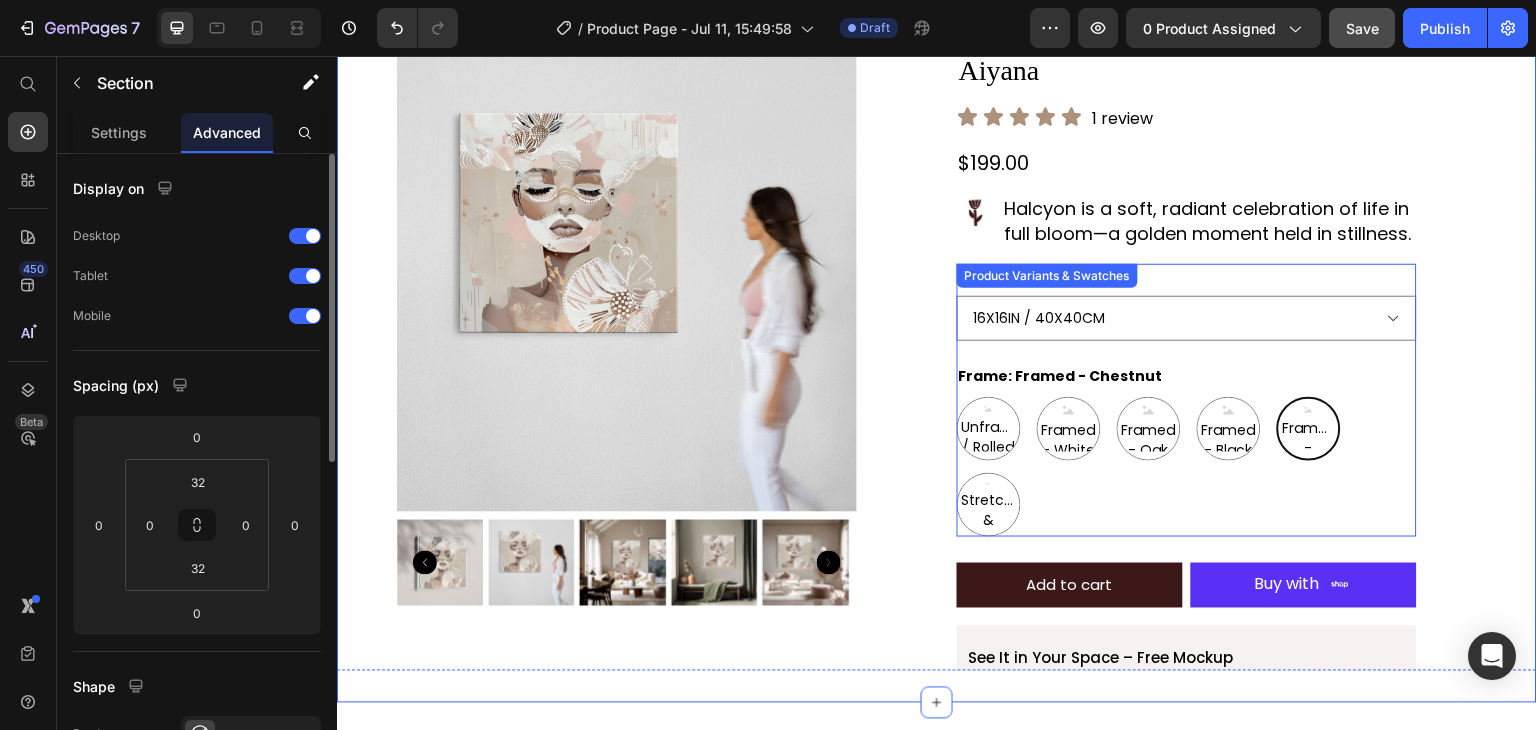 scroll, scrollTop: 30, scrollLeft: 0, axis: vertical 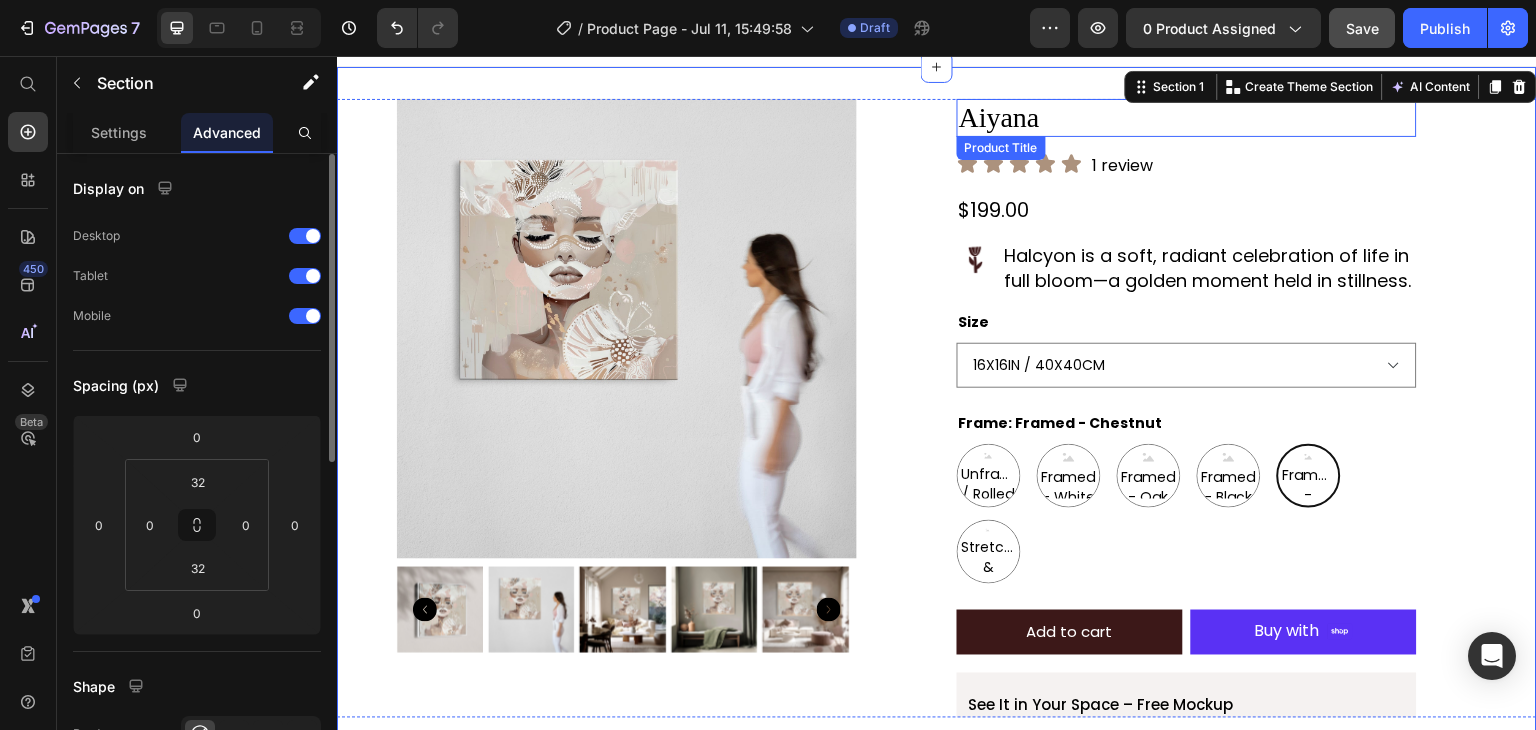 click on "Aiyana" at bounding box center (1187, 118) 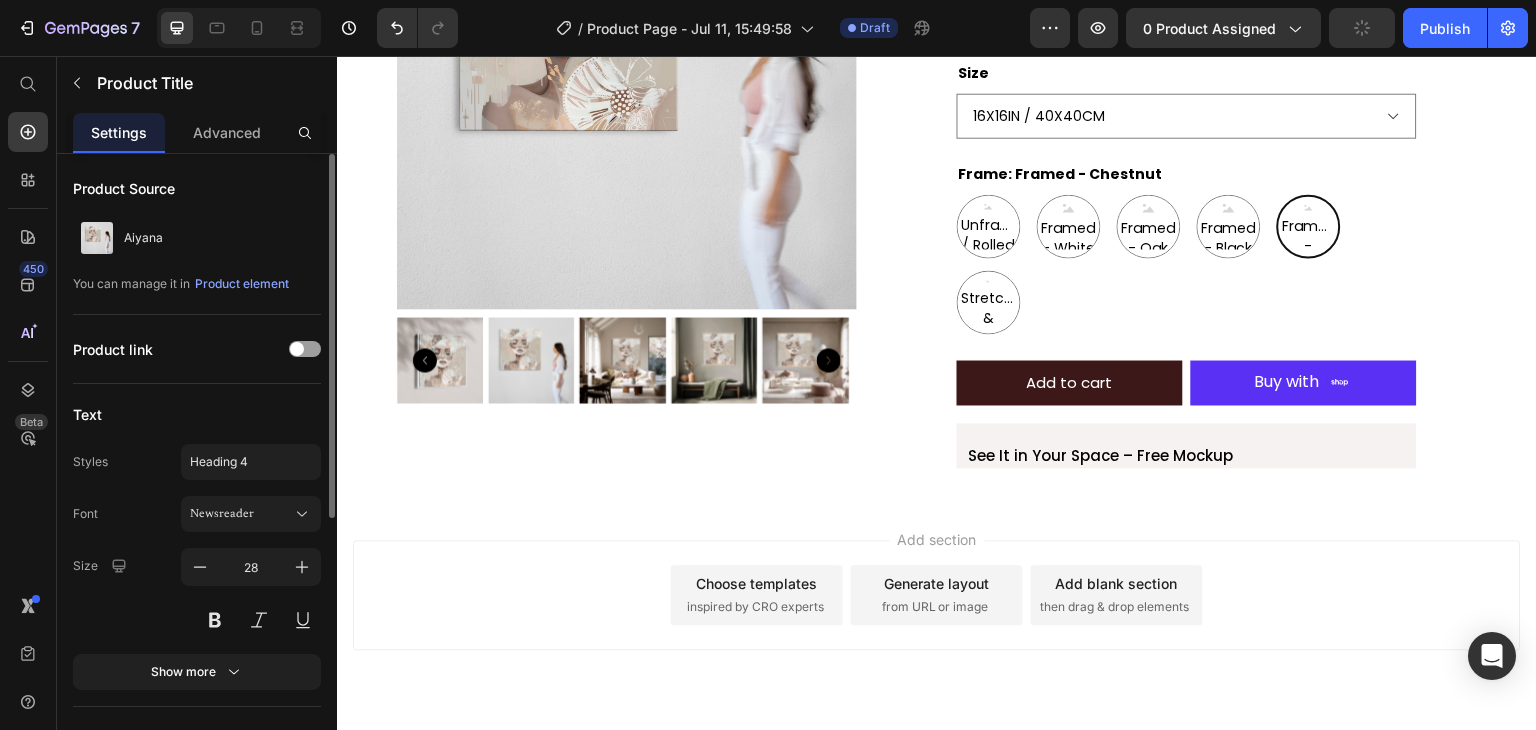 scroll, scrollTop: 361, scrollLeft: 0, axis: vertical 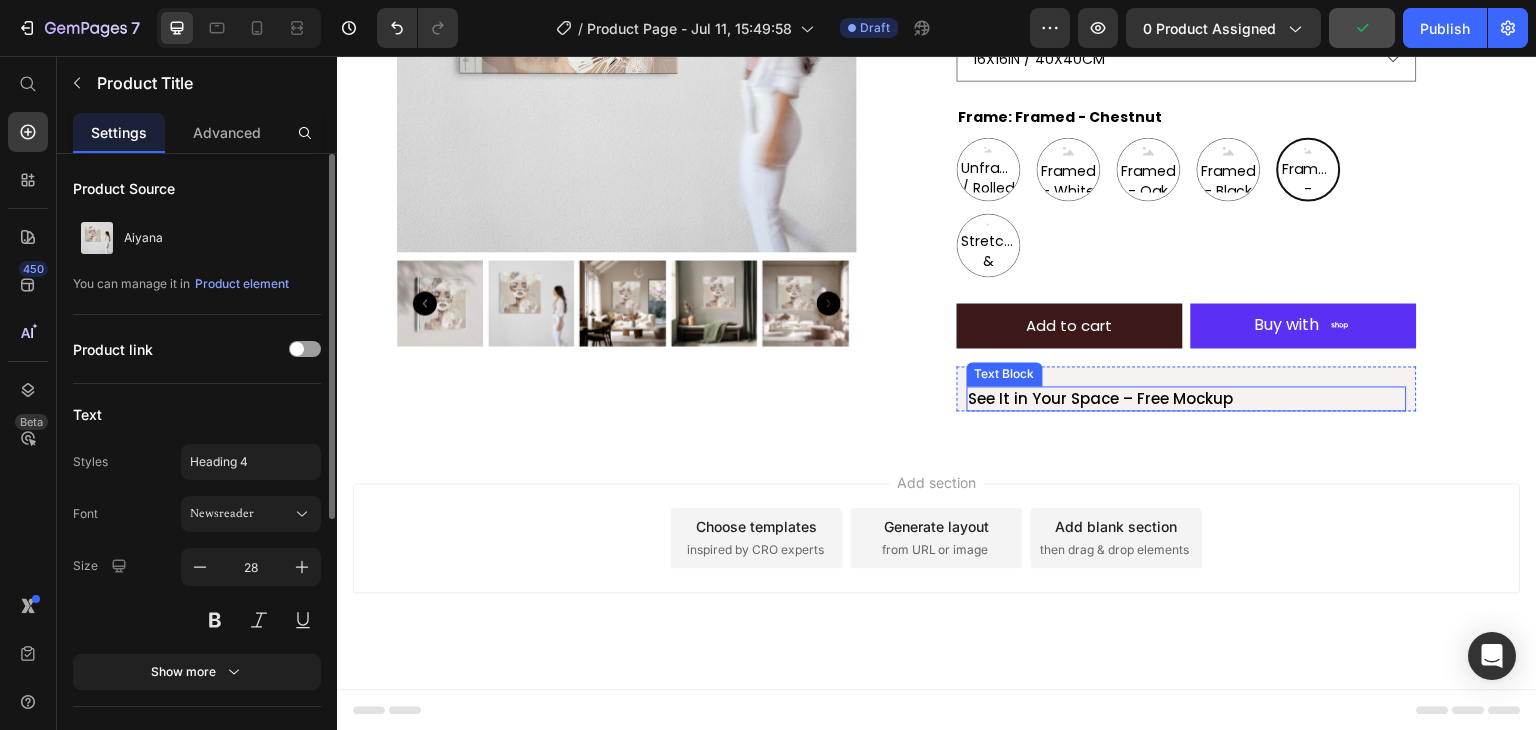 click on "See It in Your Space – Free Mockup" at bounding box center (1187, 398) 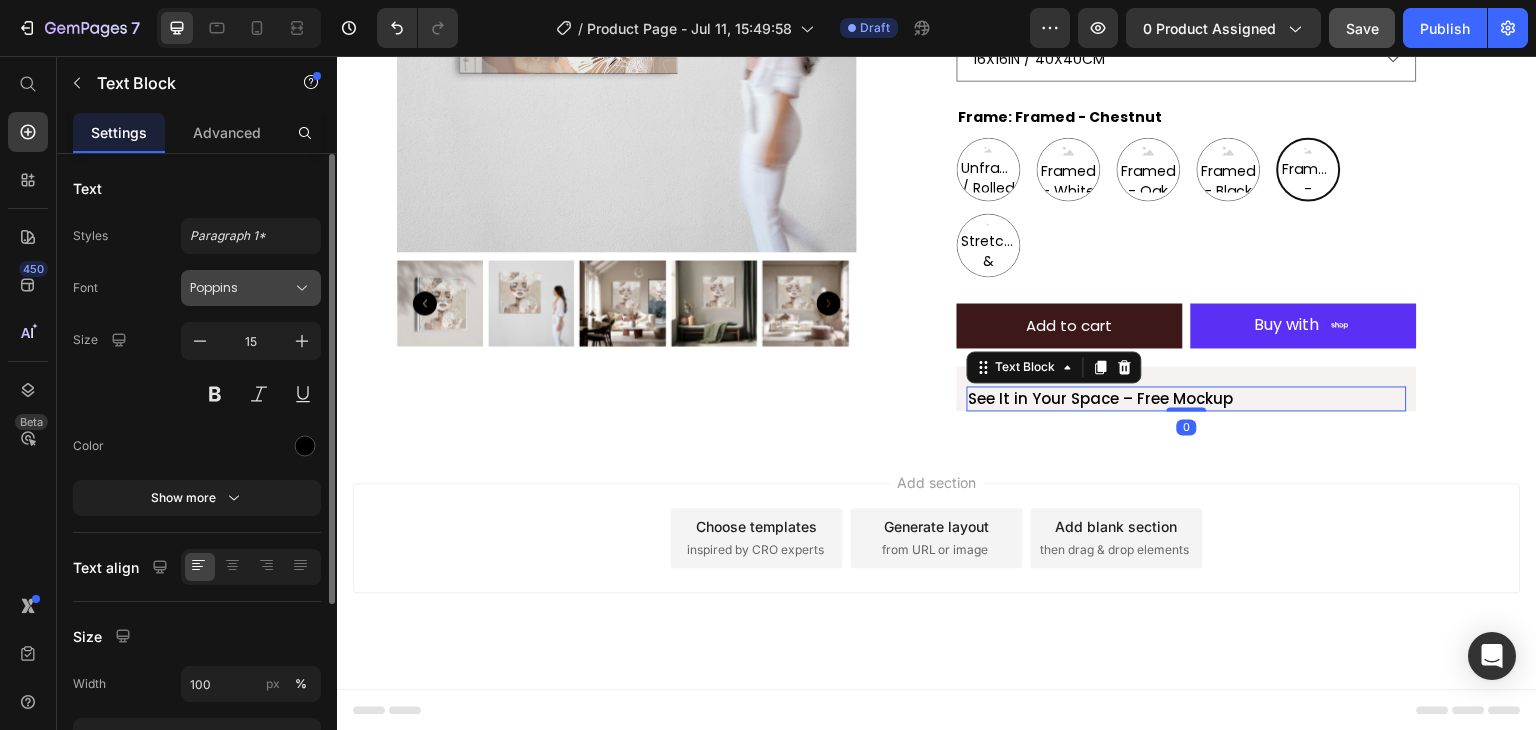 click on "Poppins" at bounding box center [251, 288] 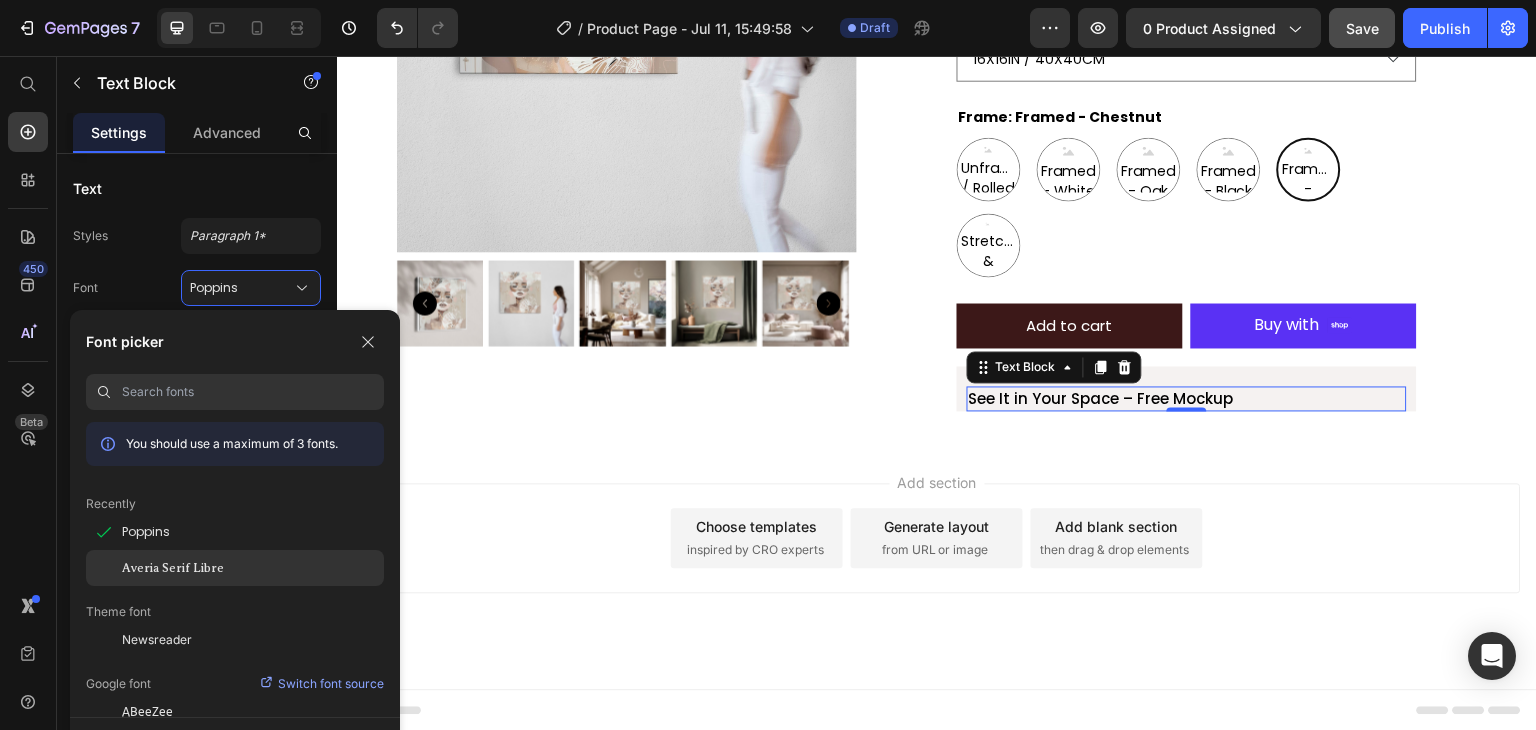 click on "Averia Serif Libre" 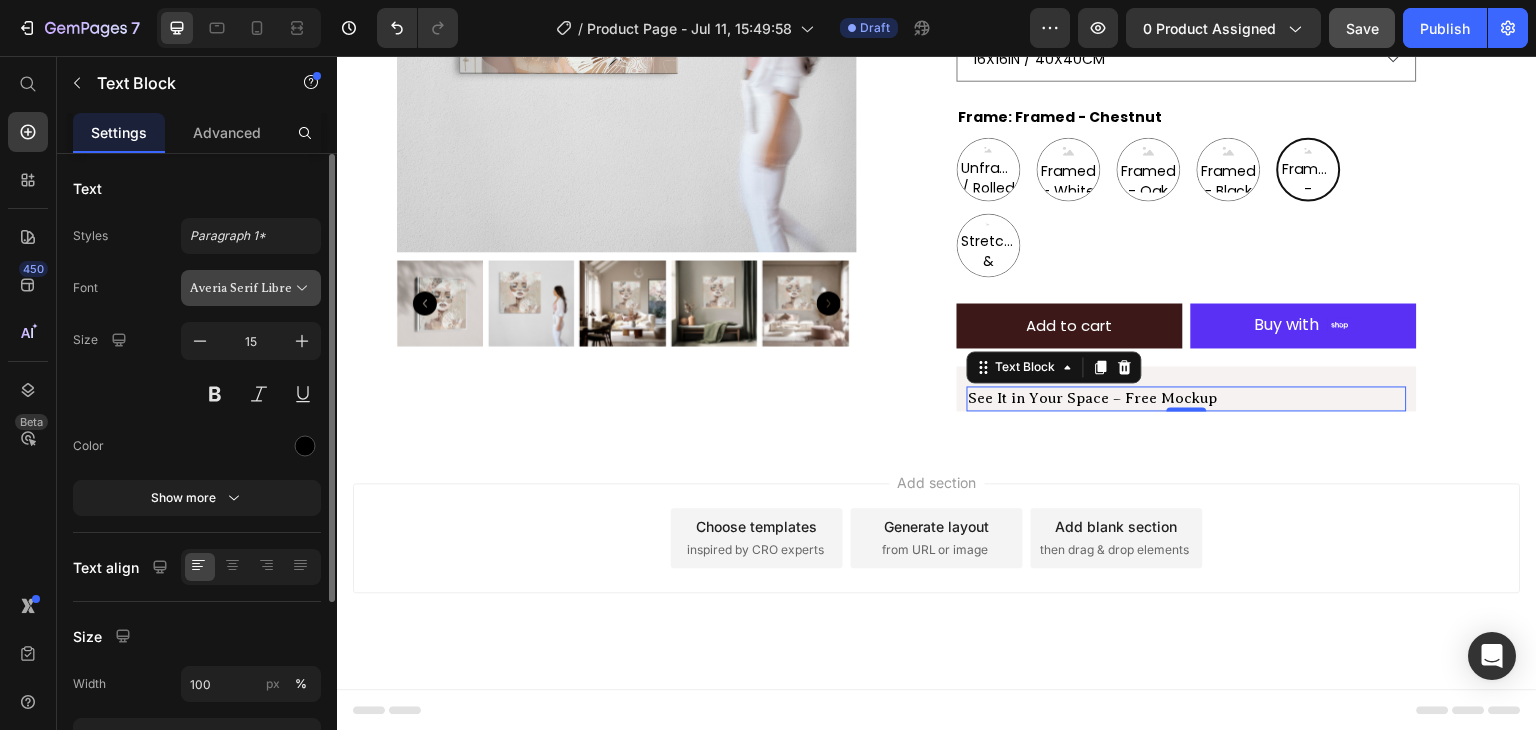 click on "Averia Serif Libre" at bounding box center [241, 288] 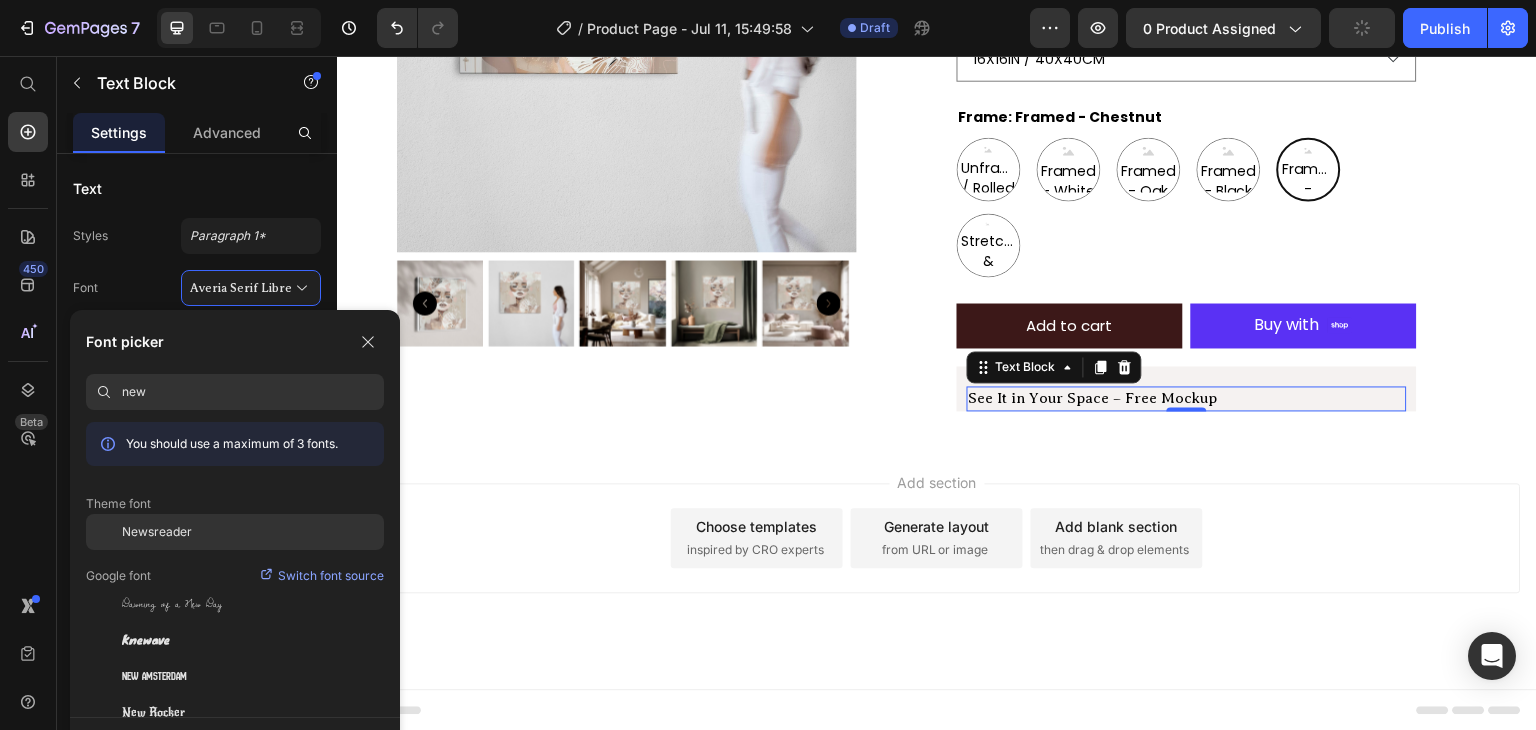 type on "new" 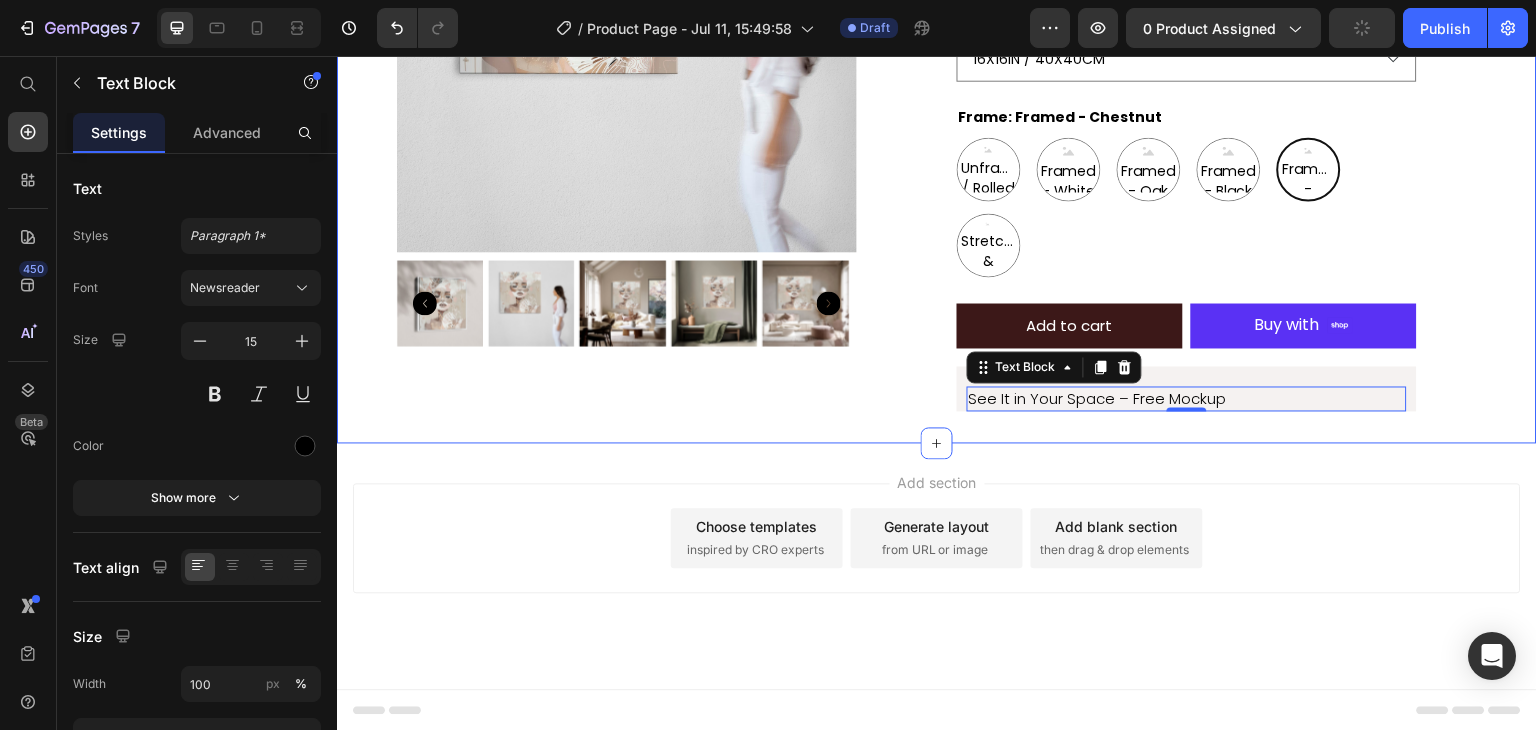 click on "Product Images Aiyana Product Title Icon Icon Icon Icon Icon Icon List 1 review Text Block Row $199.00 Product Price Row Image Halcyon is a soft, radiant celebration of life in full bloom—a golden moment held in stillness. Text Block Row Size 16X16IN / 40X40CM 20X20IN / 50X50CM 26X26IN / 66X66CM 38X38IN / 96X96CM 48X48IN / 122X122CM Frame: Framed - Chestnut Unframed / Rolled Canvas Unframed / Rolled Canvas Unframed / Rolled Canvas Framed - White Framed - White Framed - White Framed - Oak Framed - Oak Framed - Oak Framed - Black Framed - Black Framed - Black Framed - Chestnut Framed - Chestnut Framed - Chestnut Stretched & Ready to Hang Canvas Stretched & Ready to Hang Canvas Stretched & Ready to Hang Canvas Product Variants & Swatches Add to cart Add to Cart Shop Pay Buy with Button Row See It in Your Space – Free Mockup Text Block   0 Row Product Section 1" at bounding box center [937, 101] 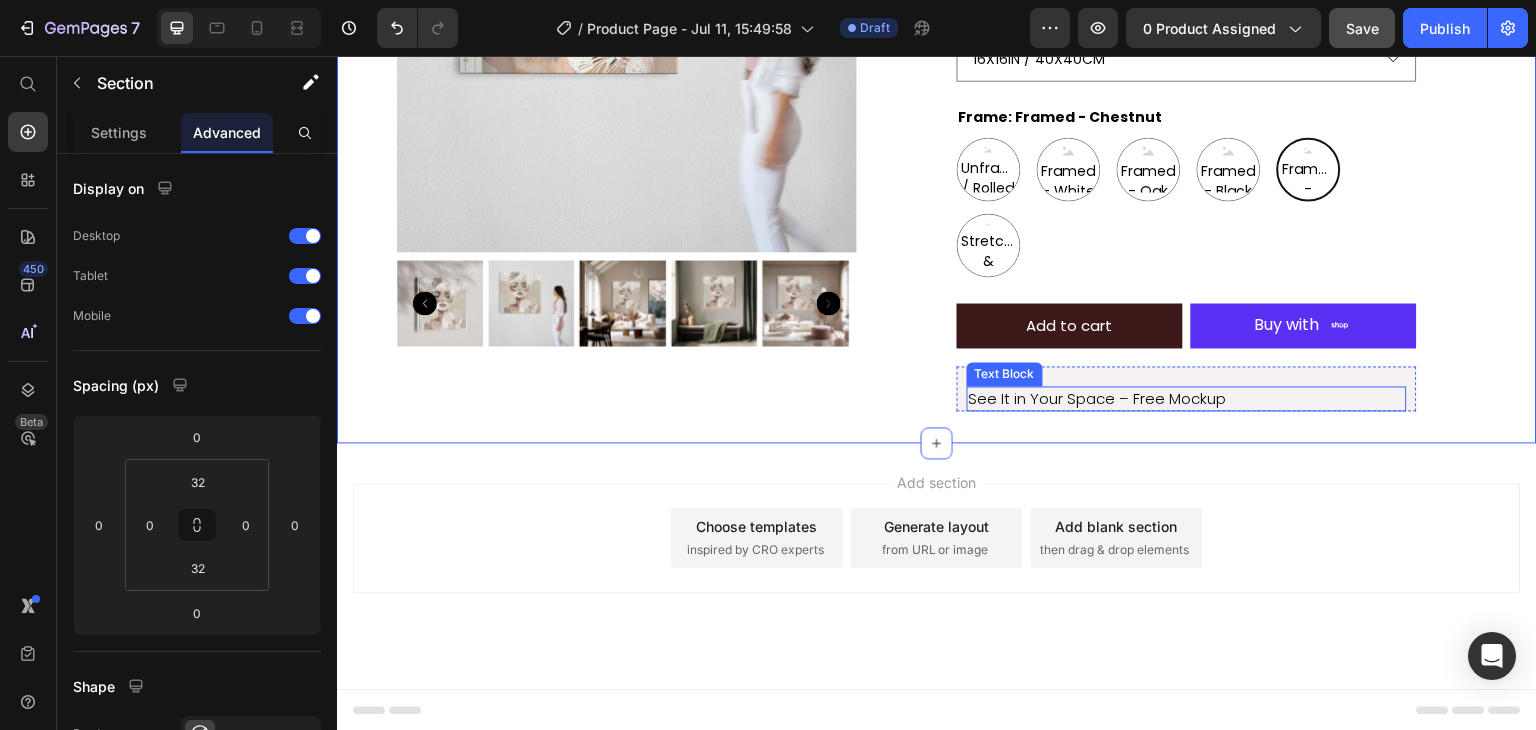 click on "See It in Your Space – Free Mockup" at bounding box center [1187, 398] 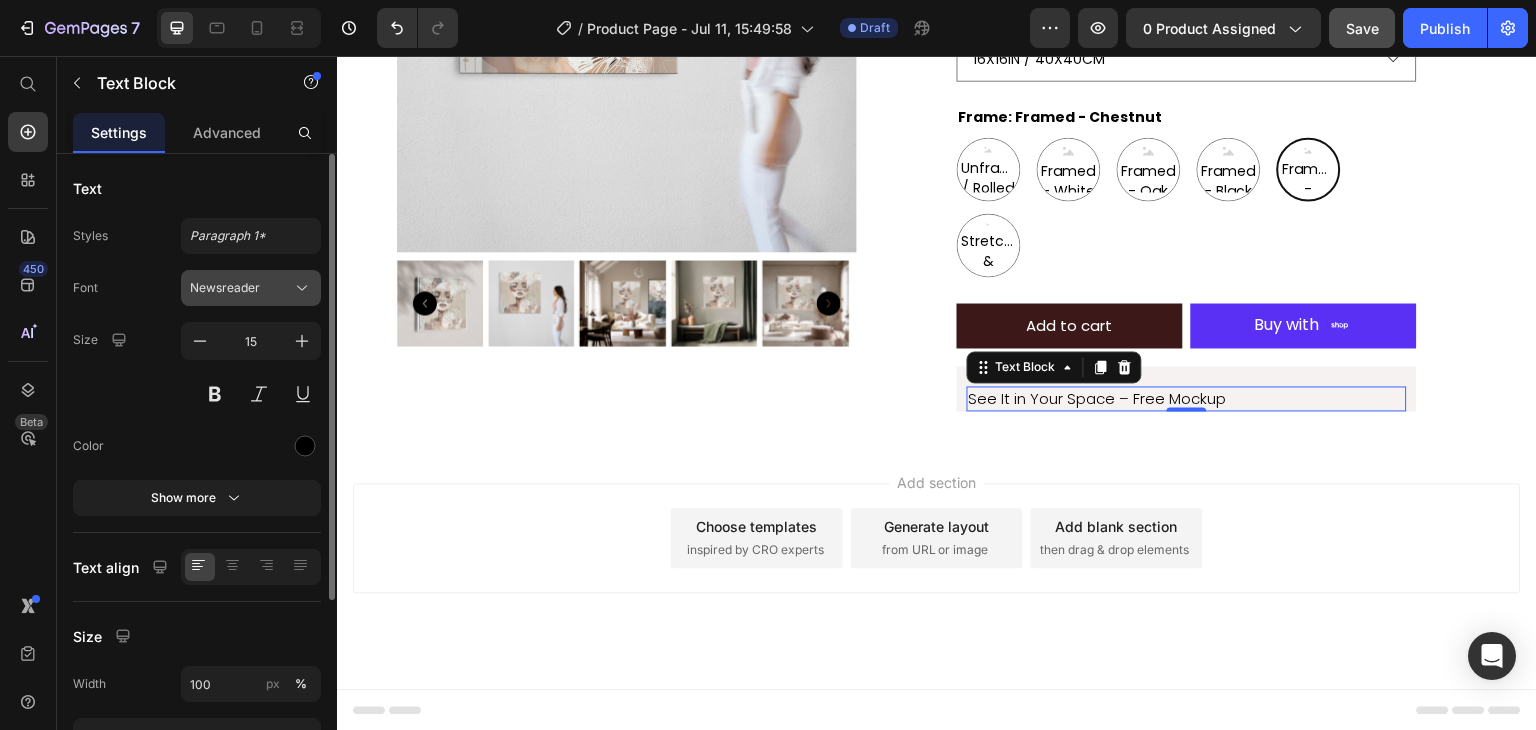 click on "Newsreader" at bounding box center (241, 288) 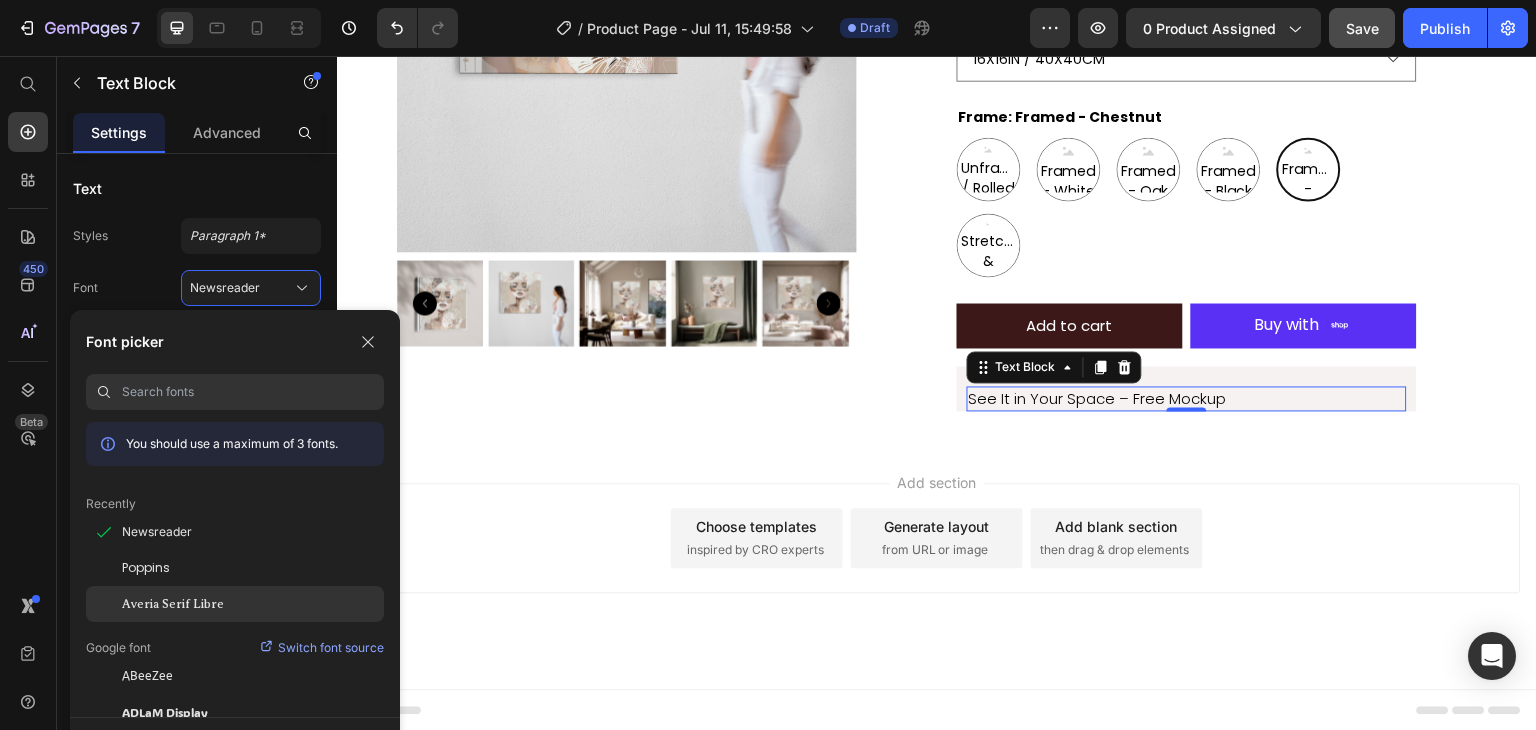 click on "Averia Serif Libre" 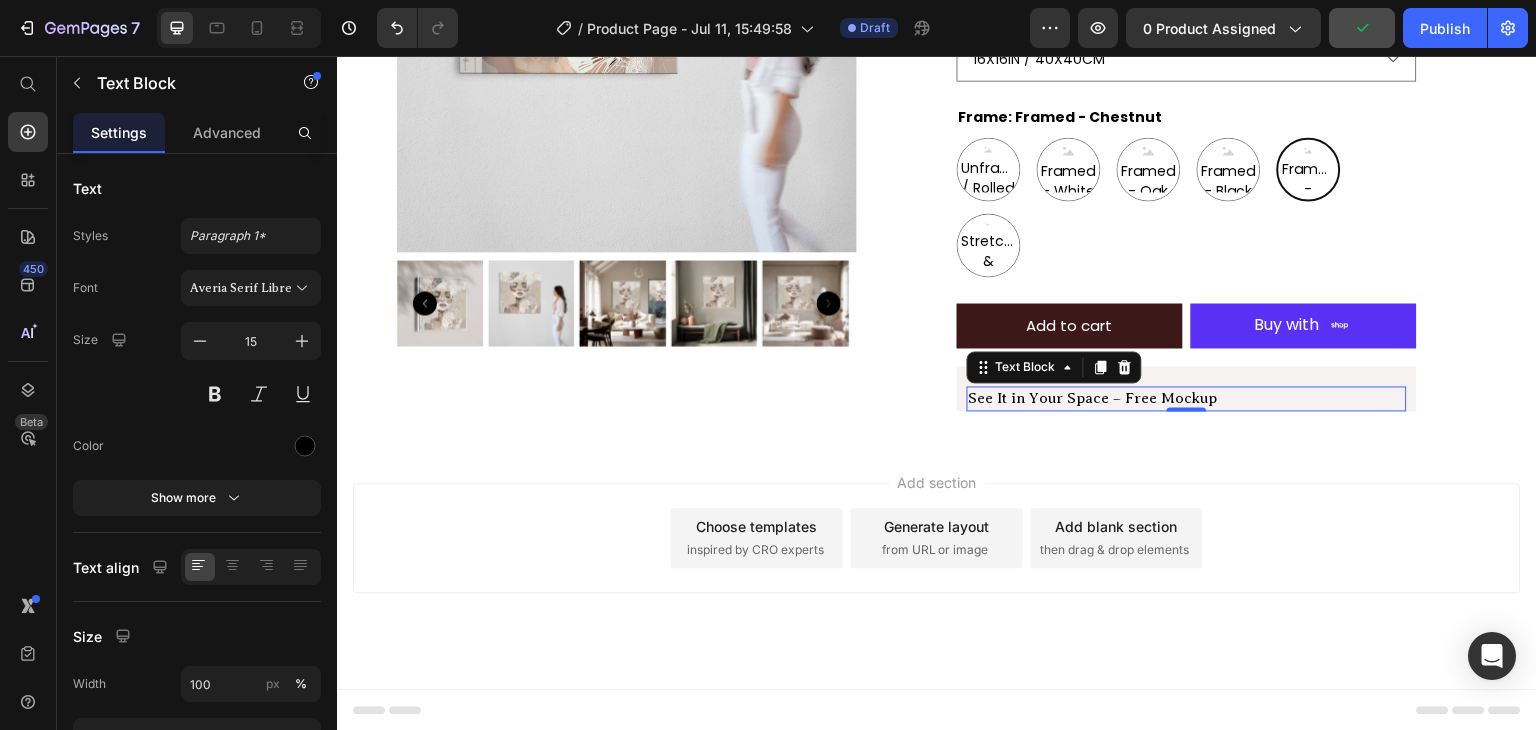 click on "Add section Choose templates inspired by CRO experts Generate layout from URL or image Add blank section then drag & drop elements" at bounding box center [937, 538] 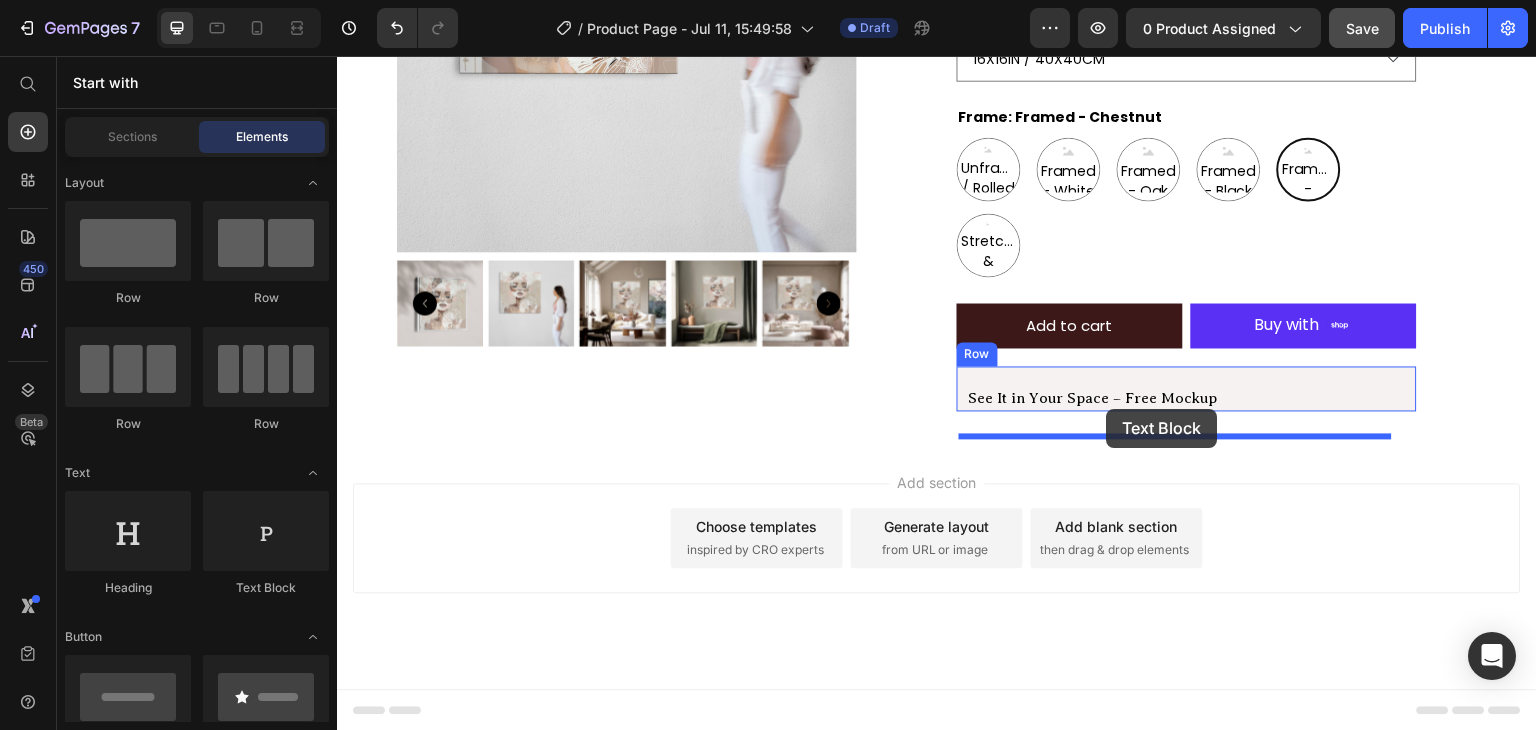 drag, startPoint x: 950, startPoint y: 493, endPoint x: 1107, endPoint y: 409, distance: 178.05898 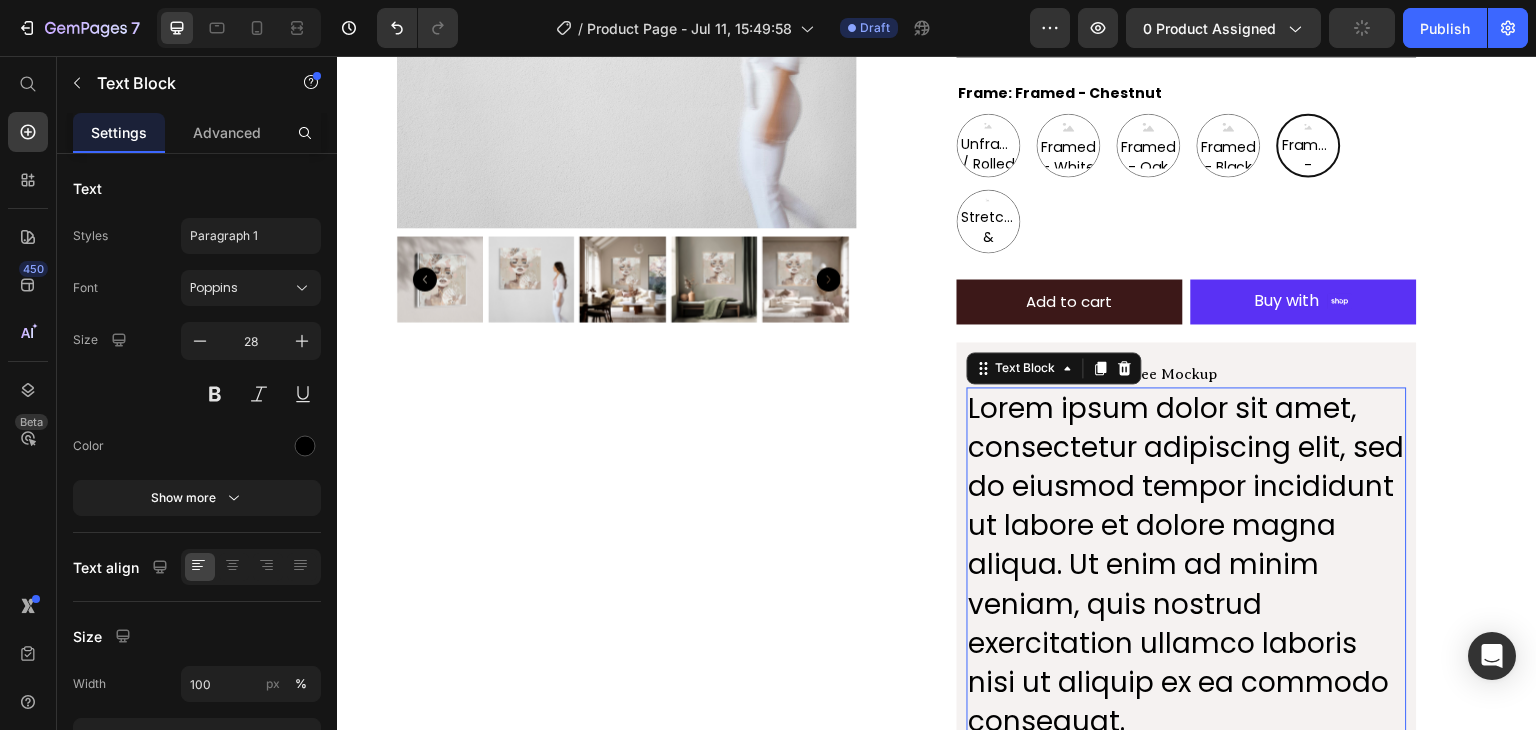 click on "Lorem ipsum dolor sit amet, consectetur adipiscing elit, sed do eiusmod tempor incididunt ut labore et dolore magna aliqua. Ut enim ad minim veniam, quis nostrud exercitation ullamco laboris nisi ut aliquip ex ea commodo consequat." at bounding box center [1187, 565] 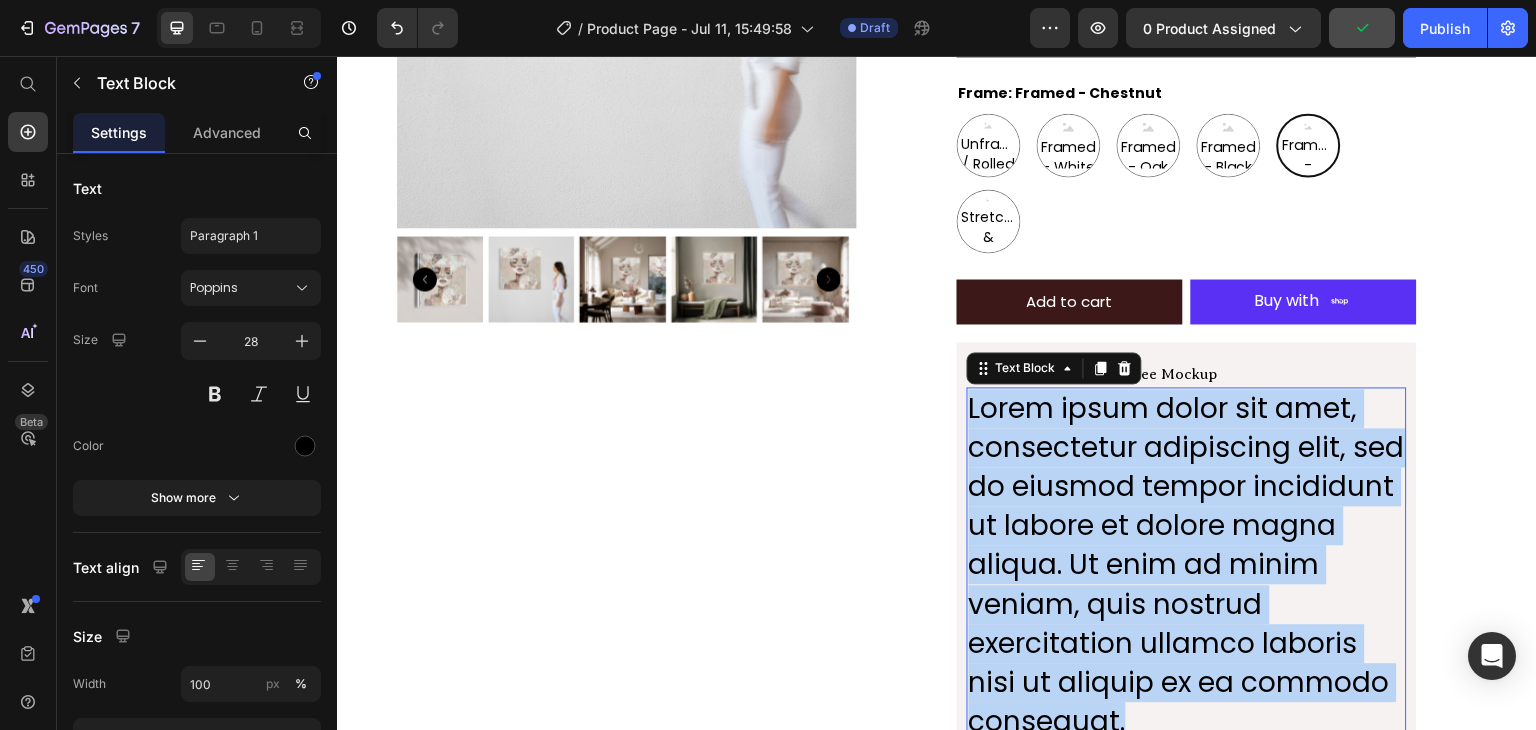 click on "Lorem ipsum dolor sit amet, consectetur adipiscing elit, sed do eiusmod tempor incididunt ut labore et dolore magna aliqua. Ut enim ad minim veniam, quis nostrud exercitation ullamco laboris nisi ut aliquip ex ea commodo consequat." at bounding box center [1187, 565] 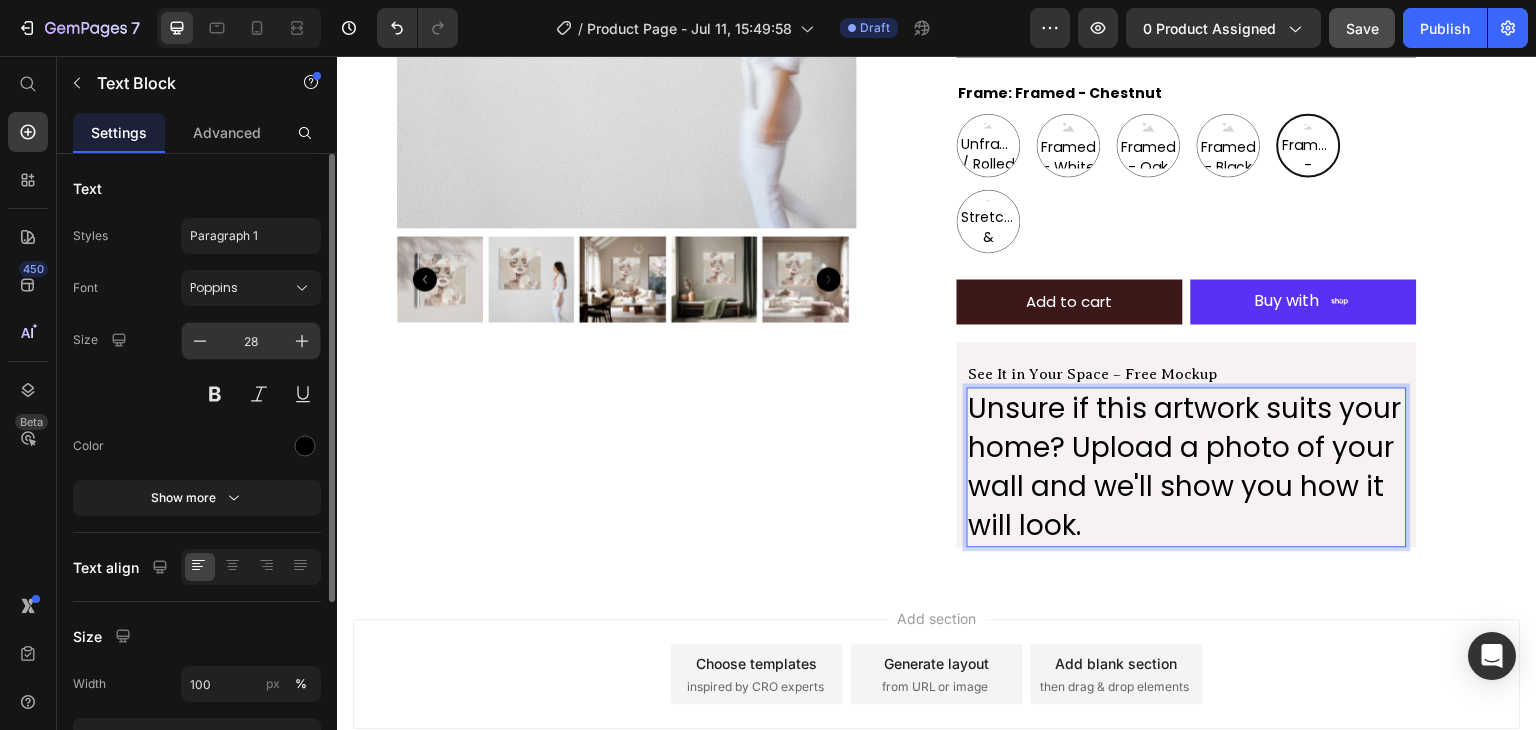 click on "28" at bounding box center (251, 341) 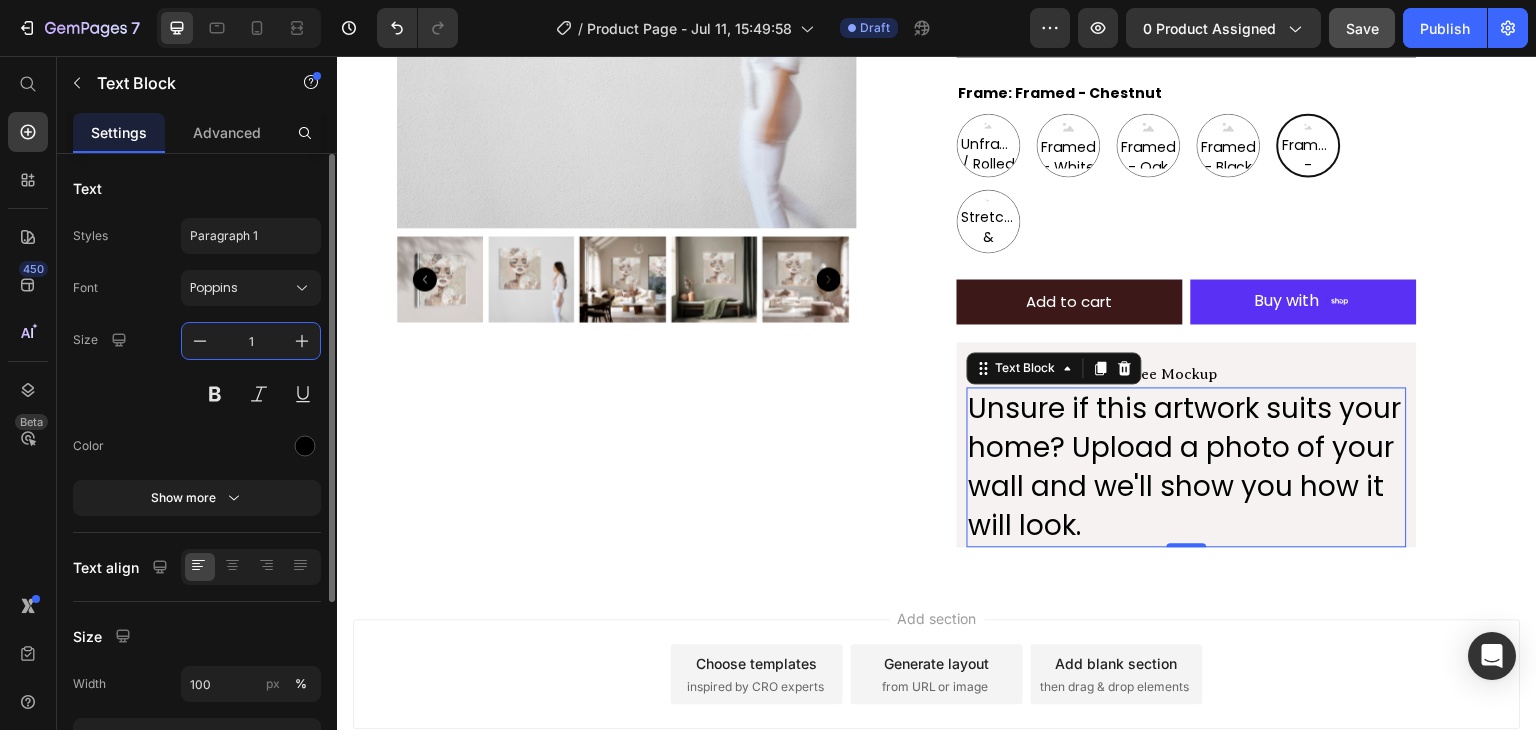 type on "14" 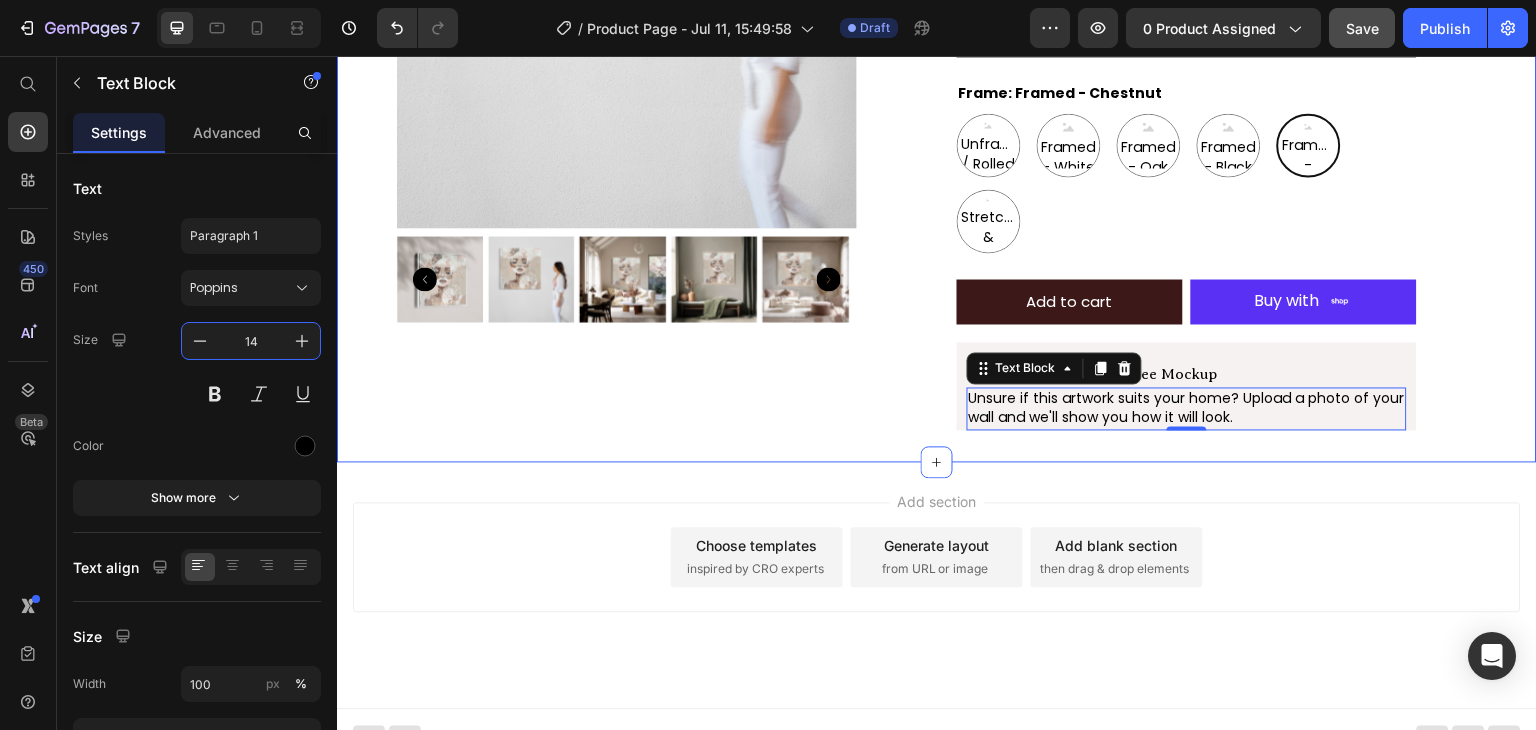 click on "Product Images Aiyana Product Title Icon Icon Icon Icon Icon Icon List 1 review Text Block Row $199.00 Product Price Row Image Halcyon is a soft, radiant celebration of life in full bloom—a golden moment held in stillness. Text Block Row Size 16X16IN / 40X40CM 20X20IN / 50X50CM 26X26IN / 66X66CM 38X38IN / 96X96CM 48X48IN / 122X122CM Frame: Framed - Chestnut Unframed / Rolled Canvas Unframed / Rolled Canvas Unframed / Rolled Canvas Framed - White Framed - White Framed - White Framed - Oak Framed - Oak Framed - Oak Framed - Black Framed - Black Framed - Black Framed - Chestnut Framed - Chestnut Framed - Chestnut Stretched & Ready to Hang Canvas Stretched & Ready to Hang Canvas Stretched & Ready to Hang Canvas Product Variants & Swatches Add to cart Add to Cart Shop Pay Buy with Button Row See It in Your Space – Free Mockup Text Block Unsure if this artwork suits your home? Upload a photo of your wall and we'll show you how it will look. Text Block   0 Row Product Section 1" at bounding box center [937, 99] 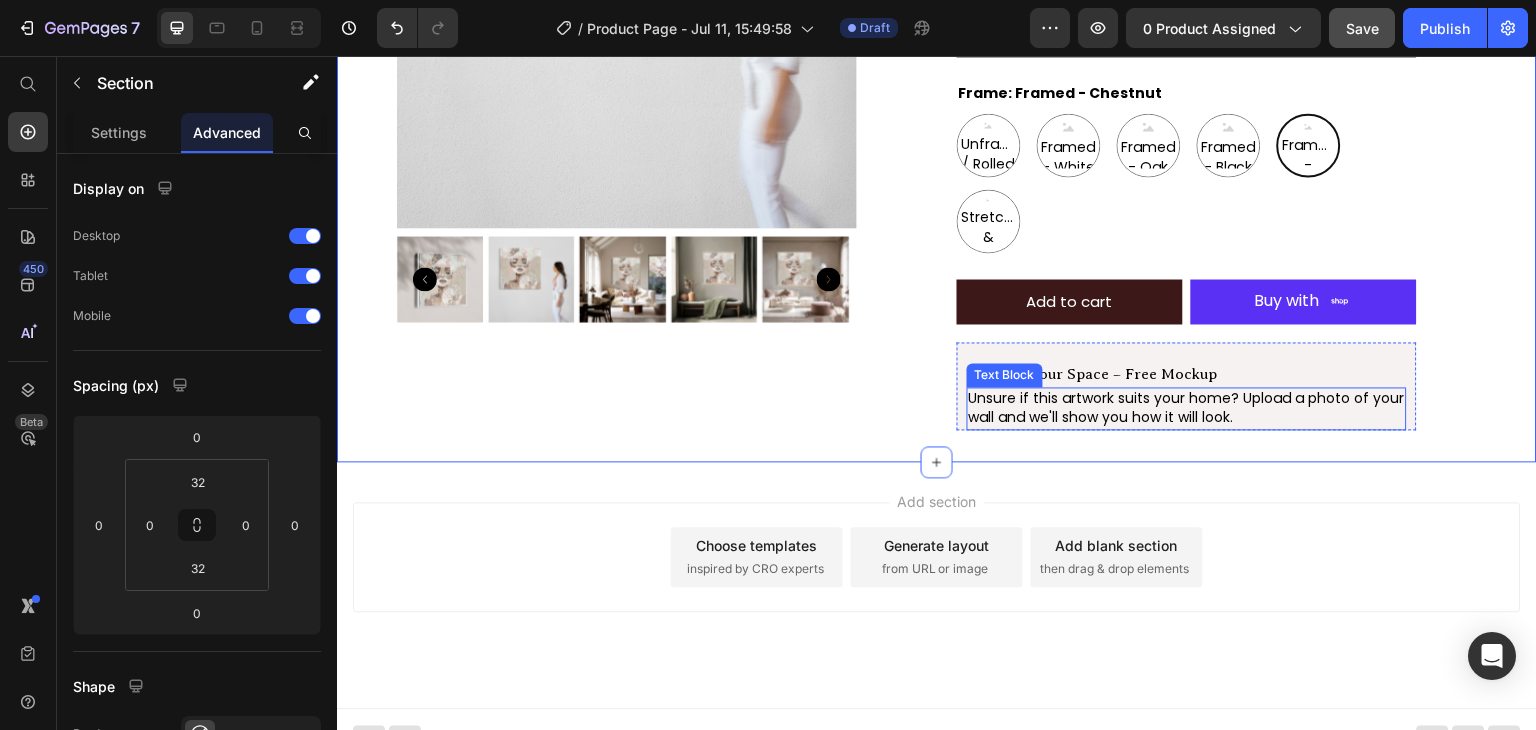 click on "Unsure if this artwork suits your home? Upload a photo of your wall and we'll show you how it will look." at bounding box center (1187, 408) 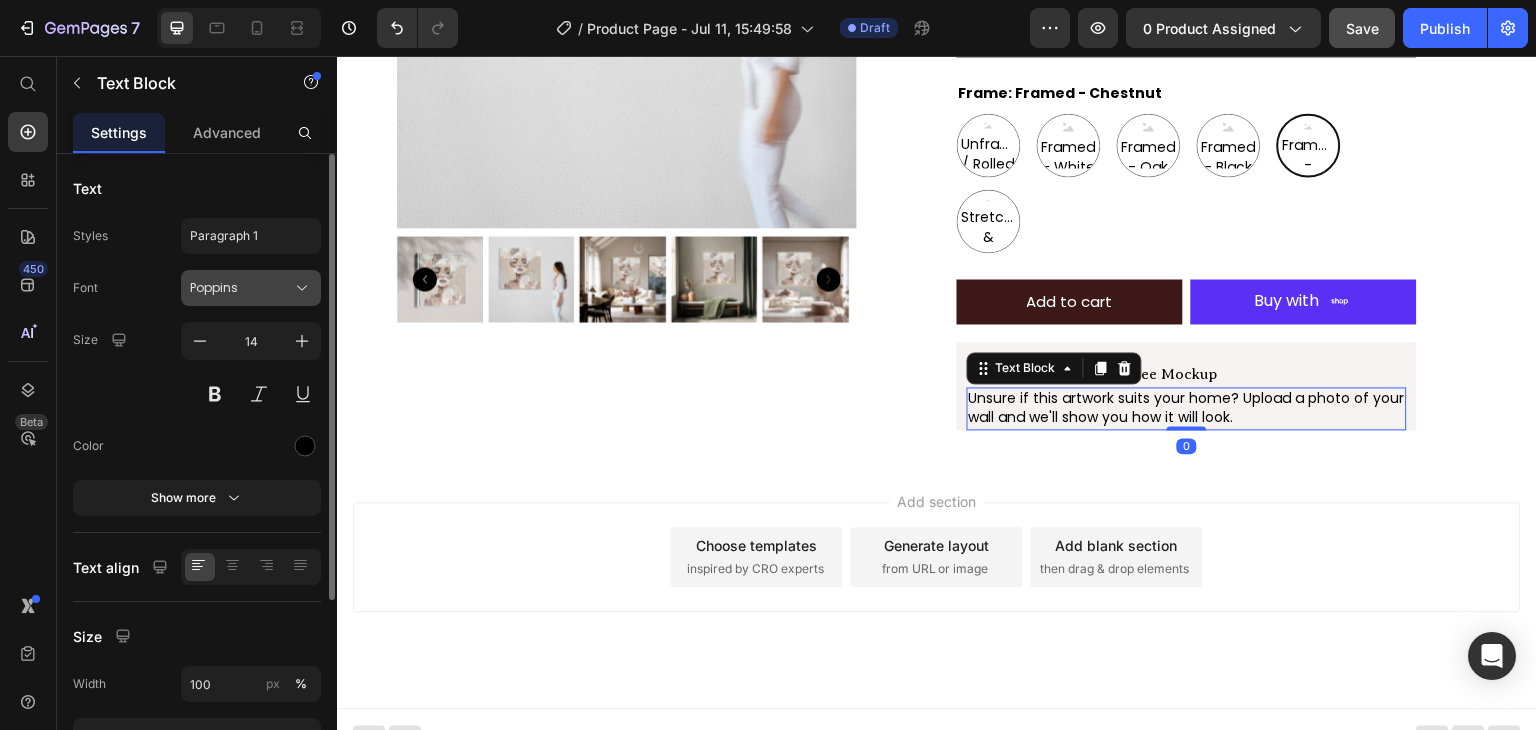 click on "Poppins" at bounding box center [241, 288] 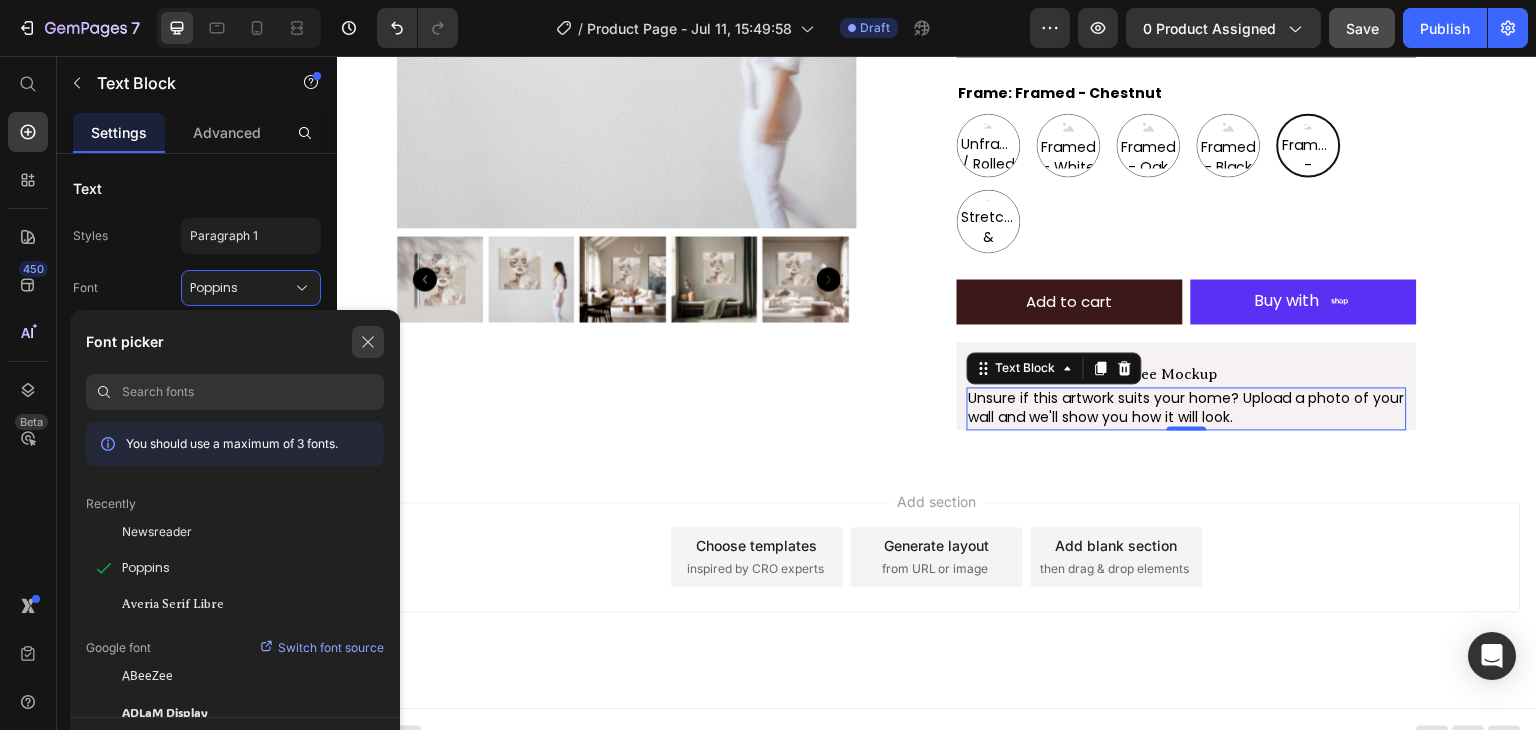 click 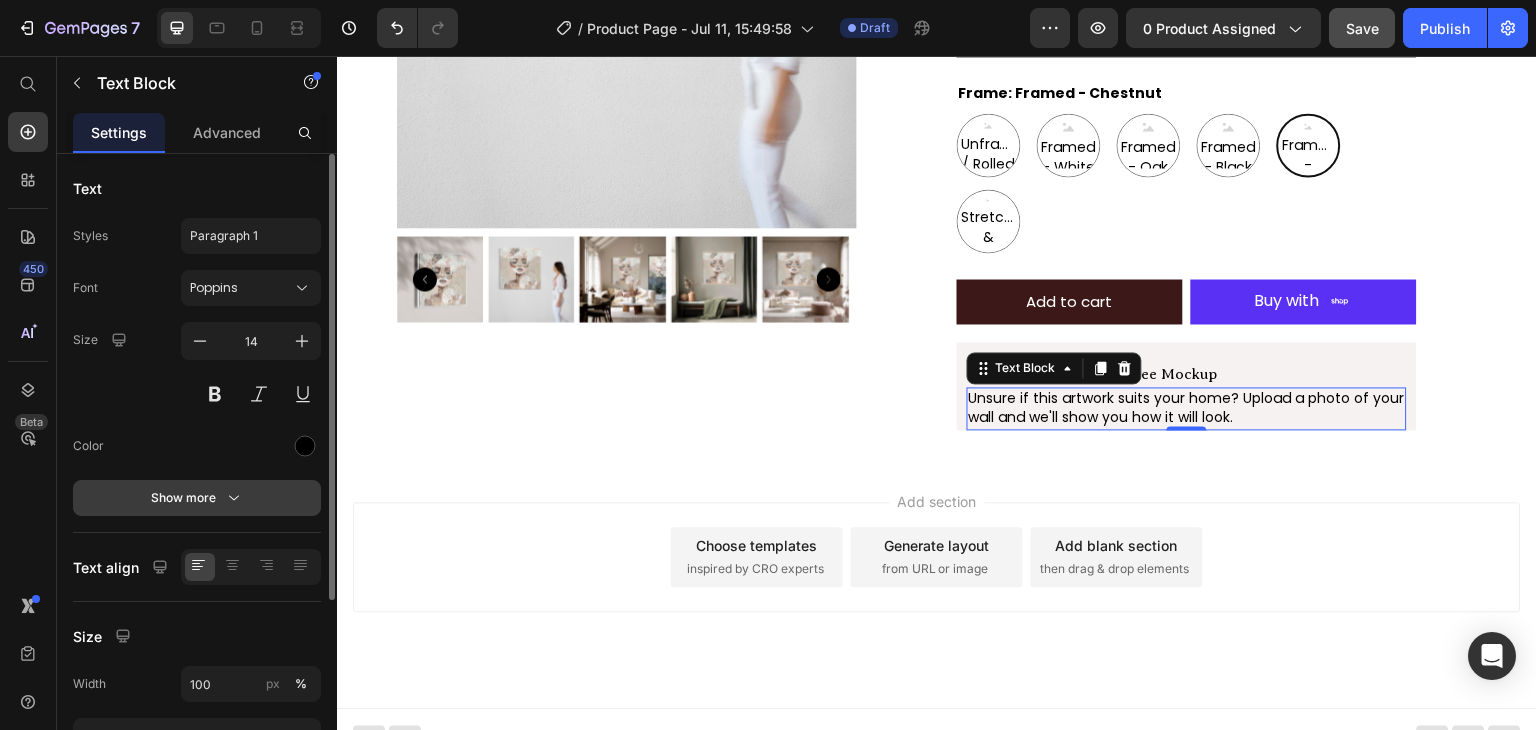 click on "Show more" at bounding box center [197, 498] 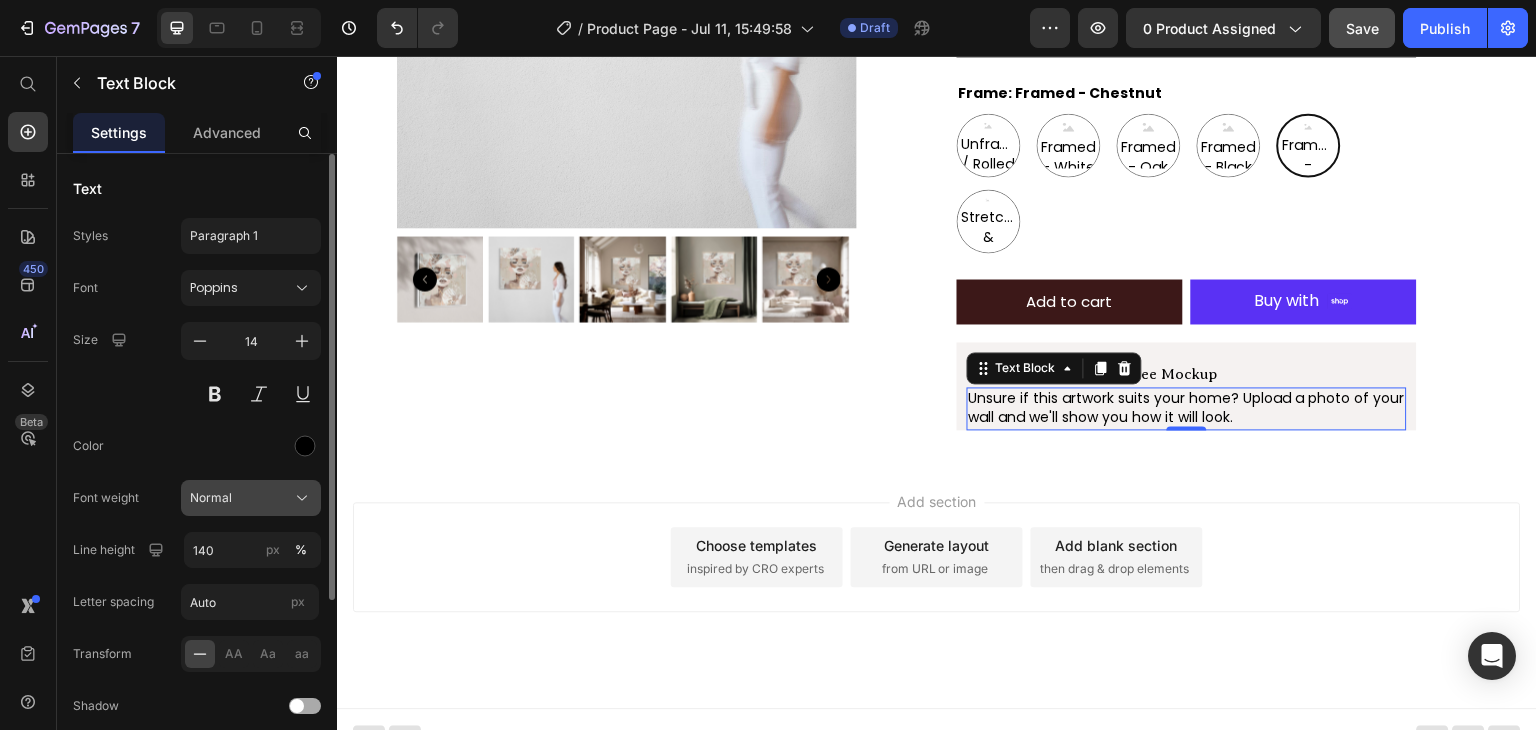 click on "Normal" at bounding box center [251, 498] 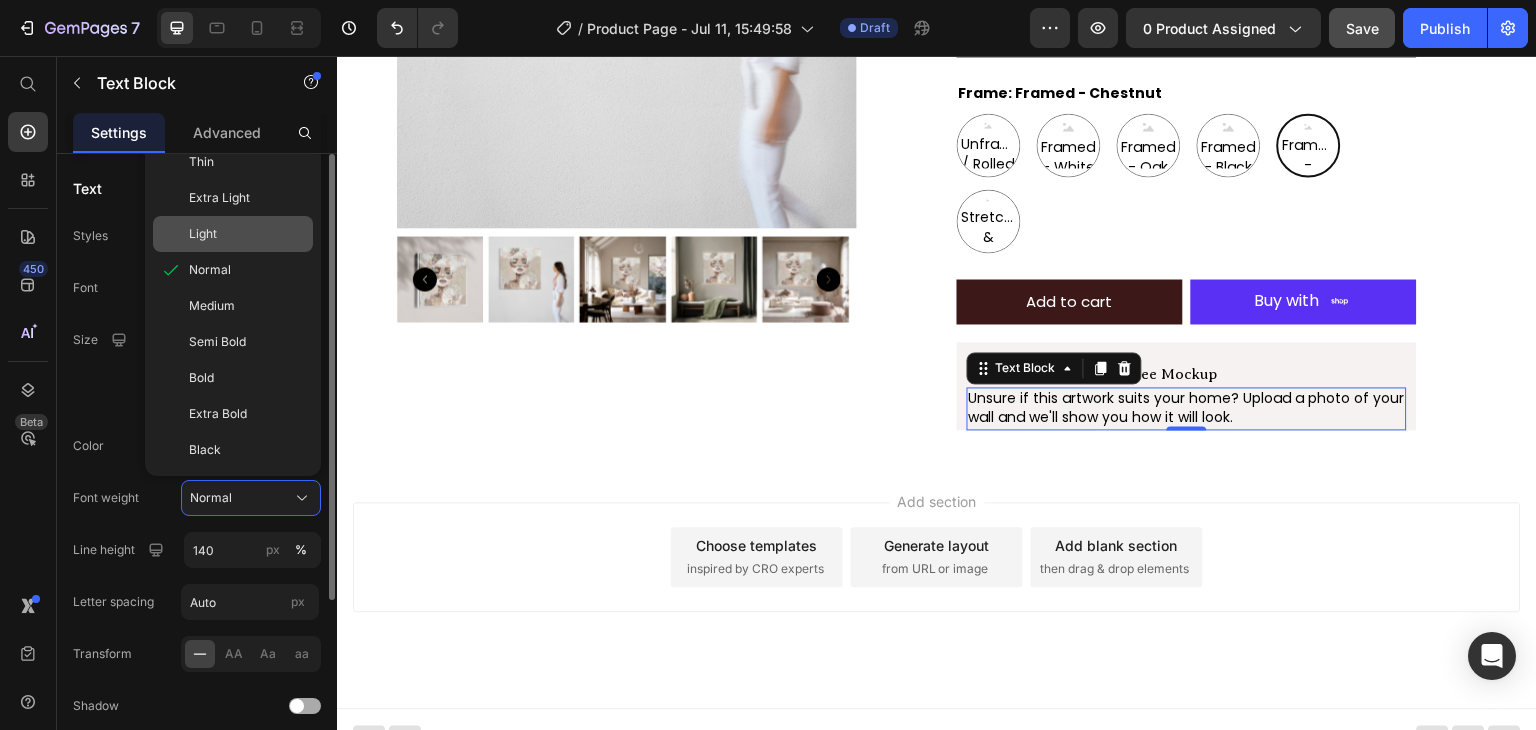 click on "Light" at bounding box center (247, 234) 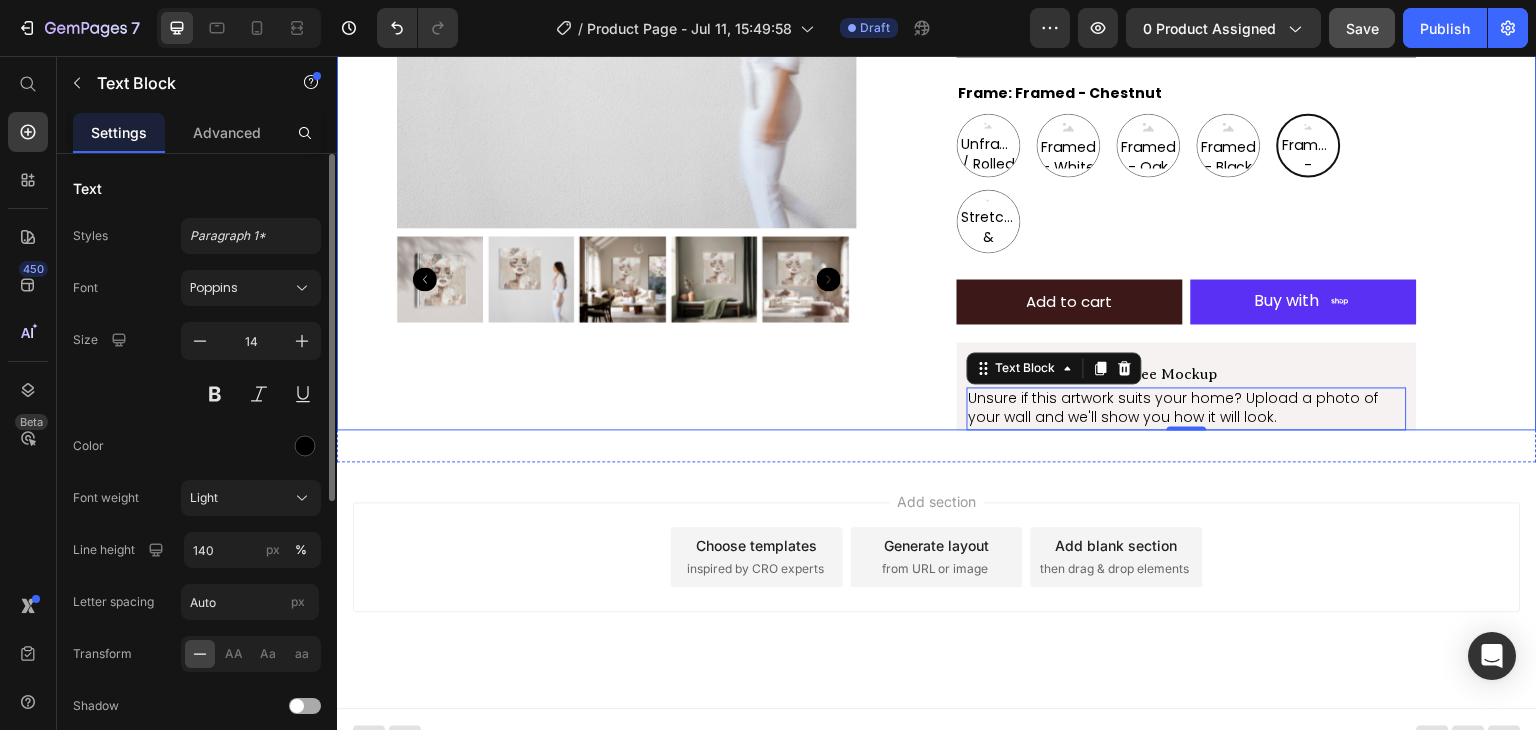 click on "Product Images" at bounding box center (627, 99) 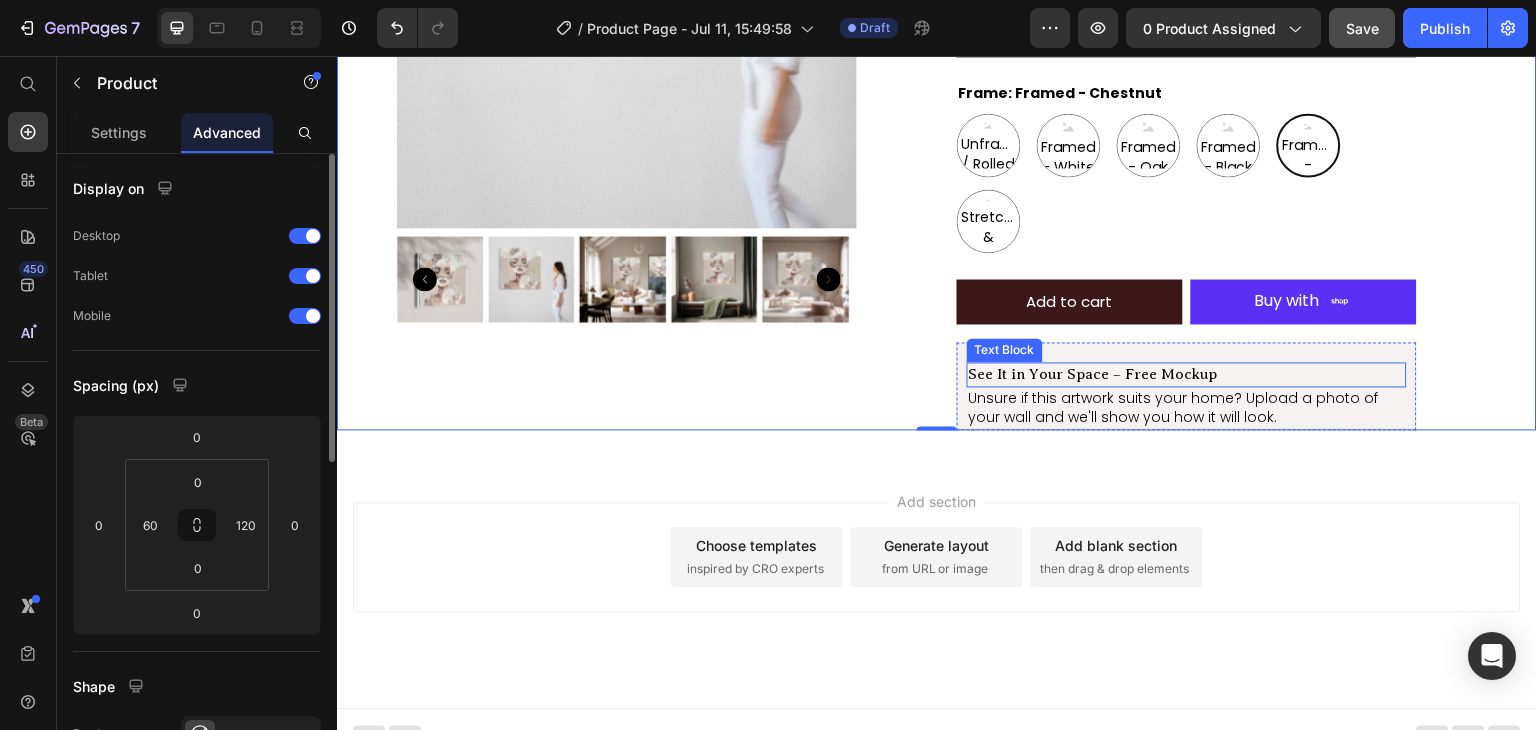 click on "See It in Your Space – Free Mockup" at bounding box center (1187, 374) 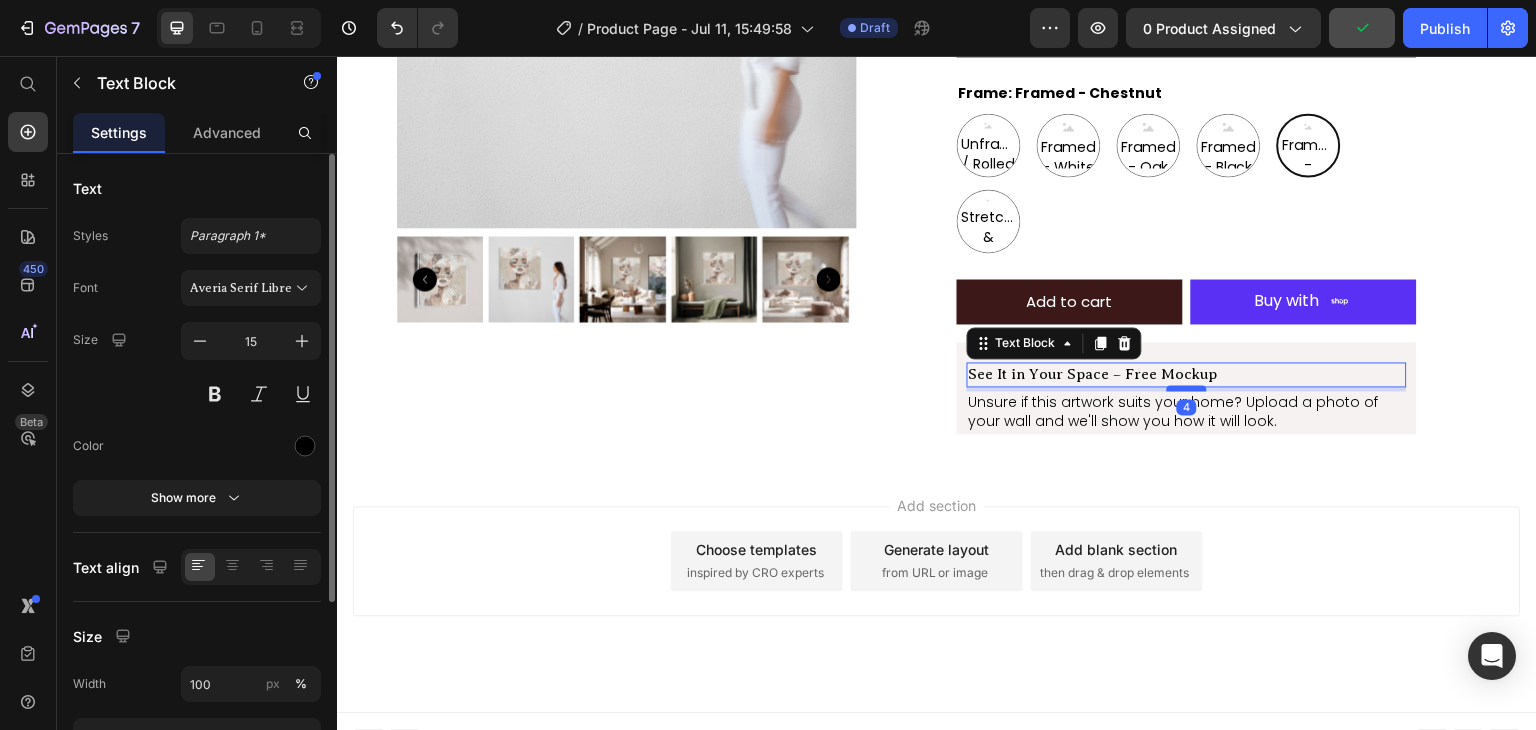 click at bounding box center [1187, 388] 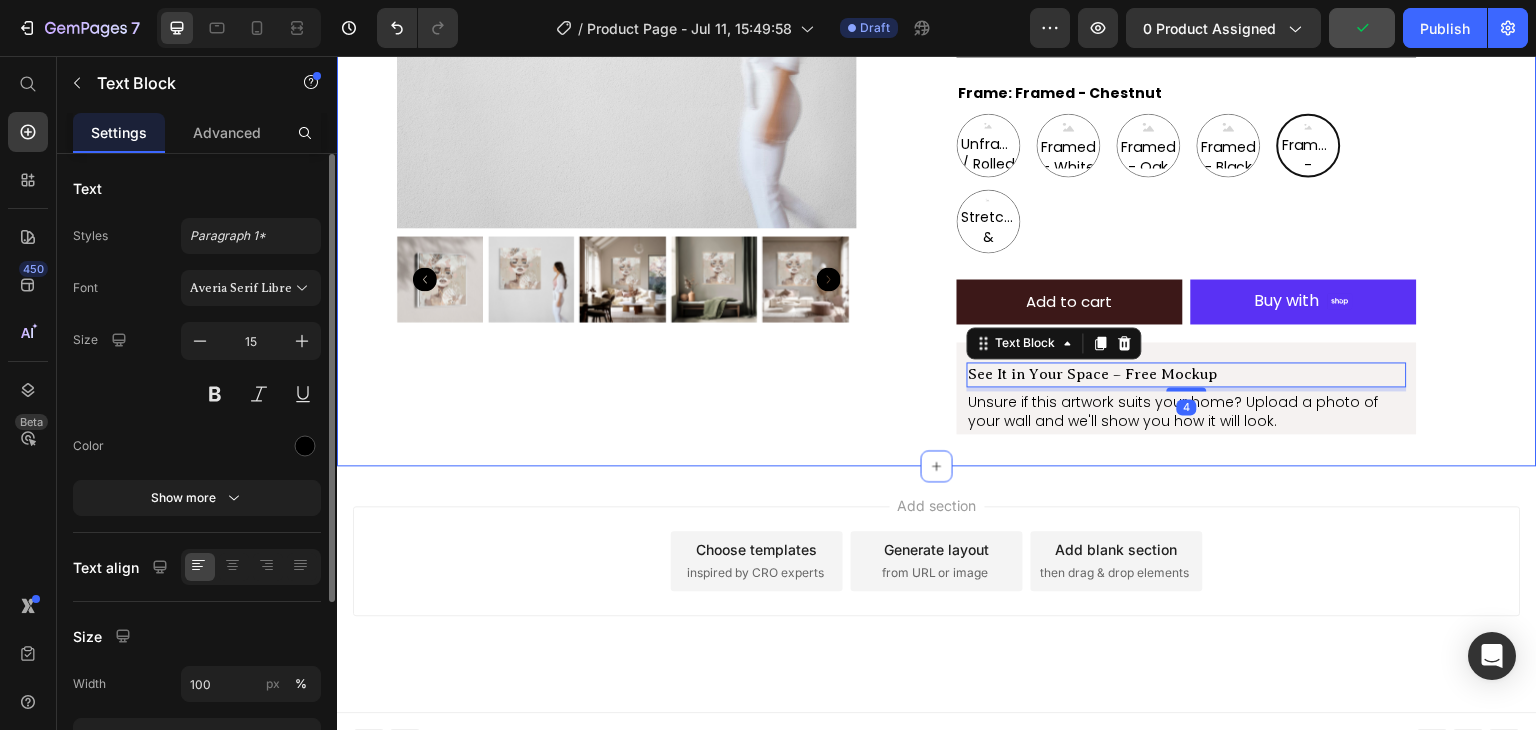 click on "Product Images Aiyana Product Title Icon Icon Icon Icon Icon Icon List 1 review Text Block Row $199.00 Product Price Row Image Halcyon is a soft, radiant celebration of life in full bloom—a golden moment held in stillness. Text Block Row Size 16X16IN / 40X40CM 20X20IN / 50X50CM 26X26IN / 66X66CM 38X38IN / 96X96CM 48X48IN / 122X122CM Frame: Framed - Chestnut Unframed / Rolled Canvas Unframed / Rolled Canvas Unframed / Rolled Canvas Framed - White Framed - White Framed - White Framed - Oak Framed - Oak Framed - Oak Framed - Black Framed - Black Framed - Black Framed - Chestnut Framed - Chestnut Framed - Chestnut Stretched & Ready to Hang Canvas Stretched & Ready to Hang Canvas Stretched & Ready to Hang Canvas Product Variants & Swatches Add to cart Add to Cart Shop Pay Buy with Button Row See It in Your Space – Free Mockup Text Block   4 Unsure if this artwork suits your home? Upload a photo of your wall and we'll show you how it will look. Text Block Row Product Section 1" at bounding box center [937, 101] 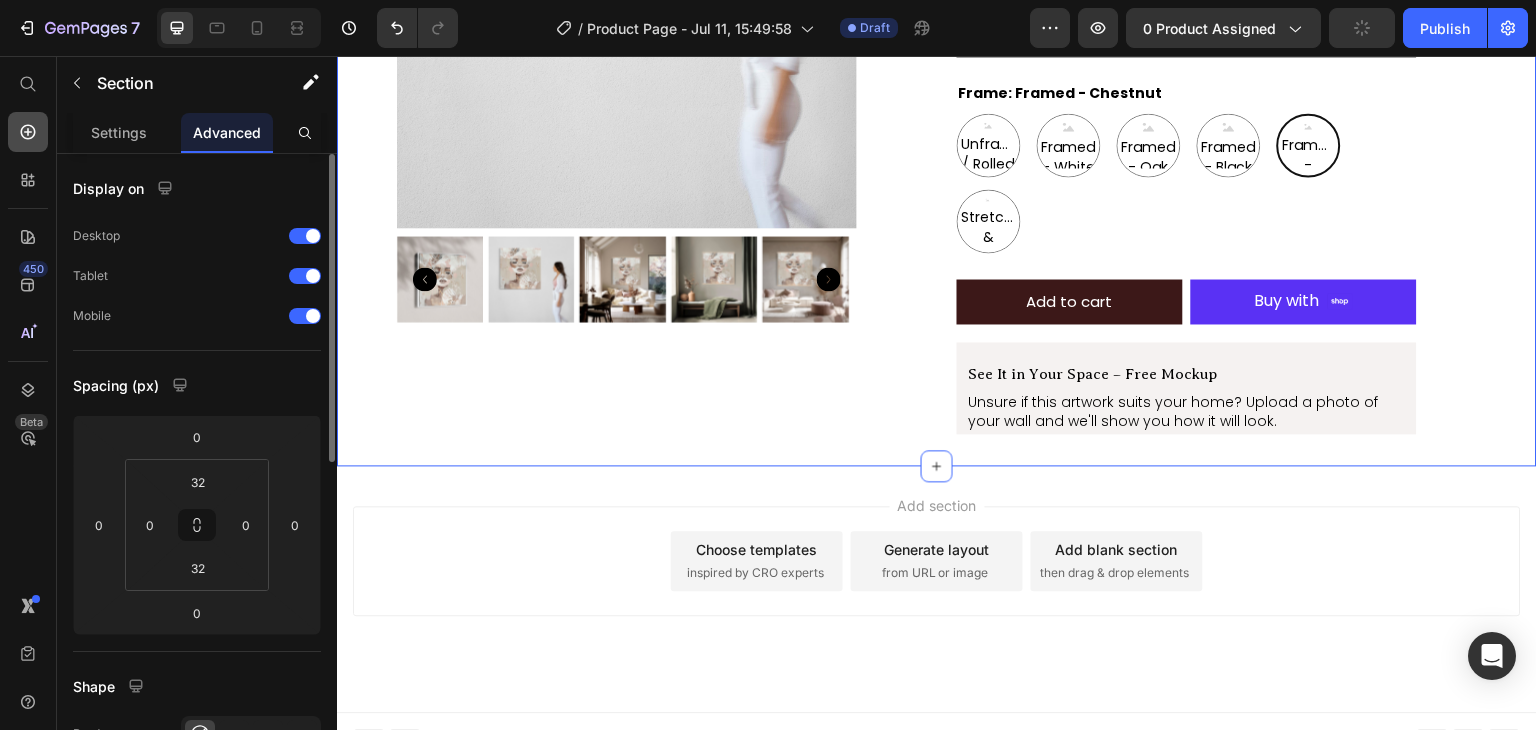 click 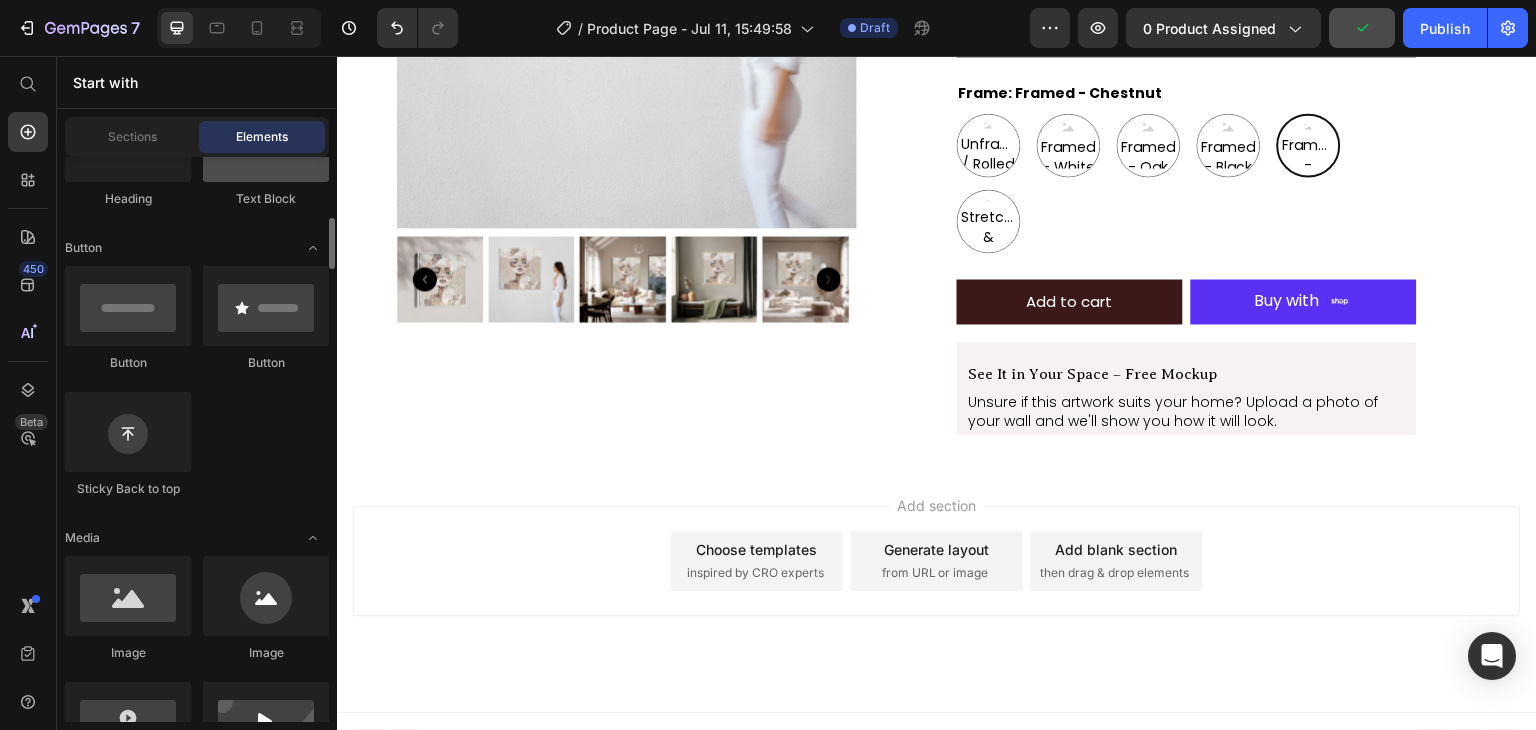 scroll, scrollTop: 421, scrollLeft: 0, axis: vertical 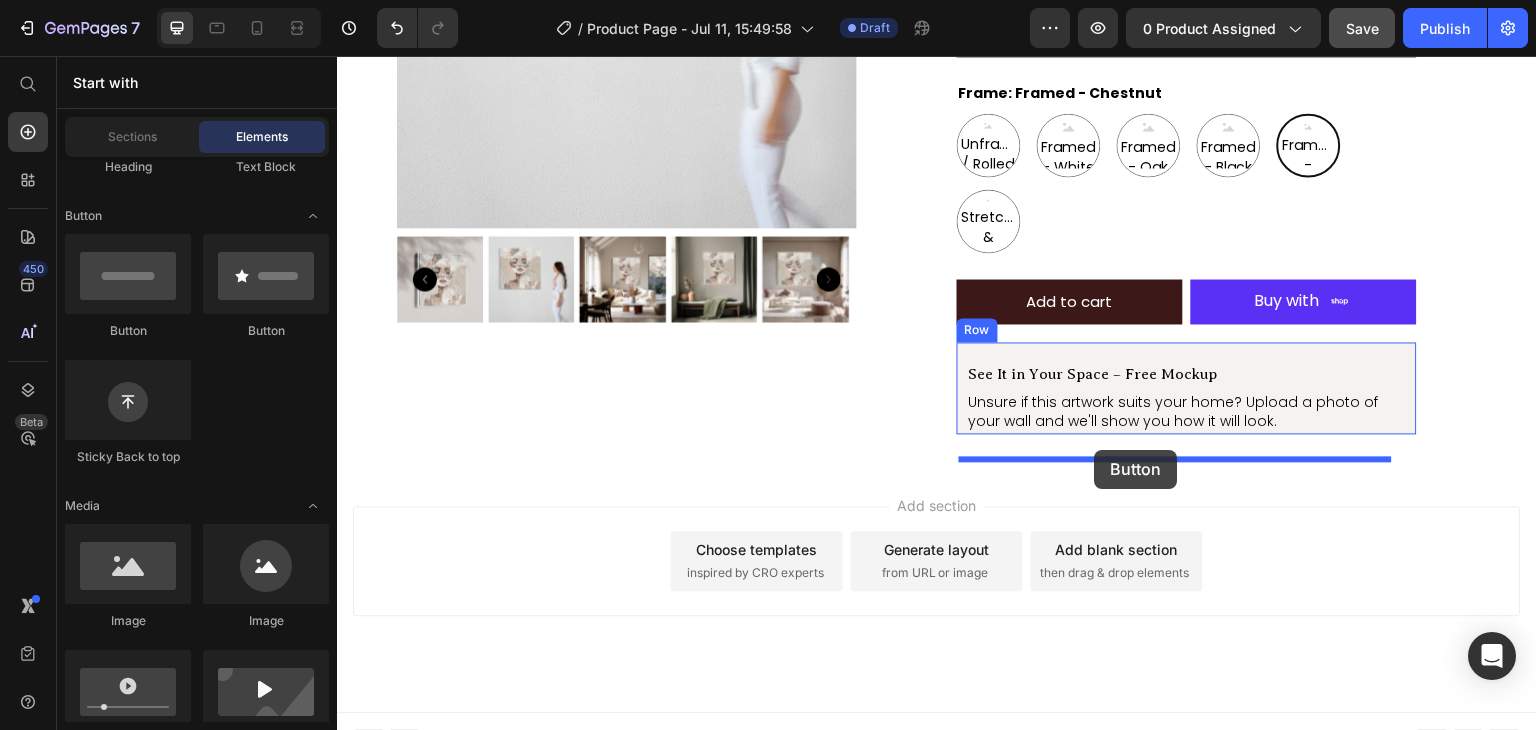 drag, startPoint x: 481, startPoint y: 340, endPoint x: 1095, endPoint y: 450, distance: 623.7756 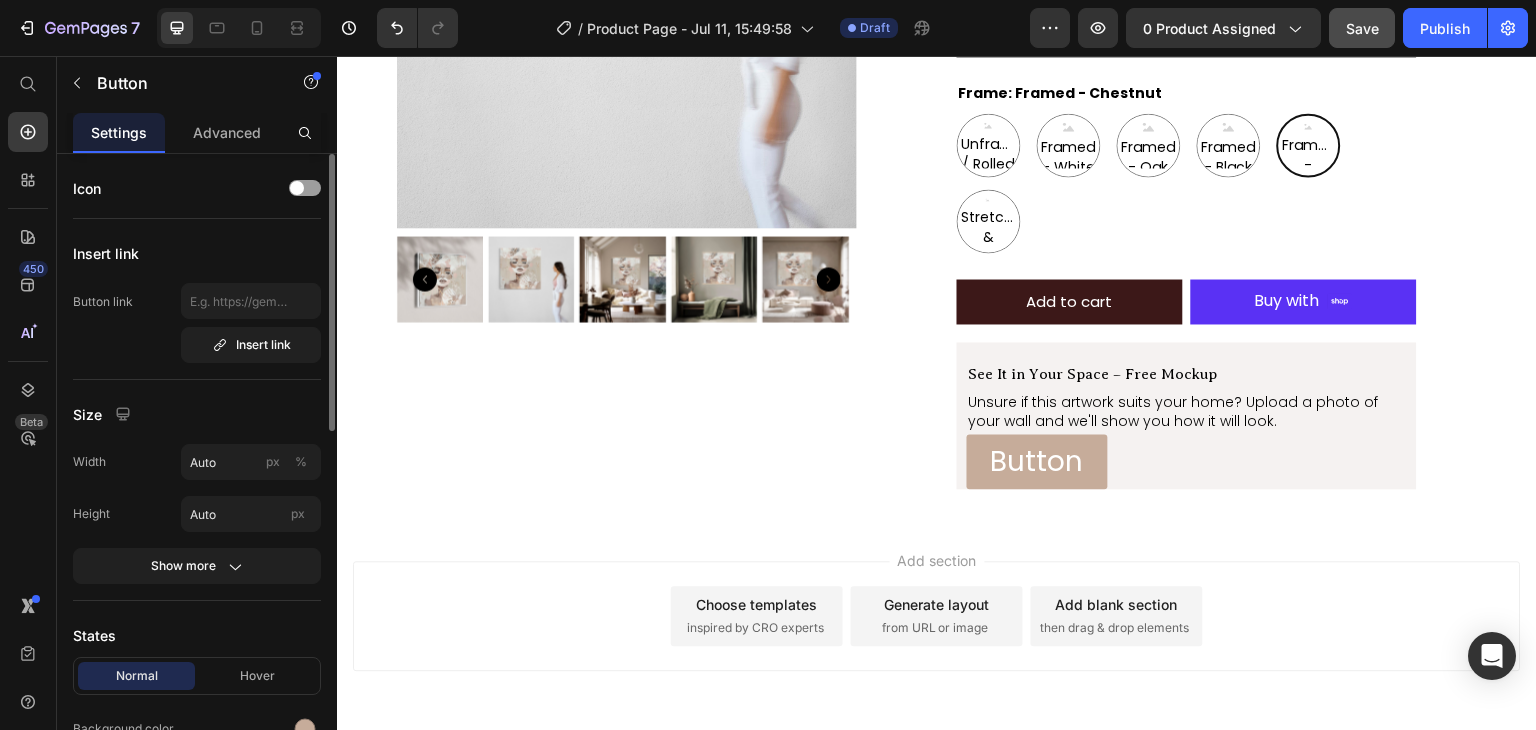 click on "Add section Choose templates inspired by CRO experts Generate layout from URL or image Add blank section then drag & drop elements" at bounding box center (937, 644) 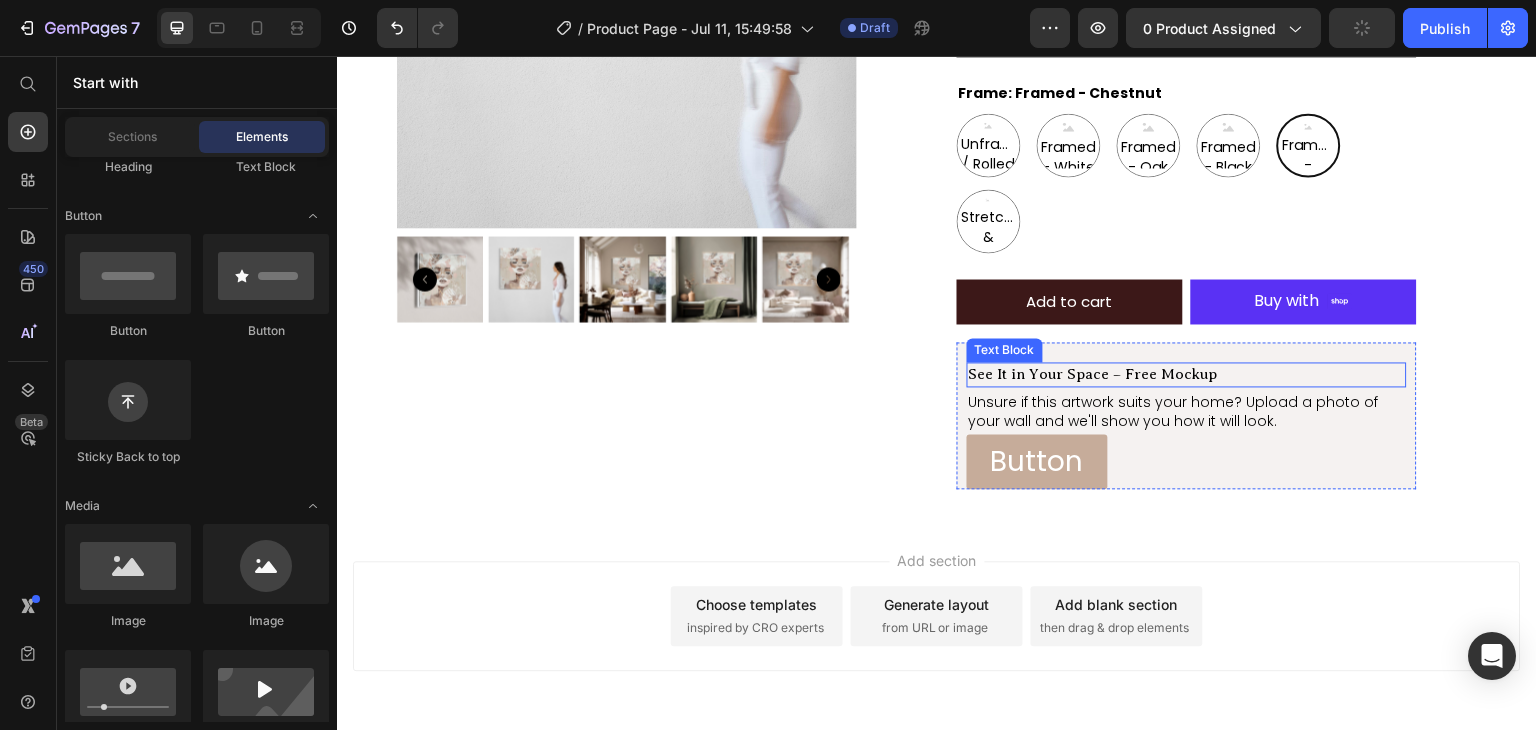 click on "See It in Your Space – Free Mockup" at bounding box center (1187, 374) 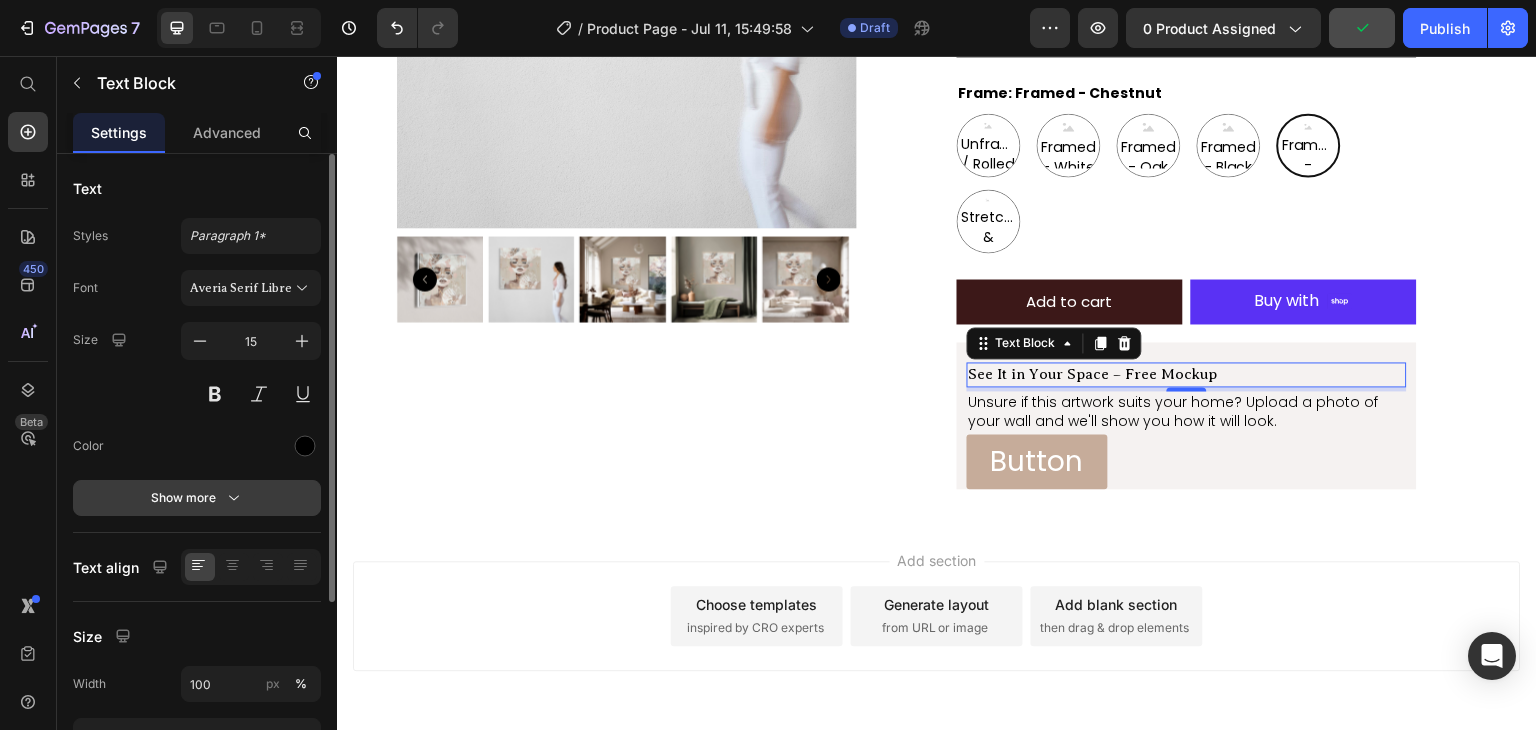 click on "Show more" at bounding box center (197, 498) 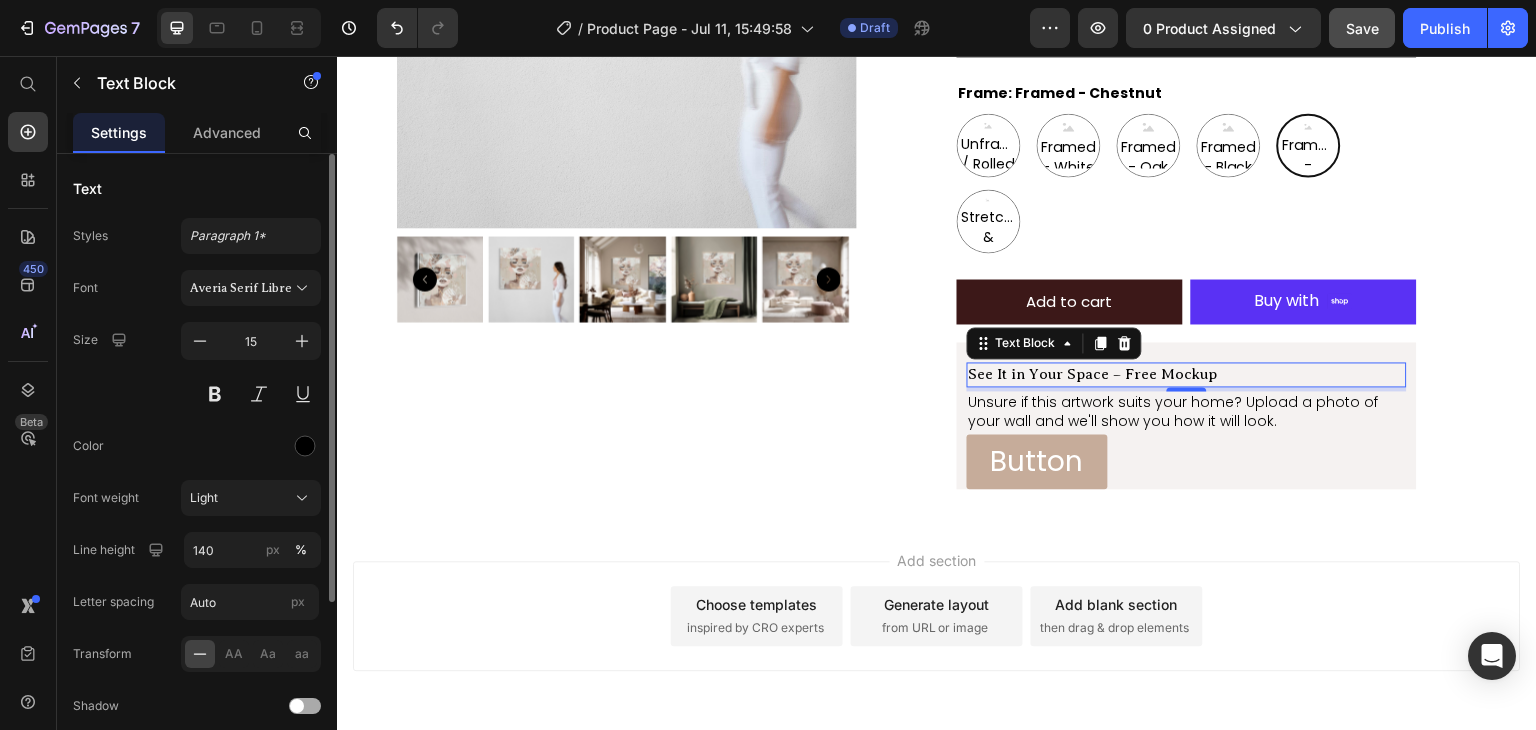 click on "Light" at bounding box center (251, 498) 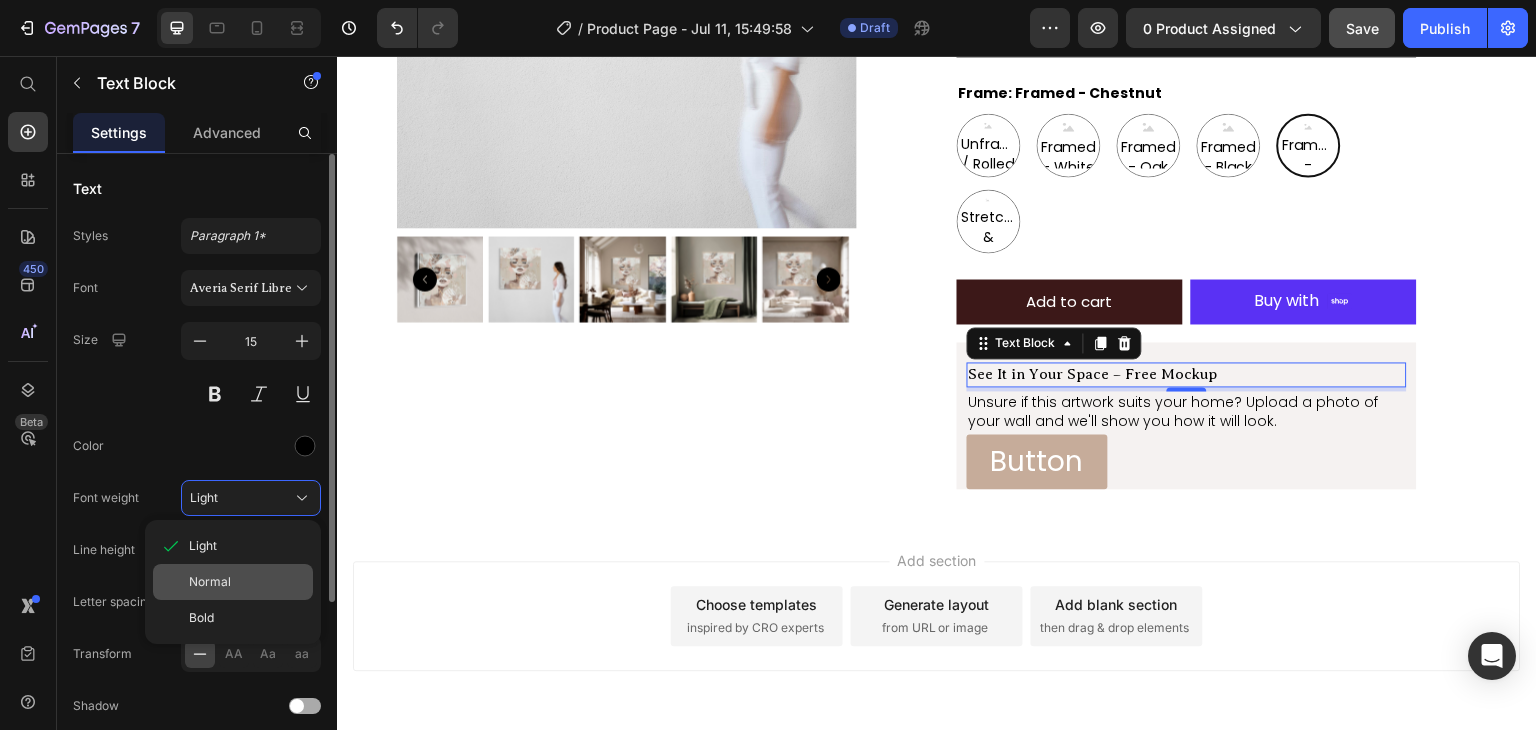 click on "Normal" 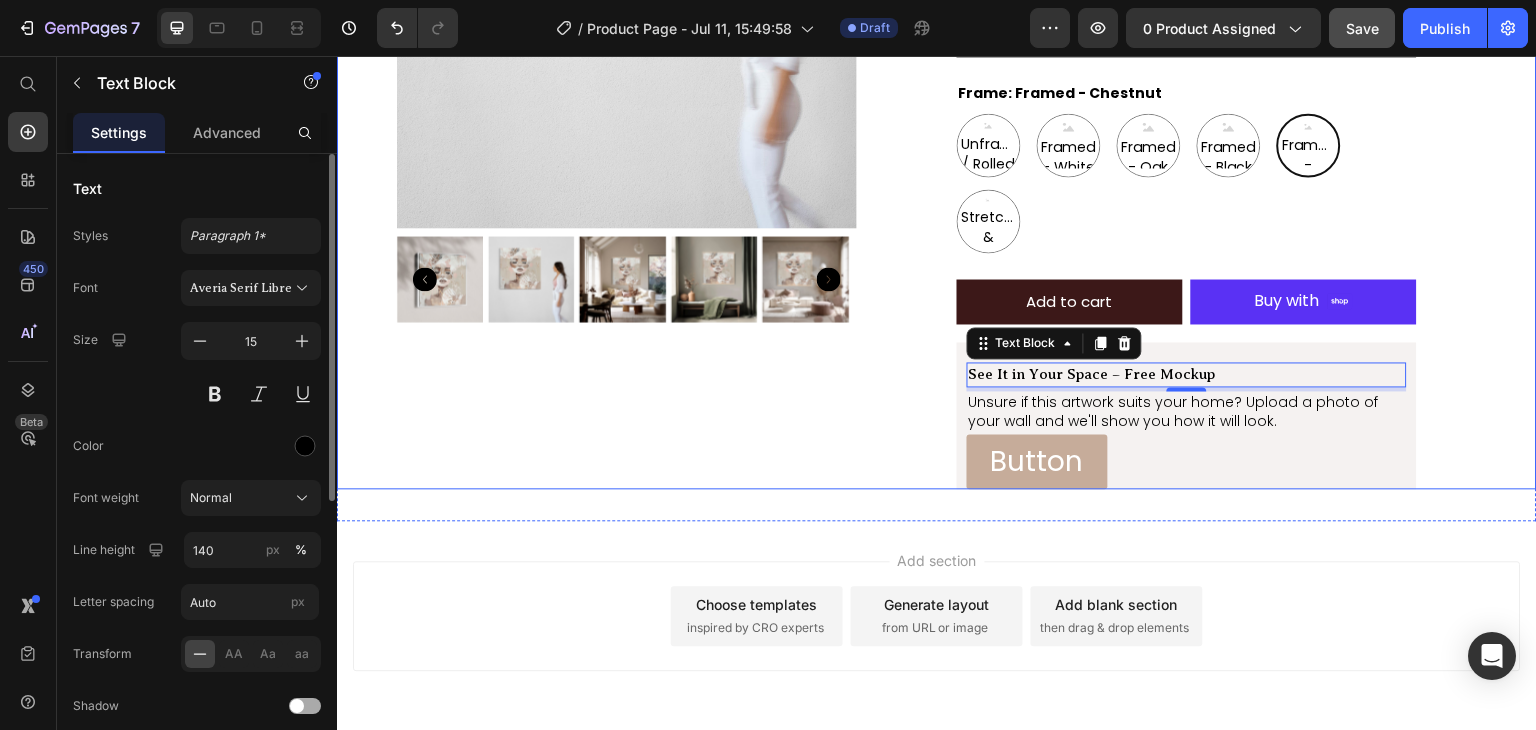 click on "Product Images" at bounding box center (627, 128) 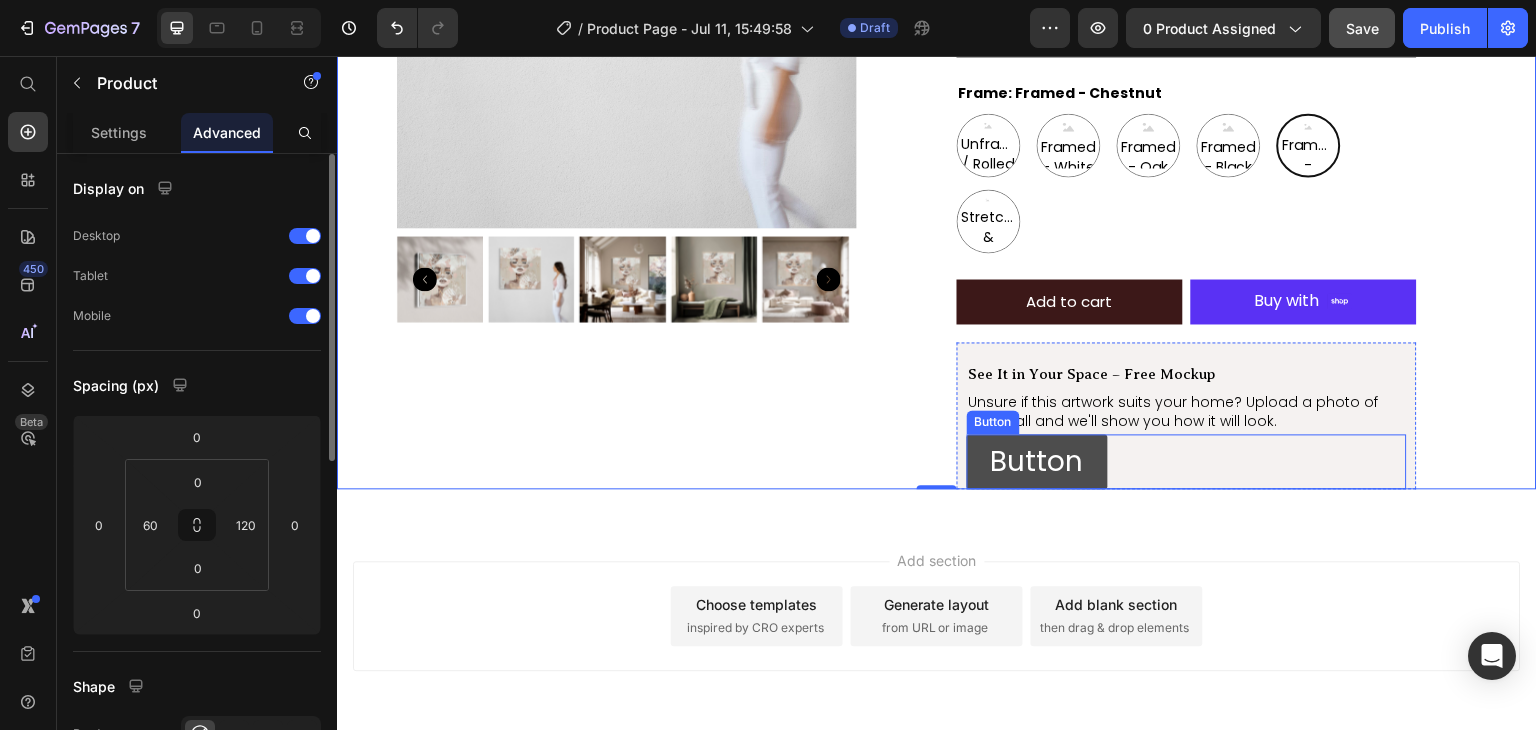 click on "Button" at bounding box center (1037, 461) 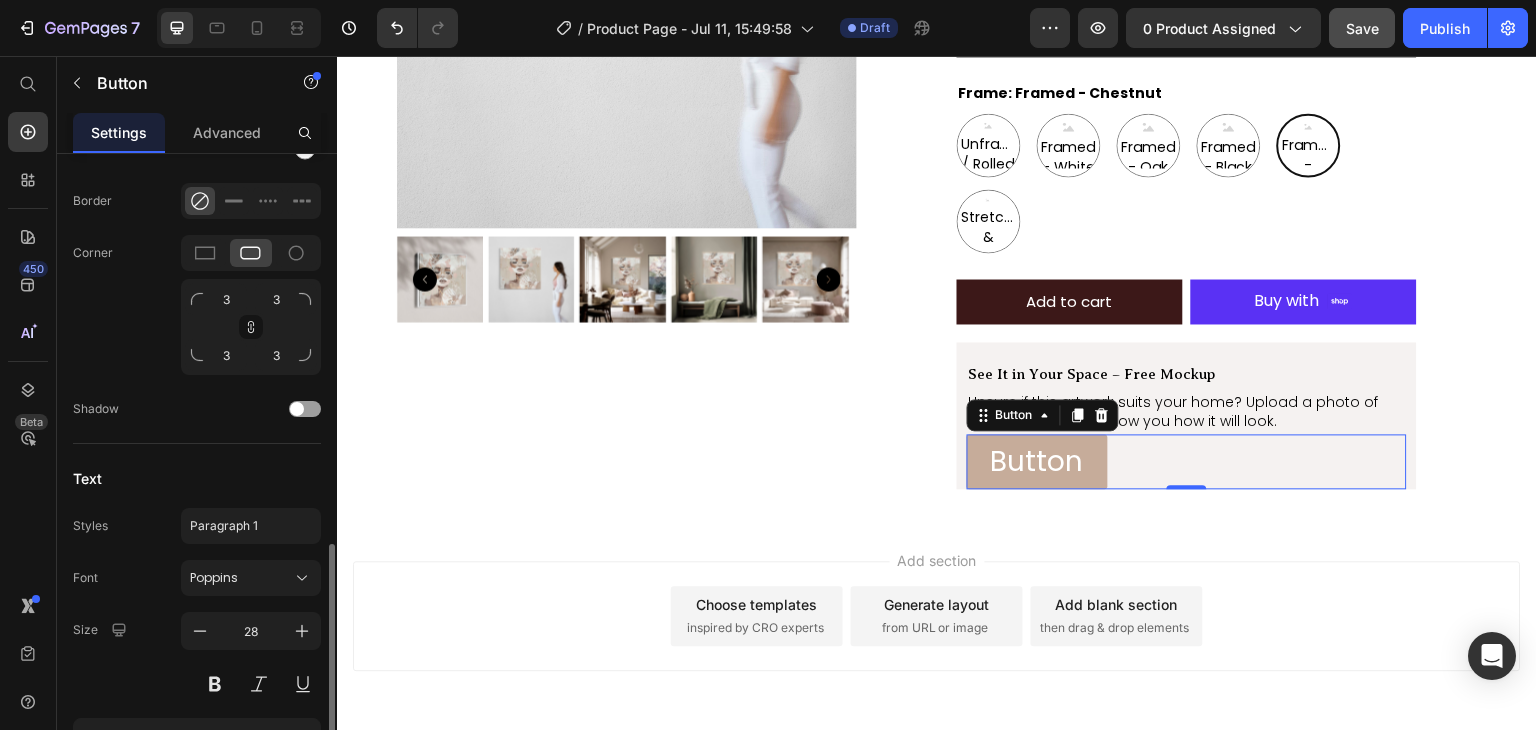 scroll, scrollTop: 810, scrollLeft: 0, axis: vertical 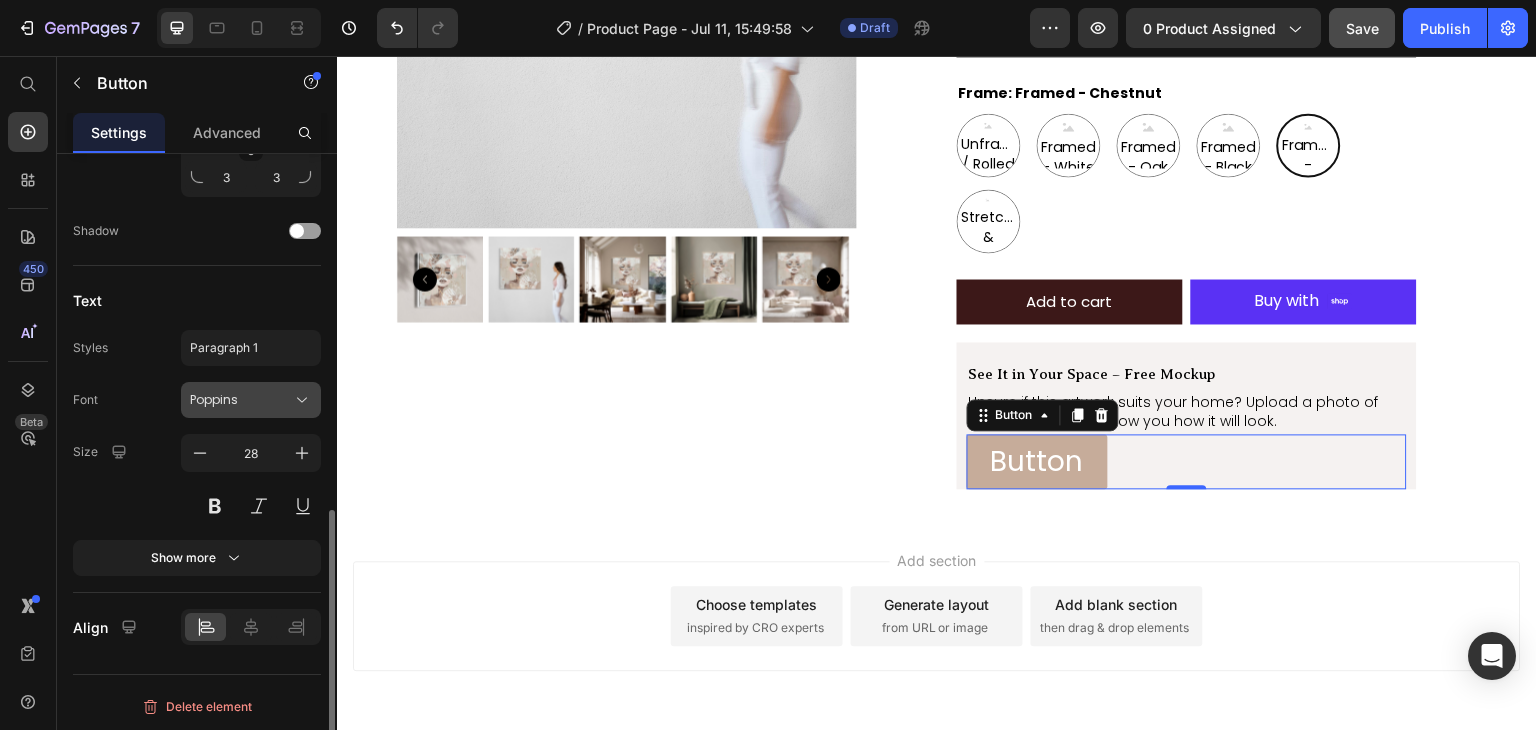 click on "Poppins" at bounding box center (241, 400) 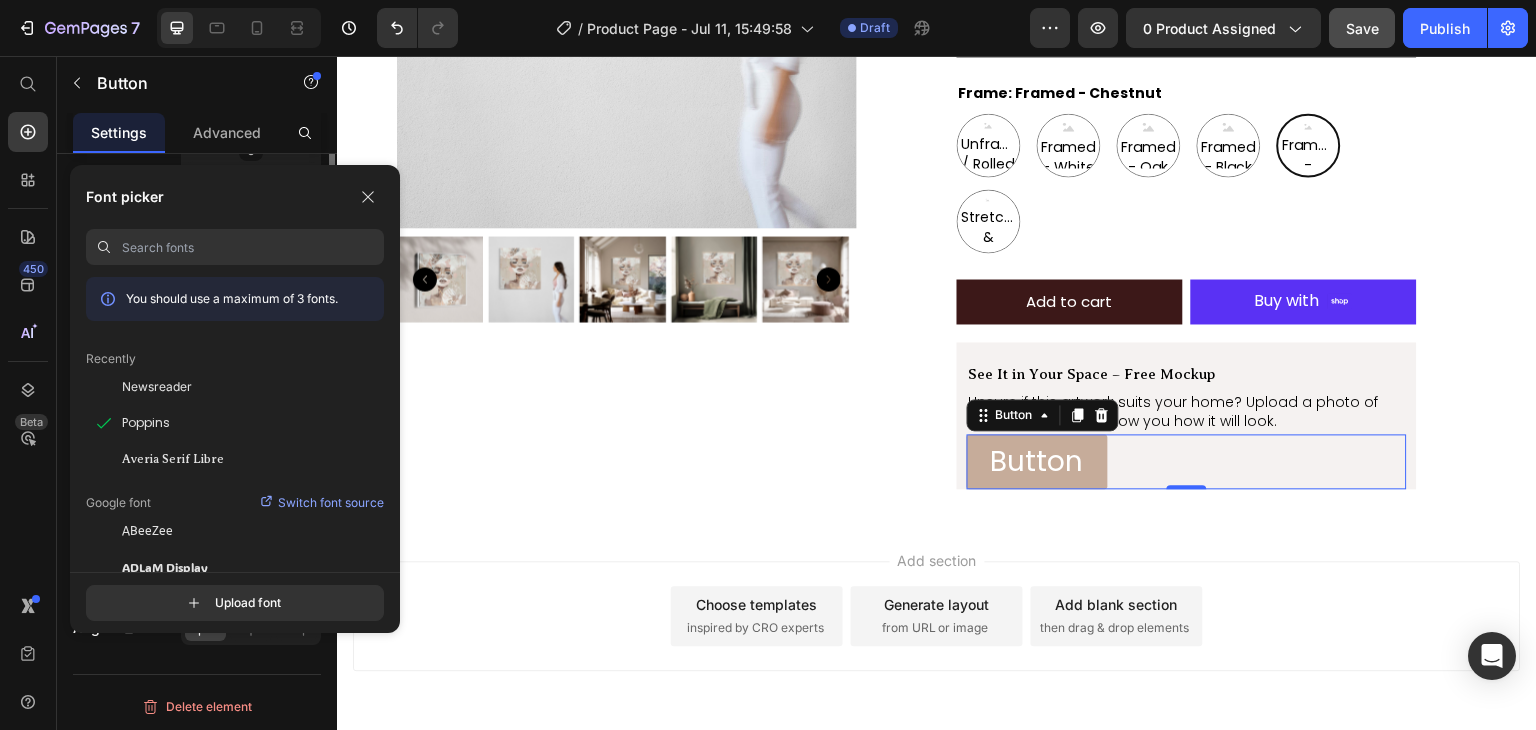 scroll, scrollTop: 553, scrollLeft: 0, axis: vertical 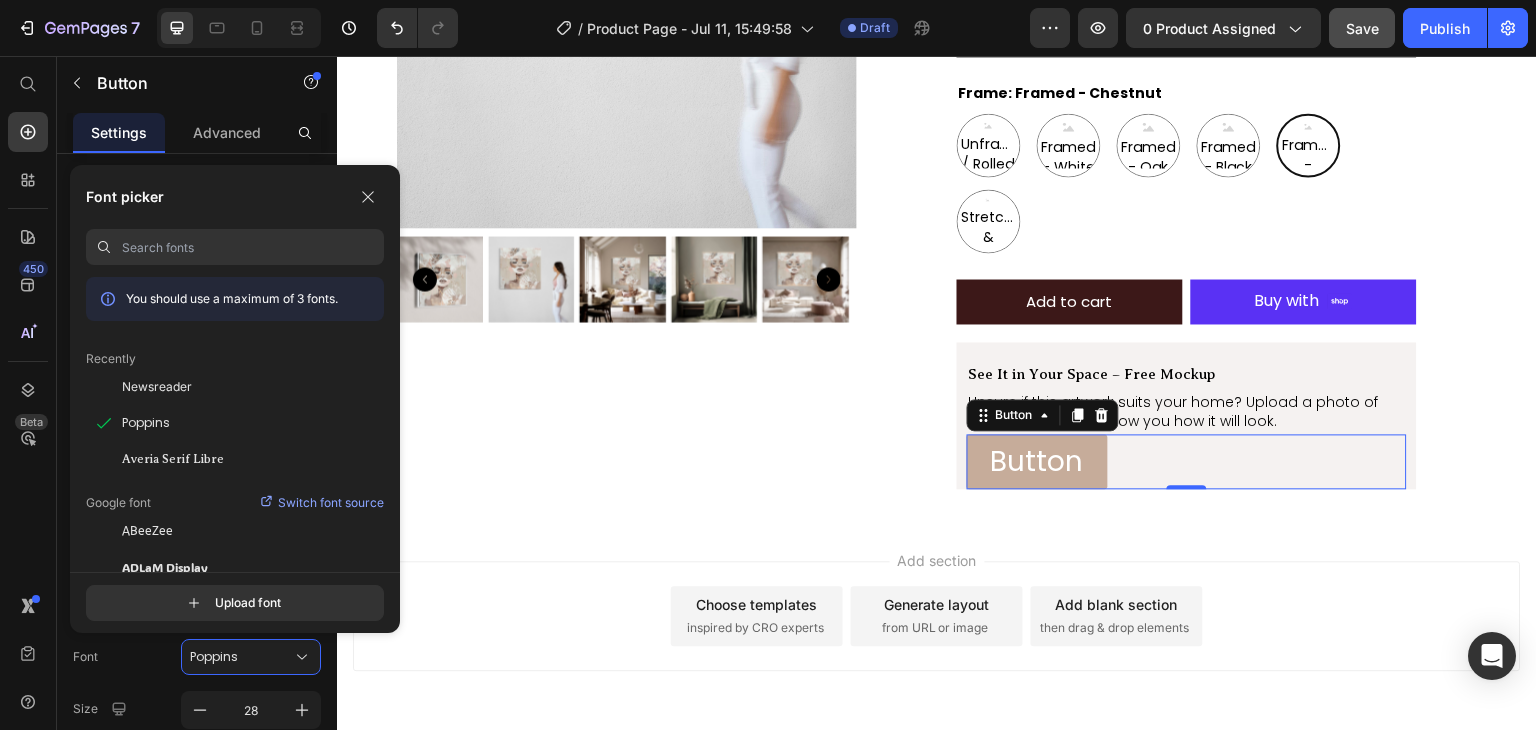 click at bounding box center [253, 247] 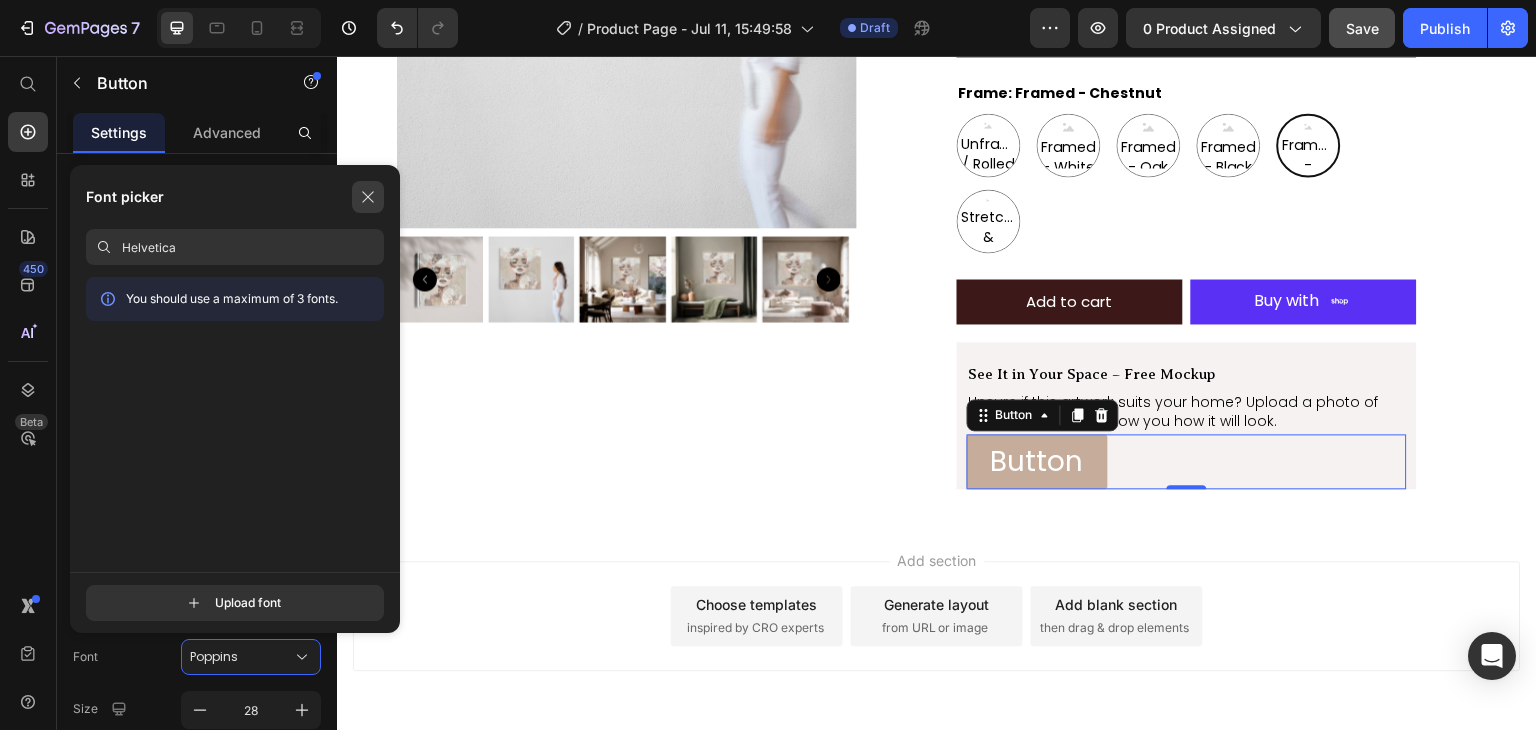 click at bounding box center [368, 197] 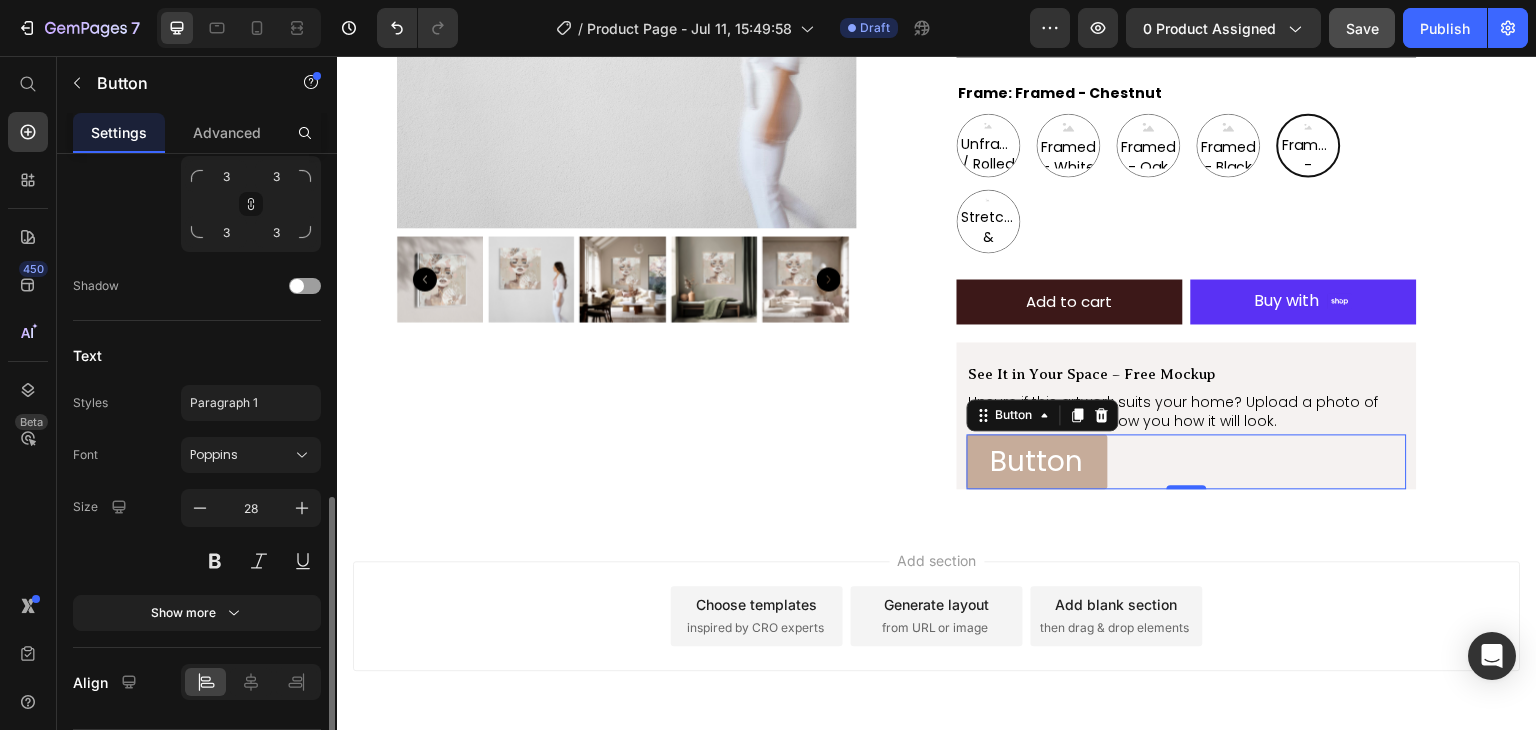 scroll, scrollTop: 763, scrollLeft: 0, axis: vertical 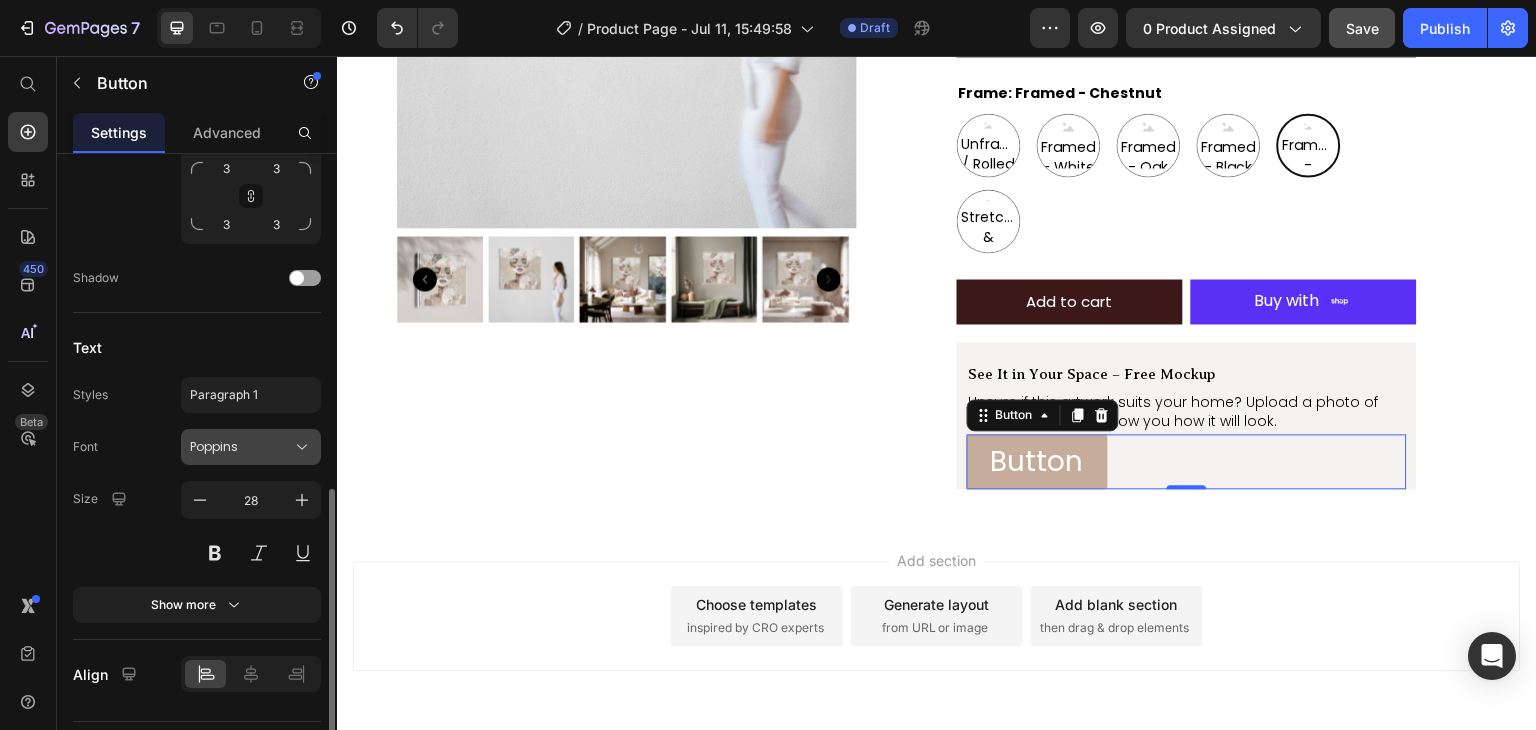 click on "Poppins" at bounding box center [241, 447] 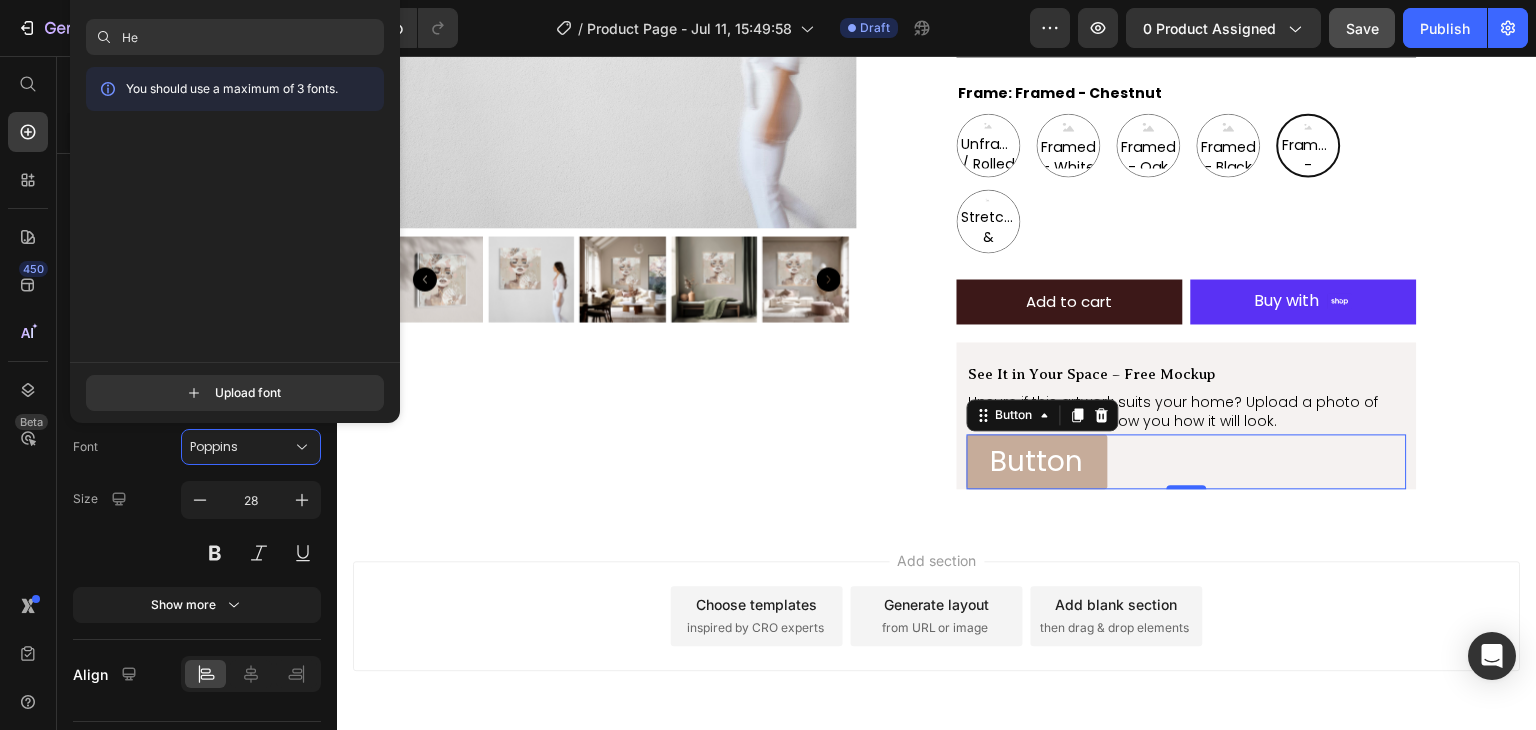 type on "H" 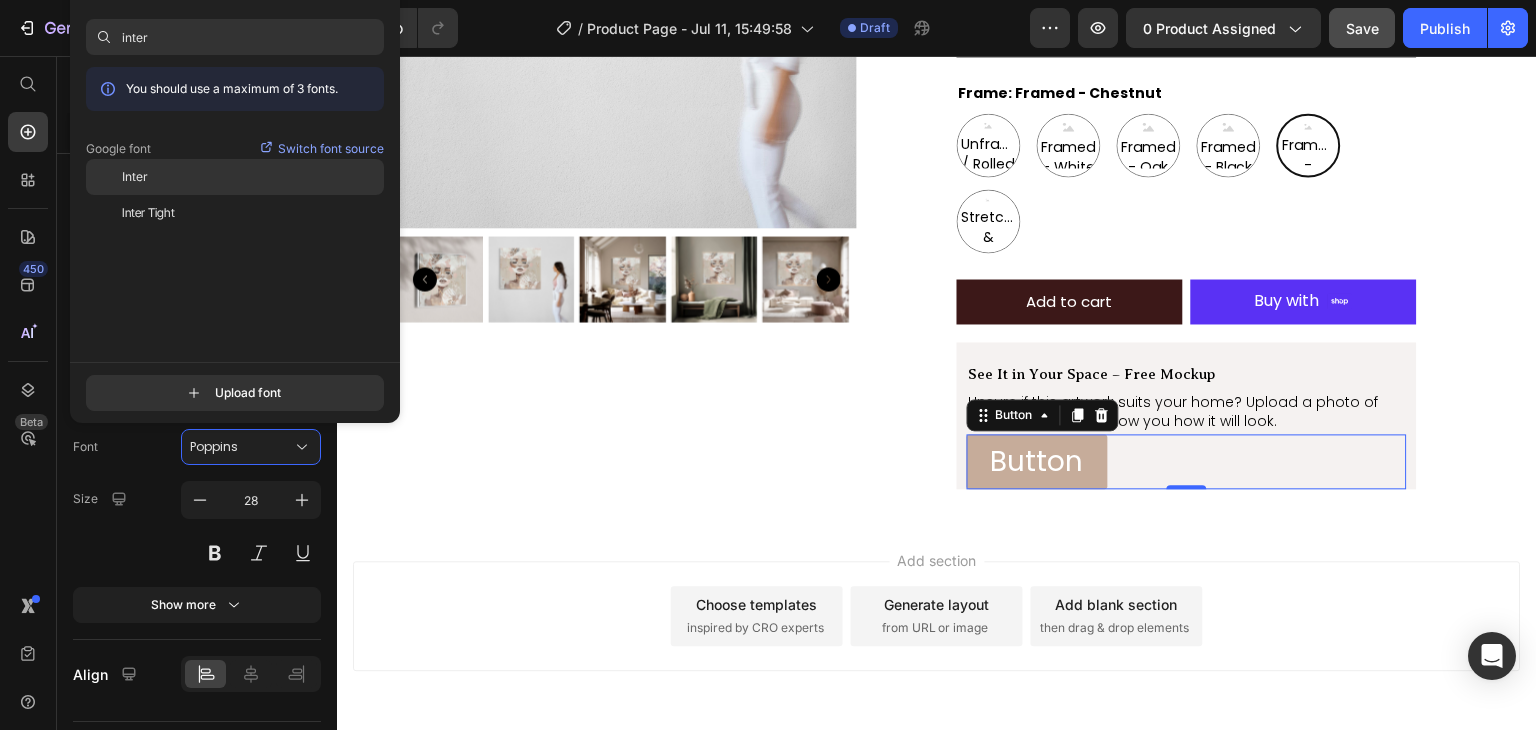 type on "inter" 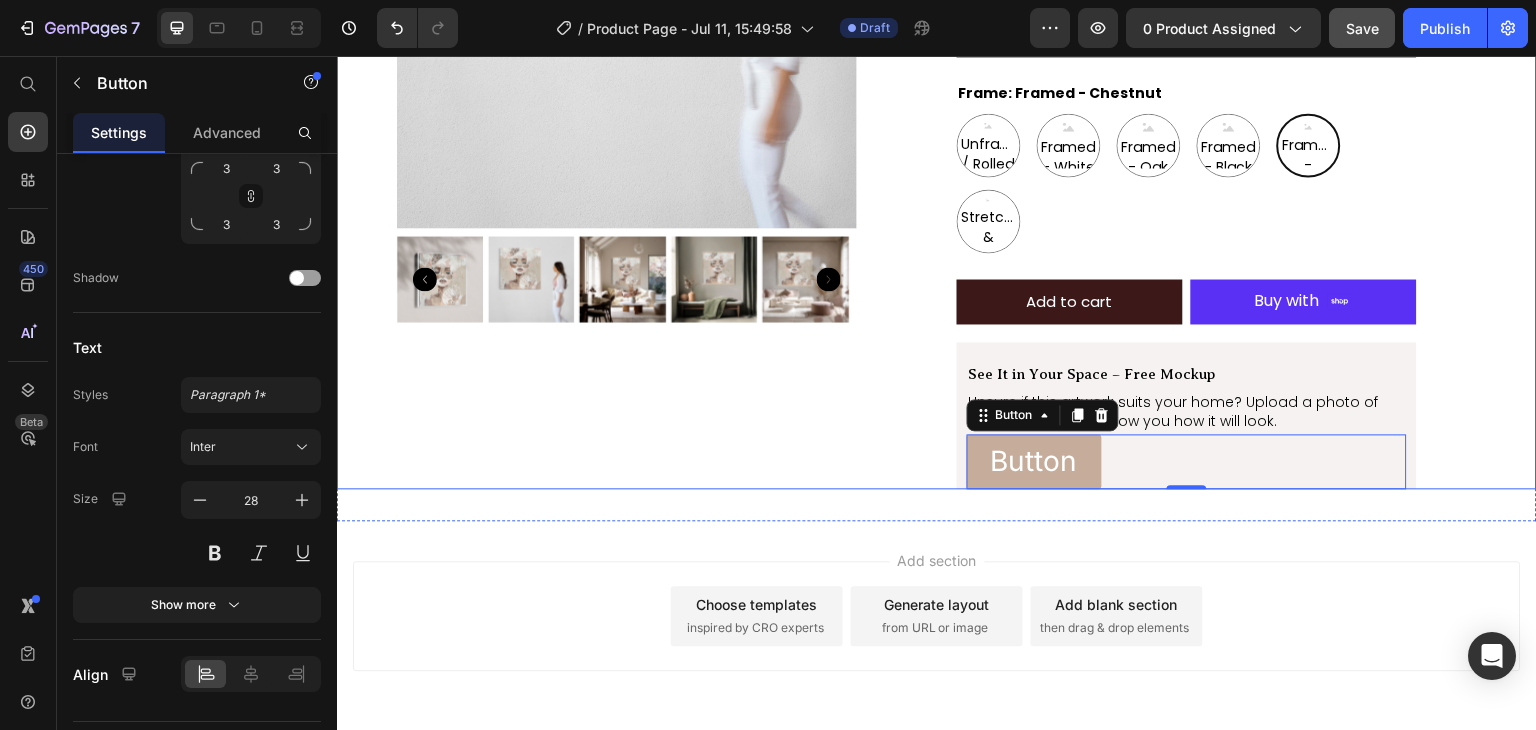 click on "Product Images" at bounding box center [627, 128] 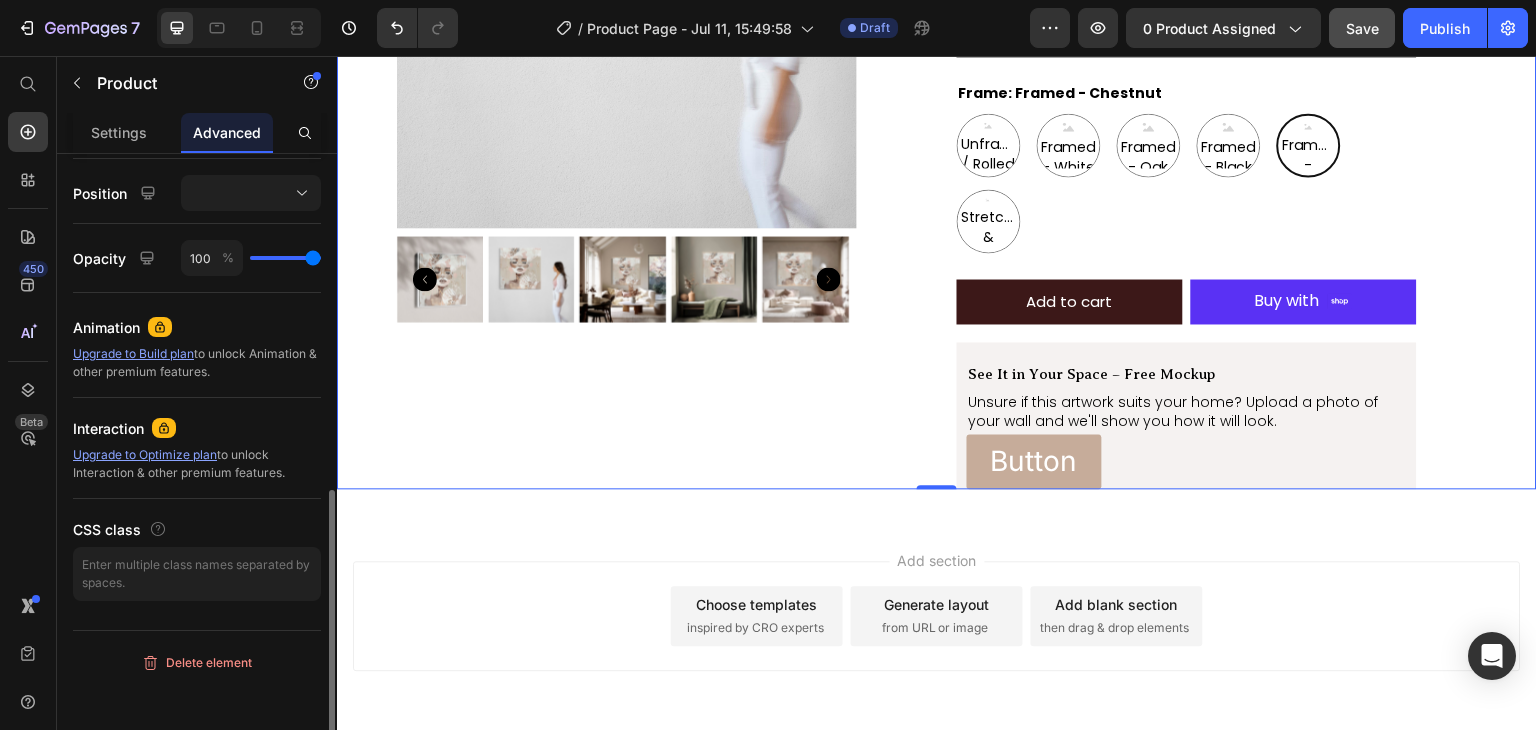 scroll, scrollTop: 0, scrollLeft: 0, axis: both 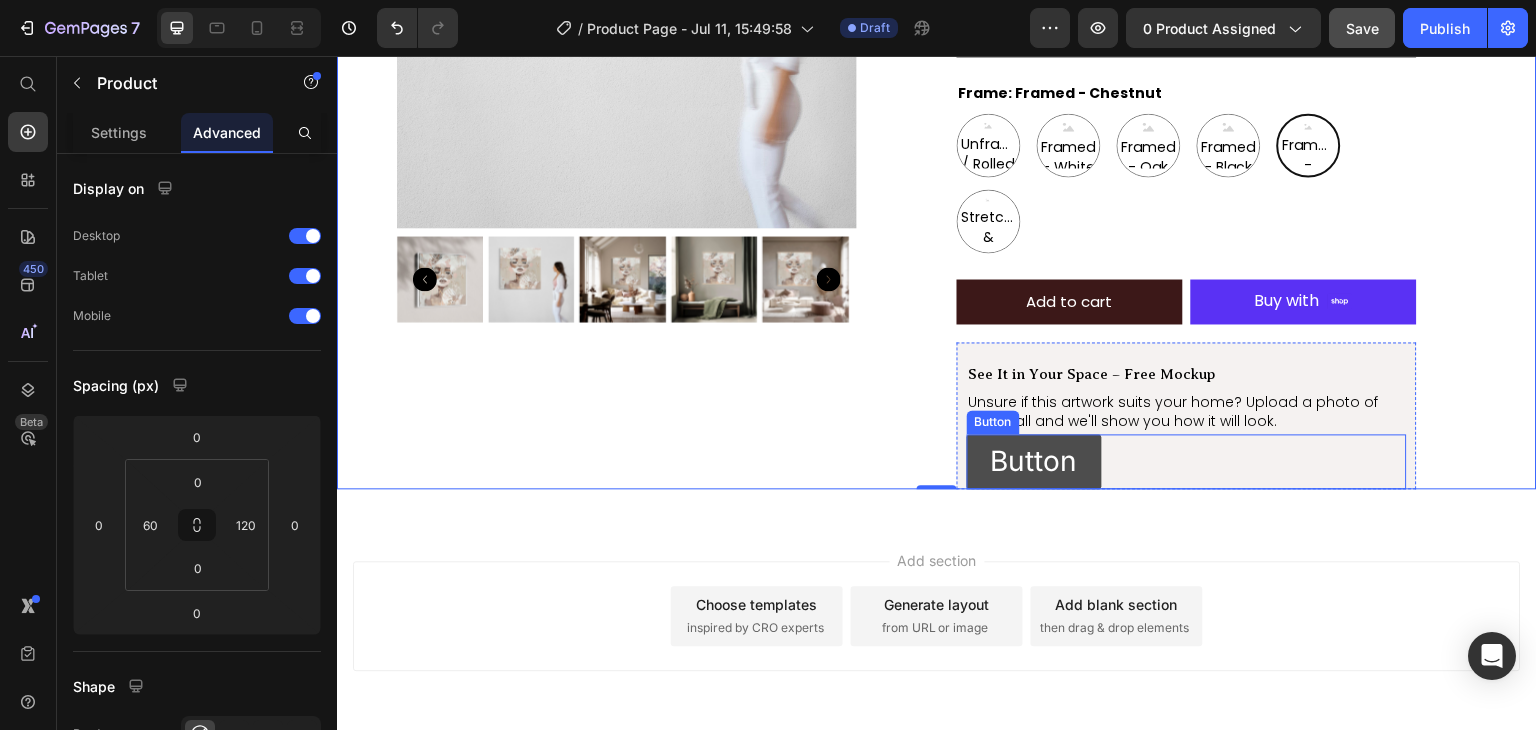 click on "Button" at bounding box center [1034, 461] 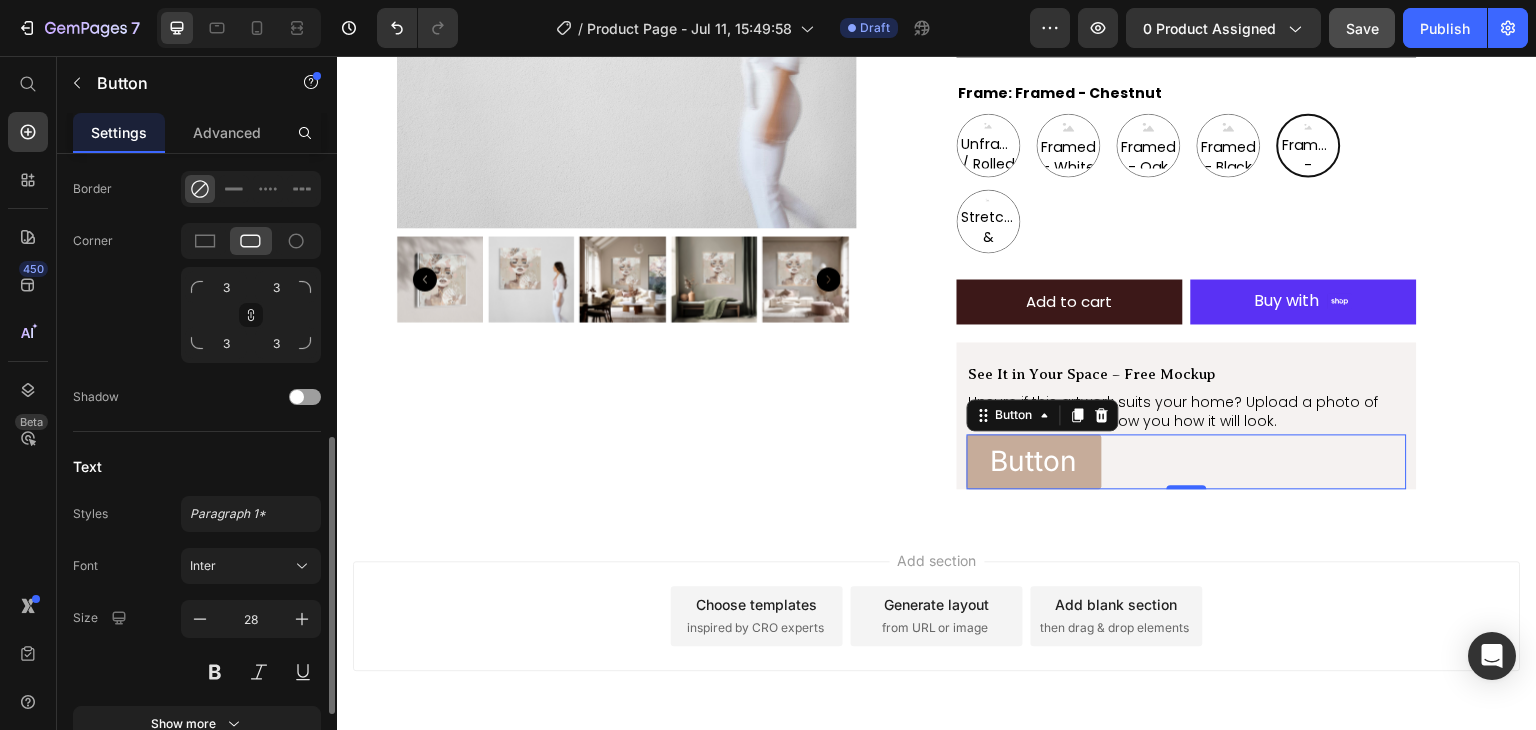scroll, scrollTop: 412, scrollLeft: 0, axis: vertical 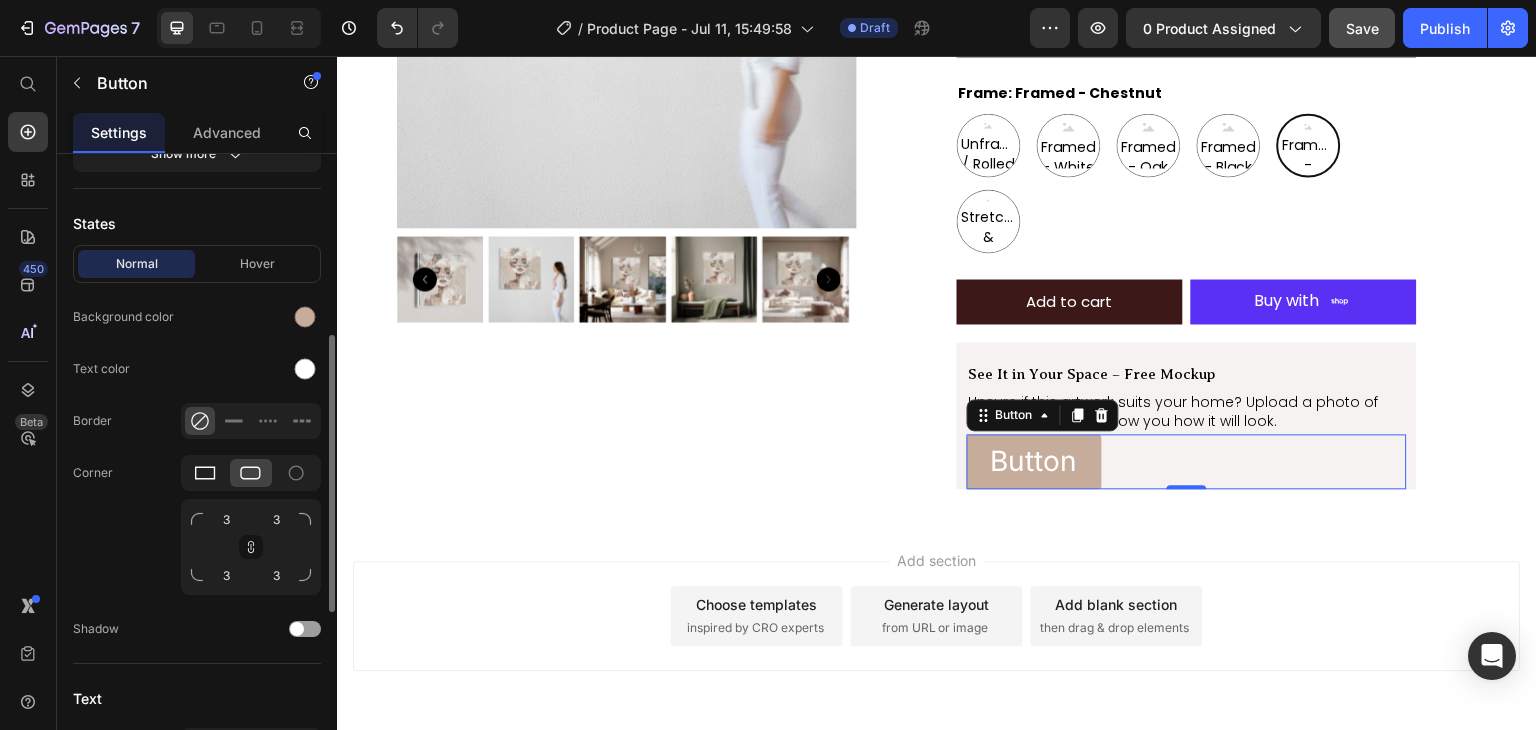 click 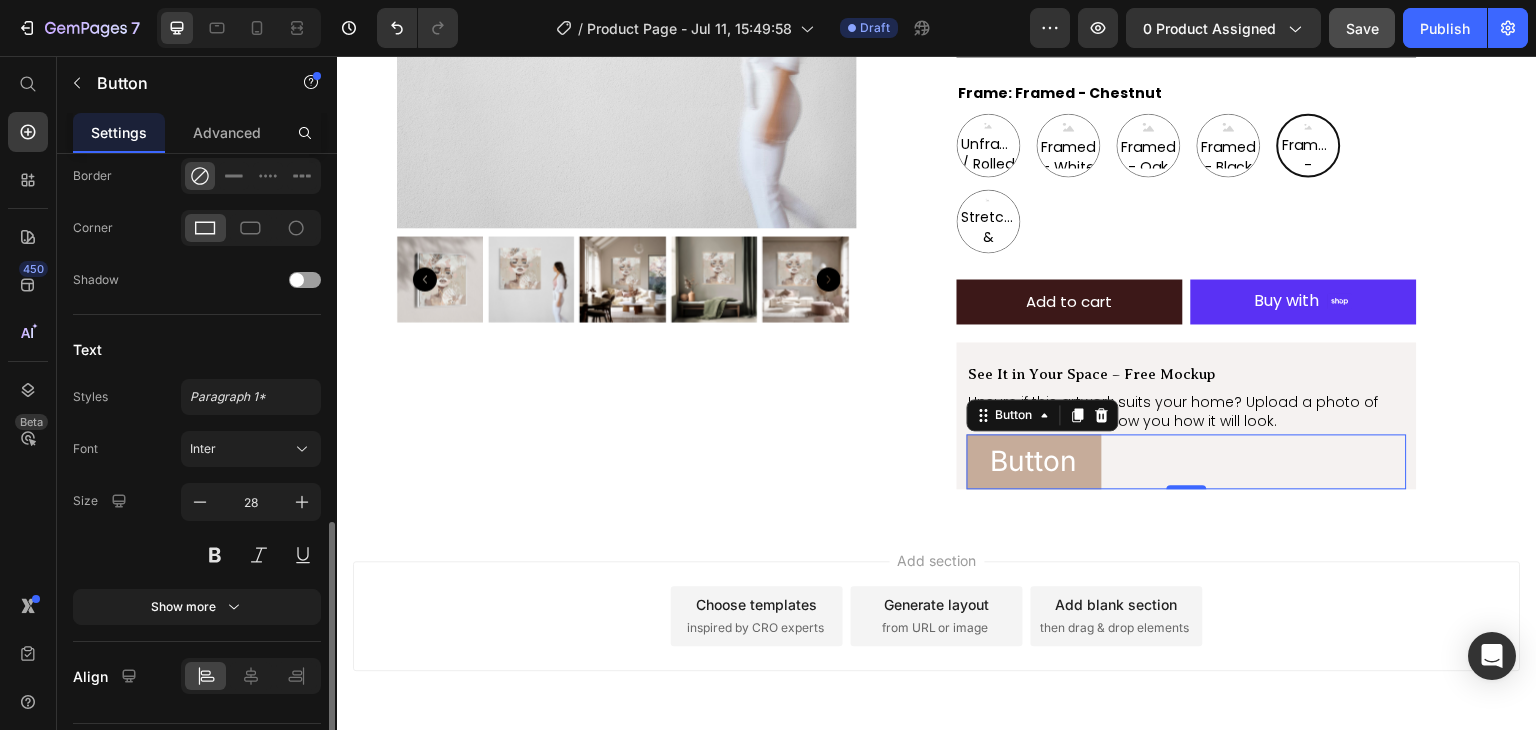 scroll, scrollTop: 706, scrollLeft: 0, axis: vertical 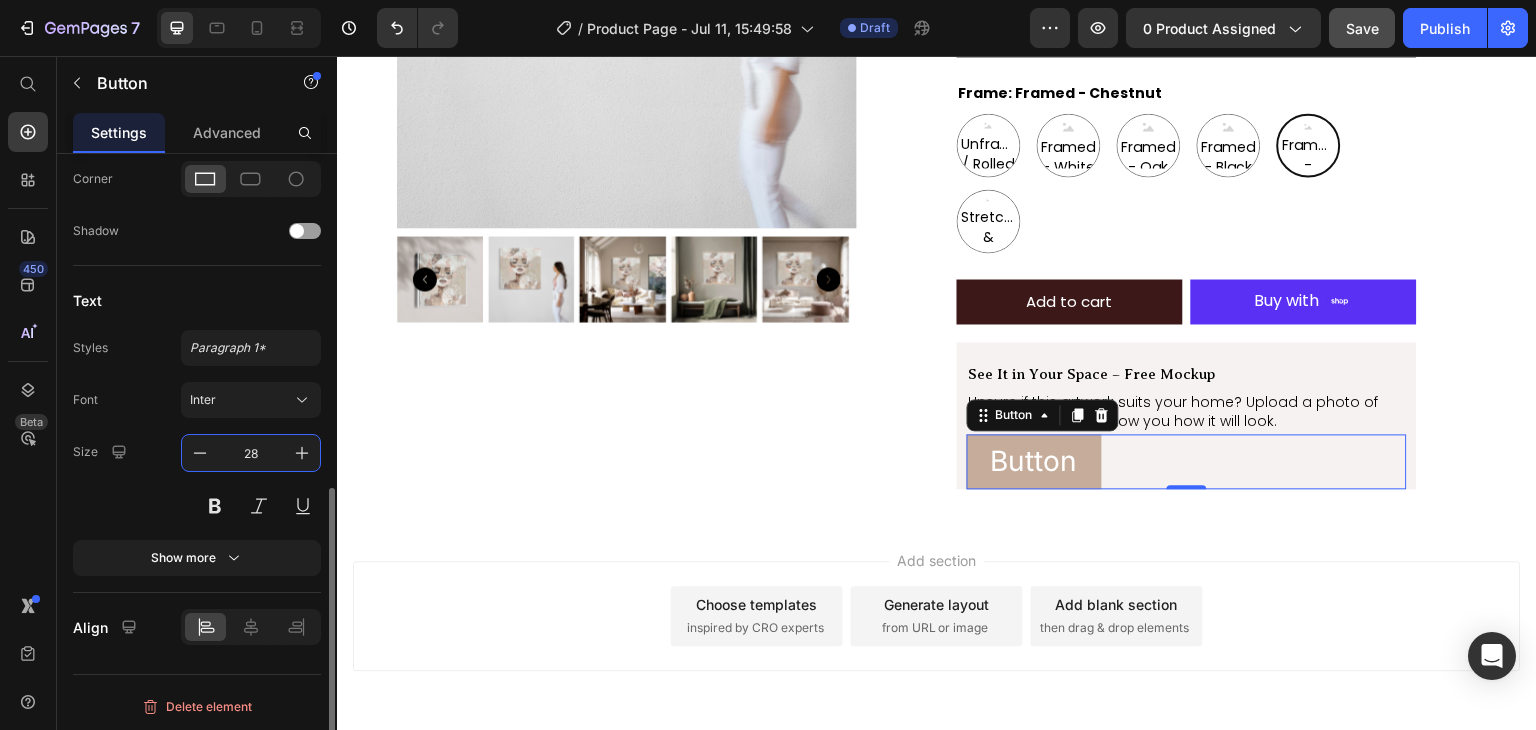 click on "28" at bounding box center (251, 453) 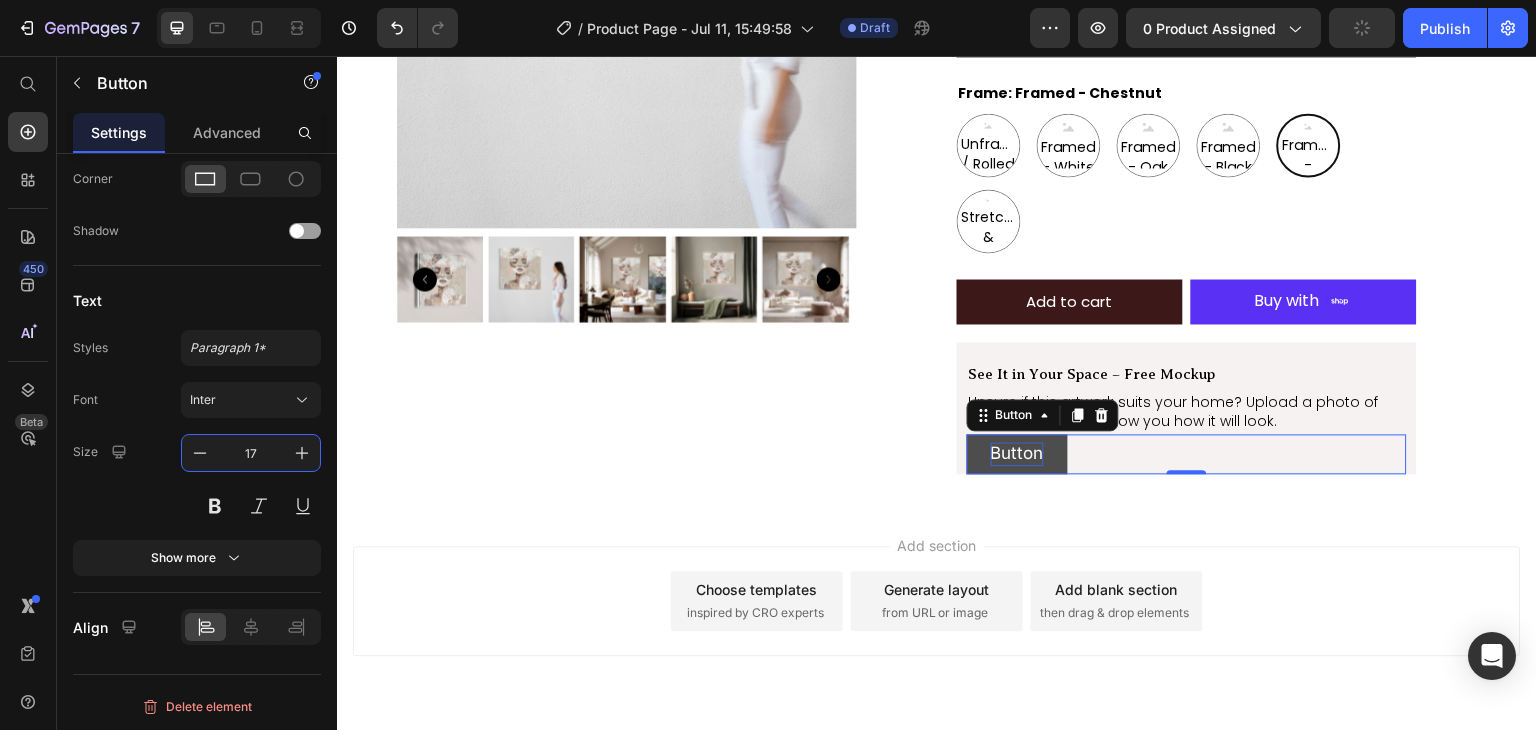 type on "17" 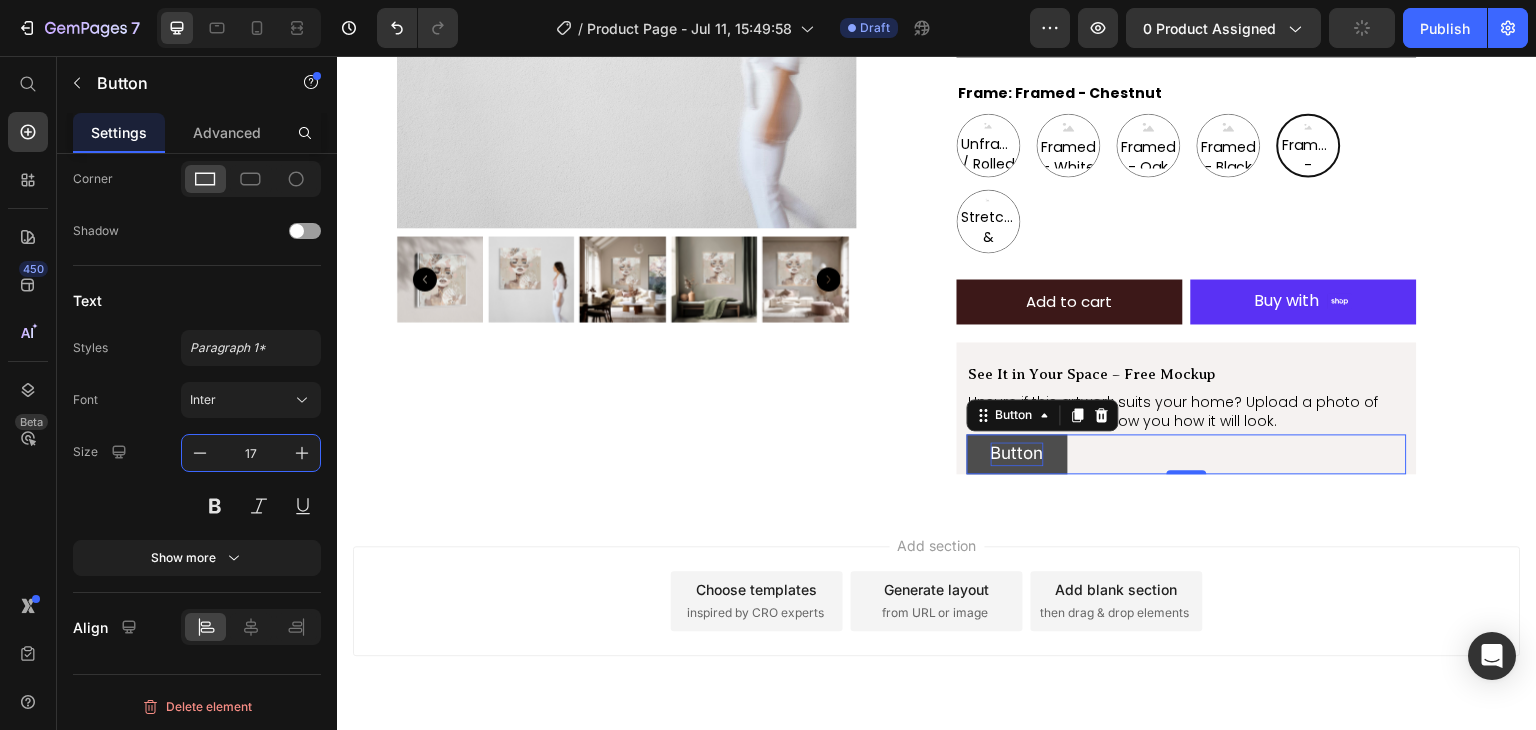 click on "Button" at bounding box center [1017, 454] 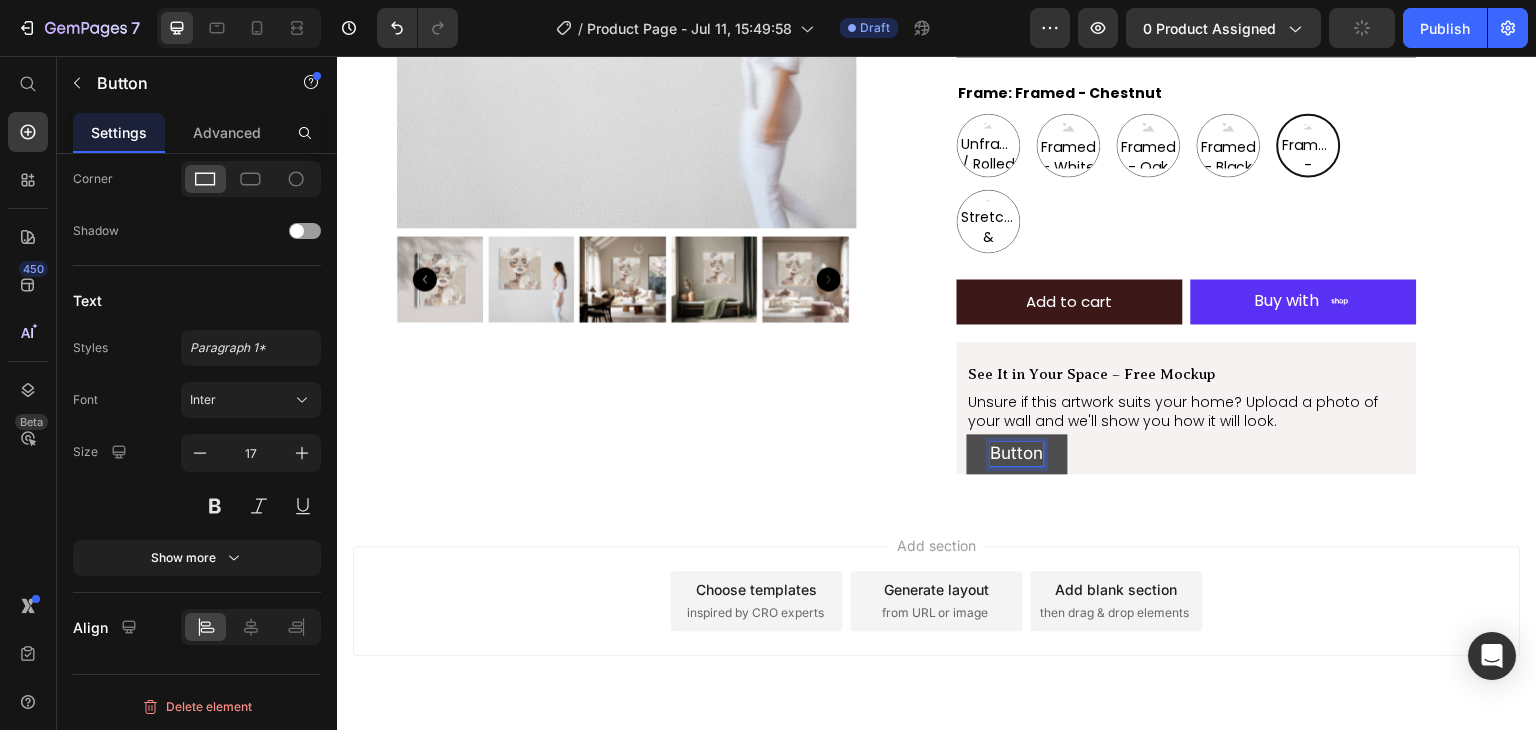 click on "Button" at bounding box center [1017, 454] 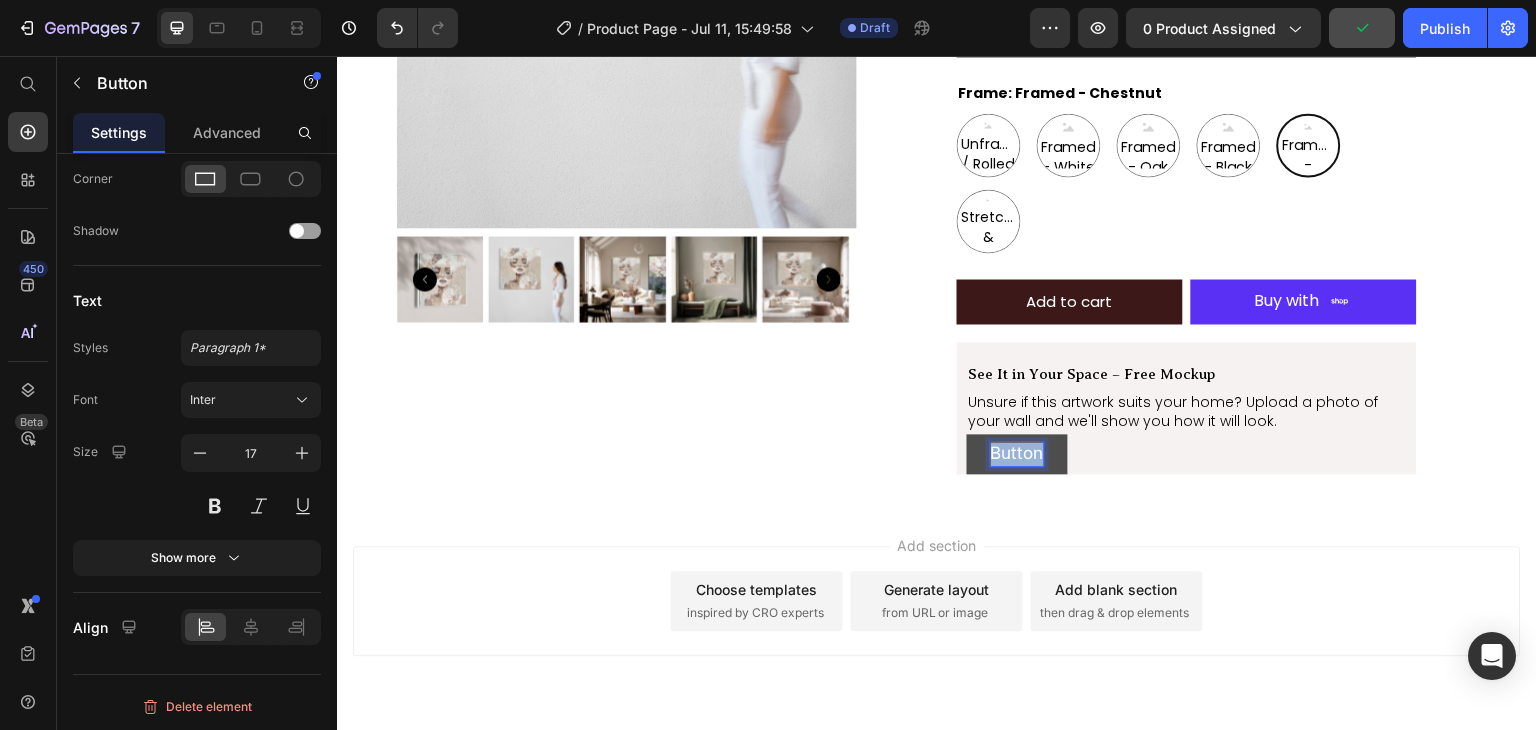 click on "Button" at bounding box center (1017, 454) 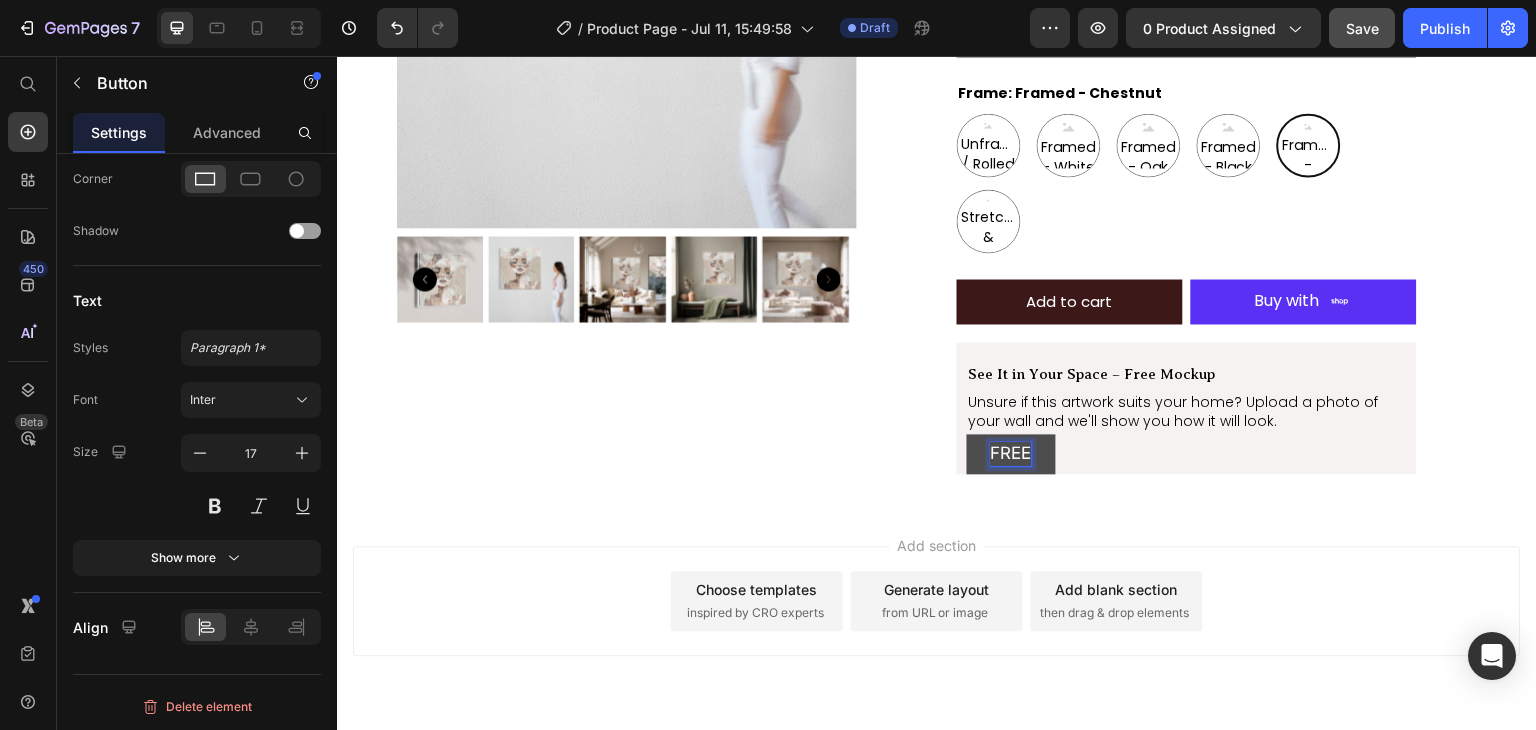 click on "FREE" at bounding box center [1011, 454] 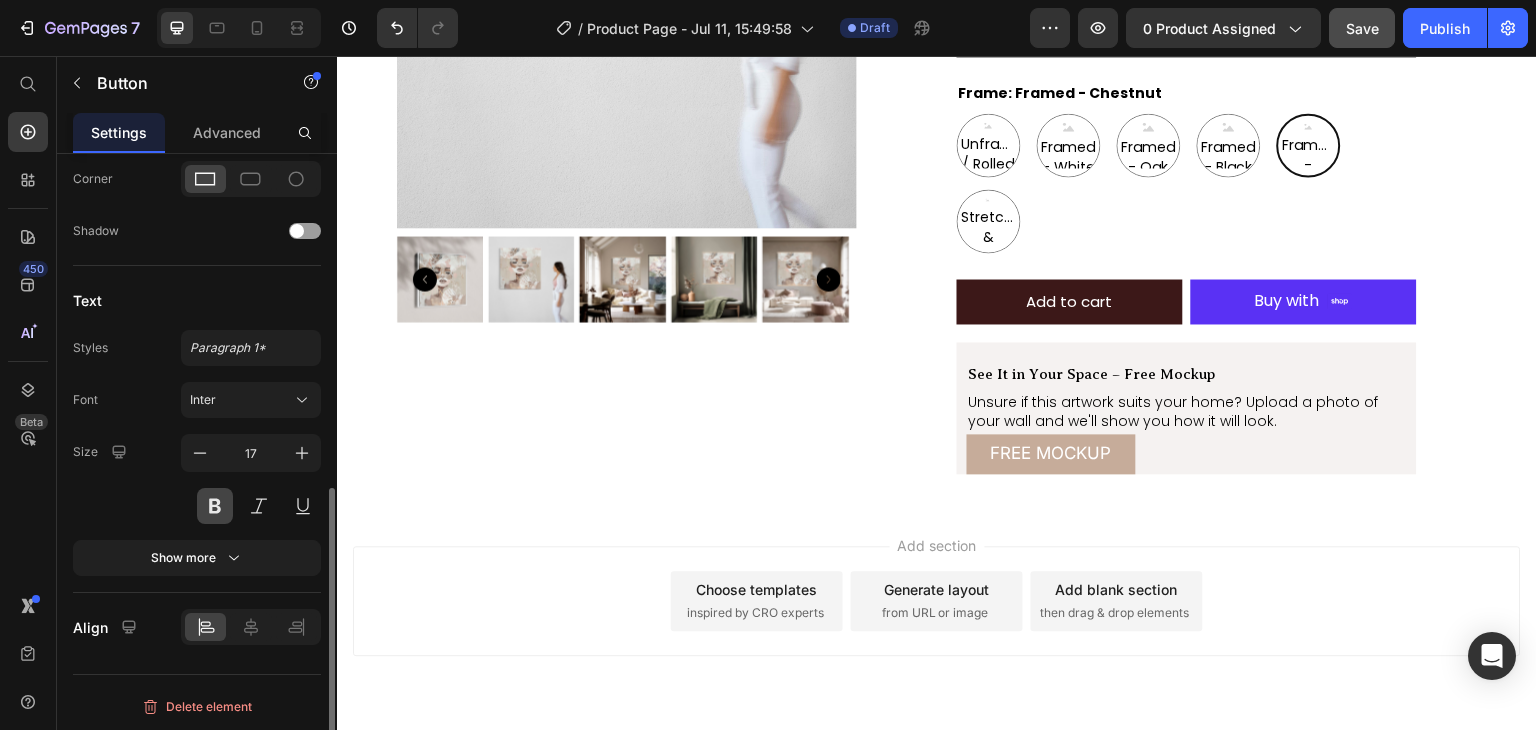 click at bounding box center [215, 506] 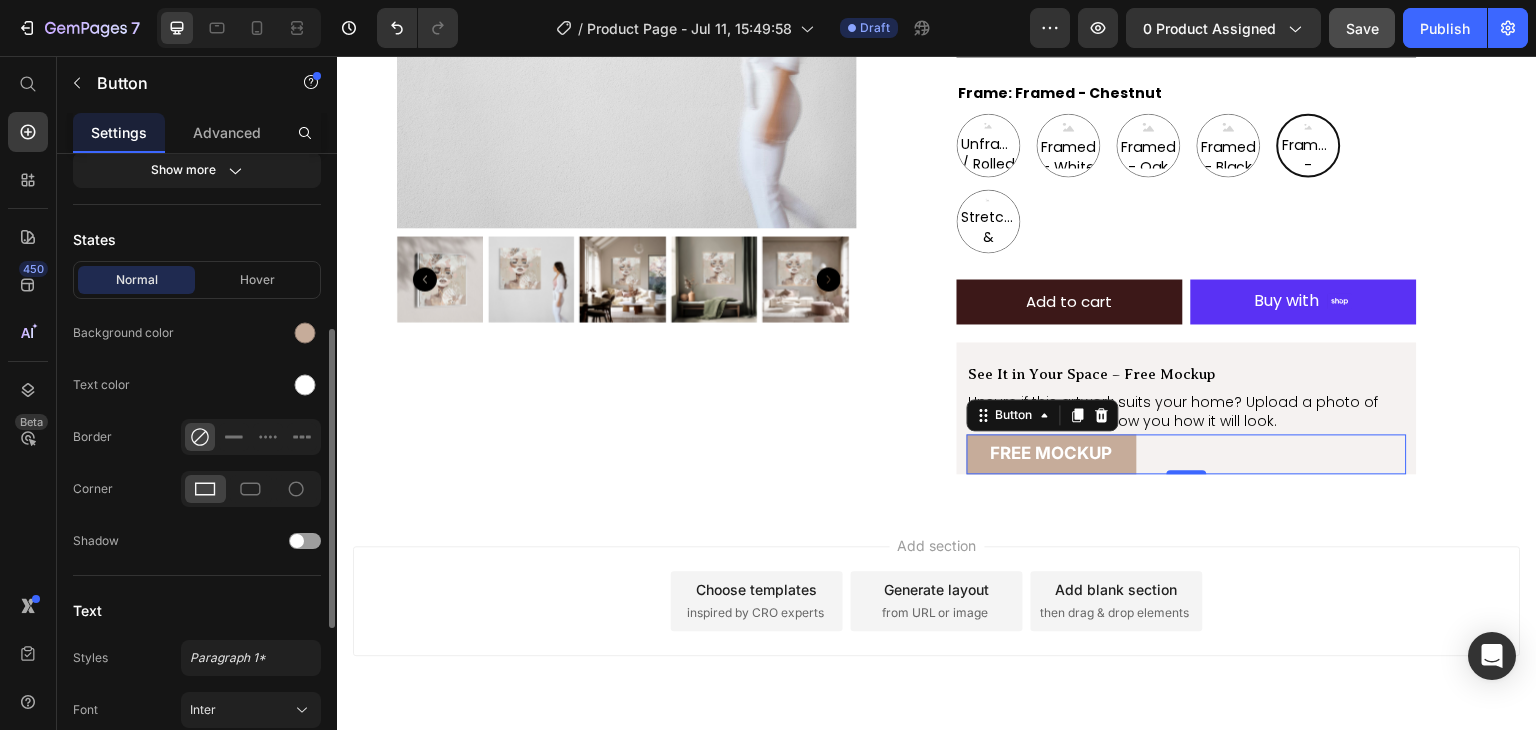 scroll, scrollTop: 388, scrollLeft: 0, axis: vertical 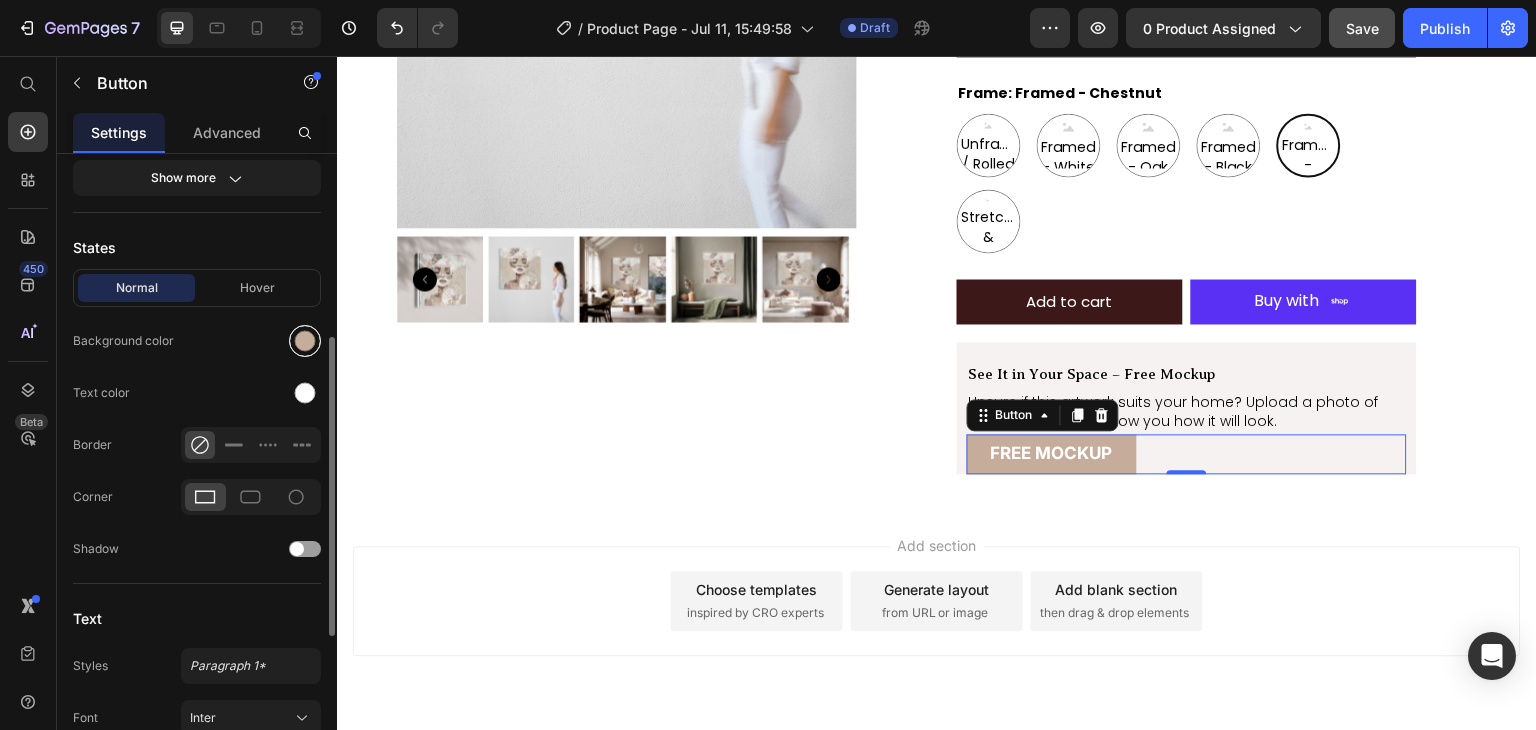click at bounding box center (305, 341) 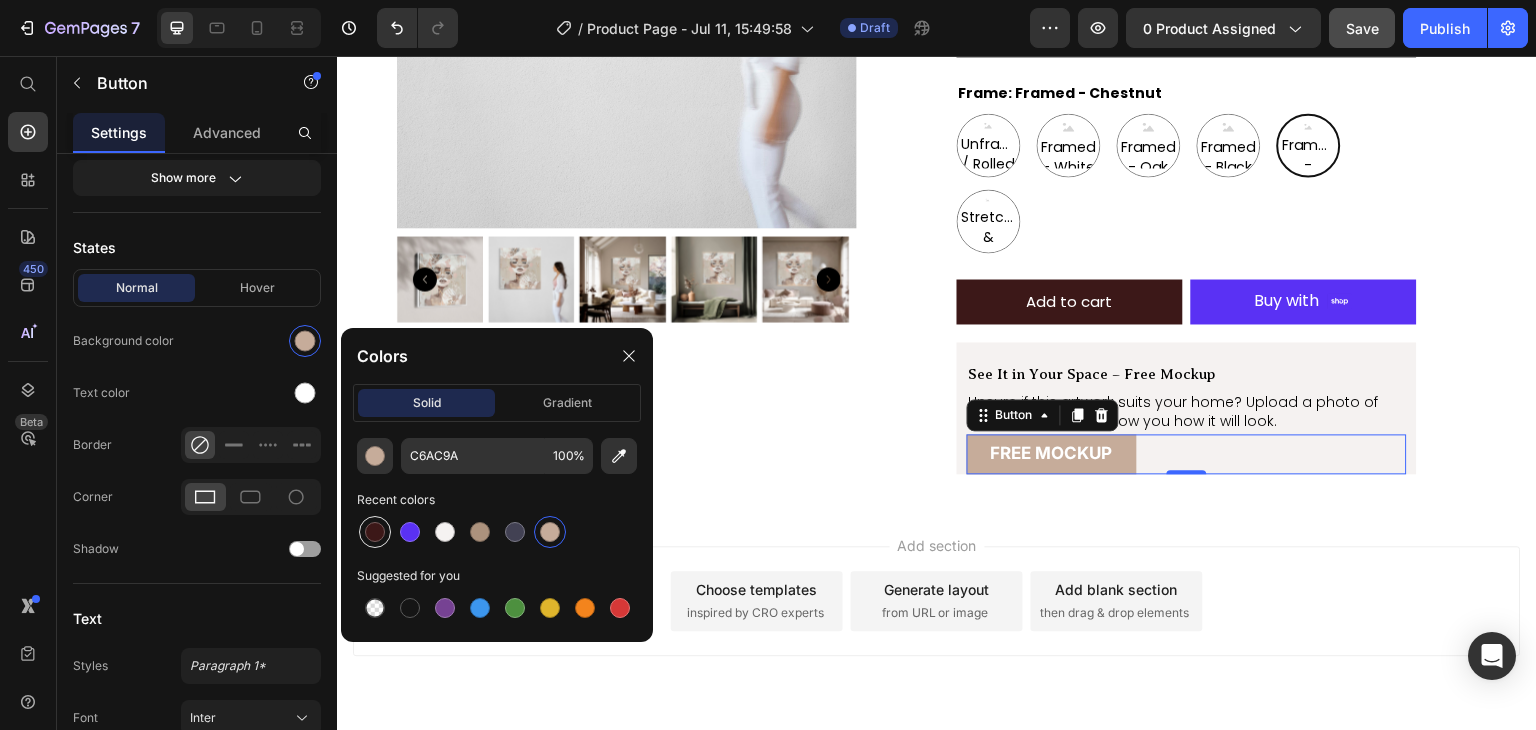click at bounding box center (375, 532) 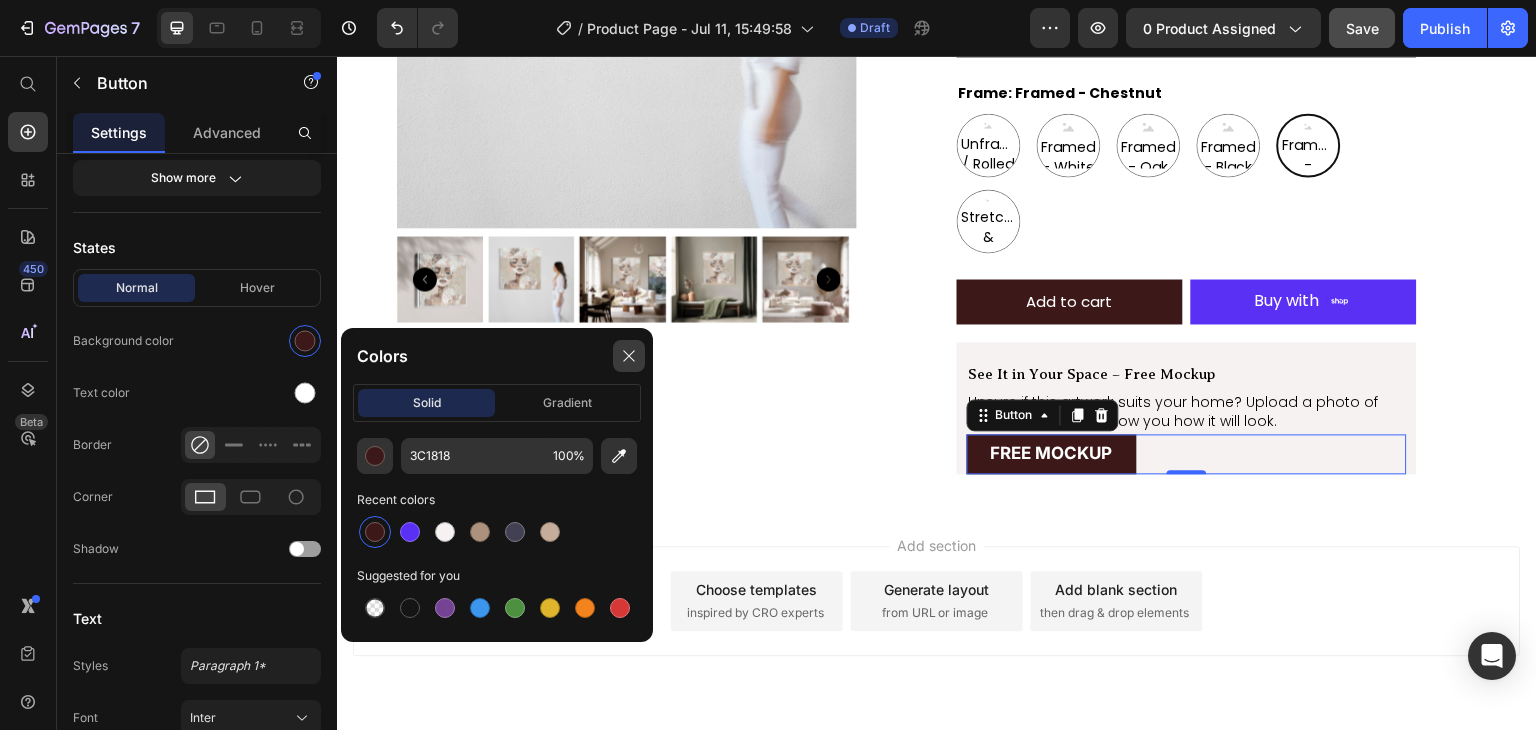 click 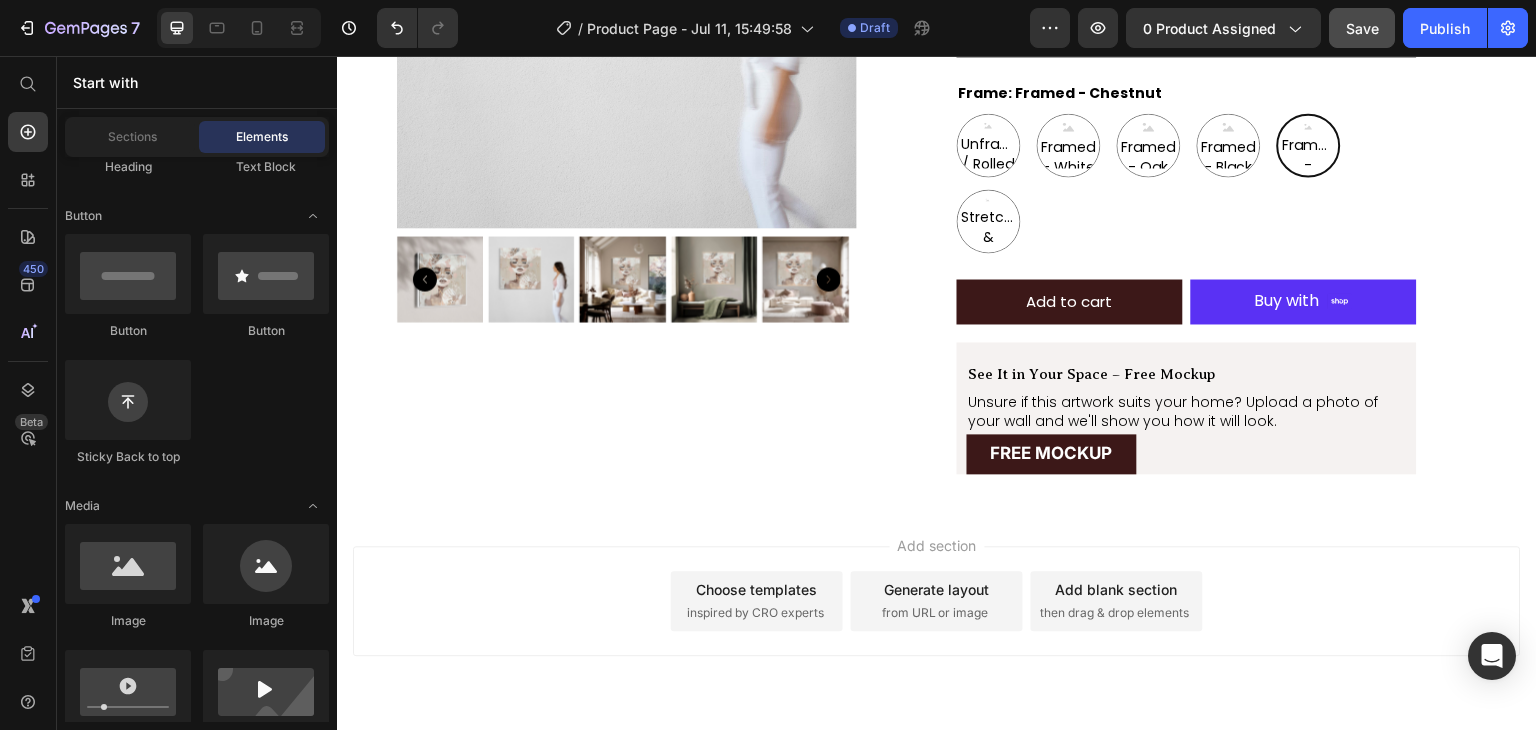 click on "Add section Choose templates inspired by CRO experts Generate layout from URL or image Add blank section then drag & drop elements" at bounding box center [937, 629] 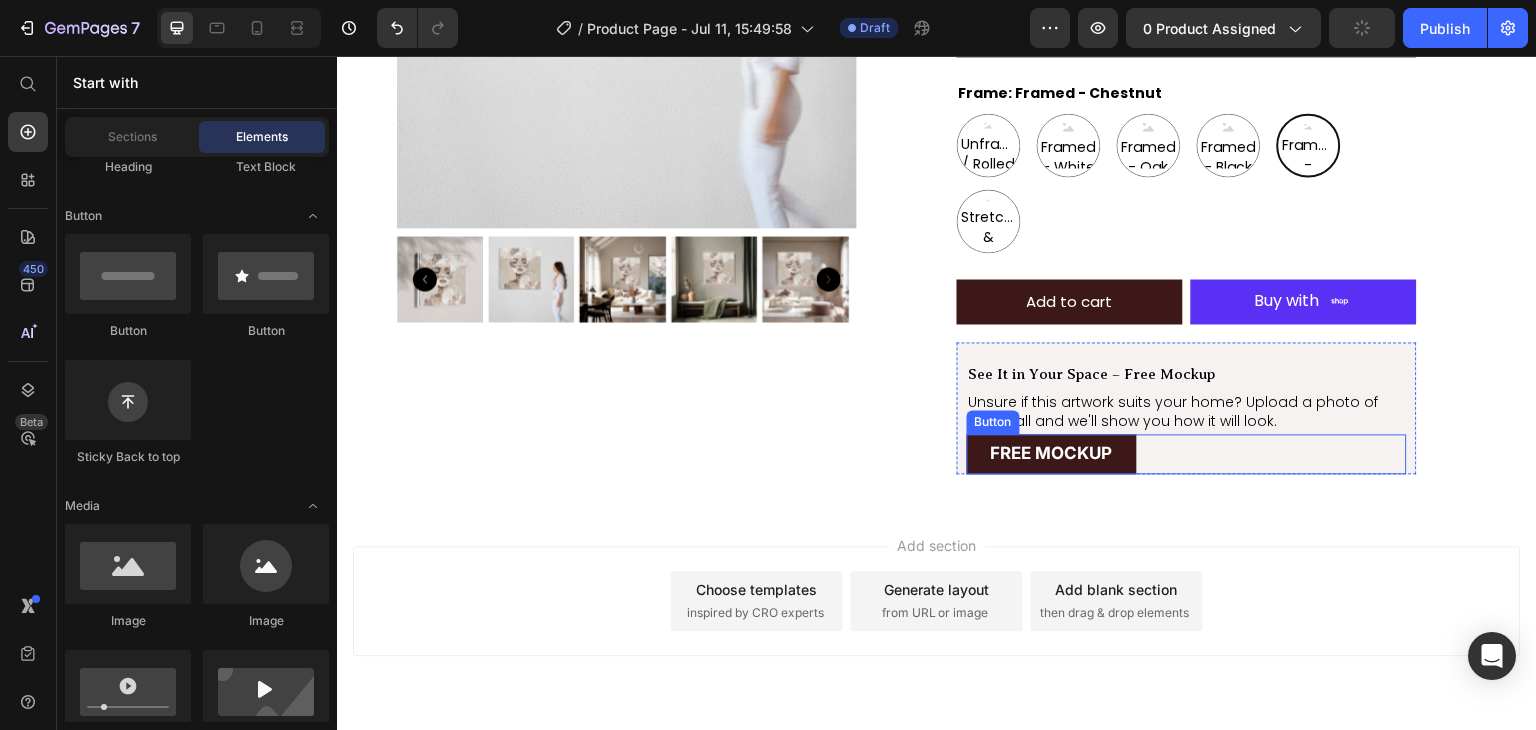 click on "FREE MOCKUP Button" at bounding box center (1187, 454) 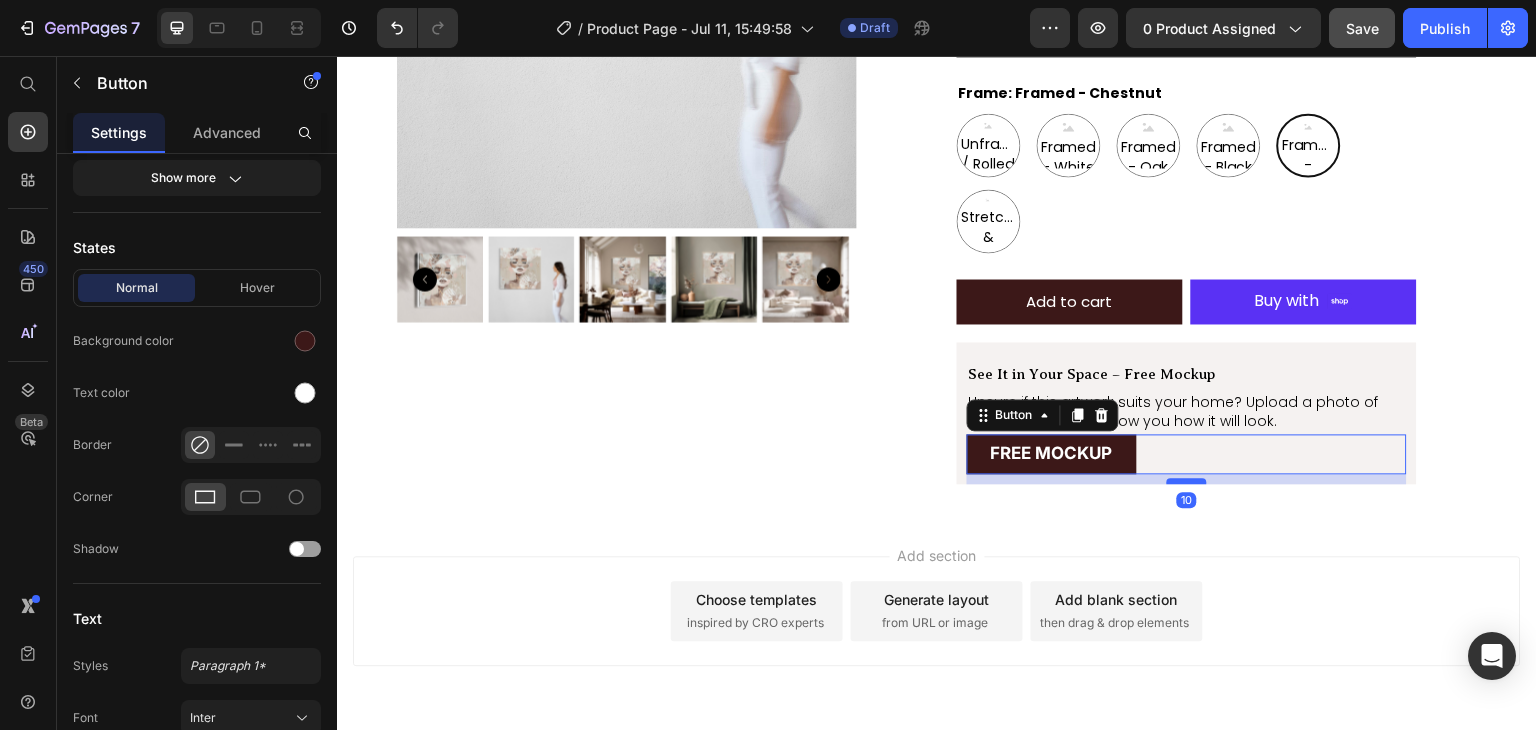 click at bounding box center [1187, 481] 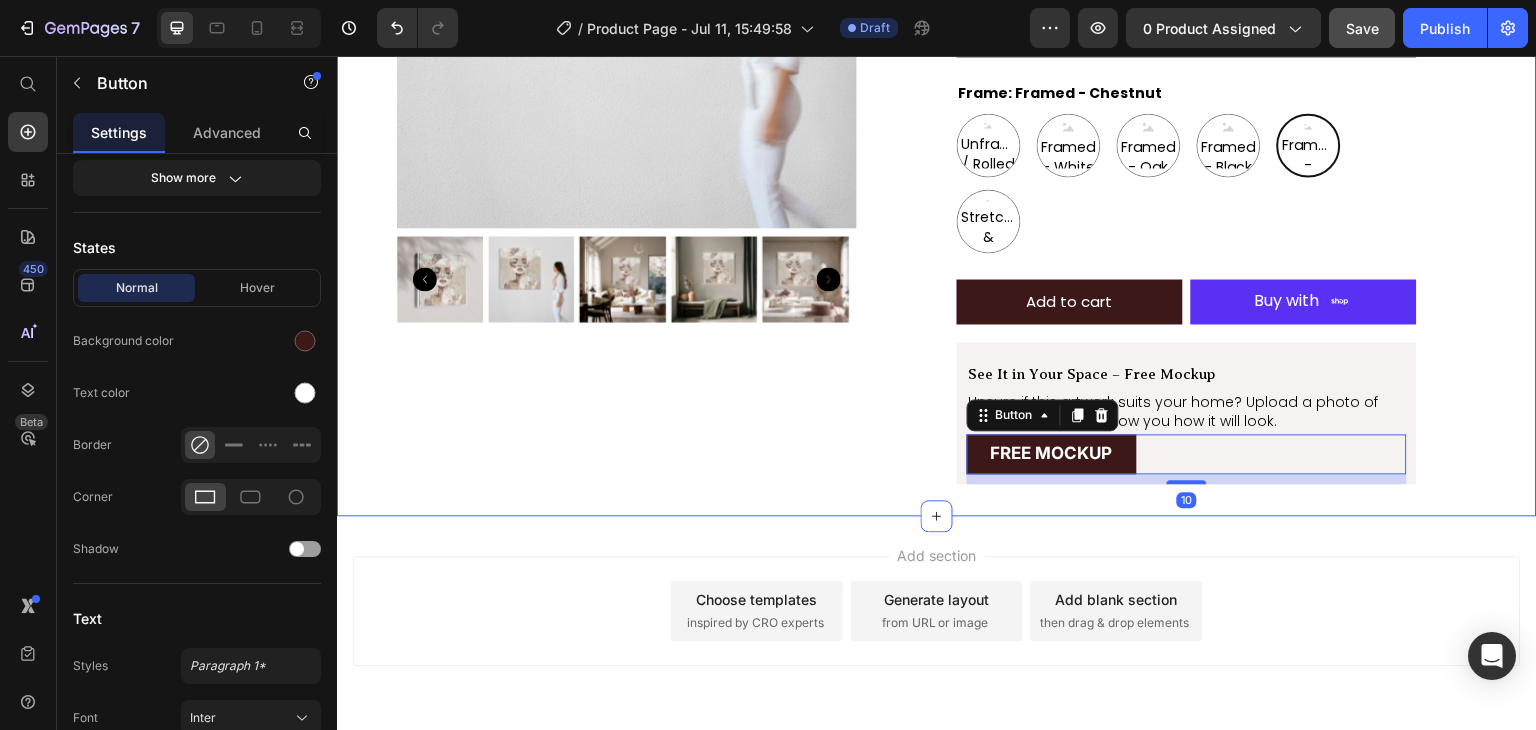 click on "Product Images Aiyana Product Title Icon Icon Icon Icon Icon Icon List 1 review Text Block Row $199.00 Product Price Row Image Halcyon is a soft, radiant celebration of life in full bloom—a golden moment held in stillness. Text Block Row Size 16X16IN / 40X40CM 20X20IN / 50X50CM 26X26IN / 66X66CM 38X38IN / 96X96CM 48X48IN / 122X122CM Frame: Framed - Chestnut Unframed / Rolled Canvas Unframed / Rolled Canvas Unframed / Rolled Canvas Framed - White Framed - White Framed - White Framed - Oak Framed - Oak Framed - Oak Framed - Black Framed - Black Framed - Black Framed - Chestnut Framed - Chestnut Framed - Chestnut Stretched & Ready to Hang Canvas Stretched & Ready to Hang Canvas Stretched & Ready to Hang Canvas Product Variants & Swatches Add to cart Add to Cart Shop Pay Buy with Button Row See It in Your Space – Free Mockup Text Block Unsure if this artwork suits your home? Upload a photo of your wall and we'll show you how it will look. Text Block FREE MOCKUP Button   10 Row Product" at bounding box center [937, 126] 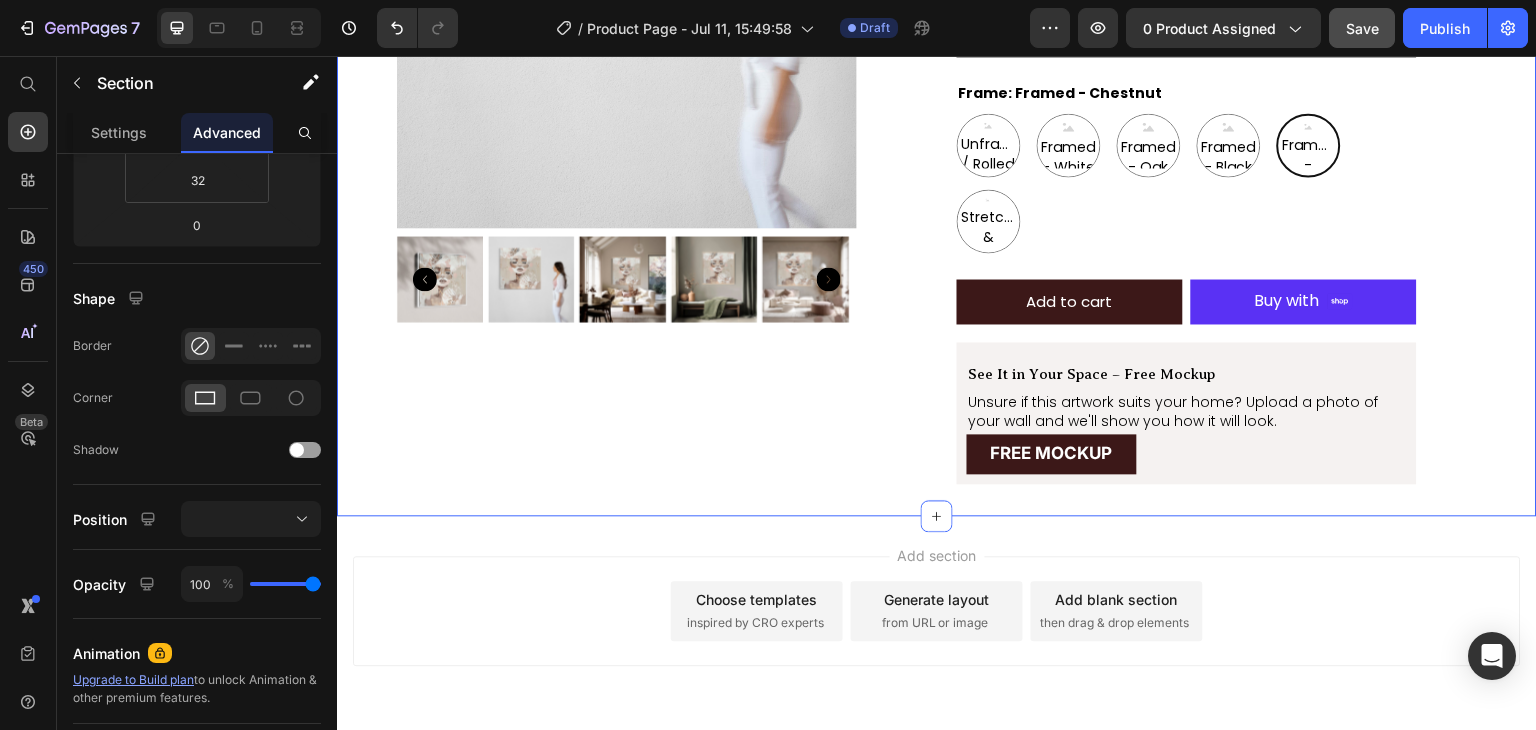 scroll, scrollTop: 0, scrollLeft: 0, axis: both 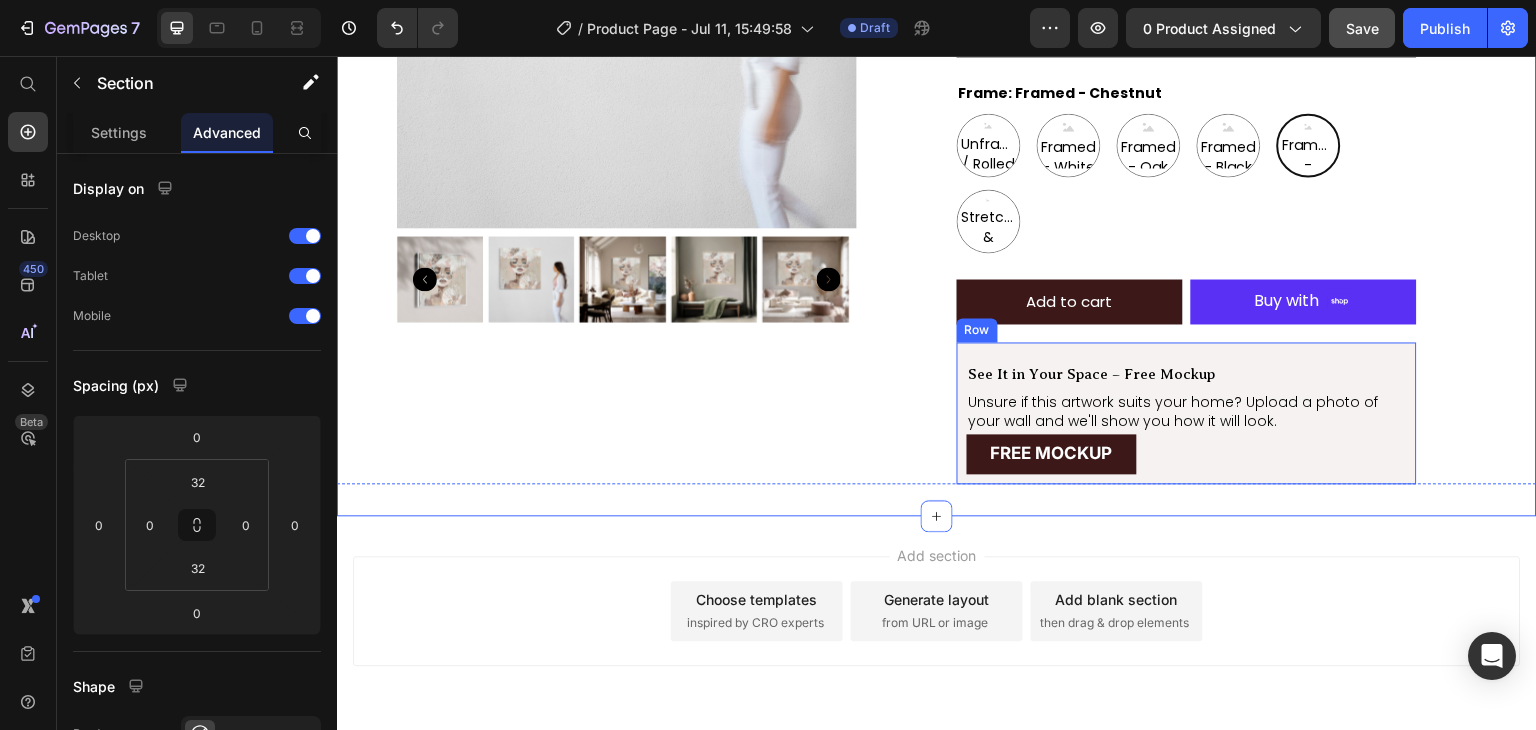 click on "See It in Your Space – Free Mockup Text Block Unsure if this artwork suits your home? Upload a photo of your wall and we'll show you how it will look. Text Block FREE MOCKUP Button Row" at bounding box center [1187, 413] 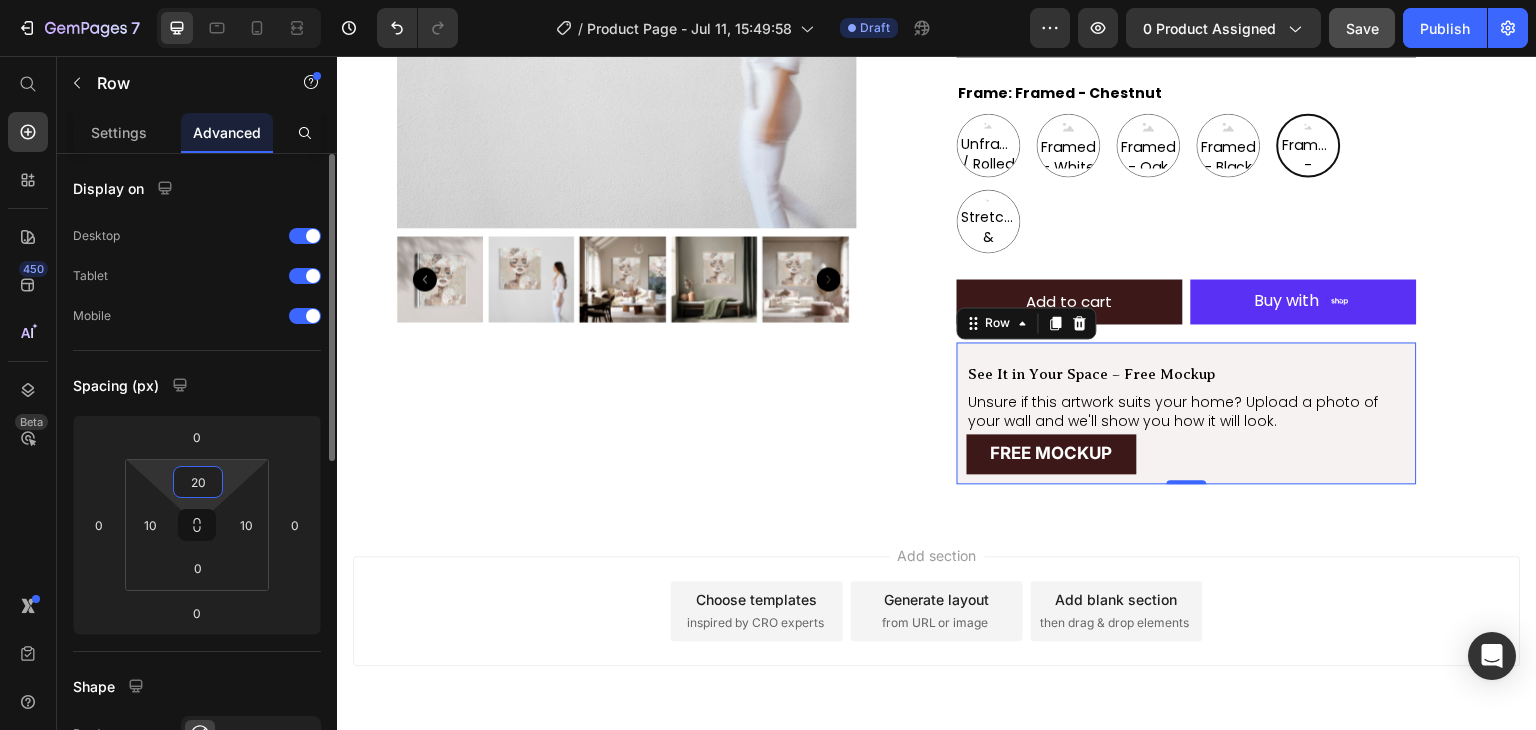 click on "20" at bounding box center (198, 482) 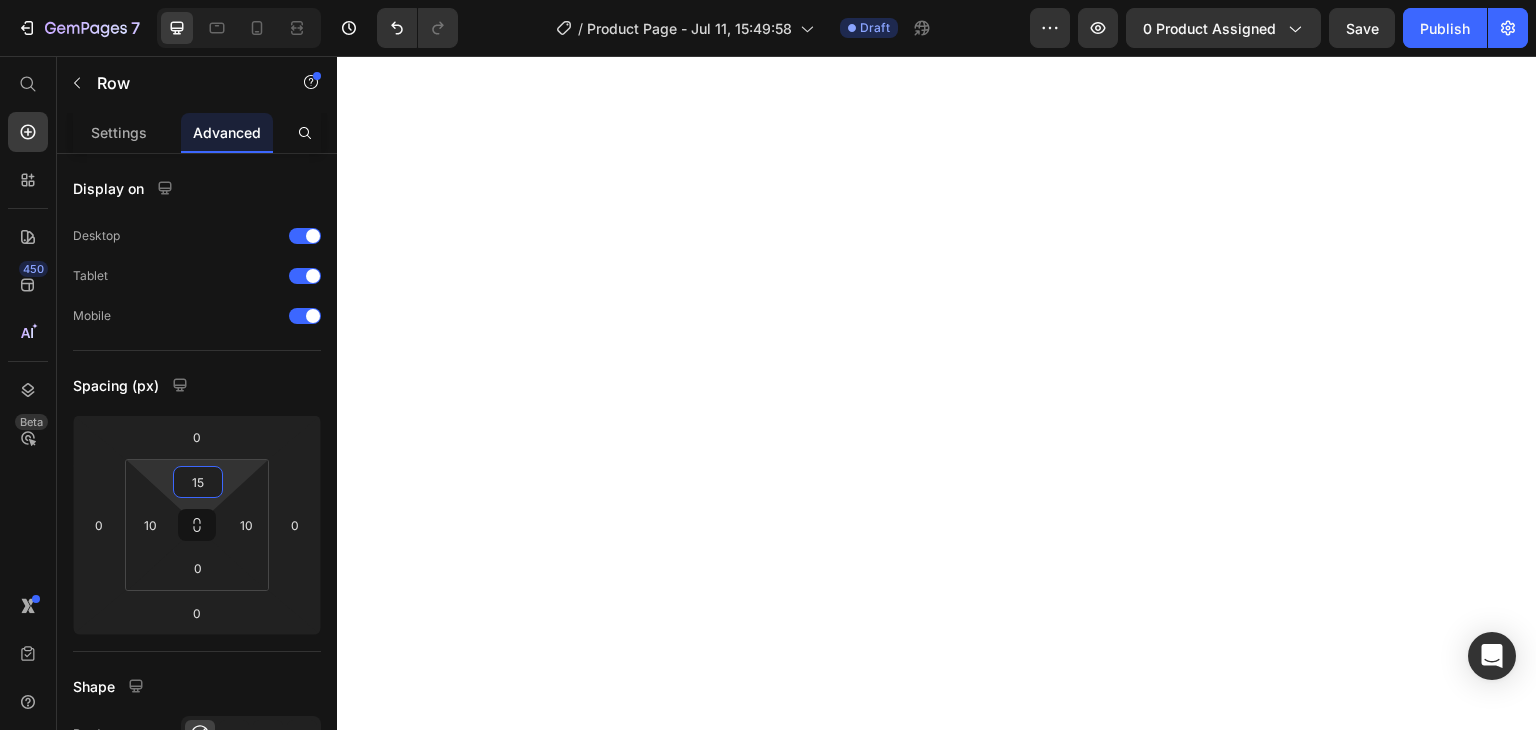 scroll, scrollTop: 0, scrollLeft: 0, axis: both 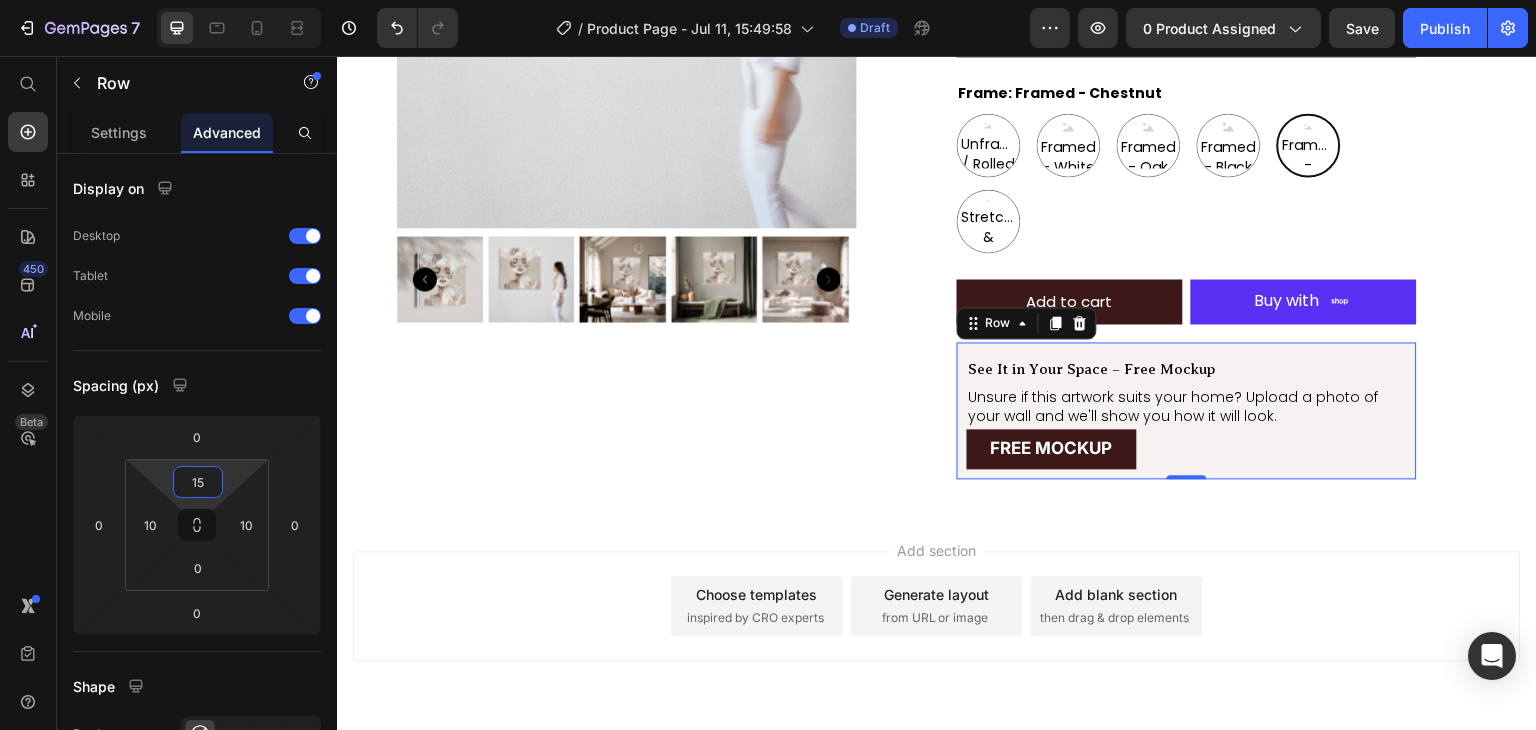 click on "Add section Choose templates inspired by CRO experts Generate layout from URL or image Add blank section then drag & drop elements" at bounding box center [937, 634] 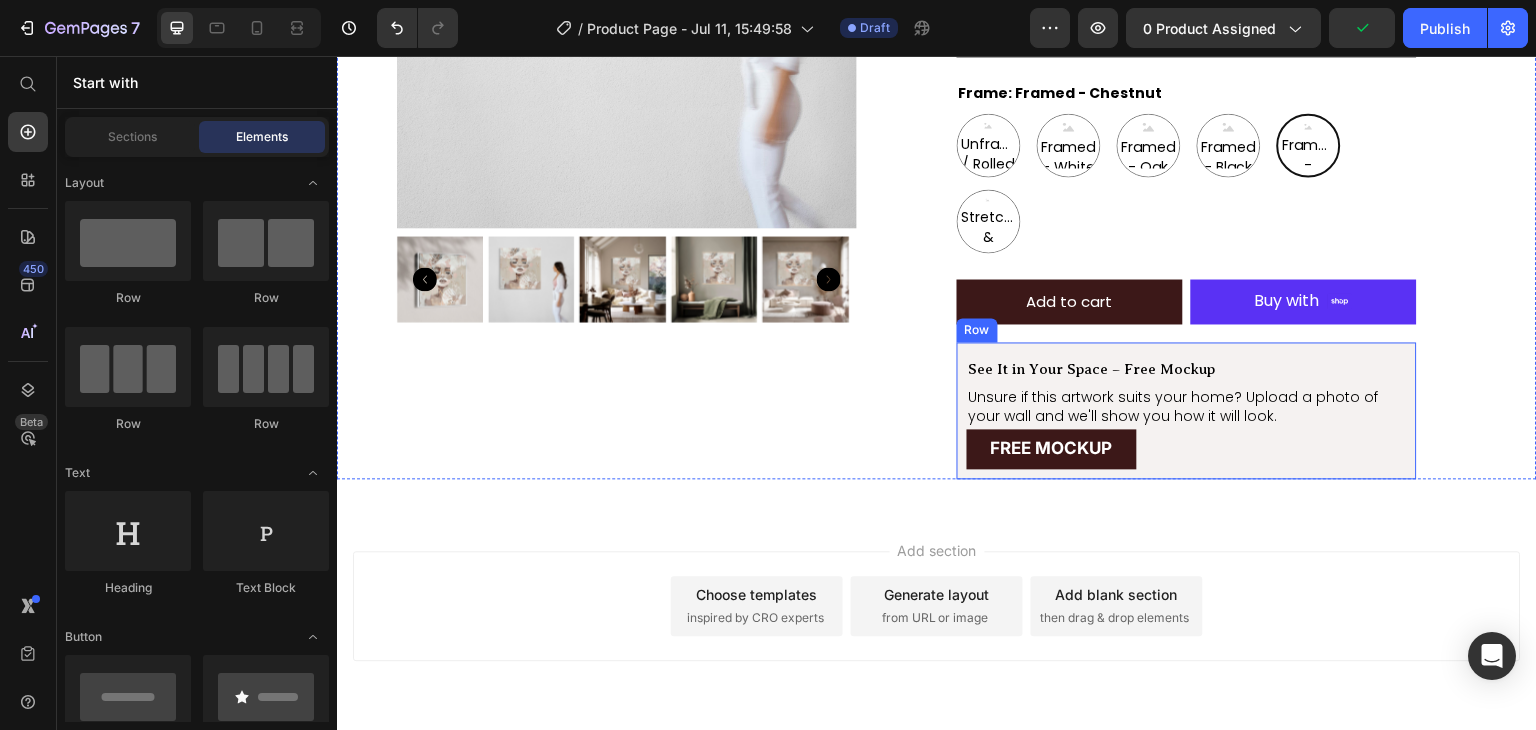 click on "See It in Your Space – Free Mockup Text Block Unsure if this artwork suits your home? Upload a photo of your wall and we'll show you how it will look. Text Block FREE MOCKUP Button" at bounding box center (1187, 418) 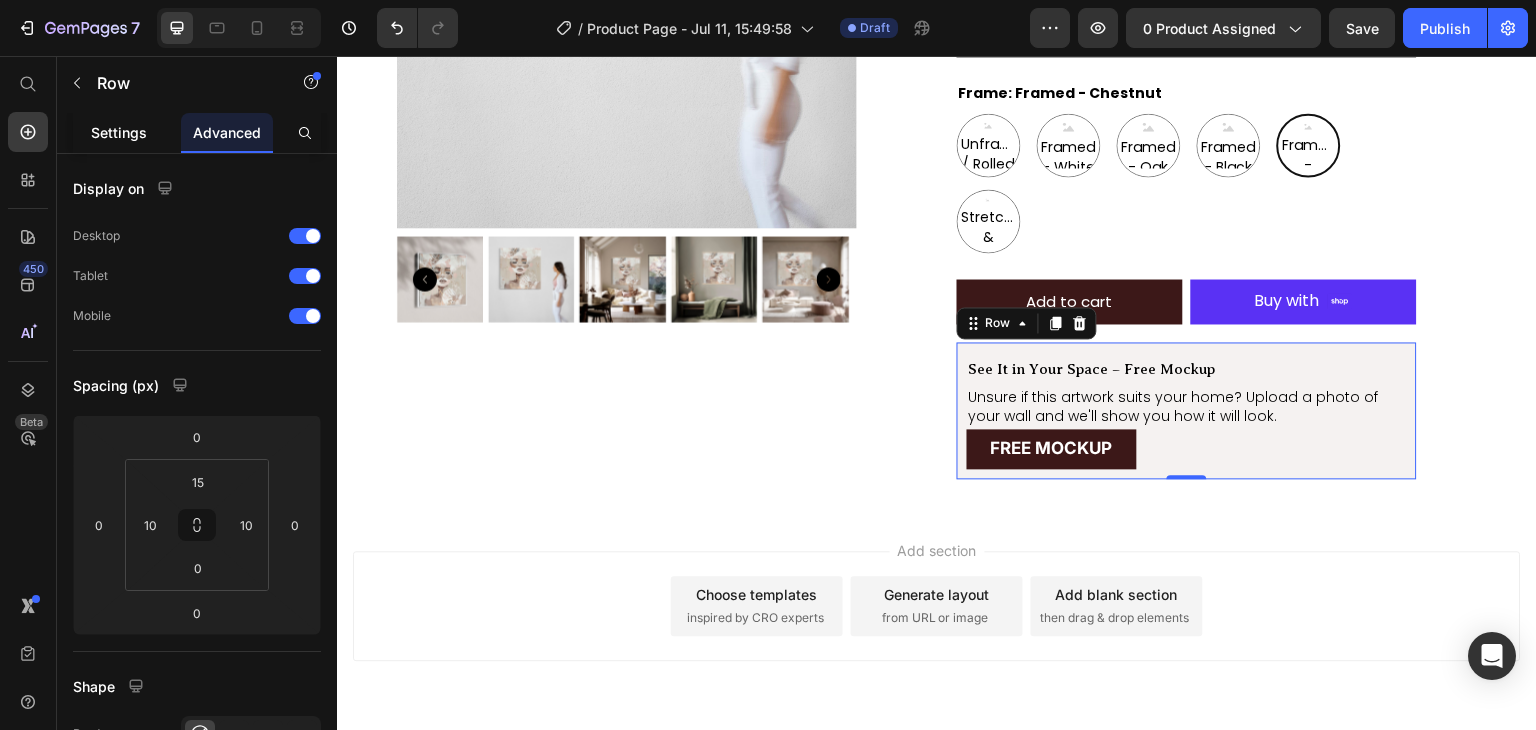 click on "Settings" at bounding box center (119, 132) 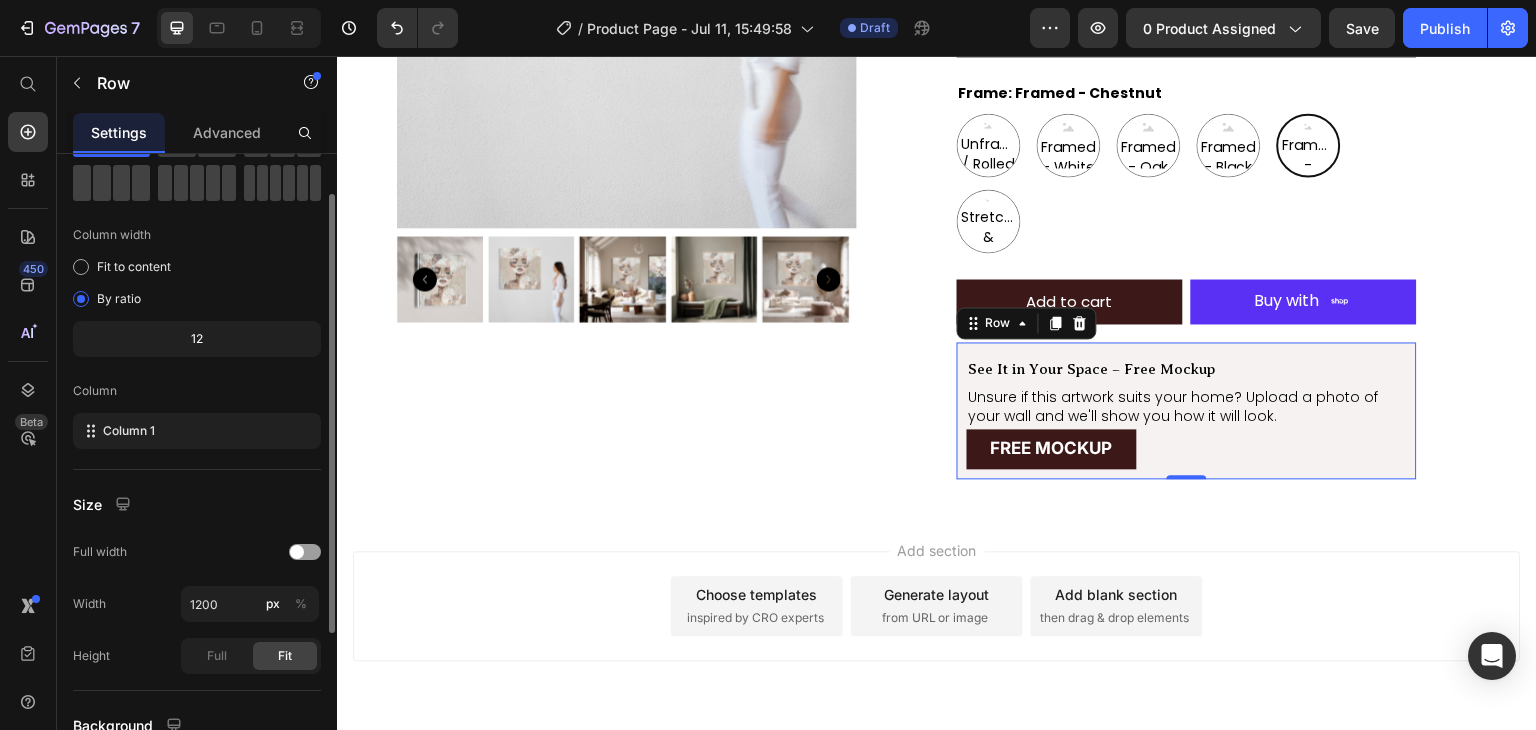 scroll, scrollTop: 0, scrollLeft: 0, axis: both 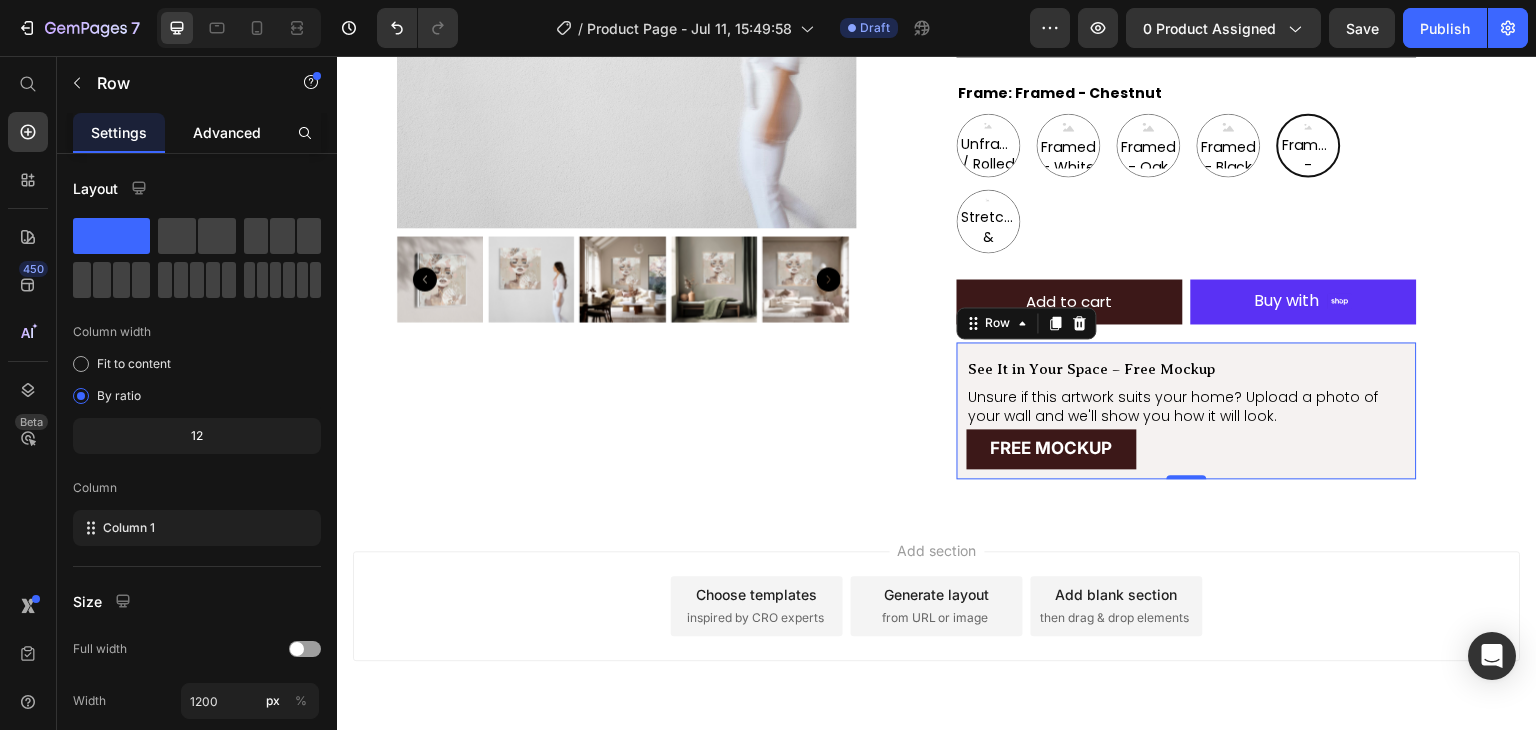 click on "Advanced" at bounding box center (227, 132) 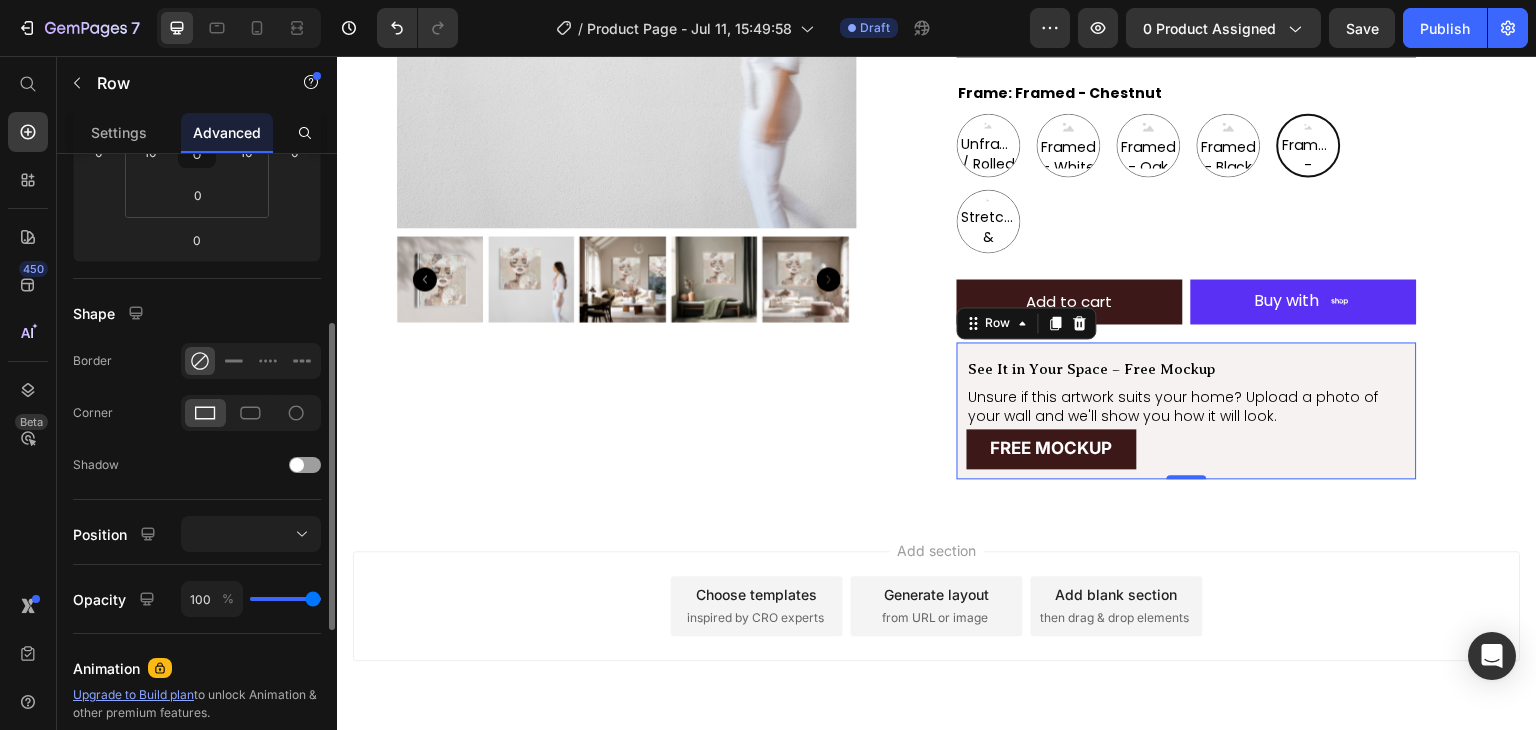 scroll, scrollTop: 389, scrollLeft: 0, axis: vertical 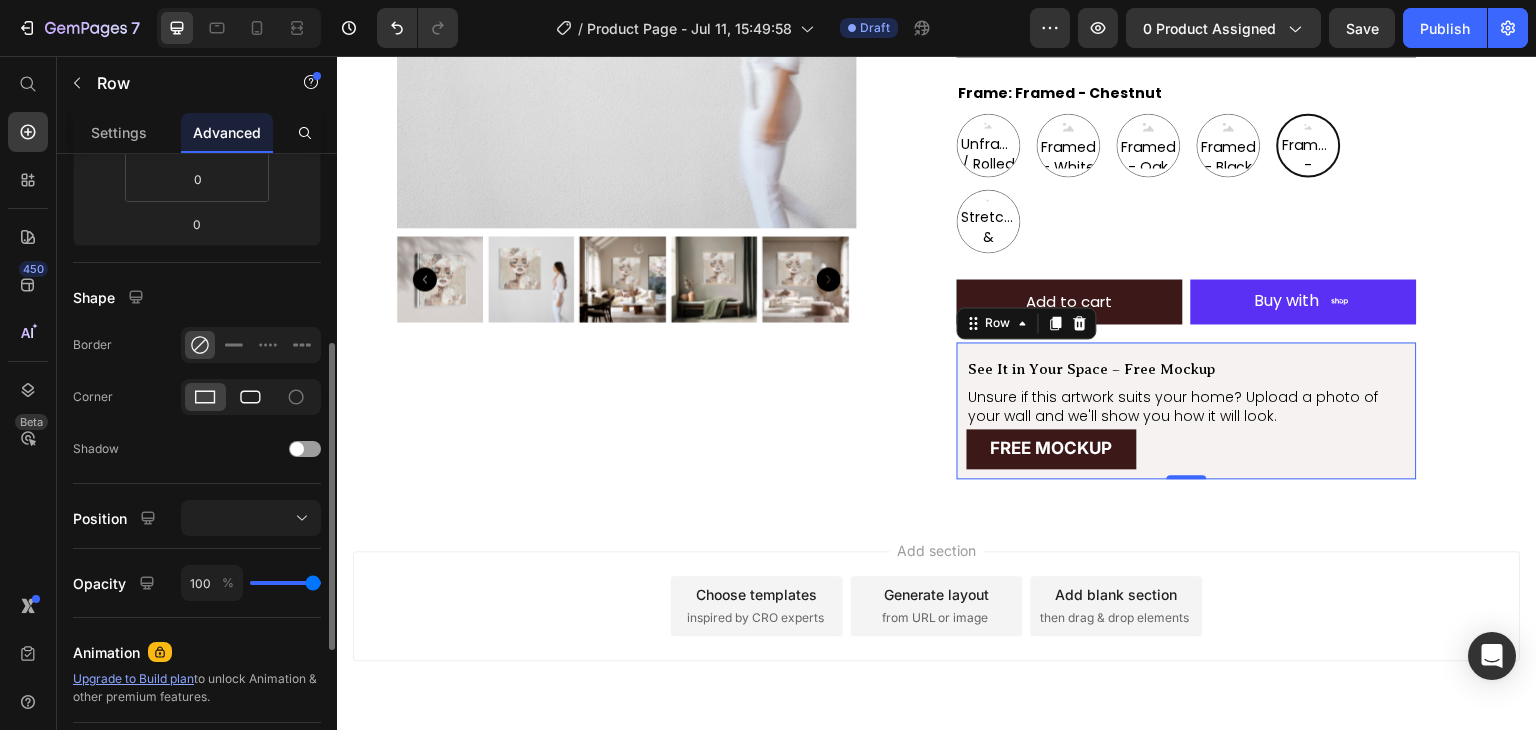 click 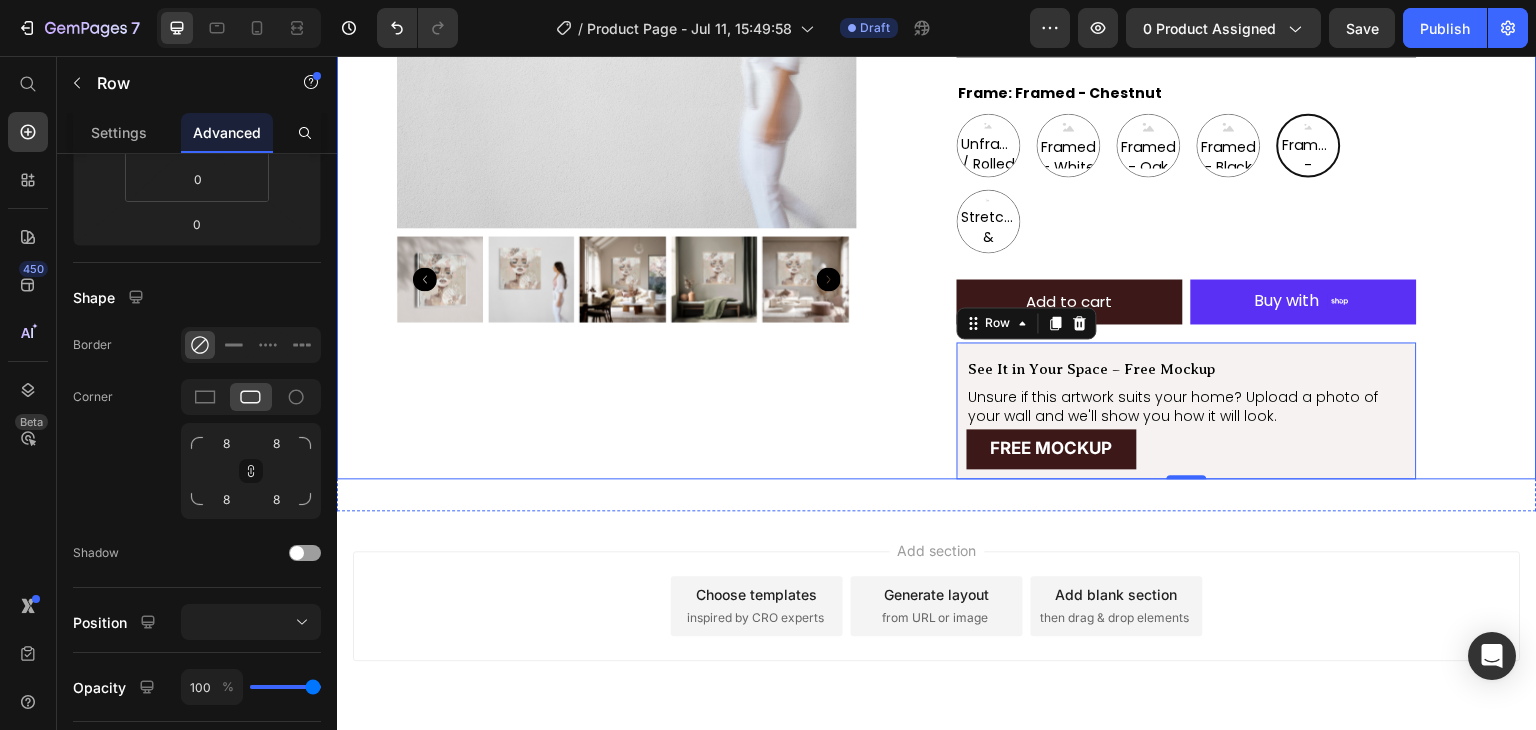 click on "Product Images" at bounding box center [627, 123] 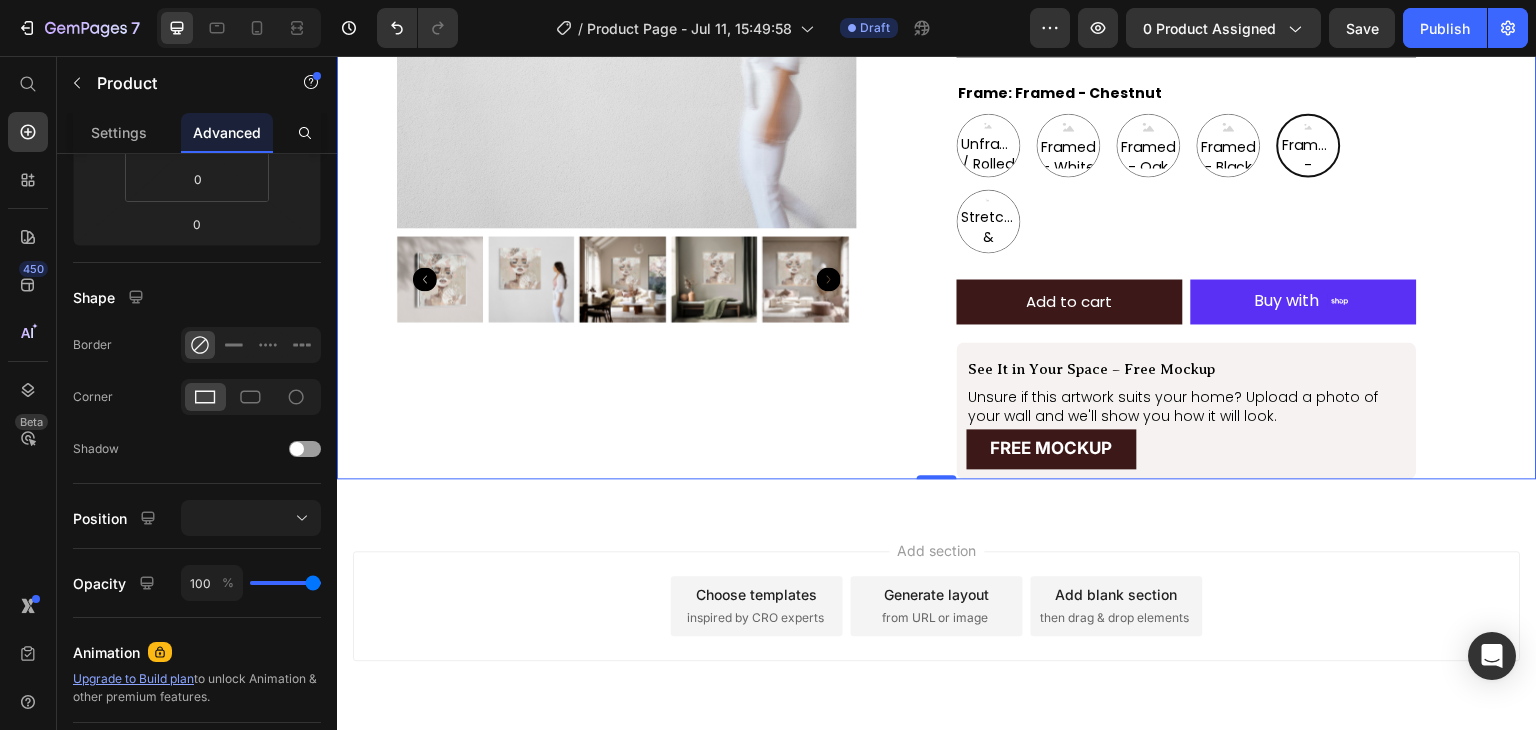 scroll, scrollTop: 0, scrollLeft: 0, axis: both 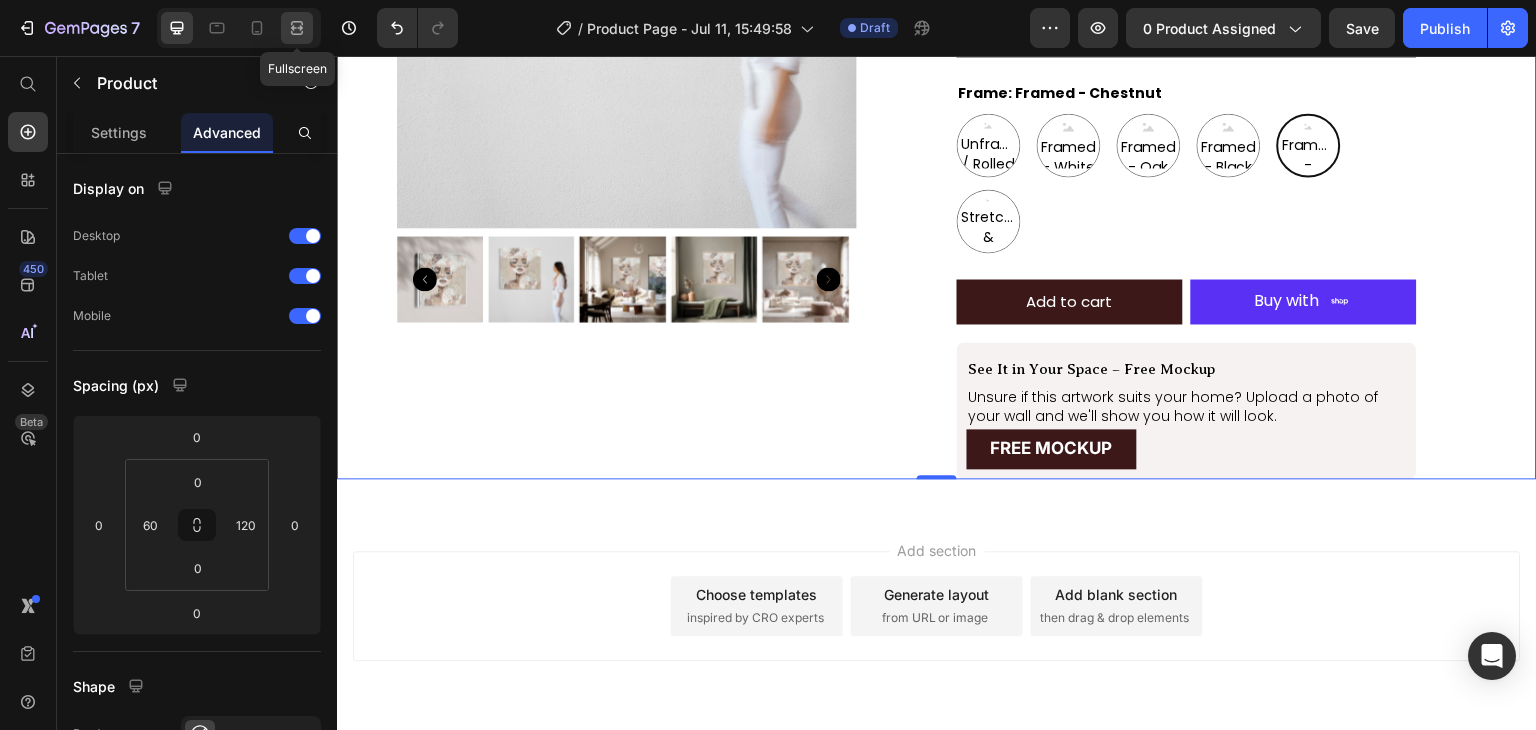 drag, startPoint x: 287, startPoint y: 22, endPoint x: 495, endPoint y: 289, distance: 338.4568 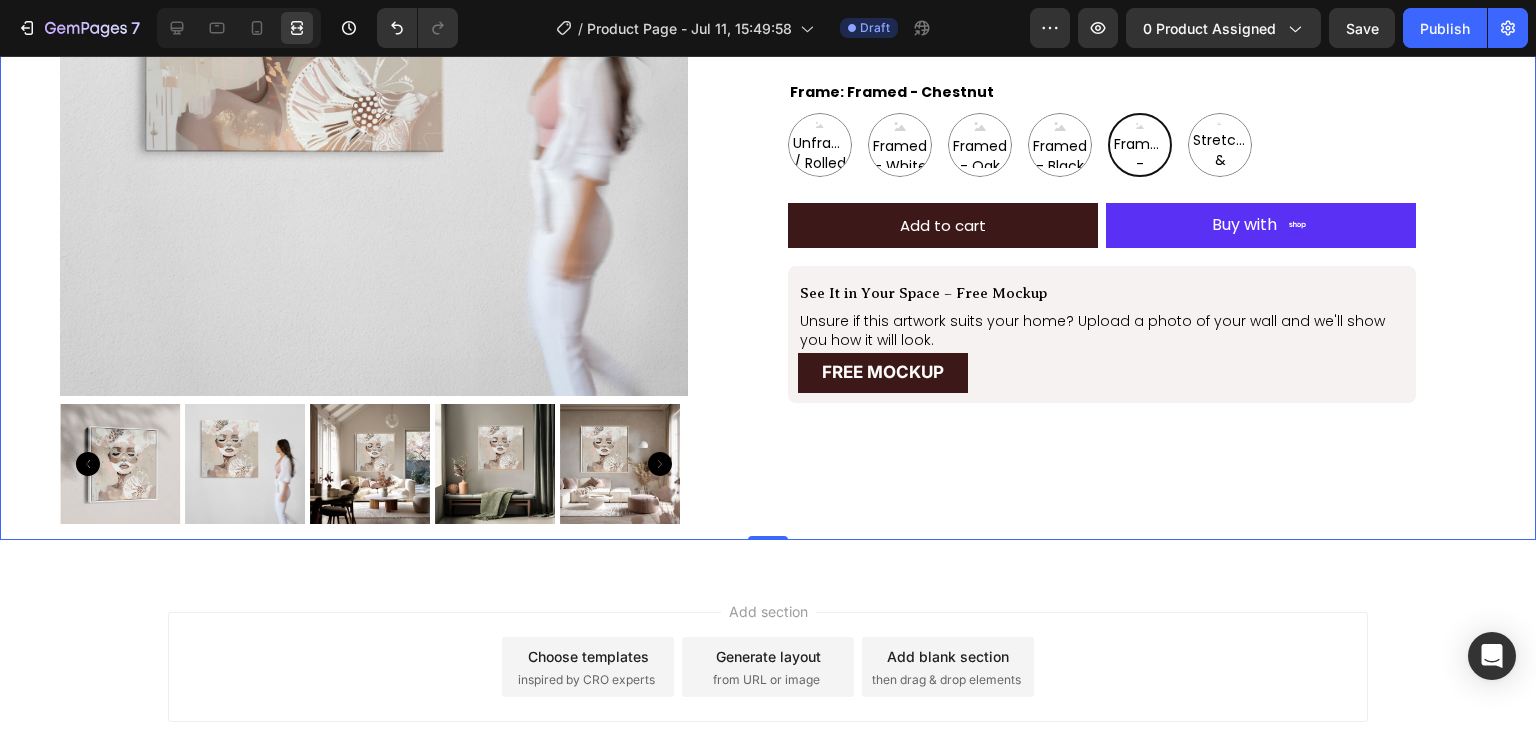 click on "Aiyana Product Title Icon Icon Icon Icon Icon Icon List 1 review Text Block Row $199.00 Product Price Row Image Halcyon is a soft, radiant celebration of life in full bloom—a golden moment held in stillness. Text Block Row Size 16X16IN / 40X40CM 20X20IN / 50X50CM 26X26IN / 66X66CM 38X38IN / 96X96CM 48X48IN / 122X122CM Frame: Framed - Chestnut Unframed / Rolled Canvas Unframed / Rolled Canvas Unframed / Rolled Canvas Framed - White Framed - White Framed - White Framed - Oak Framed - Oak Framed - Oak Framed - Black Framed - Black Framed - Black Framed - Chestnut Framed - Chestnut Framed - Chestnut Stretched & Ready to Hang Canvas Stretched & Ready to Hang Canvas Stretched & Ready to Hang Canvas Product Variants & Swatches Add to cart Add to Cart Shop Pay Buy with Button Row See It in Your Space – Free Mockup Text Block Unsure if this artwork suits your home? Upload a photo of your wall and we'll show you how it will look. Text Block FREE MOCKUP Button Row" at bounding box center [1102, 154] 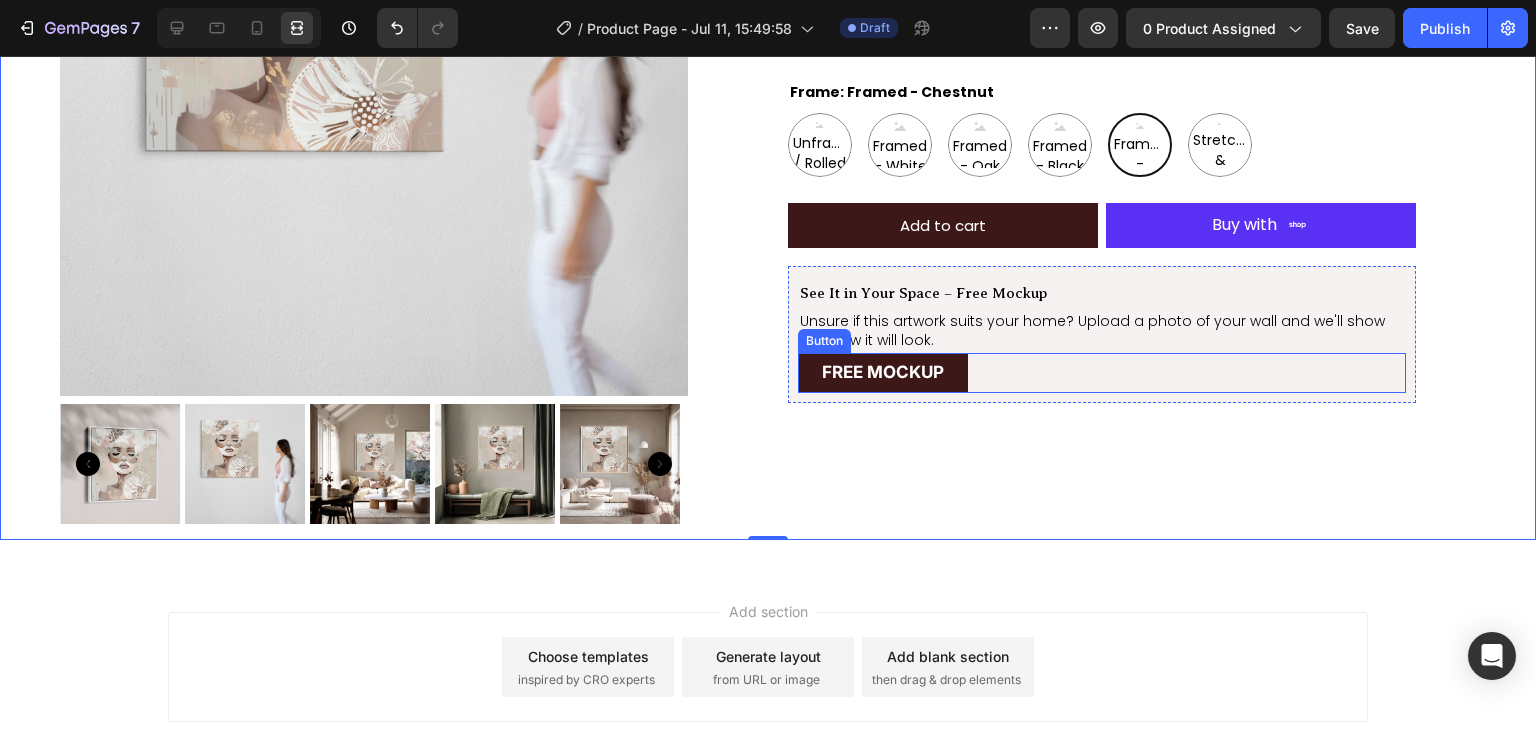 click on "FREE MOCKUP Button" at bounding box center [1102, 373] 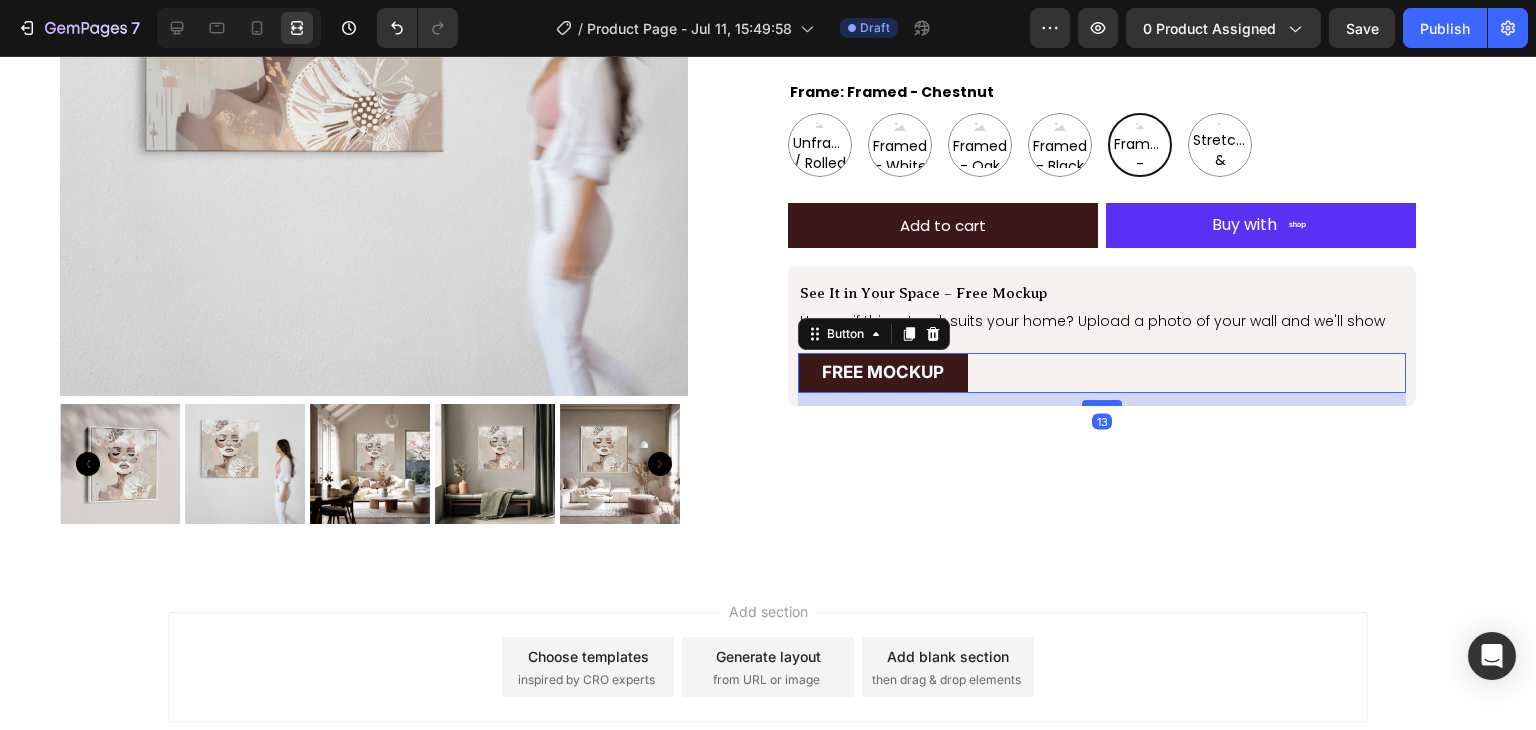 click at bounding box center (1102, 403) 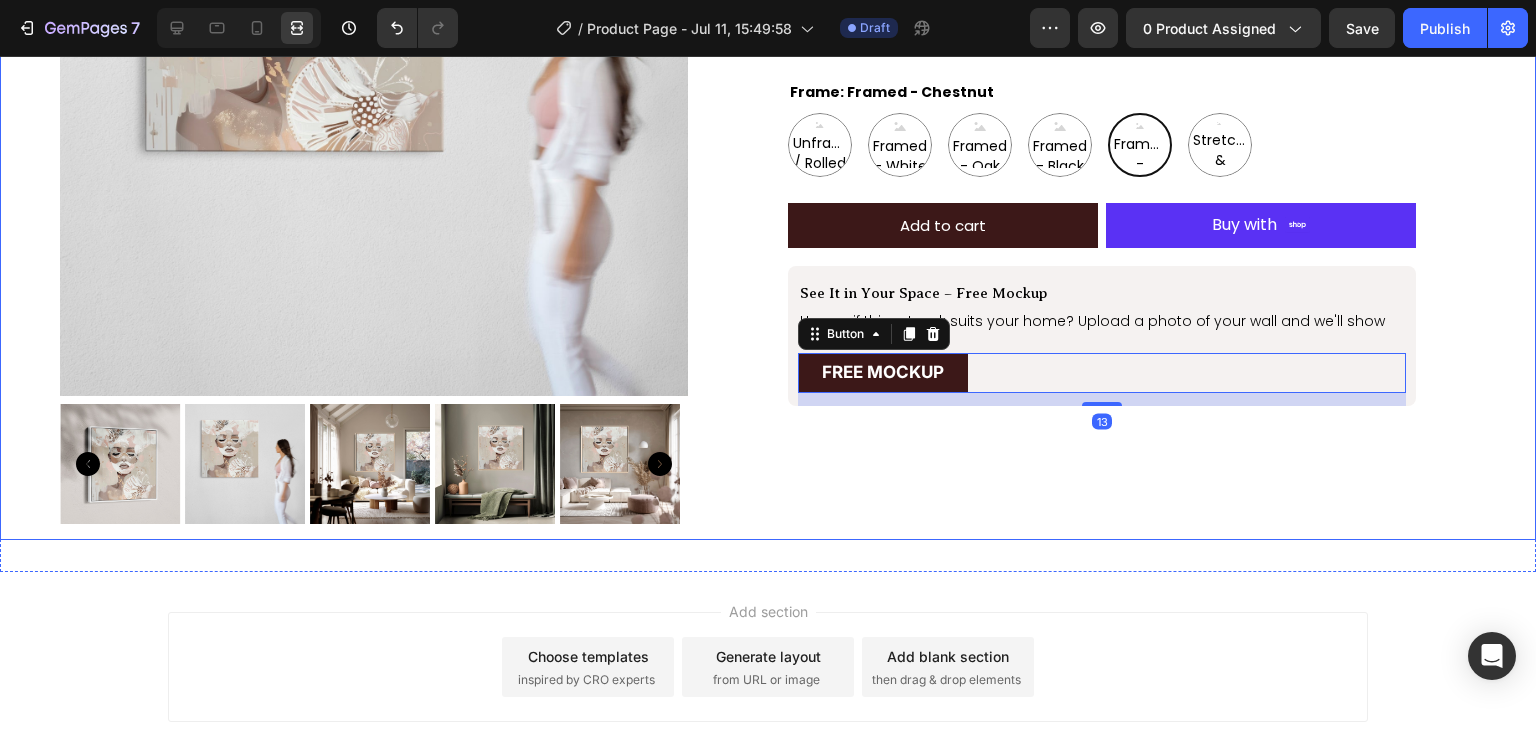 click on "Aiyana Product Title Icon Icon Icon Icon Icon Icon List 1 review Text Block Row $199.00 Product Price Row Image Halcyon is a soft, radiant celebration of life in full bloom—a golden moment held in stillness. Text Block Row Size 16X16IN / 40X40CM 20X20IN / 50X50CM 26X26IN / 66X66CM 38X38IN / 96X96CM 48X48IN / 122X122CM Frame: Framed - Chestnut Unframed / Rolled Canvas Unframed / Rolled Canvas Unframed / Rolled Canvas Framed - White Framed - White Framed - White Framed - Oak Framed - Oak Framed - Oak Framed - Black Framed - Black Framed - Black Framed - Chestnut Framed - Chestnut Framed - Chestnut Stretched & Ready to Hang Canvas Stretched & Ready to Hang Canvas Stretched & Ready to Hang Canvas Product Variants & Swatches Add to cart Add to Cart Shop Pay Buy with Button Row See It in Your Space – Free Mockup Text Block Unsure if this artwork suits your home? Upload a photo of your wall and we'll show you how it will look. Text Block FREE MOCKUP Button   13 Row" at bounding box center [1102, 154] 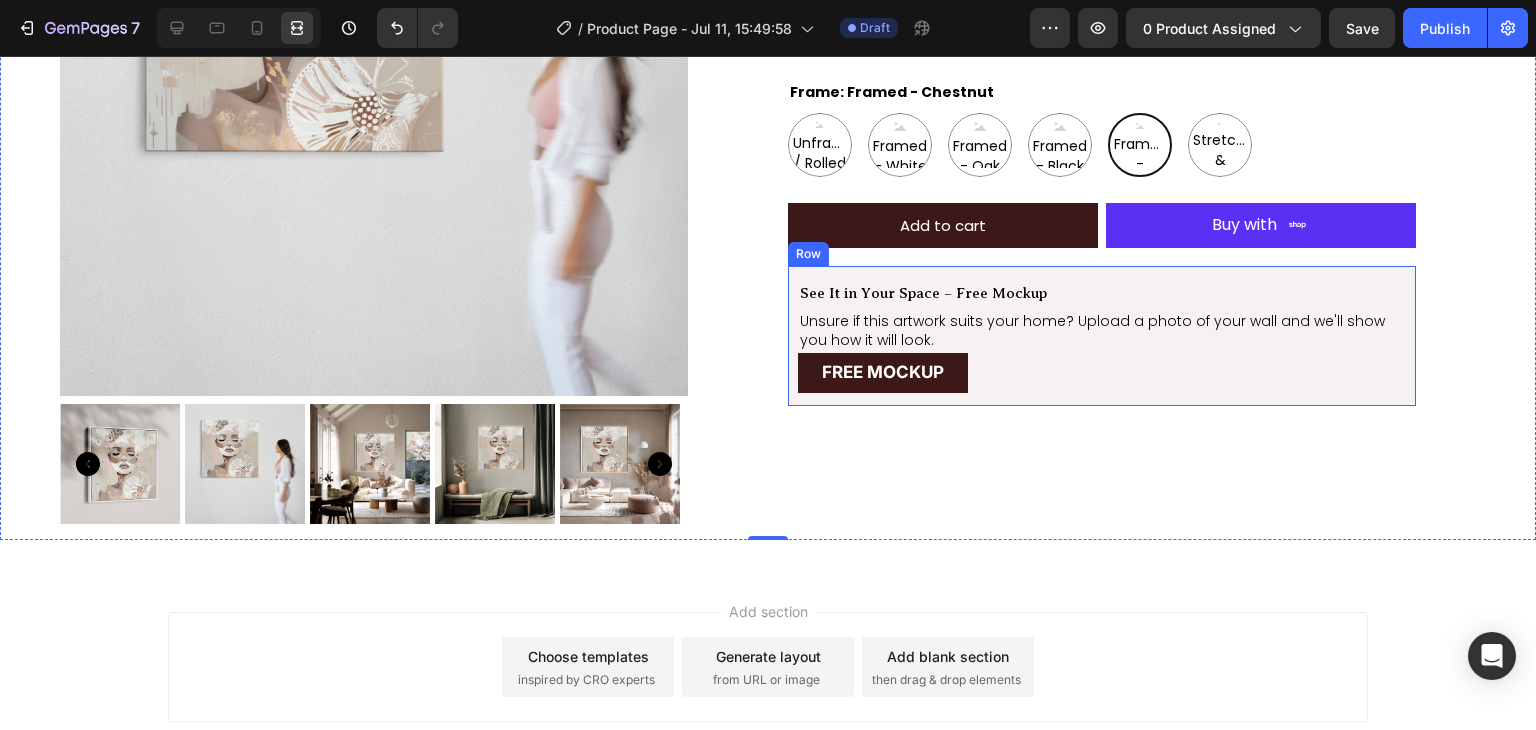 click on "See It in Your Space – Free Mockup Text Block Unsure if this artwork suits your home? Upload a photo of your wall and we'll show you how it will look. Text Block FREE MOCKUP Button" at bounding box center (1102, 343) 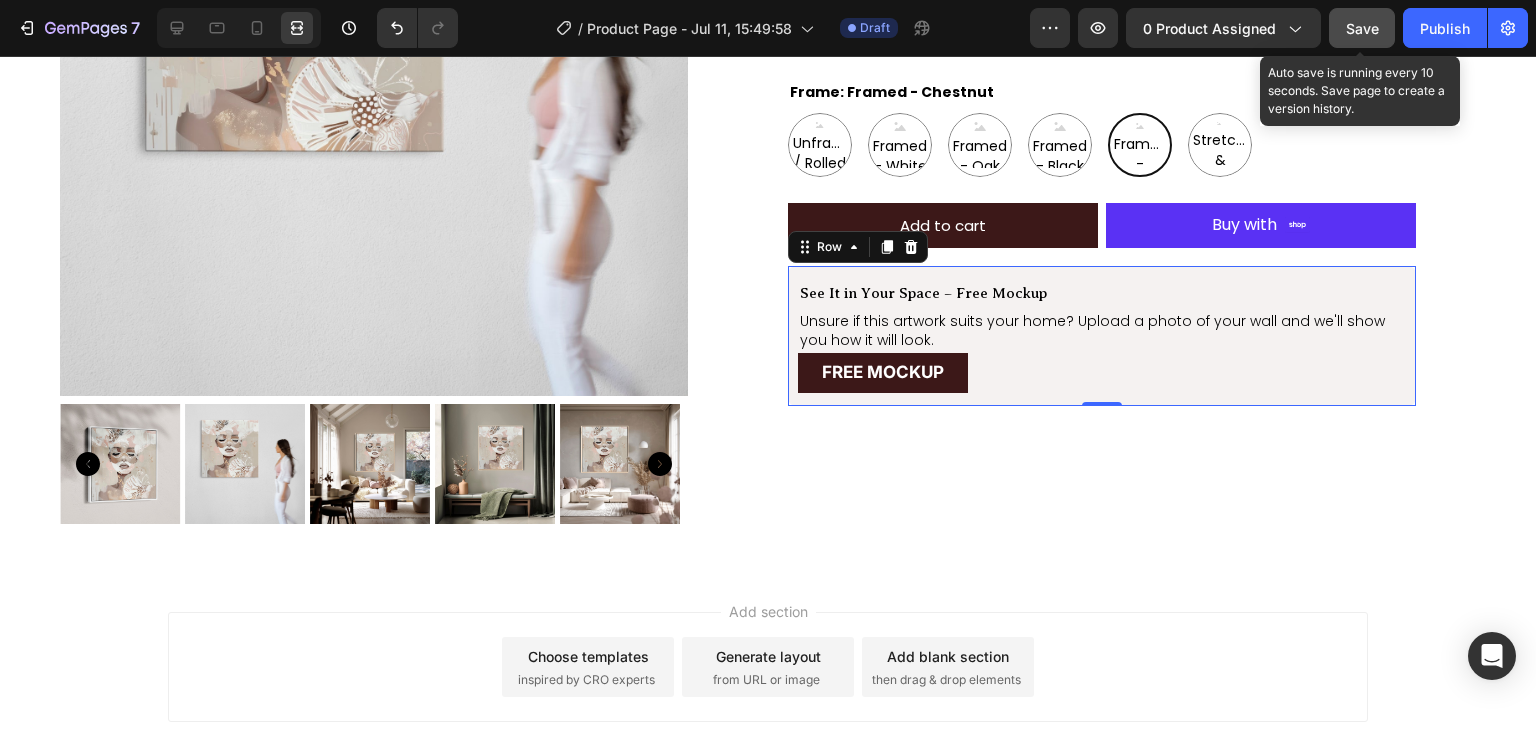 click on "Save" at bounding box center [1362, 28] 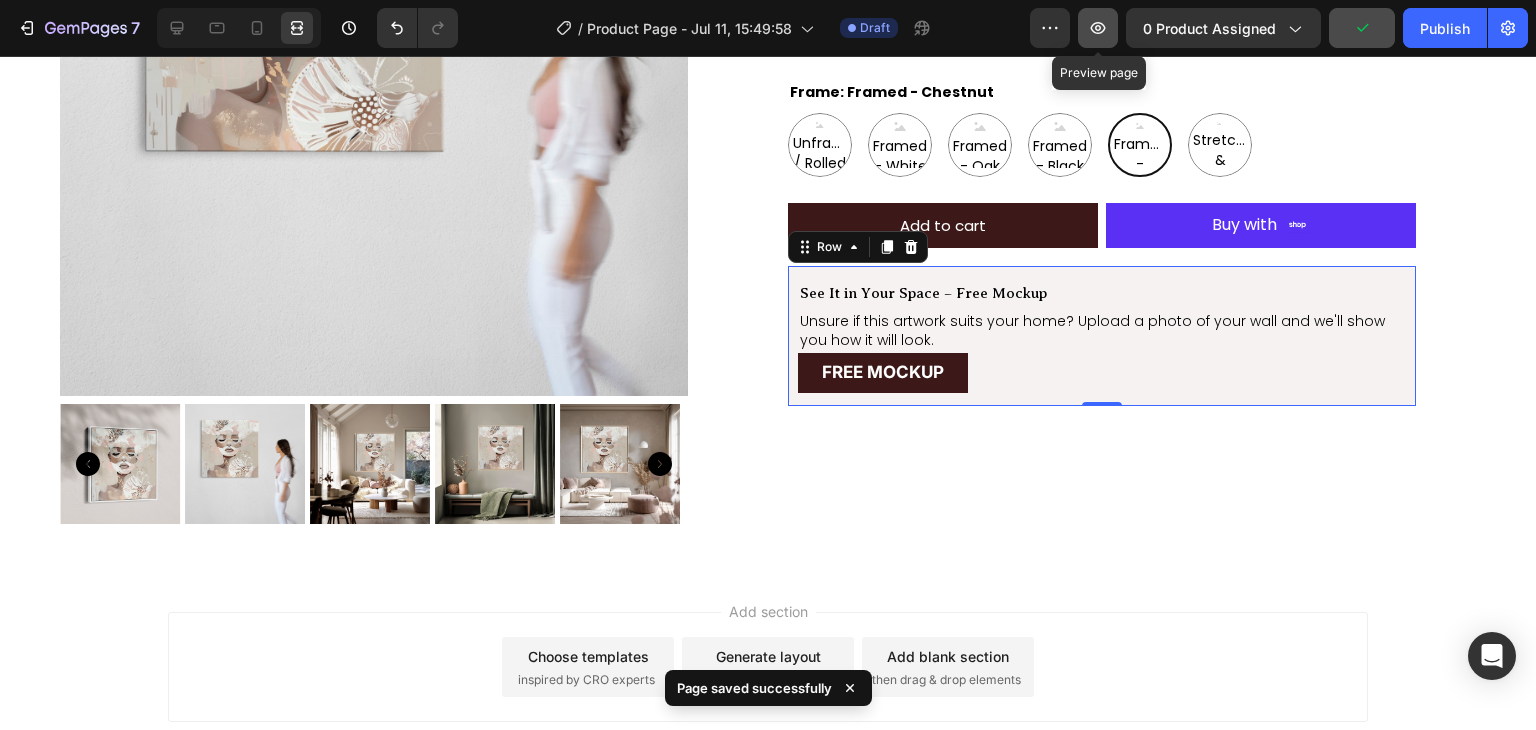 click 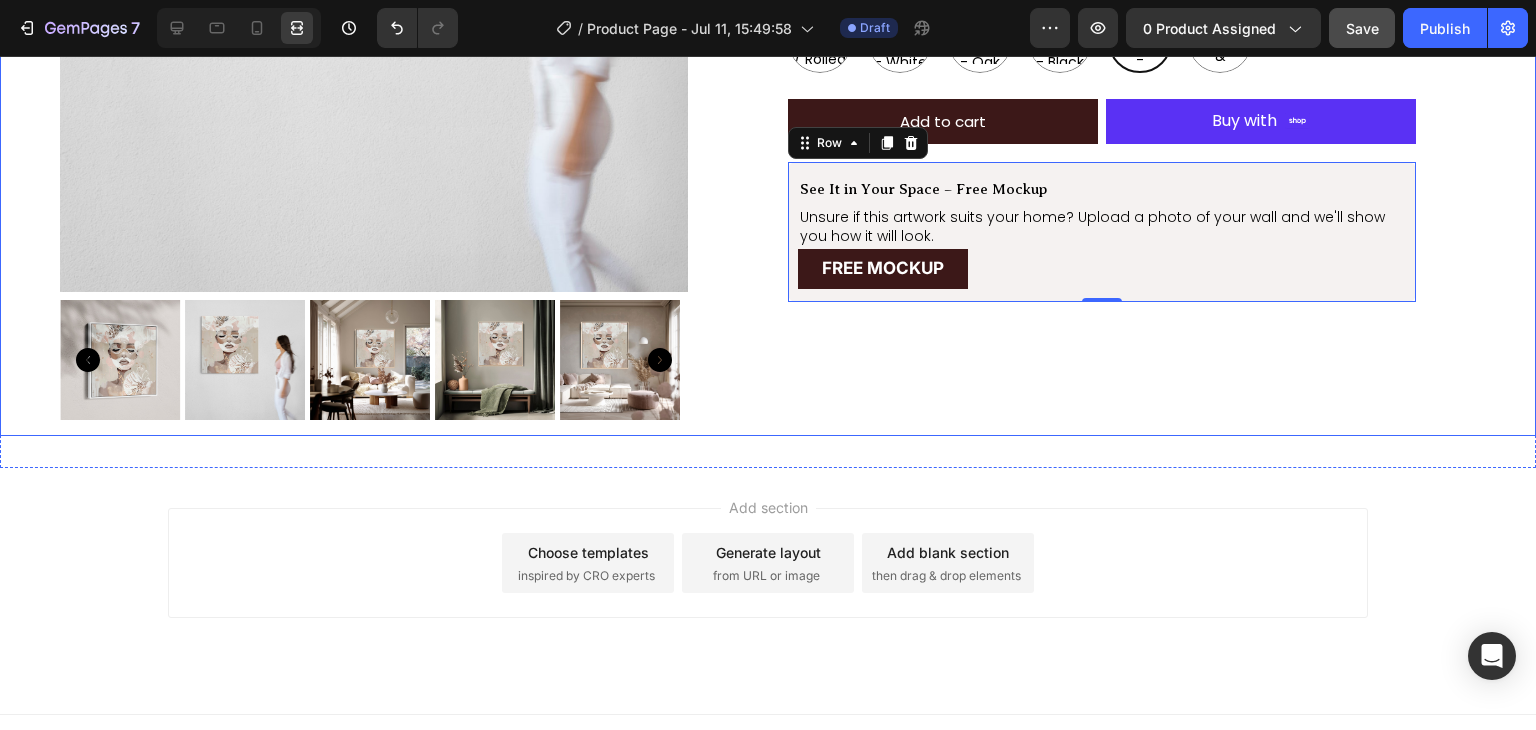scroll, scrollTop: 483, scrollLeft: 0, axis: vertical 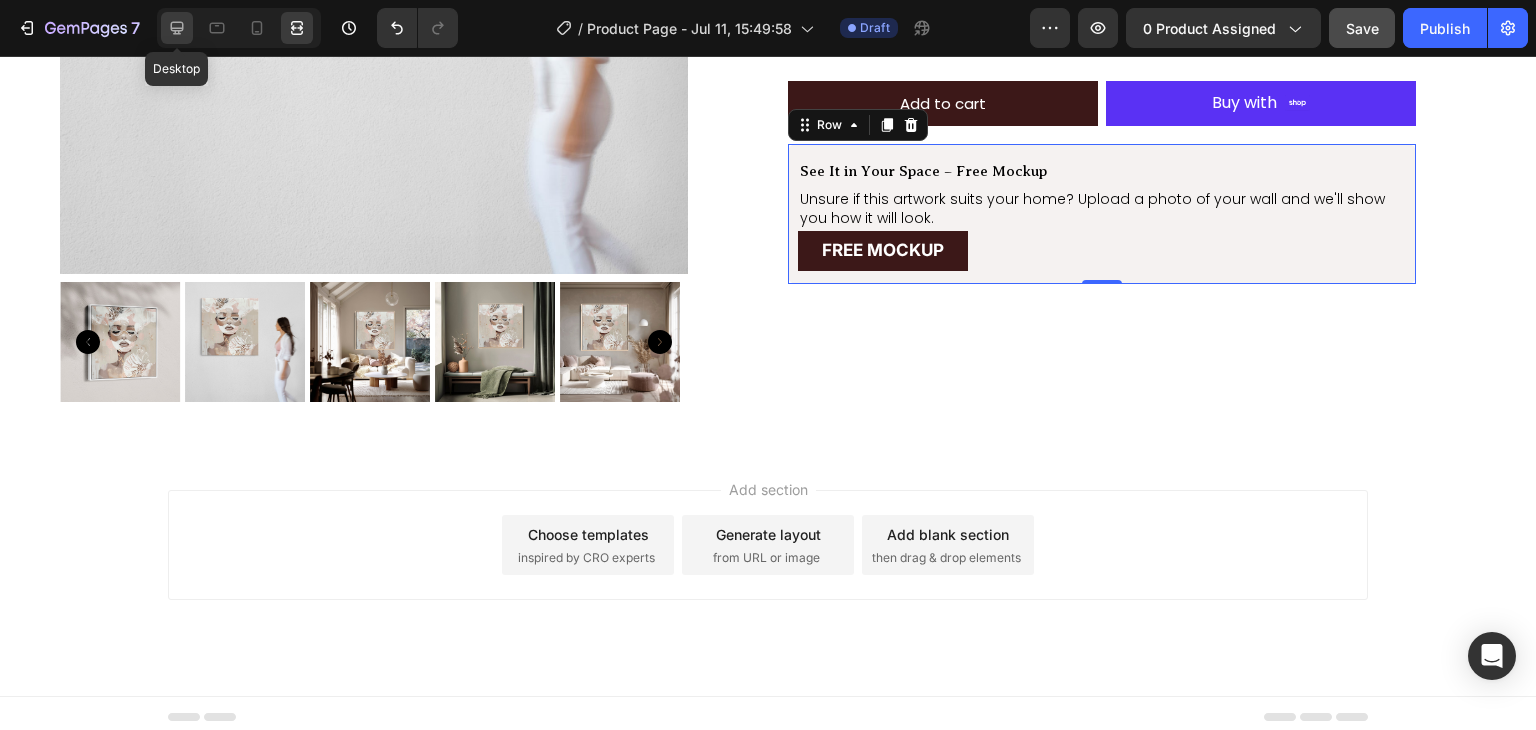 click 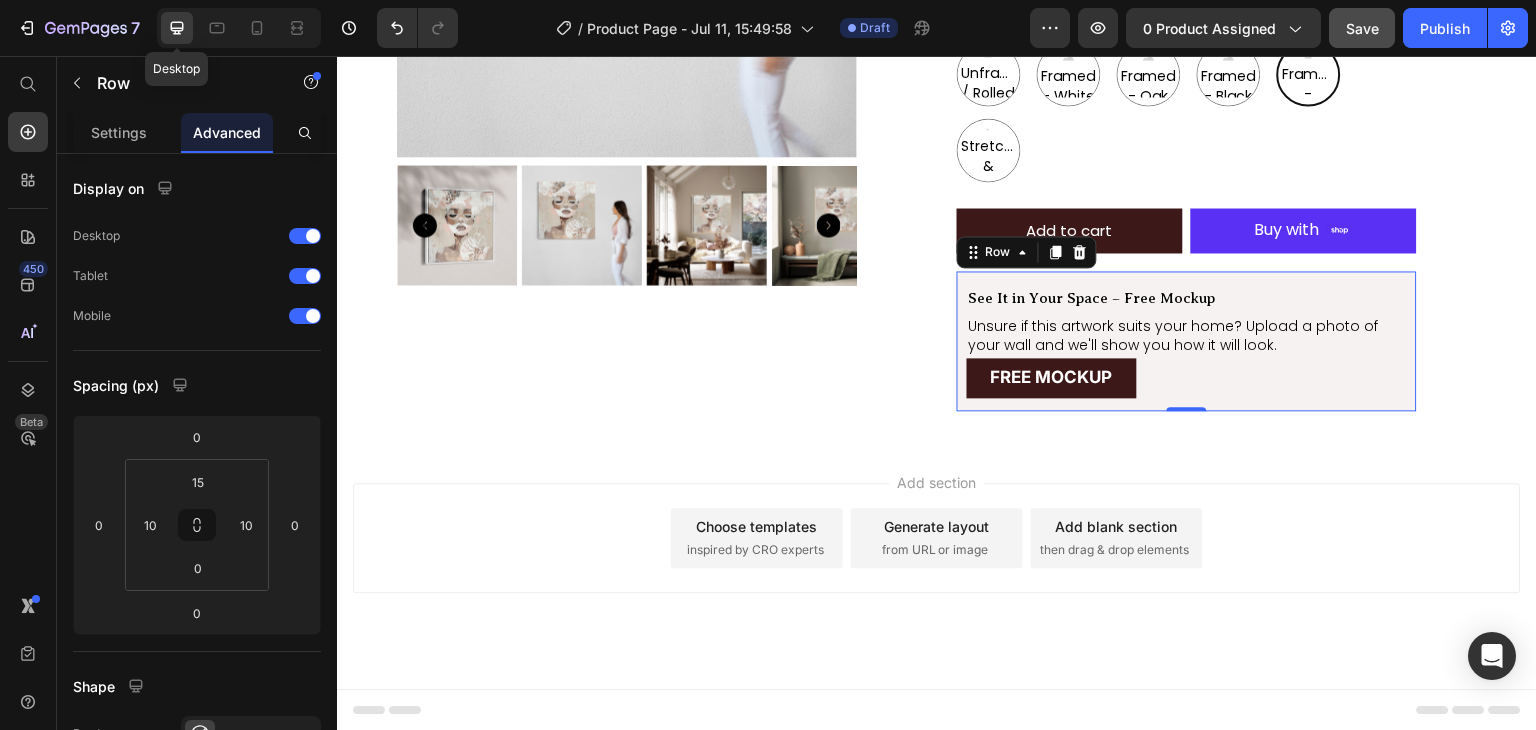 scroll, scrollTop: 366, scrollLeft: 0, axis: vertical 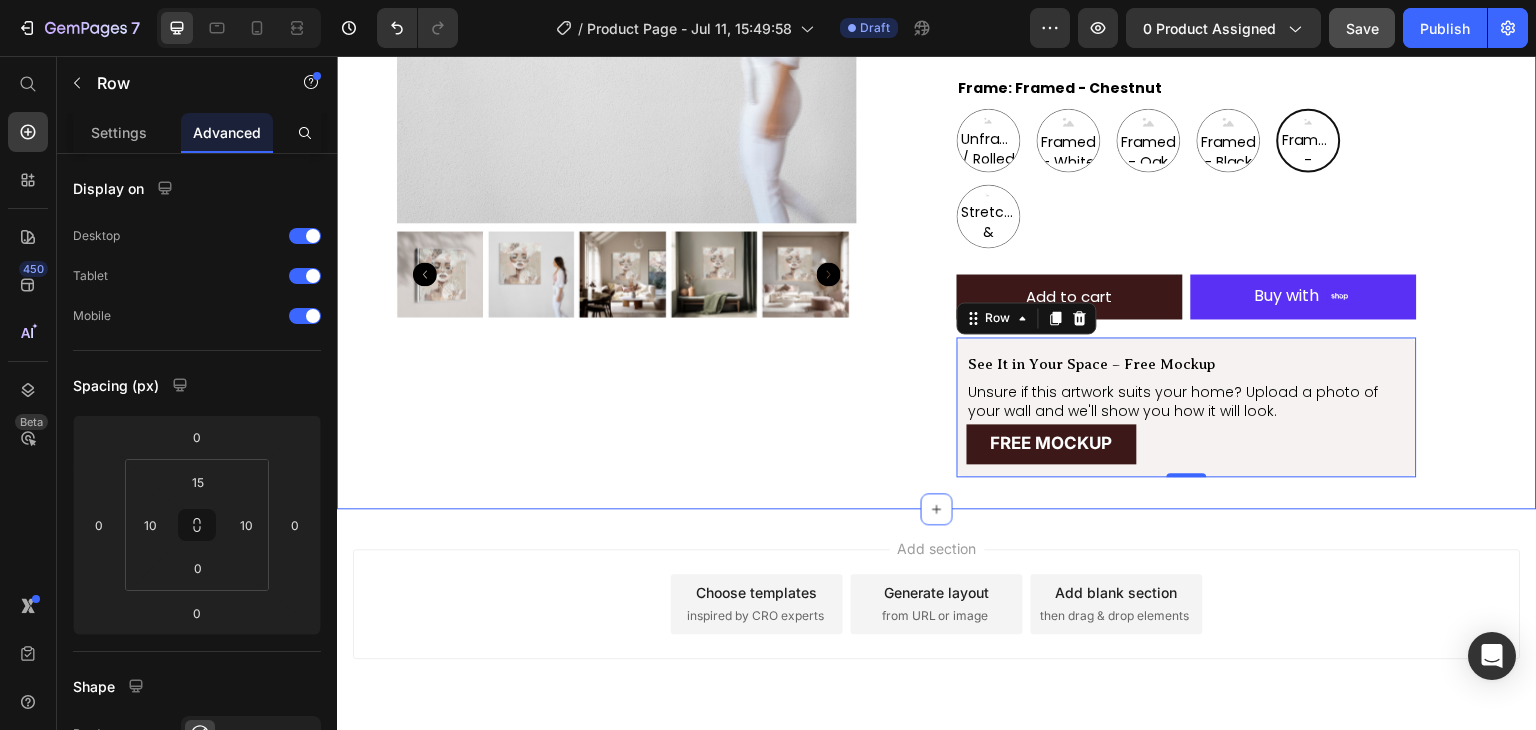 click on "Product Images Aiyana Product Title Icon Icon Icon Icon Icon Icon List 1 review Text Block Row $199.00 Product Price Row Image Halcyon is a soft, radiant celebration of life in full bloom—a golden moment held in stillness. Text Block Row Size 16X16IN / 40X40CM 20X20IN / 50X50CM 26X26IN / 66X66CM 38X38IN / 96X96CM 48X48IN / 122X122CM Frame: Framed - Chestnut Unframed / Rolled Canvas Unframed / Rolled Canvas Unframed / Rolled Canvas Framed - White Framed - White Framed - White Framed - Oak Framed - Oak Framed - Oak Framed - Black Framed - Black Framed - Black Framed - Chestnut Framed - Chestnut Framed - Chestnut Stretched & Ready to Hang Canvas Stretched & Ready to Hang Canvas Stretched & Ready to Hang Canvas Product Variants & Swatches Add to cart Add to Cart Shop Pay Buy with Button Row See It in Your Space – Free Mockup Text Block Unsure if this artwork suits your home? Upload a photo of your wall and we'll show you how it will look. Text Block FREE MOCKUP Button Row   0 Product" at bounding box center (937, 120) 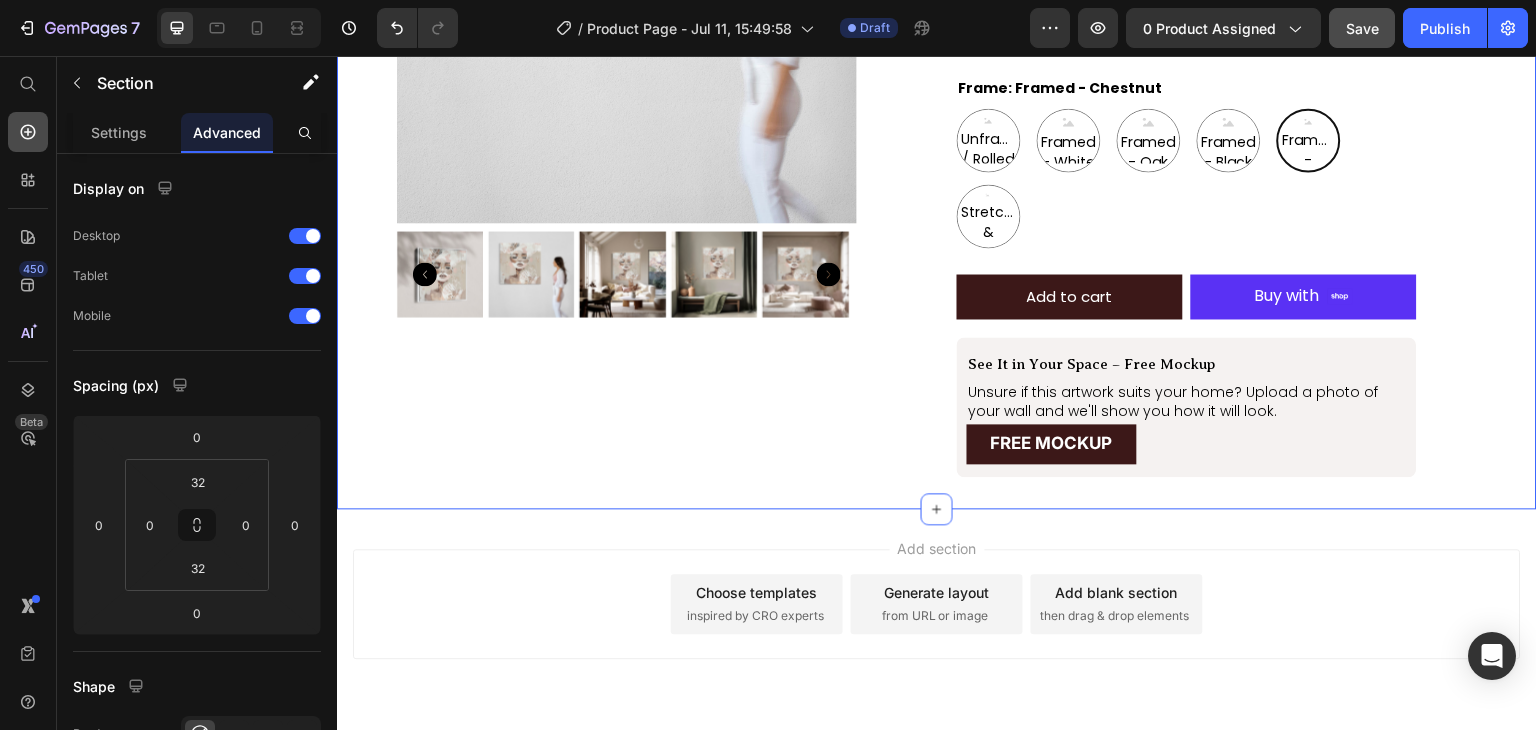 click 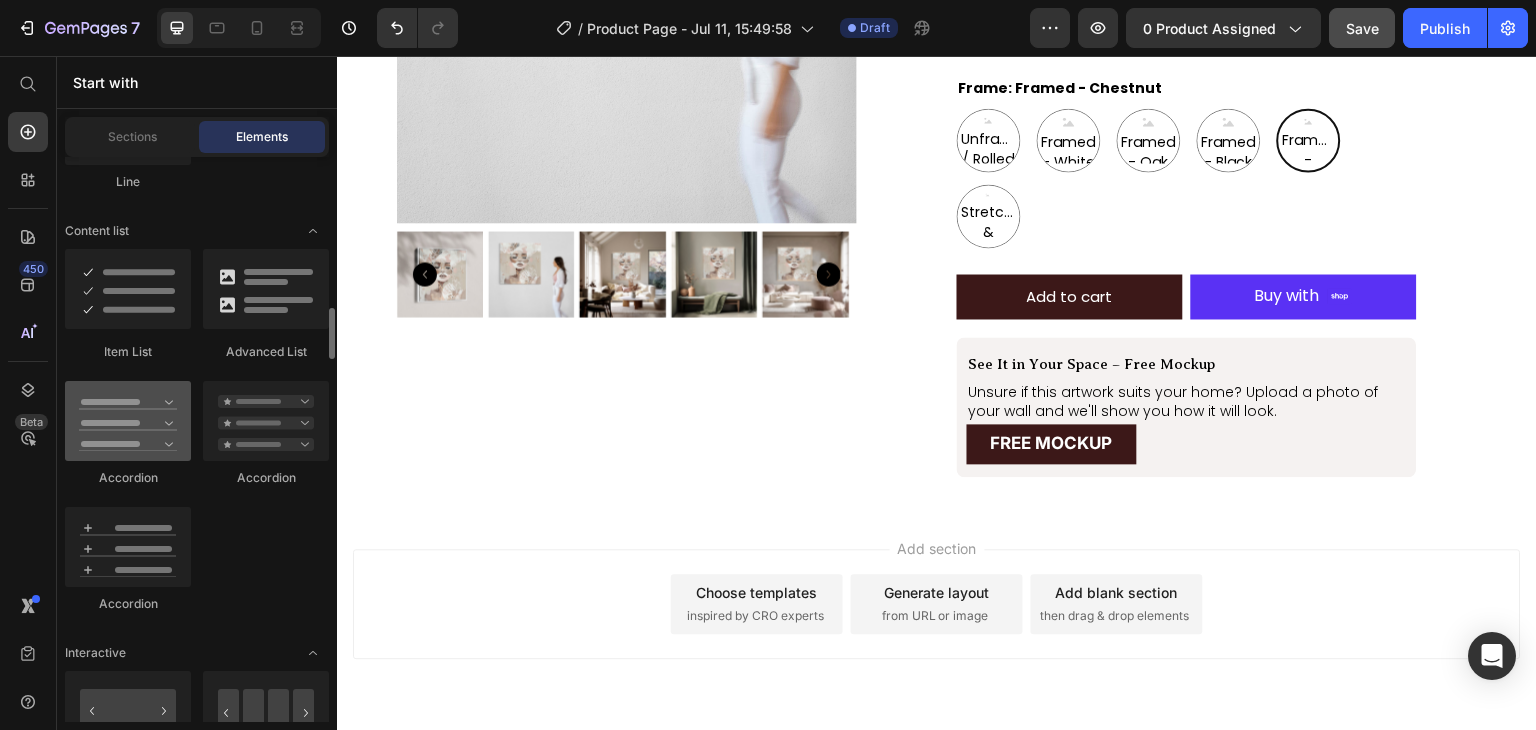 scroll, scrollTop: 1646, scrollLeft: 0, axis: vertical 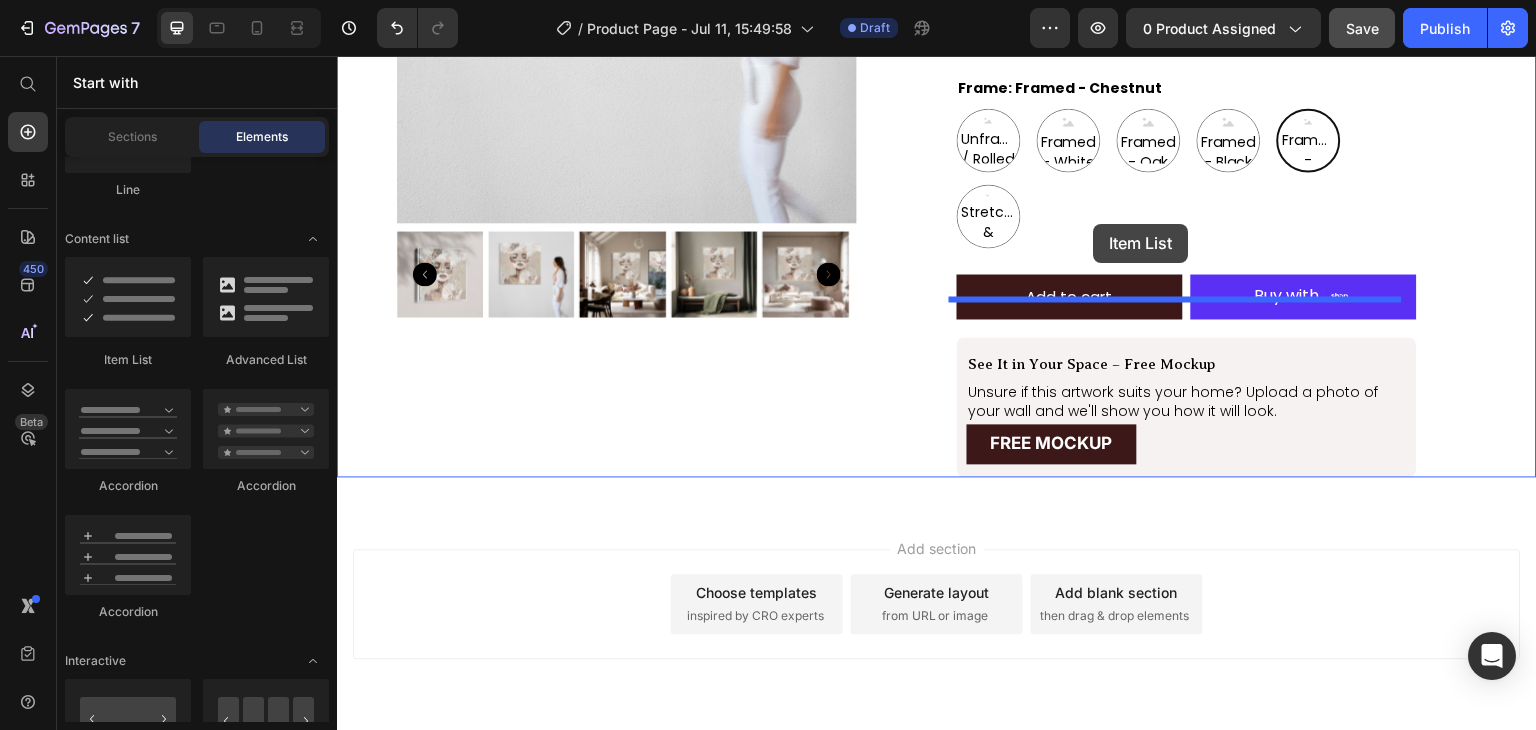drag, startPoint x: 468, startPoint y: 346, endPoint x: 1094, endPoint y: 224, distance: 637.7774 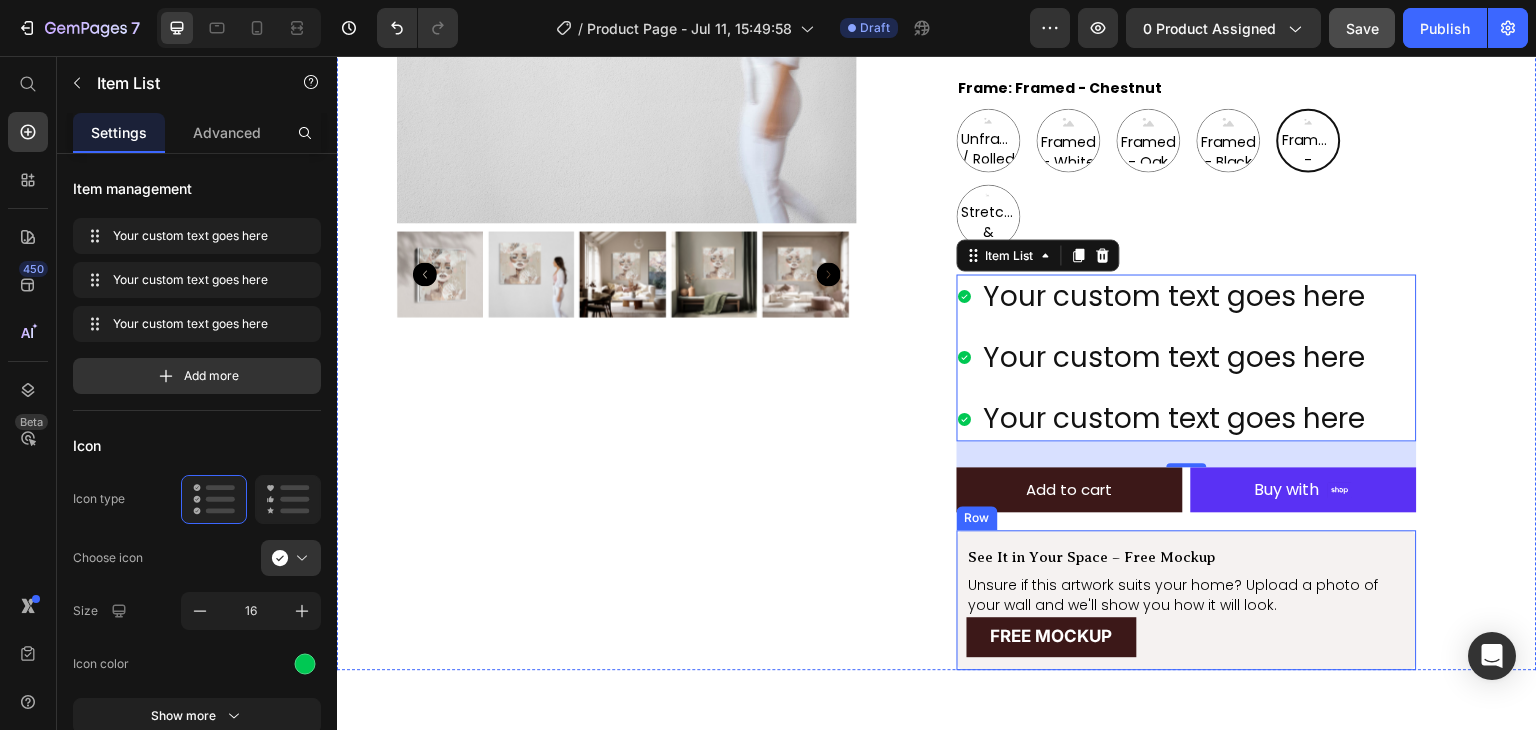 click on "See It in Your Space – Free Mockup Text Block Unsure if this artwork suits your home? Upload a photo of your wall and we'll show you how it will look. Text Block FREE MOCKUP Button Row" at bounding box center (1187, 600) 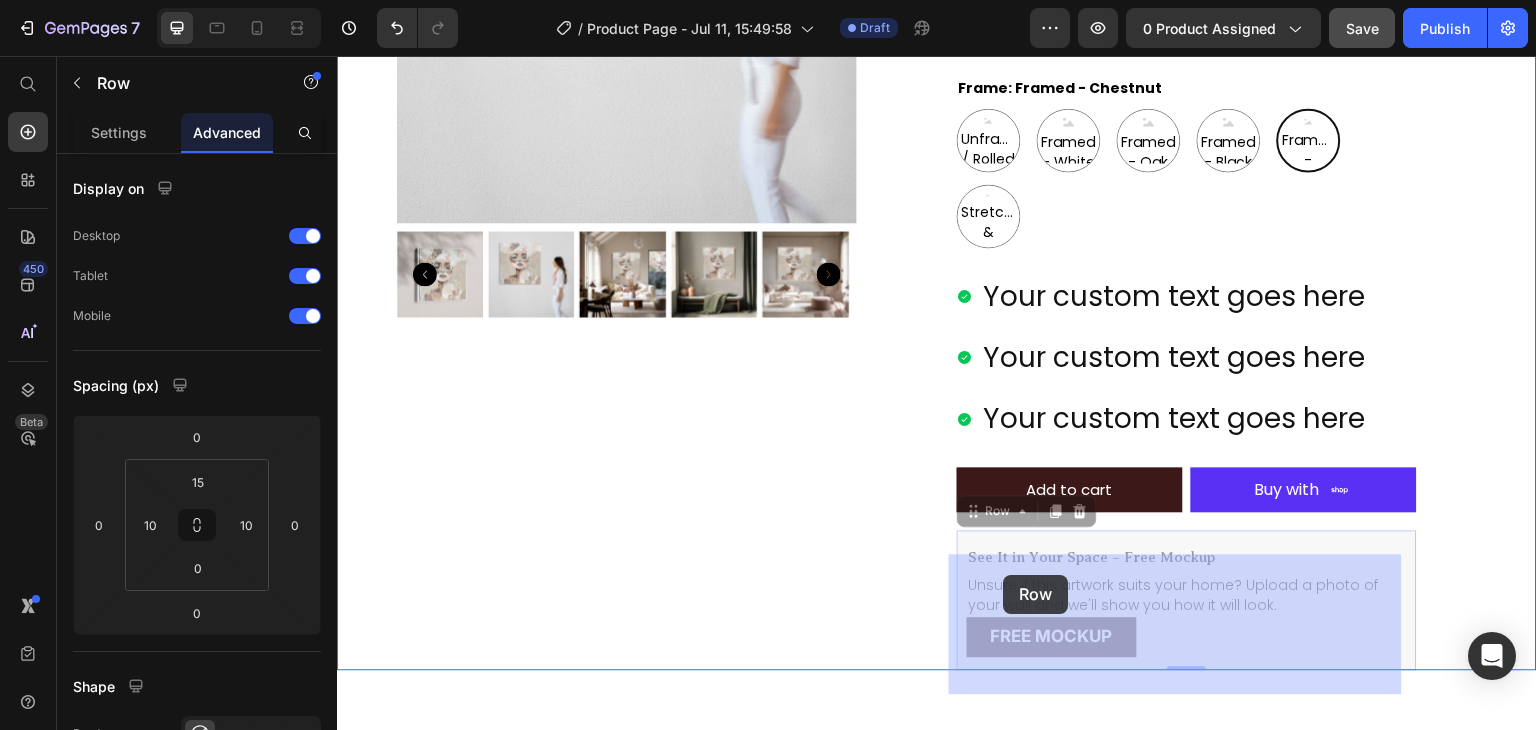 drag, startPoint x: 990, startPoint y: 542, endPoint x: 1004, endPoint y: 575, distance: 35.846897 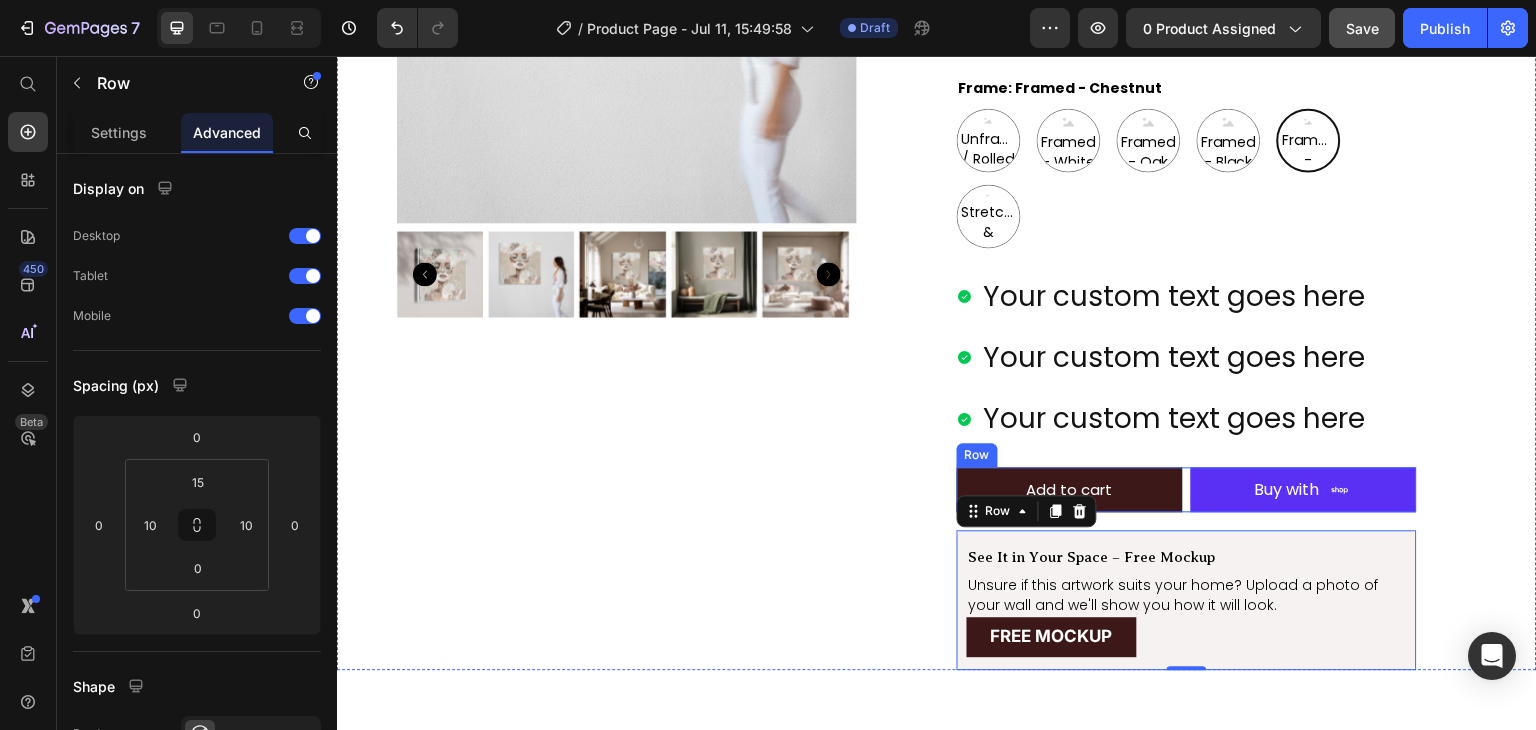 click on "Add to cart Add to Cart Shop Pay Buy with Button Row" at bounding box center [1187, 489] 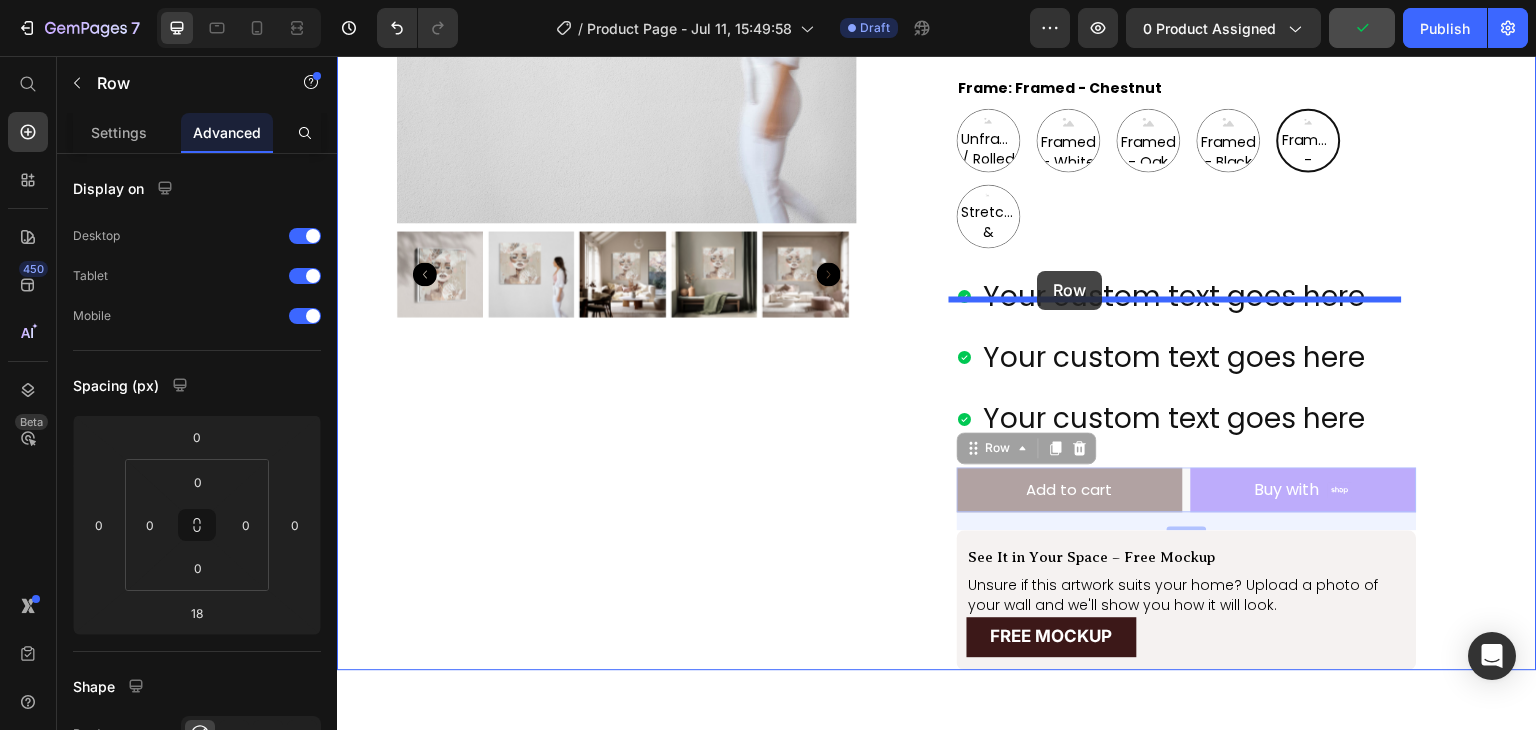 drag, startPoint x: 980, startPoint y: 474, endPoint x: 1038, endPoint y: 271, distance: 211.12318 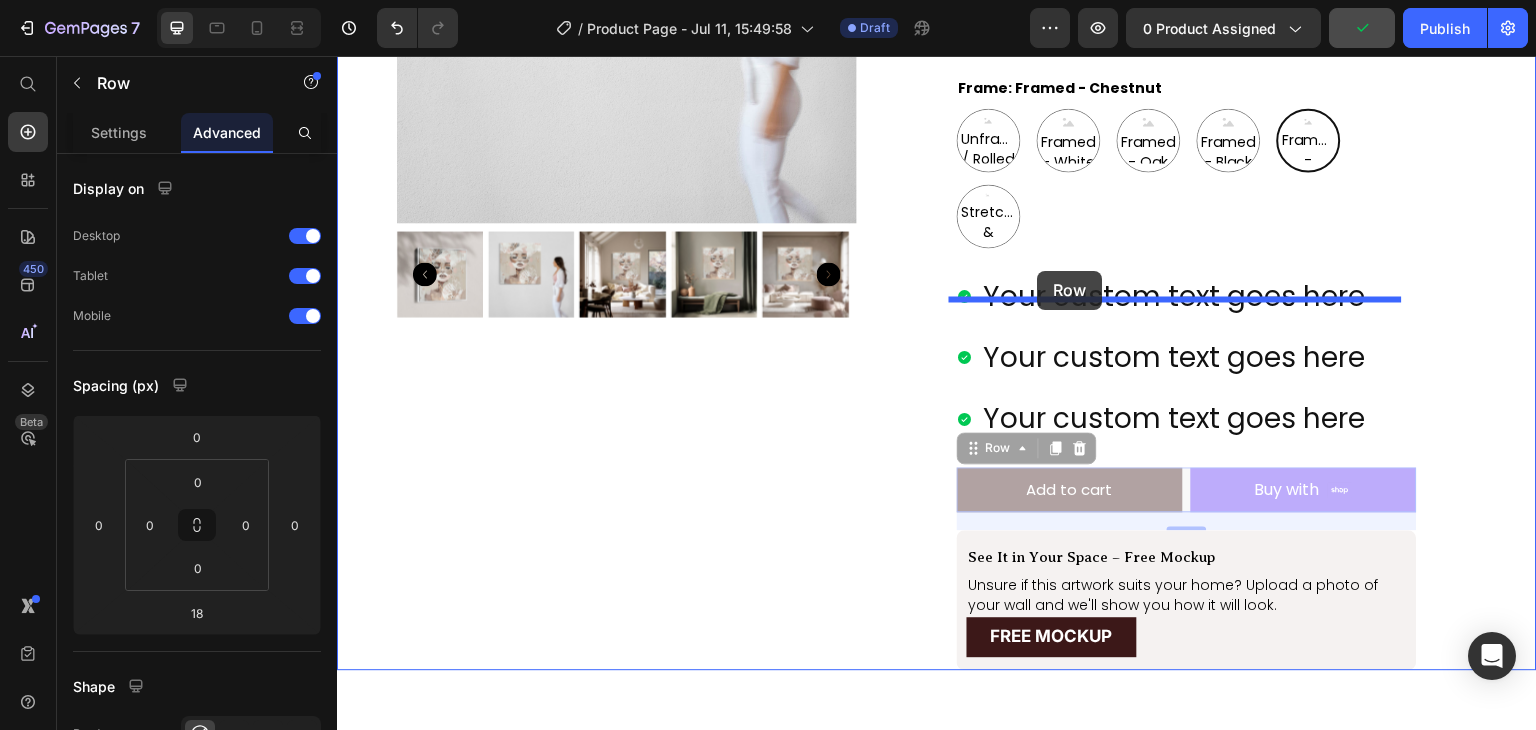 click on "Header
Product Images Aiyana Product Title Icon Icon Icon Icon Icon Icon List 1 review Text Block Row $199.00 Product Price Row Image Halcyon is a soft, radiant celebration of life in full bloom—a golden moment held in stillness. Text Block Row Size 16X16IN / 40X40CM 20X20IN / 50X50CM 26X26IN / 66X66CM 38X38IN / 96X96CM 48X48IN / 122X122CM Frame: Framed - Chestnut Unframed / Rolled Canvas Unframed / Rolled Canvas Unframed / Rolled Canvas Framed - White Framed - White Framed - White Framed - Oak Framed - Oak Framed - Oak Framed - Black Framed - Black Framed - Black Framed - Chestnut Framed - Chestnut Framed - Chestnut Stretched & Ready to Hang Canvas Stretched & Ready to Hang Canvas Stretched & Ready to Hang Canvas Product Variants & Swatches Your custom text goes here Your custom text goes here Your custom text goes here Item List Add to cart Add to Cart Shop Pay Buy with Button Row   18 Add to cart Add to Cart Shop Pay Buy with Button Row   18 See It in Your Space – Free Mockup" at bounding box center (937, 340) 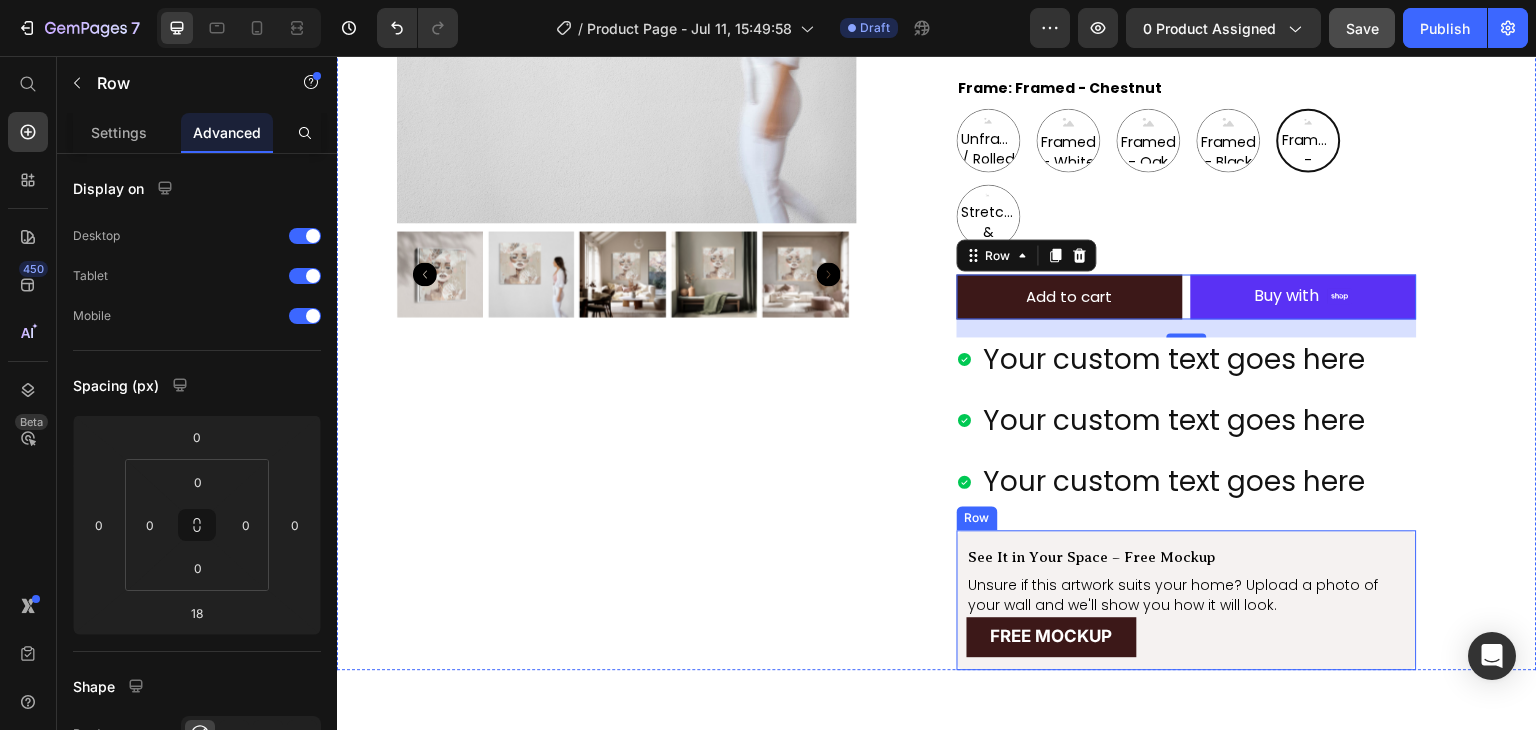 click on "See It in Your Space – Free Mockup Text Block Unsure if this artwork suits your home? Upload a photo of your wall and we'll show you how it will look. Text Block FREE MOCKUP Button" at bounding box center [1187, 607] 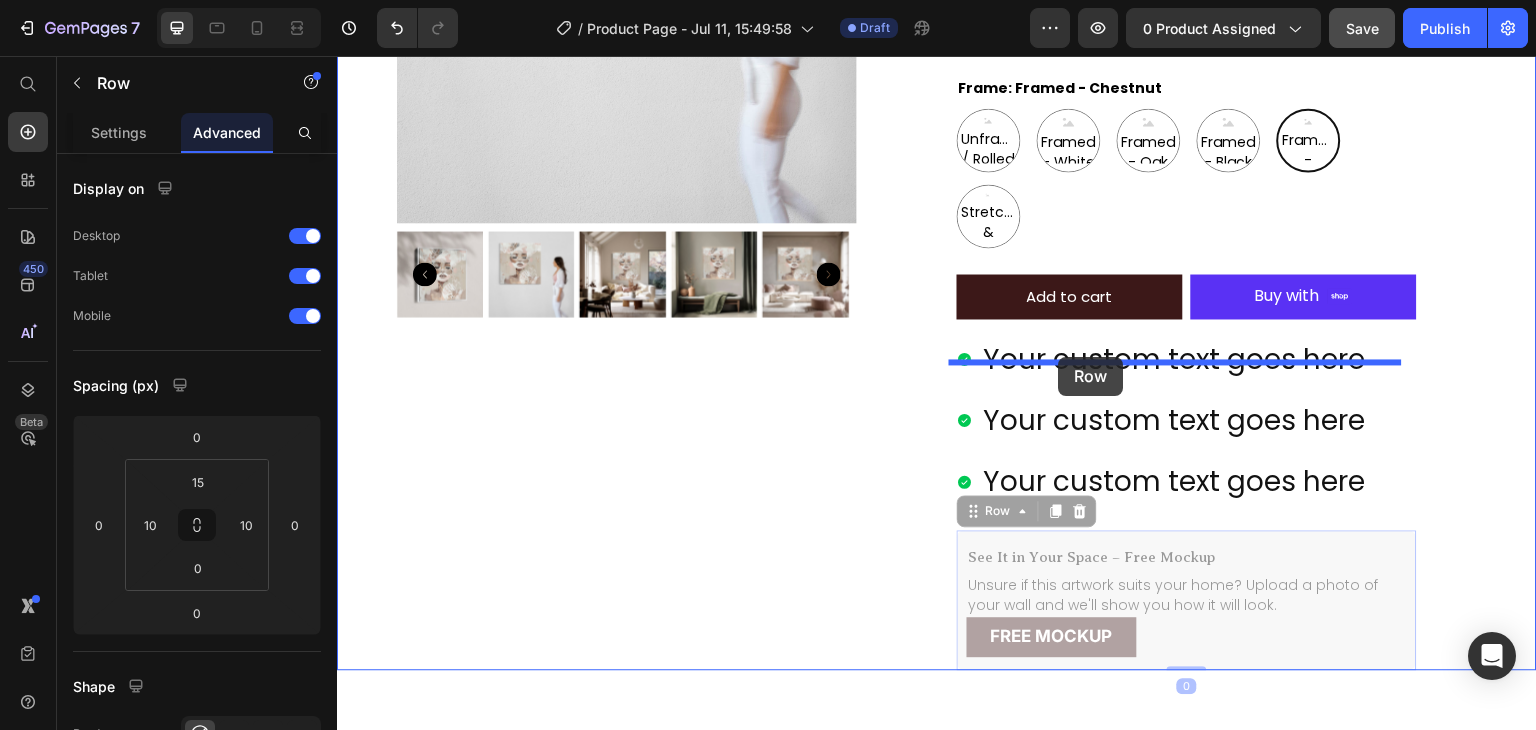 drag, startPoint x: 997, startPoint y: 543, endPoint x: 1059, endPoint y: 357, distance: 196.06122 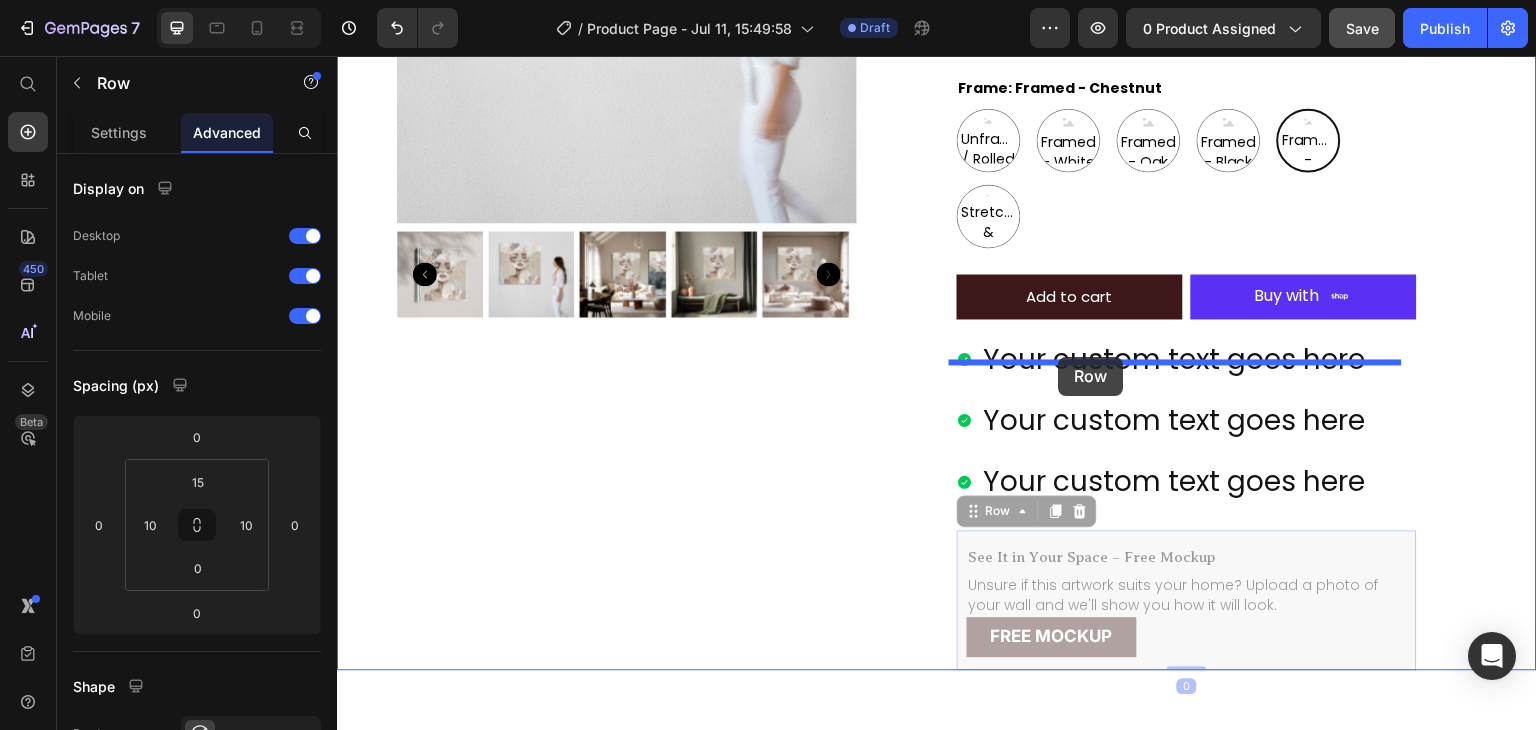 click on "Header
Product Images Aiyana Product Title Icon Icon Icon Icon Icon Icon List 1 review Text Block Row $199.00 Product Price Row Image Halcyon is a soft, radiant celebration of life in full bloom—a golden moment held in stillness. Text Block Row Size 16X16IN / 40X40CM 20X20IN / 50X50CM 26X26IN / 66X66CM 38X38IN / 96X96CM 48X48IN / 122X122CM Frame: Framed - Chestnut Unframed / Rolled Canvas Unframed / Rolled Canvas Unframed / Rolled Canvas Framed - White Framed - White Framed - White Framed - Oak Framed - Oak Framed - Oak Framed - Black Framed - Black Framed - Black Framed - Chestnut Framed - Chestnut Framed - Chestnut Stretched & Ready to Hang Canvas Stretched & Ready to Hang Canvas Stretched & Ready to Hang Canvas Product Variants & Swatches Add to cart Add to Cart Shop Pay Buy with Button Row Your custom text goes here Your custom text goes here Your custom text goes here Item List See It in Your Space – Free Mockup Text Block Text Block FREE MOCKUP Button Row   0 Text Block Row" at bounding box center [937, 340] 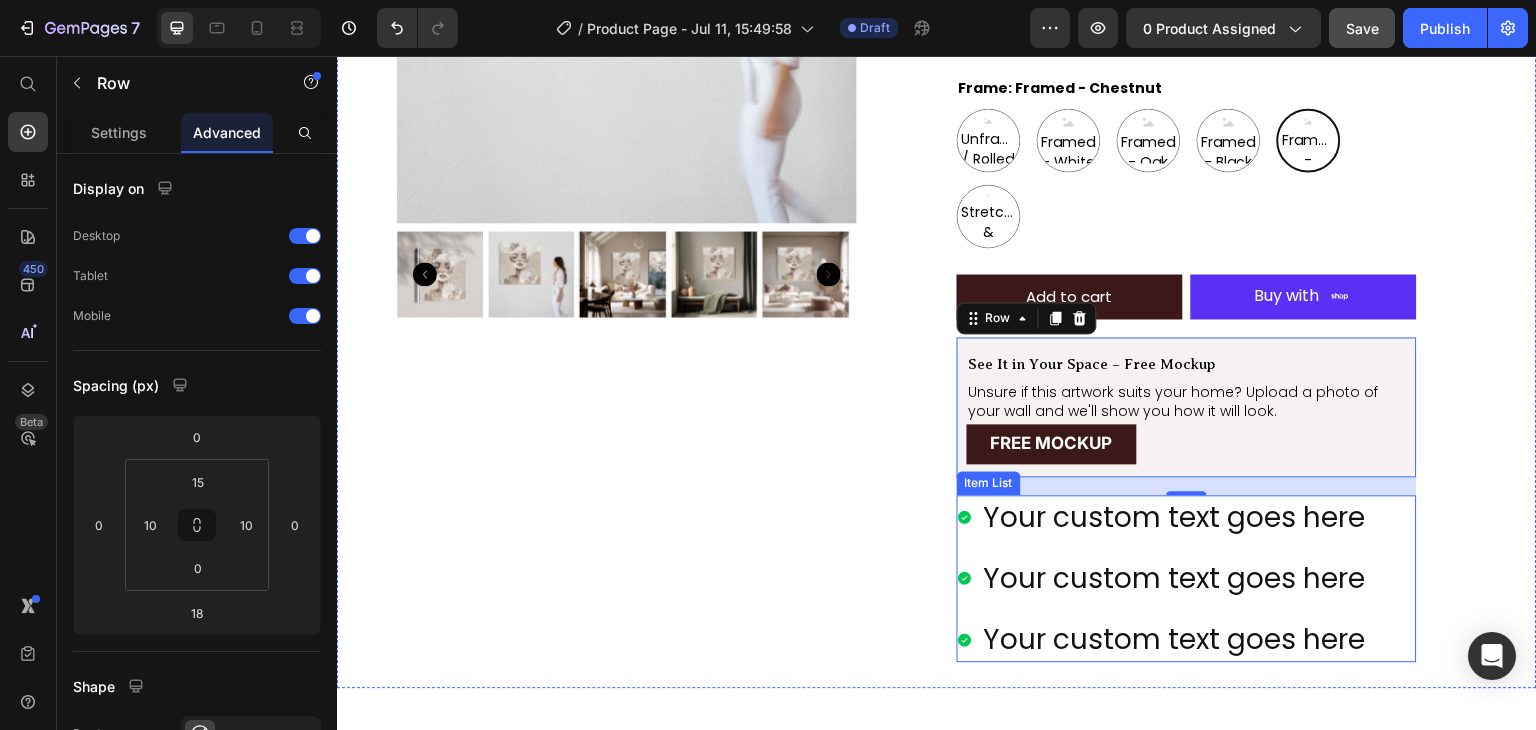 click on "Your custom text goes here Your custom text goes here Your custom text goes here" at bounding box center (1163, 579) 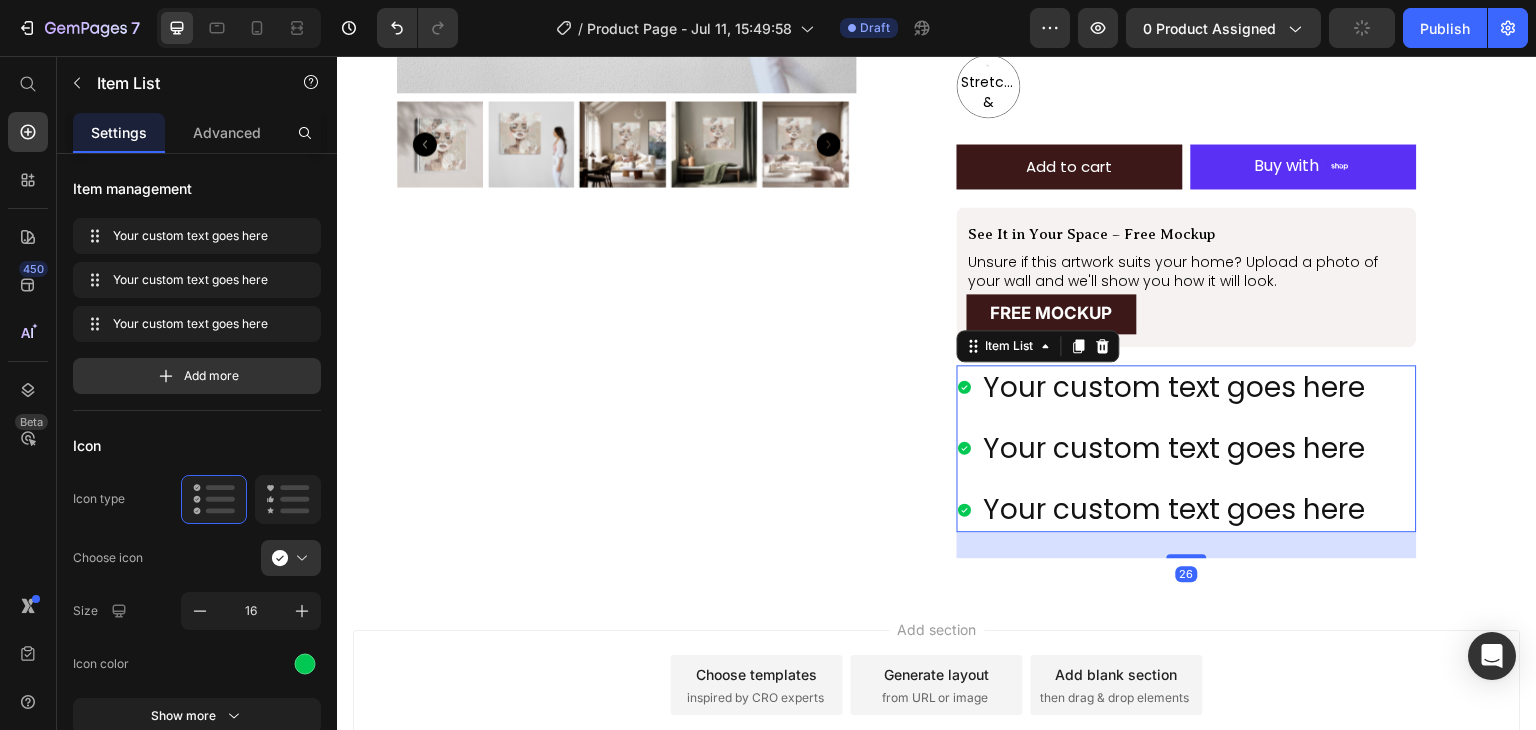 scroll, scrollTop: 537, scrollLeft: 0, axis: vertical 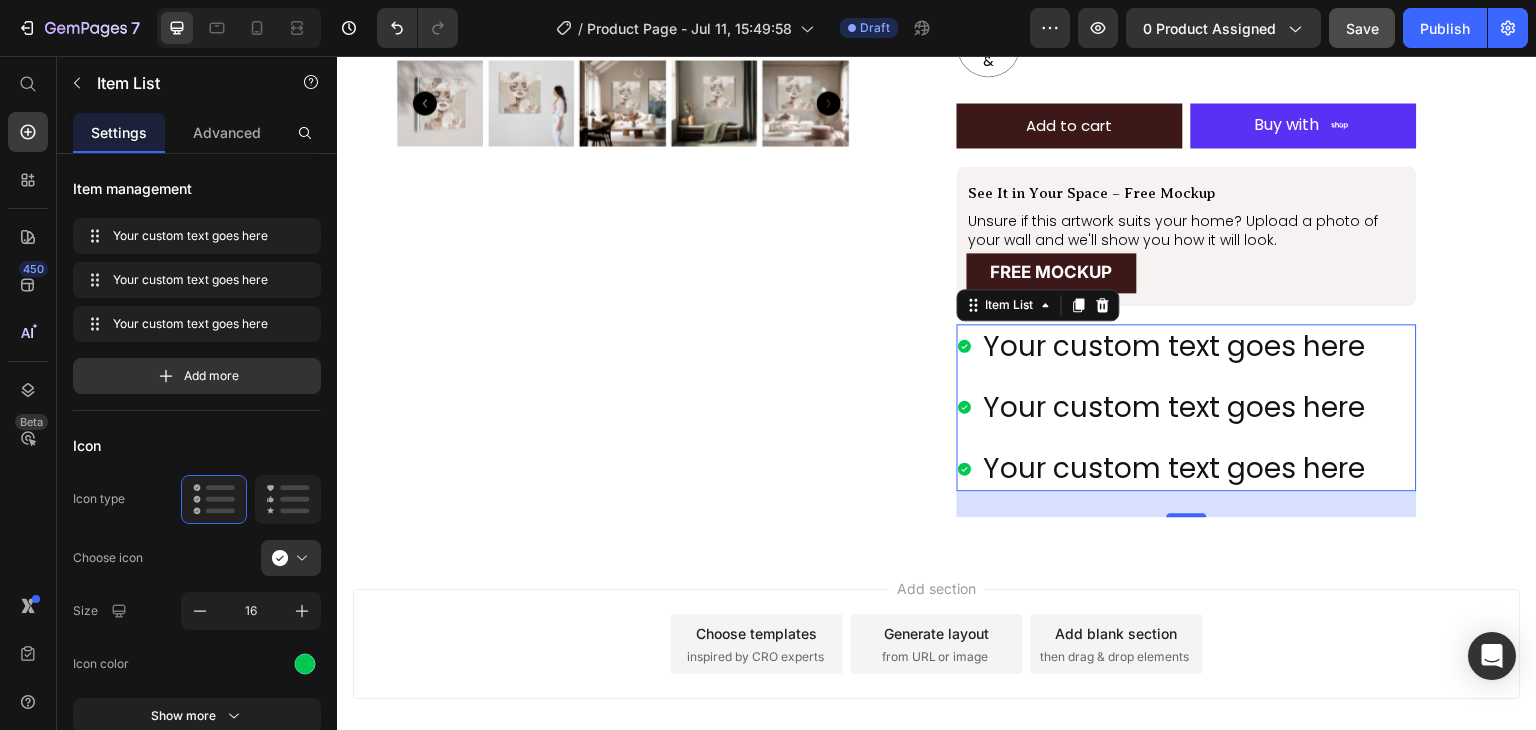 click on "Your custom text goes here" at bounding box center (1175, 346) 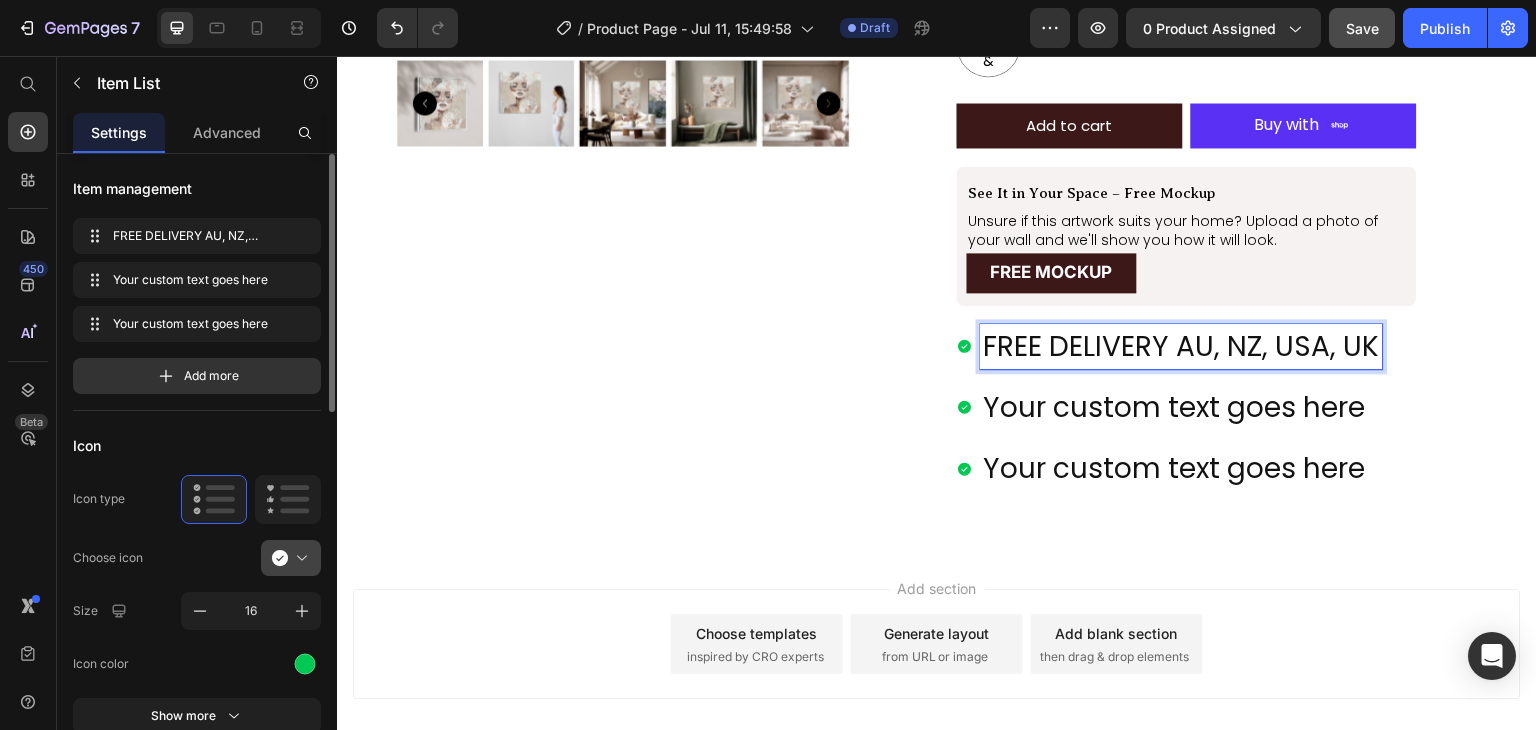 click at bounding box center (299, 558) 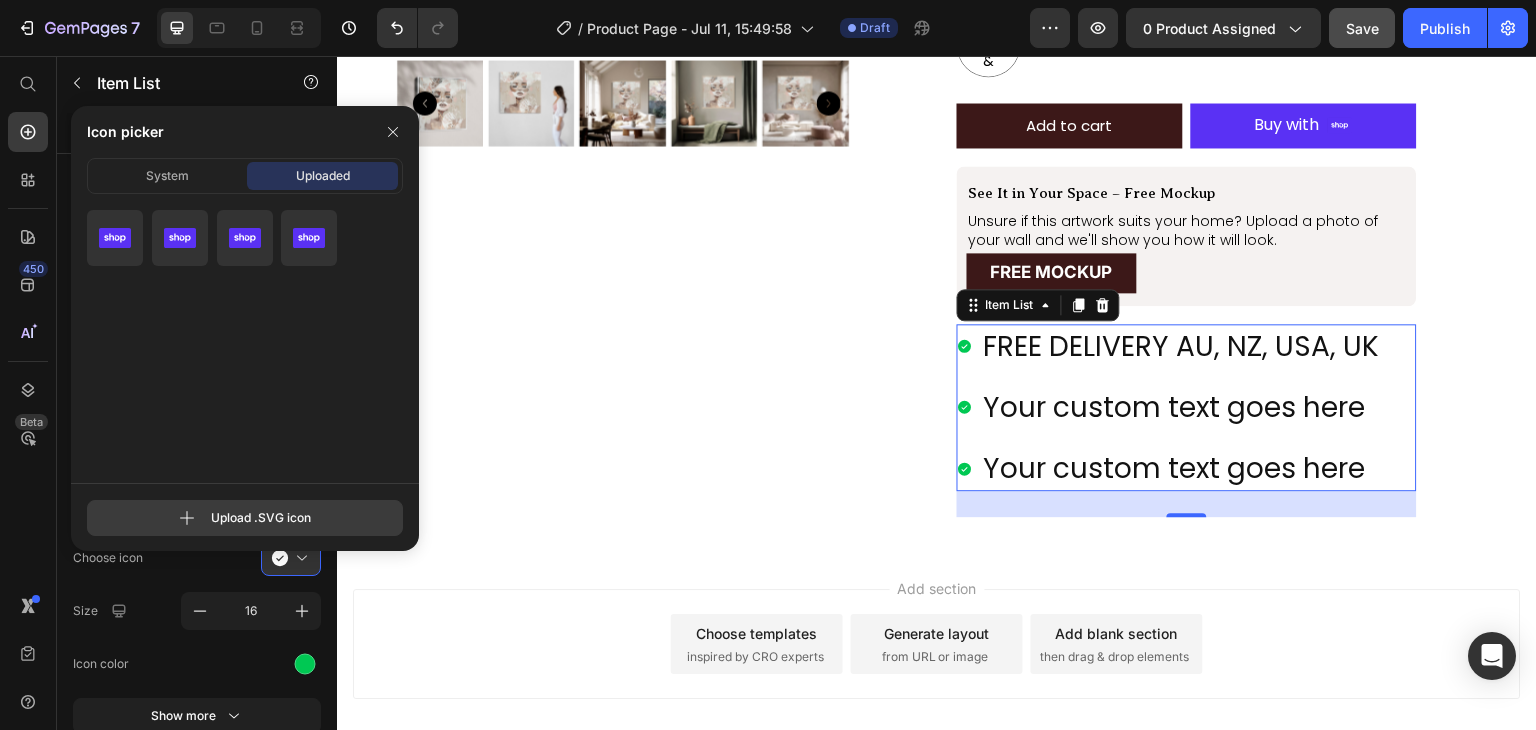 click 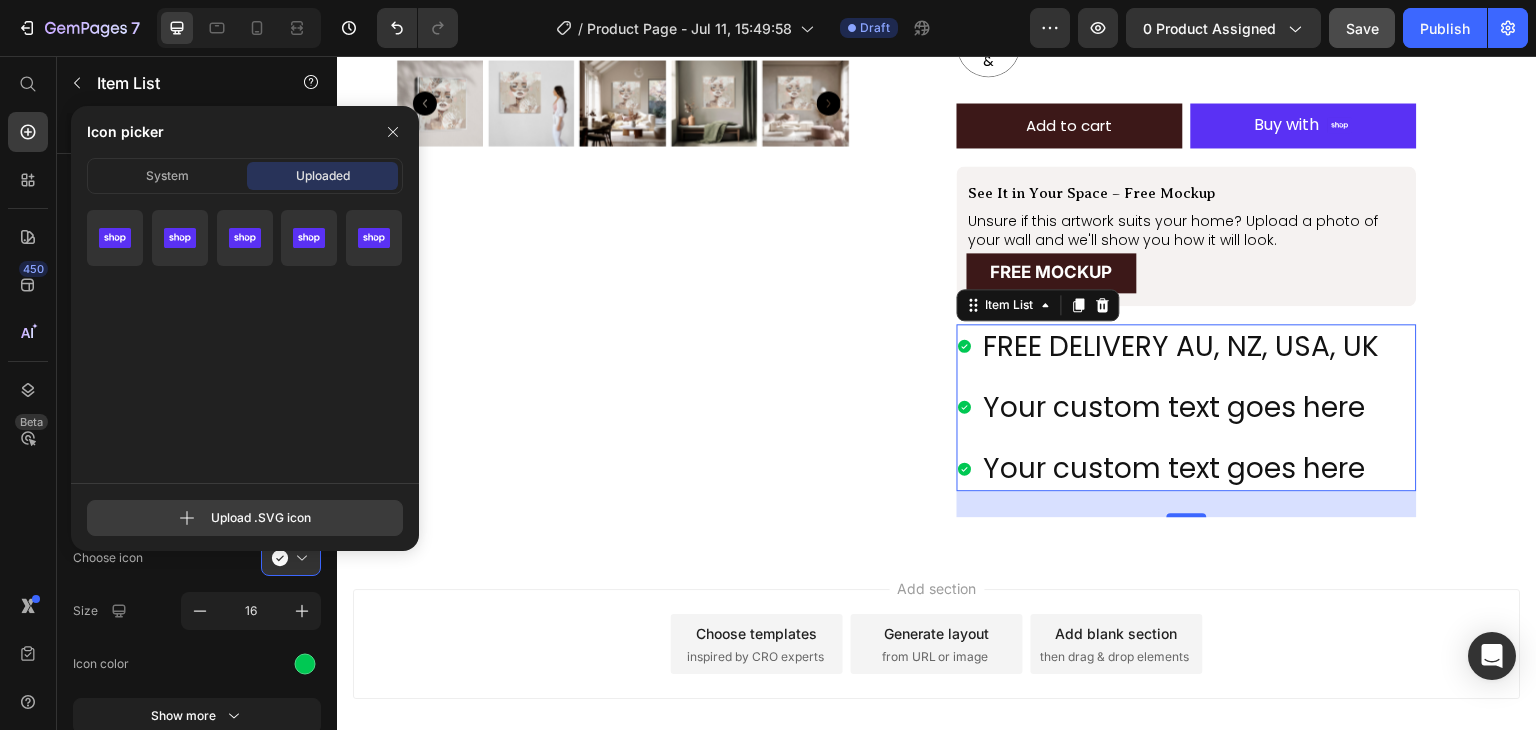 click 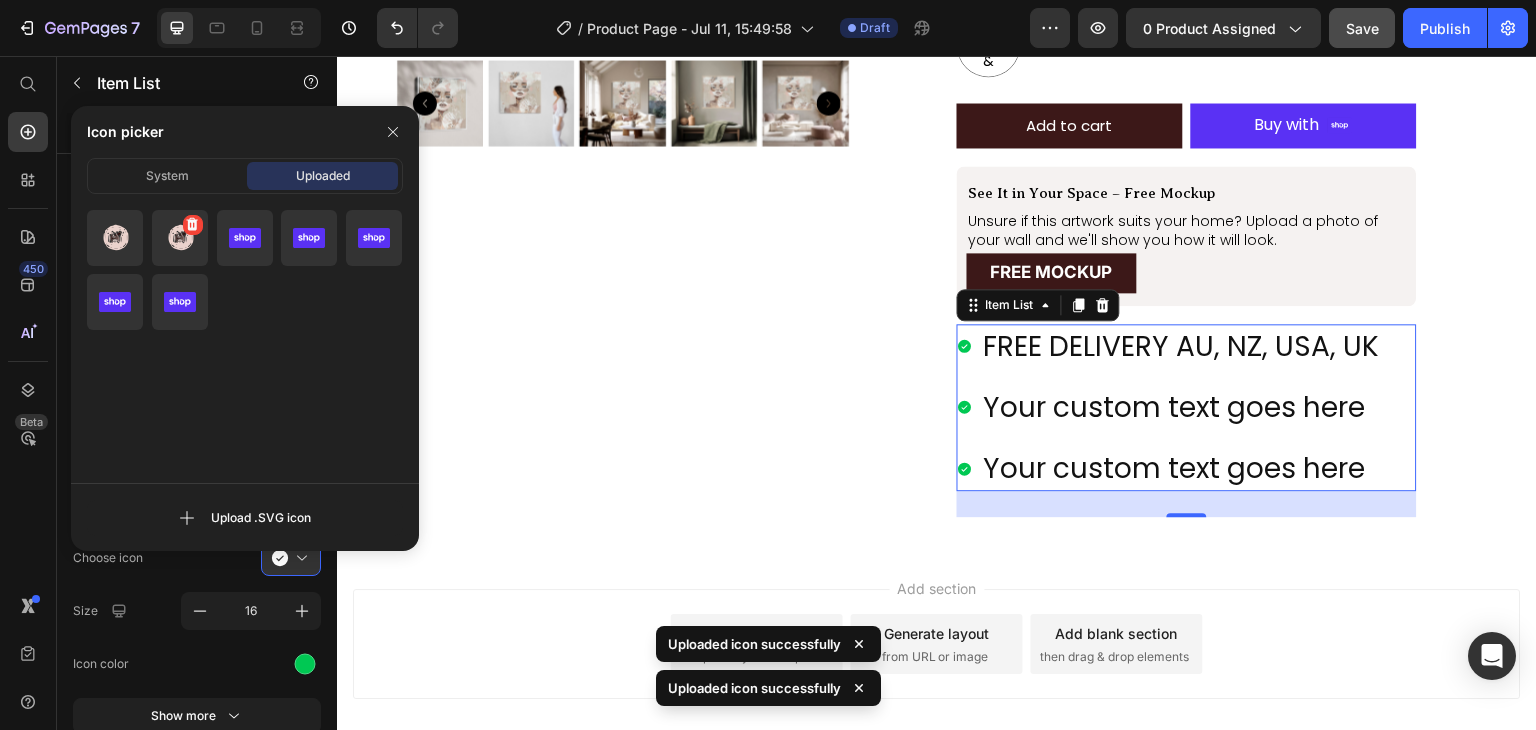 click 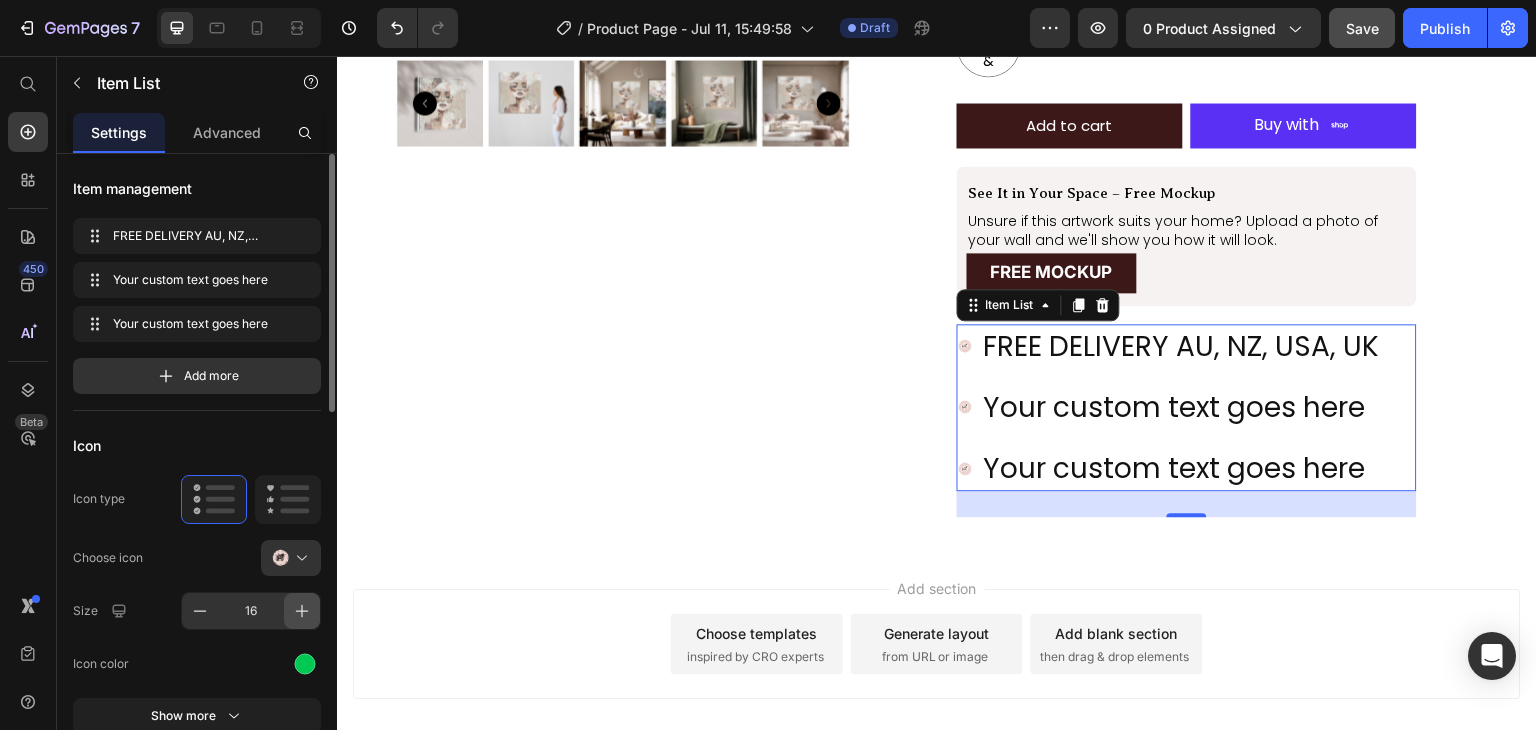 click 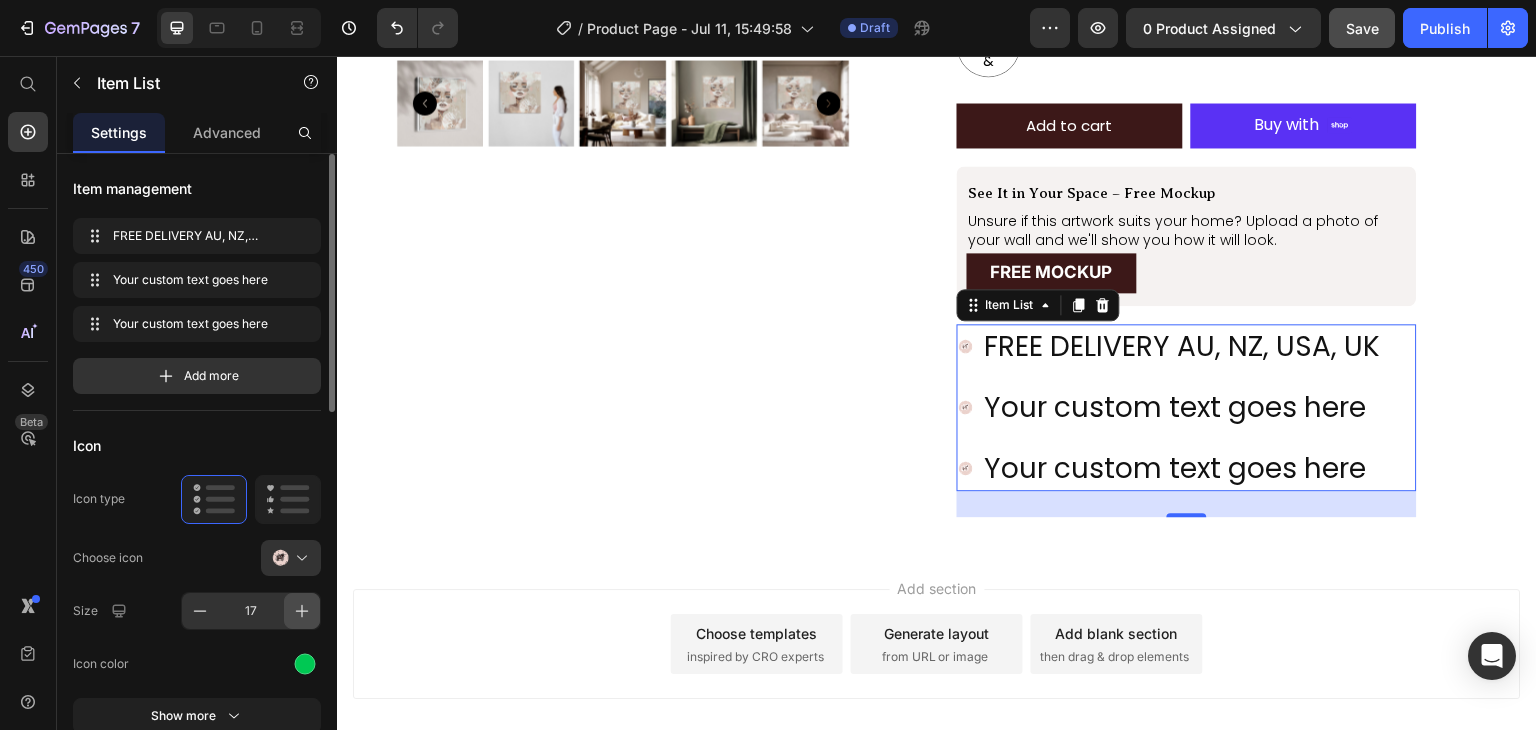 click 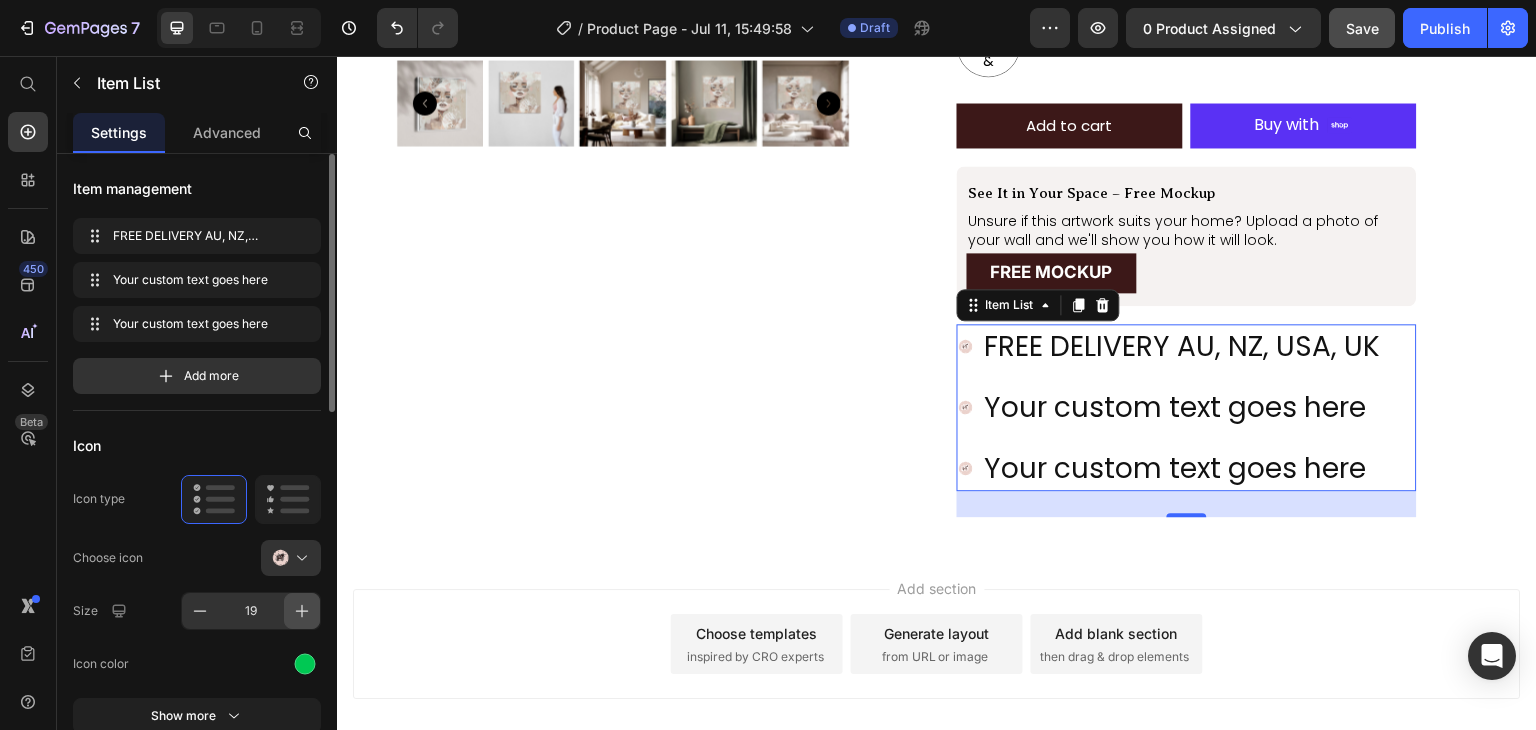 click 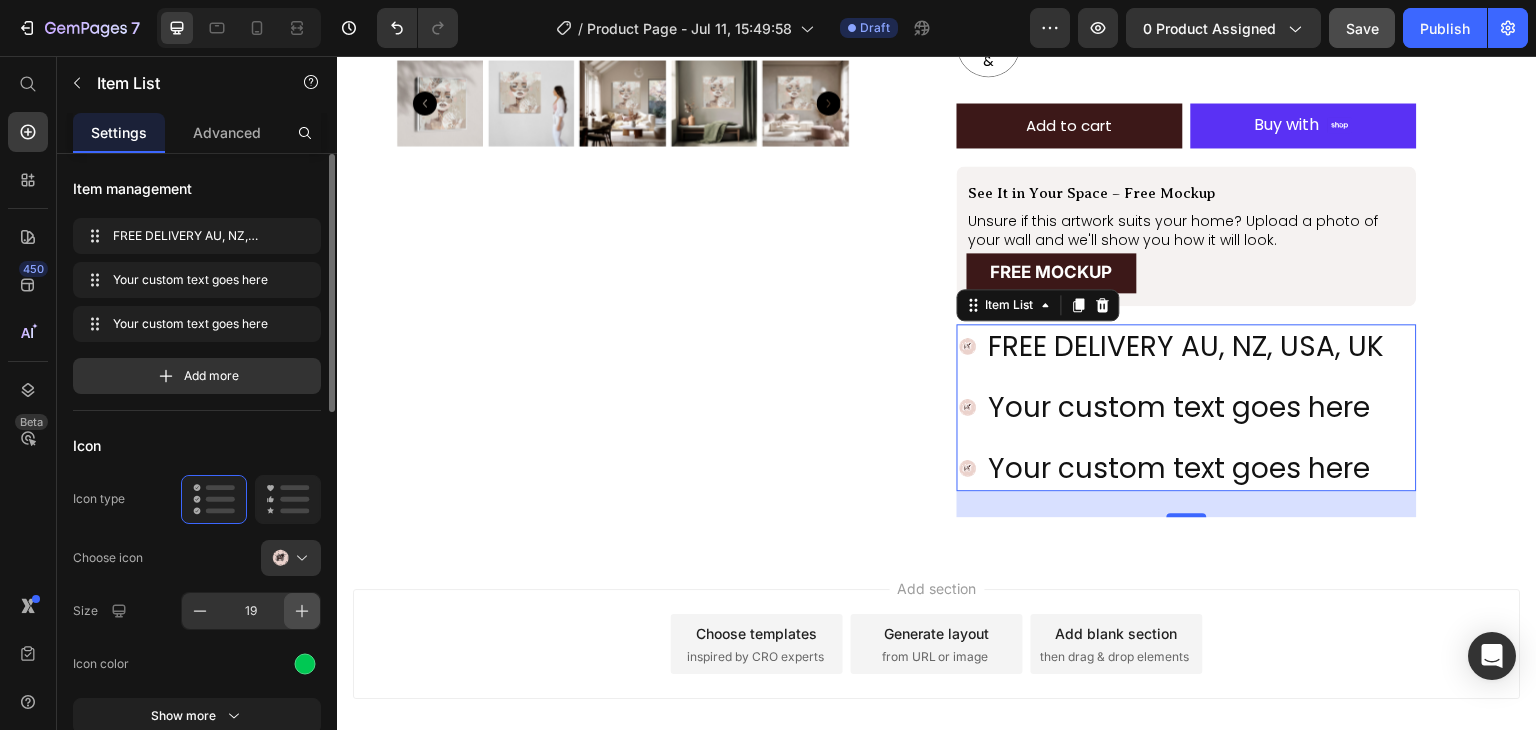 click 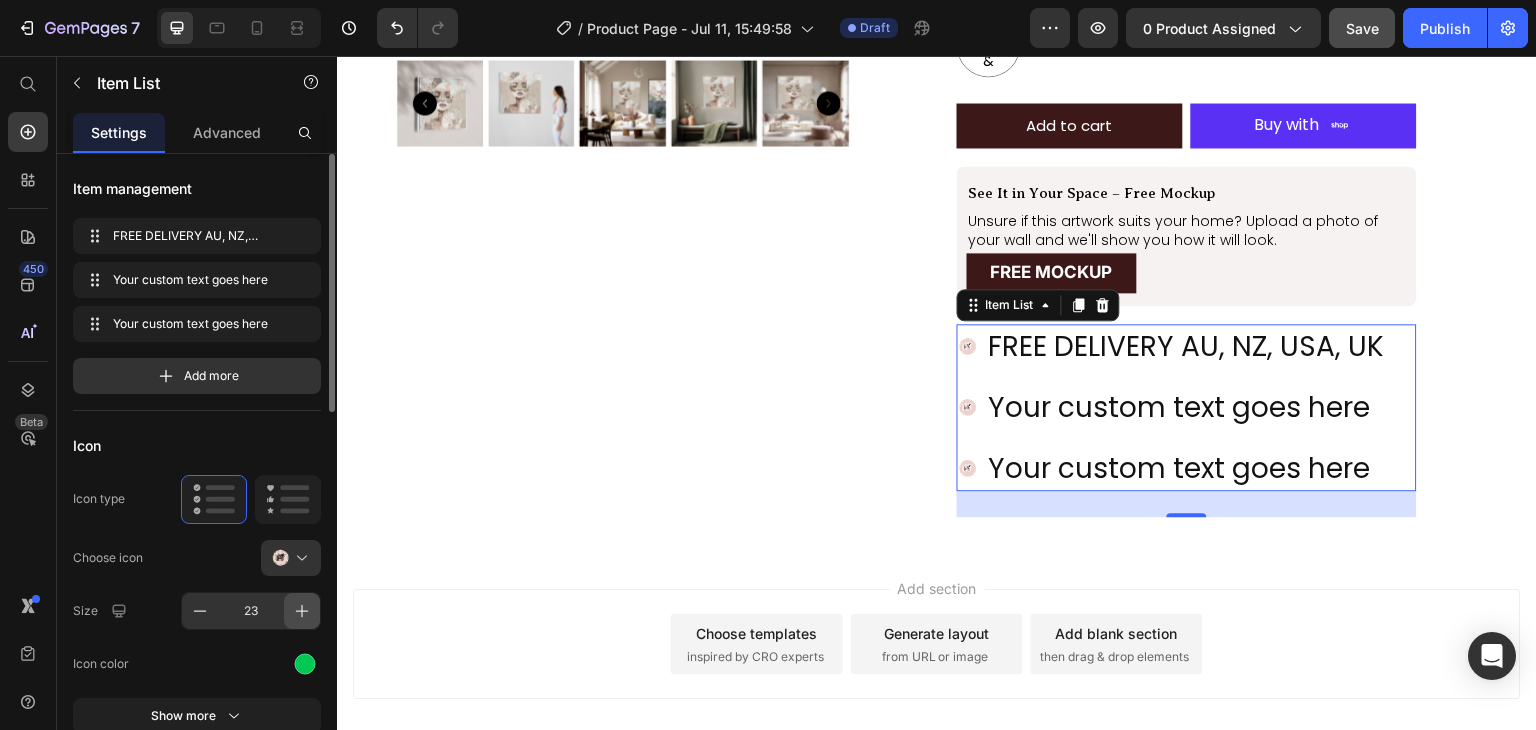 click 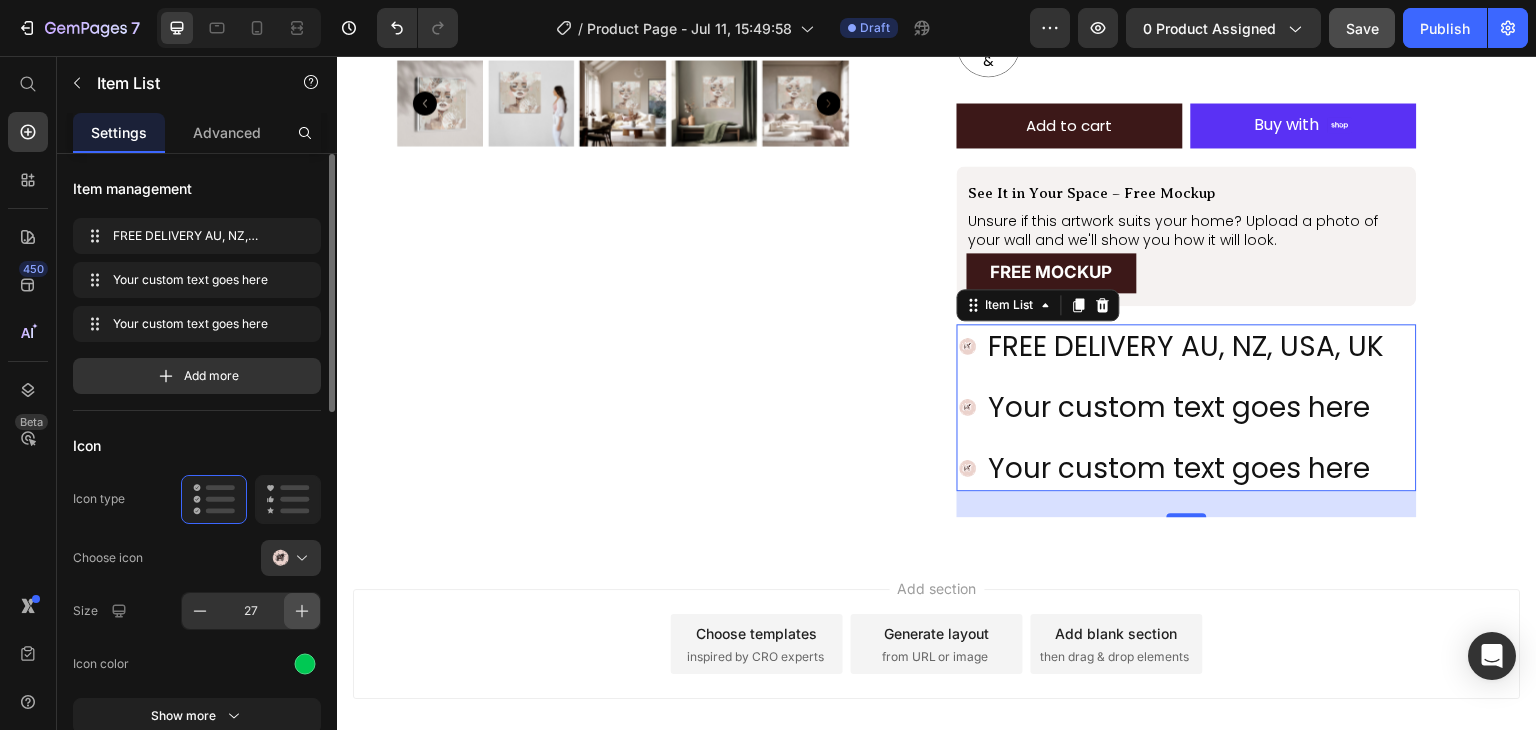click 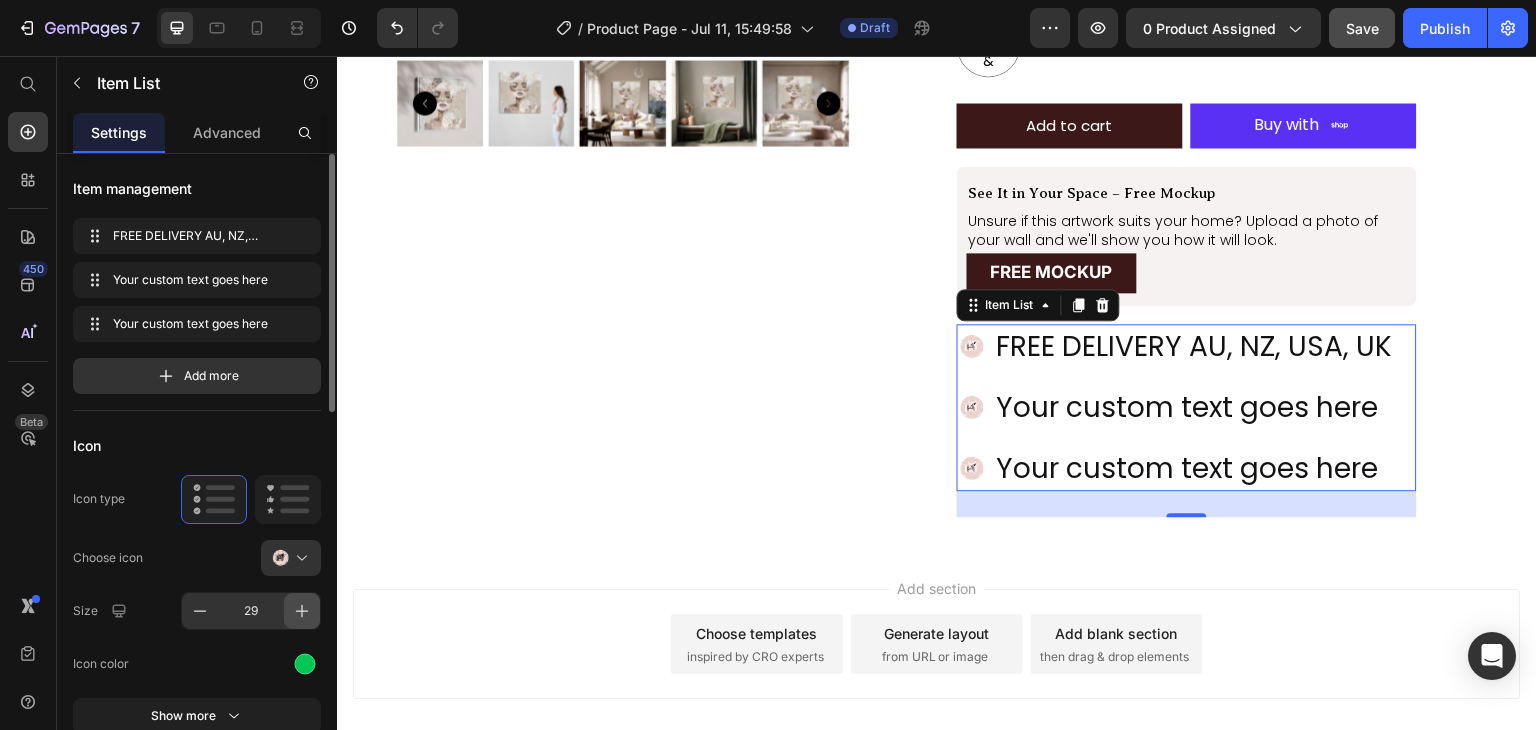 click 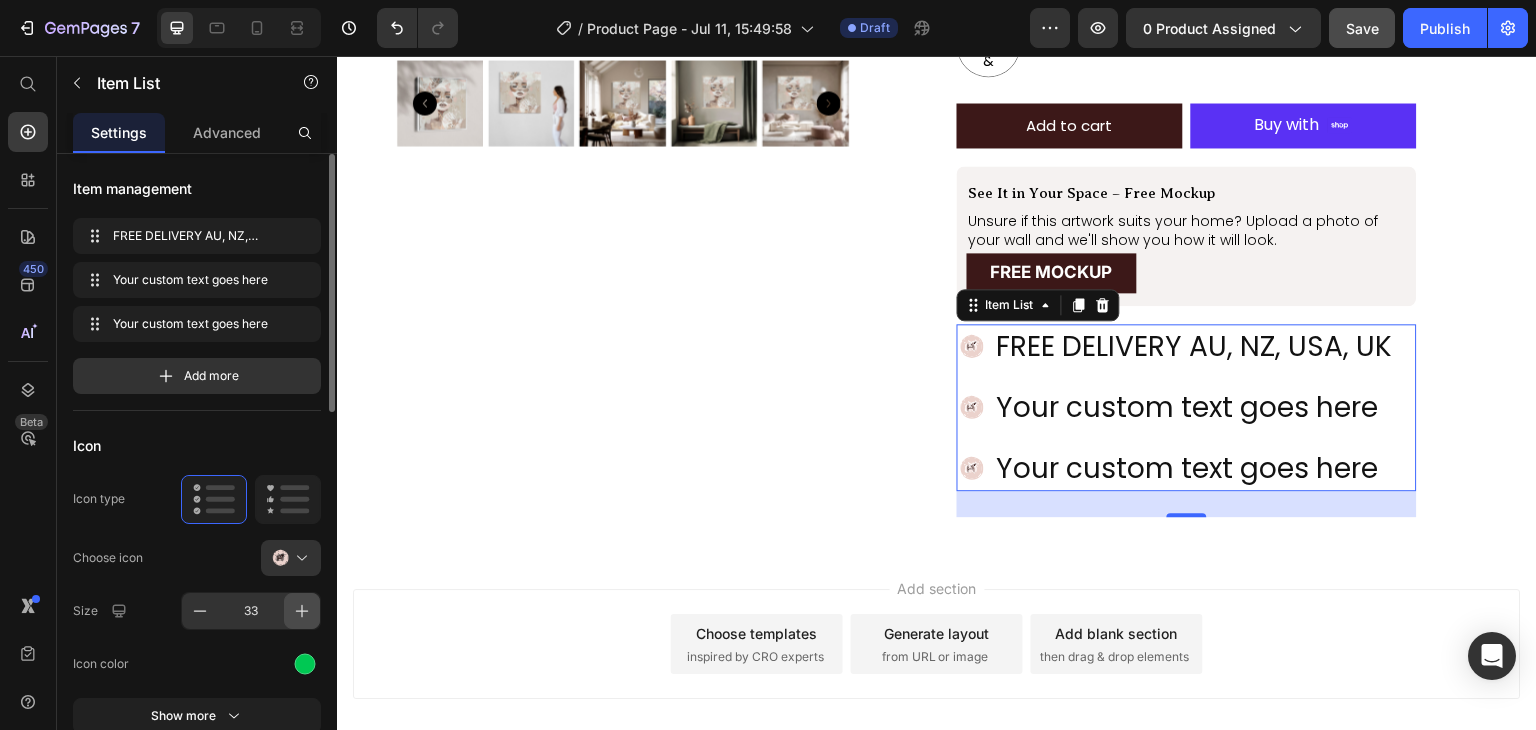 click 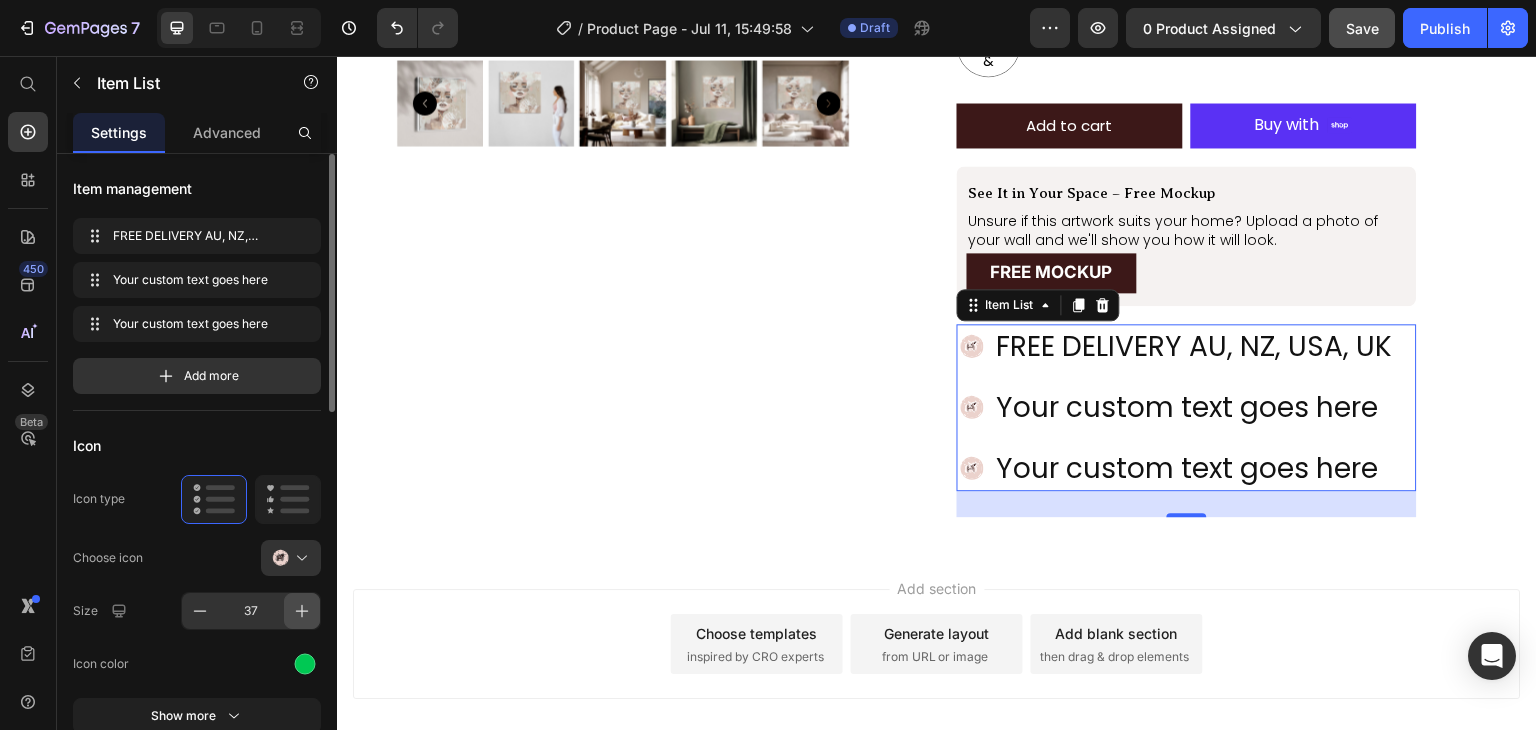 click 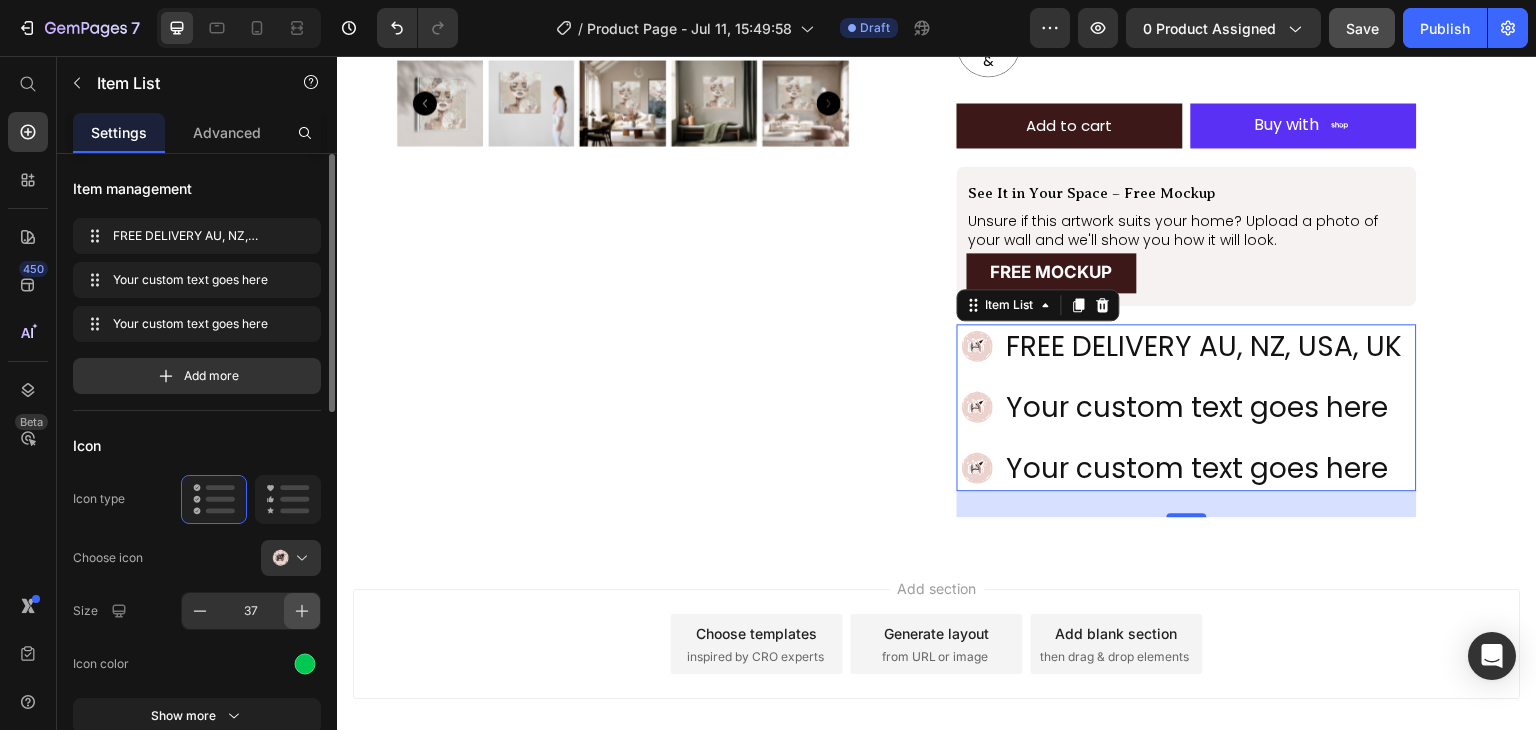 click 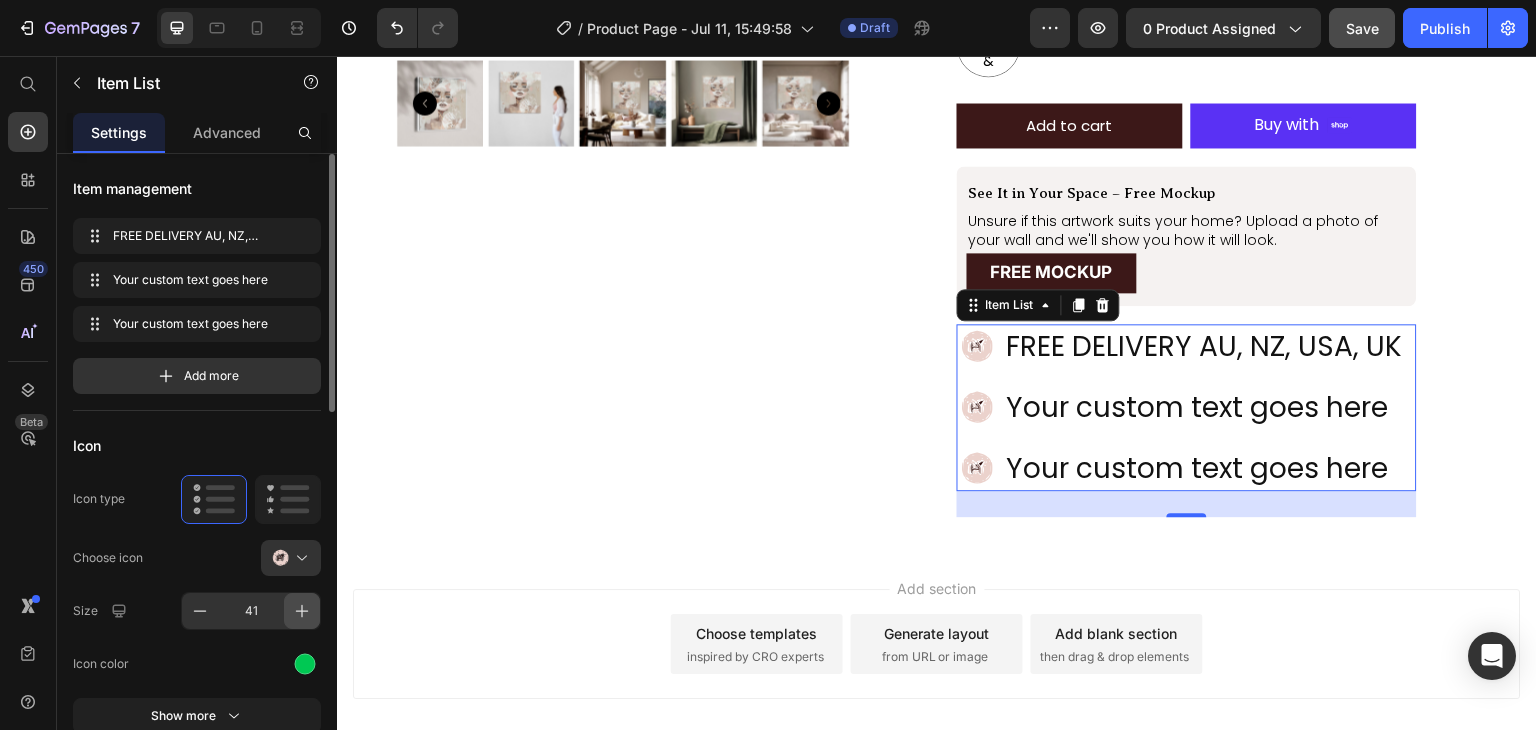 click 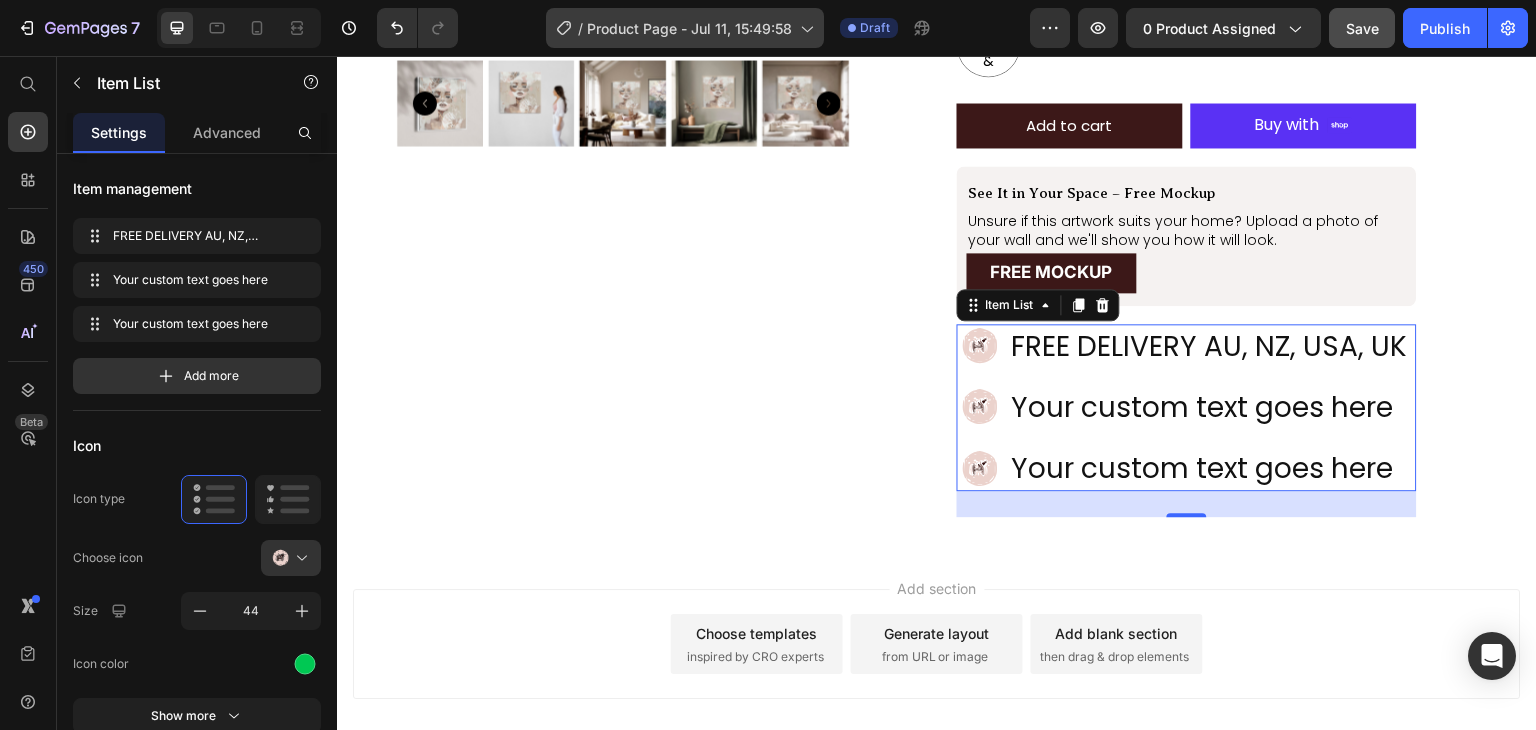 scroll, scrollTop: 396, scrollLeft: 0, axis: vertical 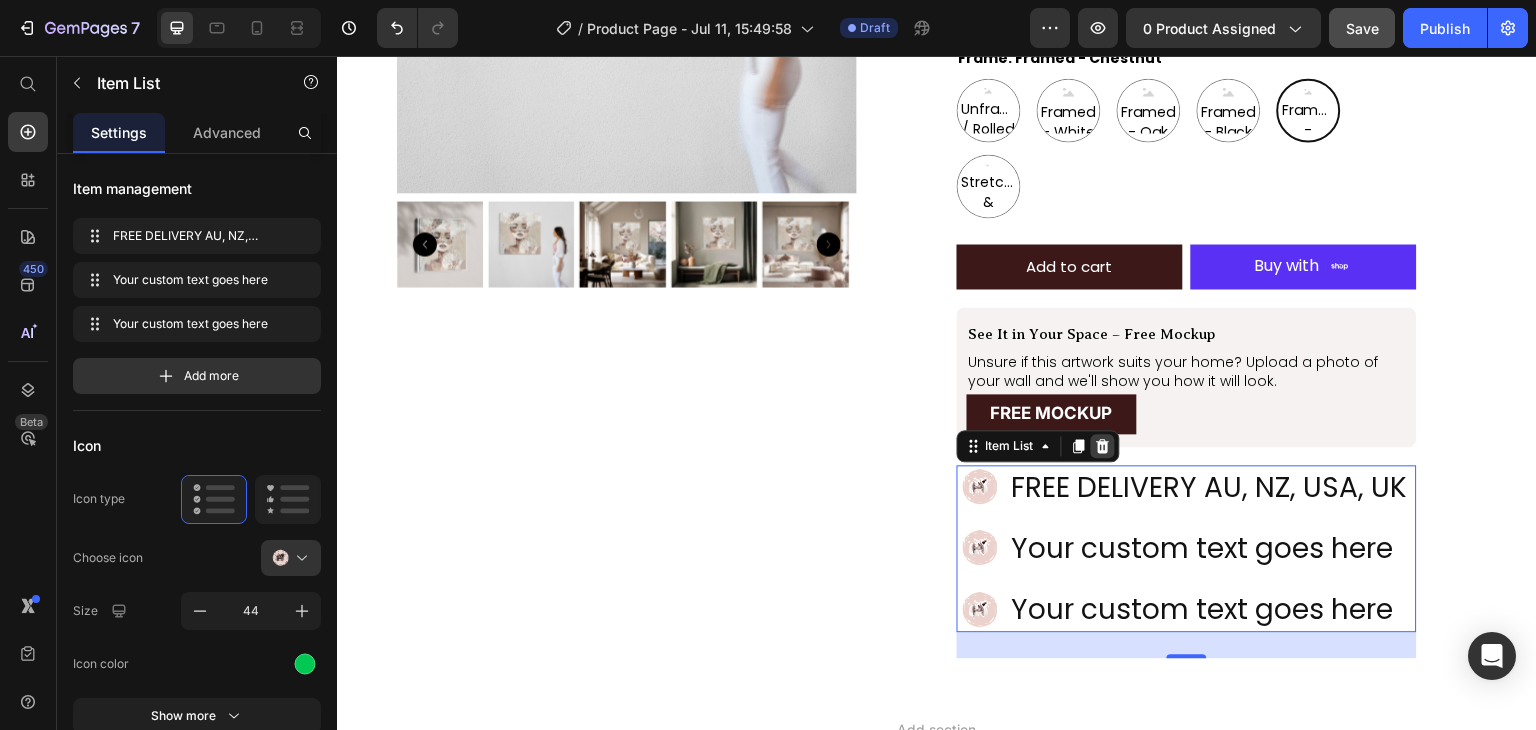 click 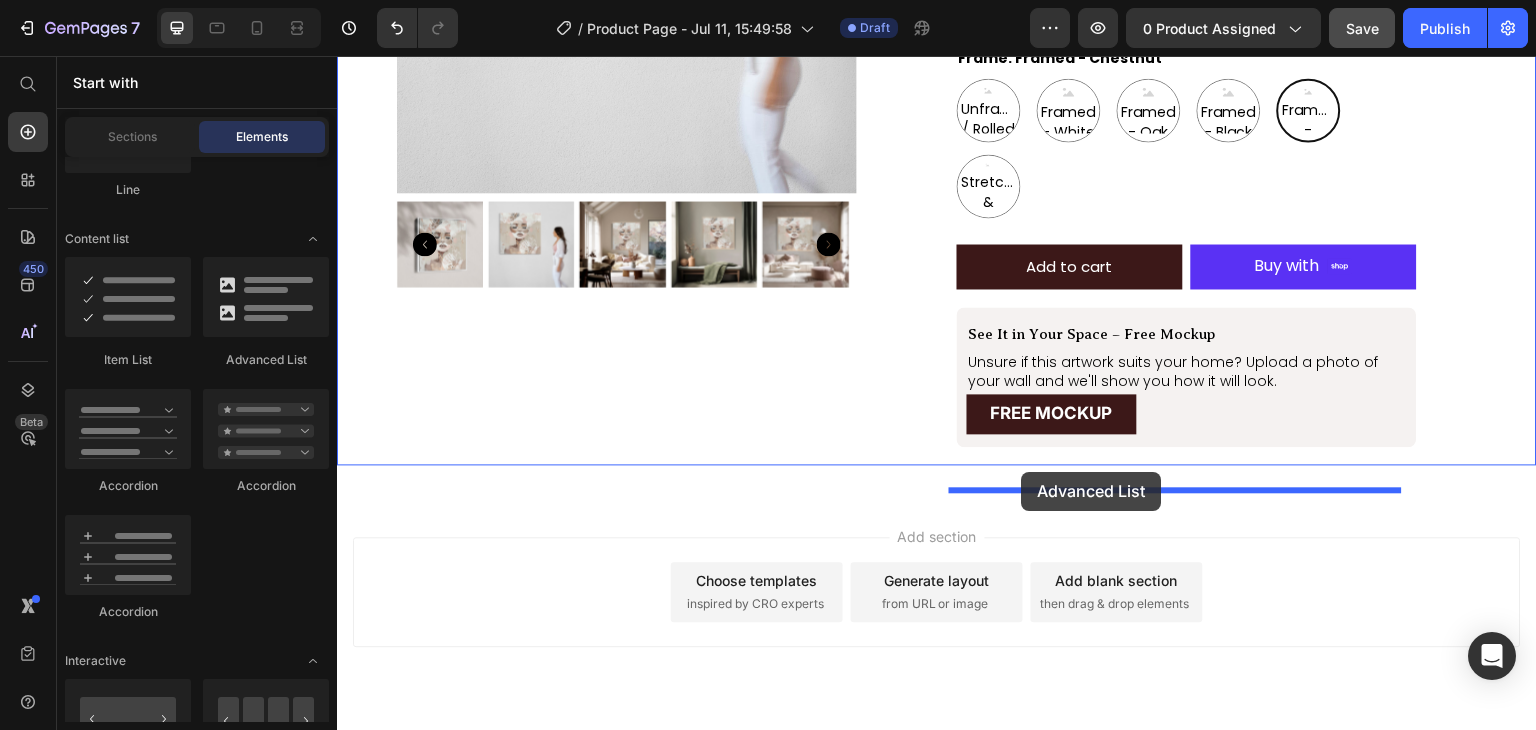drag, startPoint x: 593, startPoint y: 373, endPoint x: 1022, endPoint y: 472, distance: 440.2749 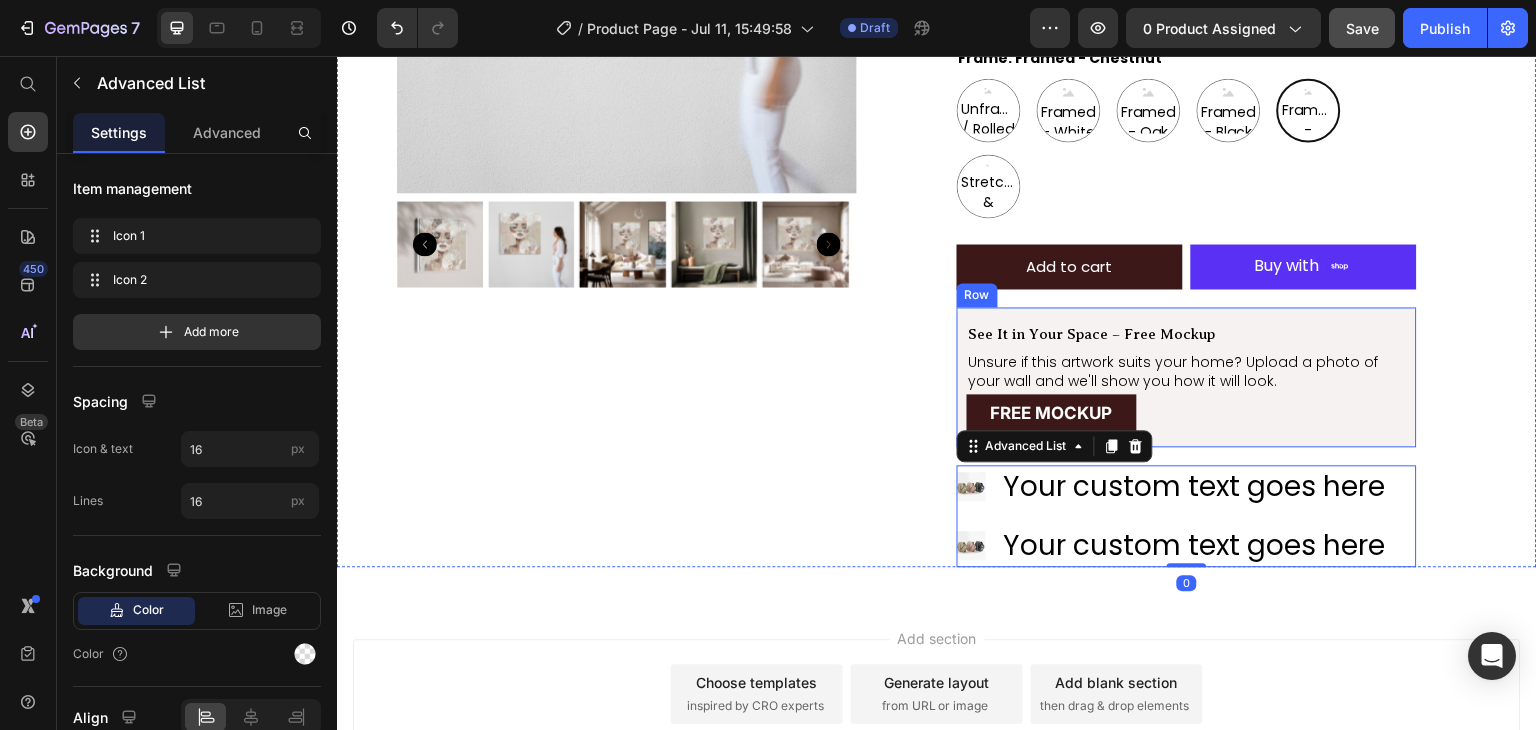 click on "See It in Your Space – Free Mockup Text Block Unsure if this artwork suits your home? Upload a photo of your wall and we'll show you how it will look. Text Block FREE MOCKUP Button" at bounding box center (1187, 384) 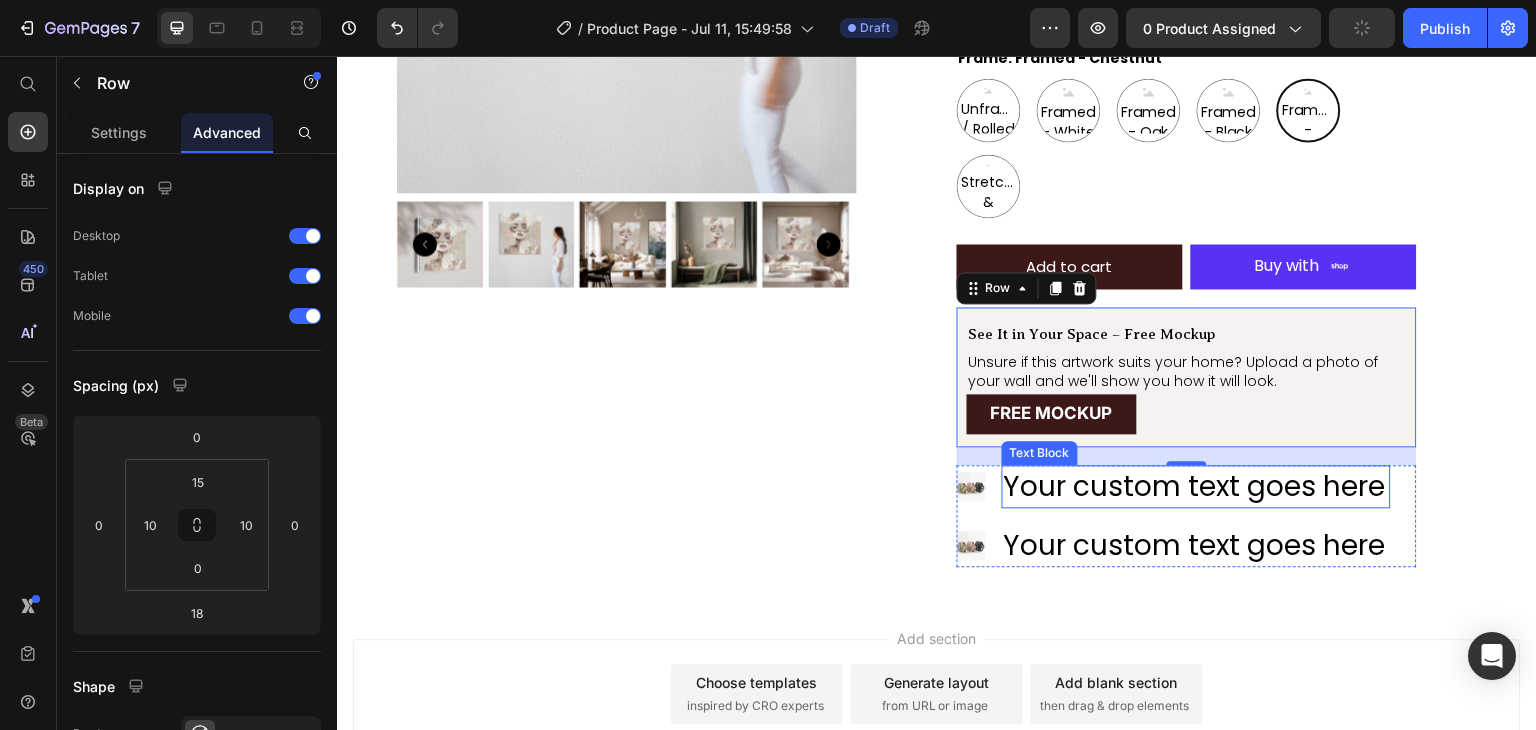 click on "Your custom text goes here" at bounding box center (1196, 486) 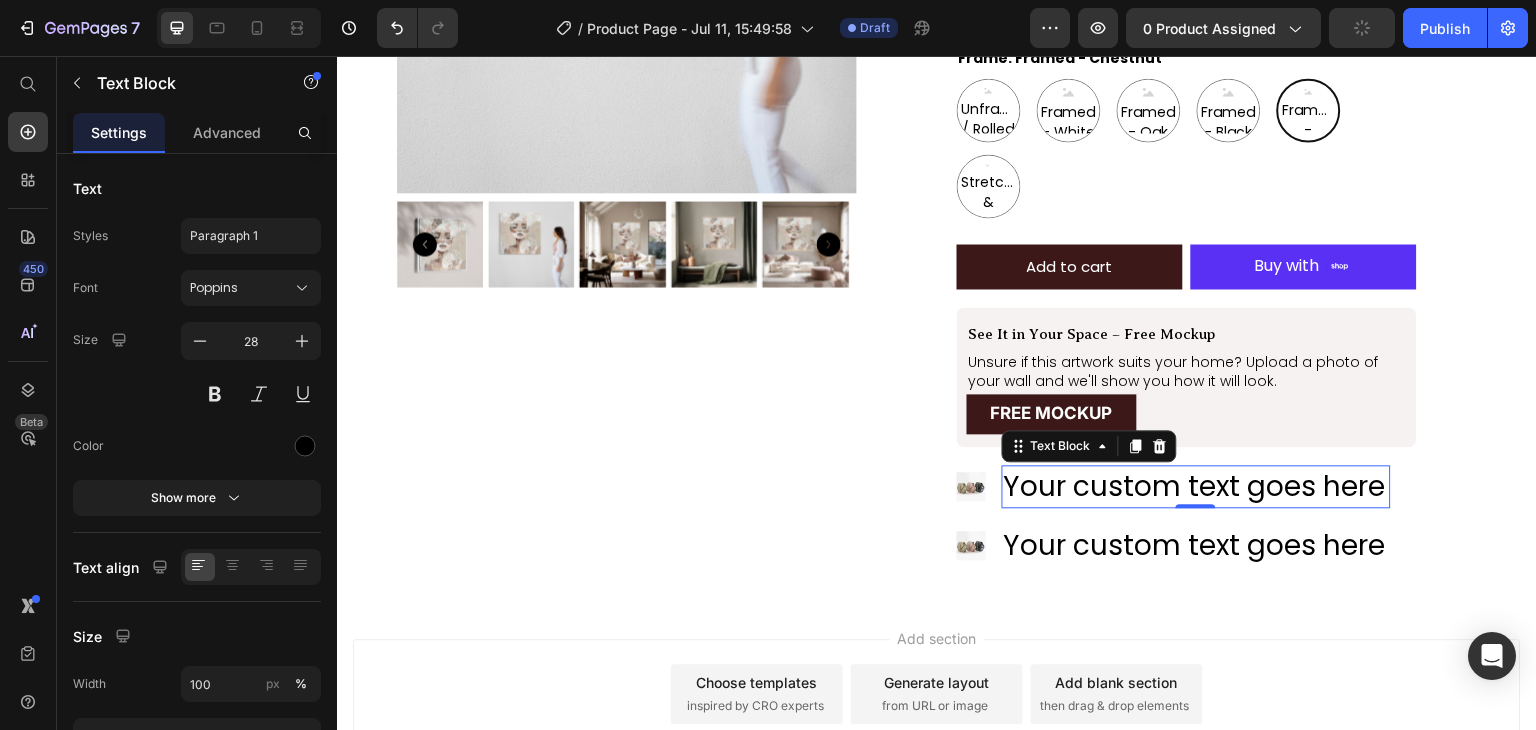 click on "Your custom text goes here" at bounding box center (1196, 486) 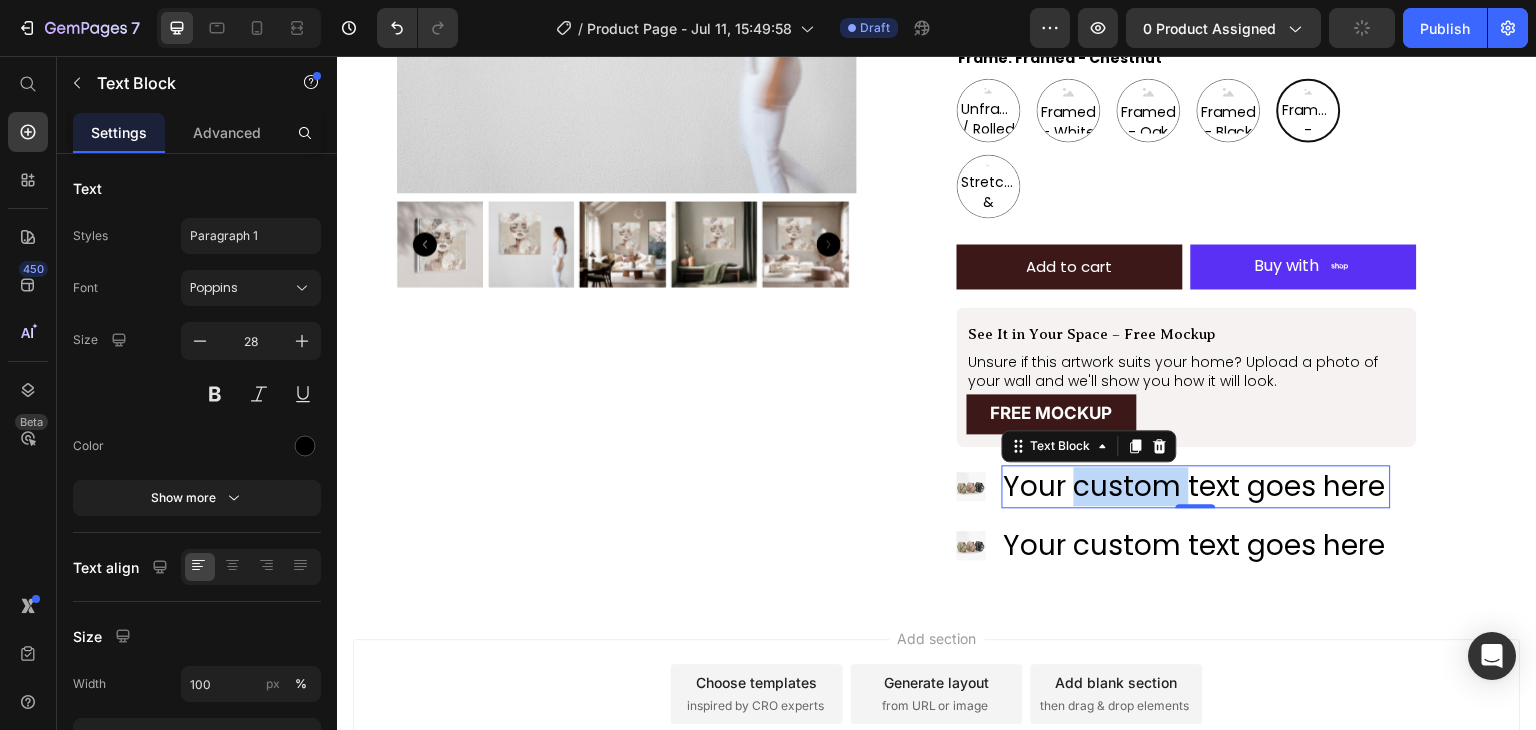 click on "Your custom text goes here" at bounding box center [1196, 486] 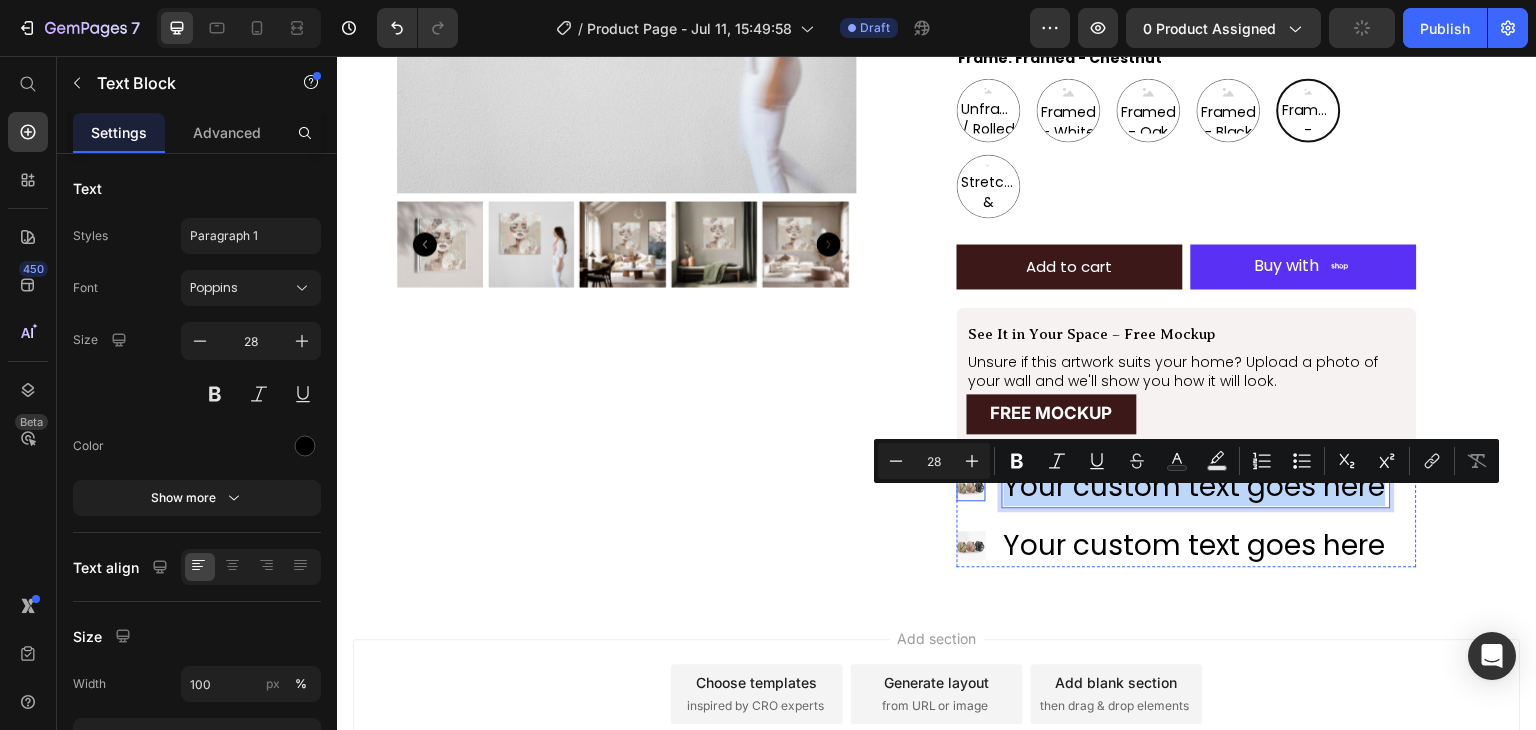 click at bounding box center (971, 486) 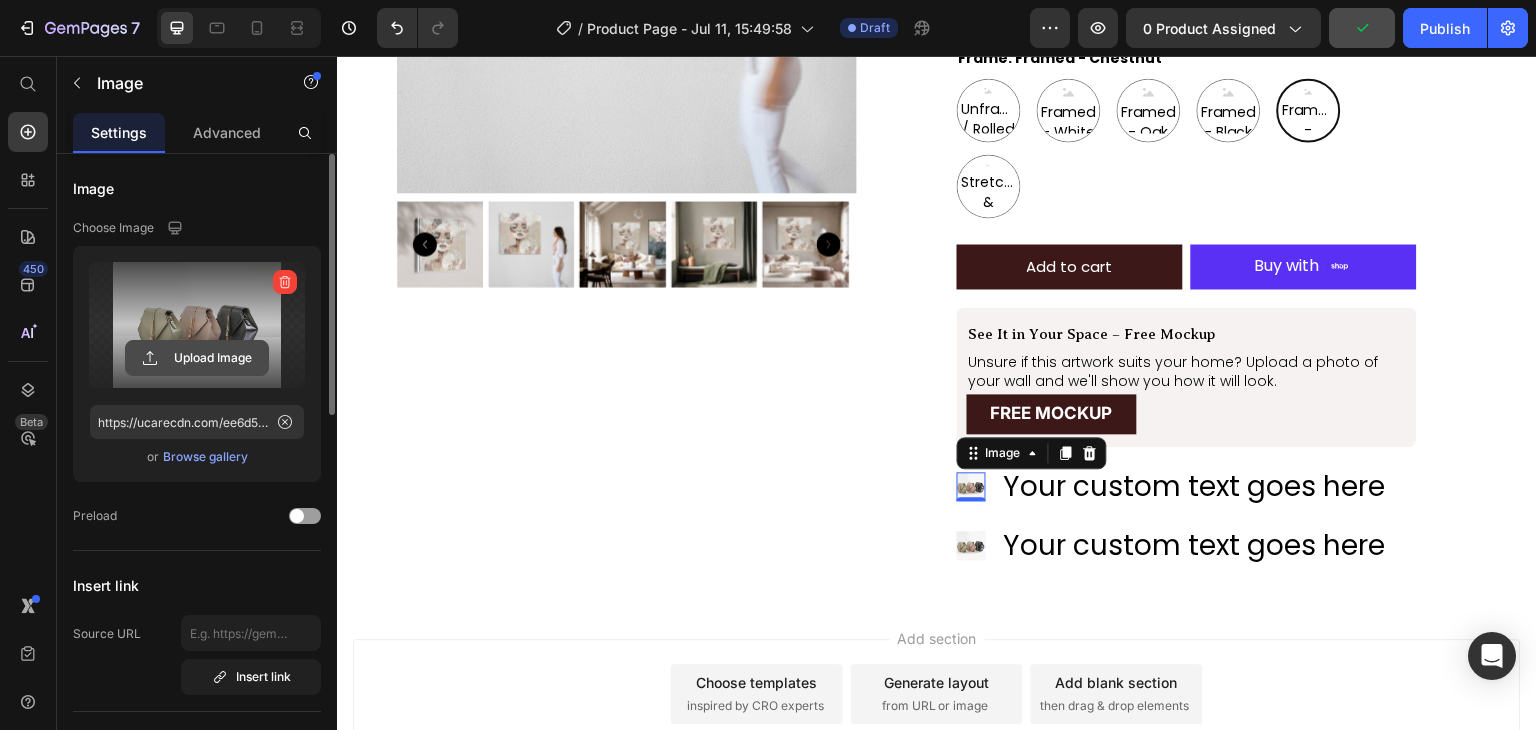 click 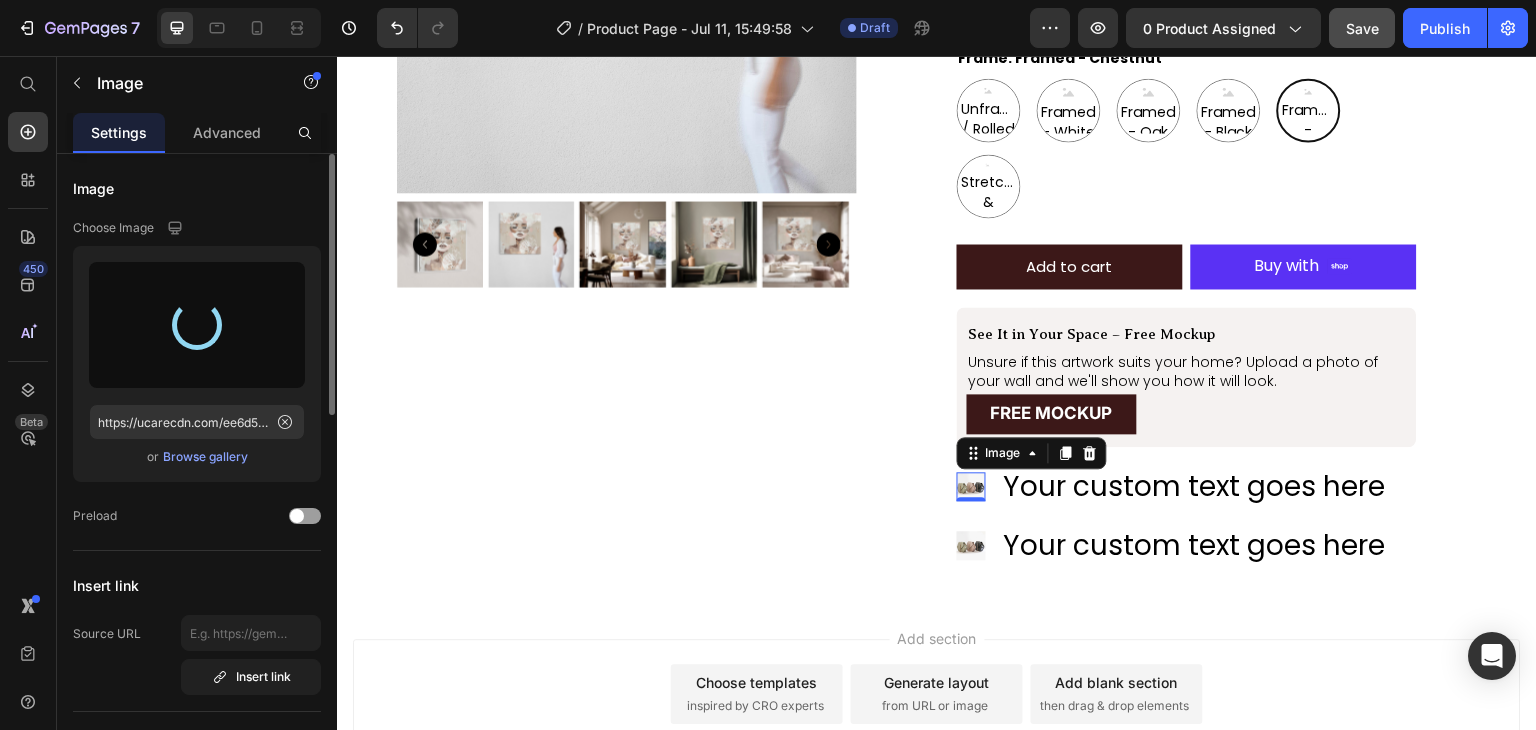type on "https://cdn.shopify.com/s/files/1/0965/1024/7093/files/gempages_572887605079704448-f3d61904-c61d-4e59-aa7e-f8e81d40efd8.png" 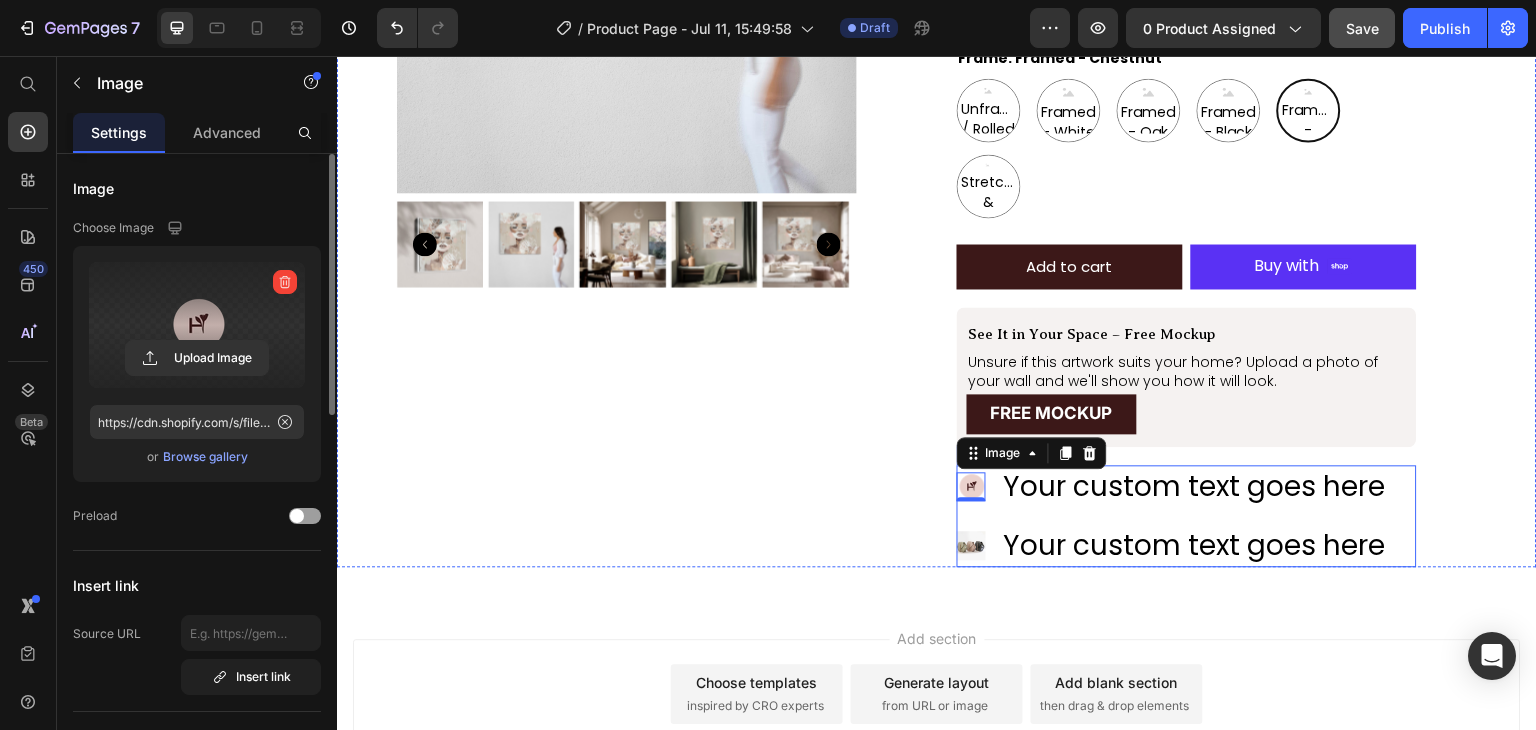click on "Image Your custom text goes here Text Block" at bounding box center [1174, 545] 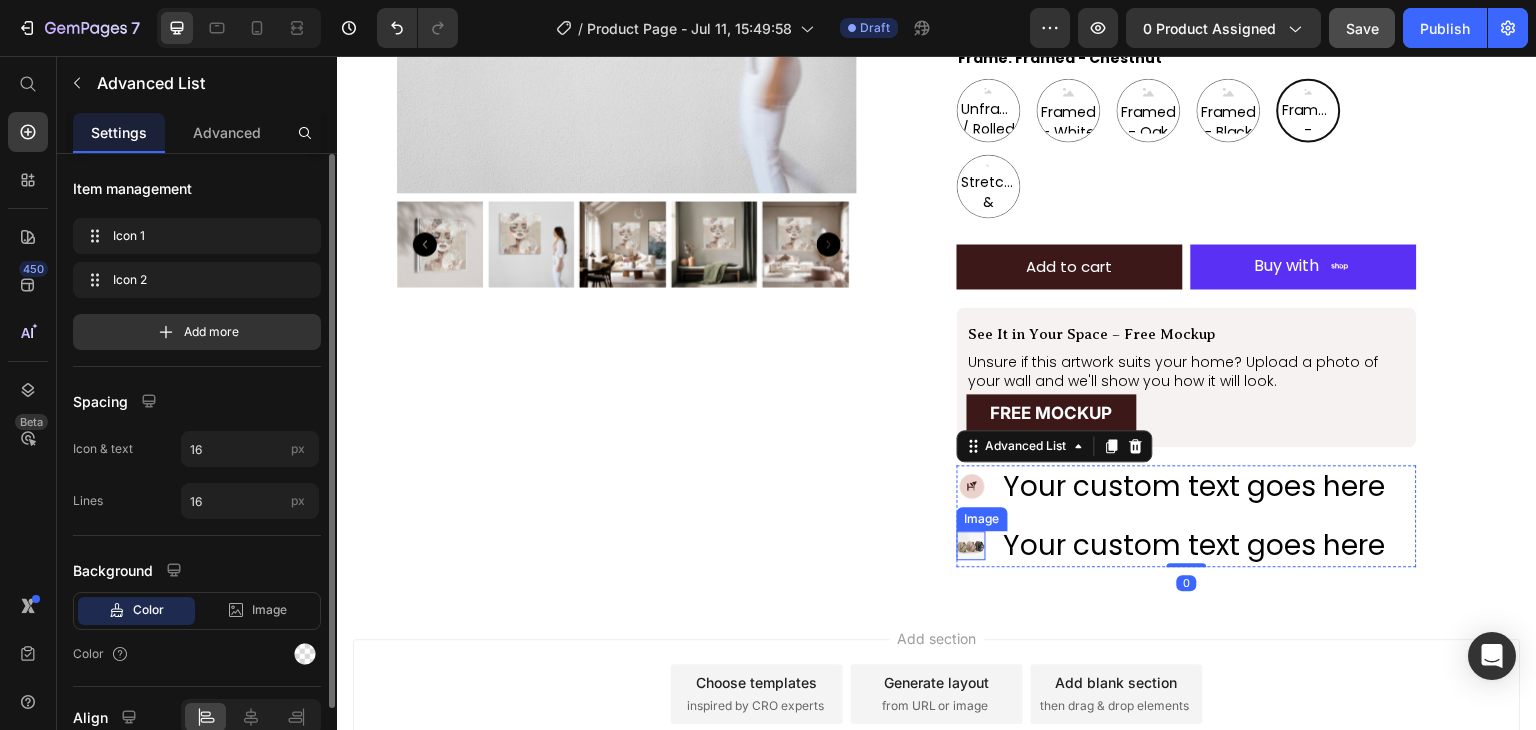 click at bounding box center [971, 545] 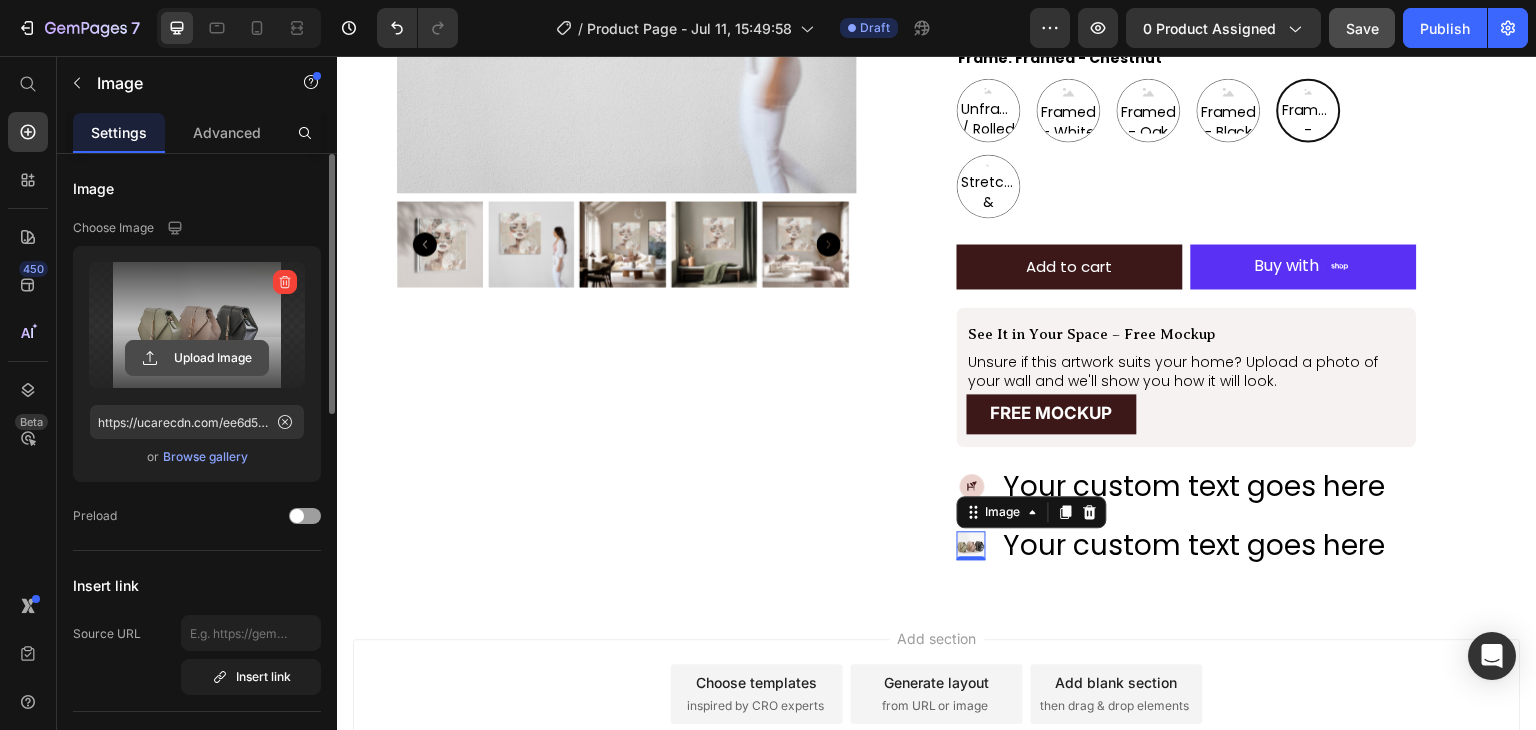 click 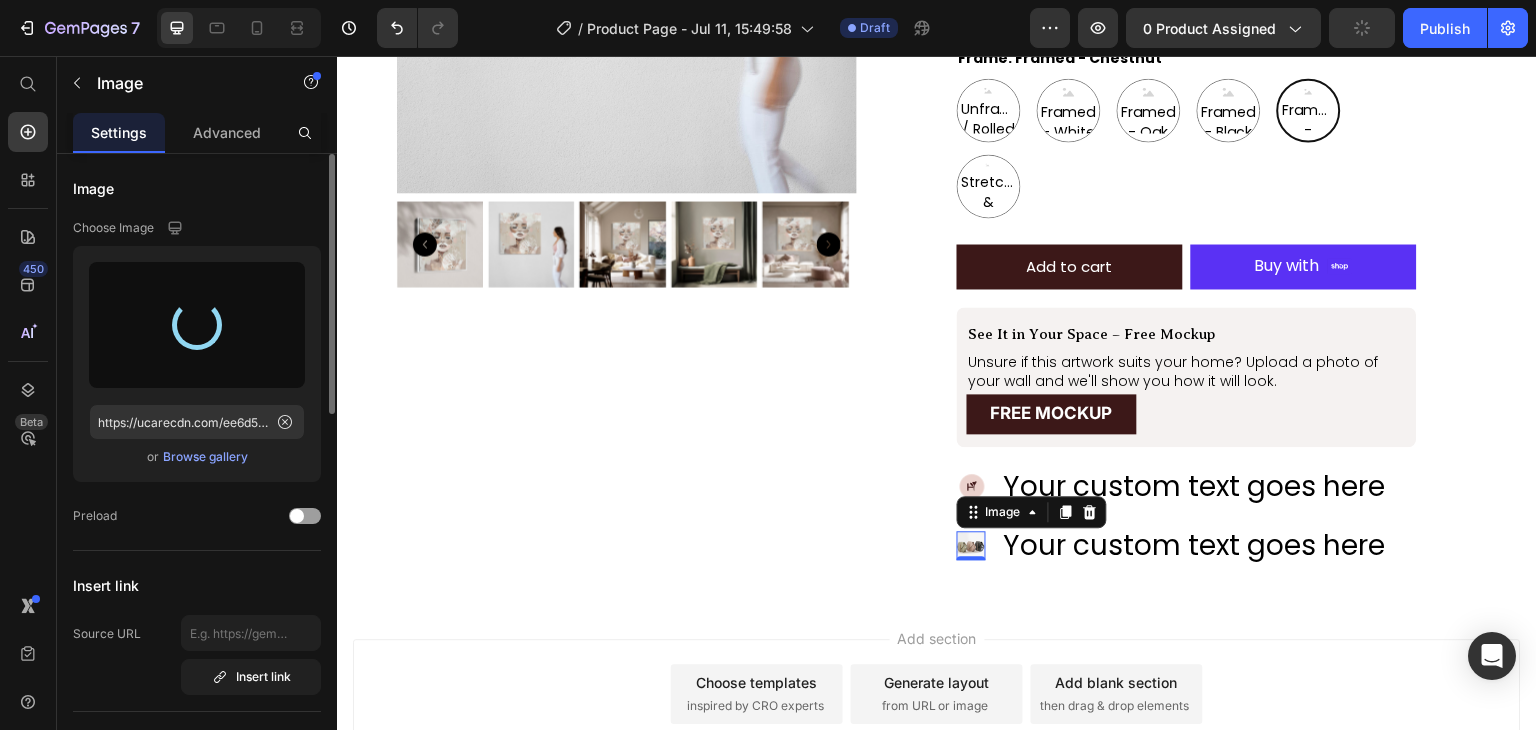 type on "https://cdn.shopify.com/s/files/1/0965/1024/7093/files/gempages_572887605079704448-f3d61904-c61d-4e59-aa7e-f8e81d40efd8.png" 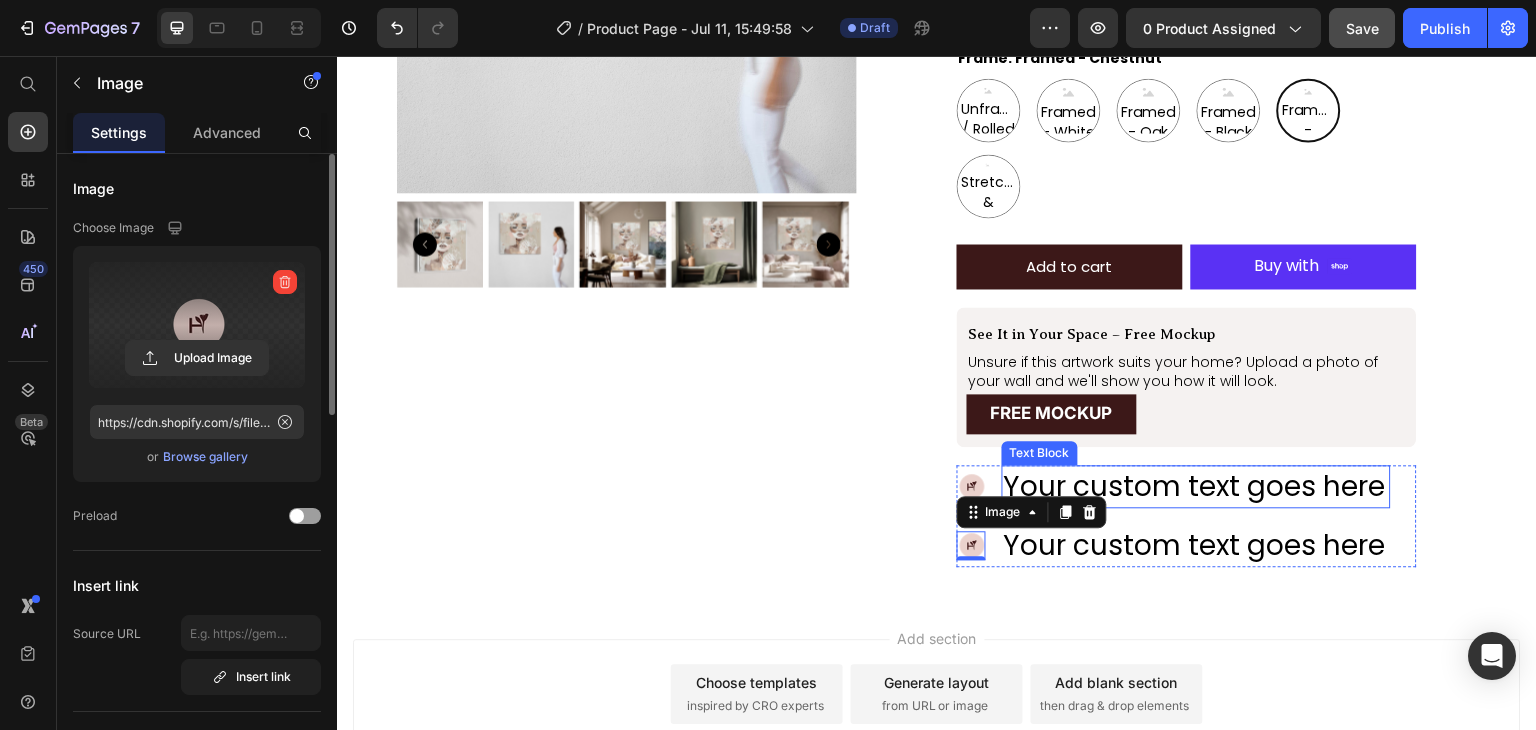 click on "Your custom text goes here" at bounding box center [1196, 486] 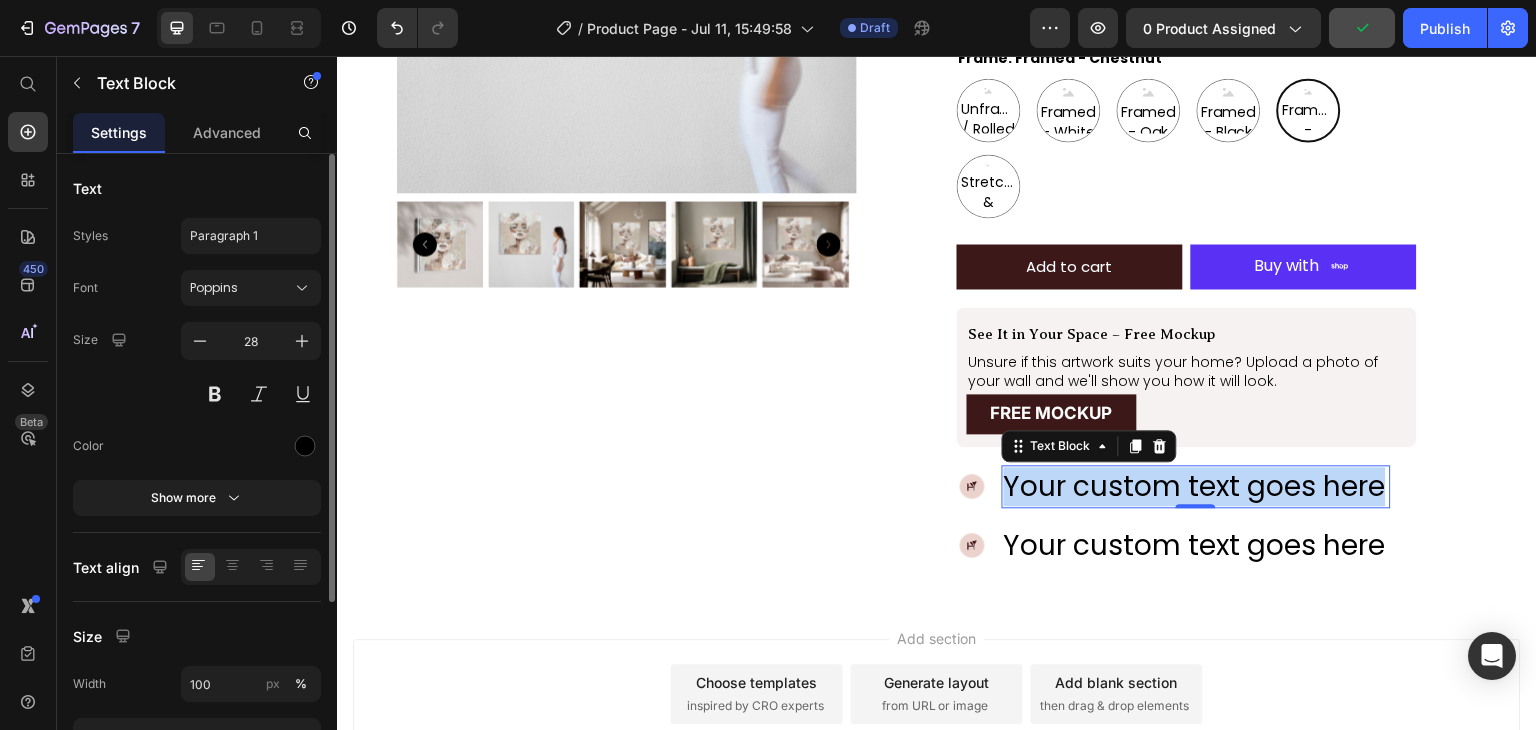 click on "Your custom text goes here" at bounding box center [1196, 486] 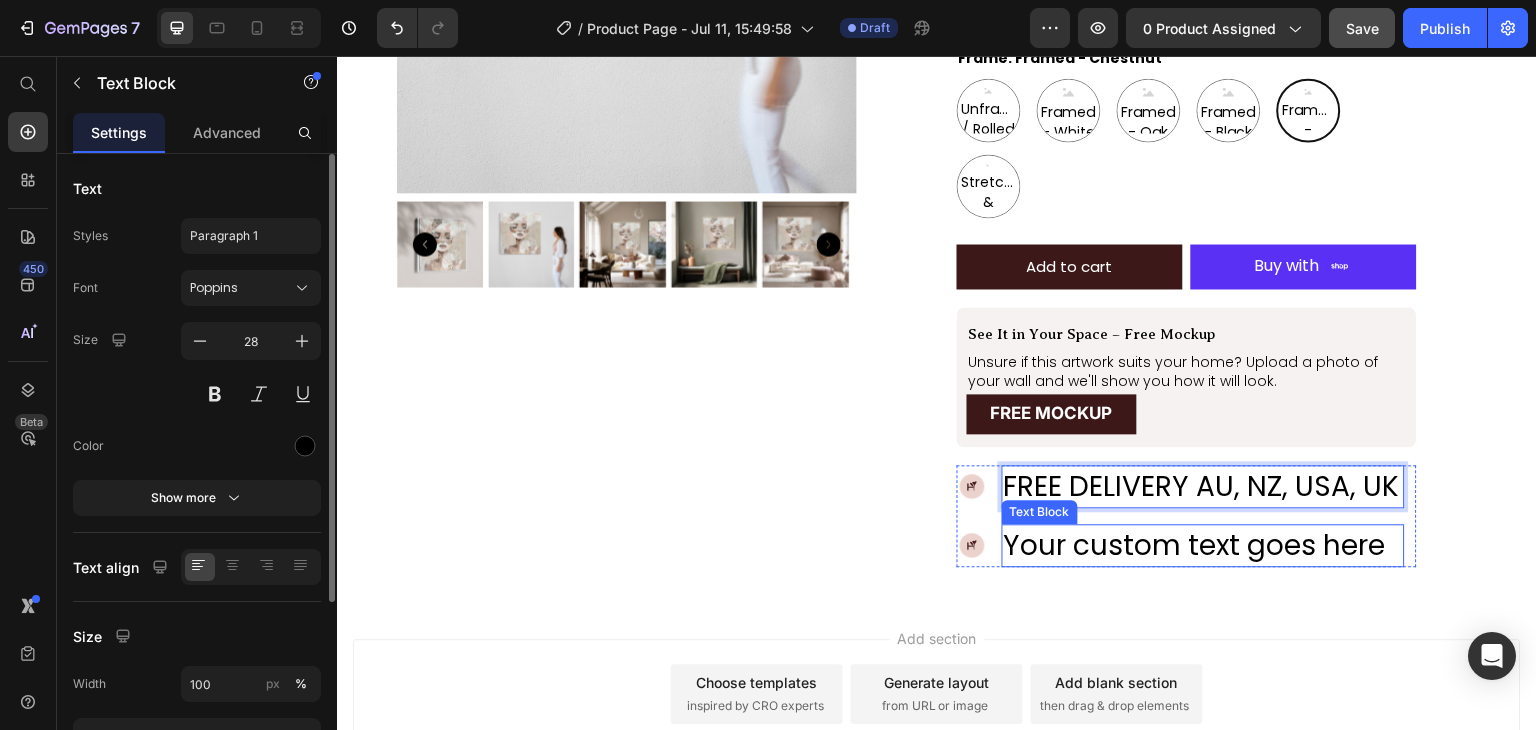 click on "Your custom text goes here" at bounding box center [1203, 545] 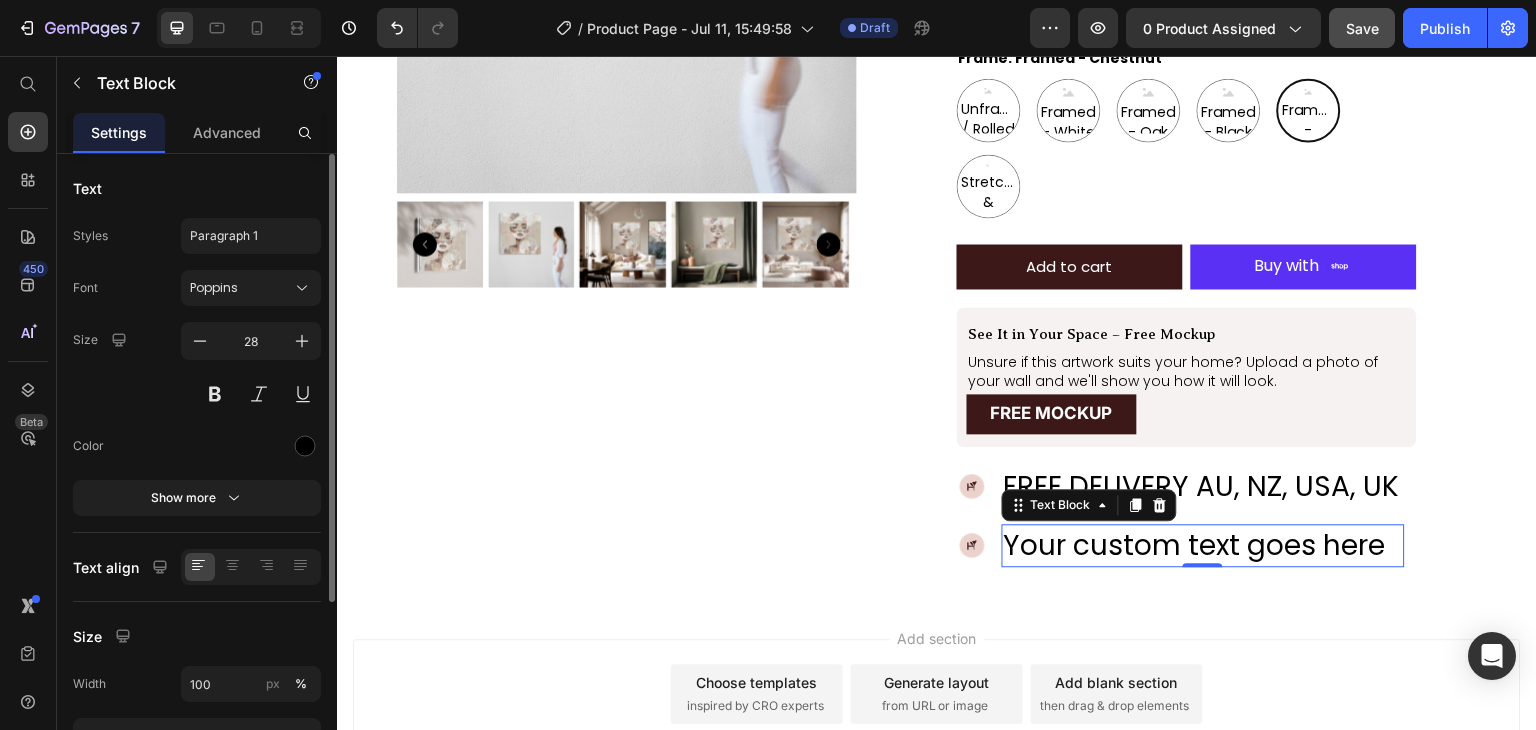 click on "Your custom text goes here" at bounding box center (1203, 545) 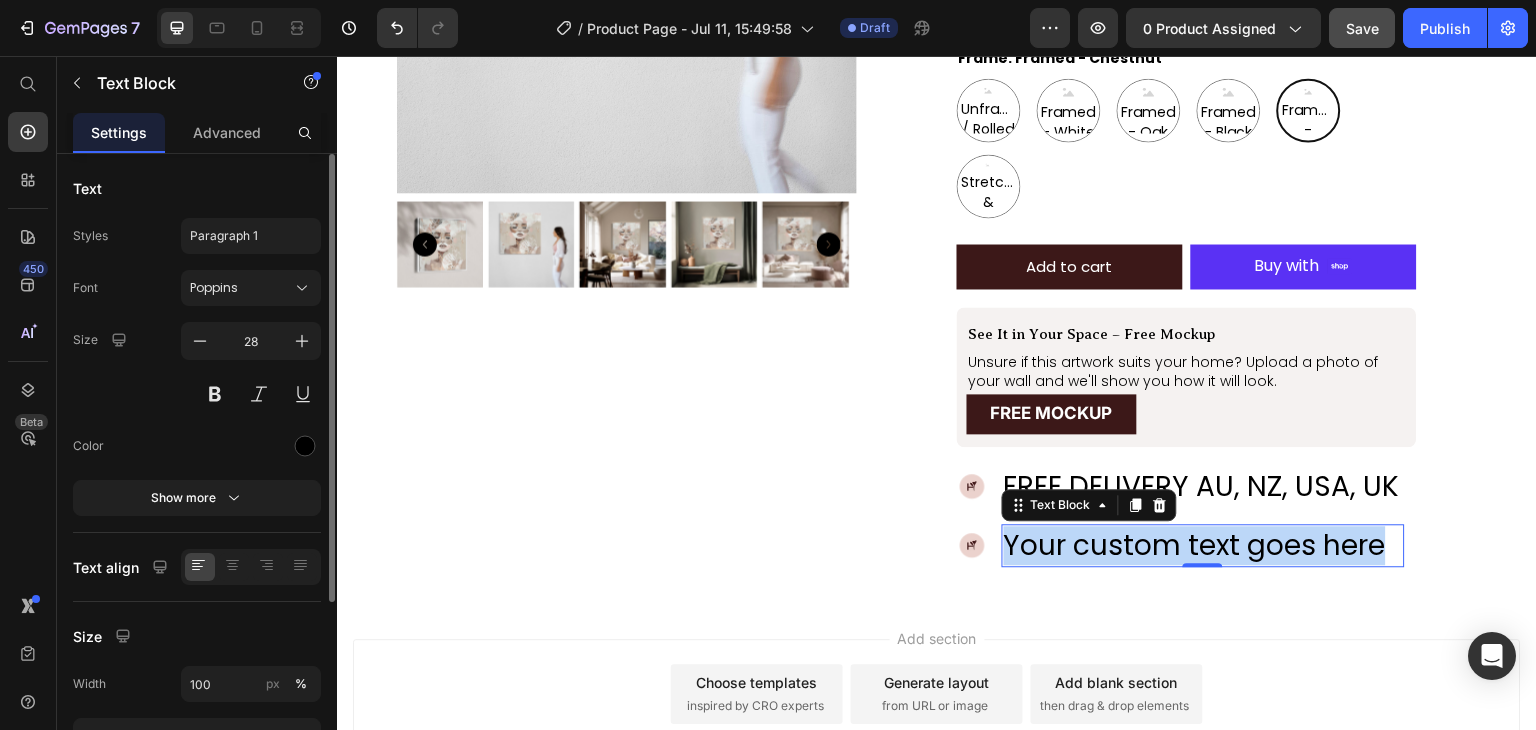 click on "Your custom text goes here" at bounding box center (1203, 545) 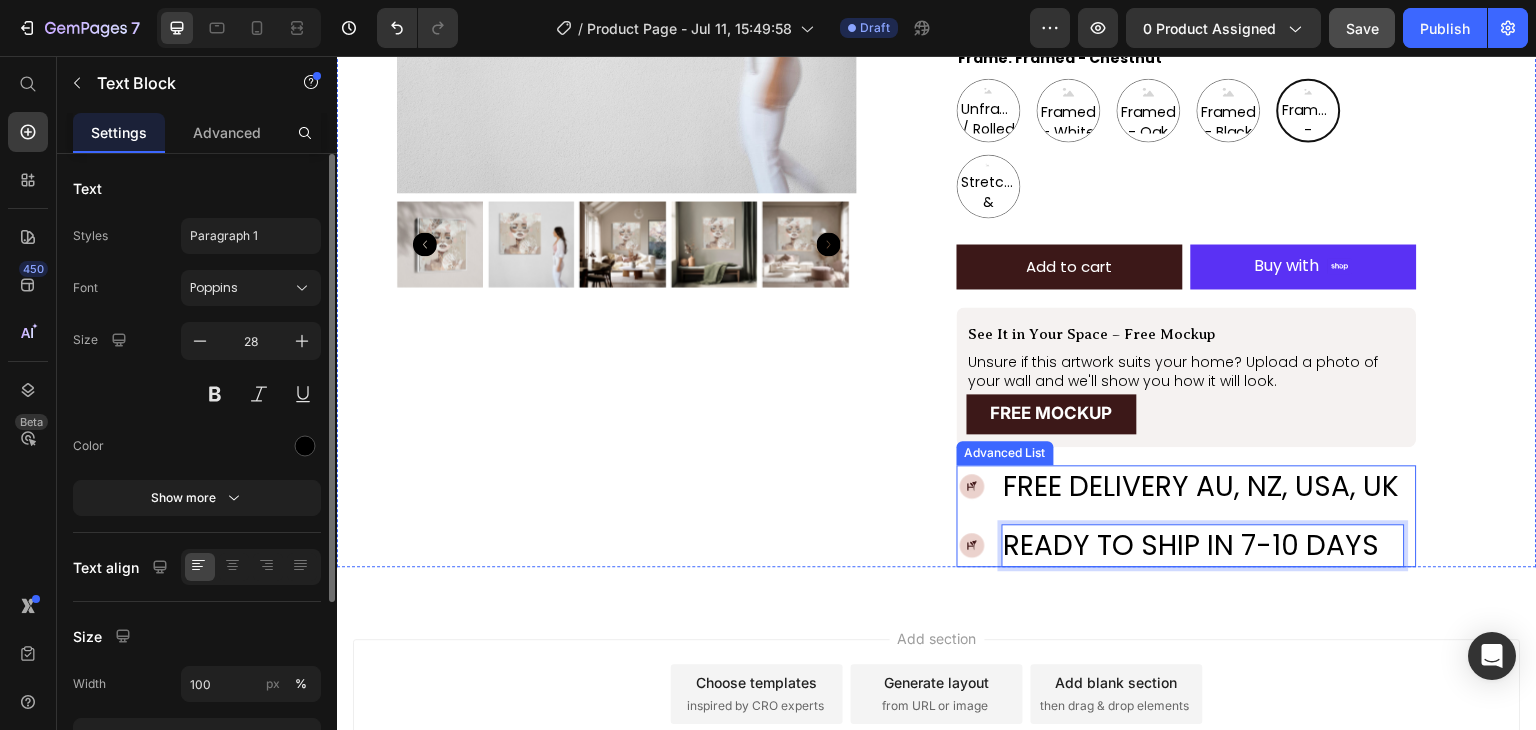 click on "Image FREE DELIVERY AU, NZ, USA, UK Text Block Image READY TO SHIP IN 7-10 DAYS Text Block   0" at bounding box center (1181, 516) 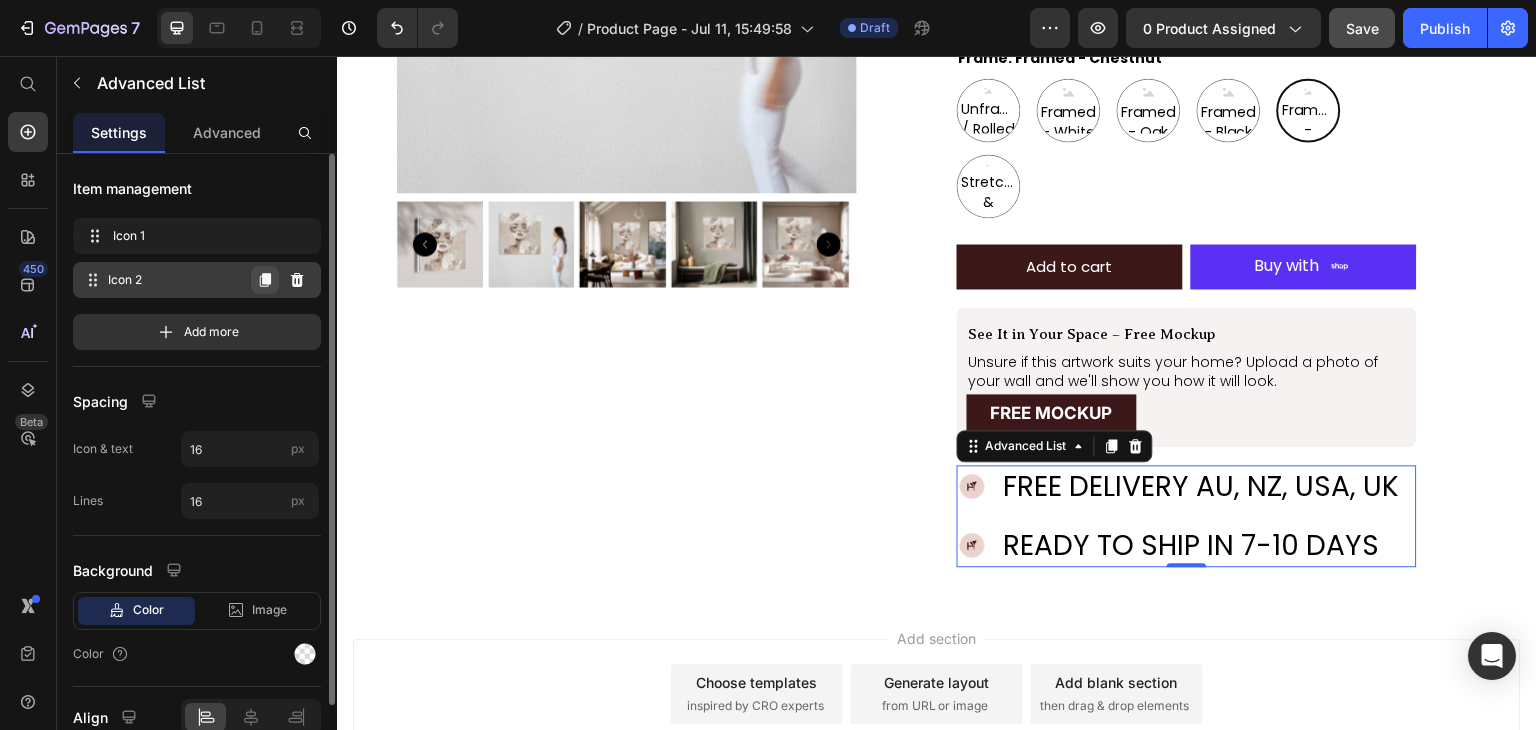 click 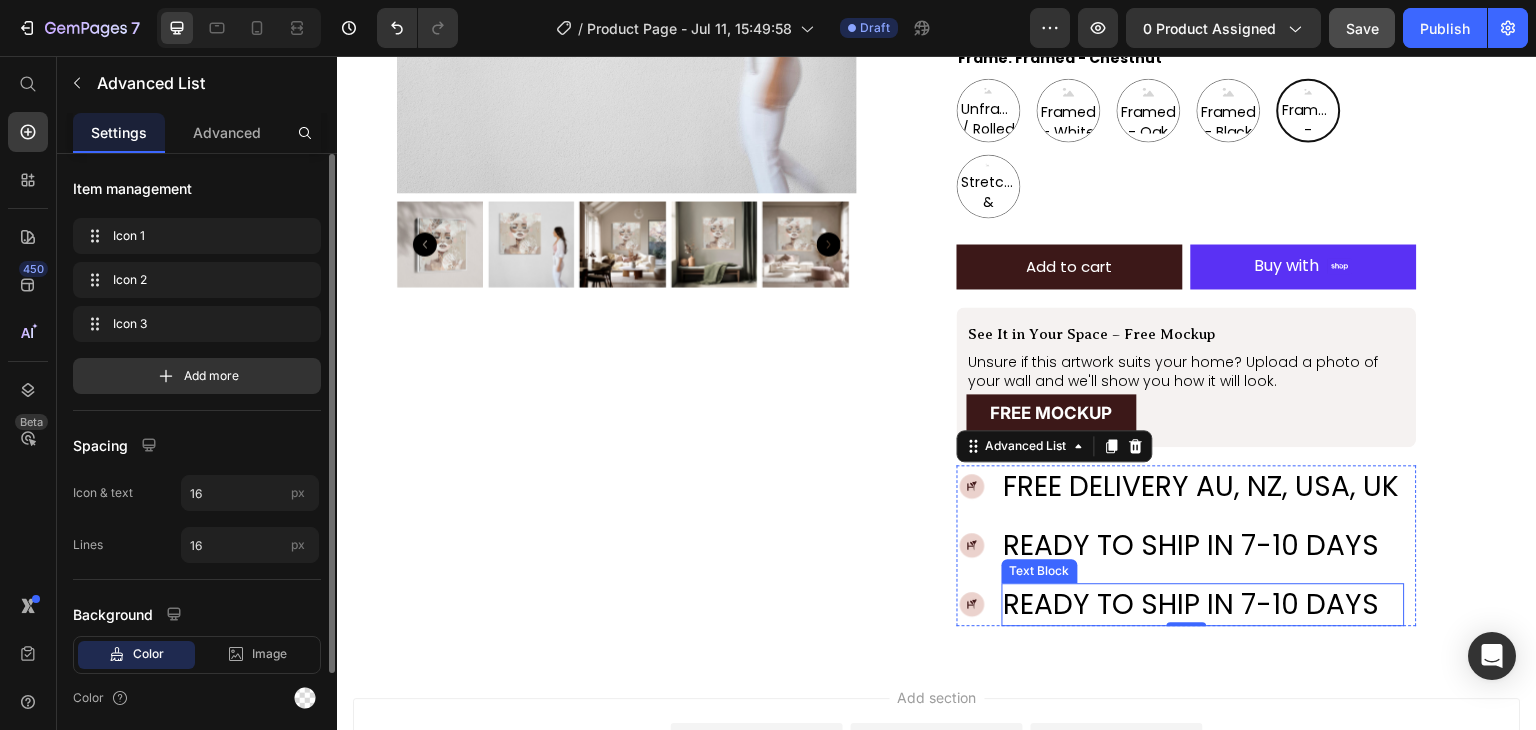 click on "READY TO SHIP IN 7-10 DAYS" at bounding box center (1203, 604) 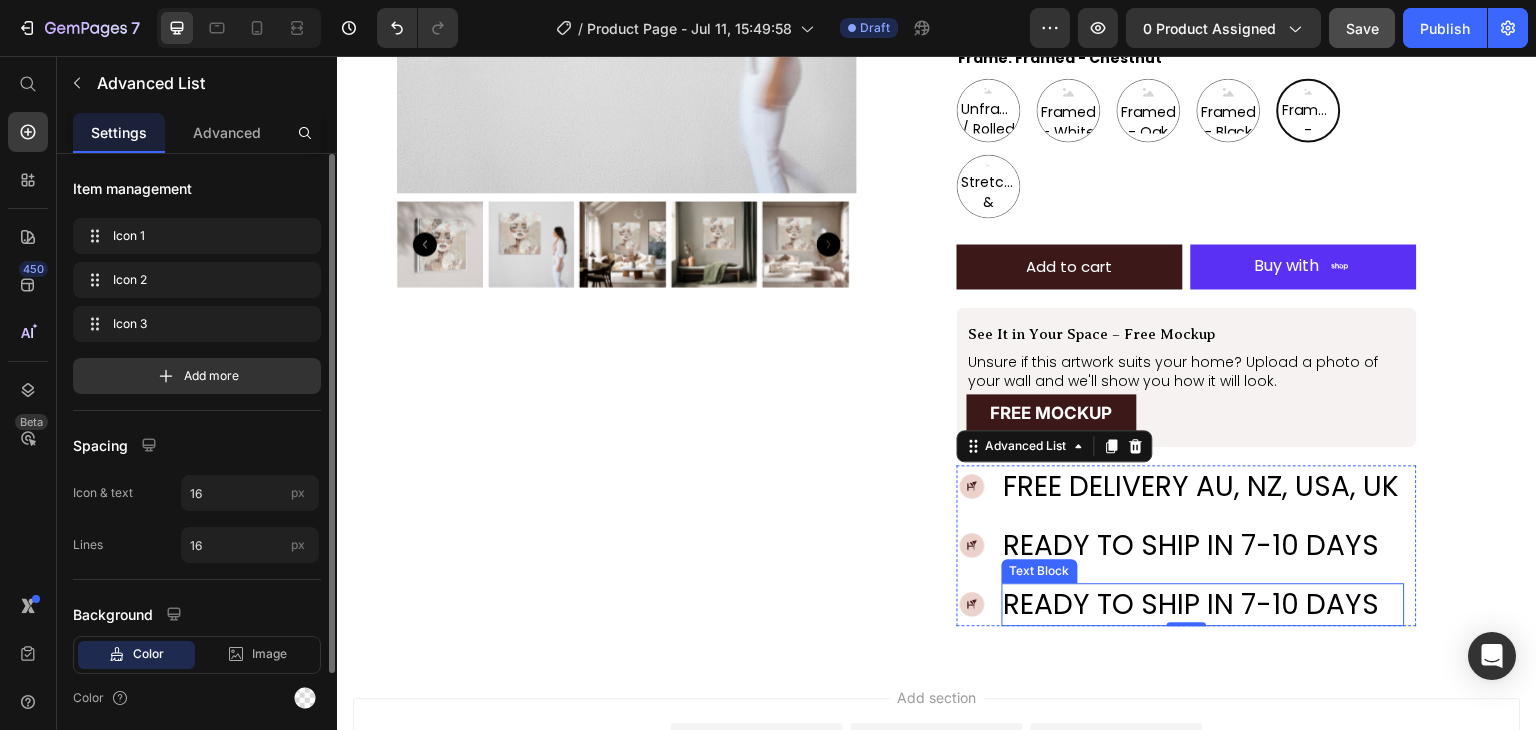click on "READY TO SHIP IN 7-10 DAYS" at bounding box center [1203, 604] 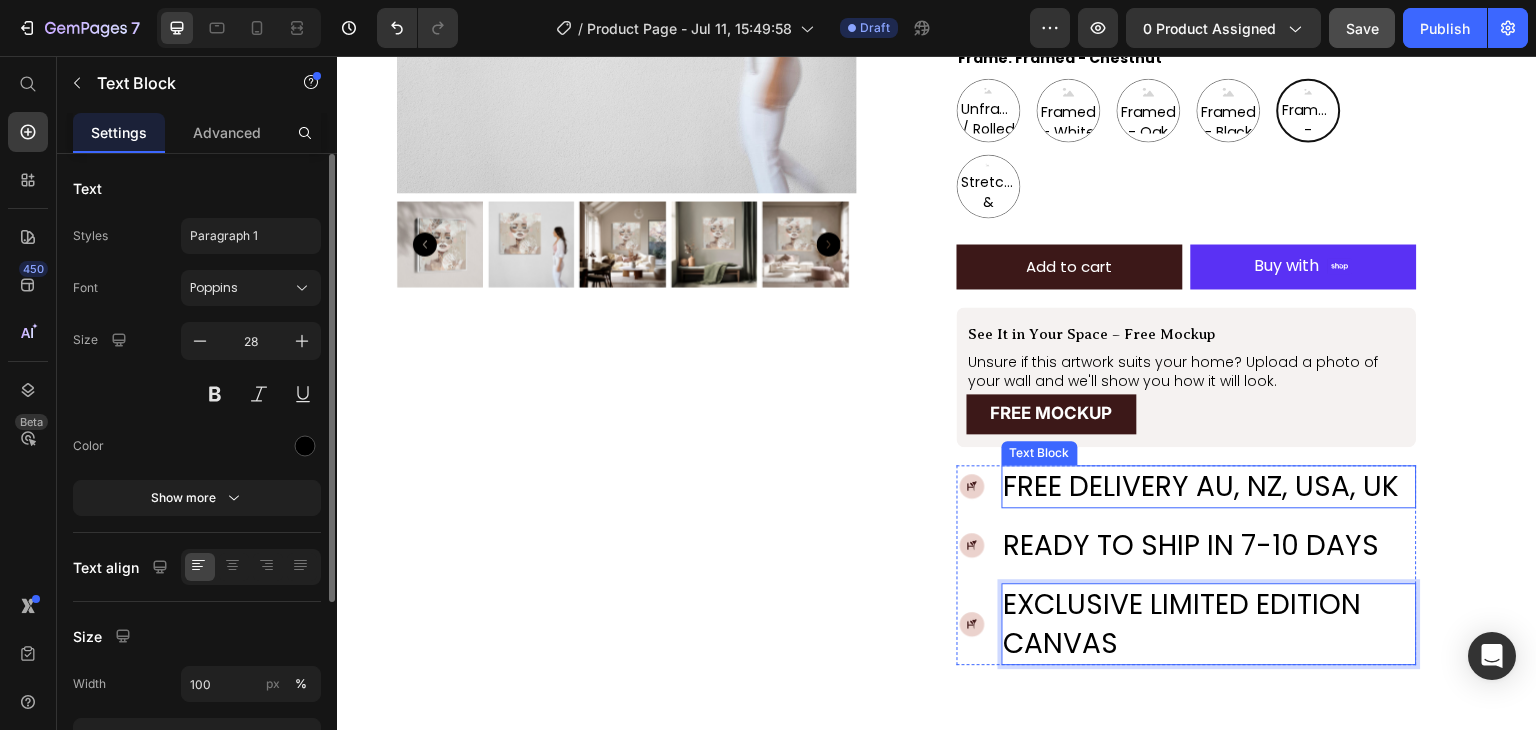 click on "FREE DELIVERY AU, NZ, USA, UK" at bounding box center [1209, 486] 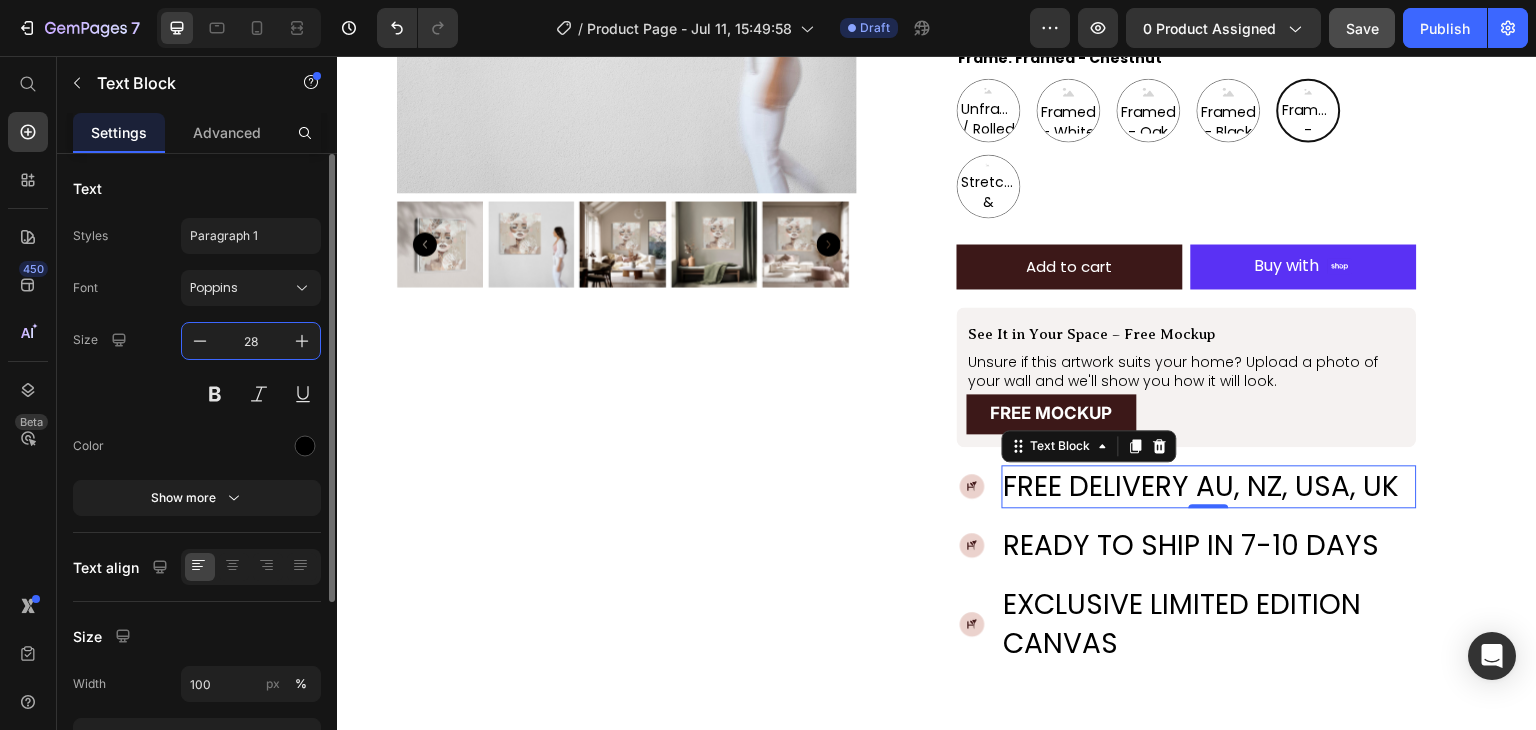 click on "28" at bounding box center (251, 341) 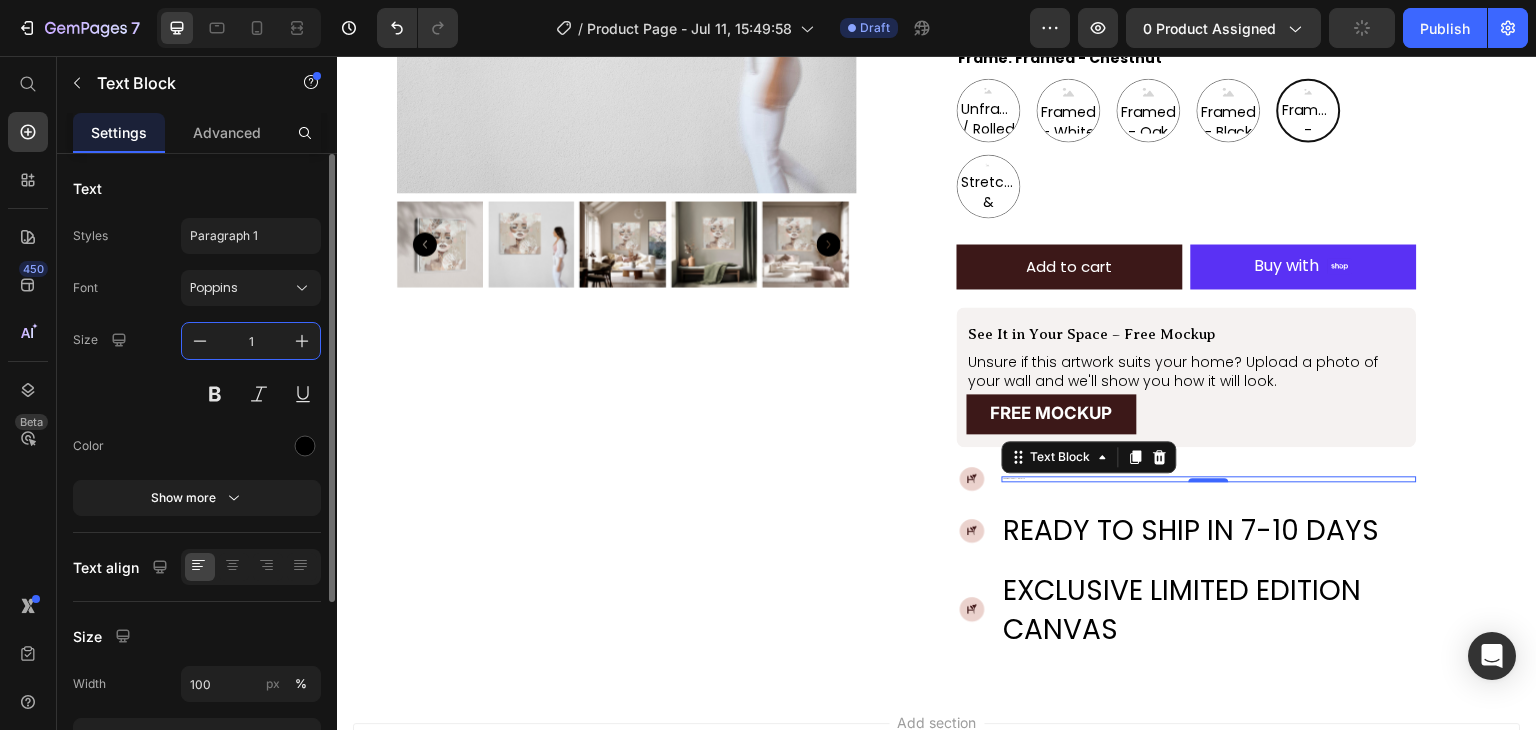 type on "16" 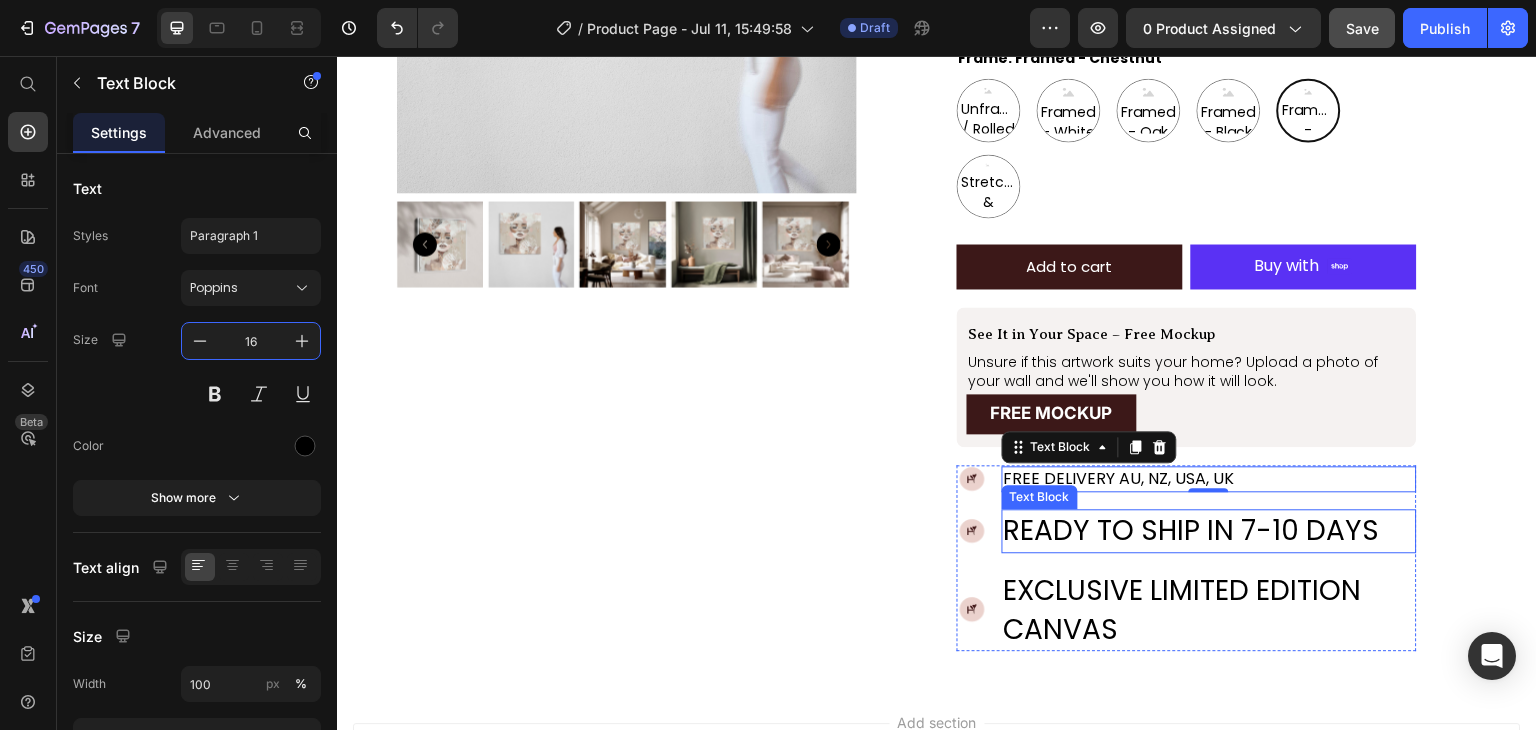 click on "READY TO SHIP IN 7-10 DAYS" at bounding box center [1209, 530] 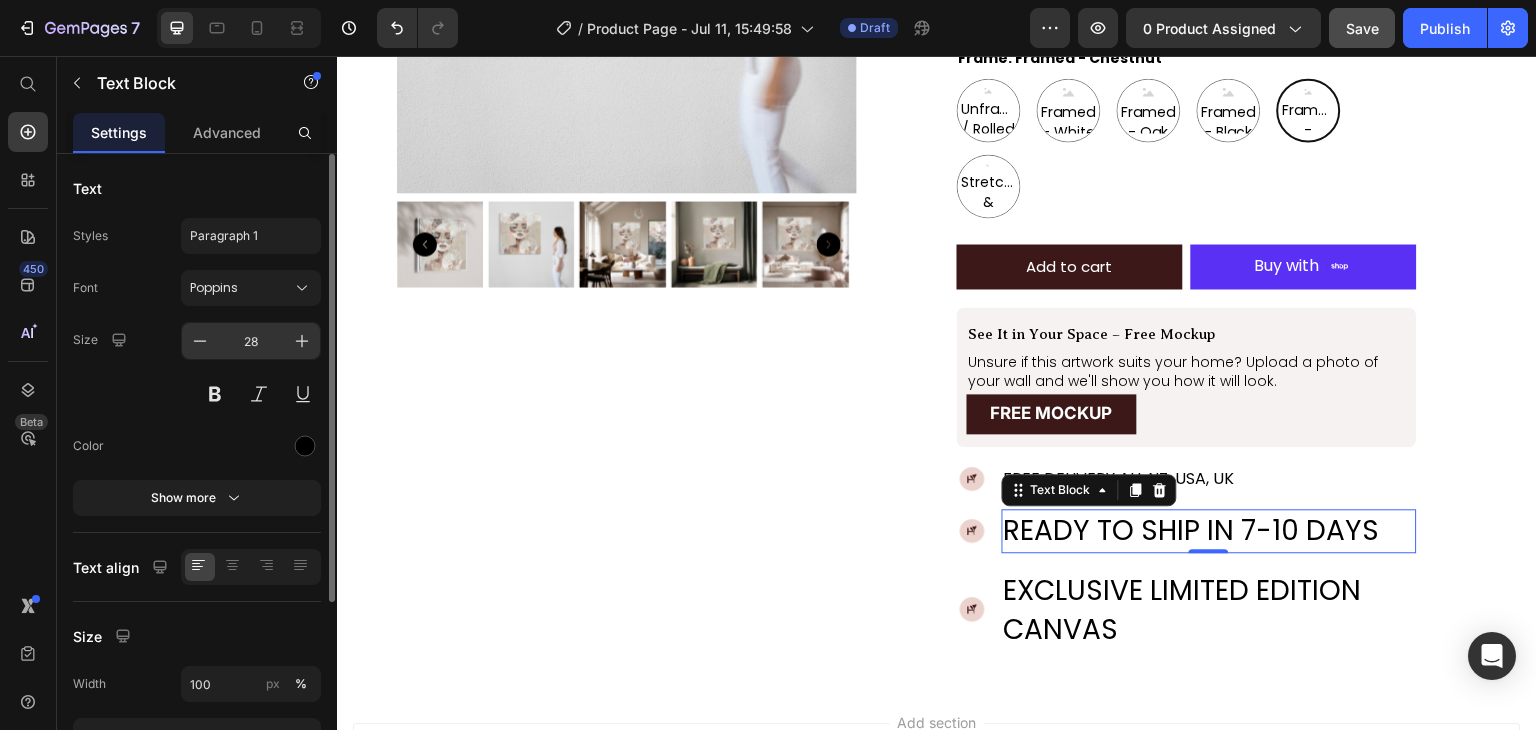 click on "28" at bounding box center [251, 341] 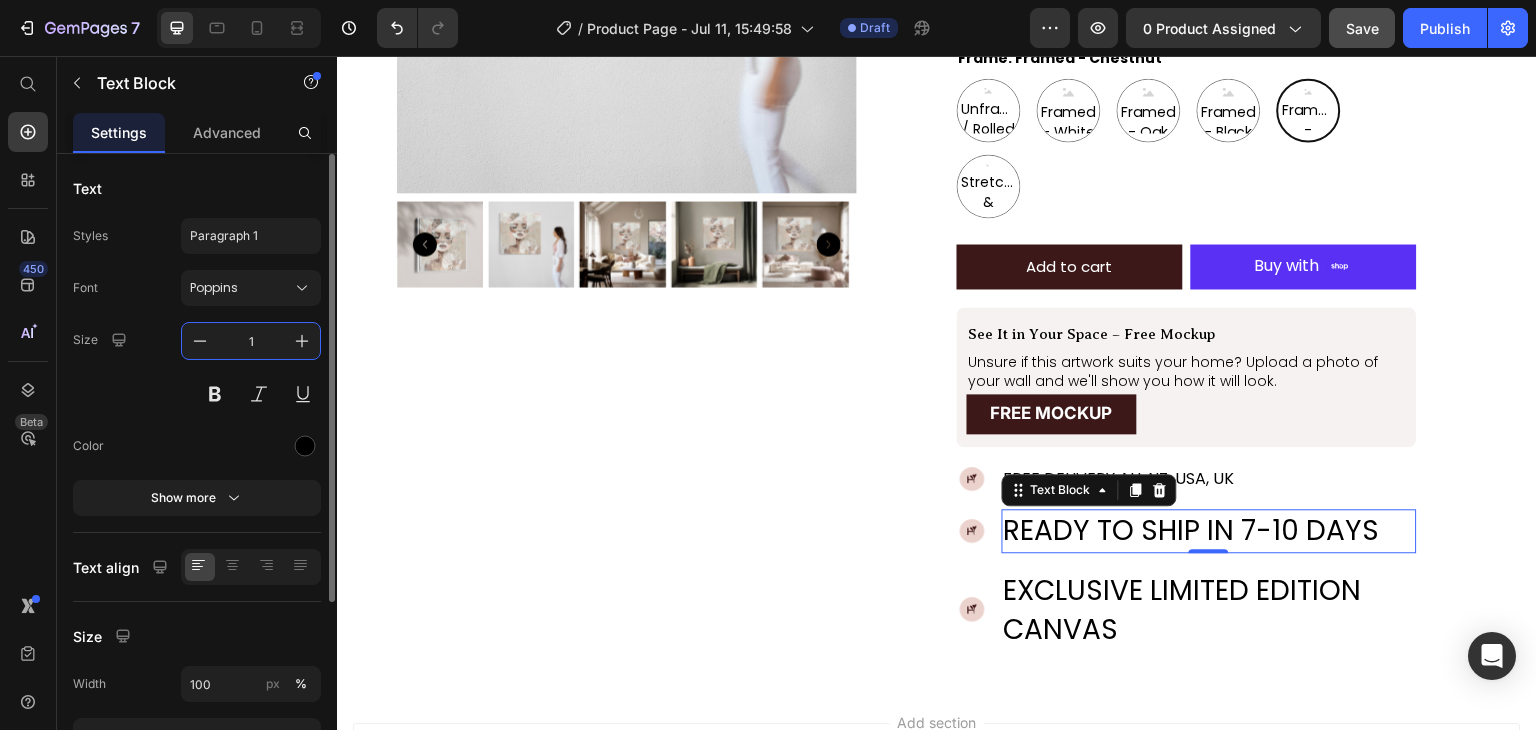 type on "16" 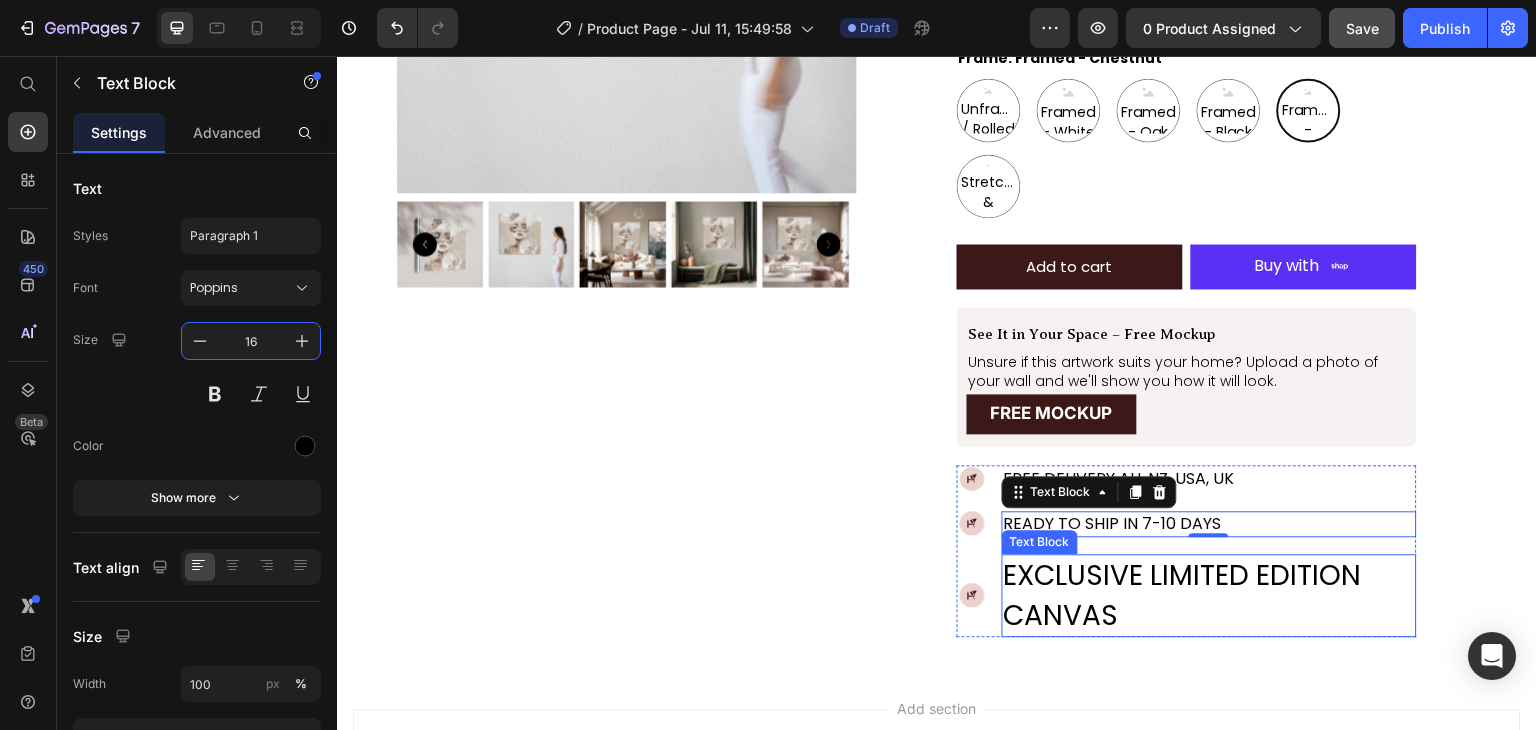 click on "EXCLUSIVE LIMITED EDITION CANVAS" at bounding box center (1209, 595) 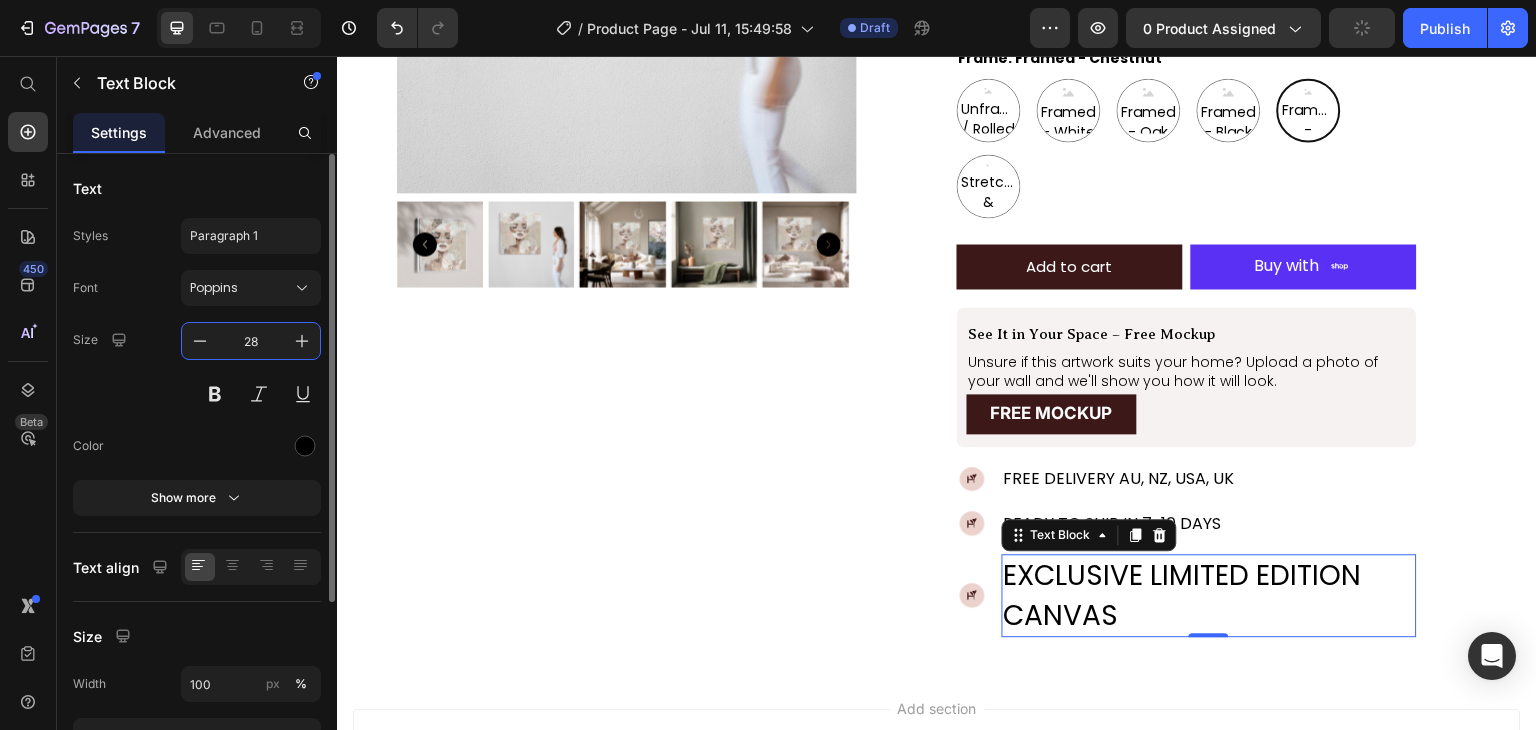 click on "28" at bounding box center [251, 341] 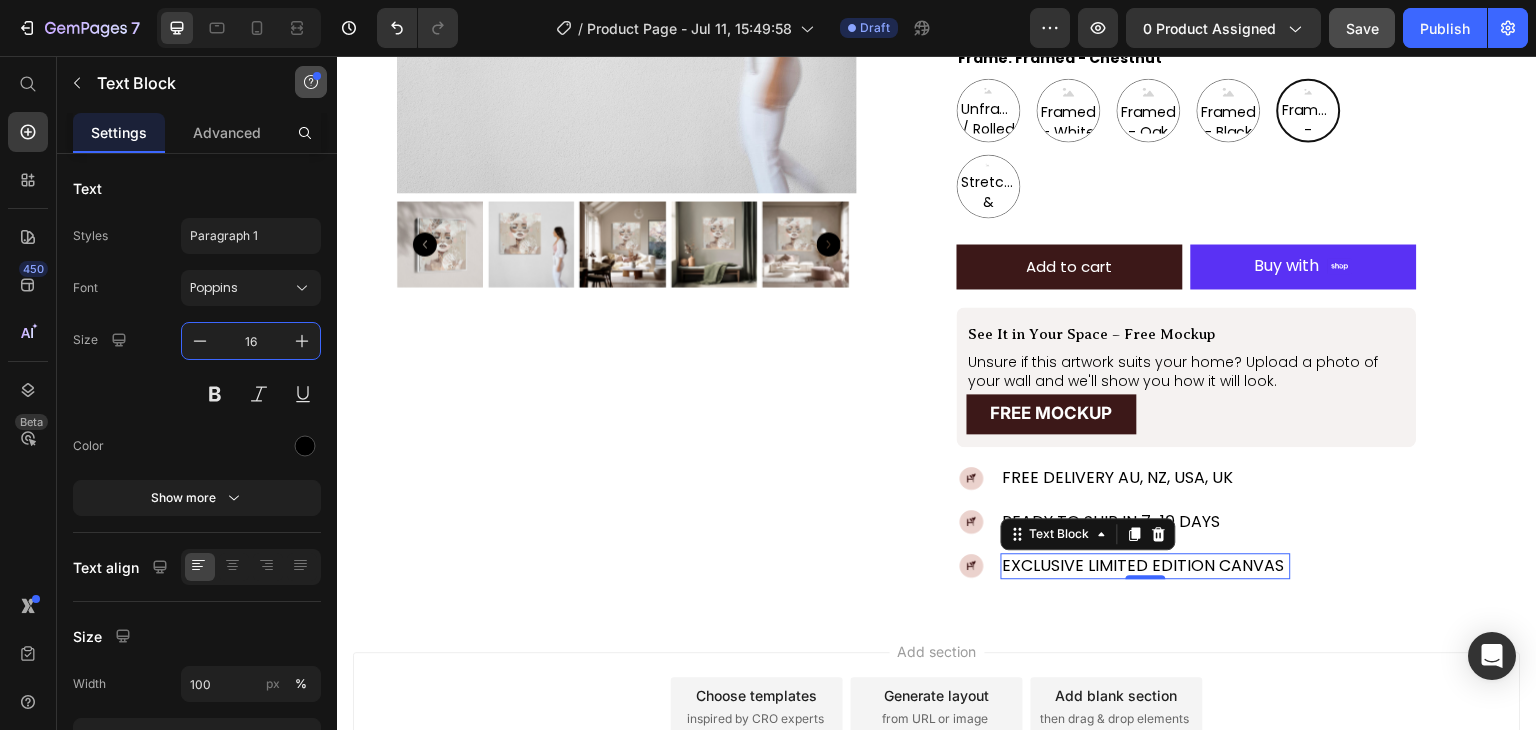 type on "16" 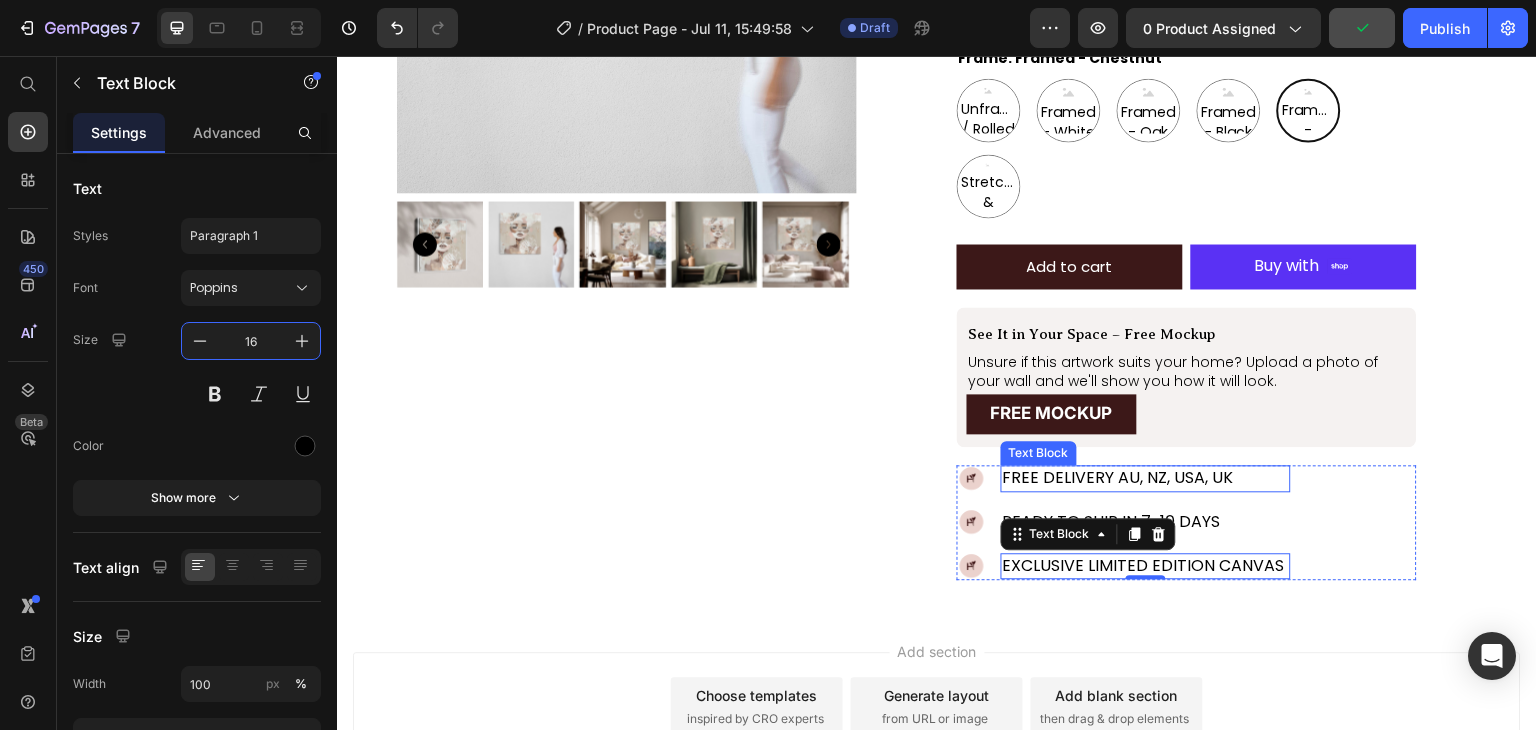 click on "FREE DELIVERY AU, NZ, USA, UK" at bounding box center (1146, 478) 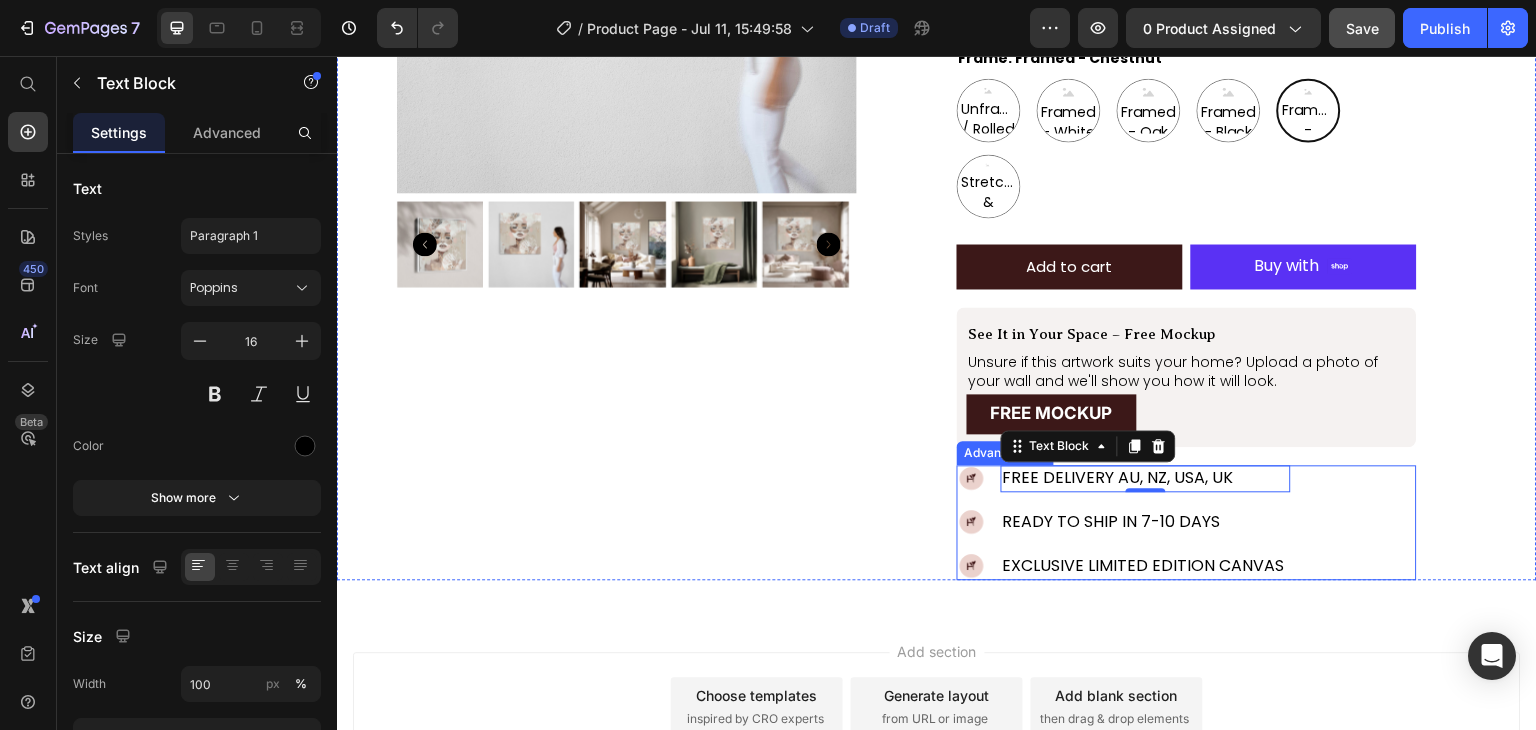 click on "Image FREE DELIVERY AU, NZ, USA, UK Text Block   0 Image READY TO SHIP IN 7-10 DAYS Text Block Image EXCLUSIVE LIMITED EDITION CANVAS Text Block" at bounding box center (1187, 522) 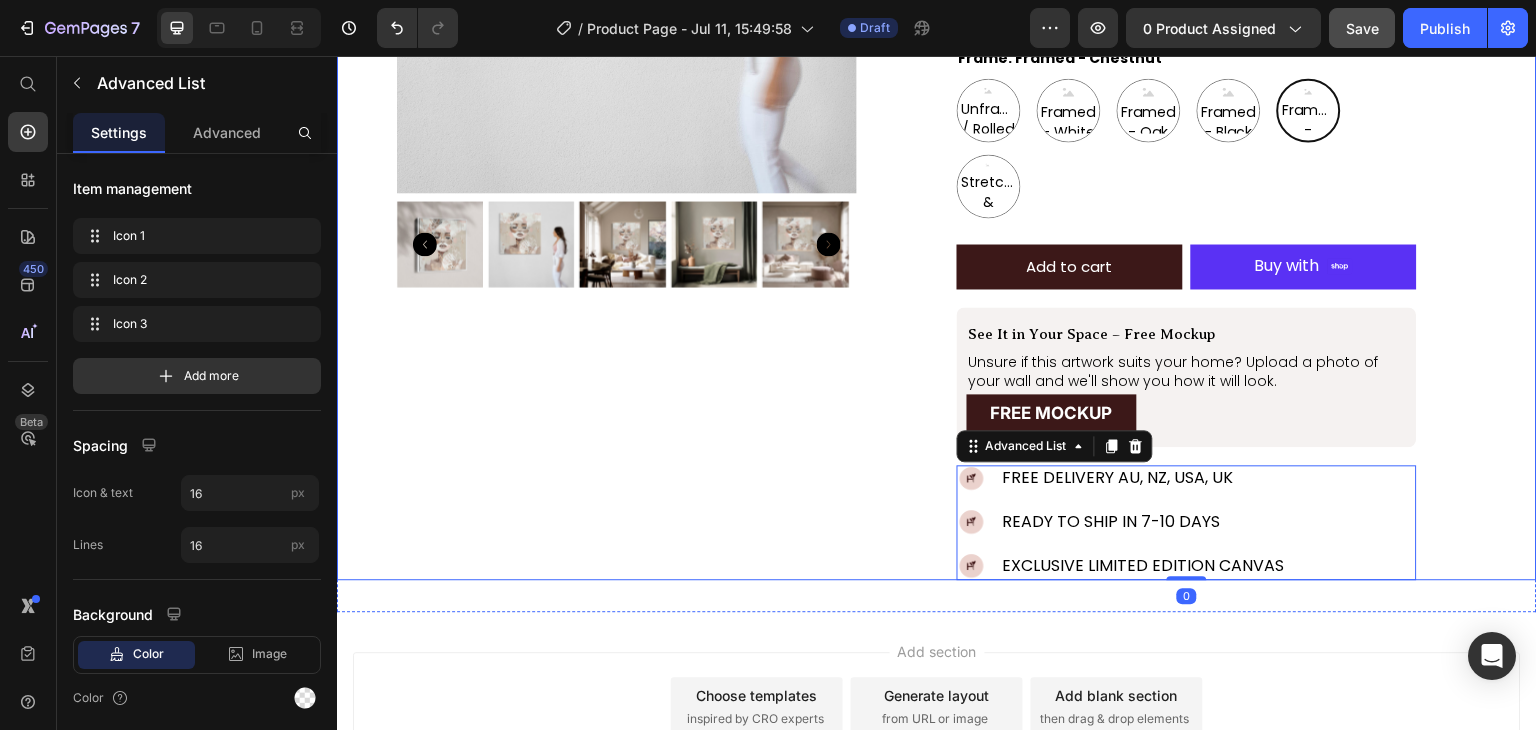 click on "Product Images Aiyana Product Title Icon Icon Icon Icon Icon Icon List 1 review Text Block Row $199.00 Product Price Row Image Halcyon is a soft, radiant celebration of life in full bloom—a golden moment held in stillness. Text Block Row Size 16X16IN / 40X40CM 20X20IN / 50X50CM 26X26IN / 66X66CM 38X38IN / 96X96CM 48X48IN / 122X122CM Frame: Framed - Chestnut Unframed / Rolled Canvas Unframed / Rolled Canvas Unframed / Rolled Canvas Framed - White Framed - White Framed - White Framed - Oak Framed - Oak Framed - Oak Framed - Black Framed - Black Framed - Black Framed - Chestnut Framed - Chestnut Framed - Chestnut Stretched & Ready to Hang Canvas Stretched & Ready to Hang Canvas Stretched & Ready to Hang Canvas Product Variants & Swatches Add to cart Add to Cart Shop Pay Buy with Button Row See It in Your Space – Free Mockup Text Block Unsure if this artwork suits your home? Upload a photo of your wall and we'll show you how it will look. Text Block FREE MOCKUP Button Row Image Image" at bounding box center [937, 156] 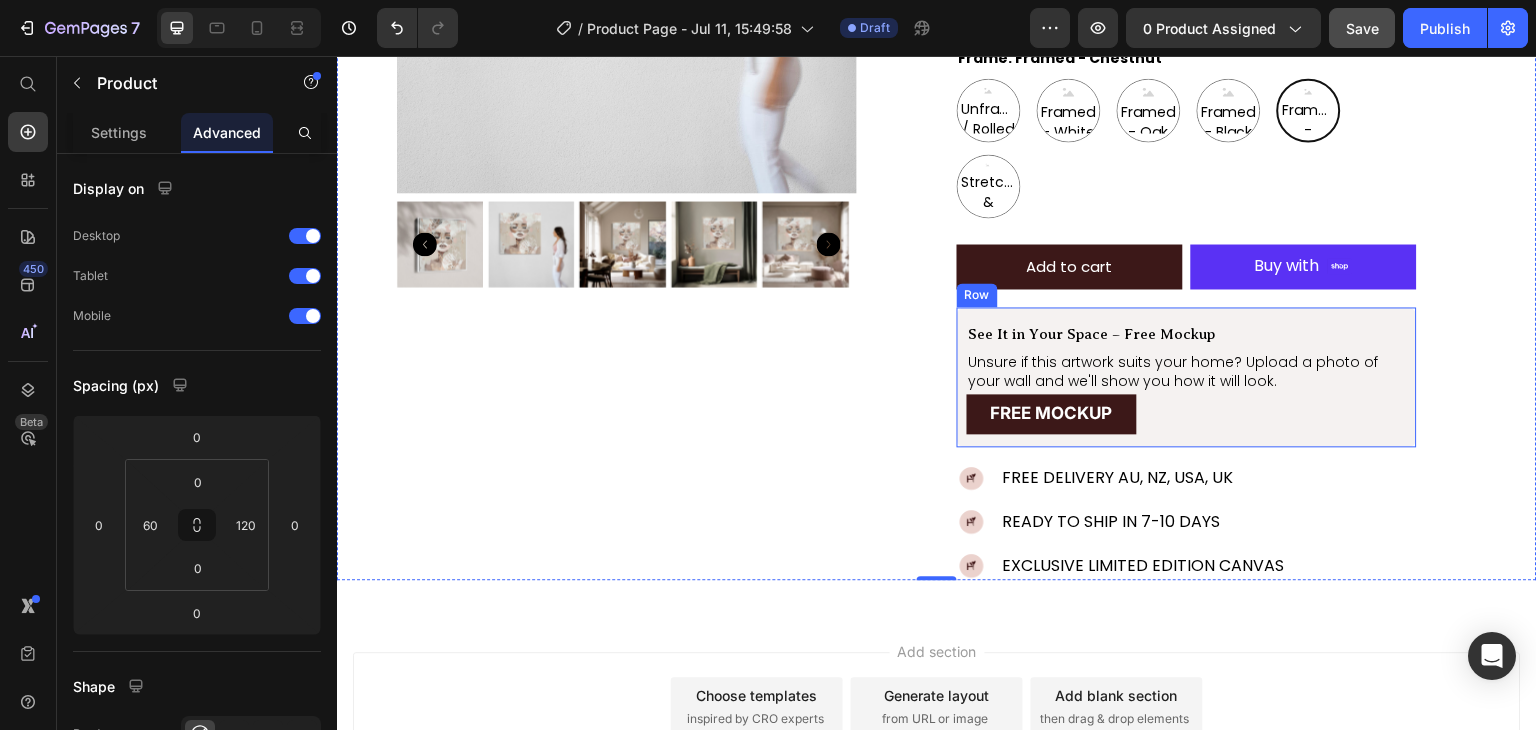 click on "See It in Your Space – Free Mockup Text Block Unsure if this artwork suits your home? Upload a photo of your wall and we'll show you how it will look. Text Block FREE MOCKUP Button" at bounding box center (1187, 384) 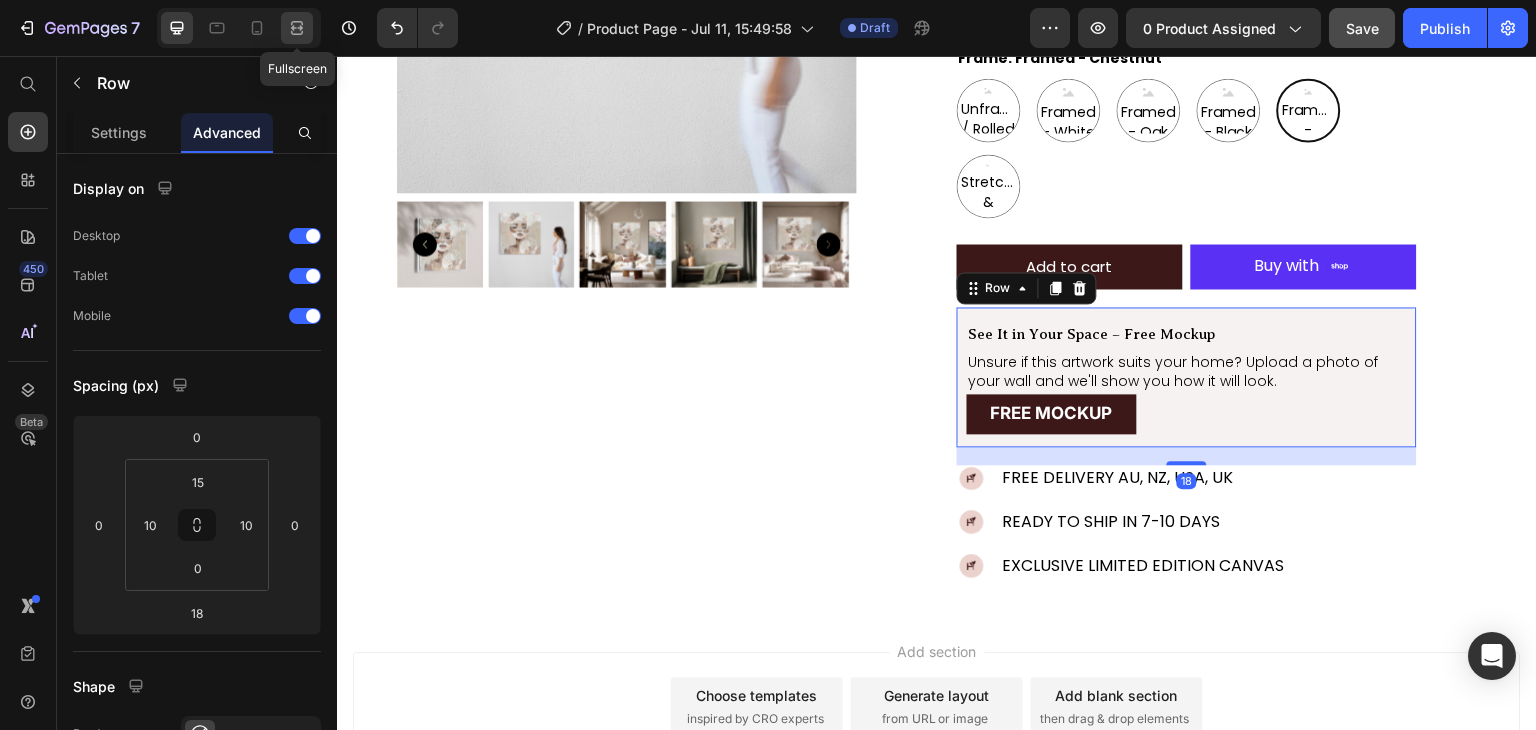 drag, startPoint x: 300, startPoint y: 28, endPoint x: 784, endPoint y: 353, distance: 582.99316 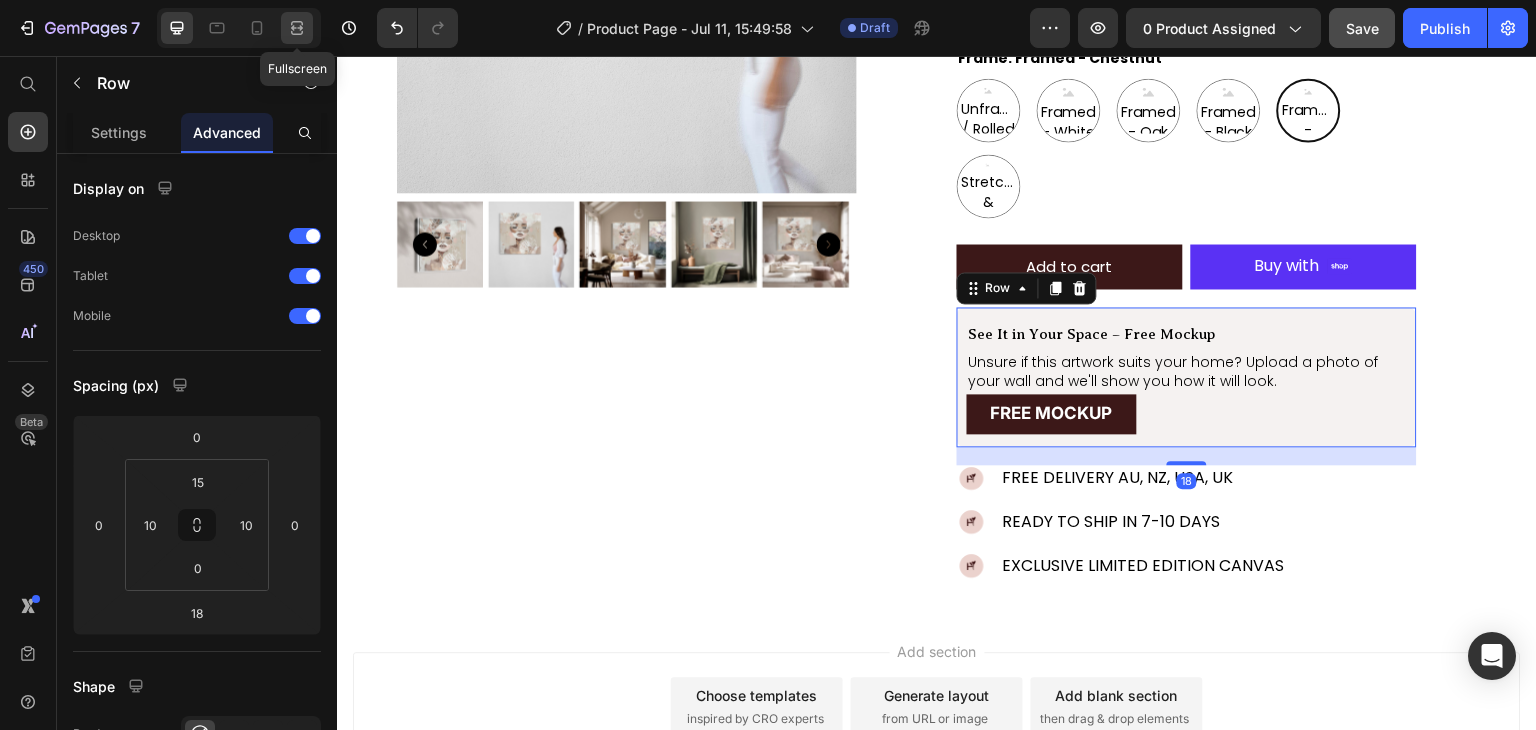 click 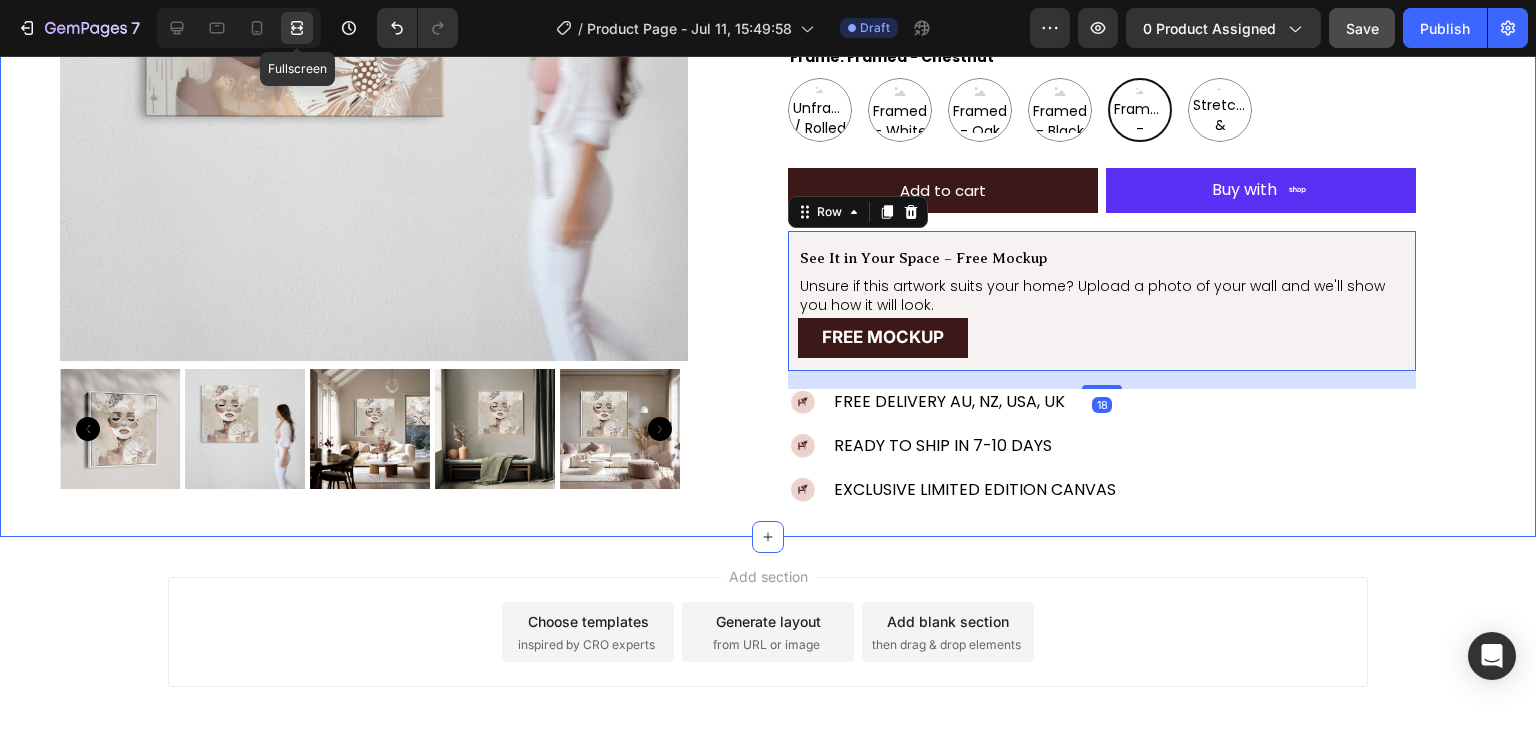click on "Product Images Aiyana Product Title Icon Icon Icon Icon Icon Icon List 1 review Text Block Row $199.00 Product Price Row Image Halcyon is a soft, radiant celebration of life in full bloom—a golden moment held in stillness. Text Block Row Size 16X16IN / 40X40CM 20X20IN / 50X50CM 26X26IN / 66X66CM 38X38IN / 96X96CM 48X48IN / 122X122CM Frame: Framed - Chestnut Unframed / Rolled Canvas Unframed / Rolled Canvas Unframed / Rolled Canvas Framed - White Framed - White Framed - White Framed - Oak Framed - Oak Framed - Oak Framed - Black Framed - Black Framed - Black Framed - Chestnut Framed - Chestnut Framed - Chestnut Stretched & Ready to Hang Canvas Stretched & Ready to Hang Canvas Stretched & Ready to Hang Canvas Product Variants & Swatches Add to cart Add to Cart Shop Pay Buy with Button Row See It in Your Space – Free Mockup Text Block Unsure if this artwork suits your home? Upload a photo of your wall and we'll show you how it will look. Text Block FREE MOCKUP Button Row   18 Image" at bounding box center [768, 119] 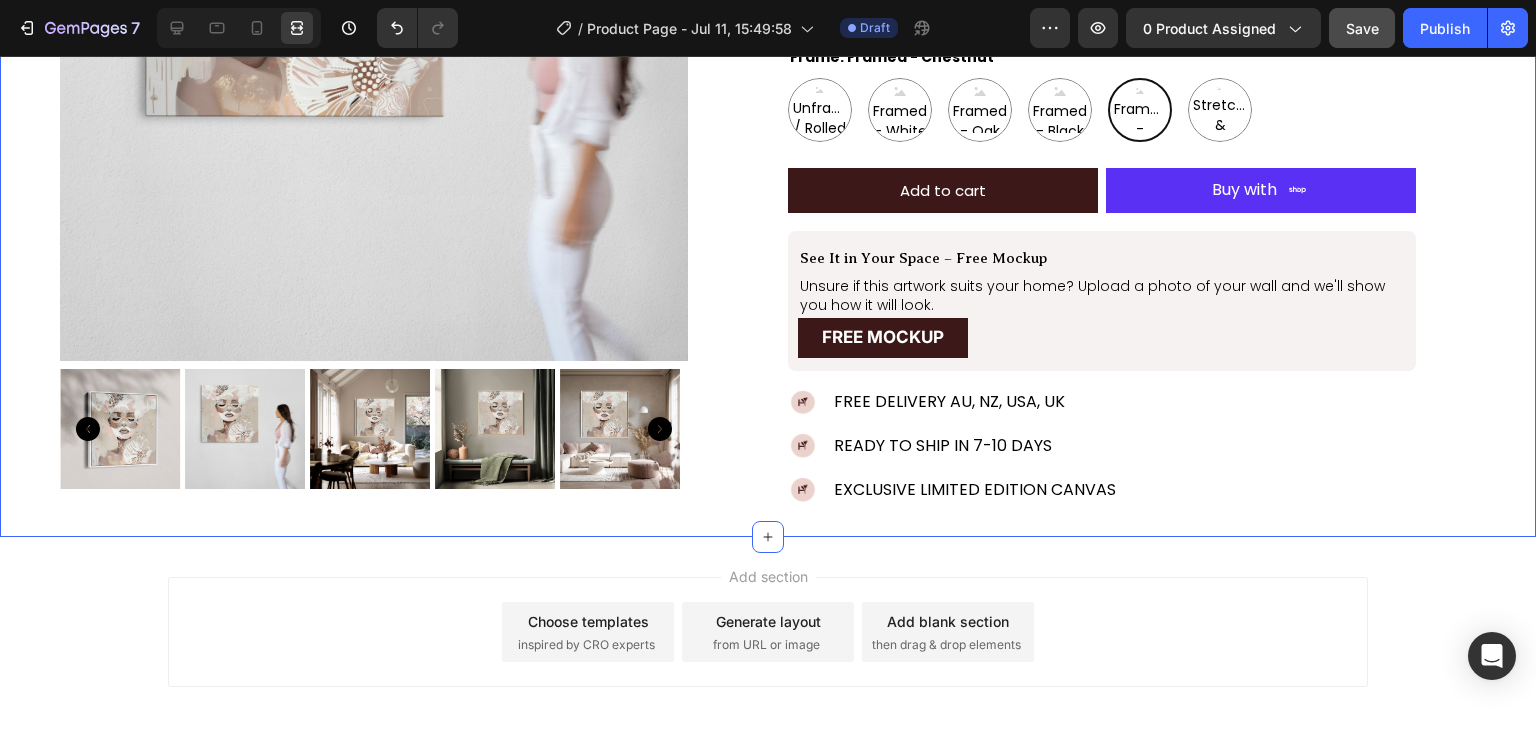 click on "Product Images Aiyana Product Title Icon Icon Icon Icon Icon Icon List 1 review Text Block Row $199.00 Product Price Row Image Halcyon is a soft, radiant celebration of life in full bloom—a golden moment held in stillness. Text Block Row Size 16X16IN / 40X40CM 20X20IN / 50X50CM 26X26IN / 66X66CM 38X38IN / 96X96CM 48X48IN / 122X122CM Frame: Framed - Chestnut Unframed / Rolled Canvas Unframed / Rolled Canvas Unframed / Rolled Canvas Framed - White Framed - White Framed - White Framed - Oak Framed - Oak Framed - Oak Framed - Black Framed - Black Framed - Black Framed - Chestnut Framed - Chestnut Framed - Chestnut Stretched & Ready to Hang Canvas Stretched & Ready to Hang Canvas Stretched & Ready to Hang Canvas Product Variants & Swatches Add to cart Add to Cart Shop Pay Buy with Button Row See It in Your Space – Free Mockup Text Block Unsure if this artwork suits your home? Upload a photo of your wall and we'll show you how it will look. Text Block FREE MOCKUP Button Row Image Image" at bounding box center [768, 119] 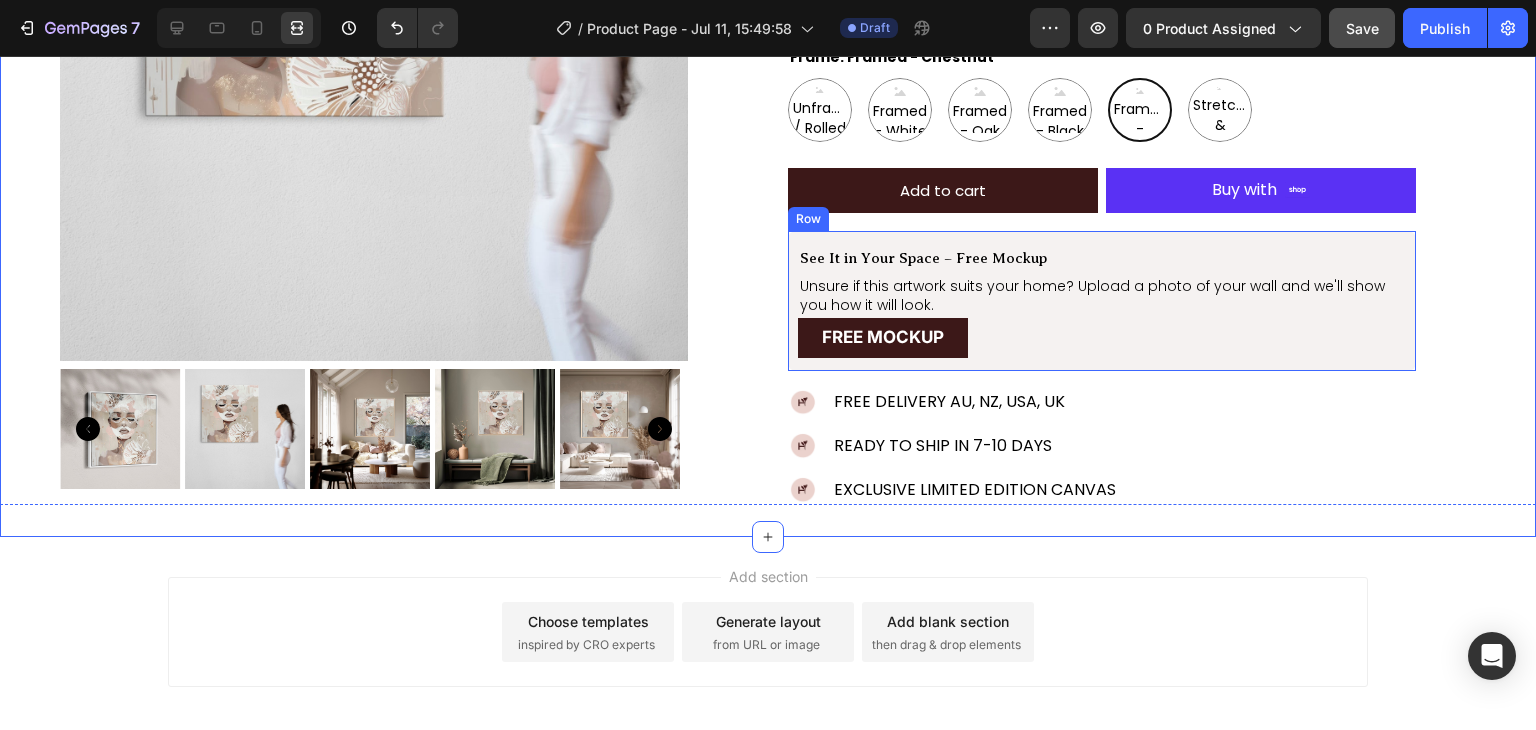 click on "See It in Your Space – Free Mockup Text Block Unsure if this artwork suits your home? Upload a photo of your wall and we'll show you how it will look. Text Block FREE MOCKUP Button" at bounding box center (1102, 308) 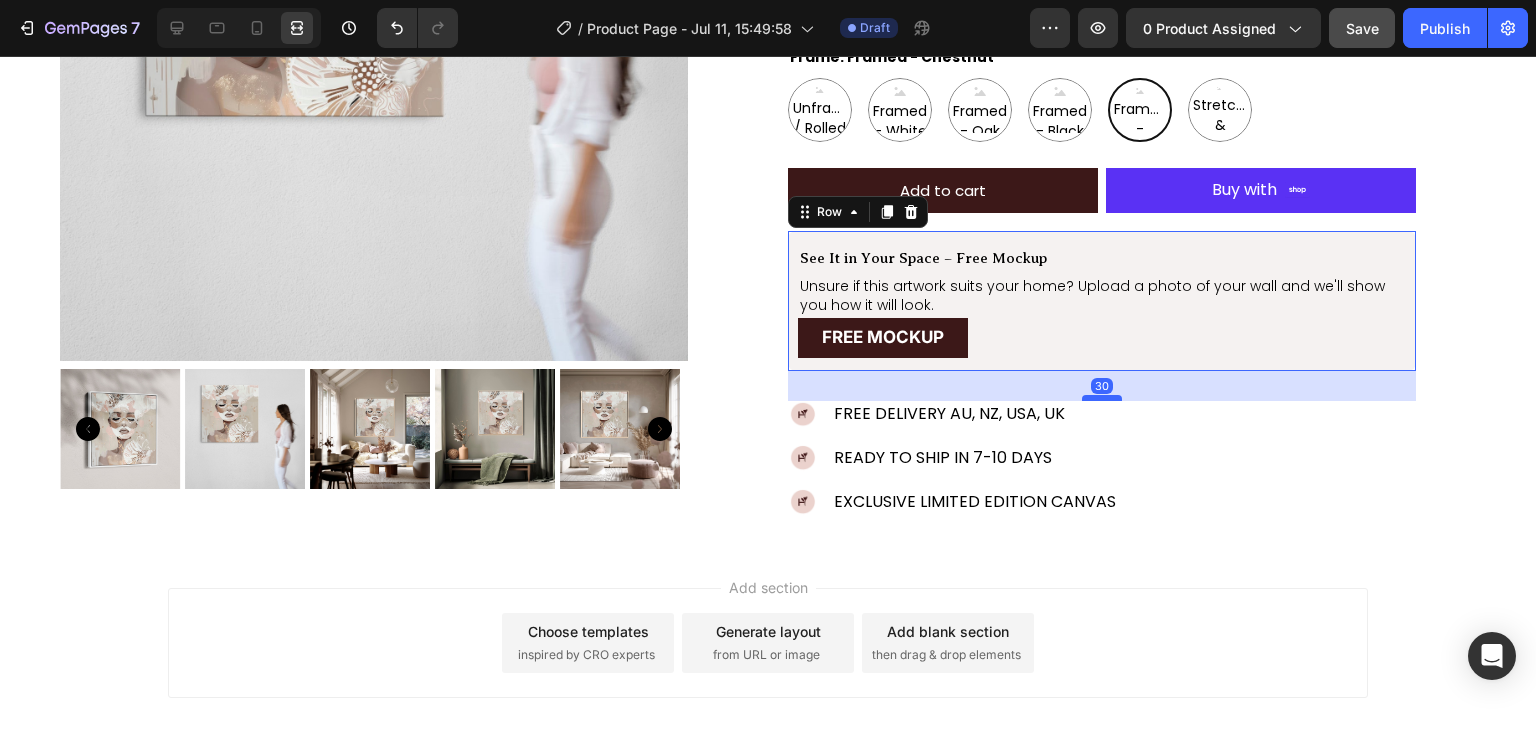 drag, startPoint x: 1083, startPoint y: 385, endPoint x: 1084, endPoint y: 397, distance: 12.0415945 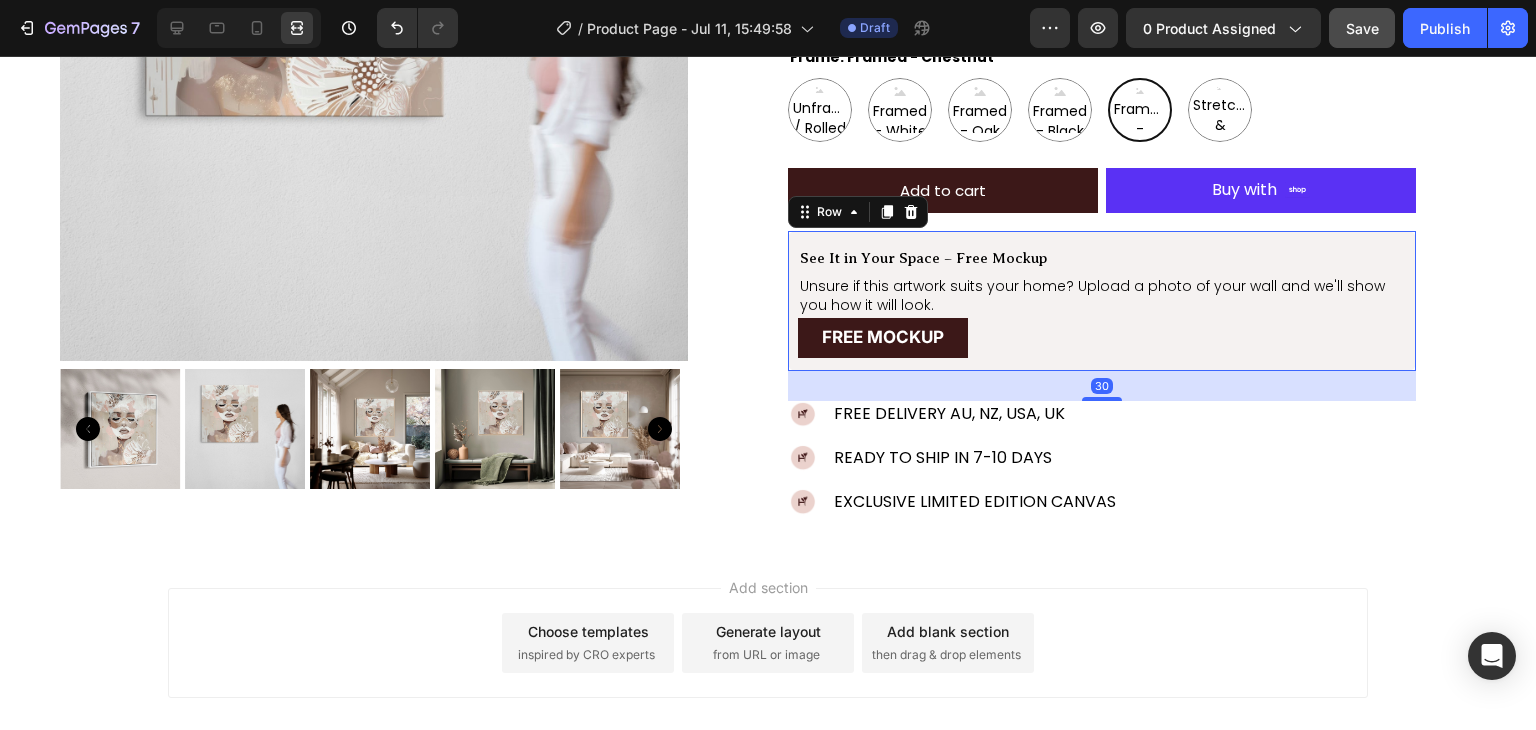type on "30" 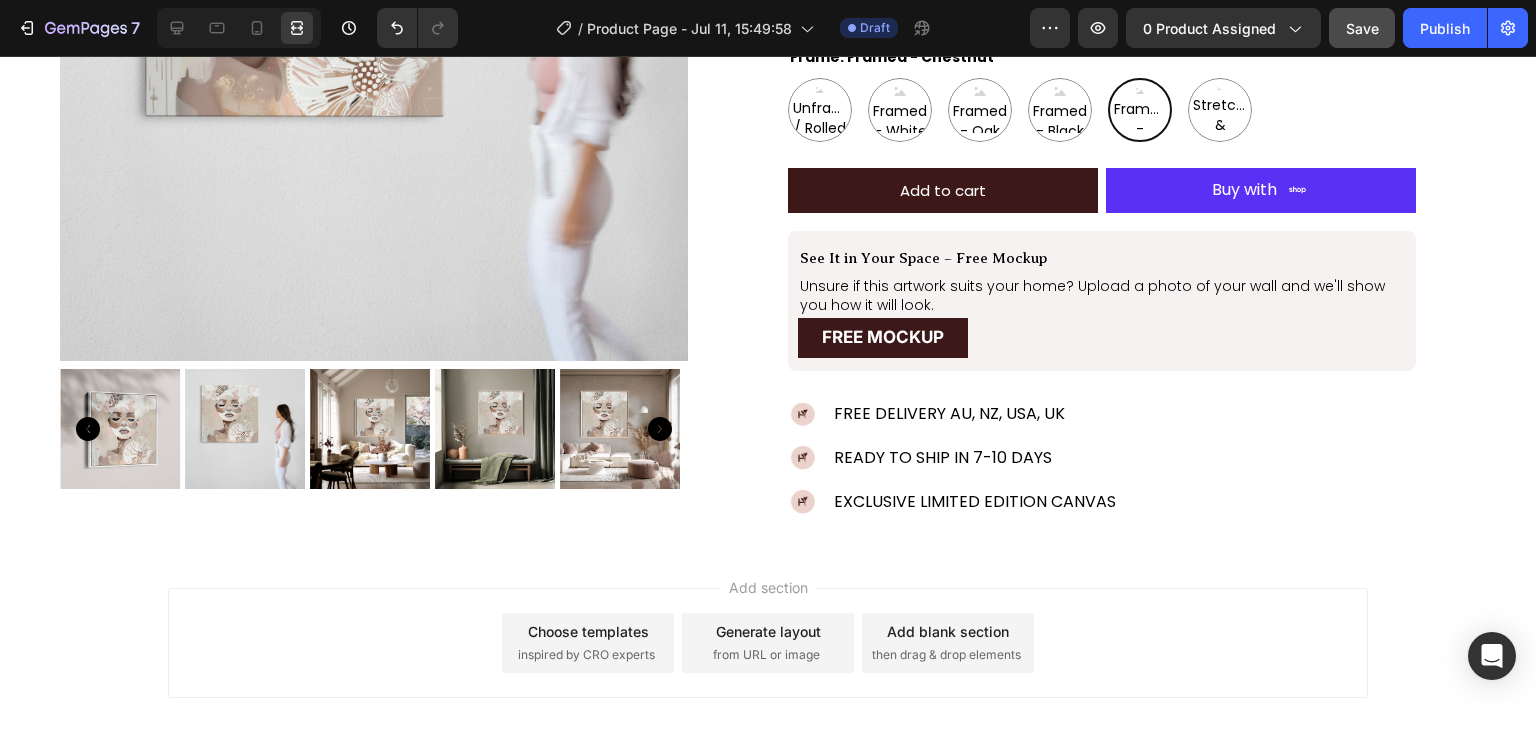 click on "Add section Choose templates inspired by CRO experts Generate layout from URL or image Add blank section then drag & drop elements" at bounding box center [768, 671] 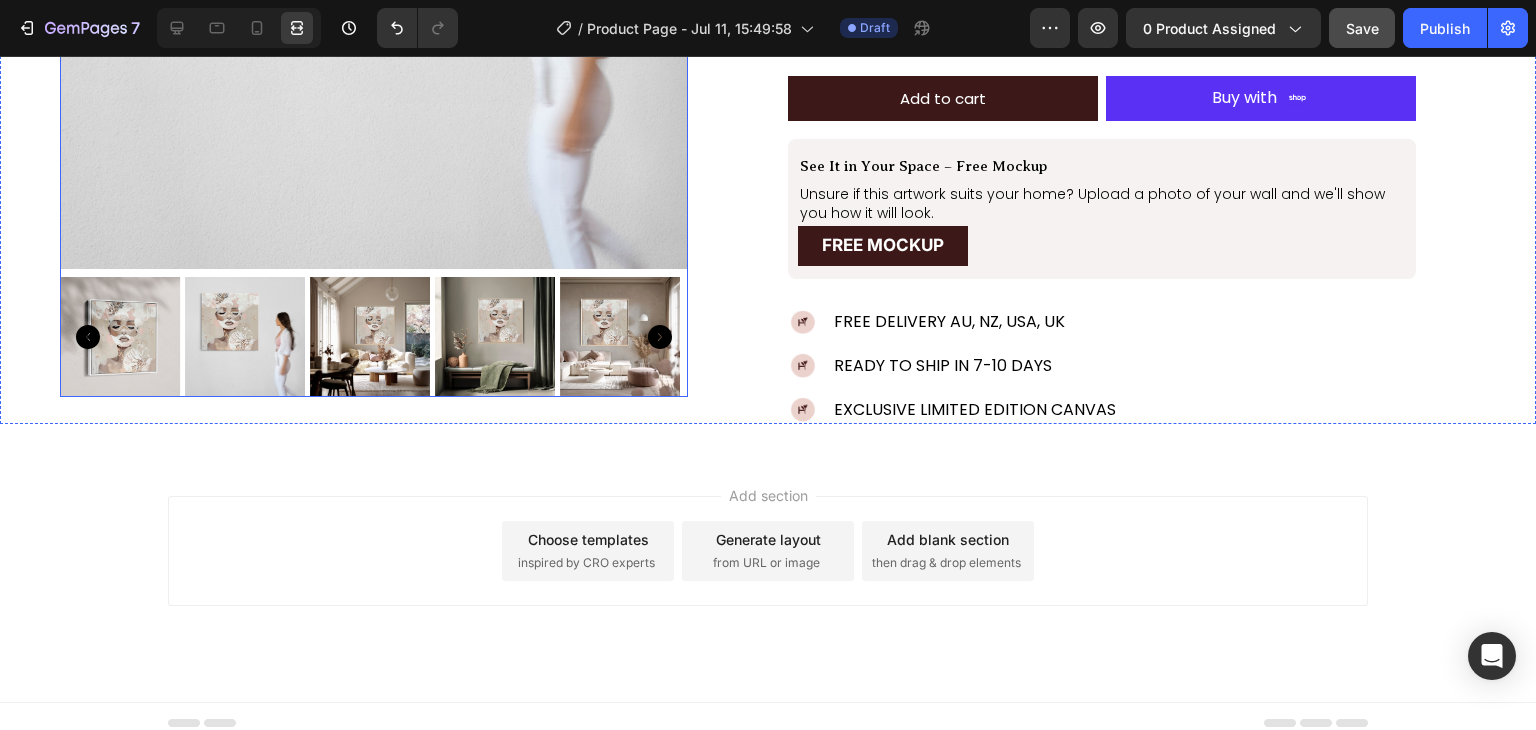scroll, scrollTop: 490, scrollLeft: 0, axis: vertical 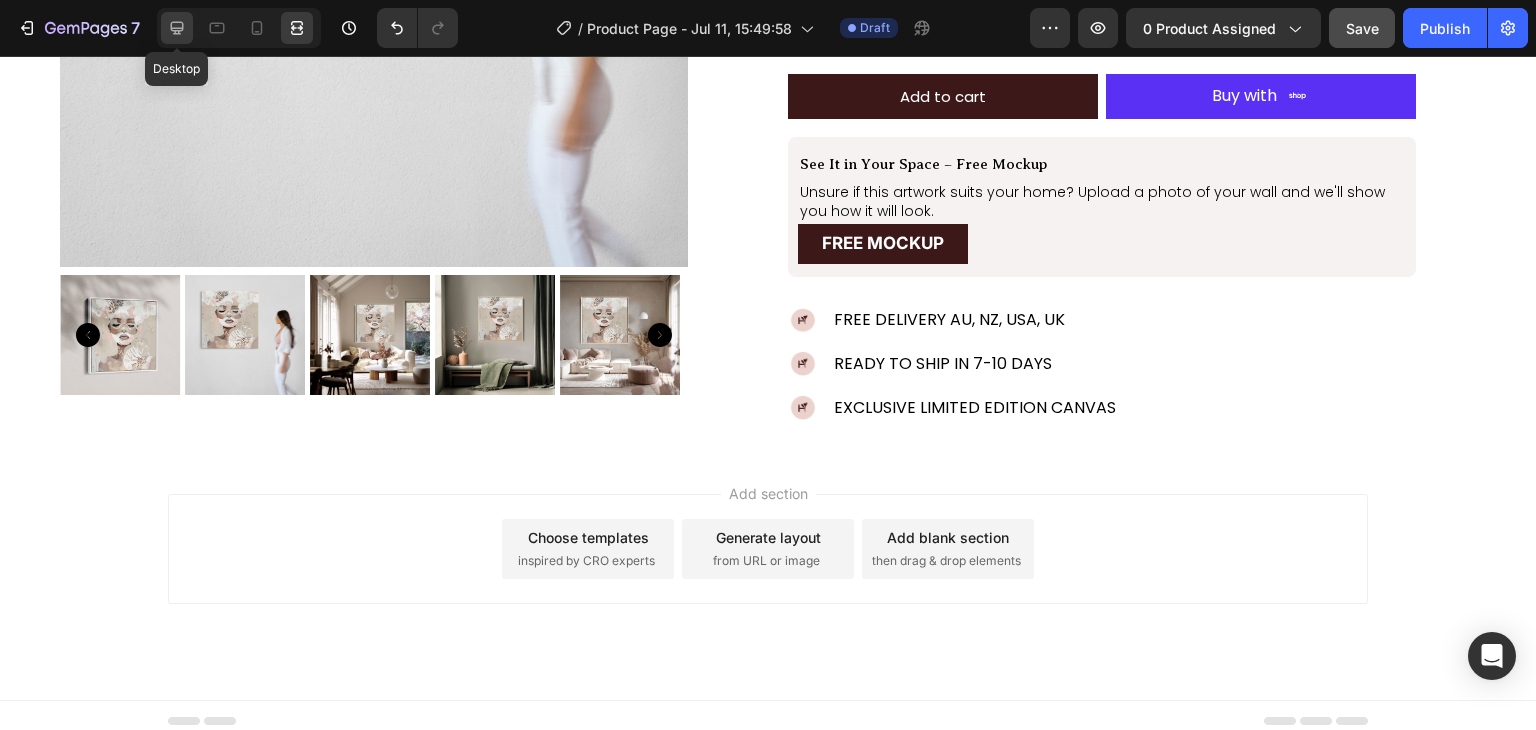 click 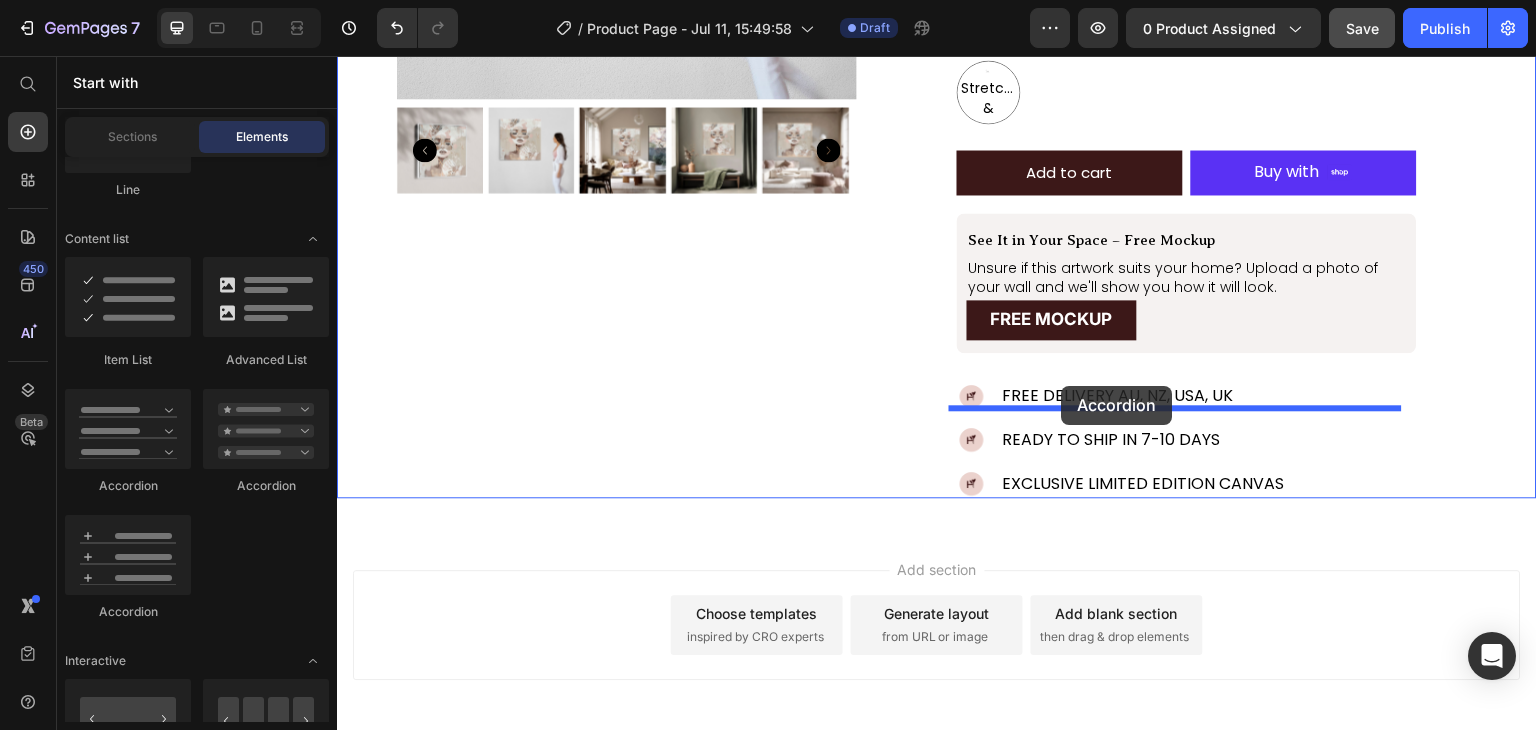 drag, startPoint x: 447, startPoint y: 474, endPoint x: 1062, endPoint y: 386, distance: 621.26404 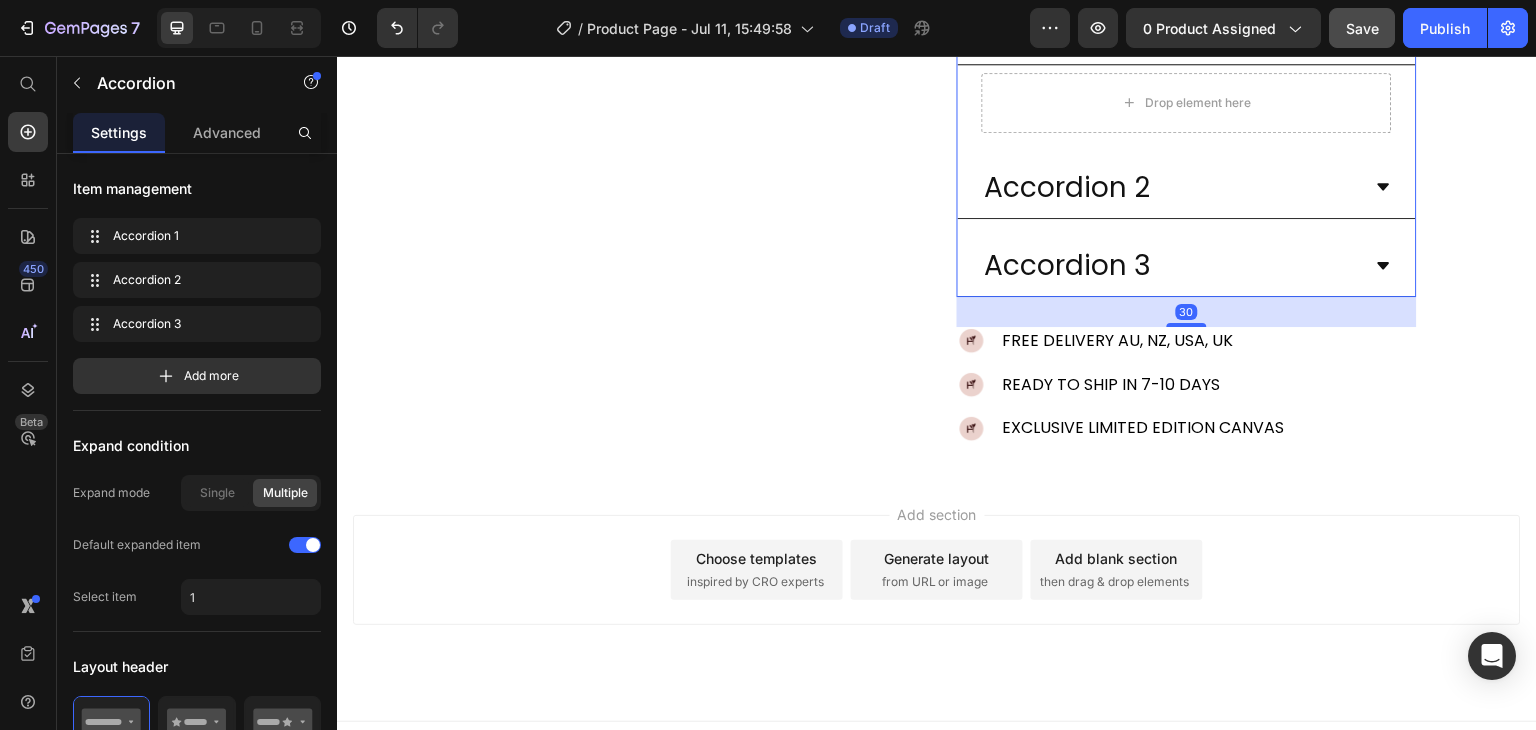 scroll, scrollTop: 886, scrollLeft: 0, axis: vertical 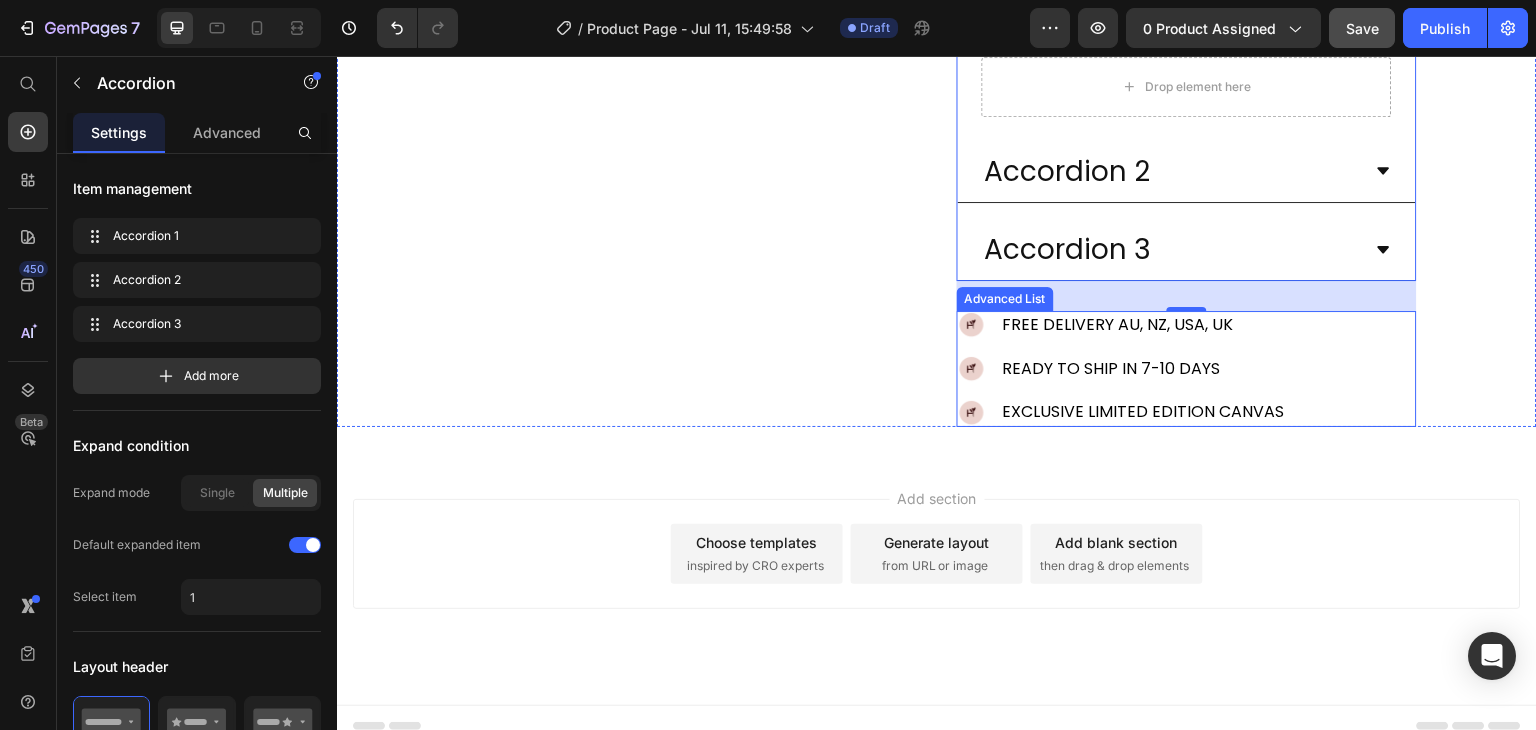 click on "Image FREE DELIVERY AU, NZ, USA, UK Text Block Image READY TO SHIP IN 7-10 DAYS Text Block Image EXCLUSIVE LIMITED EDITION CANVAS Text Block" at bounding box center (1187, 368) 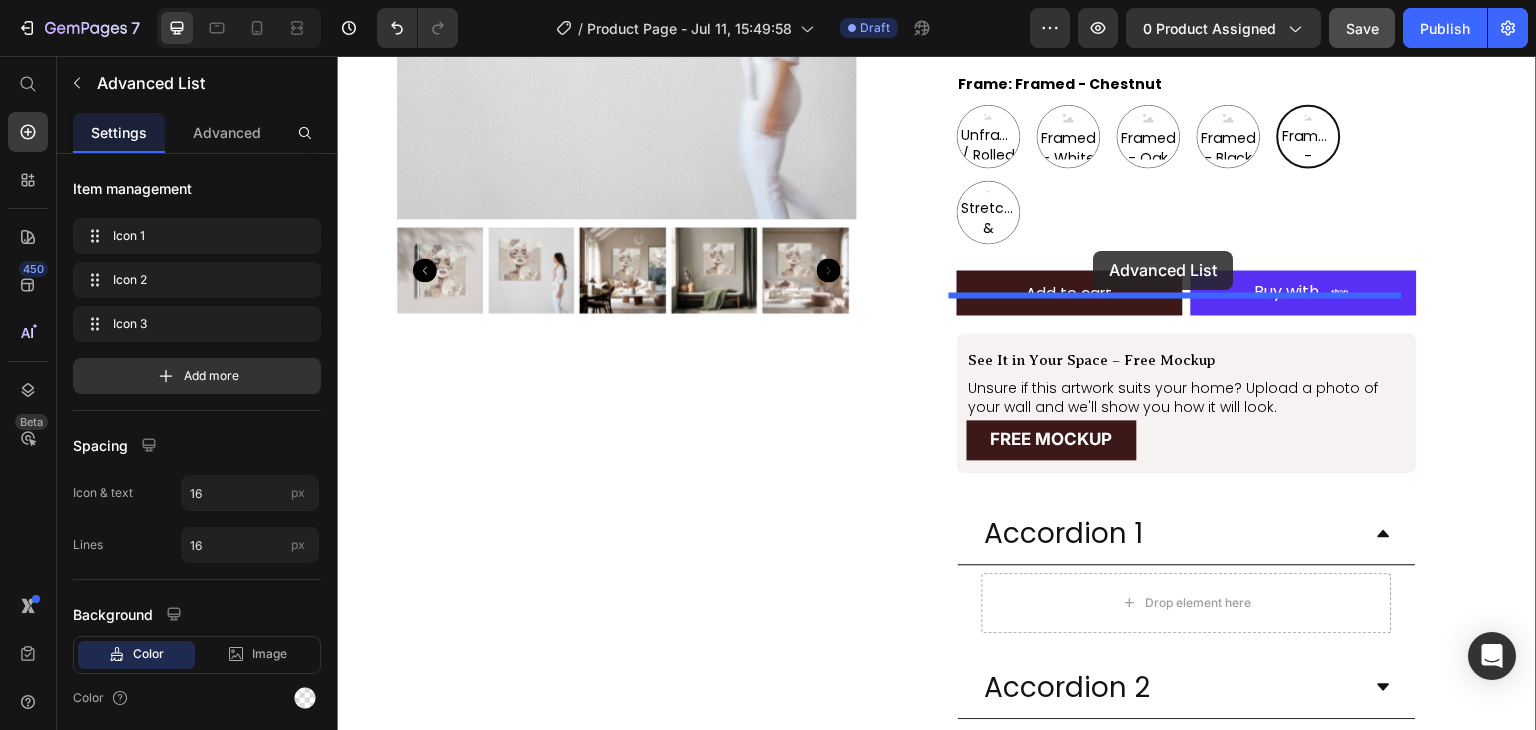 scroll, scrollTop: 332, scrollLeft: 0, axis: vertical 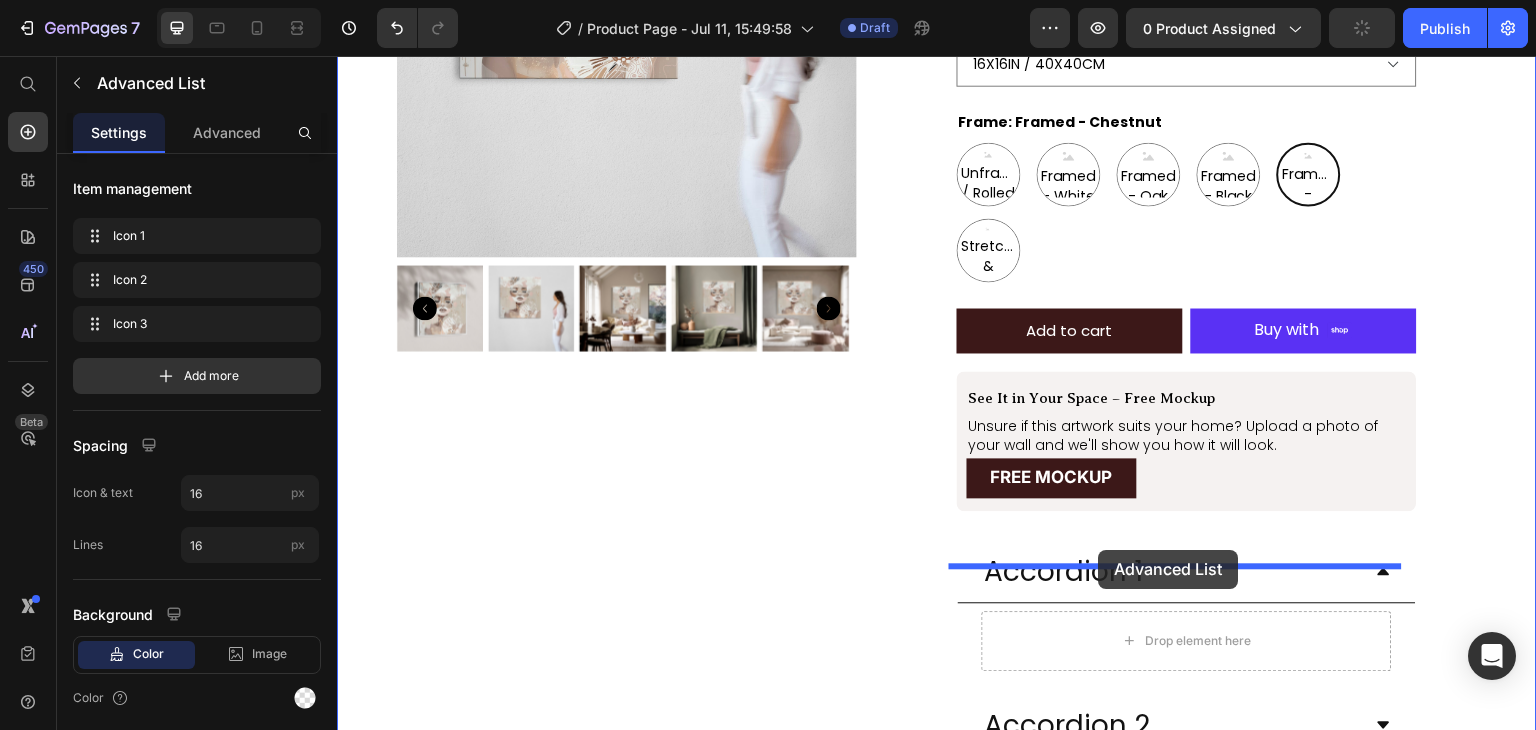 drag, startPoint x: 1037, startPoint y: 316, endPoint x: 1099, endPoint y: 550, distance: 242.07437 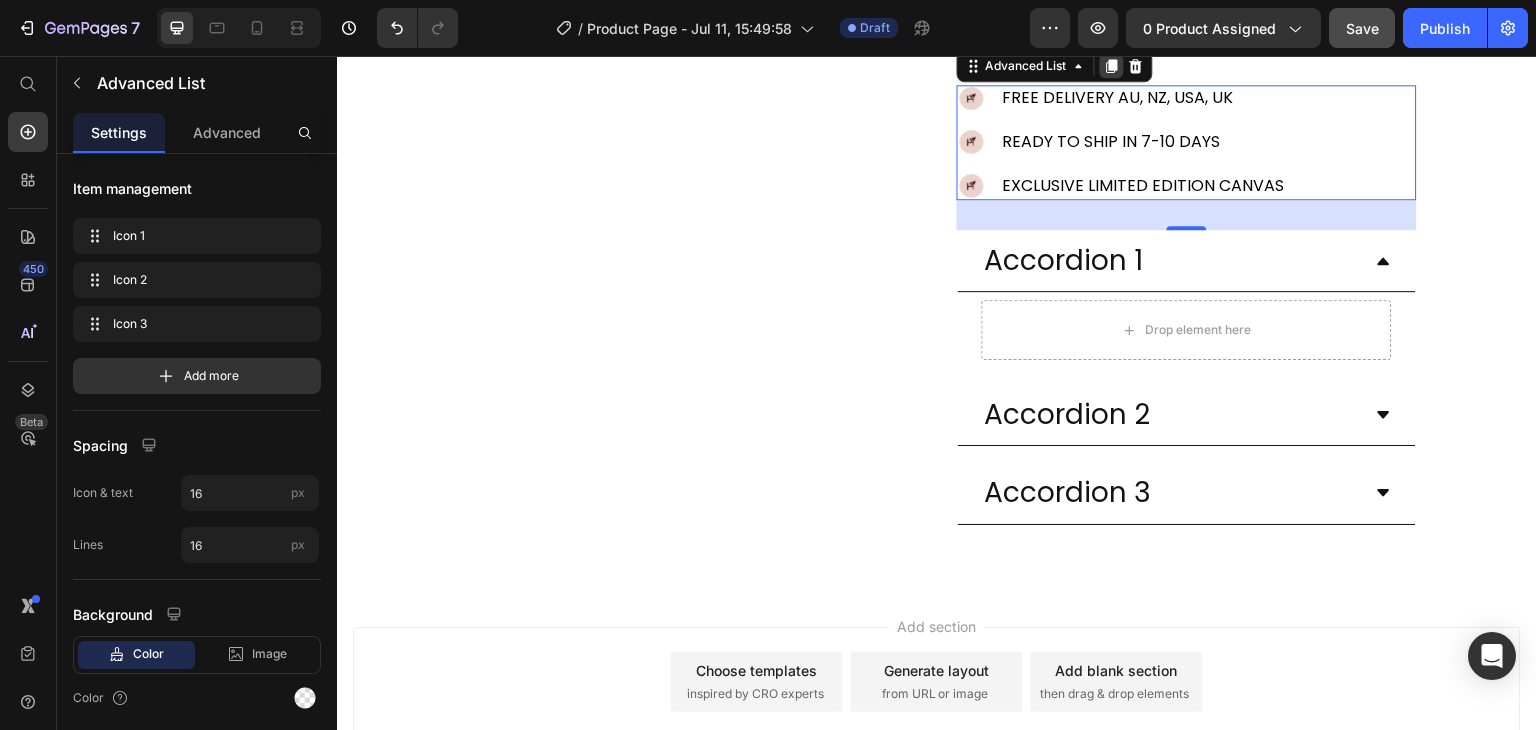scroll, scrollTop: 768, scrollLeft: 0, axis: vertical 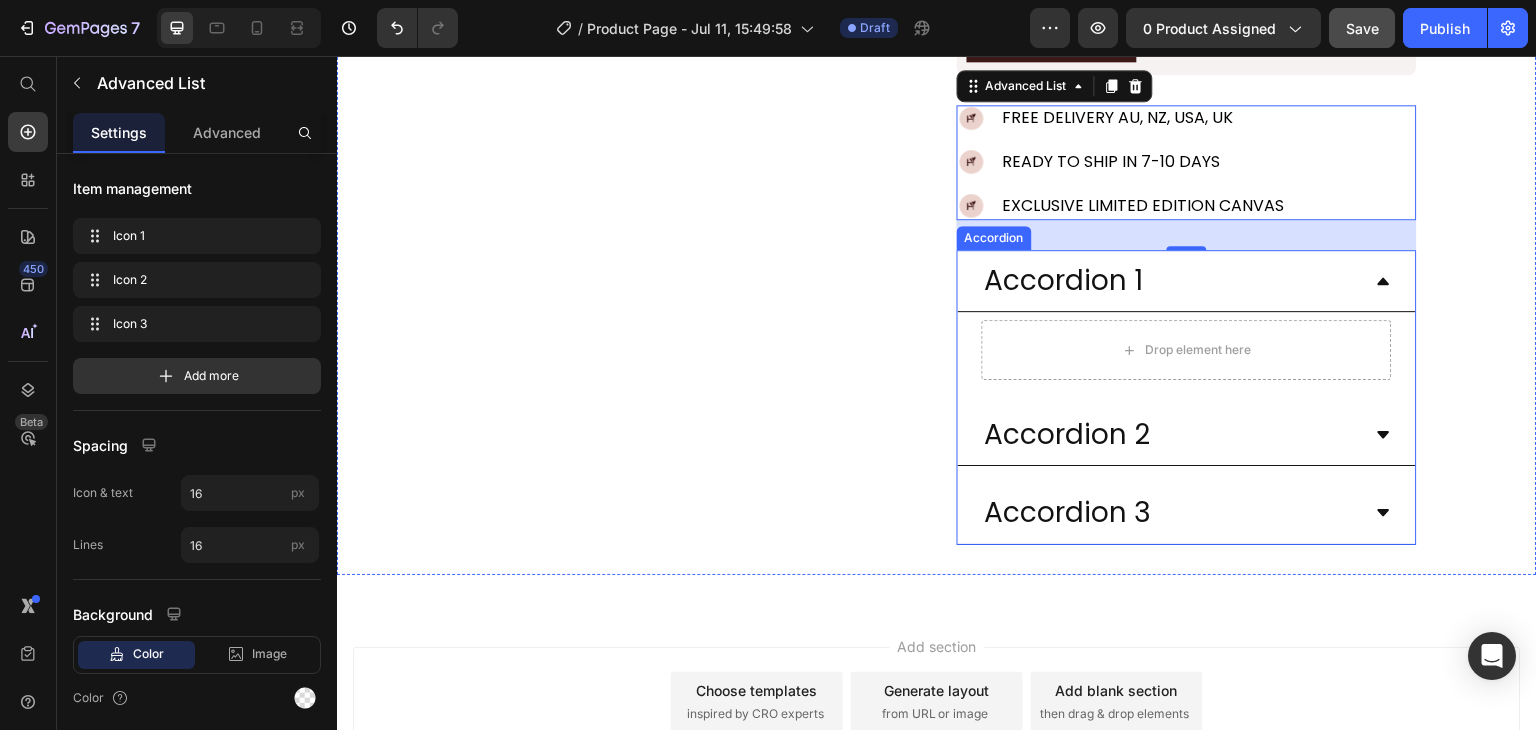 click on "Accordion 1" at bounding box center [1064, 280] 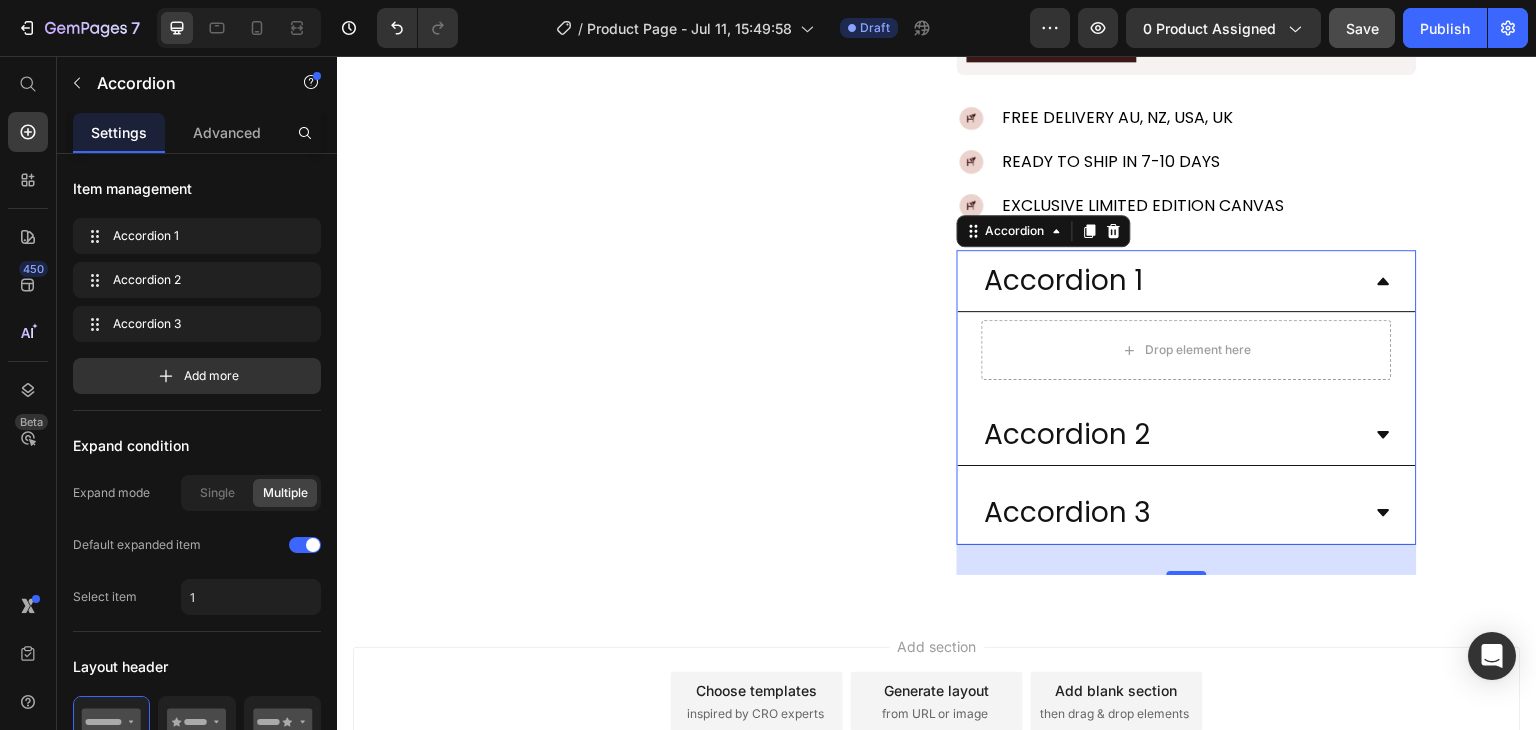 click on "Accordion 1" at bounding box center (1064, 280) 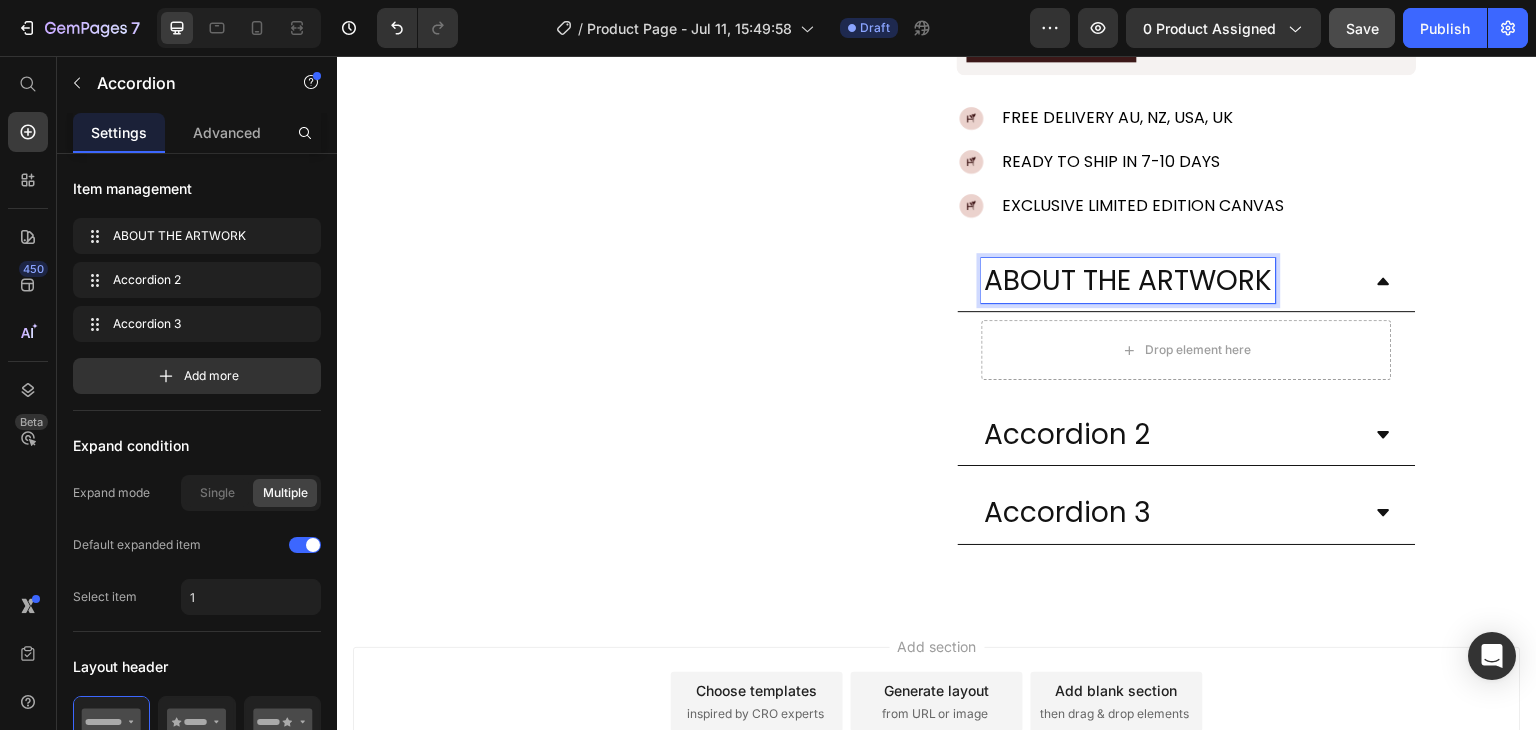 click on "ABOUT THE ARTWORK" at bounding box center [1171, 280] 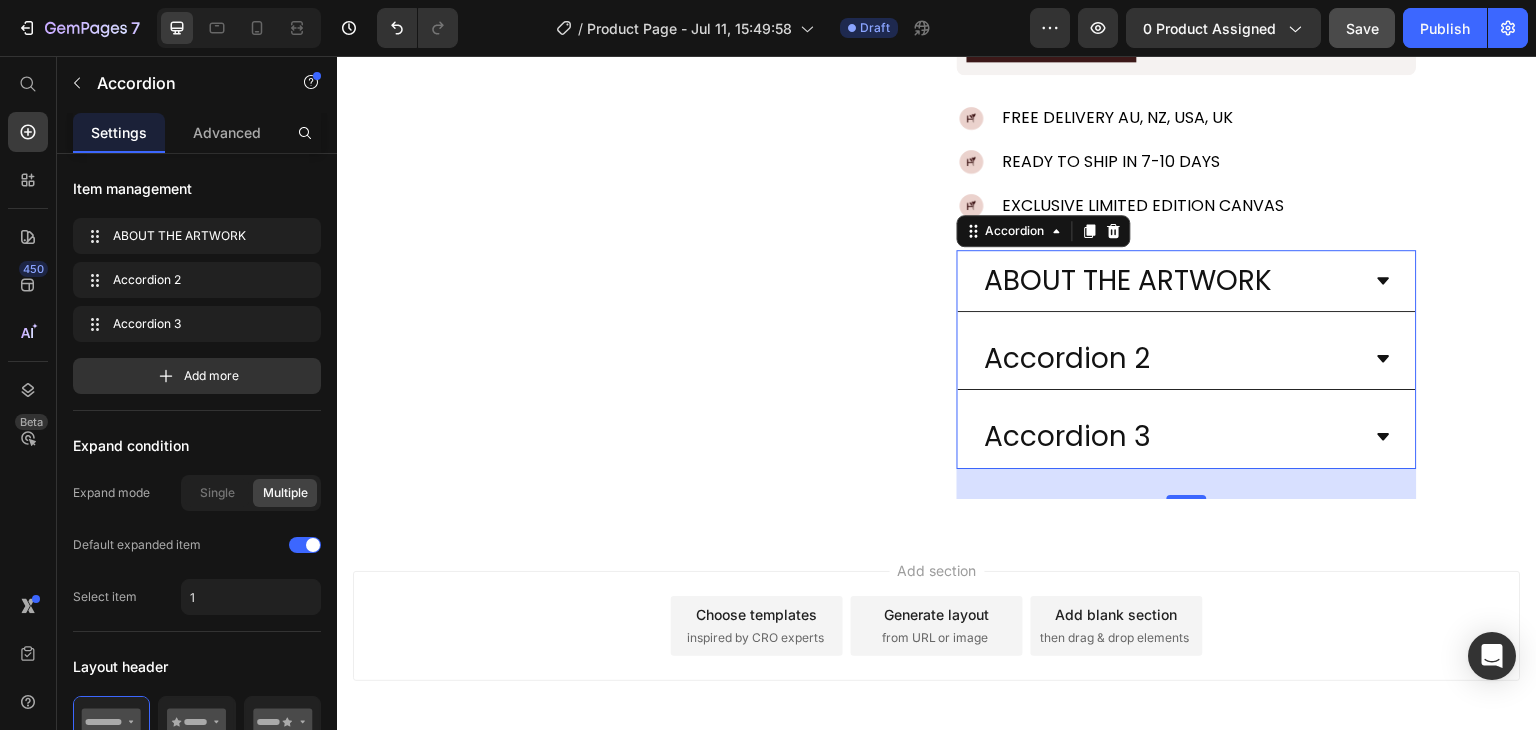 click on "ABOUT THE ARTWORK" at bounding box center [1187, 281] 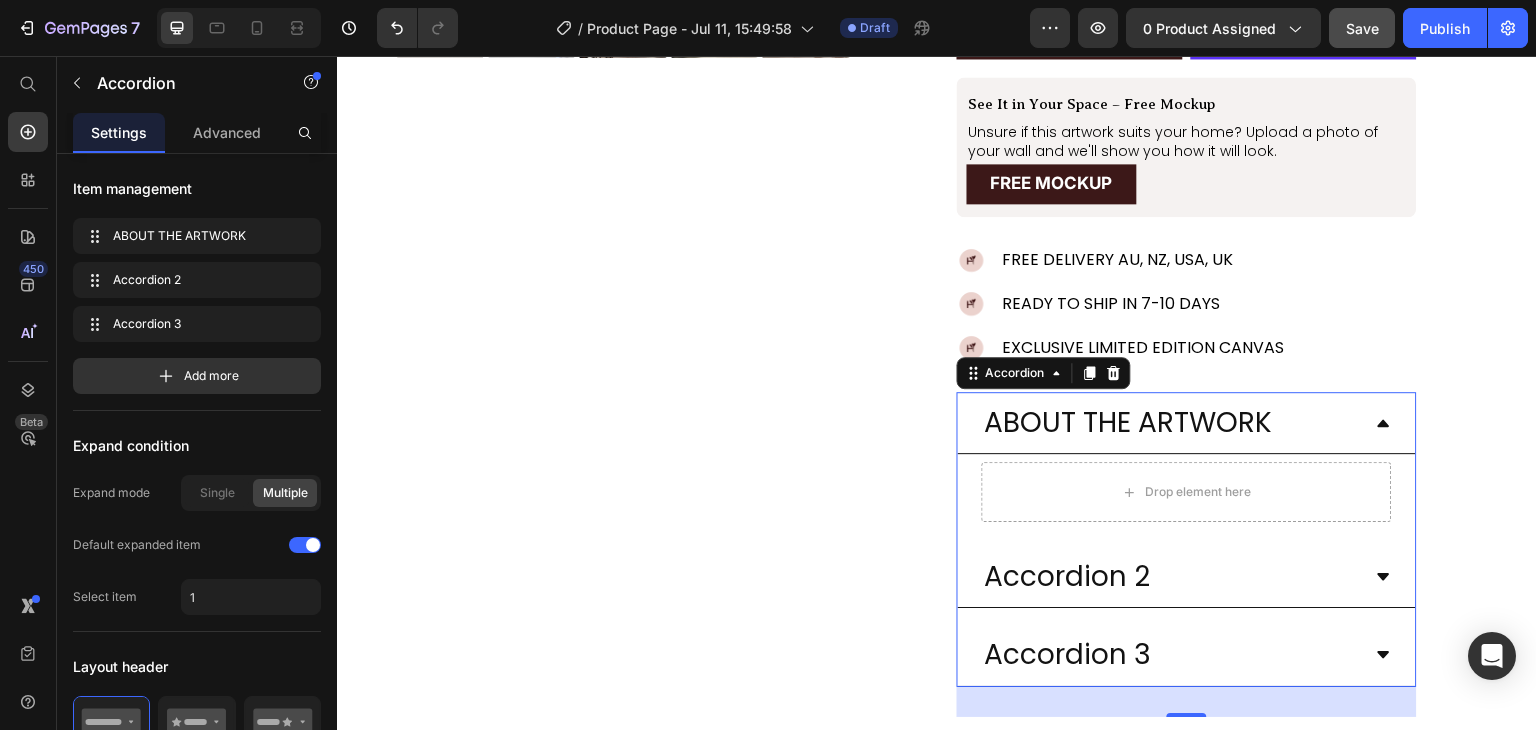 scroll, scrollTop: 635, scrollLeft: 0, axis: vertical 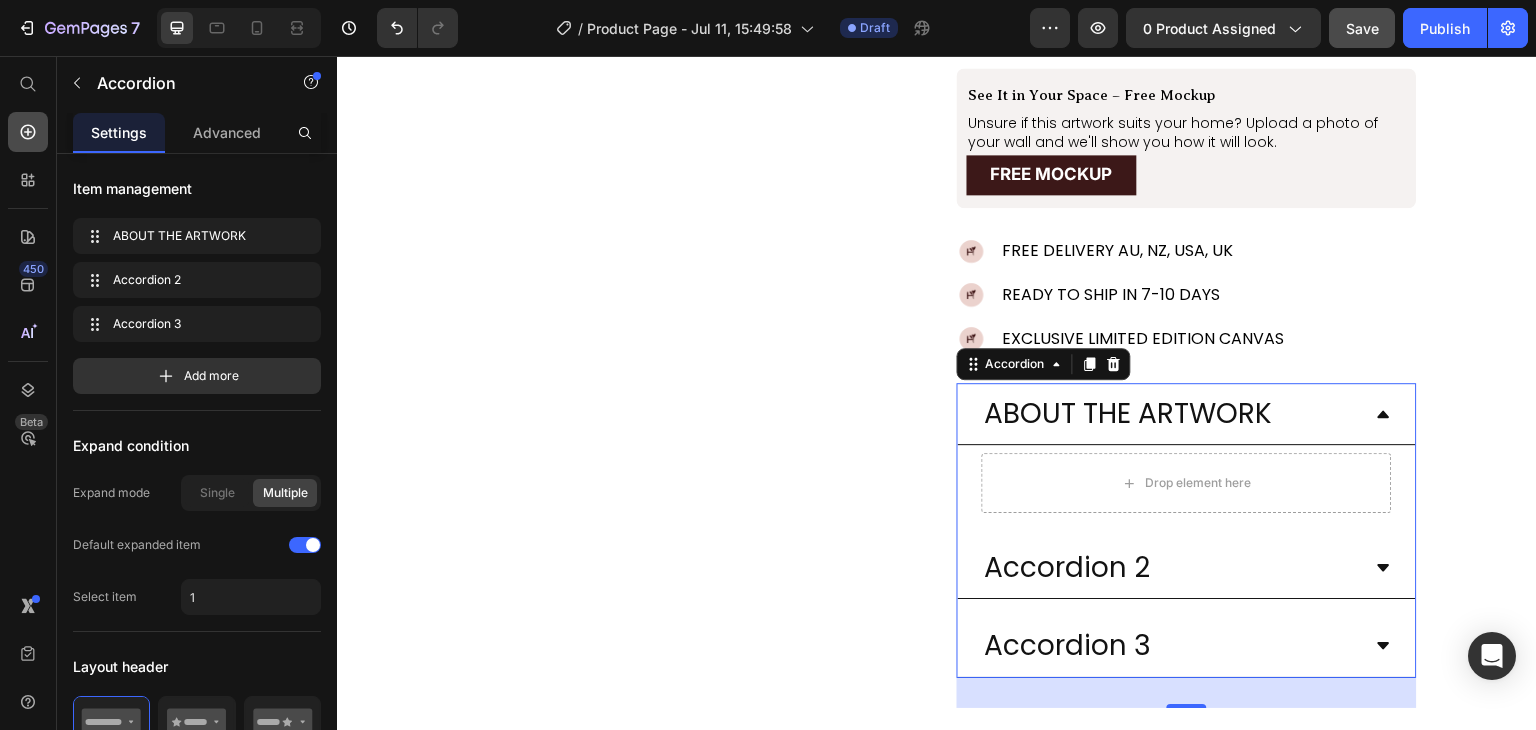 click 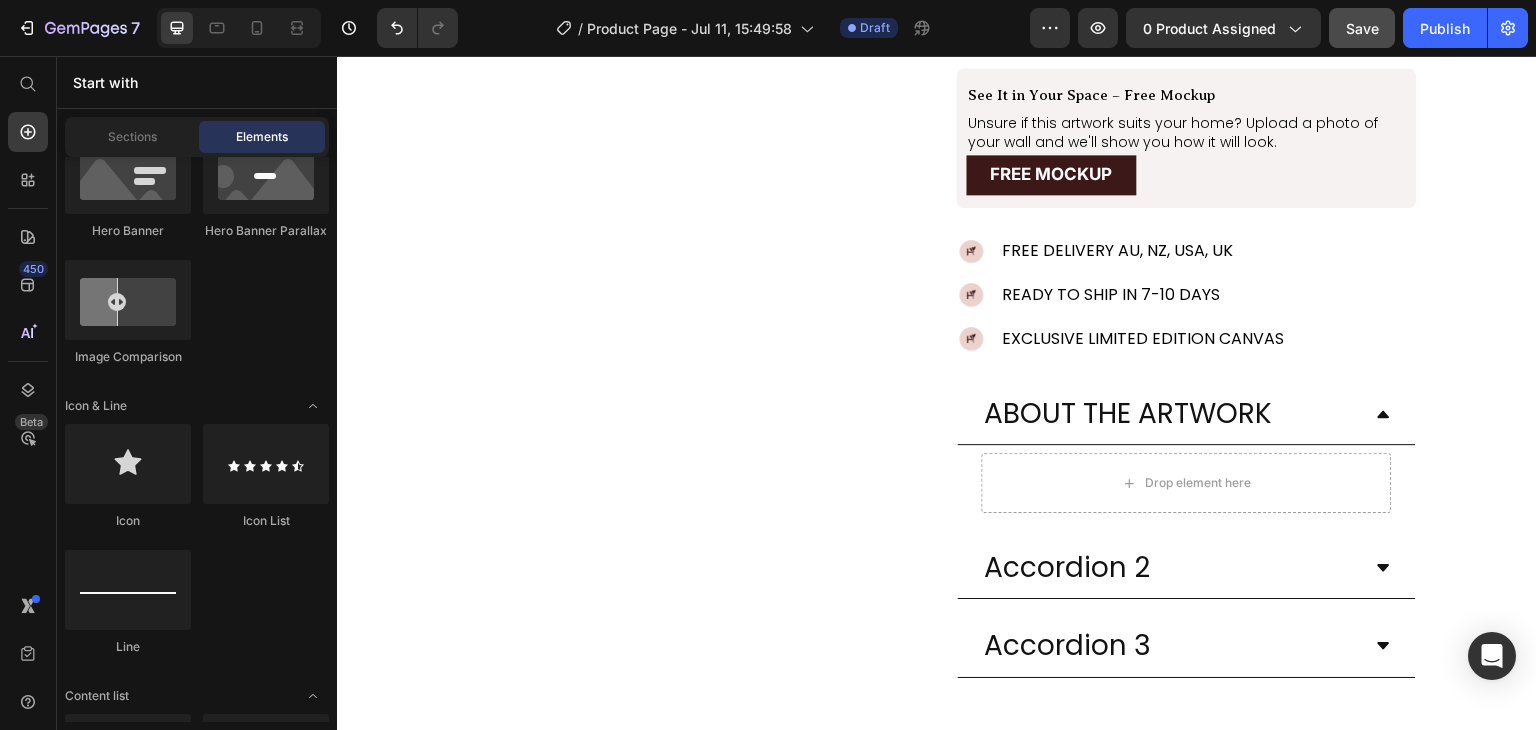 scroll, scrollTop: 0, scrollLeft: 0, axis: both 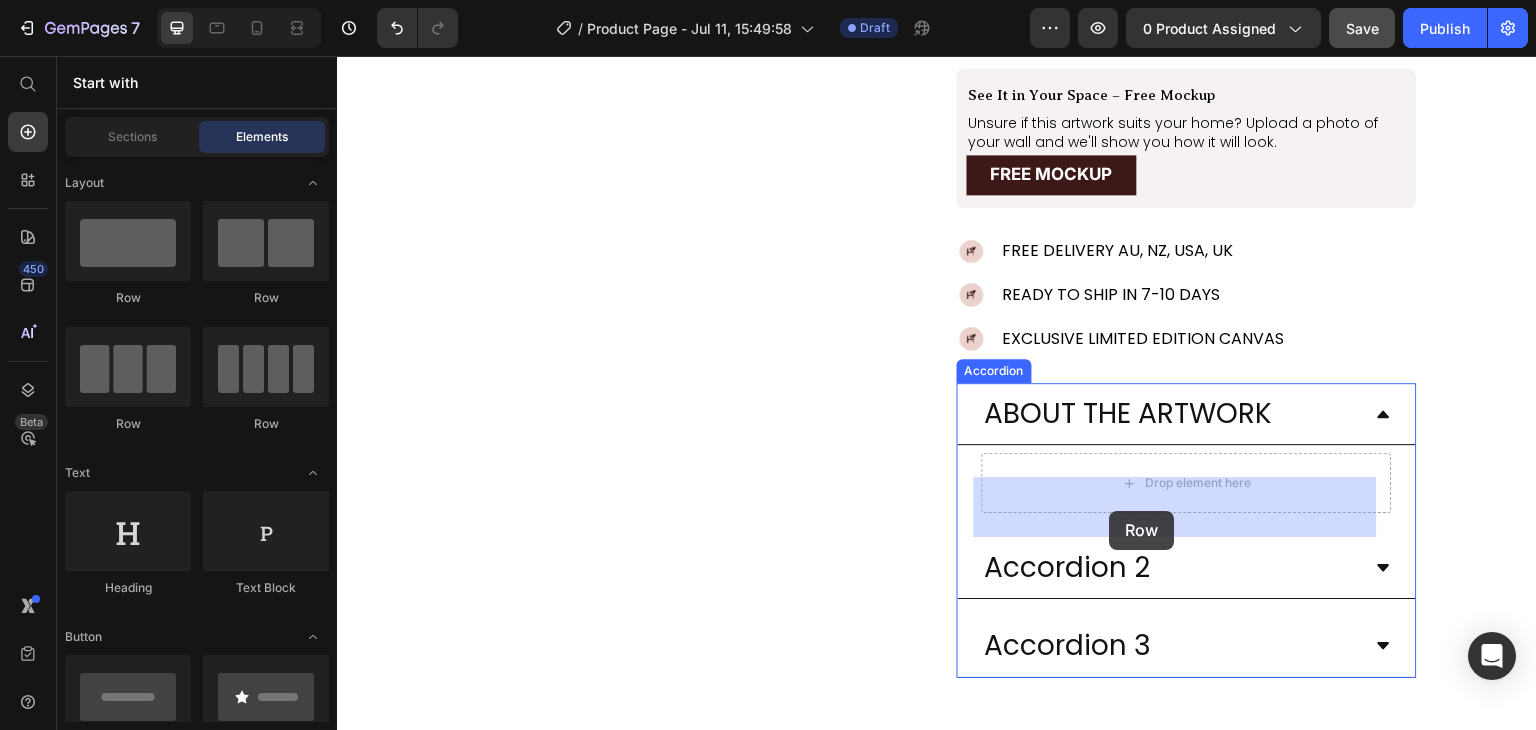 drag, startPoint x: 488, startPoint y: 310, endPoint x: 1110, endPoint y: 511, distance: 653.6704 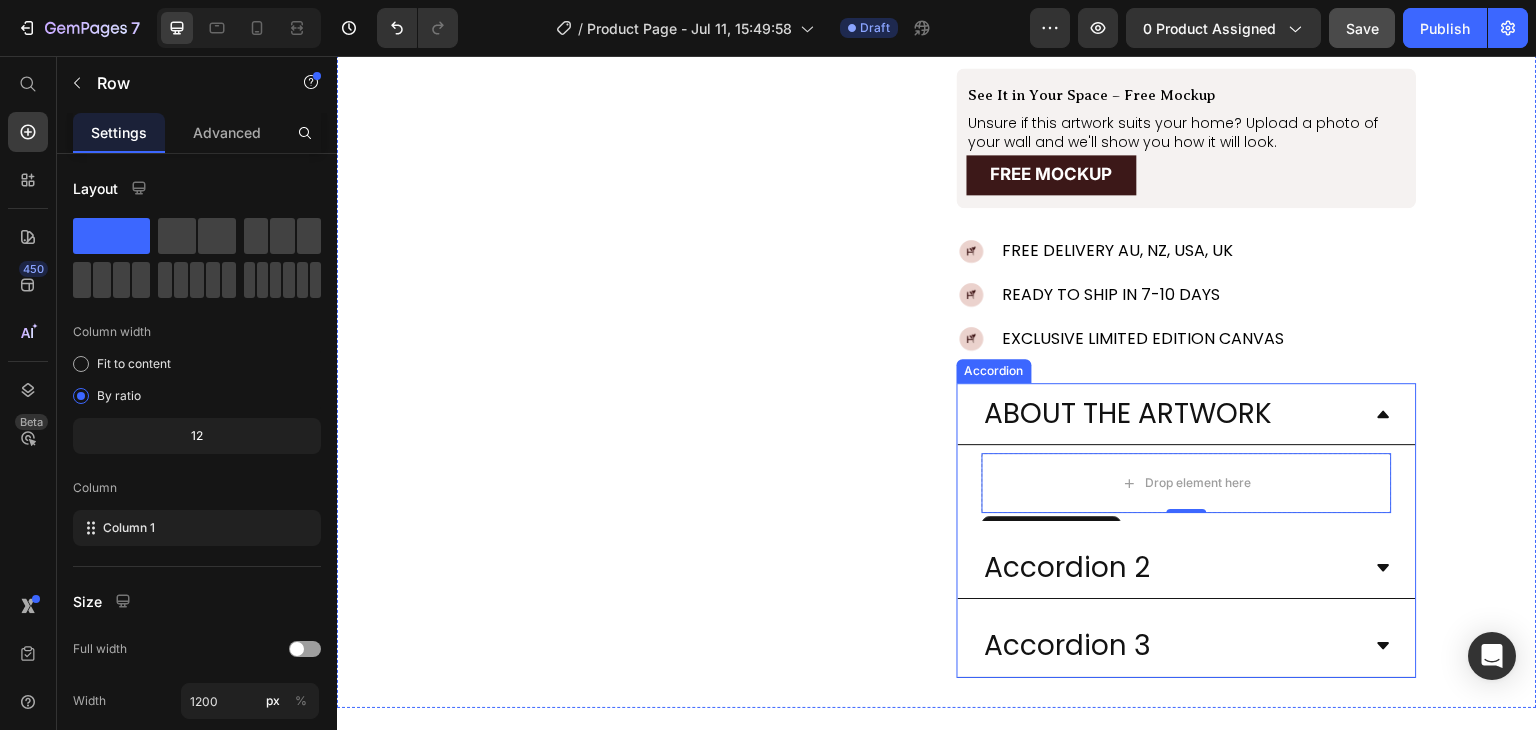 click on "ABOUT THE ARTWORK
Drop element here Row   0
Accordion 2
Accordion 3" at bounding box center [1187, 530] 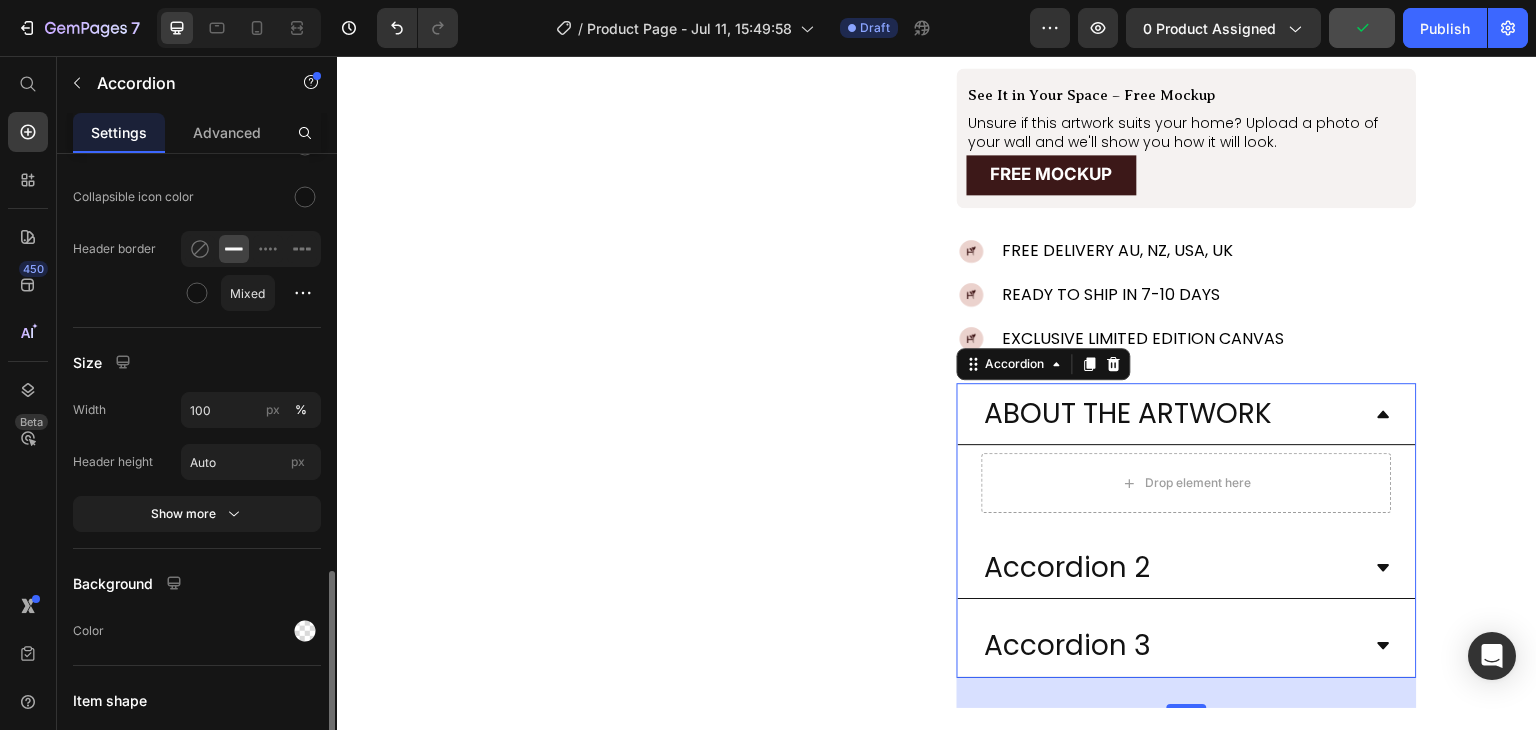 scroll, scrollTop: 1476, scrollLeft: 0, axis: vertical 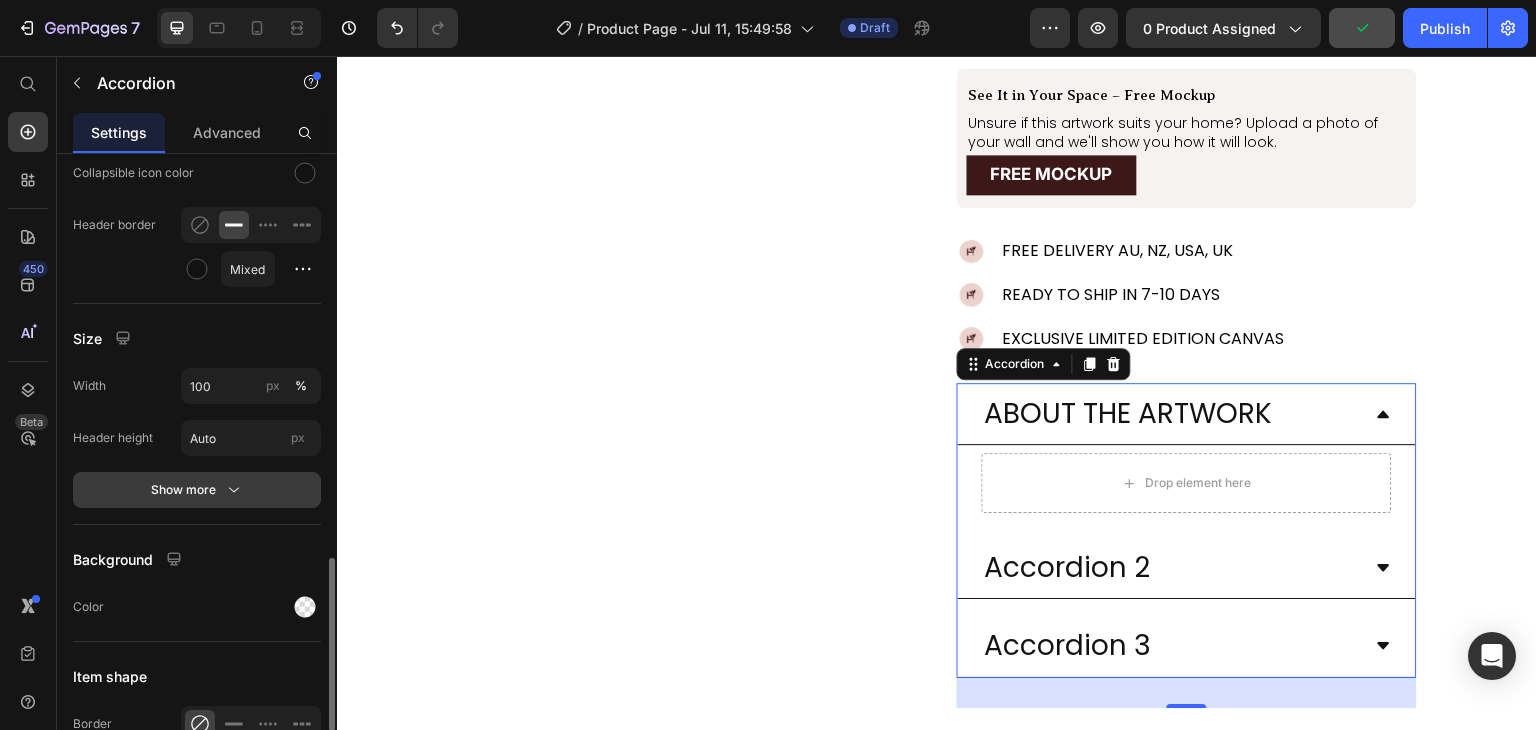 click on "Show more" at bounding box center [197, 490] 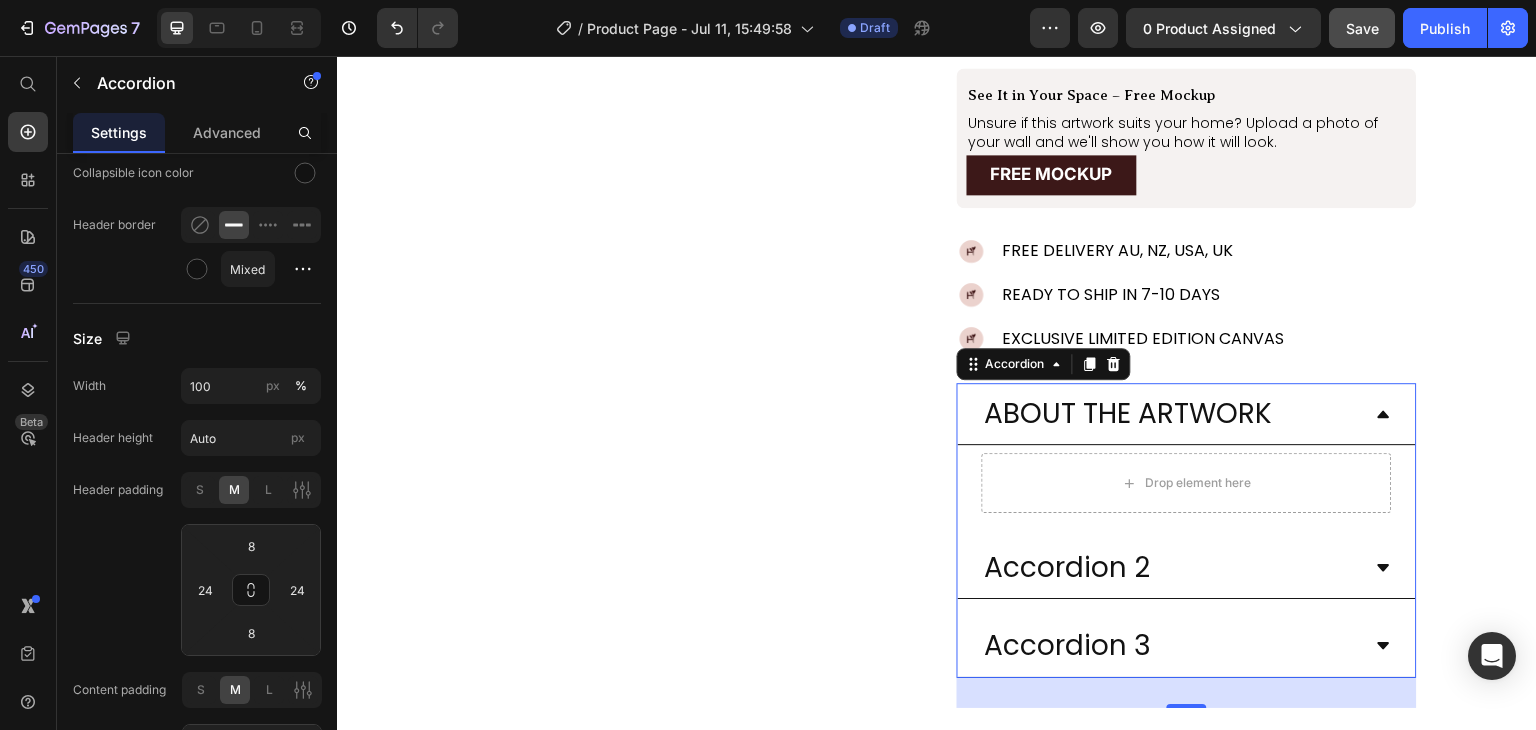 scroll, scrollTop: 1726, scrollLeft: 0, axis: vertical 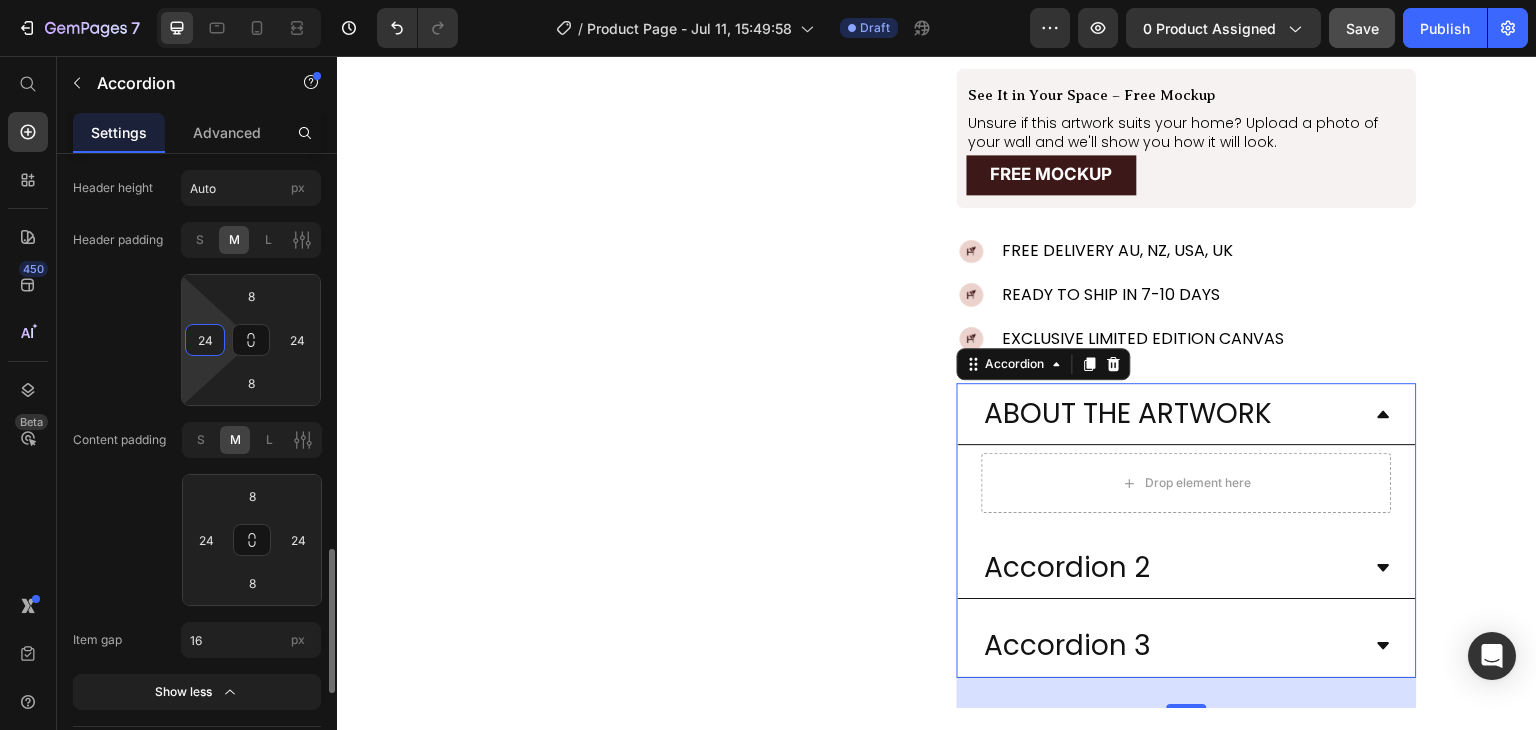 click on "24" at bounding box center [205, 340] 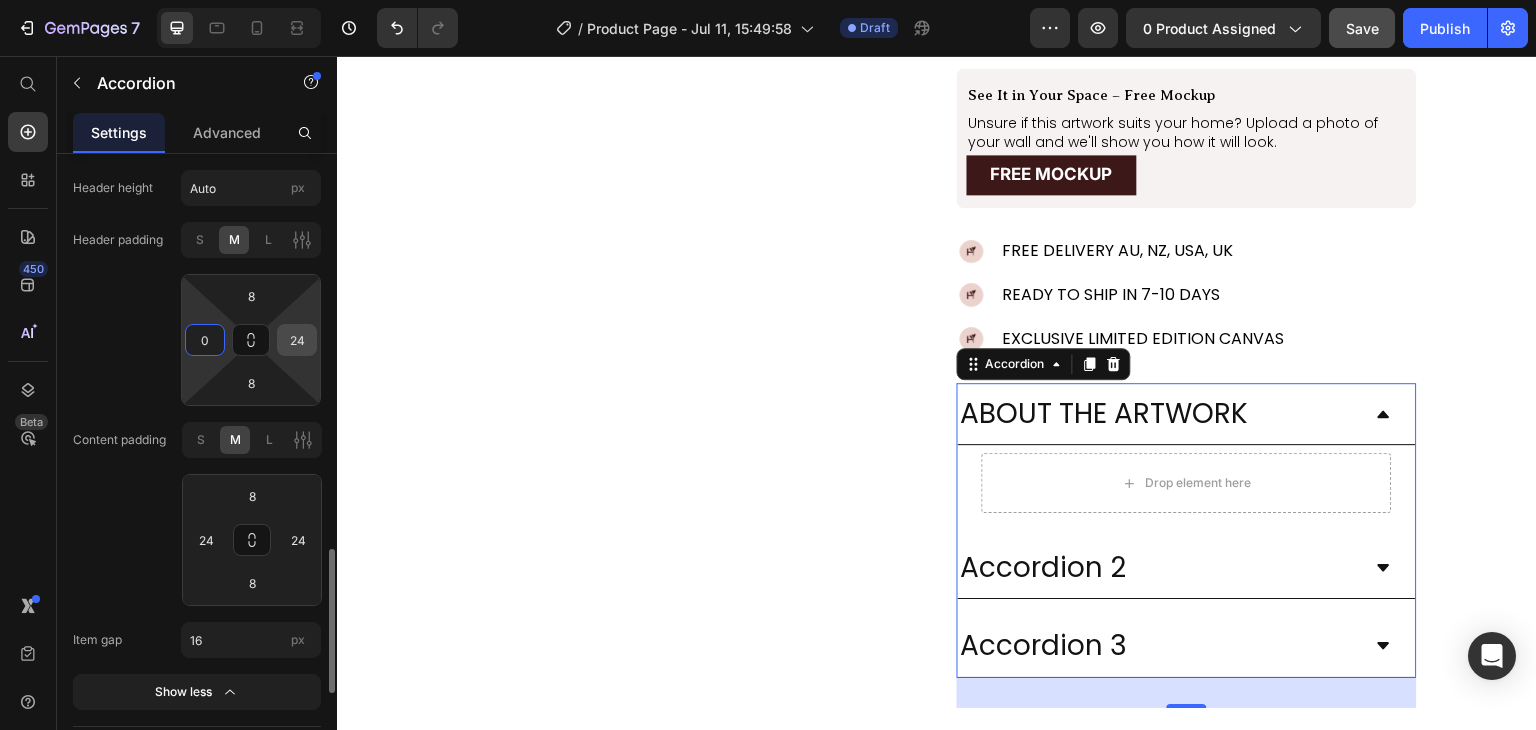 type on "0" 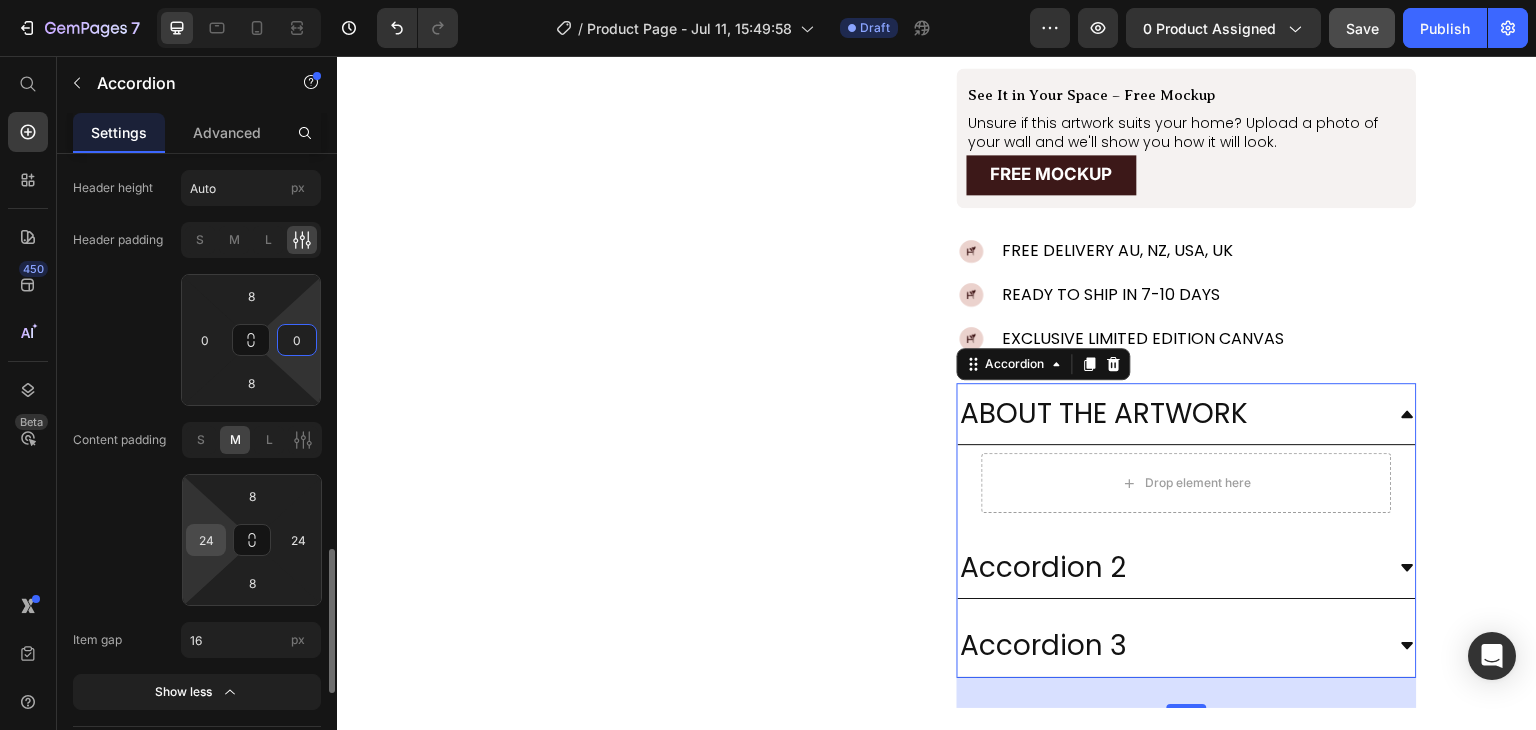 type on "0" 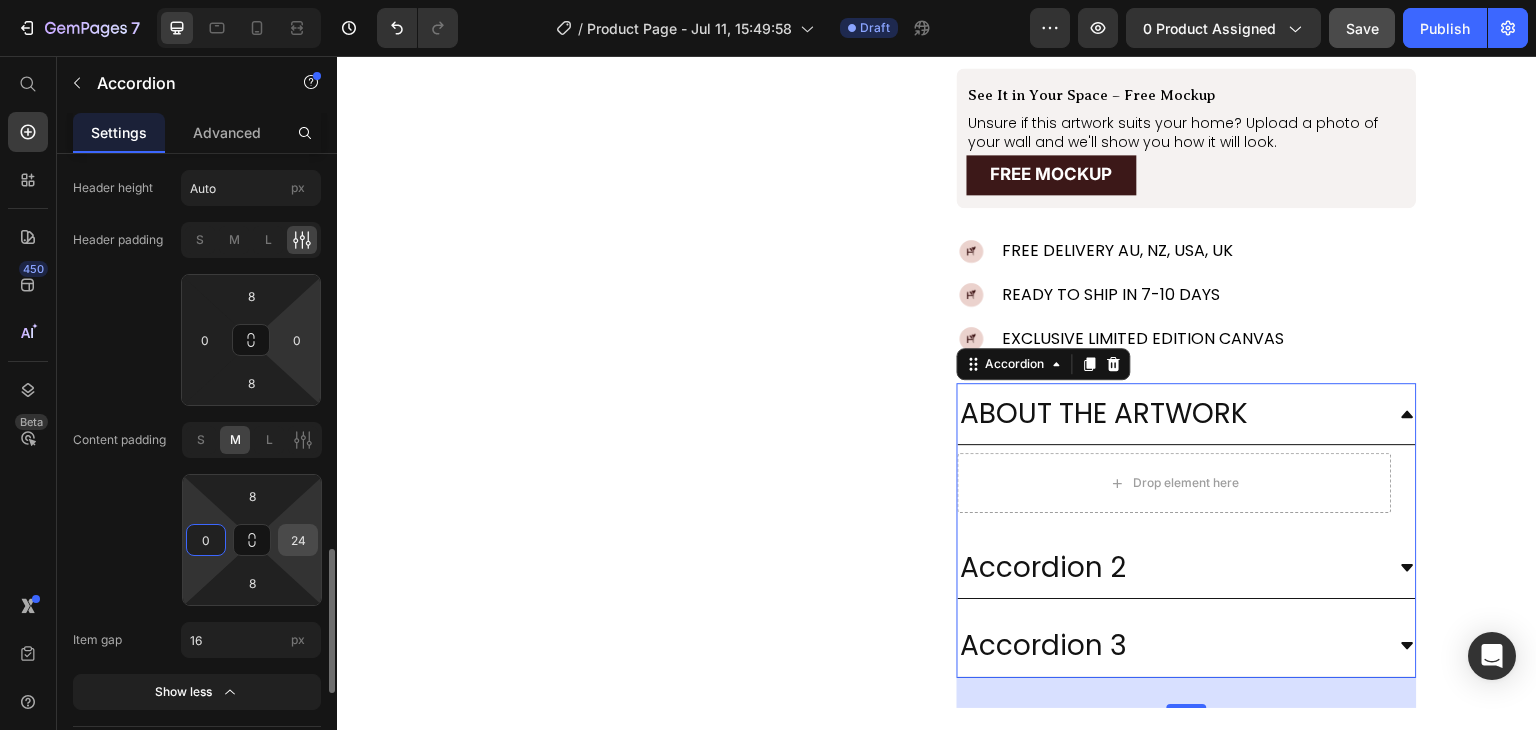 type on "0" 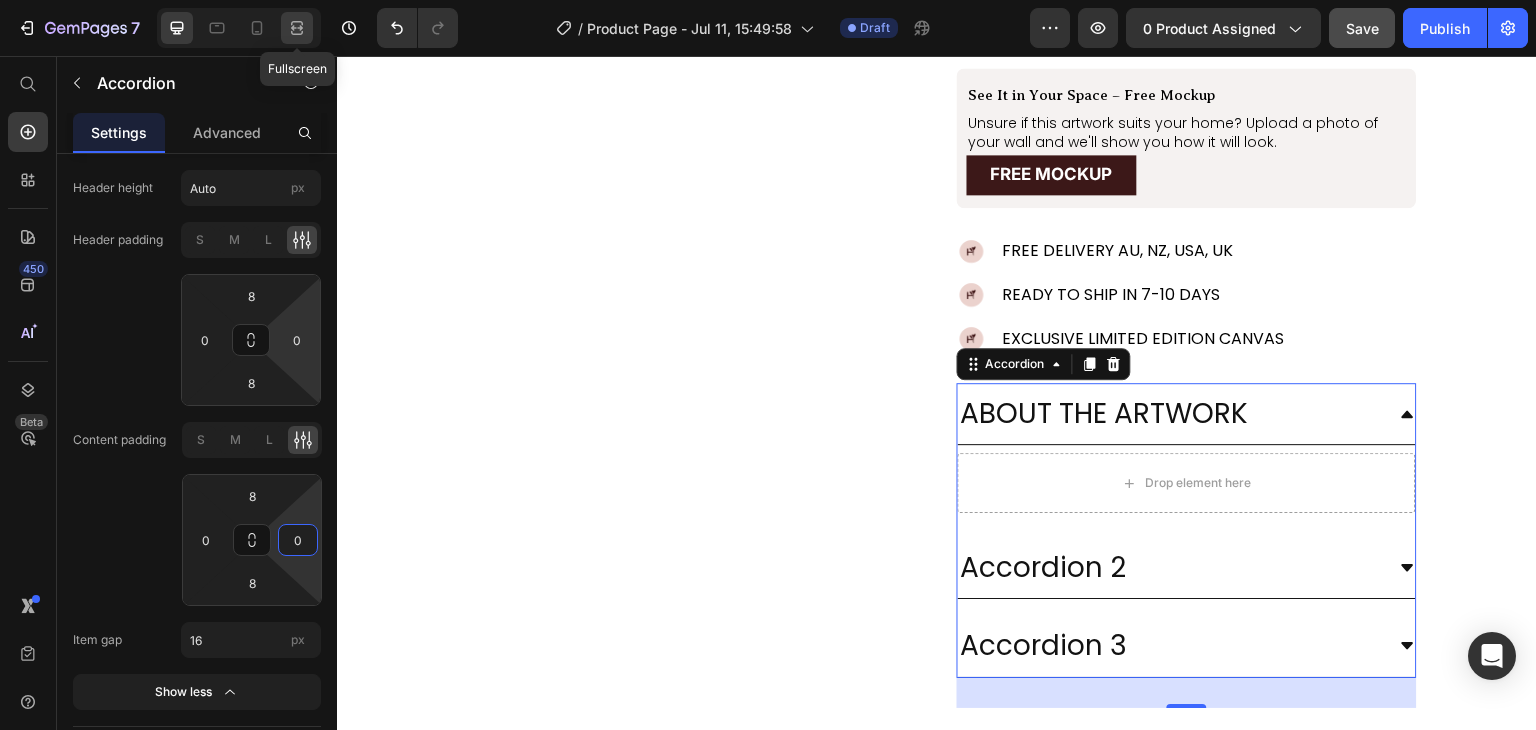 type on "0" 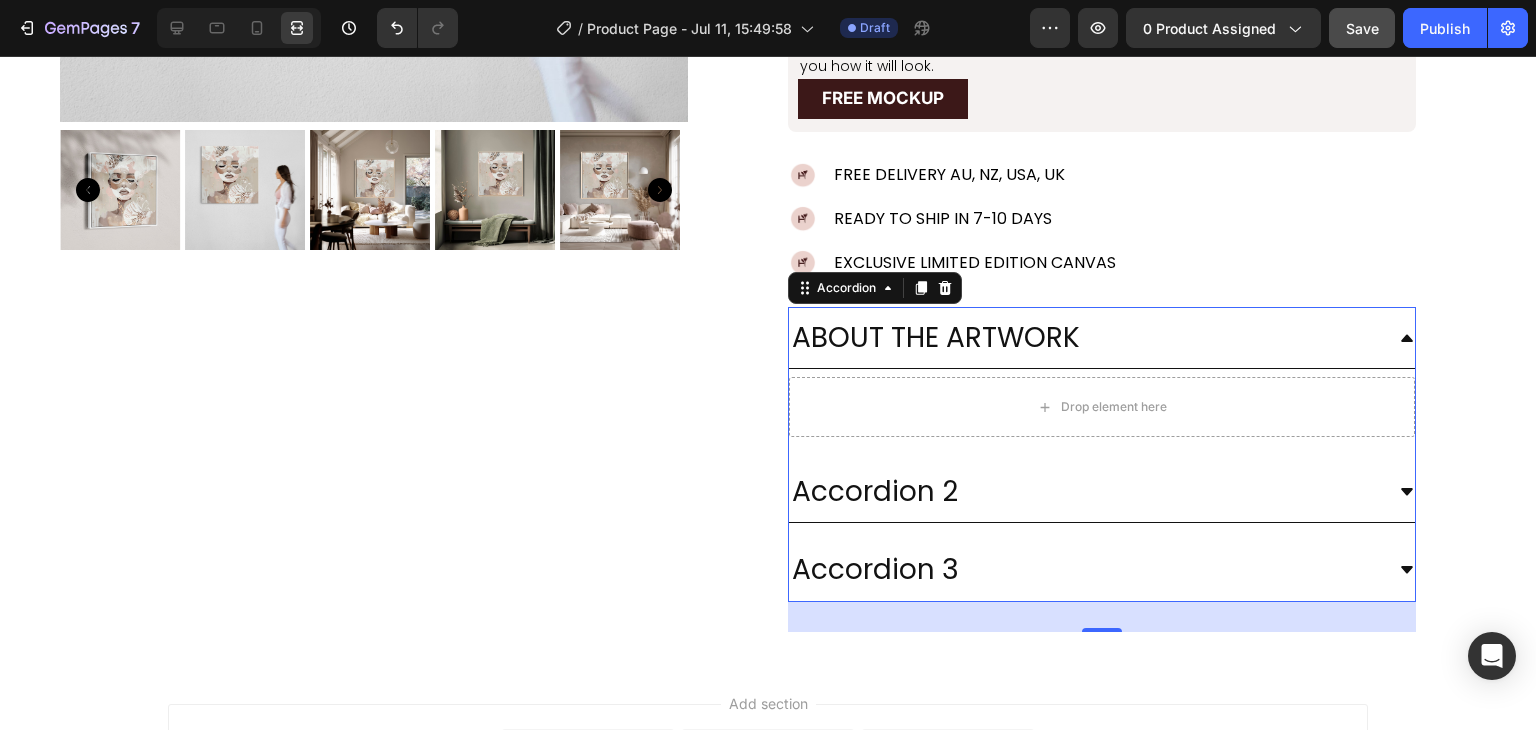 click on "ABOUT THE ARTWORK" at bounding box center [1102, 338] 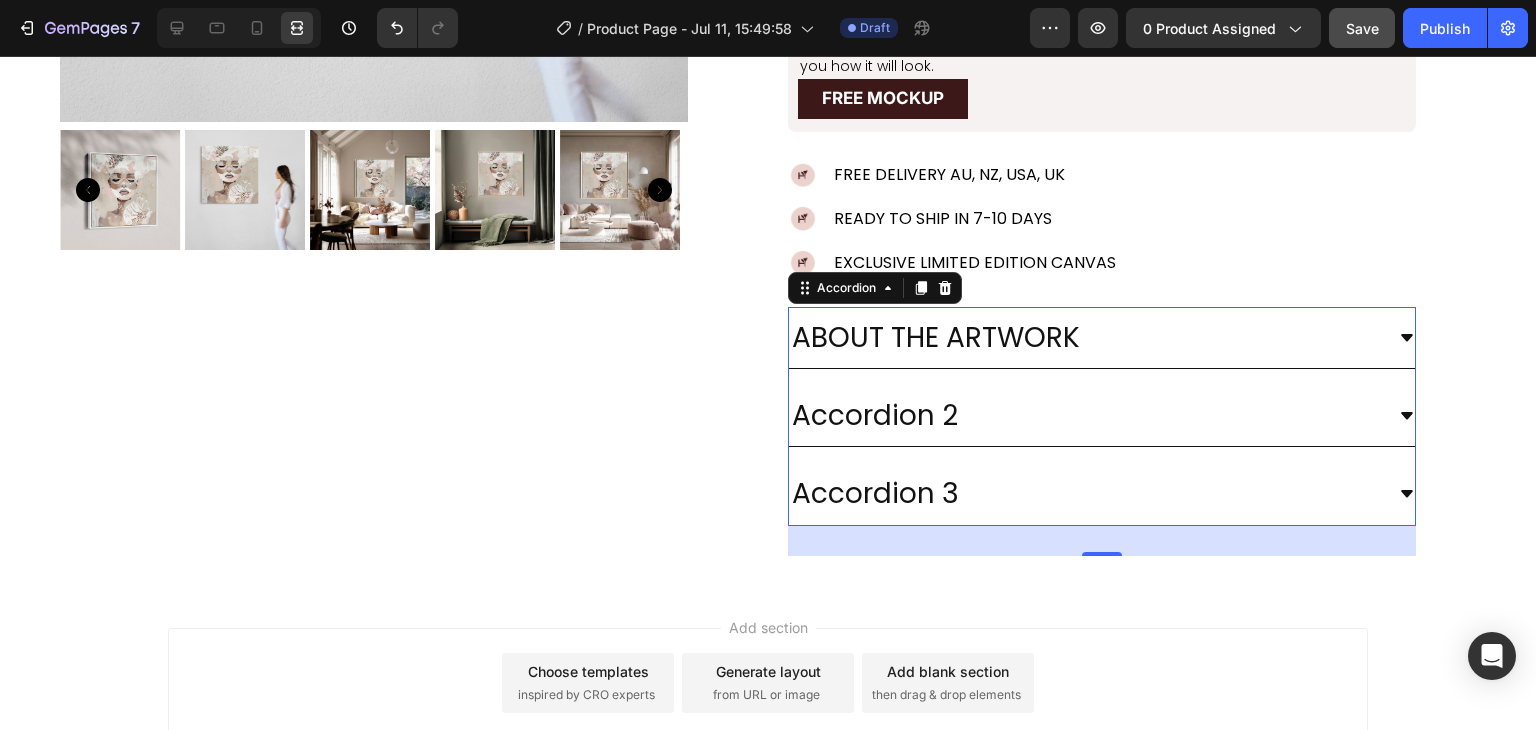 click on "ABOUT THE ARTWORK" at bounding box center [1102, 338] 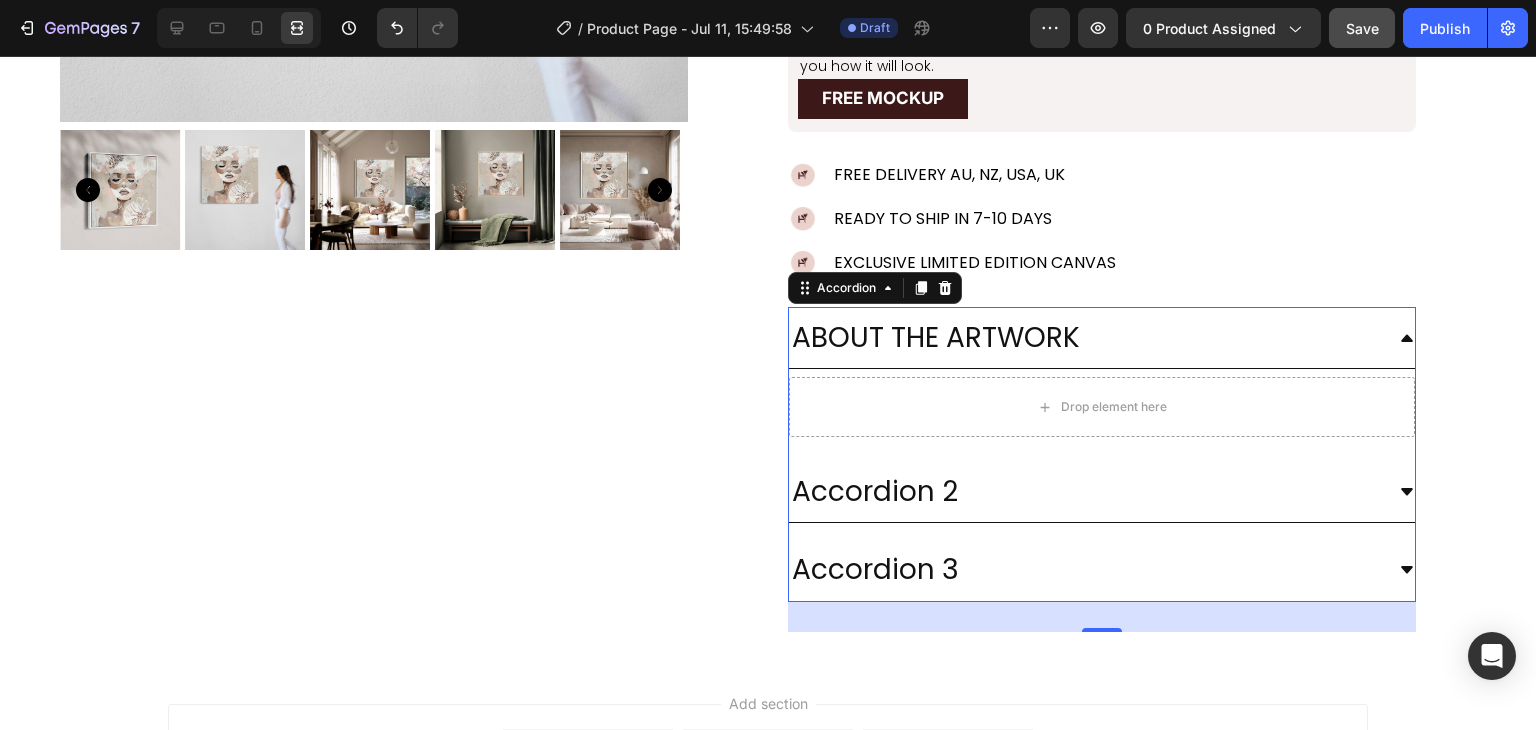 click on "ABOUT THE ARTWORK" at bounding box center (1102, 338) 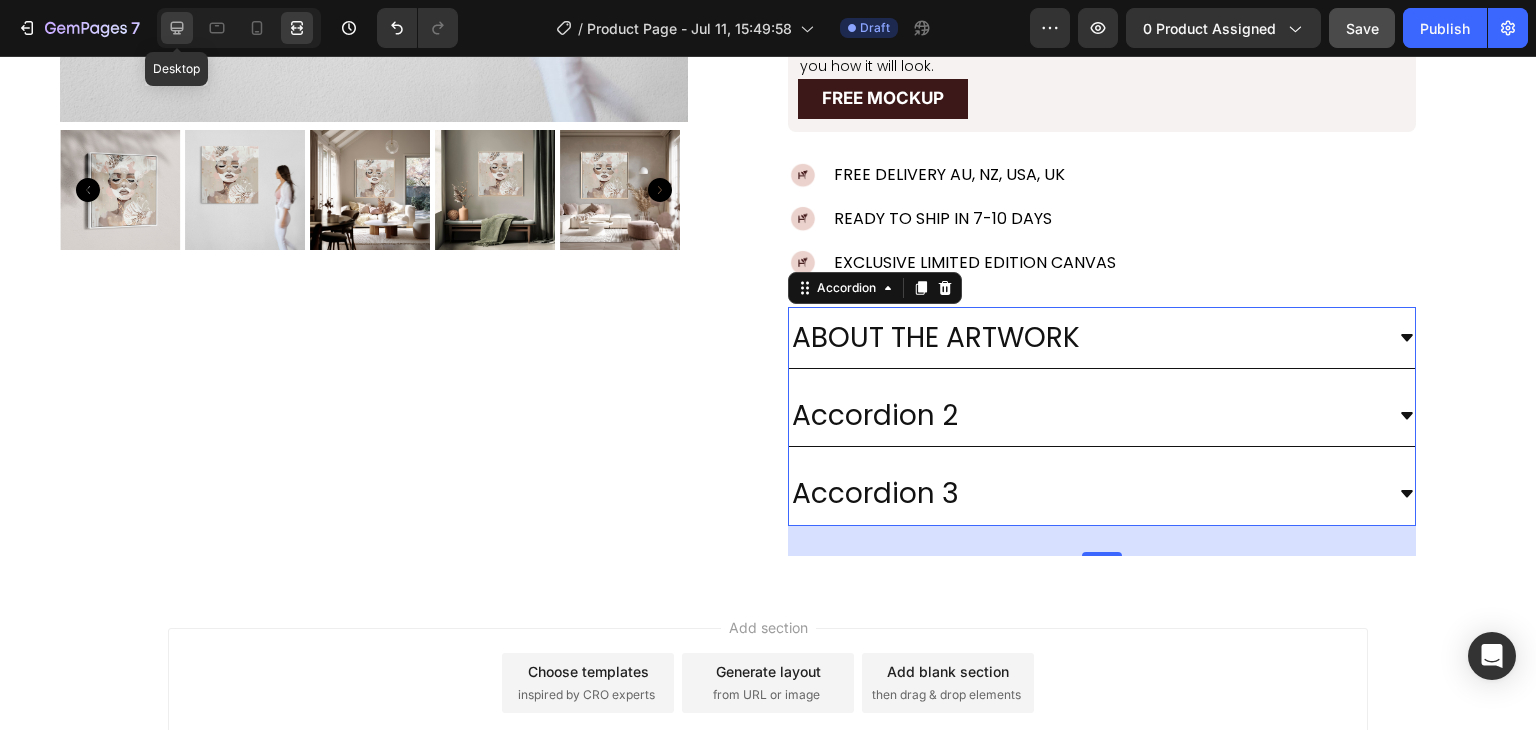 click 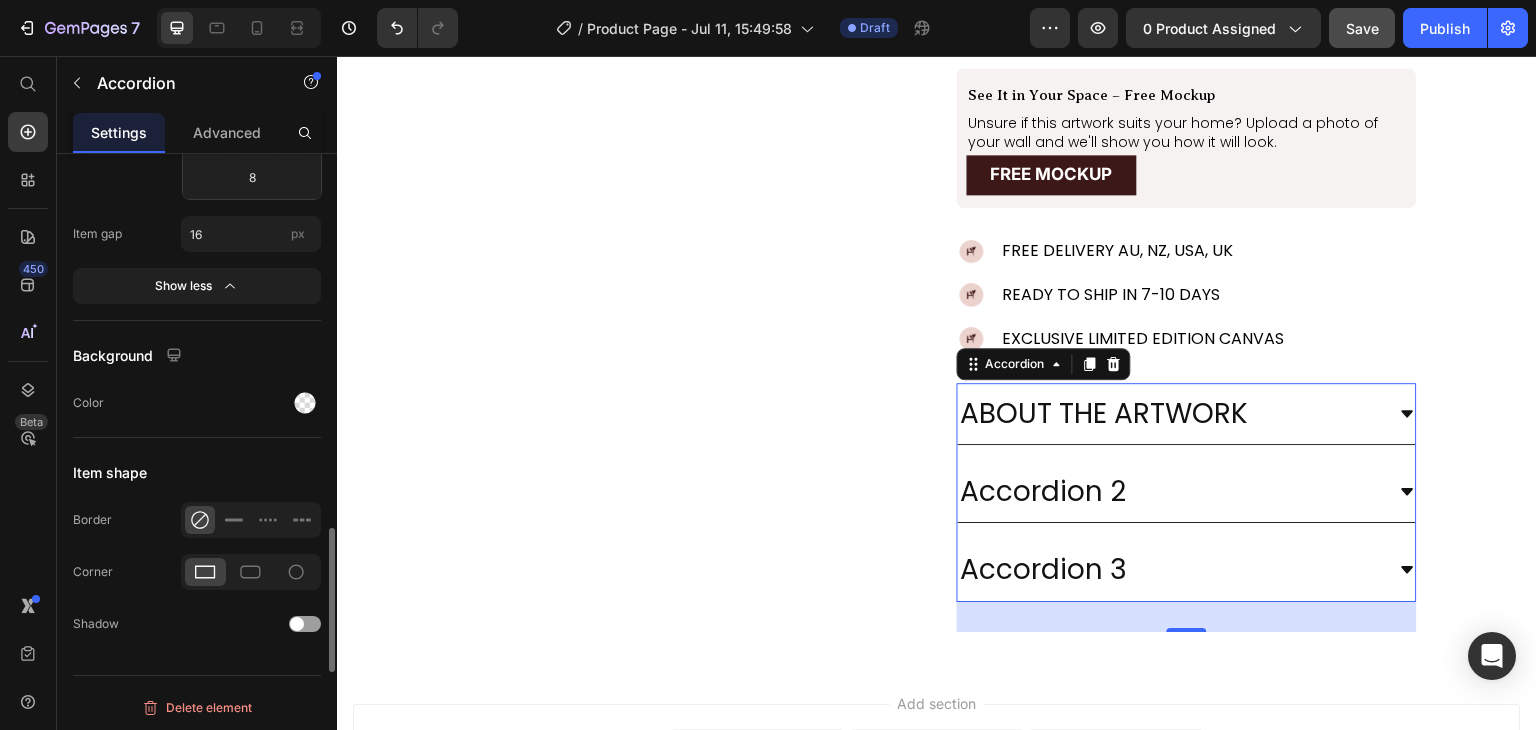 scroll, scrollTop: 2031, scrollLeft: 0, axis: vertical 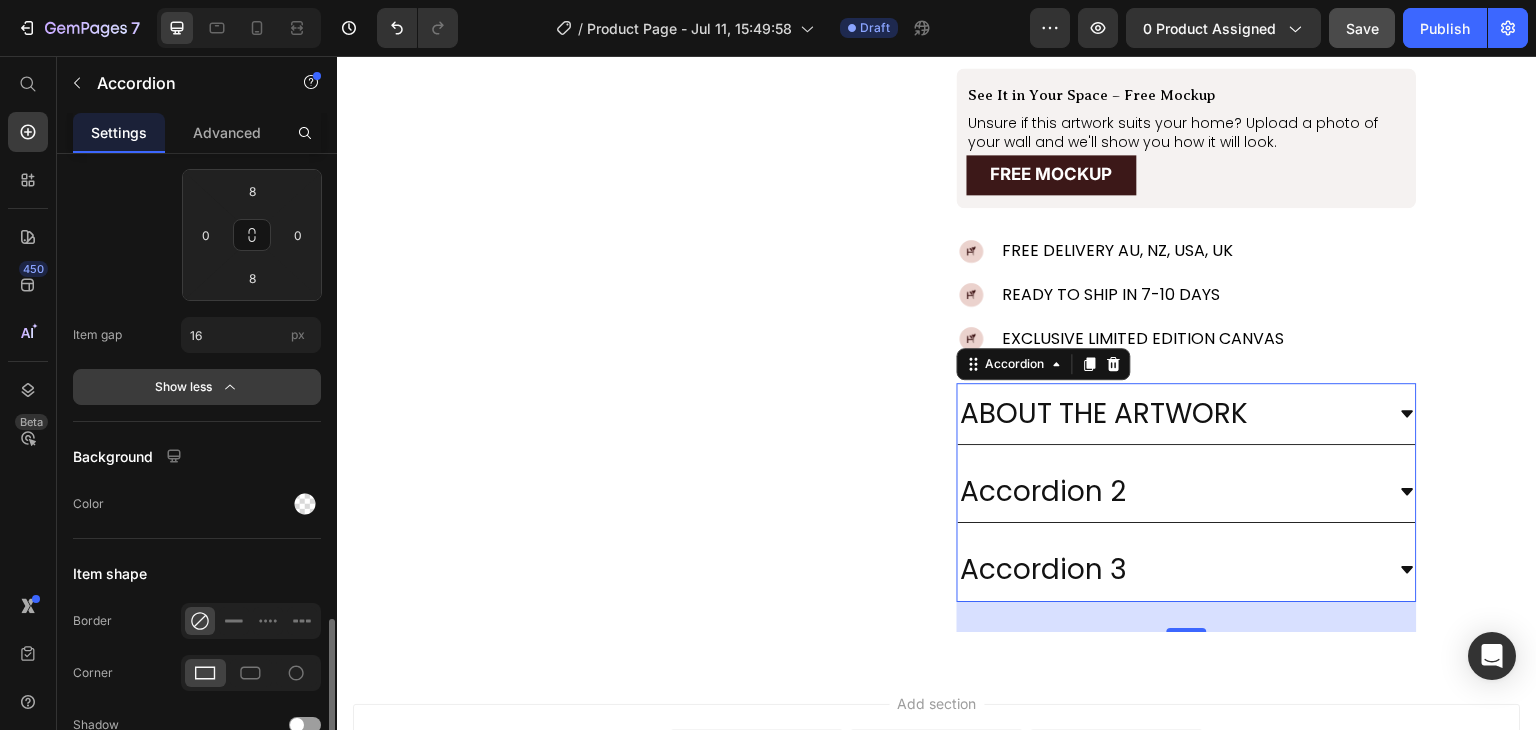 click on "Show less" at bounding box center [197, 387] 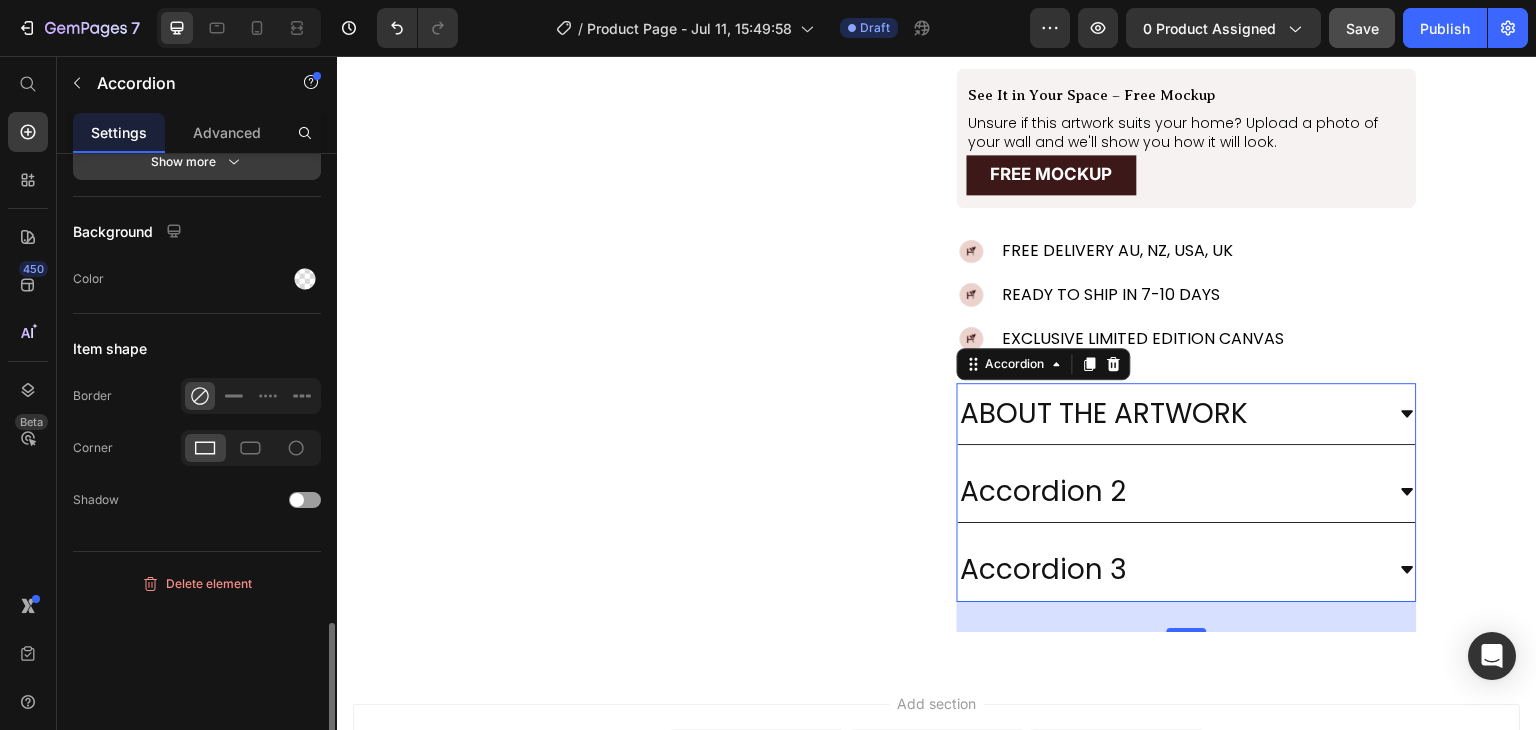 scroll, scrollTop: 1796, scrollLeft: 0, axis: vertical 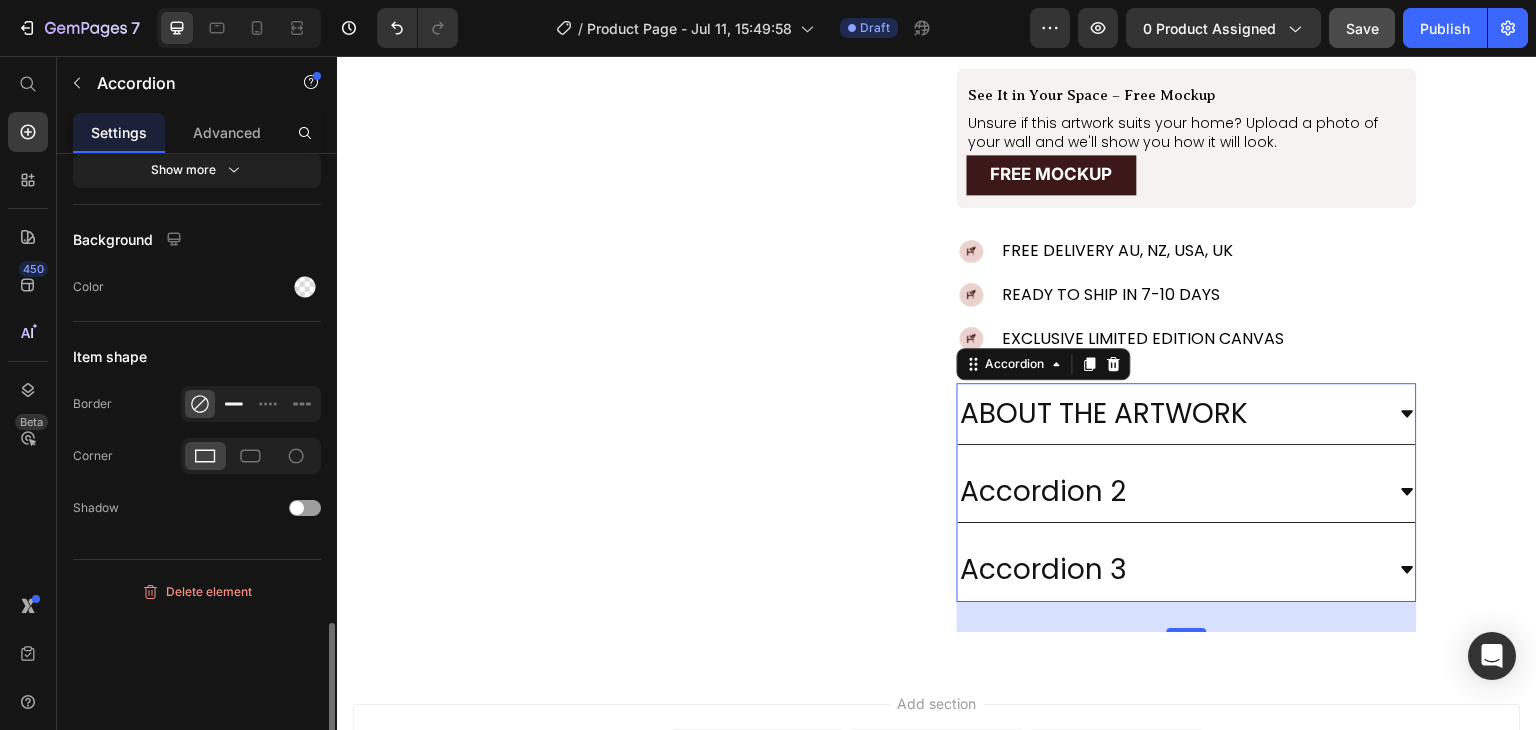 click 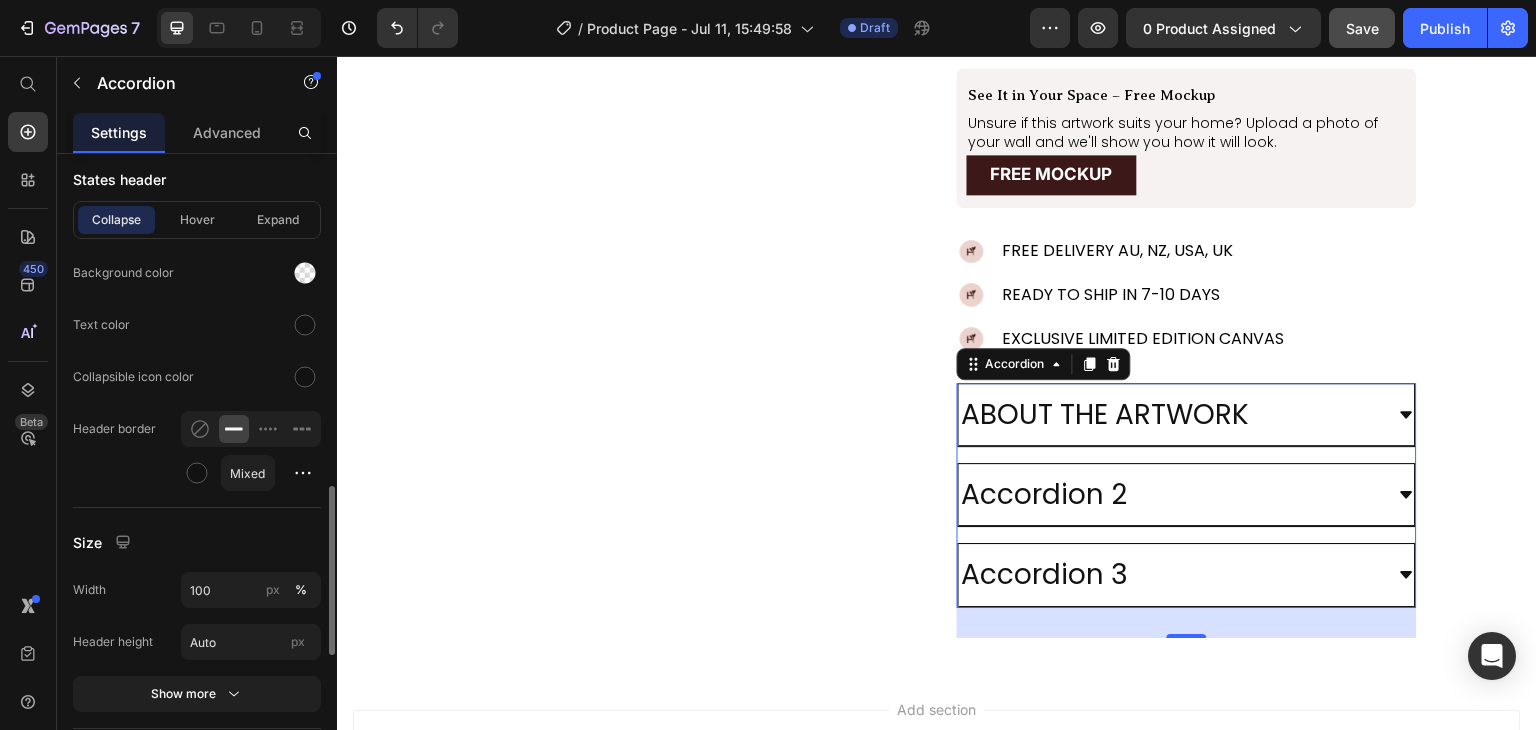 scroll, scrollTop: 1264, scrollLeft: 0, axis: vertical 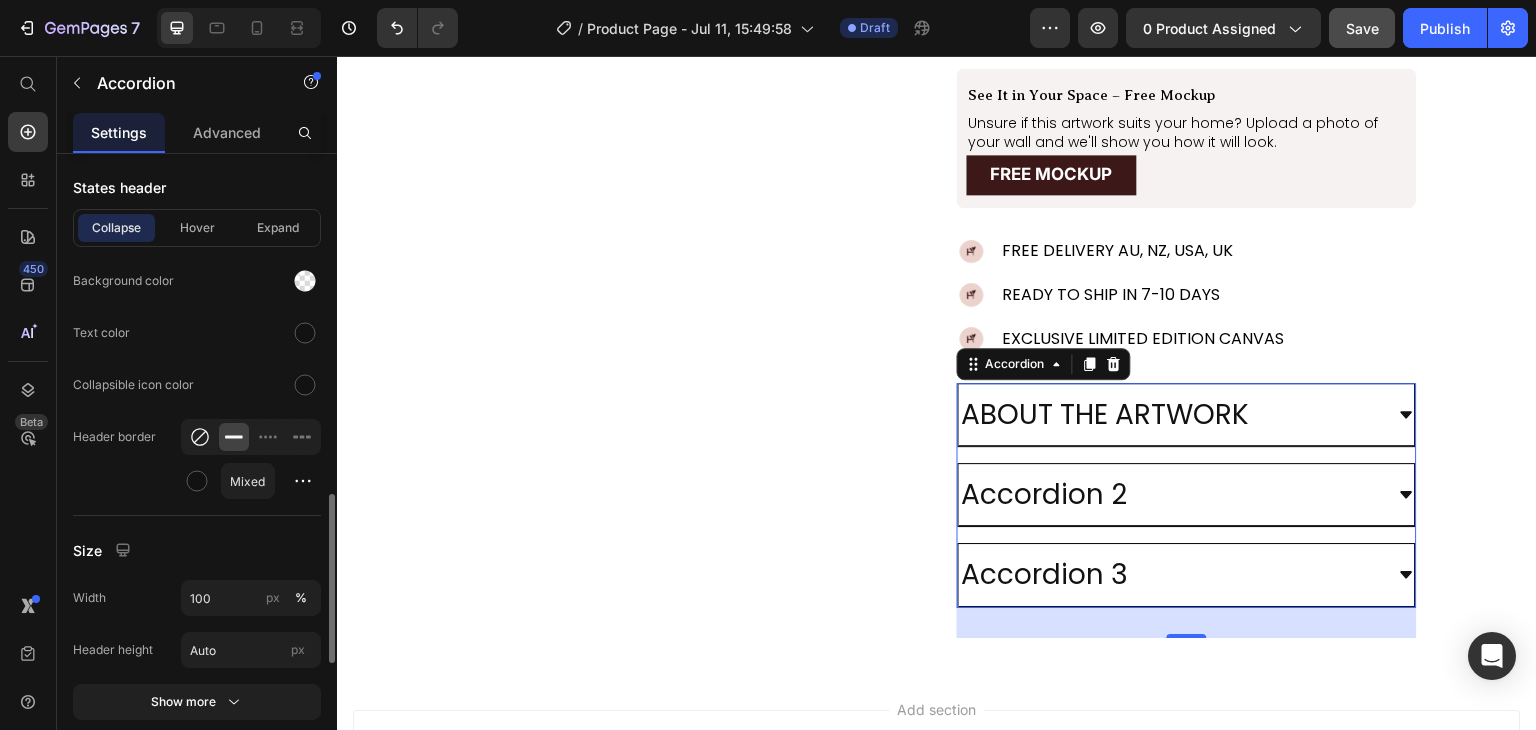 click 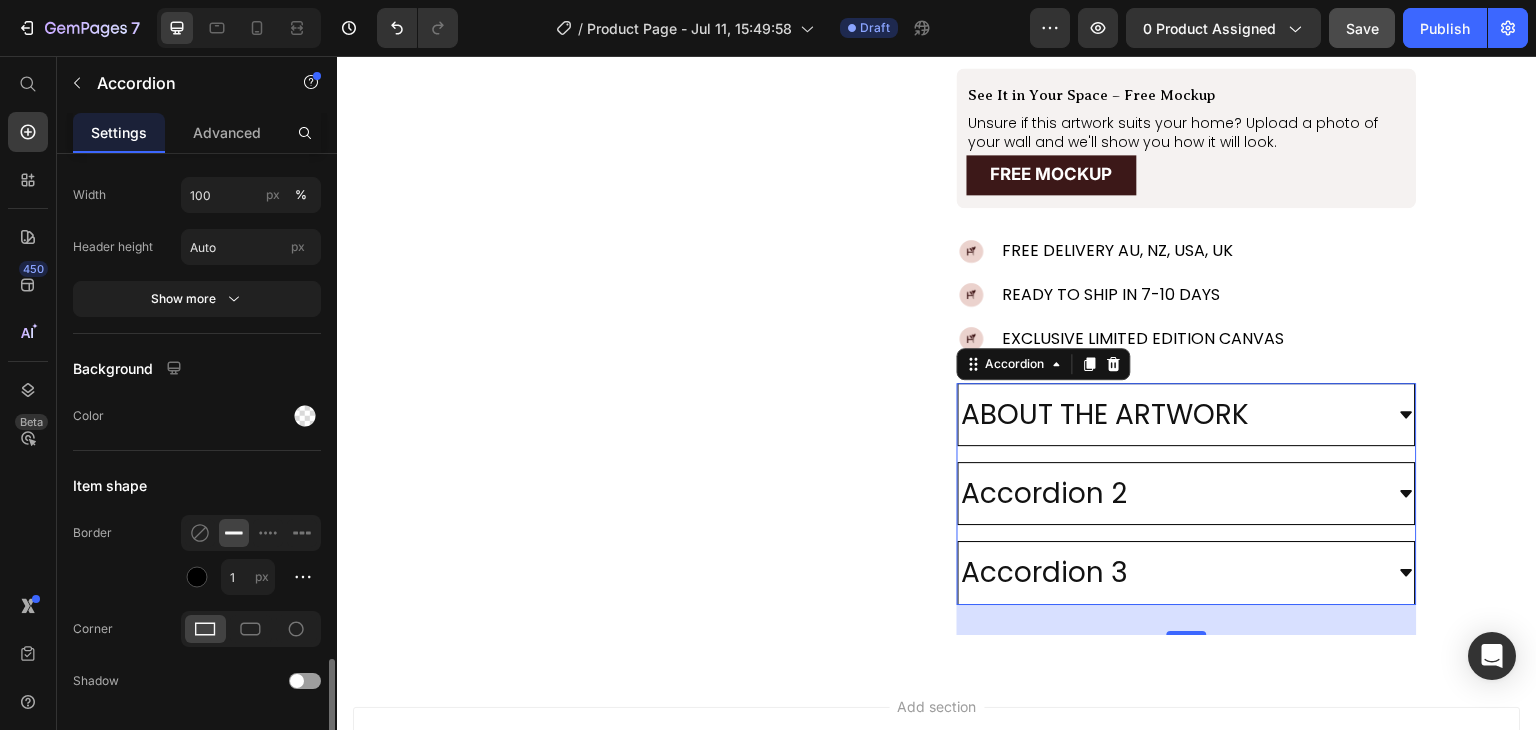 scroll, scrollTop: 1680, scrollLeft: 0, axis: vertical 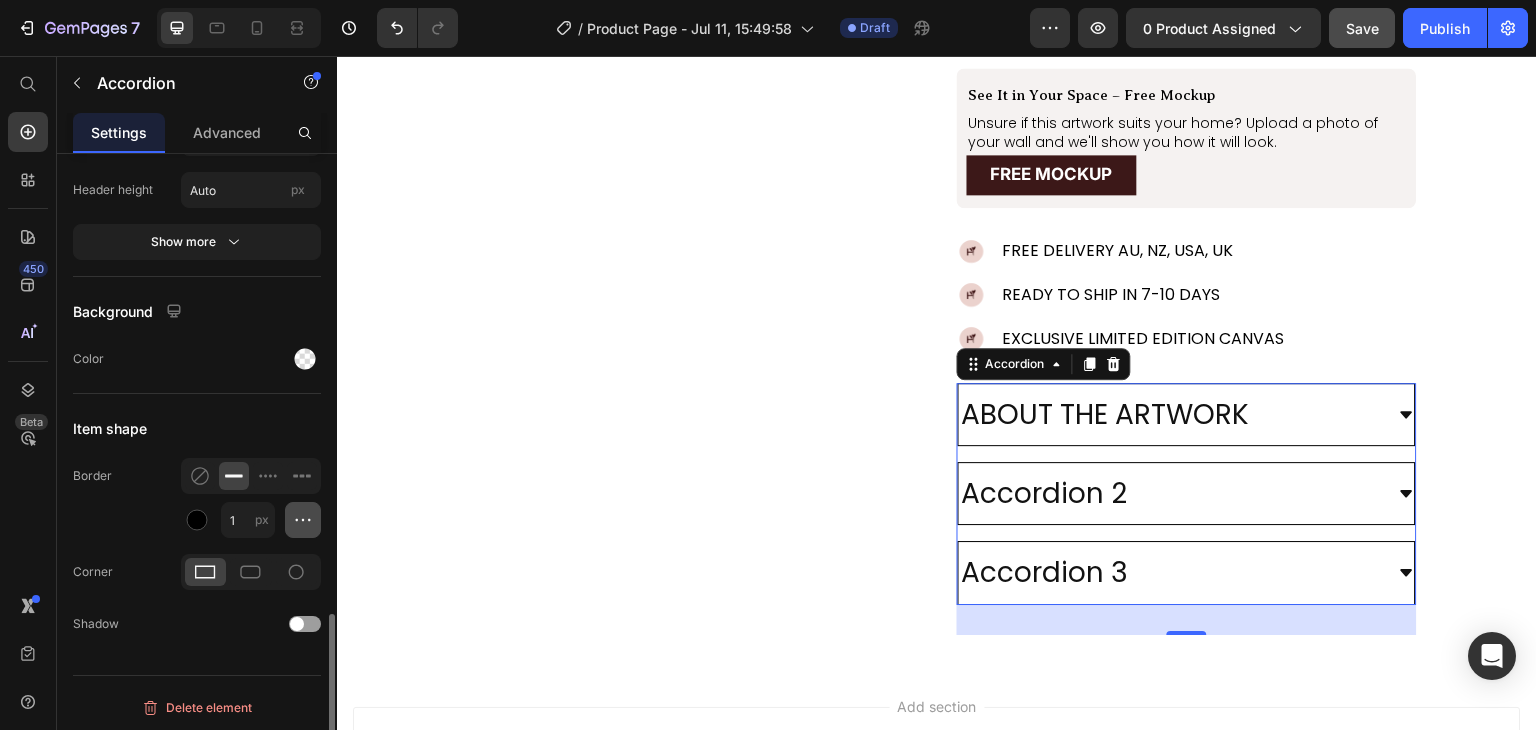 click 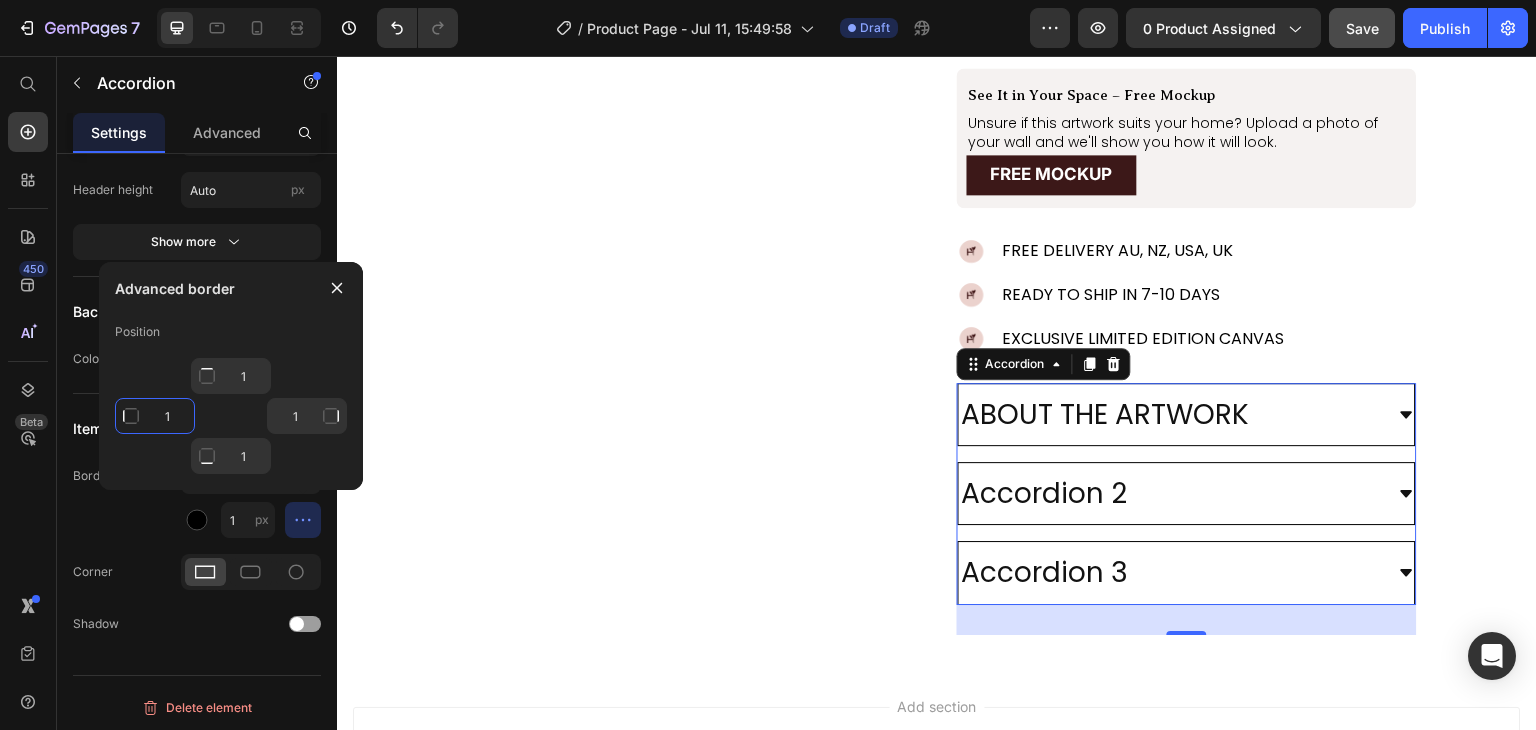click on "1" 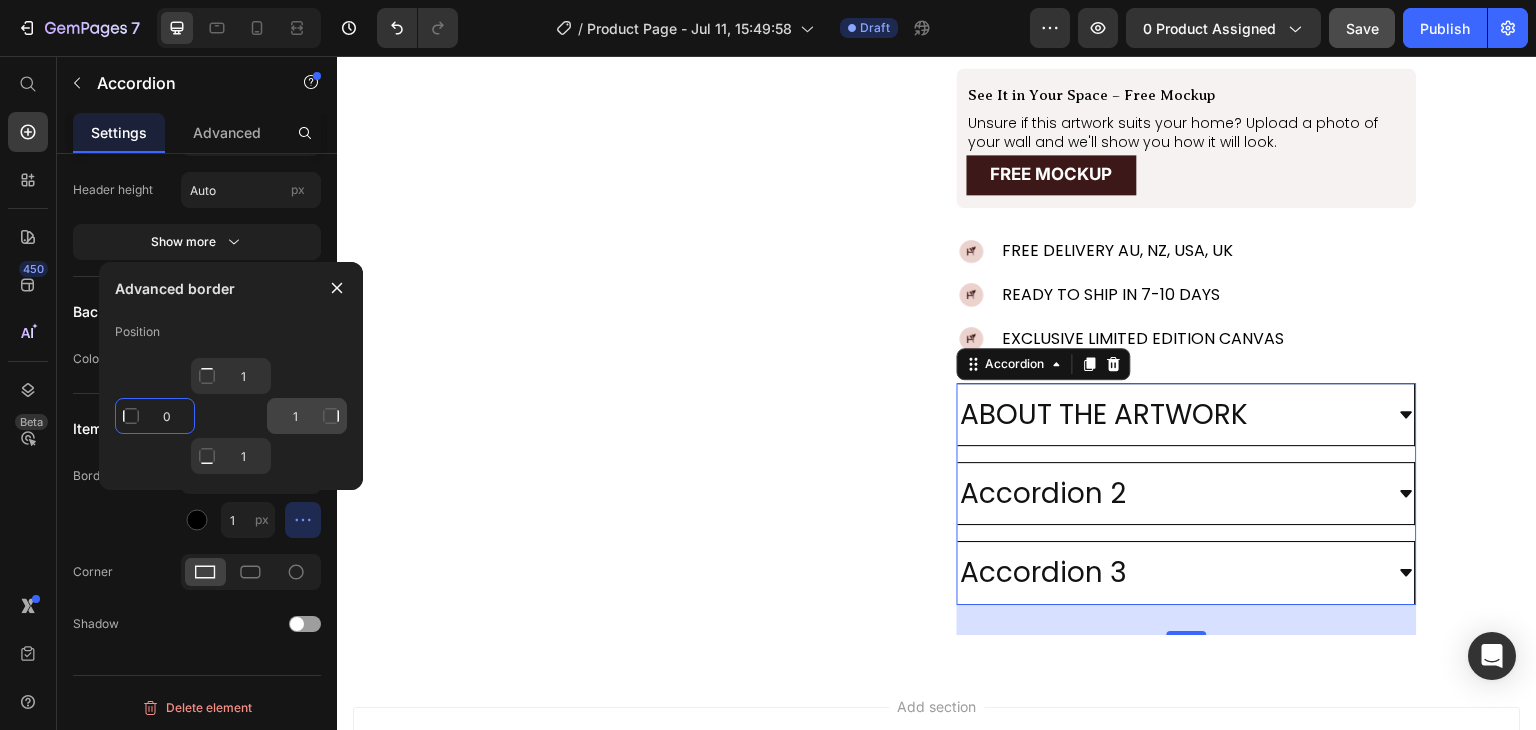 type on "0" 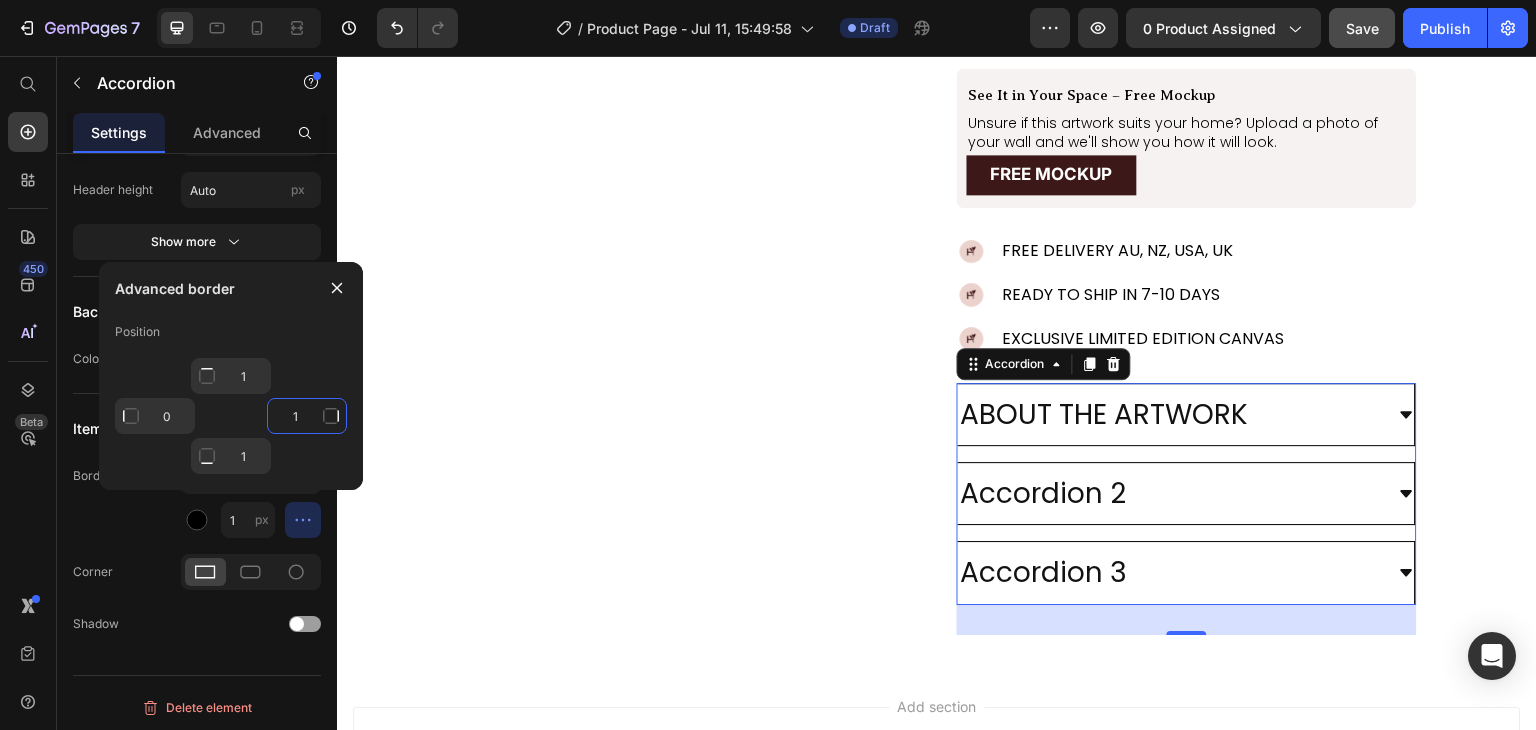 click on "1" 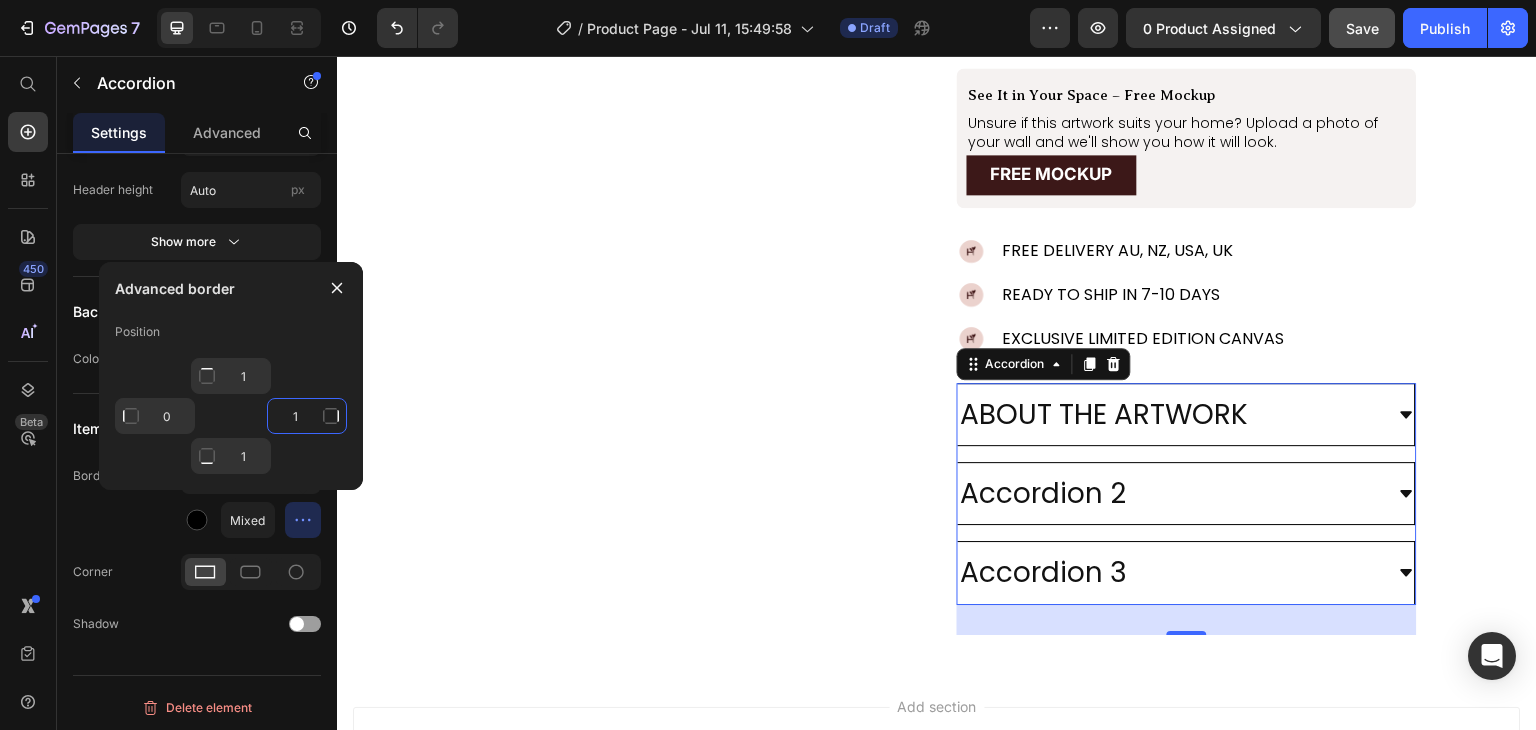type on "0" 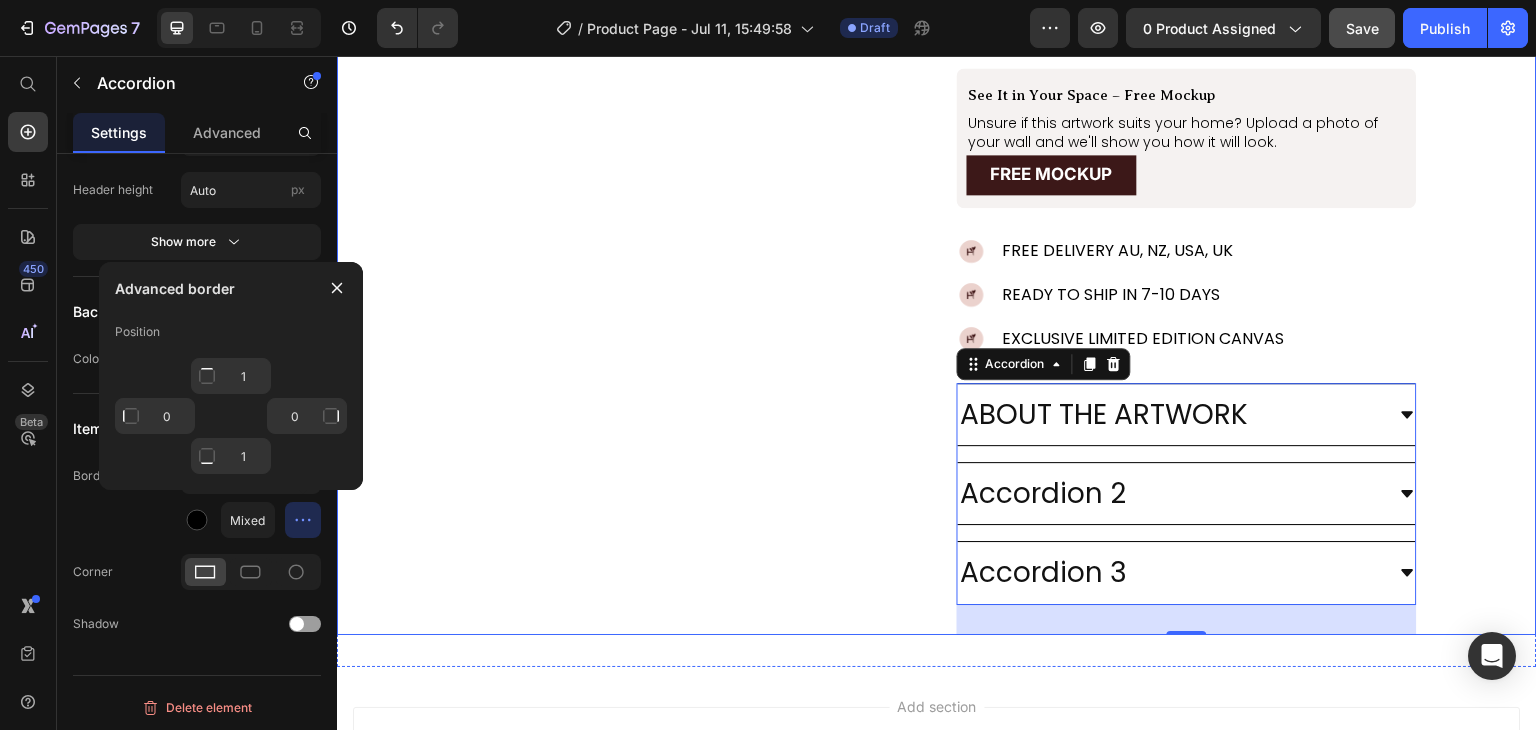 click on "Product Images" at bounding box center [627, 64] 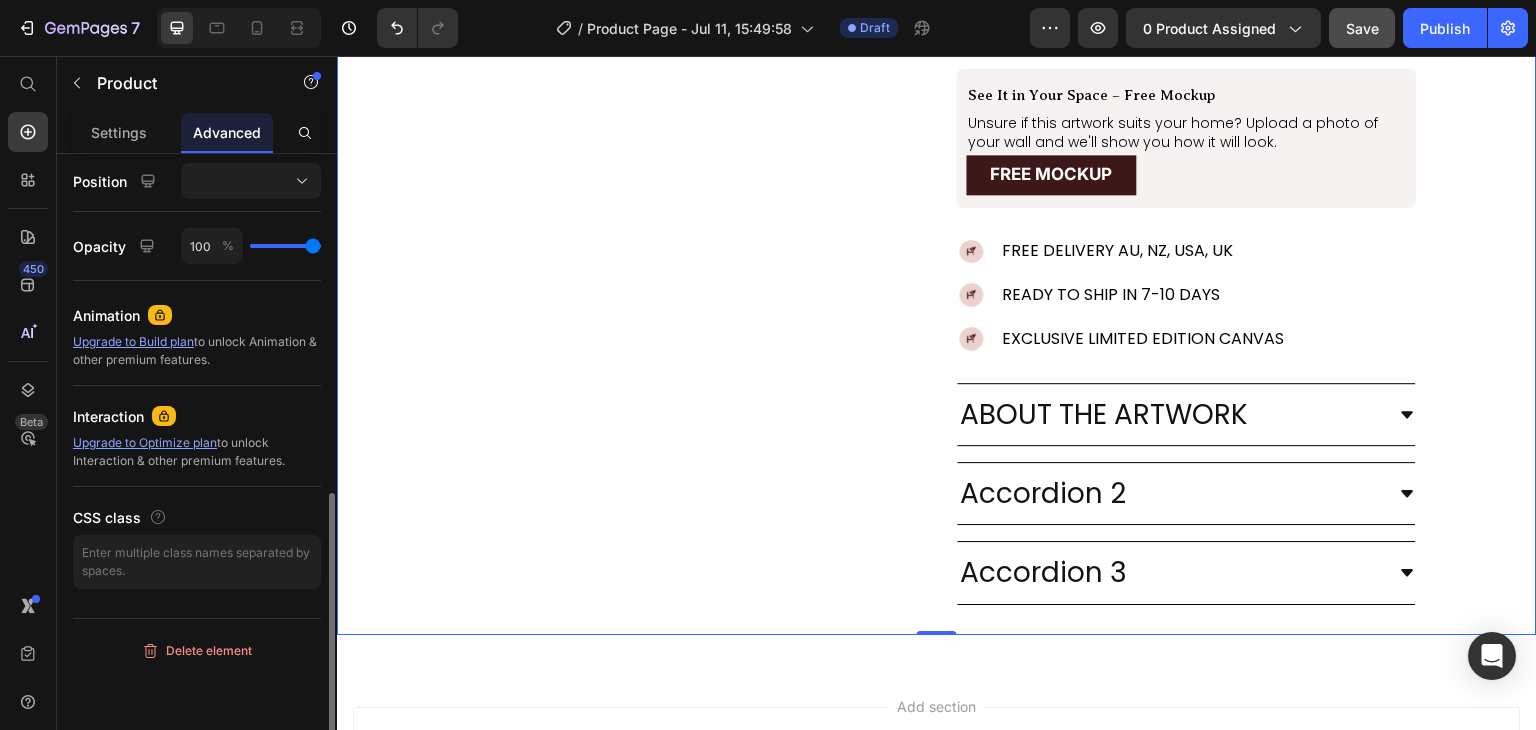 scroll, scrollTop: 0, scrollLeft: 0, axis: both 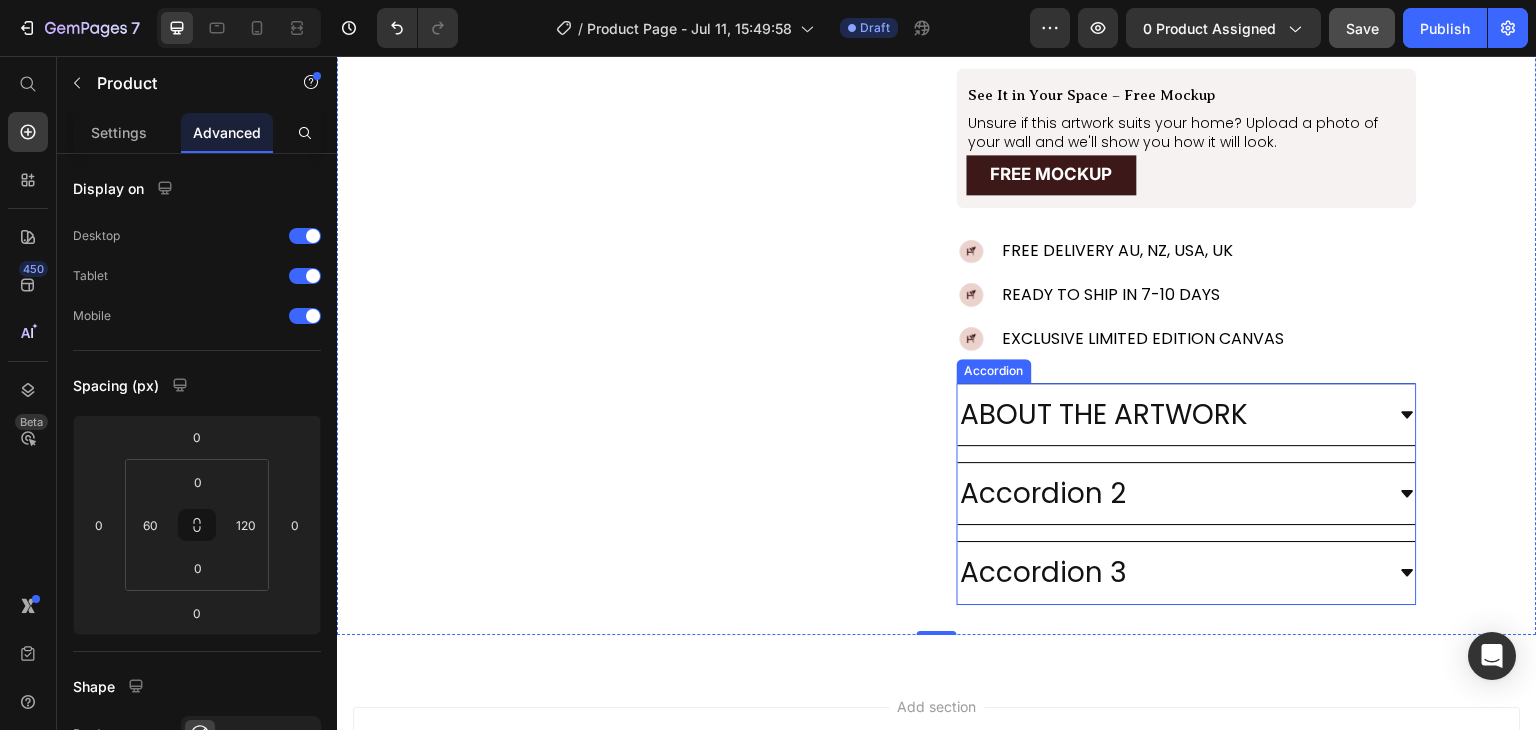 click on "ABOUT THE ARTWORK
Accordion 2
Accordion 3" at bounding box center (1187, 494) 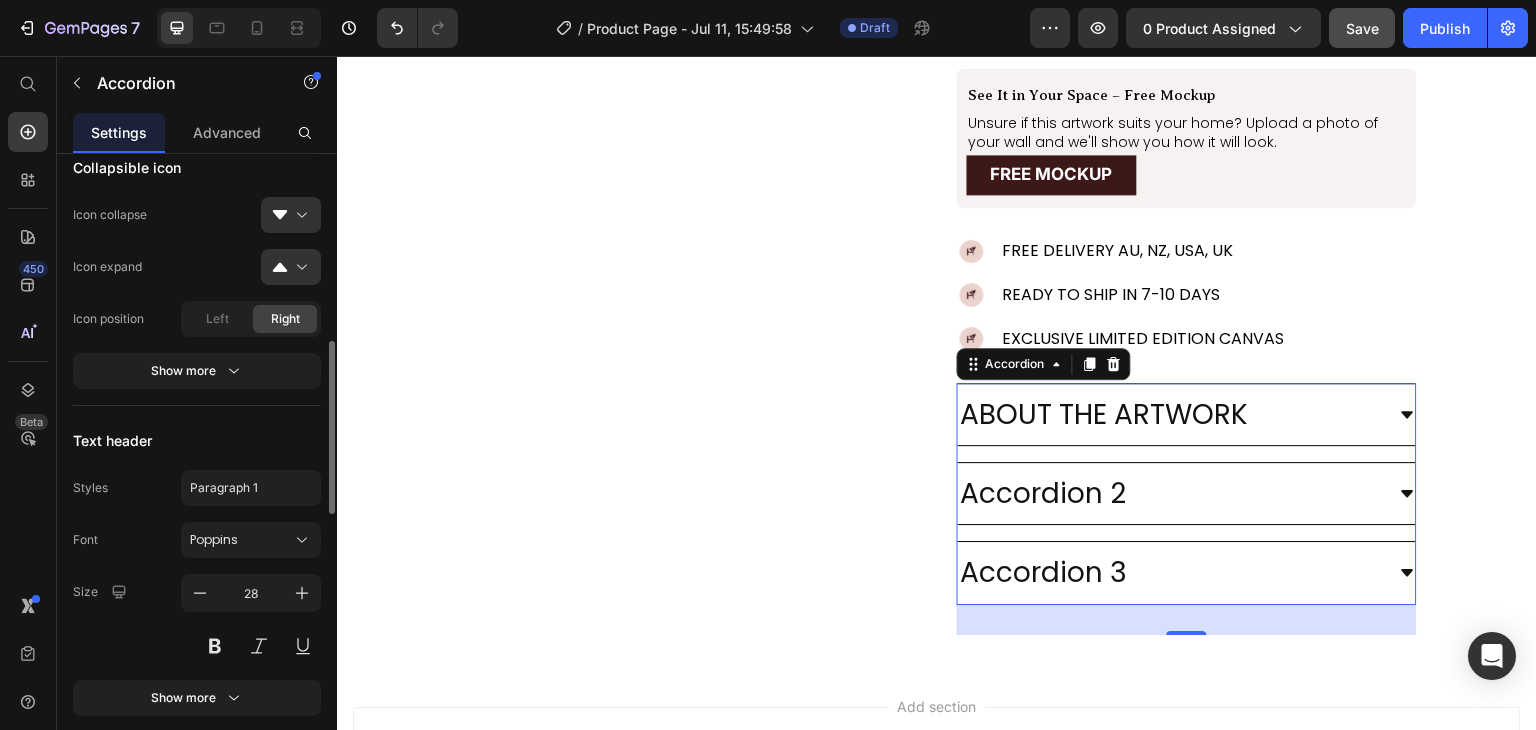 scroll, scrollTop: 737, scrollLeft: 0, axis: vertical 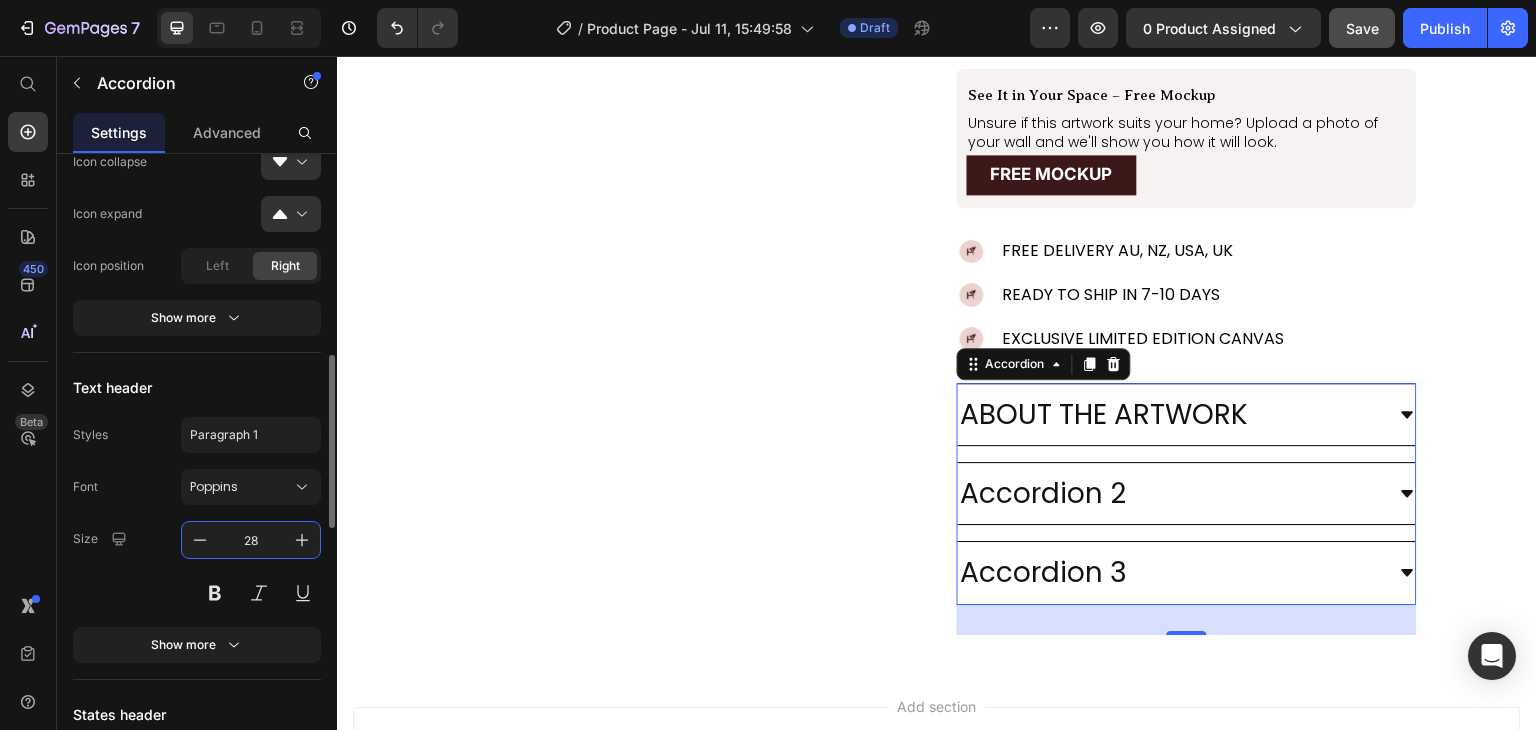 click on "28" at bounding box center [251, 540] 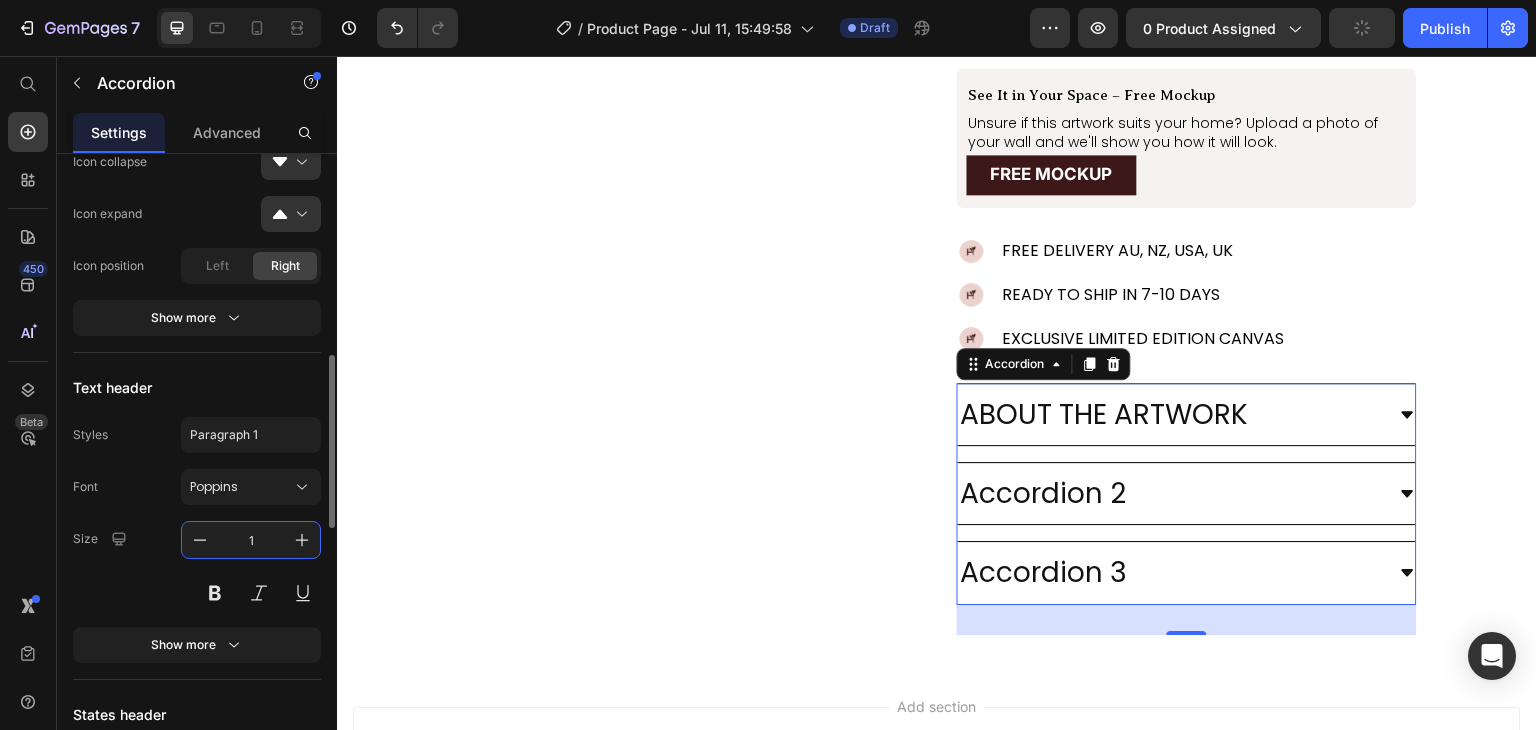 type on "16" 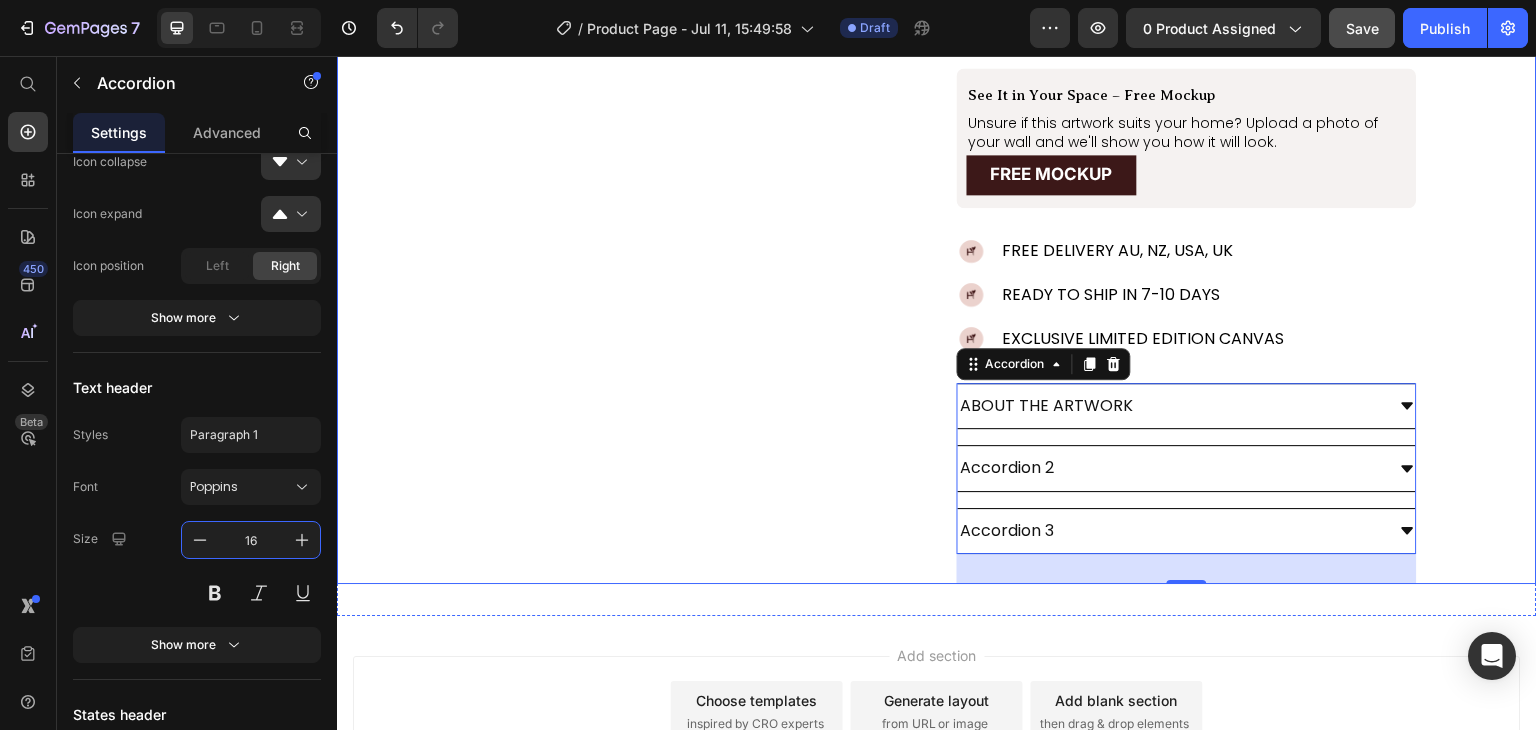 click on "Product Images" at bounding box center (627, 39) 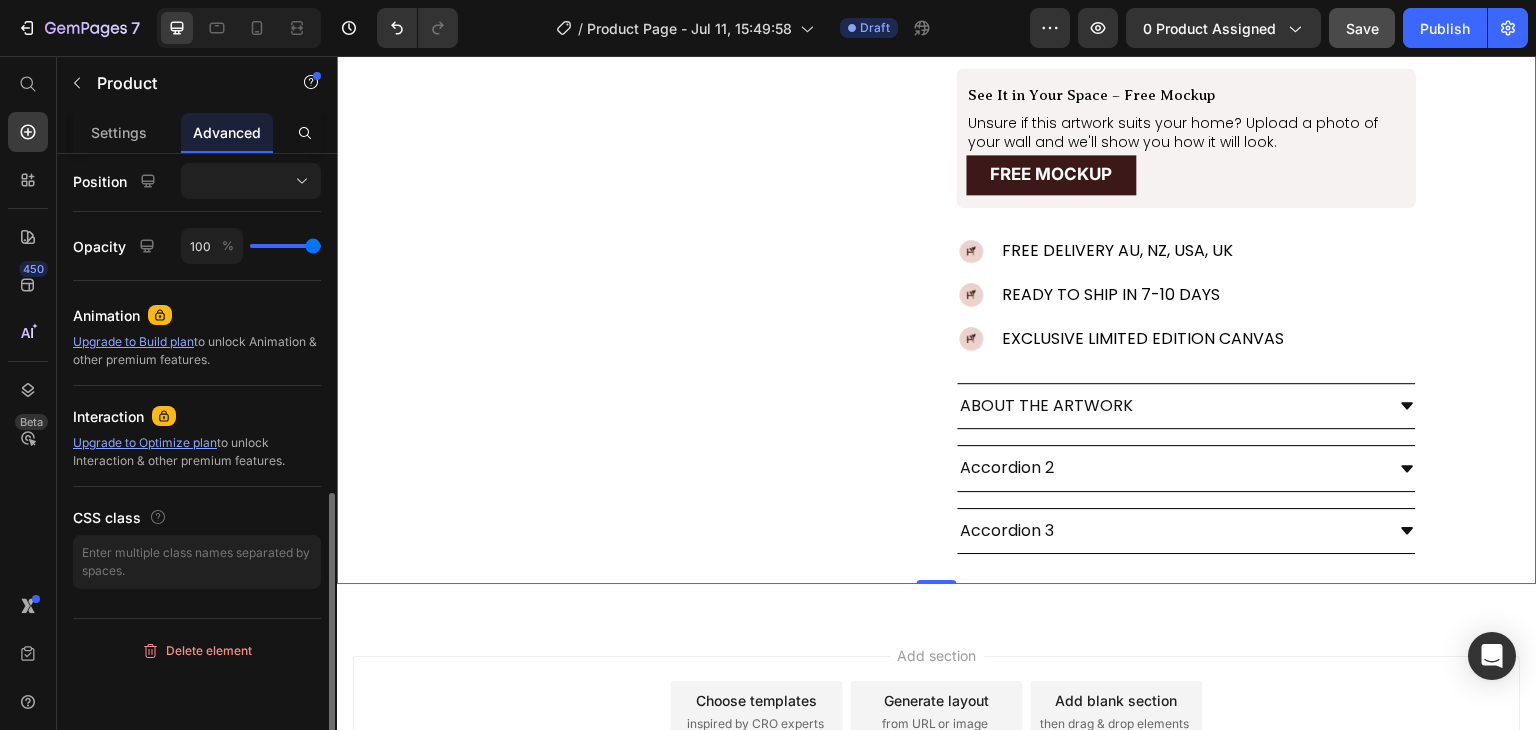 scroll, scrollTop: 0, scrollLeft: 0, axis: both 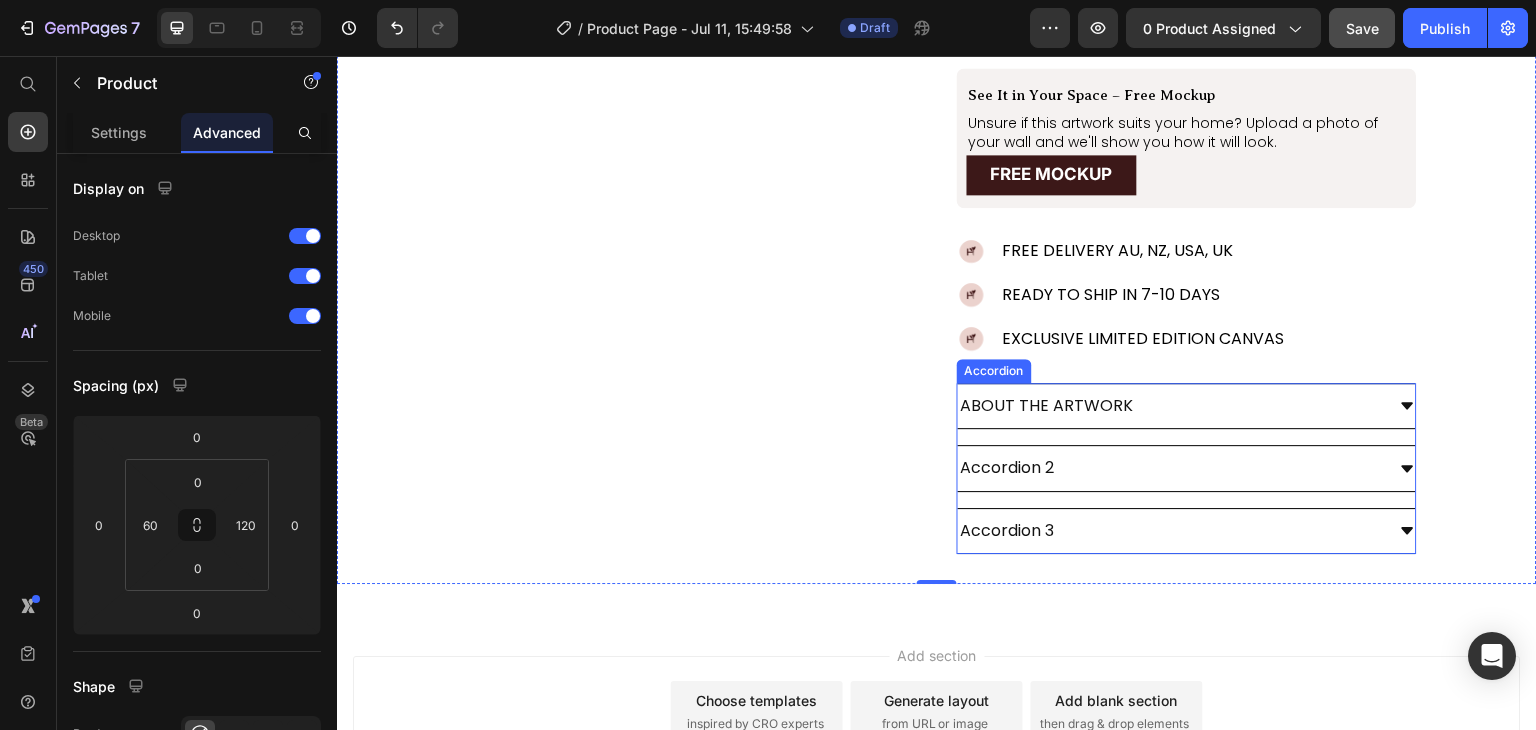 click on "ABOUT THE ARTWORK
Accordion 2
Accordion 3" at bounding box center (1187, 468) 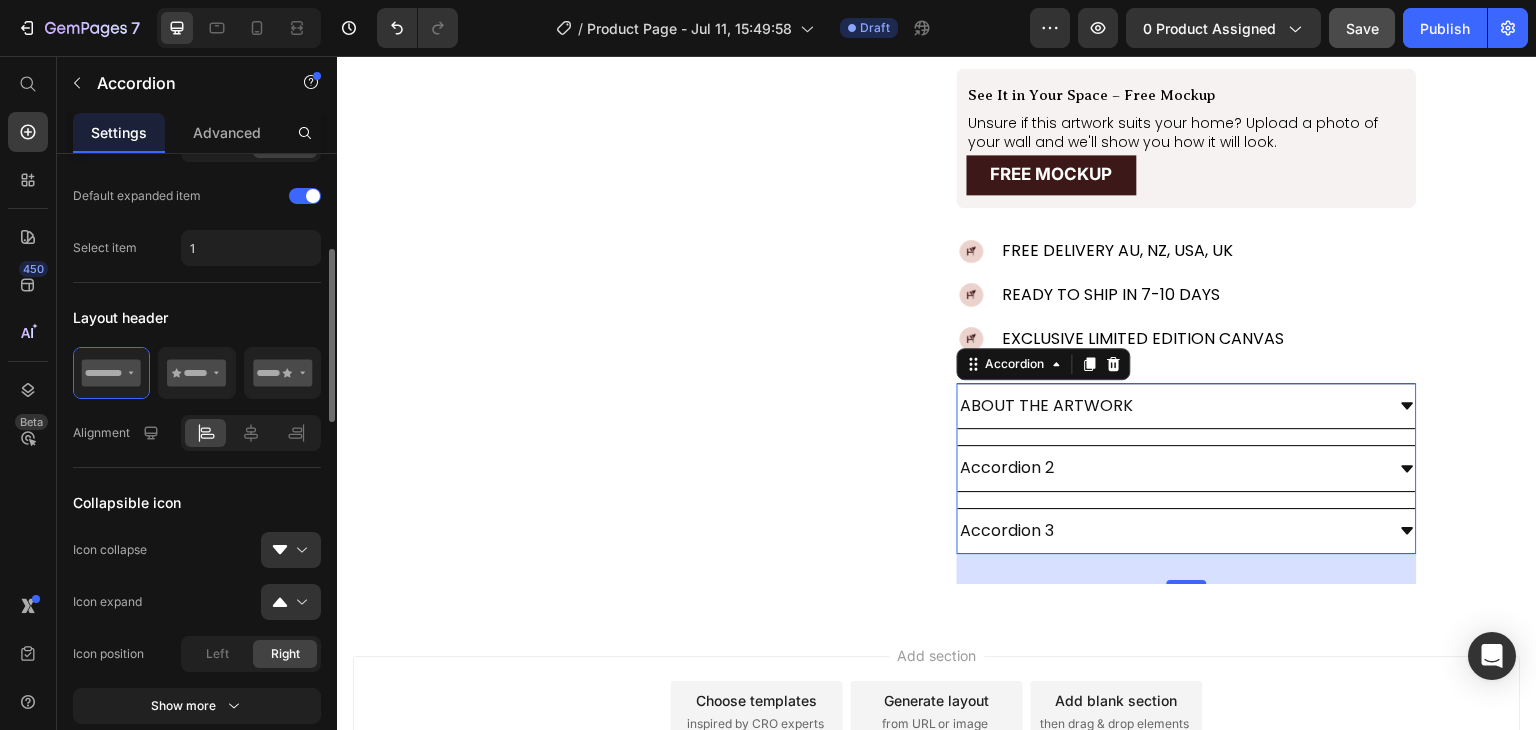 scroll, scrollTop: 310, scrollLeft: 0, axis: vertical 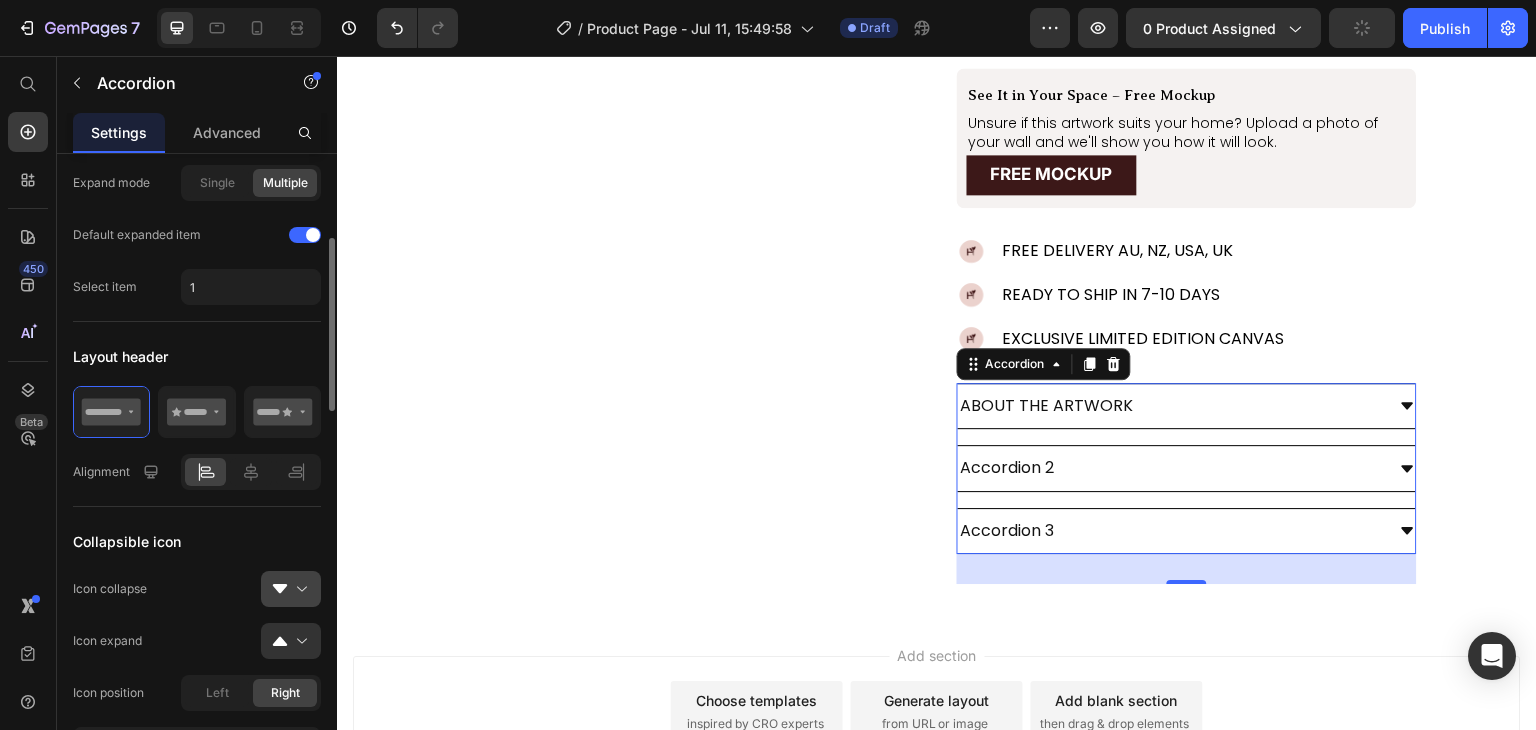 click at bounding box center (299, 589) 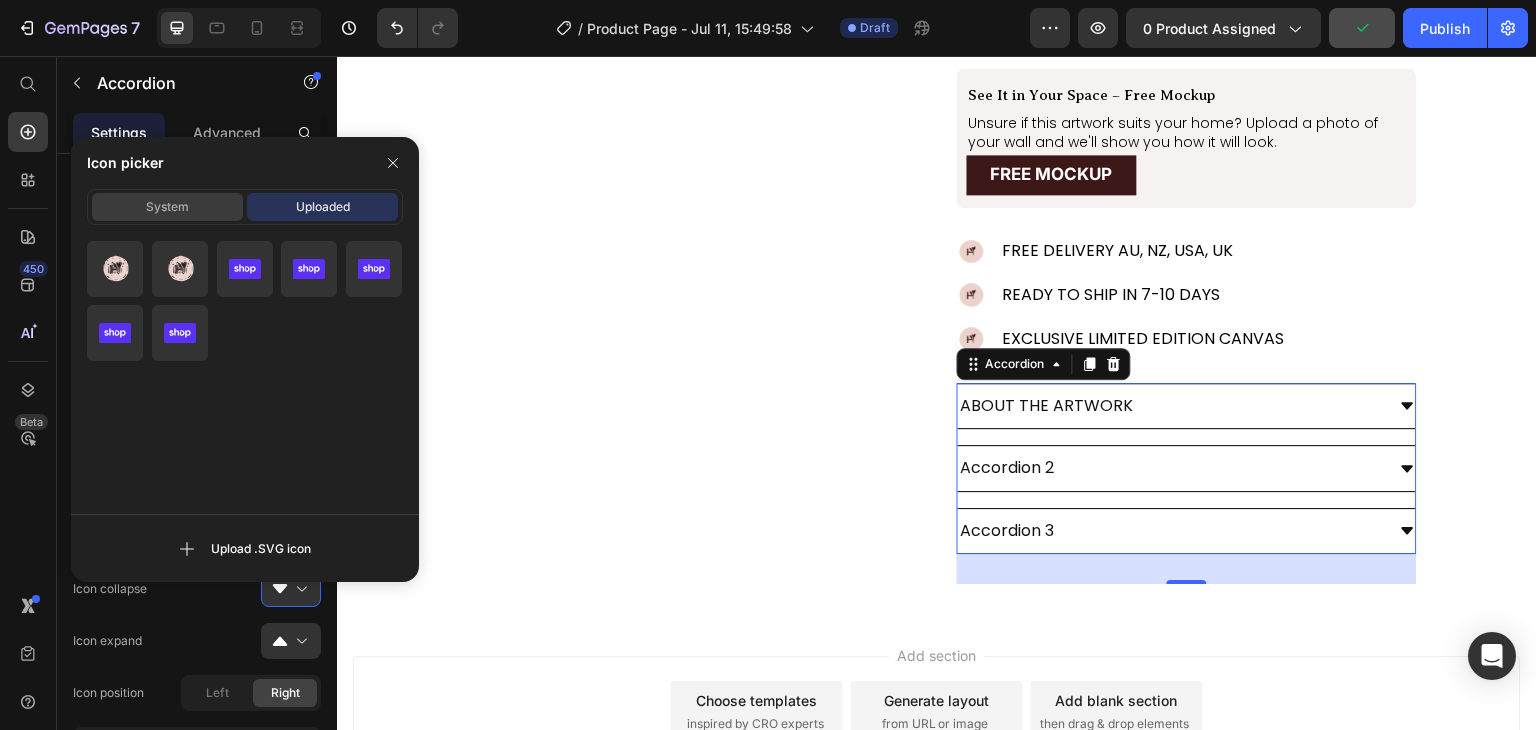 click on "System" at bounding box center [167, 207] 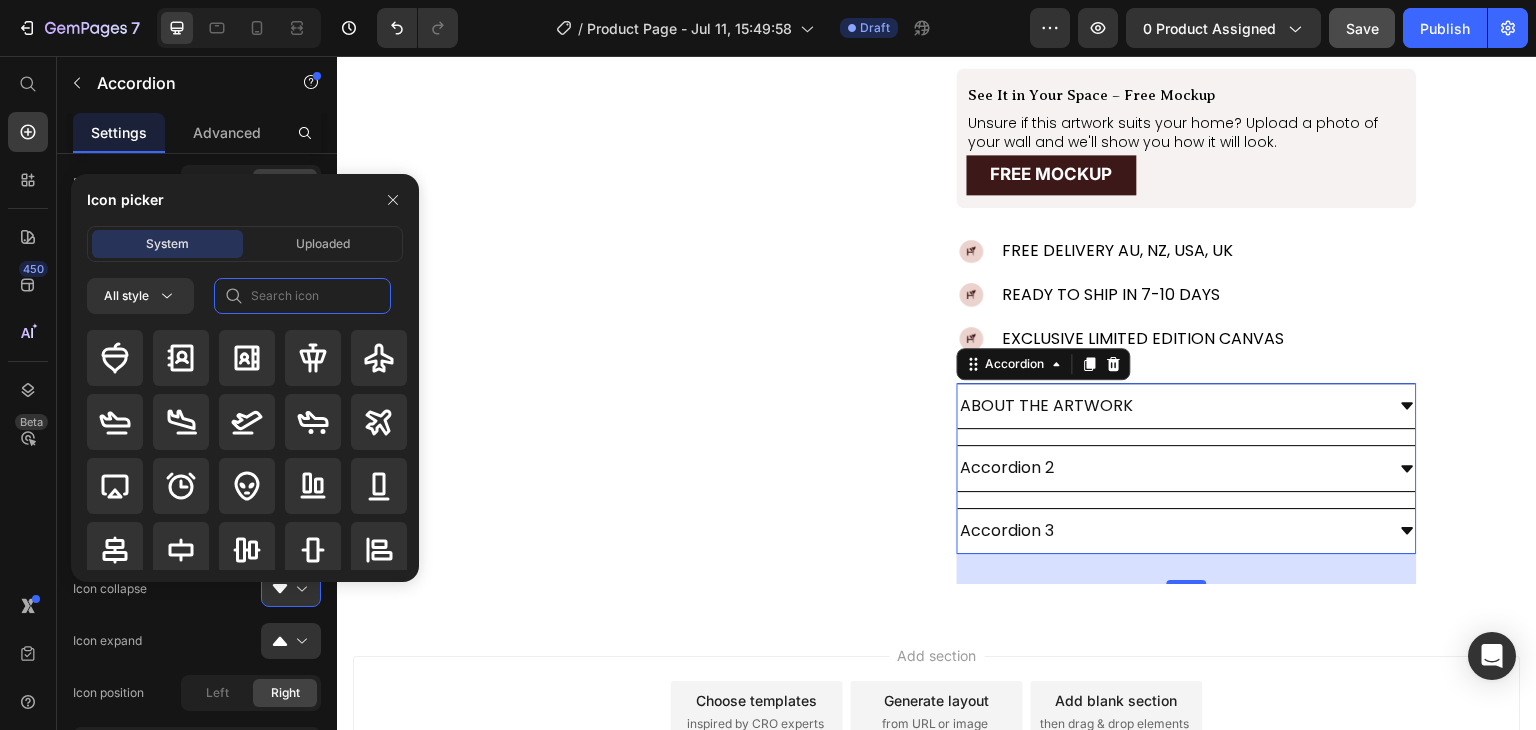 click 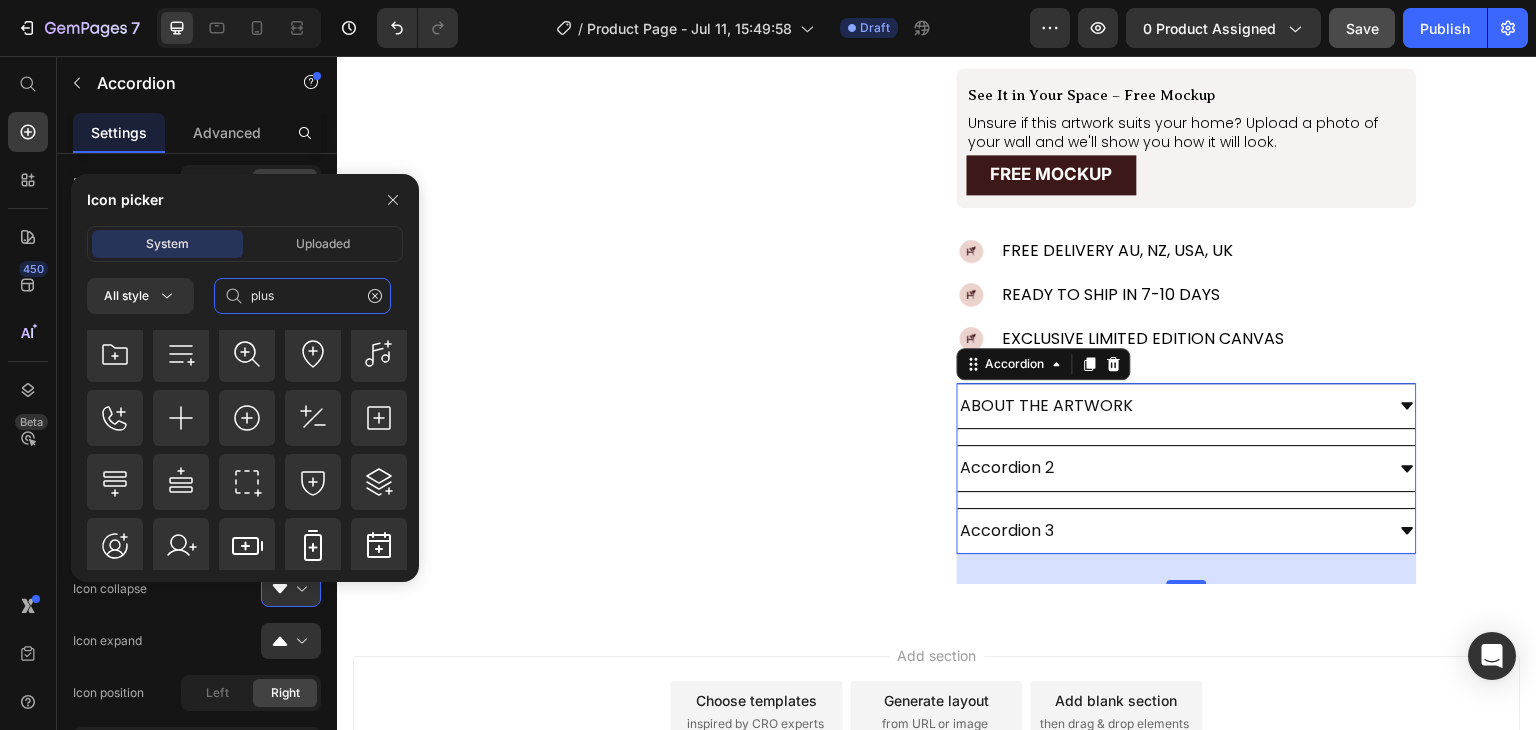 scroll, scrollTop: 414, scrollLeft: 0, axis: vertical 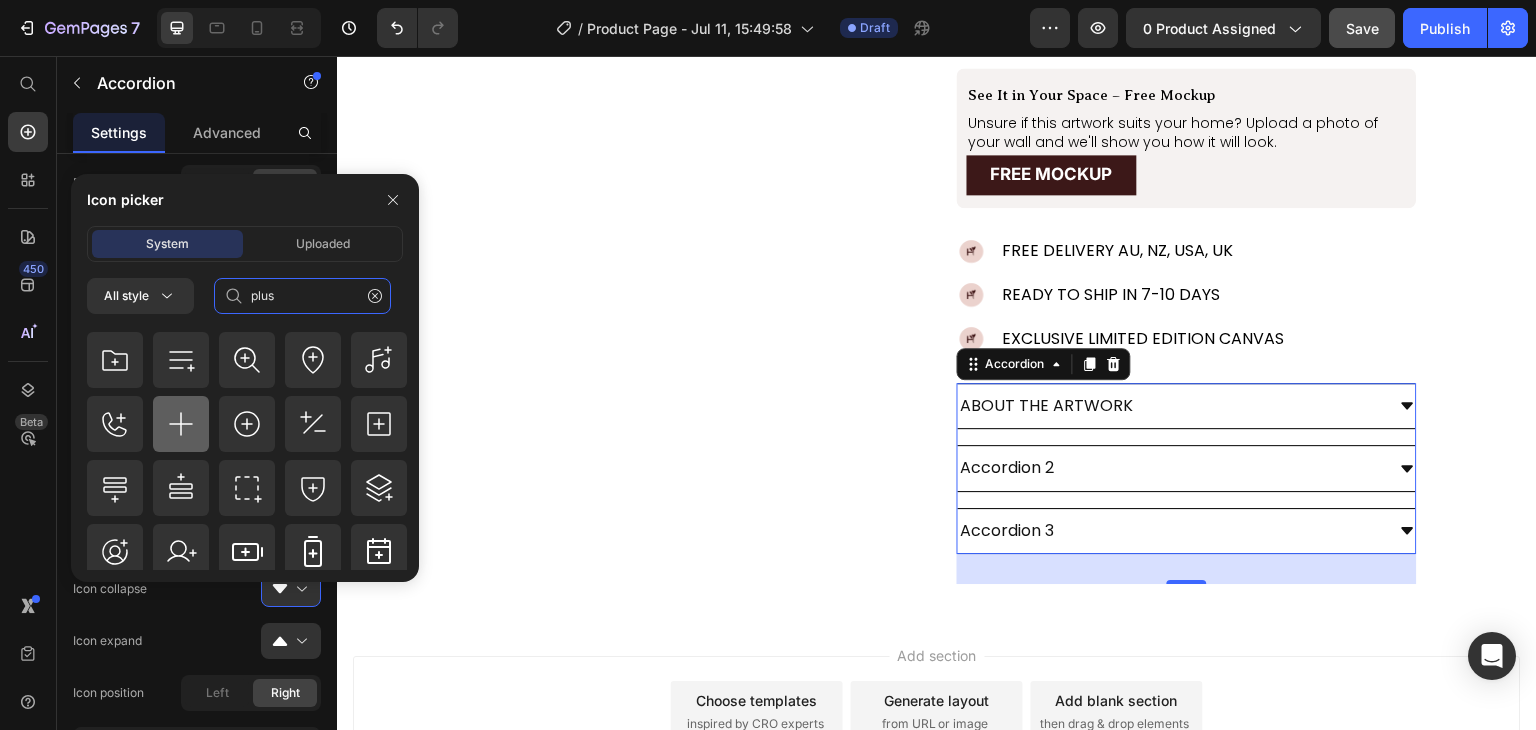 type on "plus" 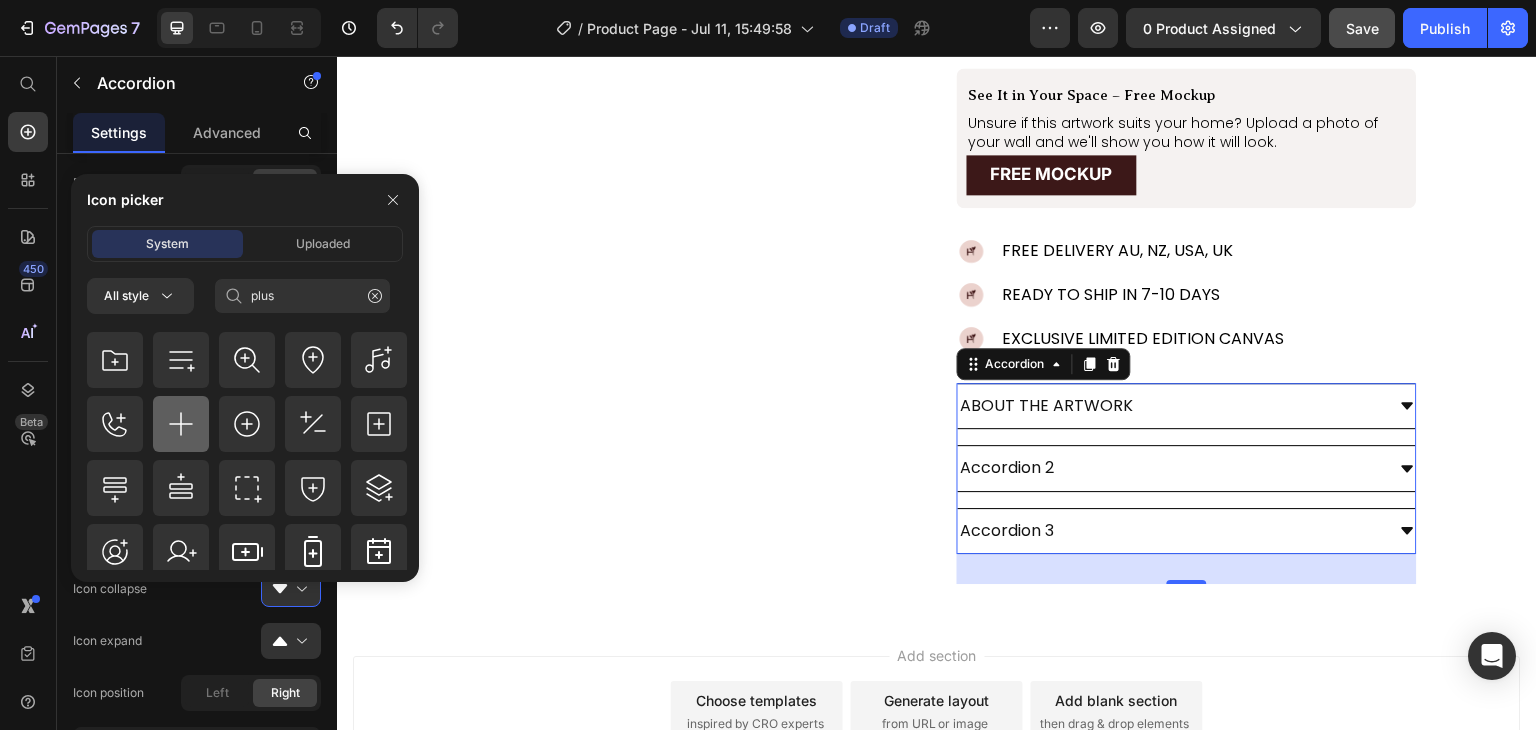 click 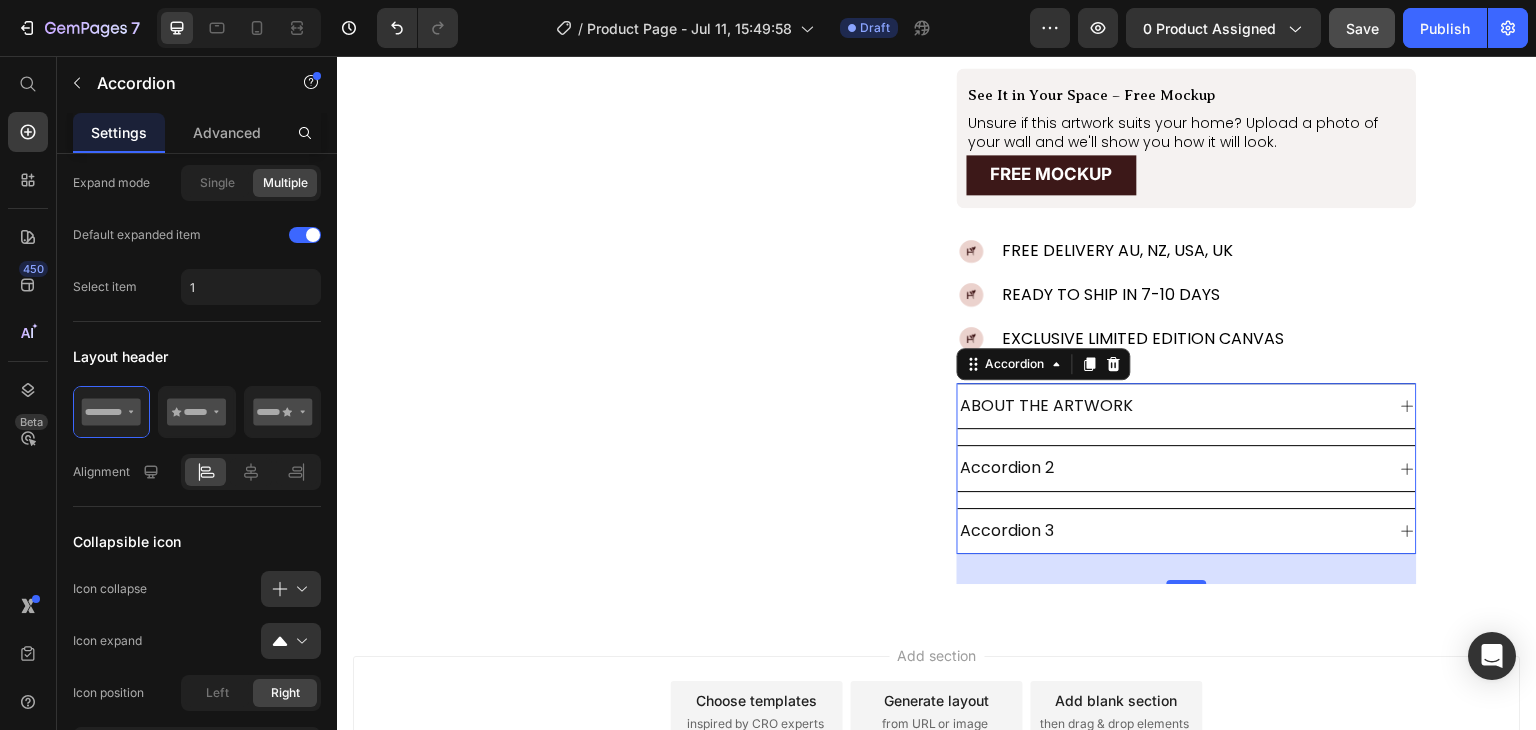 scroll, scrollTop: 0, scrollLeft: 0, axis: both 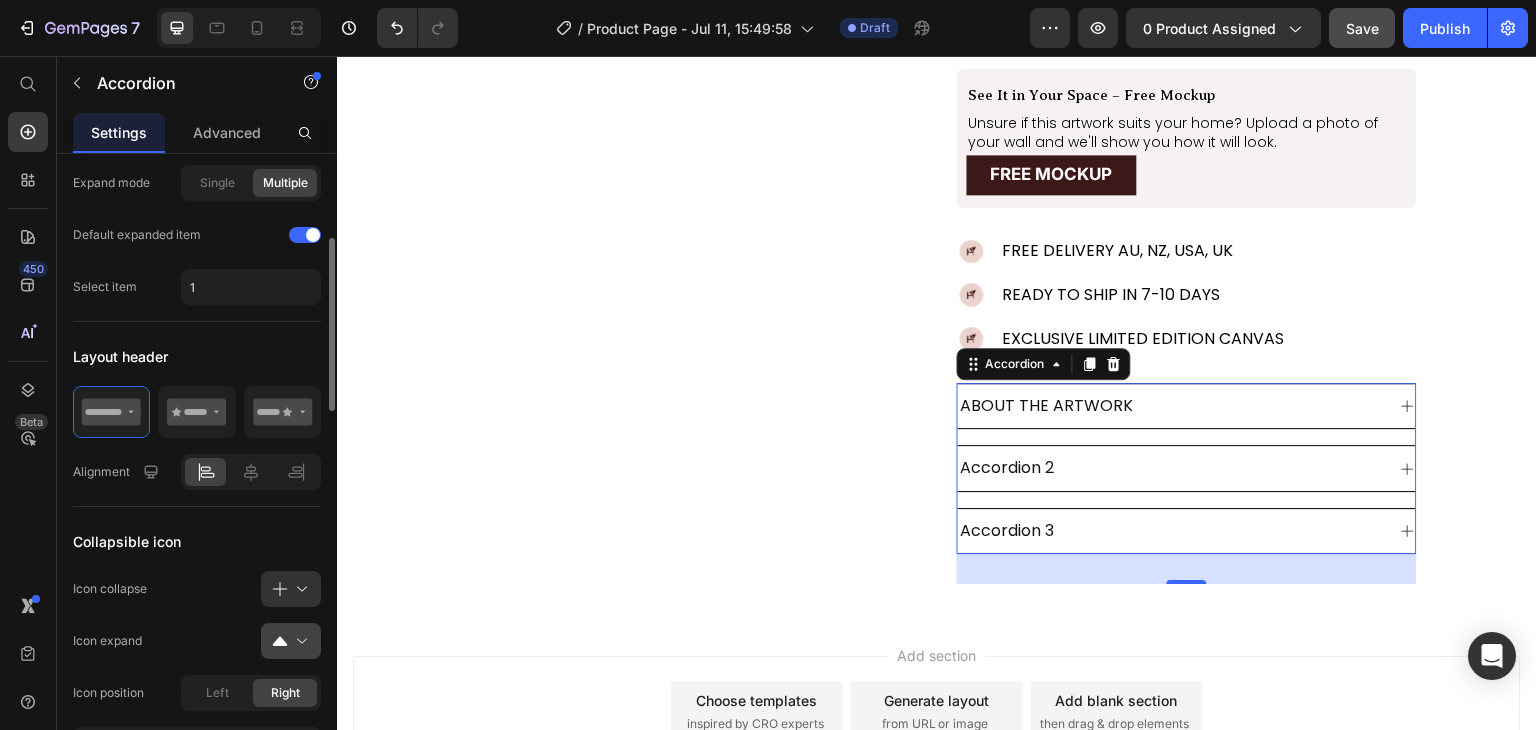 click at bounding box center [299, 641] 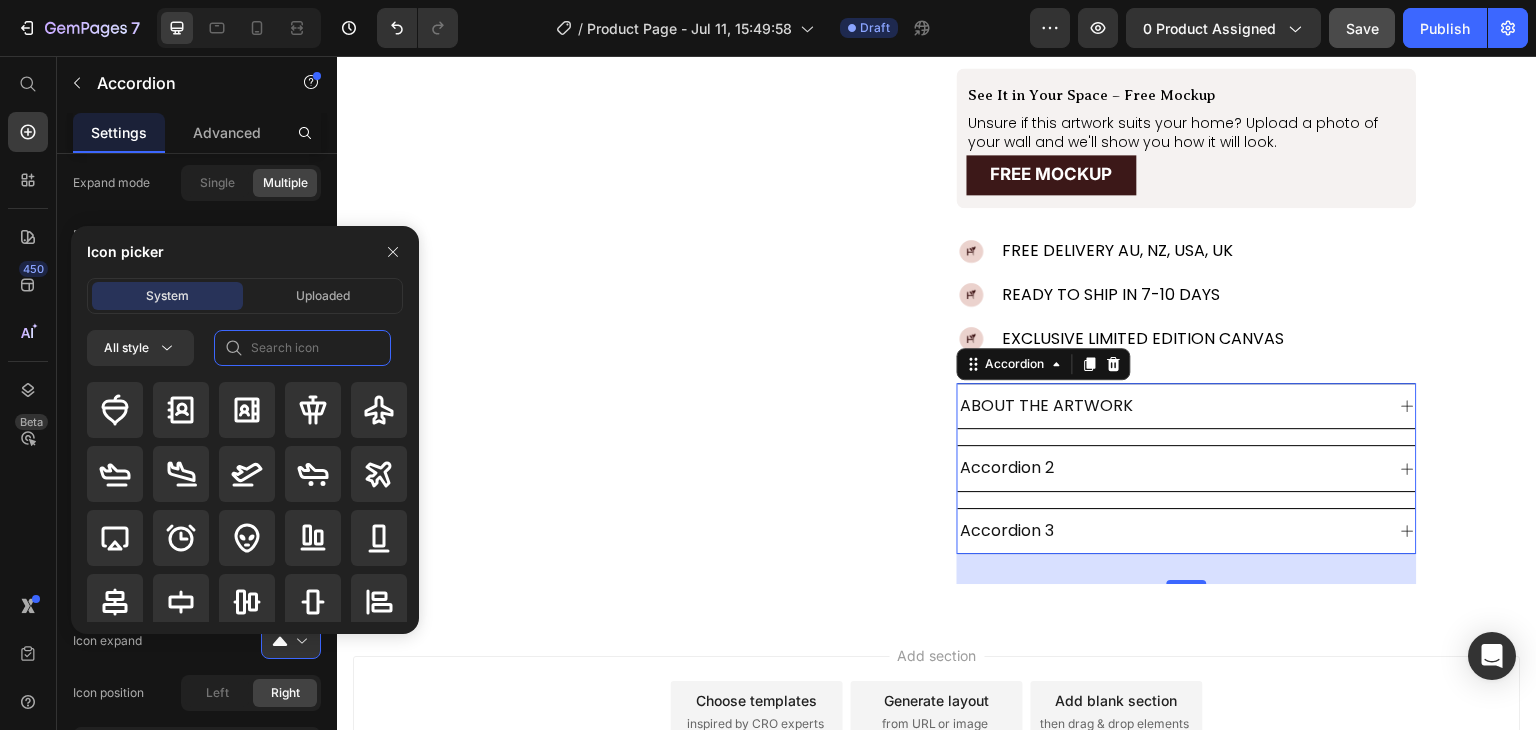 click 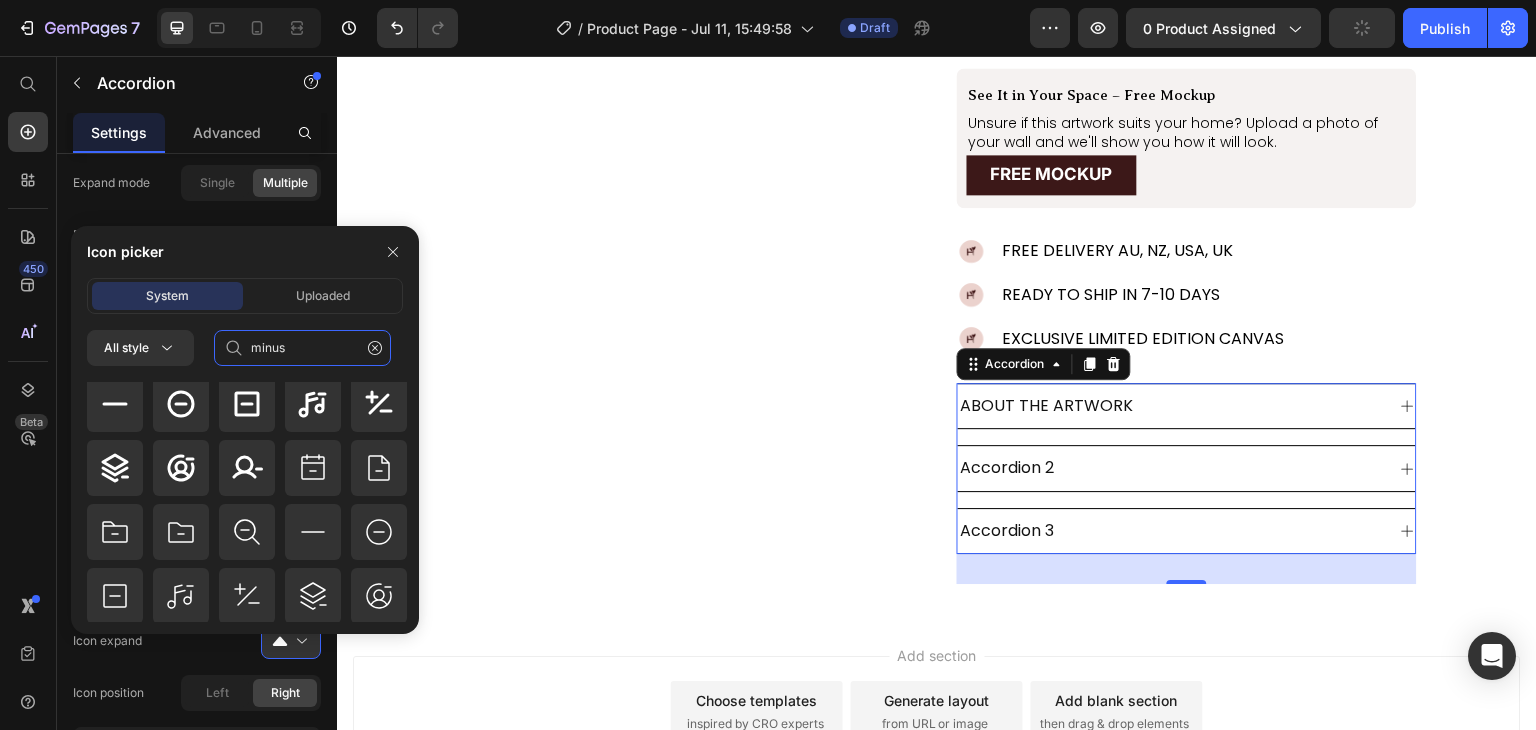 scroll, scrollTop: 77, scrollLeft: 0, axis: vertical 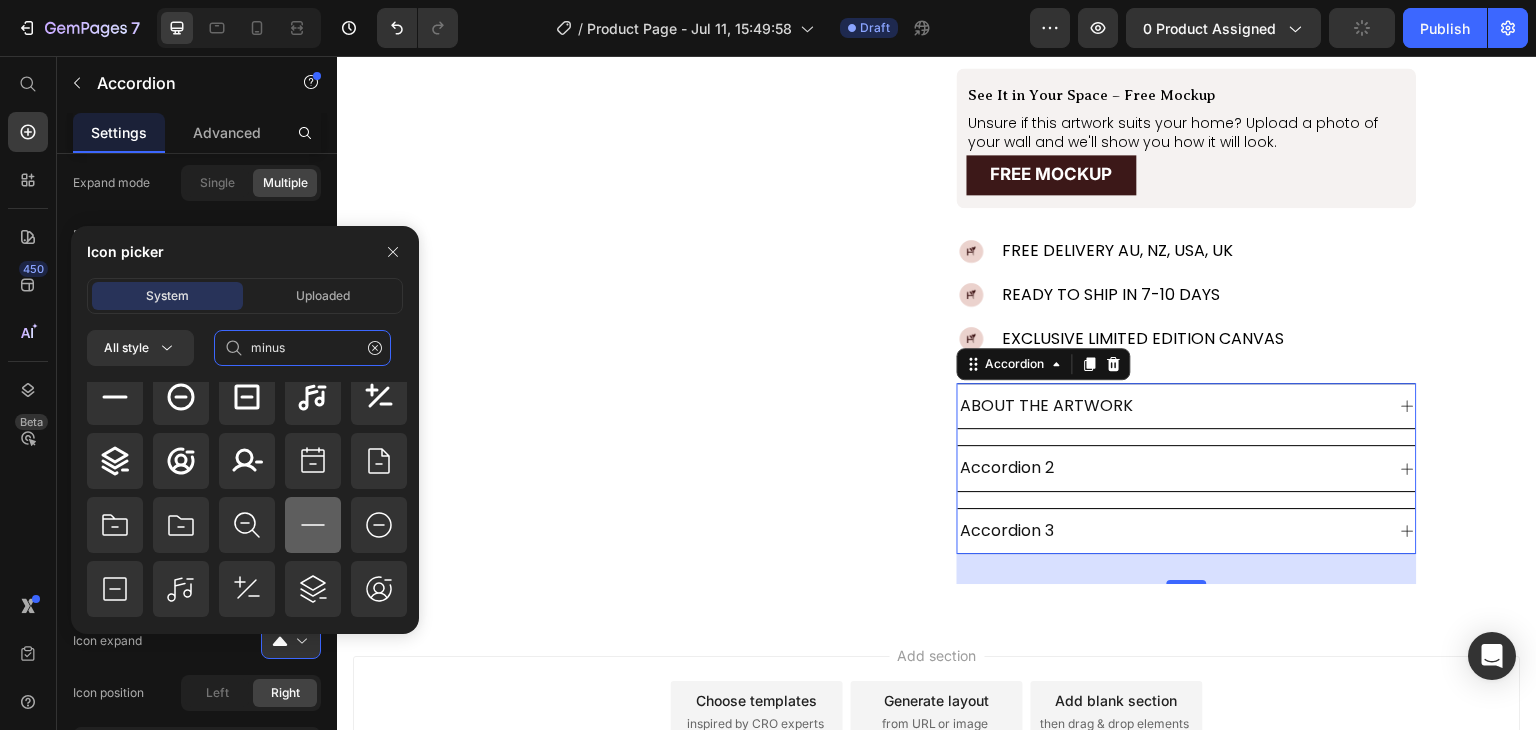type on "minus" 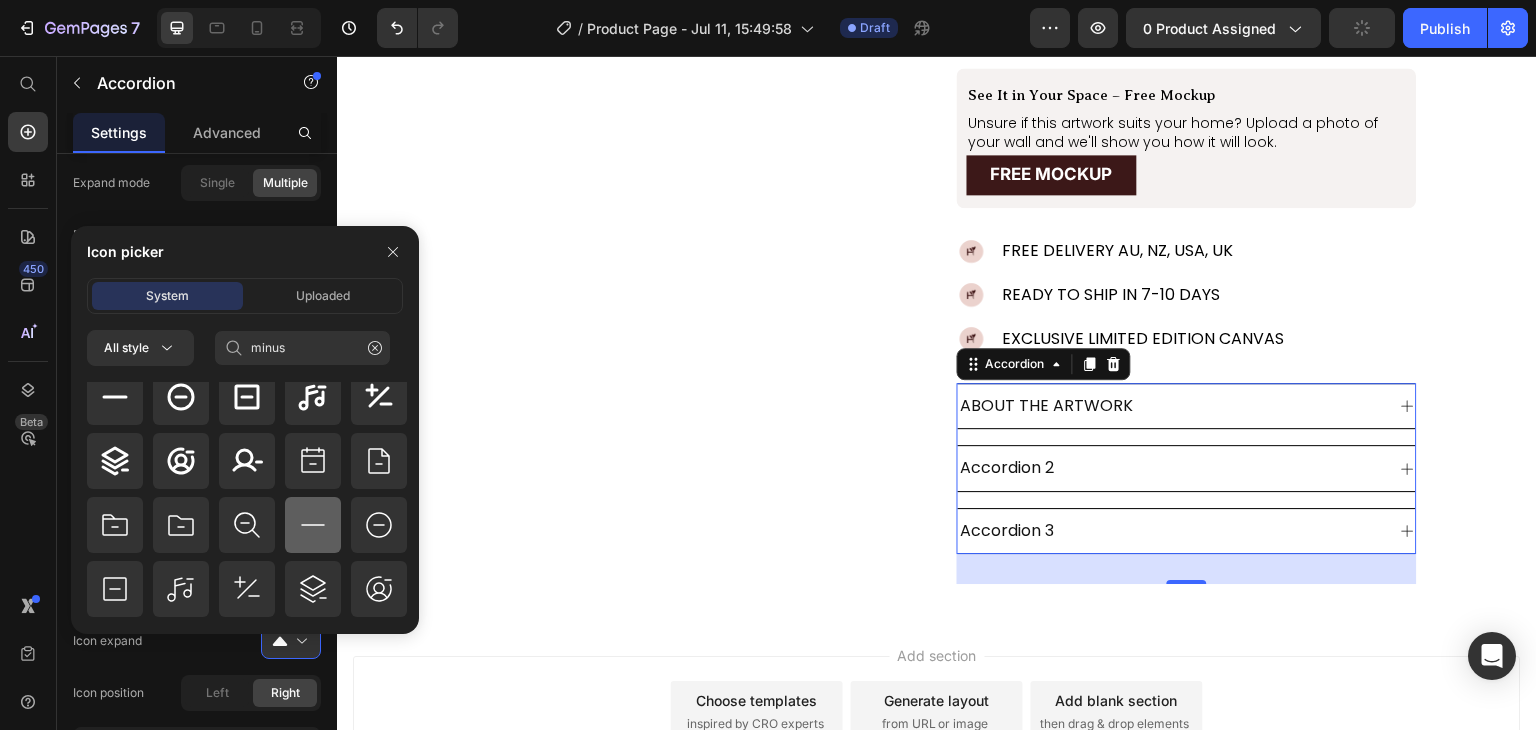 click 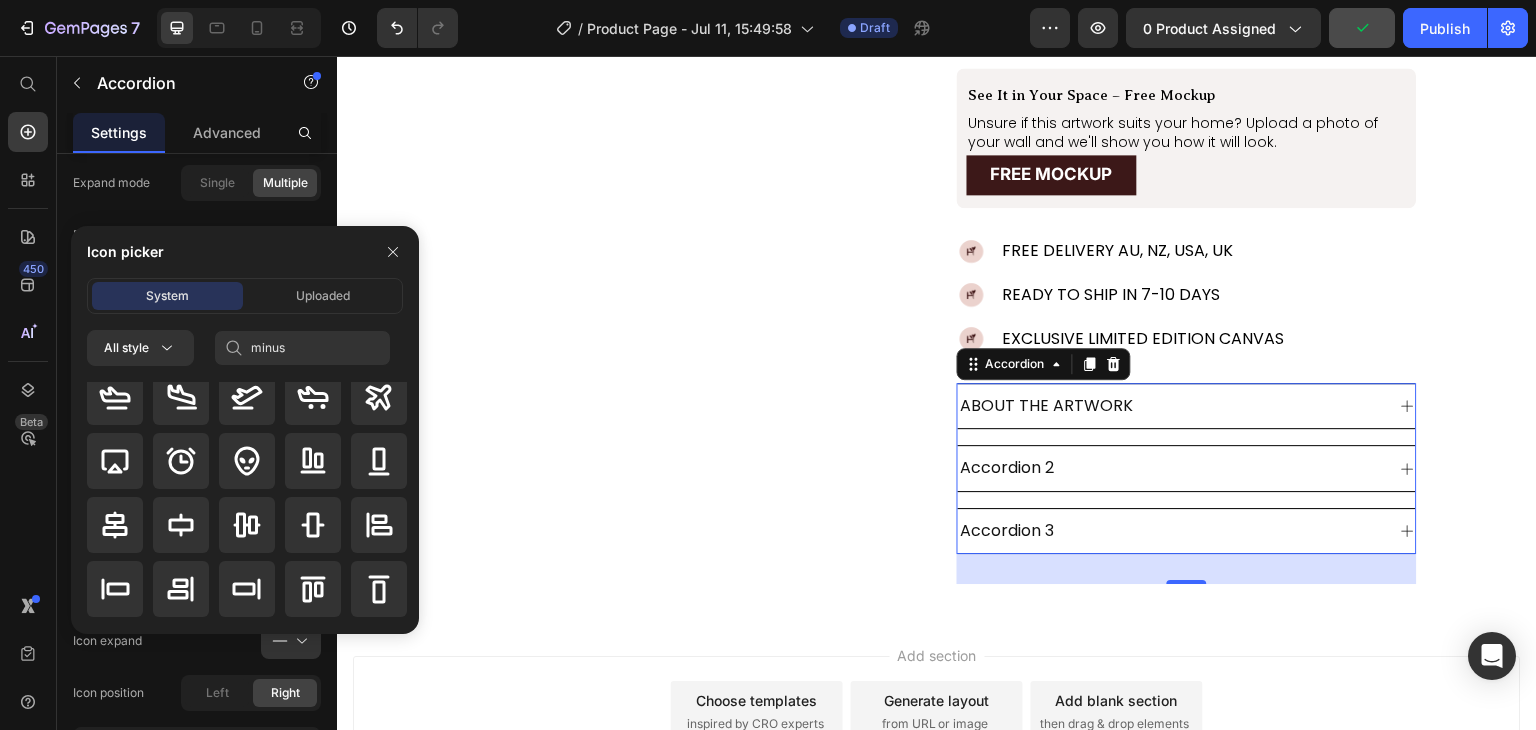 type 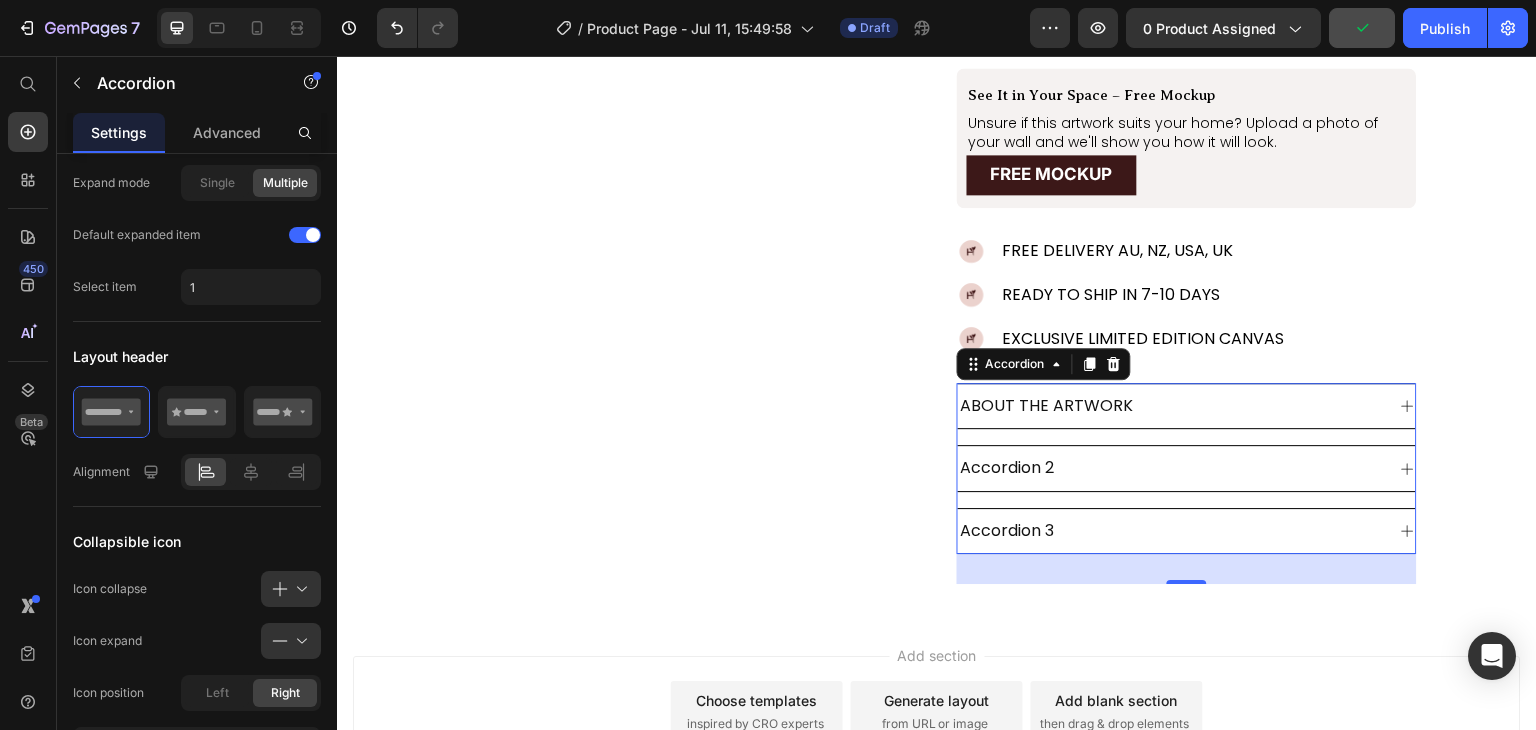 scroll, scrollTop: 0, scrollLeft: 0, axis: both 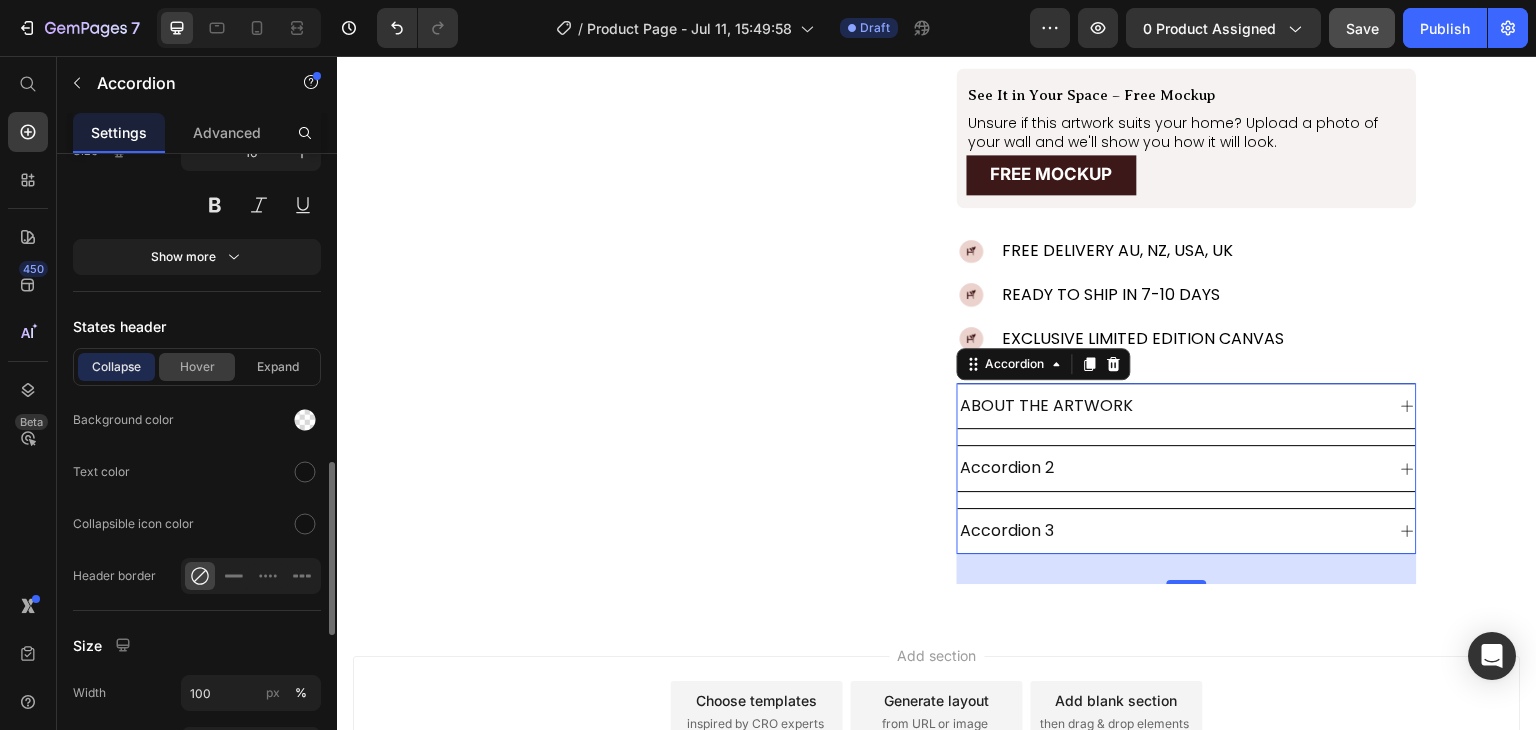 click on "Hover" at bounding box center (197, 367) 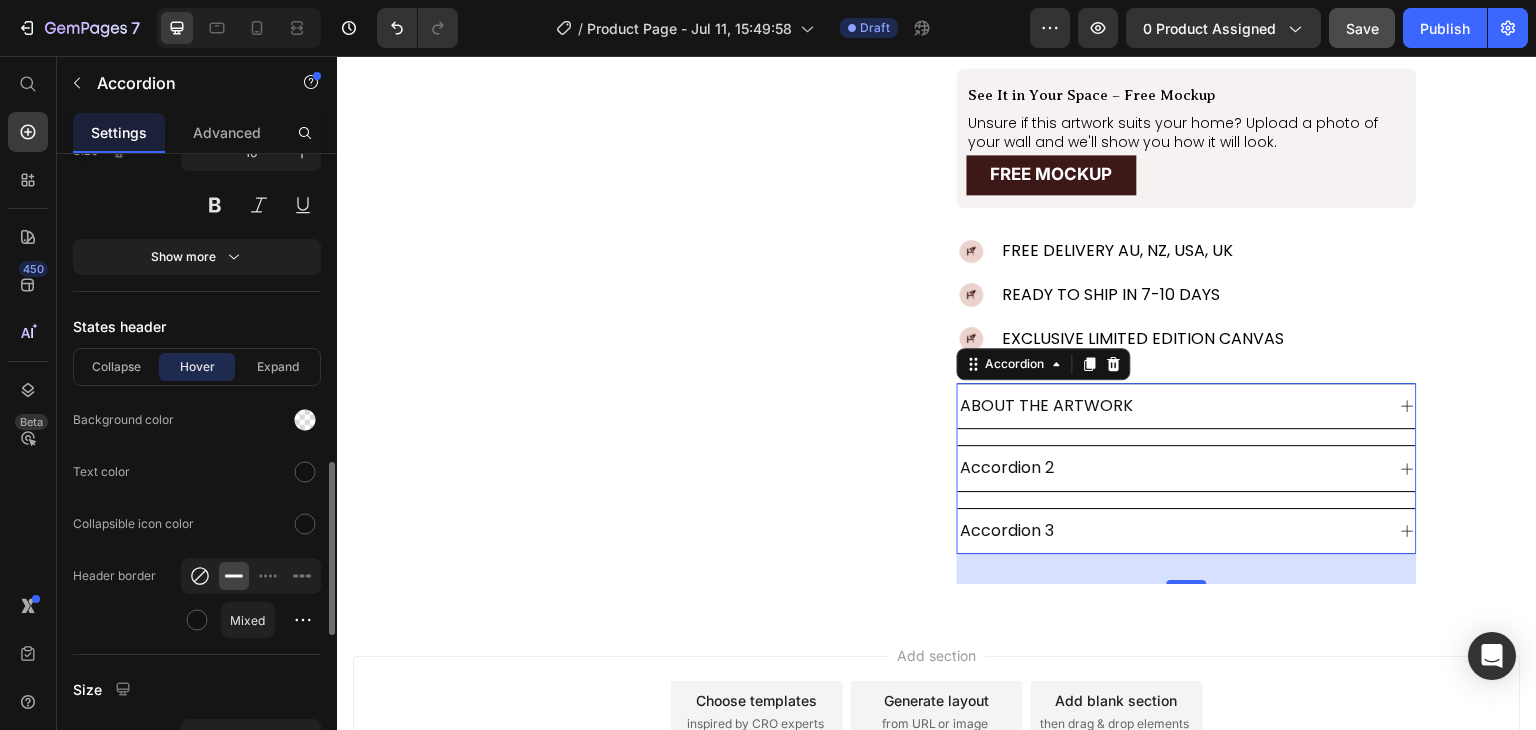 click 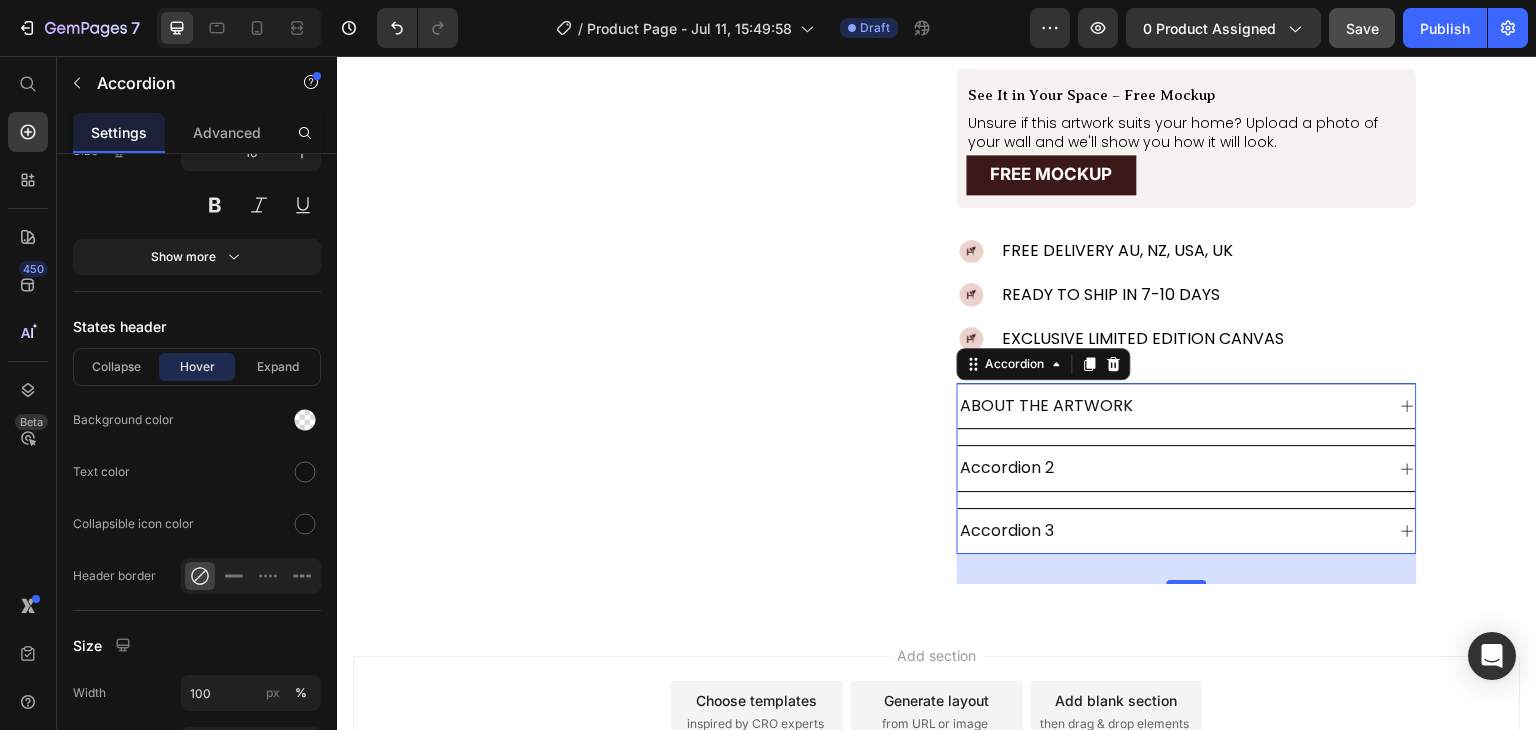 click on "ABOUT THE ARTWORK" at bounding box center [1171, 406] 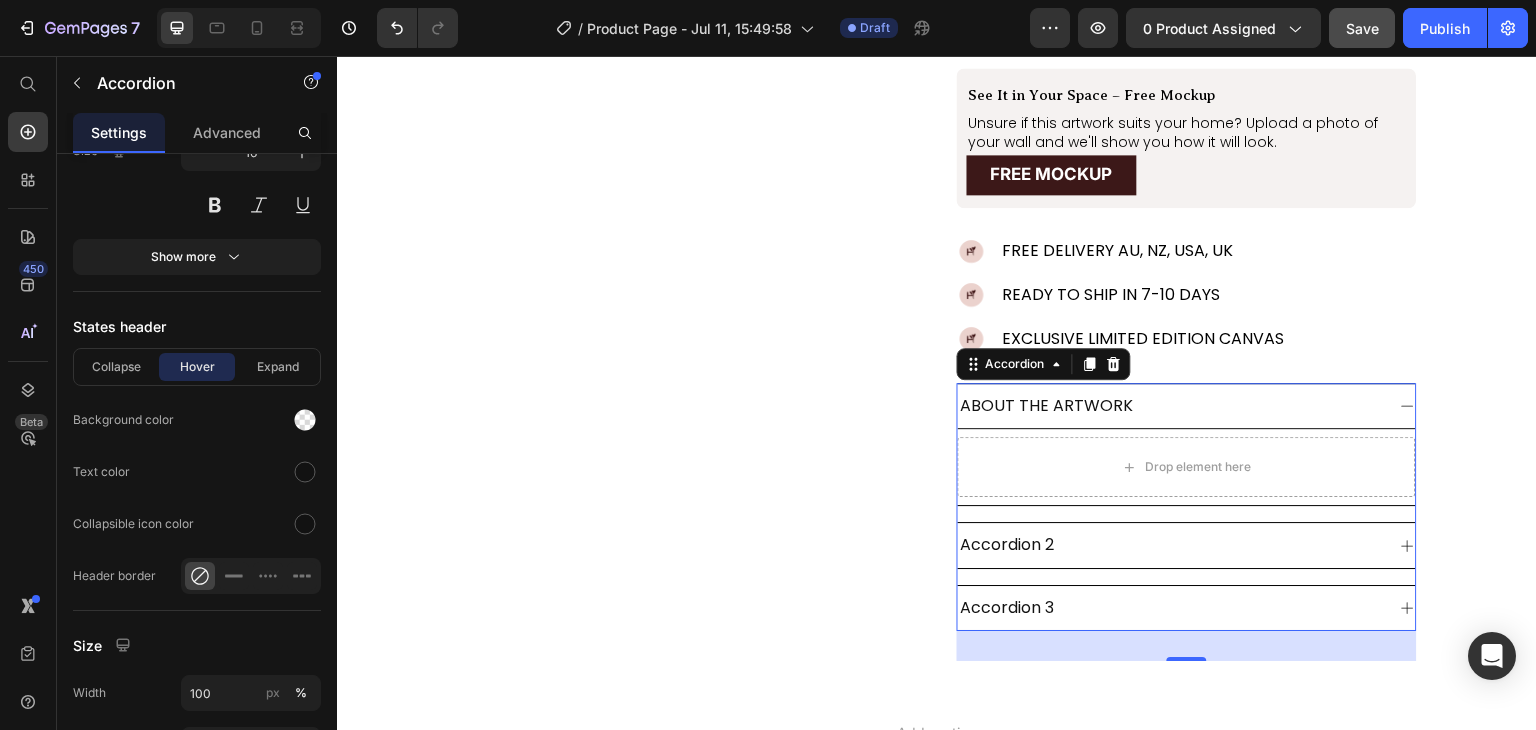 click on "ABOUT THE ARTWORK" at bounding box center (1171, 406) 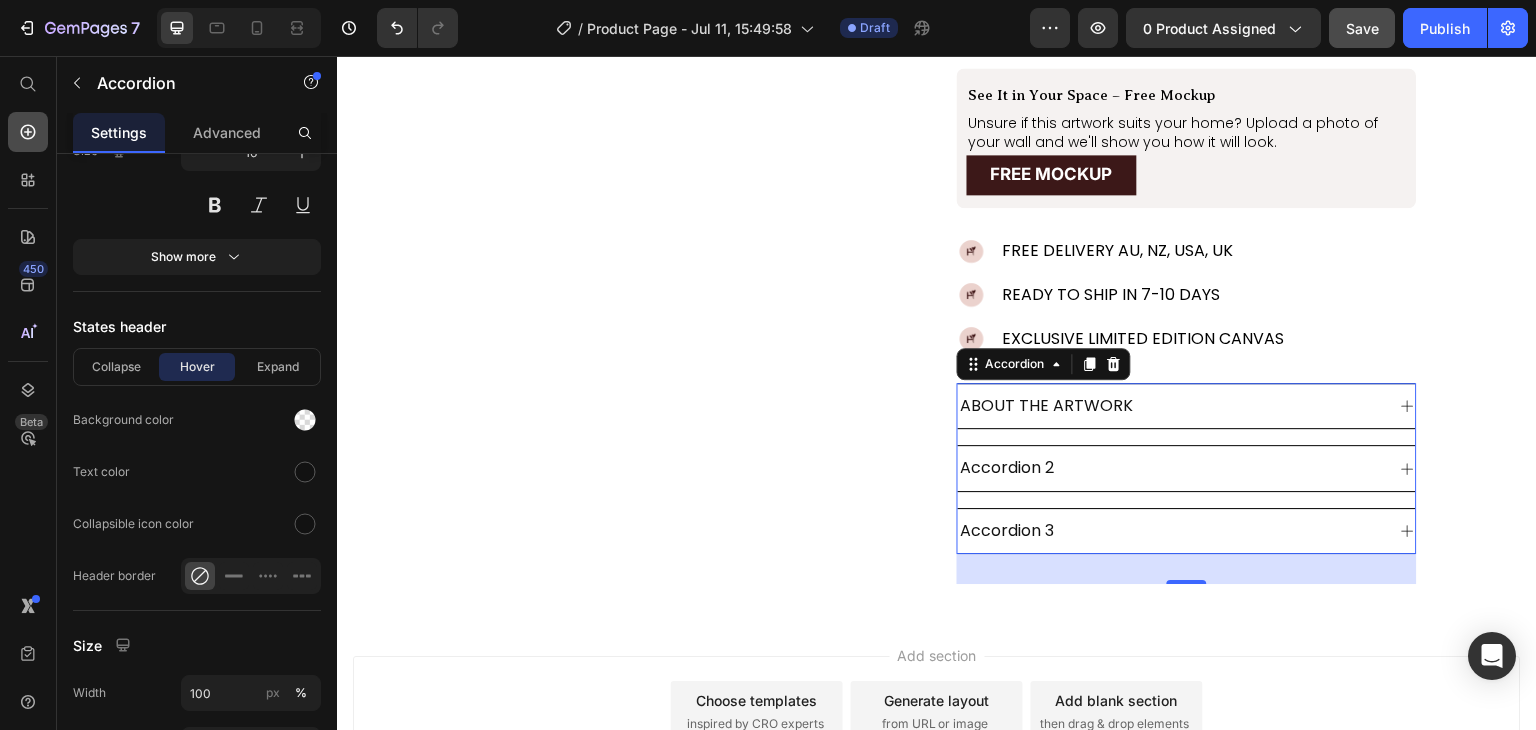 click 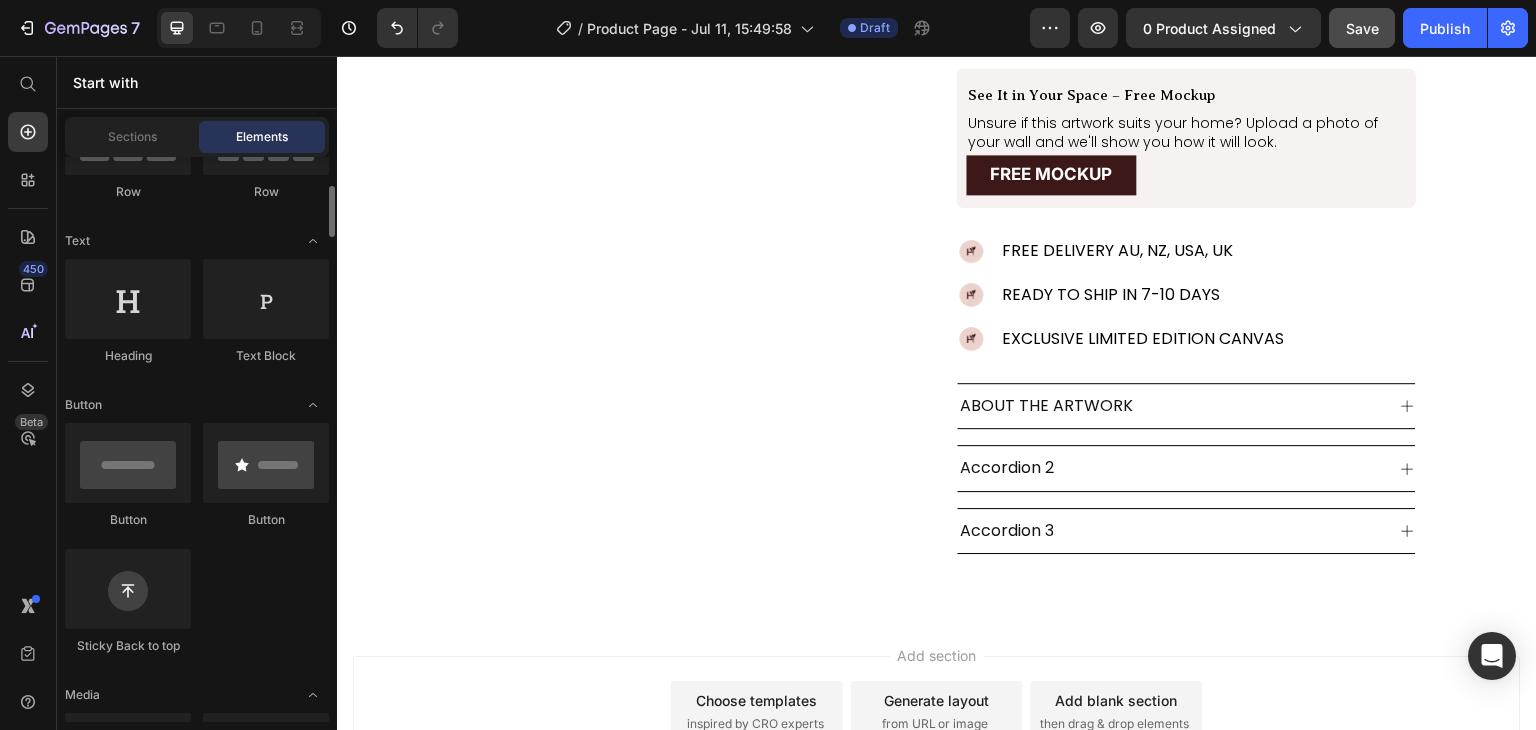 scroll, scrollTop: 240, scrollLeft: 0, axis: vertical 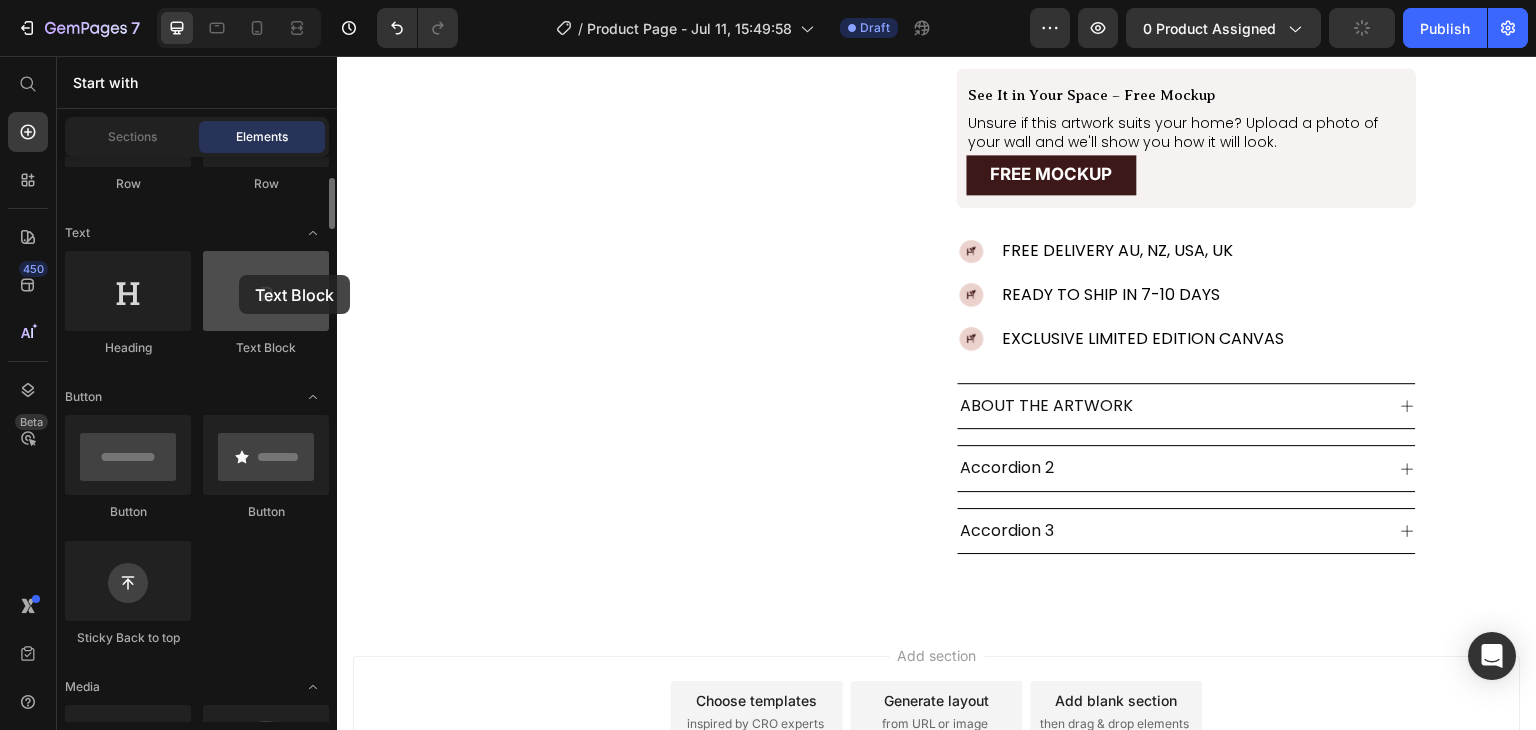 drag, startPoint x: 274, startPoint y: 288, endPoint x: 239, endPoint y: 275, distance: 37.336308 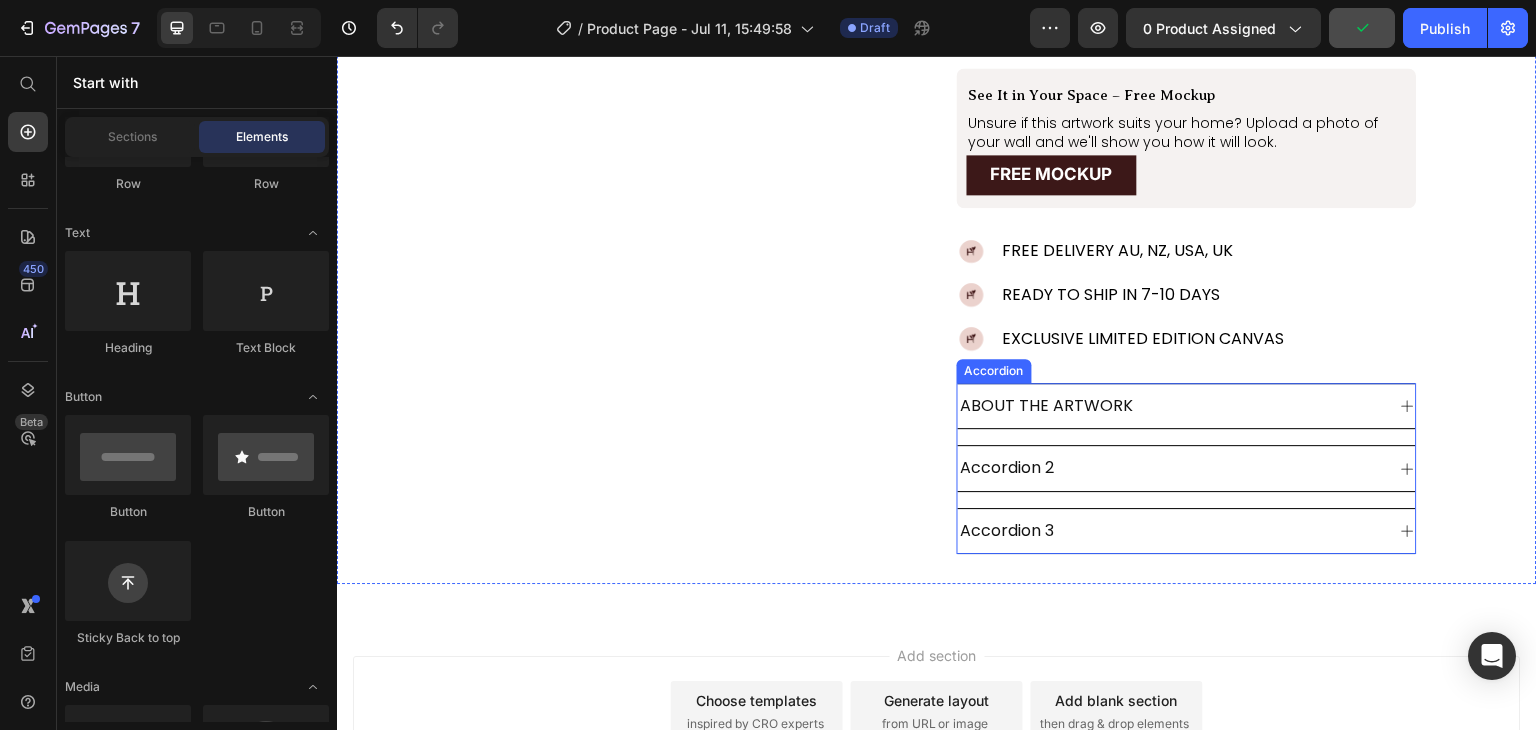 click on "ABOUT THE ARTWORK" at bounding box center [1171, 406] 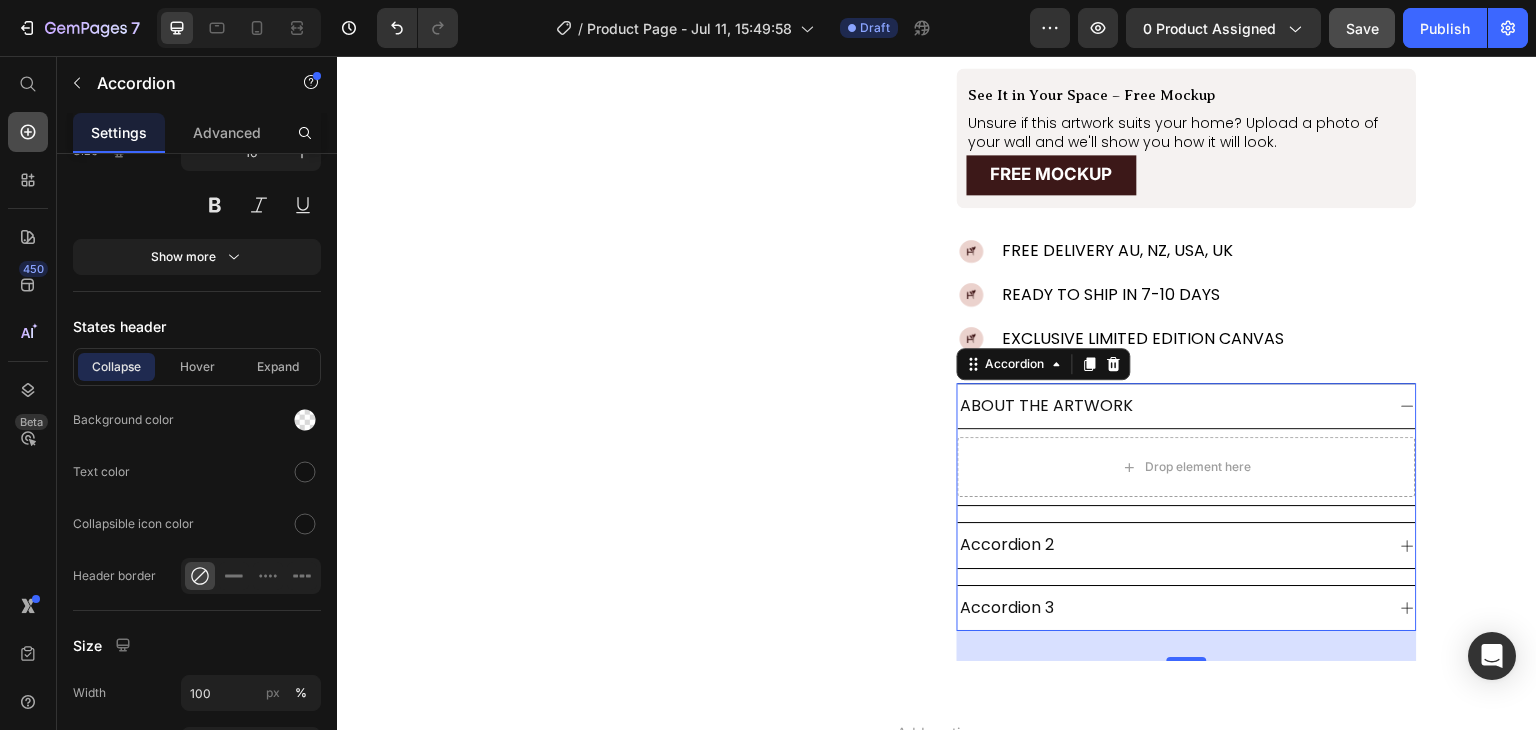 click 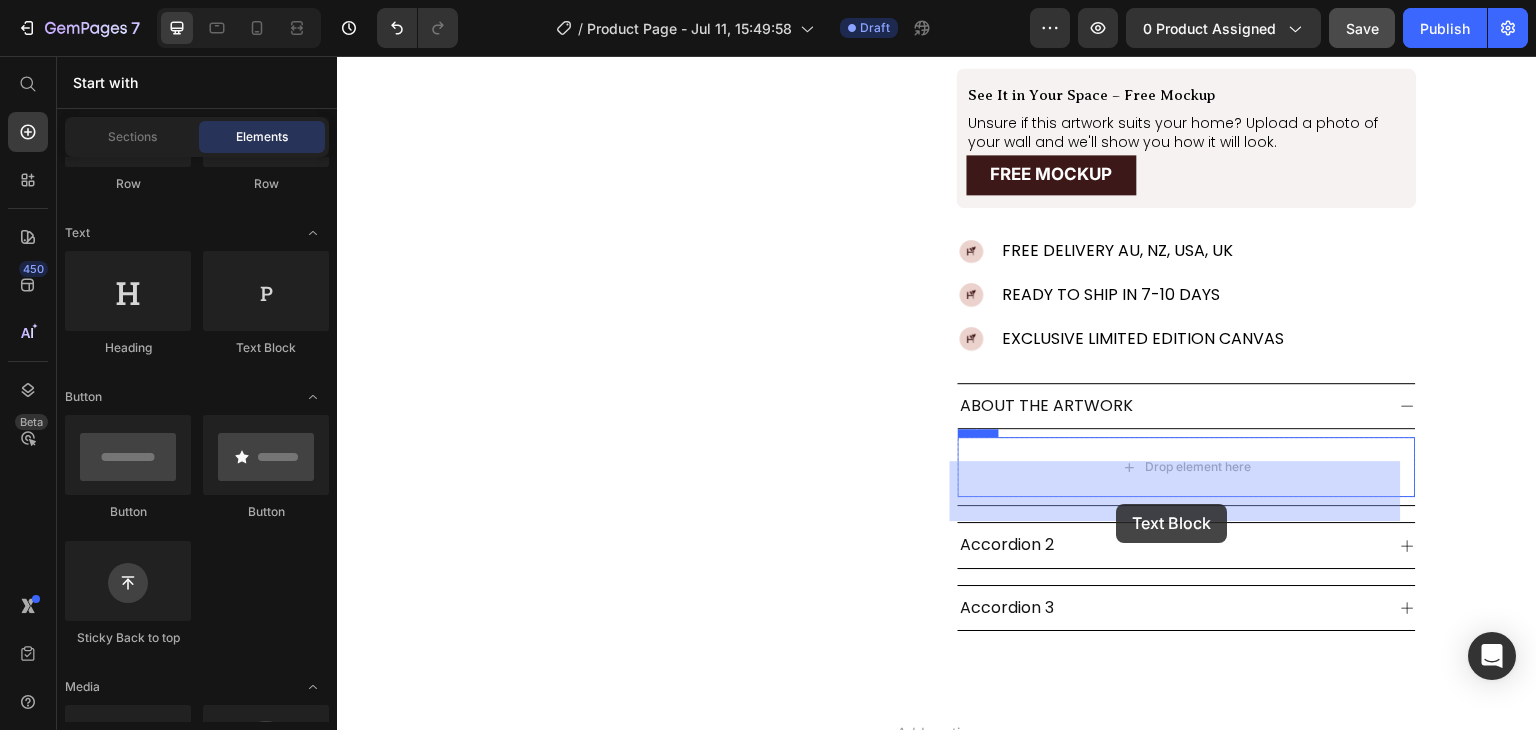 drag, startPoint x: 593, startPoint y: 365, endPoint x: 1117, endPoint y: 504, distance: 542.1227 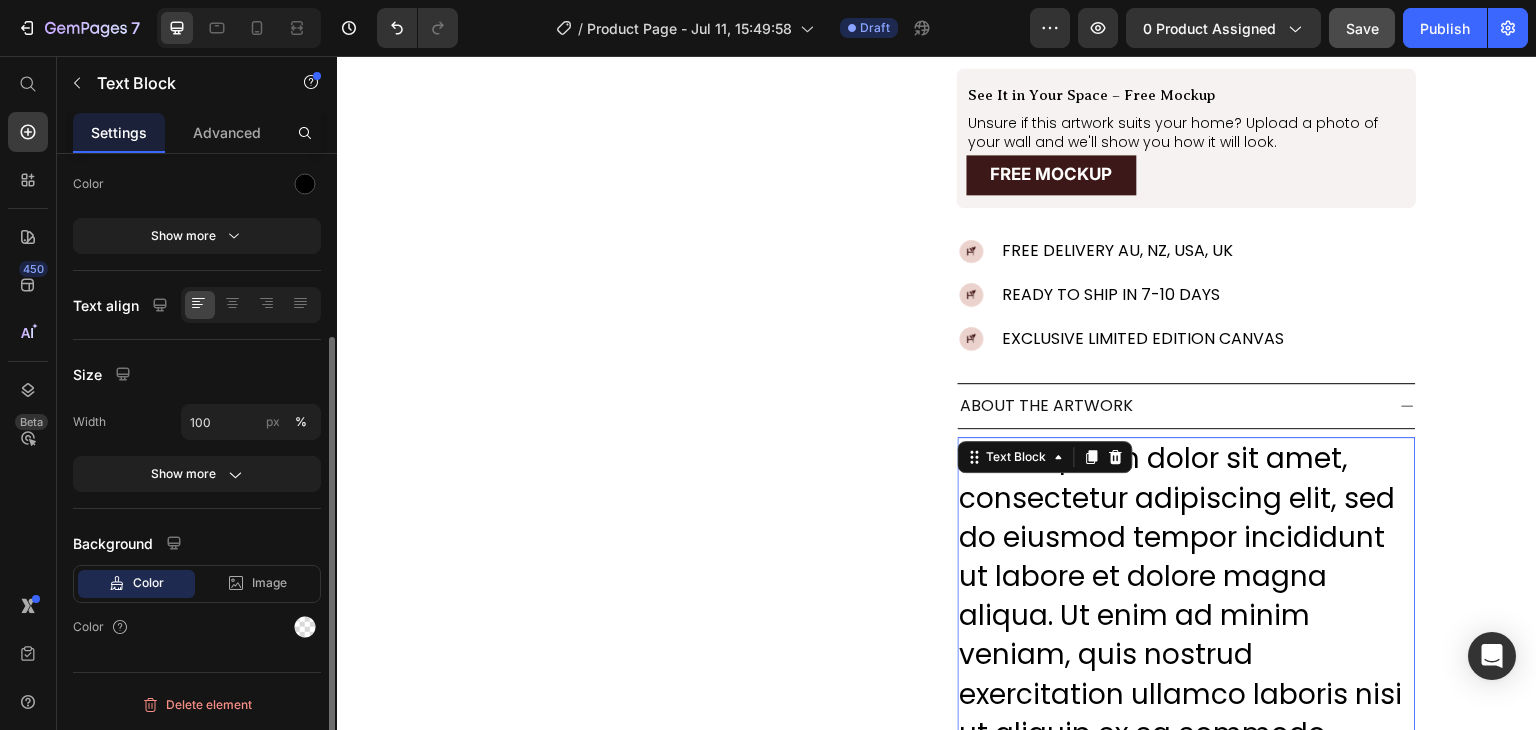 scroll, scrollTop: 0, scrollLeft: 0, axis: both 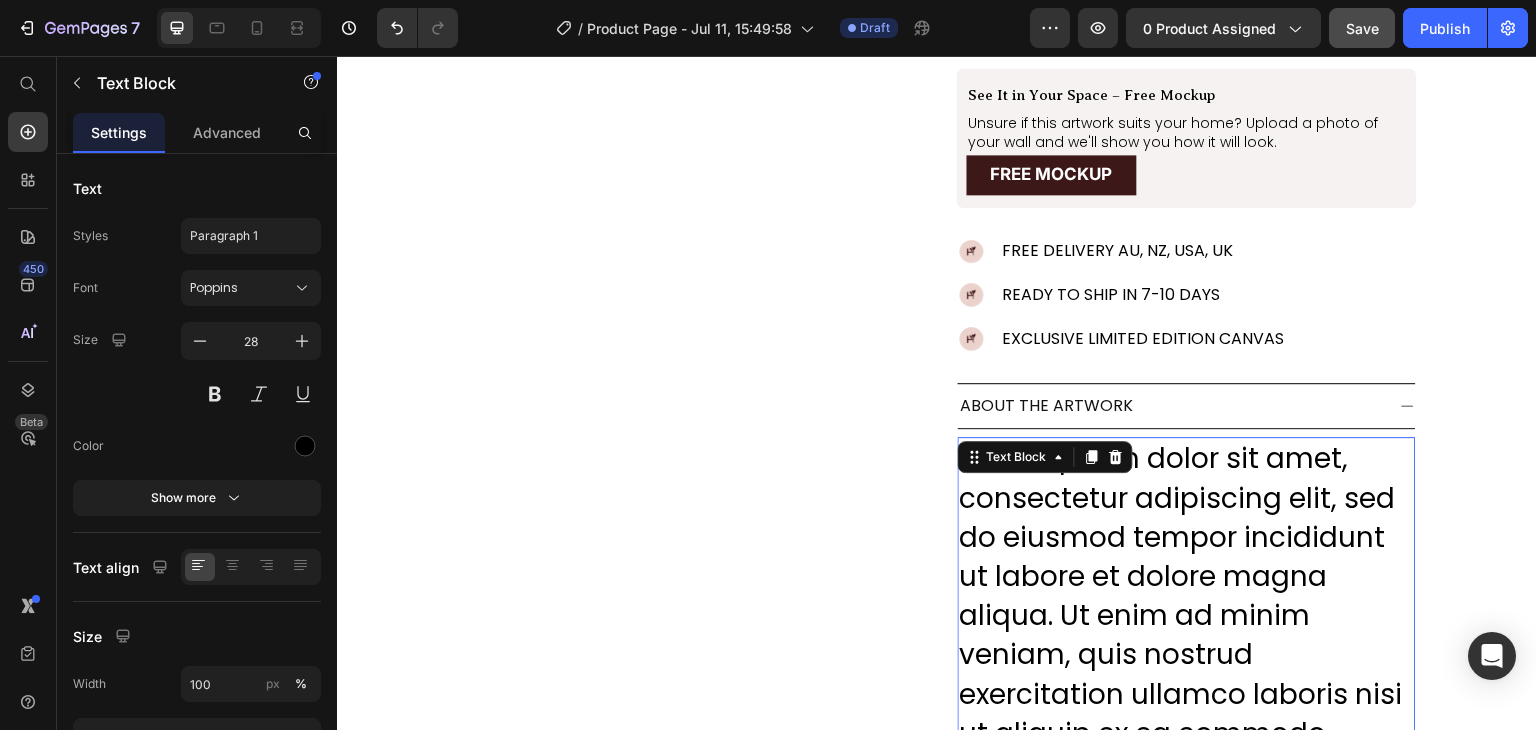 click on "Lorem ipsum dolor sit amet, consectetur adipiscing elit, sed do eiusmod tempor incididunt ut labore et dolore magna aliqua. Ut enim ad minim veniam, quis nostrud exercitation ullamco laboris nisi ut aliquip ex ea commodo consequat." at bounding box center (1187, 615) 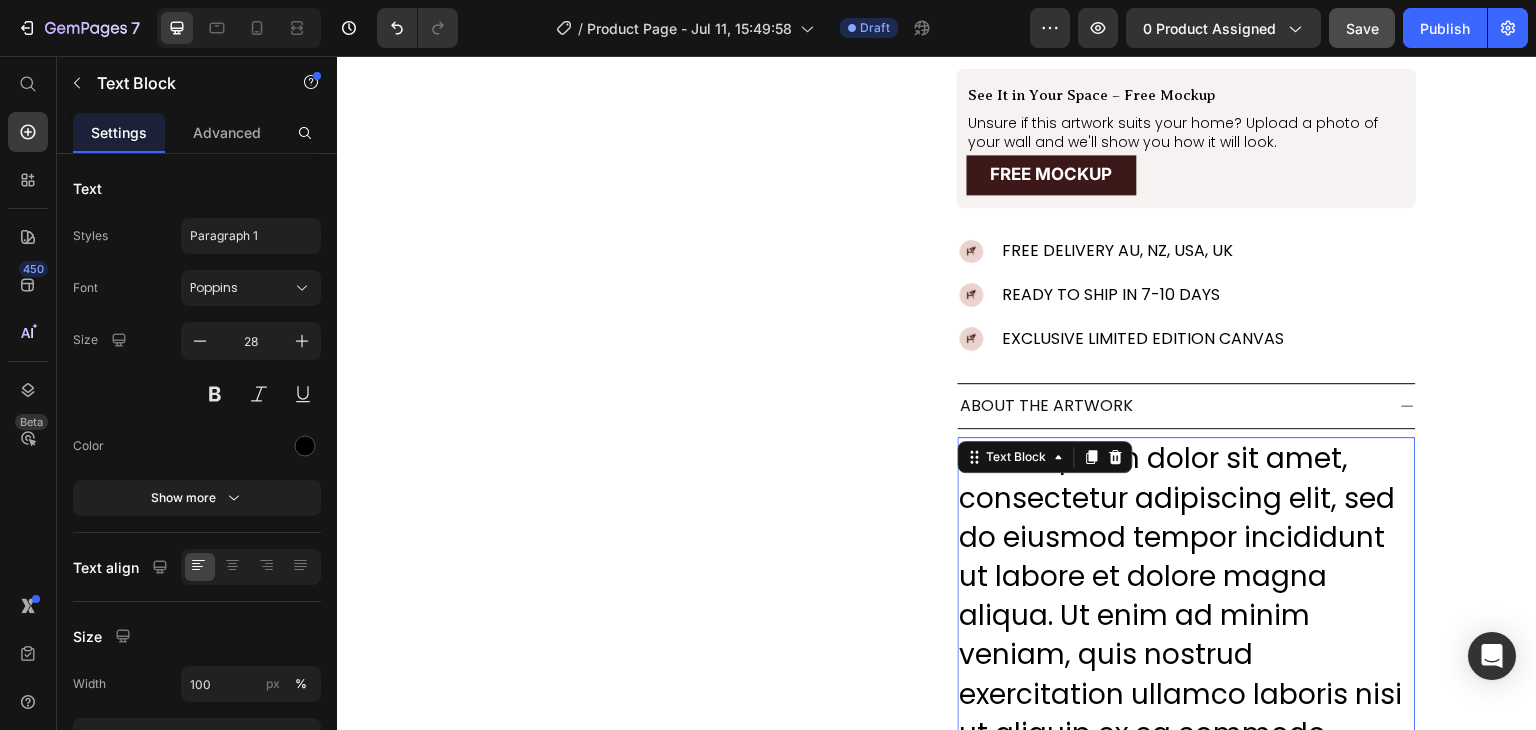 click on "Lorem ipsum dolor sit amet, consectetur adipiscing elit, sed do eiusmod tempor incididunt ut labore et dolore magna aliqua. Ut enim ad minim veniam, quis nostrud exercitation ullamco laboris nisi ut aliquip ex ea commodo consequat." at bounding box center [1187, 615] 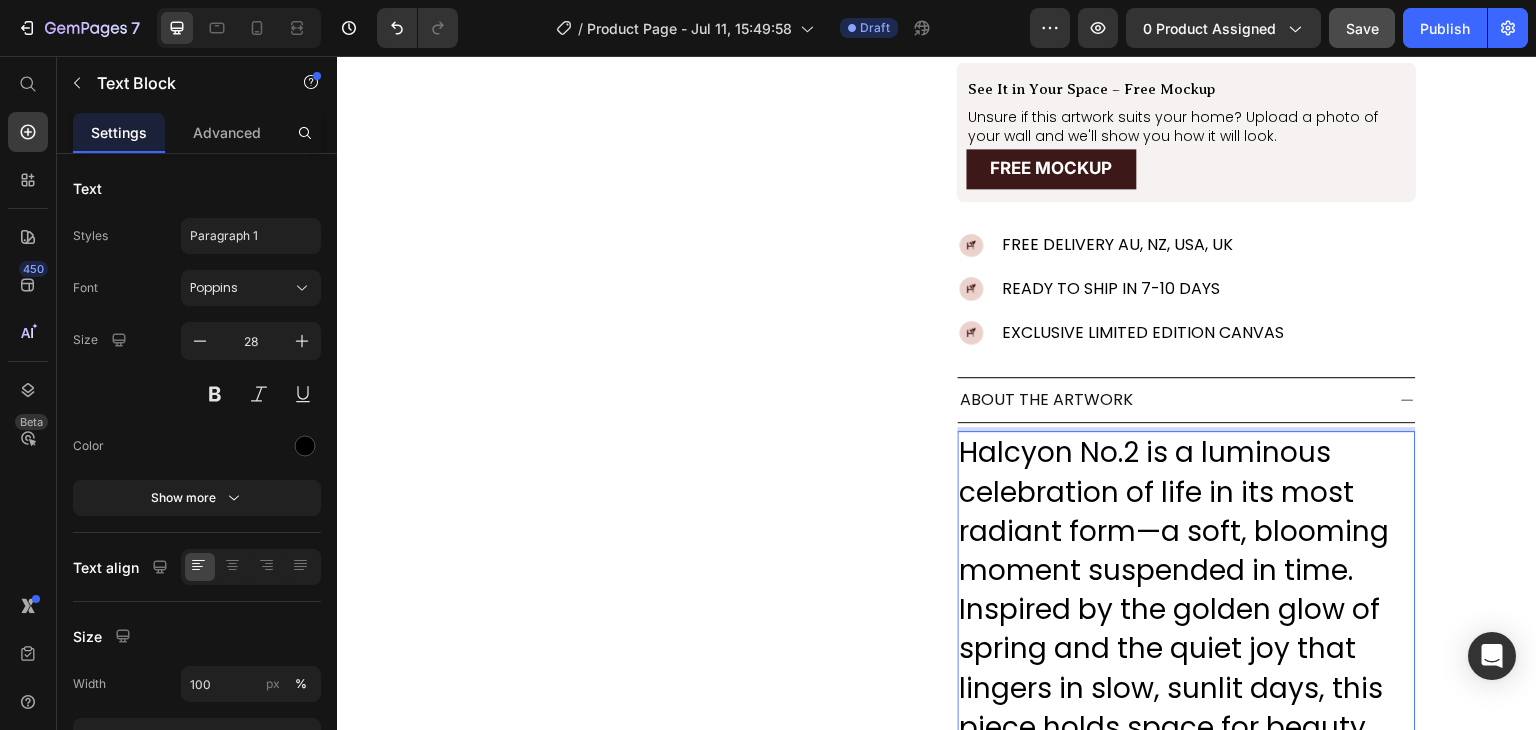 scroll, scrollTop: 1211, scrollLeft: 0, axis: vertical 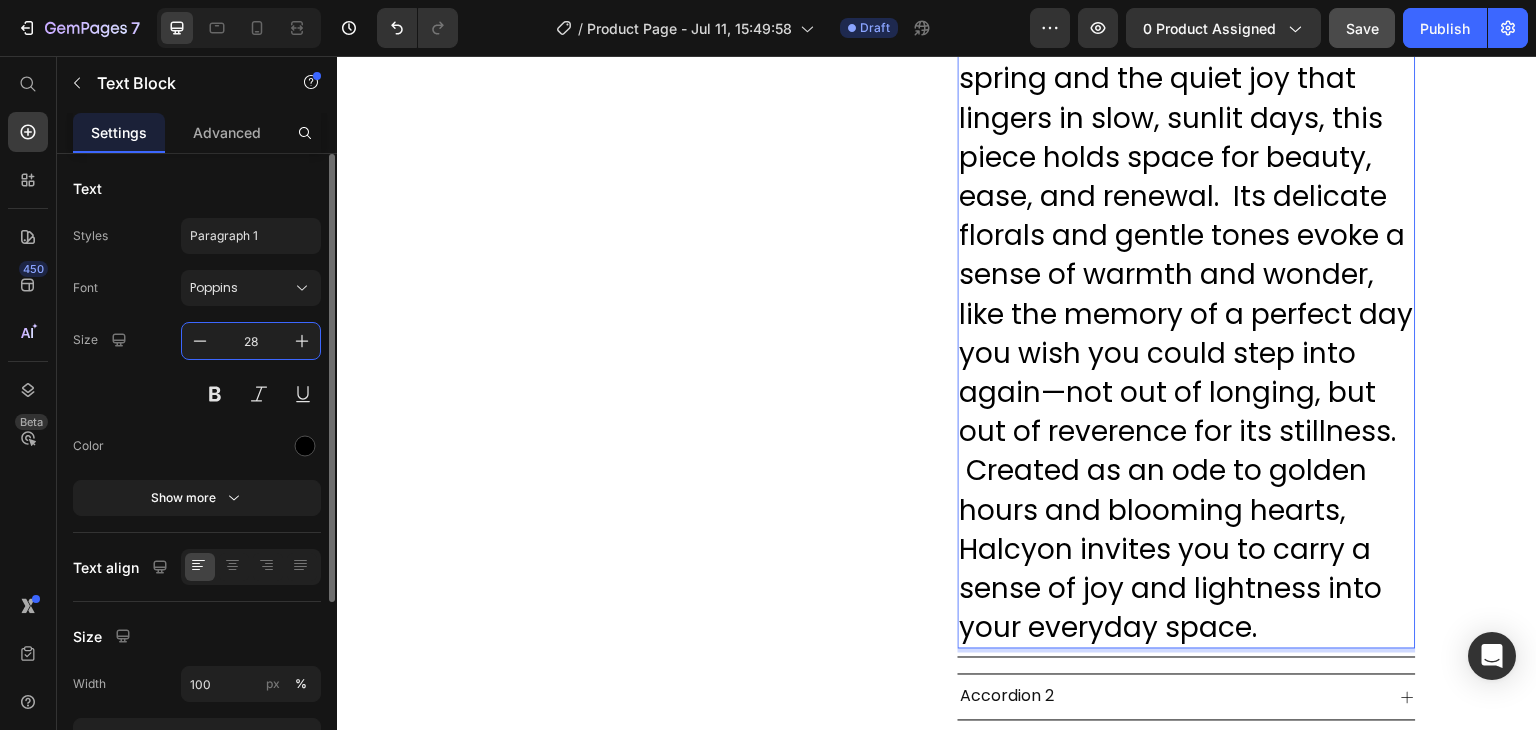 click on "28" at bounding box center (251, 341) 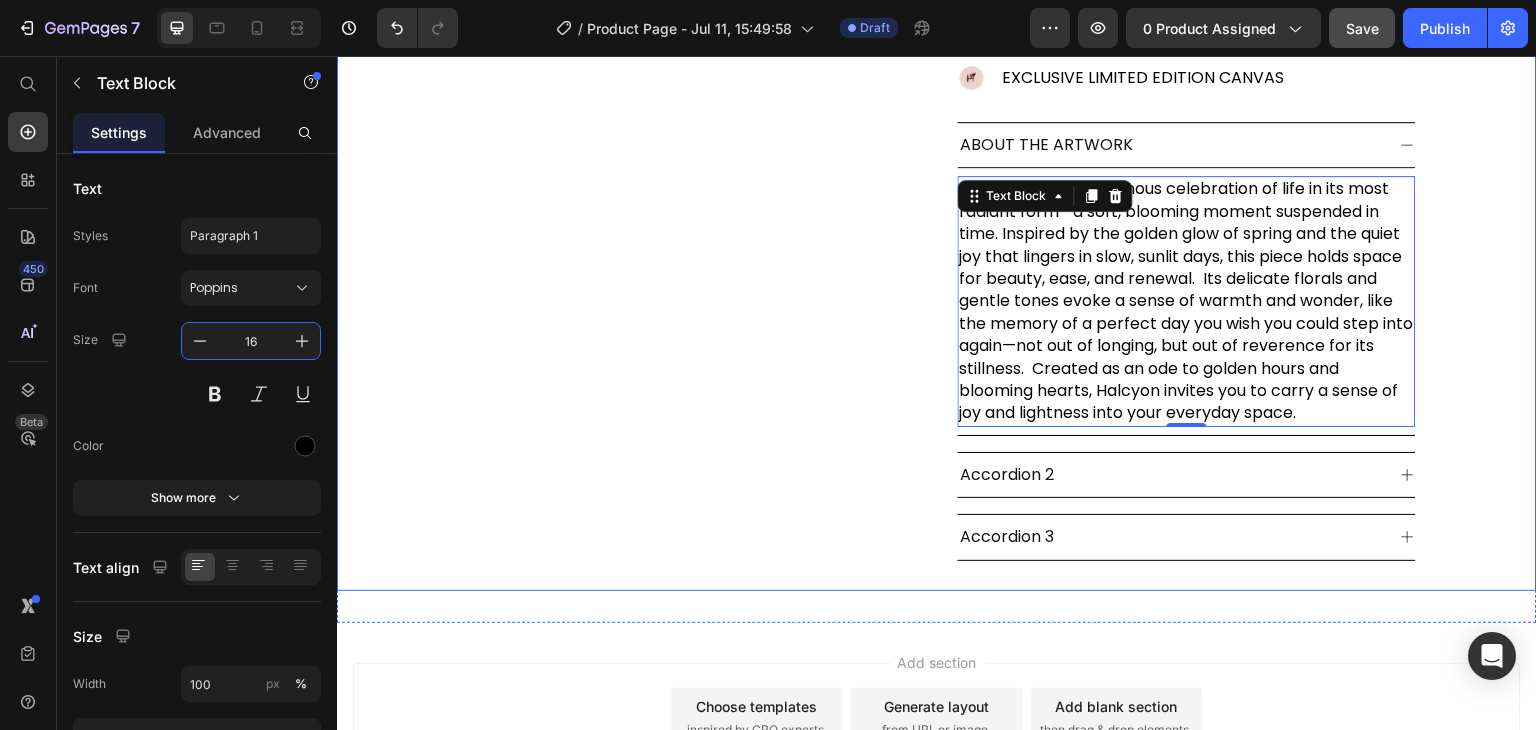 scroll, scrollTop: 872, scrollLeft: 0, axis: vertical 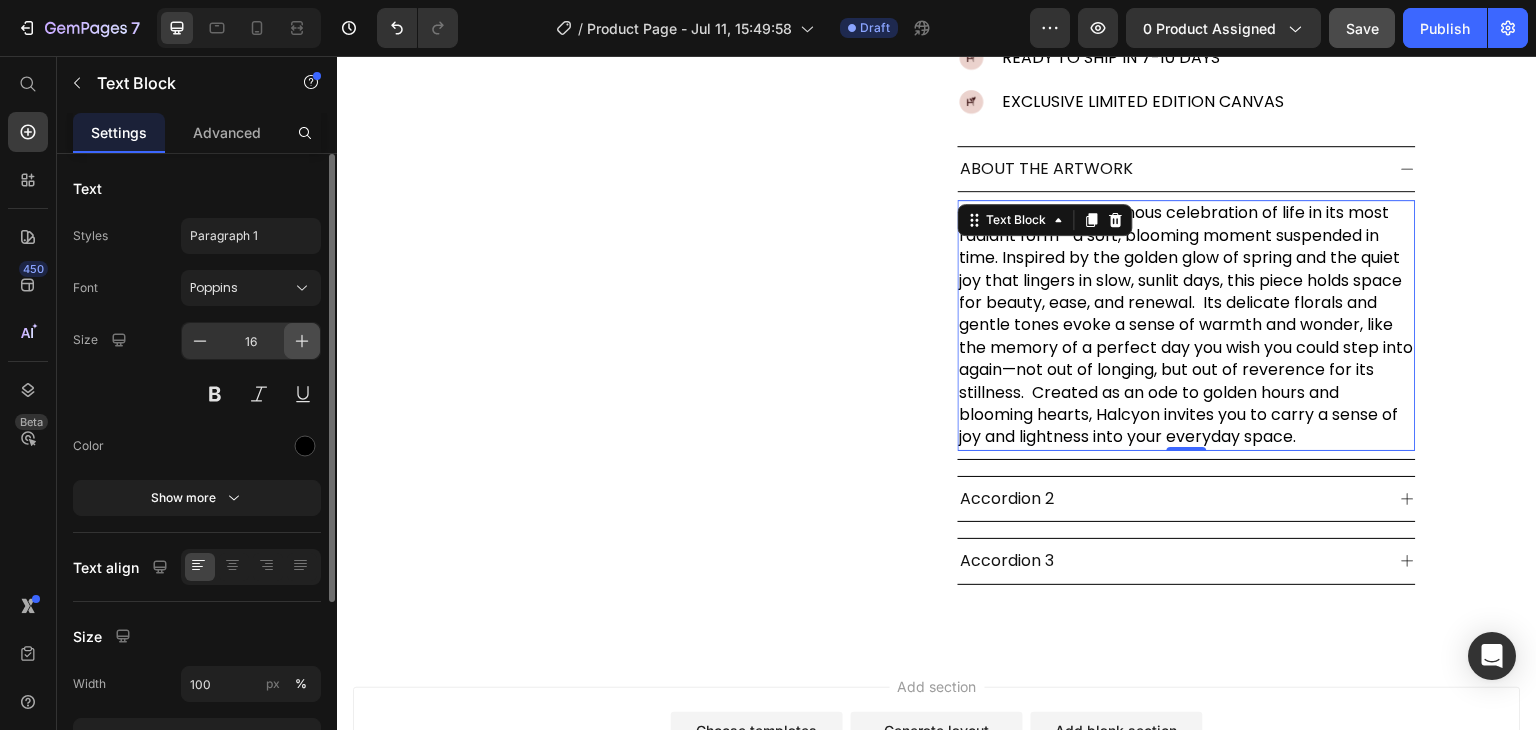 click 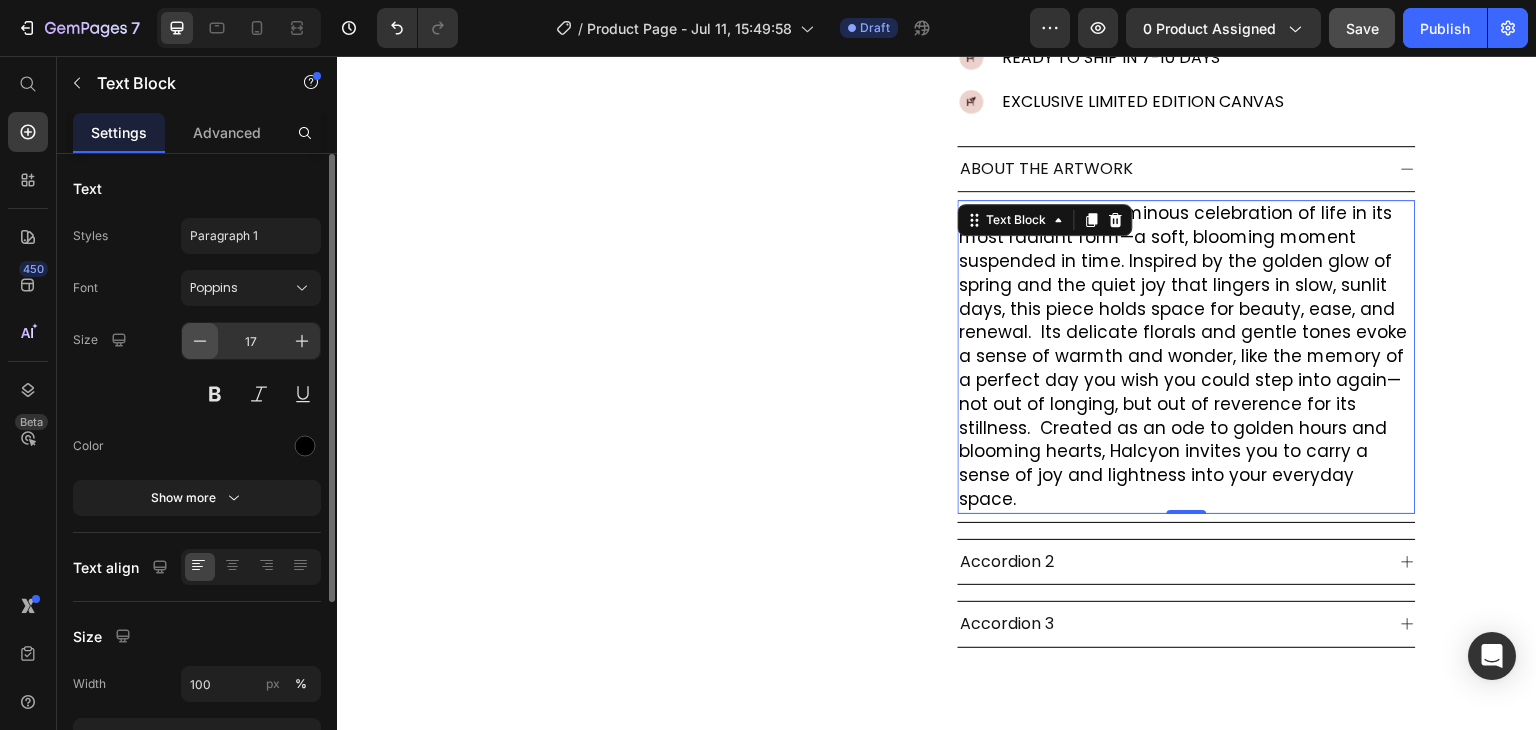 click 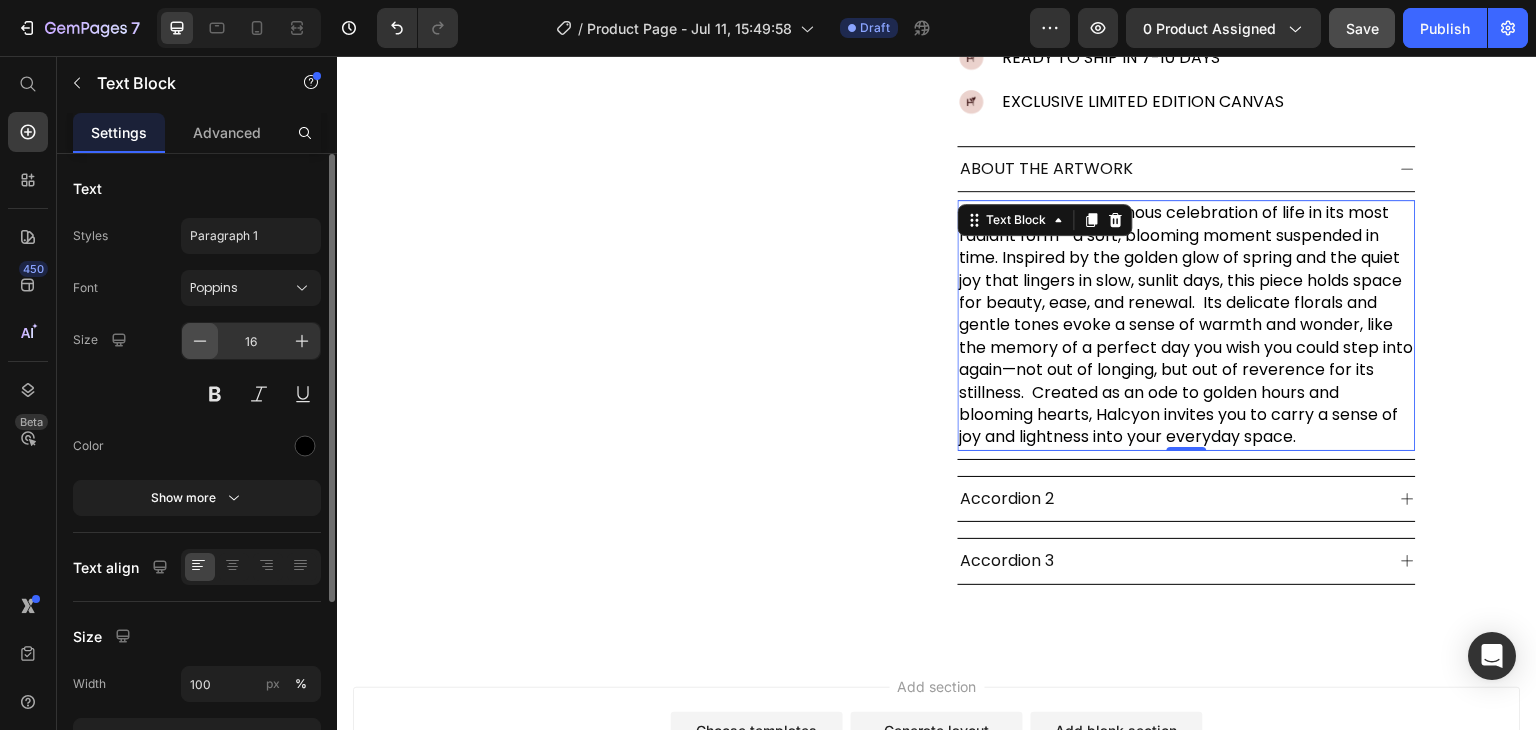 click 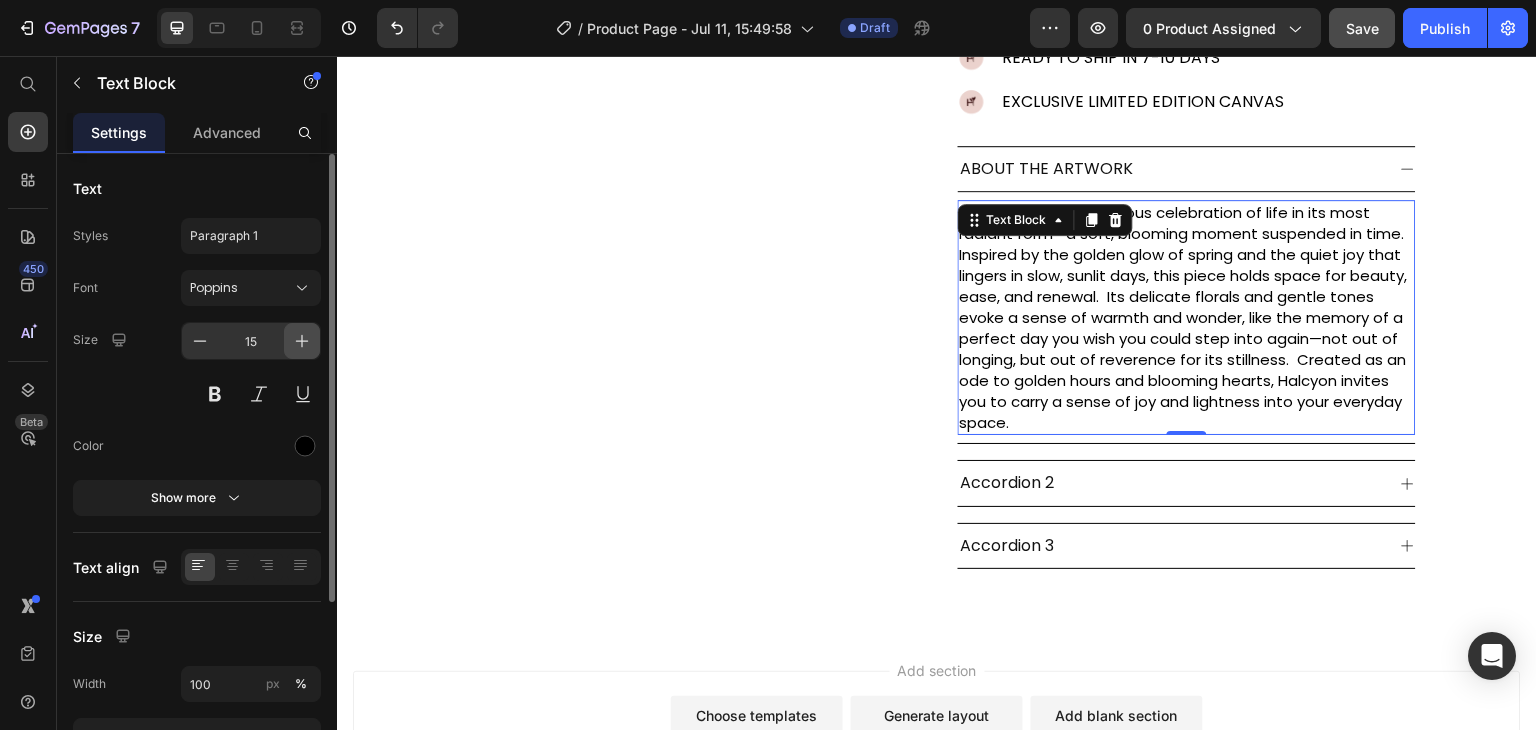 click 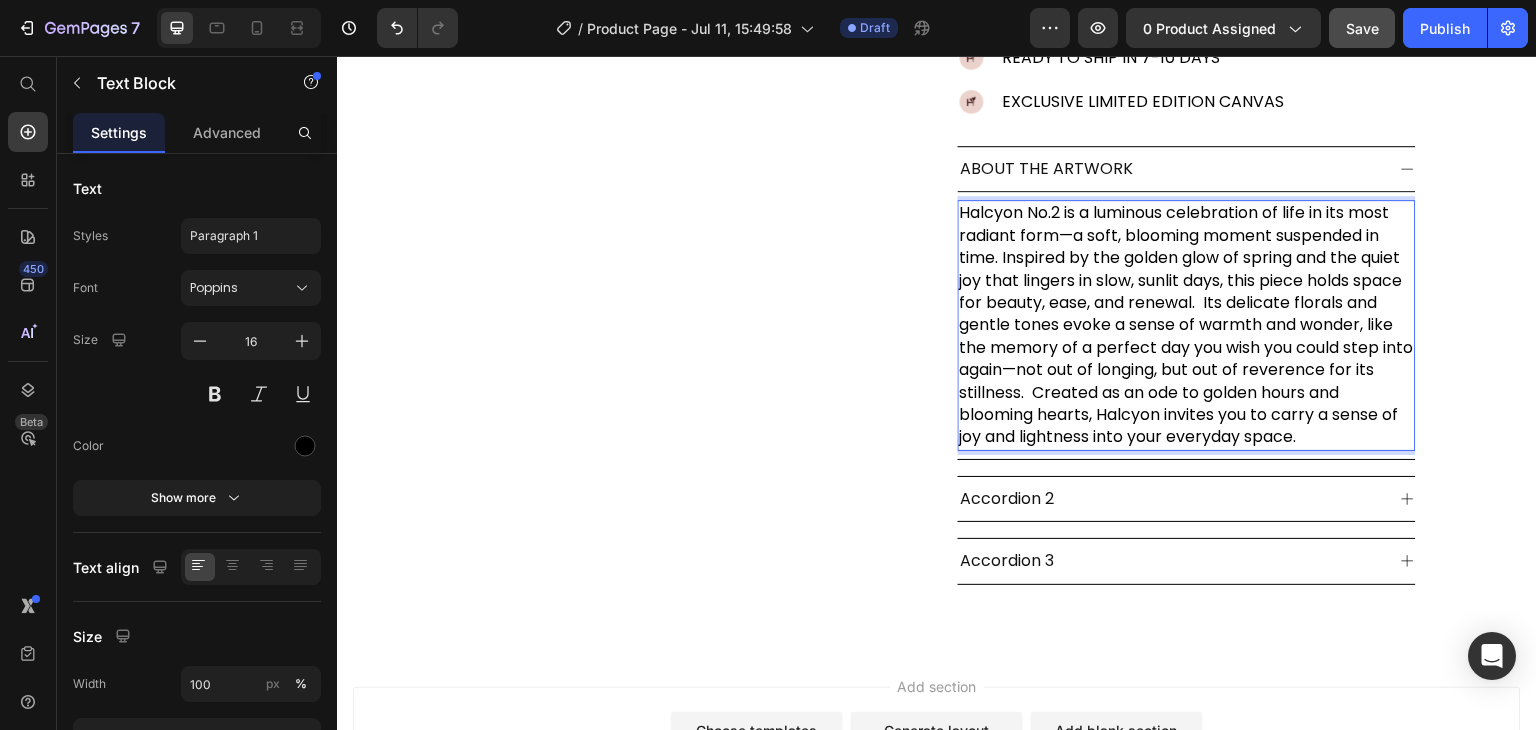 click on "Halcyon No.2 is a luminous celebration of life in its most radiant form—a soft, blooming moment suspended in time. Inspired by the golden glow of spring and the quiet joy that lingers in slow, sunlit days, this piece holds space for beauty, ease, and renewal.  Its delicate florals and gentle tones evoke a sense of warmth and wonder, like the memory of a perfect day you wish you could step into again—not out of longing, but out of reverence for its stillness.  Created as an ode to golden hours and blooming hearts, Halcyon invites you to carry a sense of joy and lightness into your everyday space." at bounding box center (1187, 325) 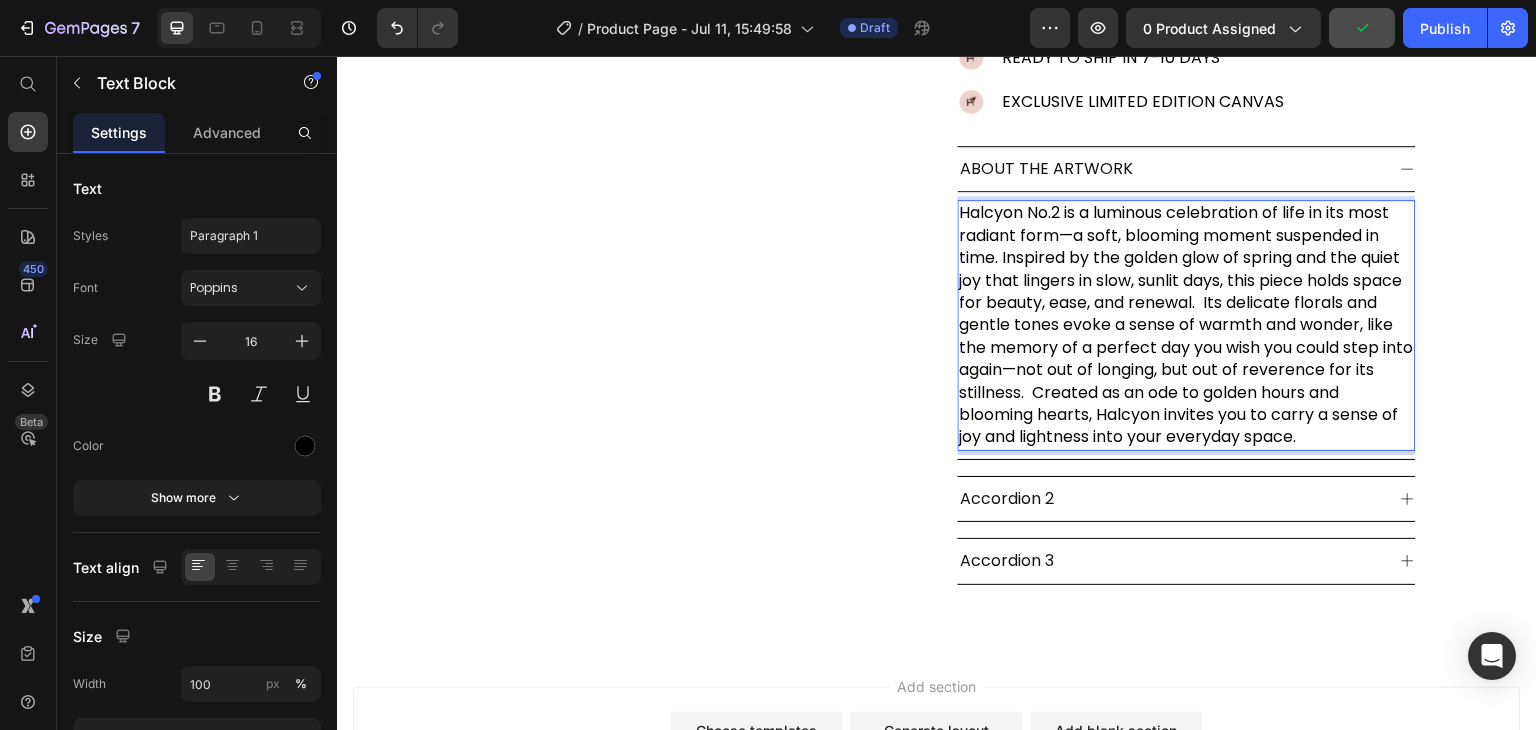 click on "Halcyon No.2 is a luminous celebration of life in its most radiant form—a soft, blooming moment suspended in time. Inspired by the golden glow of spring and the quiet joy that lingers in slow, sunlit days, this piece holds space for beauty, ease, and renewal.  Its delicate florals and gentle tones evoke a sense of warmth and wonder, like the memory of a perfect day you wish you could step into again—not out of longing, but out of reverence for its stillness.  Created as an ode to golden hours and blooming hearts, Halcyon invites you to carry a sense of joy and lightness into your everyday space." at bounding box center (1187, 325) 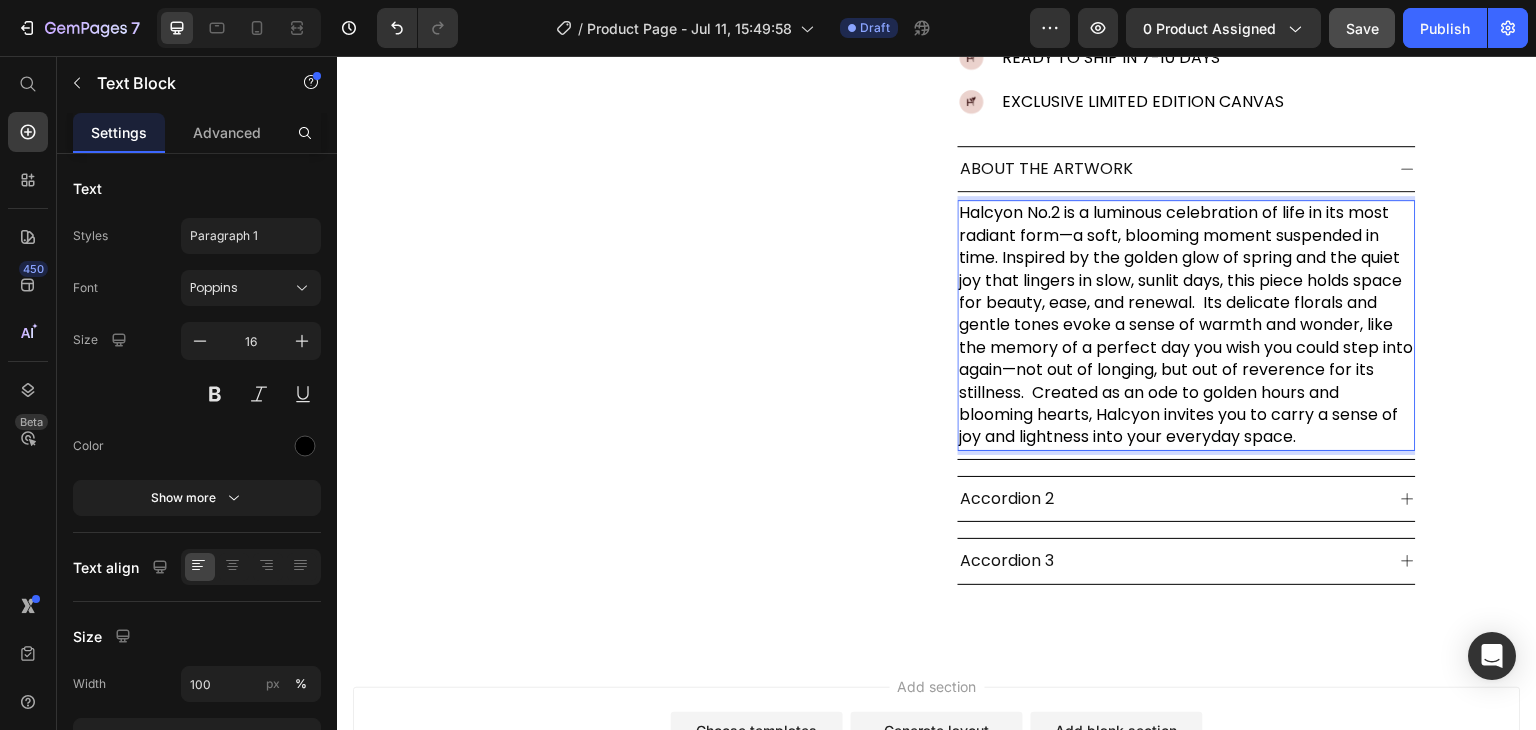 click on "Halcyon No.2 is a luminous celebration of life in its most radiant form—a soft, blooming moment suspended in time. Inspired by the golden glow of spring and the quiet joy that lingers in slow, sunlit days, this piece holds space for beauty, ease, and renewal.  Its delicate florals and gentle tones evoke a sense of warmth and wonder, like the memory of a perfect day you wish you could step into again—not out of longing, but out of reverence for its stillness.  Created as an ode to golden hours and blooming hearts, Halcyon invites you to carry a sense of joy and lightness into your everyday space." at bounding box center (1187, 325) 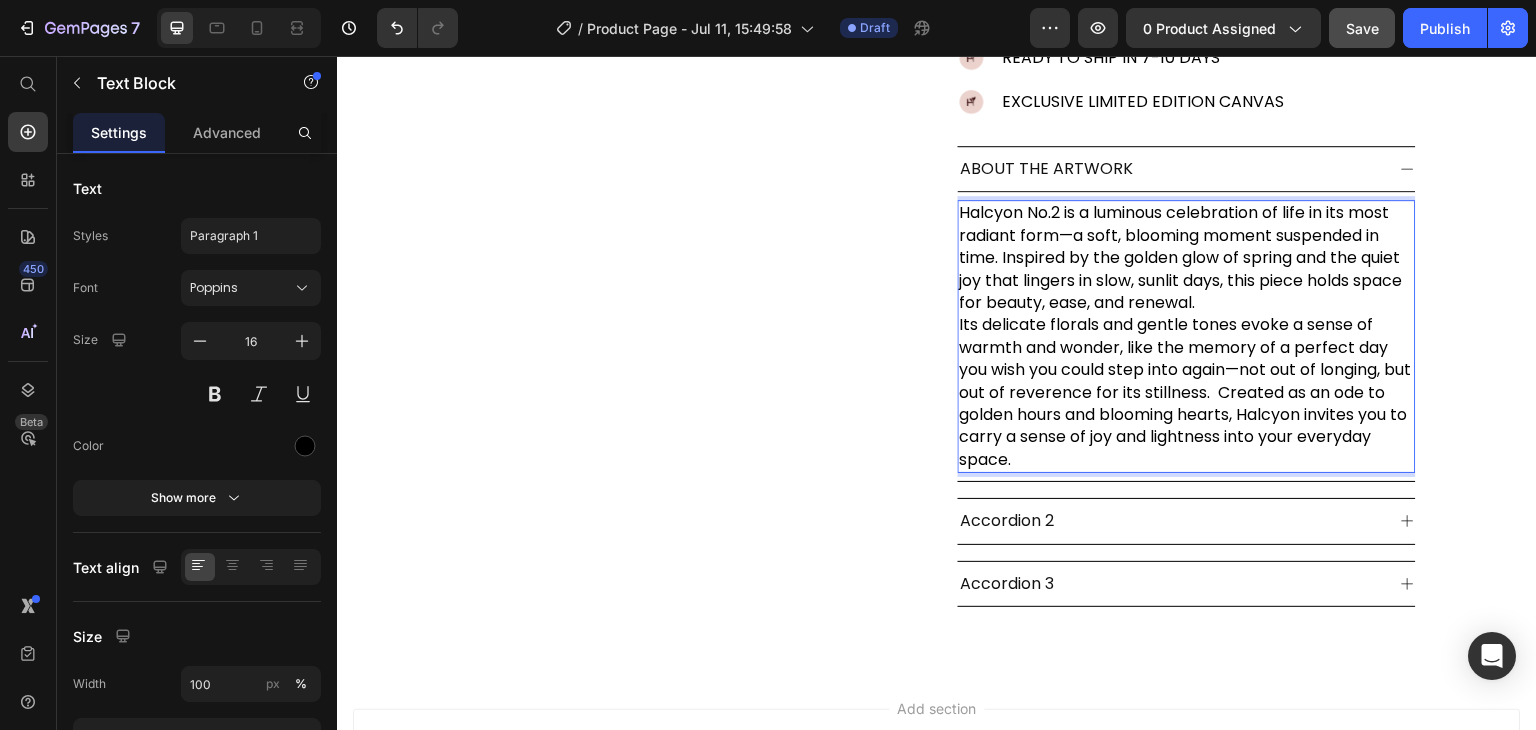 click on "Halcyon No.2 is a luminous celebration of life in its most radiant form—a soft, blooming moment suspended in time. Inspired by the golden glow of spring and the quiet joy that lingers in slow, sunlit days, this piece holds space for beauty, ease, and renewal." at bounding box center (1187, 258) 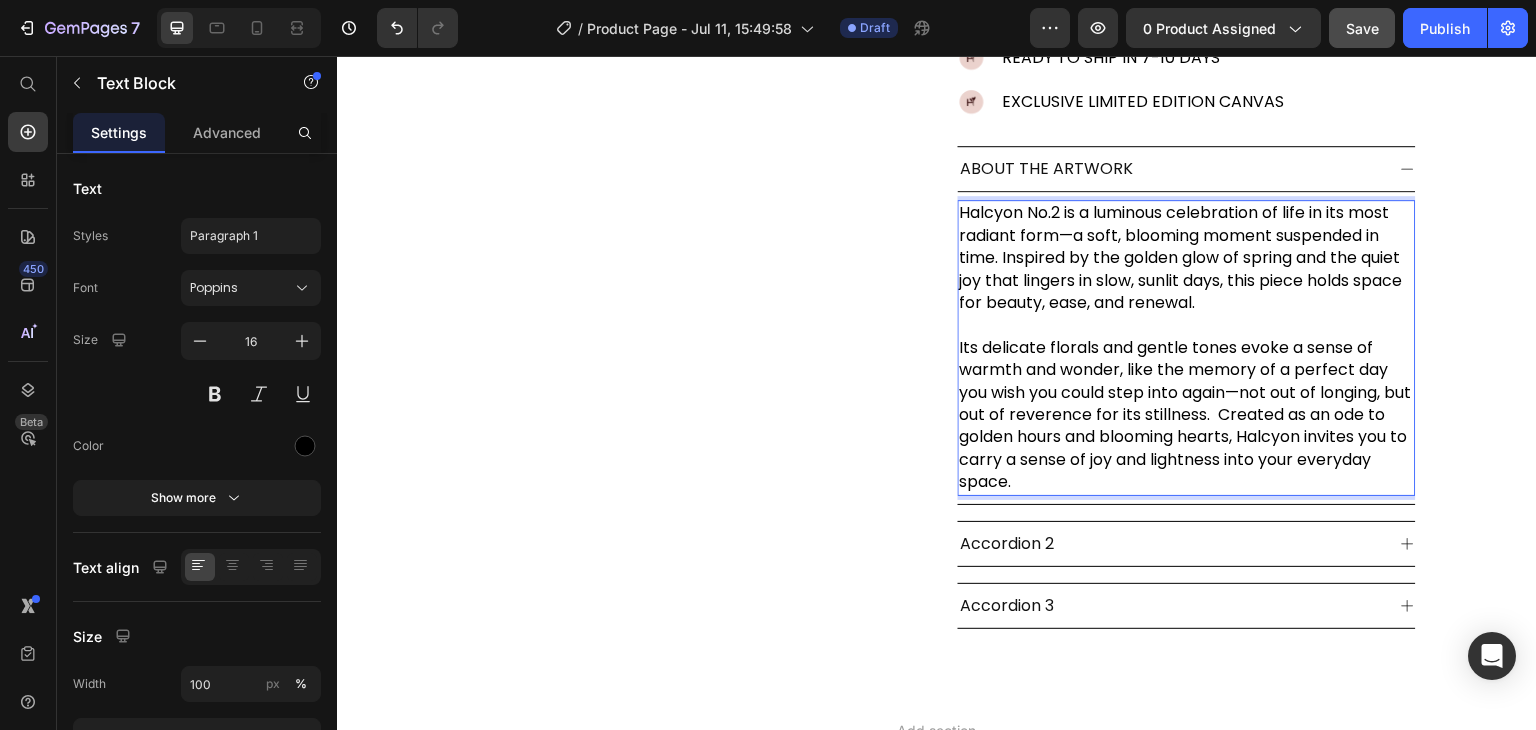 click on "Its delicate florals and gentle tones evoke a sense of warmth and wonder, like the memory of a perfect day you wish you could step into again—not out of longing, but out of reverence for its stillness.  Created as an ode to golden hours and blooming hearts, Halcyon invites you to carry a sense of joy and lightness into your everyday space." at bounding box center (1187, 415) 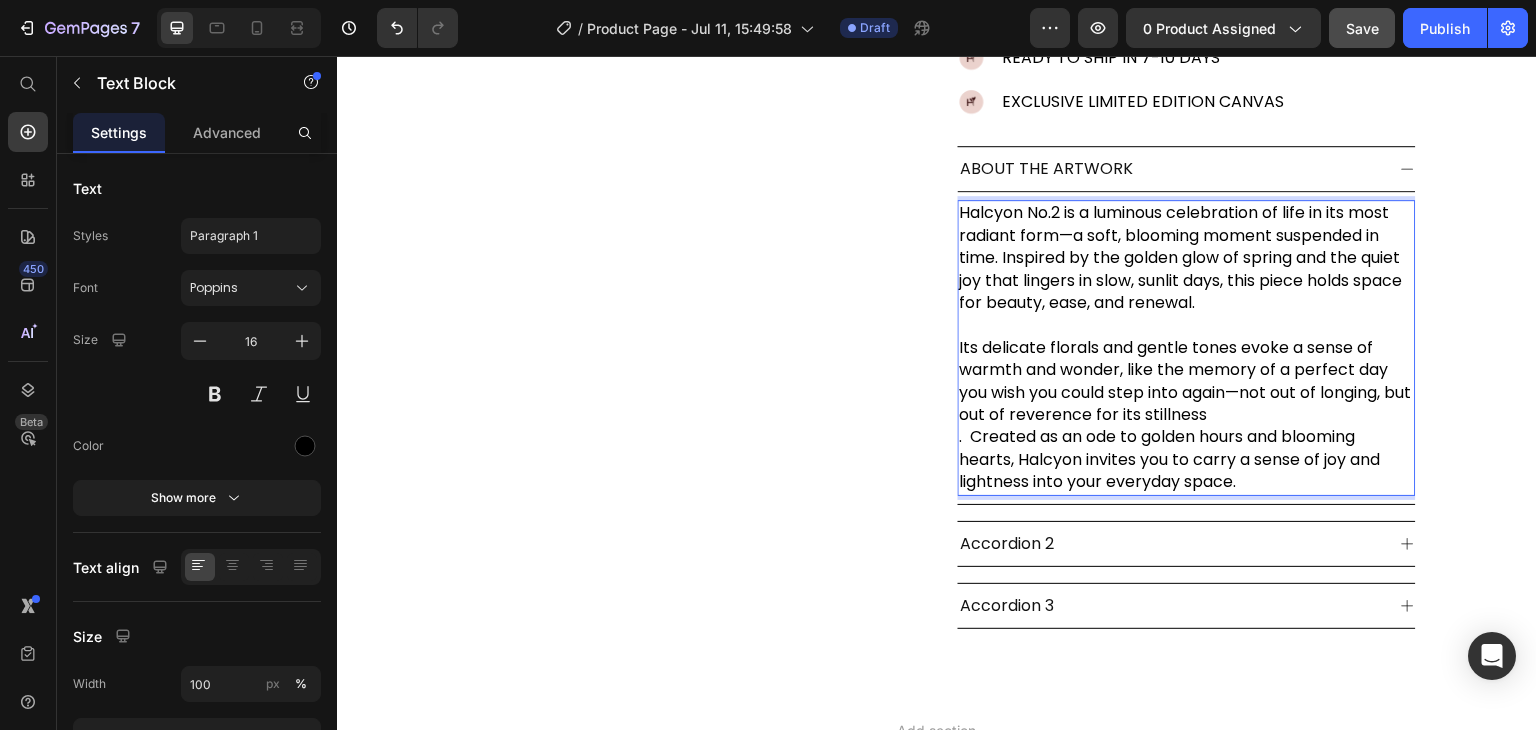 click on "Its delicate florals and gentle tones evoke a sense of warmth and wonder, like the memory of a perfect day you wish you could step into again—not out of longing, but out of reverence for its stillness" at bounding box center [1187, 382] 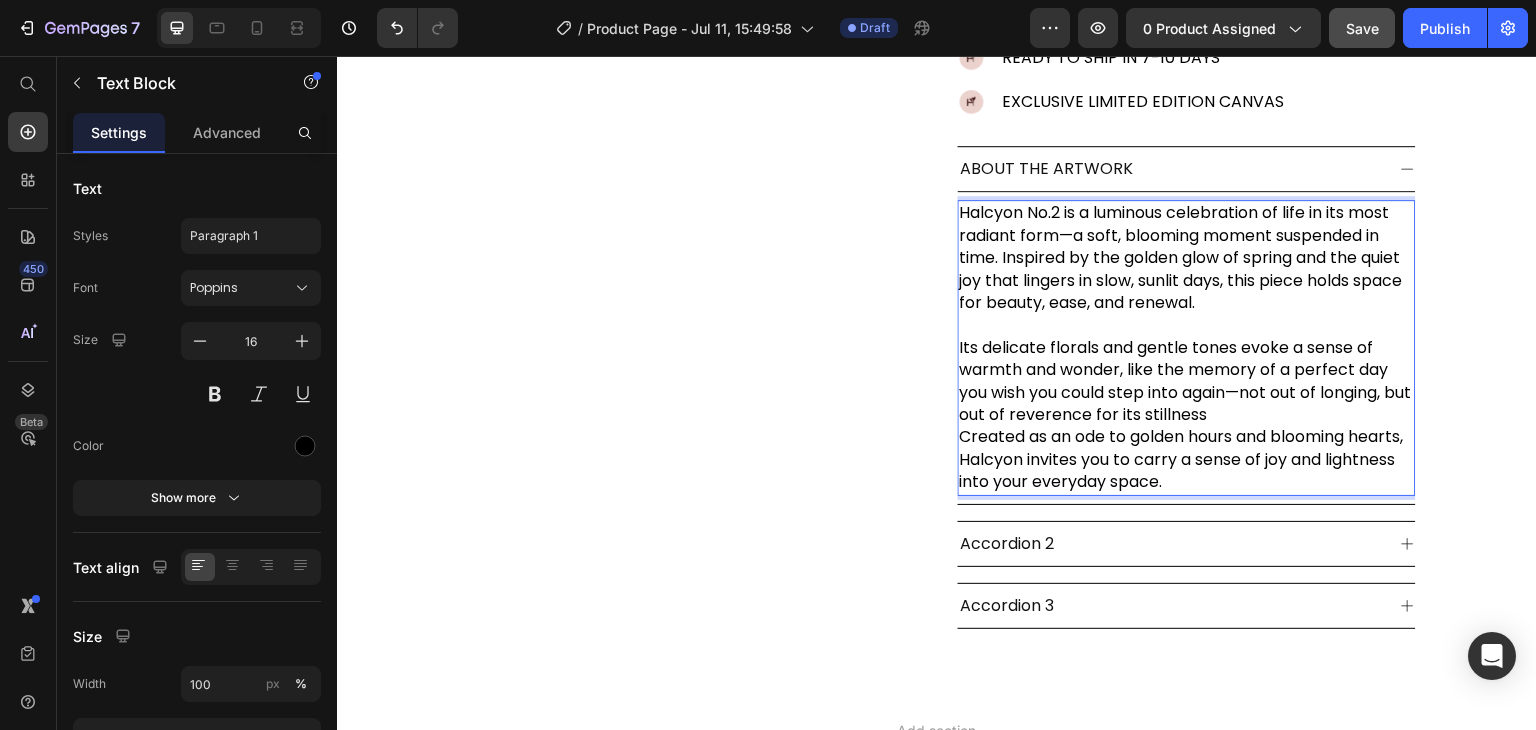 click on "Its delicate florals and gentle tones evoke a sense of warmth and wonder, like the memory of a perfect day you wish you could step into again—not out of longing, but out of reverence for its stillness" at bounding box center [1187, 382] 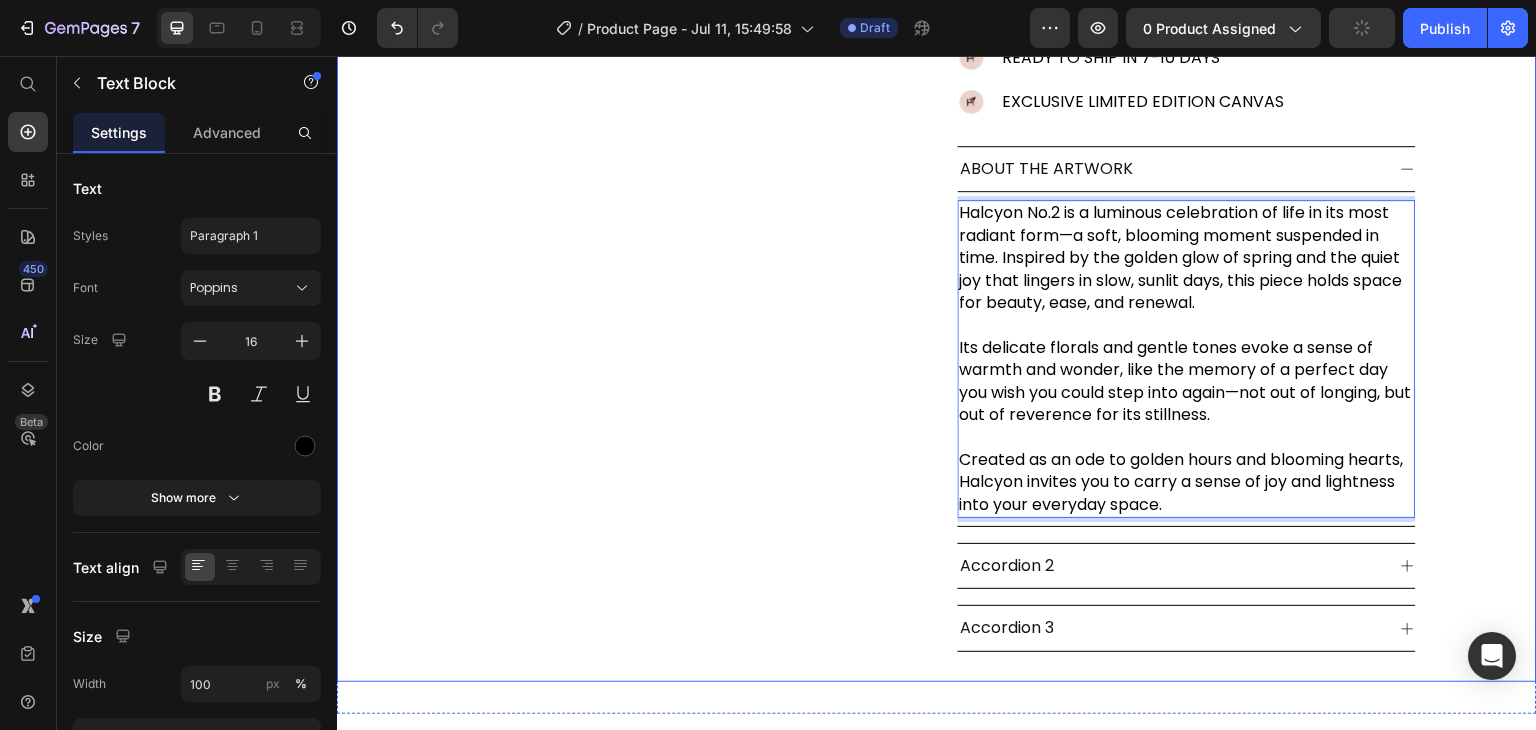 click on "Product Images Aiyana Product Title Icon Icon Icon Icon Icon Icon List 1 review Text Block Row $199.00 Product Price Row Image Halcyon is a soft, radiant celebration of life in full bloom—a golden moment held in stillness. Text Block Row Size 16X16IN / 40X40CM 20X20IN / 50X50CM 26X26IN / 66X66CM 38X38IN / 96X96CM 48X48IN / 122X122CM Frame: Framed - Chestnut Unframed / Rolled Canvas Unframed / Rolled Canvas Unframed / Rolled Canvas Framed - White Framed - White Framed - White Framed - Oak Framed - Oak Framed - Oak Framed - Black Framed - Black Framed - Black Framed - Chestnut Framed - Chestnut Framed - Chestnut Stretched & Ready to Hang Canvas Stretched & Ready to Hang Canvas Stretched & Ready to Hang Canvas Product Variants & Swatches Add to cart Add to Cart Shop Pay Buy with Button Row See It in Your Space – Free Mockup Text Block Unsure if this artwork suits your home? Upload a photo of your wall and we'll show you how it will look. Text Block FREE MOCKUP Button Row Image Image" at bounding box center [937, -31] 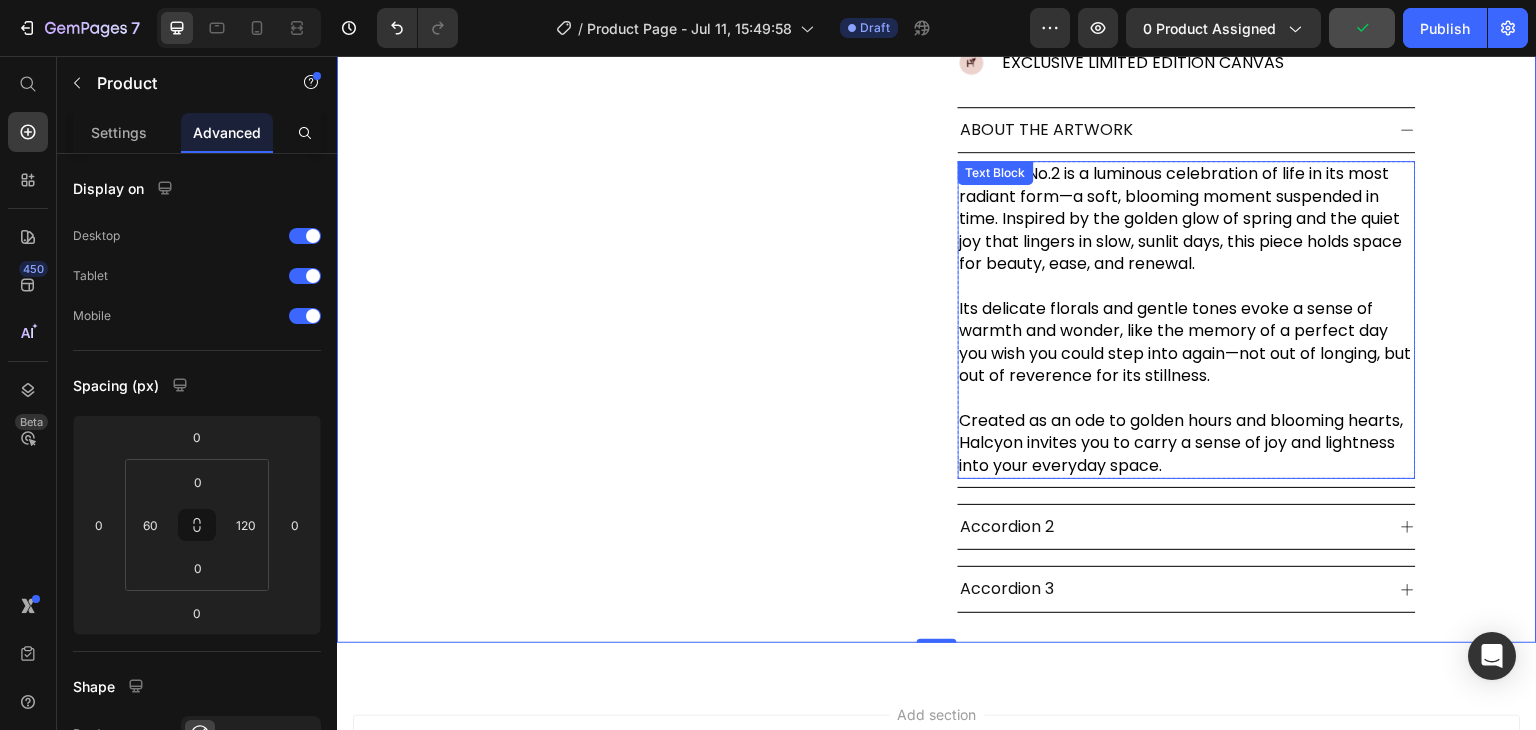 scroll, scrollTop: 872, scrollLeft: 0, axis: vertical 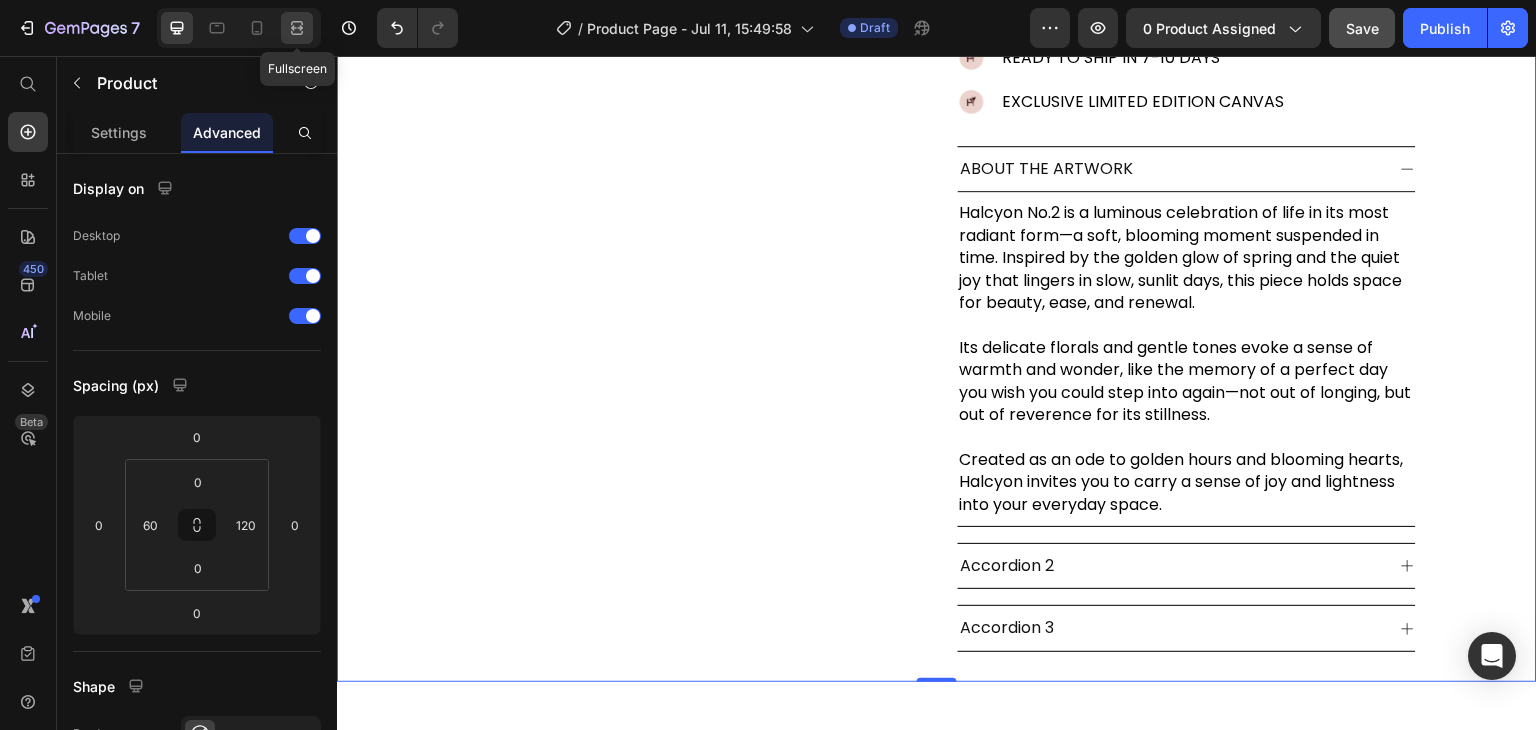 click 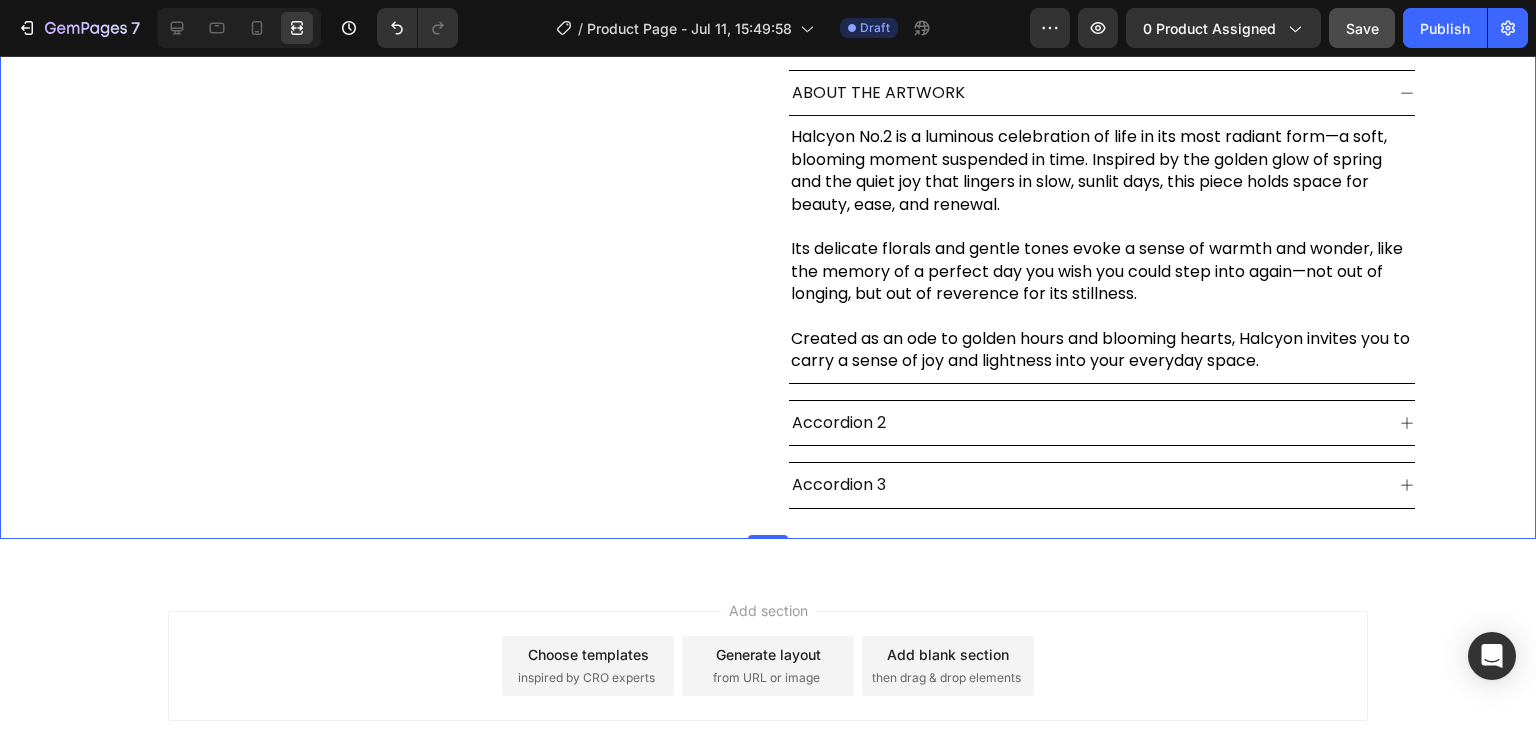 scroll, scrollTop: 600, scrollLeft: 0, axis: vertical 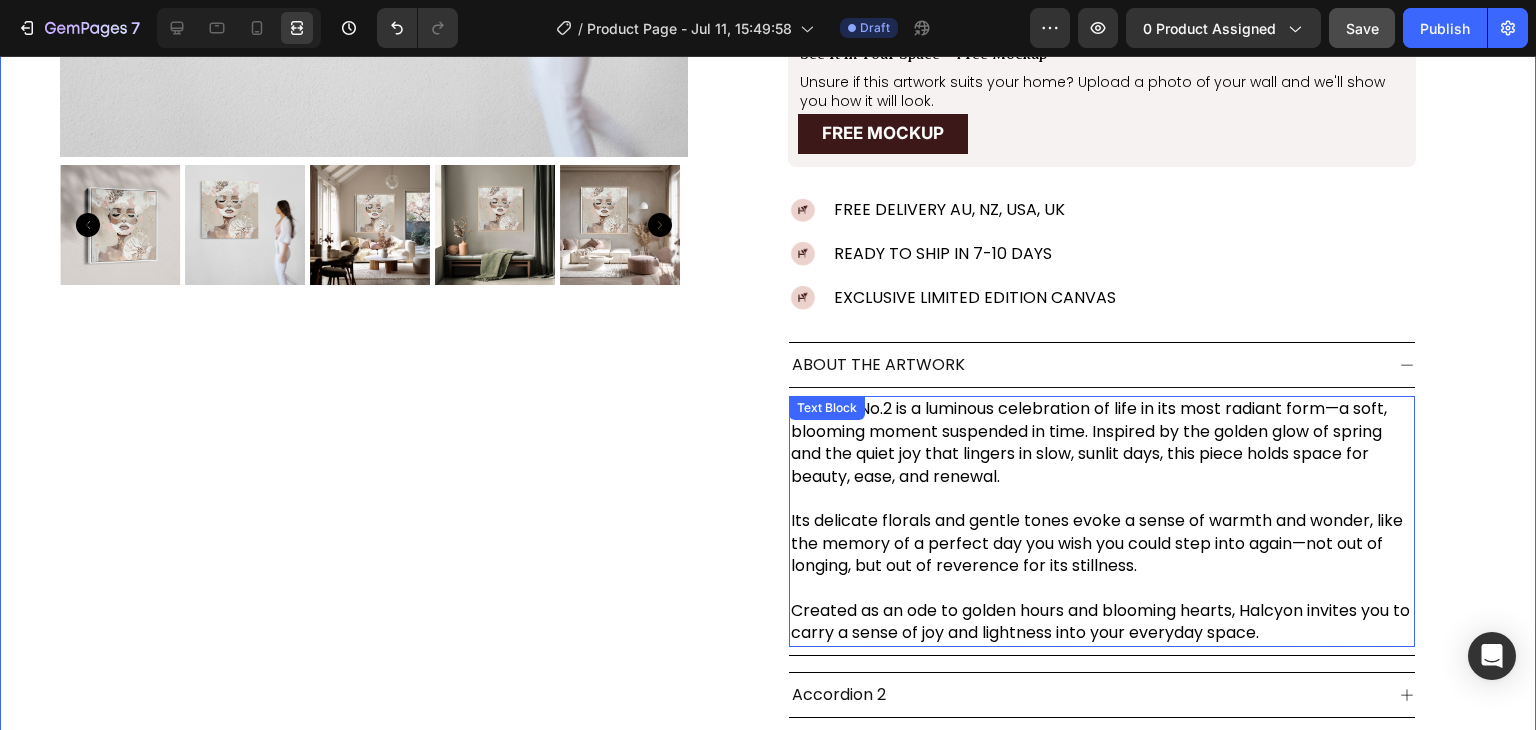 click on "Halcyon No.2 is a luminous celebration of life in its most radiant form—a soft, blooming moment suspended in time. Inspired by the golden glow of spring and the quiet joy that lingers in slow, sunlit days, this piece holds space for beauty, ease, and renewal." at bounding box center (1102, 443) 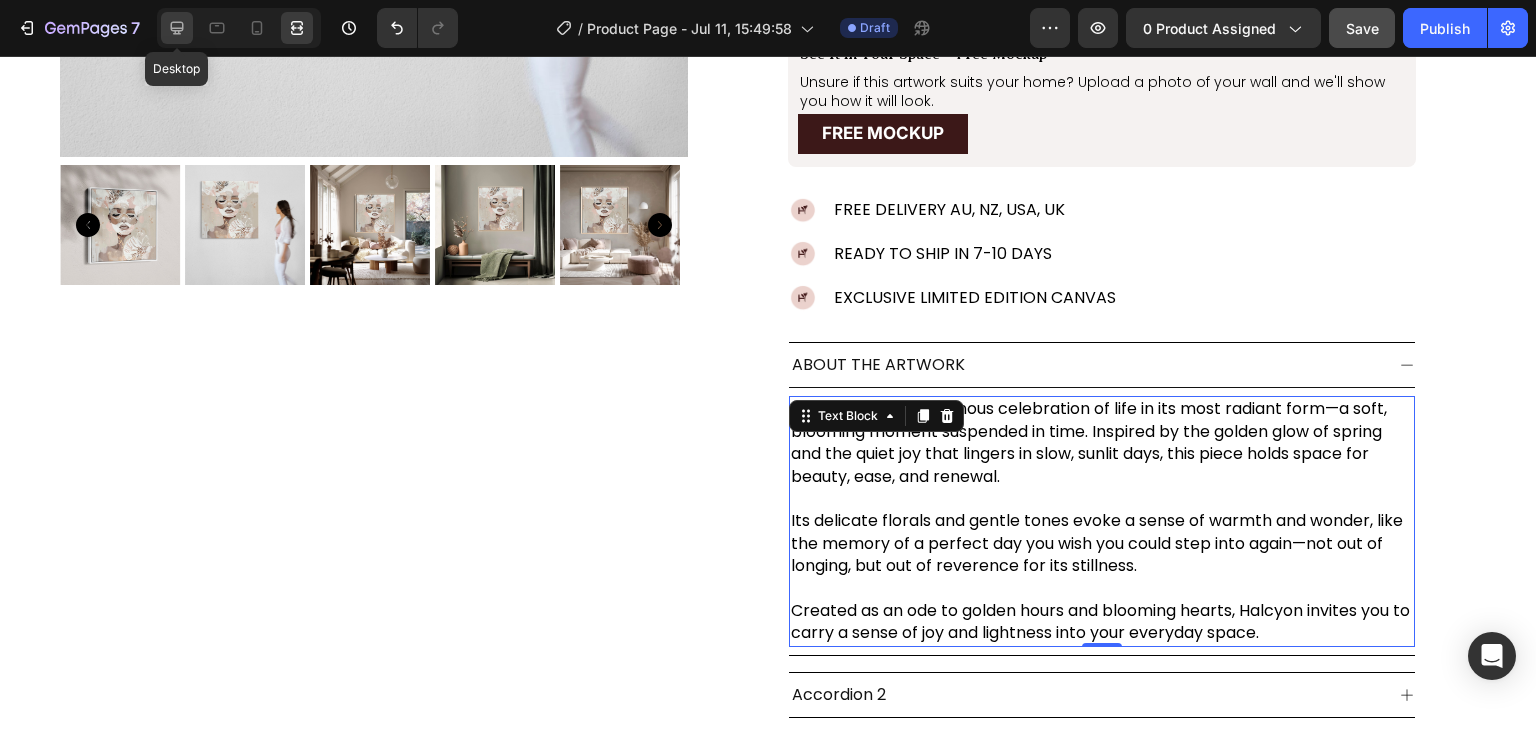 click 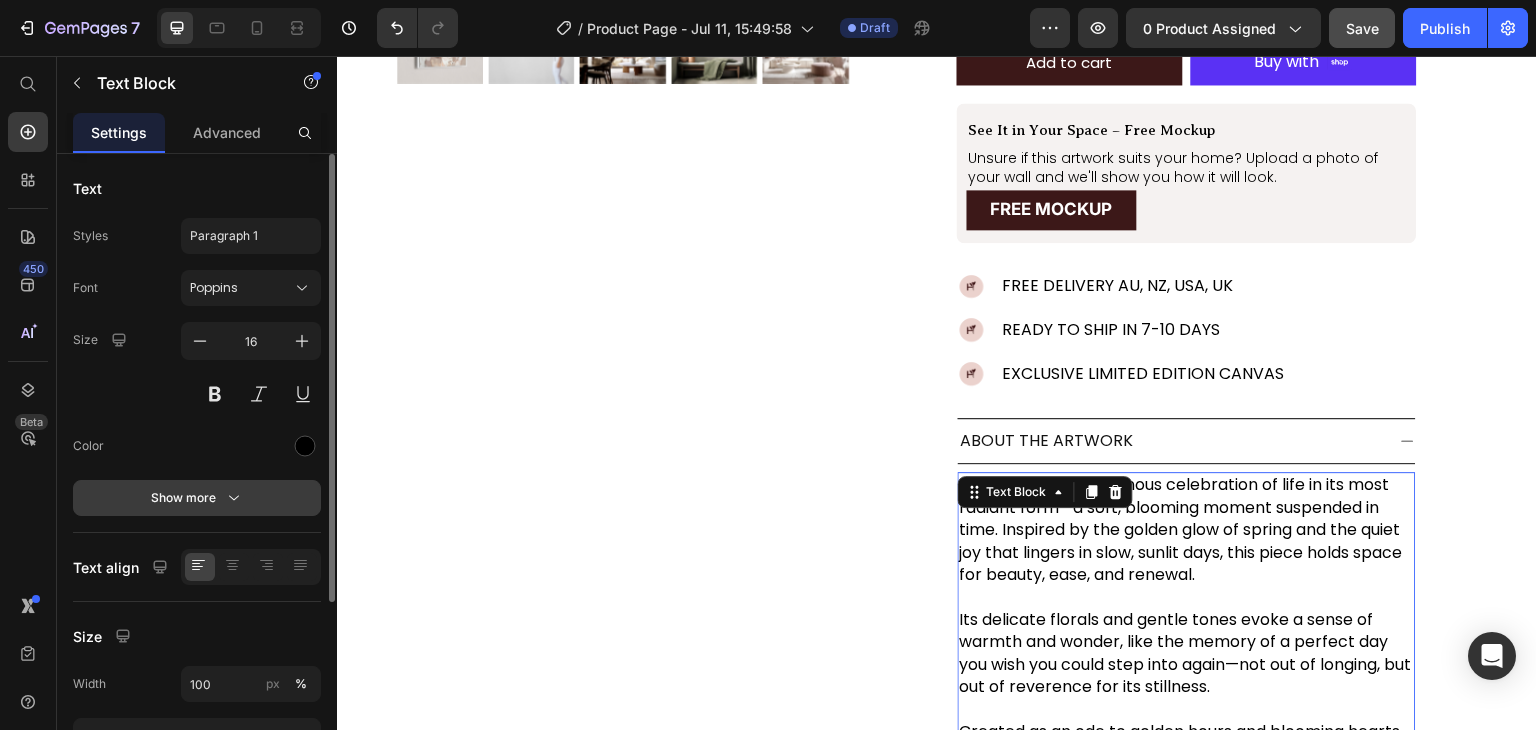 click on "Show more" at bounding box center [197, 498] 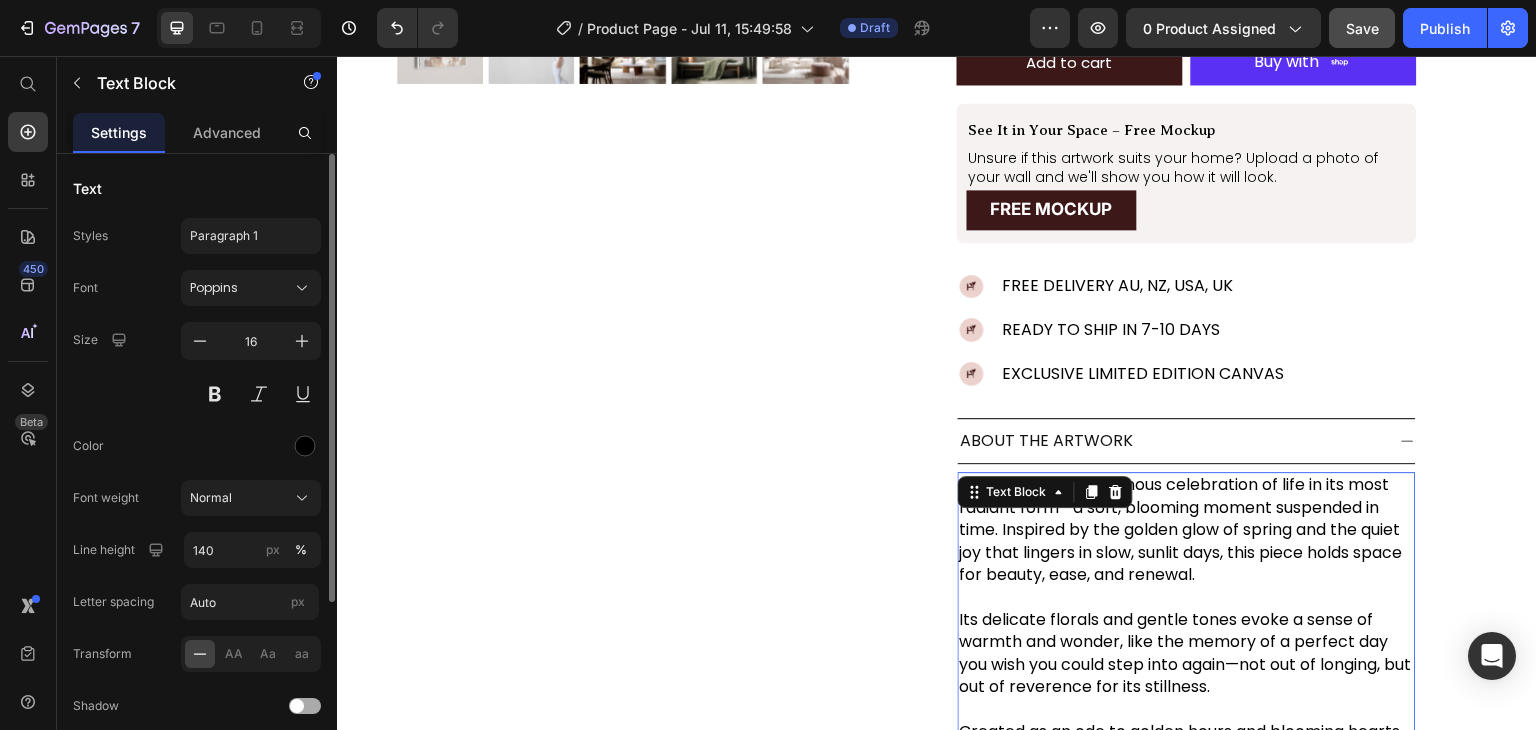 click on "Normal" 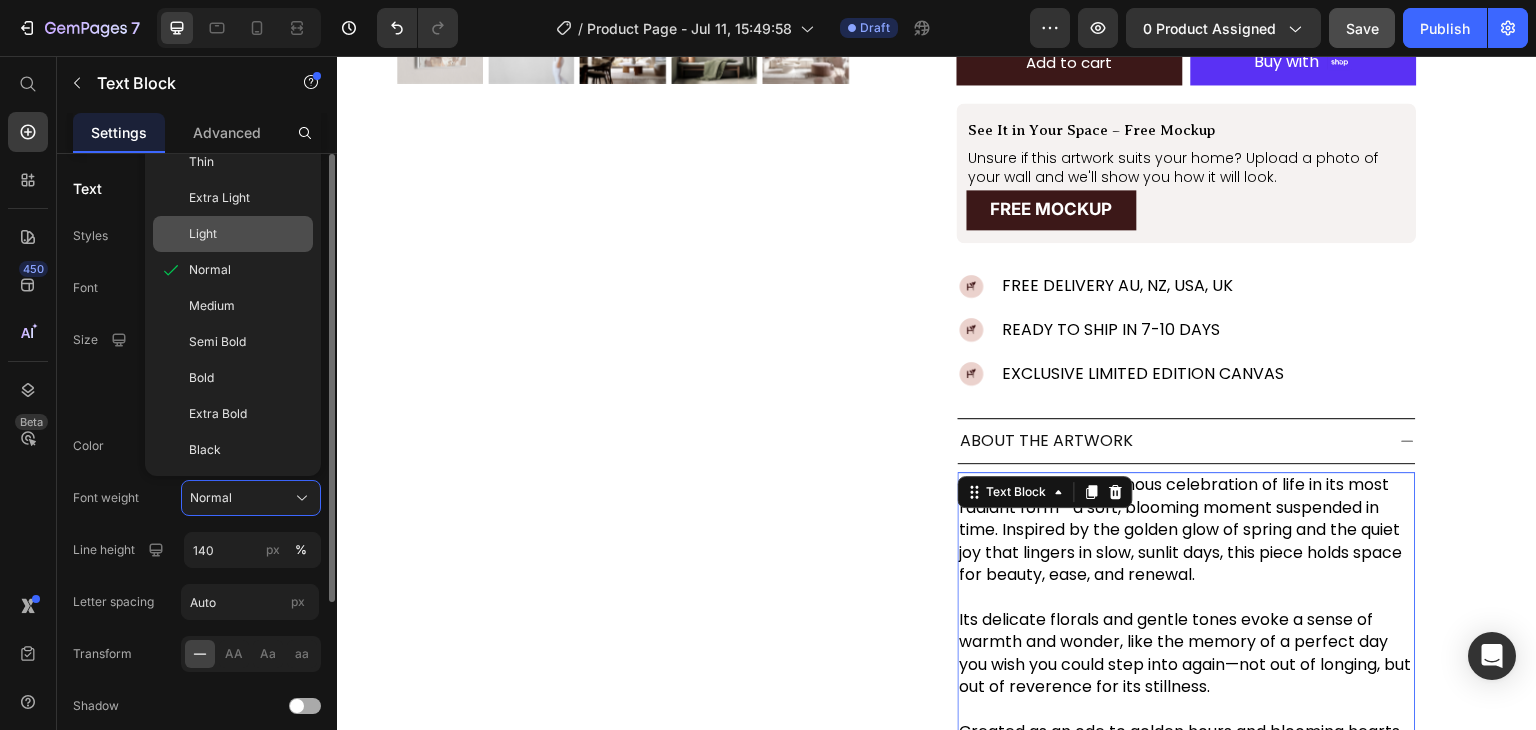 click on "Light" at bounding box center (247, 234) 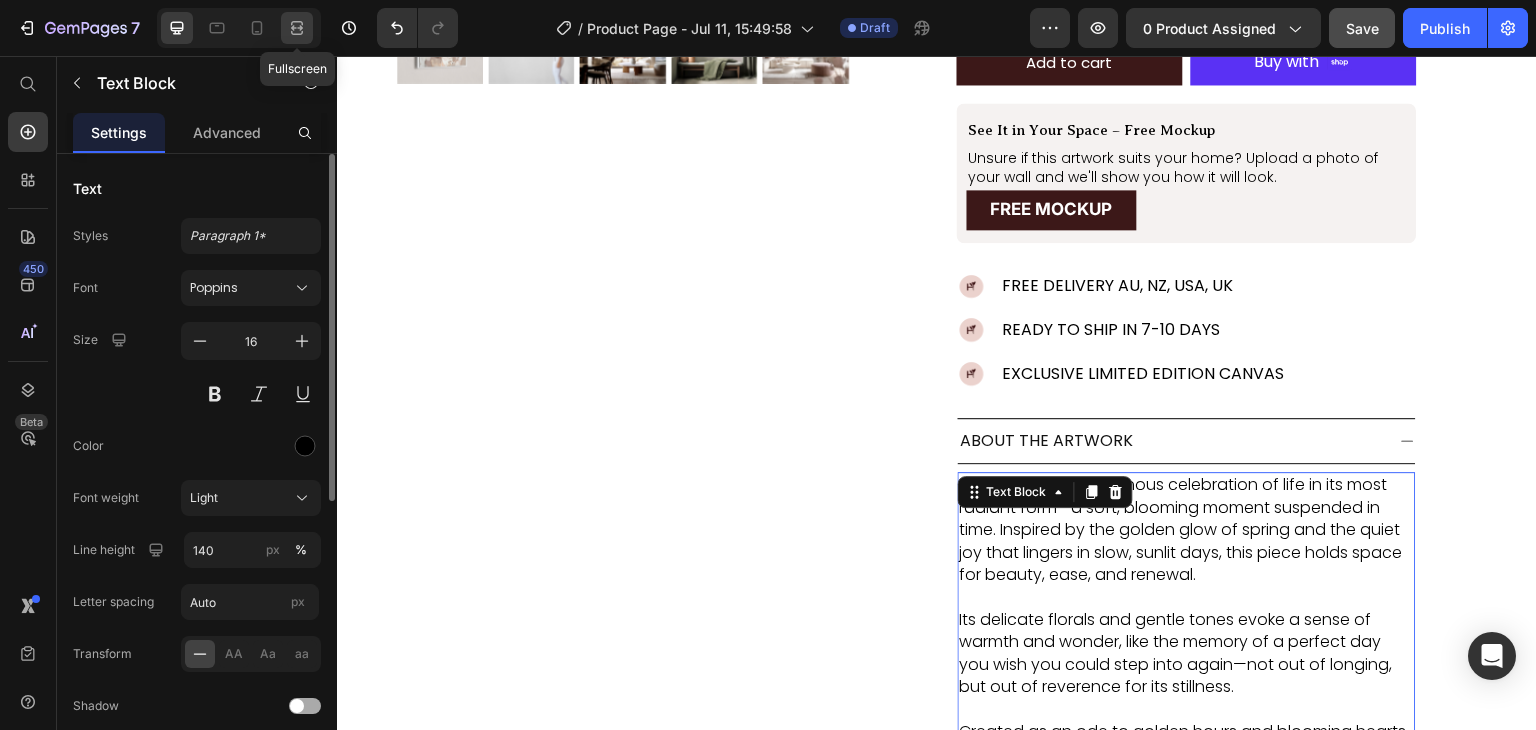click 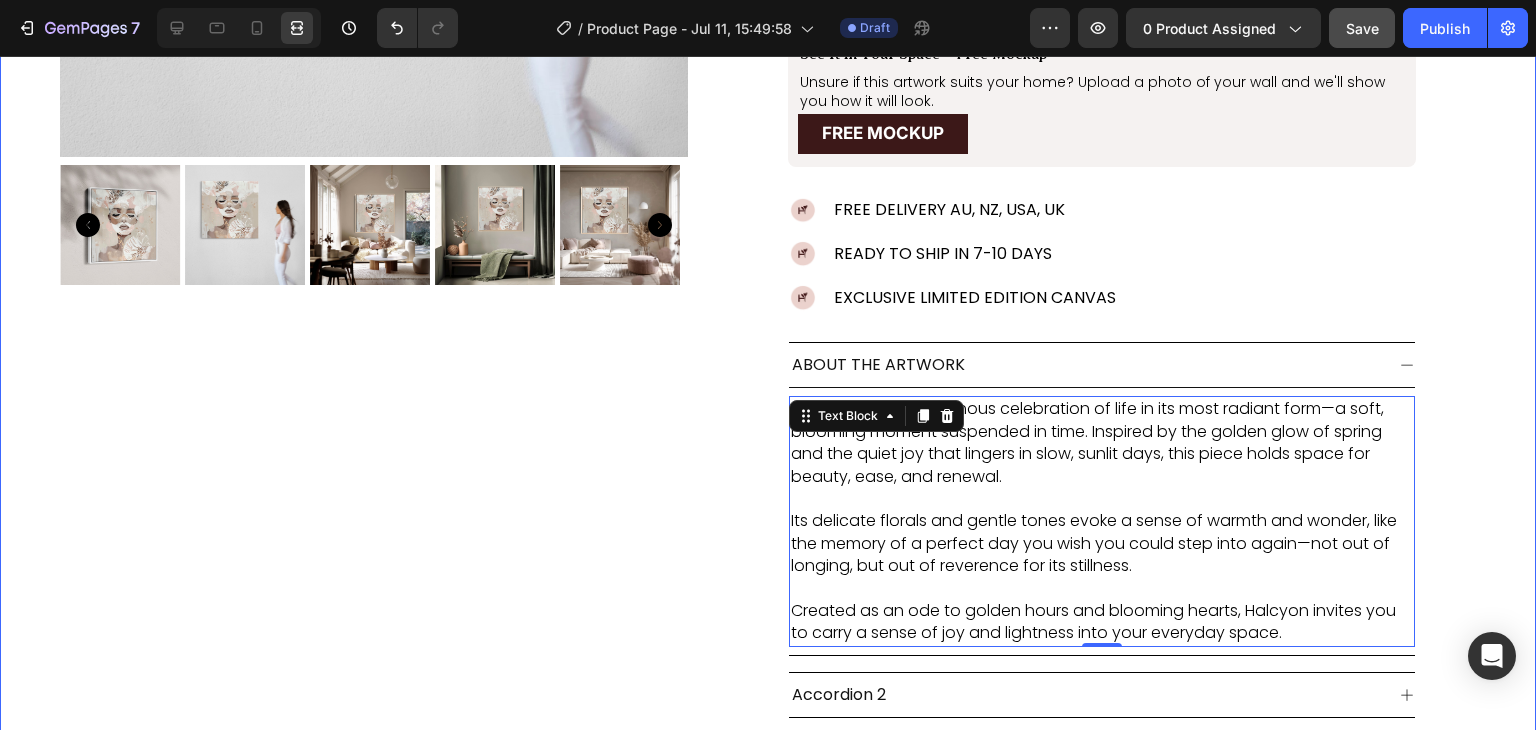 click on "Product Images Aiyana Product Title Icon Icon Icon Icon Icon Icon List 1 review Text Block Row $199.00 Product Price Row Image Halcyon is a soft, radiant celebration of life in full bloom—a golden moment held in stillness. Text Block Row Size 16X16IN / 40X40CM 20X20IN / 50X50CM 26X26IN / 66X66CM 38X38IN / 96X96CM 48X48IN / 122X122CM Frame: Framed - Chestnut Unframed / Rolled Canvas Unframed / Rolled Canvas Unframed / Rolled Canvas Framed - White Framed - White Framed - White Framed - Oak Framed - Oak Framed - Oak Framed - Black Framed - Black Framed - Black Framed - Chestnut Framed - Chestnut Framed - Chestnut Stretched & Ready to Hang Canvas Stretched & Ready to Hang Canvas Stretched & Ready to Hang Canvas Product Variants & Swatches Add to cart Add to Cart Shop Pay Buy with Button Row See It in Your Space – Free Mockup Text Block Unsure if this artwork suits your home? Upload a photo of your wall and we'll show you how it will look. Text Block FREE MOCKUP Button Row Image Image" at bounding box center (768, 170) 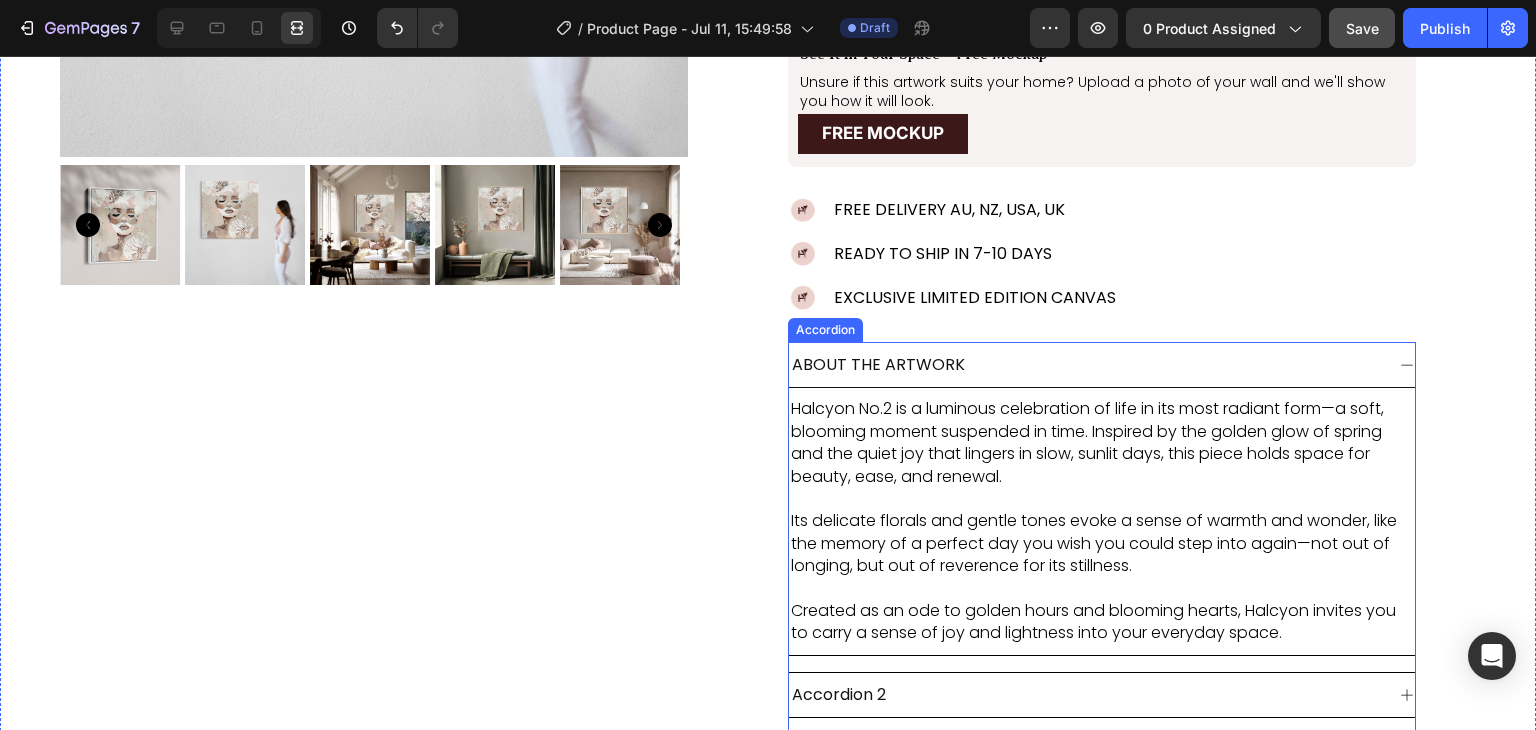 click on "ABOUT THE ARTWORK" at bounding box center [1102, 365] 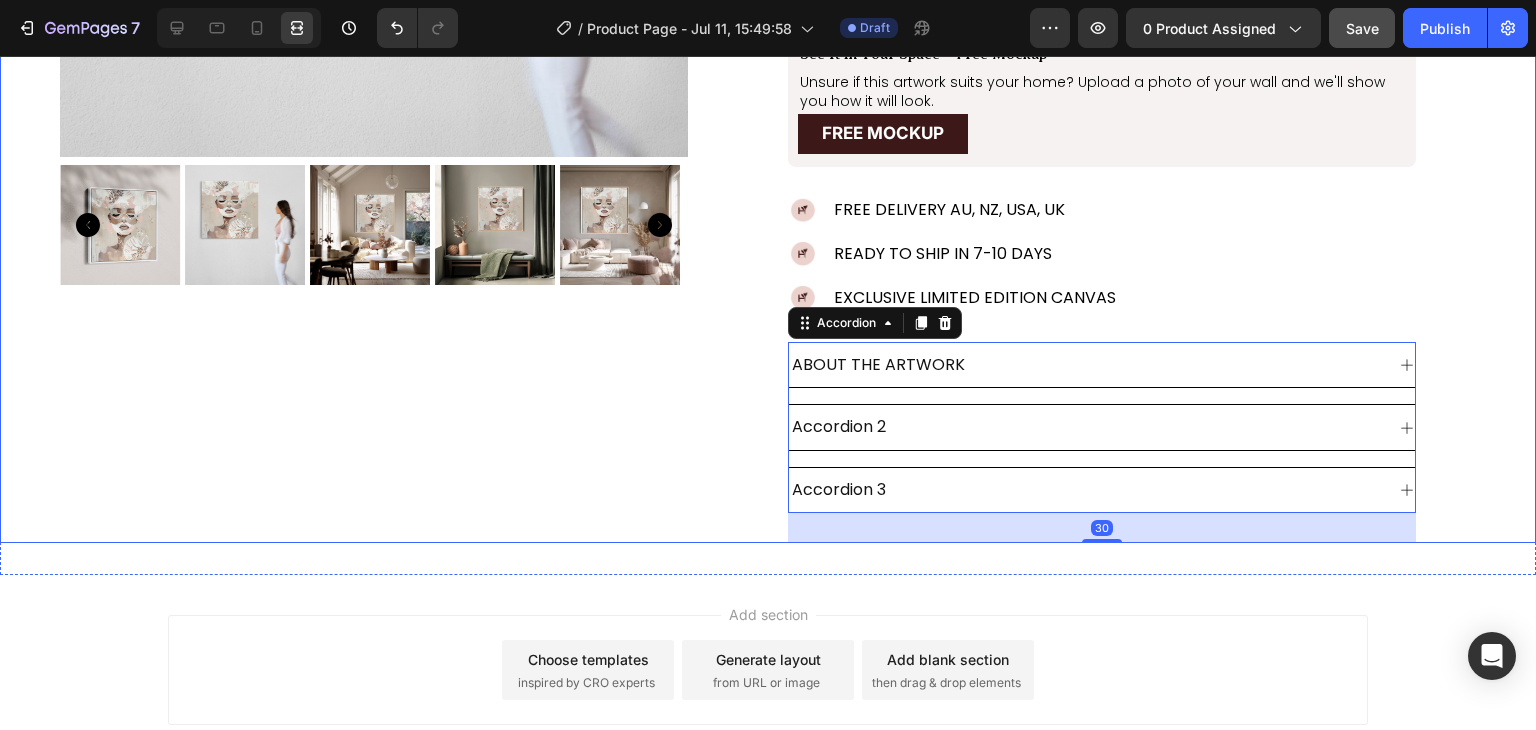 click on "Product Images Aiyana Product Title Icon Icon Icon Icon Icon Icon List 1 review Text Block Row $199.00 Product Price Row Image Halcyon is a soft, radiant celebration of life in full bloom—a golden moment held in stillness. Text Block Row Size 16X16IN / 40X40CM 20X20IN / 50X50CM 26X26IN / 66X66CM 38X38IN / 96X96CM 48X48IN / 122X122CM Frame: Framed - Chestnut Unframed / Rolled Canvas Unframed / Rolled Canvas Unframed / Rolled Canvas Framed - White Framed - White Framed - White Framed - Oak Framed - Oak Framed - Oak Framed - Black Framed - Black Framed - Black Framed - Chestnut Framed - Chestnut Framed - Chestnut Stretched & Ready to Hang Canvas Stretched & Ready to Hang Canvas Stretched & Ready to Hang Canvas Product Variants & Swatches Add to cart Add to Cart Shop Pay Buy with Button Row See It in Your Space – Free Mockup Text Block Unsure if this artwork suits your home? Upload a photo of your wall and we'll show you how it will look. Text Block FREE MOCKUP Button Row Image Image" at bounding box center [768, 36] 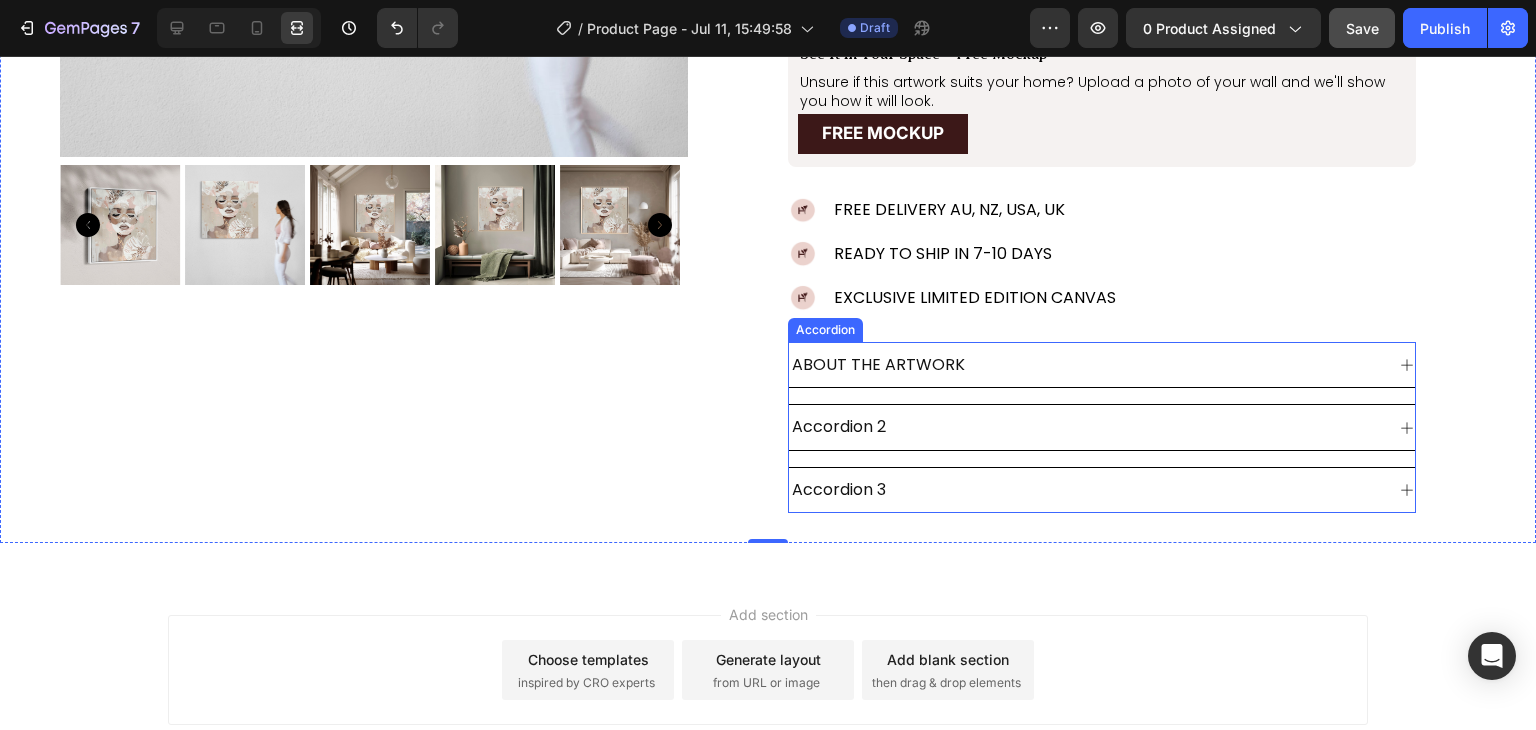 click on "ABOUT THE ARTWORK
Accordion 2
Accordion 3" at bounding box center [1102, 427] 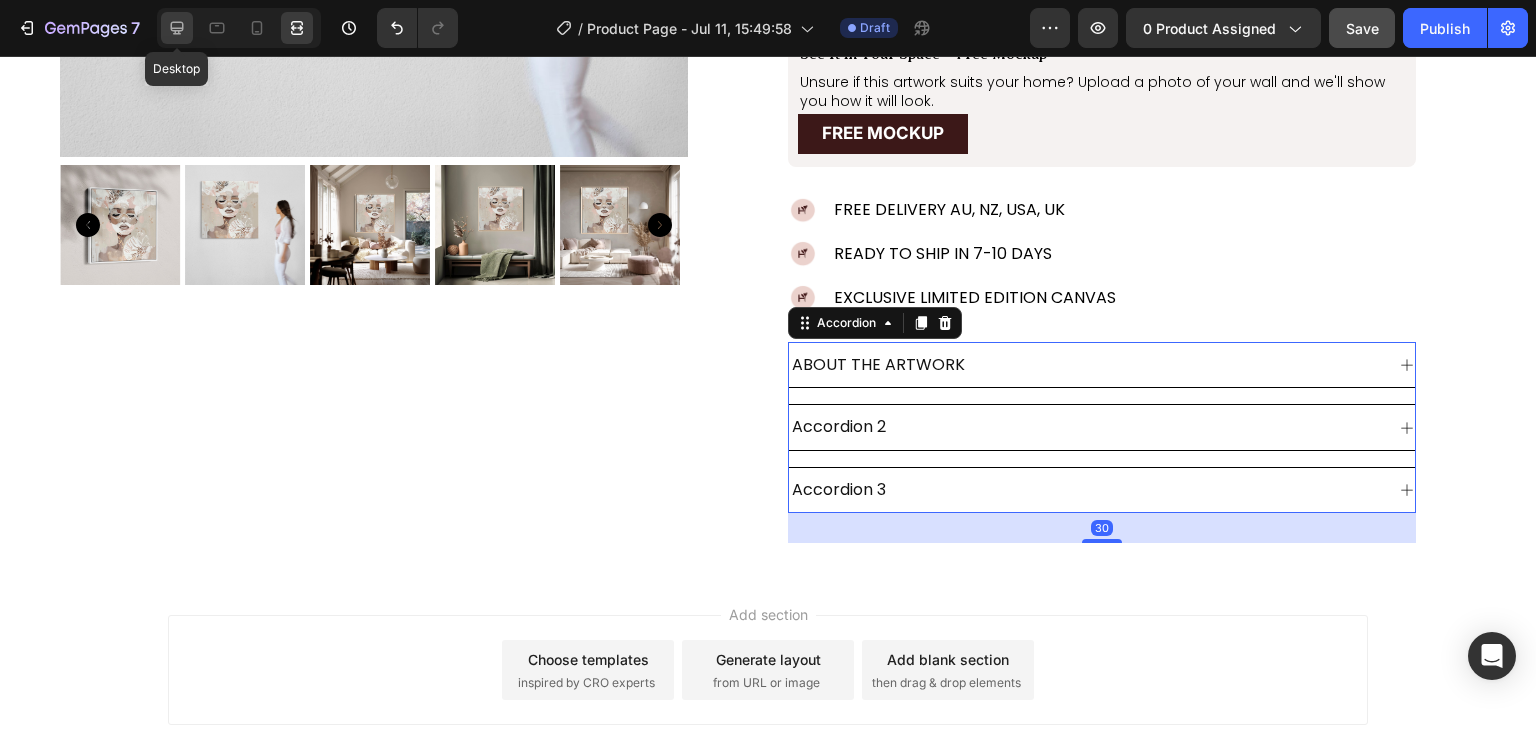 click 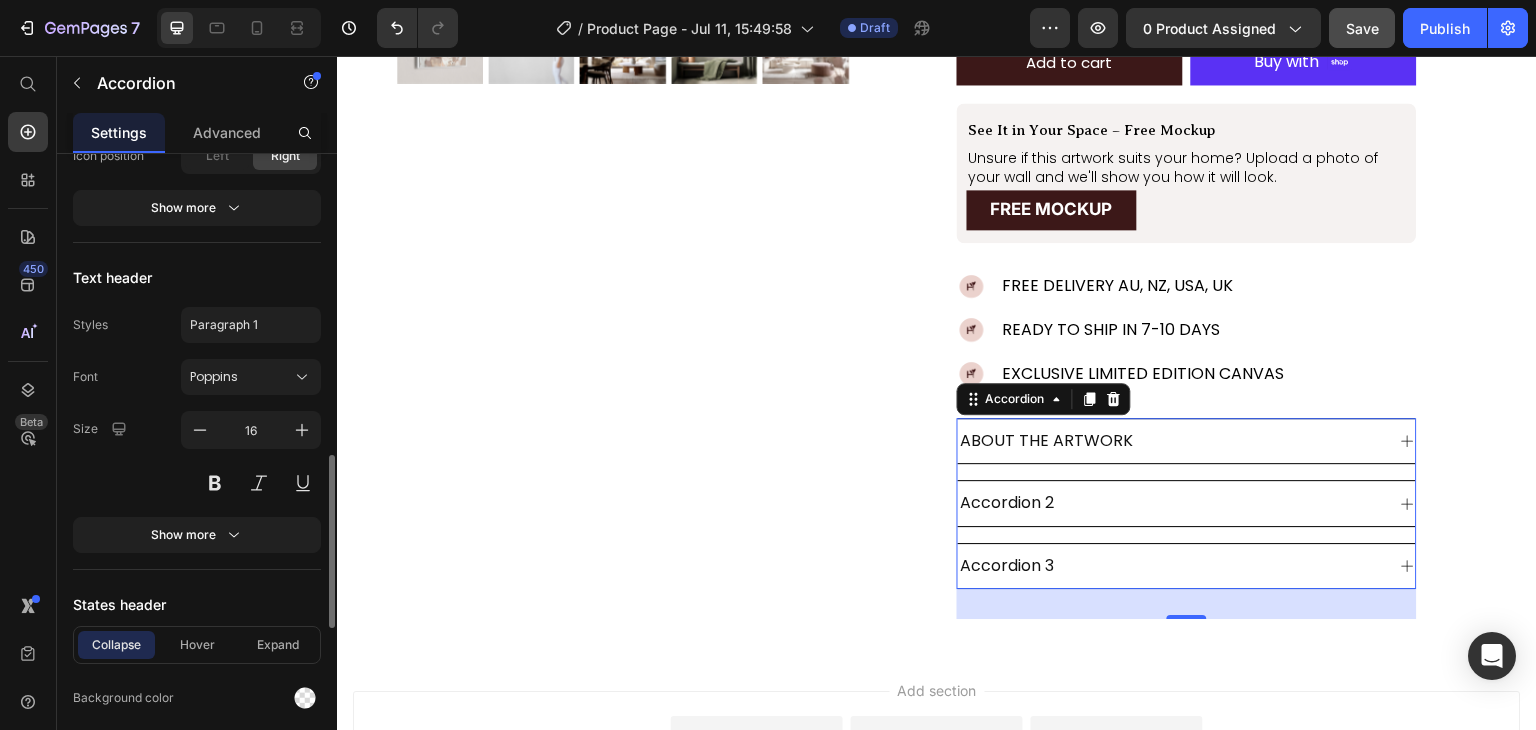scroll, scrollTop: 902, scrollLeft: 0, axis: vertical 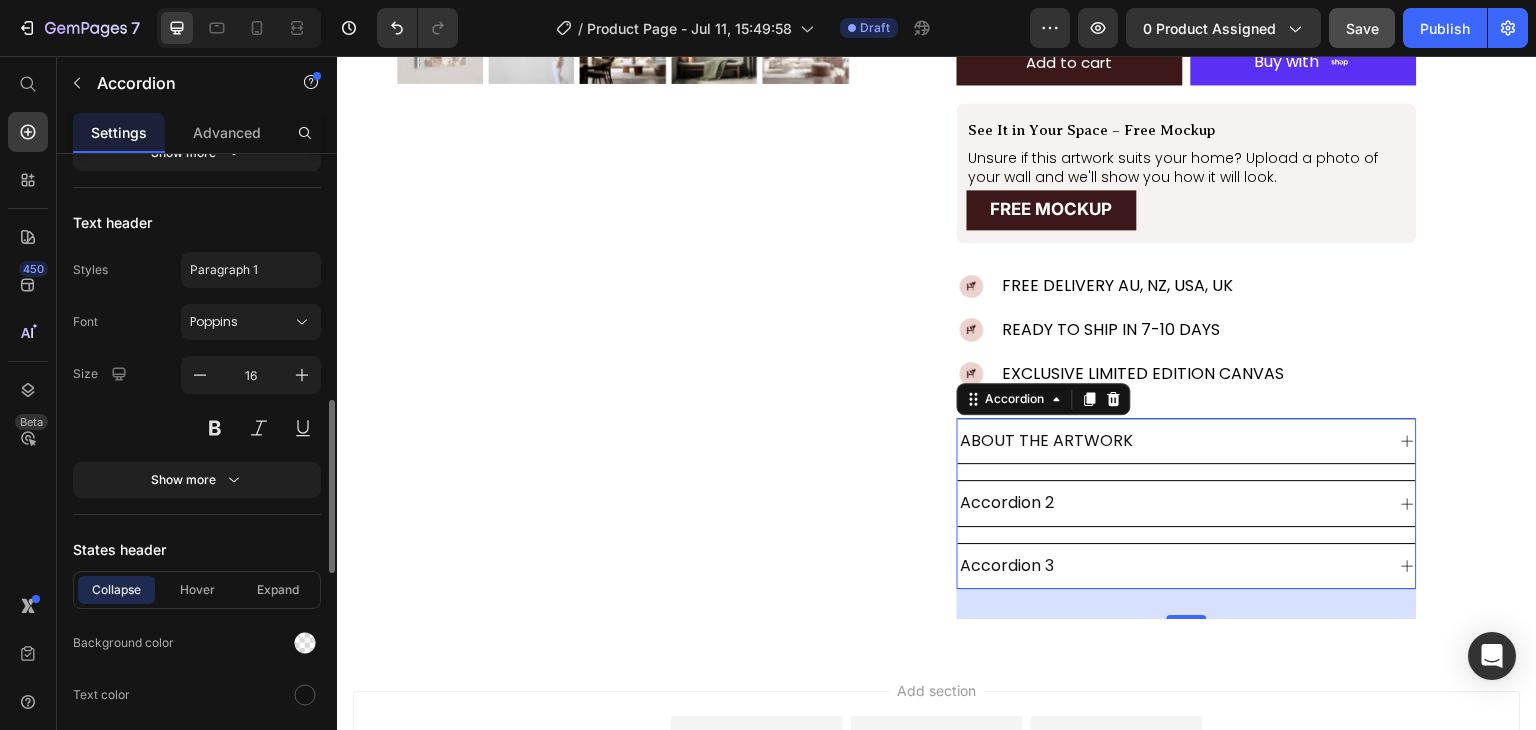click on "Show more" at bounding box center (197, 480) 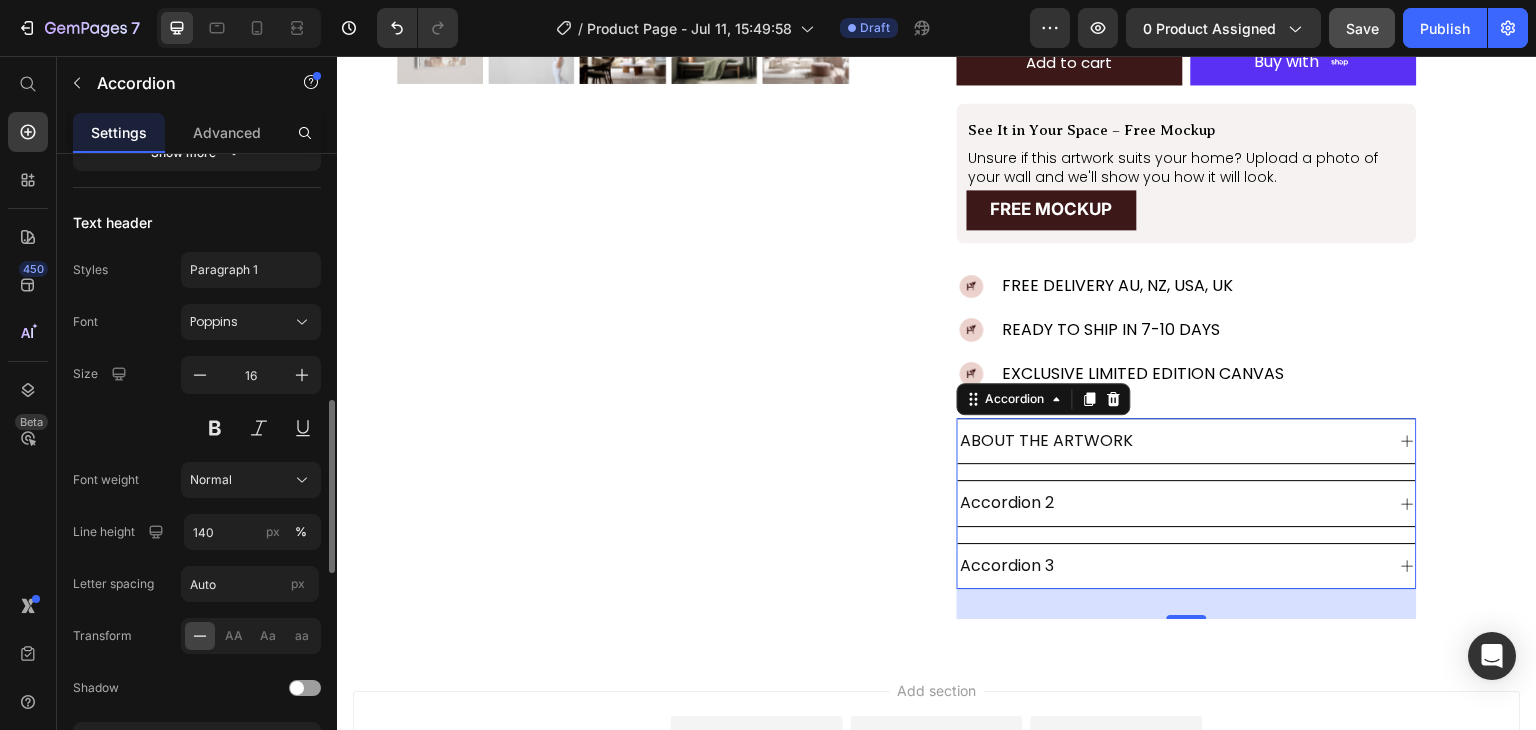 click on "Normal" at bounding box center (211, 480) 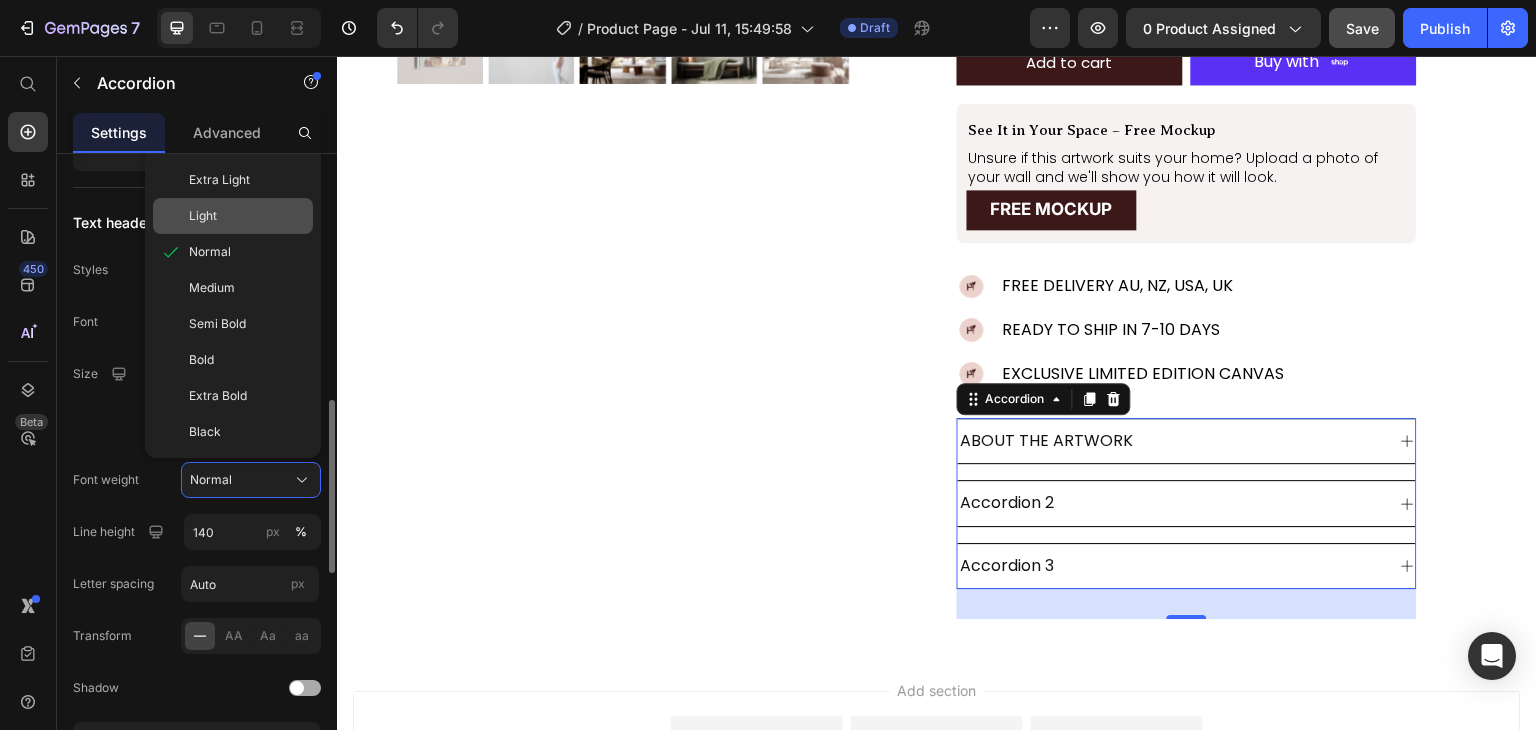 click on "Light" at bounding box center (247, 216) 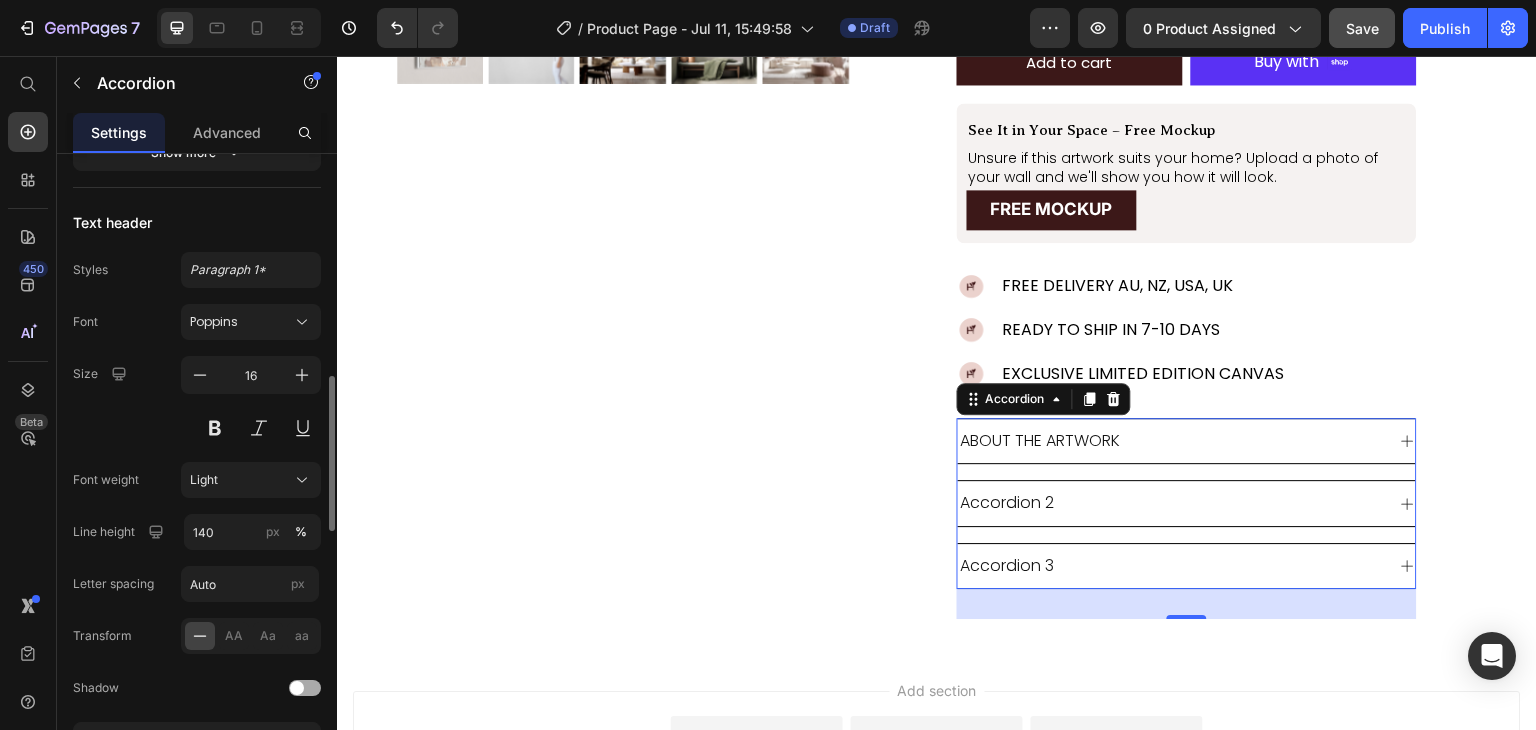 click on "ABOUT THE ARTWORK" at bounding box center [1187, 441] 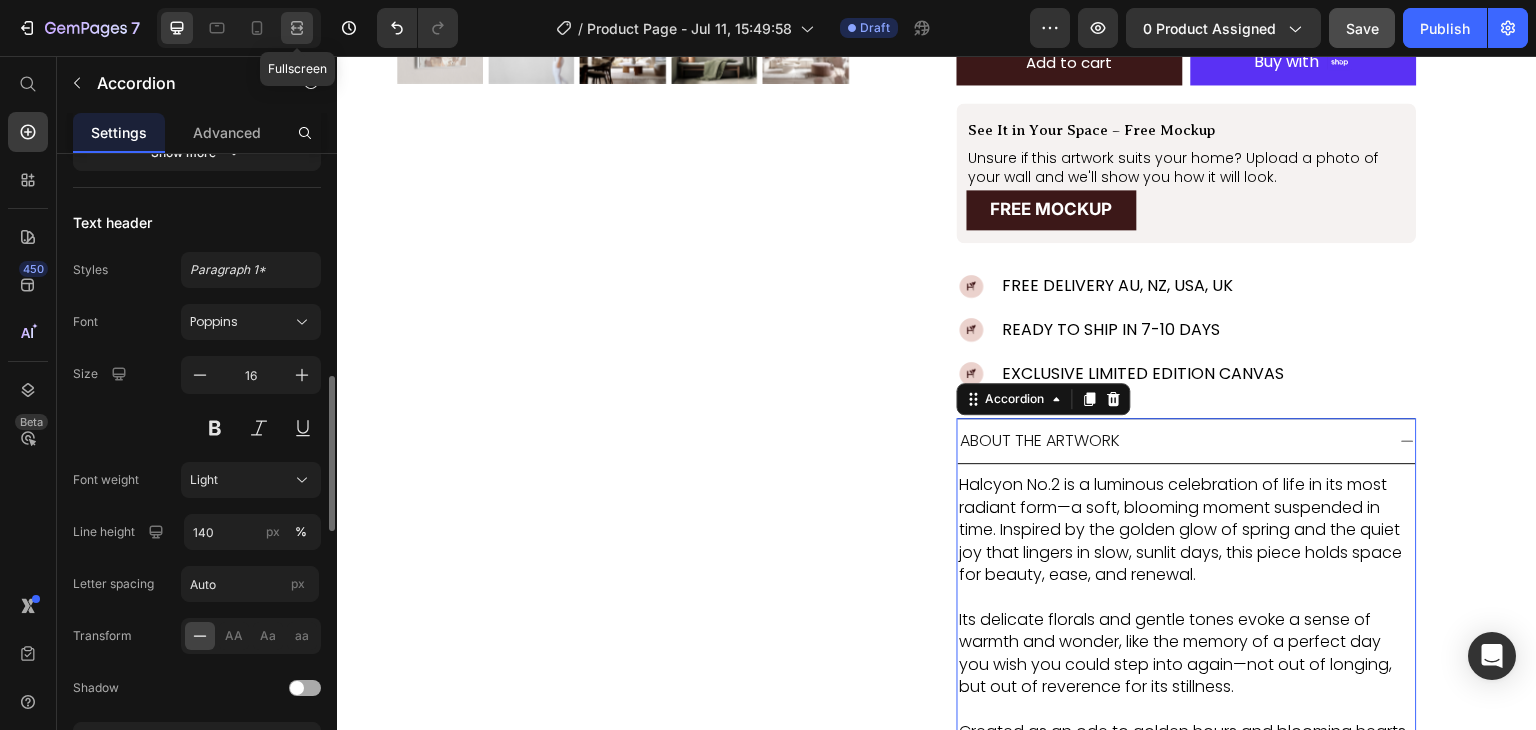 drag, startPoint x: 296, startPoint y: 28, endPoint x: 1228, endPoint y: 325, distance: 978.1784 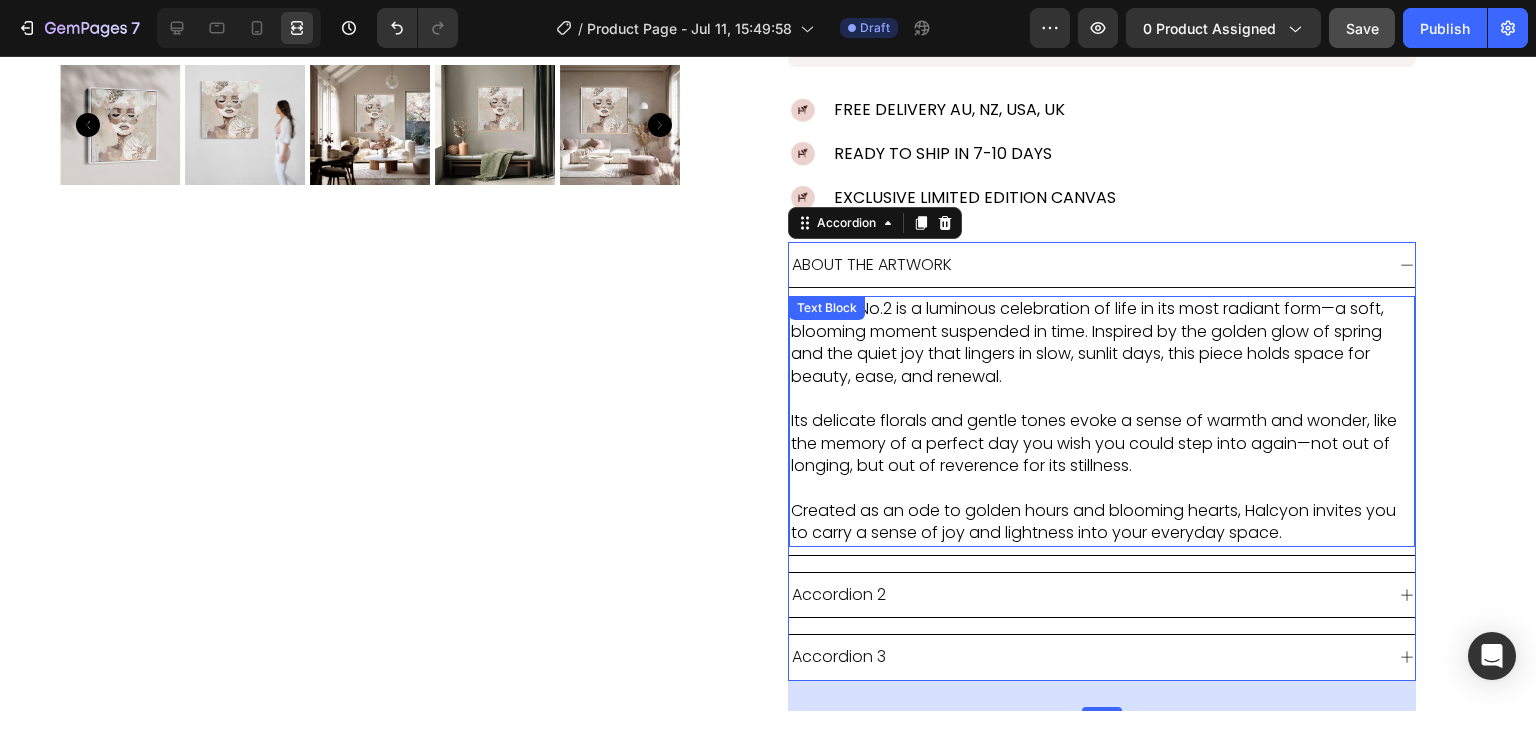 scroll, scrollTop: 786, scrollLeft: 0, axis: vertical 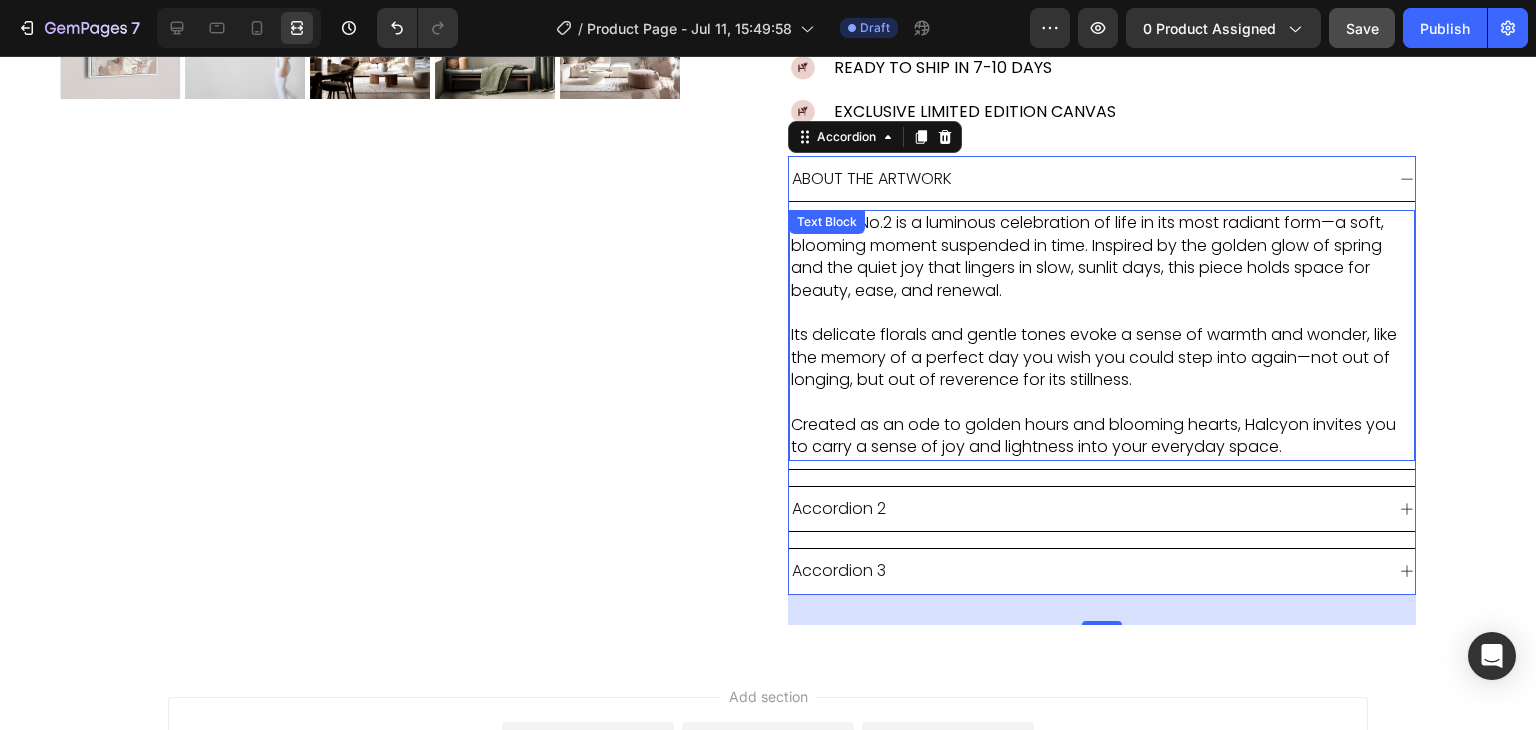 click on "Halcyon No.2 is a luminous celebration of life in its most radiant form—a soft, blooming moment suspended in time. Inspired by the golden glow of spring and the quiet joy that lingers in slow, sunlit days, this piece holds space for beauty, ease, and renewal." at bounding box center (1102, 257) 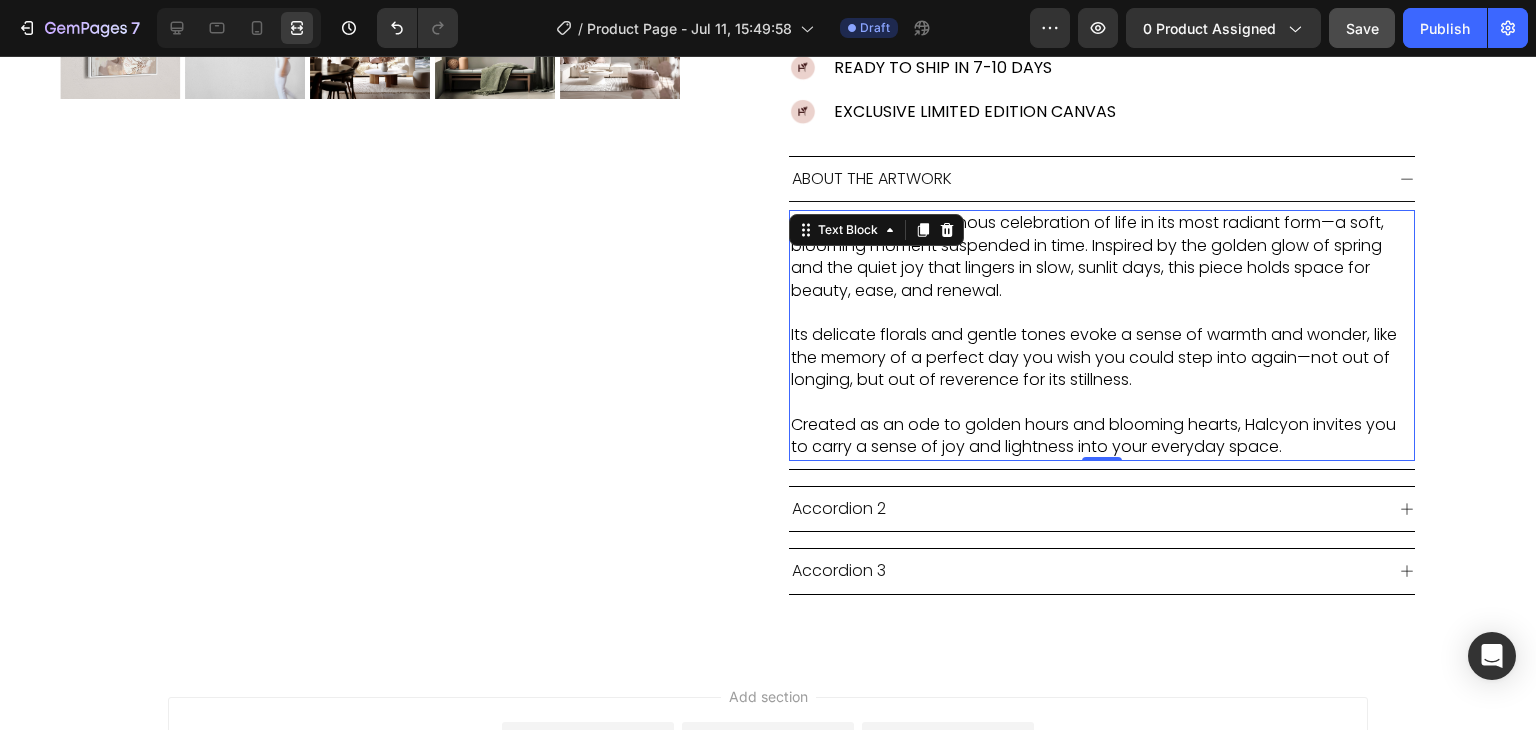 scroll, scrollTop: 0, scrollLeft: 0, axis: both 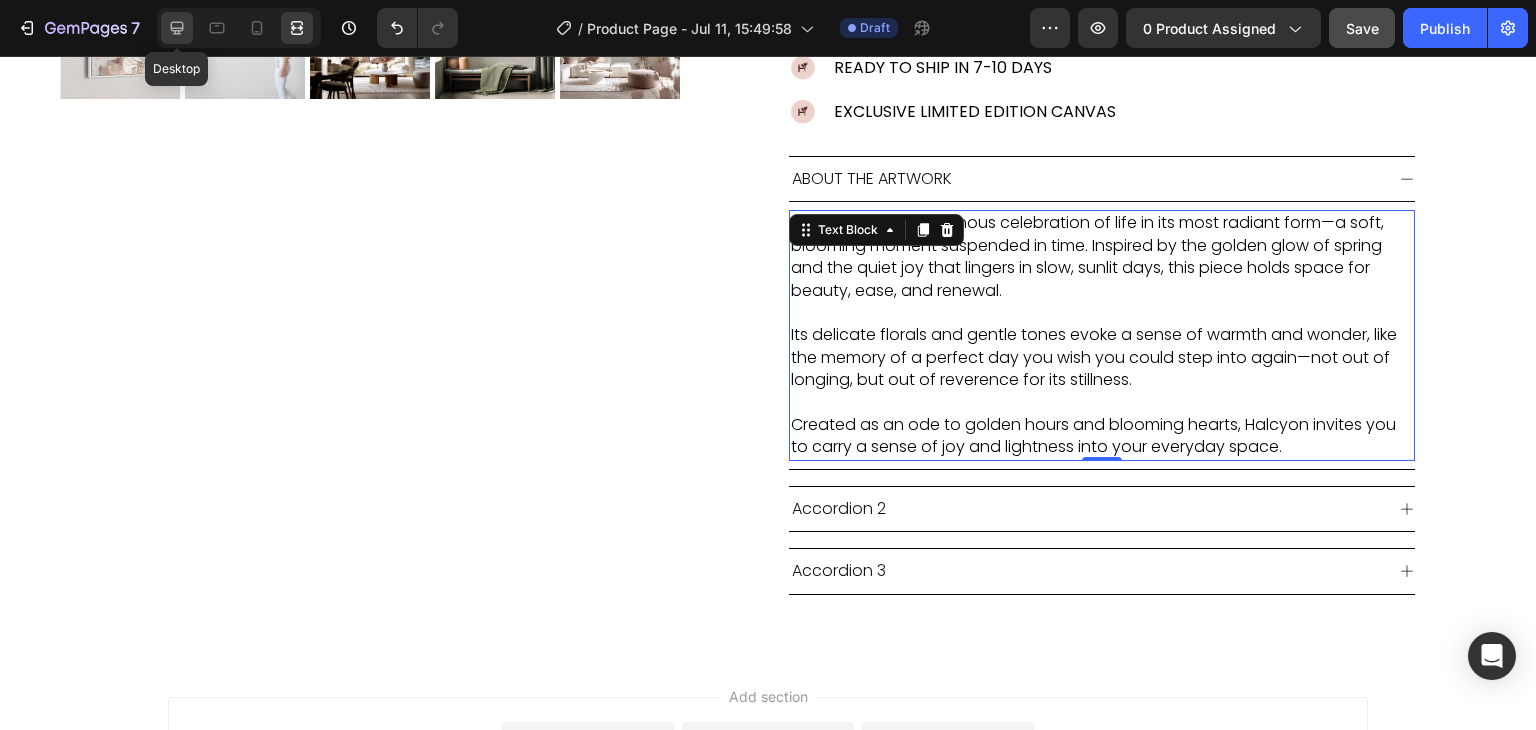 click 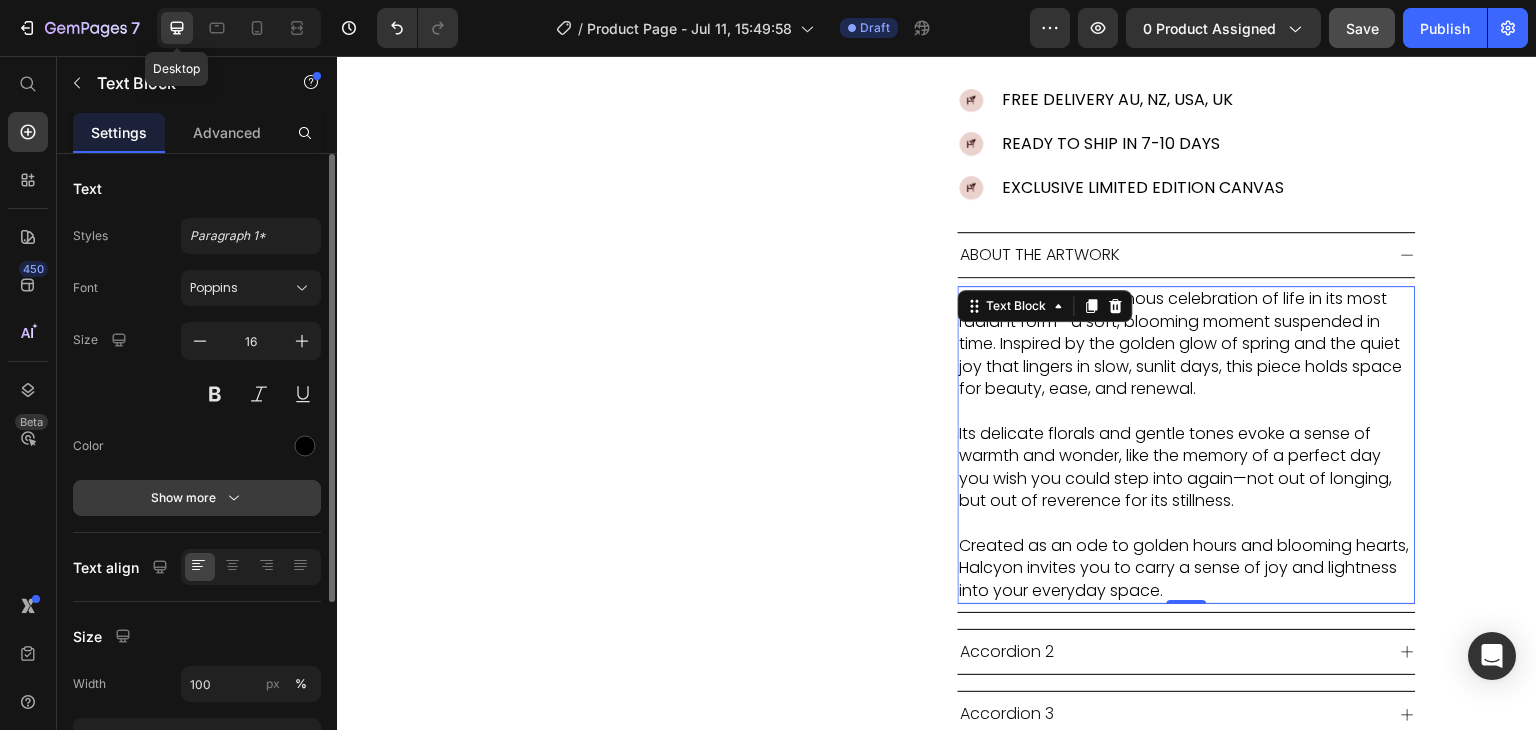 click on "Show more" at bounding box center (197, 498) 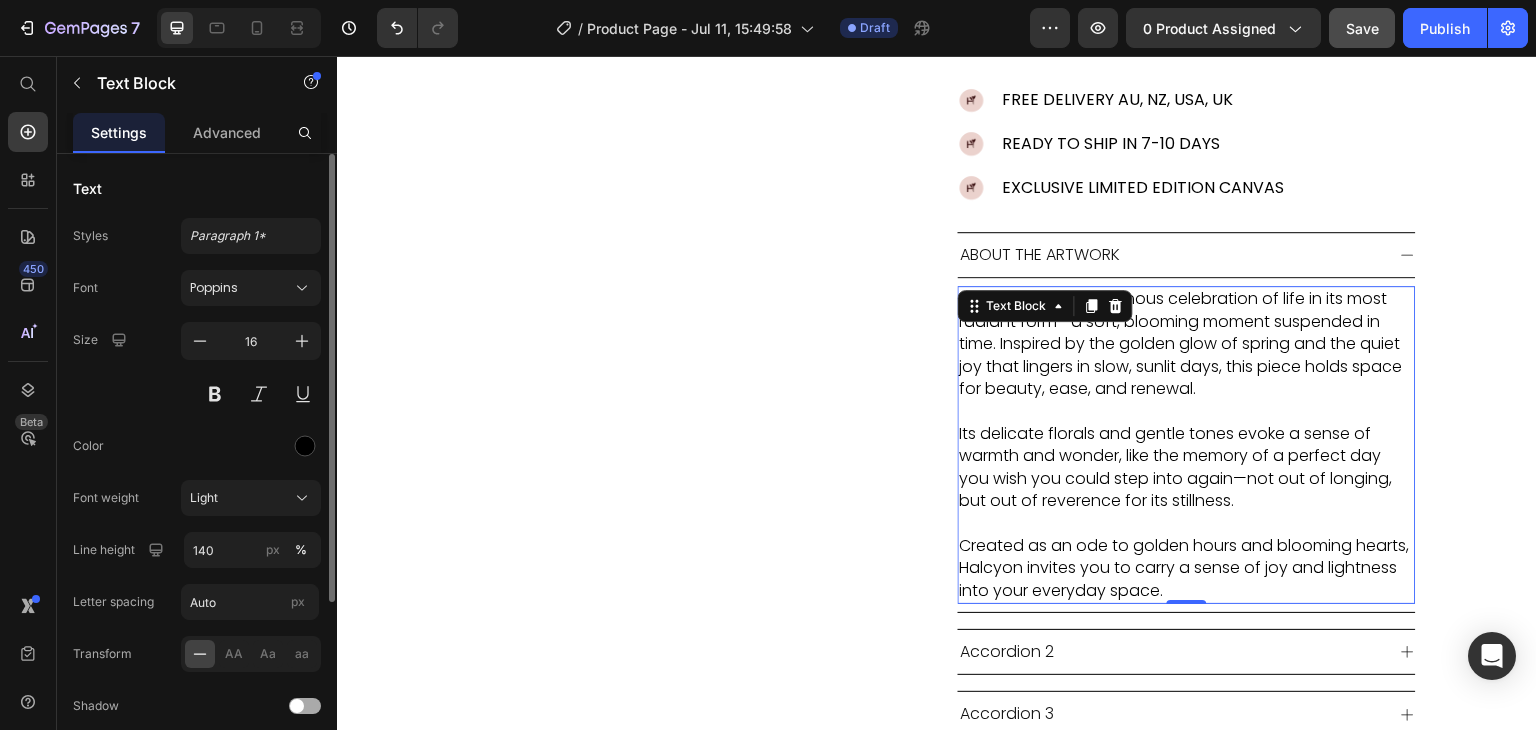 click on "Light" at bounding box center [251, 498] 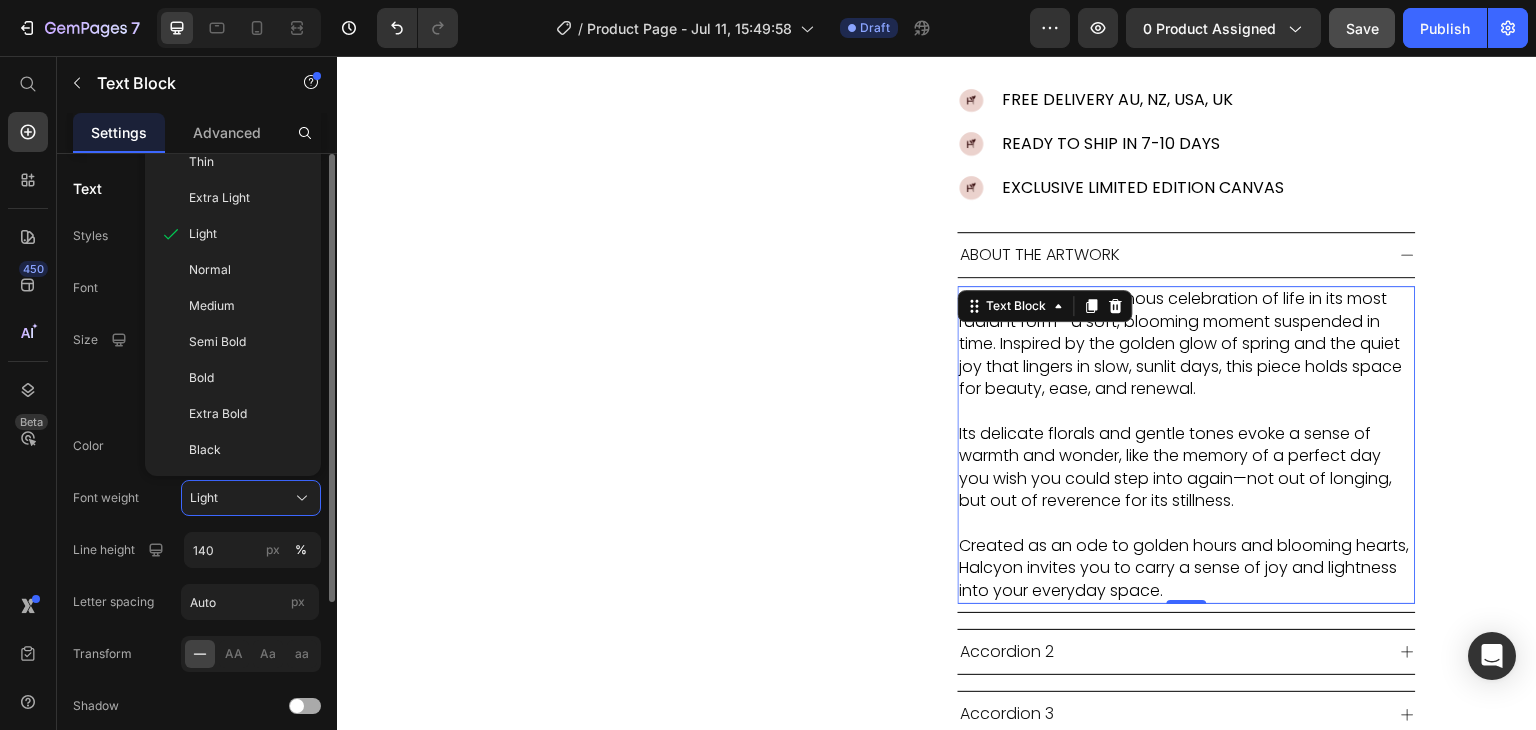 scroll, scrollTop: 618, scrollLeft: 0, axis: vertical 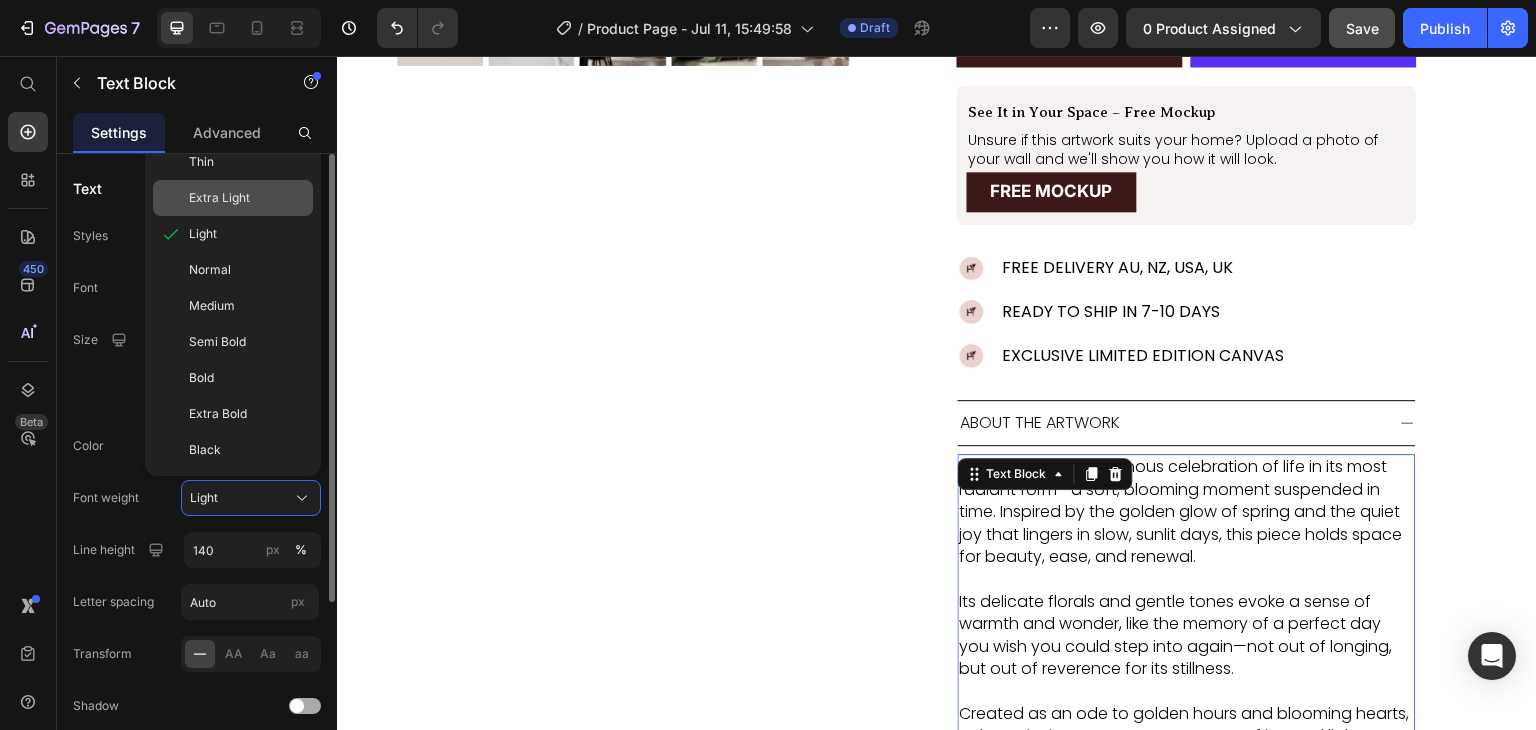 click on "Extra Light" at bounding box center (219, 198) 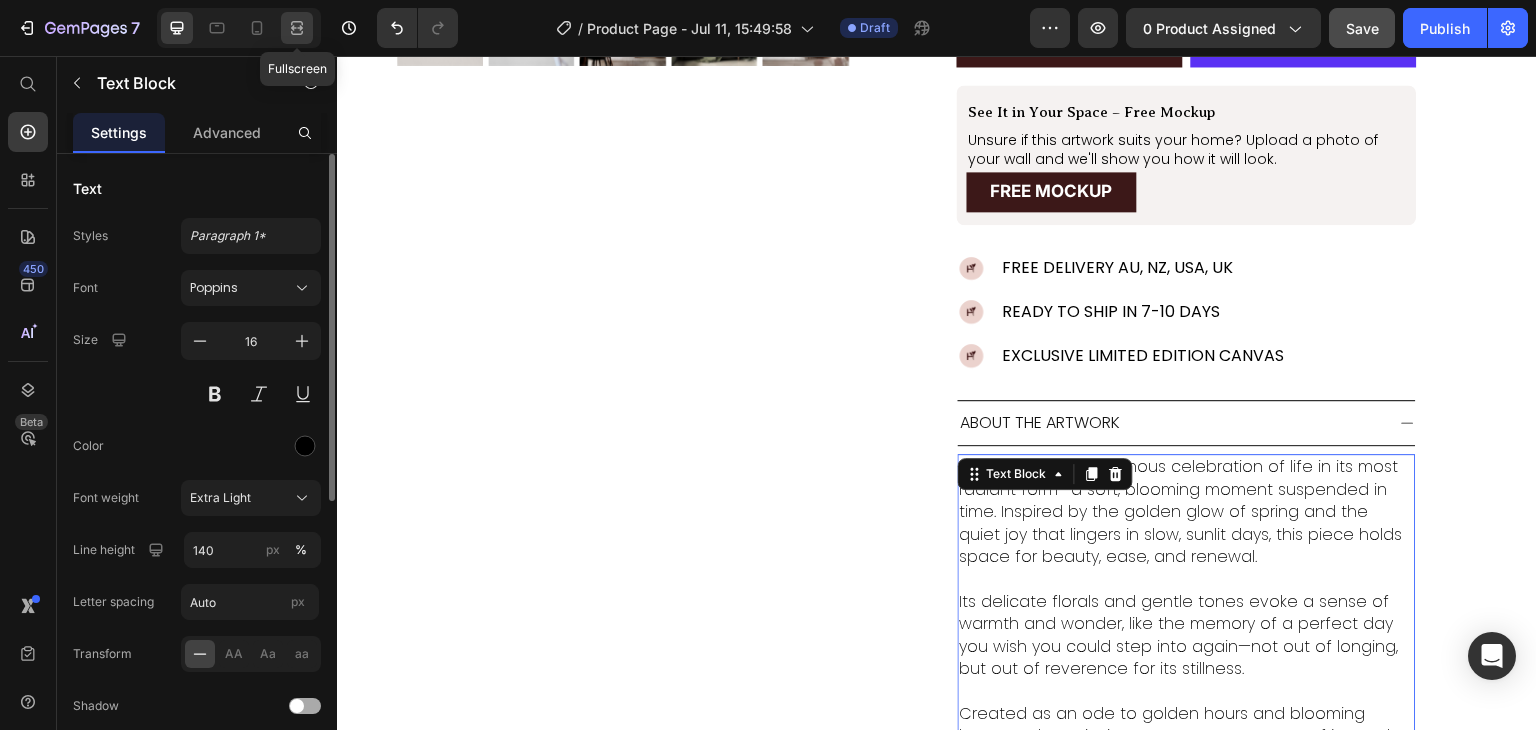 drag, startPoint x: 299, startPoint y: 25, endPoint x: 599, endPoint y: 133, distance: 318.84793 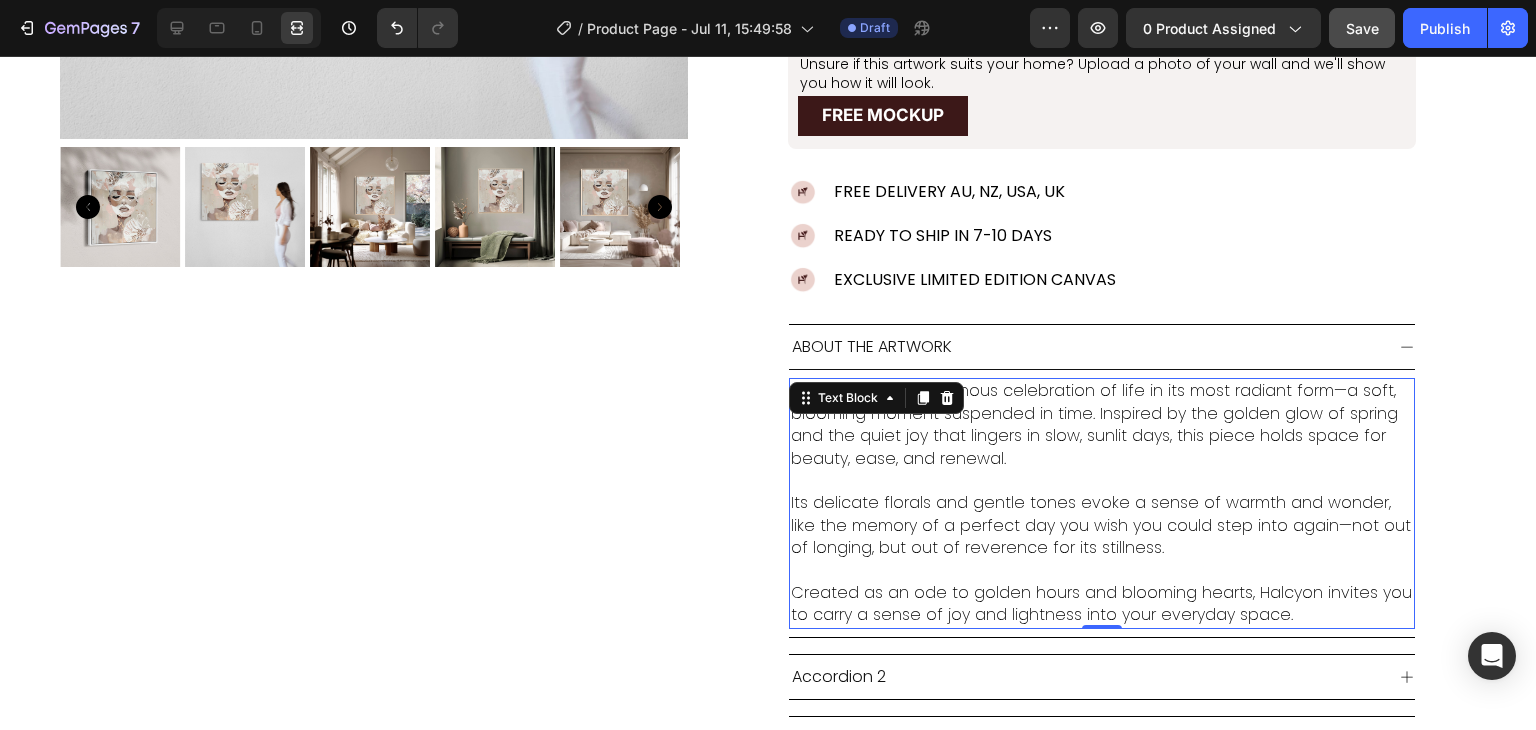click on "Its delicate florals and gentle tones evoke a sense of warmth and wonder, like the memory of a perfect day you wish you could step into again—not out of longing, but out of reverence for its stillness." at bounding box center [1102, 525] 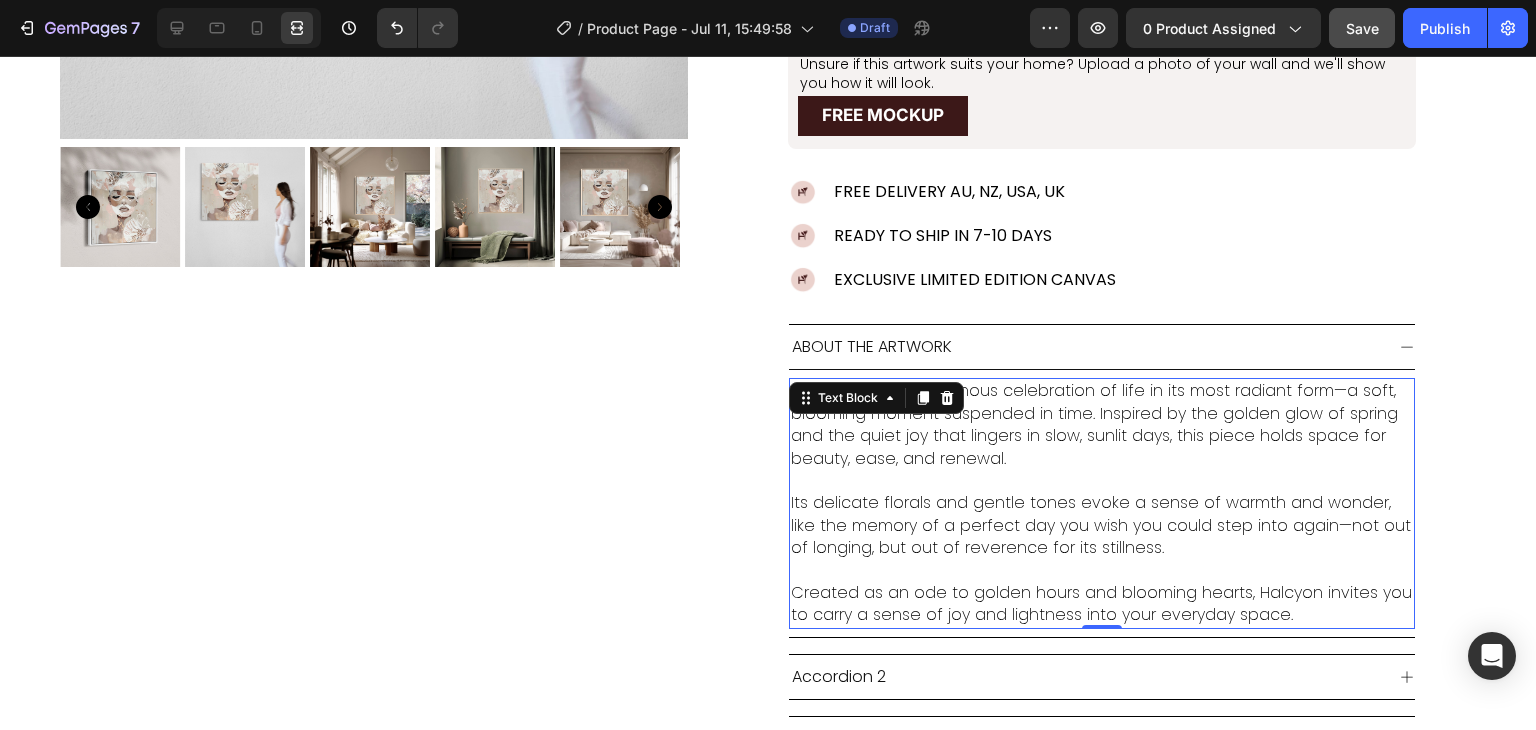 click on "Product Images Aiyana Product Title Icon Icon Icon Icon Icon Icon List 1 review Text Block Row $199.00 Product Price Row Image Halcyon is a soft, radiant celebration of life in full bloom—a golden moment held in stillness. Text Block Row Size 16X16IN / 40X40CM 20X20IN / 50X50CM 26X26IN / 66X66CM 38X38IN / 96X96CM 48X48IN / 122X122CM Frame: Framed - Chestnut Unframed / Rolled Canvas Unframed / Rolled Canvas Unframed / Rolled Canvas Framed - White Framed - White Framed - White Framed - Oak Framed - Oak Framed - Oak Framed - Black Framed - Black Framed - Black Framed - Chestnut Framed - Chestnut Framed - Chestnut Stretched & Ready to Hang Canvas Stretched & Ready to Hang Canvas Stretched & Ready to Hang Canvas Product Variants & Swatches Add to cart Add to Cart Shop Pay Buy with Button Row See It in Your Space – Free Mockup Text Block Unsure if this artwork suits your home? Upload a photo of your wall and we'll show you how it will look. Text Block FREE MOCKUP Button Row Image Image" at bounding box center (768, 152) 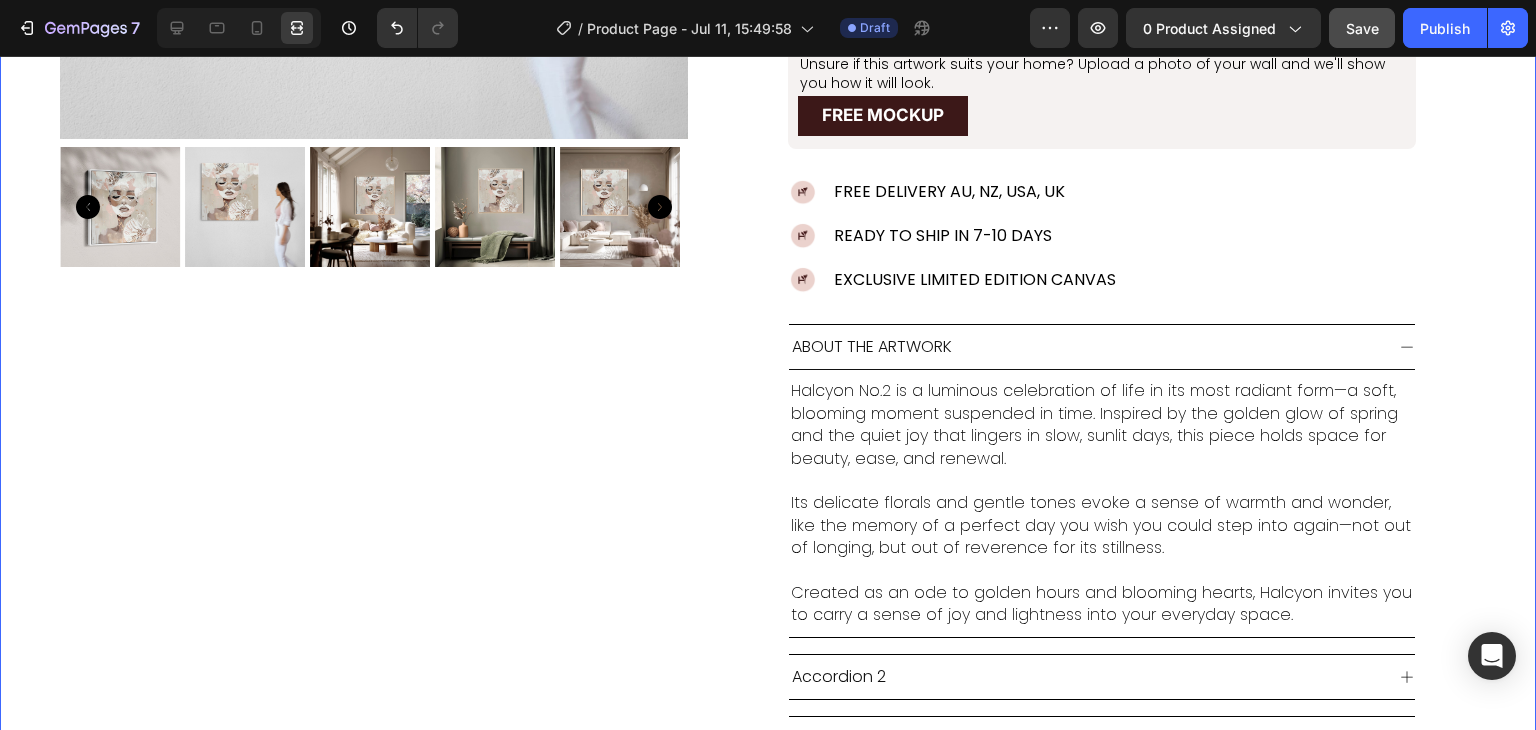 scroll, scrollTop: 786, scrollLeft: 0, axis: vertical 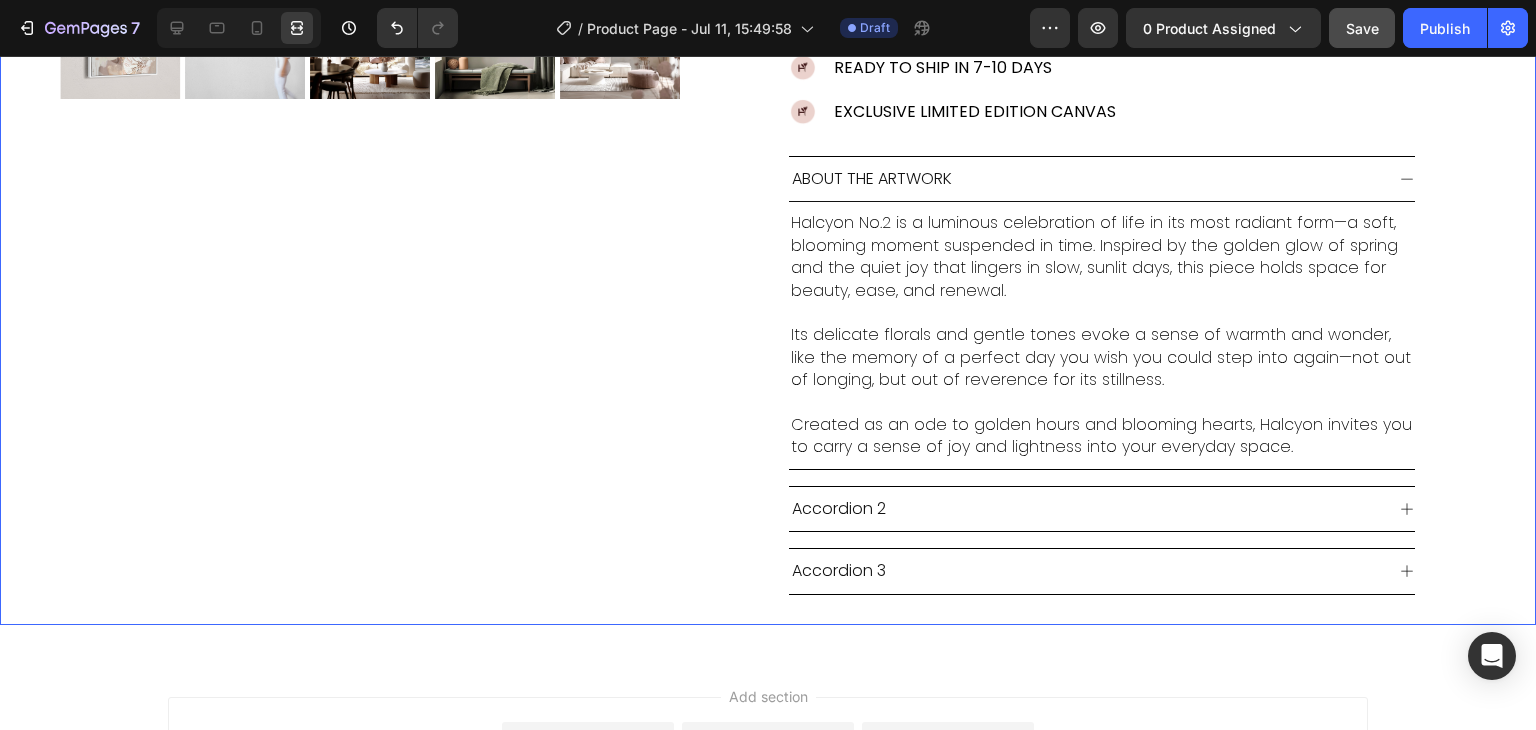 click on "Product Images Aiyana Product Title Icon Icon Icon Icon Icon Icon List 1 review Text Block Row $199.00 Product Price Row Image Halcyon is a soft, radiant celebration of life in full bloom—a golden moment held in stillness. Text Block Row Size 16X16IN / 40X40CM 20X20IN / 50X50CM 26X26IN / 66X66CM 38X38IN / 96X96CM 48X48IN / 122X122CM Frame: Framed - Chestnut Unframed / Rolled Canvas Unframed / Rolled Canvas Unframed / Rolled Canvas Framed - White Framed - White Framed - White Framed - Oak Framed - Oak Framed - Oak Framed - Black Framed - Black Framed - Black Framed - Chestnut Framed - Chestnut Framed - Chestnut Stretched & Ready to Hang Canvas Stretched & Ready to Hang Canvas Stretched & Ready to Hang Canvas Product Variants & Swatches Add to cart Add to Cart Shop Pay Buy with Button Row See It in Your Space – Free Mockup Text Block Unsure if this artwork suits your home? Upload a photo of your wall and we'll show you how it will look. Text Block FREE MOCKUP Button Row Image Image" at bounding box center [768, -16] 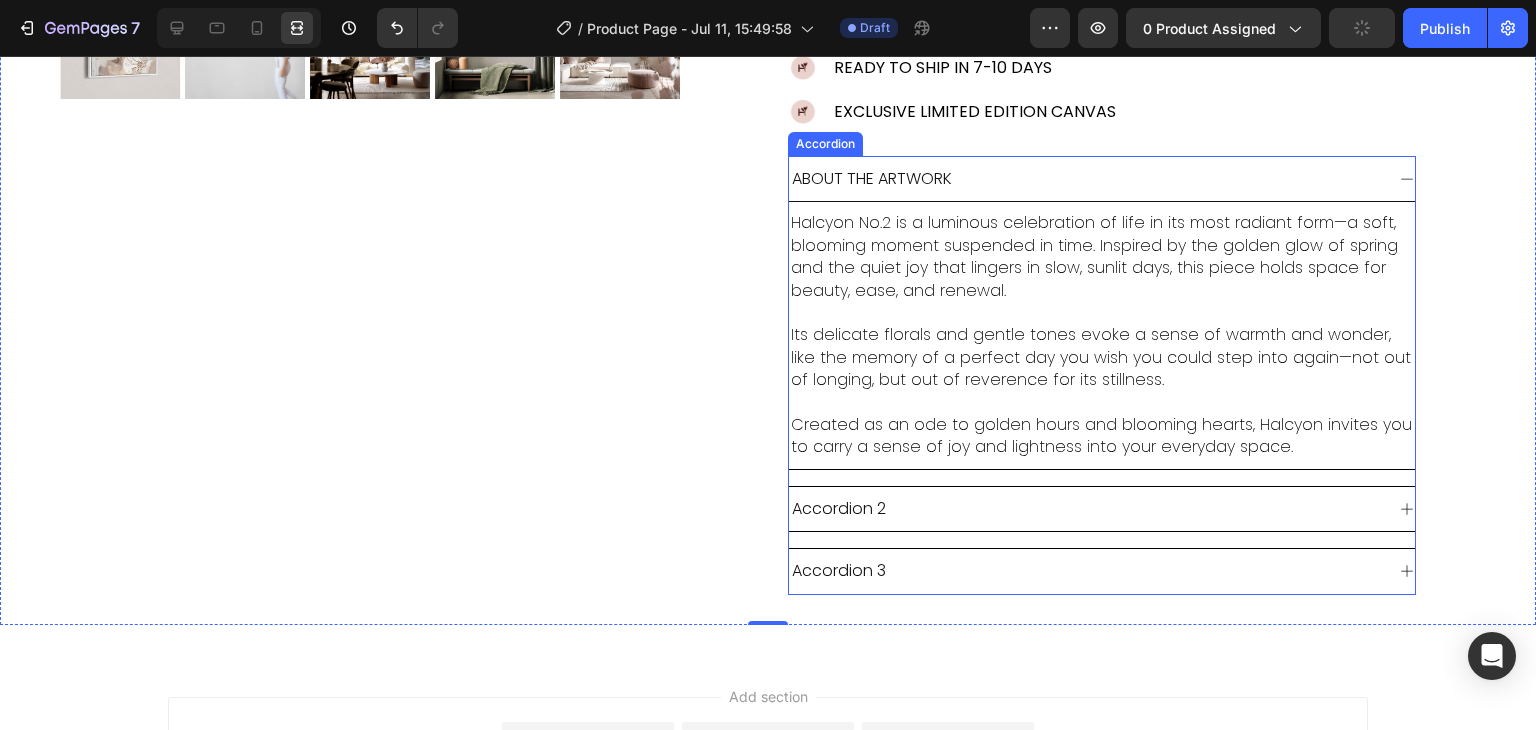click on "ABOUT THE ARTWORK" at bounding box center [1086, 179] 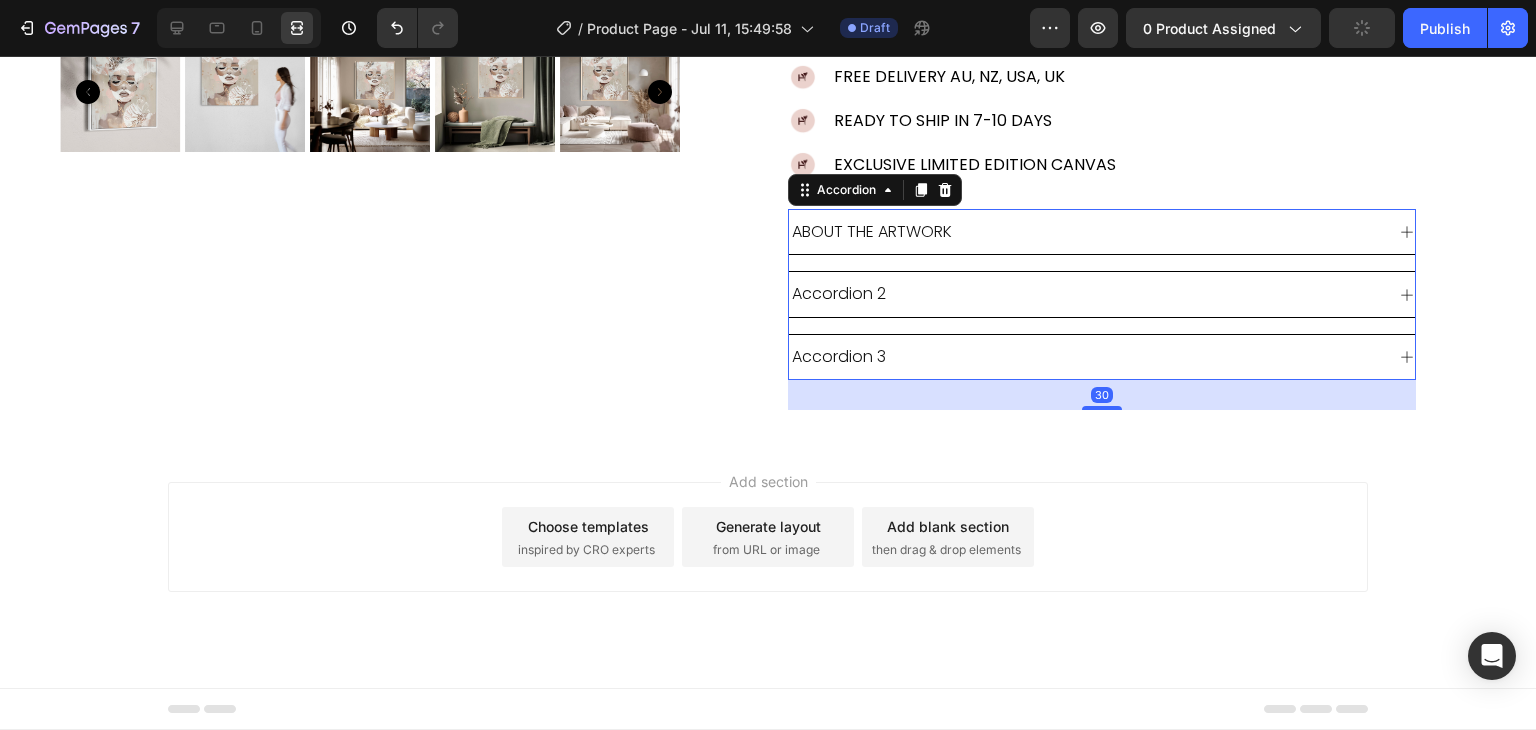 scroll, scrollTop: 729, scrollLeft: 0, axis: vertical 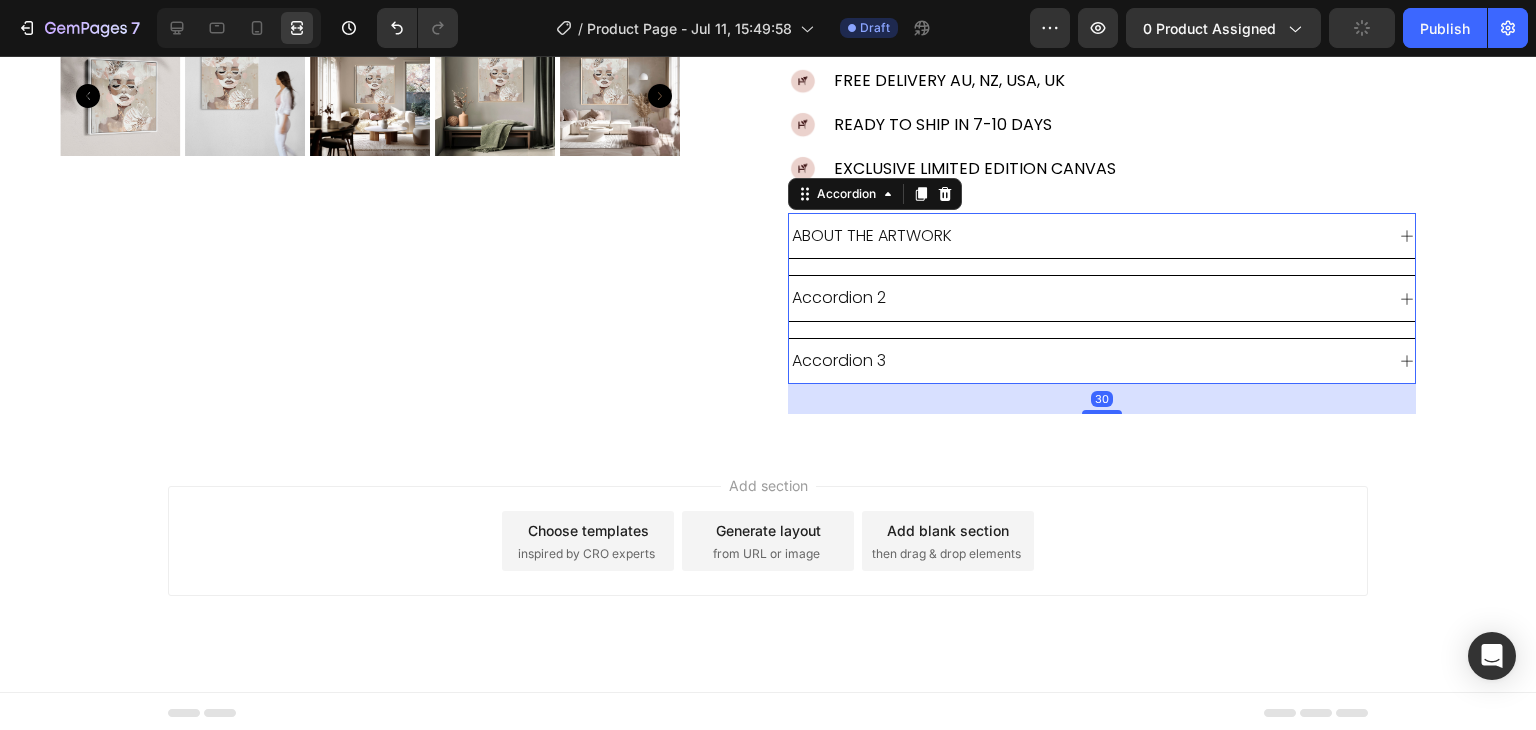 click 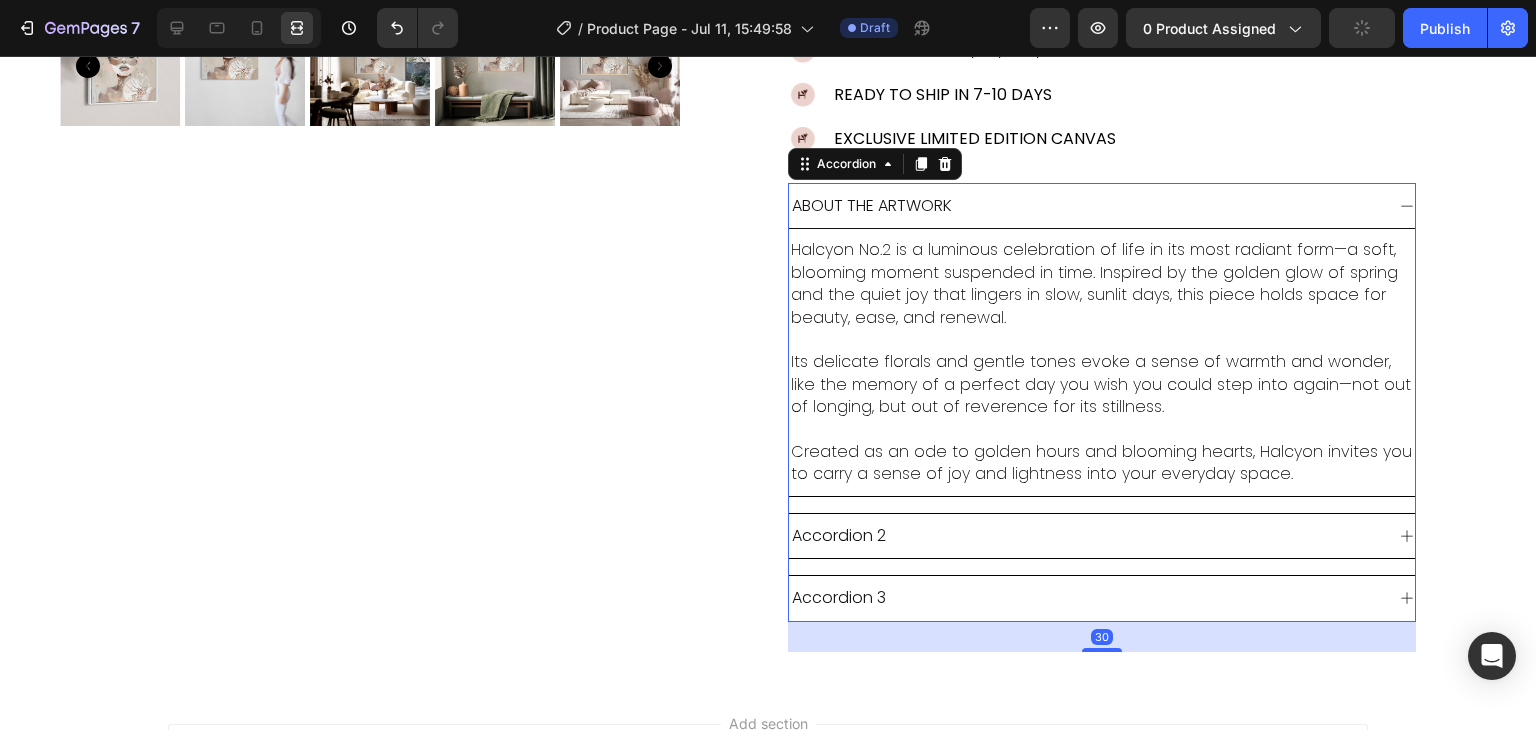 scroll, scrollTop: 786, scrollLeft: 0, axis: vertical 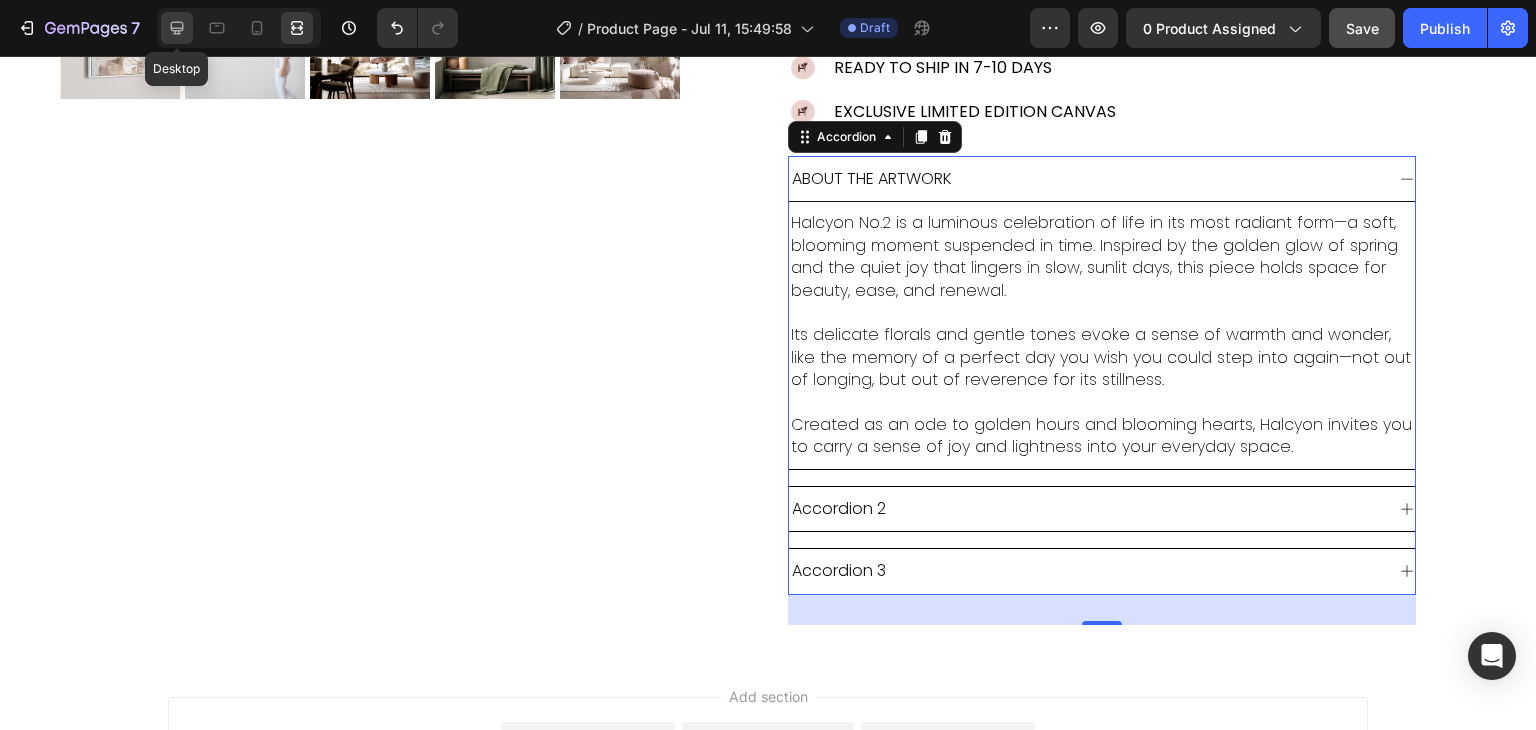 click 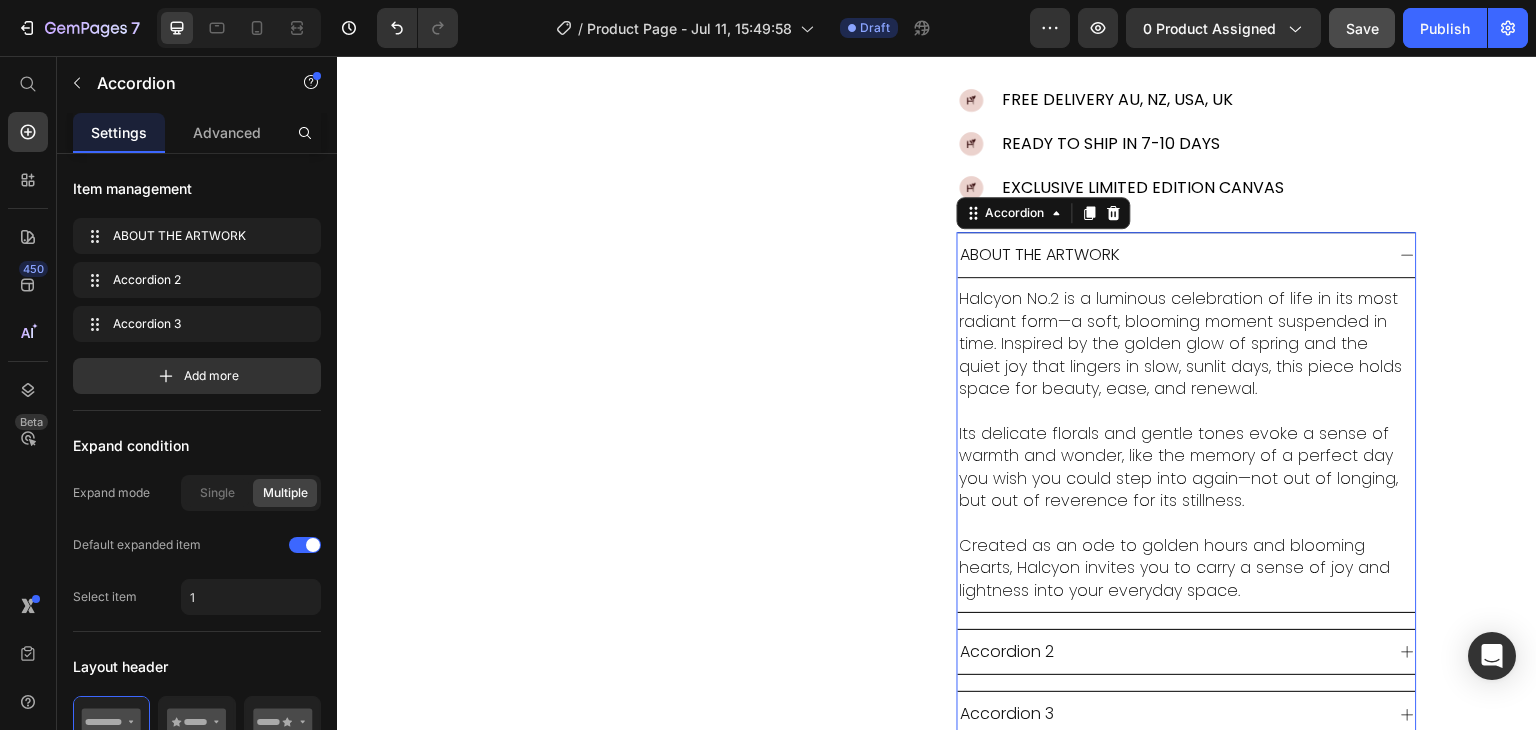 scroll, scrollTop: 618, scrollLeft: 0, axis: vertical 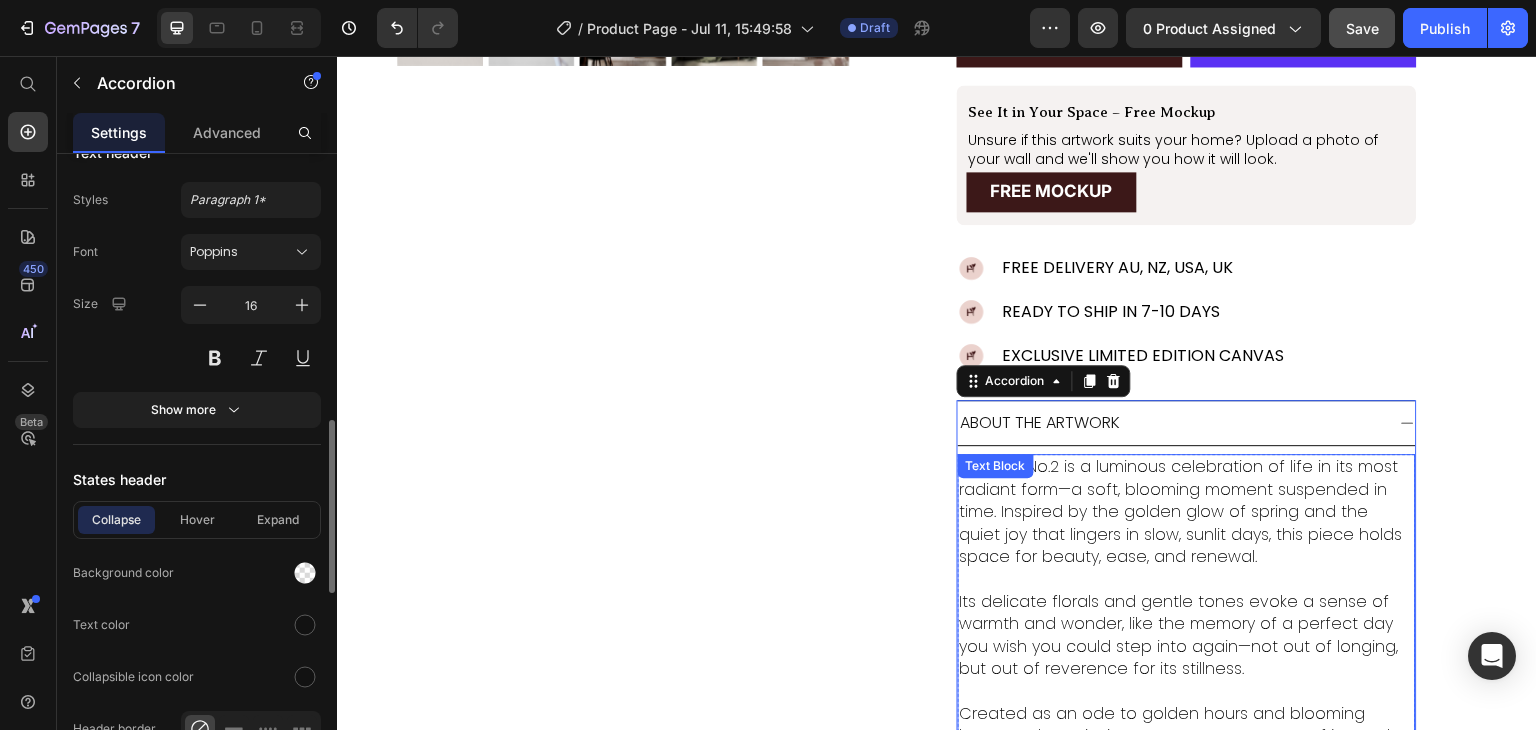 click at bounding box center (1187, 579) 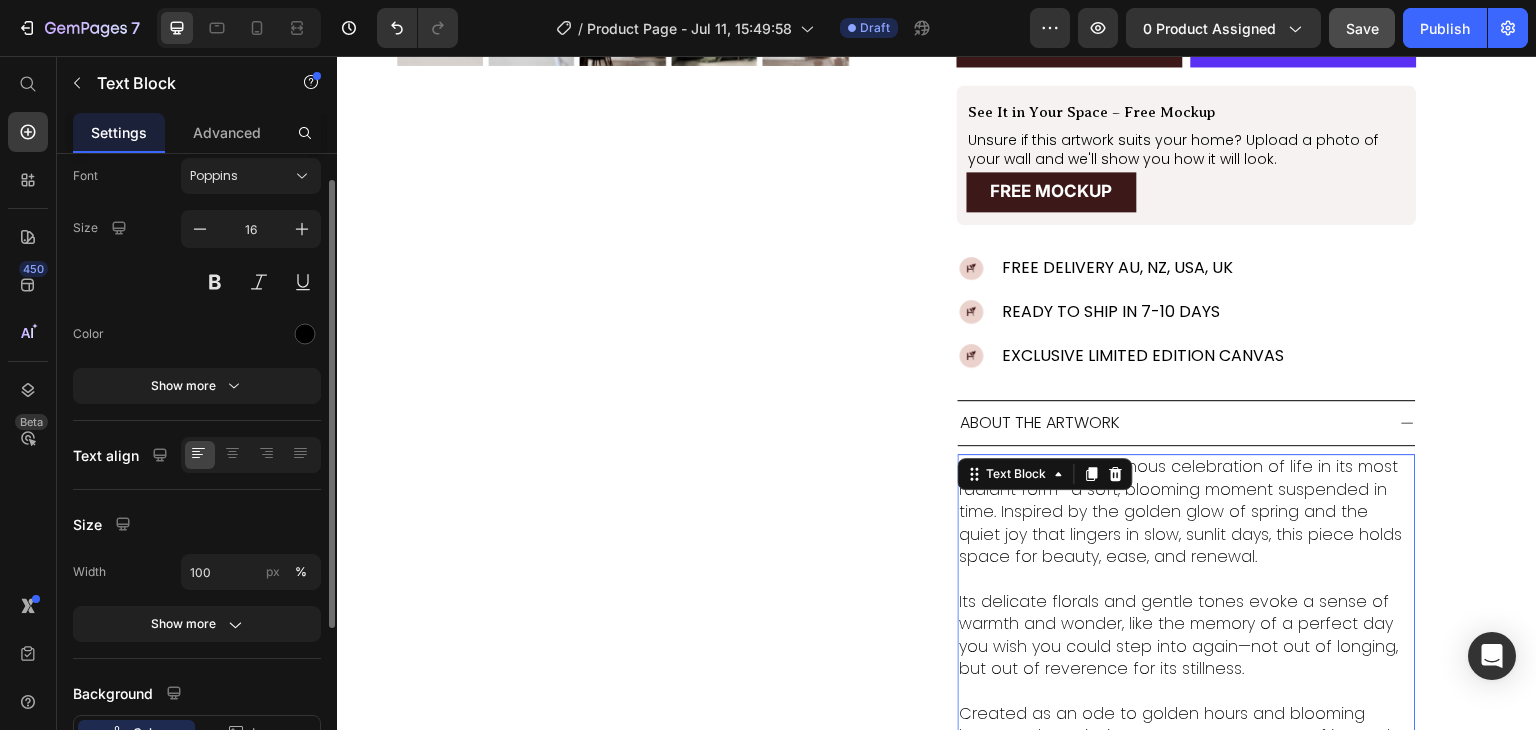 scroll, scrollTop: 0, scrollLeft: 0, axis: both 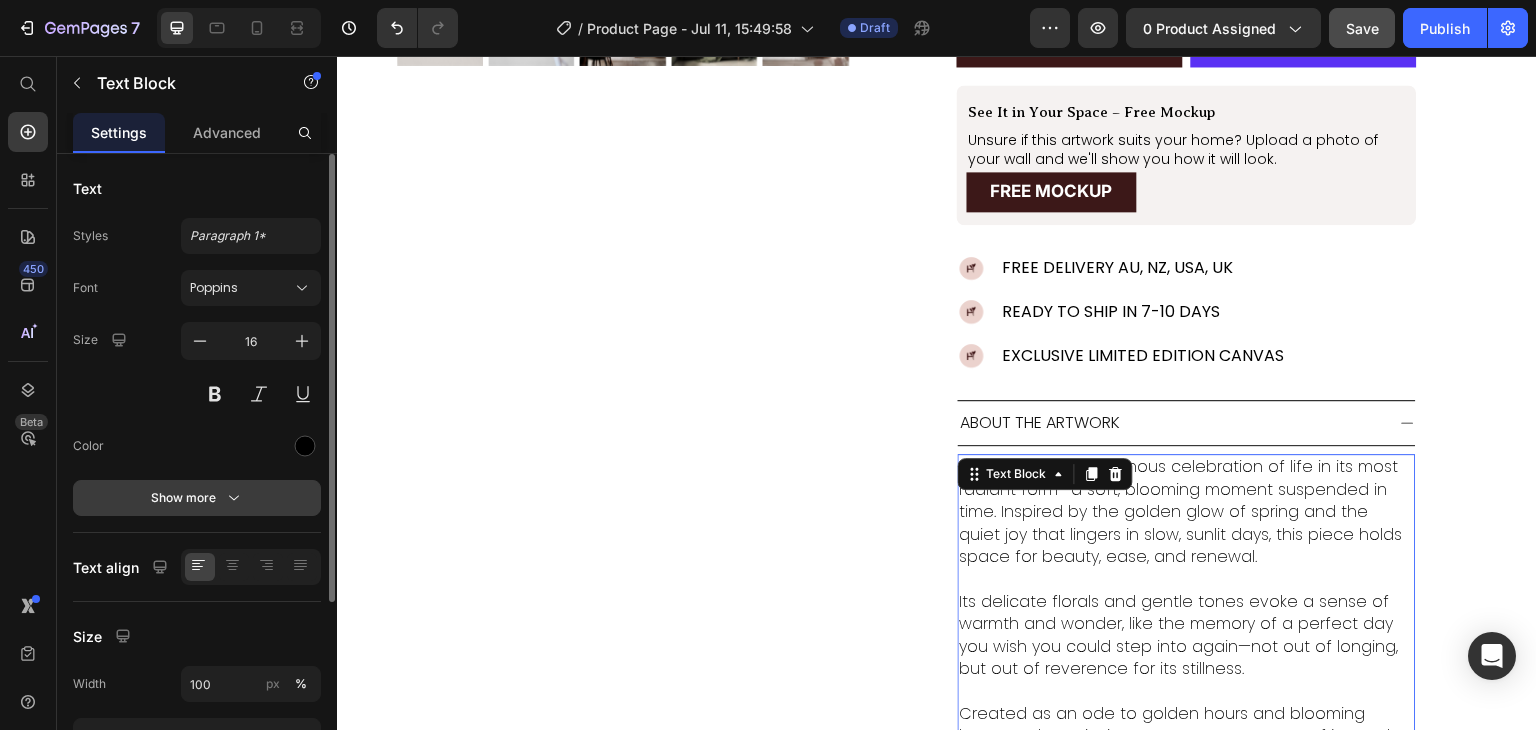 click on "Show more" at bounding box center (197, 498) 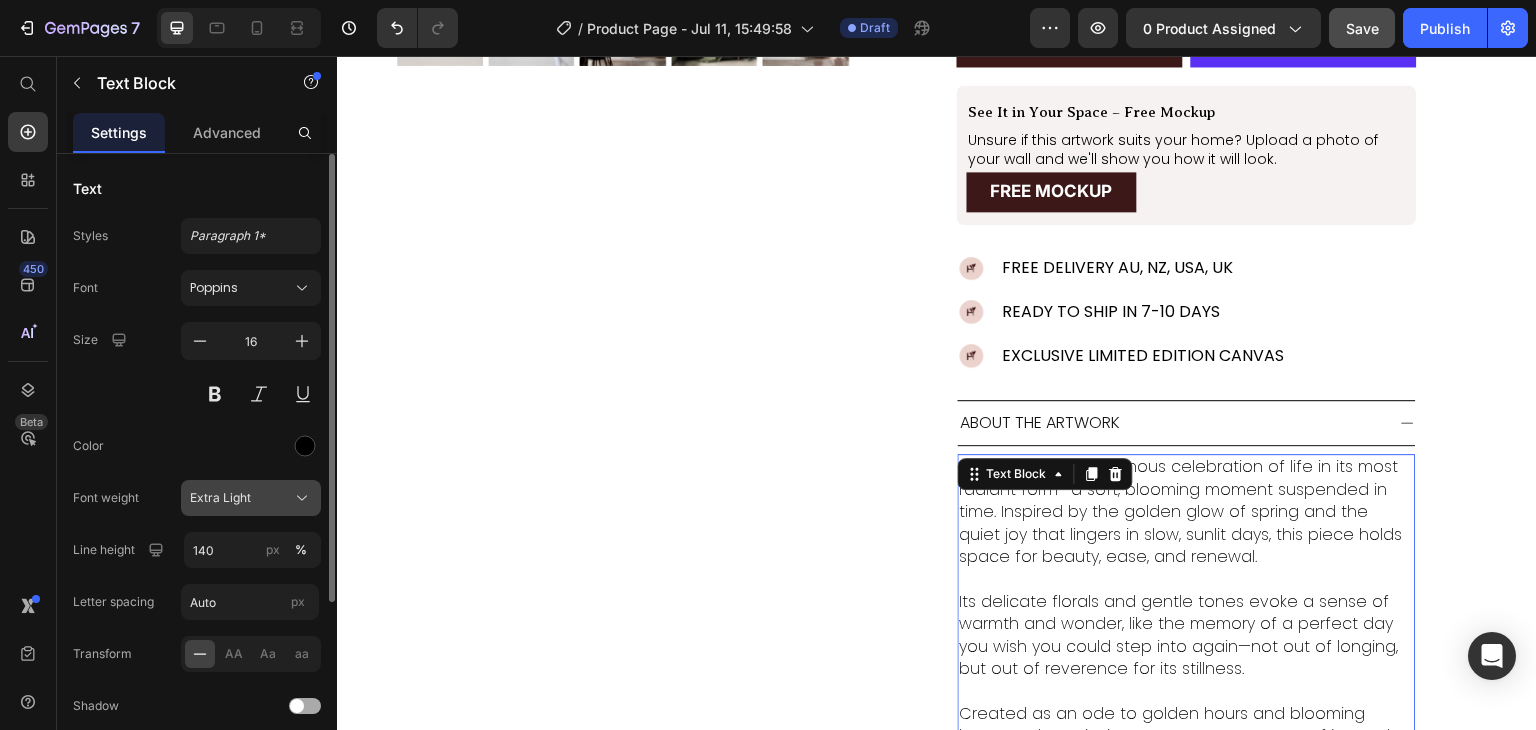 click on "Extra Light" at bounding box center [251, 498] 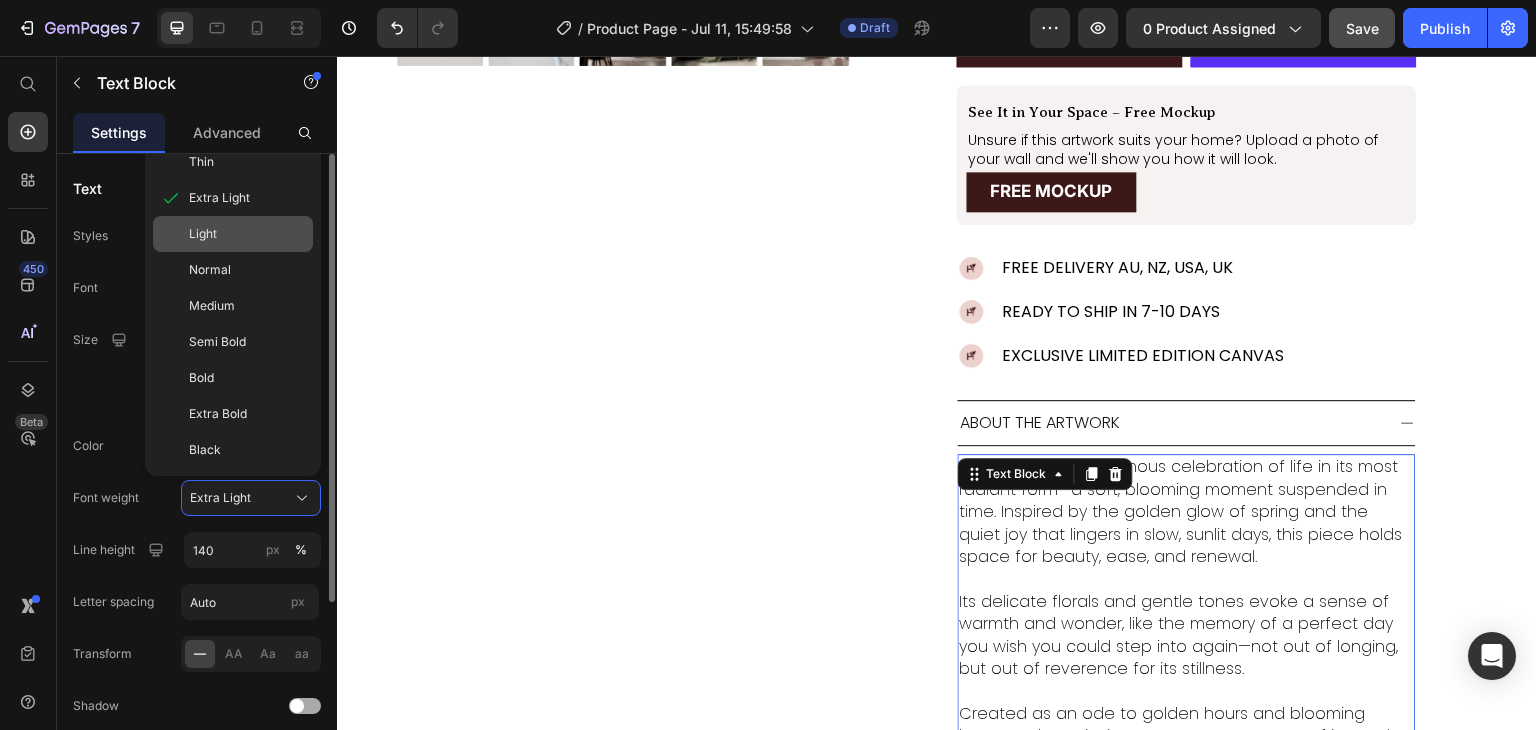 click on "Light" at bounding box center (247, 234) 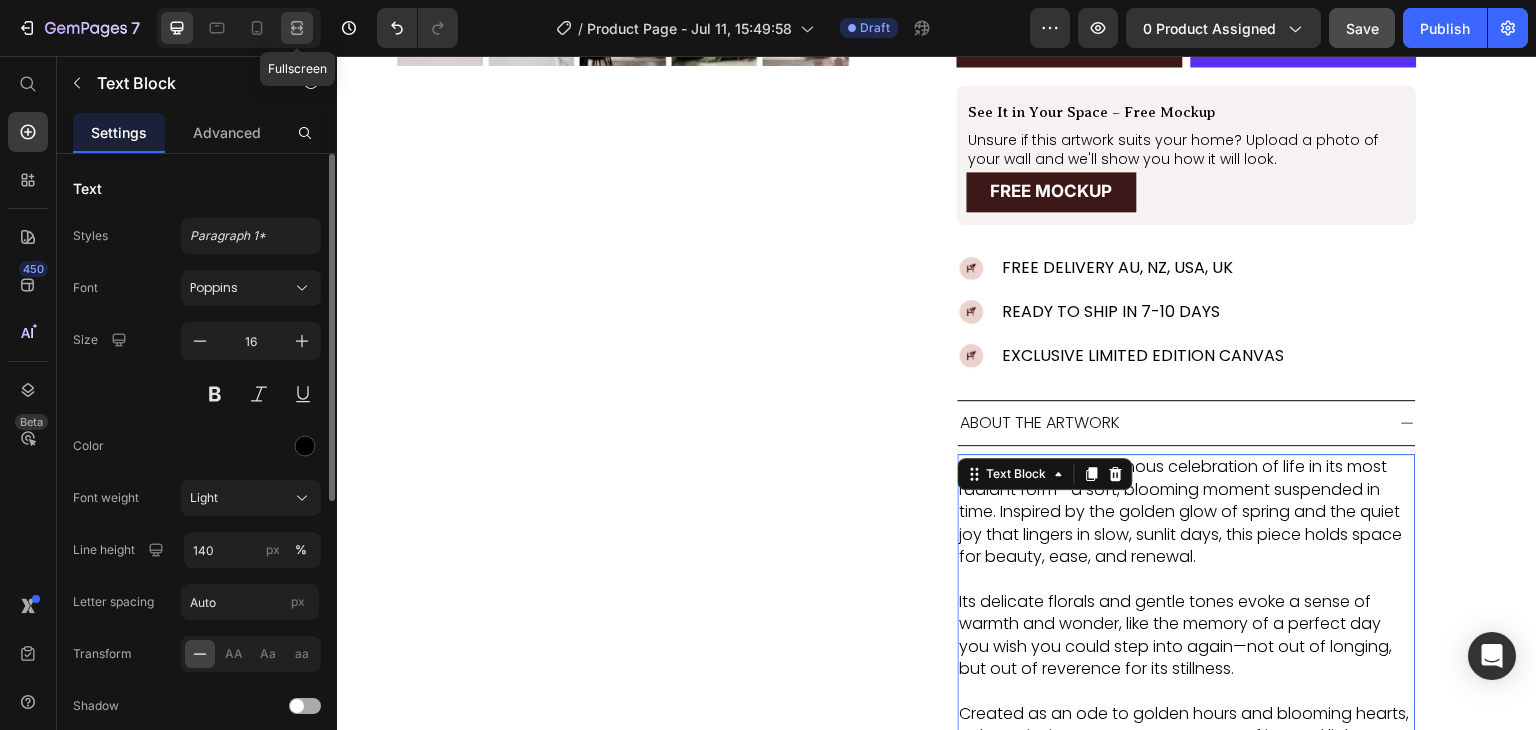click 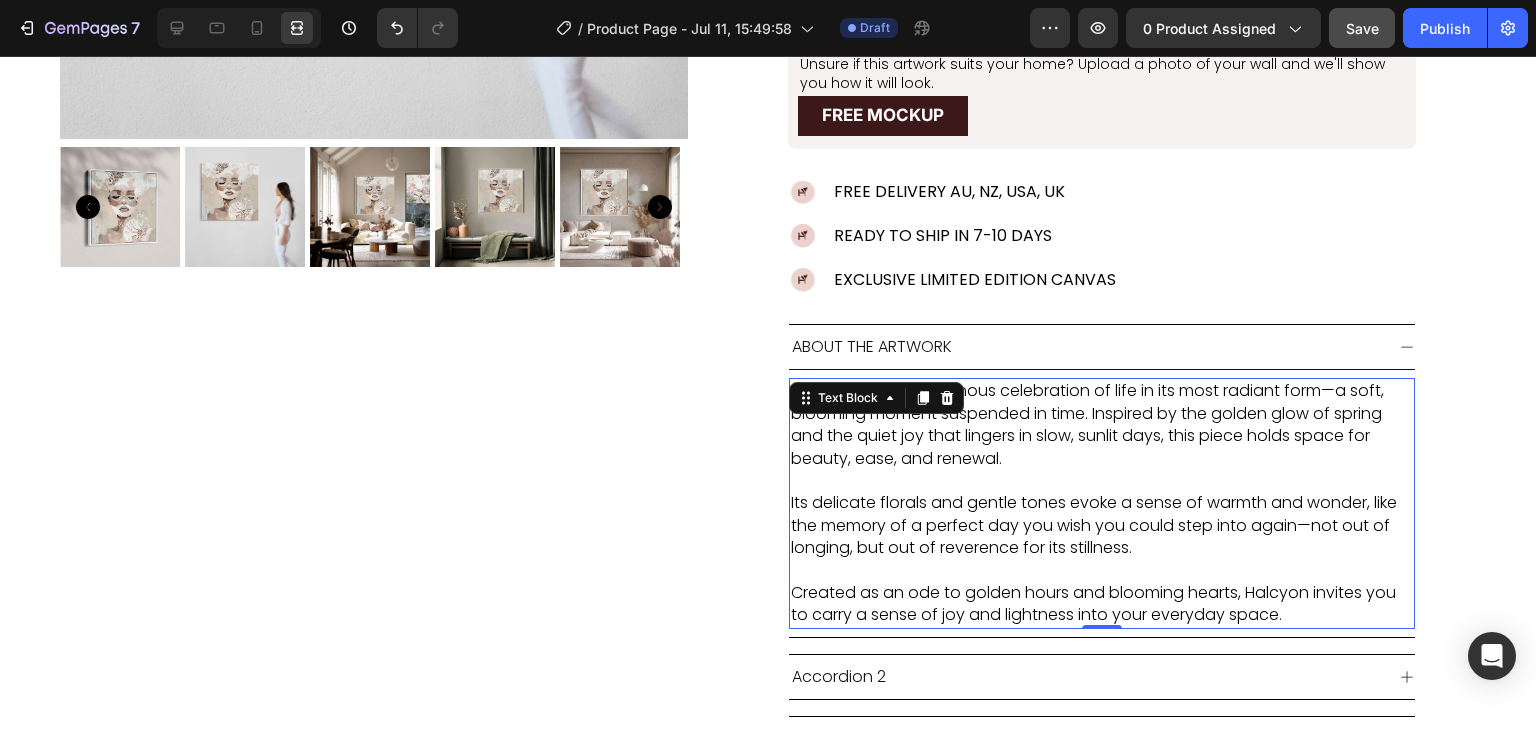 scroll, scrollTop: 786, scrollLeft: 0, axis: vertical 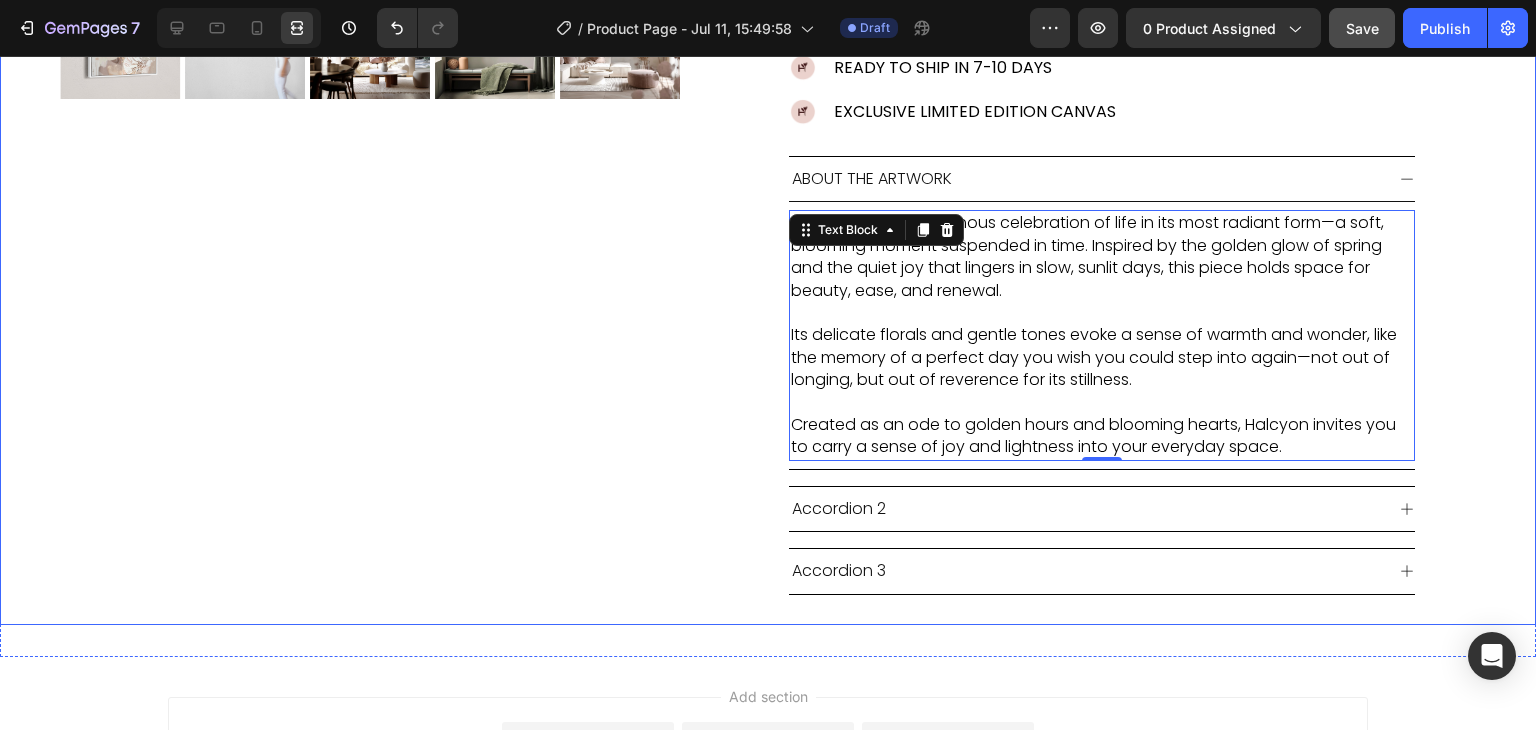click on "Product Images Aiyana Product Title Icon Icon Icon Icon Icon Icon List 1 review Text Block Row $199.00 Product Price Row Image Halcyon is a soft, radiant celebration of life in full bloom—a golden moment held in stillness. Text Block Row Size 16X16IN / 40X40CM 20X20IN / 50X50CM 26X26IN / 66X66CM 38X38IN / 96X96CM 48X48IN / 122X122CM Frame: Framed - Chestnut Unframed / Rolled Canvas Unframed / Rolled Canvas Unframed / Rolled Canvas Framed - White Framed - White Framed - White Framed - Oak Framed - Oak Framed - Oak Framed - Black Framed - Black Framed - Black Framed - Chestnut Framed - Chestnut Framed - Chestnut Stretched & Ready to Hang Canvas Stretched & Ready to Hang Canvas Stretched & Ready to Hang Canvas Product Variants & Swatches Add to cart Add to Cart Shop Pay Buy with Button Row See It in Your Space – Free Mockup Text Block Unsure if this artwork suits your home? Upload a photo of your wall and we'll show you how it will look. Text Block FREE MOCKUP Button Row Image Image" at bounding box center [768, -16] 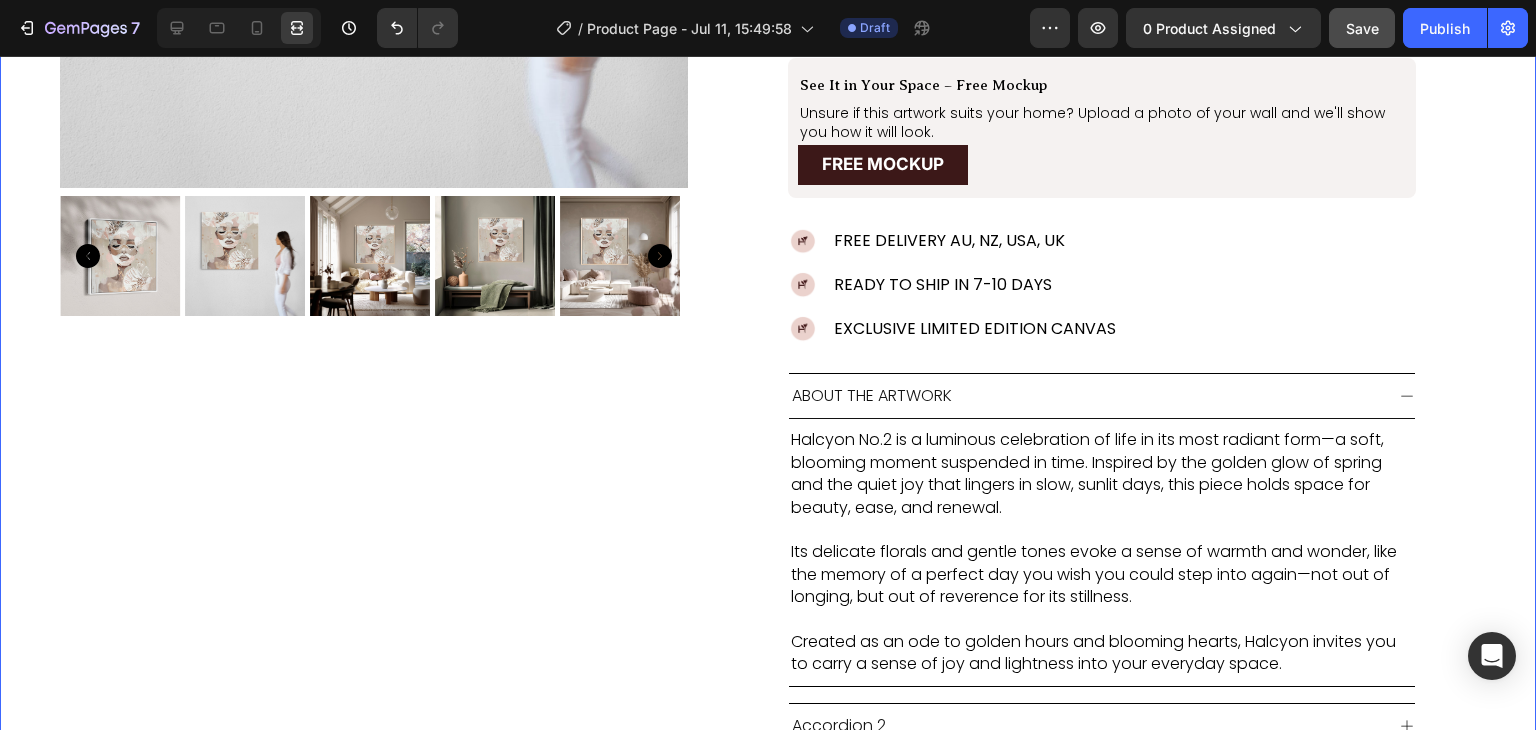 scroll, scrollTop: 568, scrollLeft: 0, axis: vertical 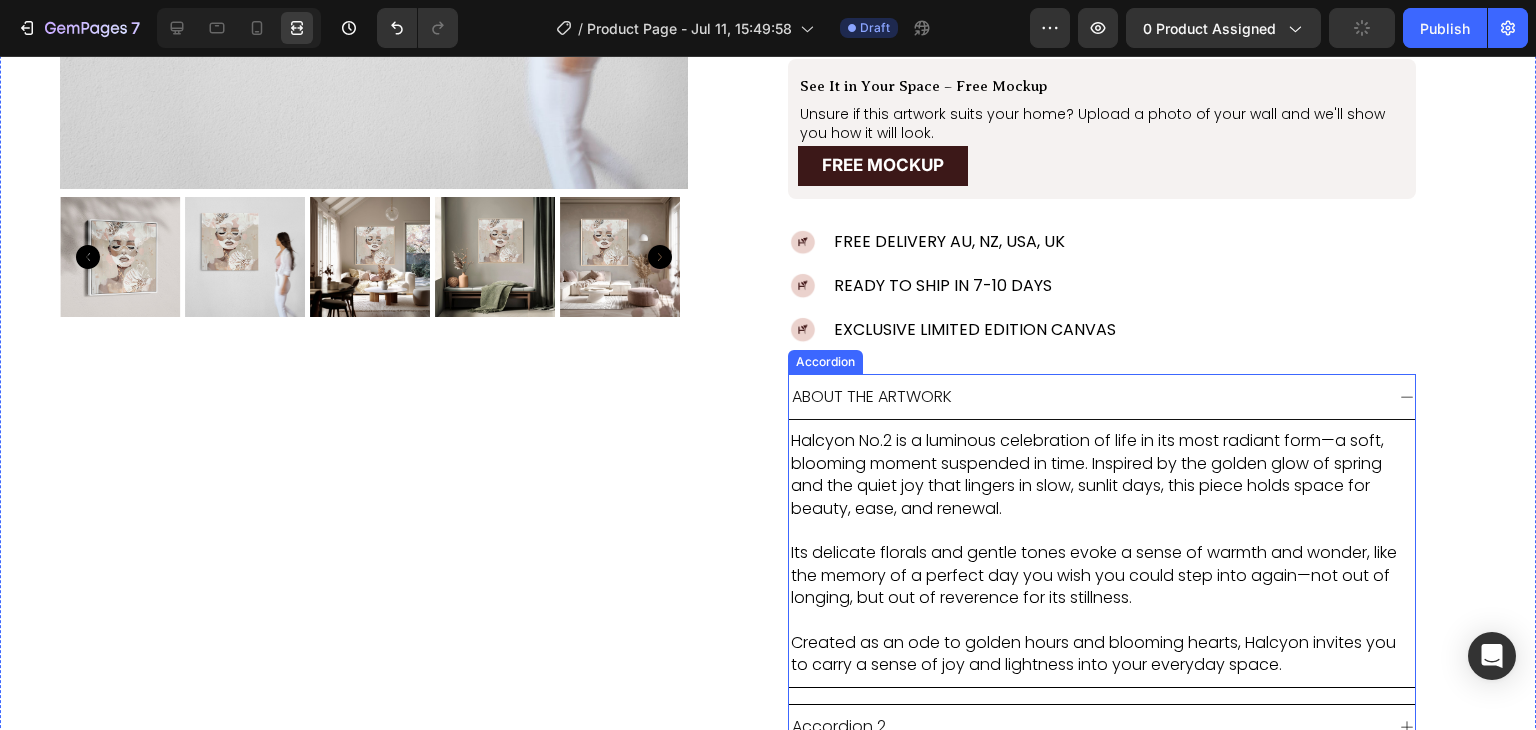 click on "ABOUT THE ARTWORK" at bounding box center (1102, 397) 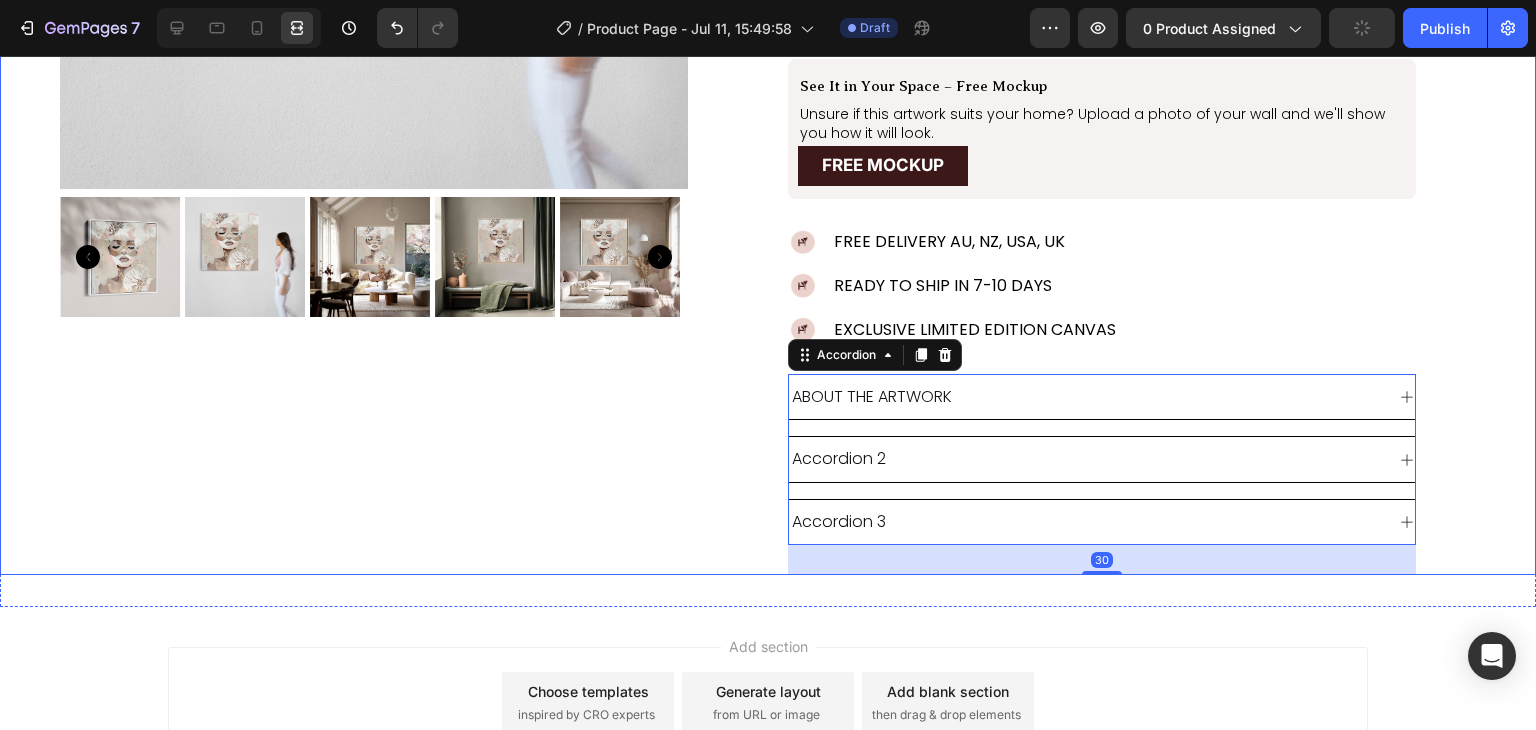 click on "Product Images Aiyana Product Title Icon Icon Icon Icon Icon Icon List 1 review Text Block Row $199.00 Product Price Row Image Halcyon is a soft, radiant celebration of life in full bloom—a golden moment held in stillness. Text Block Row Size 16X16IN / 40X40CM 20X20IN / 50X50CM 26X26IN / 66X66CM 38X38IN / 96X96CM 48X48IN / 122X122CM Frame: Framed - Chestnut Unframed / Rolled Canvas Unframed / Rolled Canvas Unframed / Rolled Canvas Framed - White Framed - White Framed - White Framed - Oak Framed - Oak Framed - Oak Framed - Black Framed - Black Framed - Black Framed - Chestnut Framed - Chestnut Framed - Chestnut Stretched & Ready to Hang Canvas Stretched & Ready to Hang Canvas Stretched & Ready to Hang Canvas Product Variants & Swatches Add to cart Add to Cart Shop Pay Buy with Button Row See It in Your Space – Free Mockup Text Block Unsure if this artwork suits your home? Upload a photo of your wall and we'll show you how it will look. Text Block FREE MOCKUP Button Row Image Image" at bounding box center (768, 68) 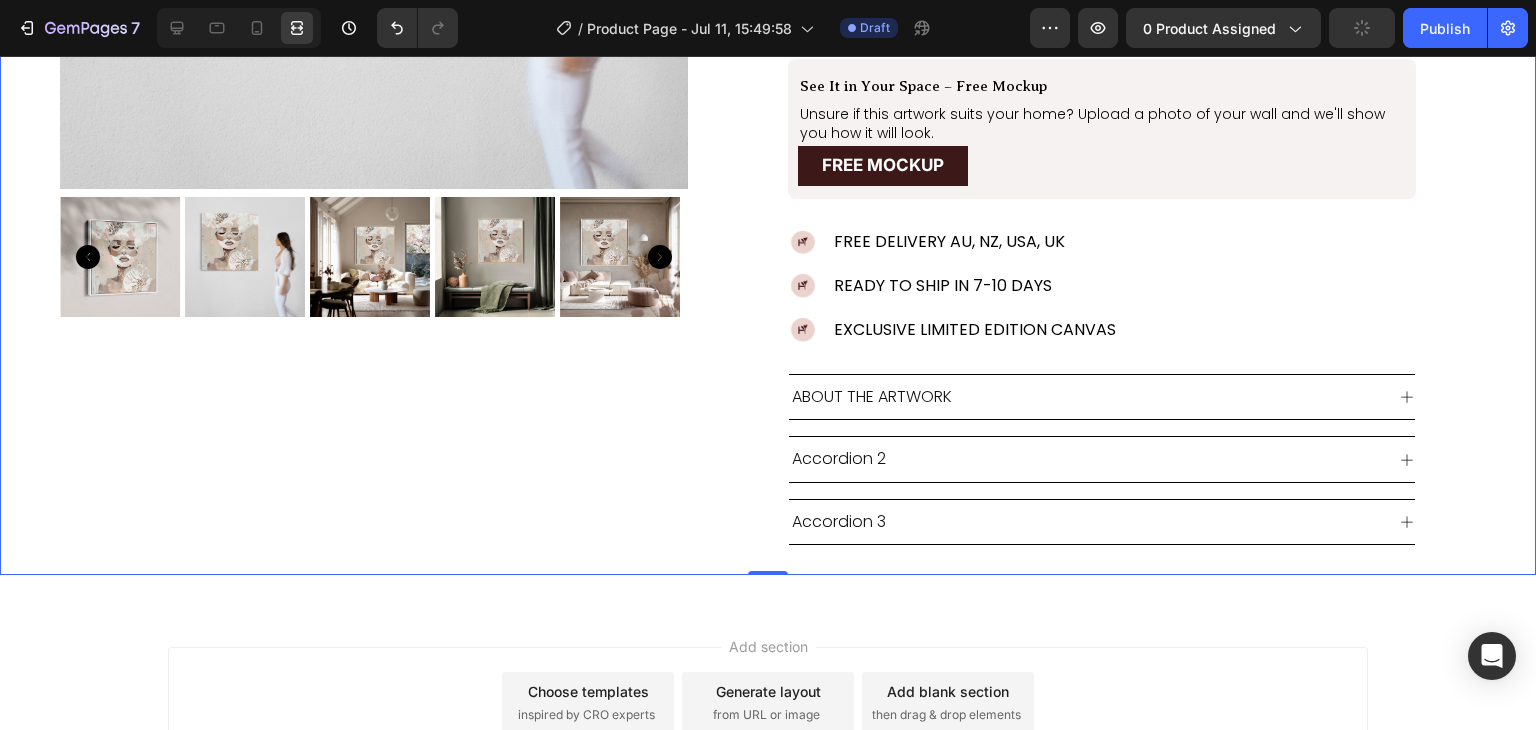 click on "Product Images Aiyana Product Title Icon Icon Icon Icon Icon Icon List 1 review Text Block Row $199.00 Product Price Row Image Halcyon is a soft, radiant celebration of life in full bloom—a golden moment held in stillness. Text Block Row Size 16X16IN / 40X40CM 20X20IN / 50X50CM 26X26IN / 66X66CM 38X38IN / 96X96CM 48X48IN / 122X122CM Frame: Framed - Chestnut Unframed / Rolled Canvas Unframed / Rolled Canvas Unframed / Rolled Canvas Framed - White Framed - White Framed - White Framed - Oak Framed - Oak Framed - Oak Framed - Black Framed - Black Framed - Black Framed - Chestnut Framed - Chestnut Framed - Chestnut Stretched & Ready to Hang Canvas Stretched & Ready to Hang Canvas Stretched & Ready to Hang Canvas Product Variants & Swatches Add to cart Add to Cart Shop Pay Buy with Button Row See It in Your Space – Free Mockup Text Block Unsure if this artwork suits your home? Upload a photo of your wall and we'll show you how it will look. Text Block FREE MOCKUP Button Row Image Image" at bounding box center (768, 68) 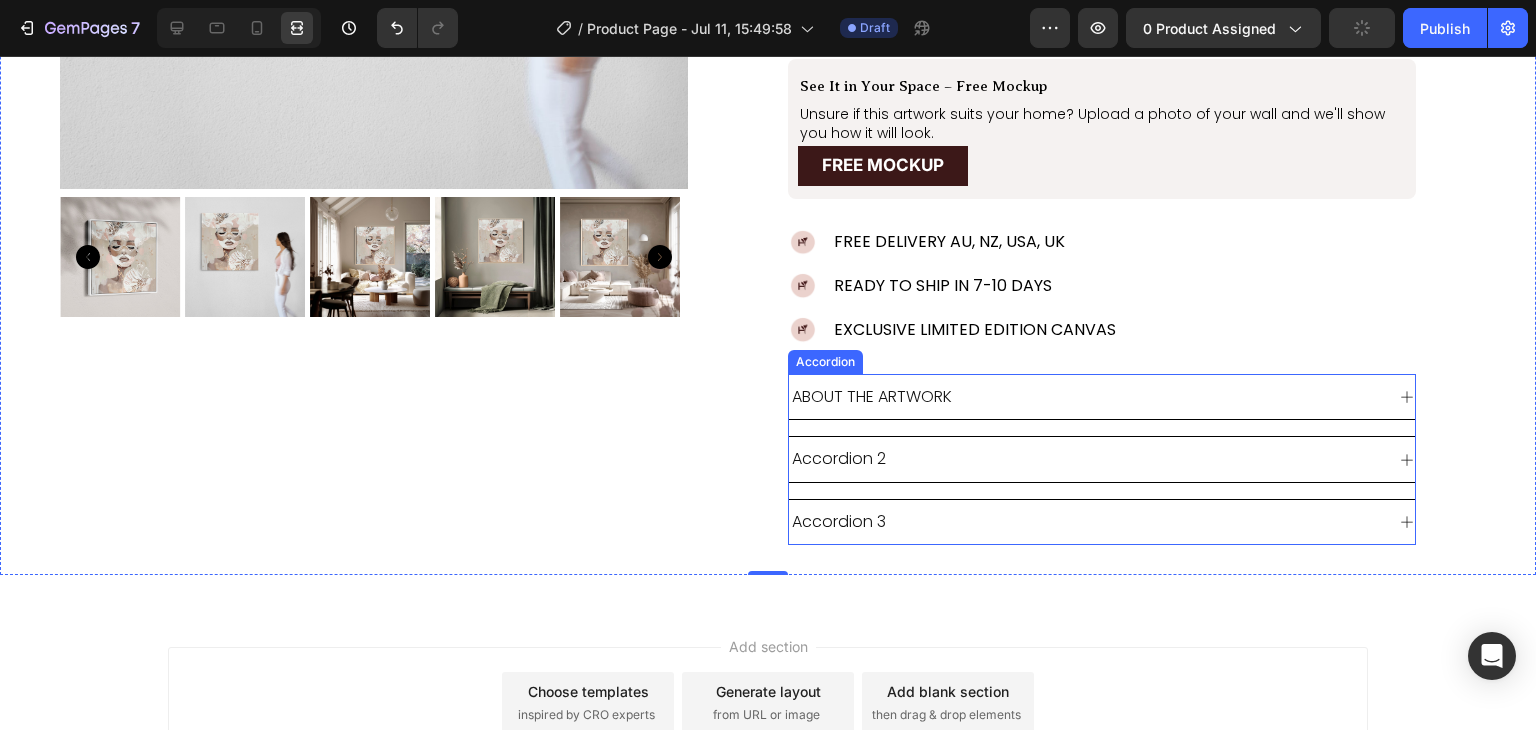 click 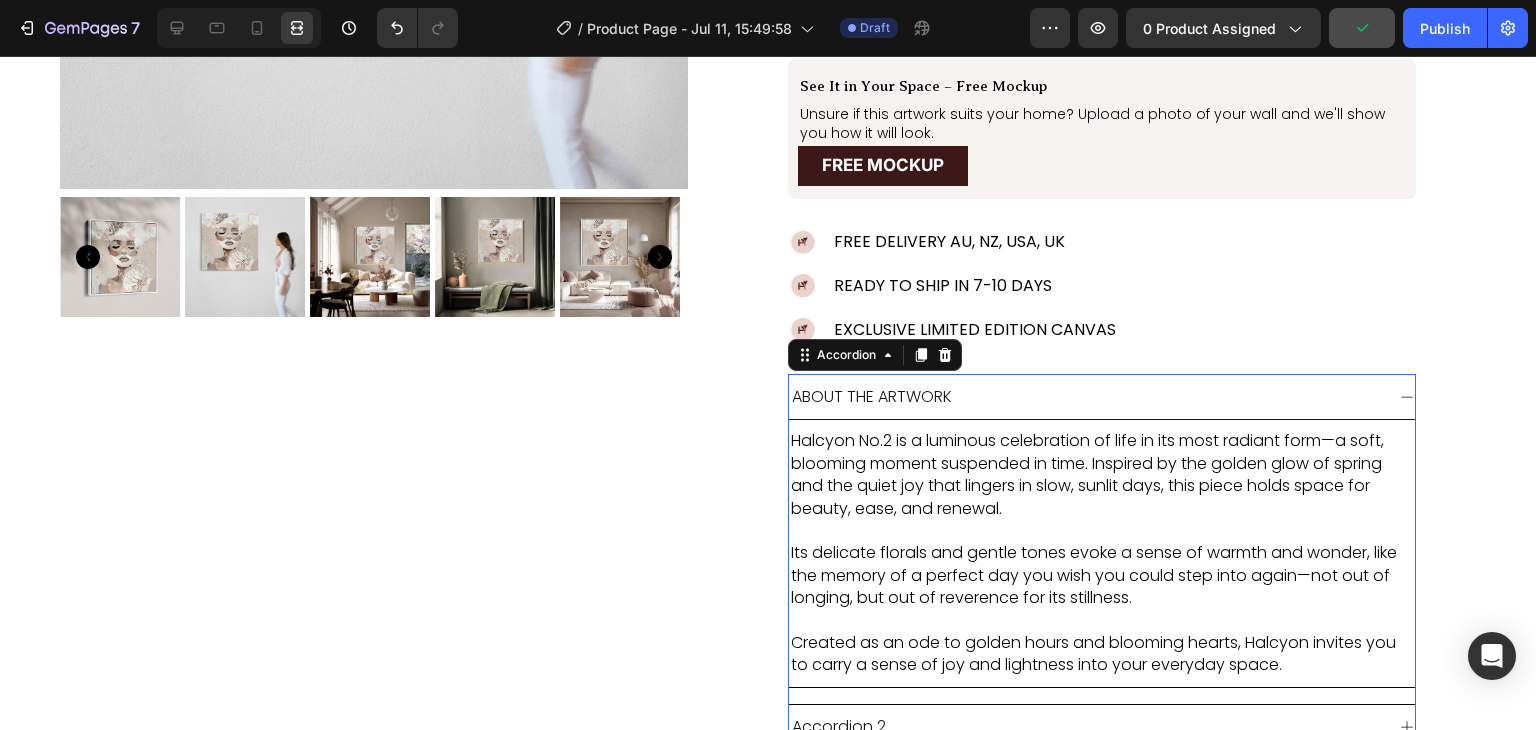 click 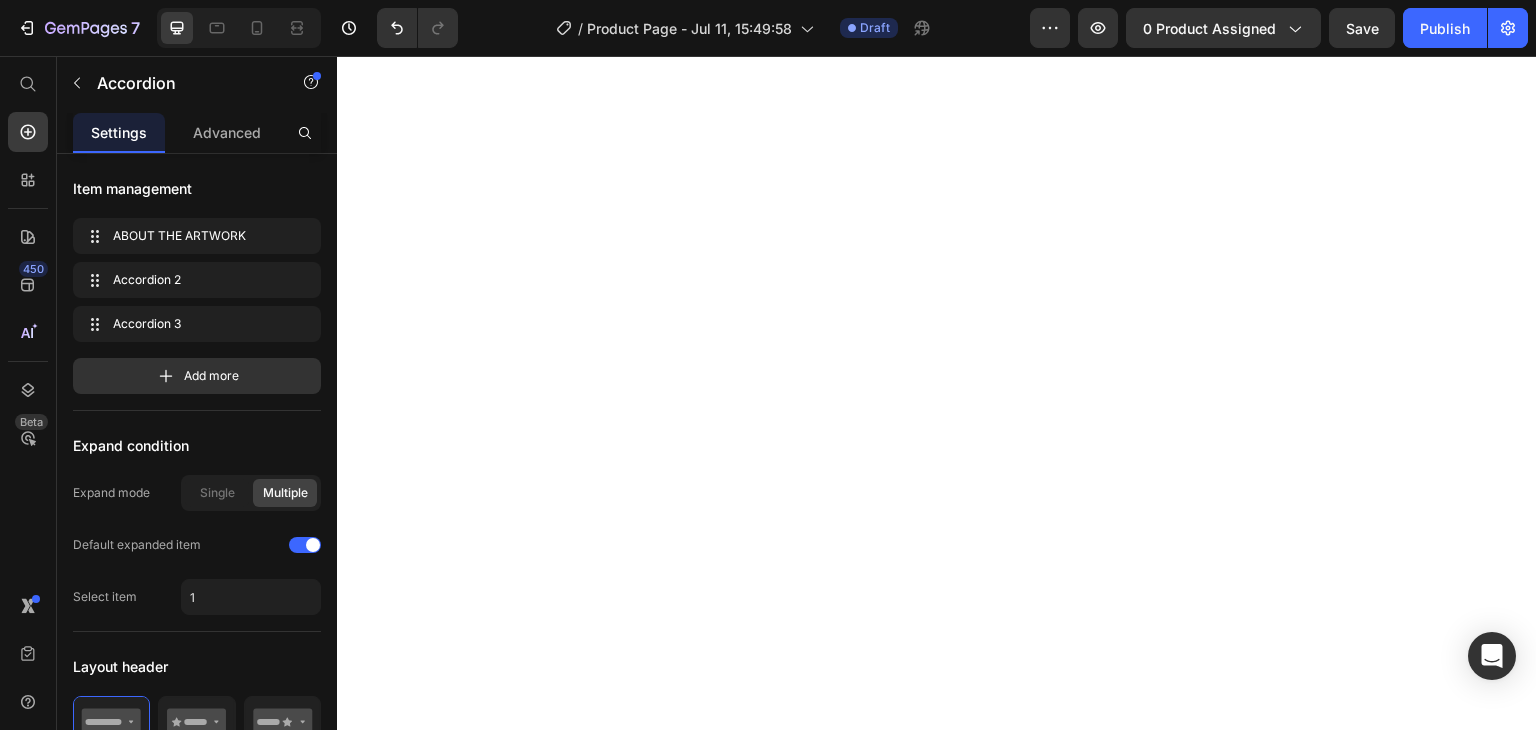 scroll, scrollTop: 0, scrollLeft: 0, axis: both 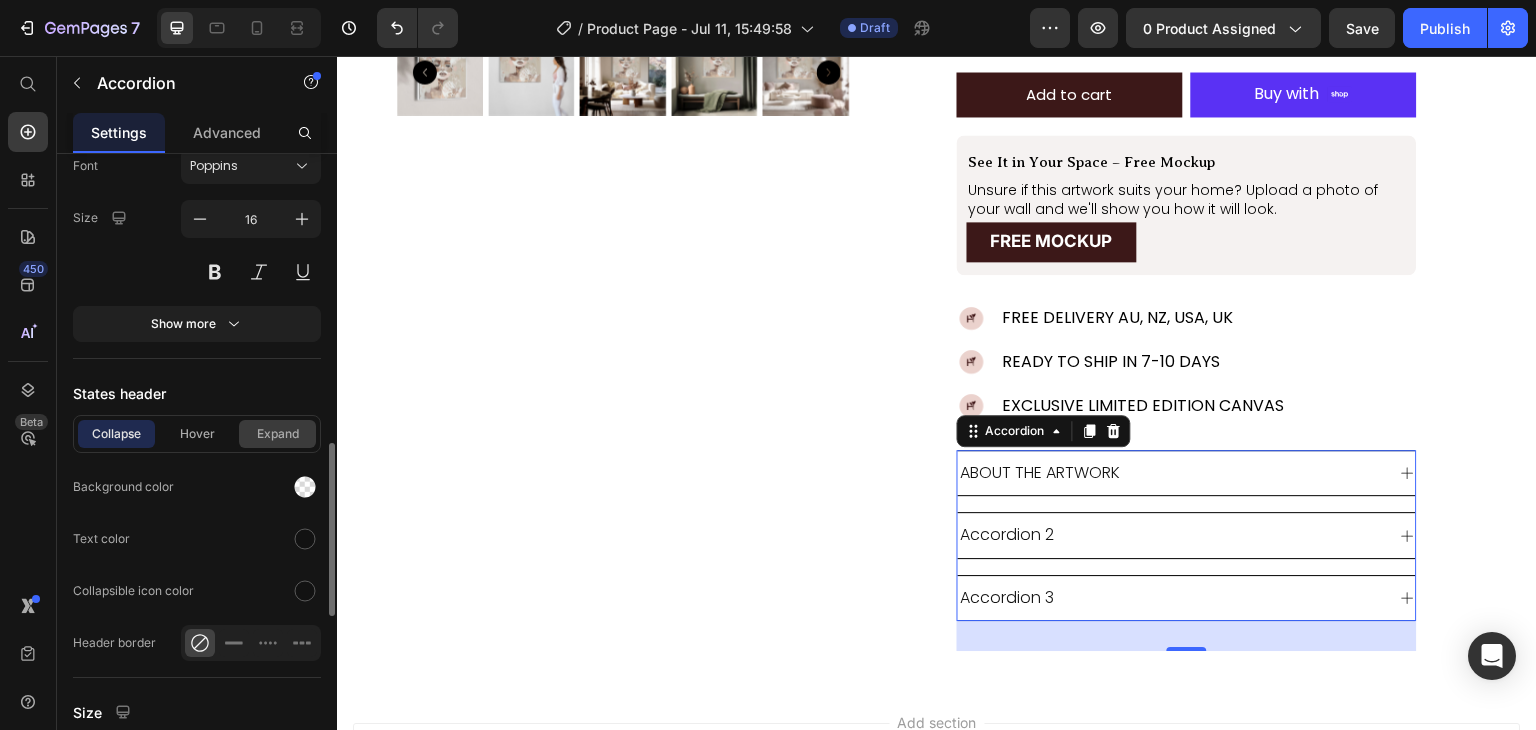 click on "Expand" at bounding box center [277, 434] 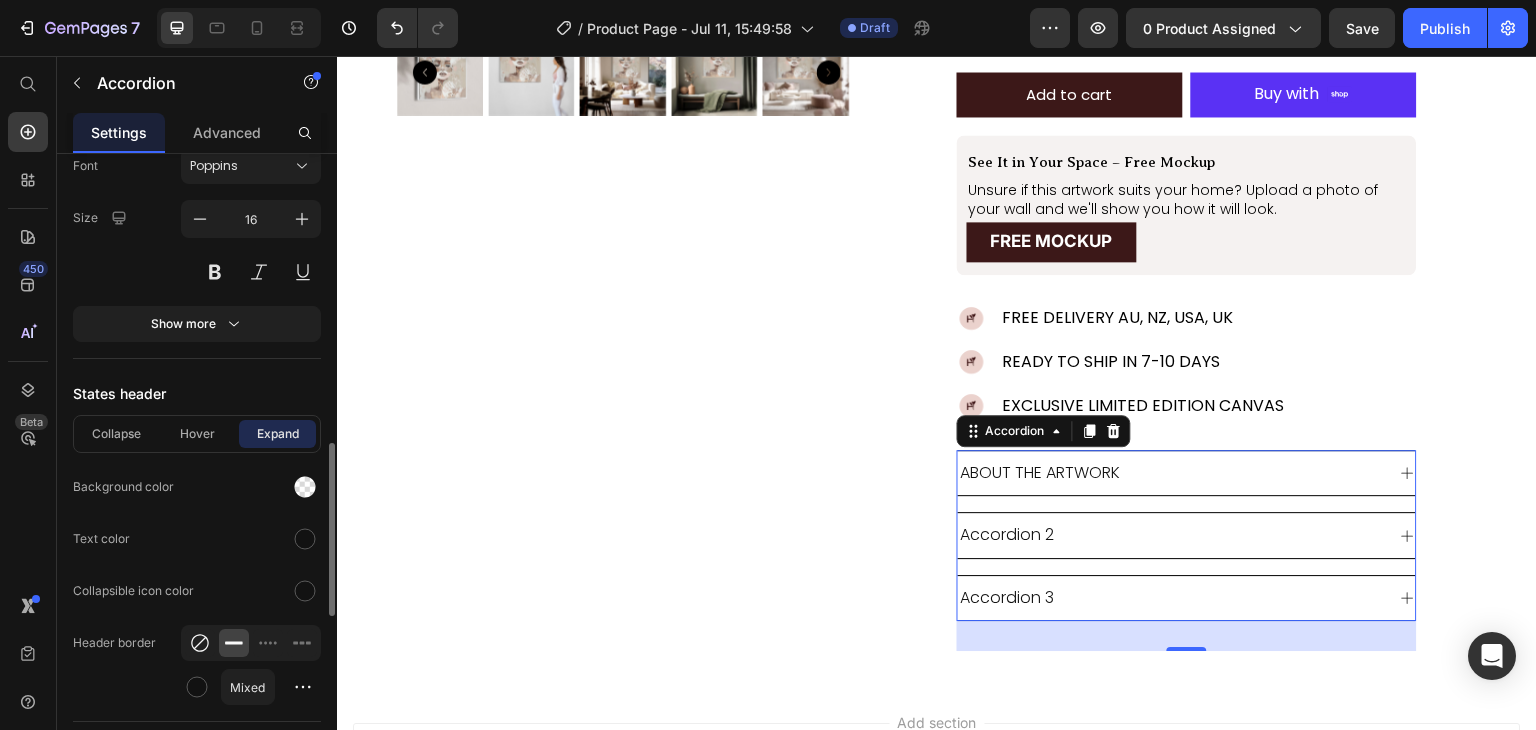 click 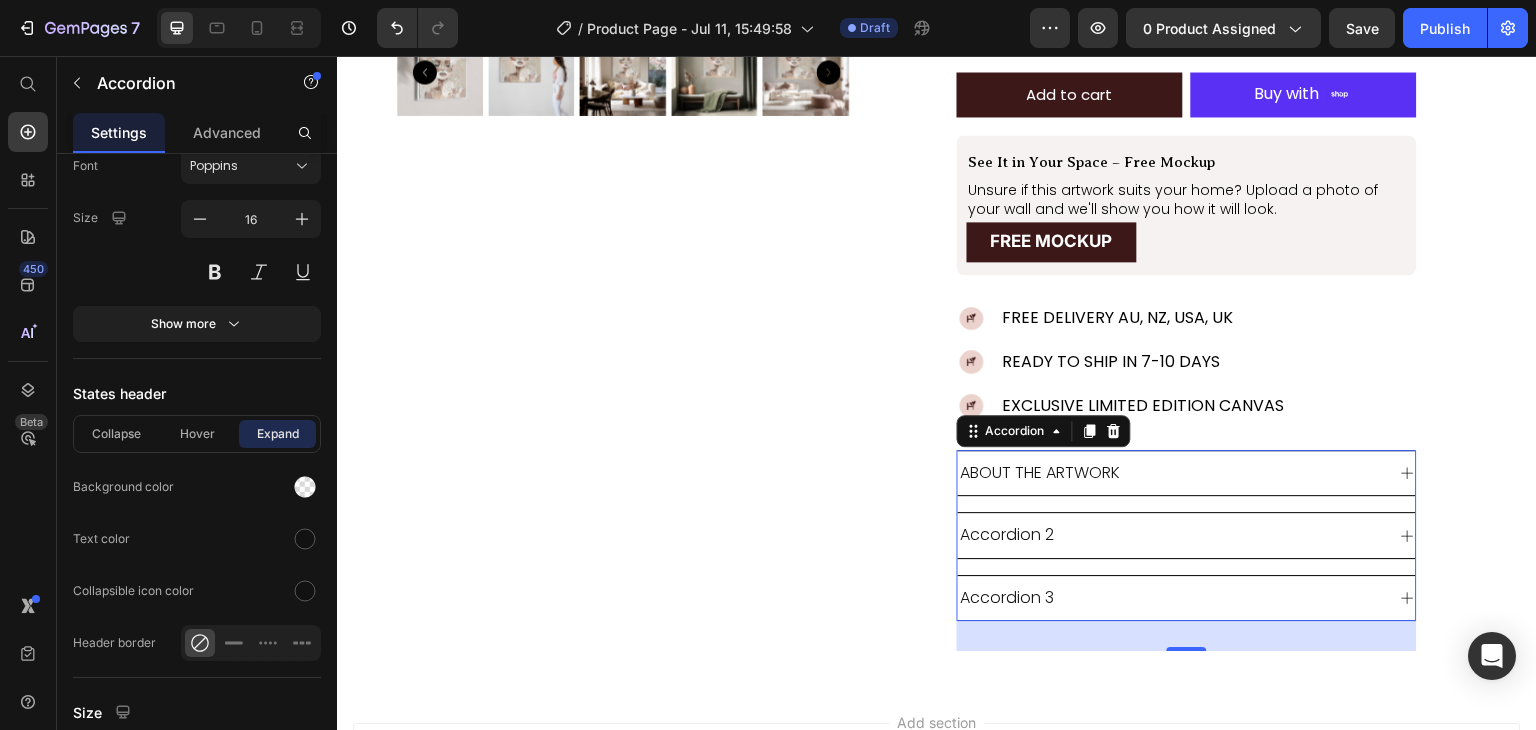 click on "ABOUT THE ARTWORK" at bounding box center (1187, 473) 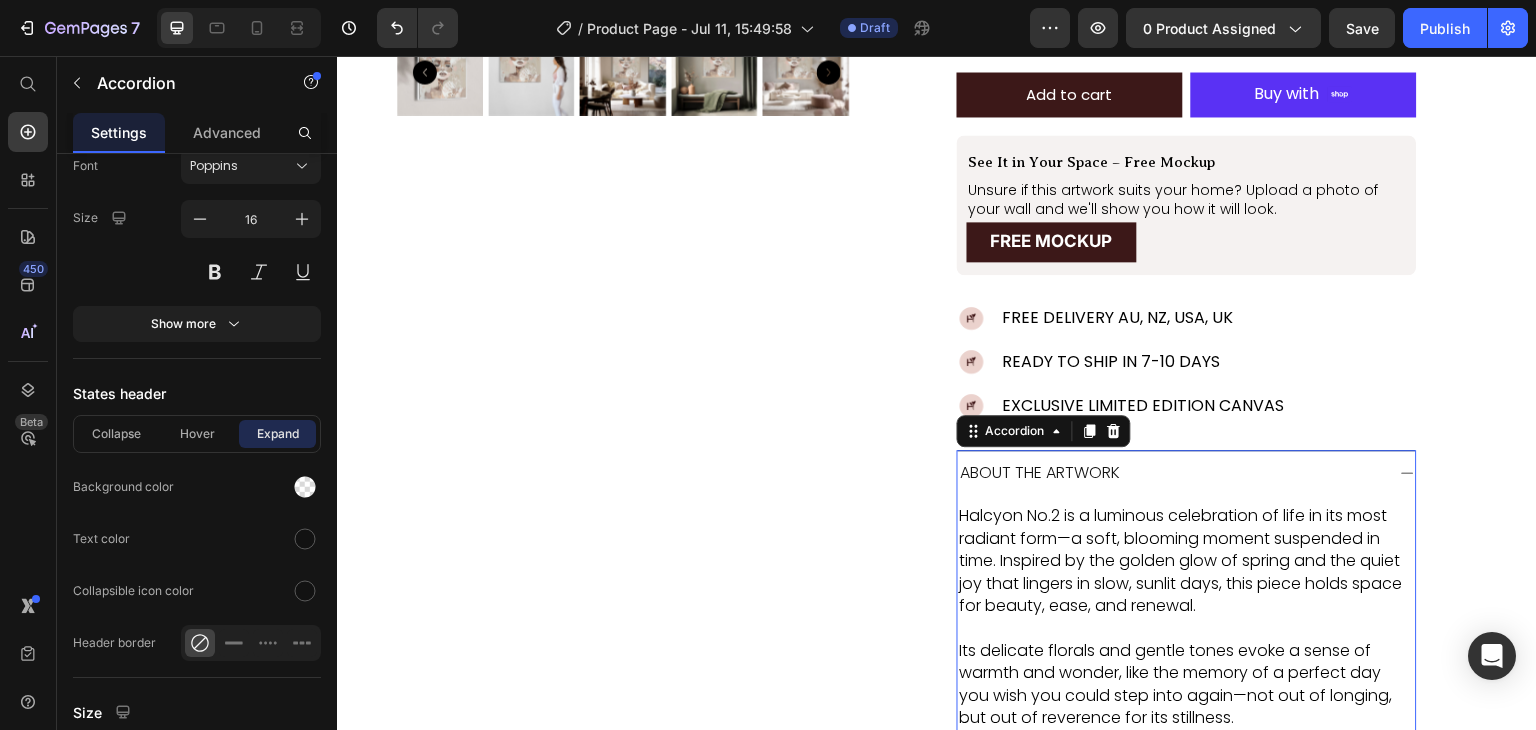 click on "ABOUT THE ARTWORK" at bounding box center [1187, 473] 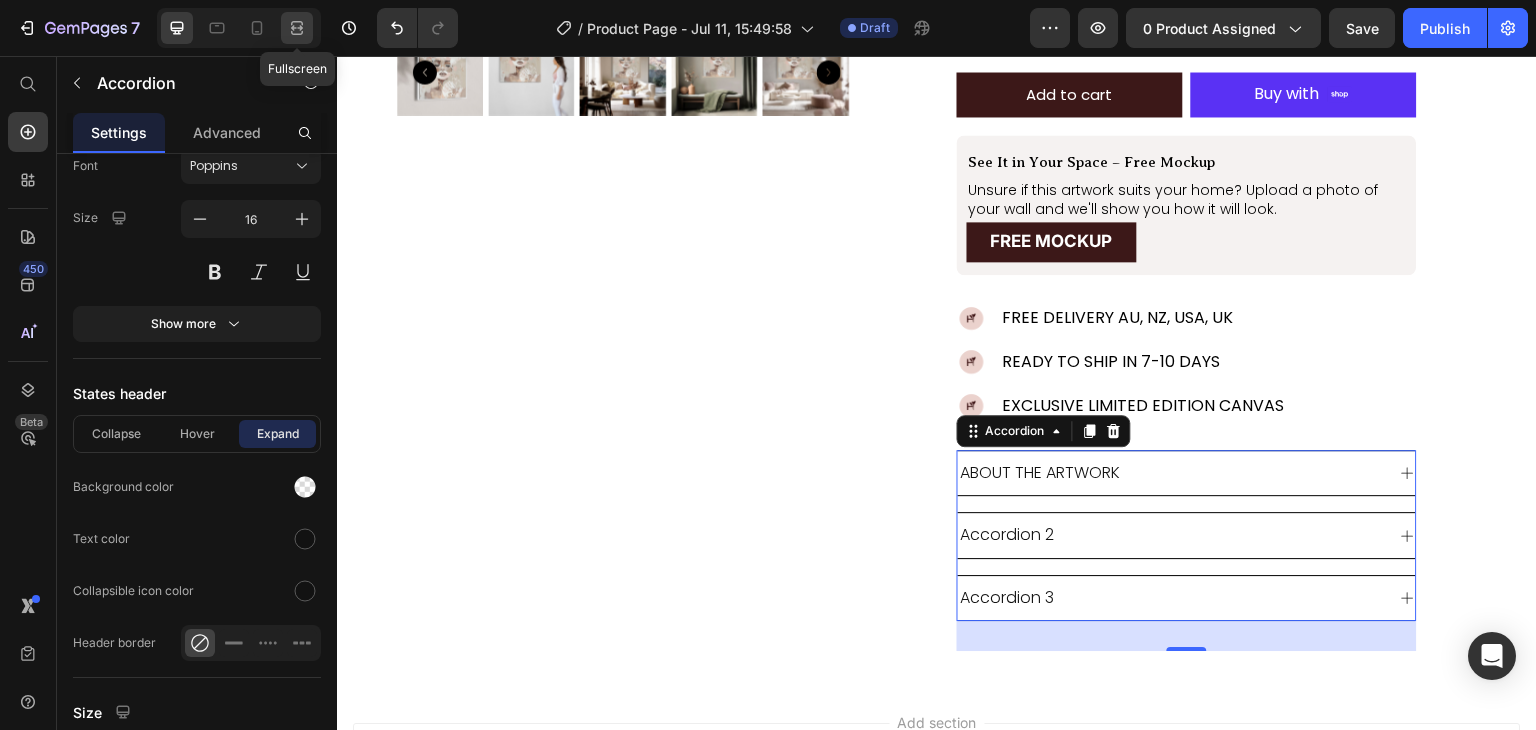 drag, startPoint x: 300, startPoint y: 39, endPoint x: 1201, endPoint y: 269, distance: 929.893 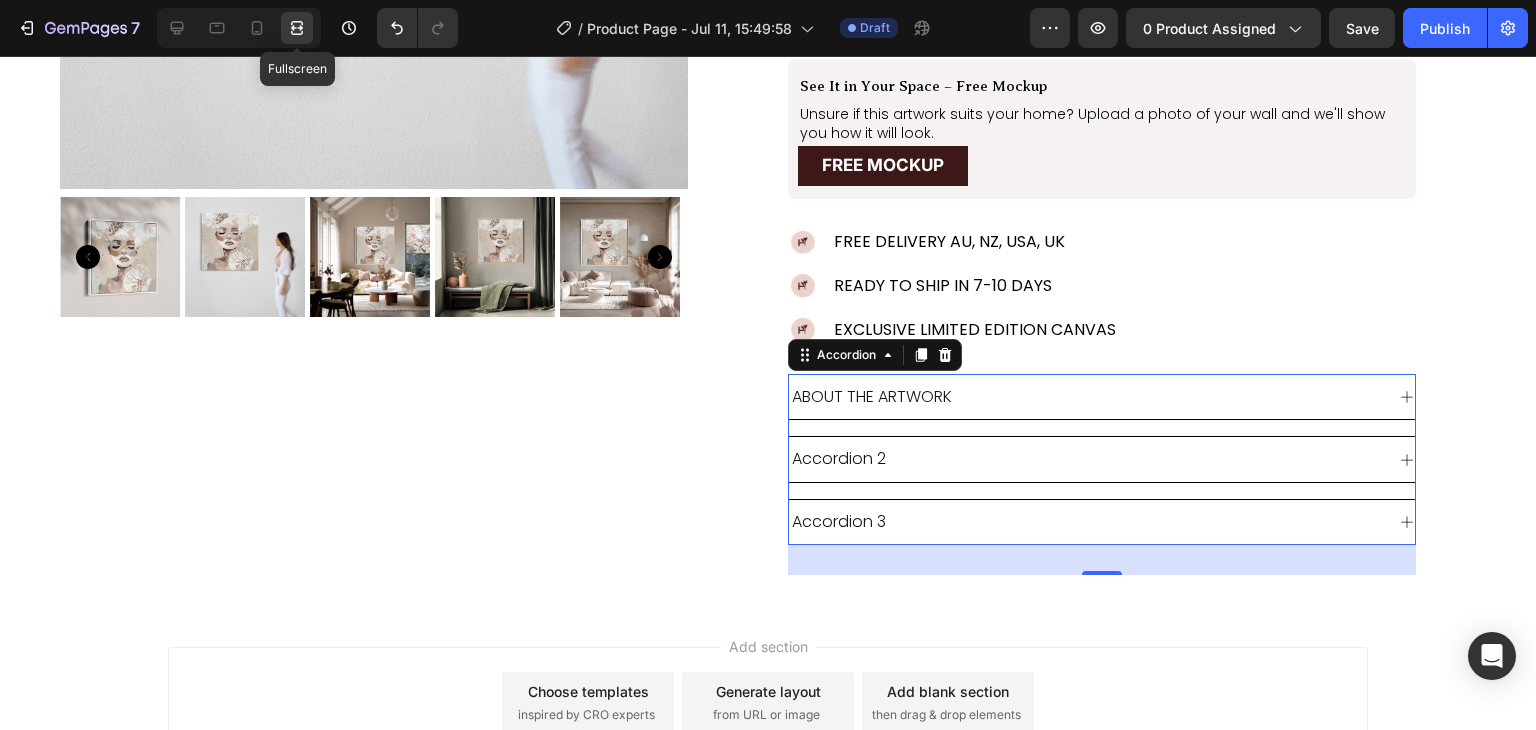 click on "Product Images Aiyana Product Title Icon Icon Icon Icon Icon Icon List 1 review Text Block Row $199.00 Product Price Row Image Halcyon is a soft, radiant celebration of life in full bloom—a golden moment held in stillness. Text Block Row Size 16X16IN / 40X40CM 20X20IN / 50X50CM 26X26IN / 66X66CM 38X38IN / 96X96CM 48X48IN / 122X122CM Frame: Framed - Chestnut Unframed / Rolled Canvas Unframed / Rolled Canvas Unframed / Rolled Canvas Framed - White Framed - White Framed - White Framed - Oak Framed - Oak Framed - Oak Framed - Black Framed - Black Framed - Black Framed - Chestnut Framed - Chestnut Framed - Chestnut Stretched & Ready to Hang Canvas Stretched & Ready to Hang Canvas Stretched & Ready to Hang Canvas Product Variants & Swatches Add to cart Add to Cart Shop Pay Buy with Button Row See It in Your Space – Free Mockup Text Block Unsure if this artwork suits your home? Upload a photo of your wall and we'll show you how it will look. Text Block FREE MOCKUP Button Row Image Image" at bounding box center [768, 68] 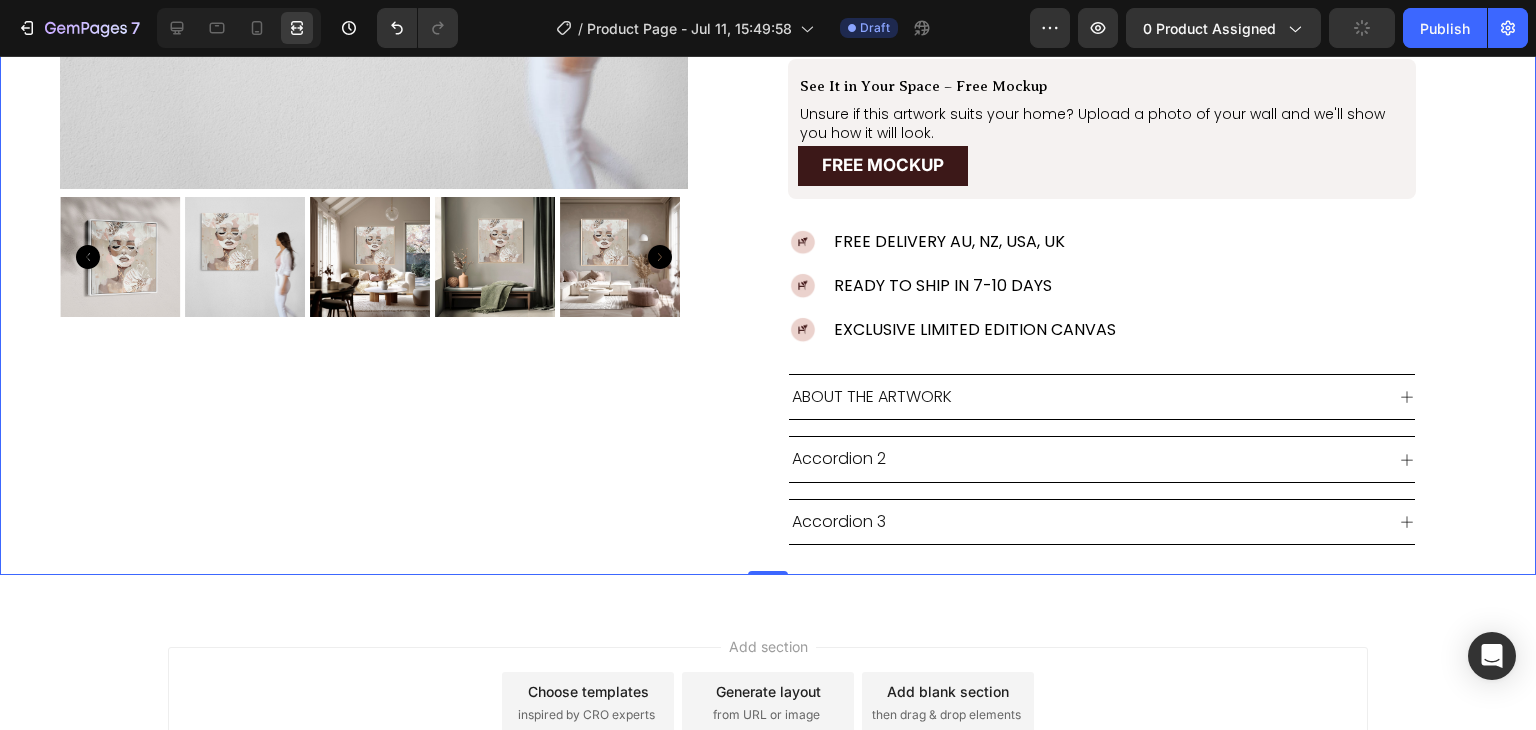 scroll, scrollTop: 0, scrollLeft: 0, axis: both 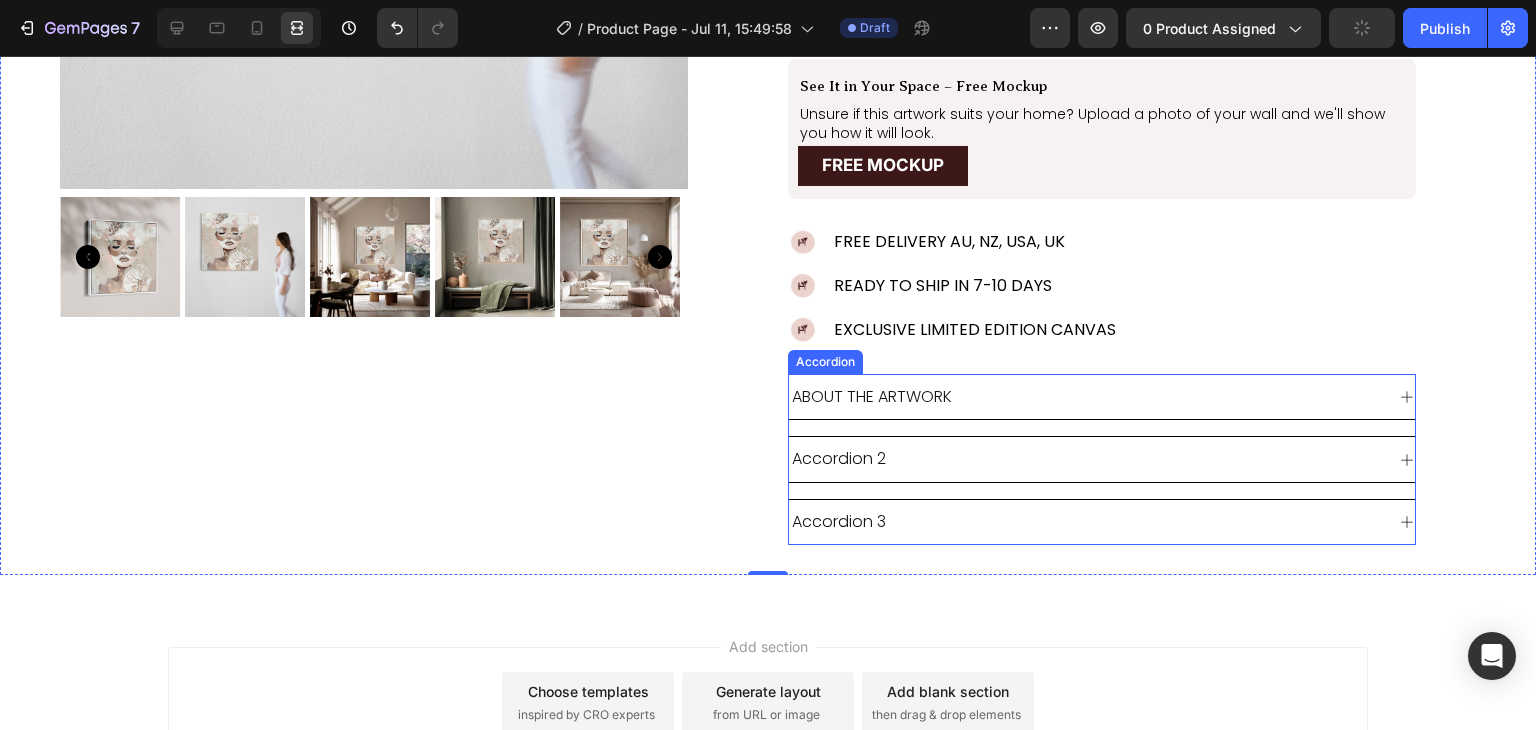 click on "ABOUT THE ARTWORK" at bounding box center [1102, 397] 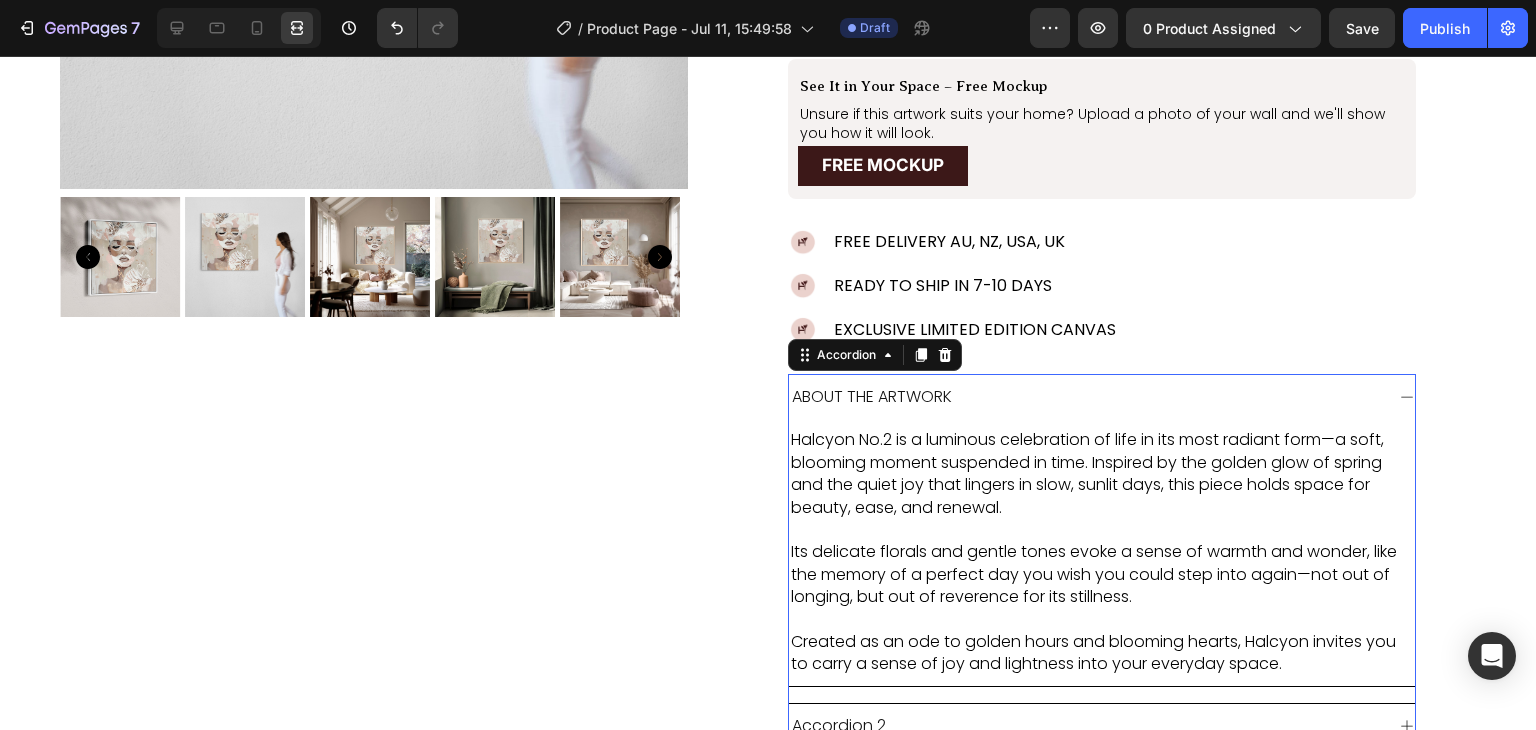 click 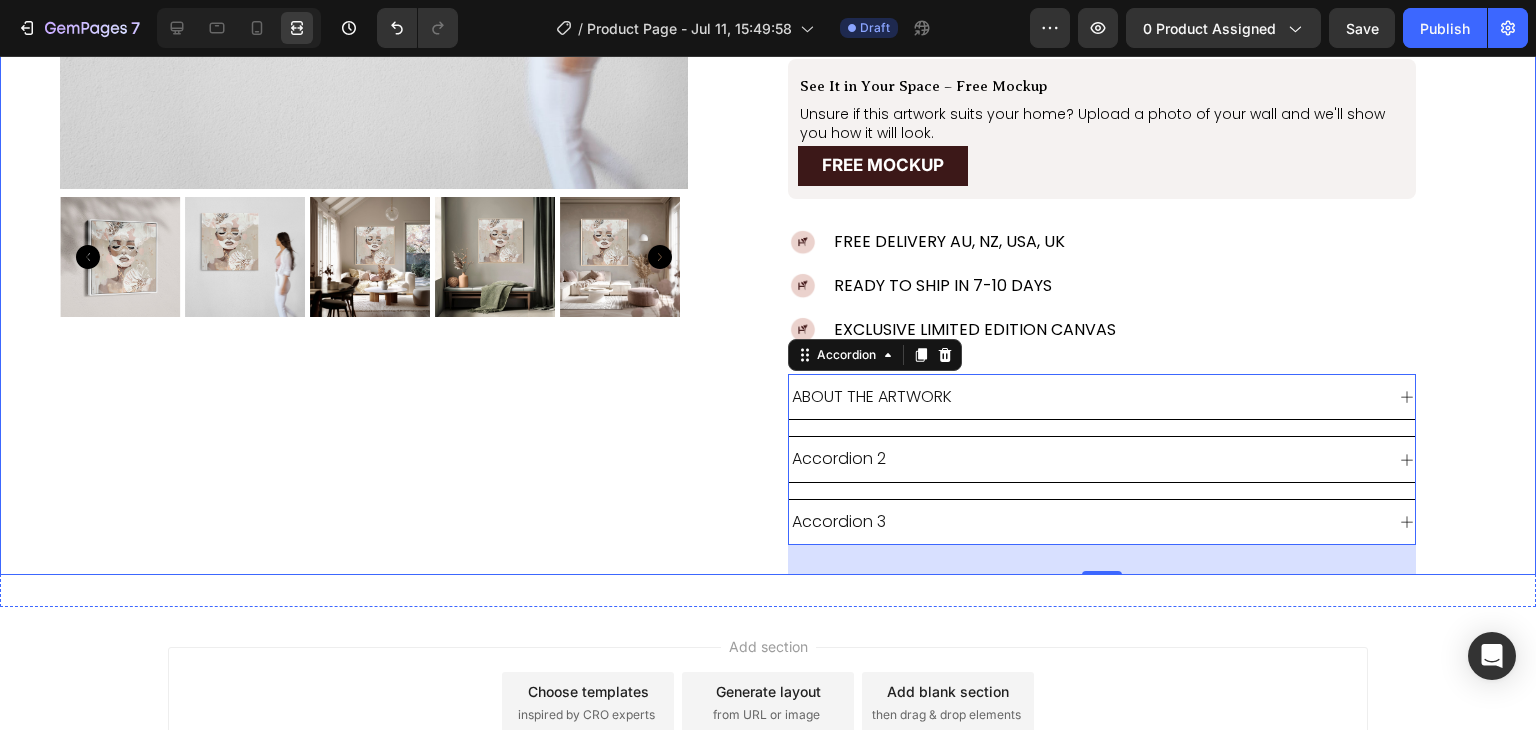 click on "Product Images Aiyana Product Title Icon Icon Icon Icon Icon Icon List 1 review Text Block Row $199.00 Product Price Row Image Halcyon is a soft, radiant celebration of life in full bloom—a golden moment held in stillness. Text Block Row Size 16X16IN / 40X40CM 20X20IN / 50X50CM 26X26IN / 66X66CM 38X38IN / 96X96CM 48X48IN / 122X122CM Frame: Framed - Chestnut Unframed / Rolled Canvas Unframed / Rolled Canvas Unframed / Rolled Canvas Framed - White Framed - White Framed - White Framed - Oak Framed - Oak Framed - Oak Framed - Black Framed - Black Framed - Black Framed - Chestnut Framed - Chestnut Framed - Chestnut Stretched & Ready to Hang Canvas Stretched & Ready to Hang Canvas Stretched & Ready to Hang Canvas Product Variants & Swatches Add to cart Add to Cart Shop Pay Buy with Button Row See It in Your Space – Free Mockup Text Block Unsure if this artwork suits your home? Upload a photo of your wall and we'll show you how it will look. Text Block FREE MOCKUP Button Row Image Image" at bounding box center (768, 68) 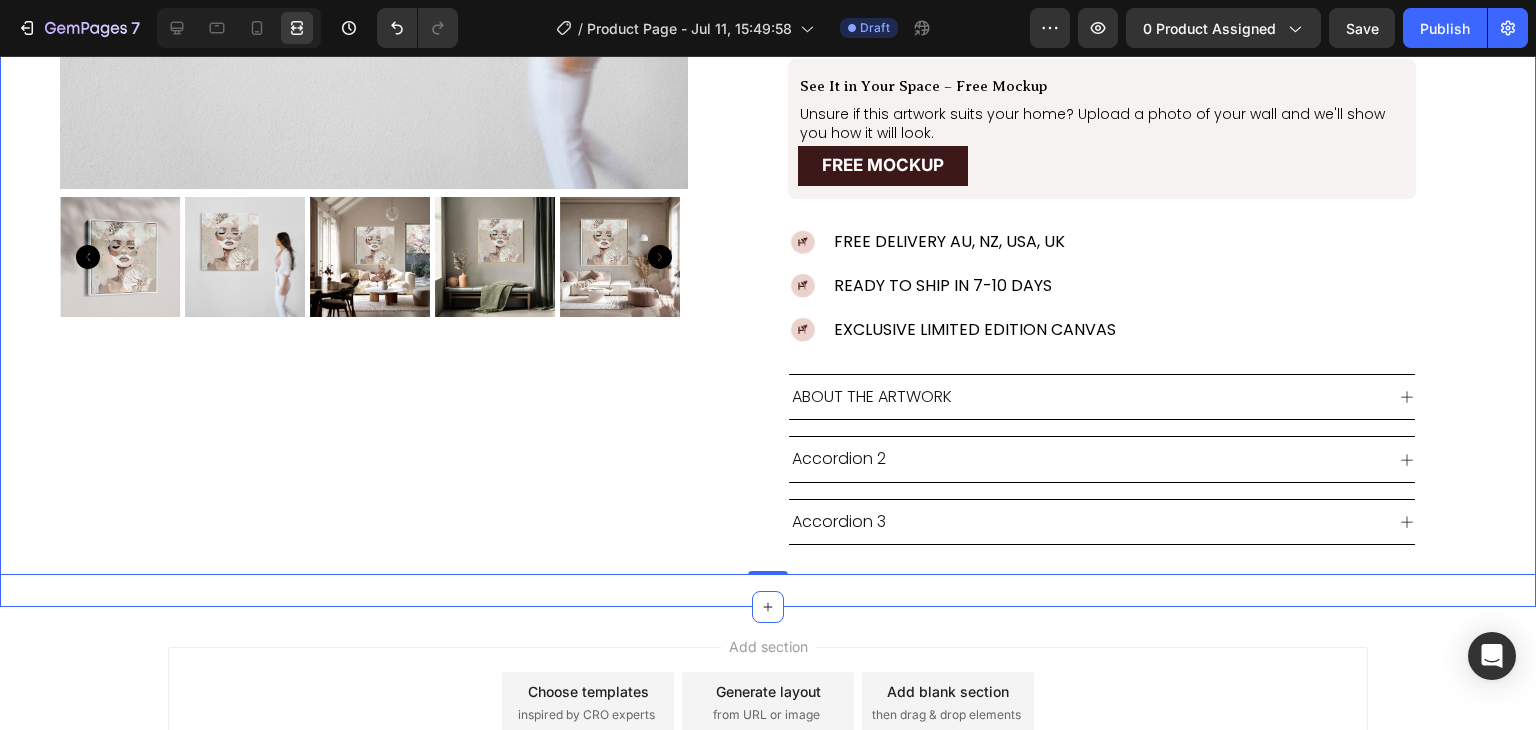 click on "Product Images Aiyana Product Title Icon Icon Icon Icon Icon Icon List 1 review Text Block Row $199.00 Product Price Row Image Halcyon is a soft, radiant celebration of life in full bloom—a golden moment held in stillness. Text Block Row Size 16X16IN / 40X40CM 20X20IN / 50X50CM 26X26IN / 66X66CM 38X38IN / 96X96CM 48X48IN / 122X122CM Frame: Framed - Chestnut Unframed / Rolled Canvas Unframed / Rolled Canvas Unframed / Rolled Canvas Framed - White Framed - White Framed - White Framed - Oak Framed - Oak Framed - Oak Framed - Black Framed - Black Framed - Black Framed - Chestnut Framed - Chestnut Framed - Chestnut Stretched & Ready to Hang Canvas Stretched & Ready to Hang Canvas Stretched & Ready to Hang Canvas Product Variants & Swatches Add to cart Add to Cart Shop Pay Buy with Button Row See It in Your Space – Free Mockup Text Block Unsure if this artwork suits your home? Upload a photo of your wall and we'll show you how it will look. Text Block FREE MOCKUP Button Row Image Image" at bounding box center (768, 68) 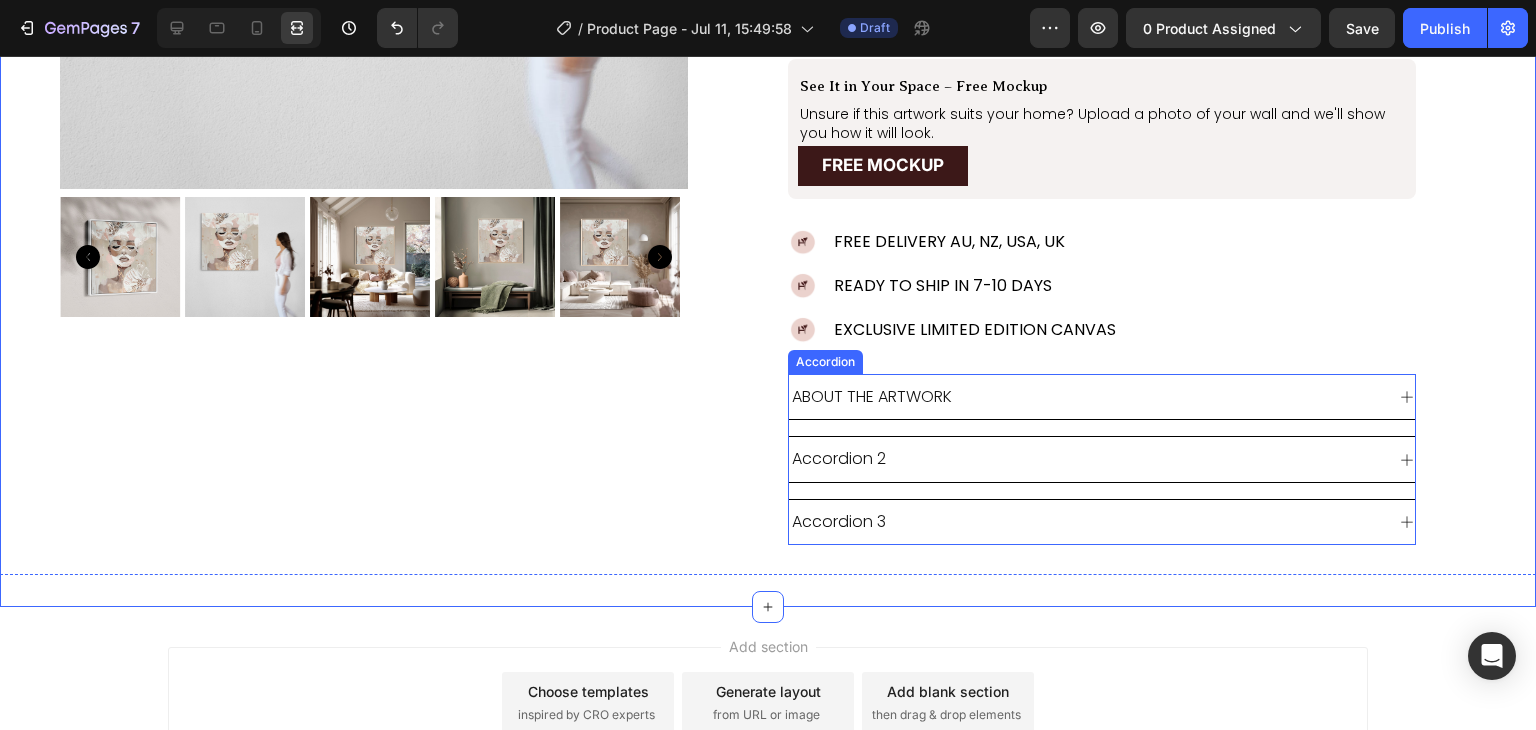 click on "ABOUT THE ARTWORK
Accordion 2
Accordion 3" at bounding box center (1102, 459) 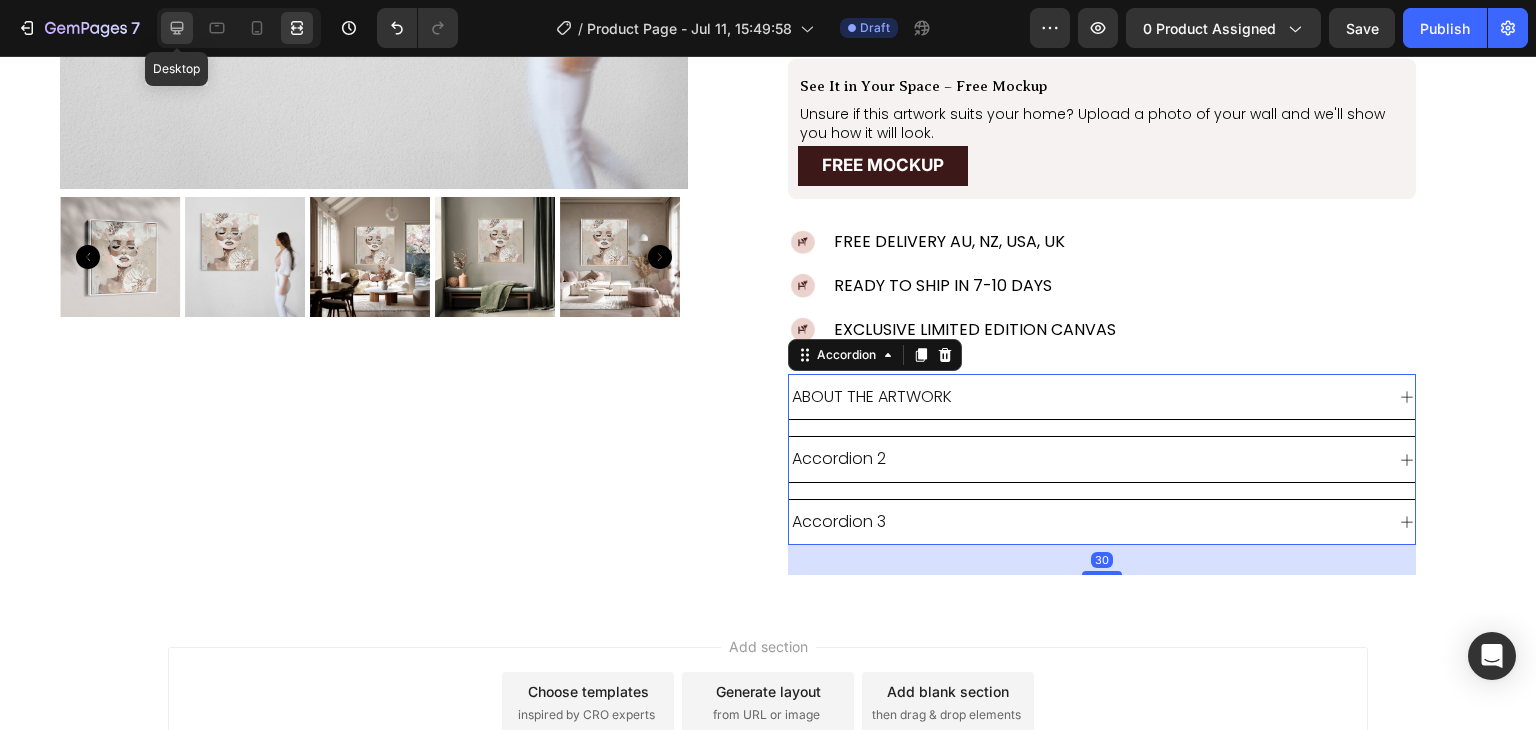 click 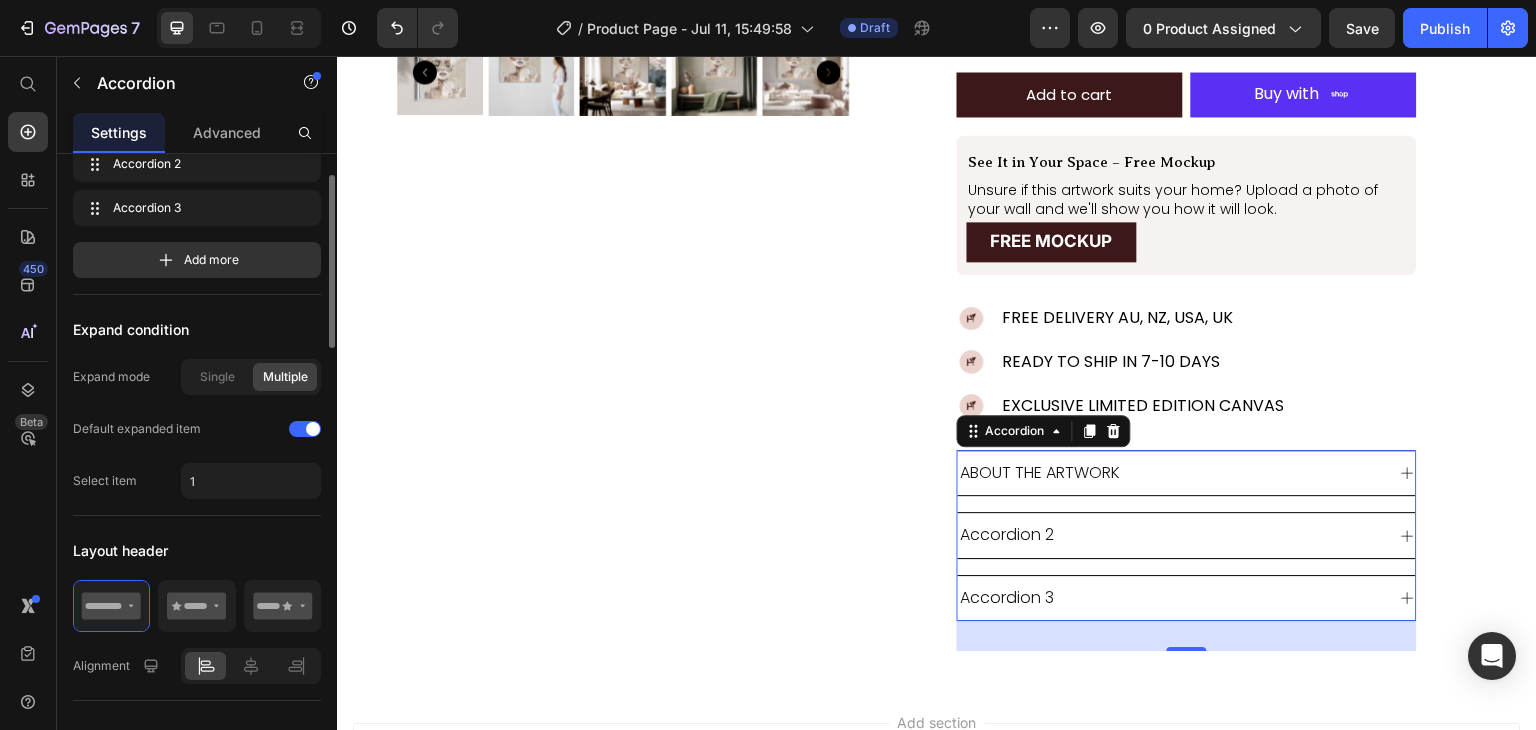 scroll, scrollTop: 0, scrollLeft: 0, axis: both 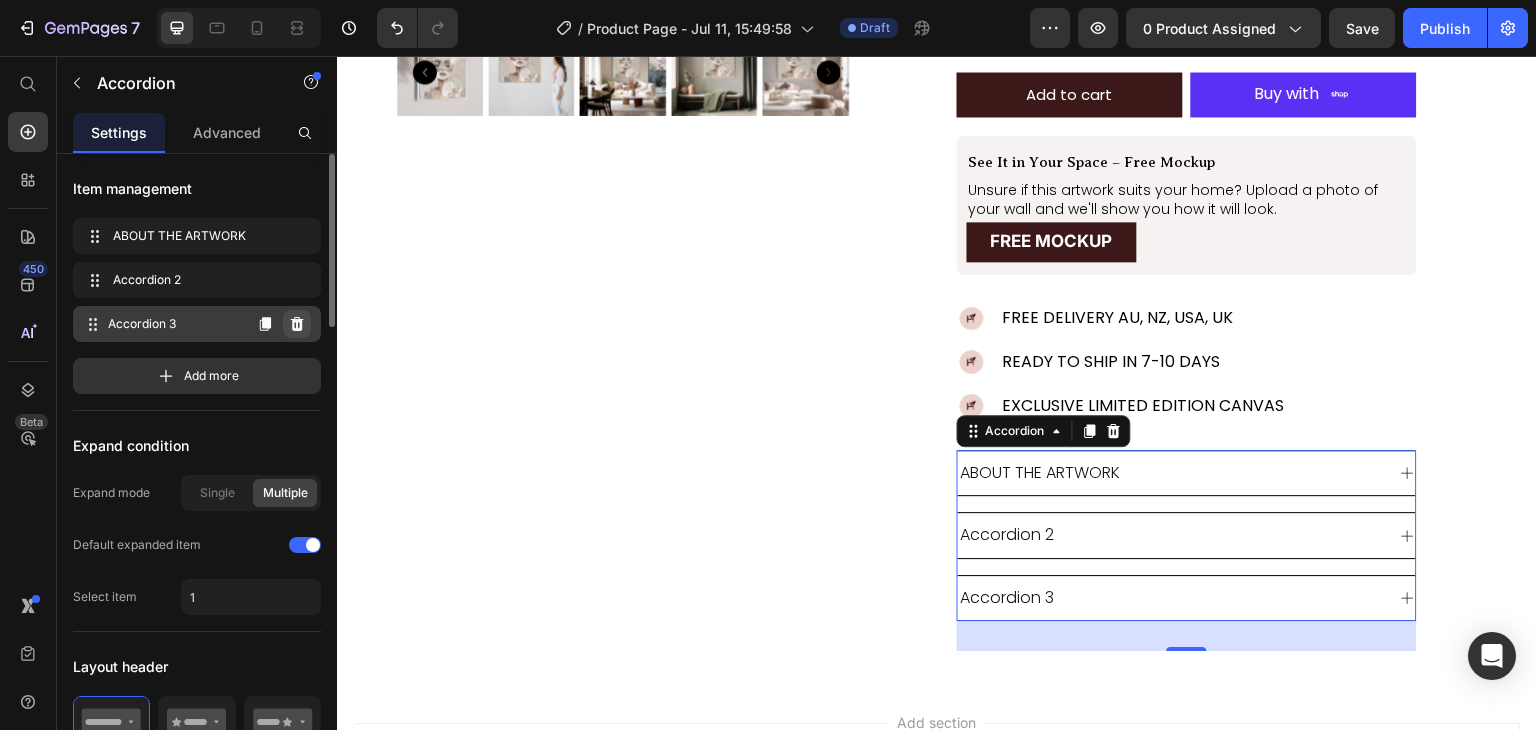 click 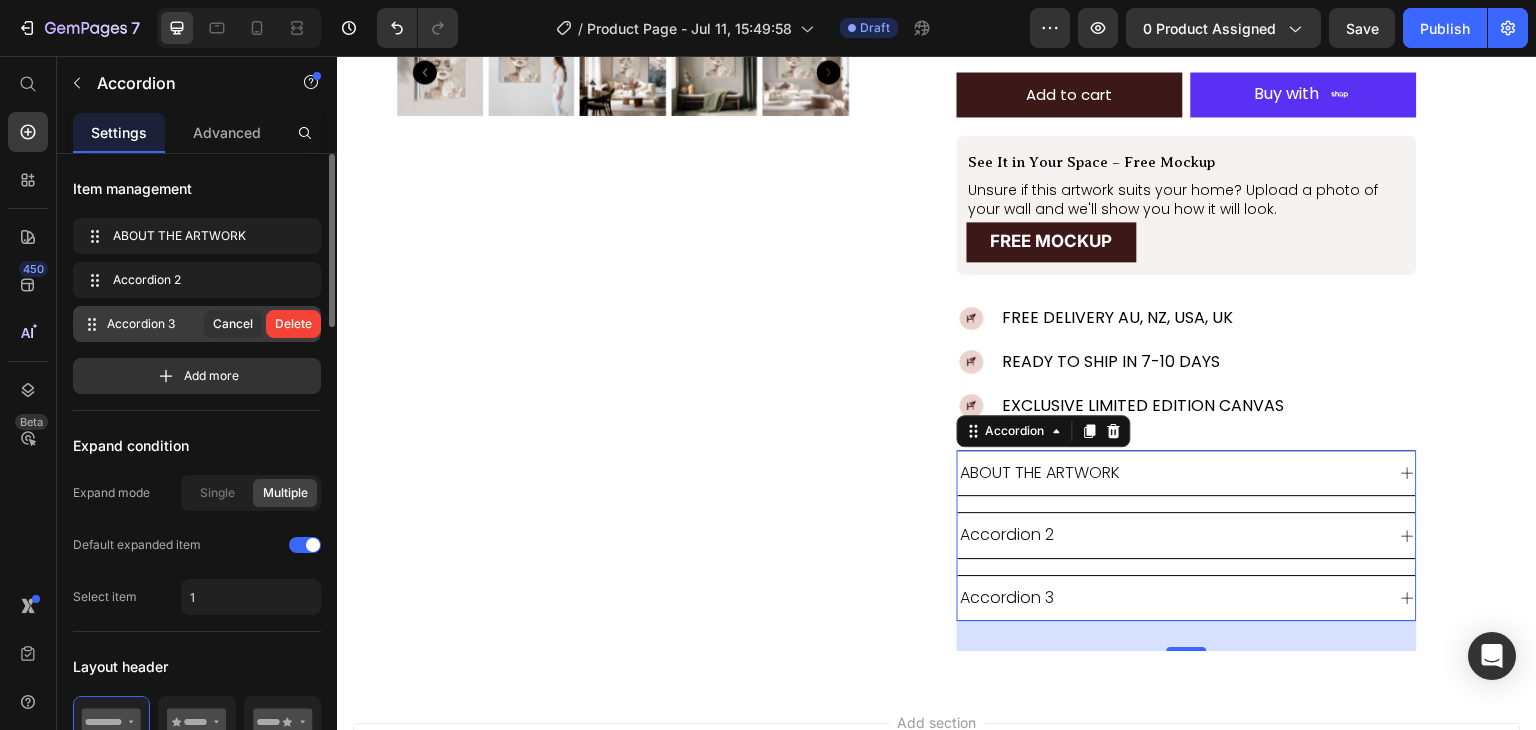 click on "Delete" at bounding box center [293, 324] 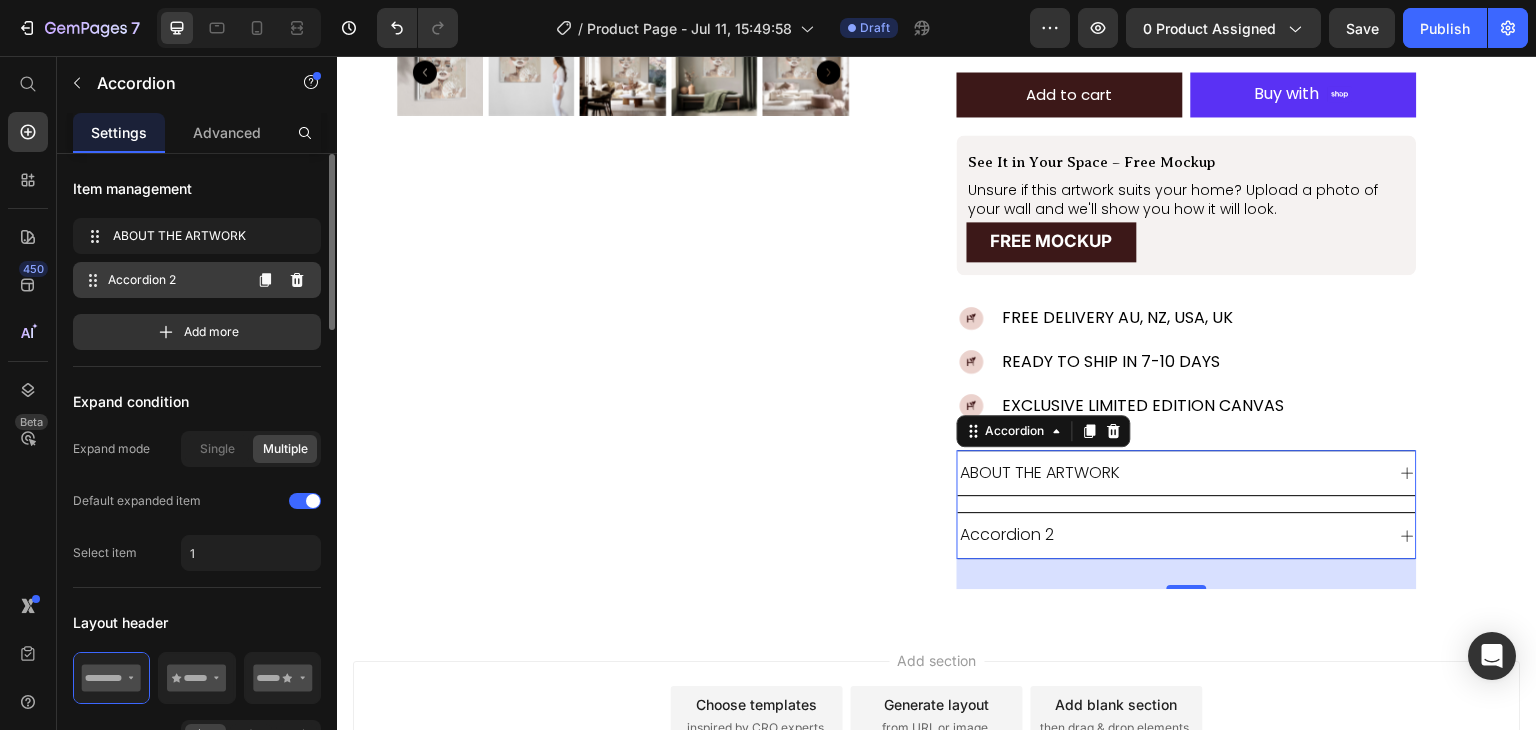 click 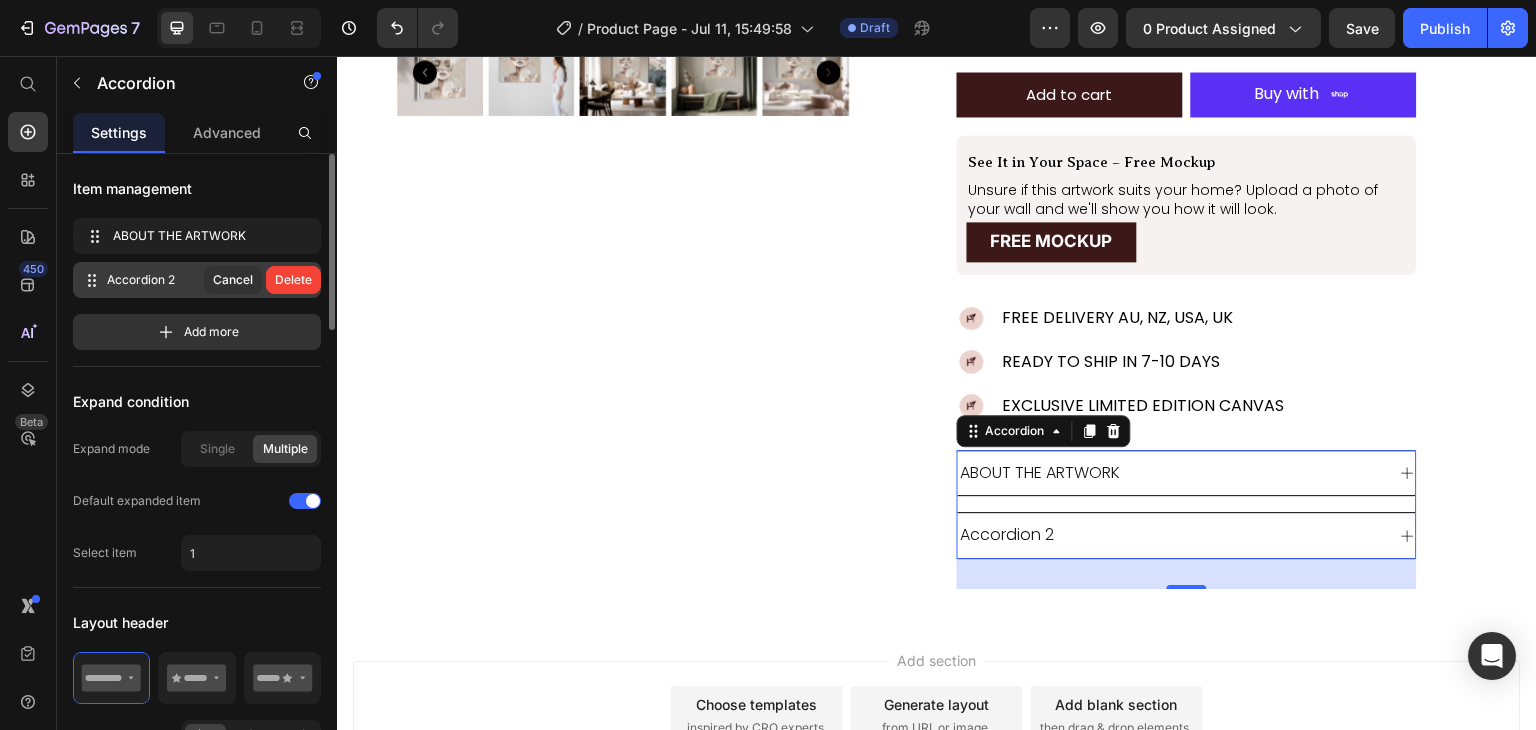 click on "Delete" at bounding box center (293, 280) 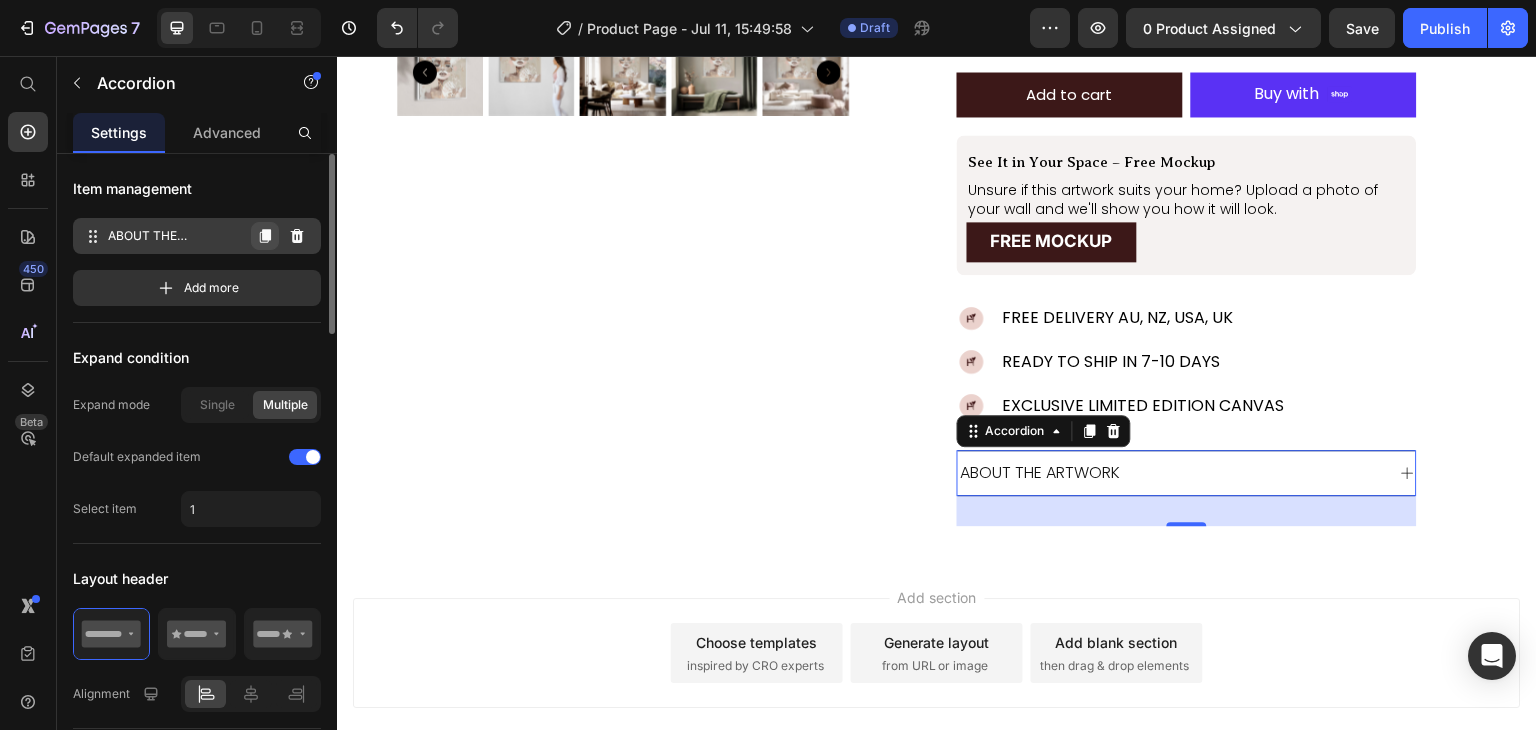 click 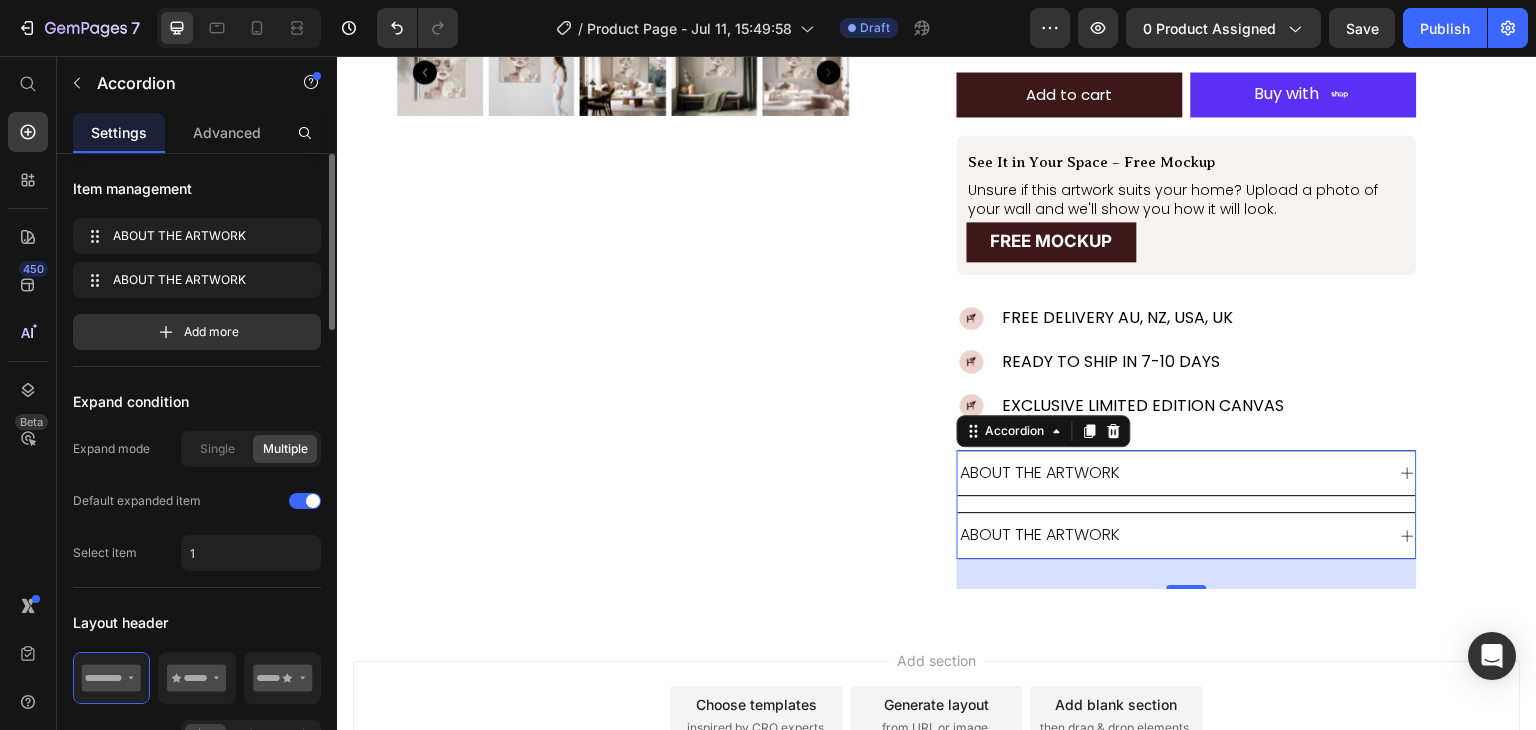 click on "ABOUT THE ARTWORK" at bounding box center [1041, 535] 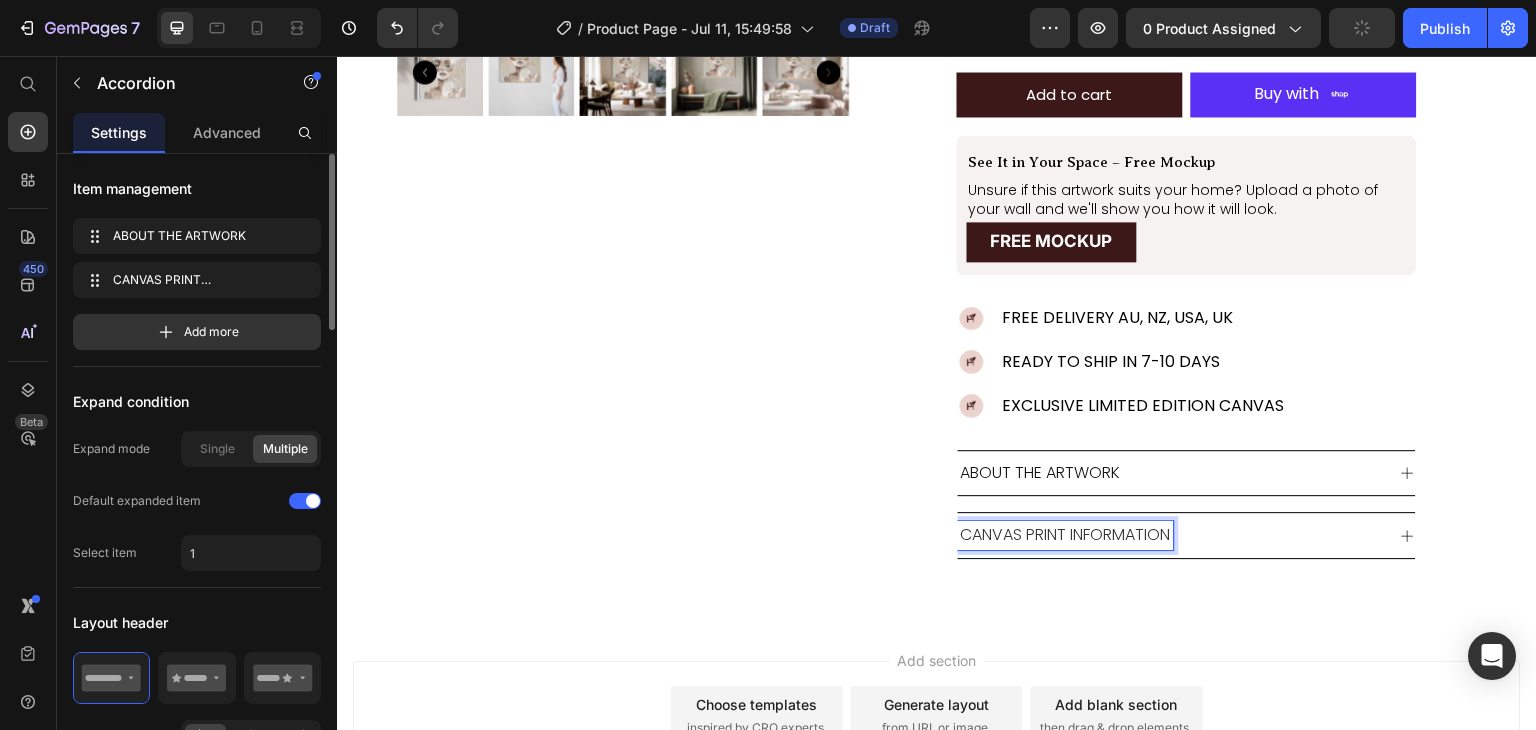 click on "CANVAS PRINT INFORMATION" at bounding box center [1066, 534] 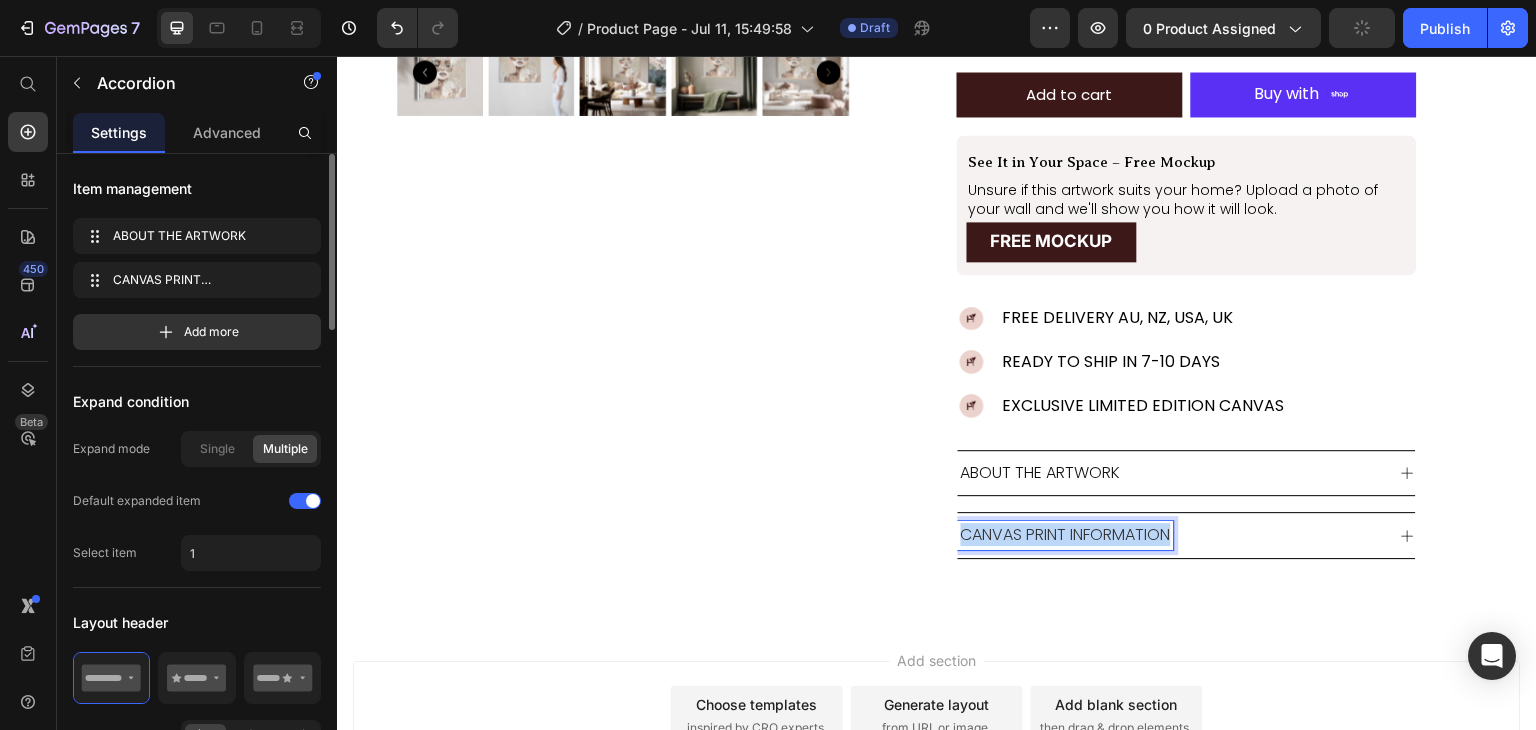 click on "CANVAS PRINT INFORMATION" at bounding box center [1066, 534] 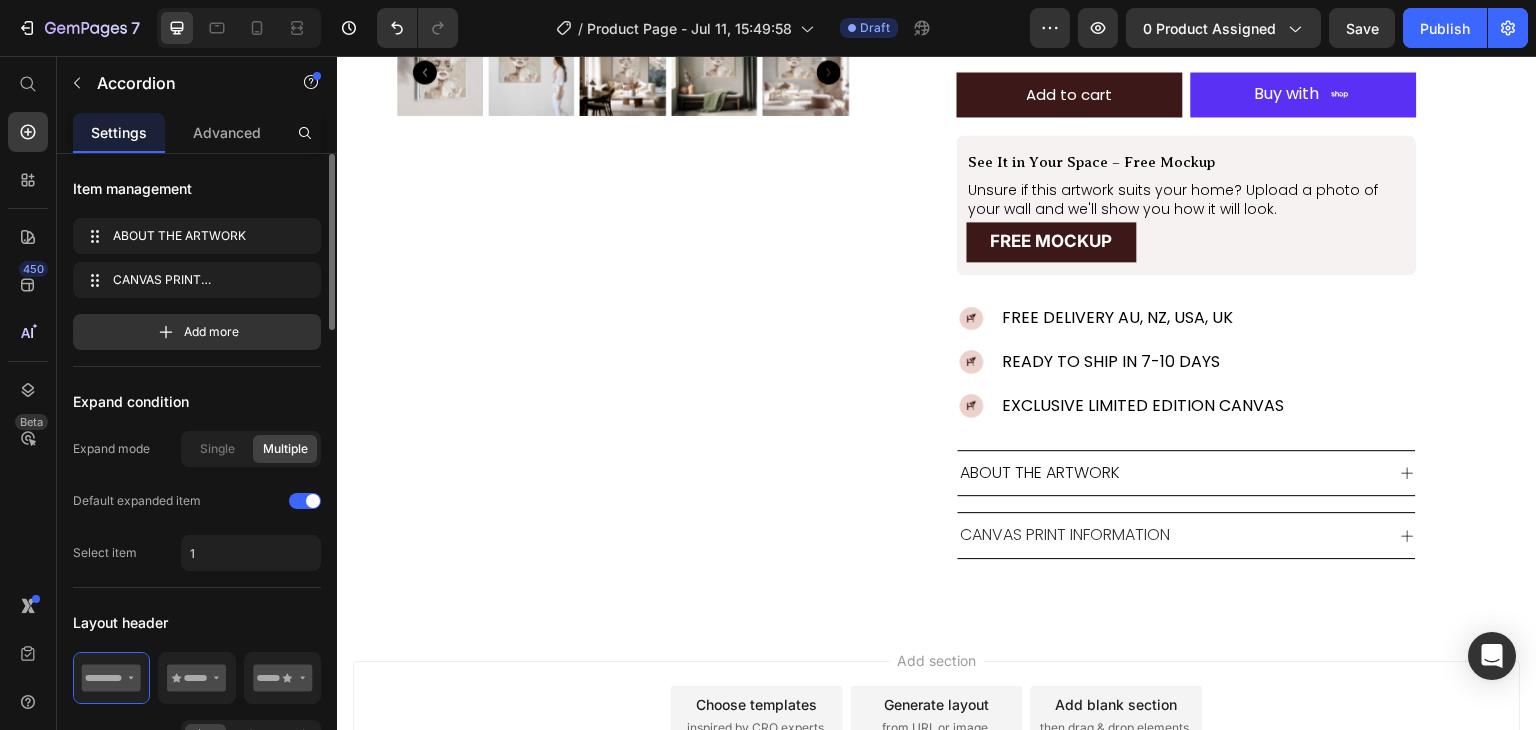 click on "CANVAS PRINT INFORMATION" at bounding box center (1187, 535) 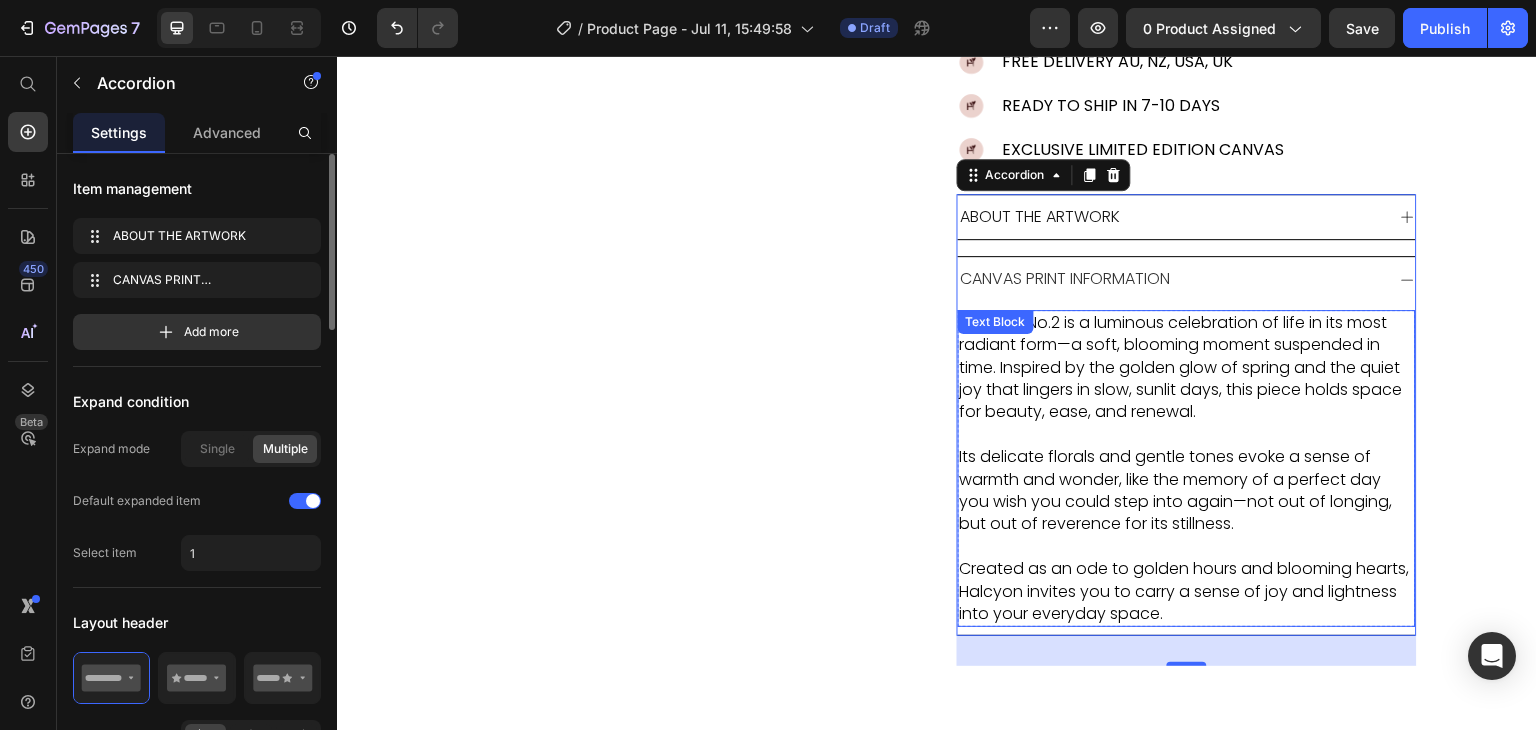 scroll, scrollTop: 825, scrollLeft: 0, axis: vertical 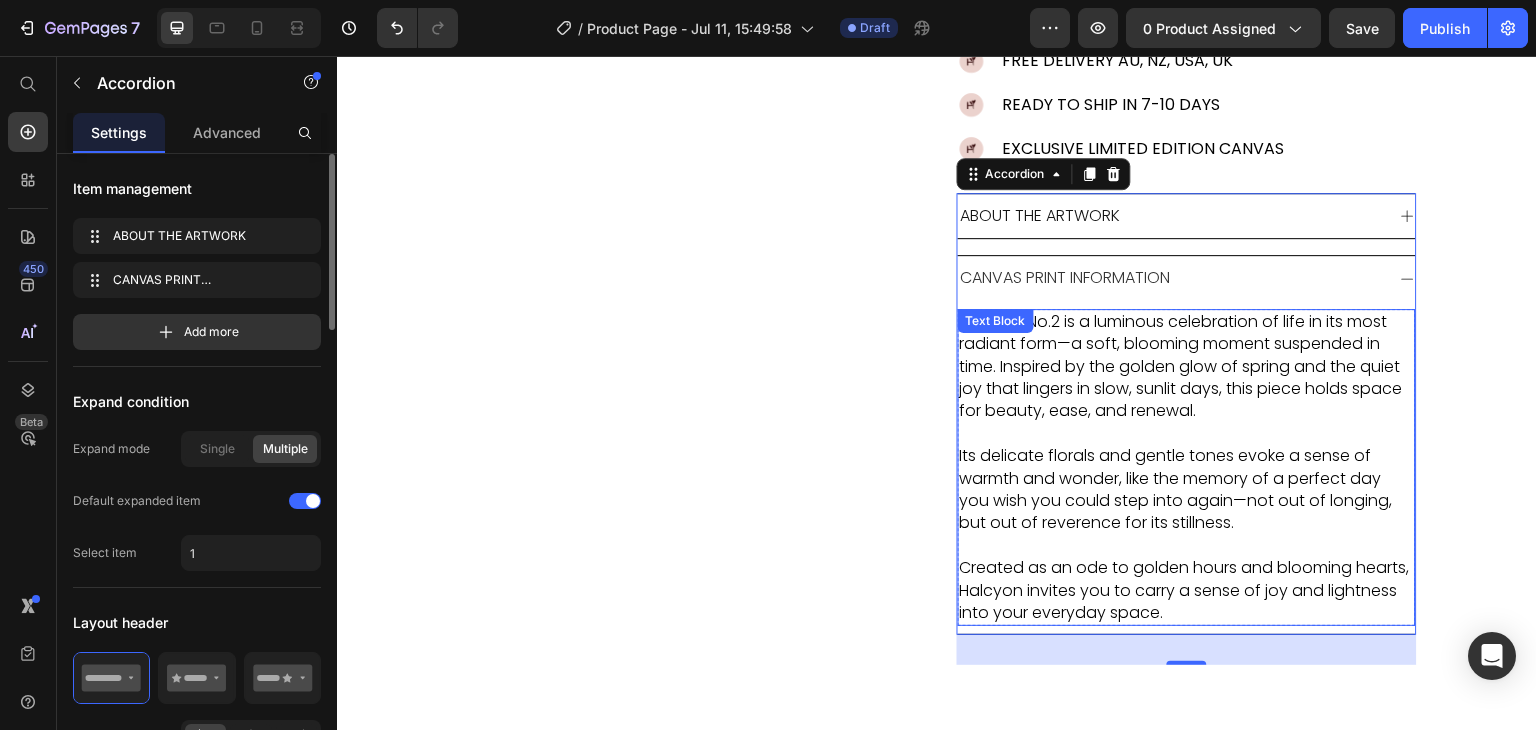 click on "Created as an ode to golden hours and blooming hearts, Halcyon invites you to carry a sense of joy and lightness into your everyday space." at bounding box center [1187, 590] 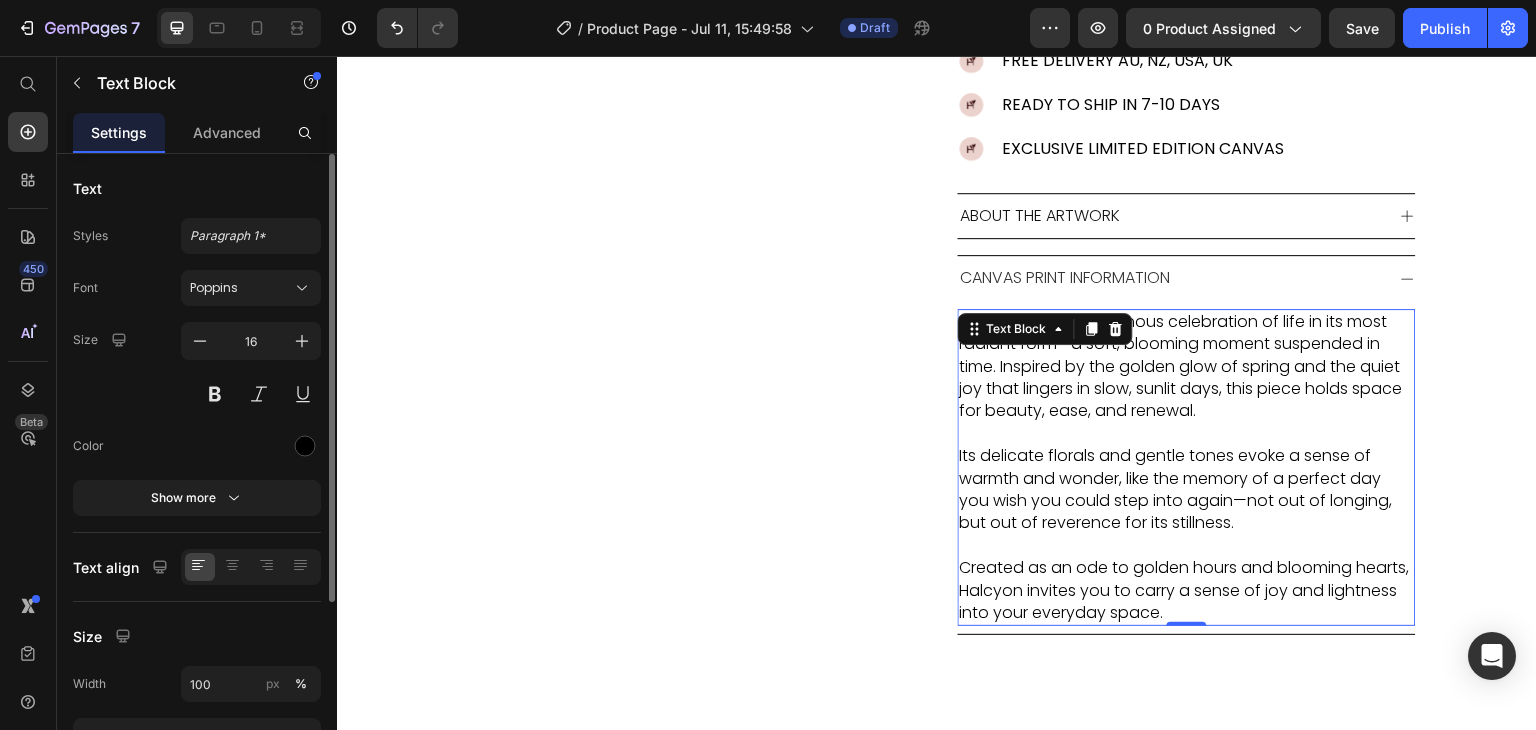 click on "Created as an ode to golden hours and blooming hearts, Halcyon invites you to carry a sense of joy and lightness into your everyday space." at bounding box center (1187, 590) 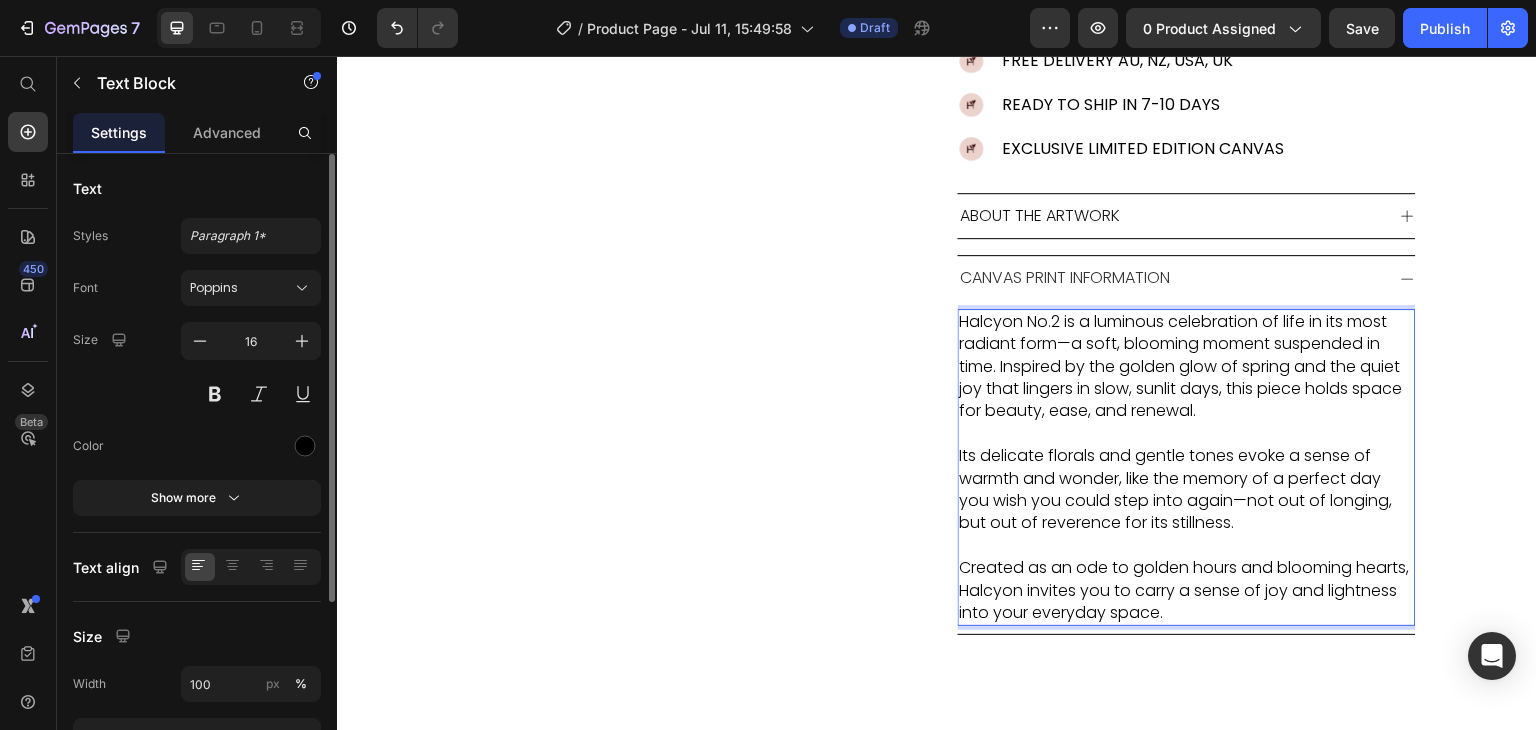 click on "Created as an ode to golden hours and blooming hearts, Halcyon invites you to carry a sense of joy and lightness into your everyday space." at bounding box center (1187, 590) 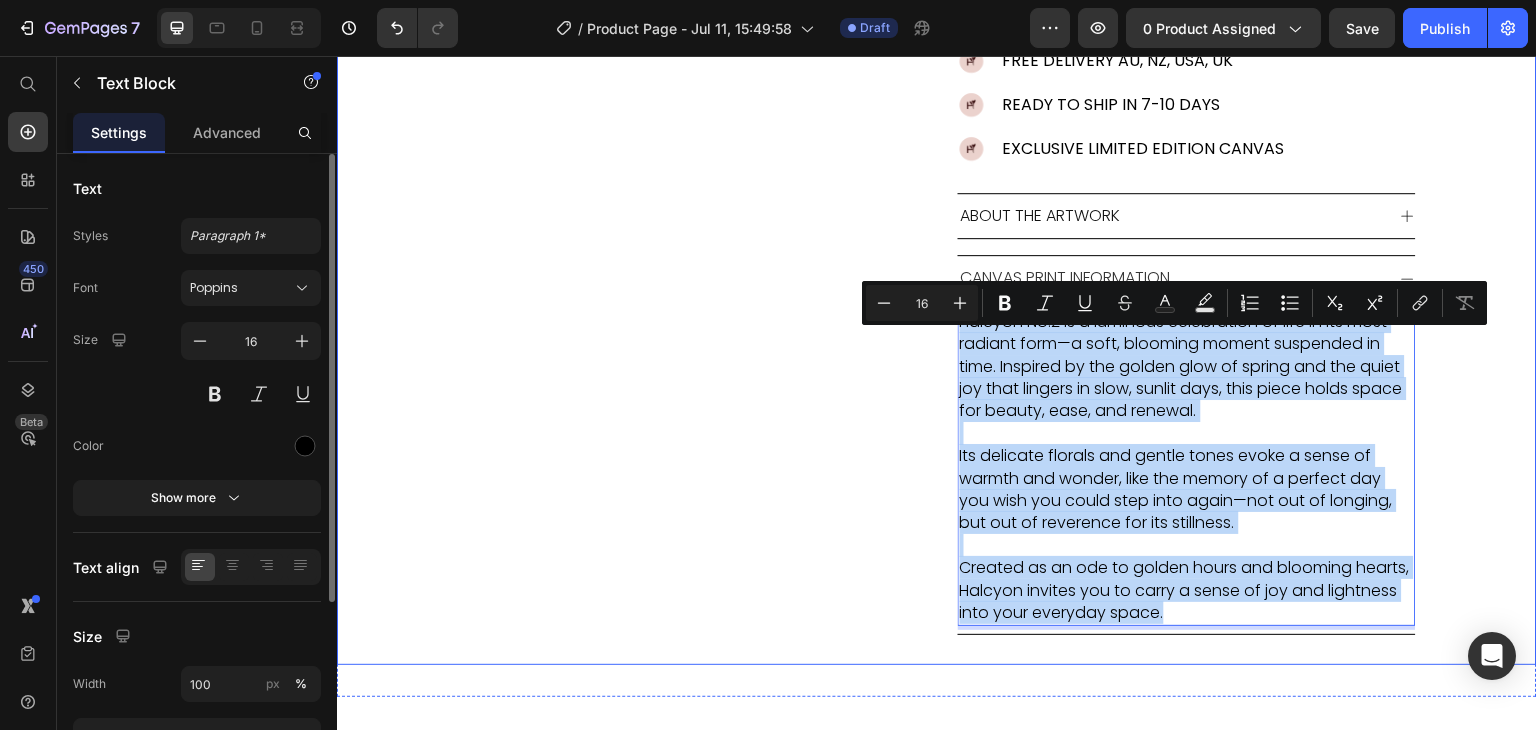 drag, startPoint x: 1251, startPoint y: 628, endPoint x: 928, endPoint y: 342, distance: 431.42206 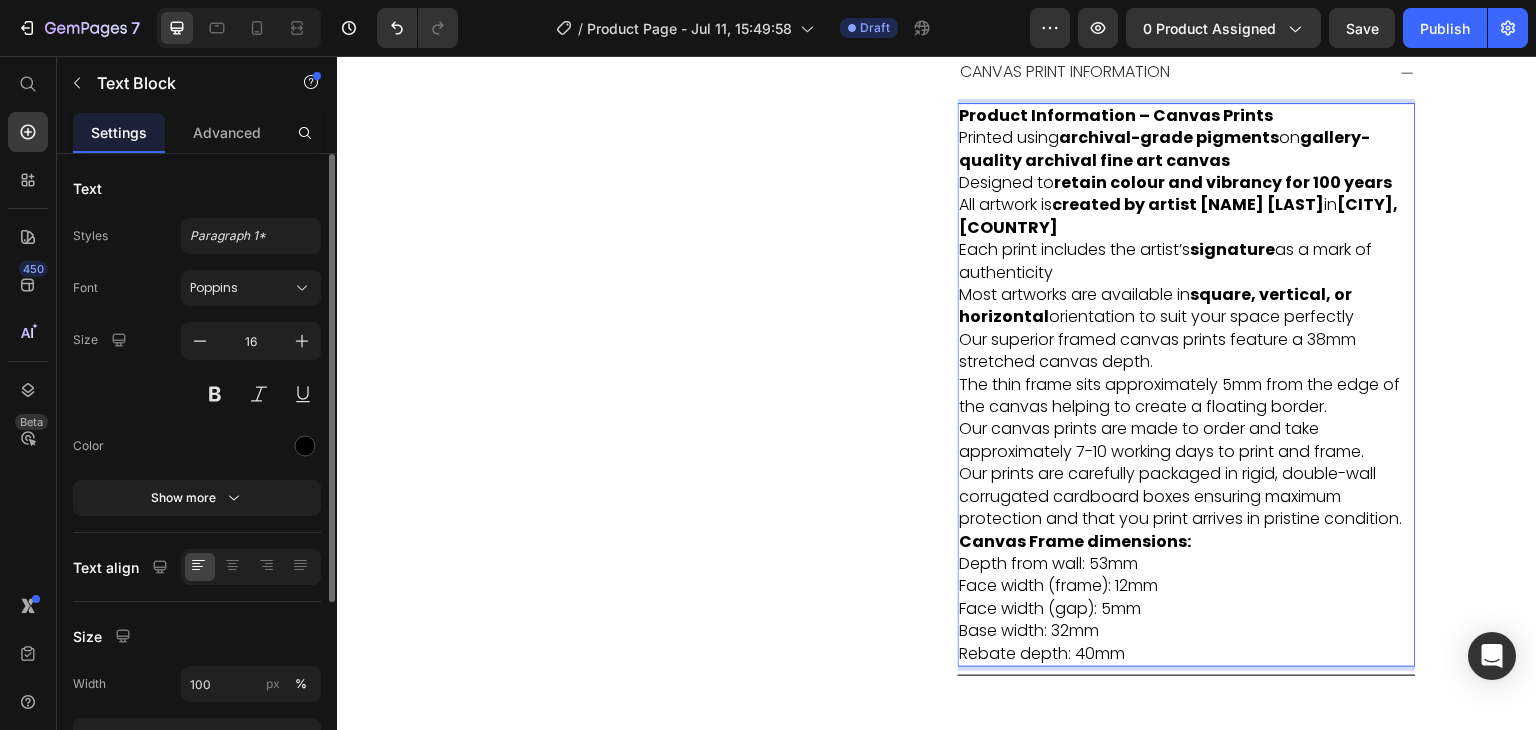 scroll, scrollTop: 48, scrollLeft: 0, axis: vertical 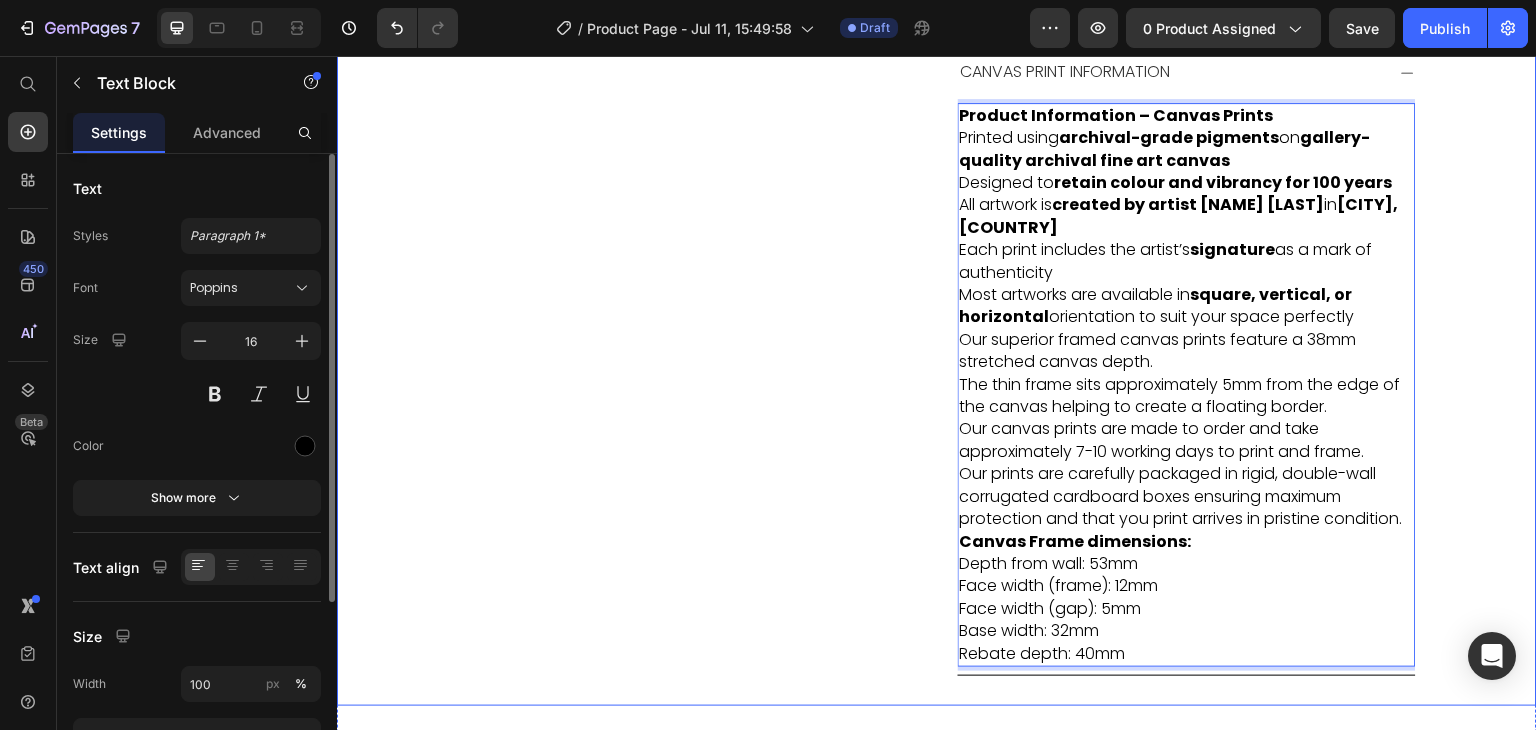 click on "Product Images Aiyana Product Title Icon Icon Icon Icon Icon Icon List 1 review Text Block Row $199.00 Product Price Row Image Halcyon is a soft, radiant celebration of life in full bloom—a golden moment held in stillness. Text Block Row Size 16X16IN / 40X40CM 20X20IN / 50X50CM 26X26IN / 66X66CM 38X38IN / 96X96CM 48X48IN / 122X122CM Frame: Framed - Chestnut Unframed / Rolled Canvas Unframed / Rolled Canvas Unframed / Rolled Canvas Framed - White Framed - White Framed - White Framed - Oak Framed - Oak Framed - Oak Framed - Black Framed - Black Framed - Black Framed - Chestnut Framed - Chestnut Framed - Chestnut Stretched & Ready to Hang Canvas Stretched & Ready to Hang Canvas Stretched & Ready to Hang Canvas Product Variants & Swatches Add to cart Add to Cart Shop Pay Buy with Button Row See It in Your Space – Free Mockup Text Block Unsure if this artwork suits your home? Upload a photo of your wall and we'll show you how it will look. Text Block FREE MOCKUP Button Row Image Image" at bounding box center (937, -98) 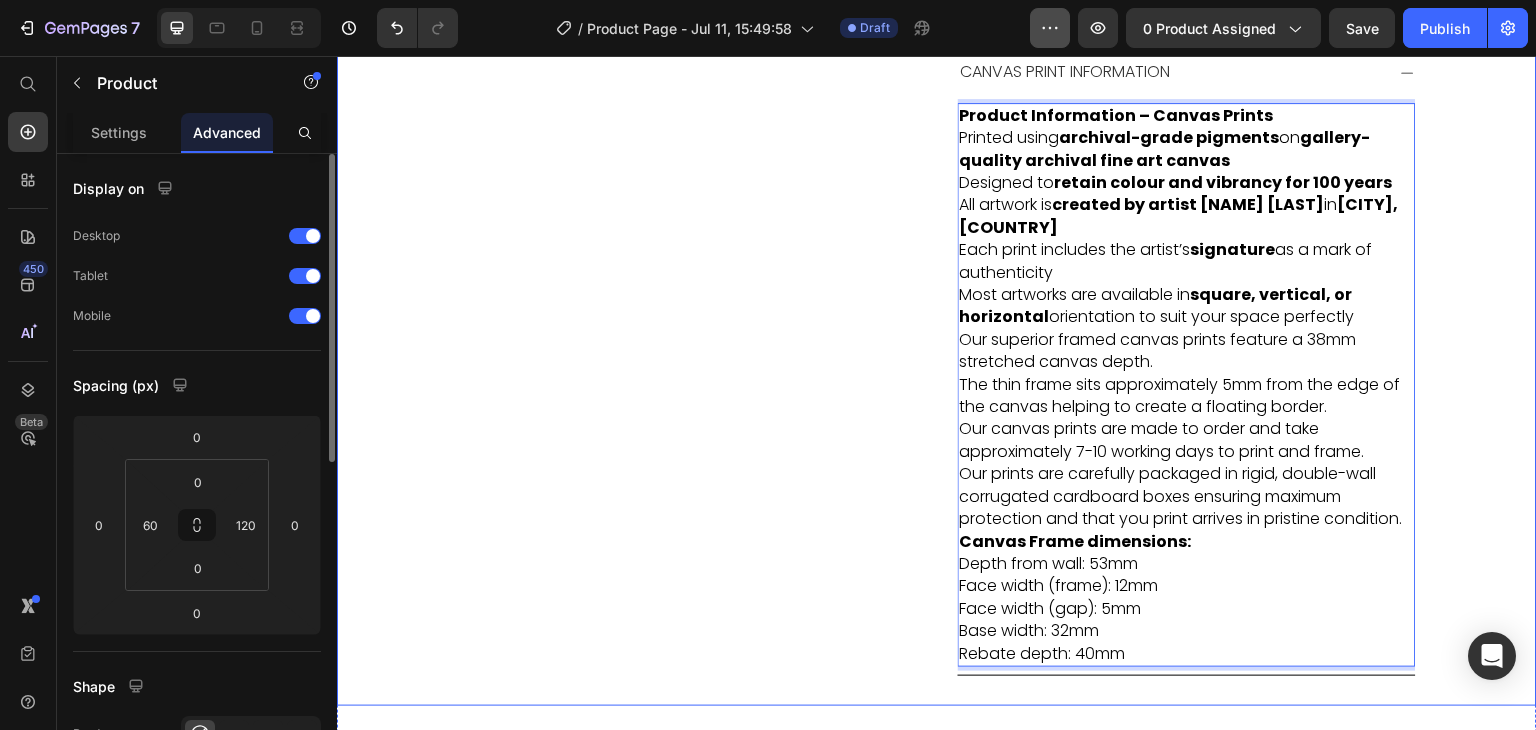 scroll, scrollTop: 0, scrollLeft: 0, axis: both 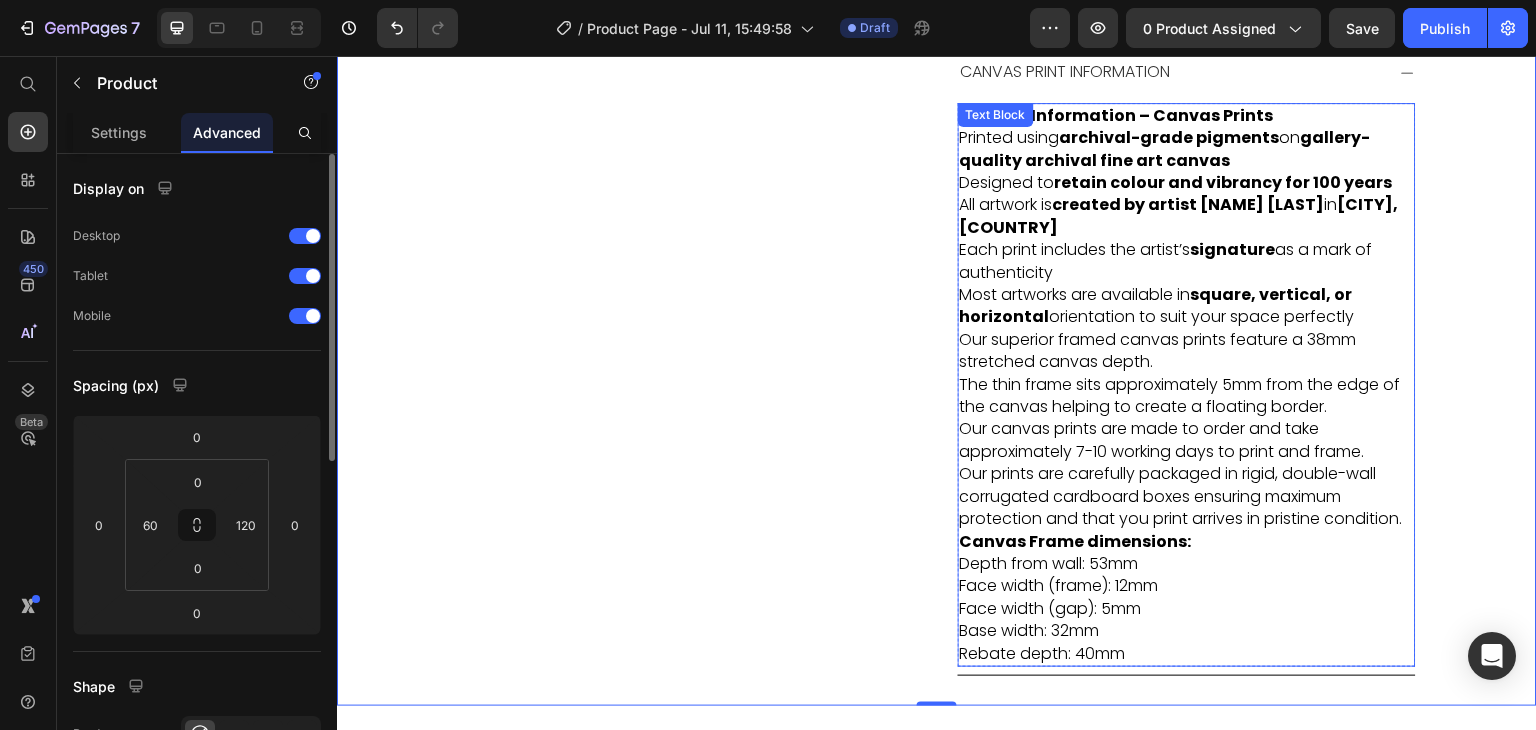 click on "gallery-quality archival fine art canvas" at bounding box center (1165, 148) 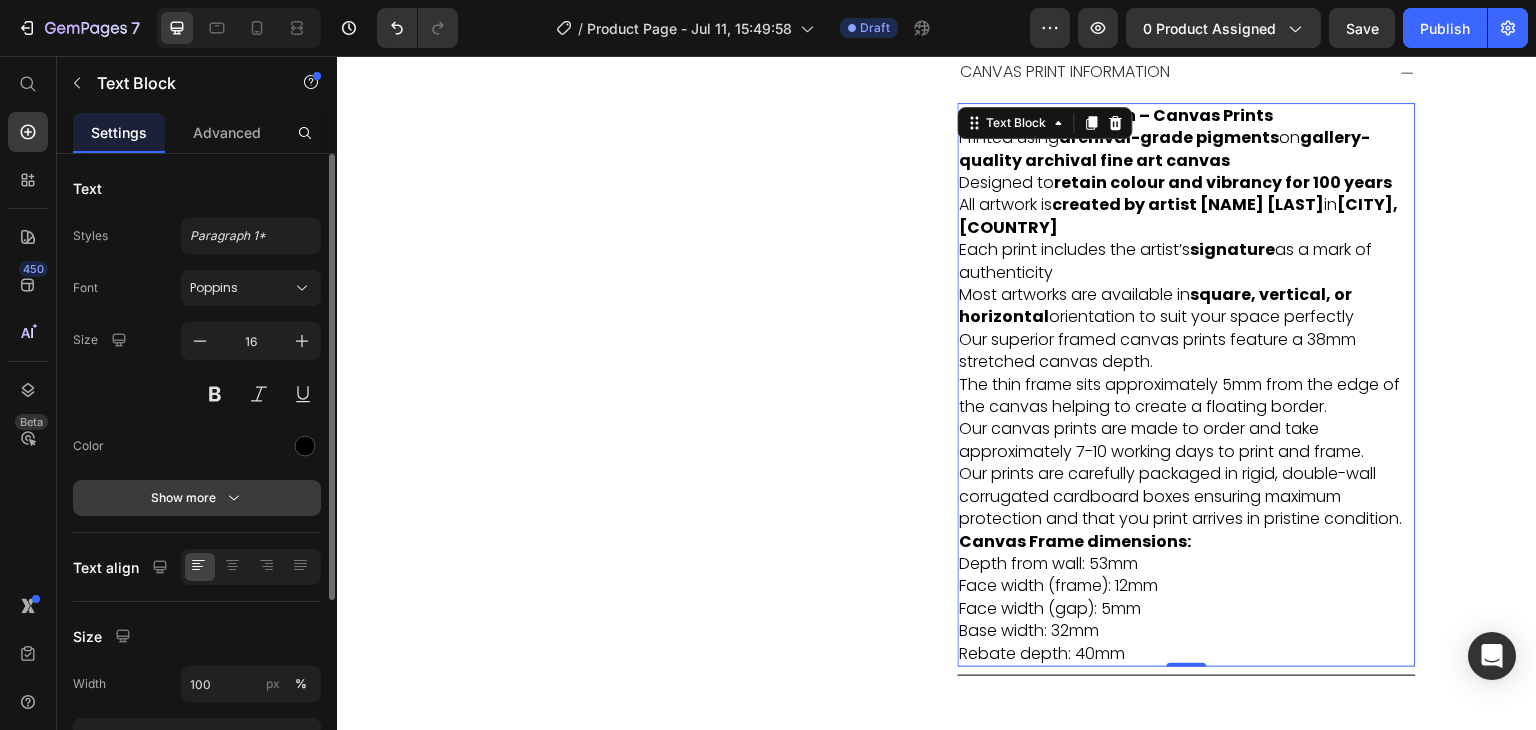 click 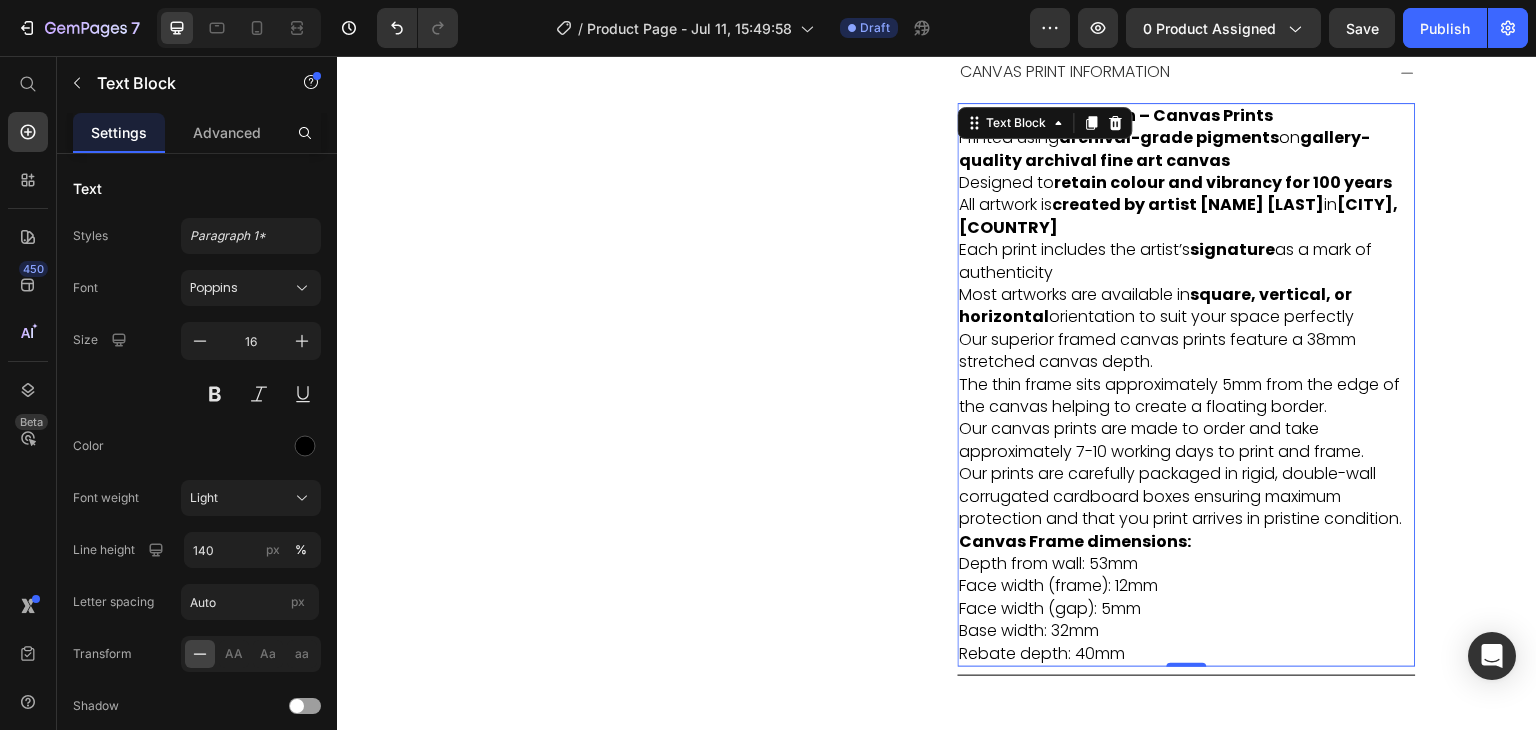 click on "archival-grade pigments" at bounding box center (1170, 137) 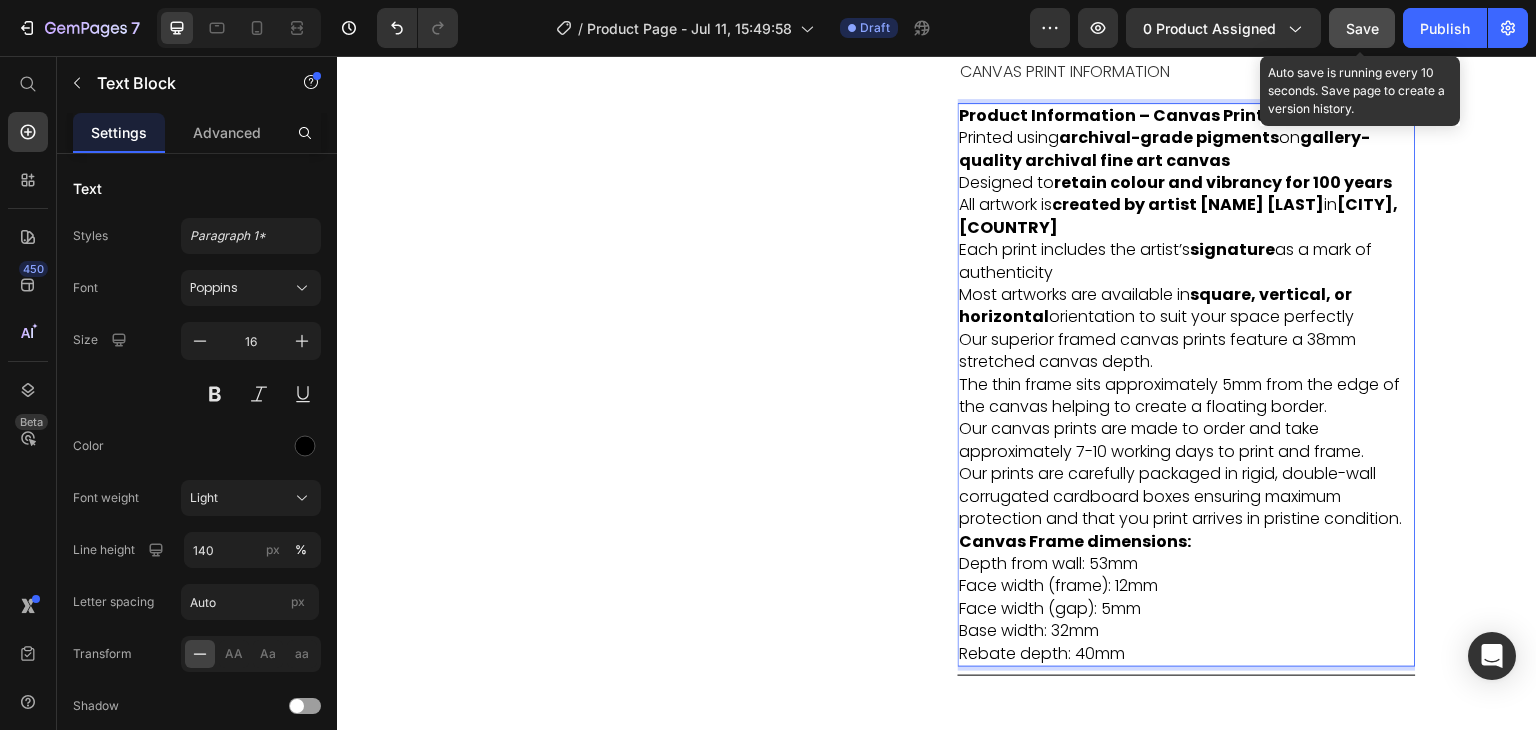click on "Save" at bounding box center (1362, 28) 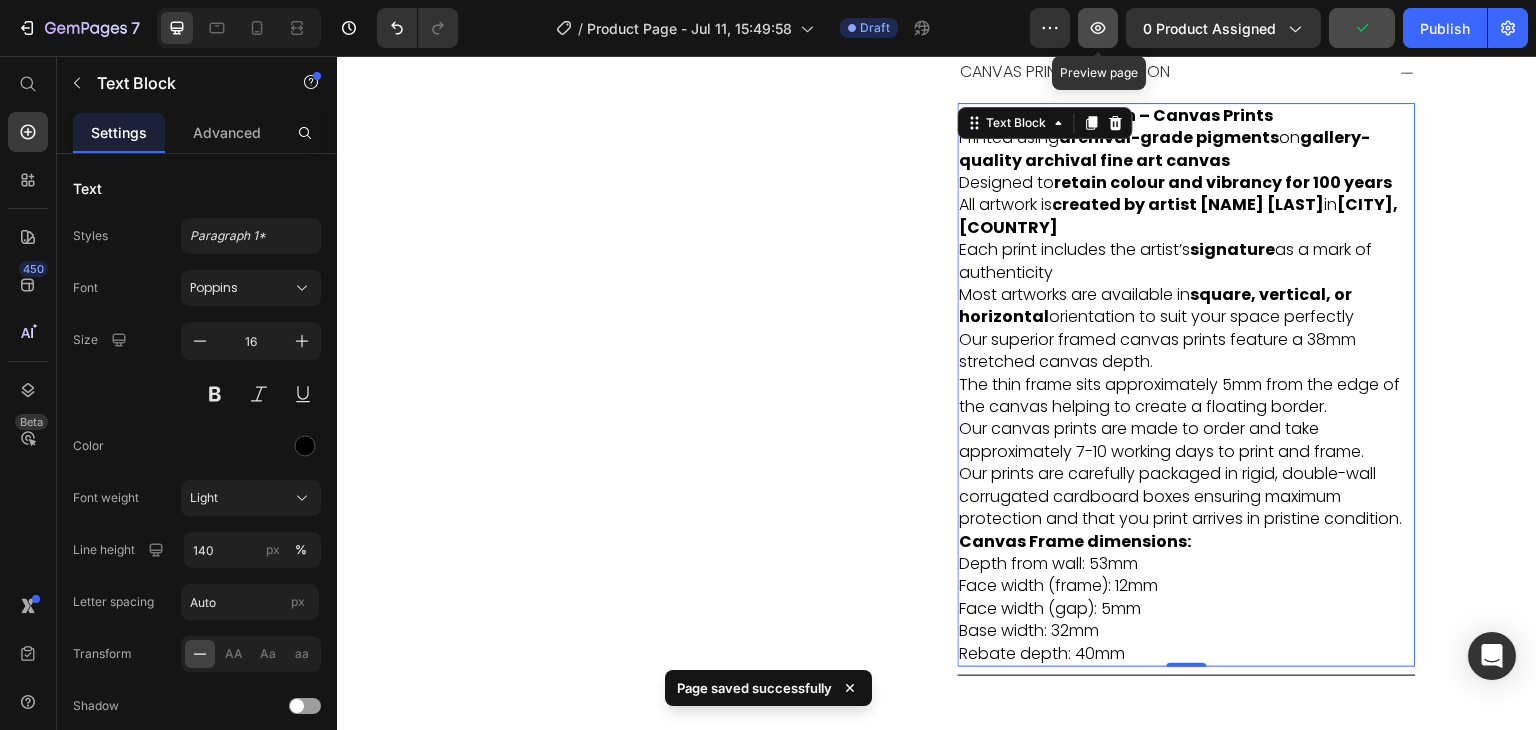 click 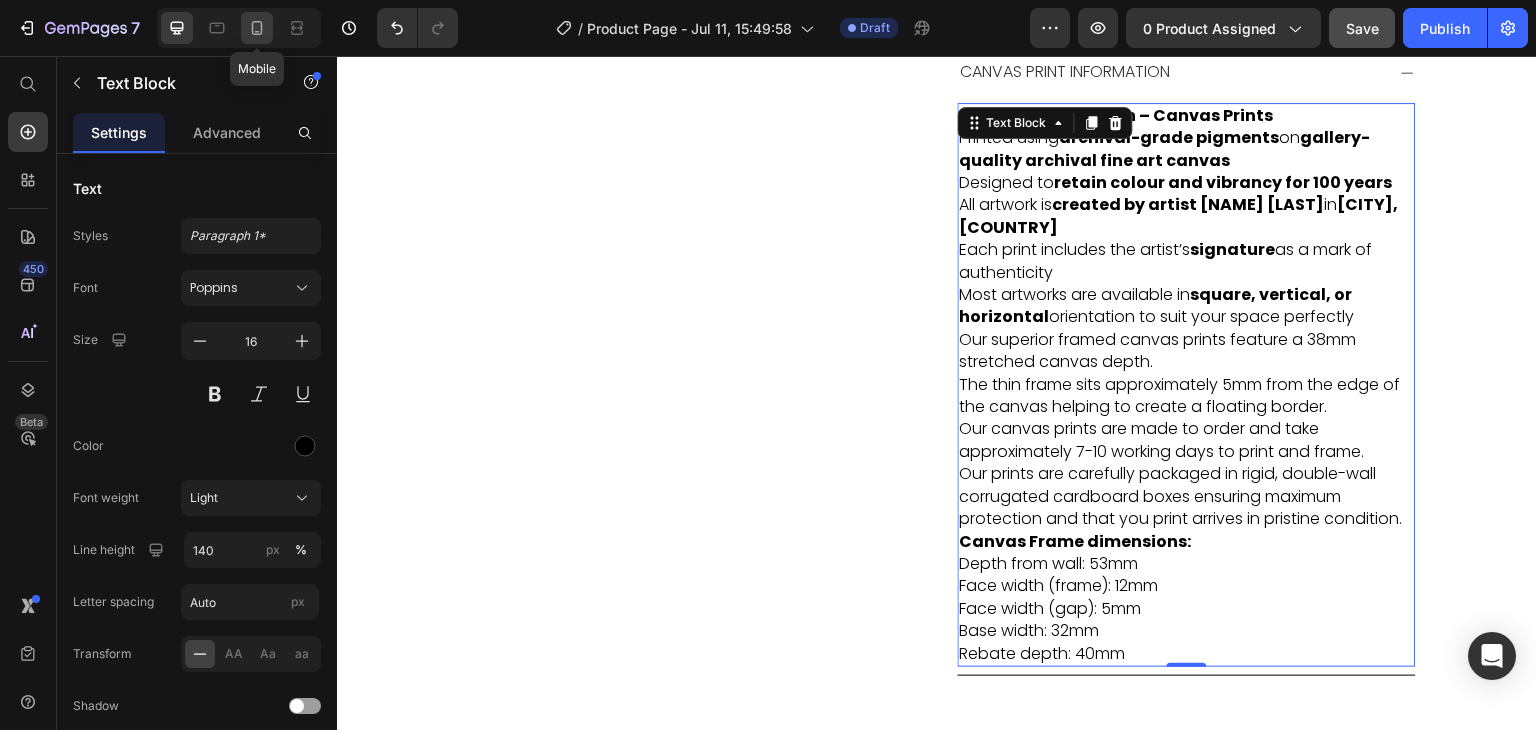 click 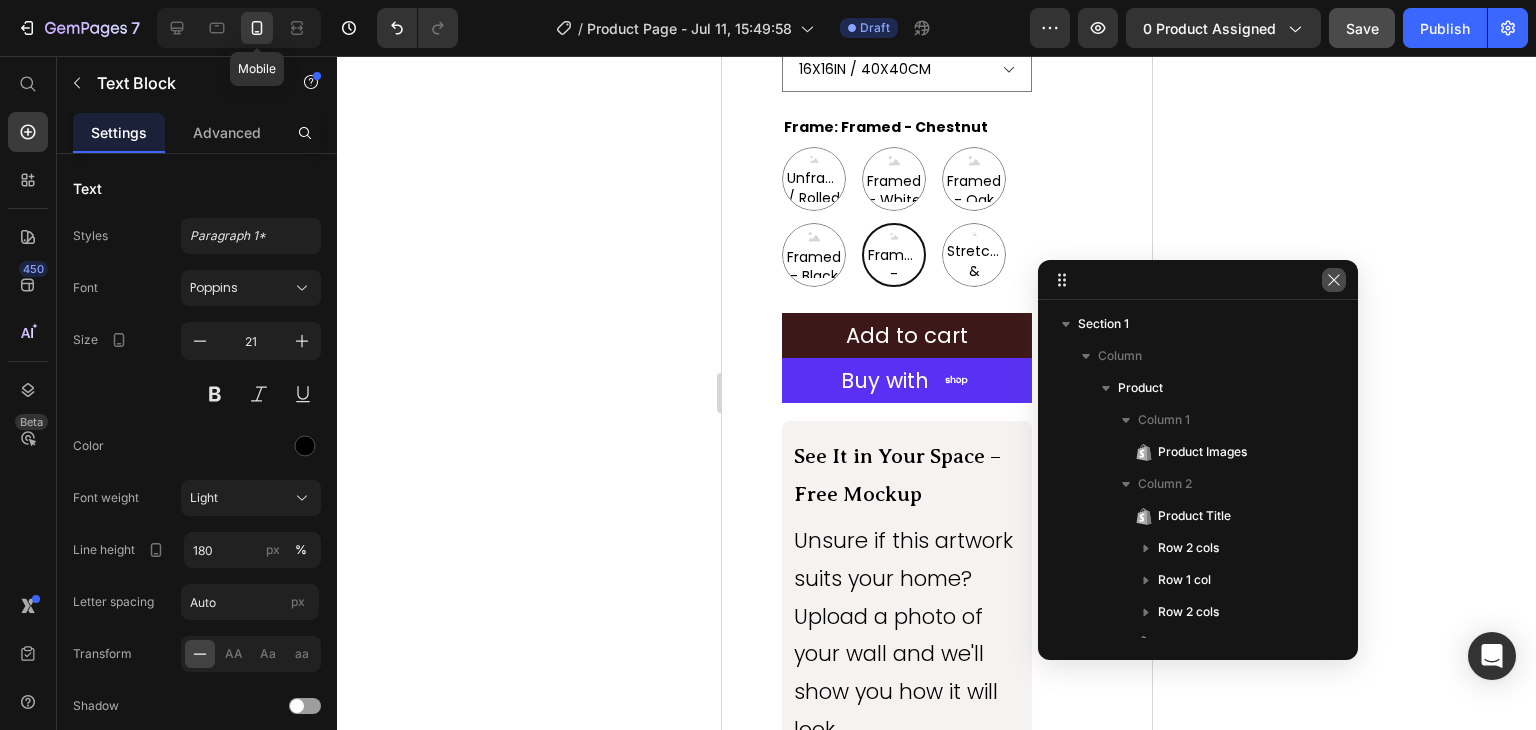 click 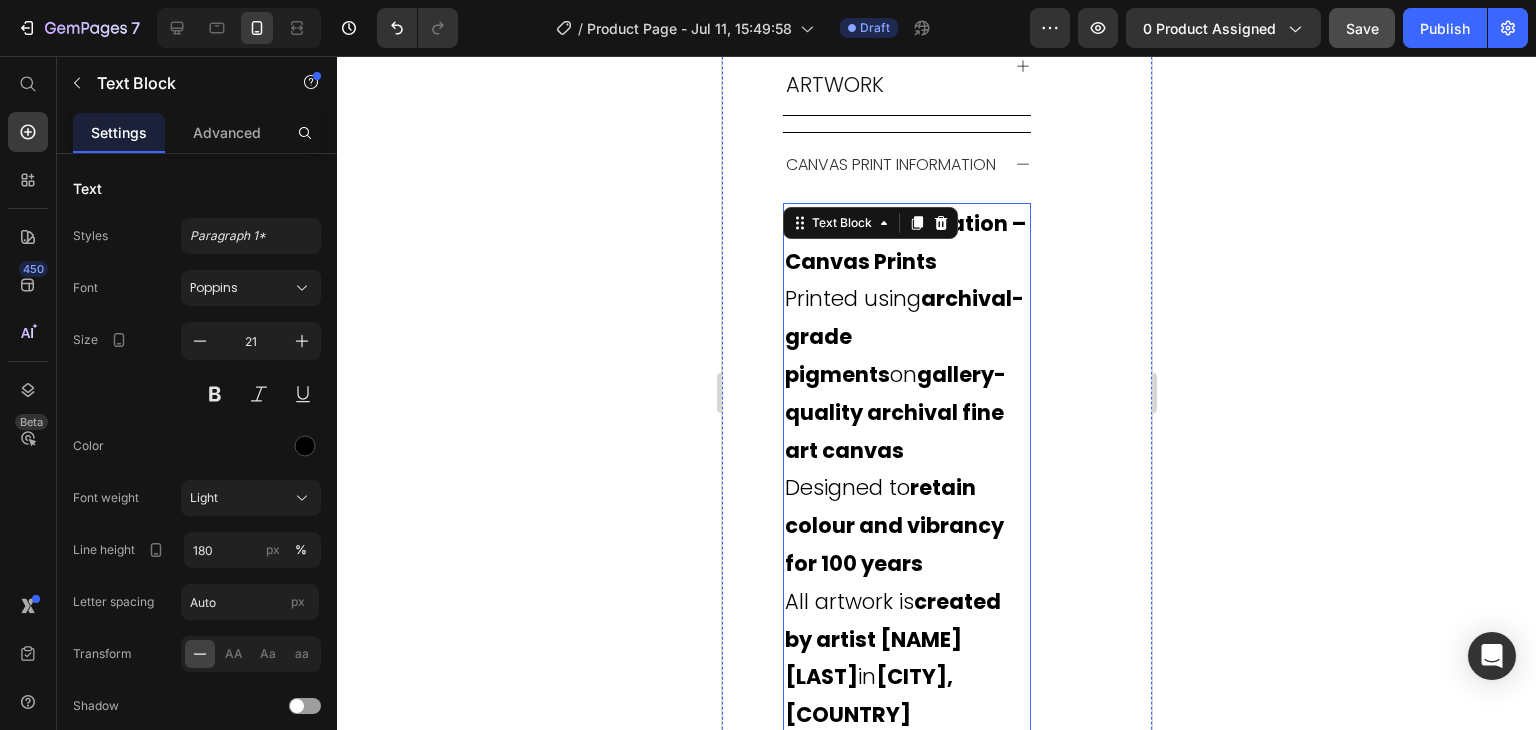 scroll, scrollTop: 2148, scrollLeft: 0, axis: vertical 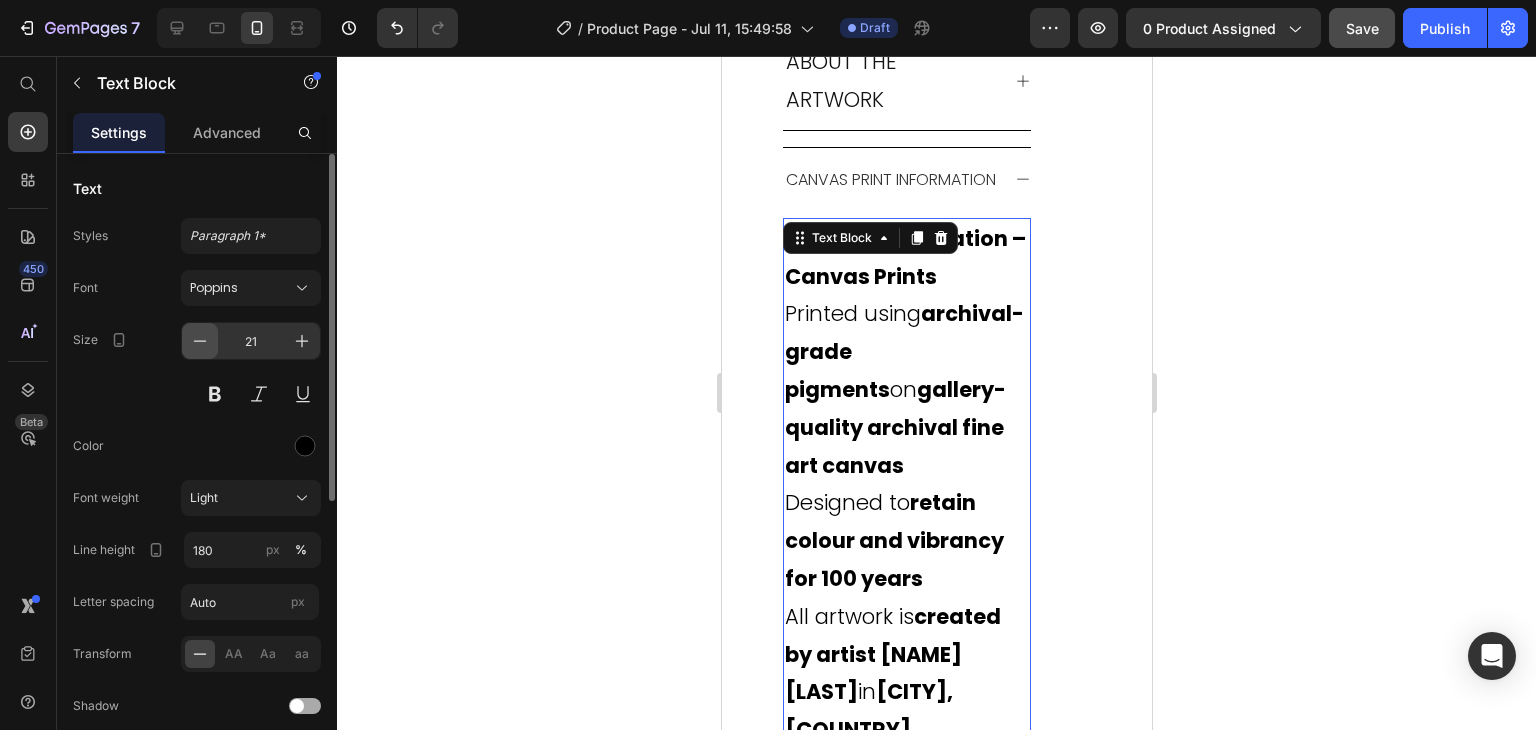 click at bounding box center (200, 341) 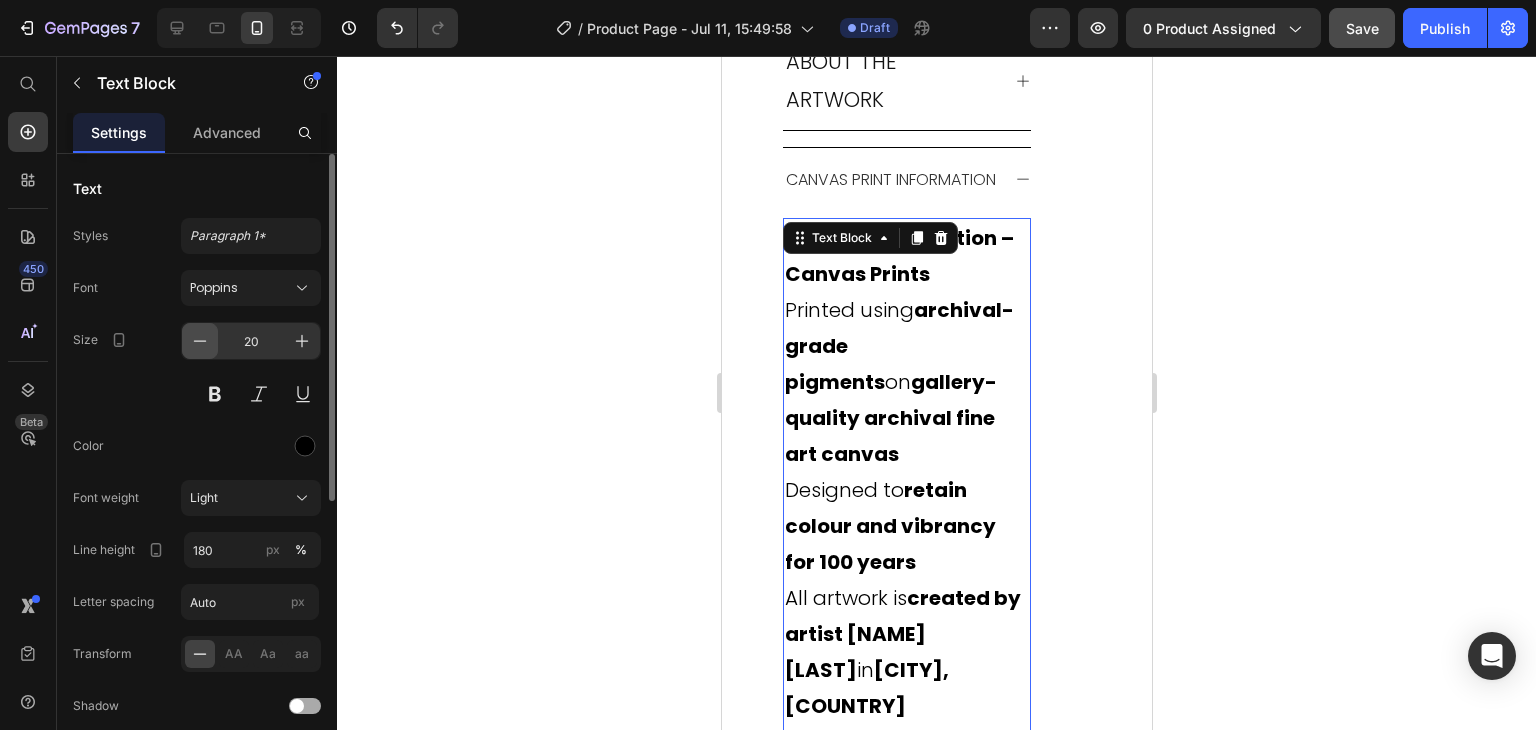 click at bounding box center [200, 341] 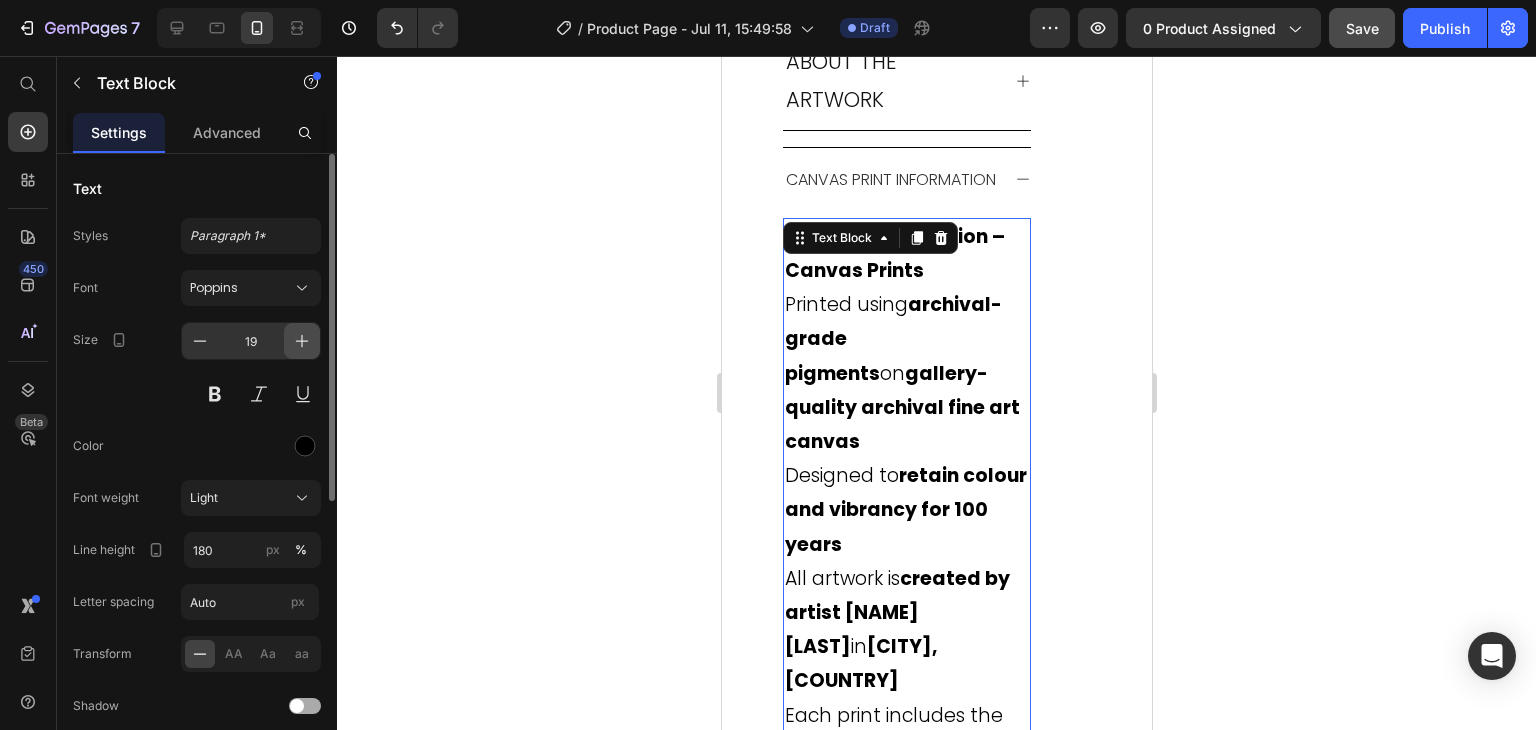 click 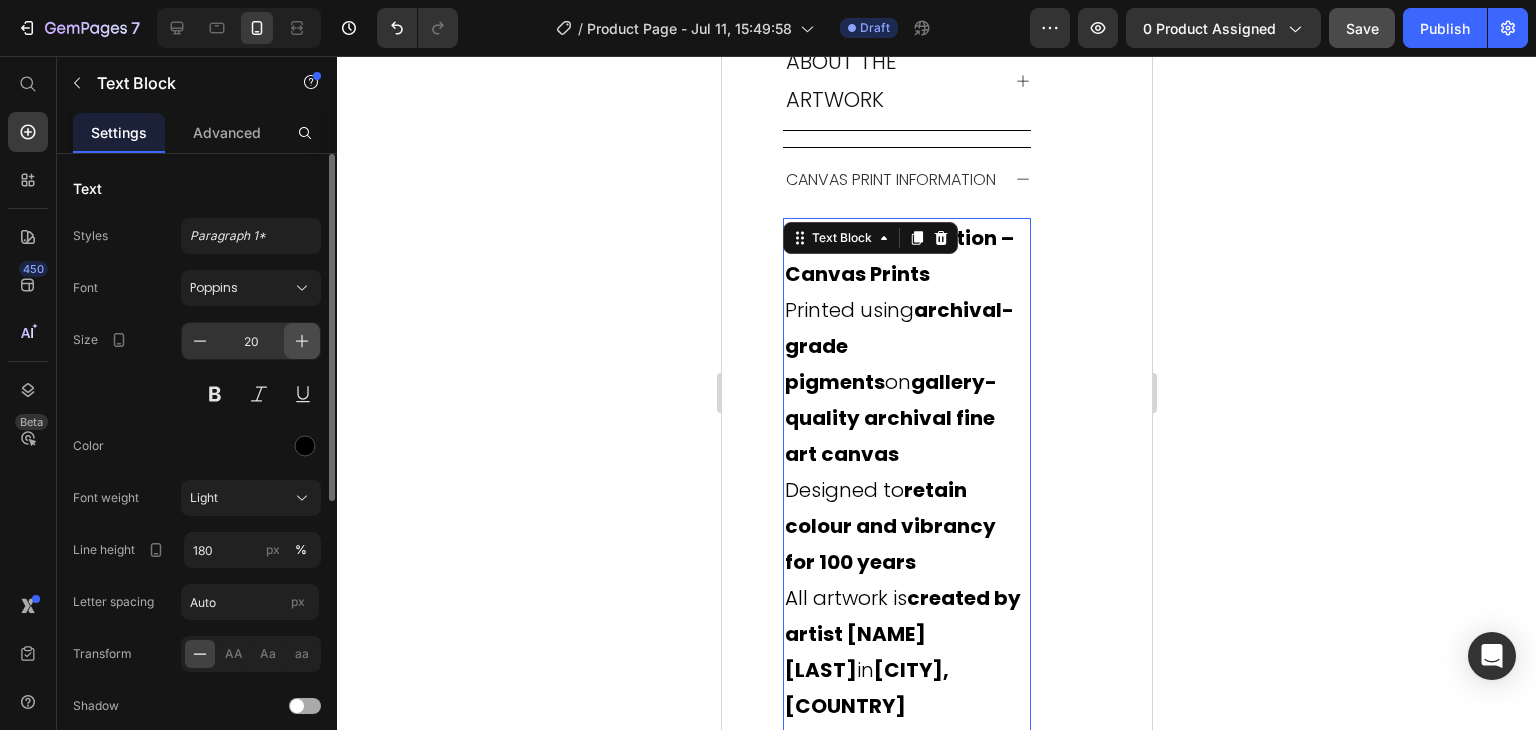 click 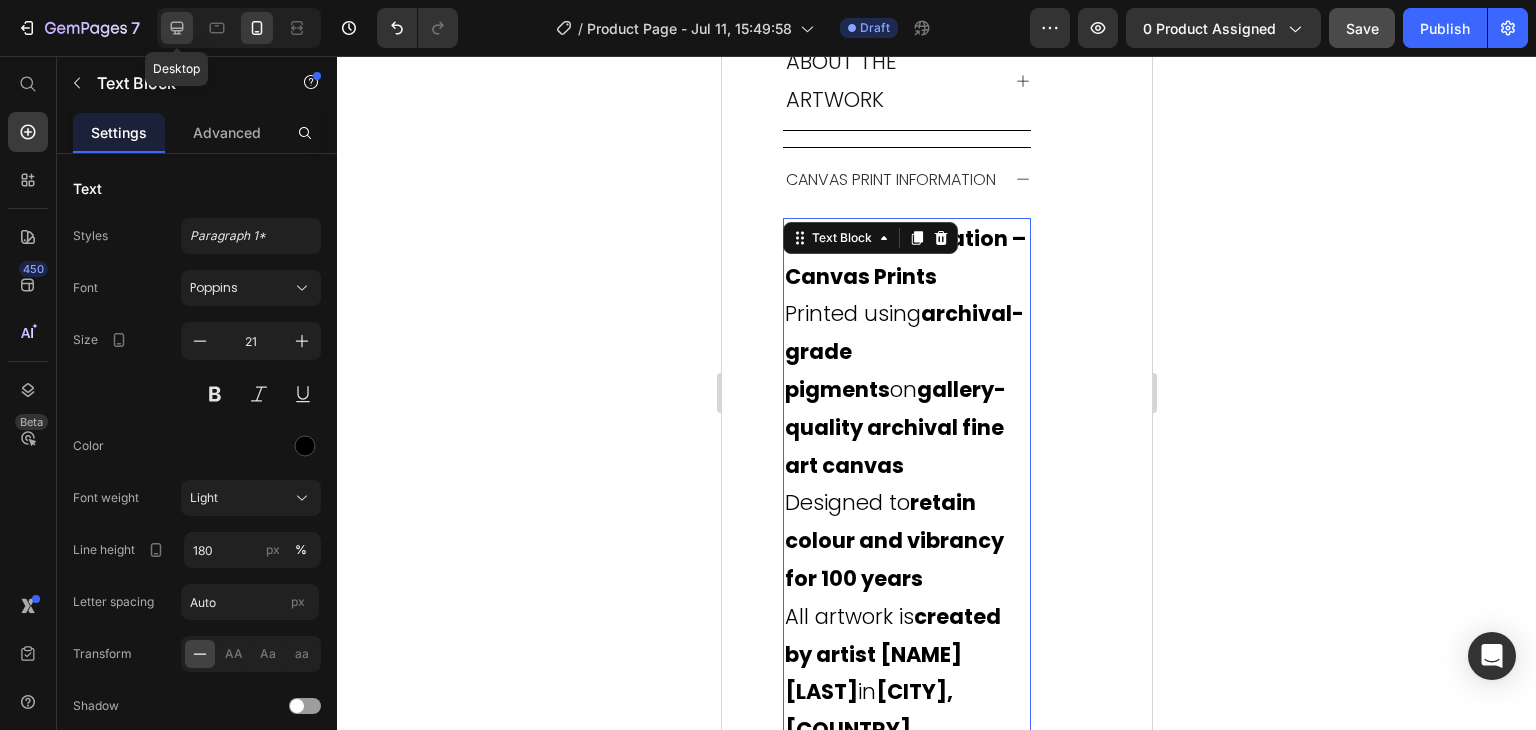 click 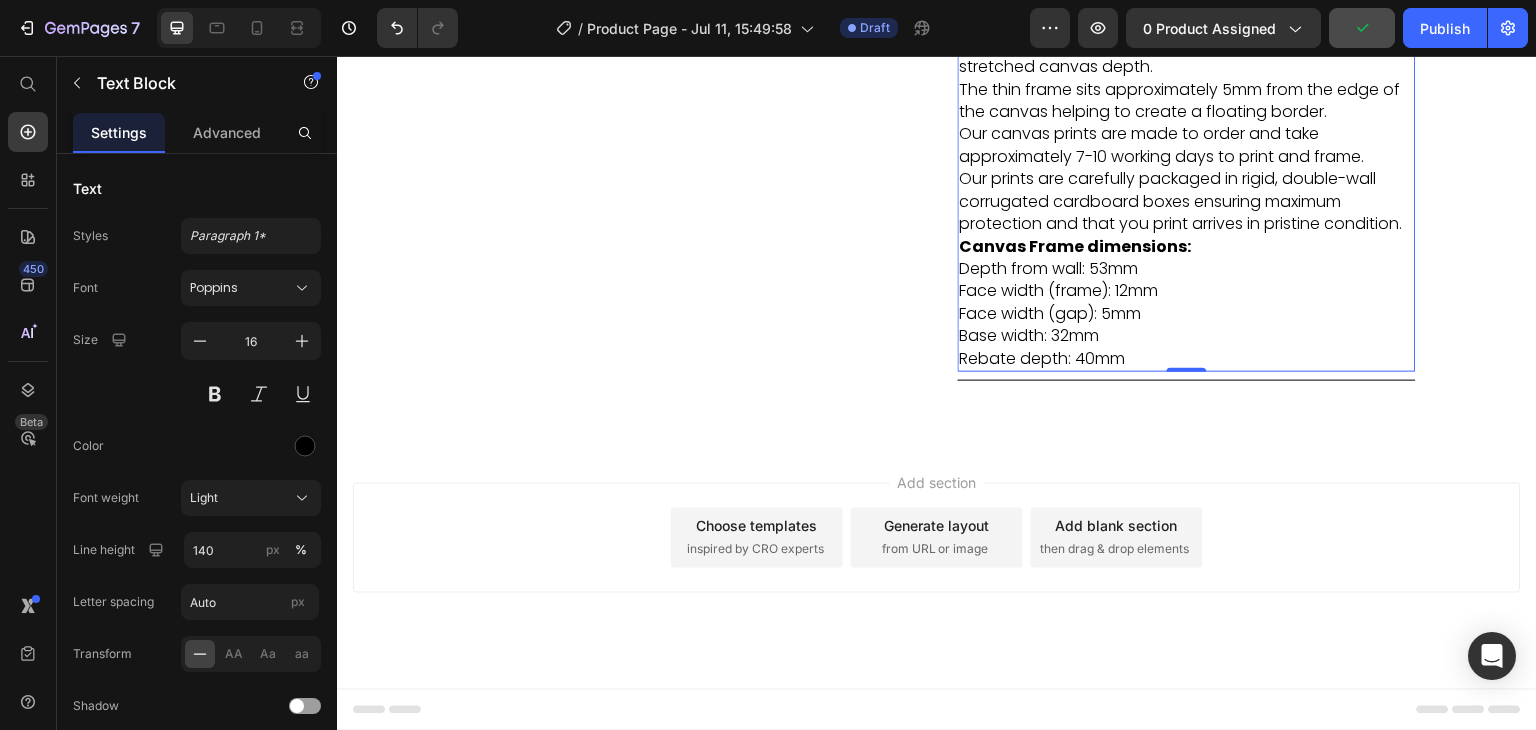 scroll, scrollTop: 1031, scrollLeft: 0, axis: vertical 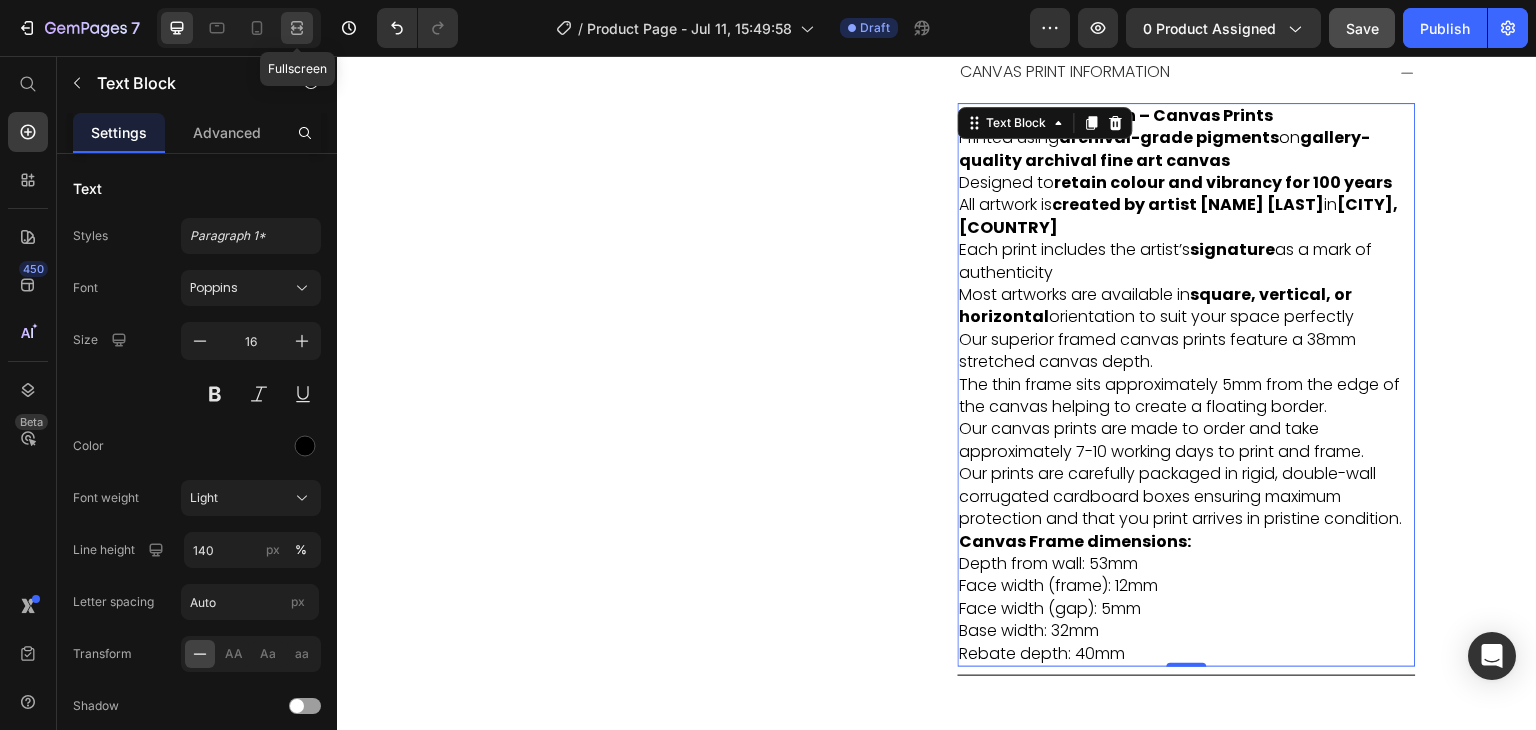 drag, startPoint x: 283, startPoint y: 17, endPoint x: 706, endPoint y: 141, distance: 440.8004 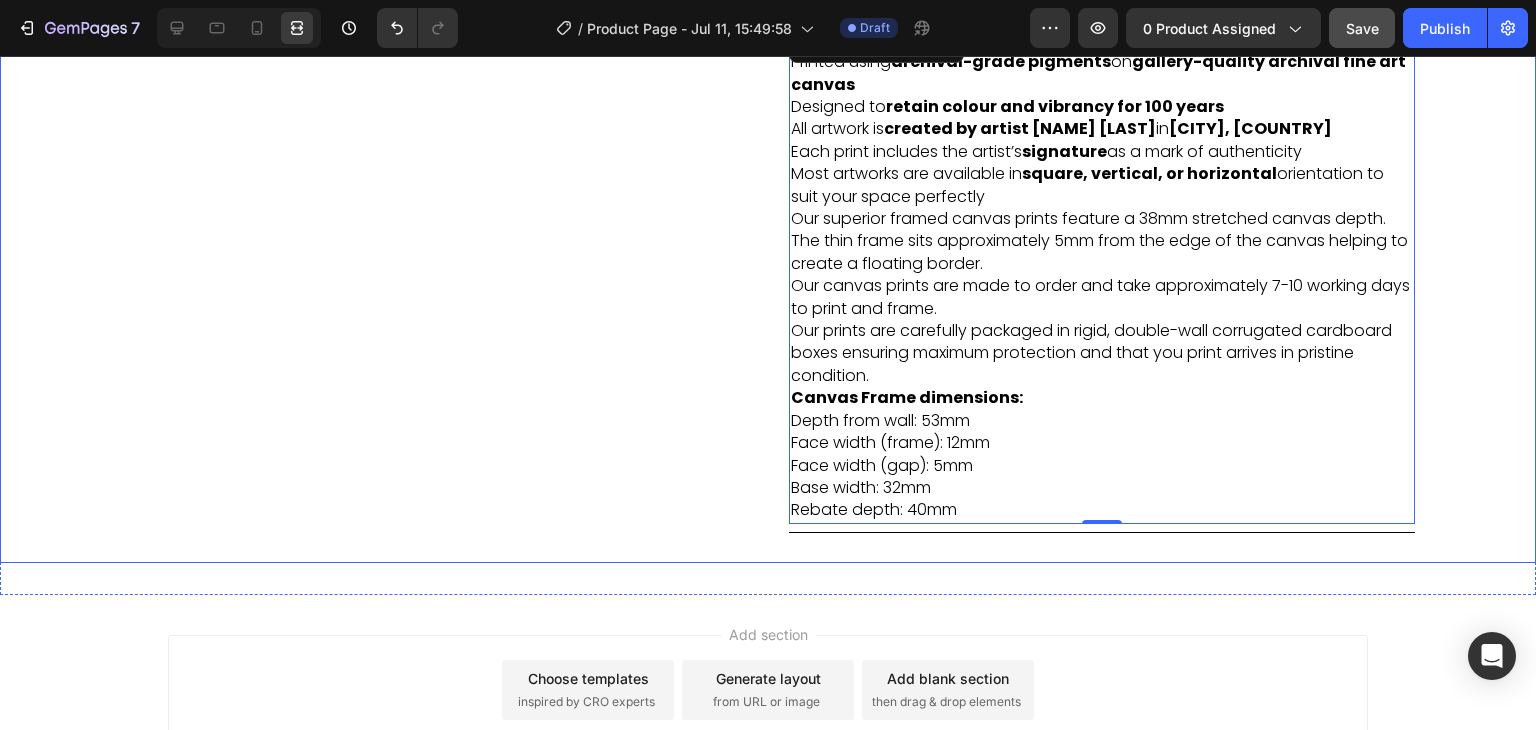 click on "Product Images Aiyana Product Title Icon Icon Icon Icon Icon Icon List 1 review Text Block Row $199.00 Product Price Row Image Halcyon is a soft, radiant celebration of life in full bloom—a golden moment held in stillness. Text Block Row Size 16X16IN / 40X40CM 20X20IN / 50X50CM 26X26IN / 66X66CM 38X38IN / 96X96CM 48X48IN / 122X122CM Frame: Framed - Chestnut Unframed / Rolled Canvas Unframed / Rolled Canvas Unframed / Rolled Canvas Framed - White Framed - White Framed - White Framed - Oak Framed - Oak Framed - Oak Framed - Black Framed - Black Framed - Black Framed - Chestnut Framed - Chestnut Framed - Chestnut Stretched & Ready to Hang Canvas Stretched & Ready to Hang Canvas Stretched & Ready to Hang Canvas Product Variants & Swatches Add to cart Add to Cart Shop Pay Buy with Button Row See It in Your Space – Free Mockup Text Block Unsure if this artwork suits your home? Upload a photo of your wall and we'll show you how it will look. Text Block FREE MOCKUP Button Row Image Image" at bounding box center [768, -170] 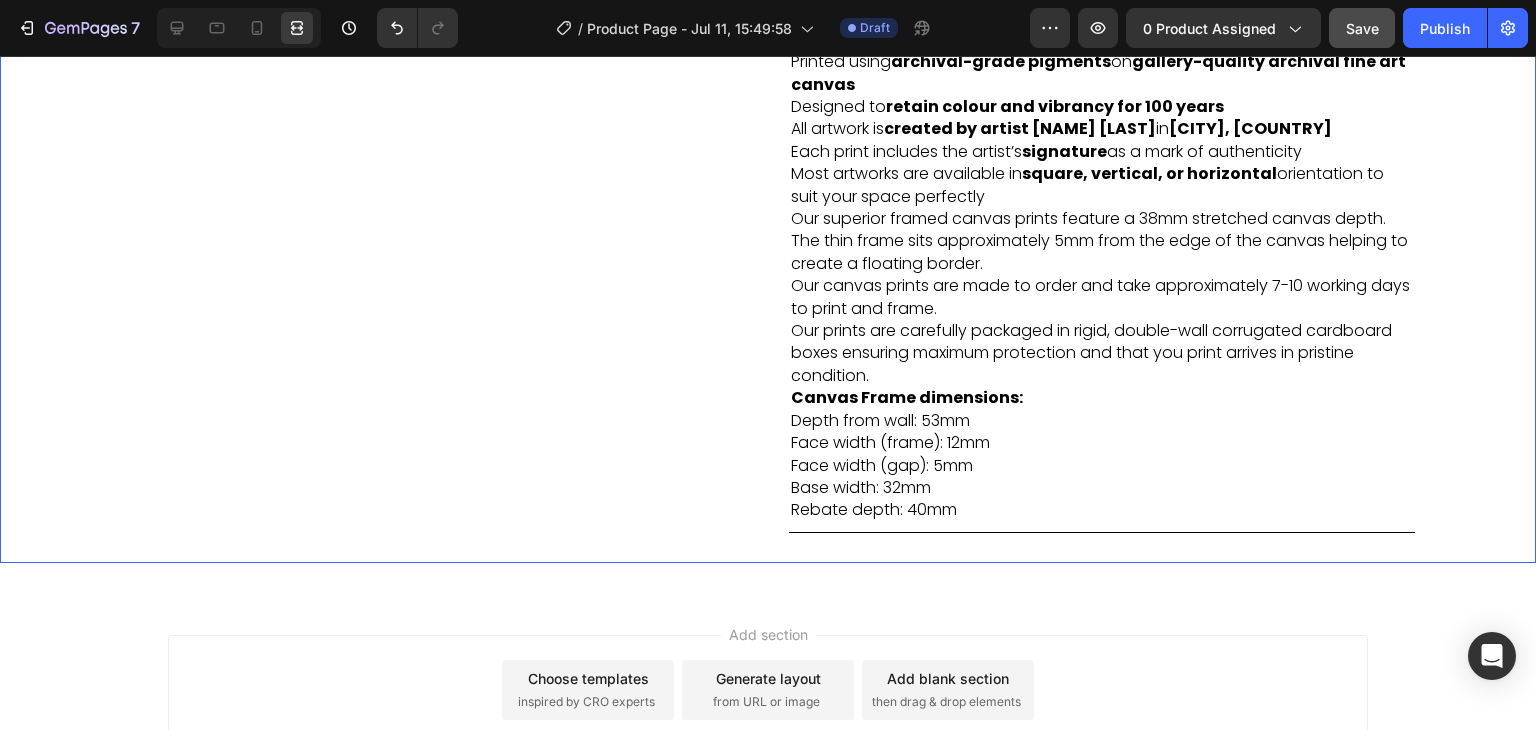 scroll, scrollTop: 821, scrollLeft: 0, axis: vertical 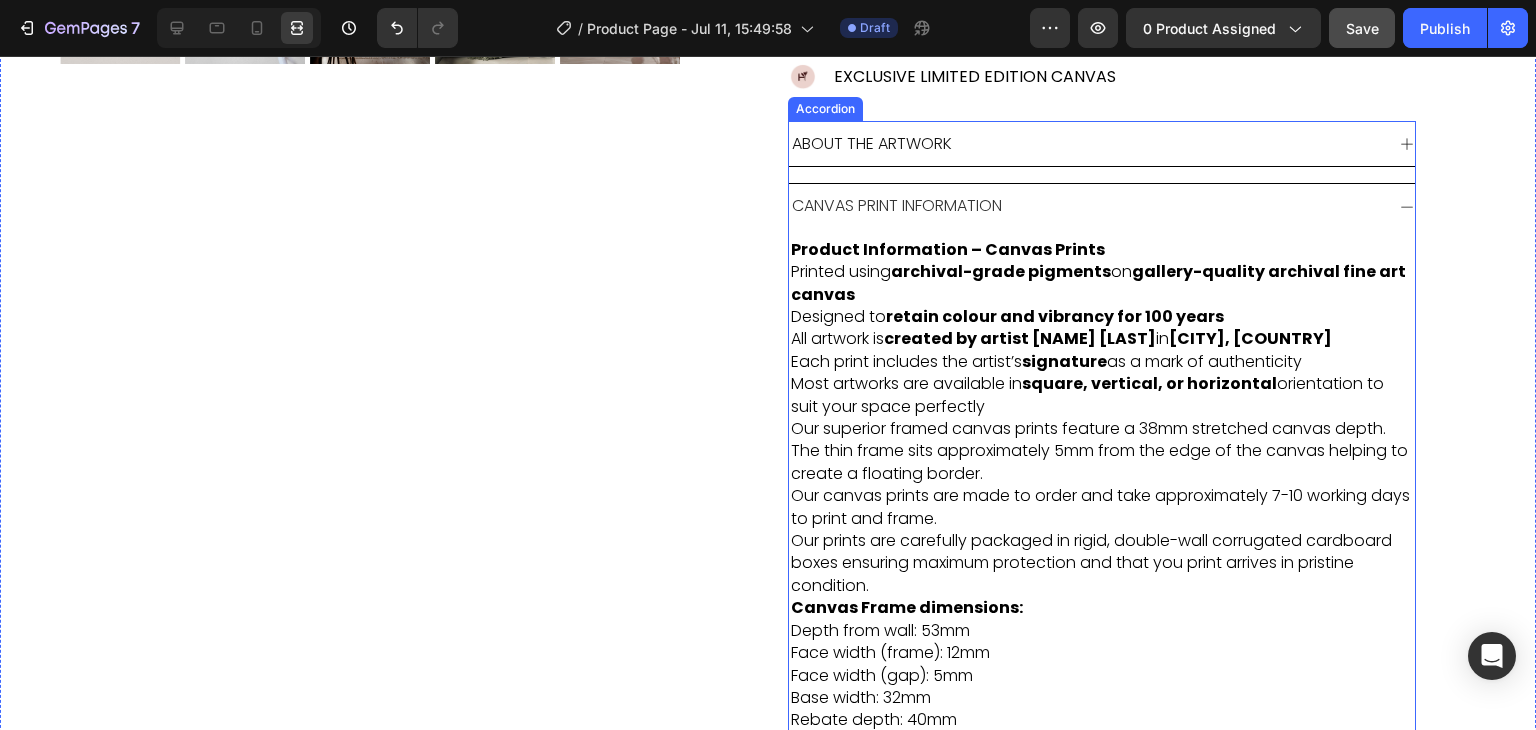 click 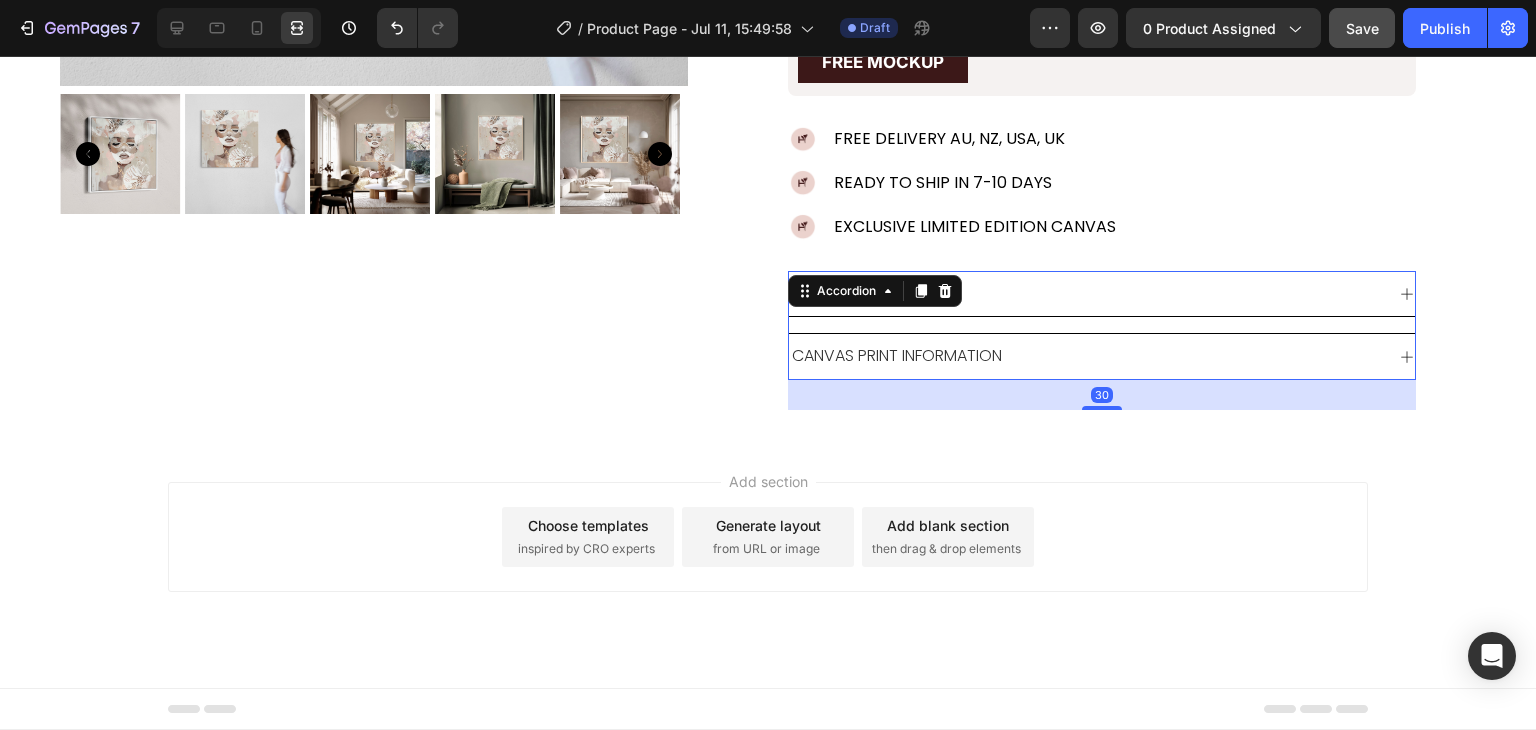 scroll, scrollTop: 668, scrollLeft: 0, axis: vertical 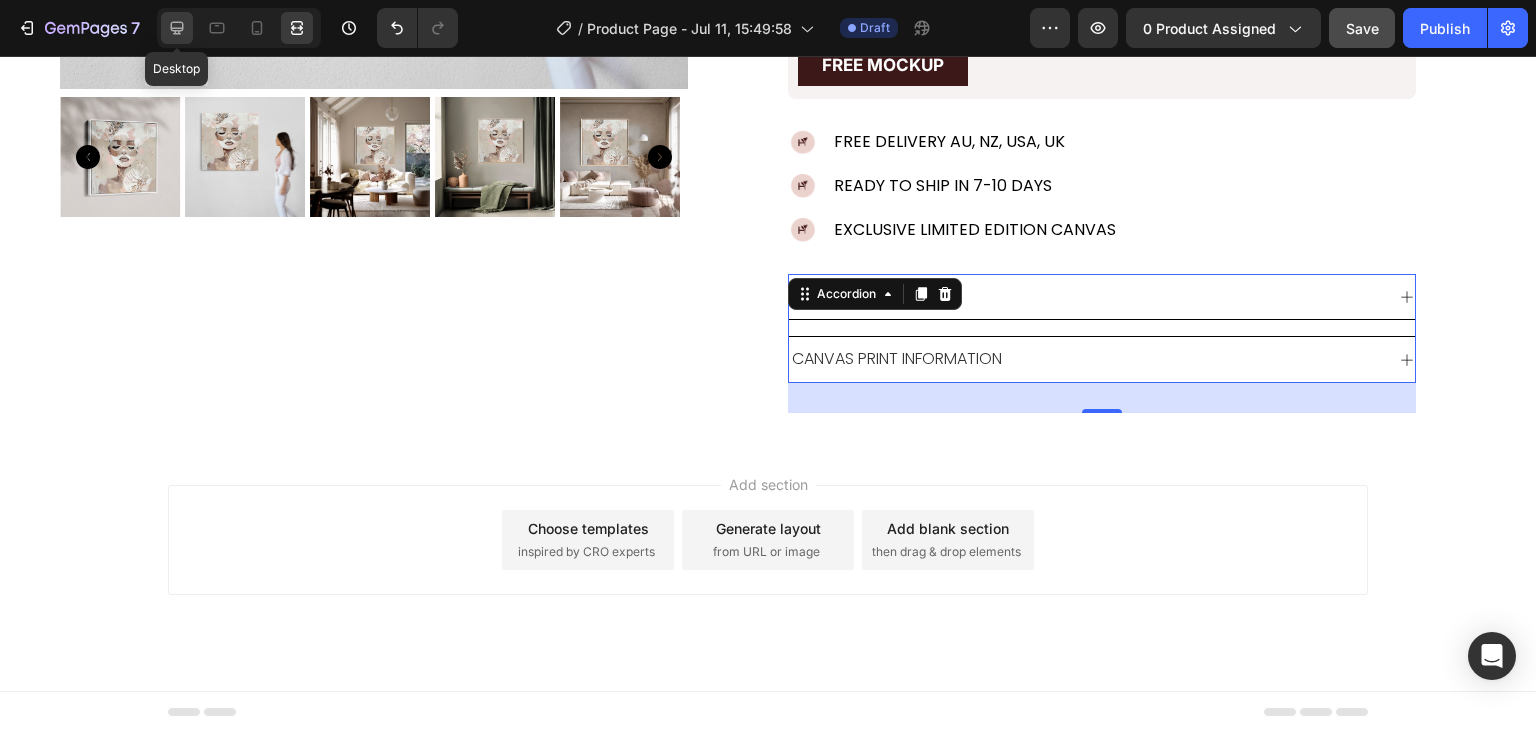 click 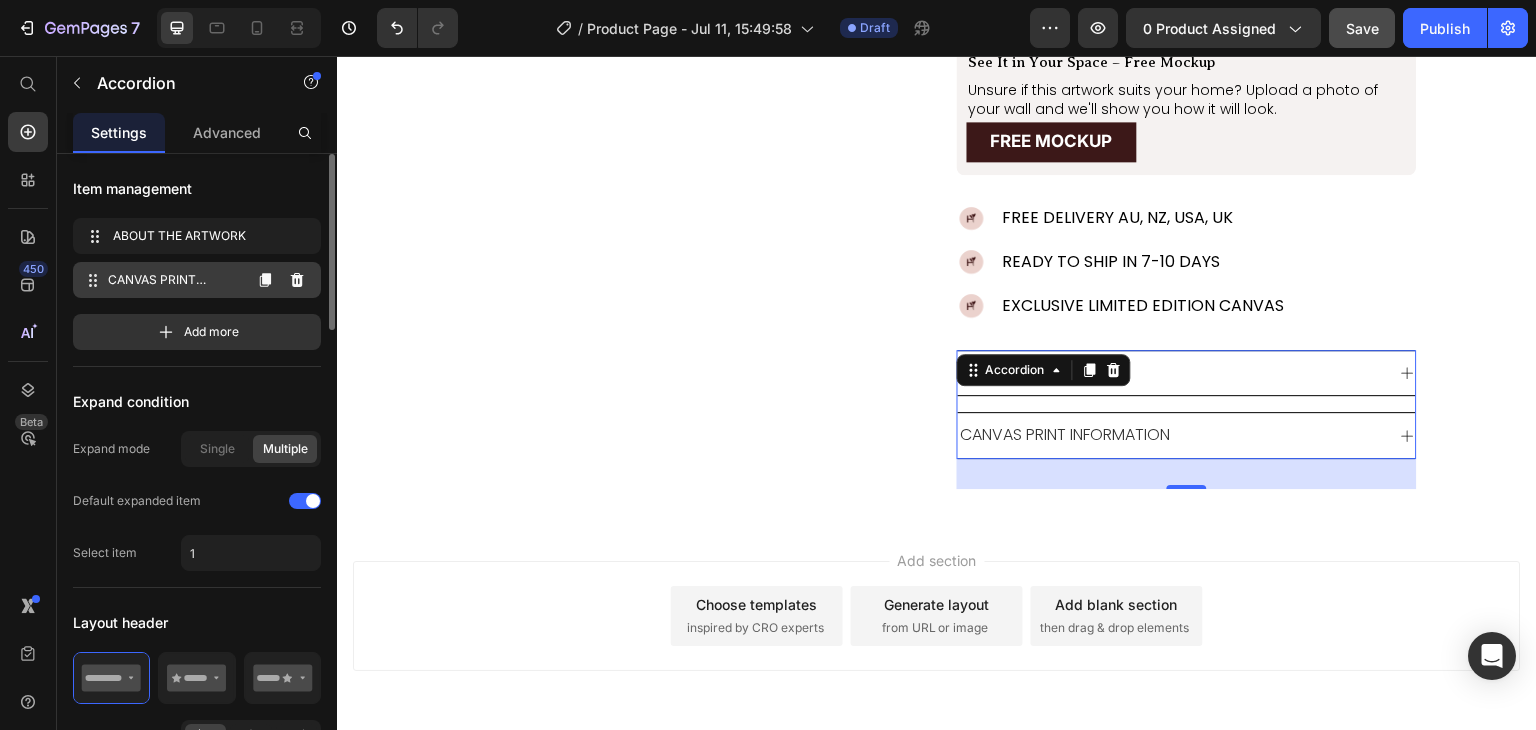 scroll, scrollTop: 667, scrollLeft: 0, axis: vertical 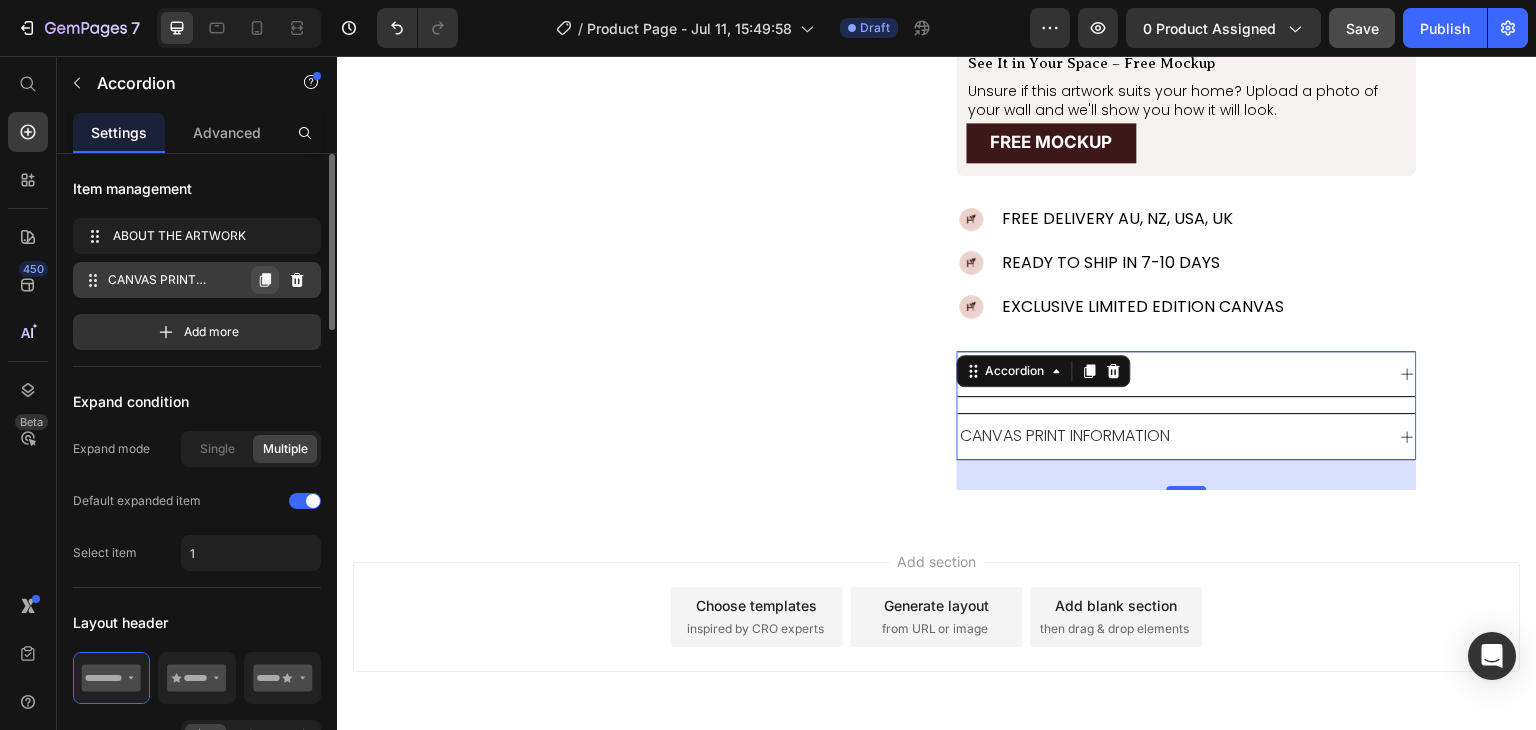 click 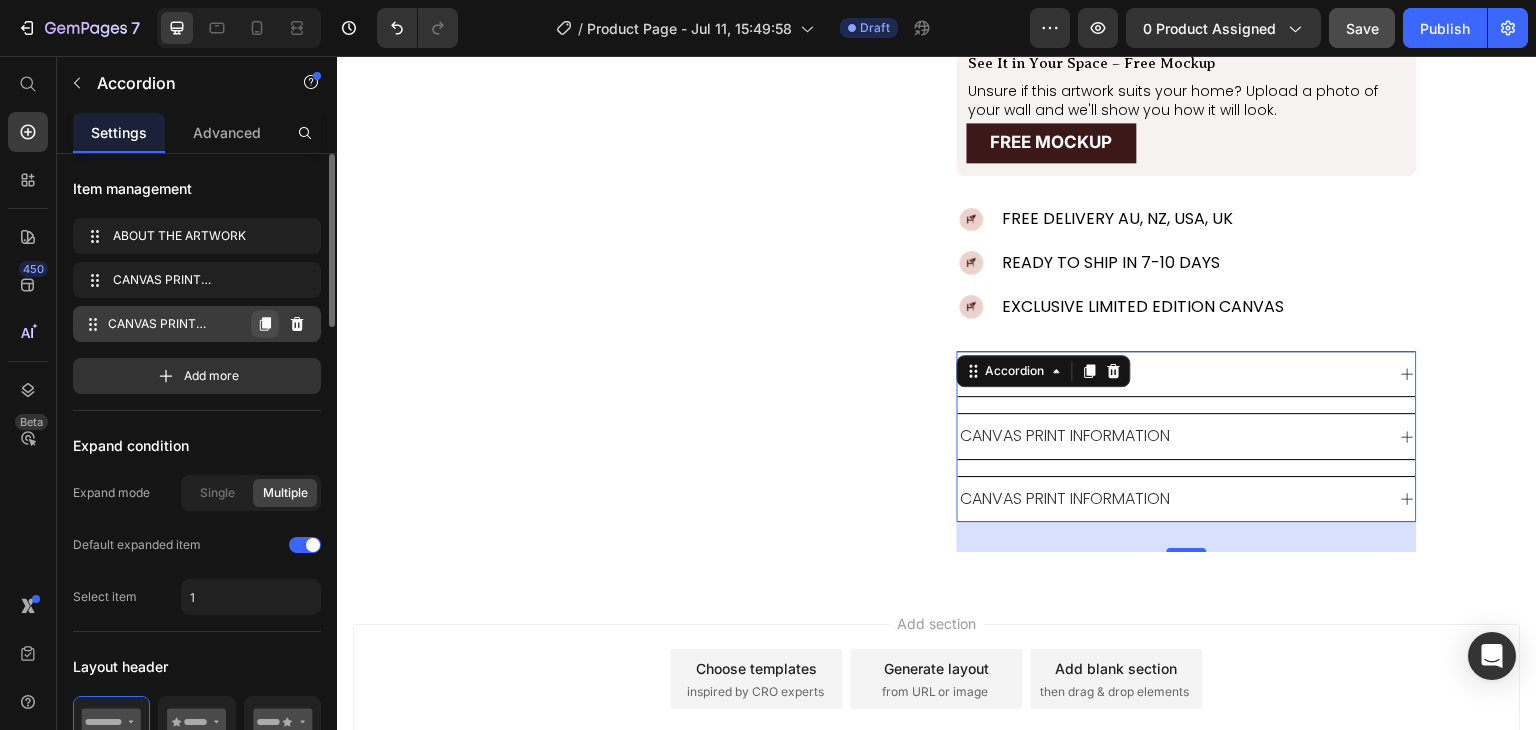 click 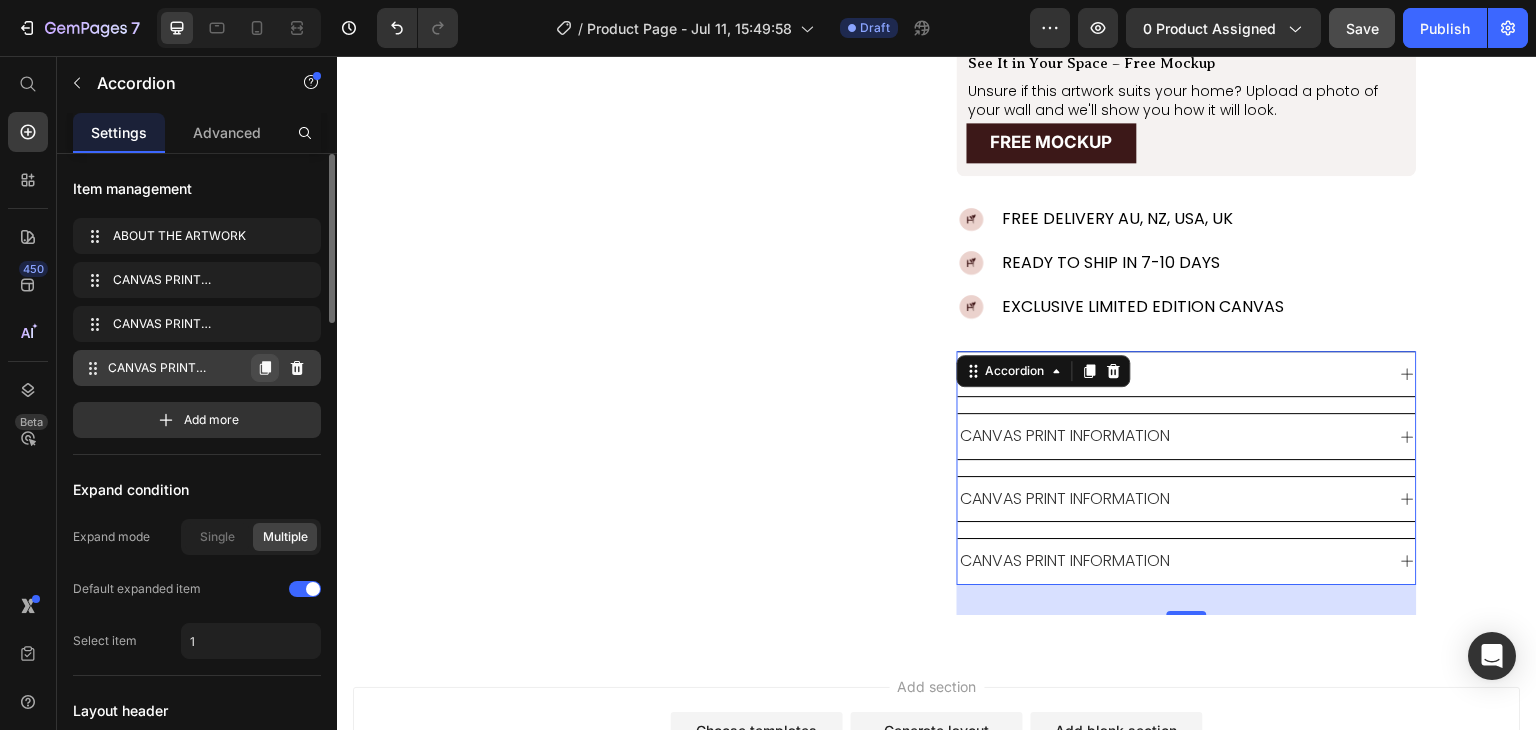 click 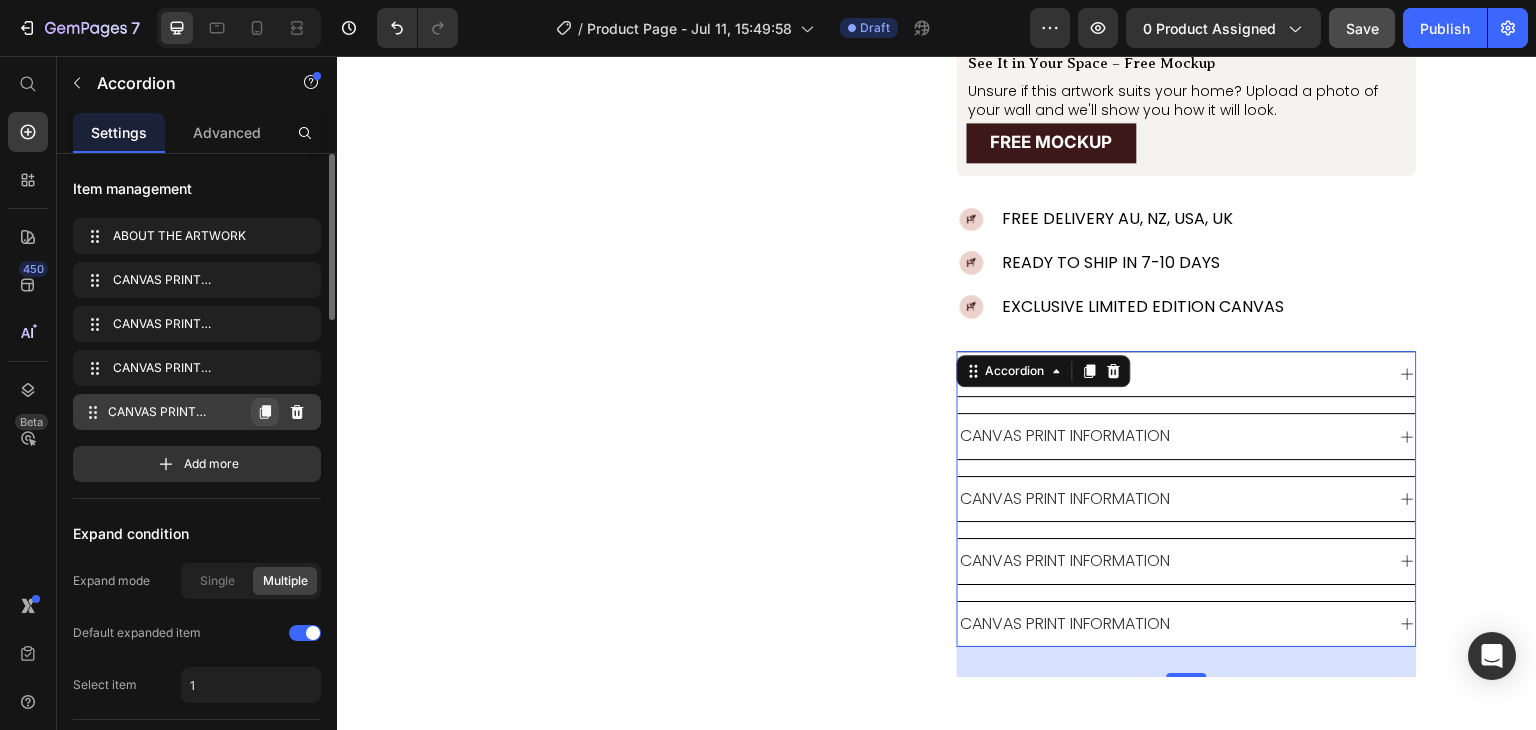 click 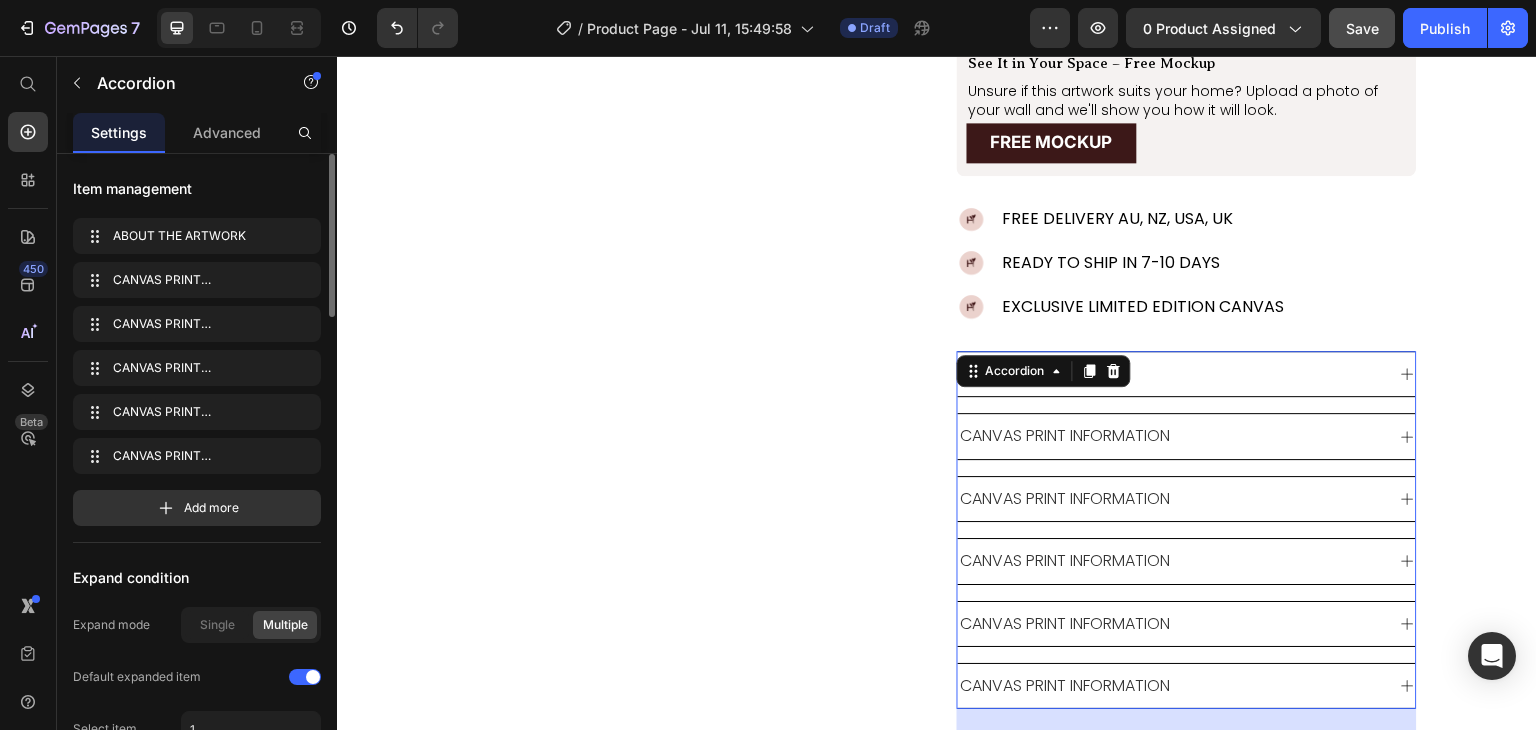 click on "CANVAS PRINT INFORMATION" at bounding box center [1066, 498] 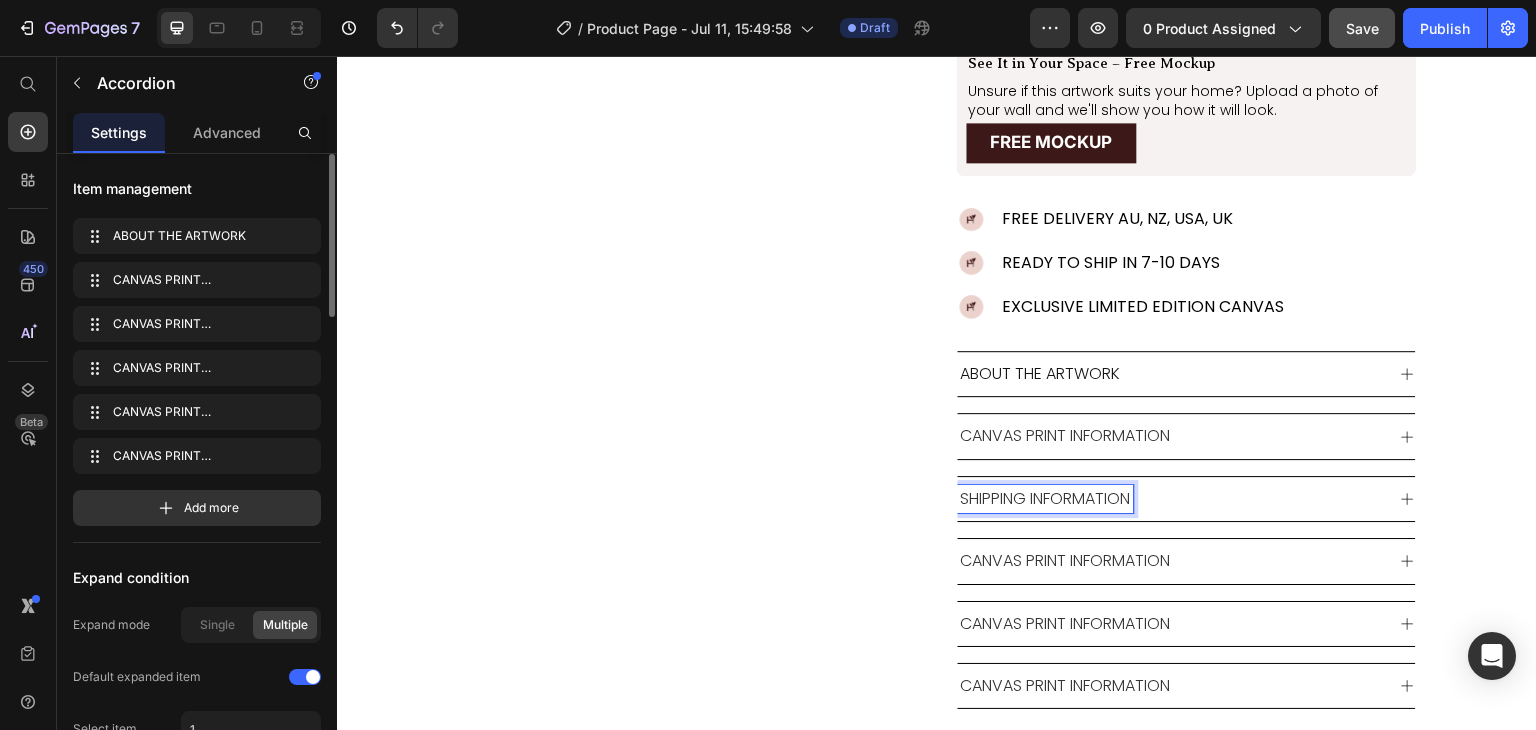 click on "SHIPPING INFORMATION" at bounding box center [1171, 499] 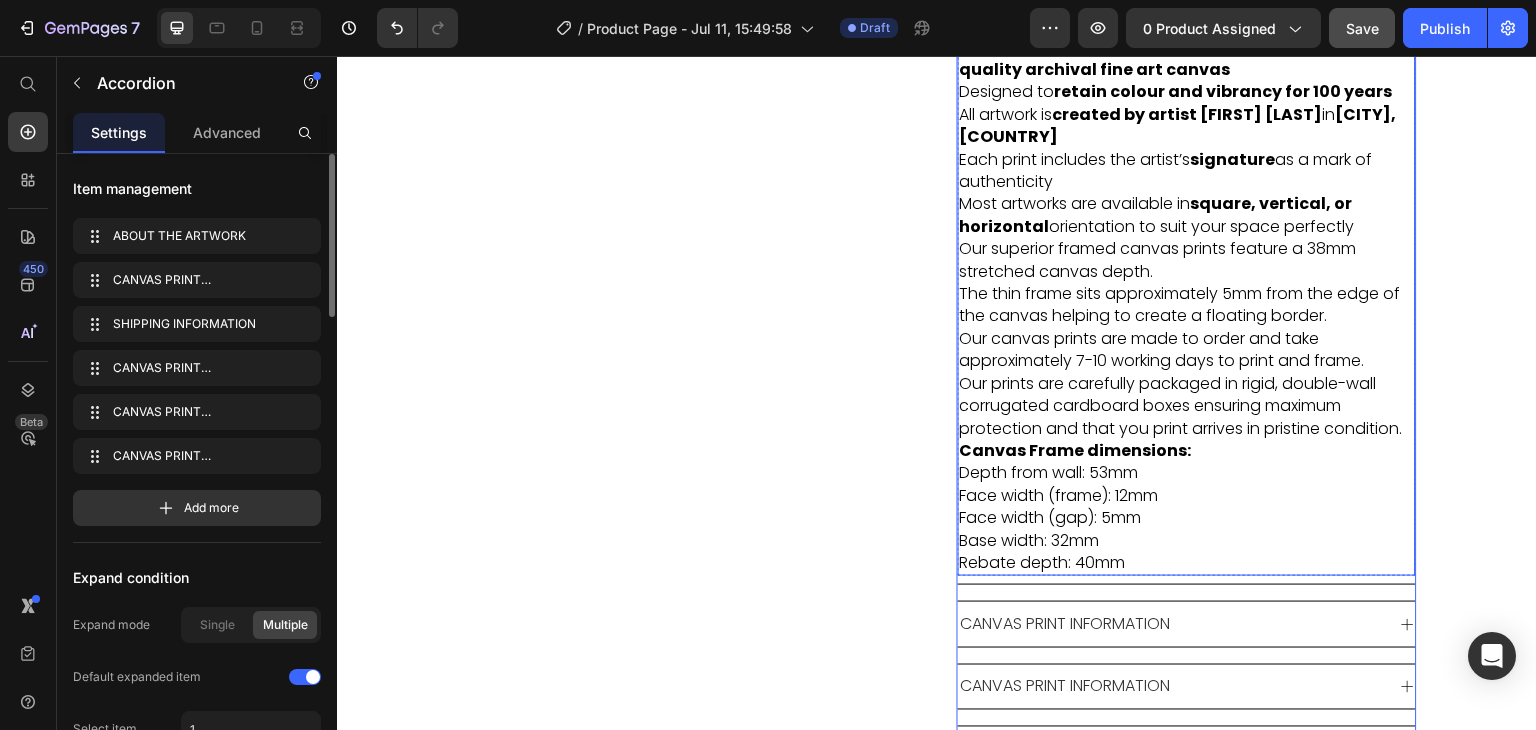 scroll, scrollTop: 1188, scrollLeft: 0, axis: vertical 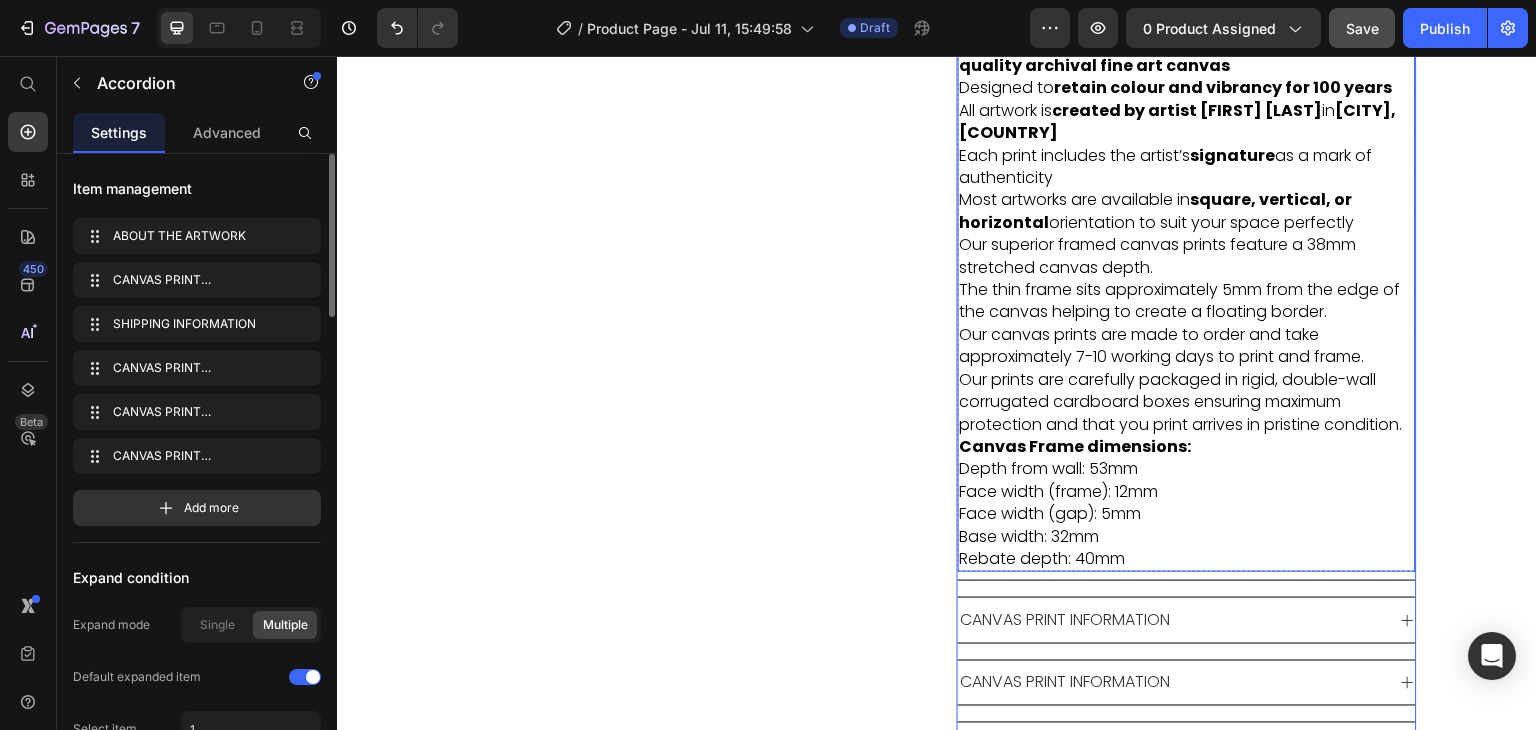 click on "Depth from wall: 53mm Face width (frame): 12mm Face width (gap): 5mm Base width: 32mm Rebate depth: 40mm" at bounding box center [1187, 514] 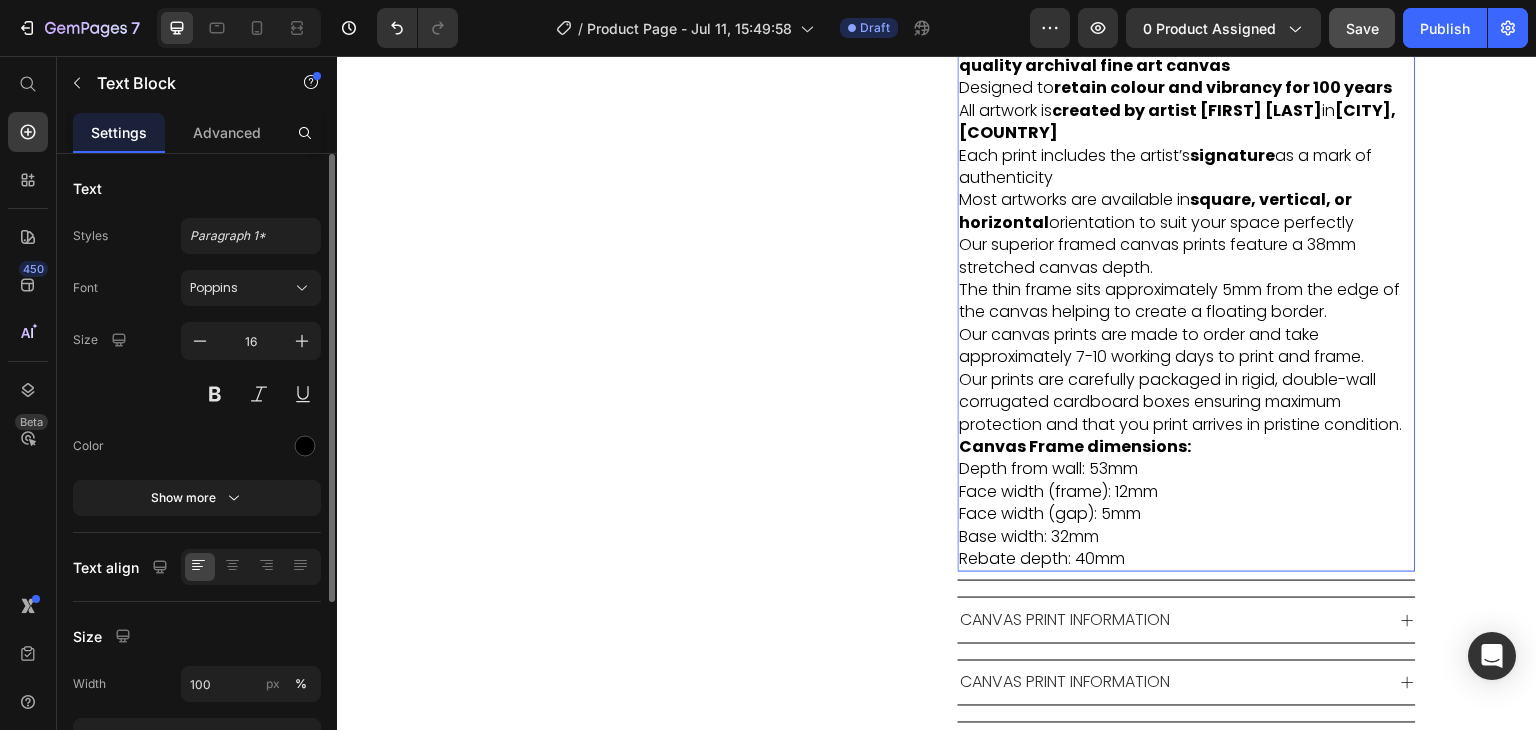 click on "Depth from wall: 53mm Face width (frame): 12mm Face width (gap): 5mm Base width: 32mm Rebate depth: 40mm" at bounding box center [1187, 514] 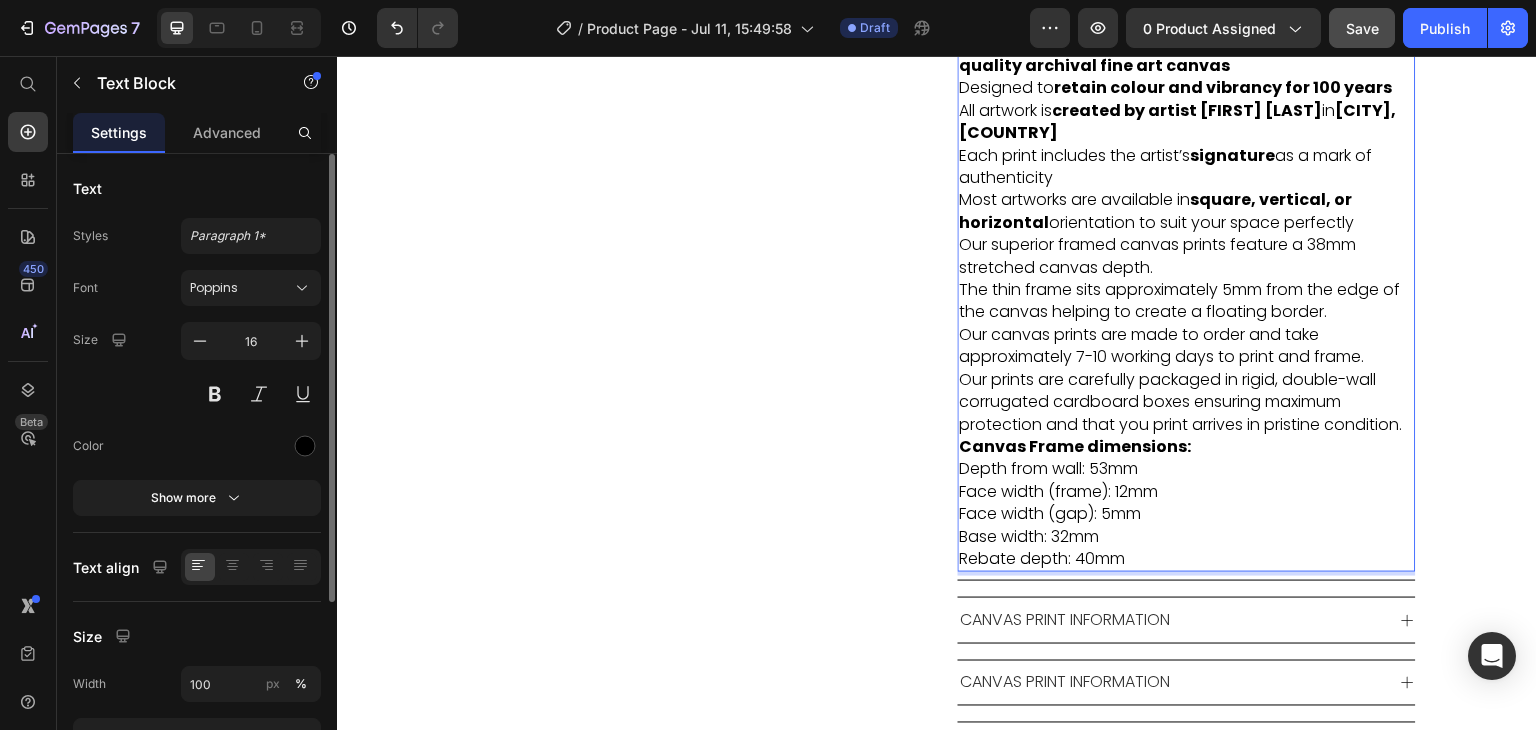click on "Depth from wall: 53mm Face width (frame): 12mm Face width (gap): 5mm Base width: 32mm Rebate depth: 40mm" at bounding box center [1187, 514] 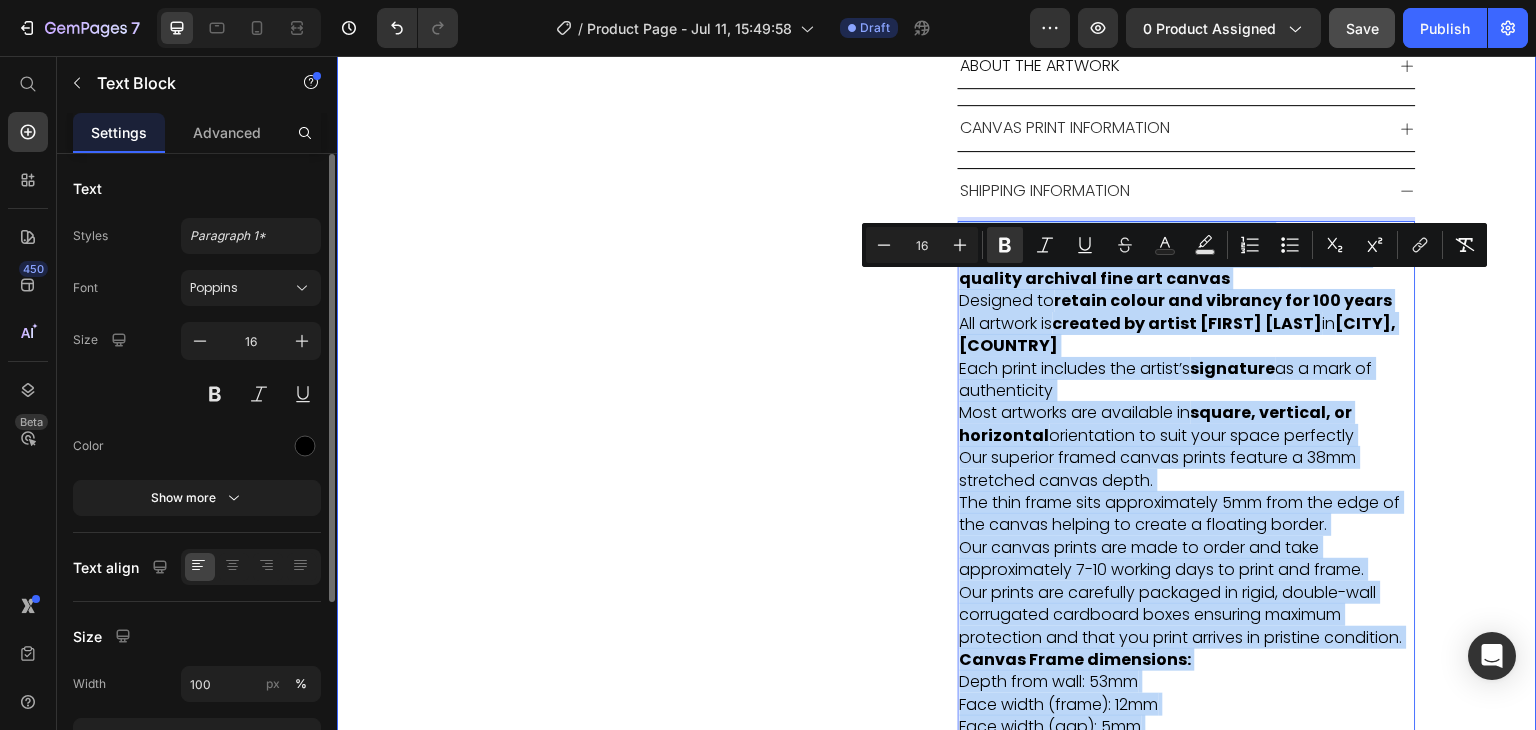 scroll, scrollTop: 944, scrollLeft: 0, axis: vertical 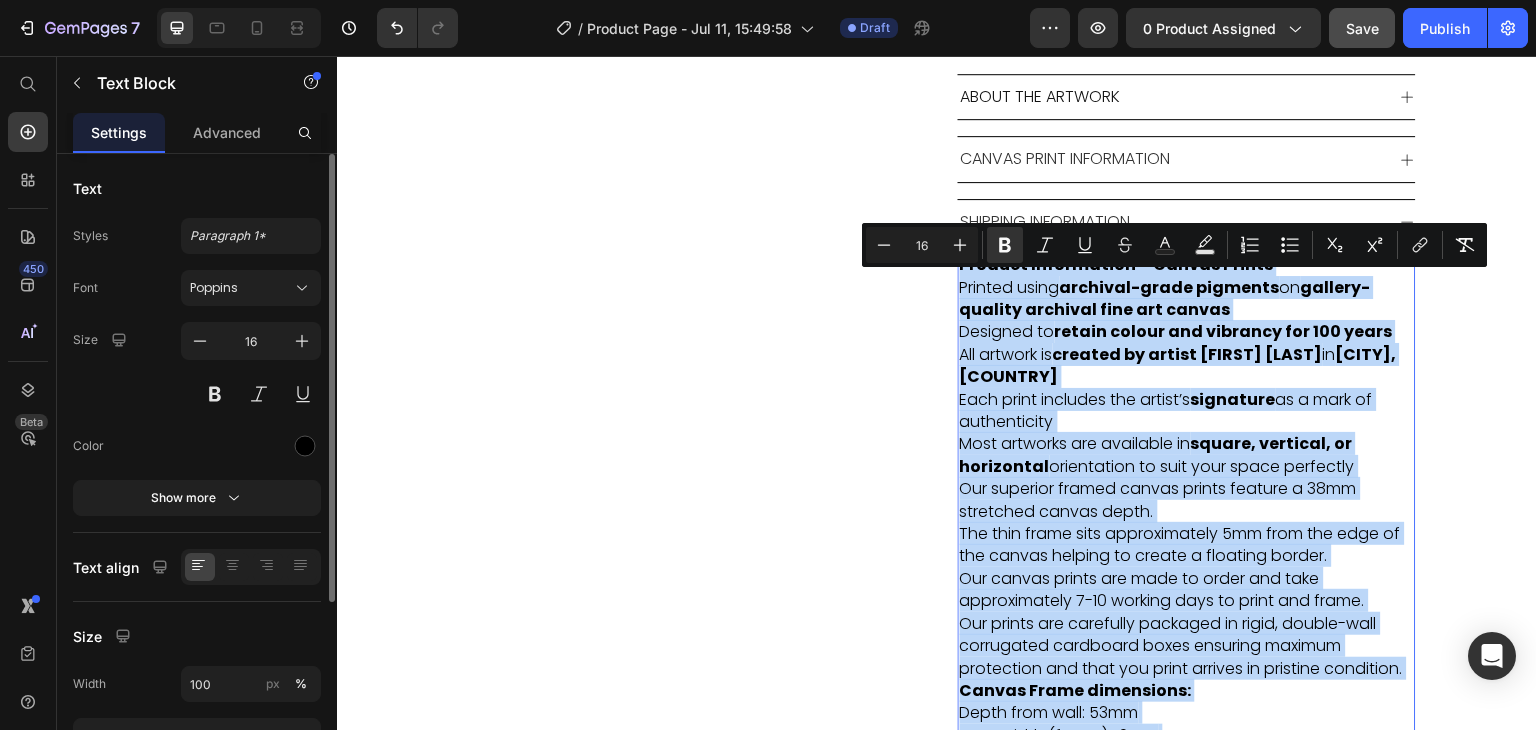 drag, startPoint x: 1132, startPoint y: 604, endPoint x: 952, endPoint y: 286, distance: 365.40936 